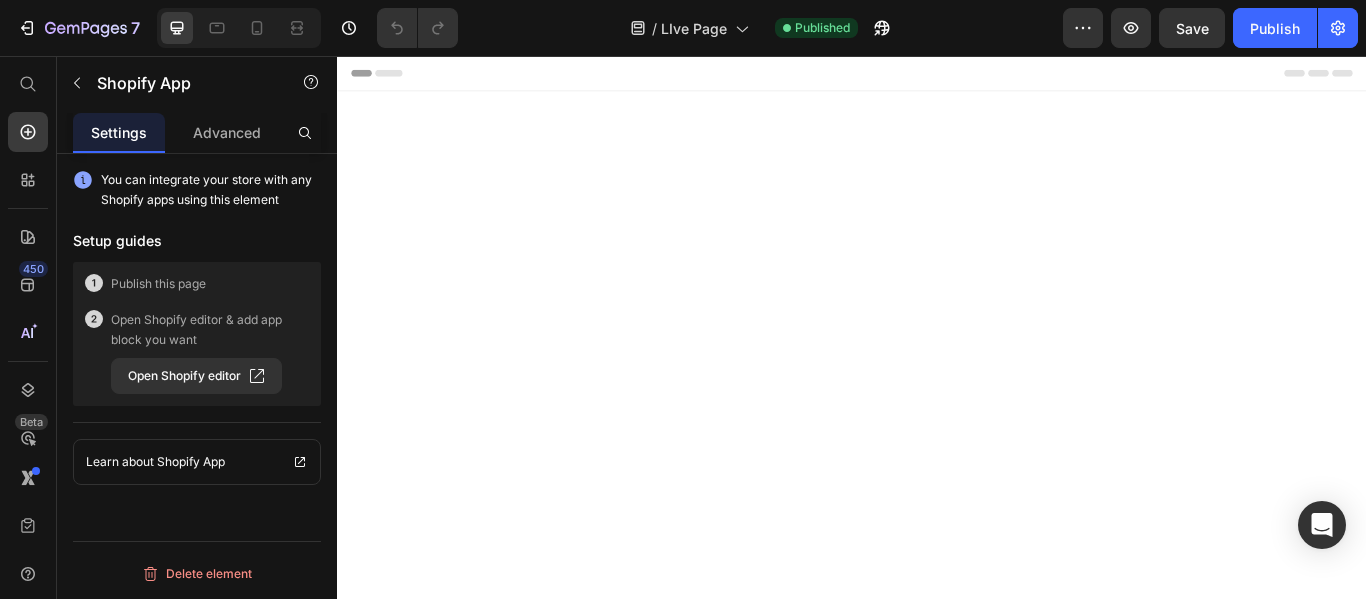 scroll, scrollTop: 2101, scrollLeft: 0, axis: vertical 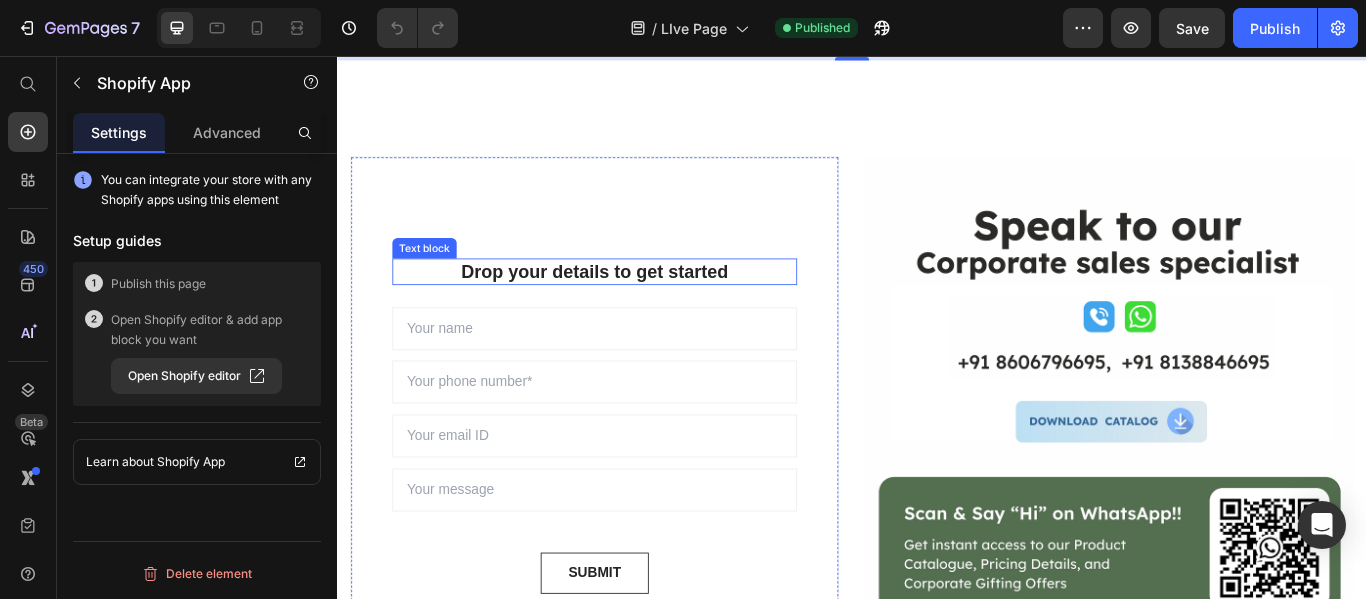 click on "Drop your details to get started" at bounding box center (637, 307) 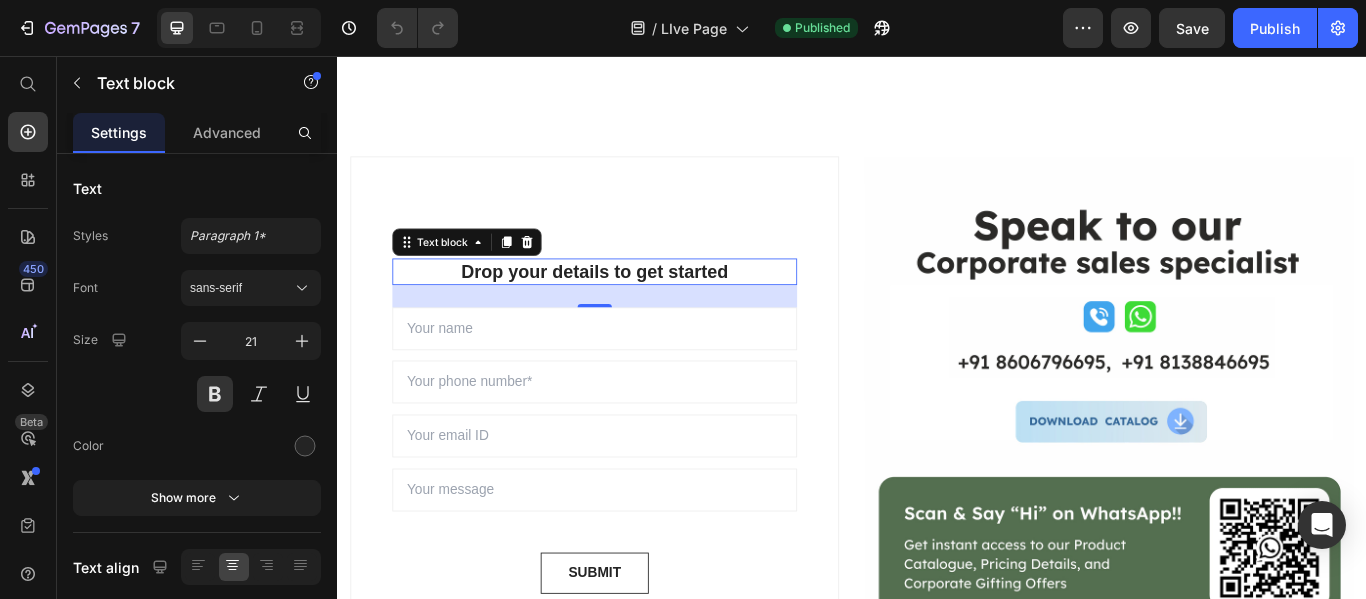 click on "Drop your details to get started" at bounding box center (637, 307) 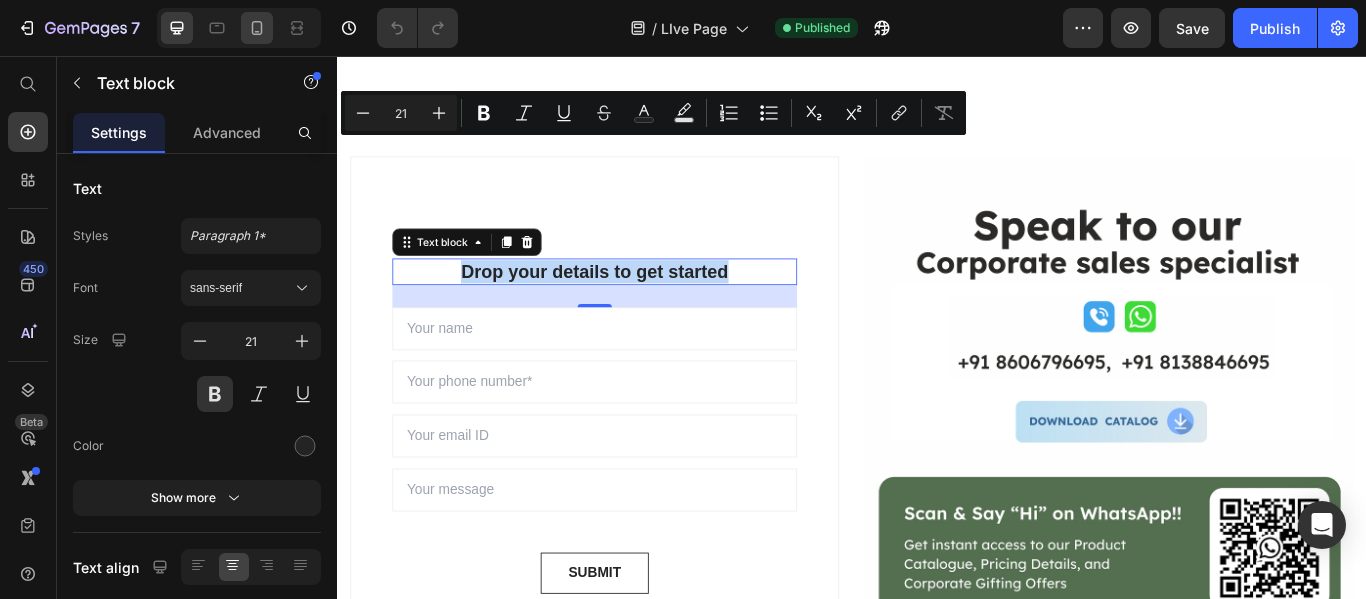 copy on "Drop your details to get started" 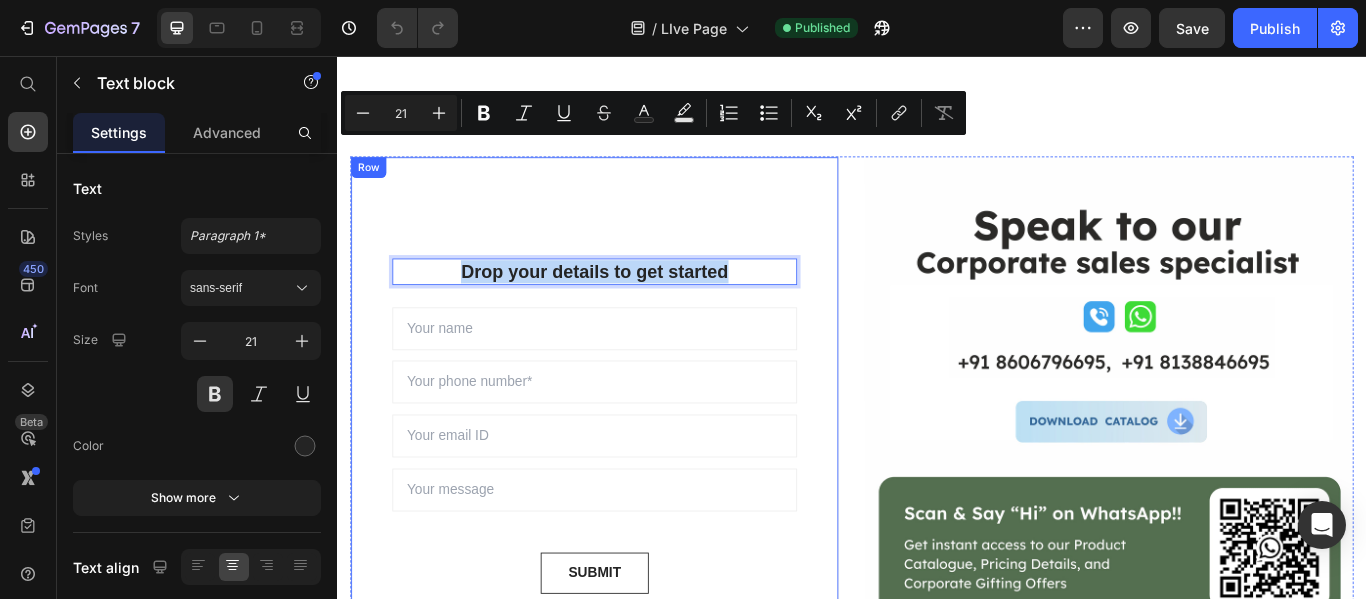 click on "Drop your details to get started Text block   26 Sign up to be the first to hear about exclusive deals, special offers and upcoming collections Text block Row Email Field Email Field Email Field Email Field SUBMIT Submit Button Row Newsletter" at bounding box center [637, 487] 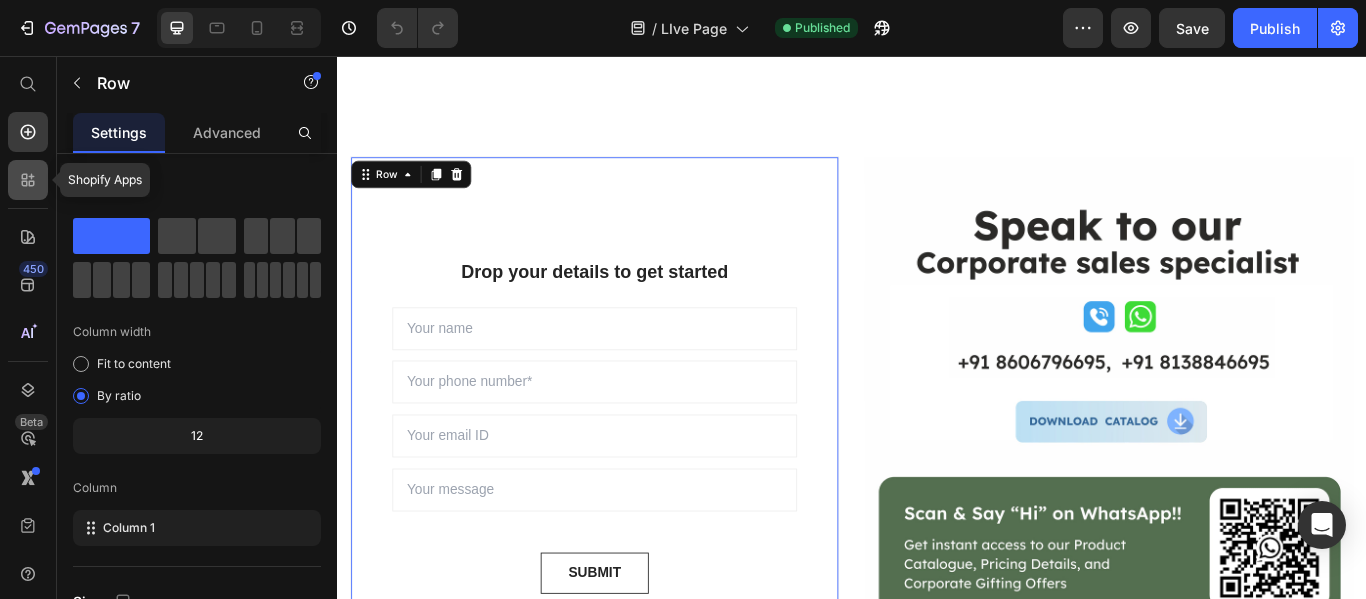 click 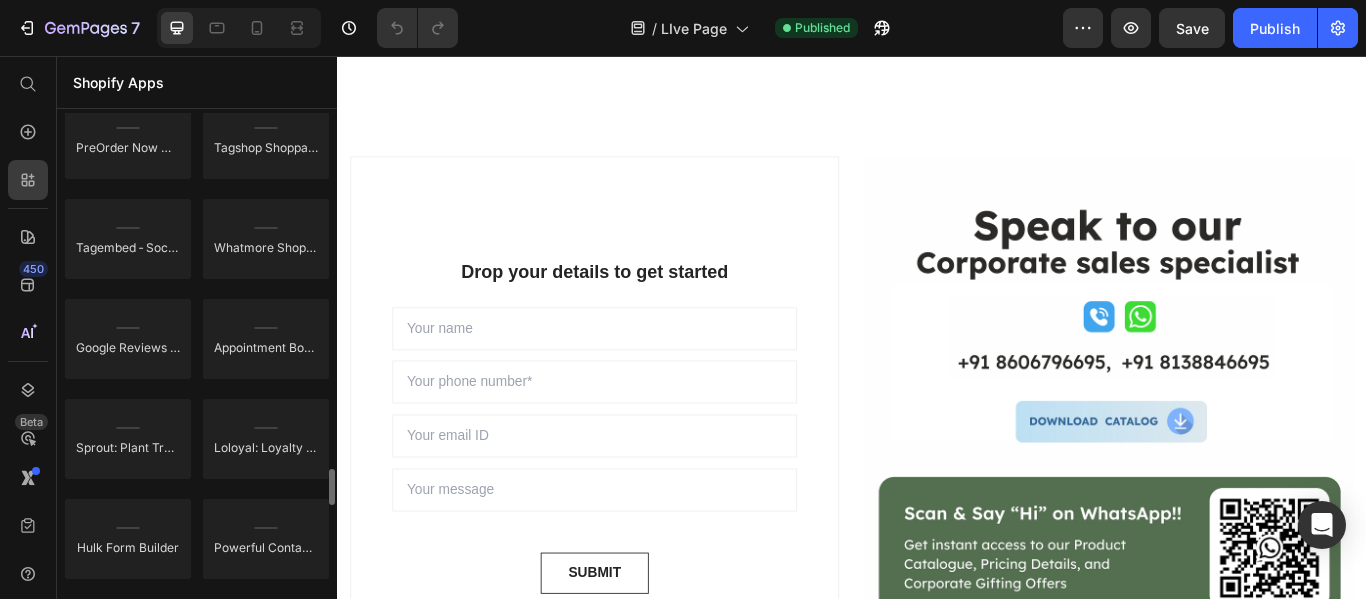 scroll, scrollTop: 4600, scrollLeft: 0, axis: vertical 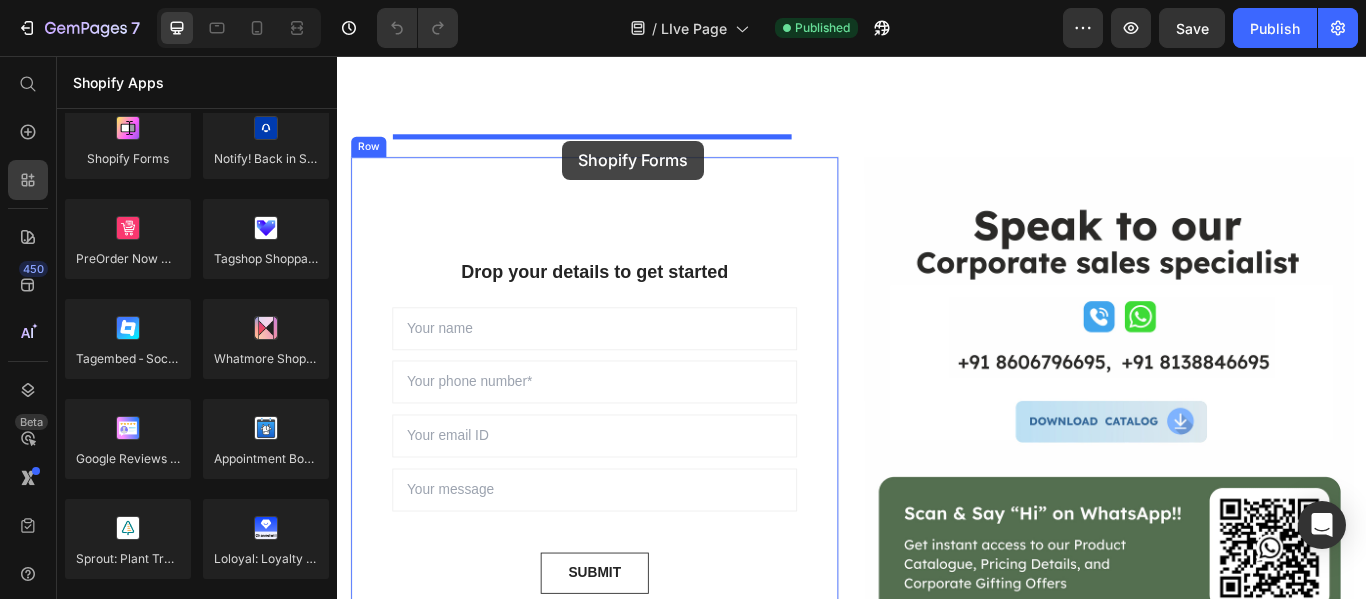drag, startPoint x: 480, startPoint y: 192, endPoint x: 599, endPoint y: 156, distance: 124.32619 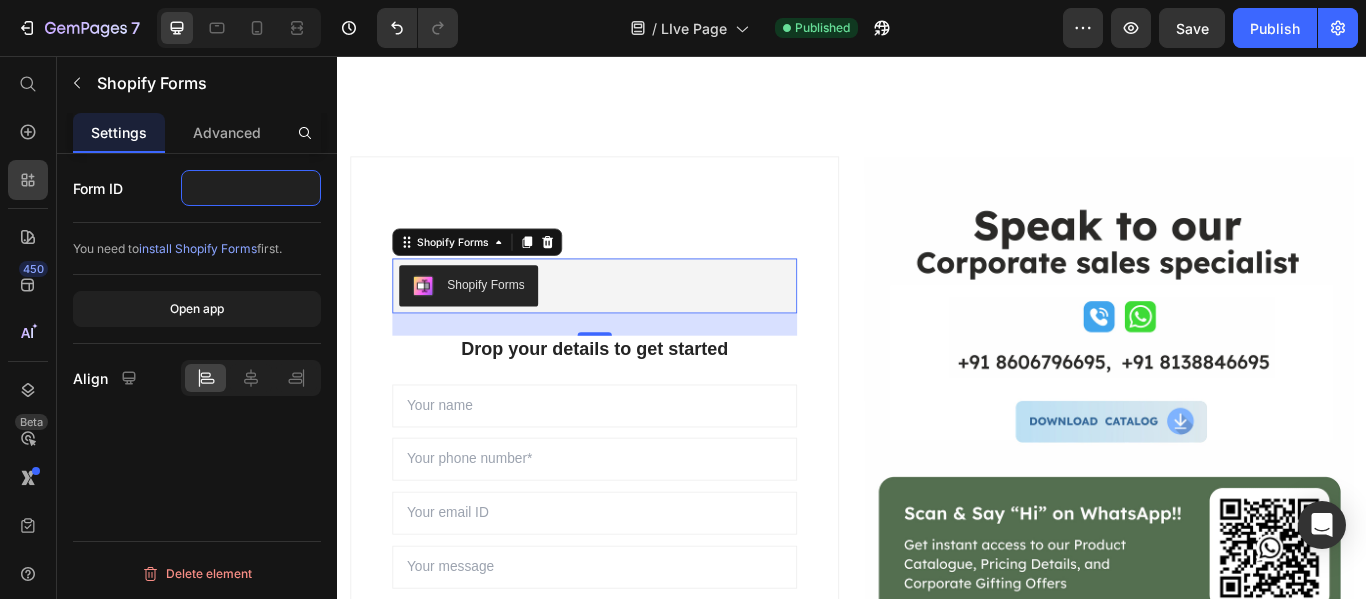click 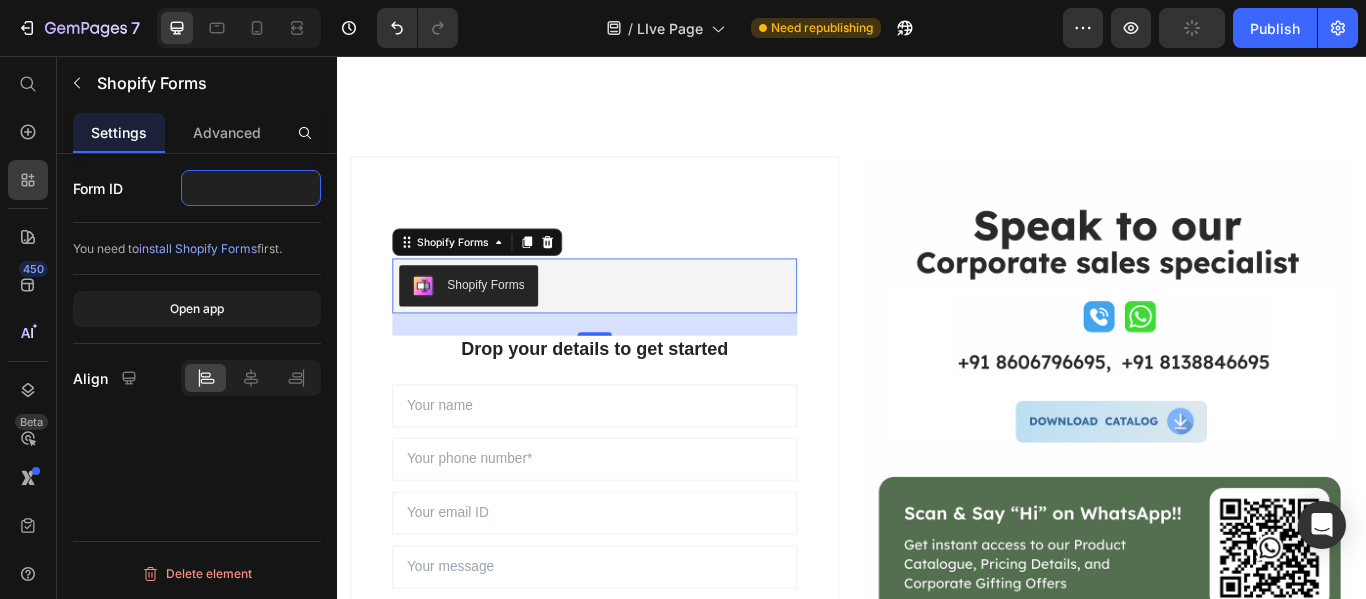 paste on "552476" 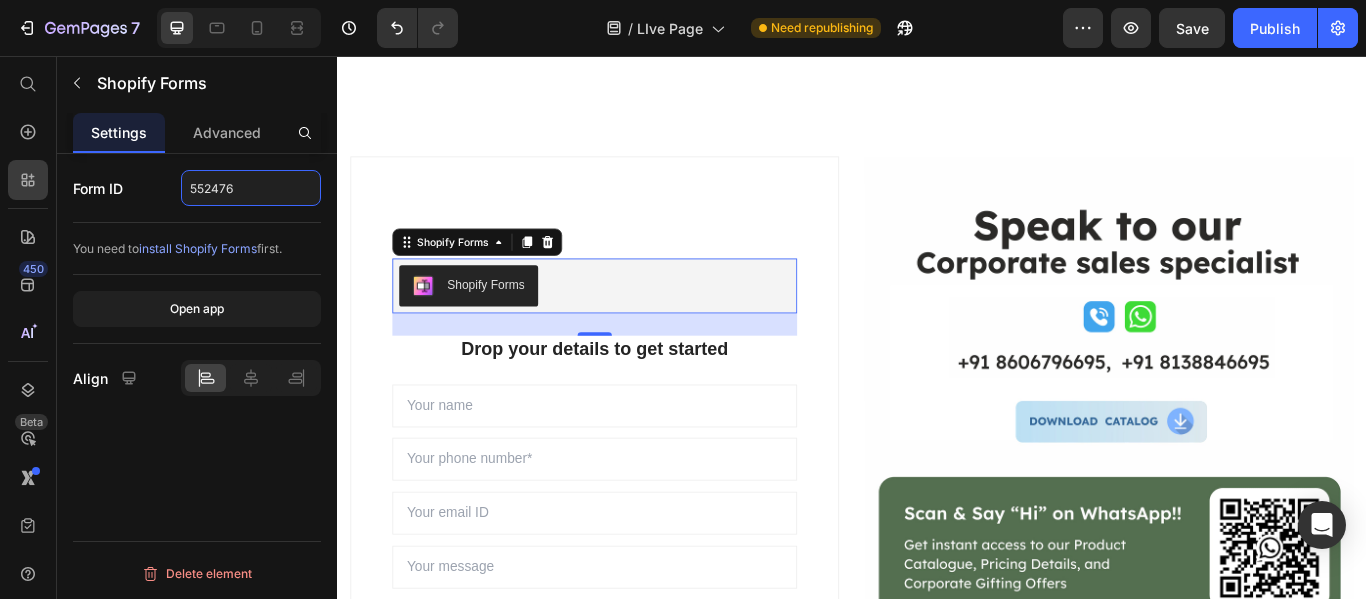 type on "552476" 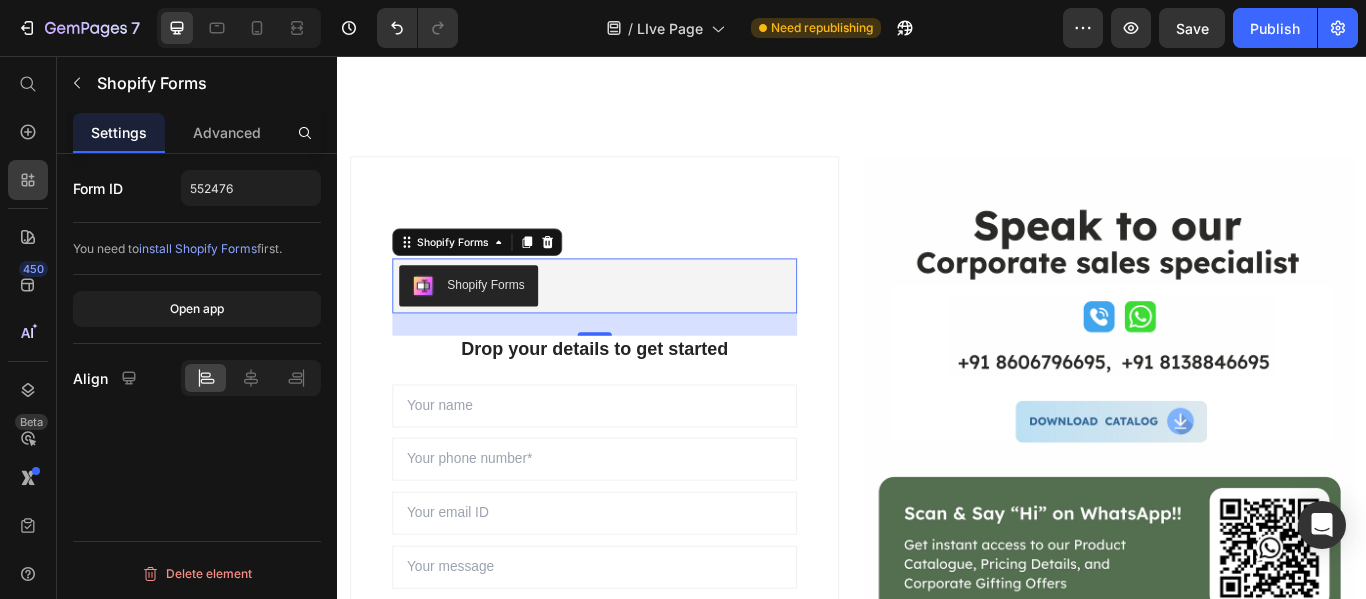 click on "Form ID" at bounding box center [98, 188] 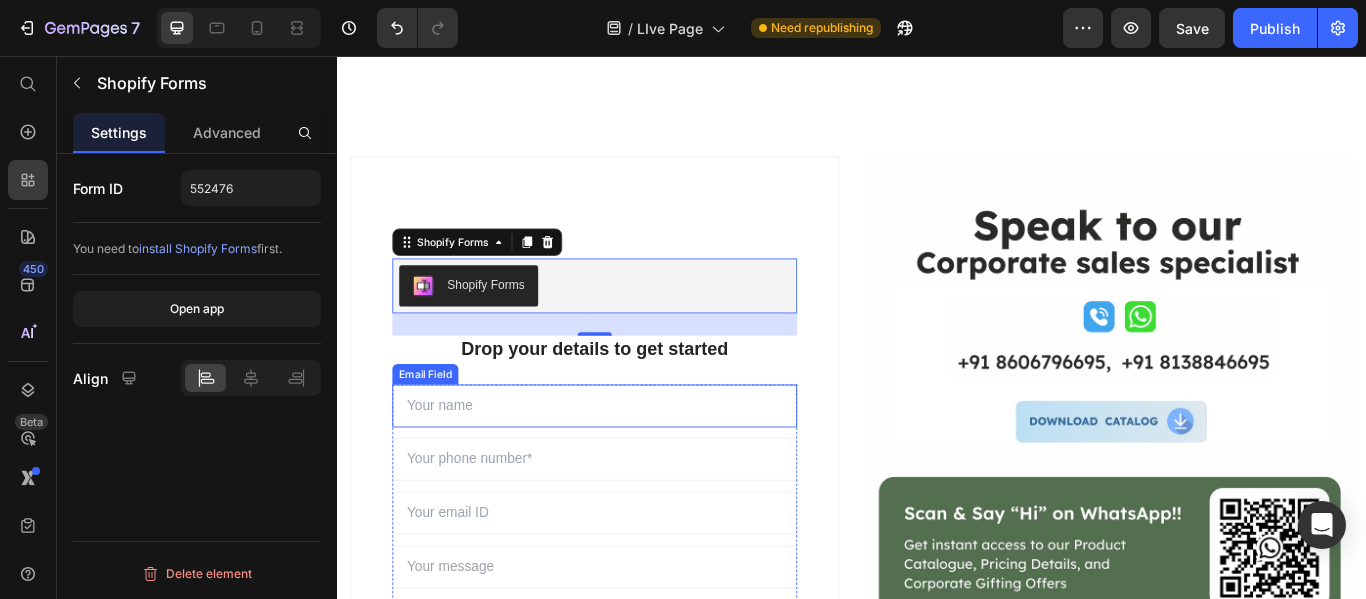 click at bounding box center (637, 464) 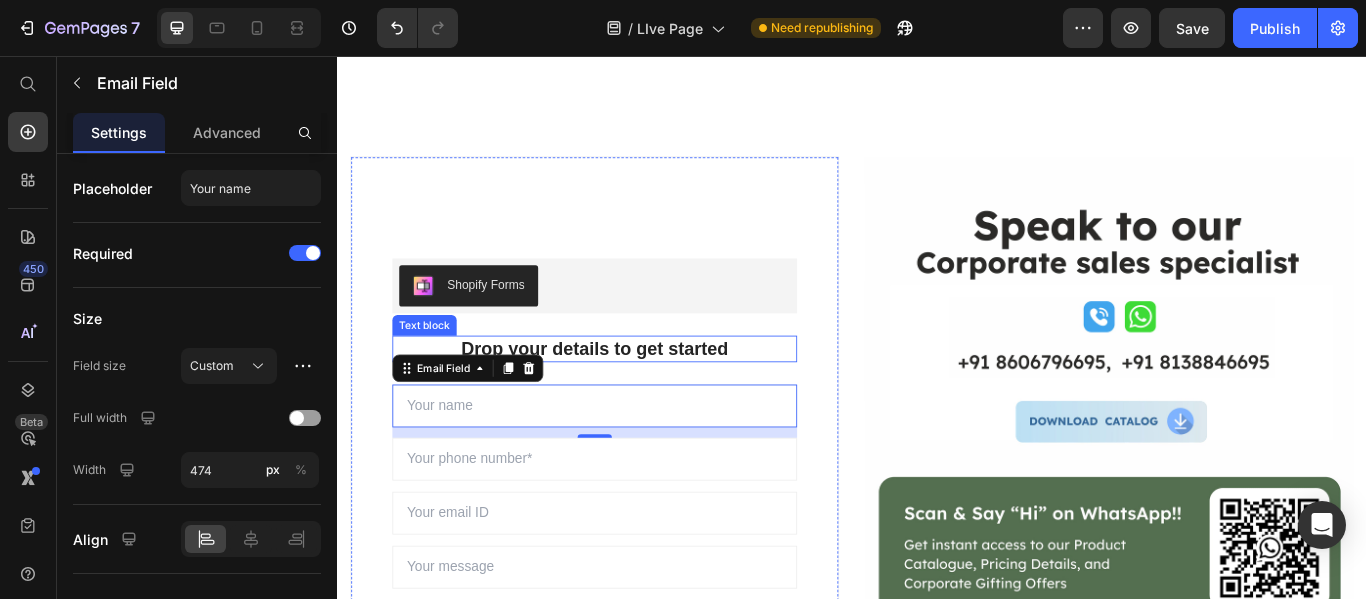 click on "Drop your details to get started" at bounding box center [637, 397] 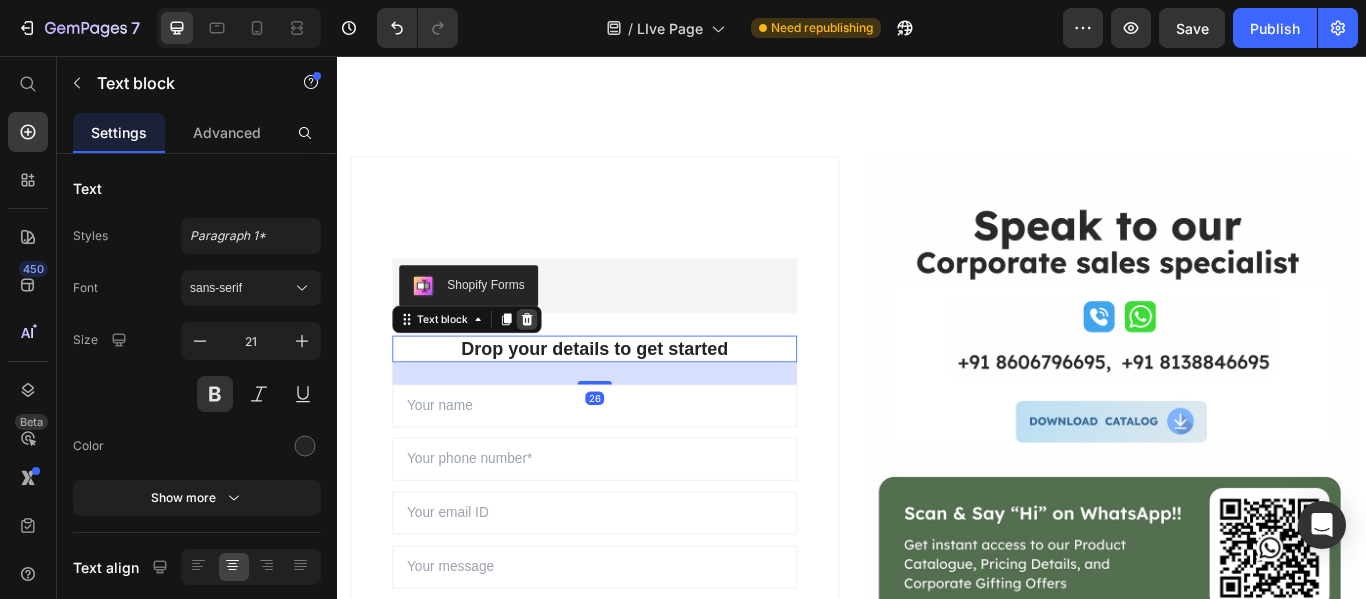 click 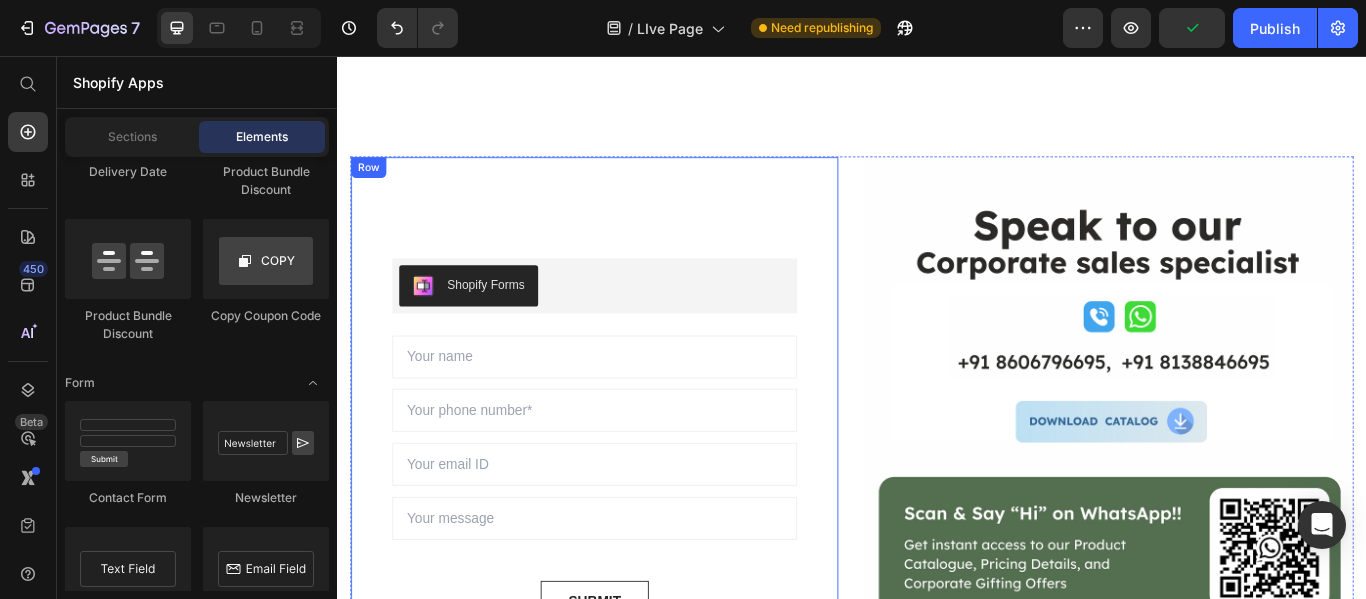 click on "Shopify Forms Shopify Forms Sign up to be the first to hear about exclusive deals, special offers and upcoming collections Text block Row Email Field Email Field Email Field Email Field SUBMIT Submit Button Row Newsletter" at bounding box center [637, 504] 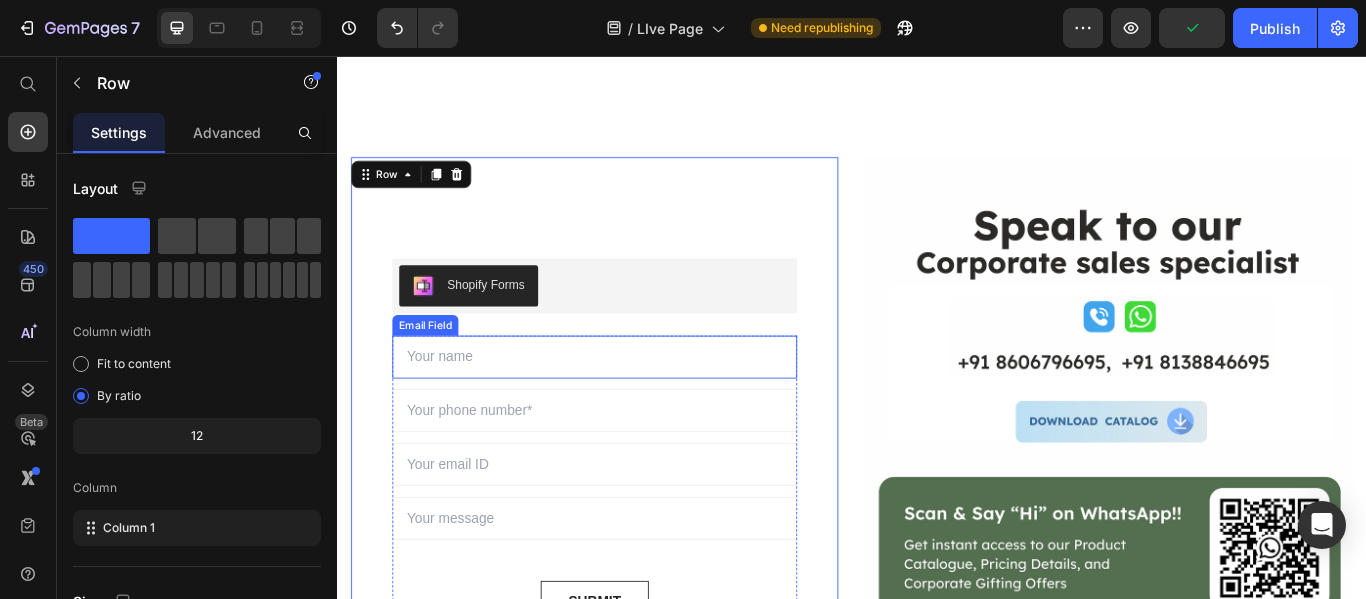 click at bounding box center (637, 407) 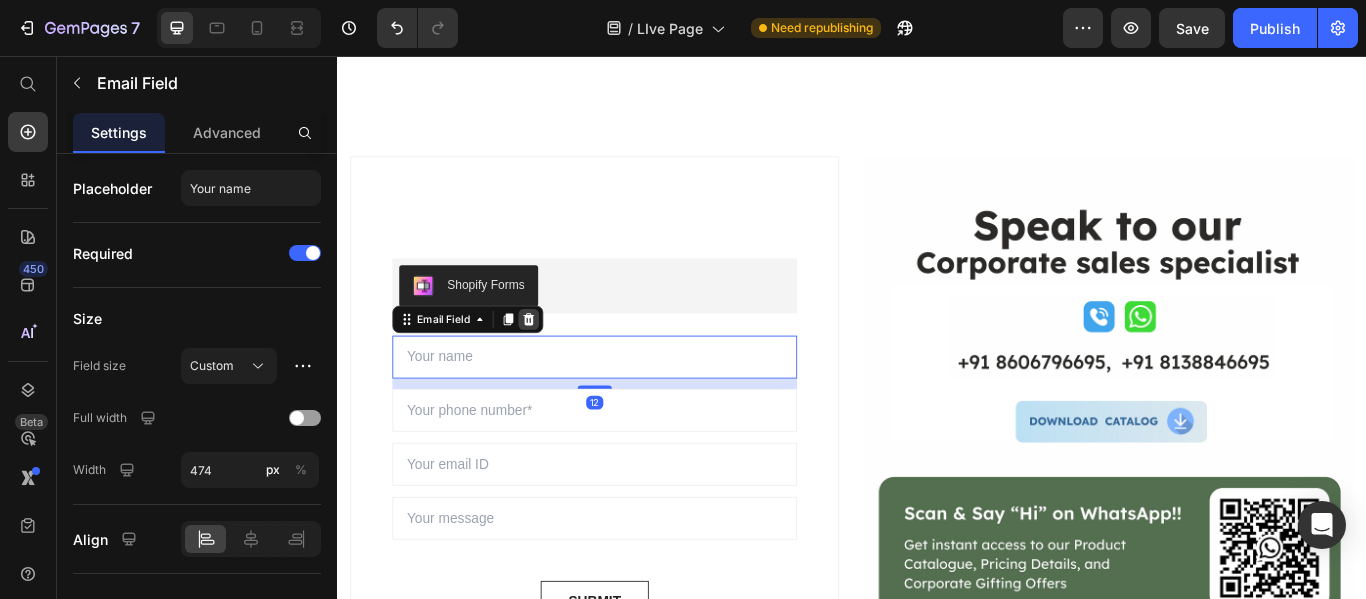 click 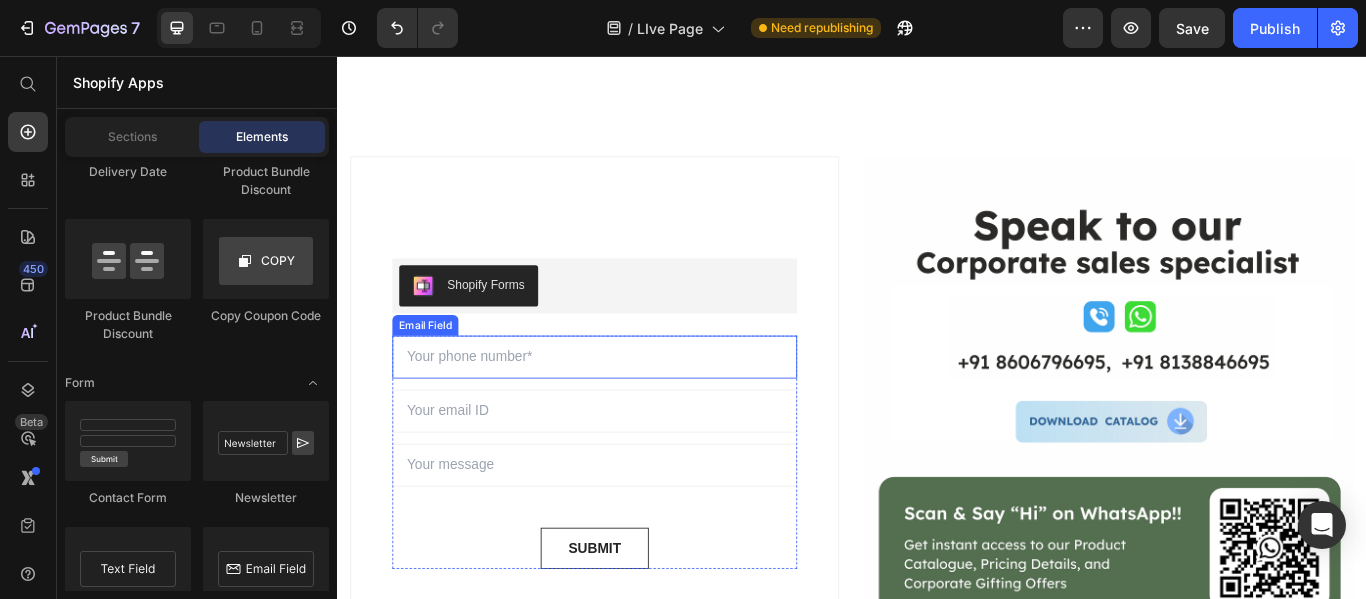 click on "Email Field" at bounding box center [439, 370] 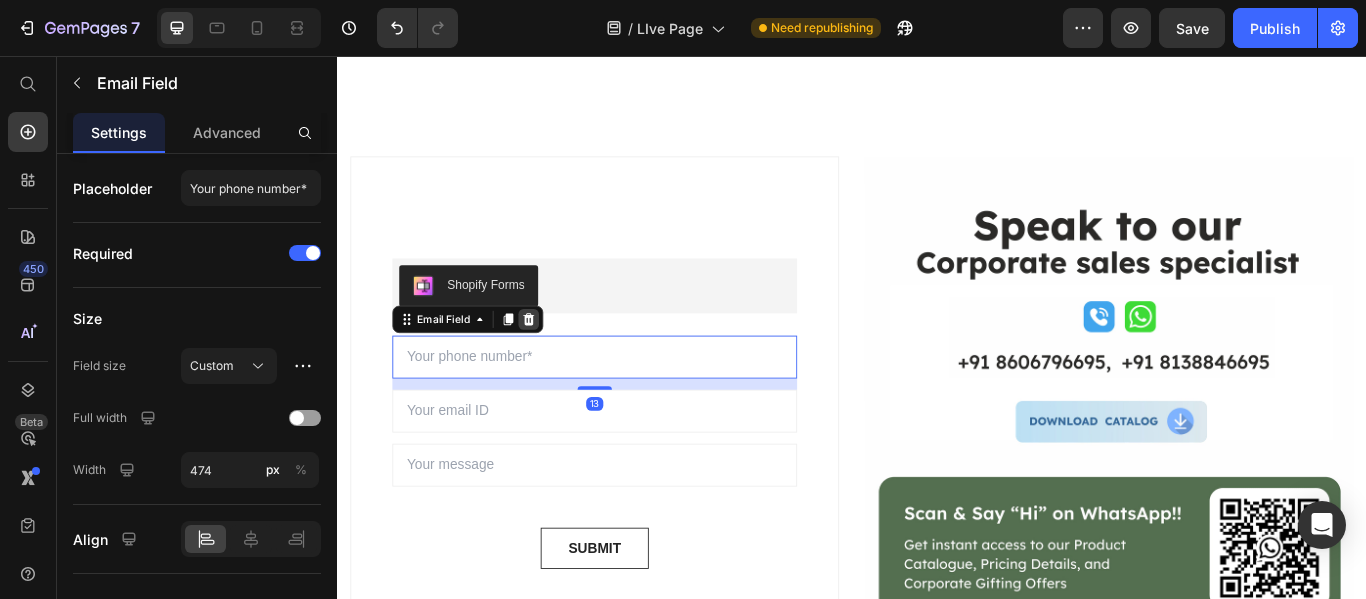 click at bounding box center (560, 363) 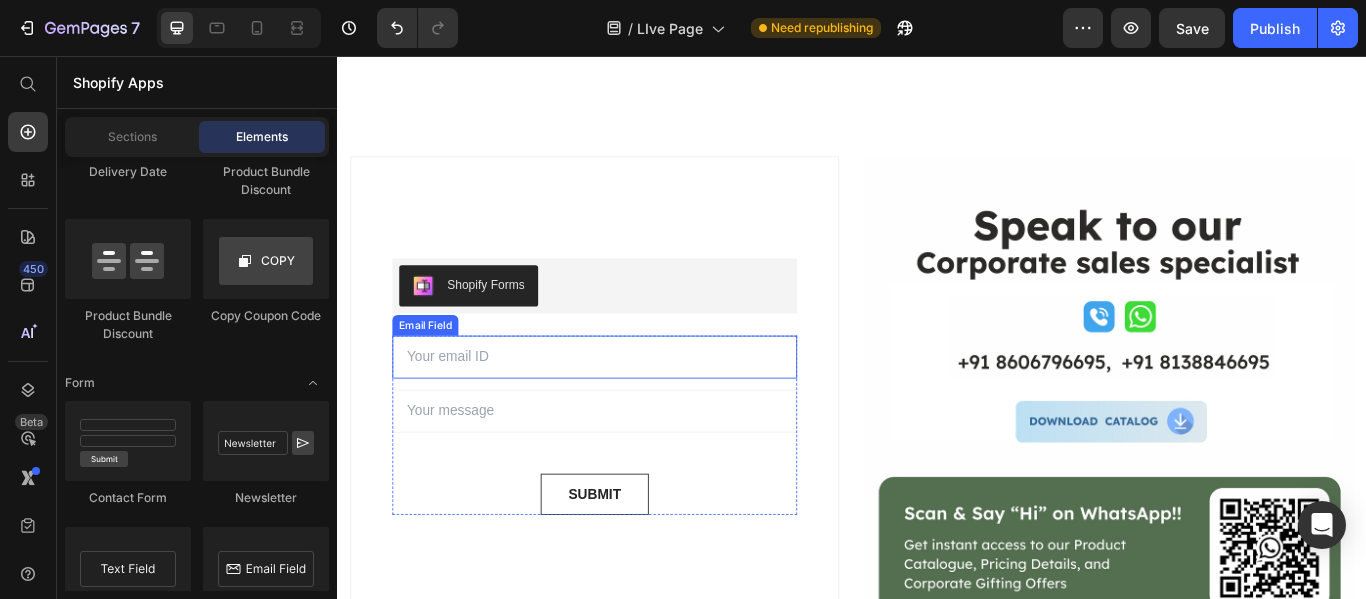 click at bounding box center (637, 407) 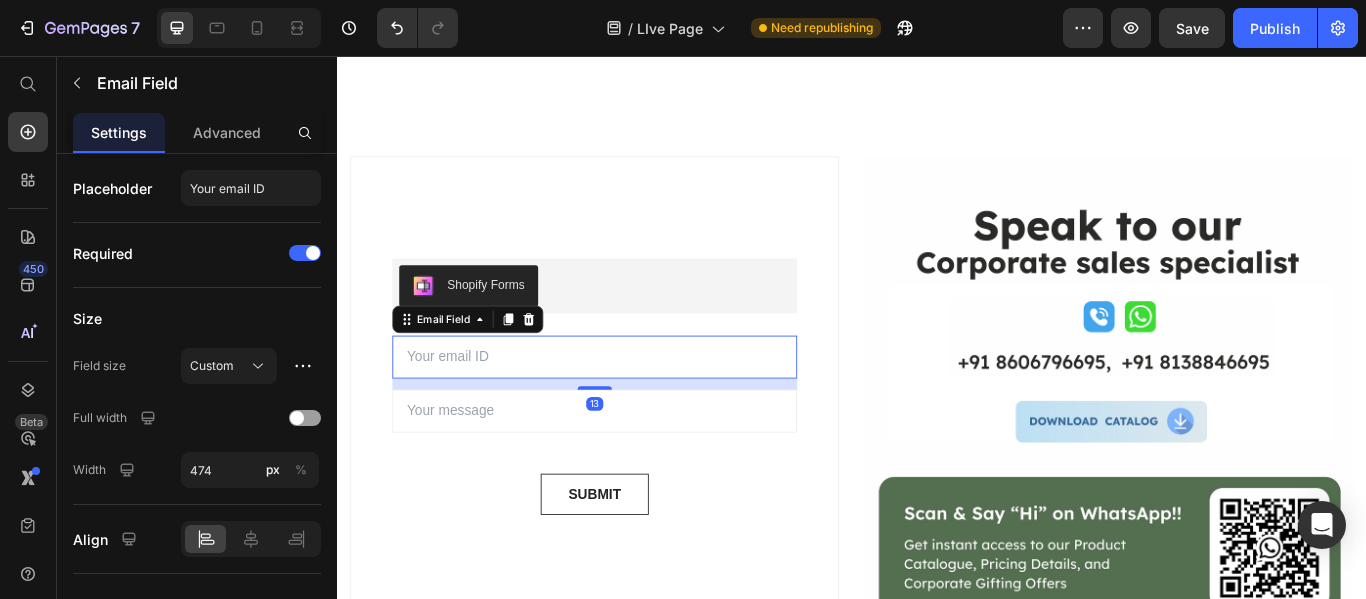 click on "Email Field" at bounding box center (489, 363) 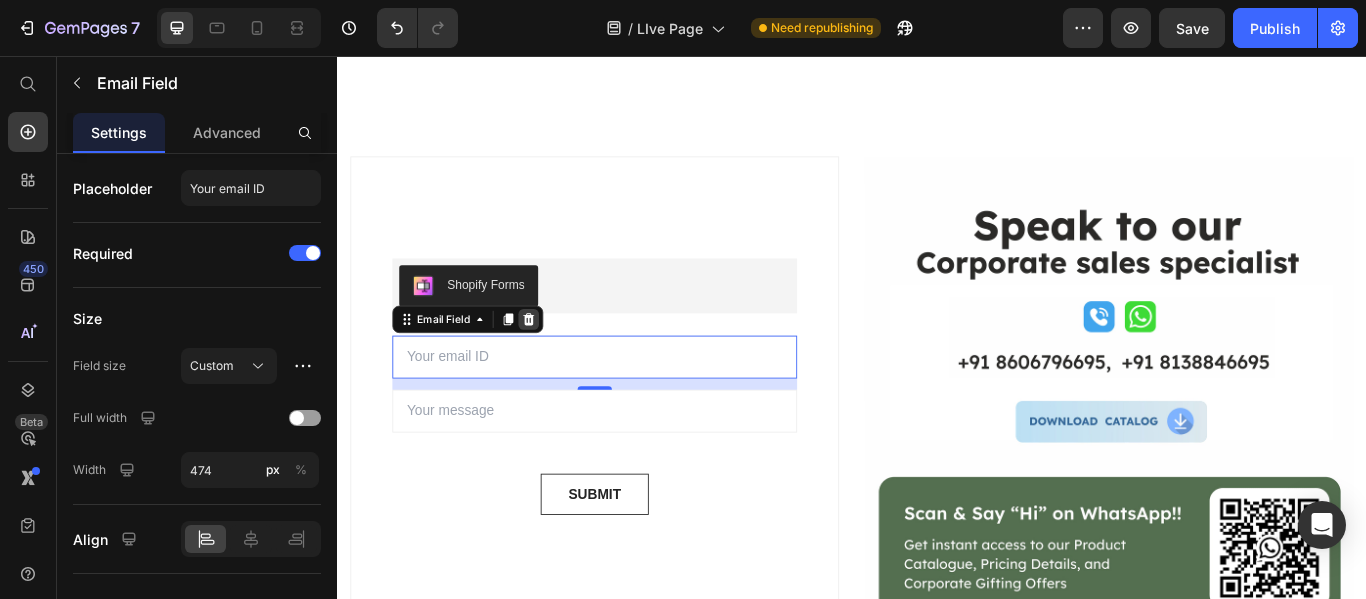 click 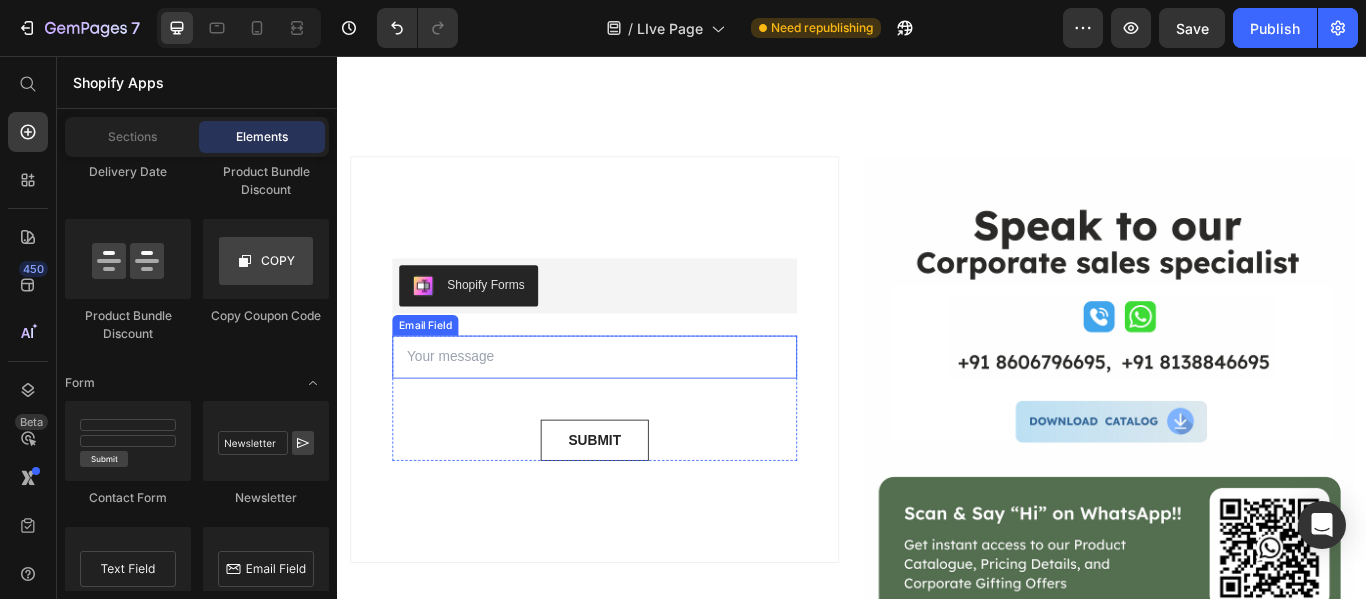 click at bounding box center (637, 407) 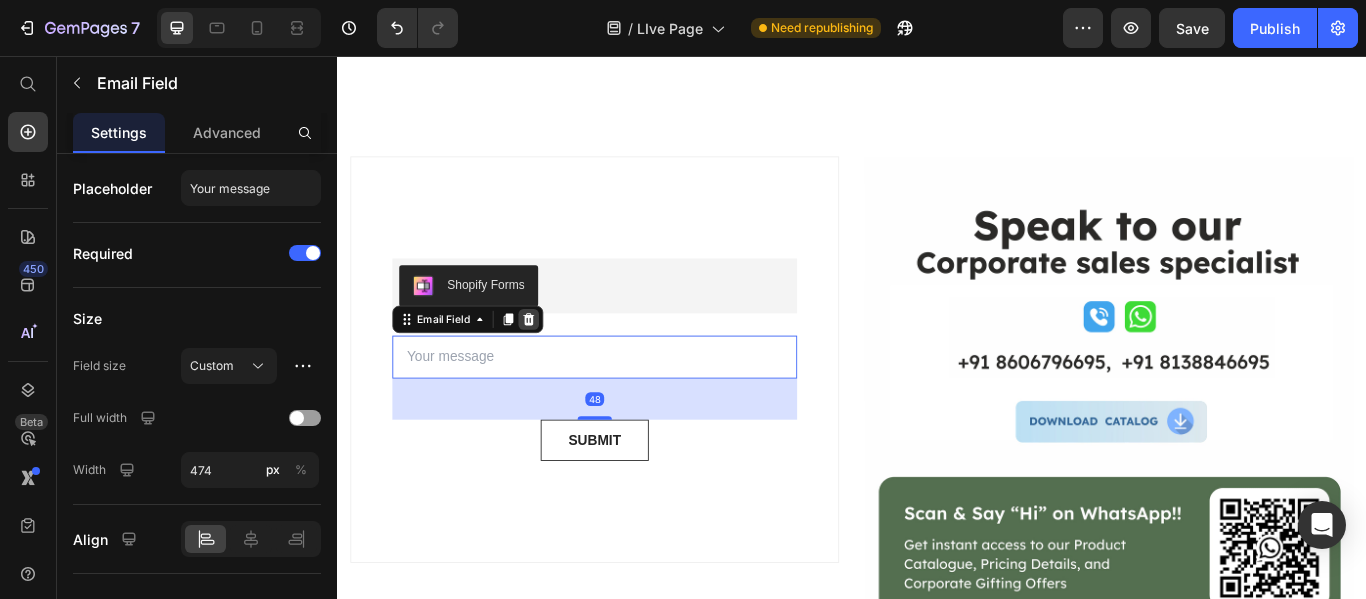 click at bounding box center (560, 363) 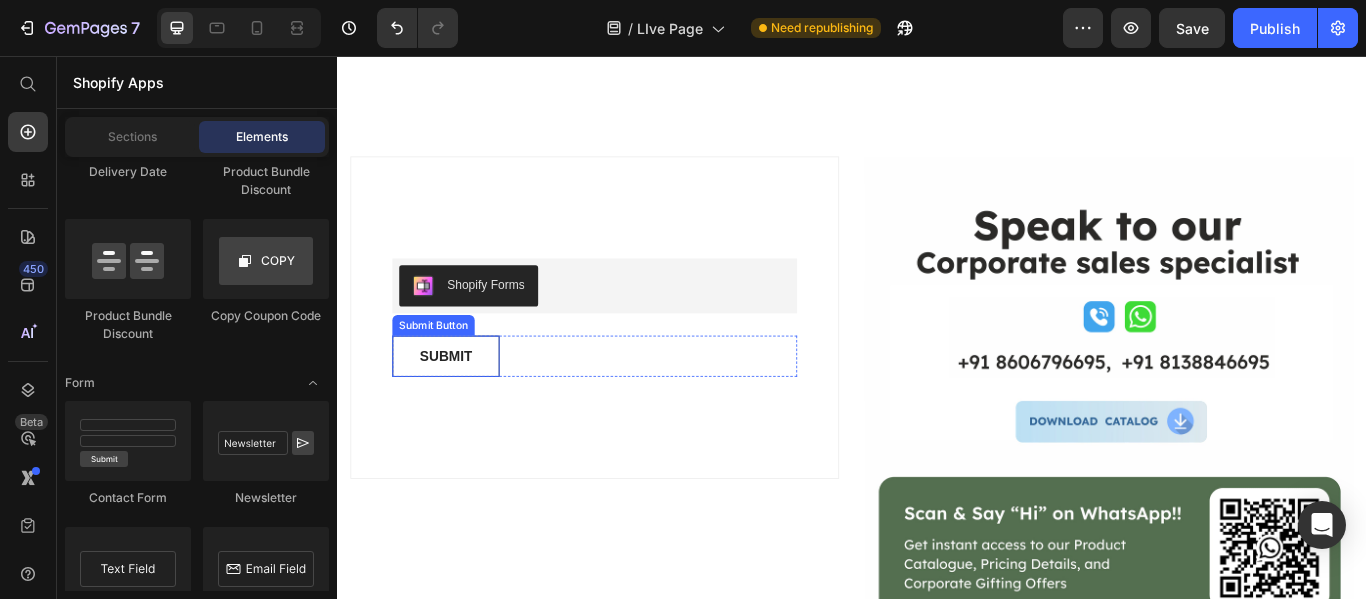click on "SUBMIT Submit Button" at bounding box center (463, 406) 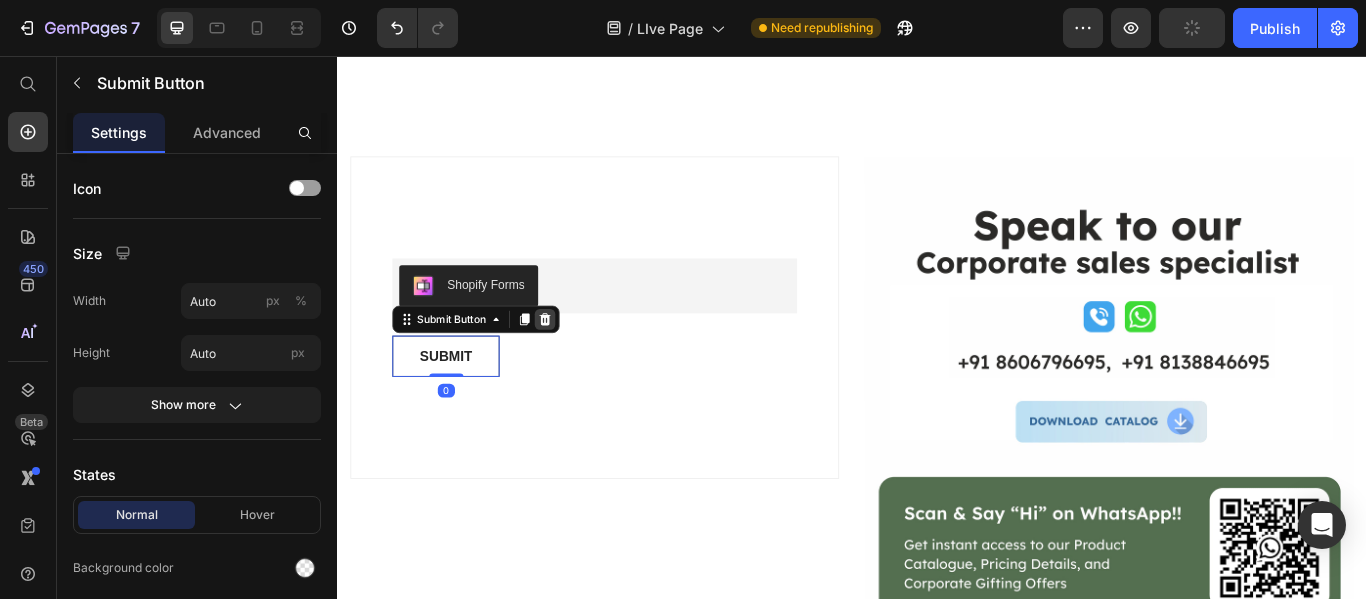 click at bounding box center (579, 363) 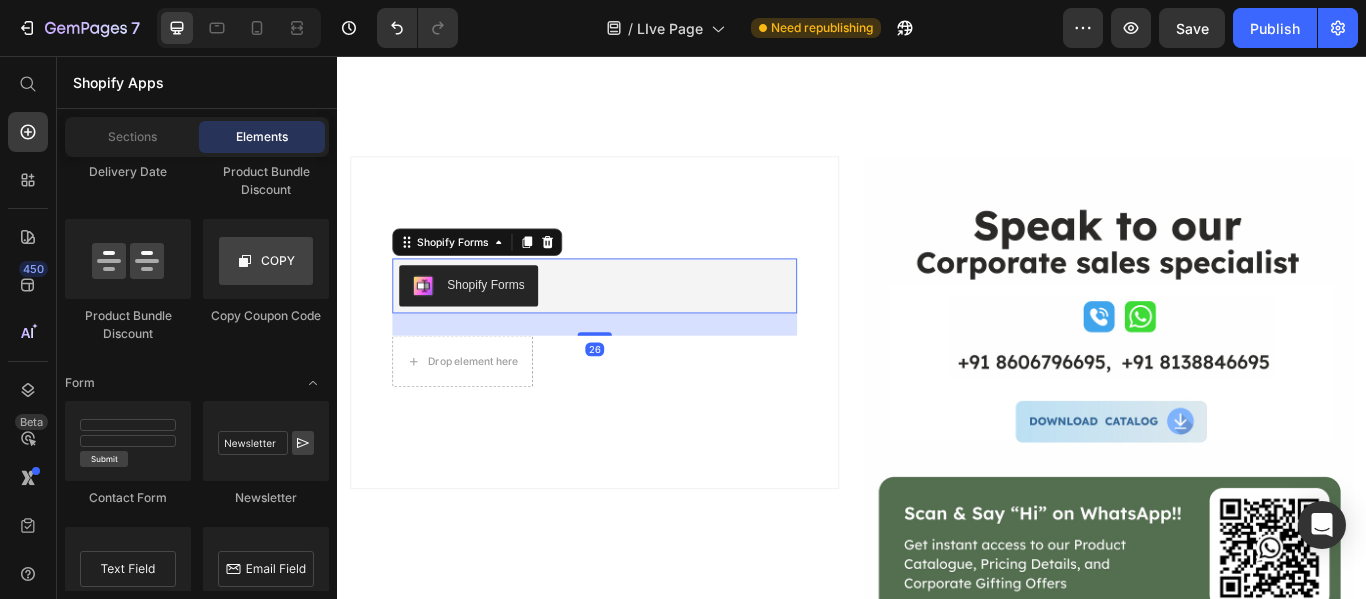 click on "Shopify Forms" at bounding box center (510, 322) 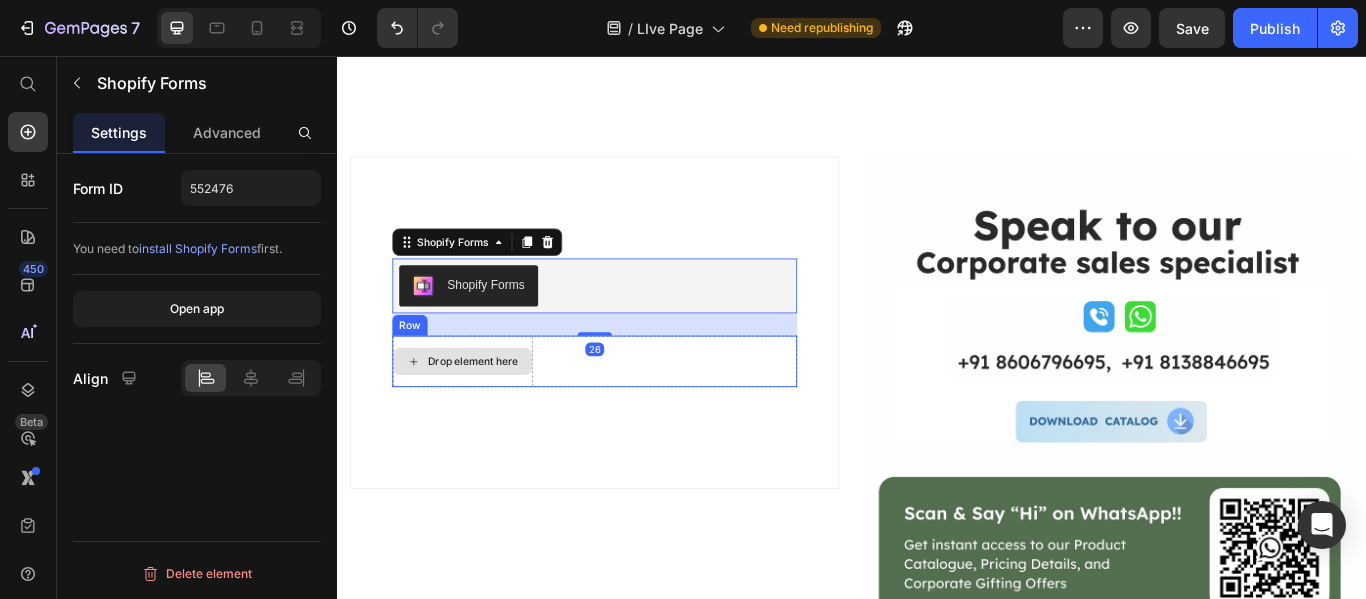 click on "Drop element here" at bounding box center (483, 412) 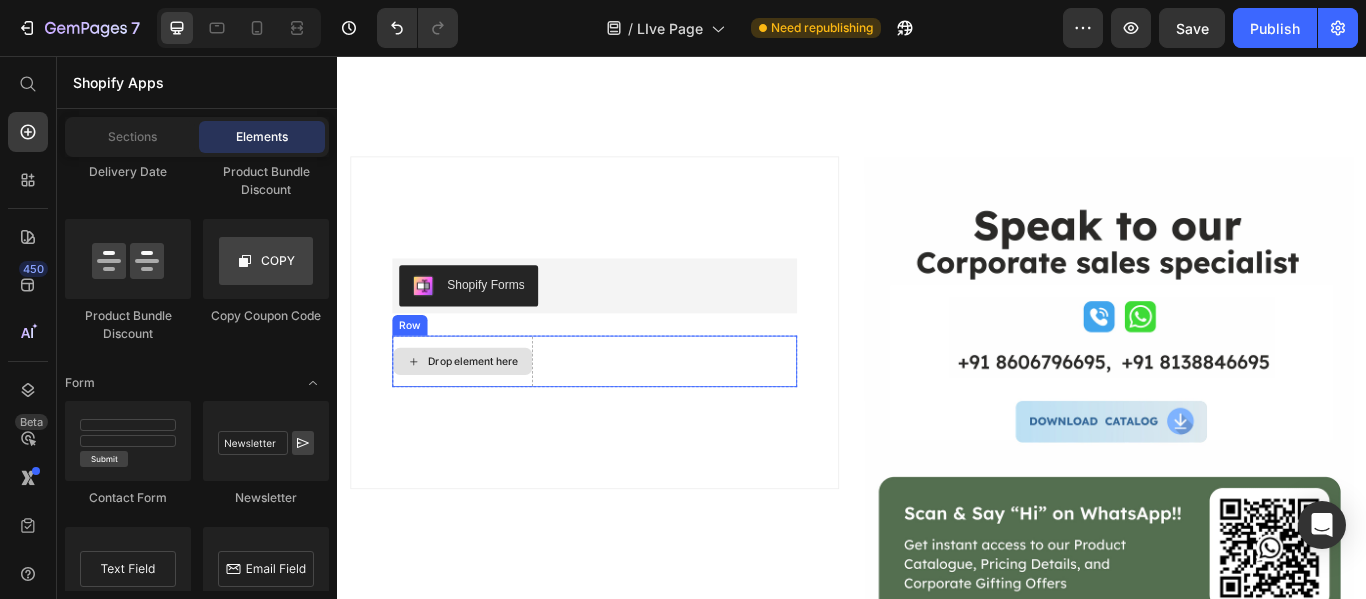 click on "Drop element here" at bounding box center (483, 412) 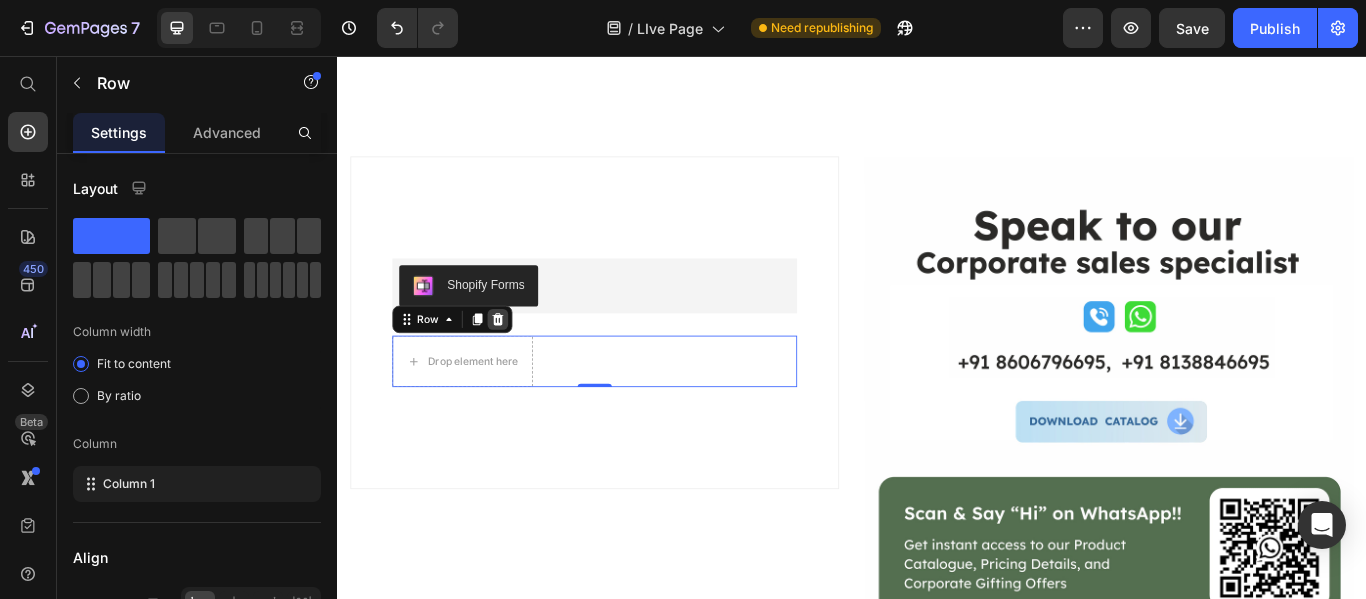 click 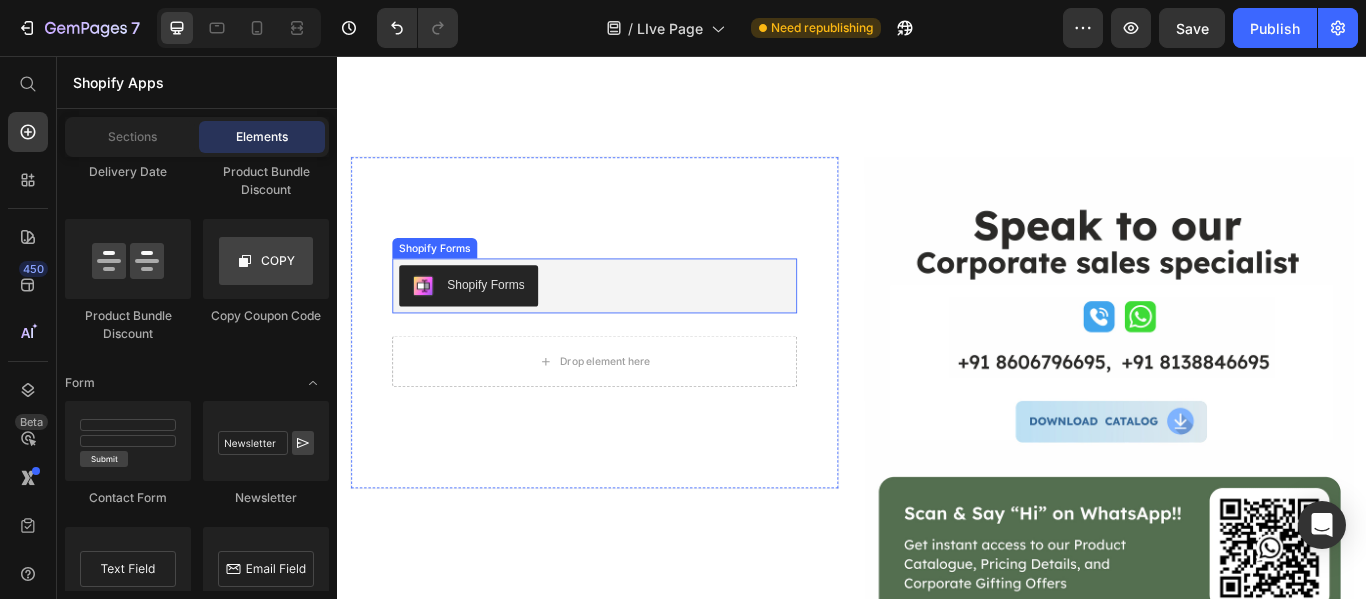 click on "Shopify Forms" at bounding box center (510, 322) 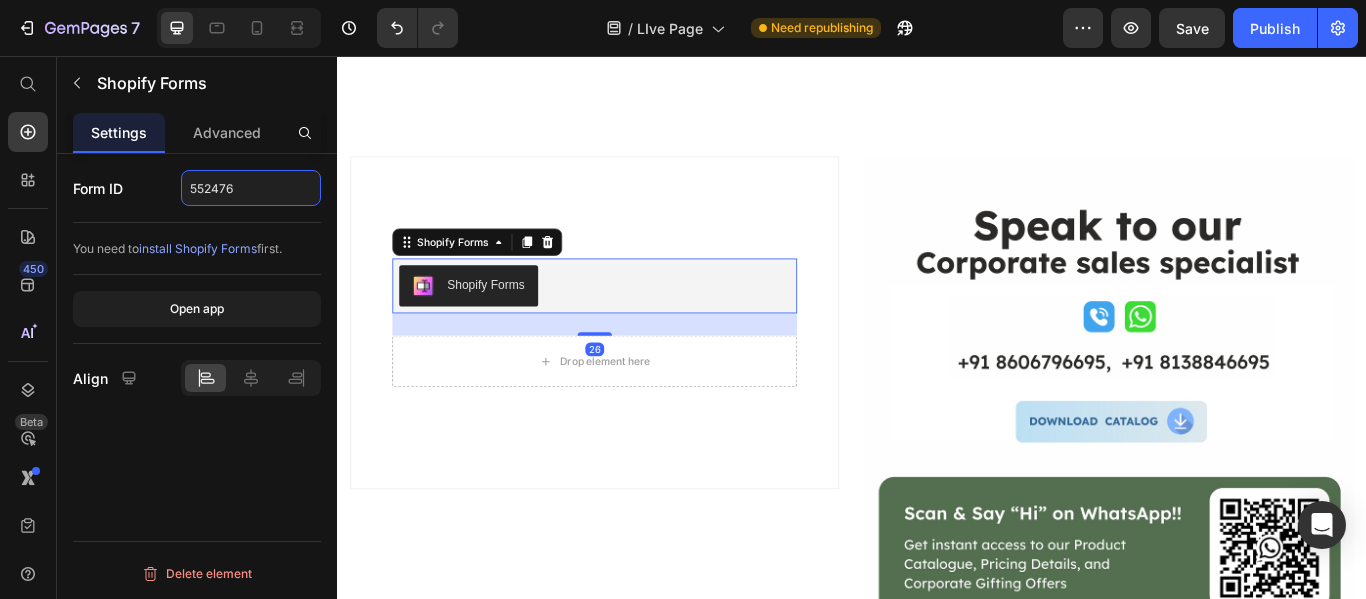click on "552476" 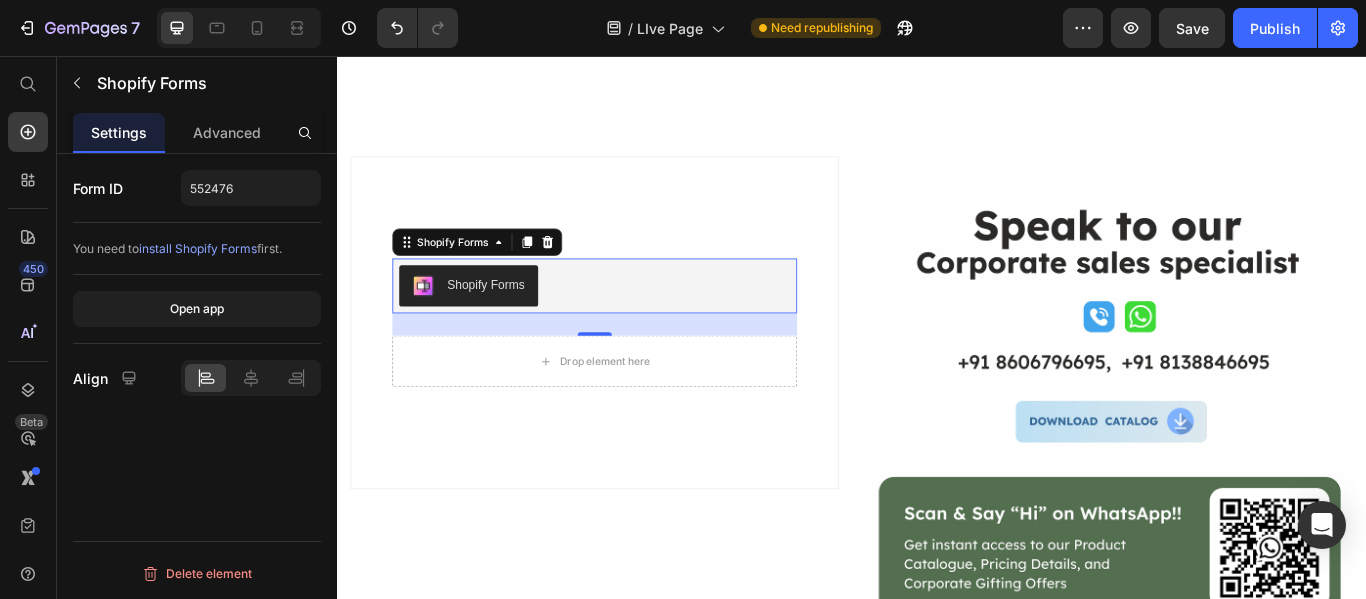 click on "install Shopify Forms" at bounding box center [198, 248] 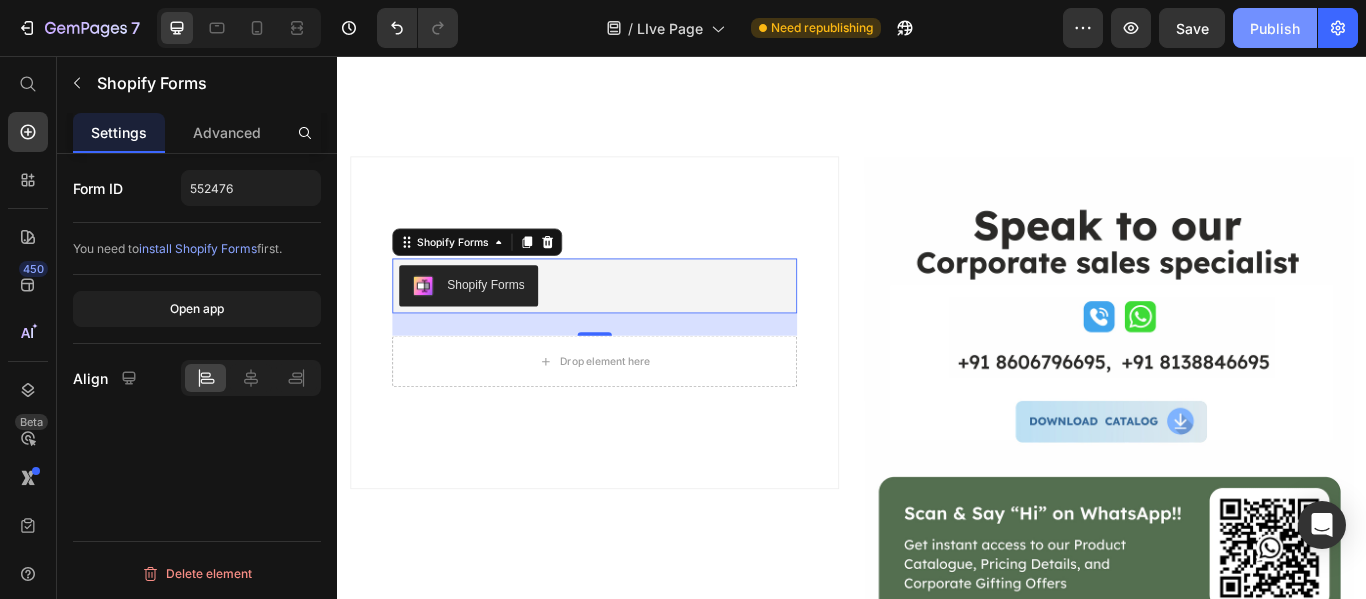 click on "Publish" at bounding box center [1275, 28] 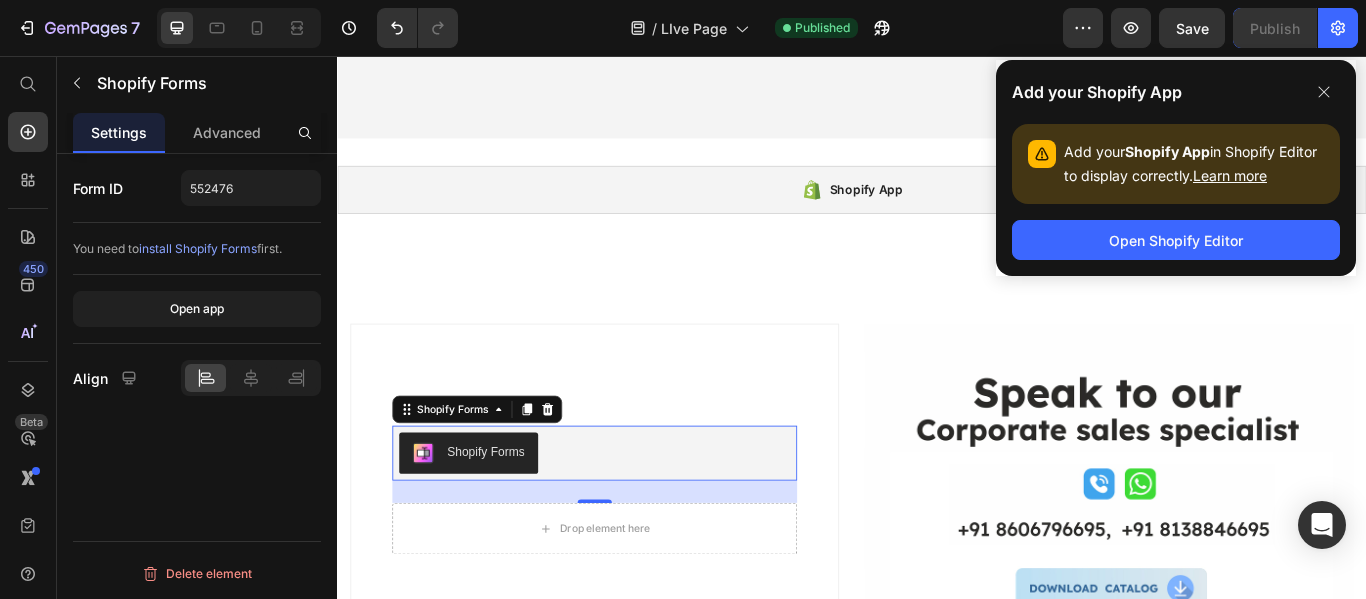 scroll, scrollTop: 2100, scrollLeft: 0, axis: vertical 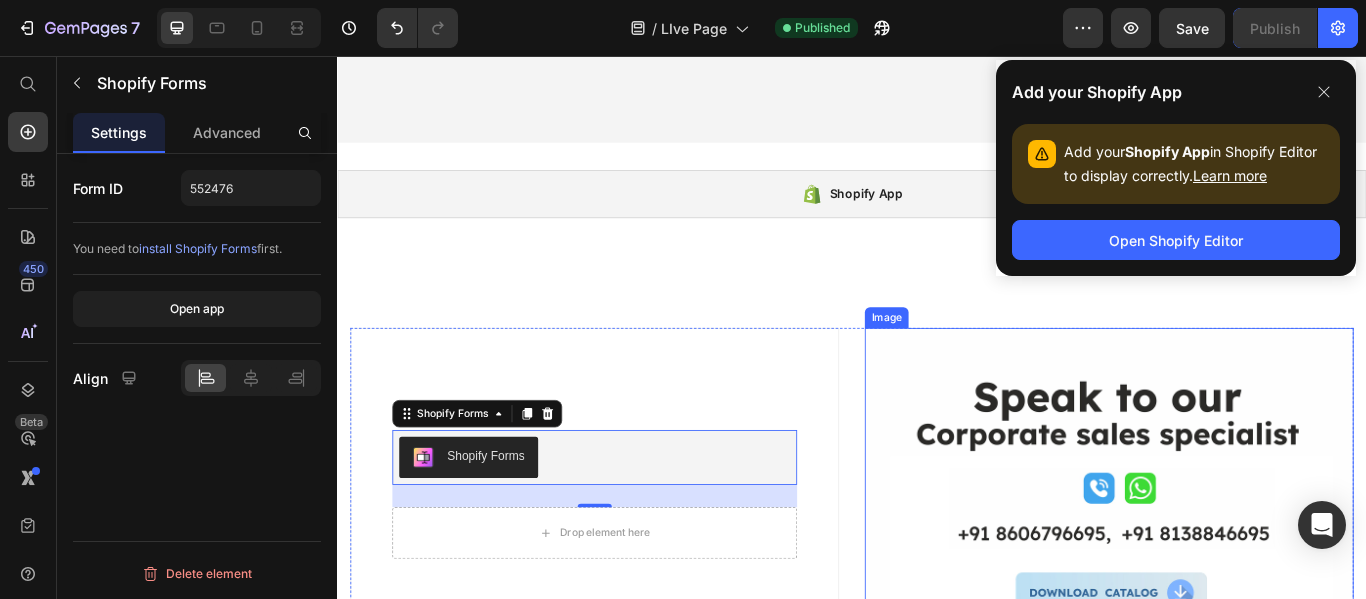 click at bounding box center (1237, 658) 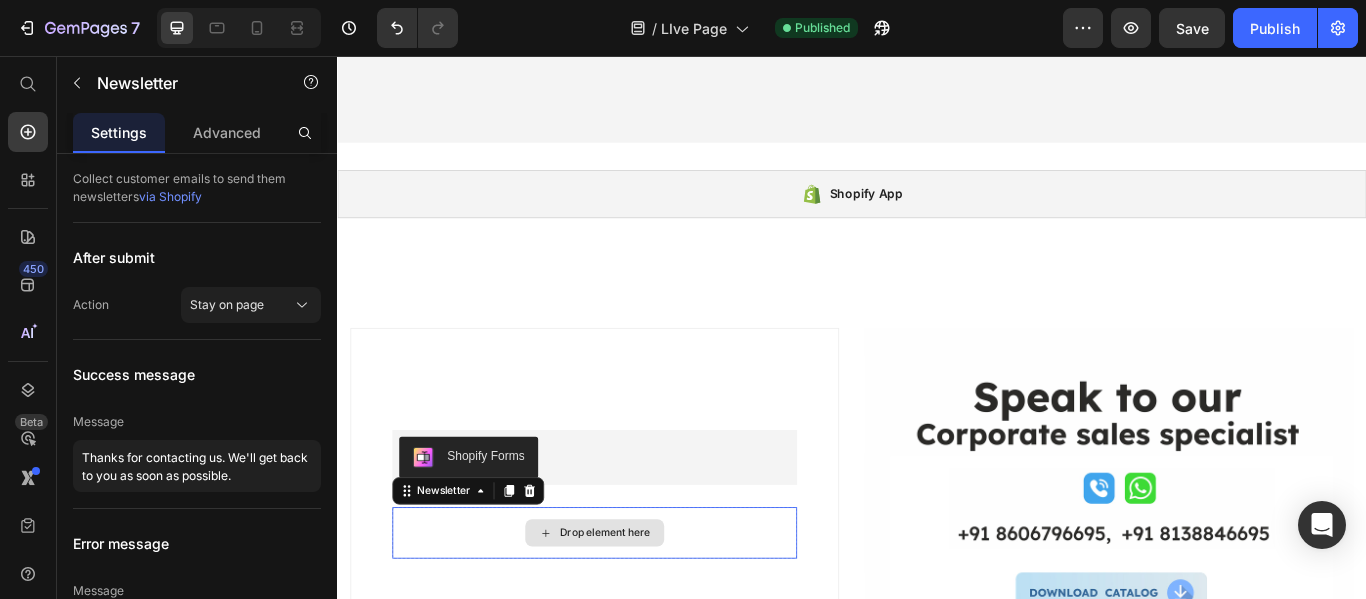 click on "Drop element here" at bounding box center (637, 612) 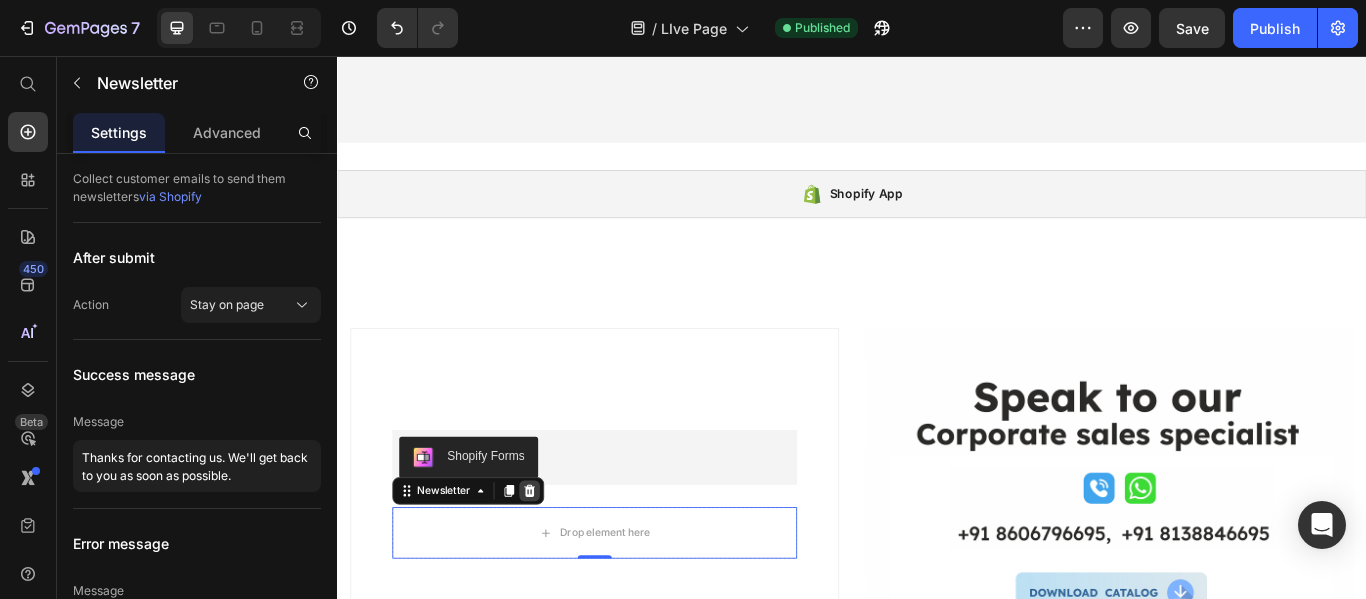 click 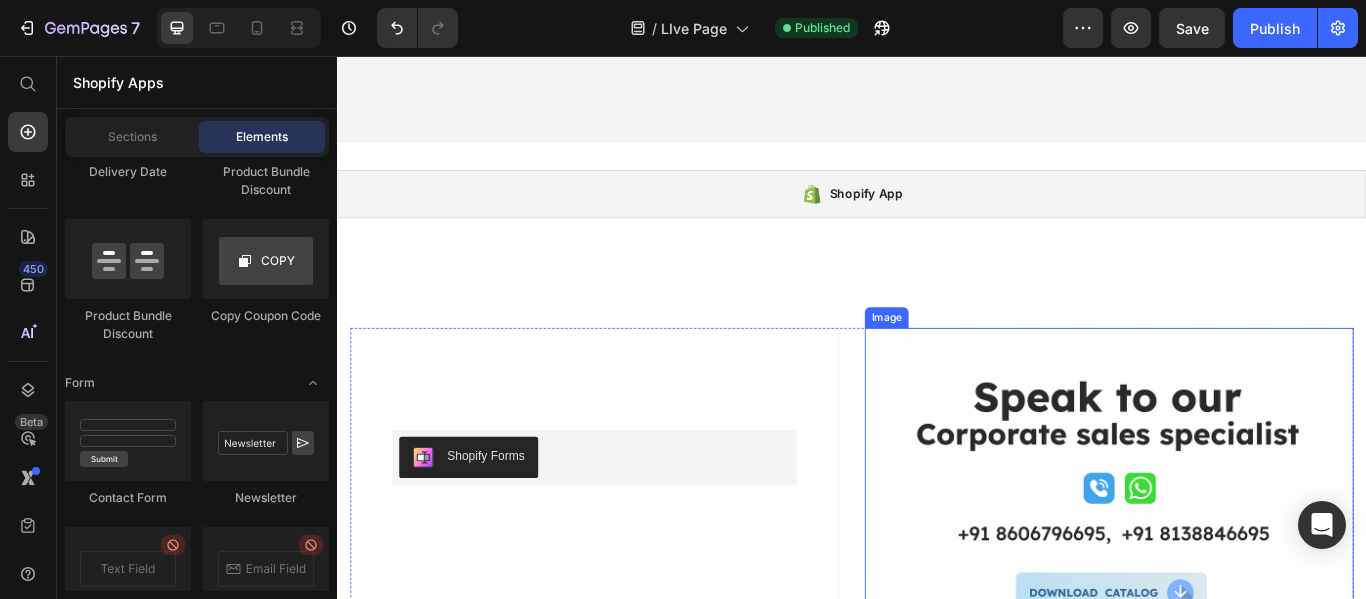 click at bounding box center [1237, 658] 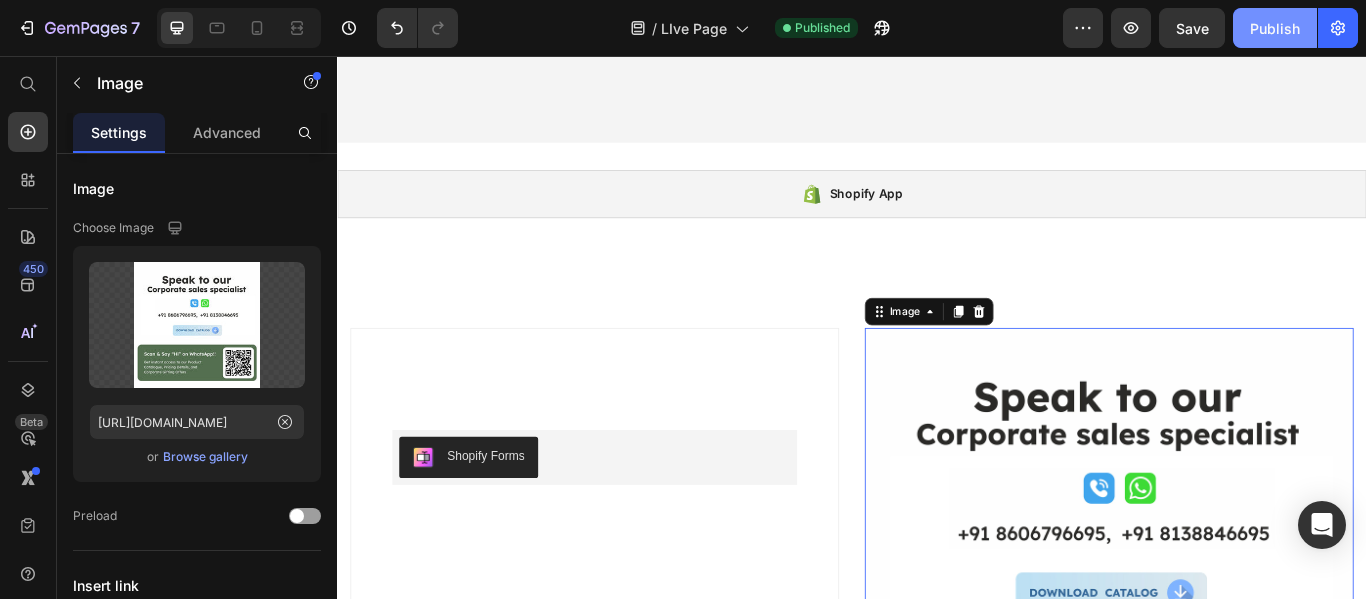 click on "Publish" at bounding box center [1275, 28] 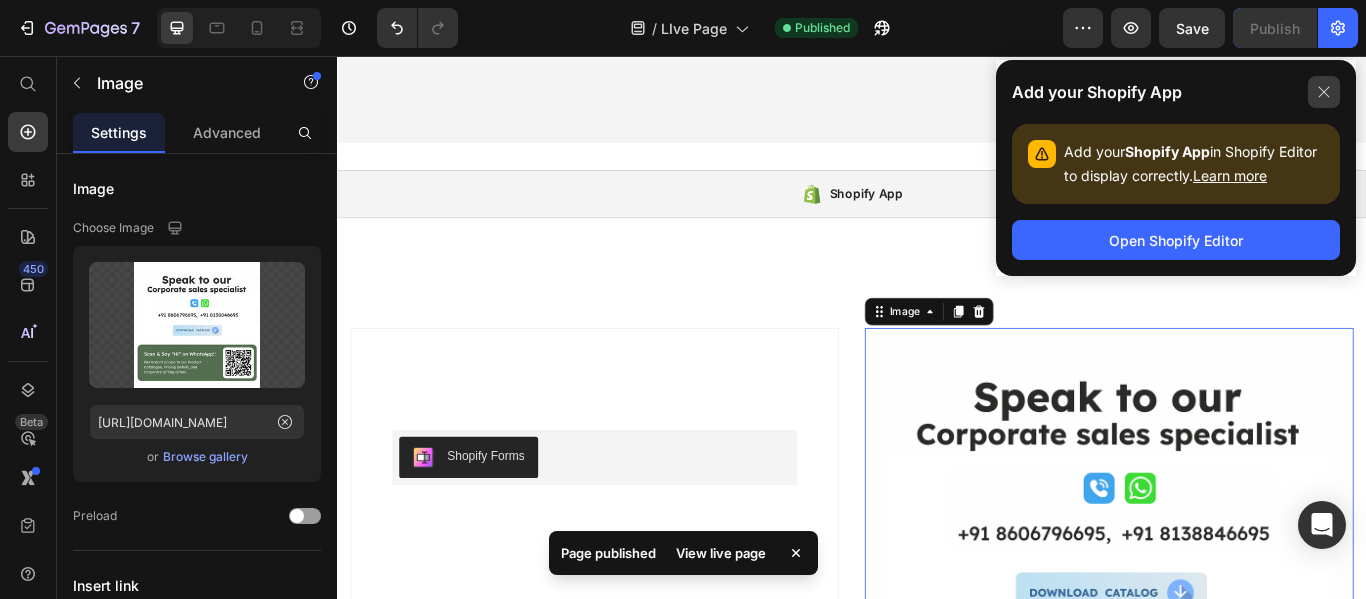 click 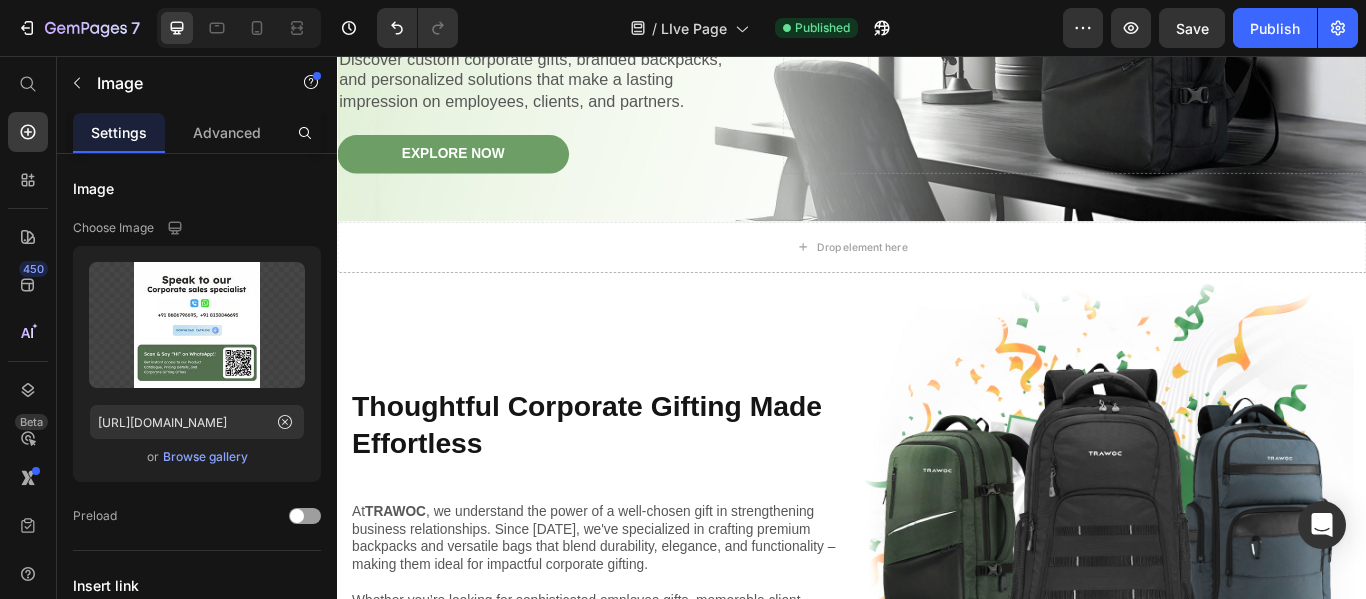 scroll, scrollTop: 305, scrollLeft: 0, axis: vertical 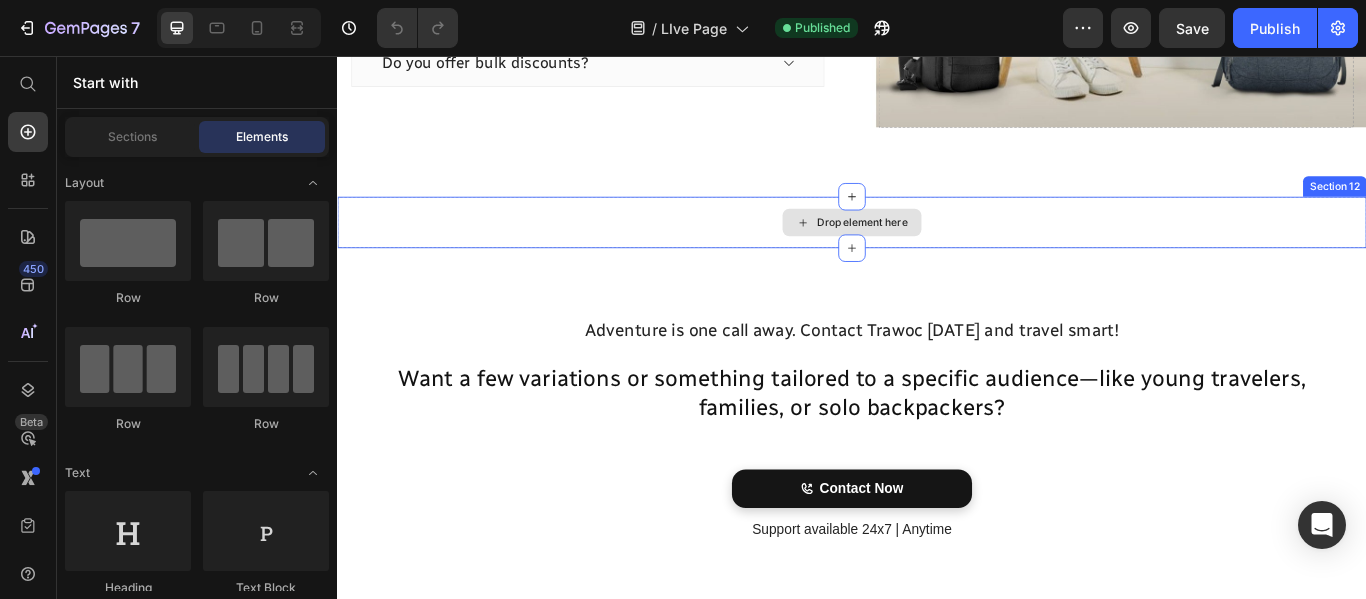 click on "Drop element here" at bounding box center [937, 250] 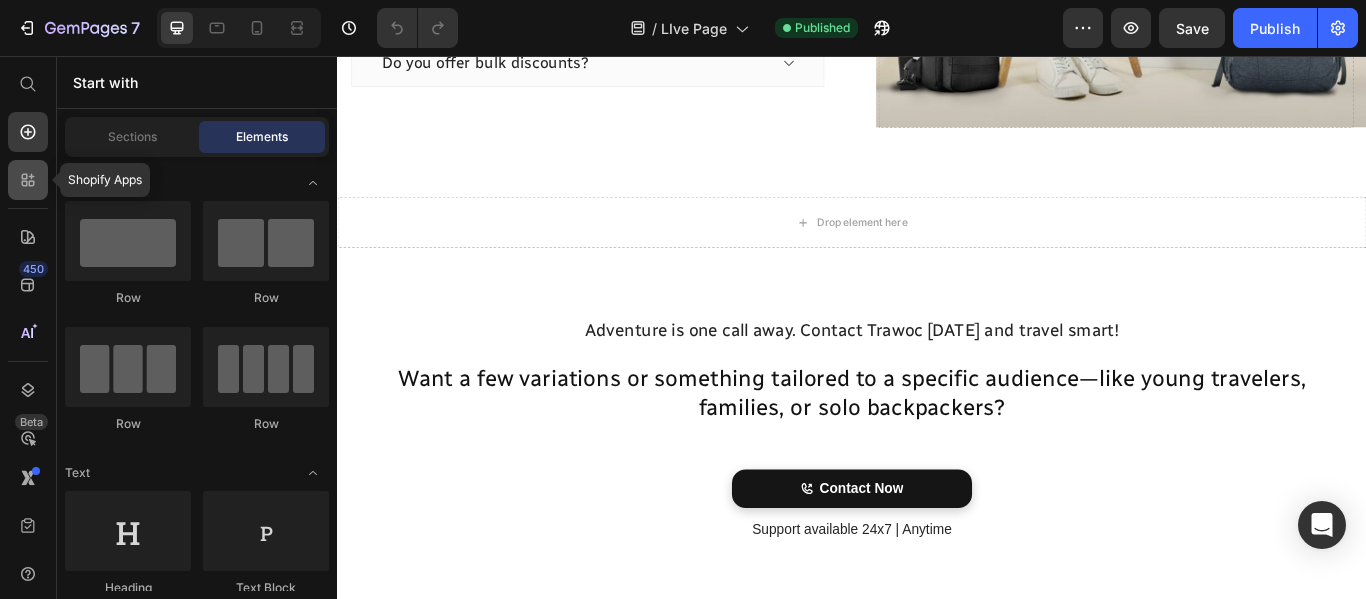 click 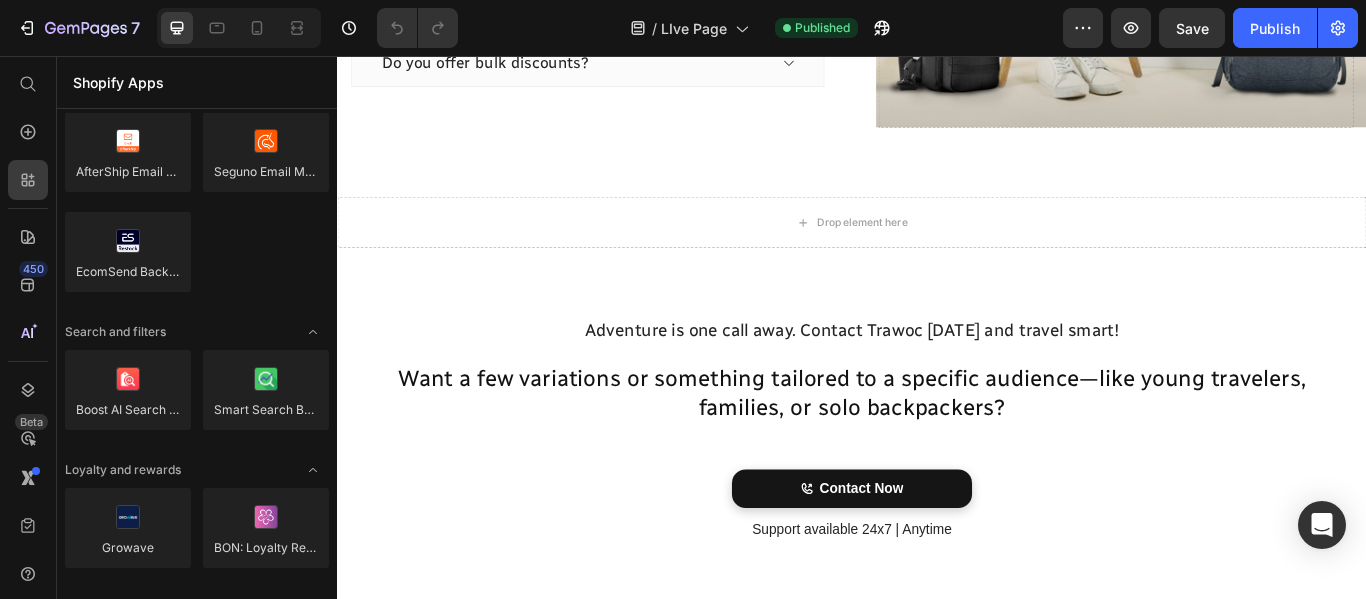 scroll, scrollTop: 5843, scrollLeft: 0, axis: vertical 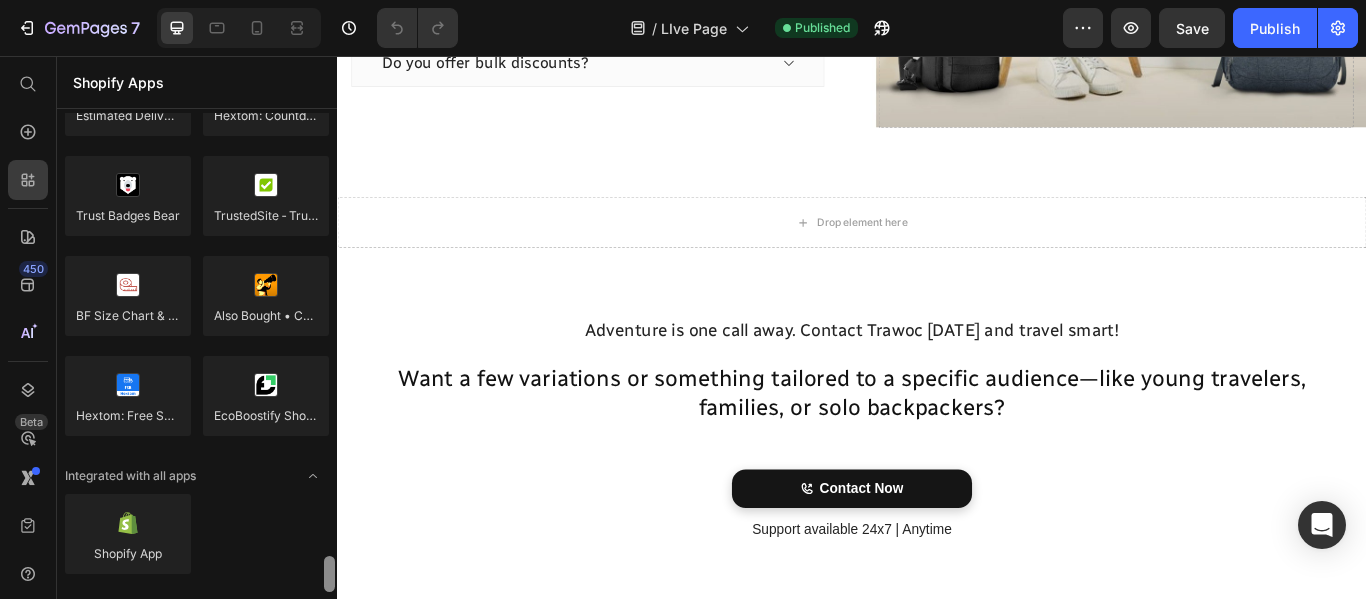 drag, startPoint x: 330, startPoint y: 128, endPoint x: 325, endPoint y: 602, distance: 474.02637 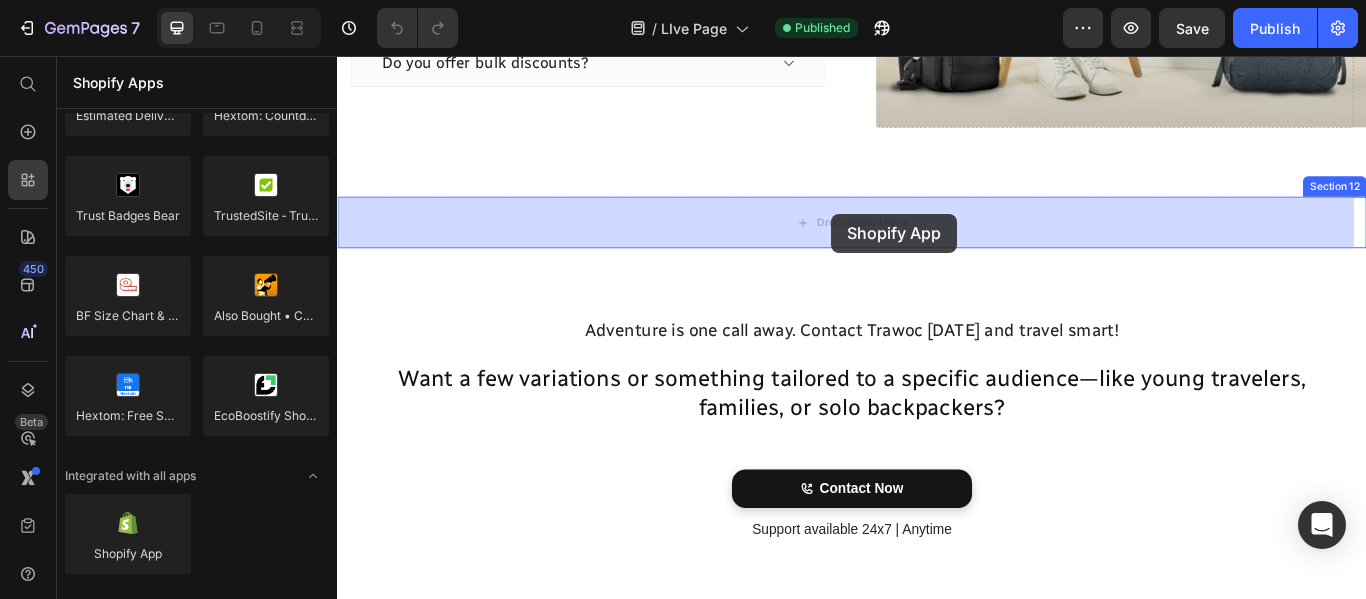 drag, startPoint x: 485, startPoint y: 595, endPoint x: 913, endPoint y: 240, distance: 556.0657 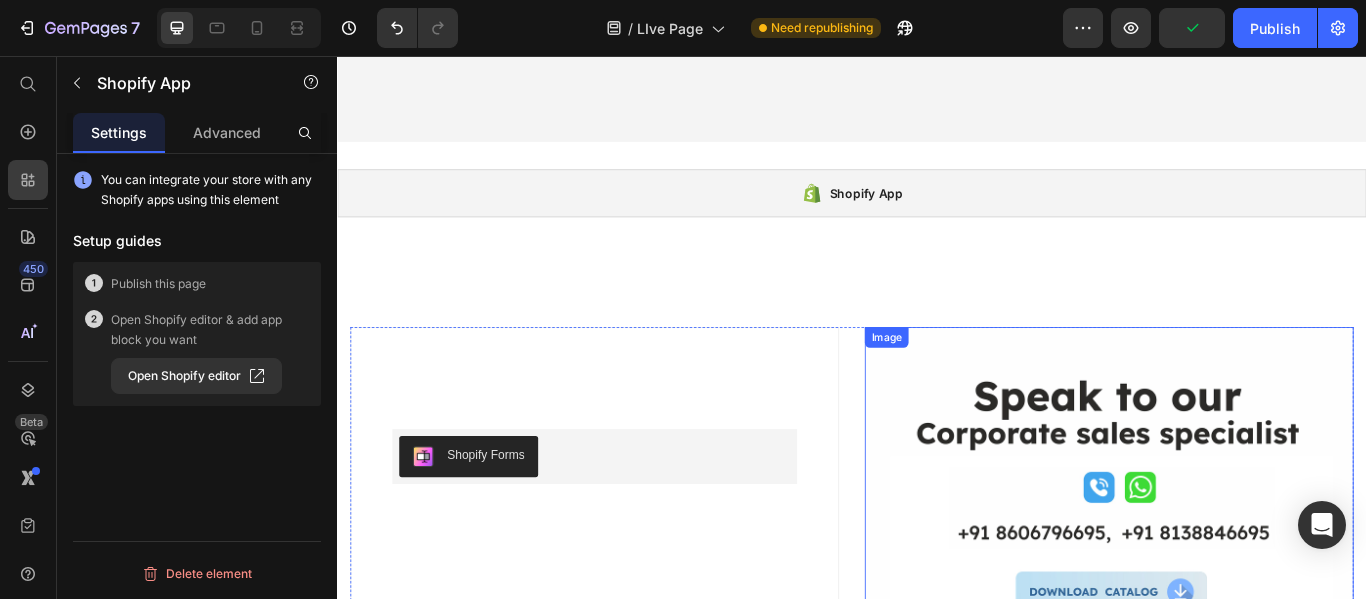 scroll, scrollTop: 2099, scrollLeft: 0, axis: vertical 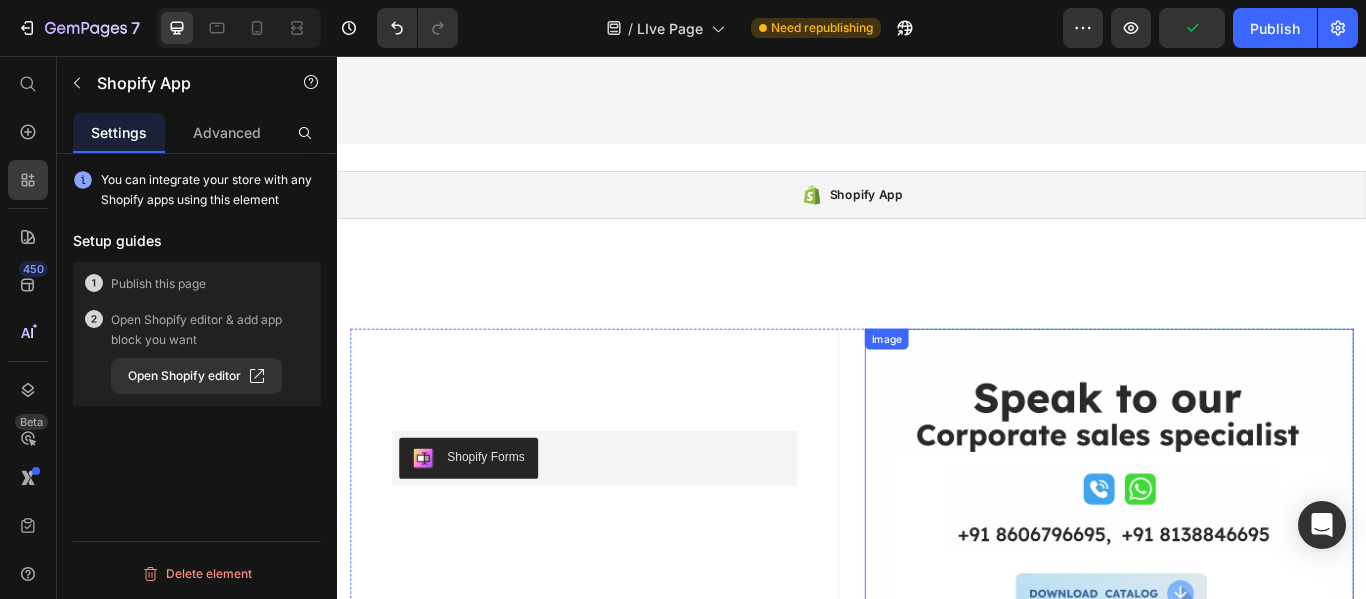 click at bounding box center [1237, 659] 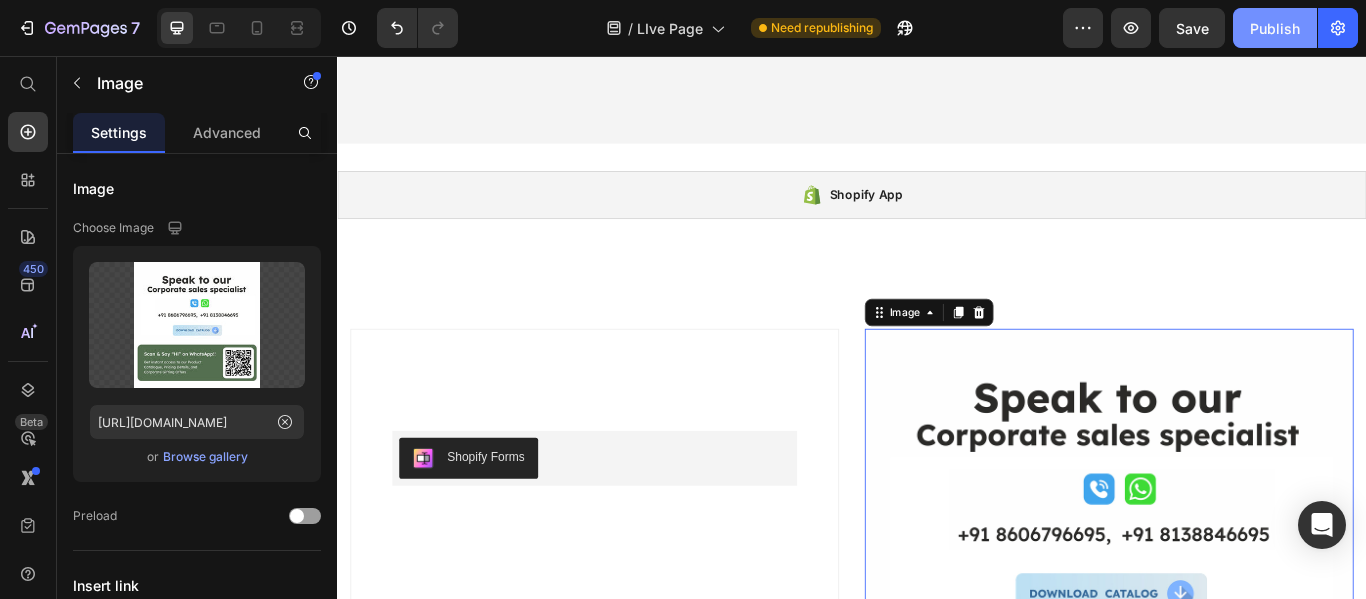 click on "Publish" at bounding box center (1275, 28) 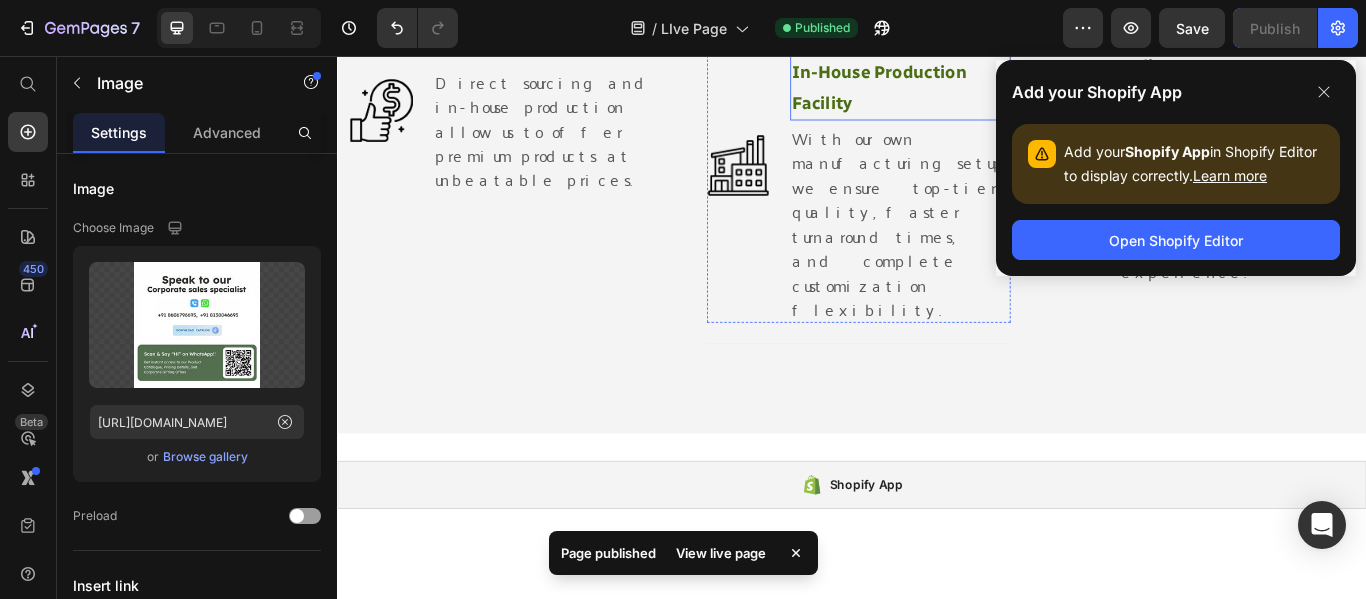 scroll, scrollTop: 1698, scrollLeft: 0, axis: vertical 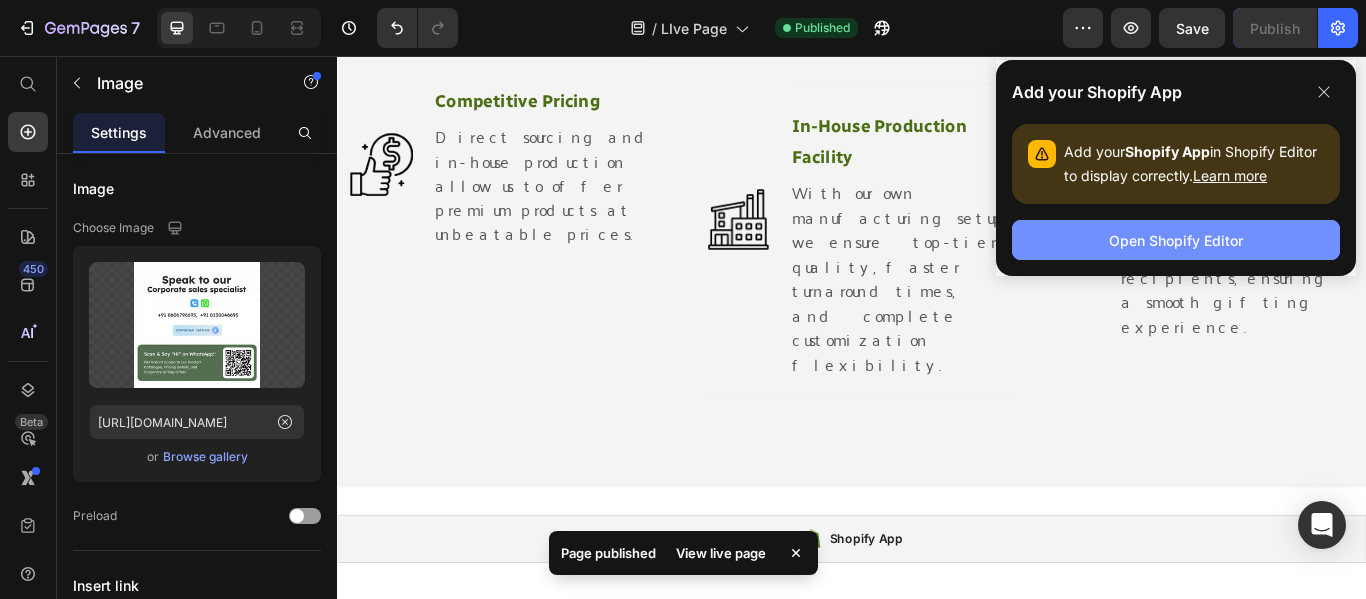 click on "Open Shopify Editor" at bounding box center (1176, 240) 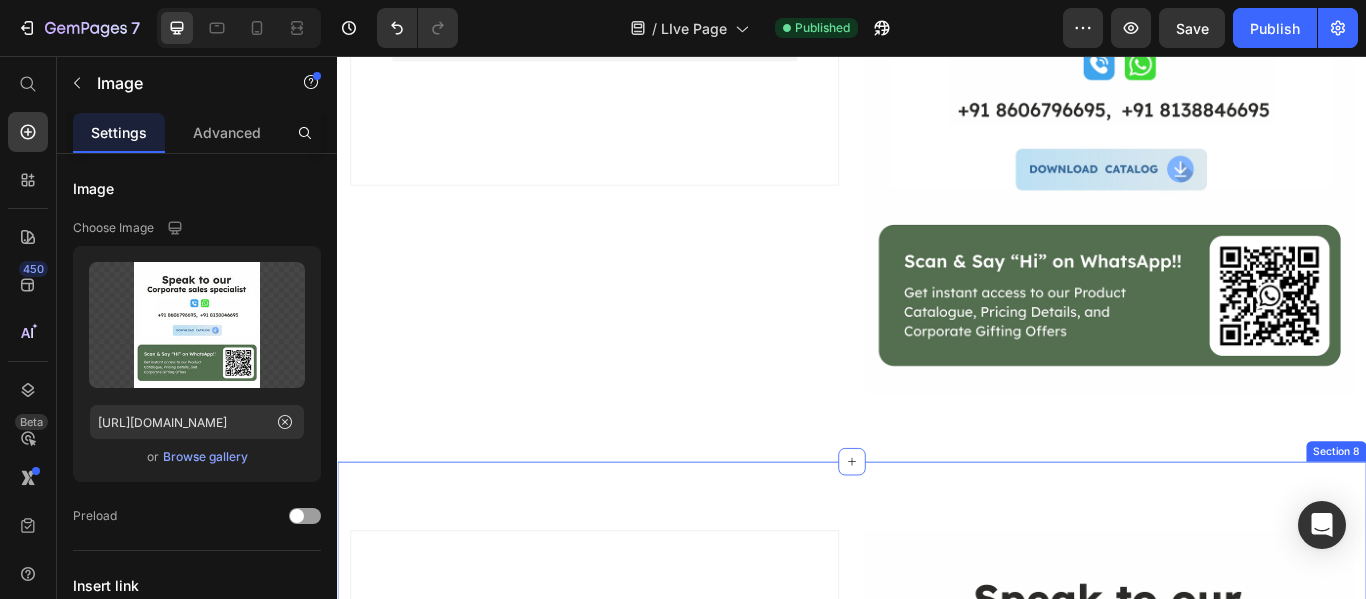 scroll, scrollTop: 2296, scrollLeft: 0, axis: vertical 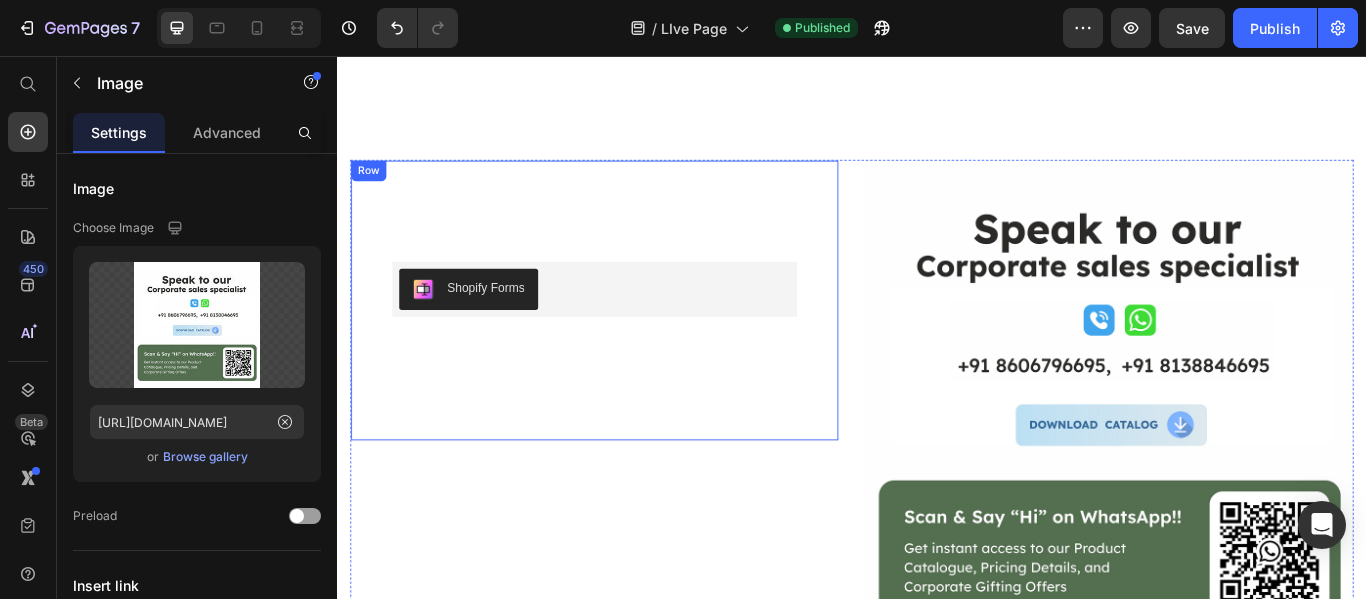 click on "Shopify Forms Shopify Forms Sign up to be the first to hear about exclusive deals, special offers and upcoming collections Text block Row Row" at bounding box center [637, 341] 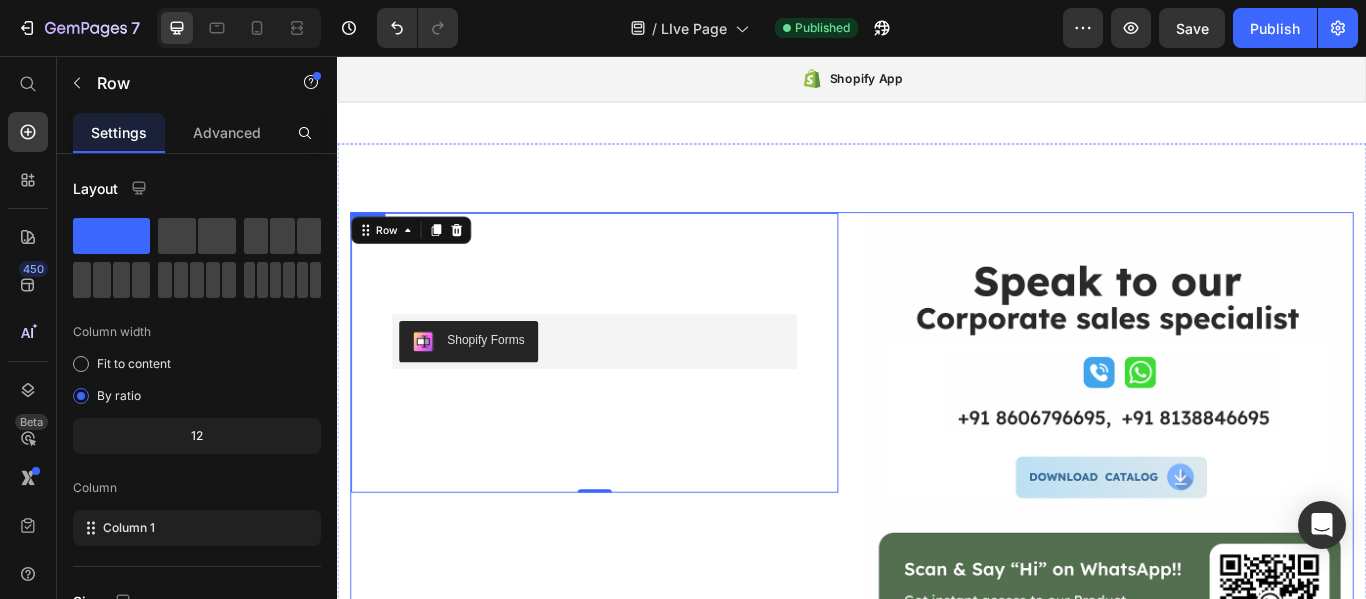 scroll, scrollTop: 2196, scrollLeft: 0, axis: vertical 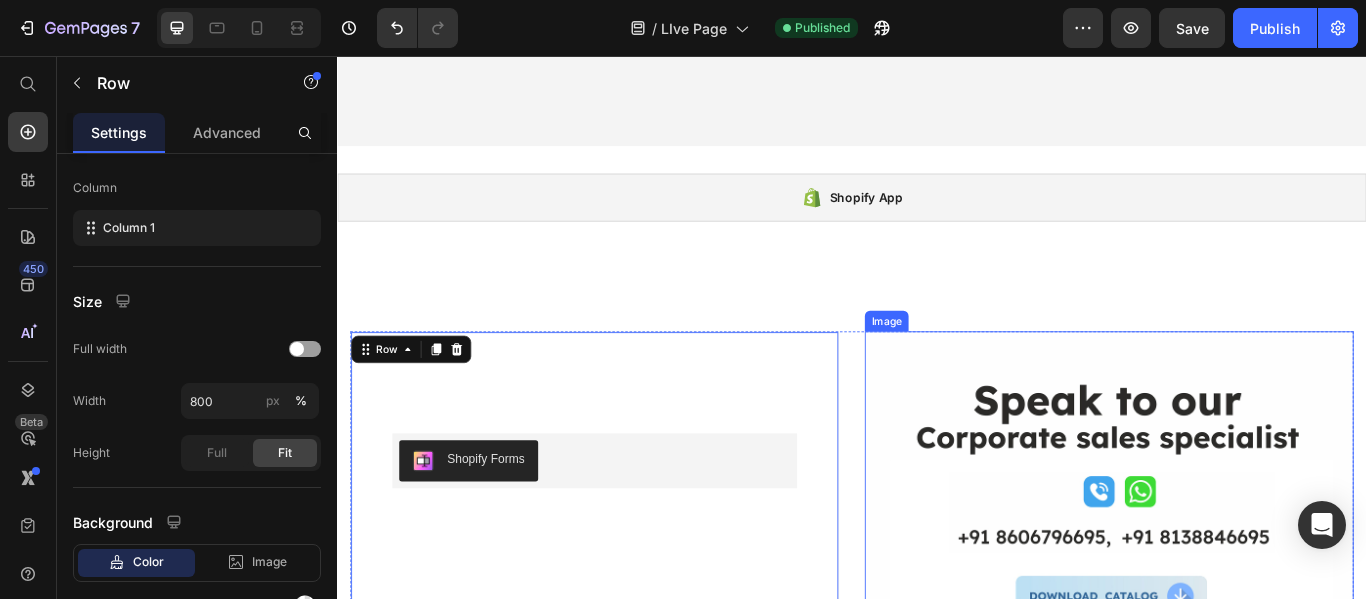 click at bounding box center [1237, 662] 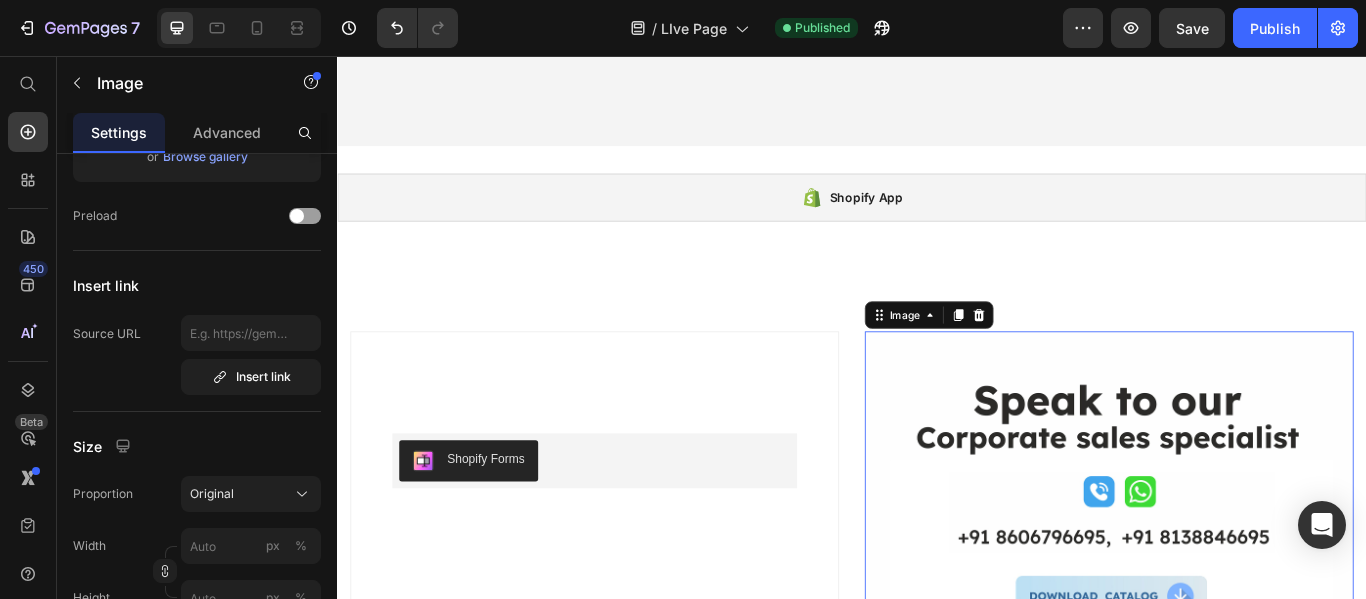 scroll, scrollTop: 0, scrollLeft: 0, axis: both 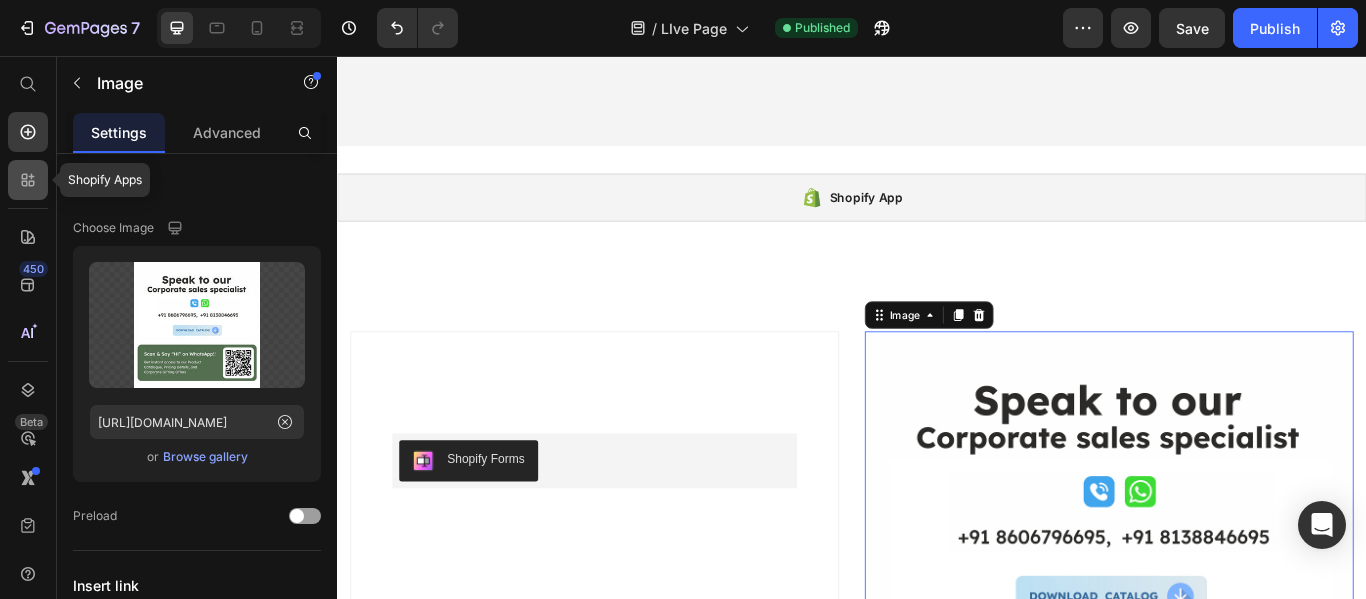 click 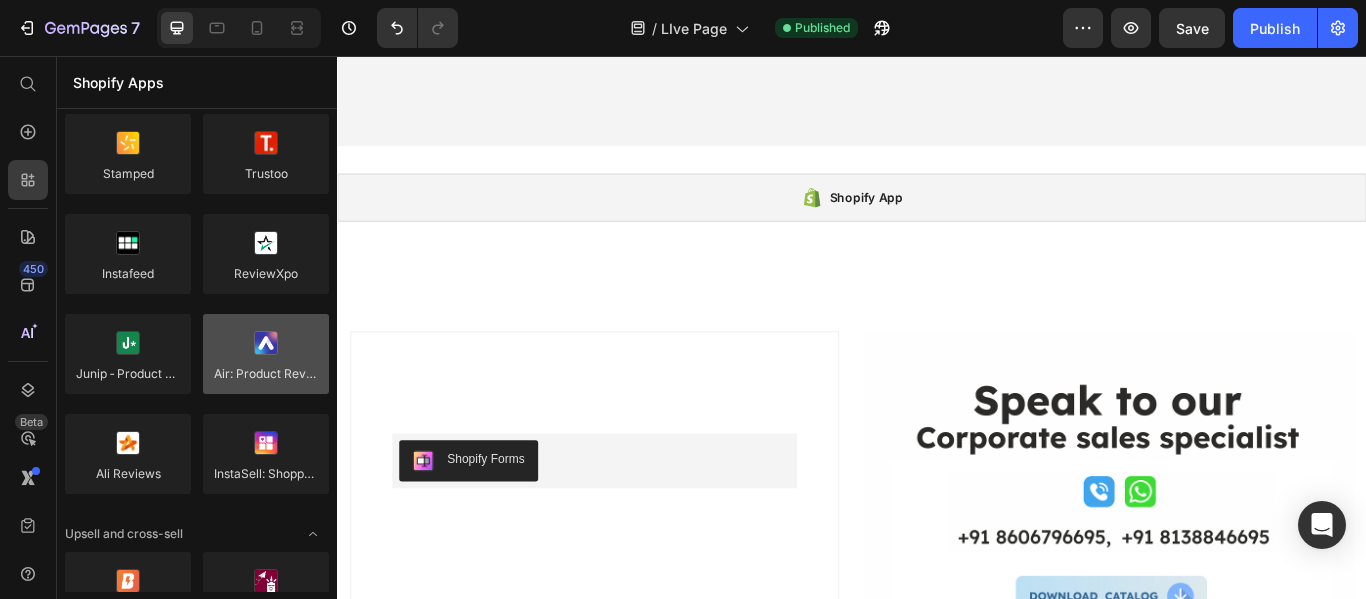 scroll, scrollTop: 0, scrollLeft: 0, axis: both 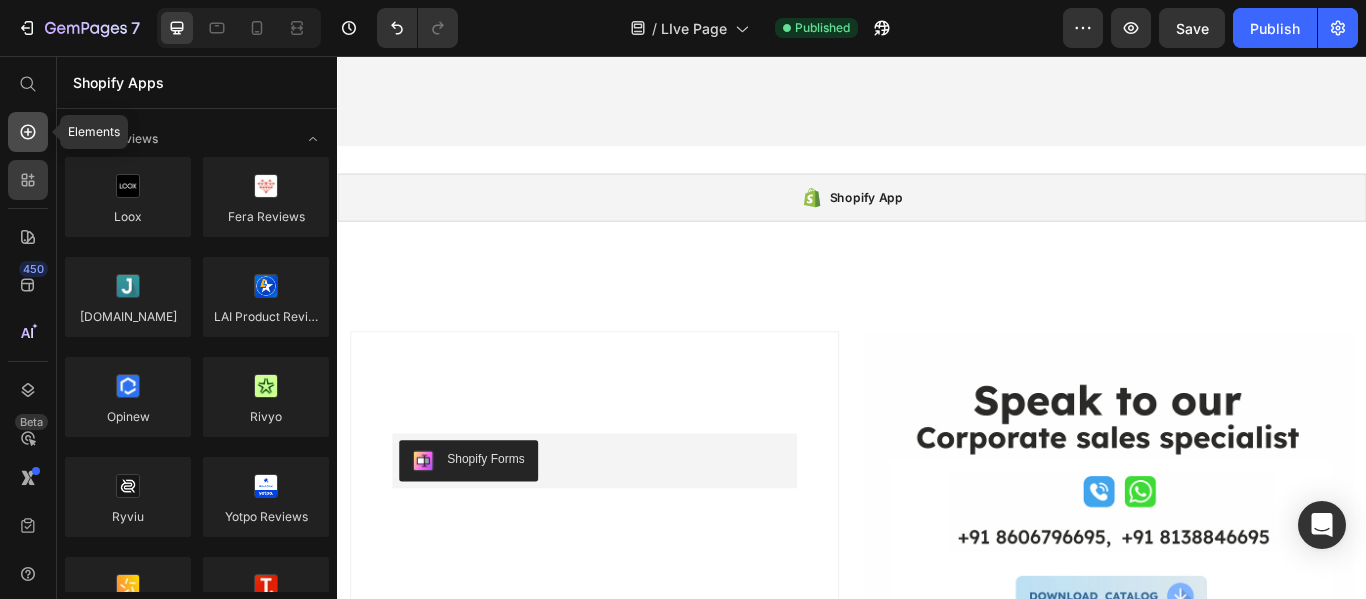 click 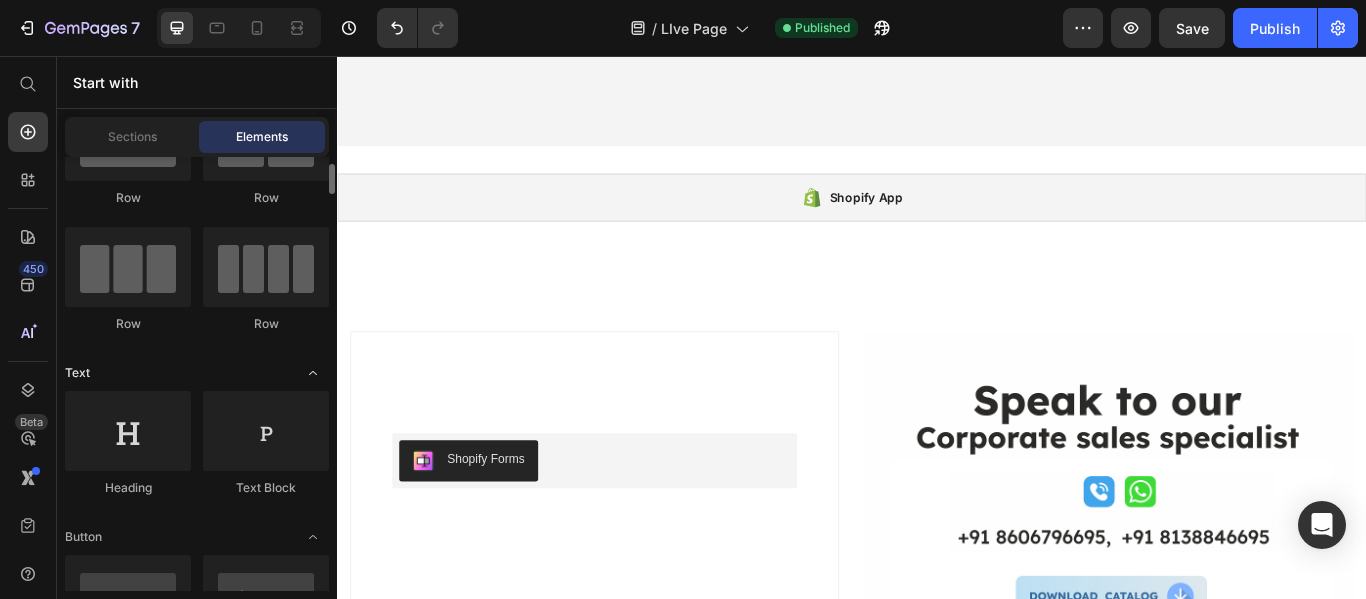 scroll, scrollTop: 200, scrollLeft: 0, axis: vertical 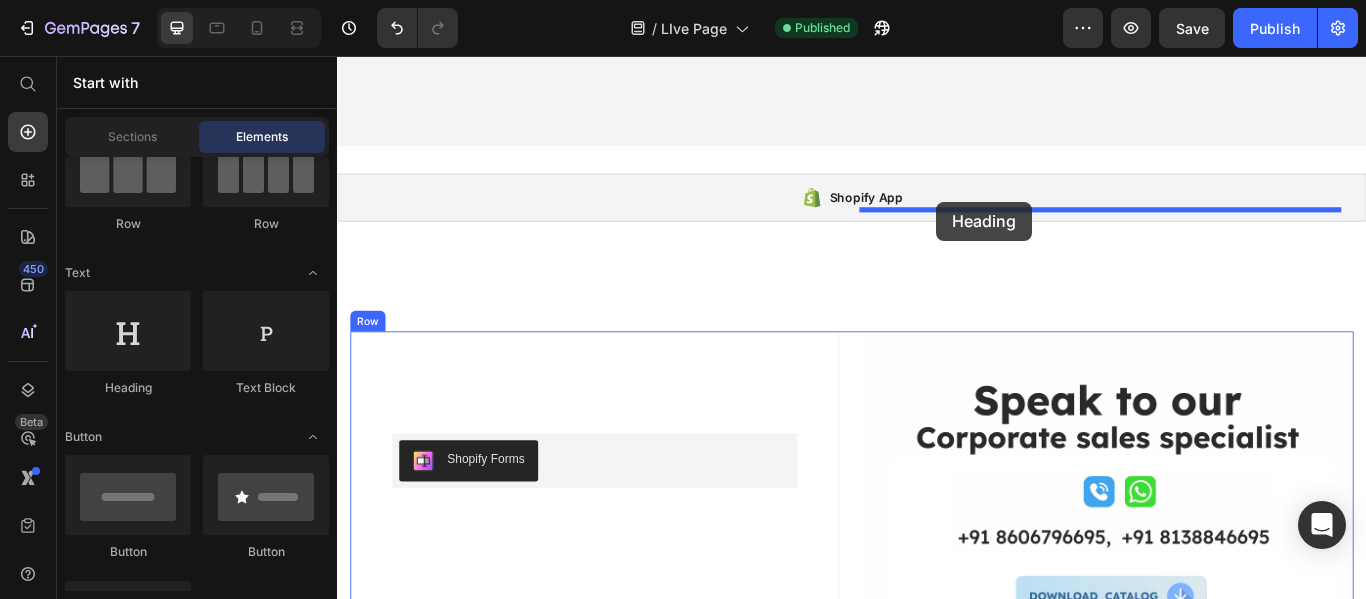 drag, startPoint x: 473, startPoint y: 395, endPoint x: 1036, endPoint y: 226, distance: 587.818 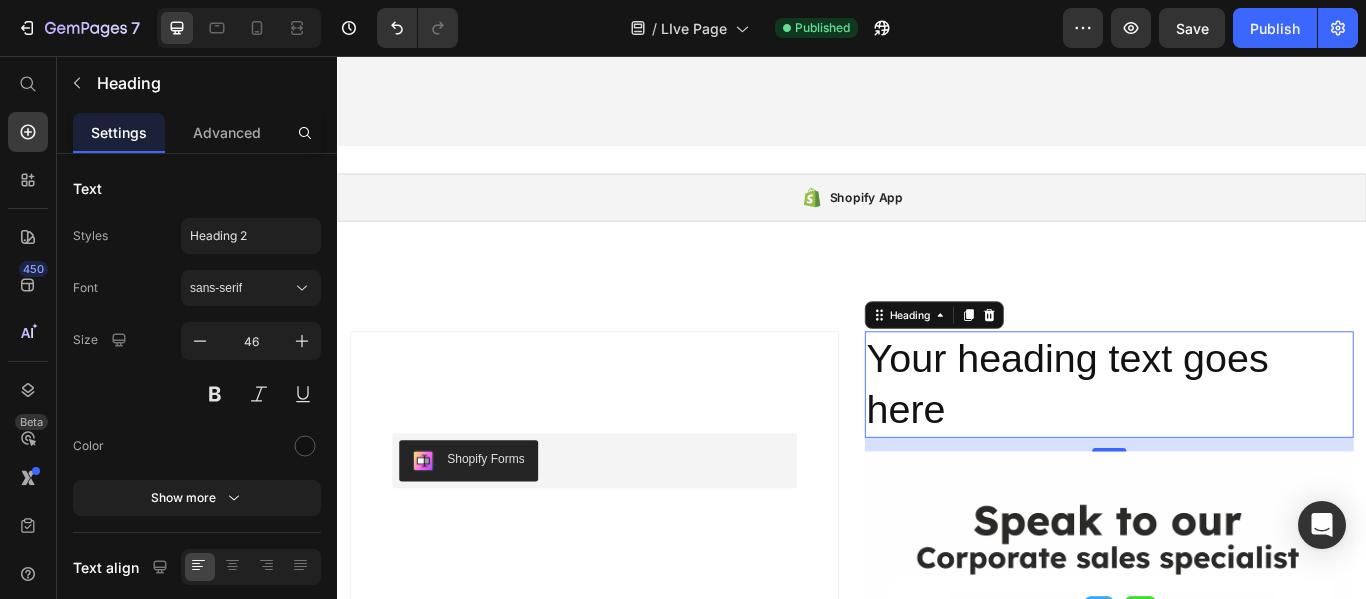 click on "Your heading text goes here" at bounding box center [1237, 439] 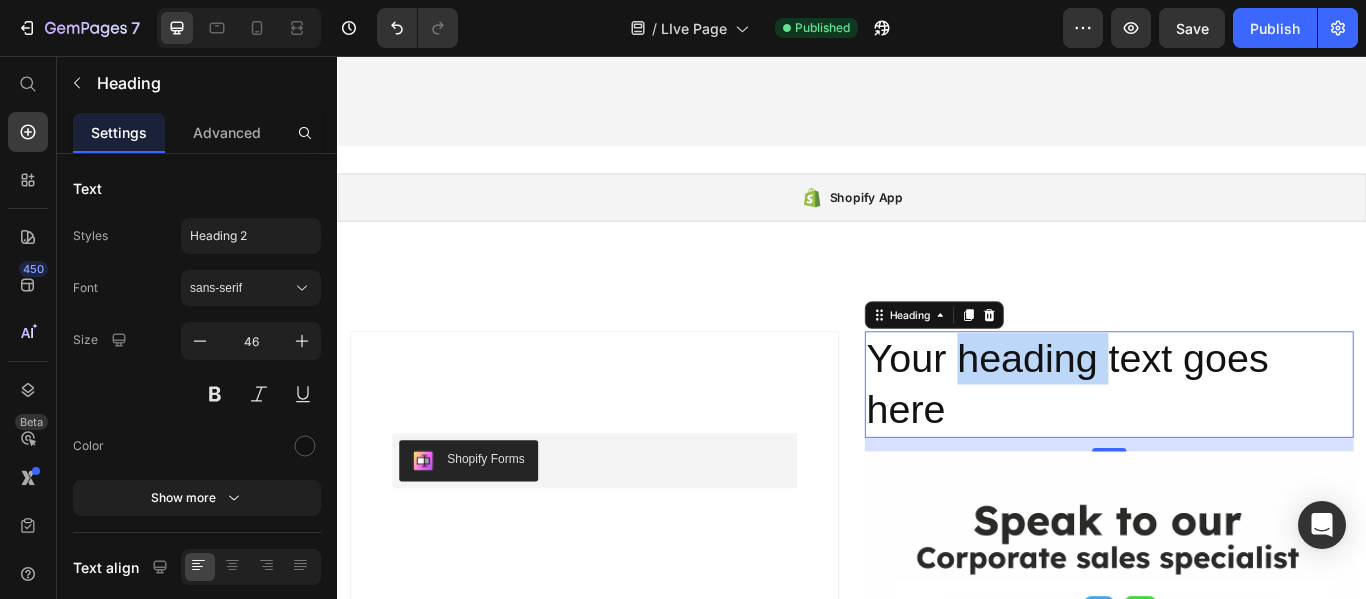 click on "Your heading text goes here" at bounding box center (1237, 439) 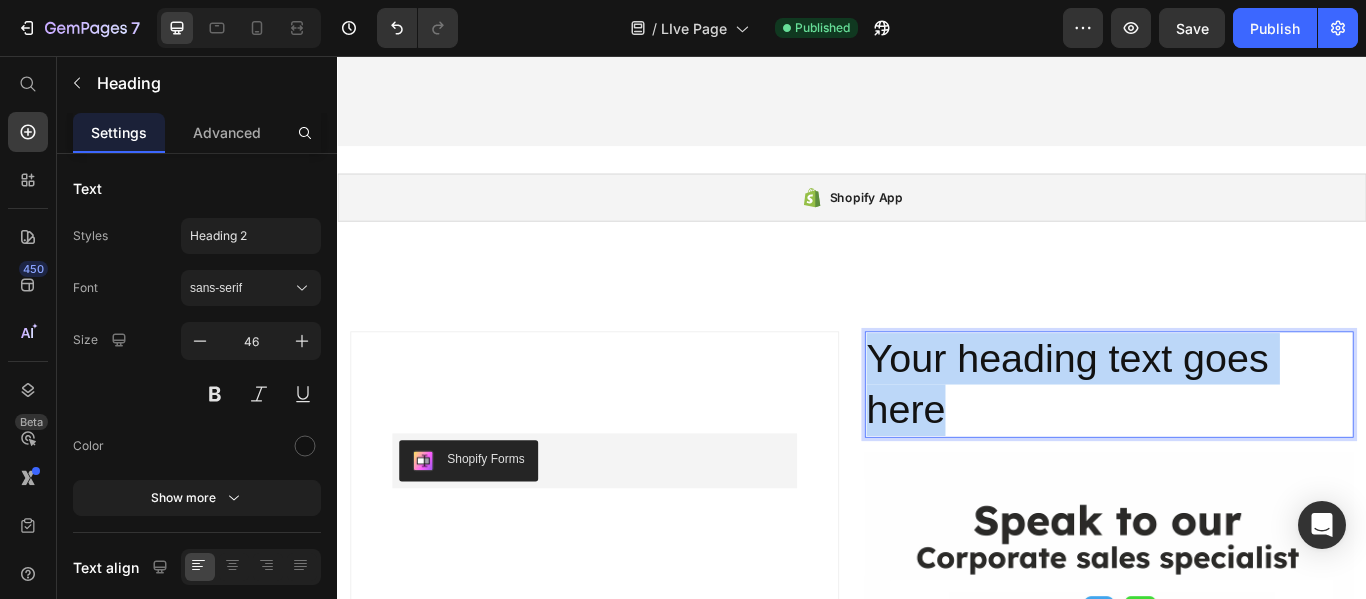 click on "Your heading text goes here" at bounding box center [1237, 439] 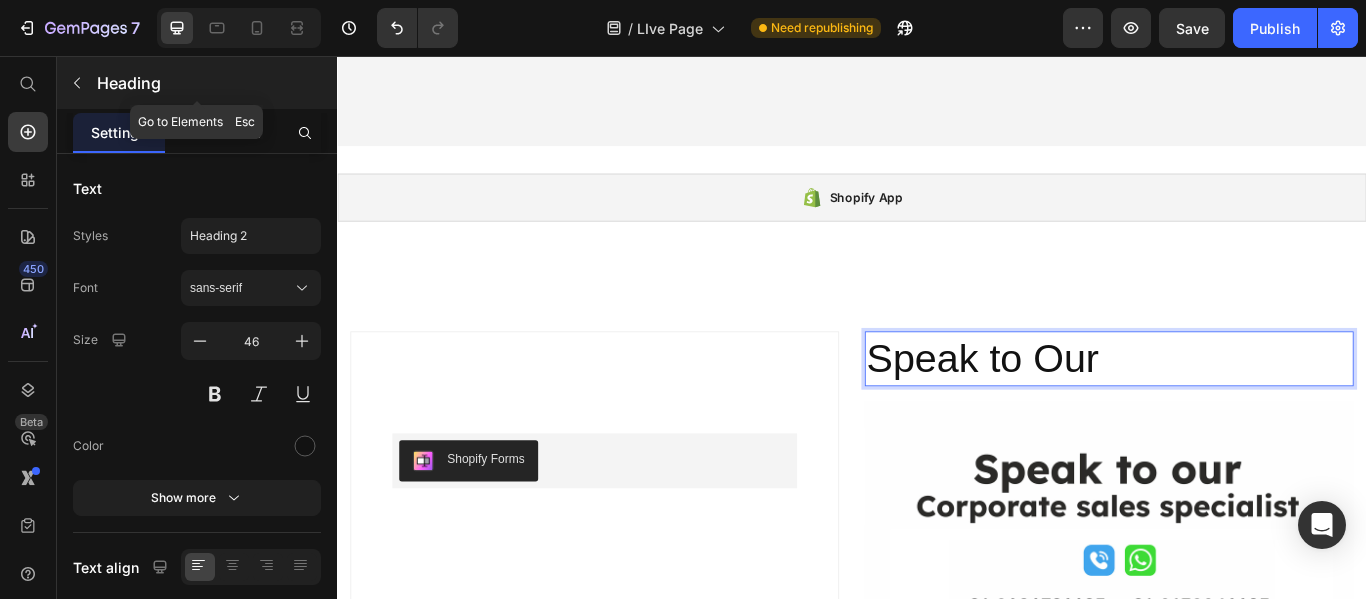 click 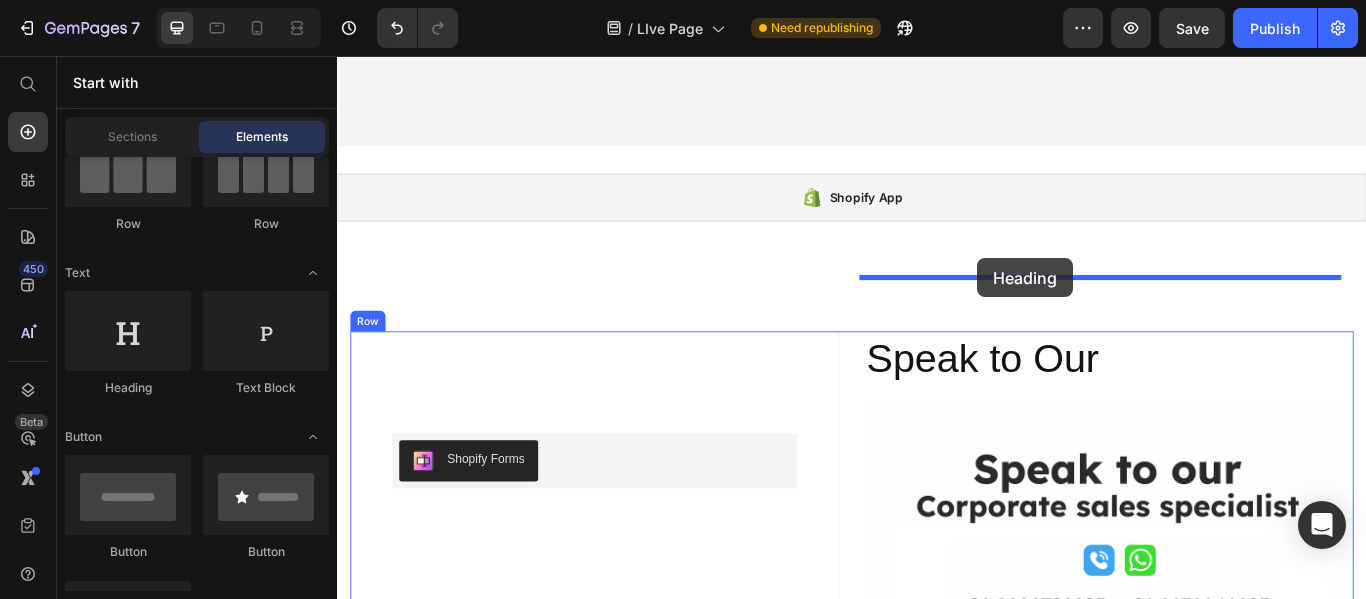 drag, startPoint x: 439, startPoint y: 391, endPoint x: 1083, endPoint y: 292, distance: 651.56506 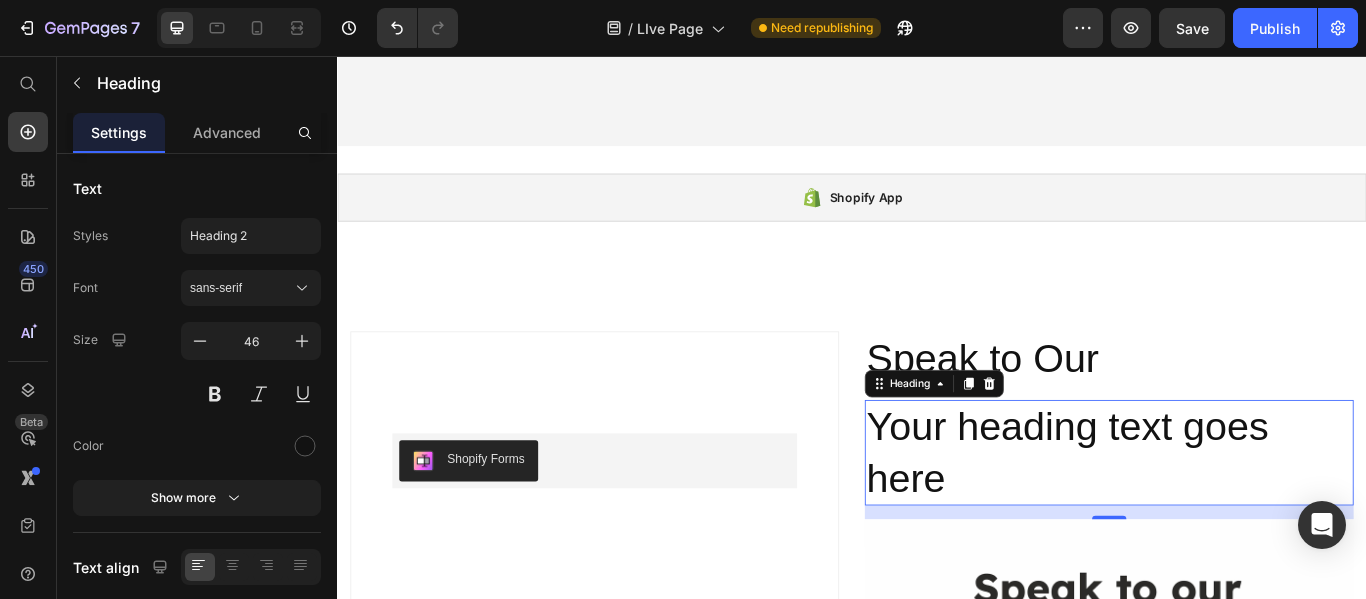 click on "Your heading text goes here" at bounding box center [1237, 519] 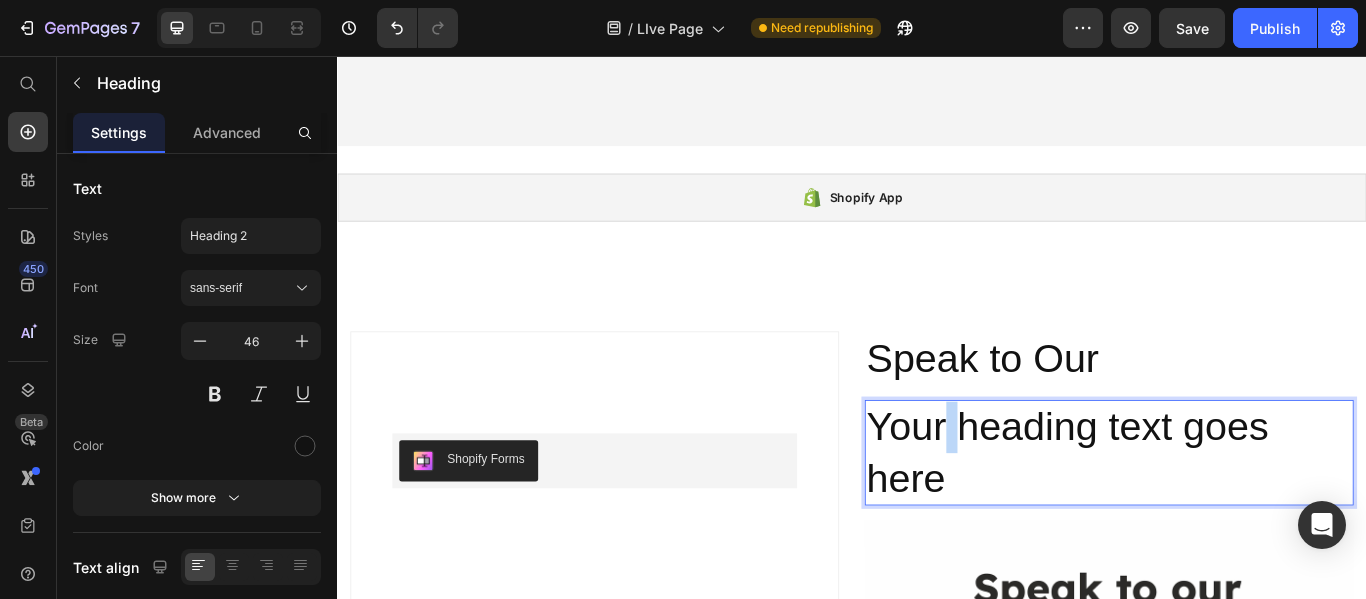 click on "Your heading text goes here" at bounding box center (1237, 519) 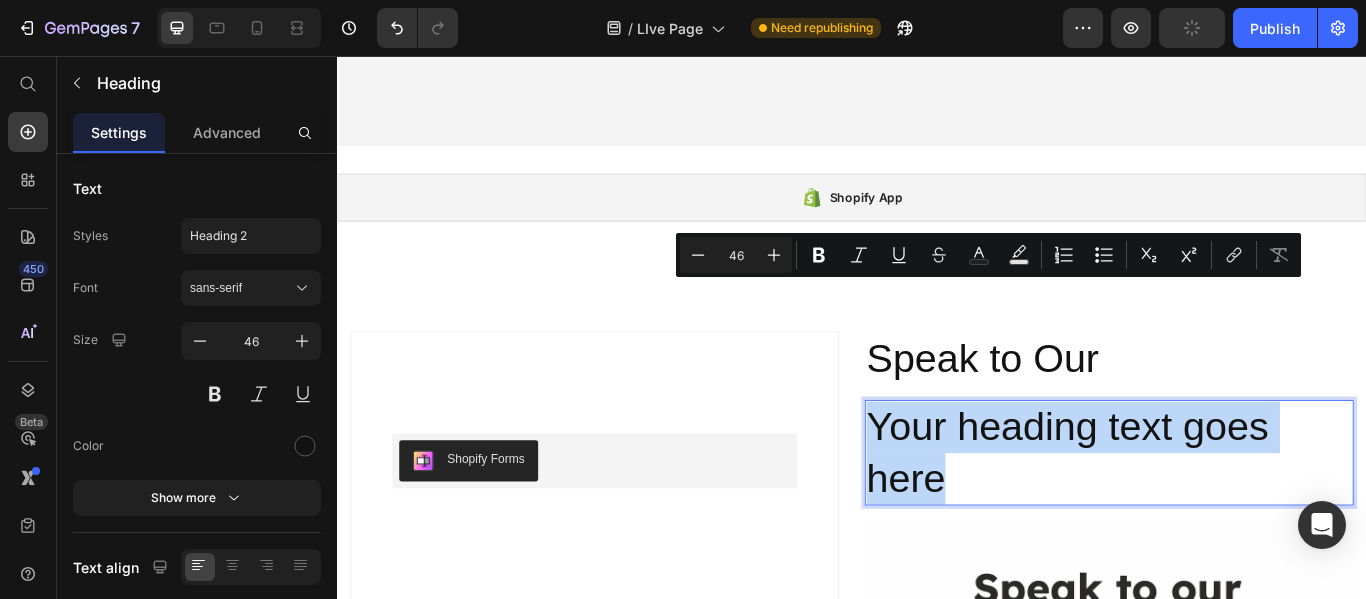 click on "Your heading text goes here" at bounding box center (1237, 519) 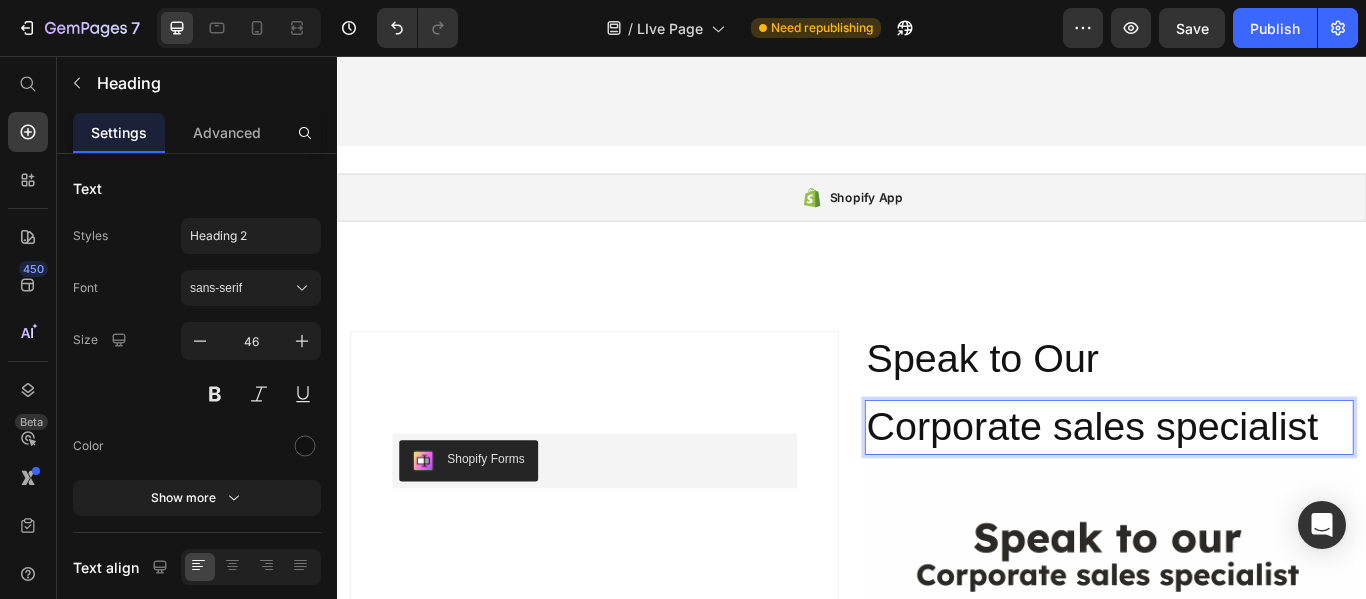click on "Corporate sales specialist" at bounding box center (1237, 489) 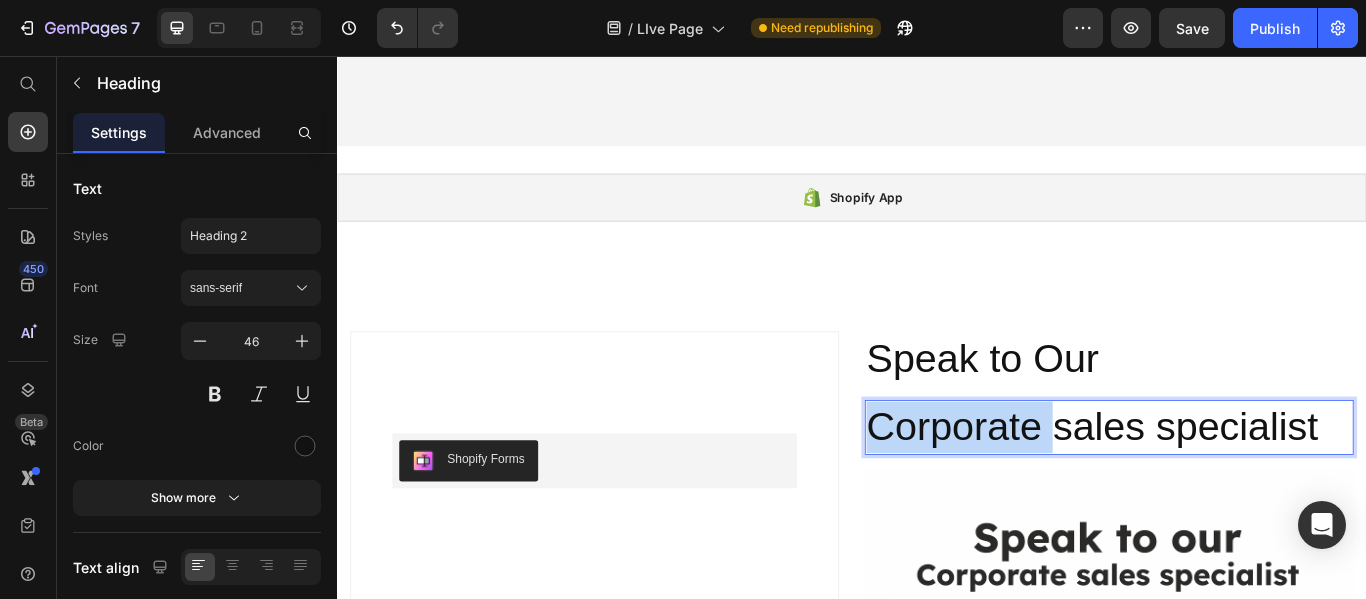 click on "Corporate sales specialist" at bounding box center [1237, 489] 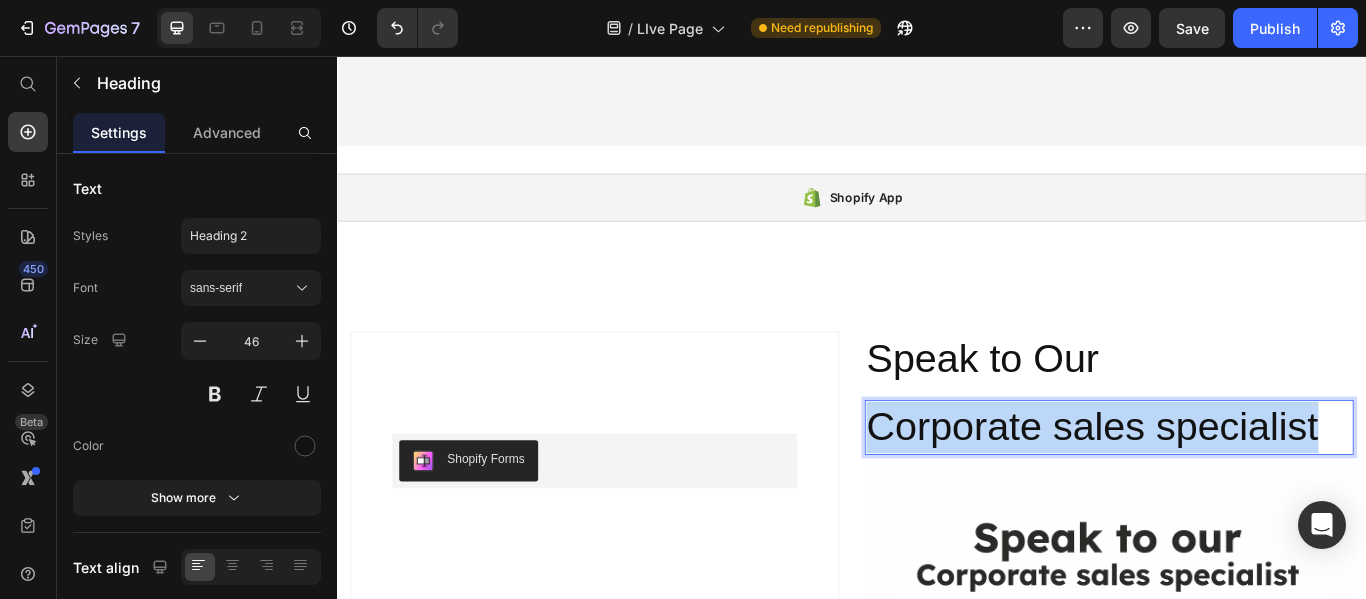 click on "Corporate sales specialist" at bounding box center [1237, 489] 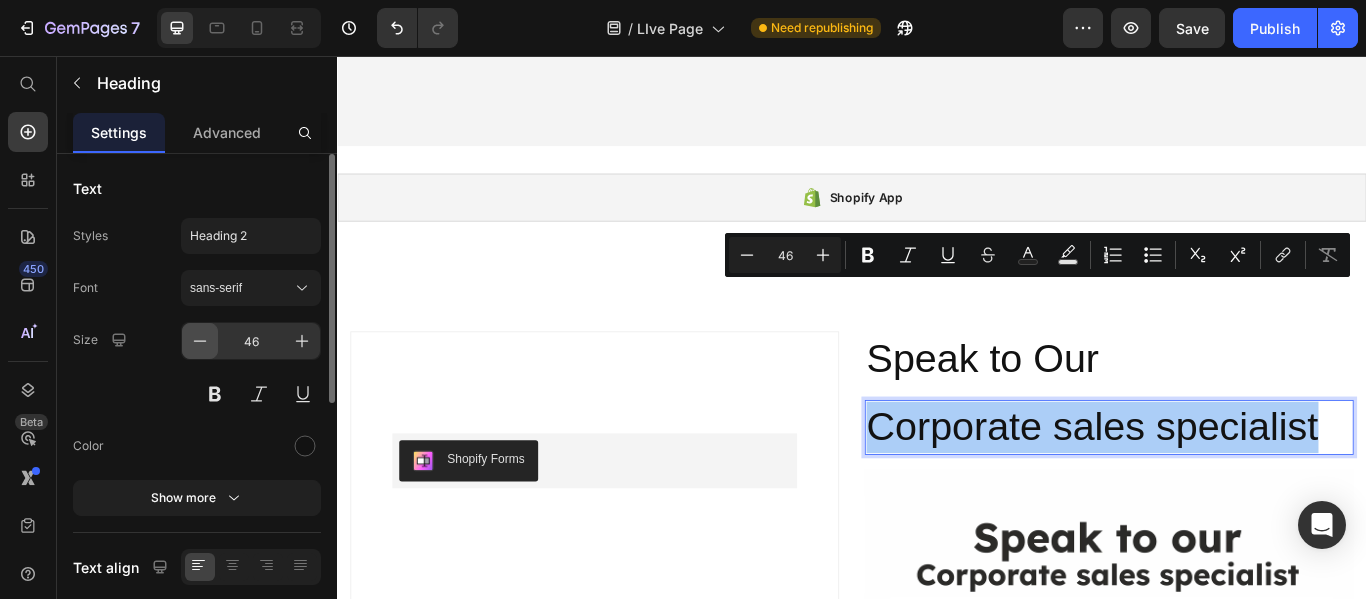 click 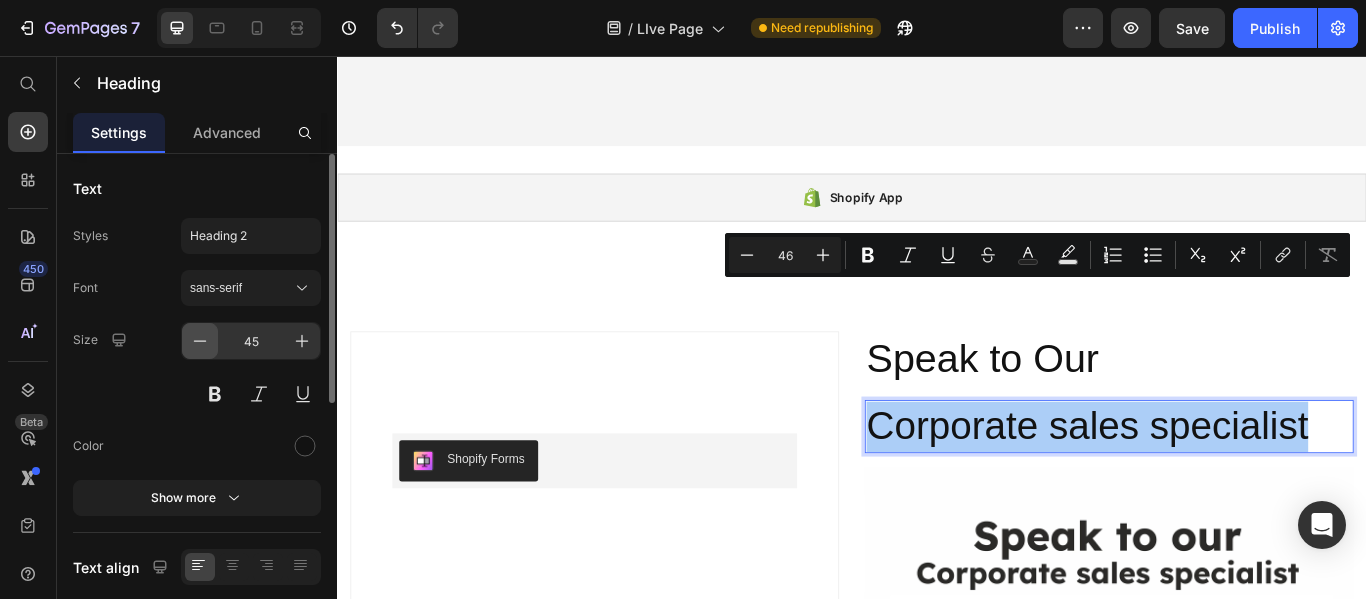 click 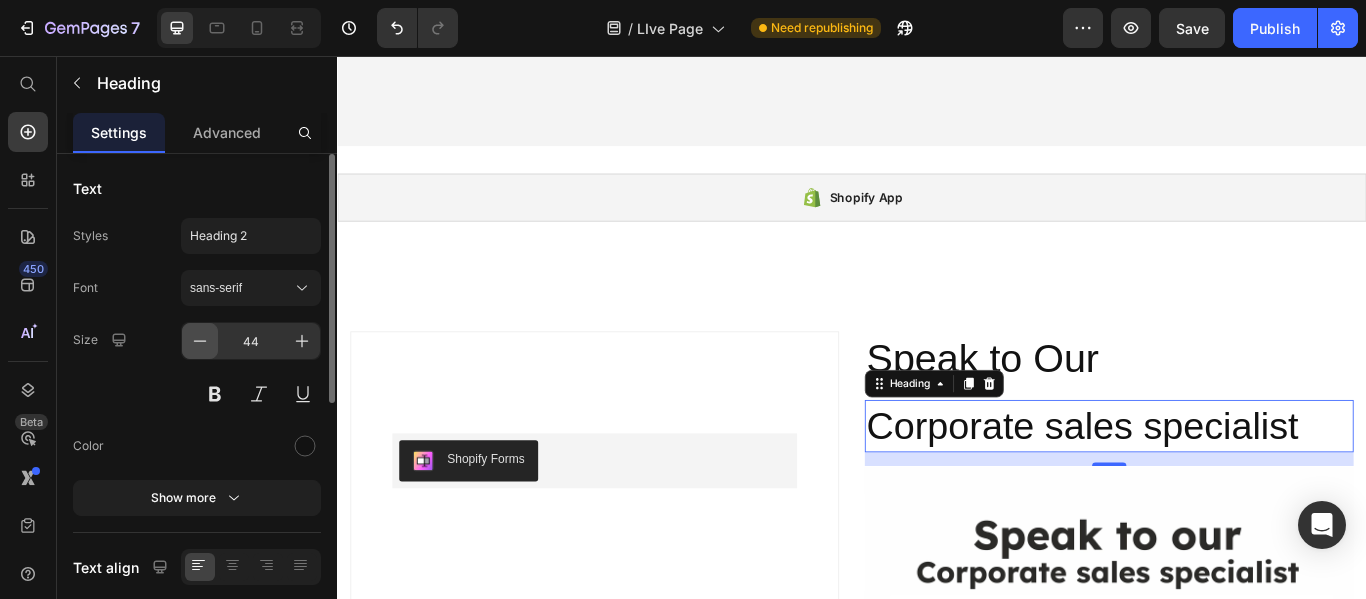 click 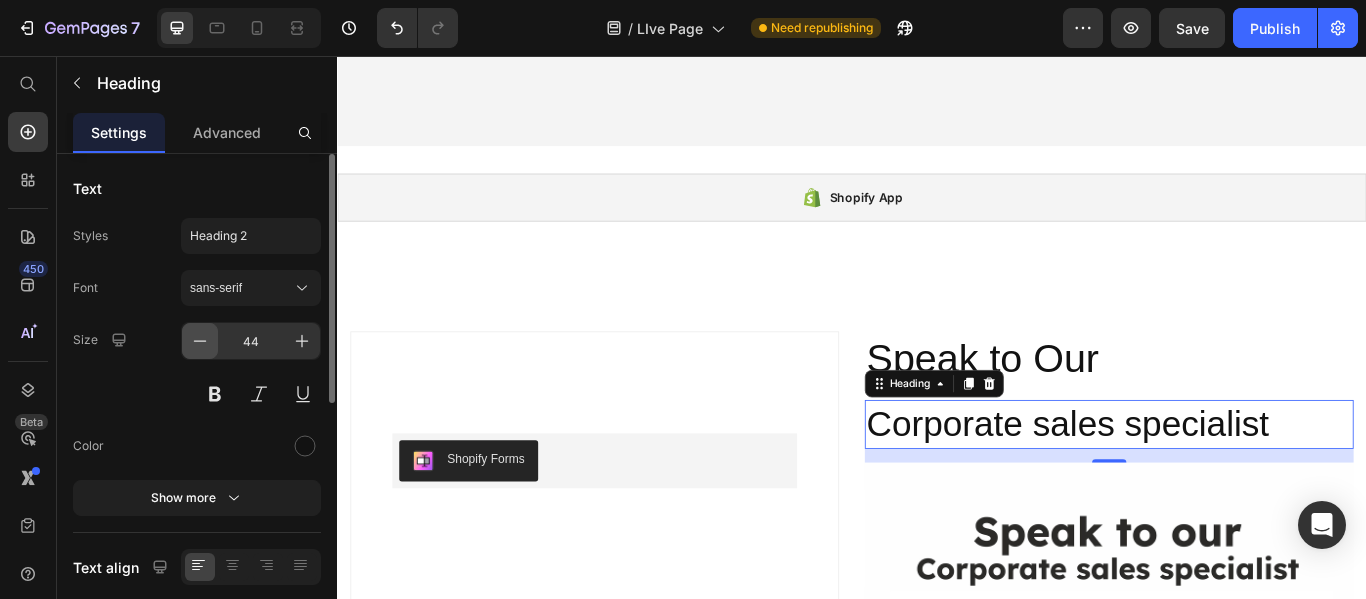 click 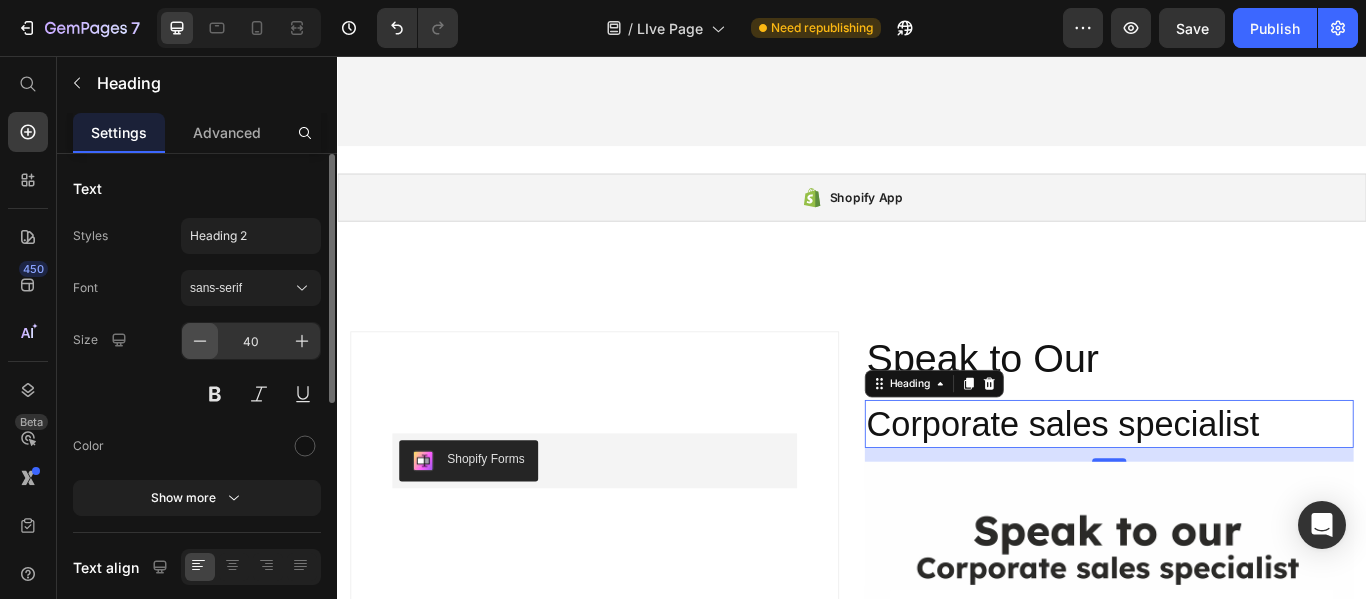 click 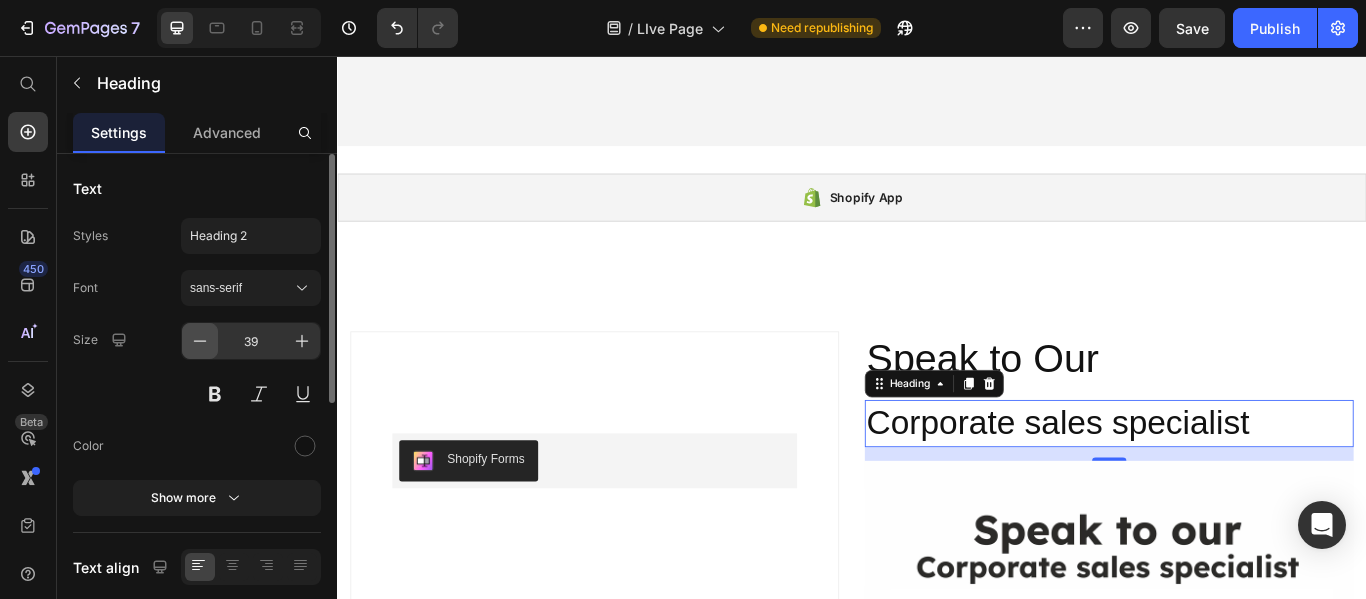click 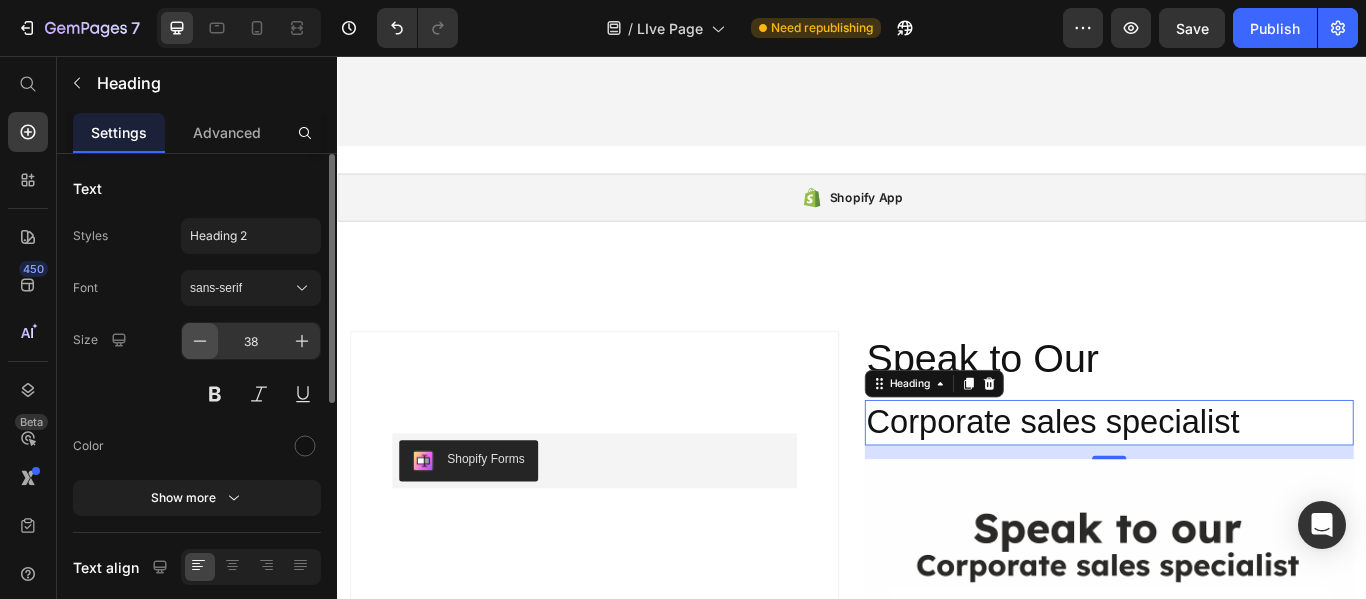 click 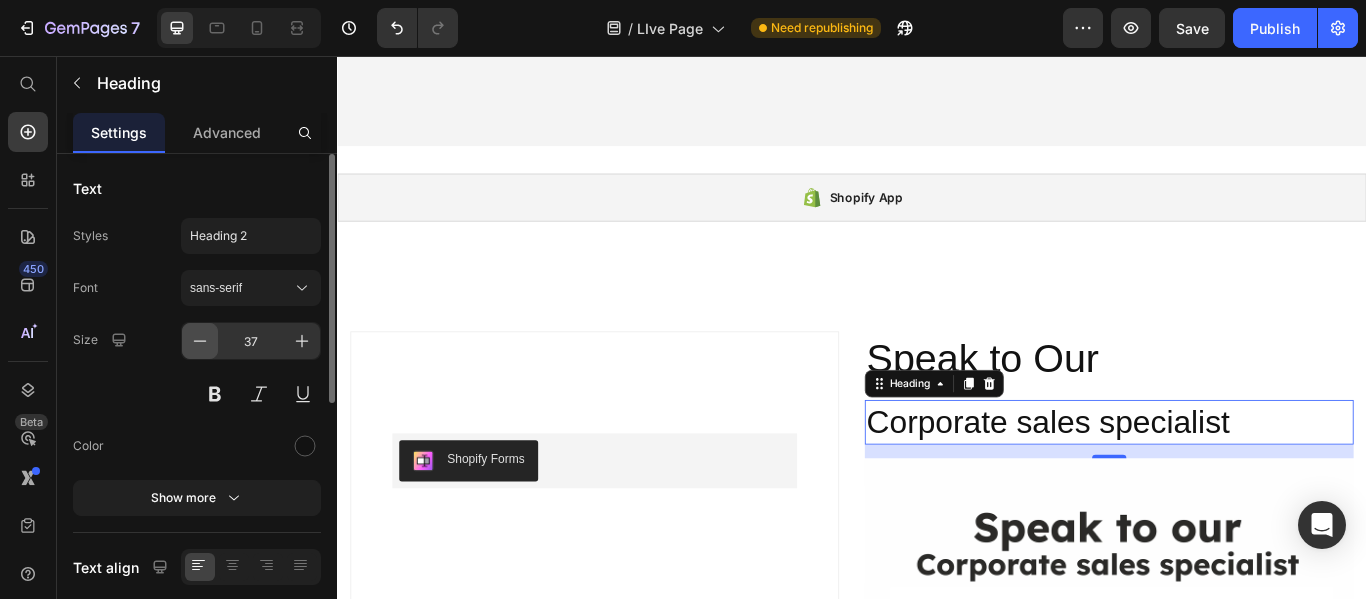 click 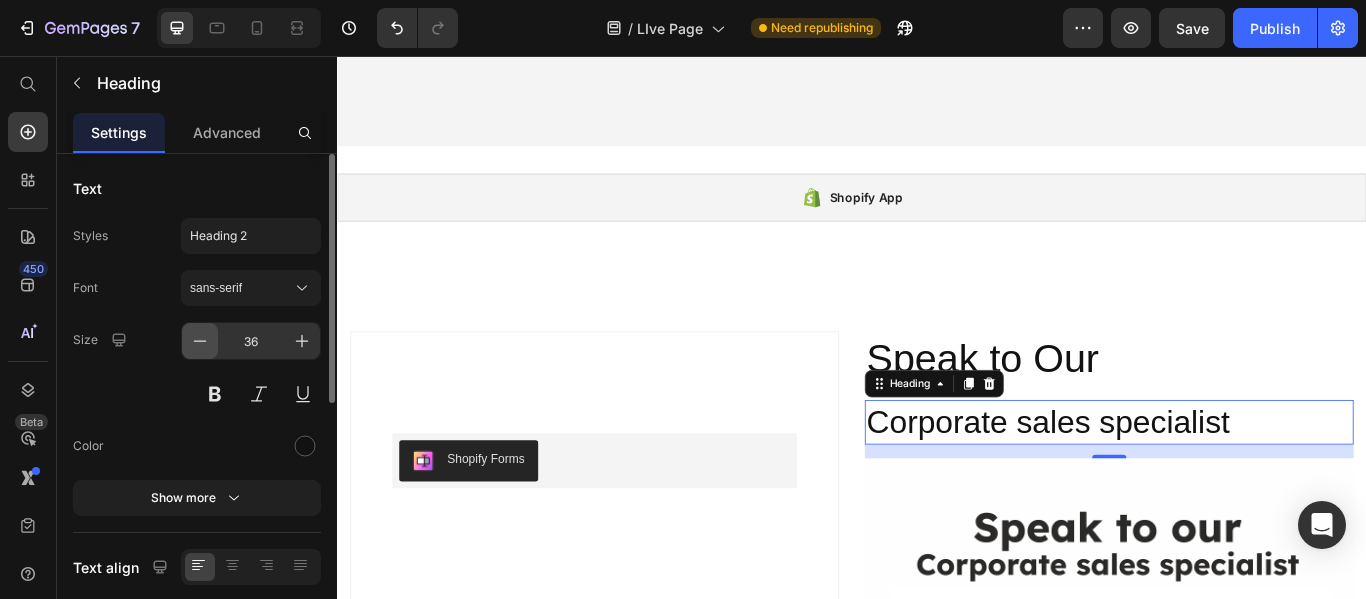 click 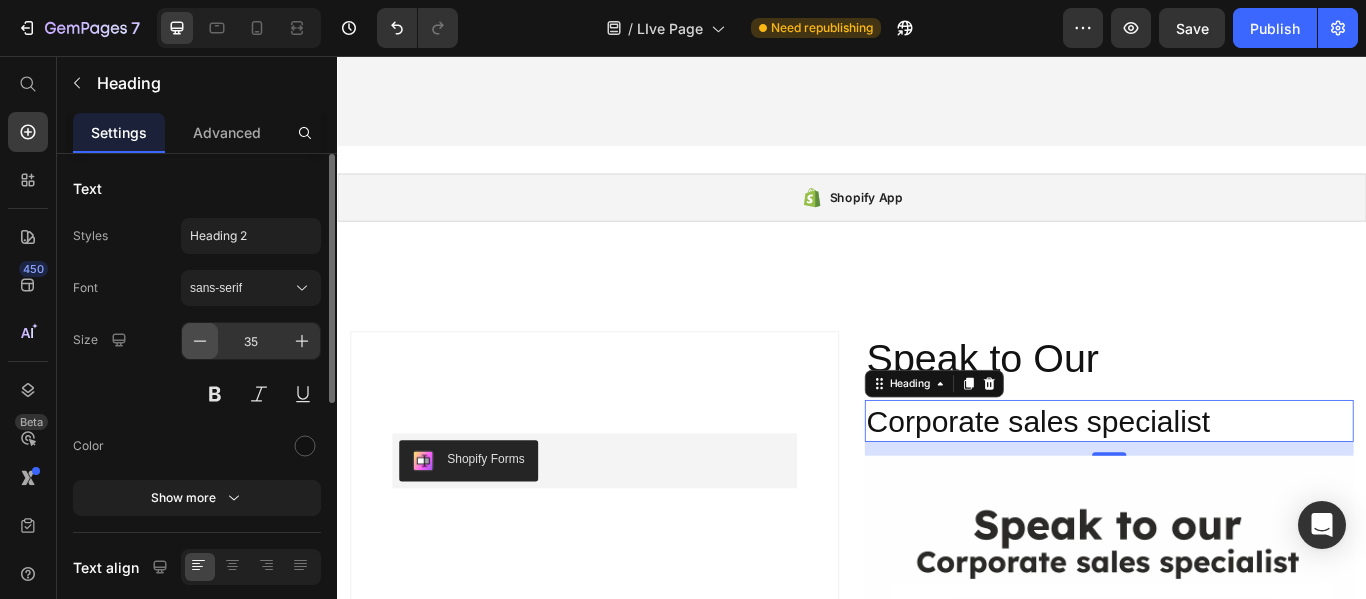 click 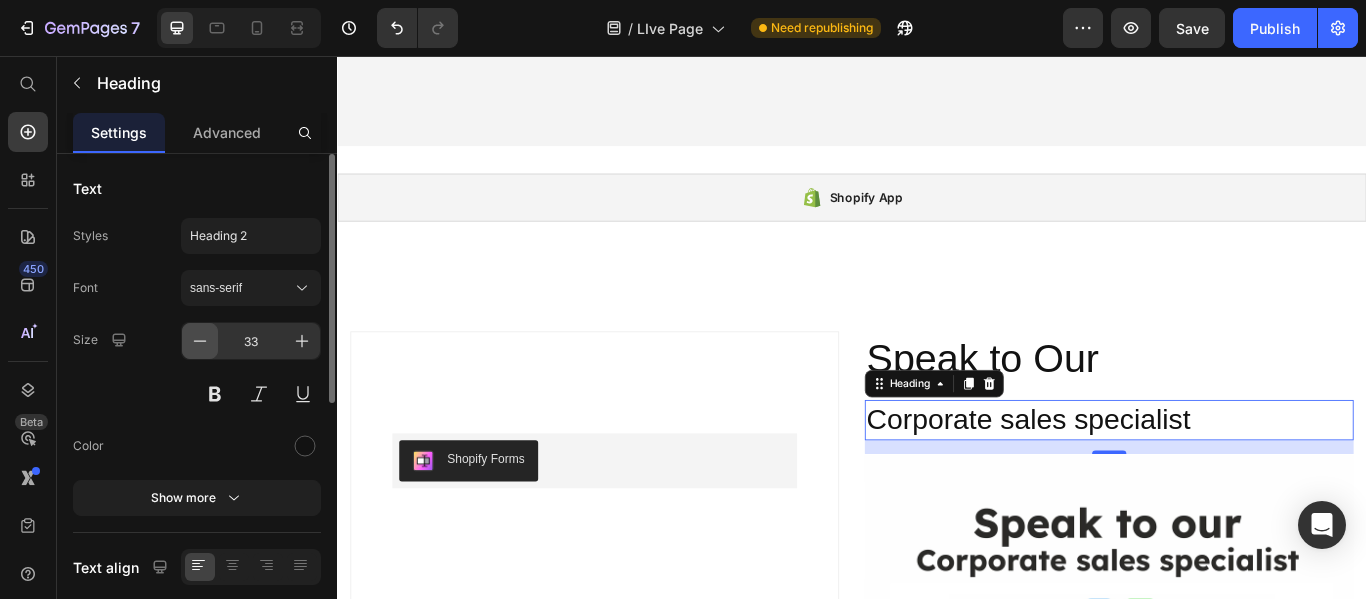 click 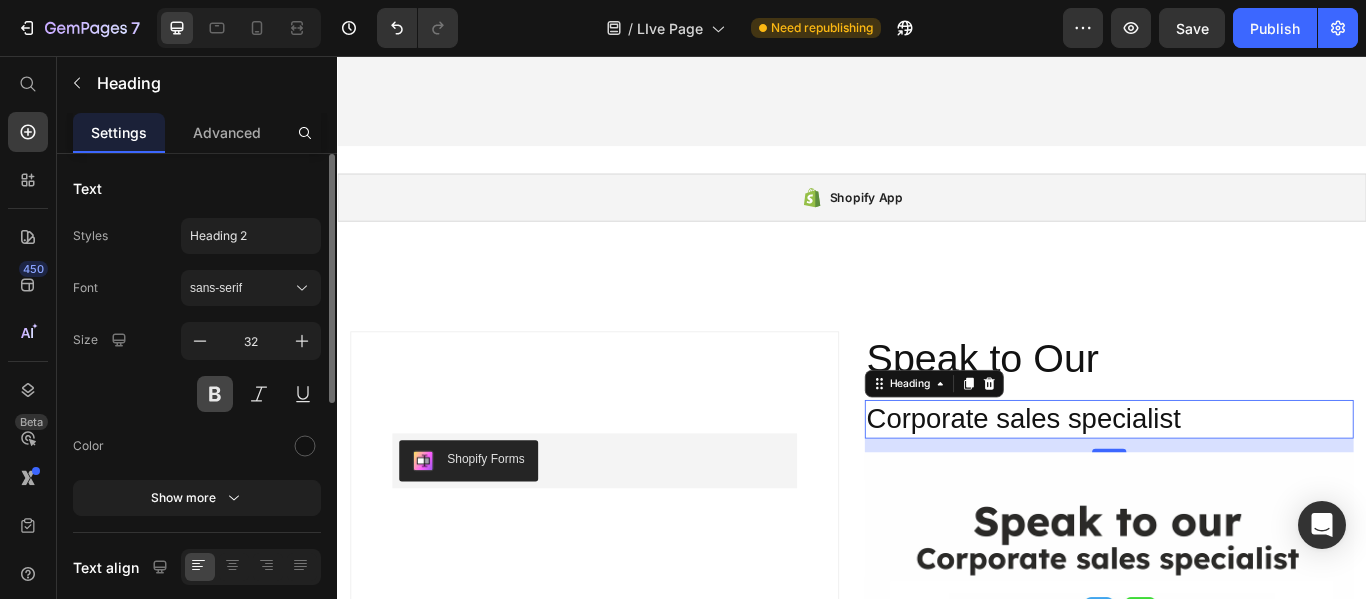 click at bounding box center [215, 394] 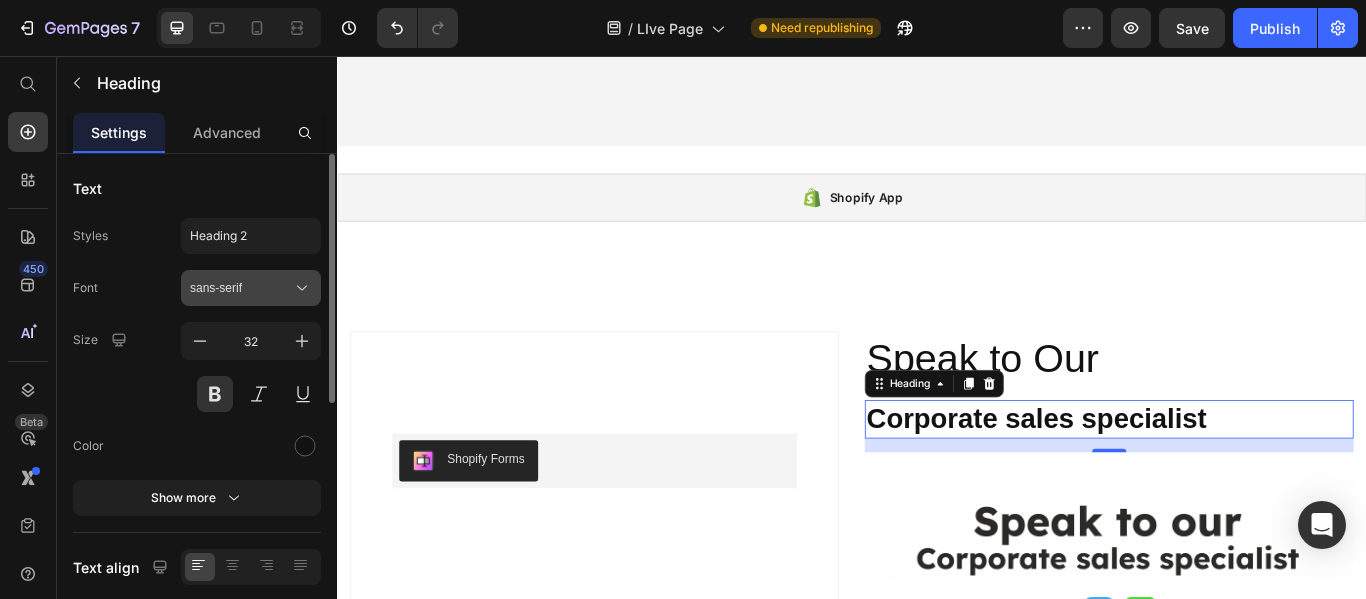click on "sans-serif" at bounding box center [241, 288] 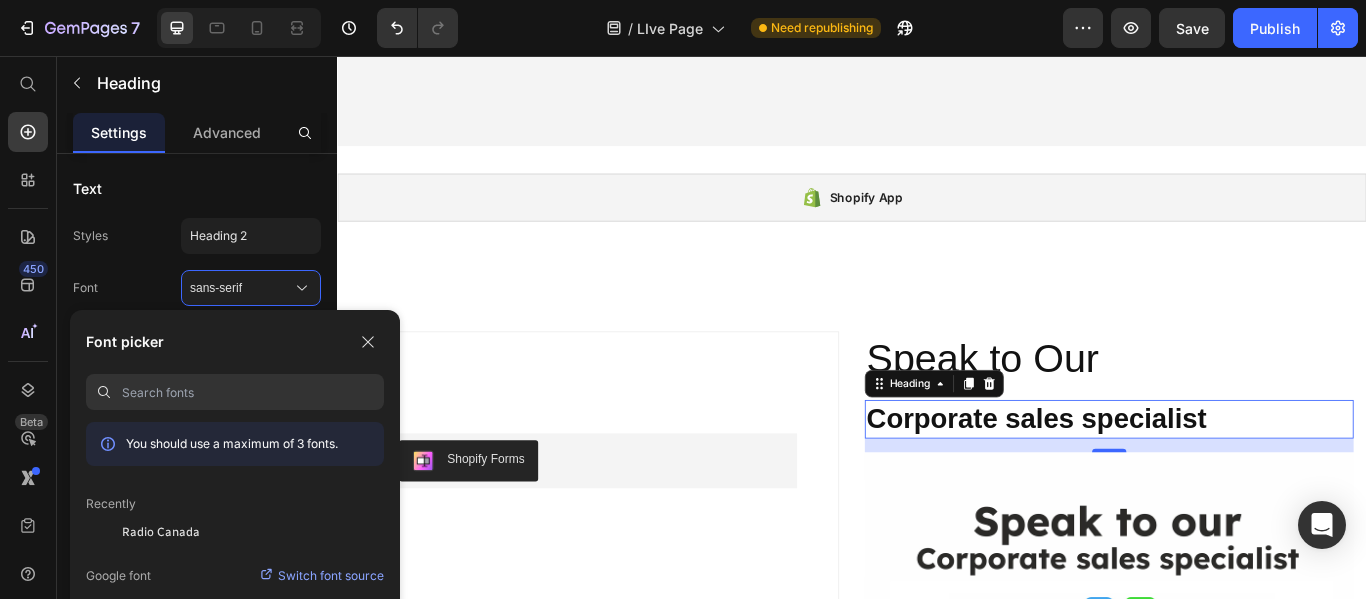 click at bounding box center [253, 392] 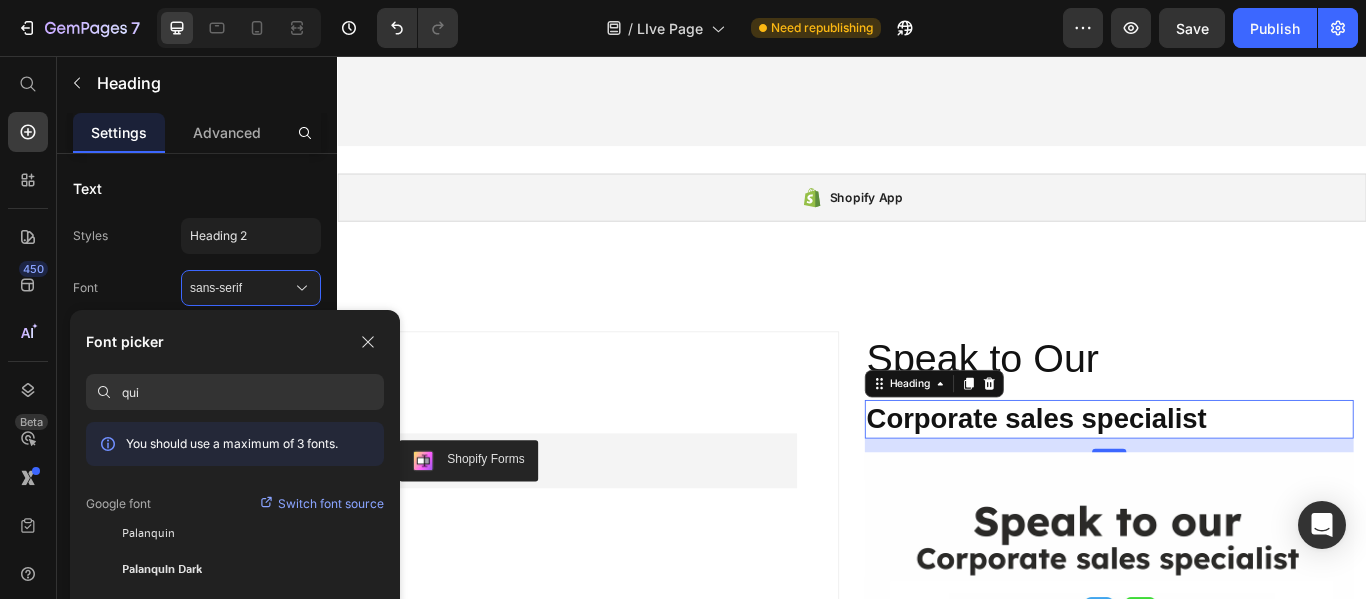 click on "qui" at bounding box center [253, 392] 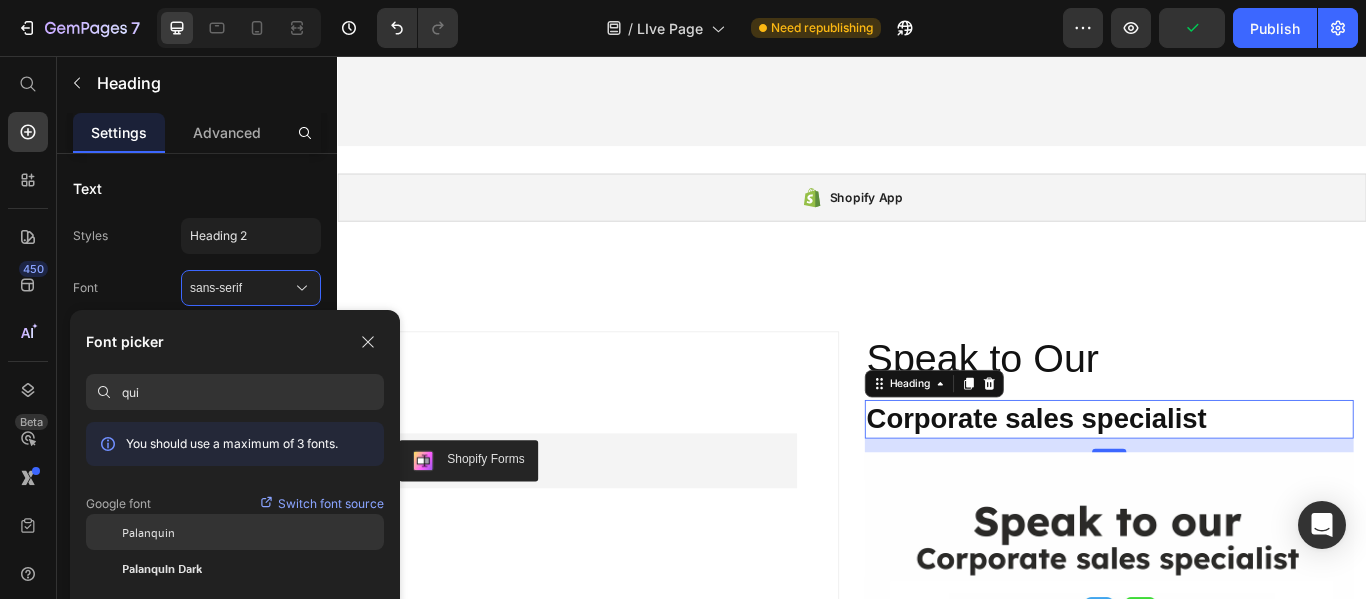 click on "Palanquin" 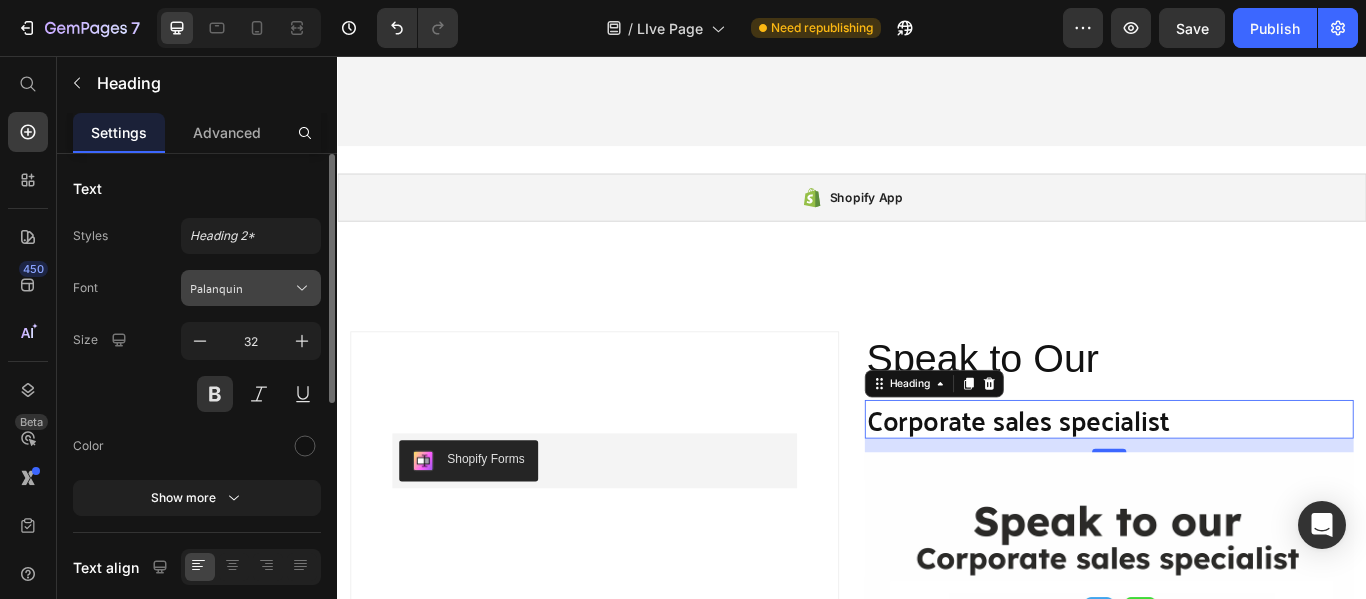 click on "Palanquin" at bounding box center [241, 288] 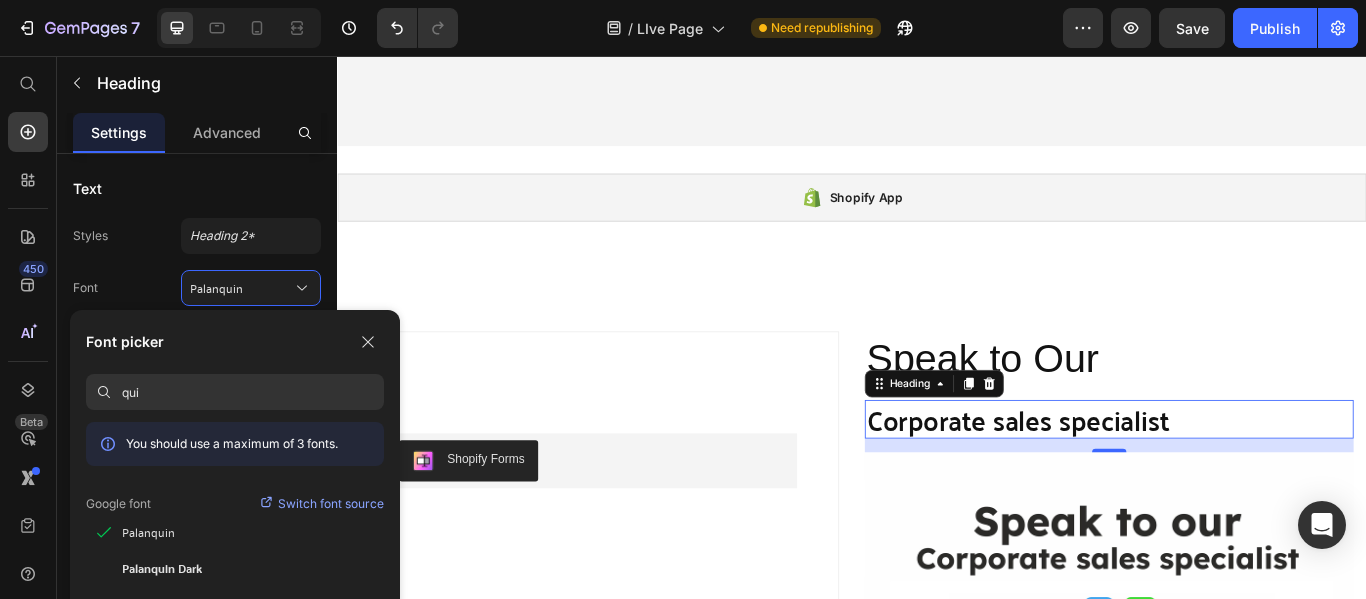 click on "qui" at bounding box center (253, 392) 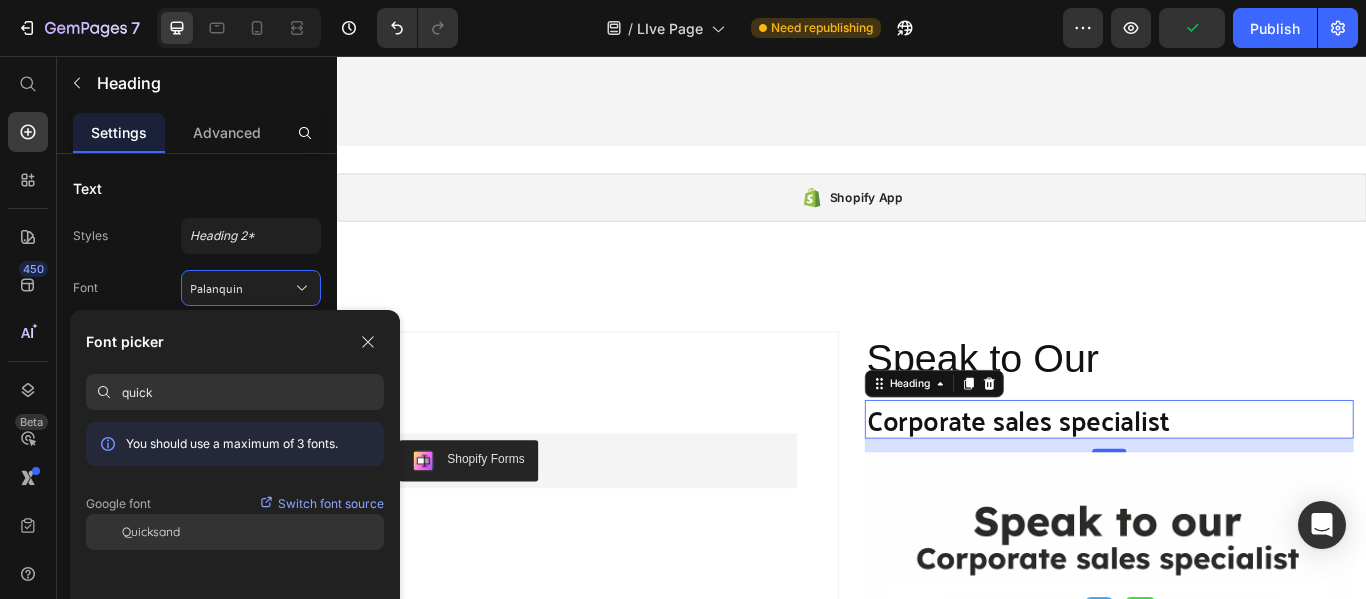 type on "quick" 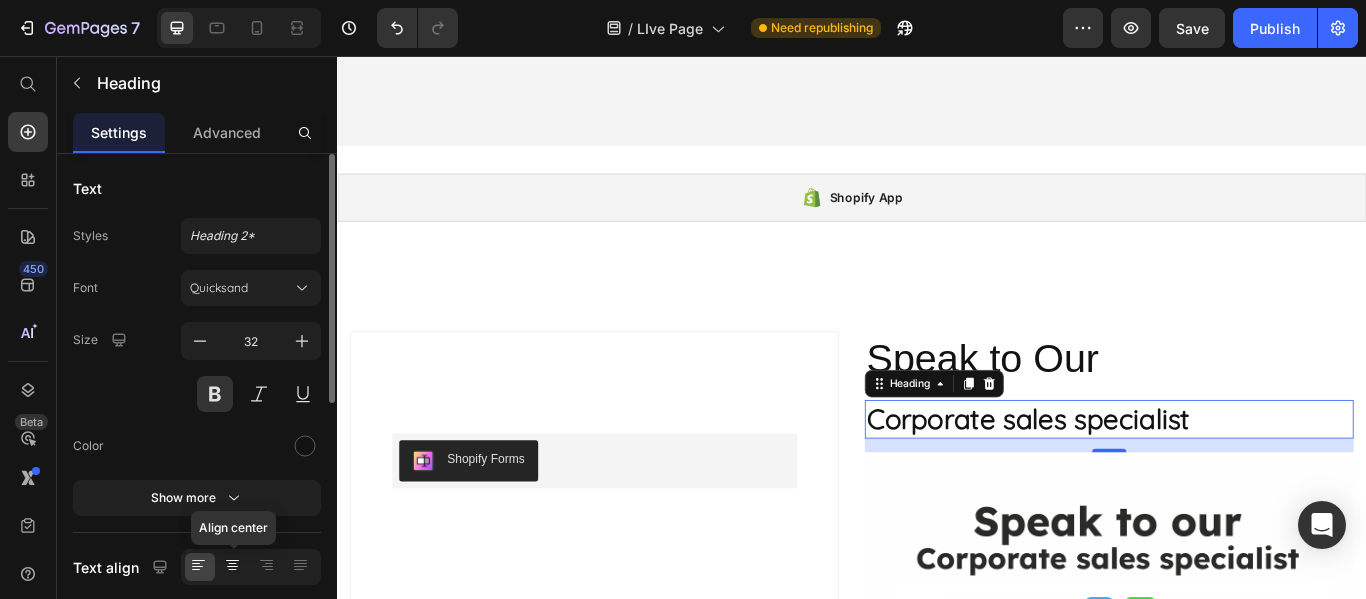 click 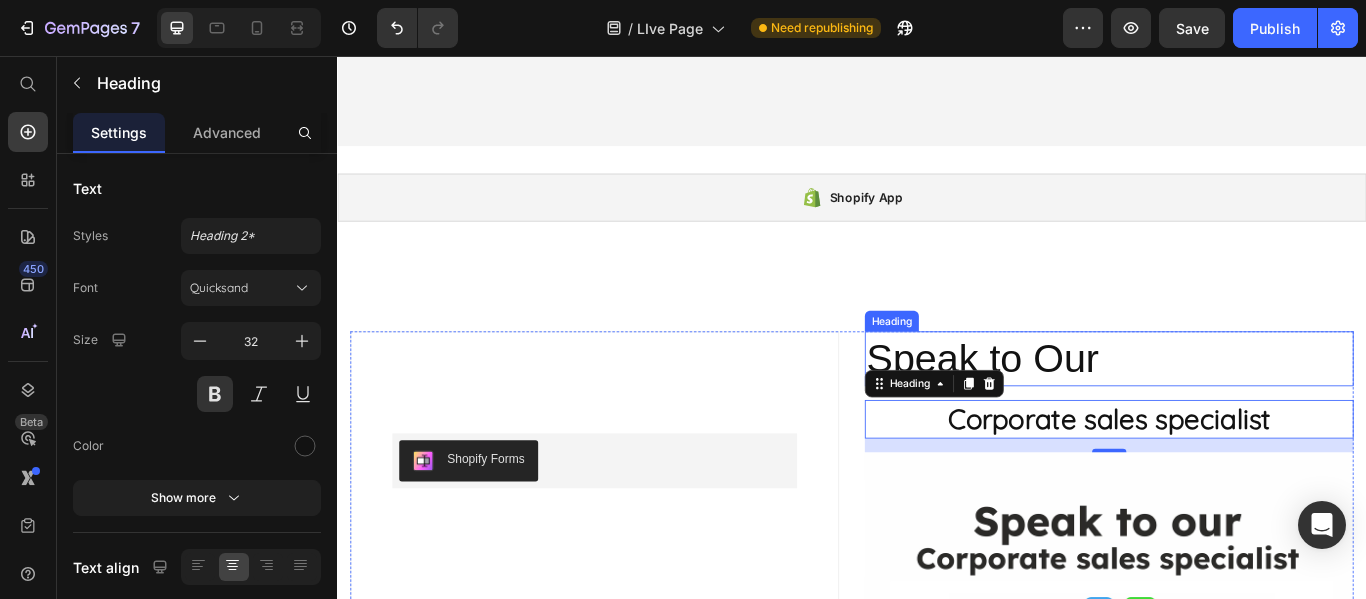 click on "Speak to Our" at bounding box center (1237, 409) 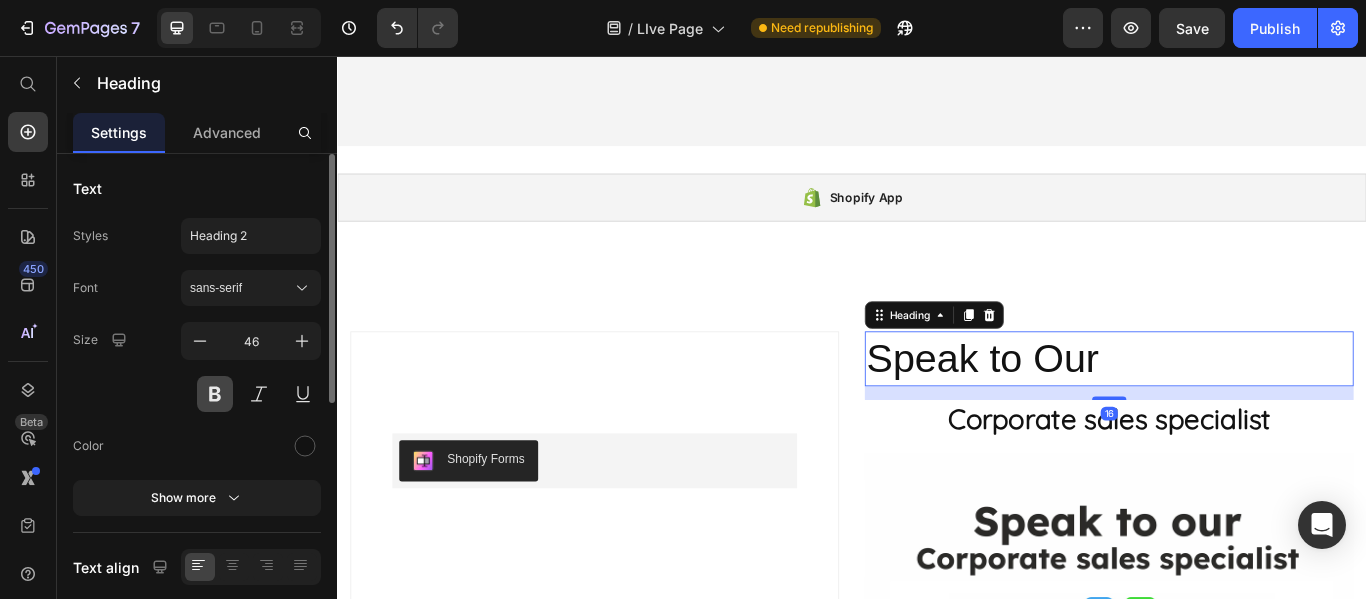 click at bounding box center [215, 394] 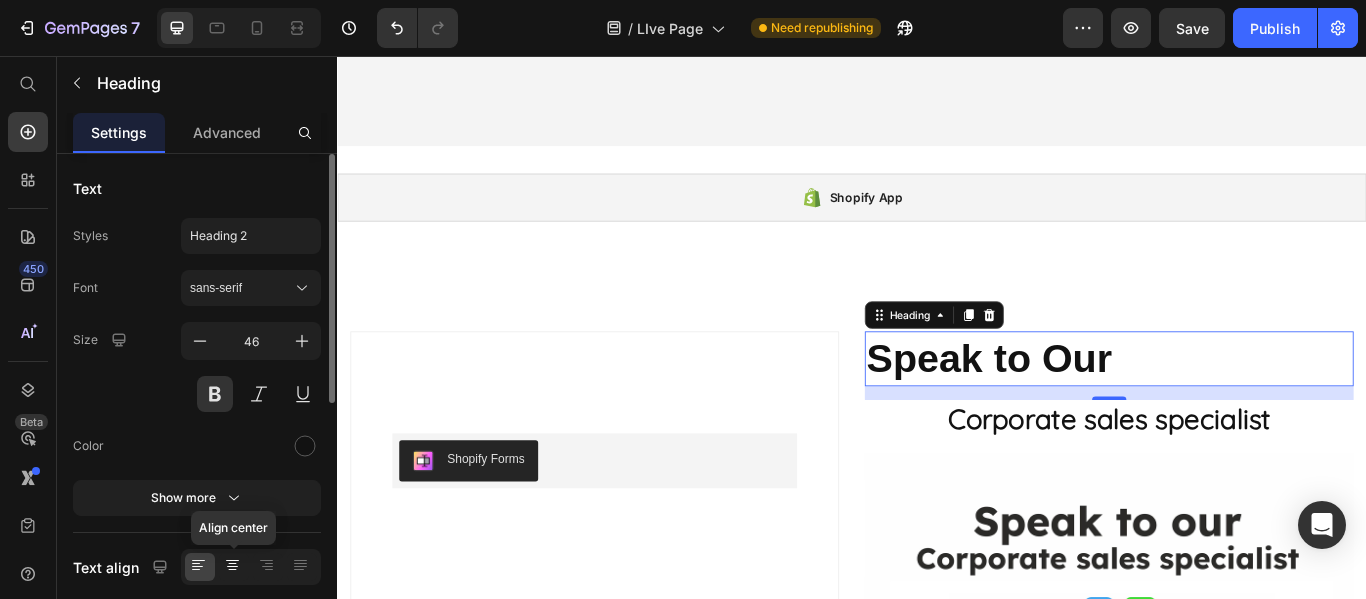 click 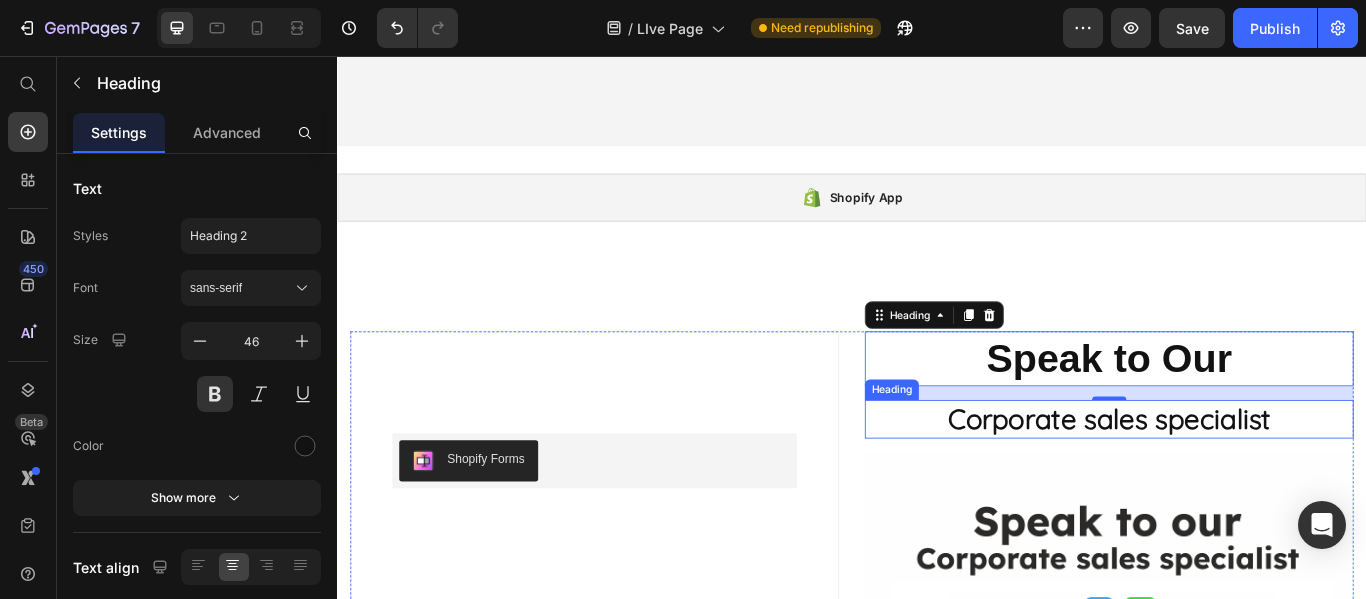 click on "Corporate sales specialist" at bounding box center [1237, 480] 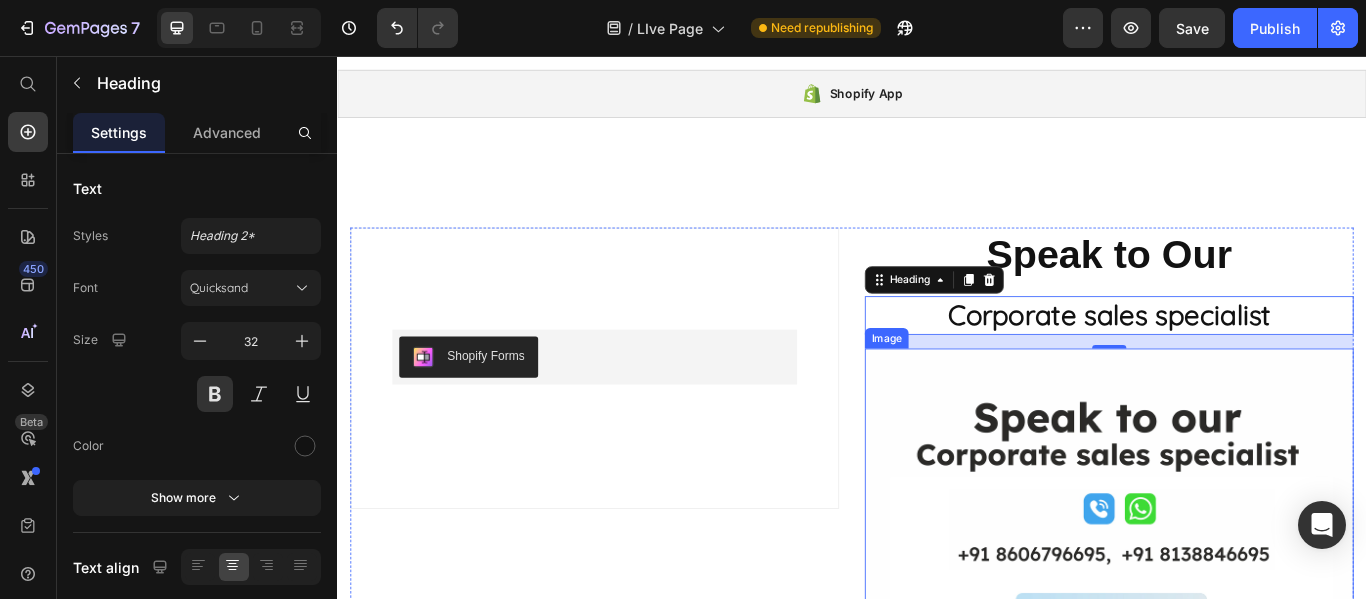 scroll, scrollTop: 2196, scrollLeft: 0, axis: vertical 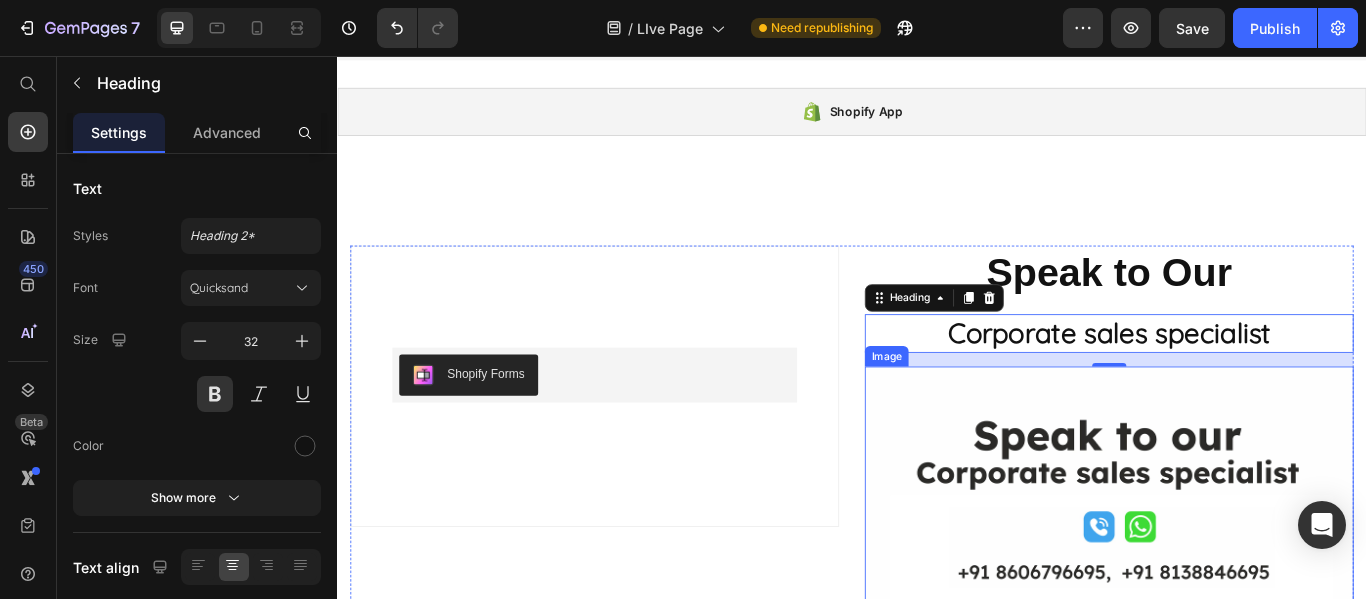 click at bounding box center [1237, 703] 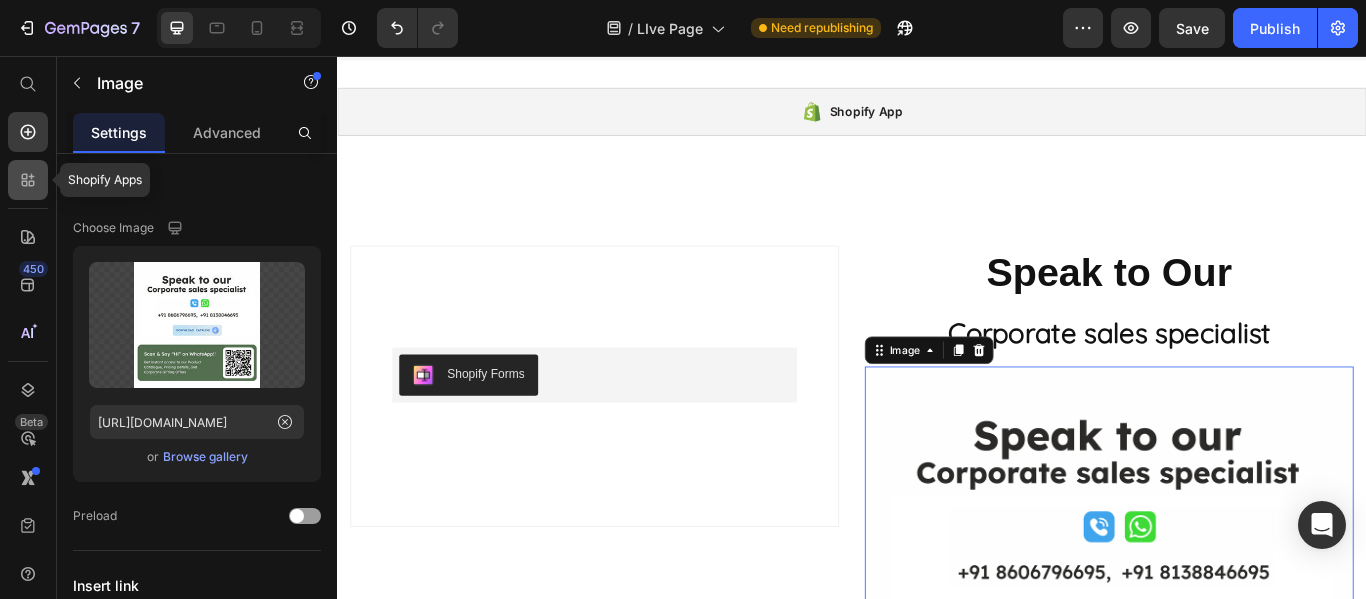 click 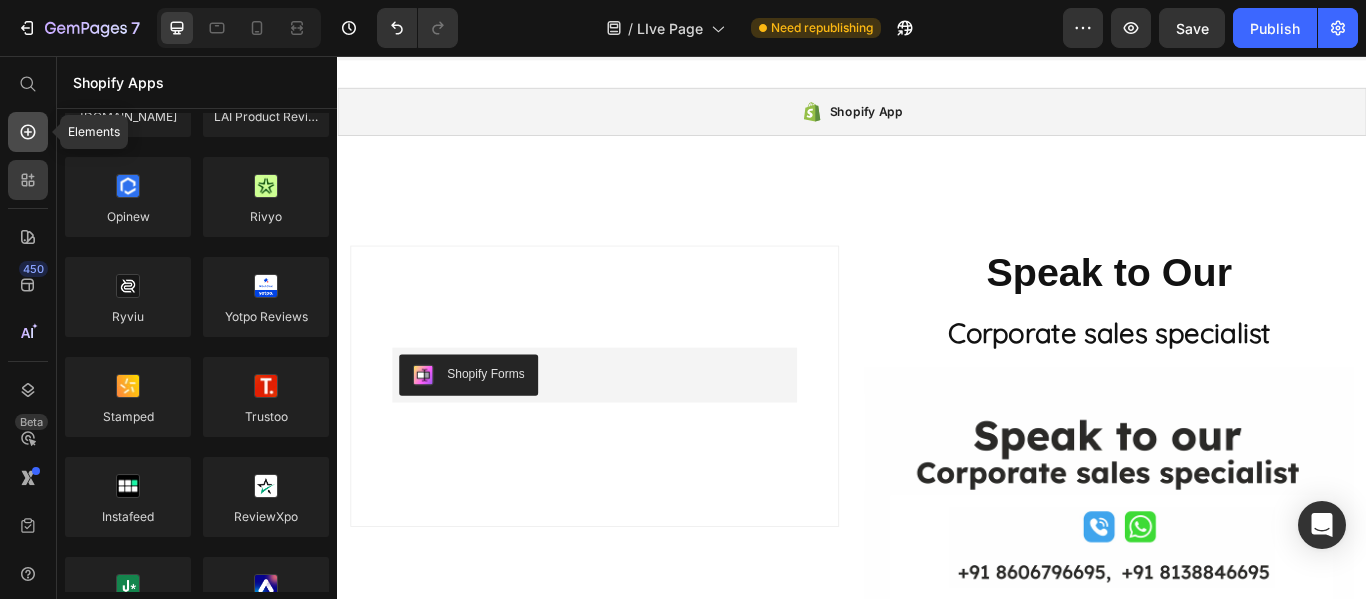 click 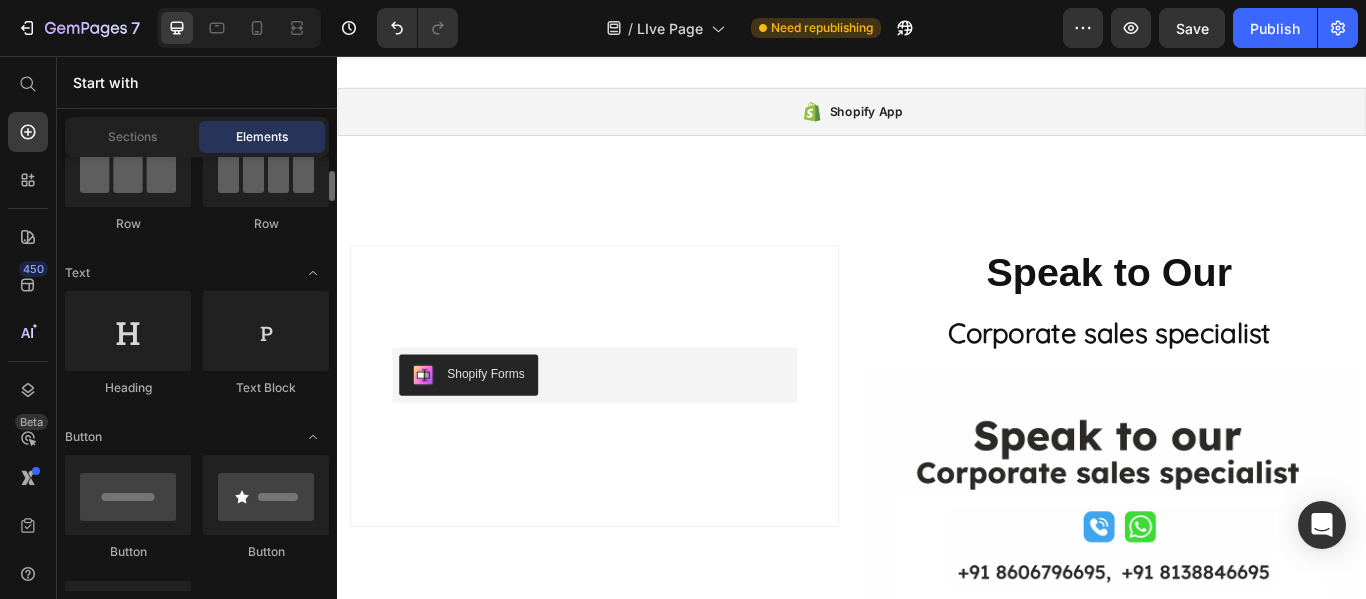 scroll, scrollTop: 700, scrollLeft: 0, axis: vertical 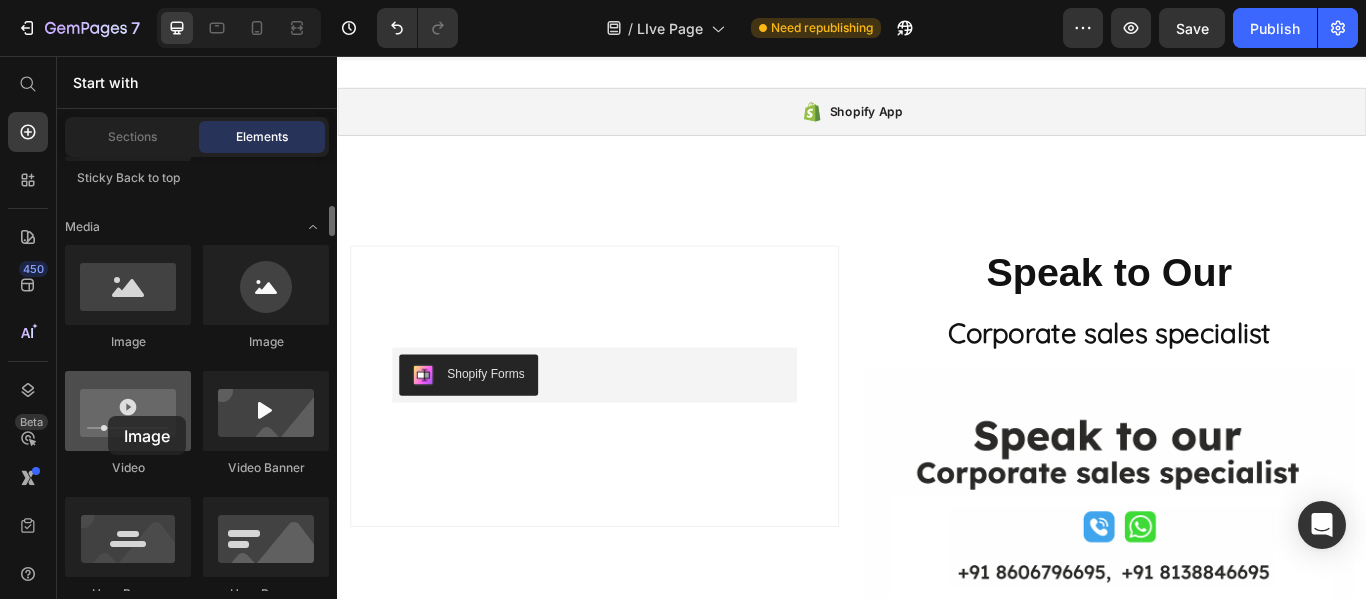 drag, startPoint x: 275, startPoint y: 292, endPoint x: 108, endPoint y: 416, distance: 208.00241 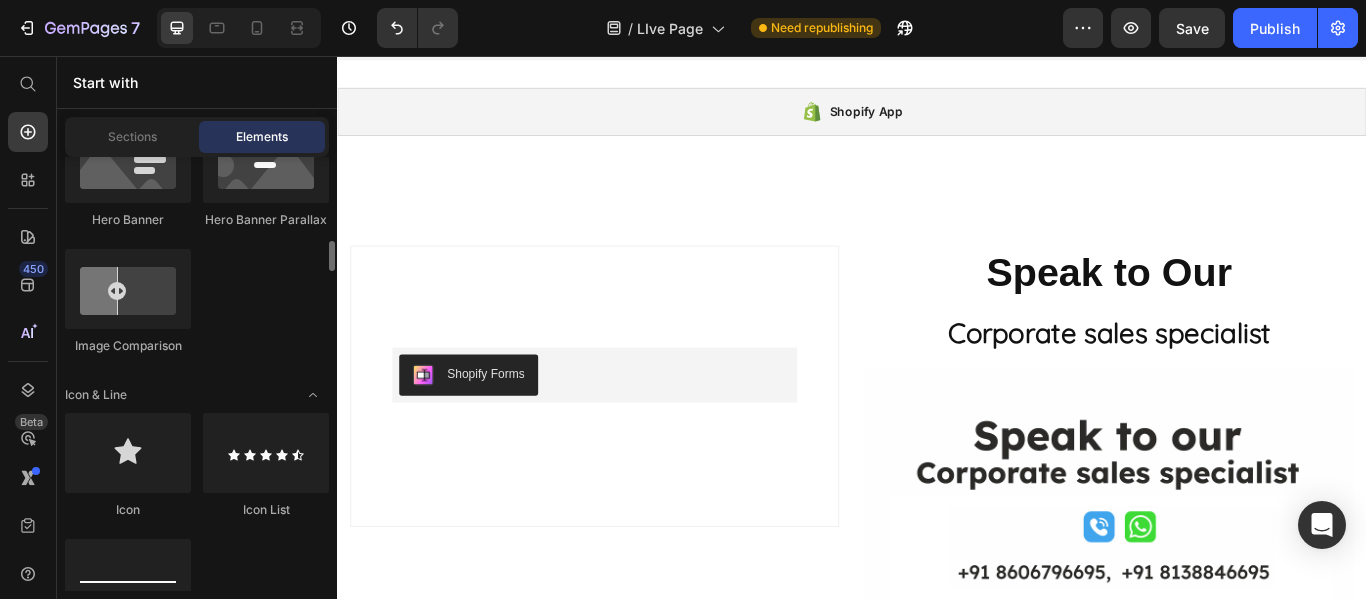 scroll, scrollTop: 1300, scrollLeft: 0, axis: vertical 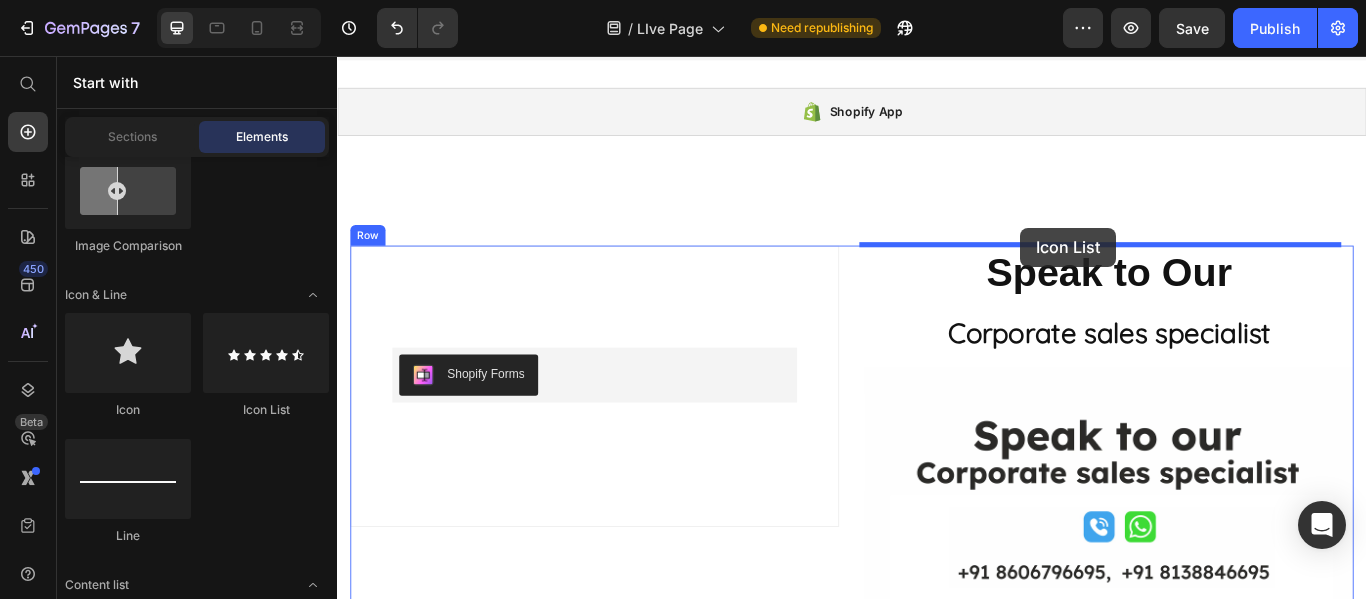 drag, startPoint x: 589, startPoint y: 420, endPoint x: 1134, endPoint y: 257, distance: 568.8532 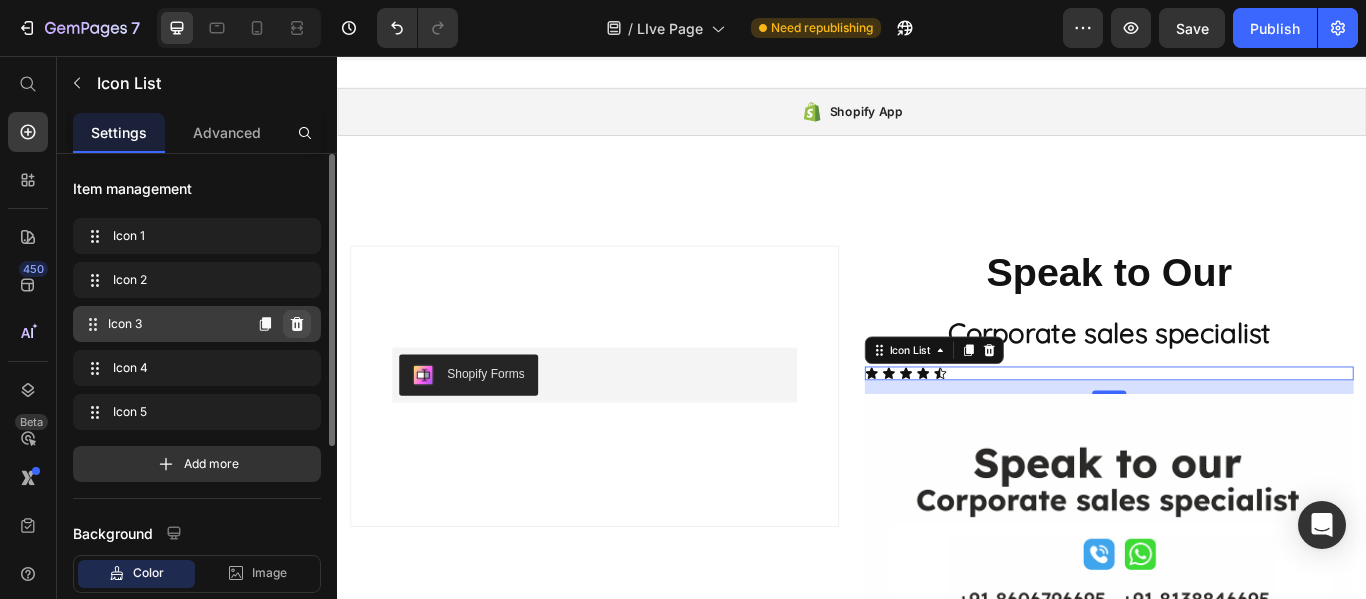 click 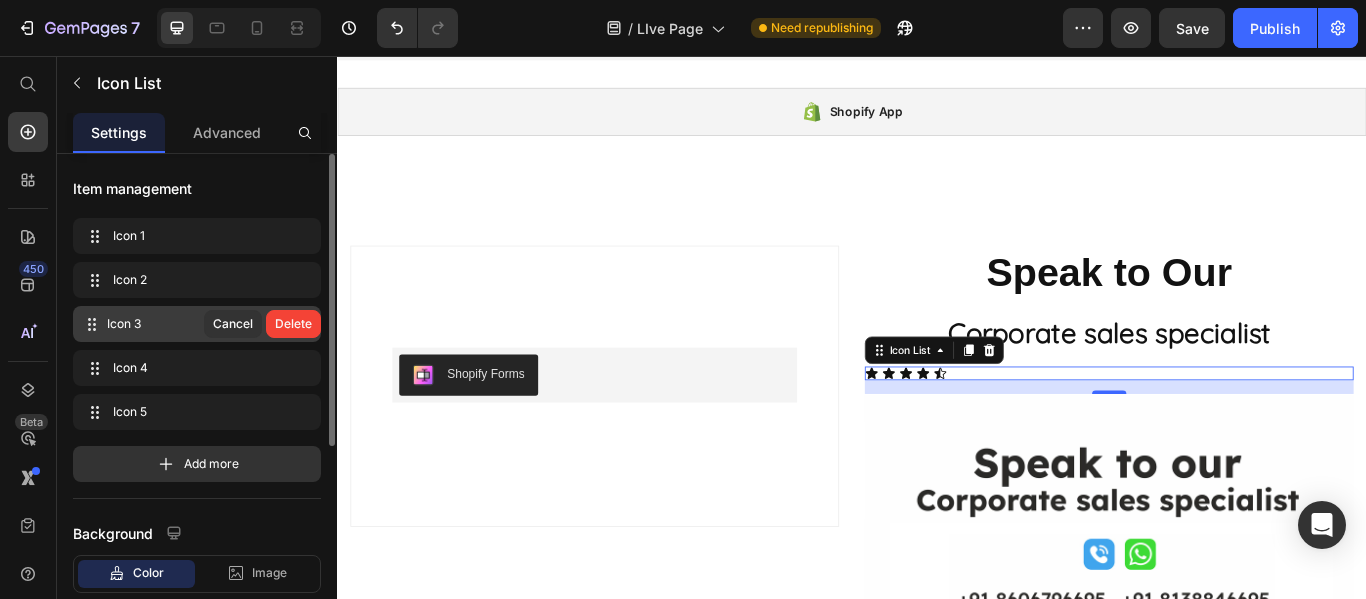 click on "Delete" at bounding box center [293, 324] 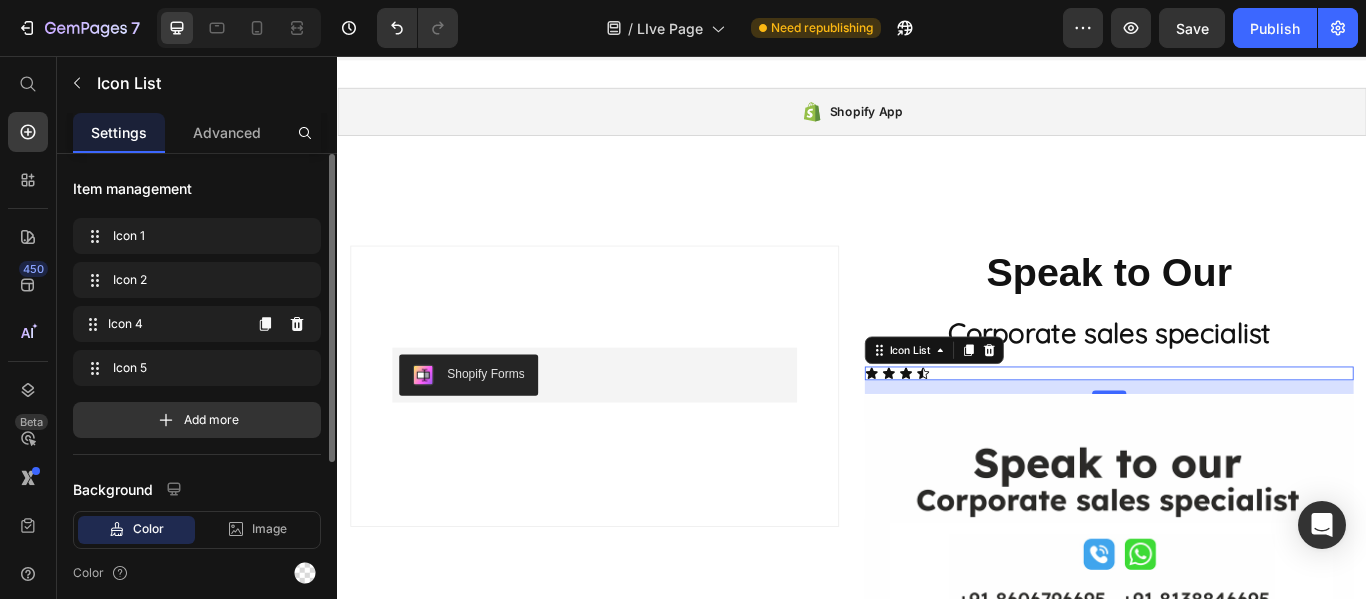 click on "Icon 4 Icon 4" at bounding box center [197, 324] 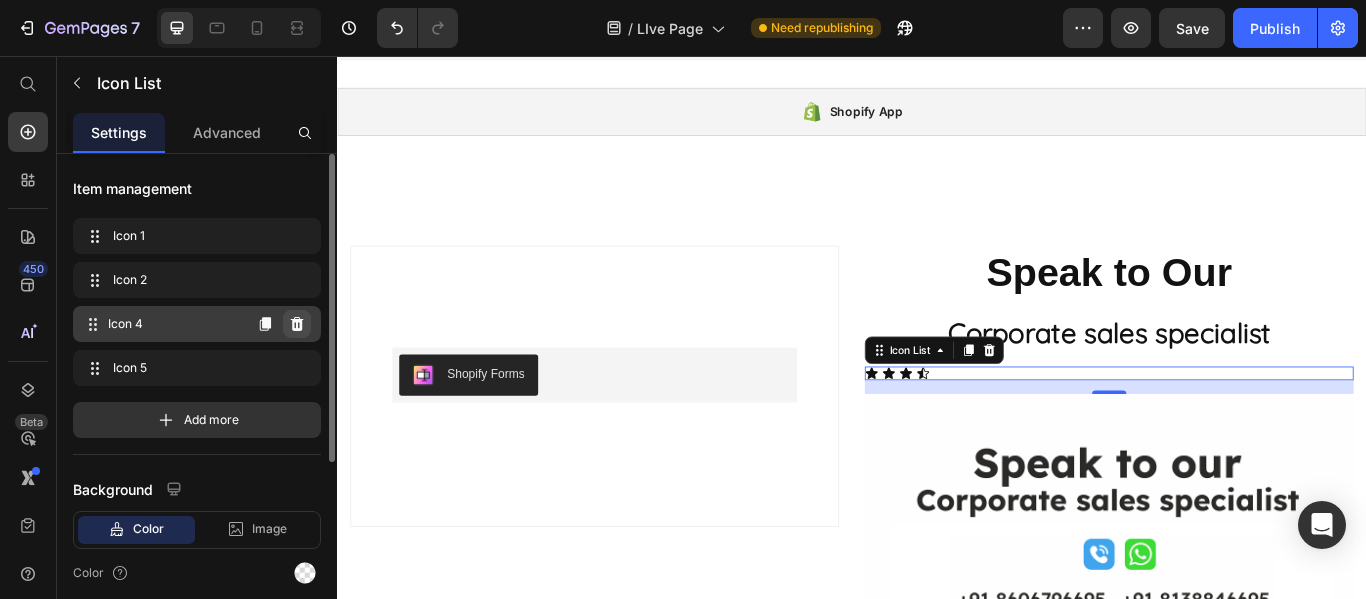 click 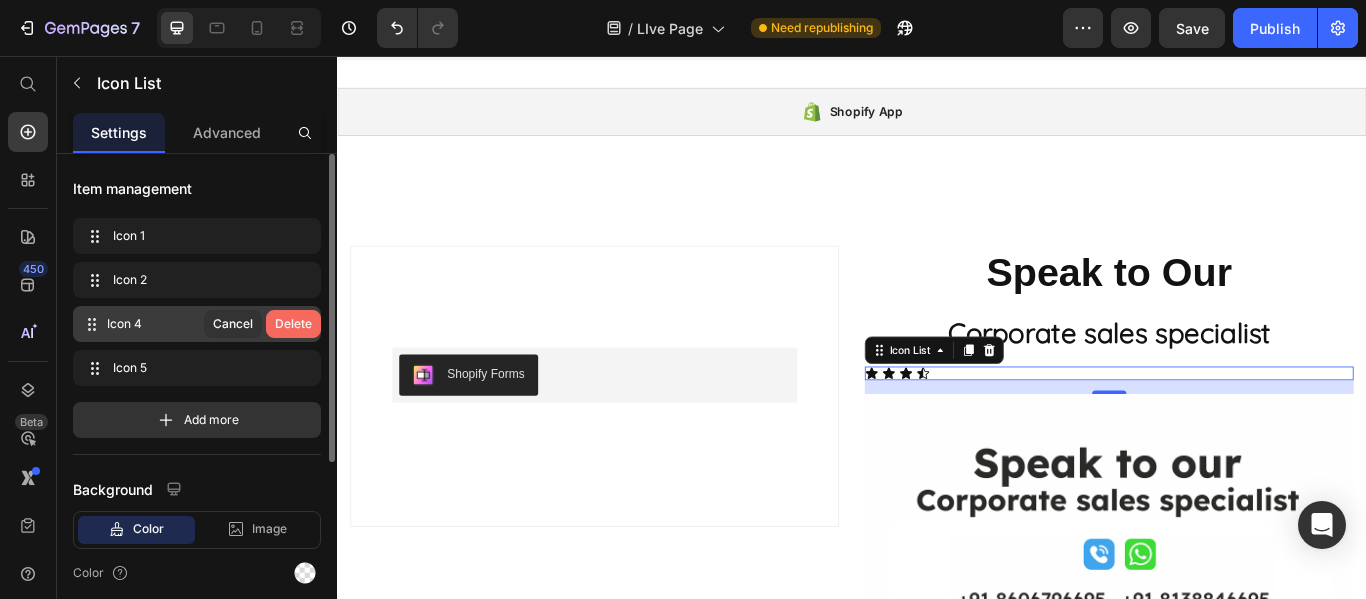 click on "Delete" at bounding box center (293, 324) 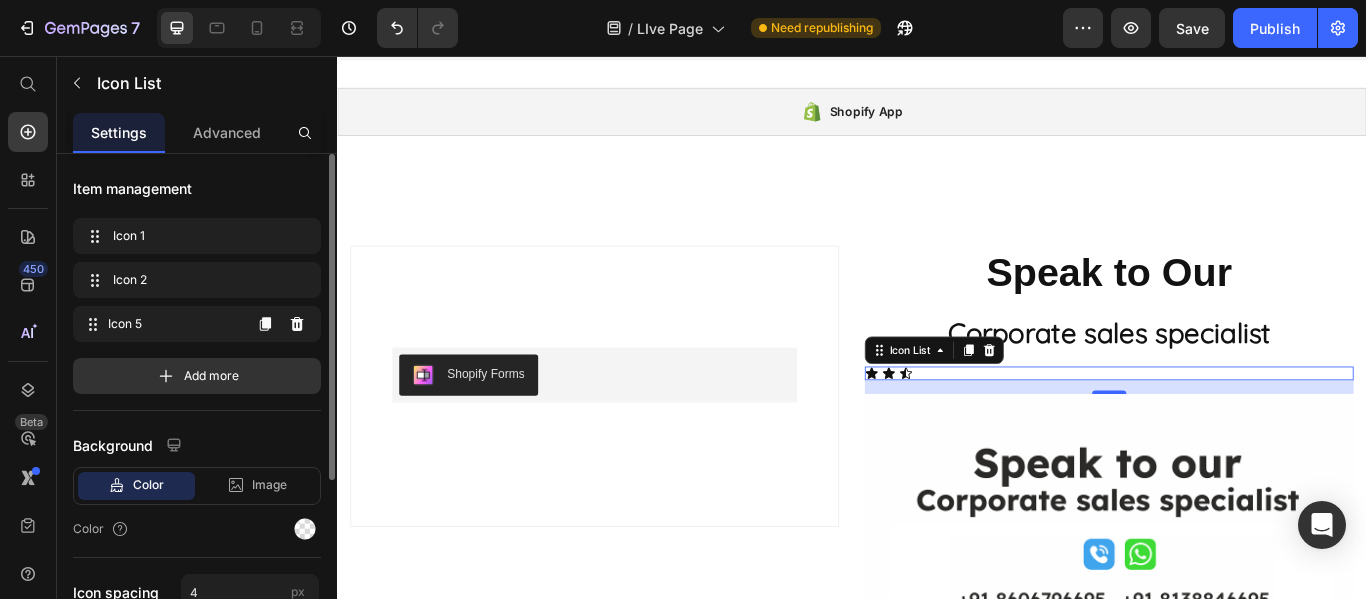 click 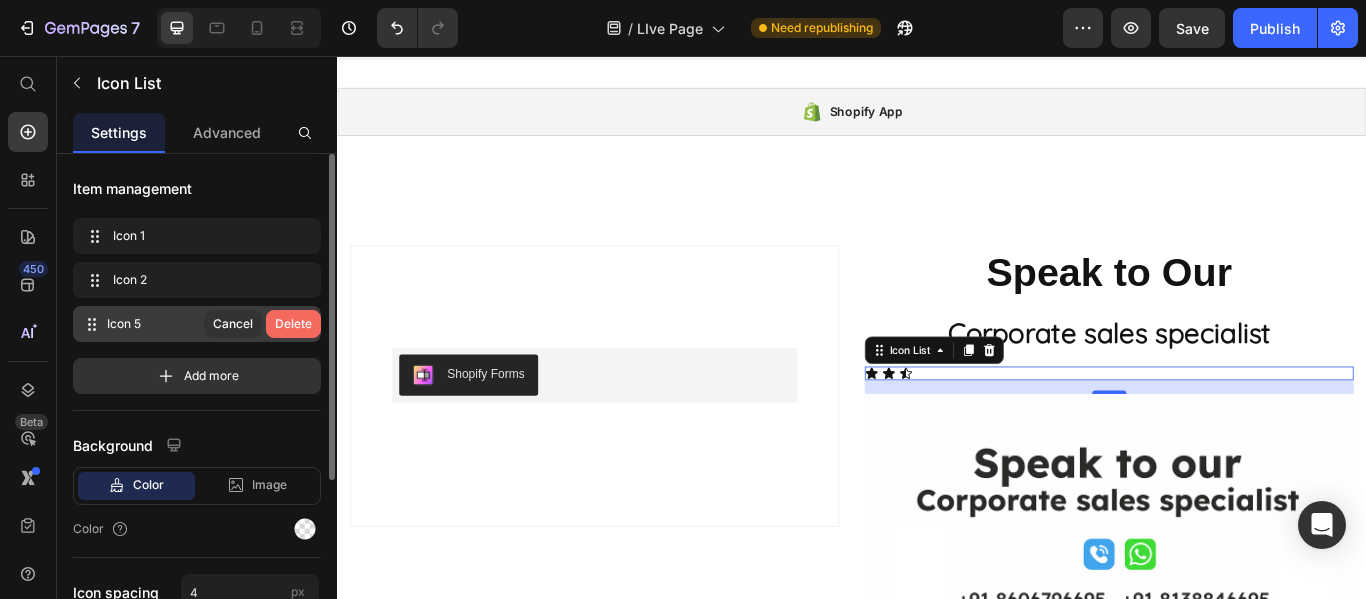 click on "Delete" at bounding box center [293, 324] 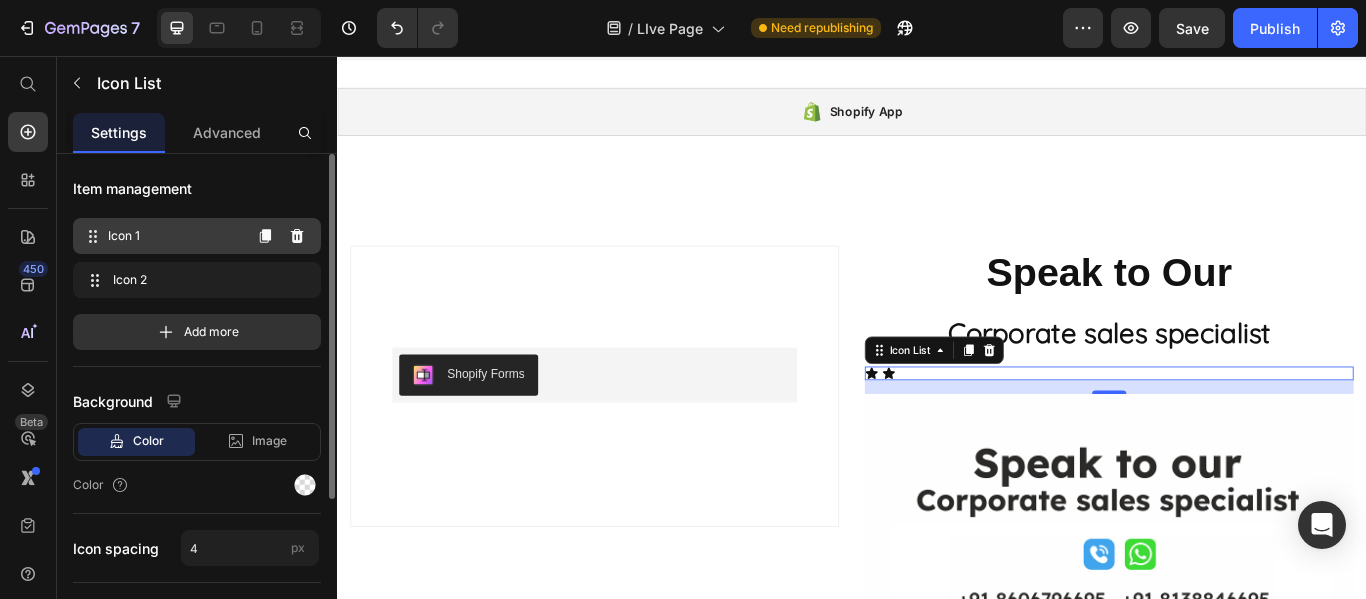 click on "Icon 1 Icon 1" at bounding box center (161, 236) 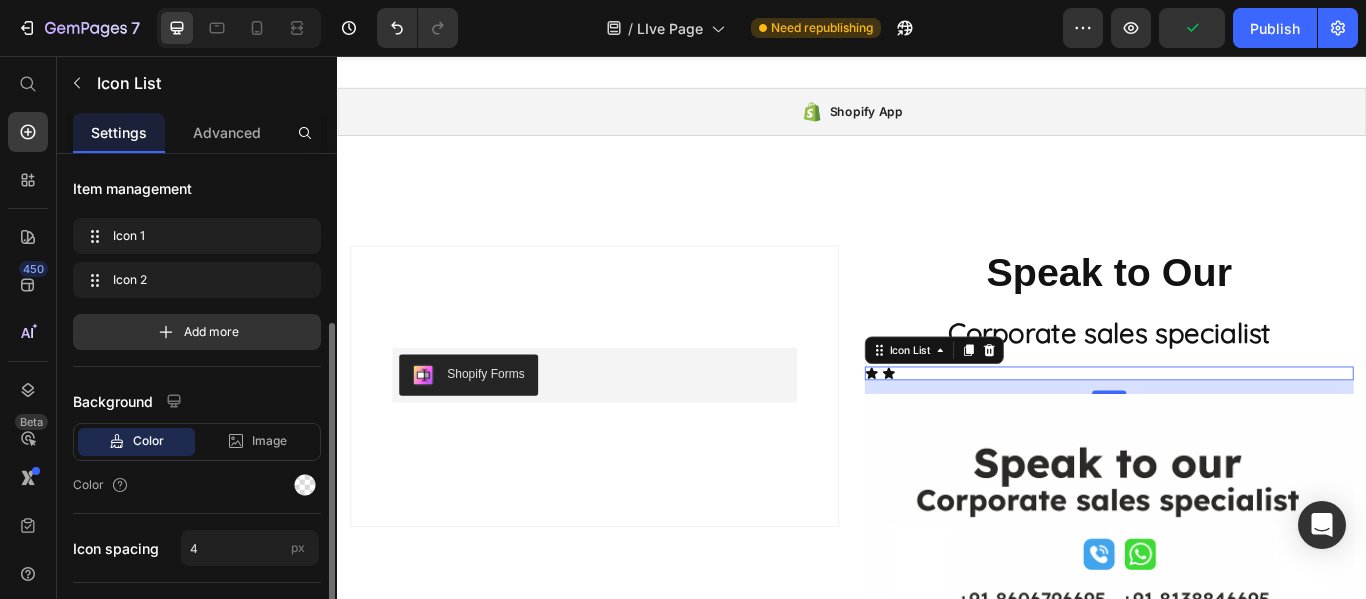 scroll, scrollTop: 100, scrollLeft: 0, axis: vertical 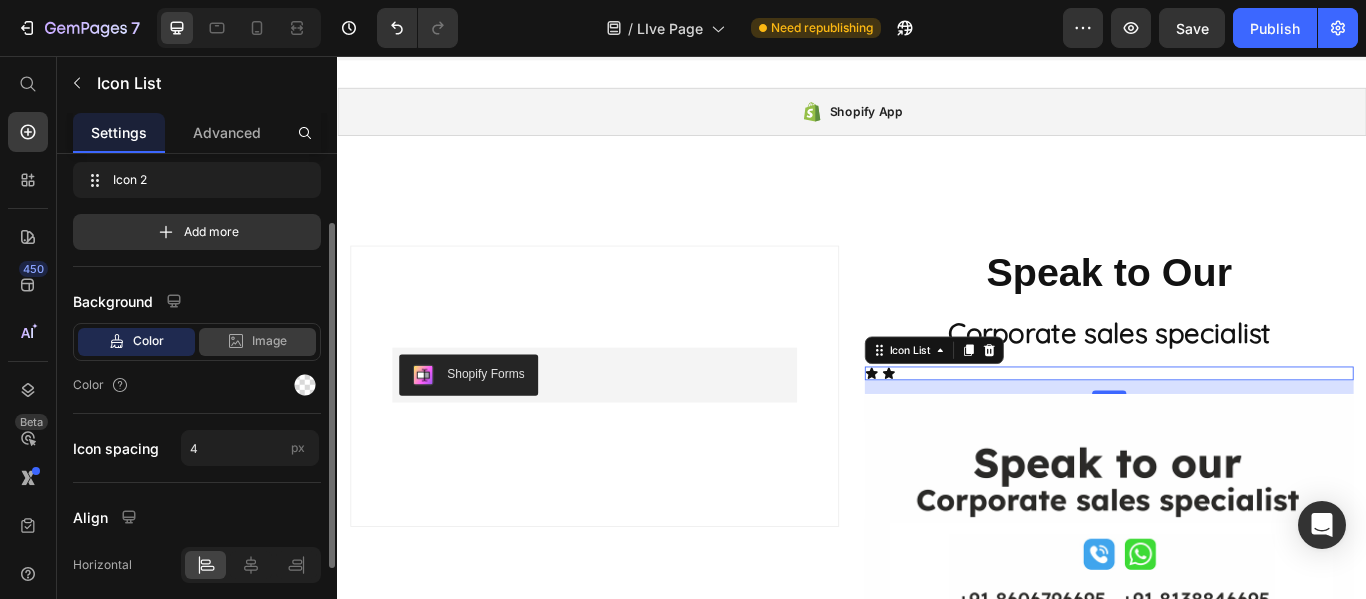click on "Image" at bounding box center (269, 341) 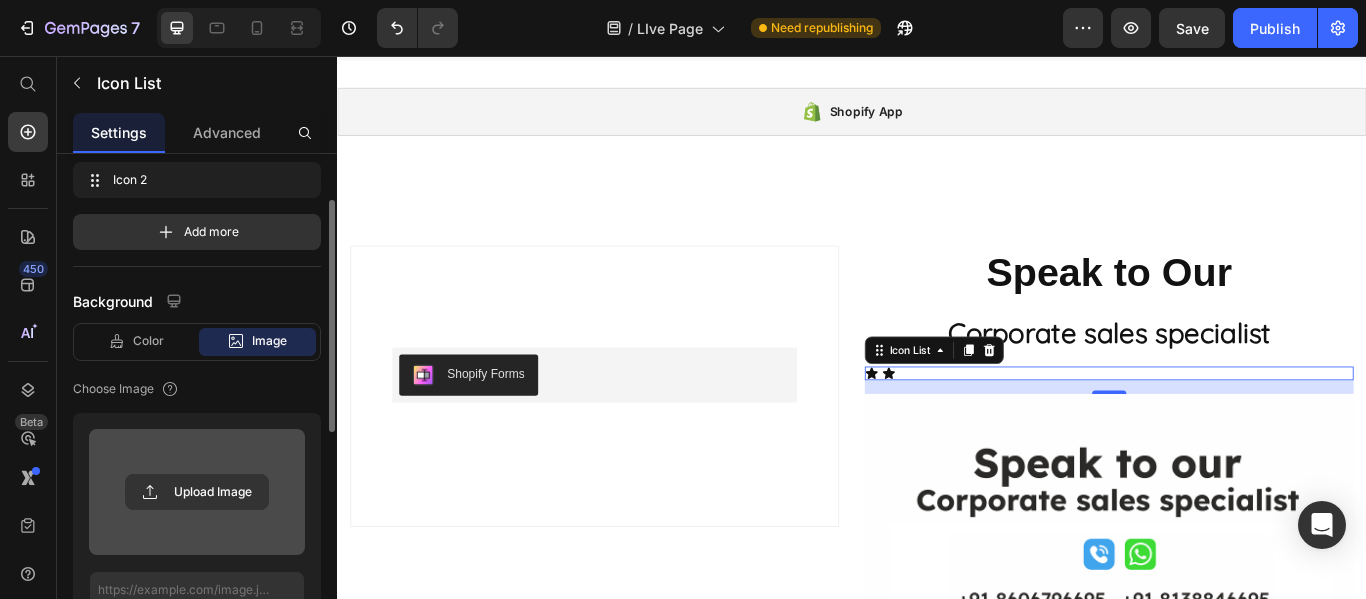 click at bounding box center (197, 492) 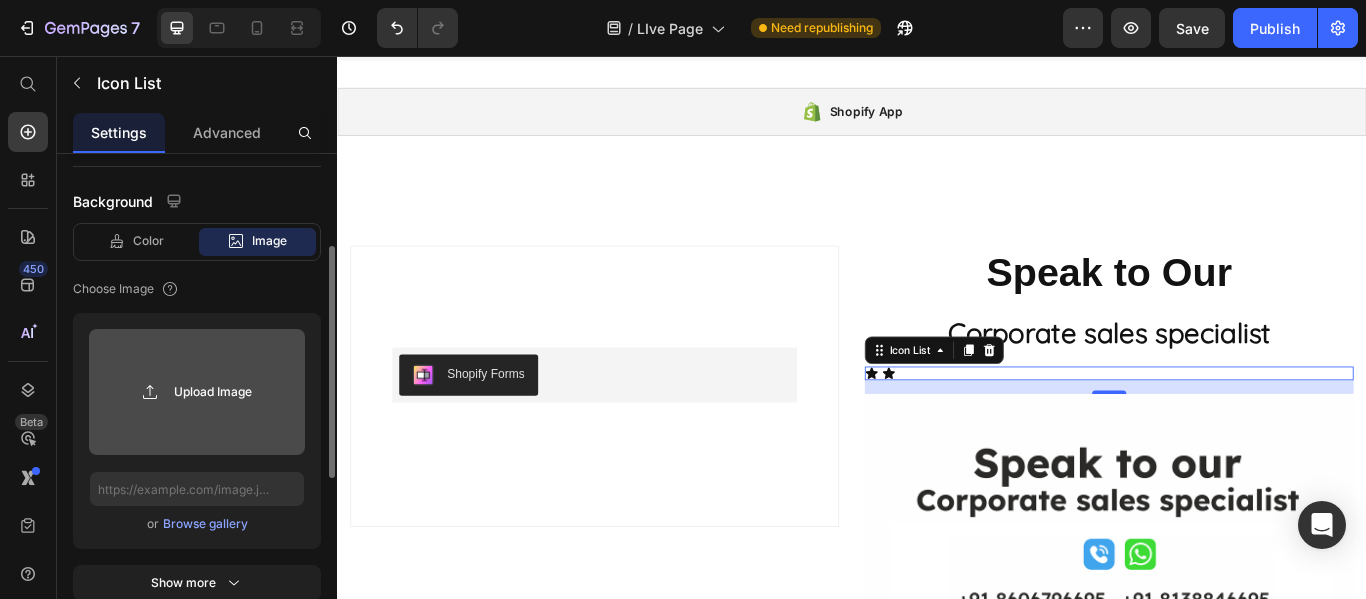 scroll, scrollTop: 300, scrollLeft: 0, axis: vertical 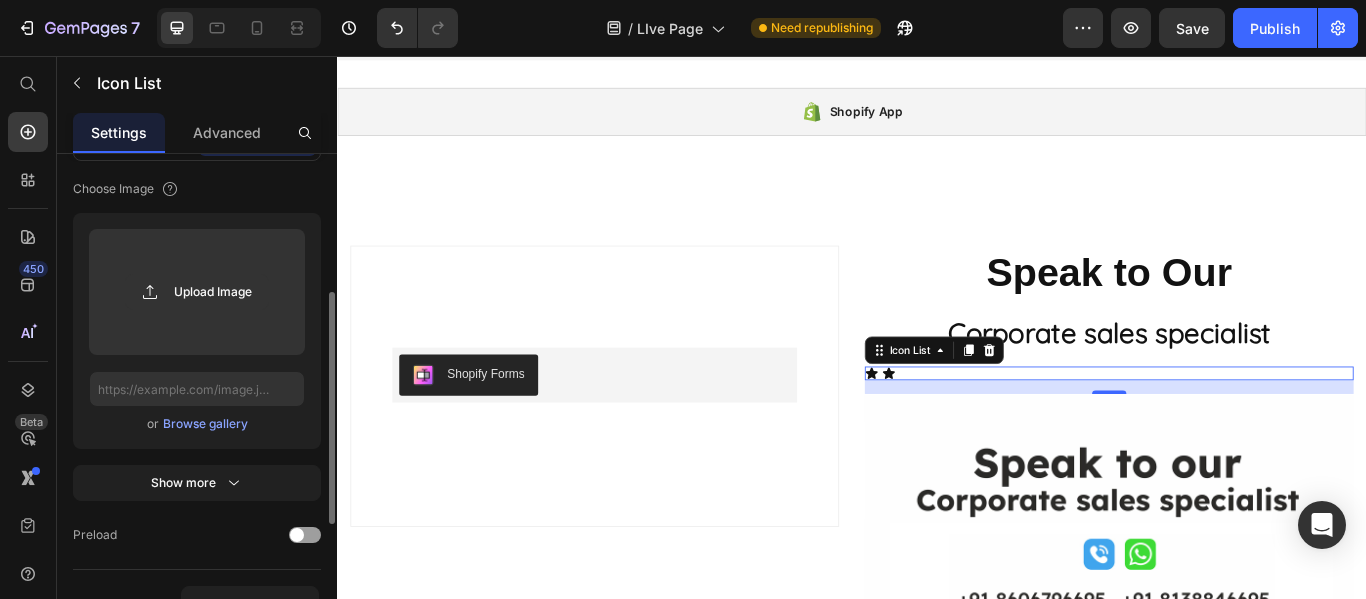 click on "Browse gallery" at bounding box center (205, 424) 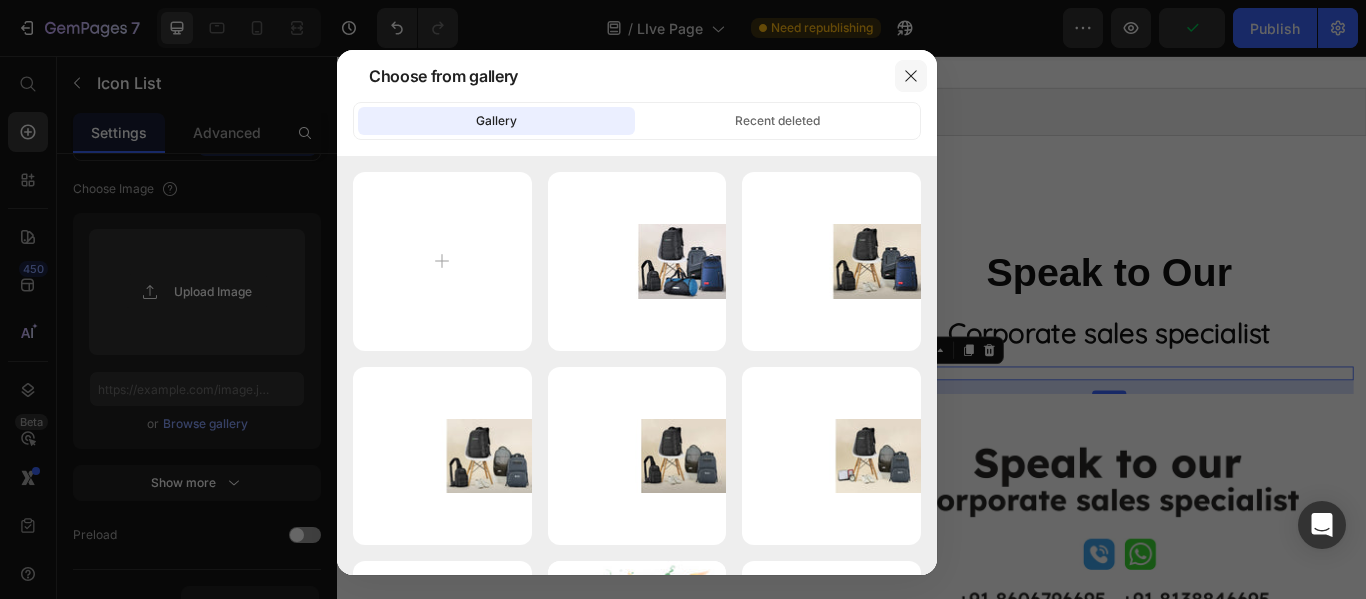 click 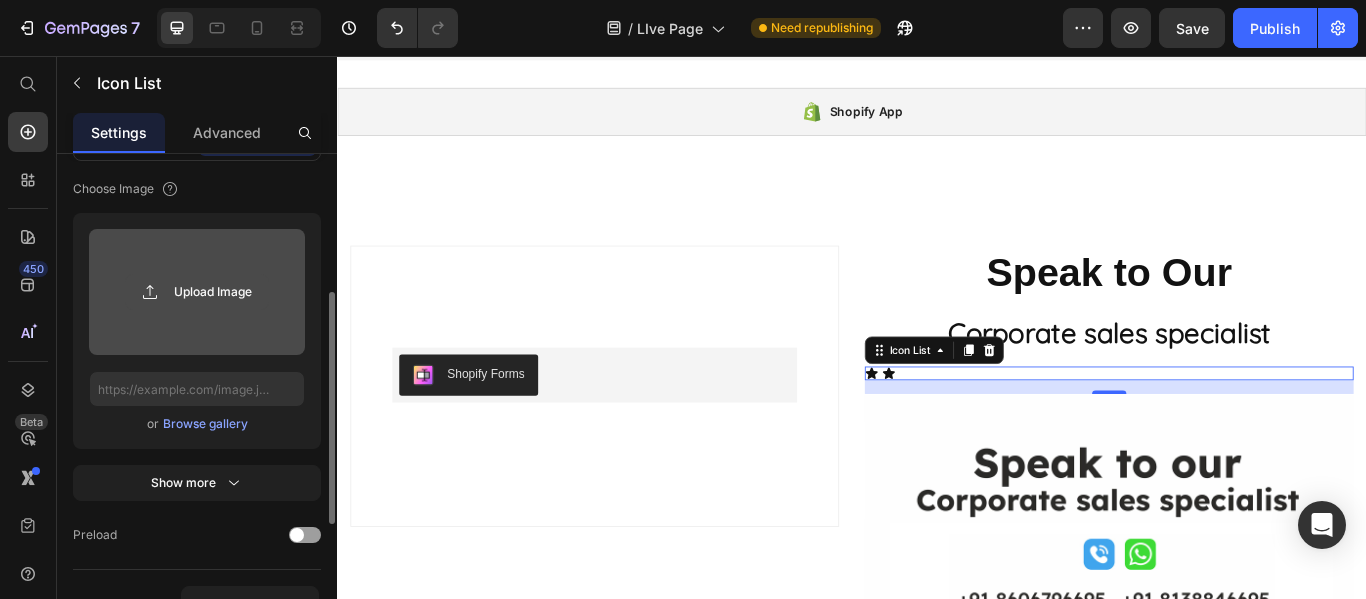 click 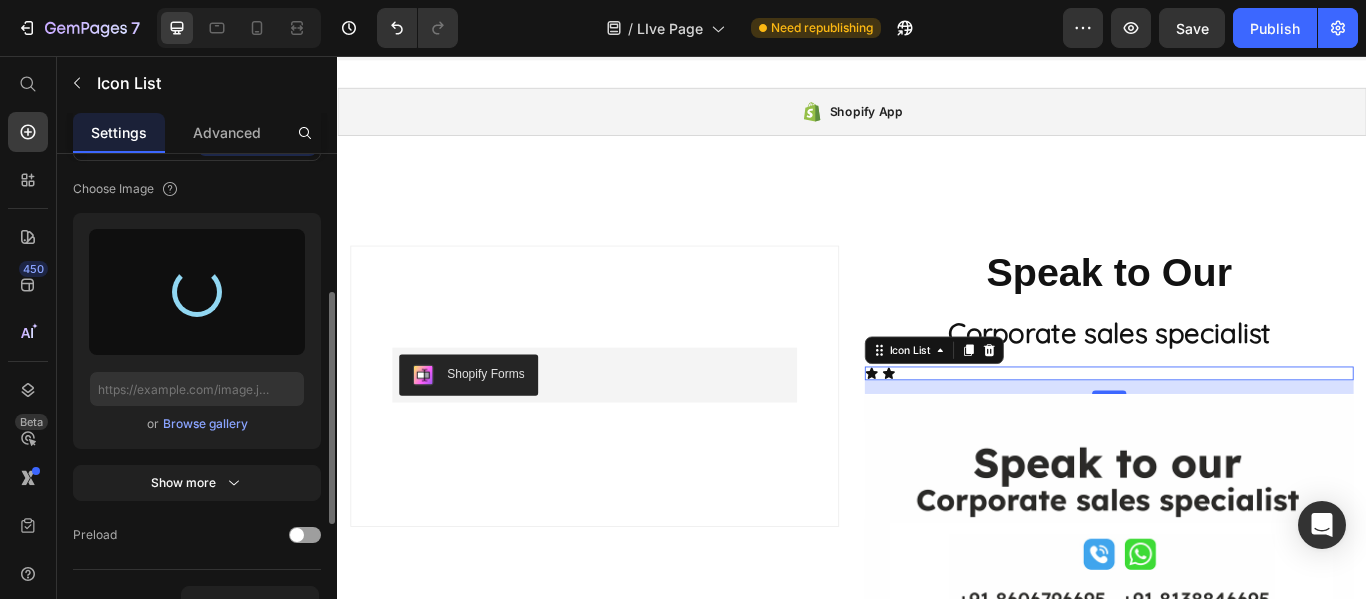 click on "Browse gallery" at bounding box center (205, 424) 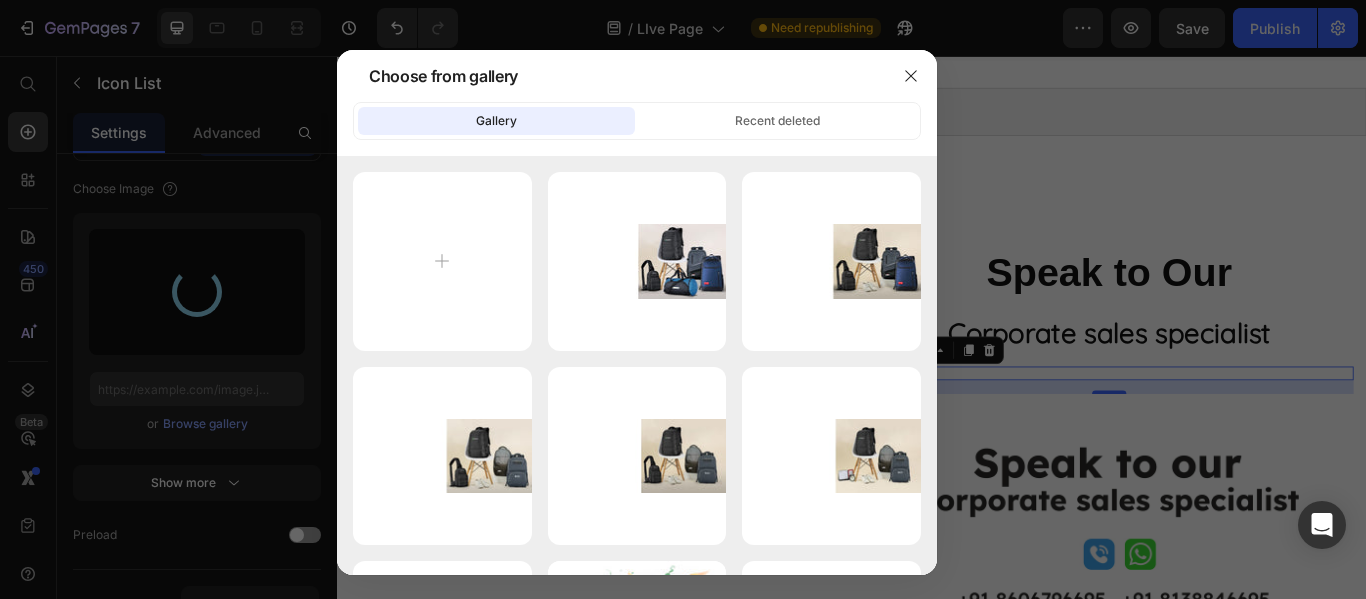 type on "https://cdn.shopify.com/s/files/1/0494/6493/4557/files/gempages_554521335435363578-0a690e71-4eb2-4a44-b153-59c20e0f7101.png" 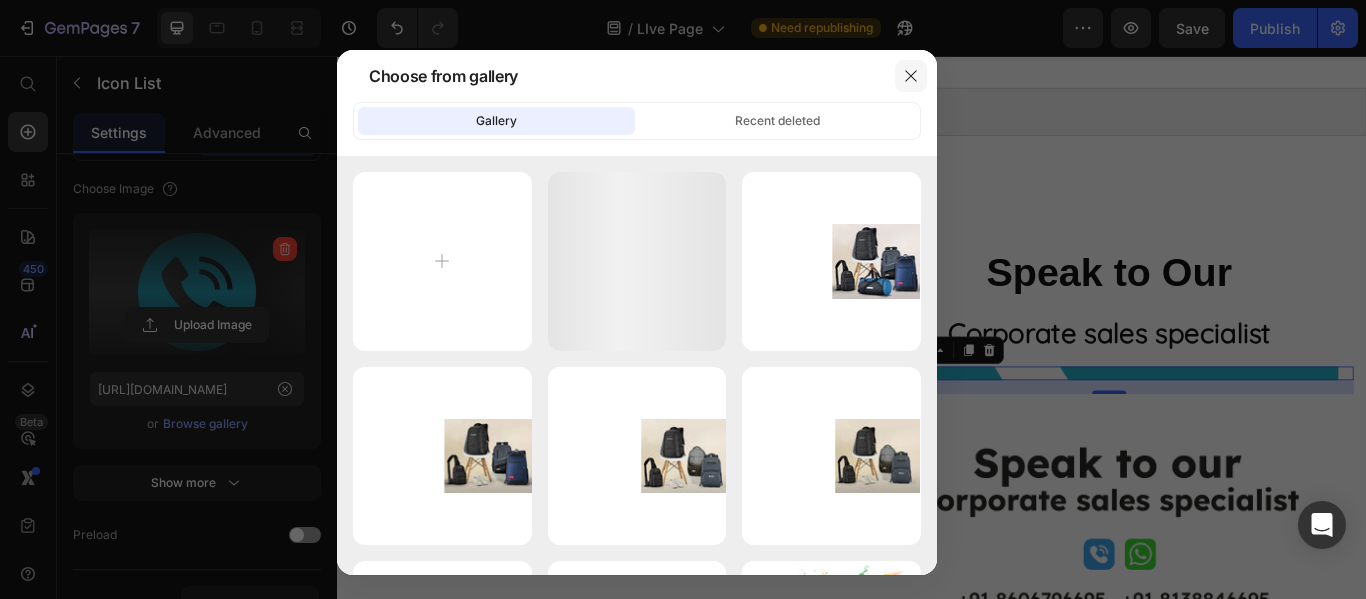 click 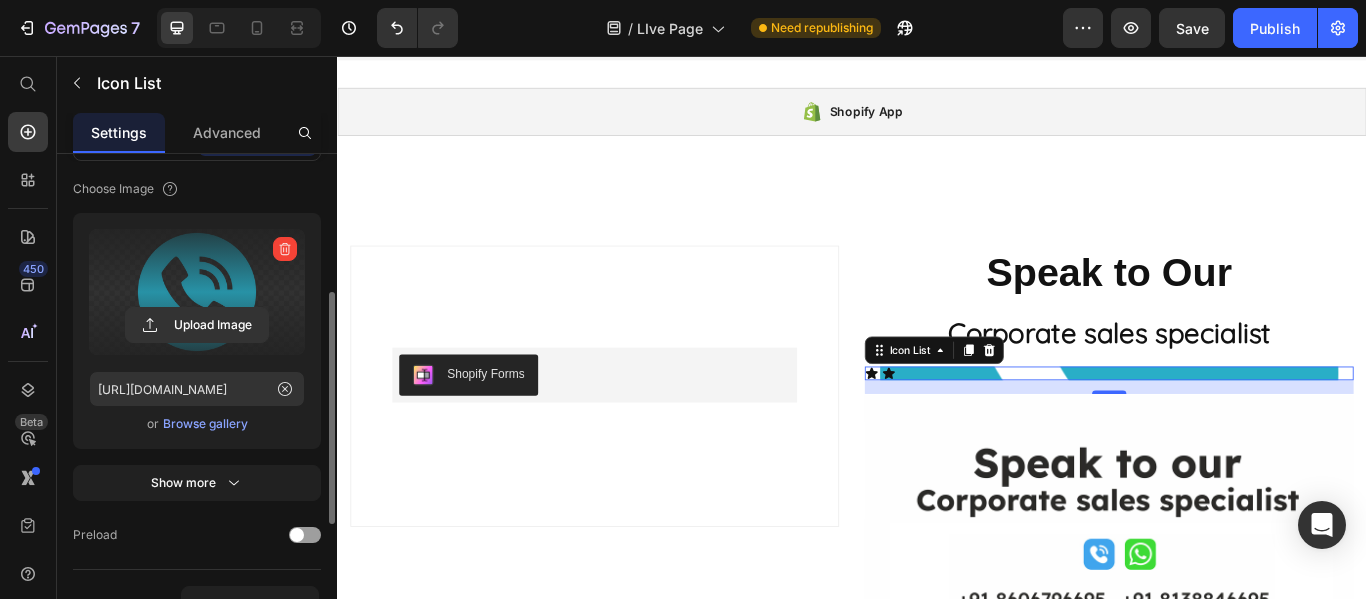 click on "Browse gallery" at bounding box center (205, 424) 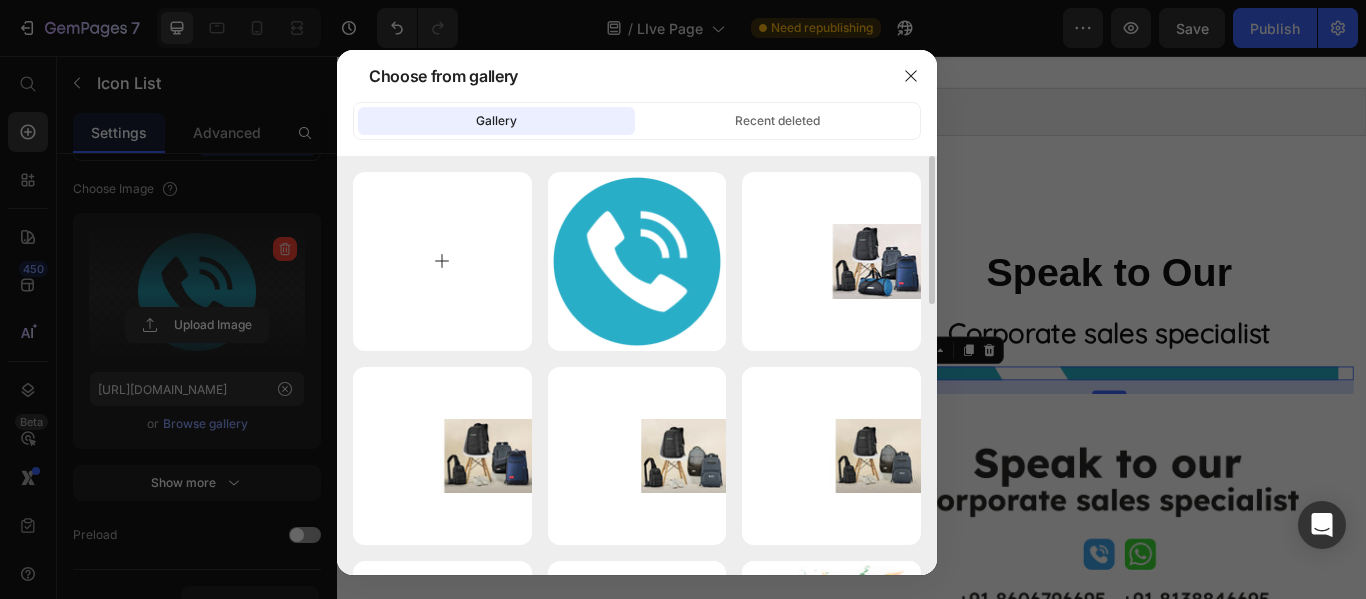 click at bounding box center [442, 261] 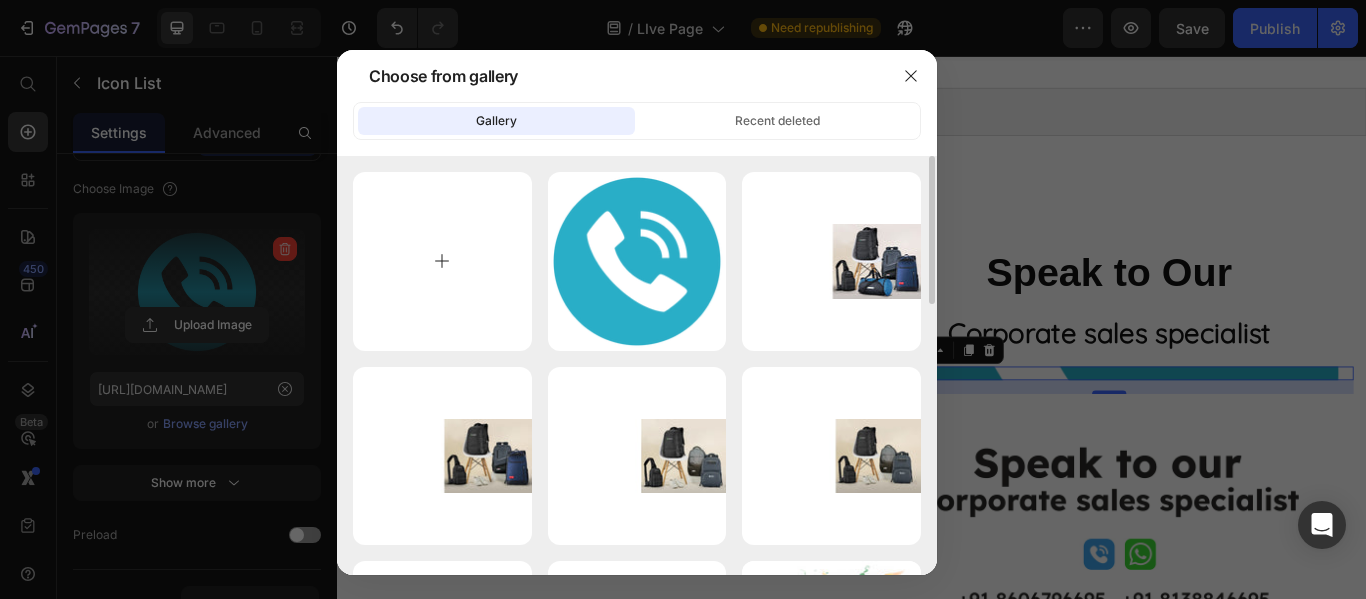 type on "C:\fakepath\logo.png" 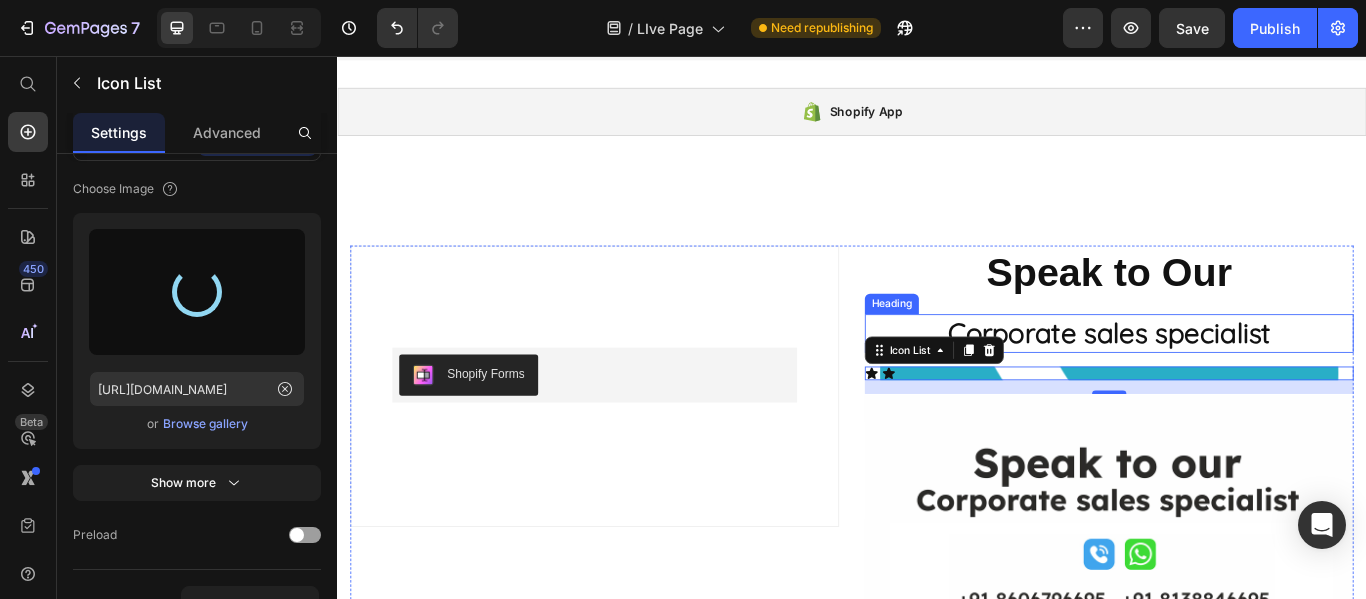 type on "https://cdn.shopify.com/s/files/1/0494/6493/4557/files/gempages_554521335435363578-caca4ee0-8a7f-4837-b714-62092bcd2039.png" 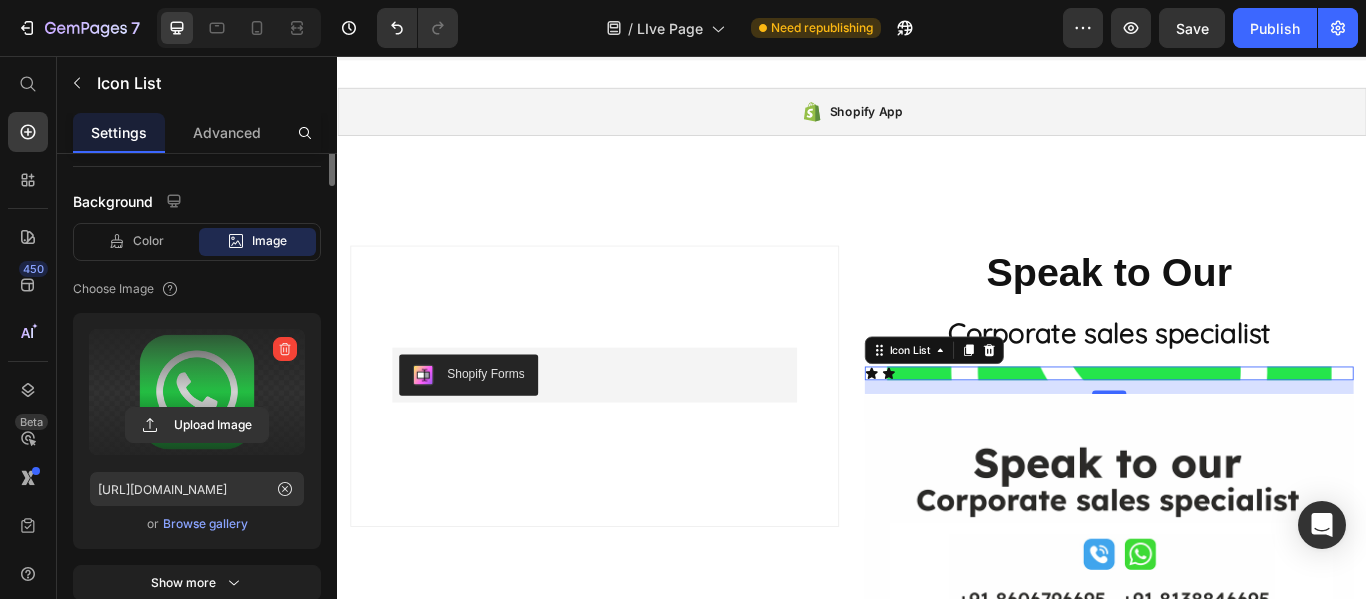 scroll, scrollTop: 0, scrollLeft: 0, axis: both 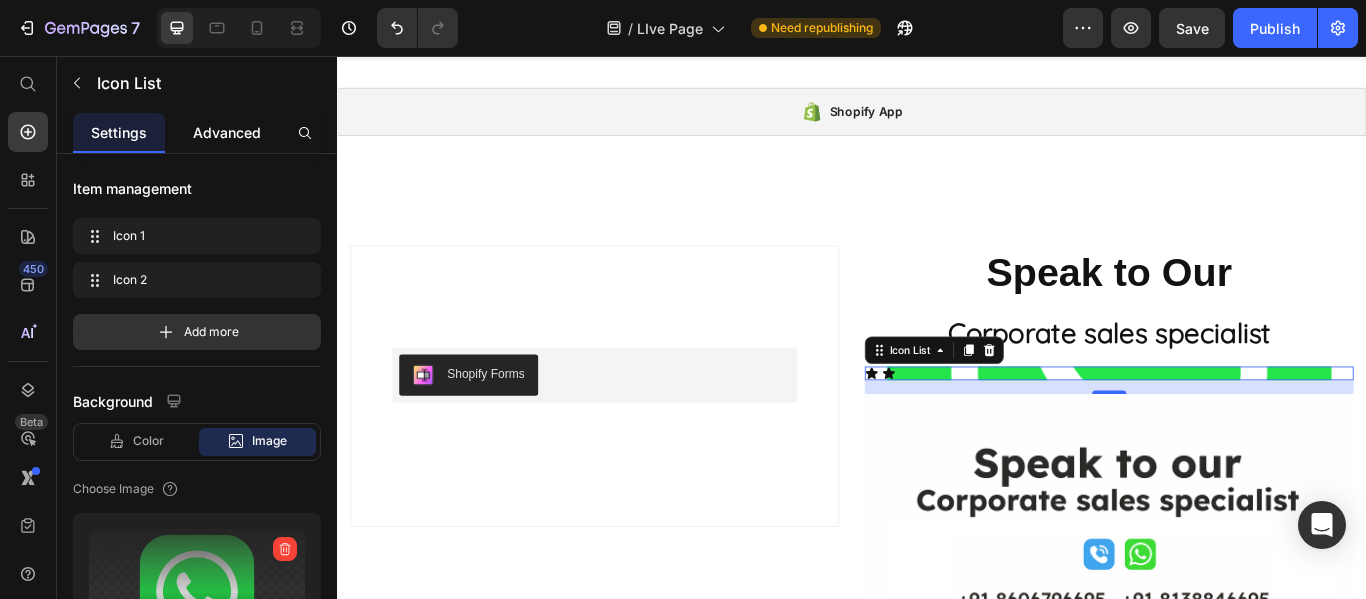 click on "Advanced" 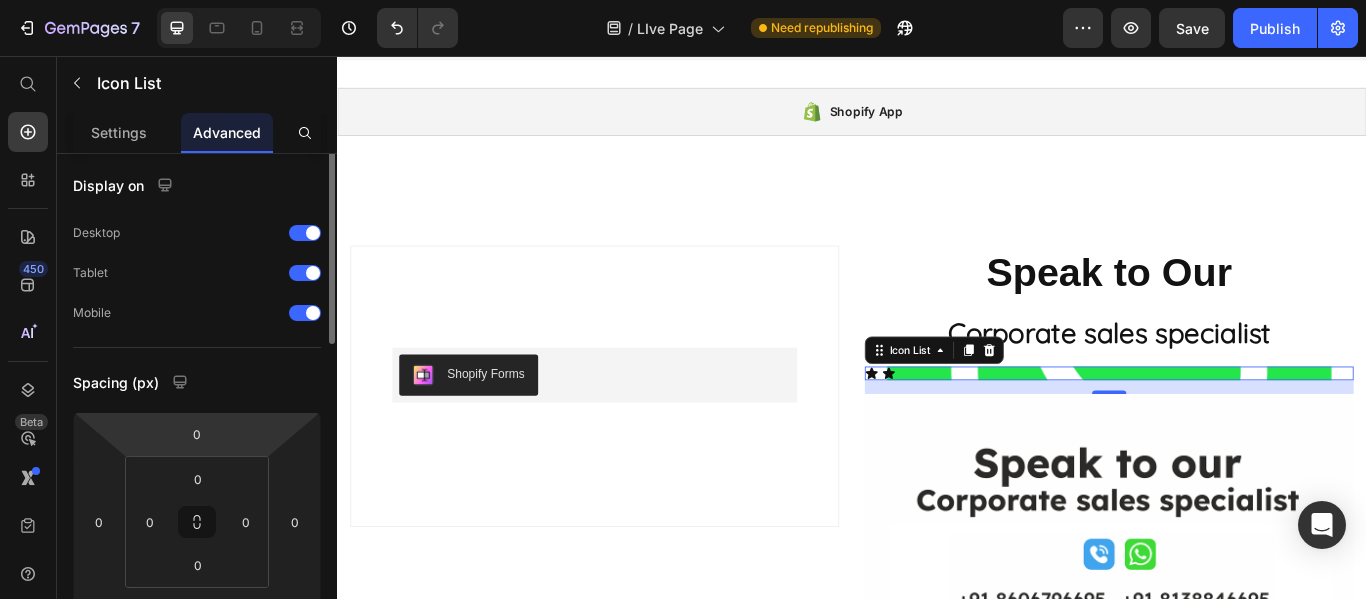 scroll, scrollTop: 0, scrollLeft: 0, axis: both 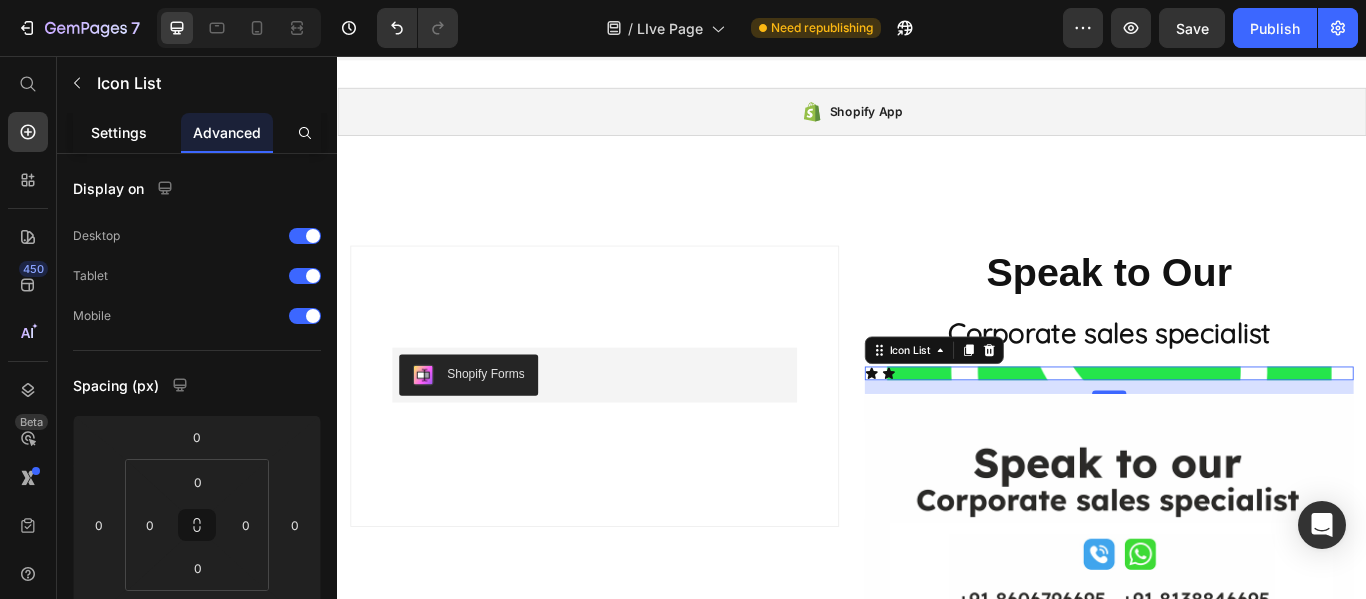 click on "Settings" 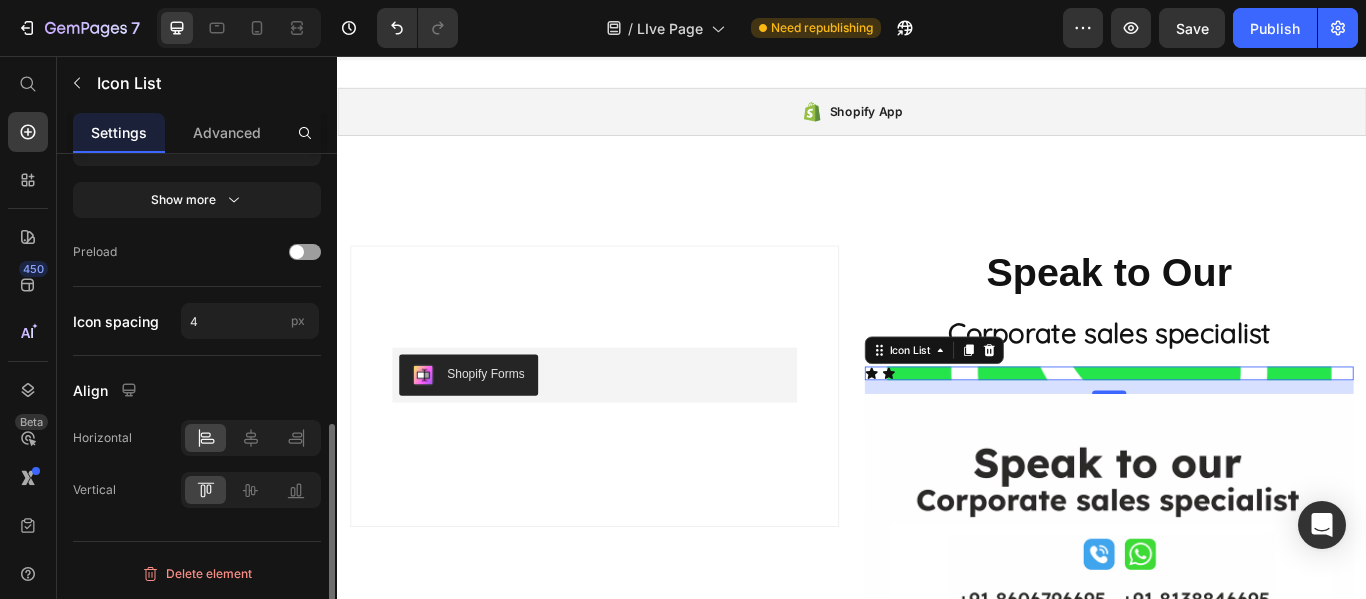 scroll, scrollTop: 483, scrollLeft: 0, axis: vertical 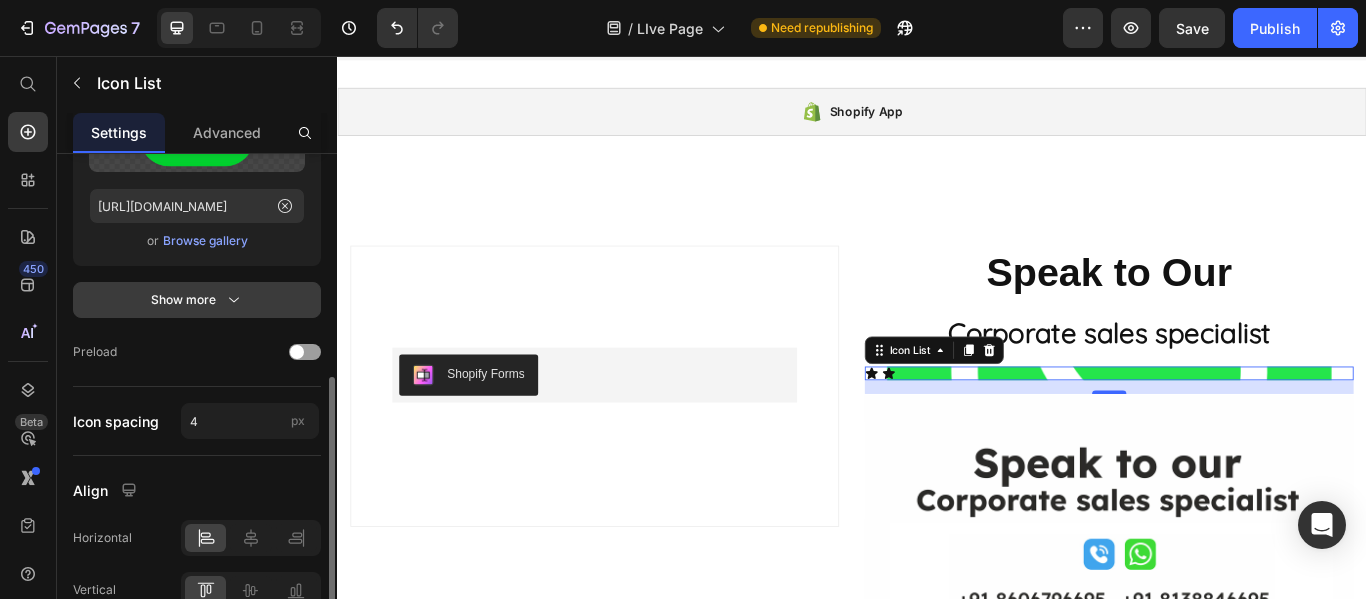 click 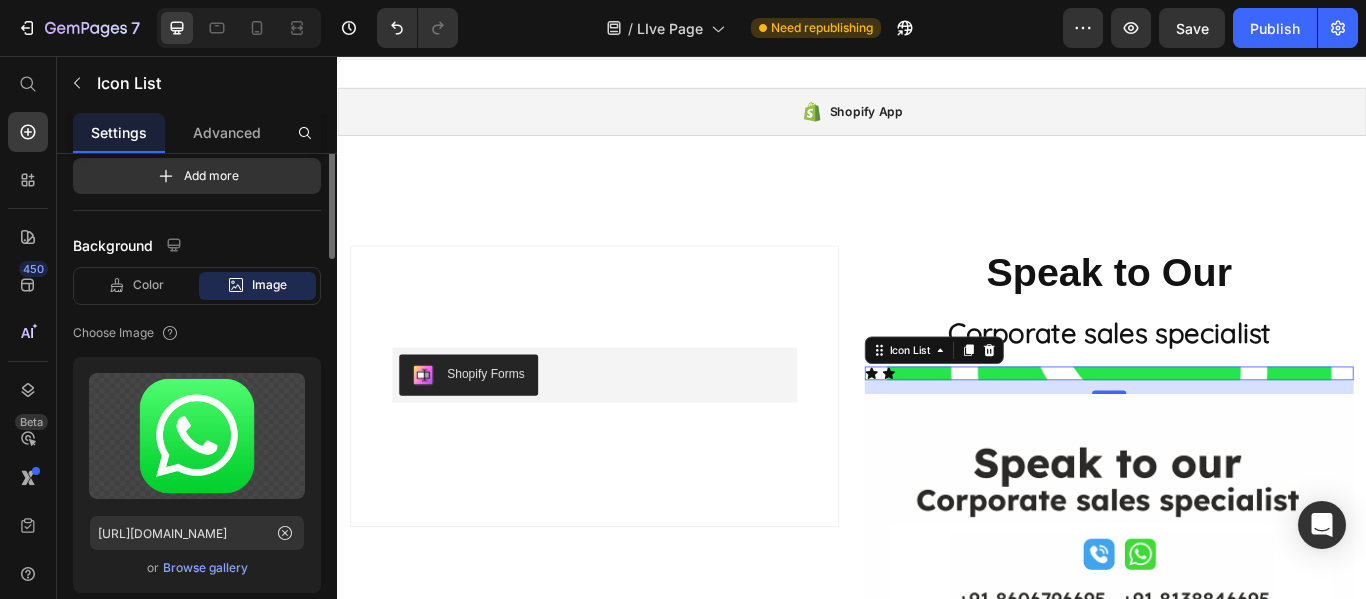 scroll, scrollTop: 0, scrollLeft: 0, axis: both 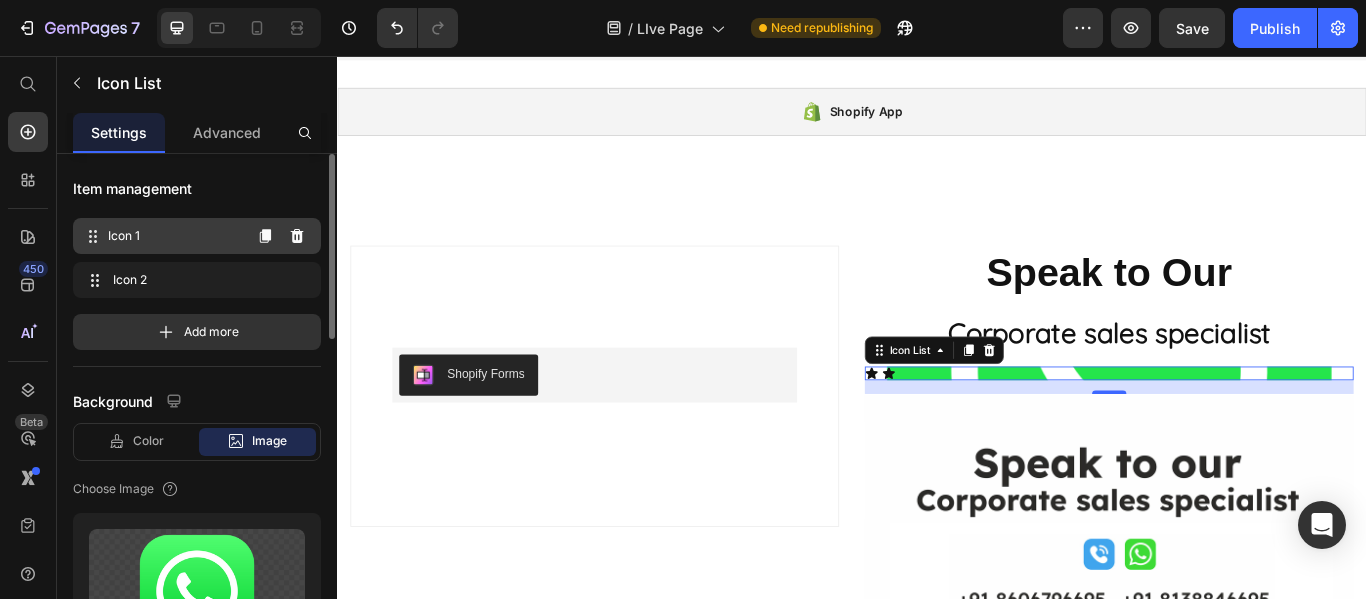click on "Icon 1 Icon 1" at bounding box center [197, 236] 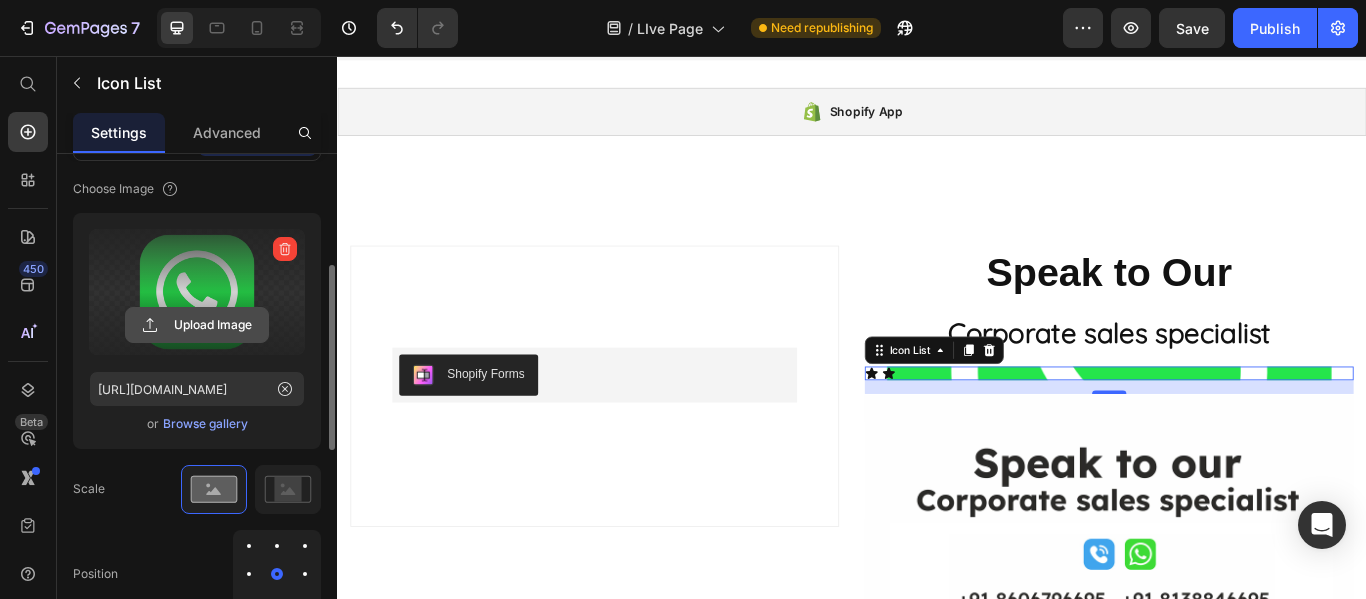 scroll, scrollTop: 400, scrollLeft: 0, axis: vertical 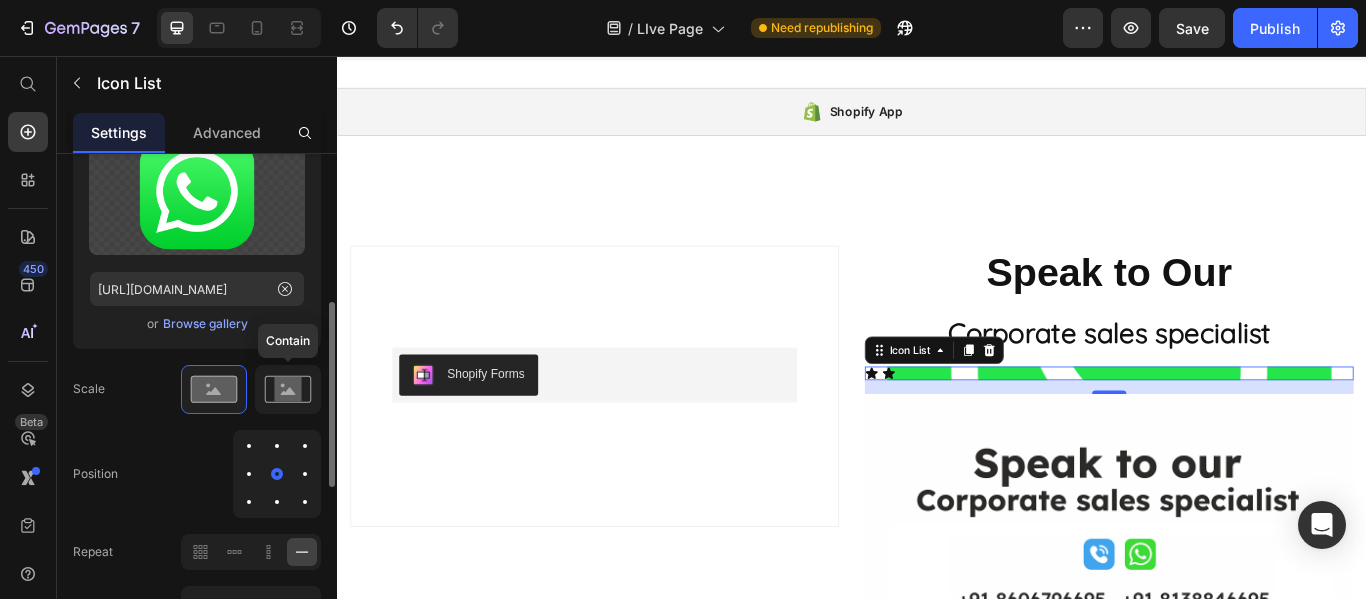 click 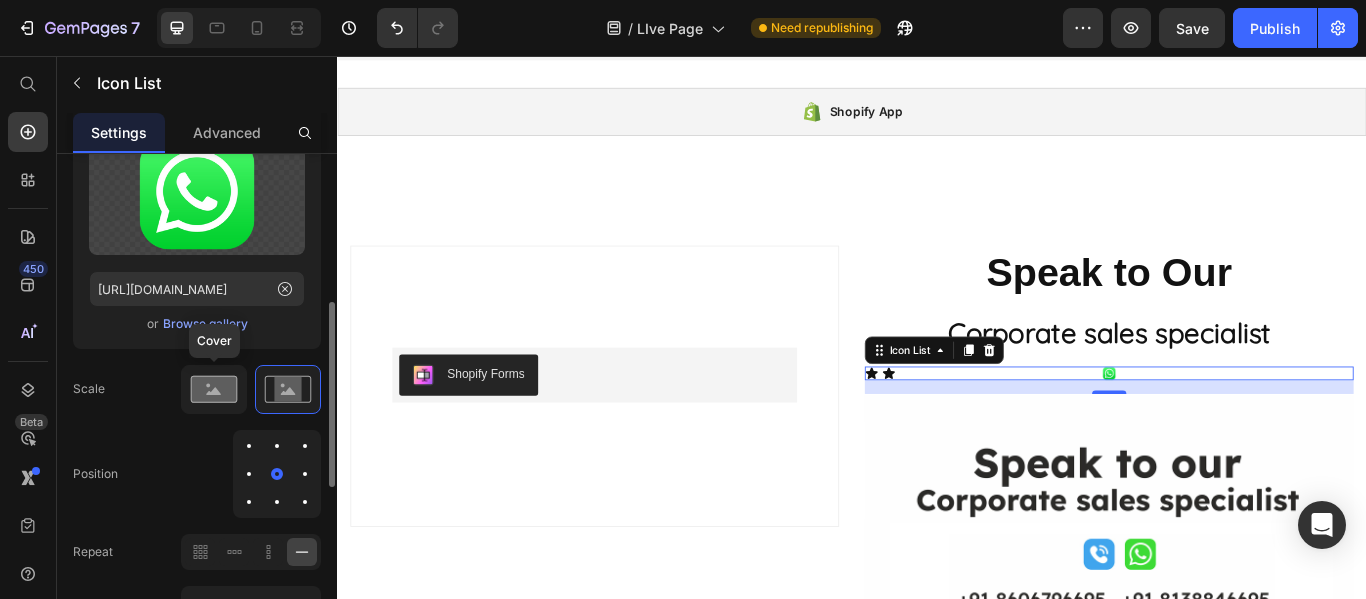 click 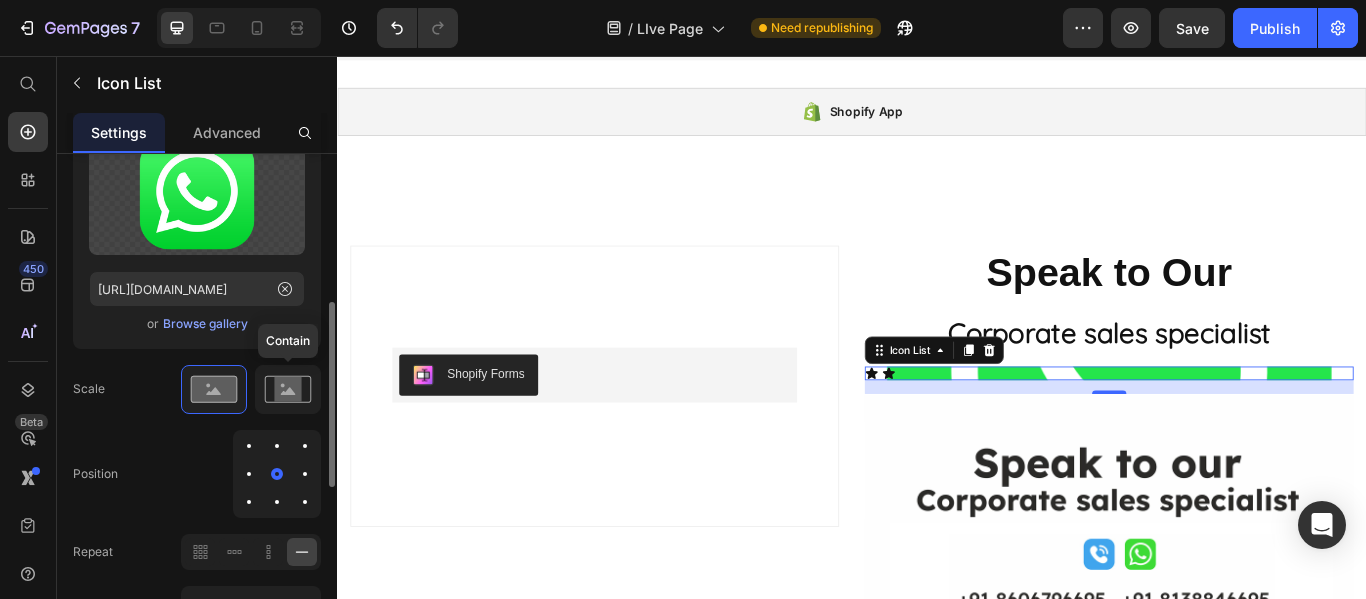 click 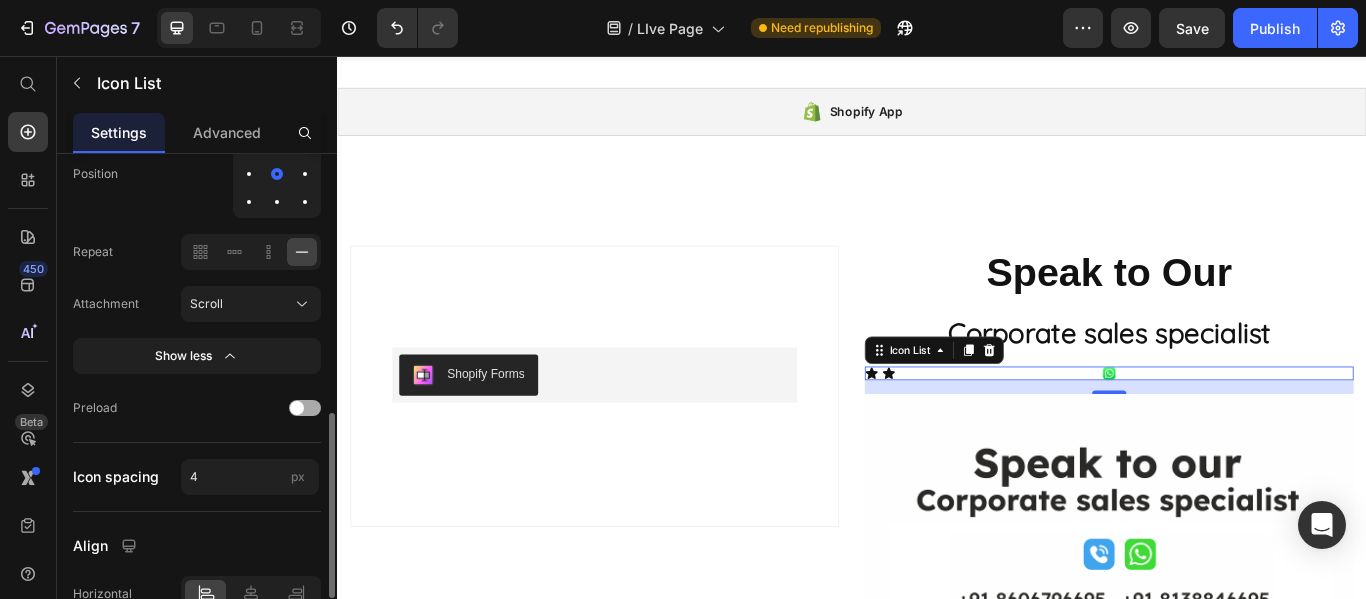 scroll, scrollTop: 800, scrollLeft: 0, axis: vertical 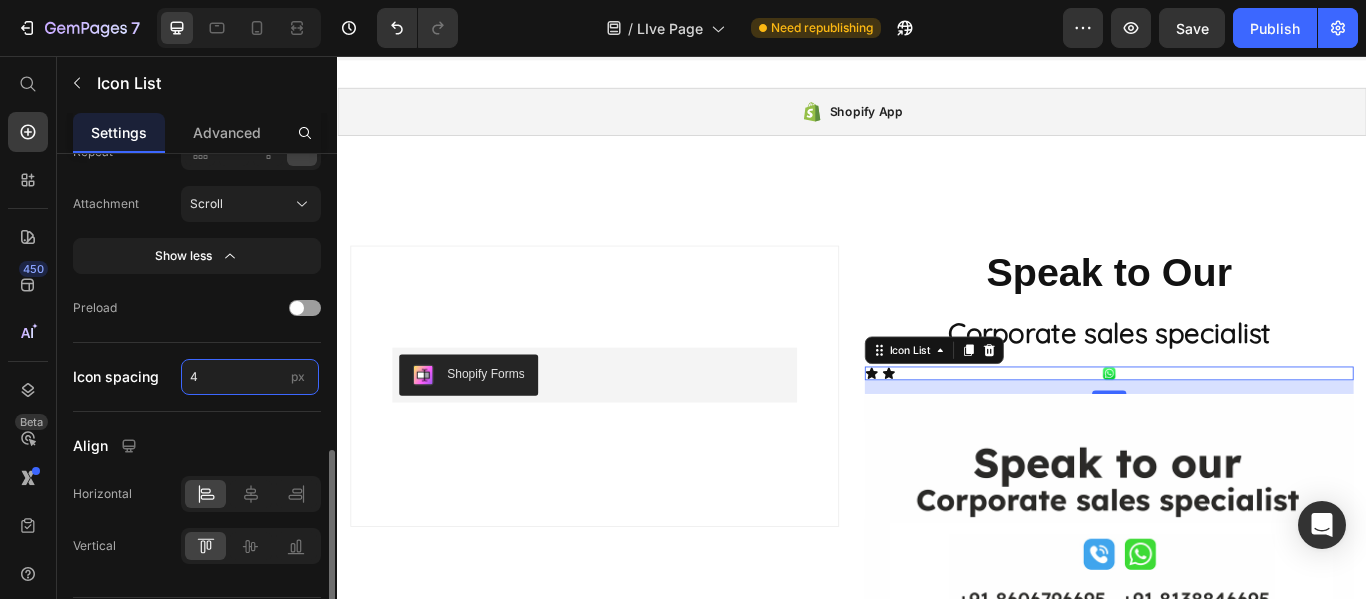 click on "4" at bounding box center [250, 377] 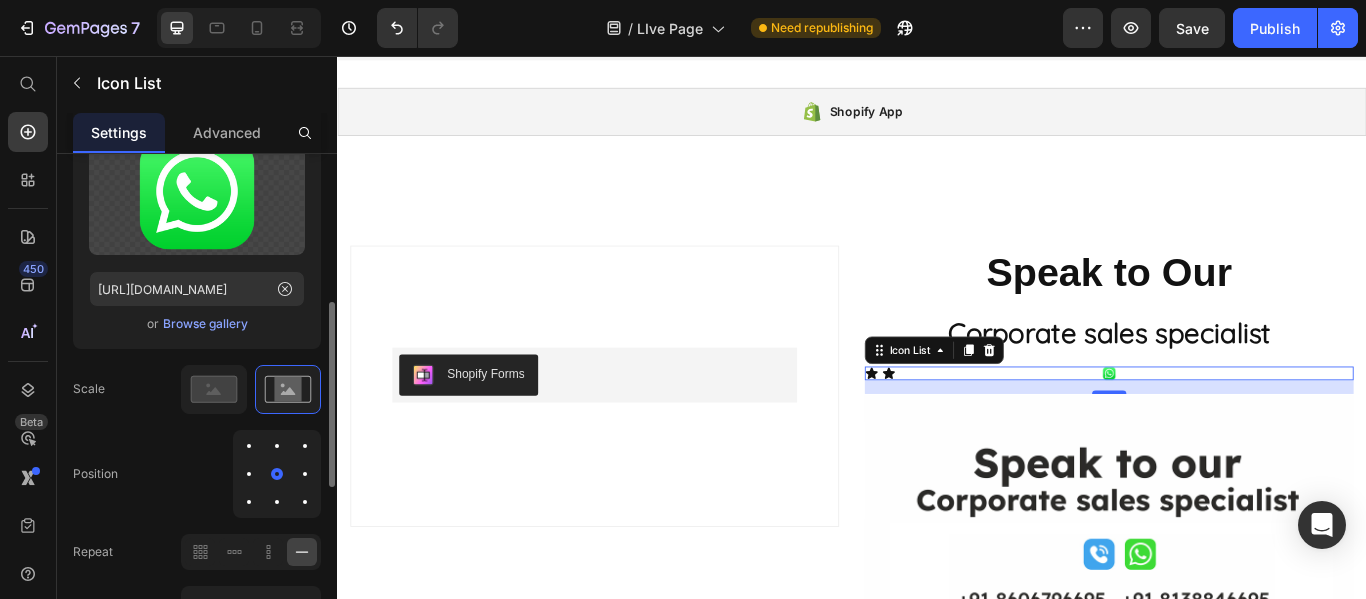 scroll, scrollTop: 500, scrollLeft: 0, axis: vertical 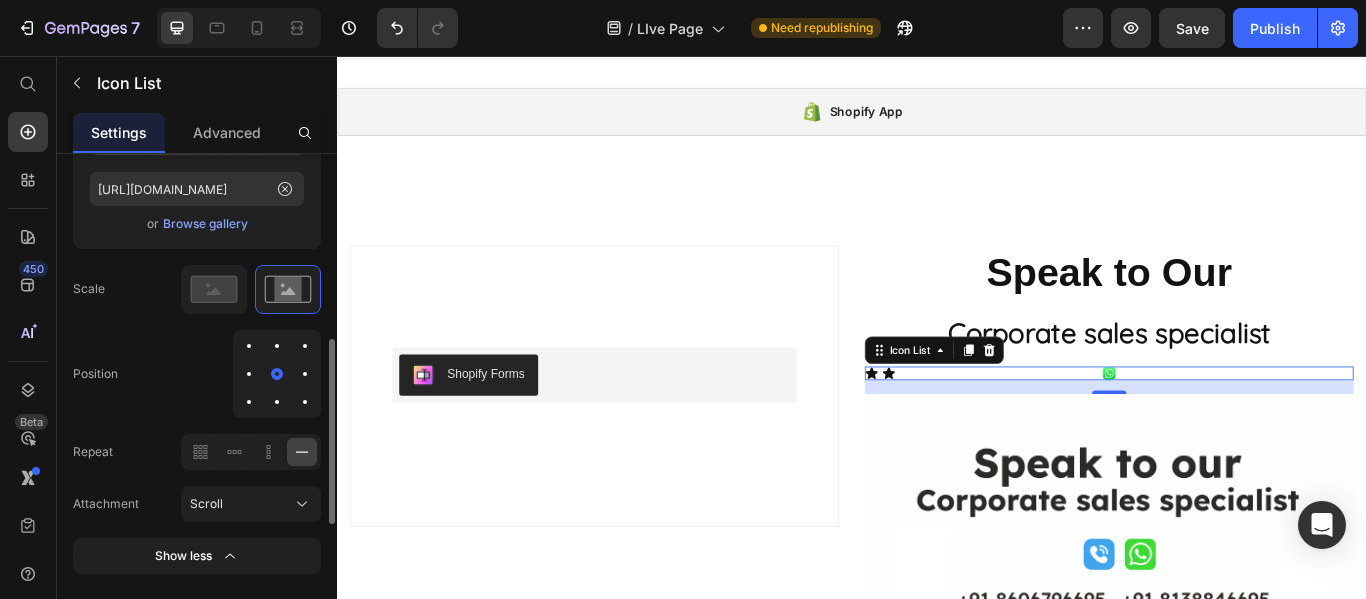 click 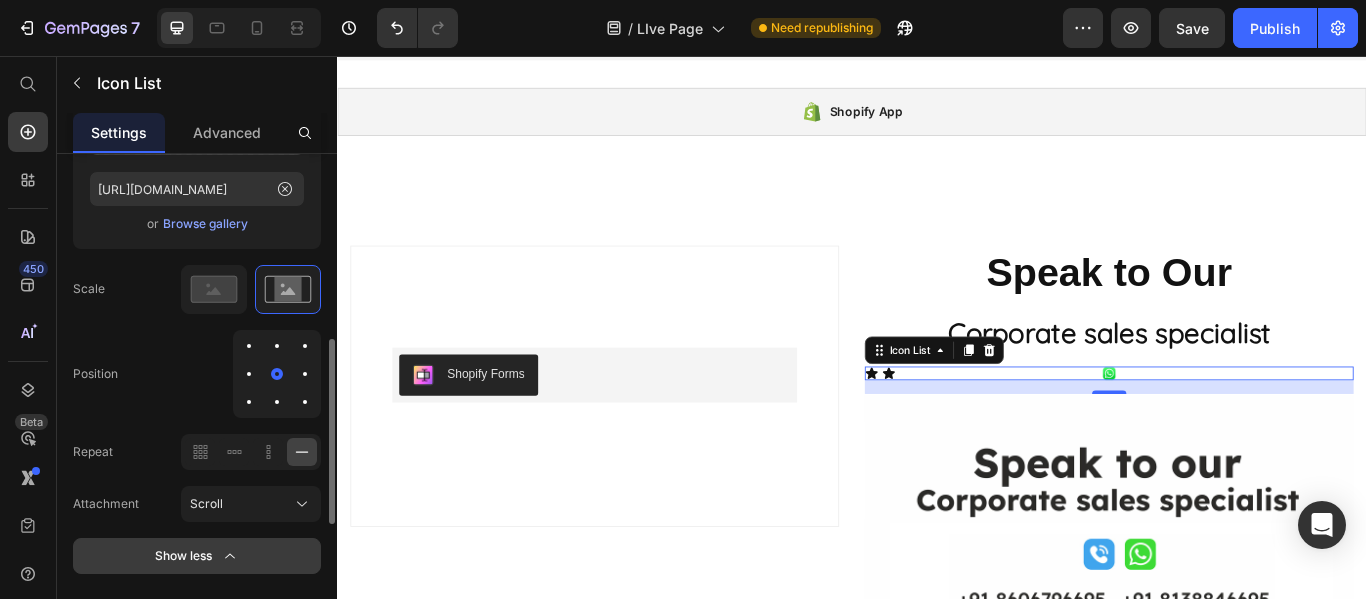 scroll, scrollTop: 600, scrollLeft: 0, axis: vertical 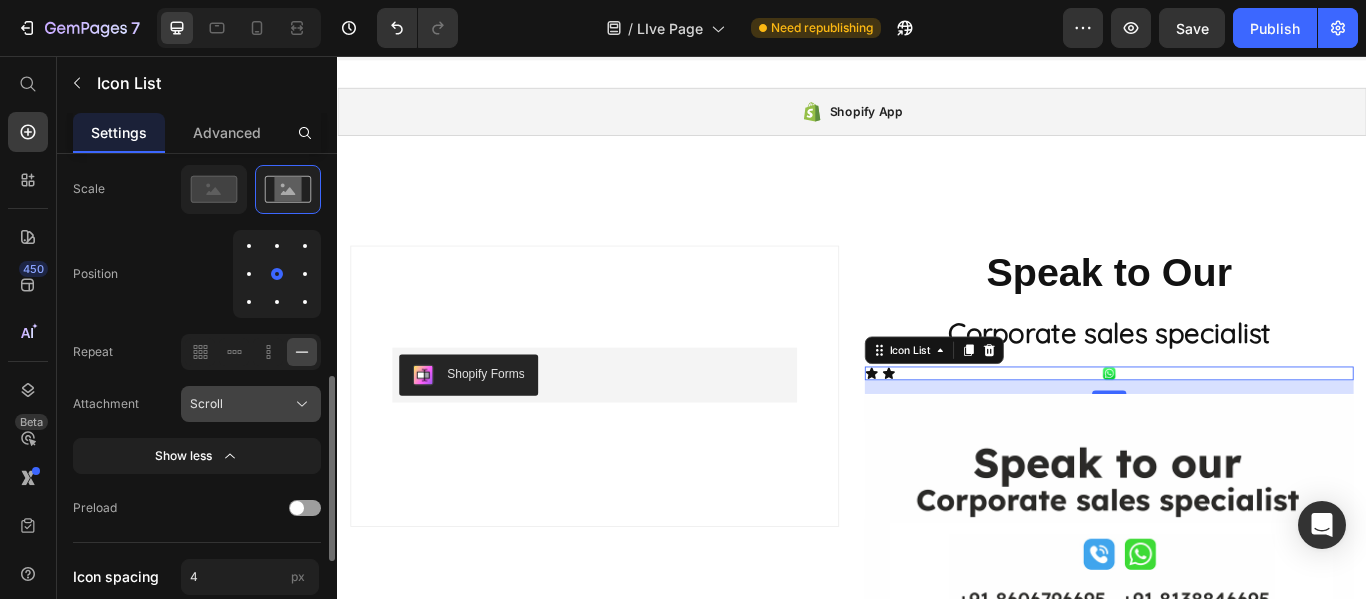 click on "Scroll" 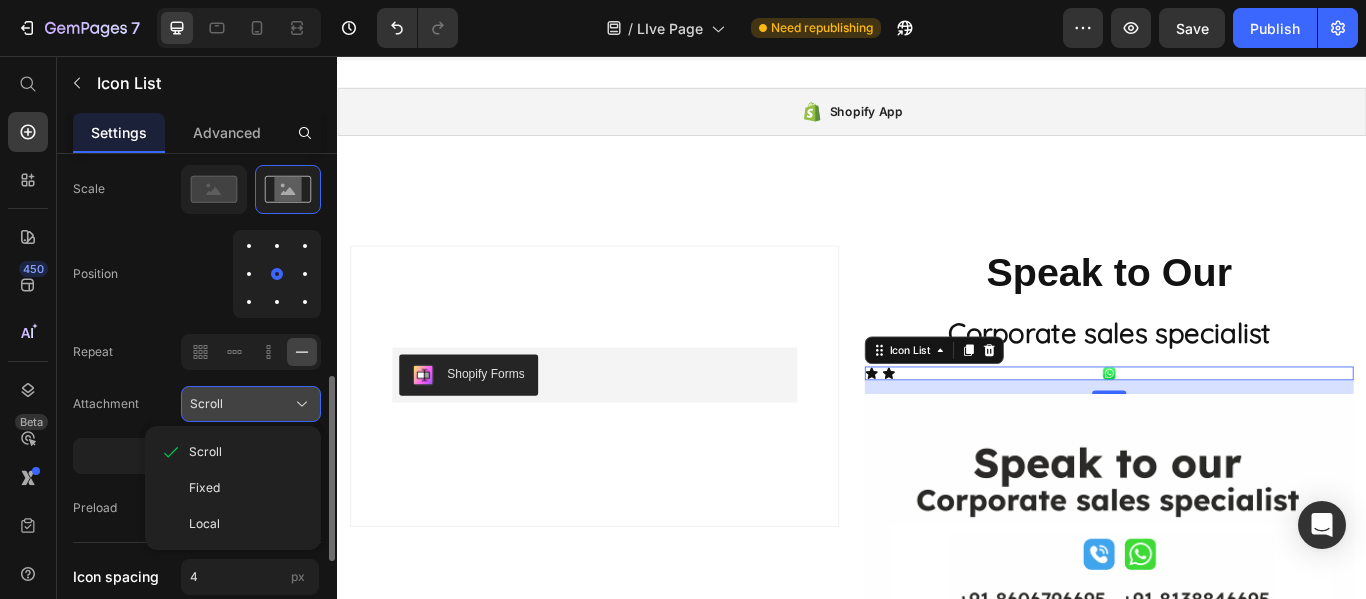 click on "Scroll" 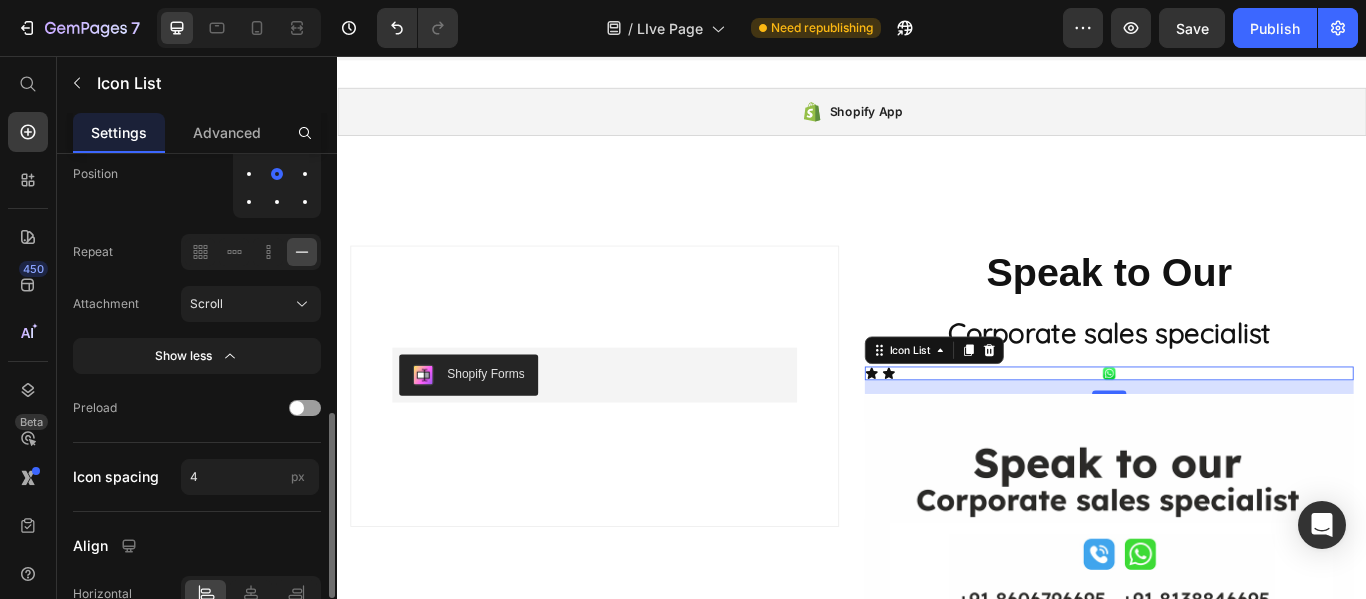 scroll, scrollTop: 800, scrollLeft: 0, axis: vertical 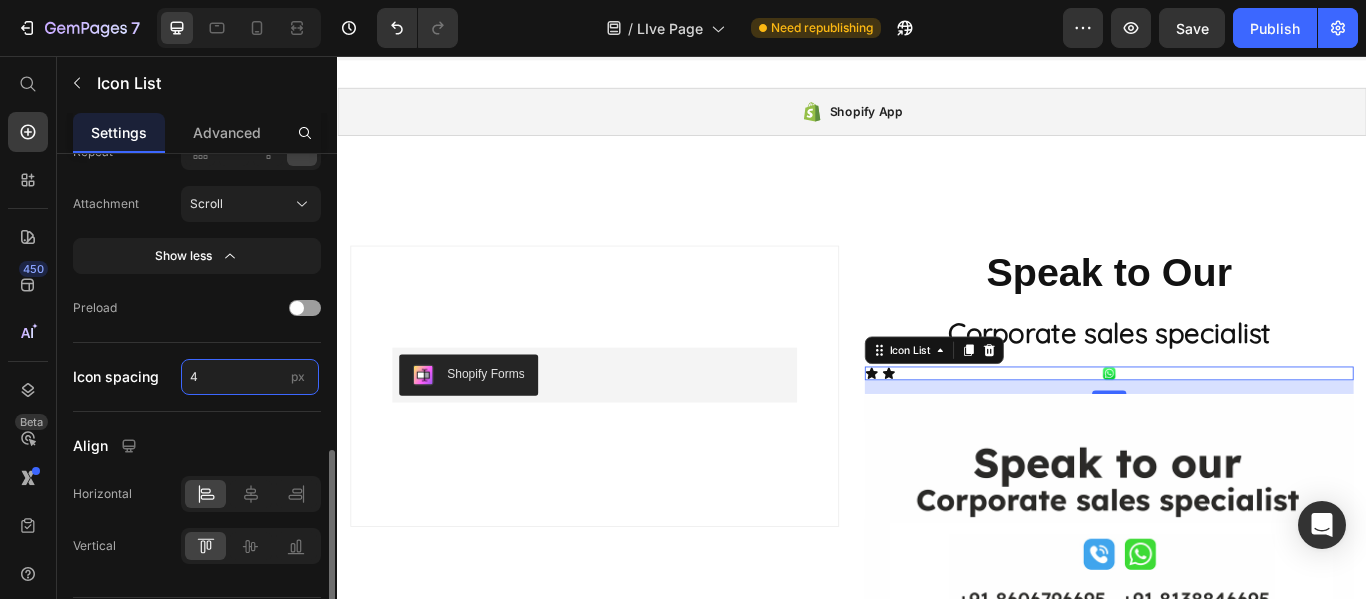 click on "4" at bounding box center (250, 377) 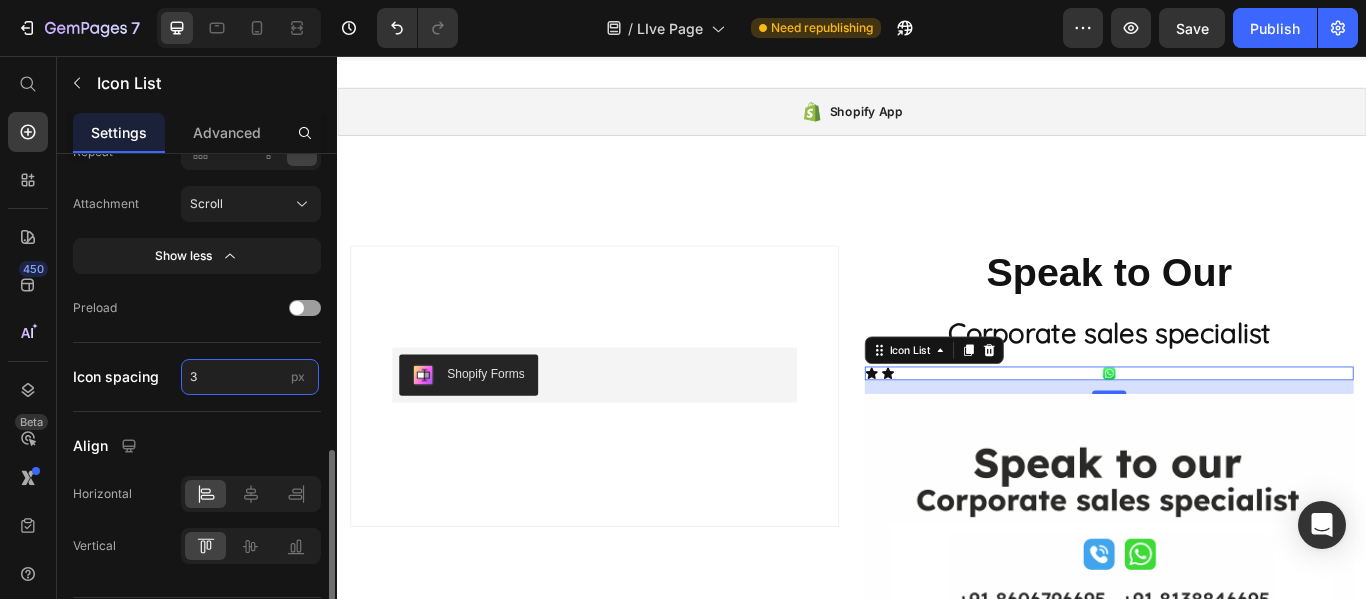 click on "3" at bounding box center (250, 377) 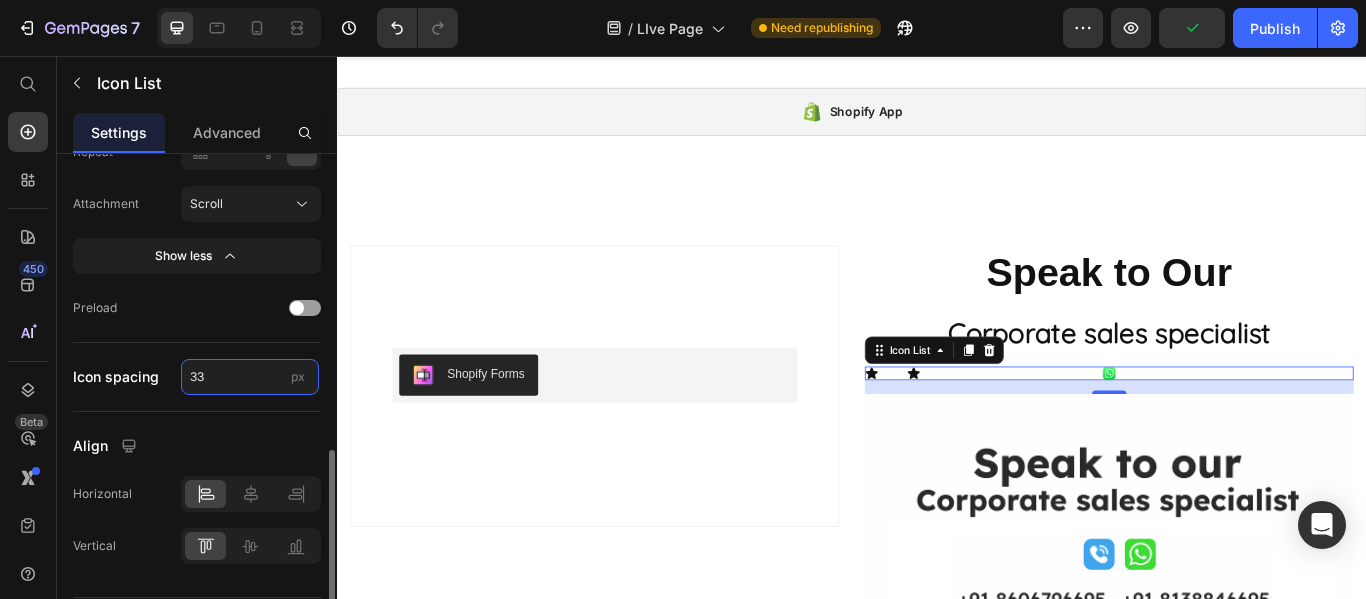 click on "33" at bounding box center [250, 377] 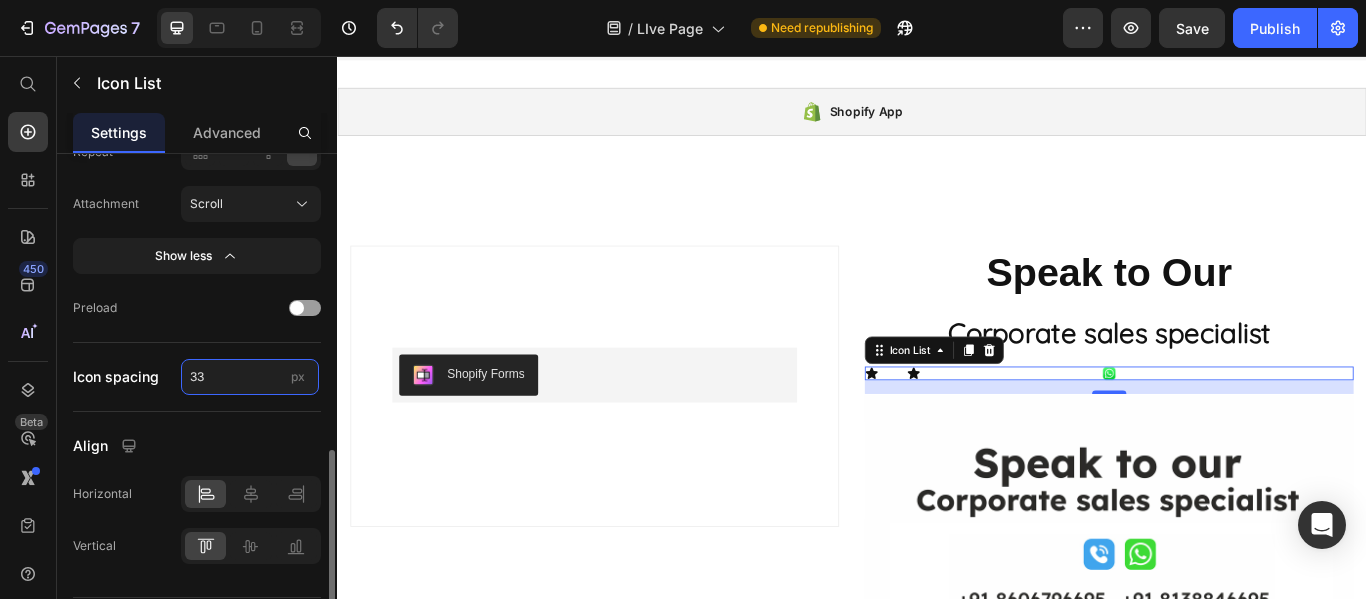 type on "33" 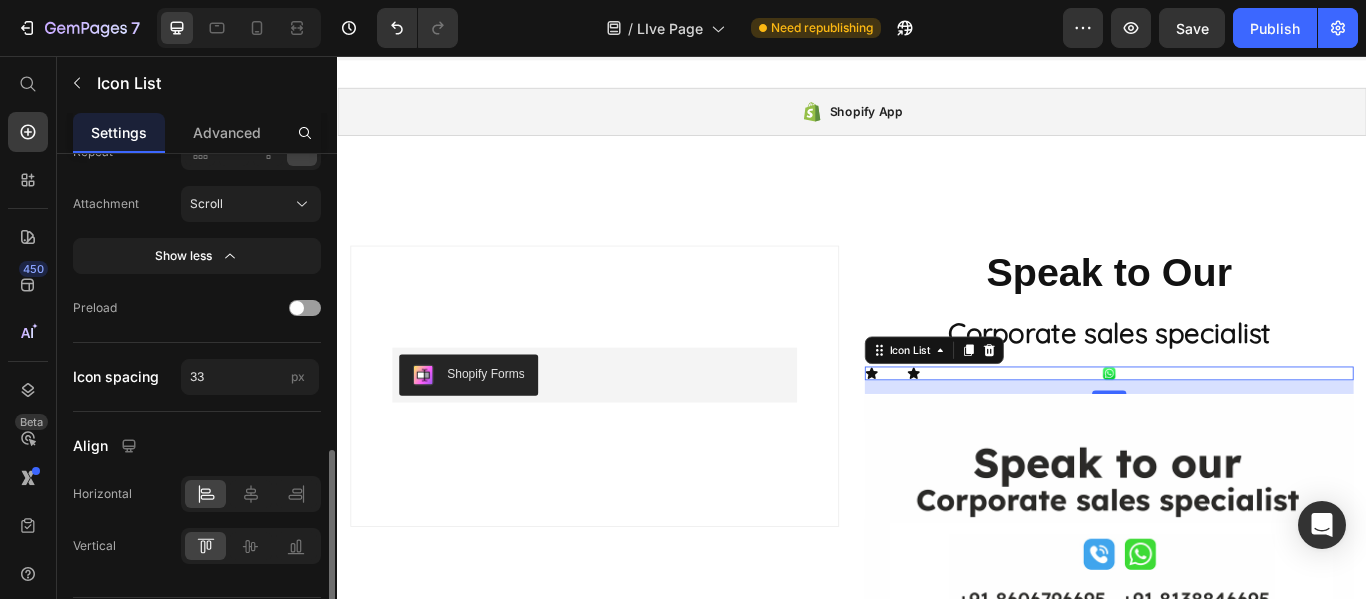 click on "Background Color Image Video  Choose Image  Upload Image https://cdn.shopify.com/s/files/1/0494/6493/4557/files/gempages_554521335435363578-caca4ee0-8a7f-4837-b714-62092bcd2039.png  or   Browse gallery   Scale   Position   Repeat
Attachment  Scroll Show less Preload" 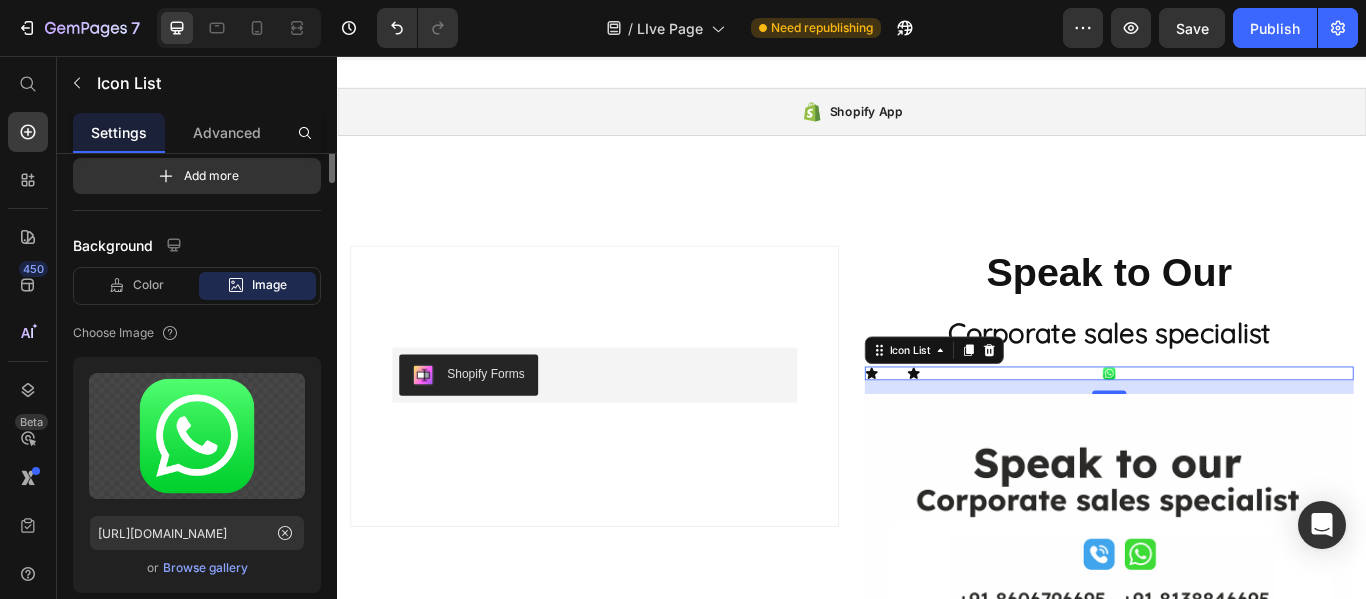 scroll, scrollTop: 0, scrollLeft: 0, axis: both 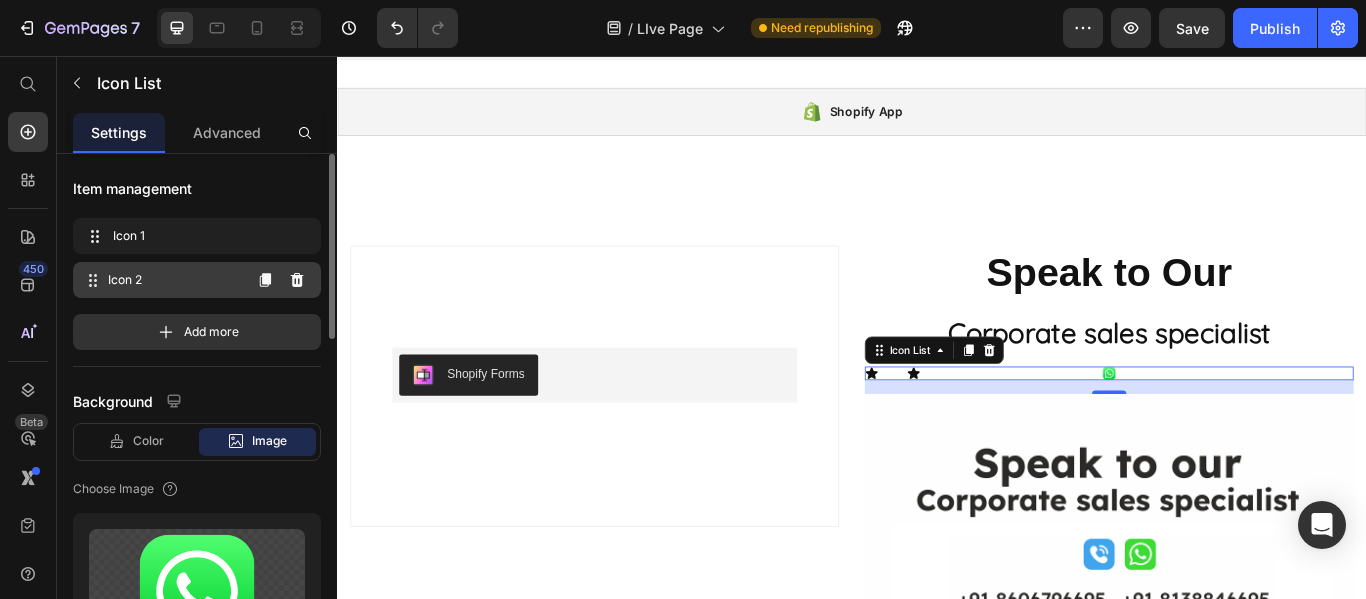 click on "Icon 2 Icon 2" at bounding box center (161, 280) 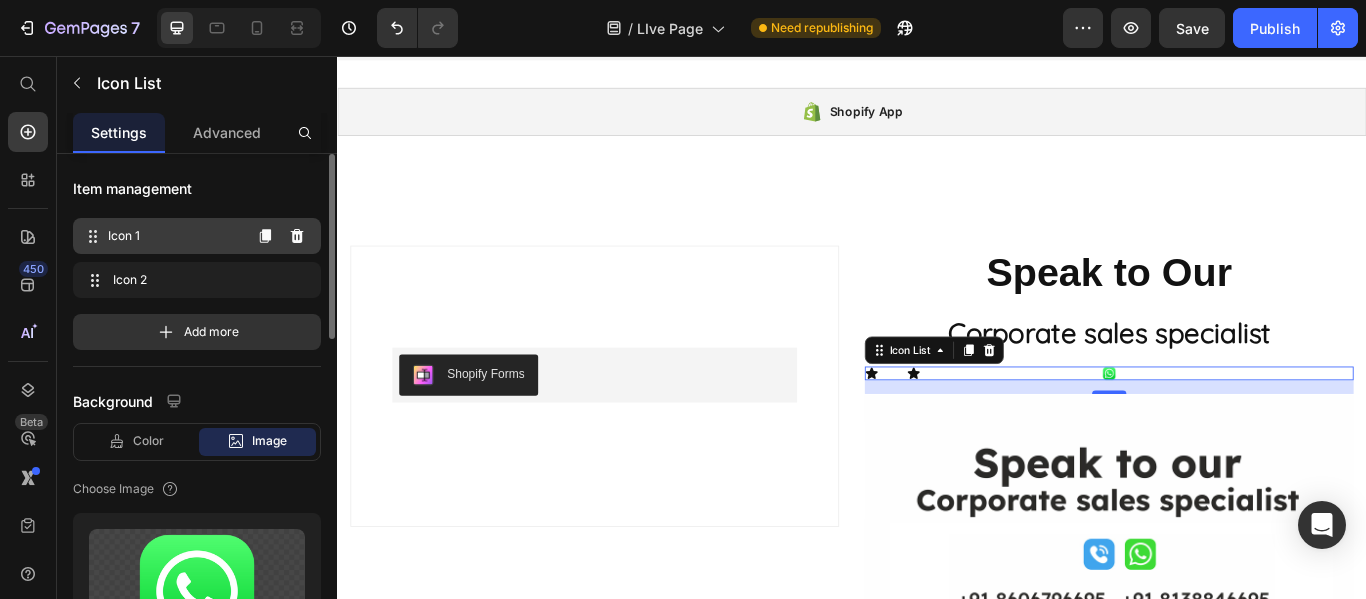 click on "Icon 1" at bounding box center [174, 236] 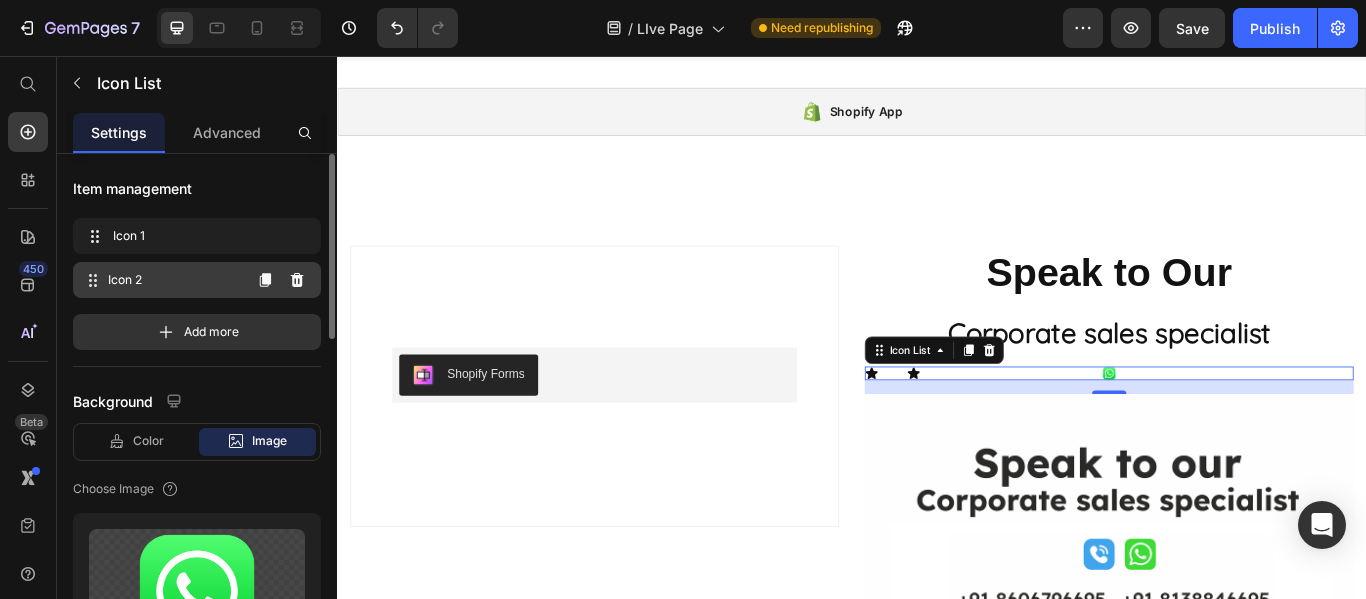 click on "Icon 2" at bounding box center (174, 280) 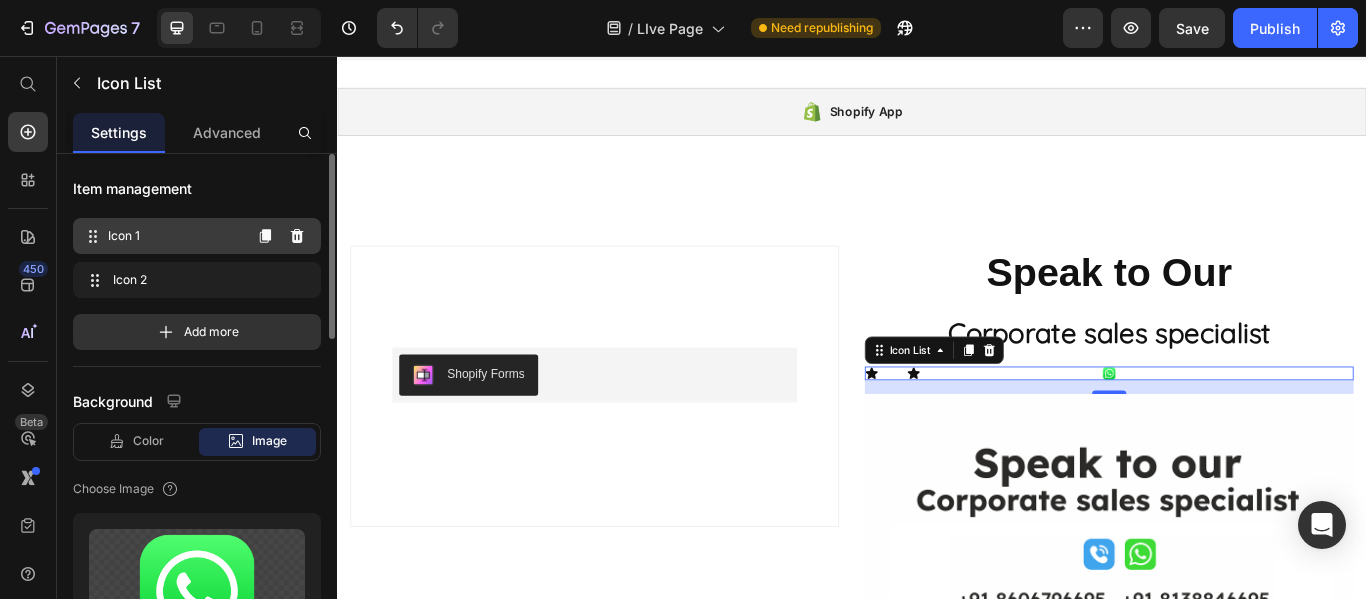 click on "Icon 1" at bounding box center (174, 236) 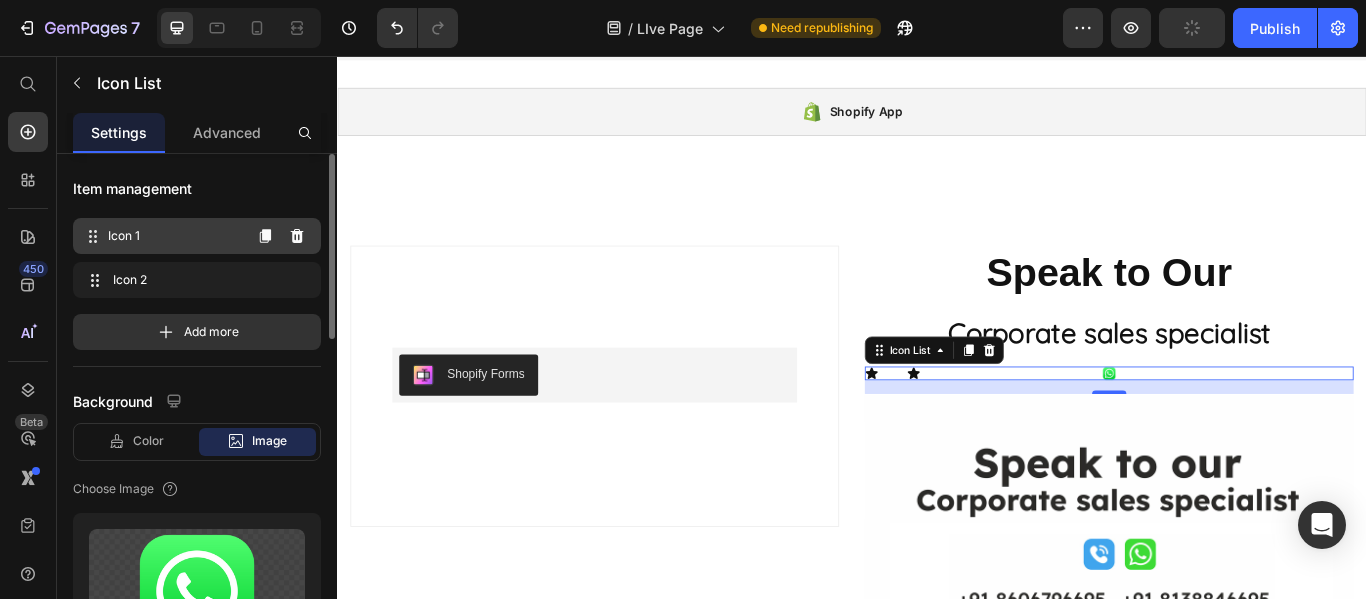 click on "Icon 1" at bounding box center (174, 236) 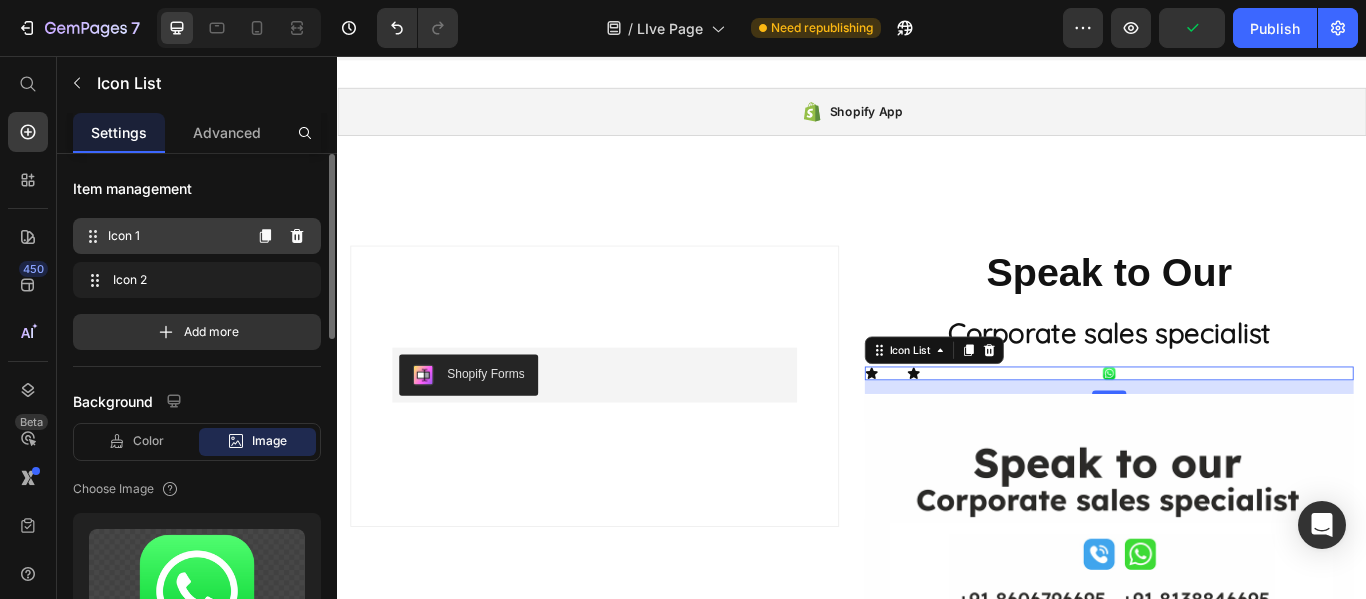 click on "Icon 1" at bounding box center [174, 236] 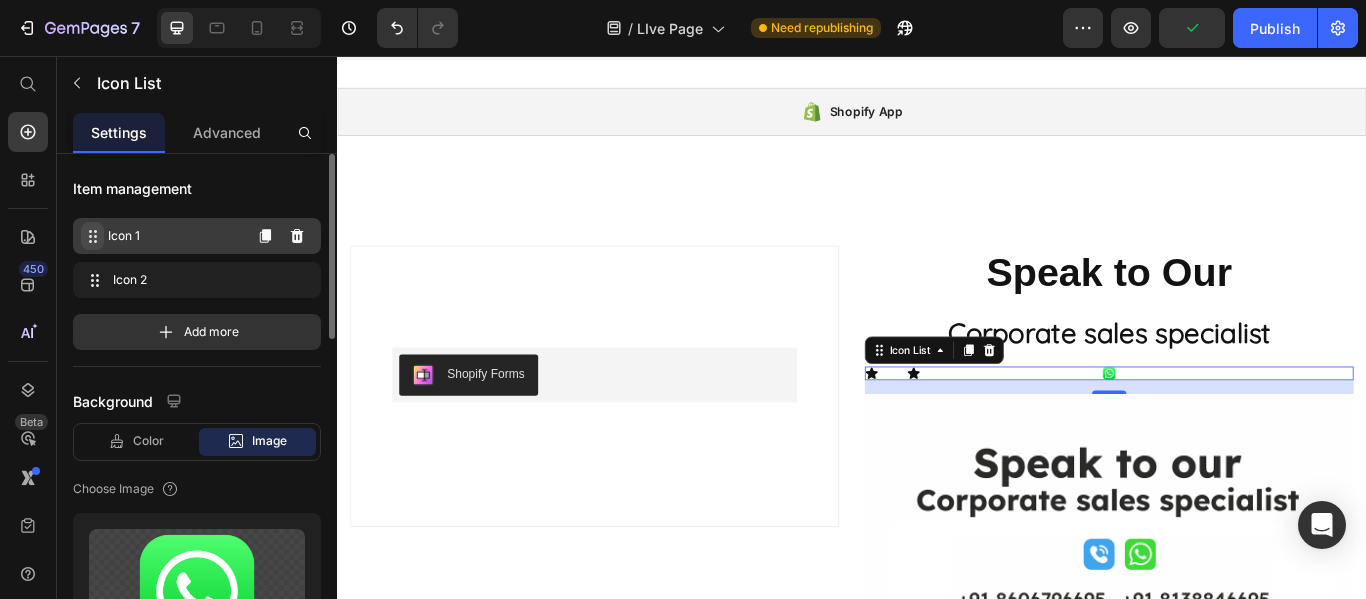 click 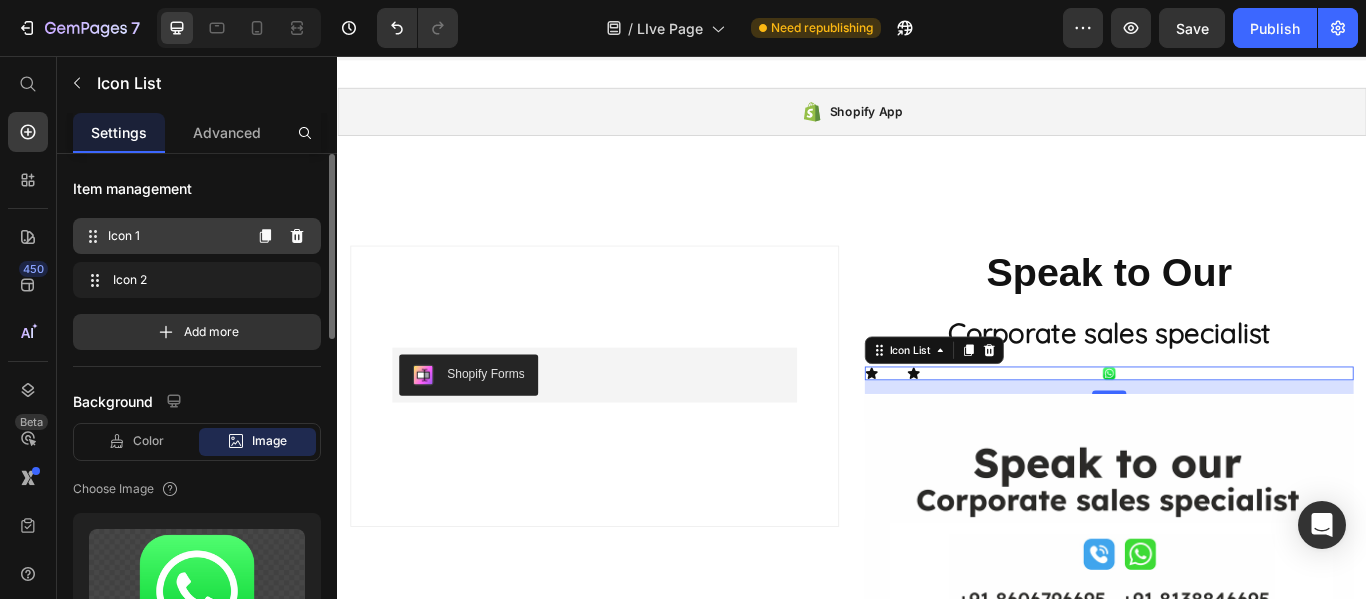 click on "Icon 1" at bounding box center [174, 236] 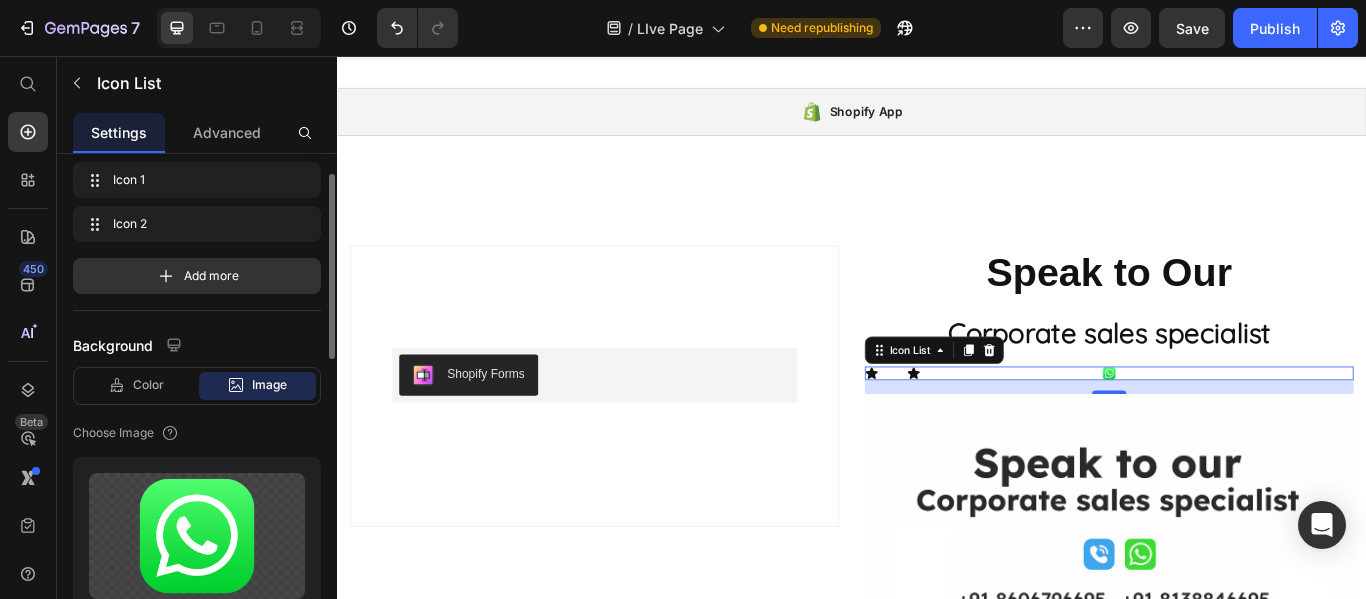scroll, scrollTop: 0, scrollLeft: 0, axis: both 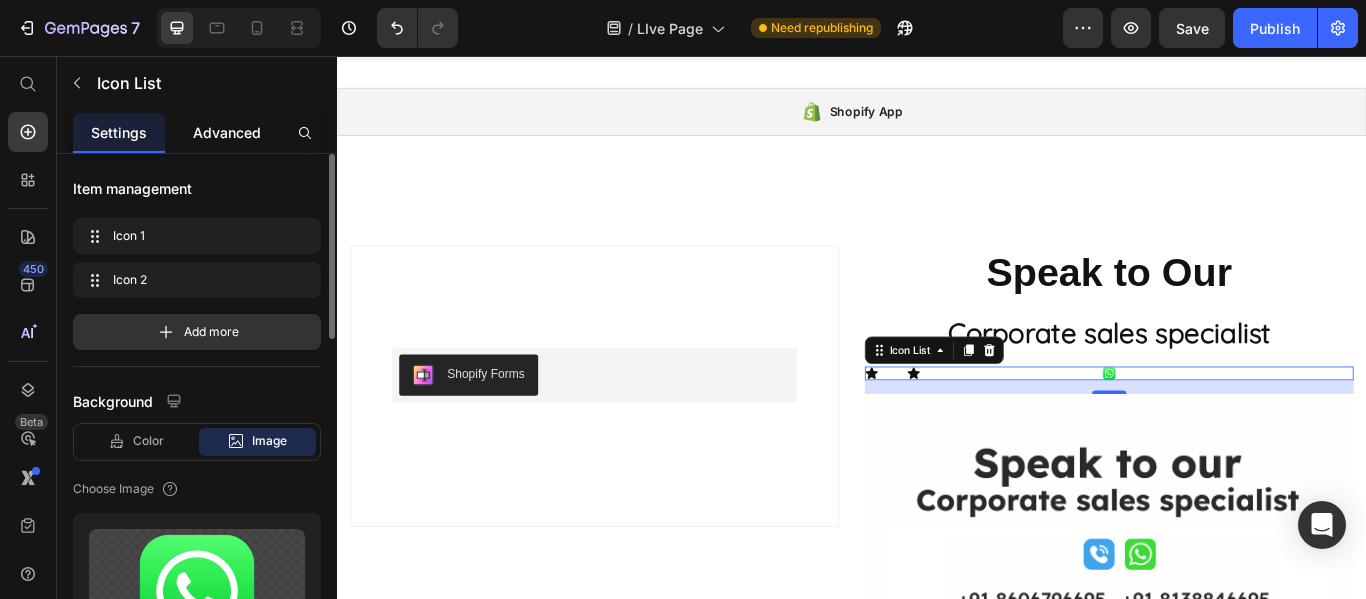 click on "Advanced" at bounding box center (227, 132) 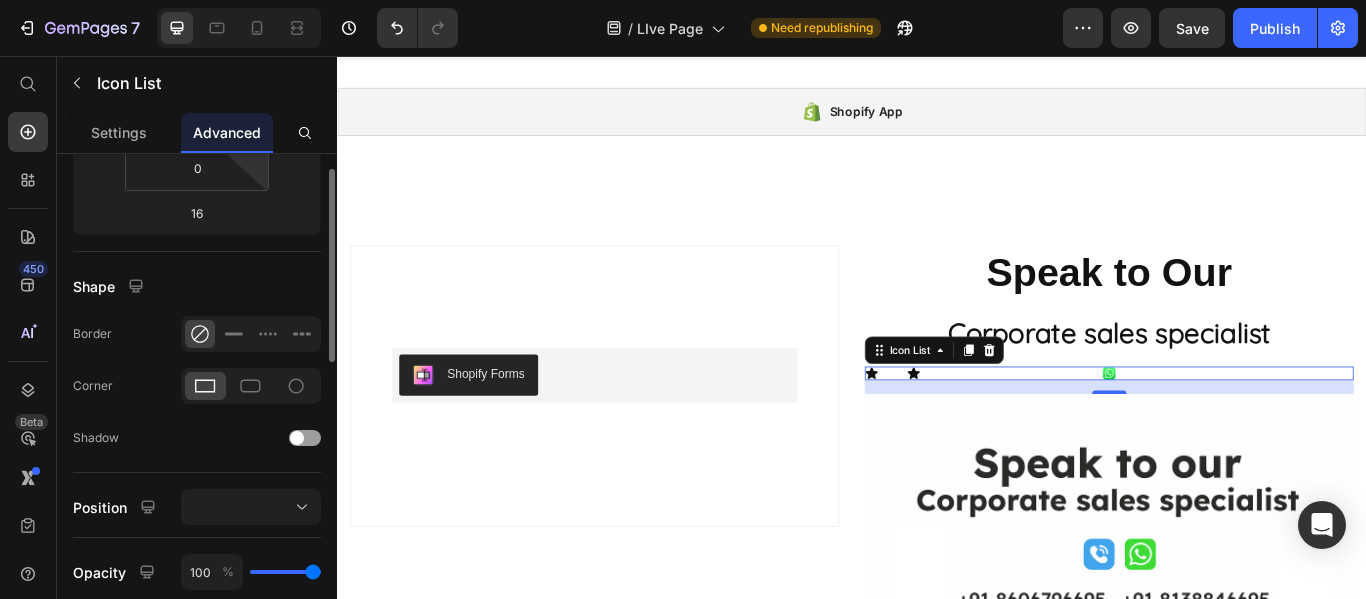 scroll, scrollTop: 100, scrollLeft: 0, axis: vertical 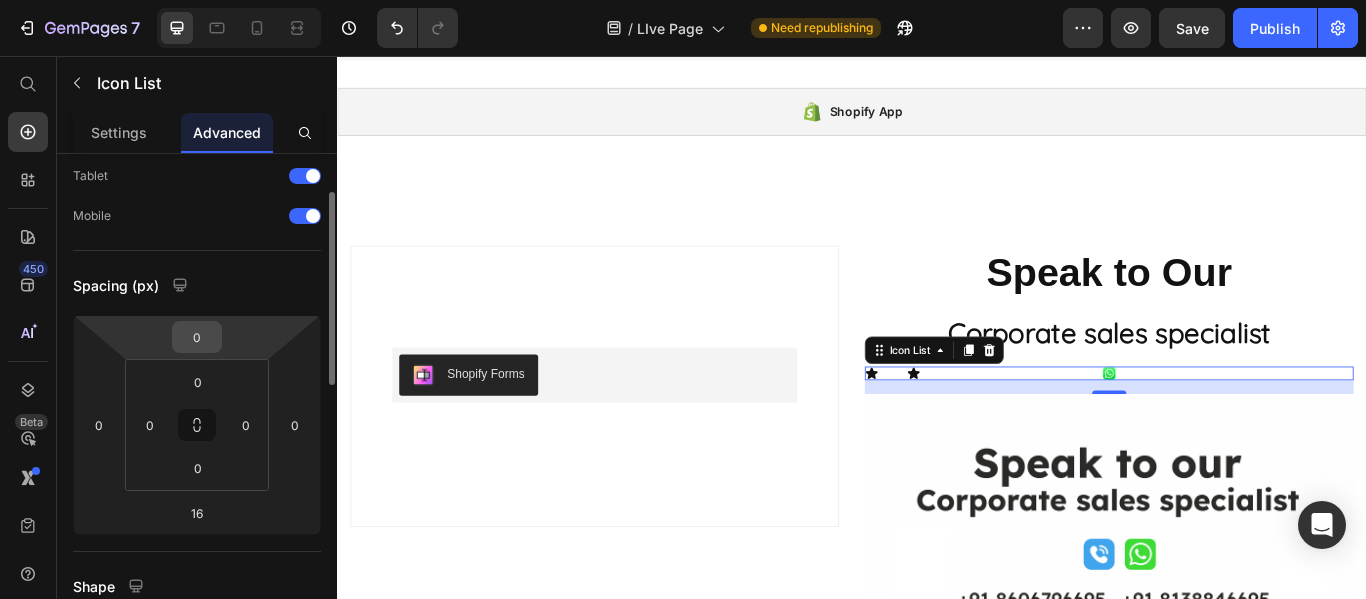 click on "0" at bounding box center [197, 337] 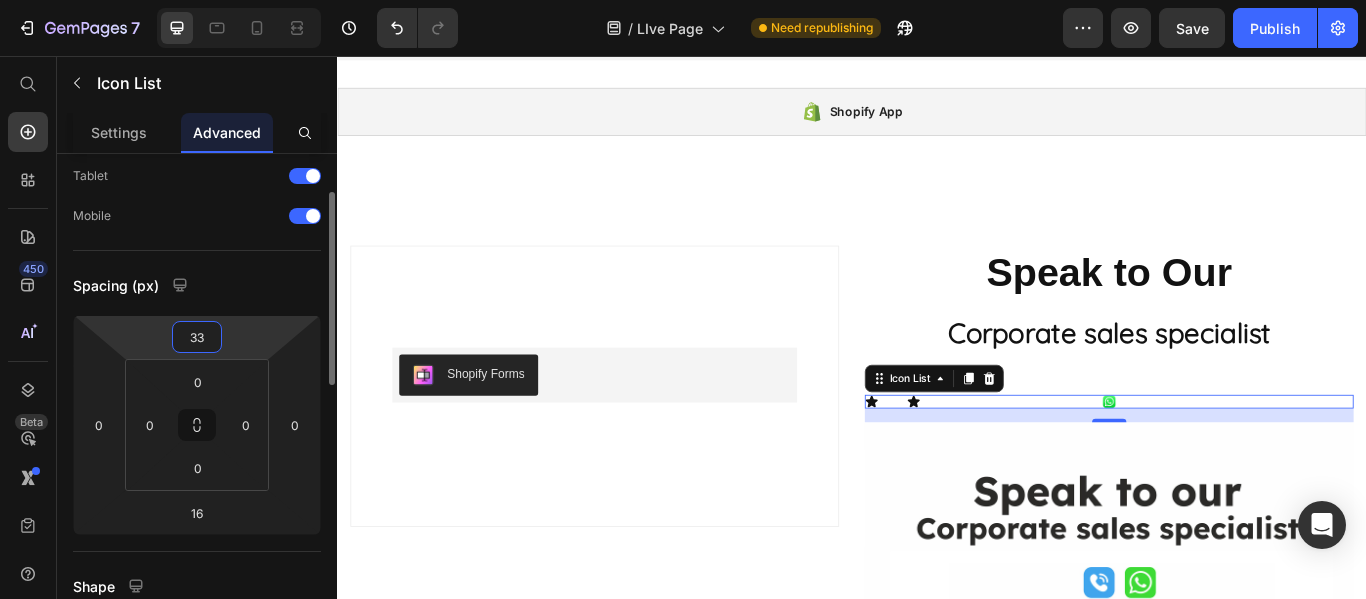 click on "33" at bounding box center [197, 337] 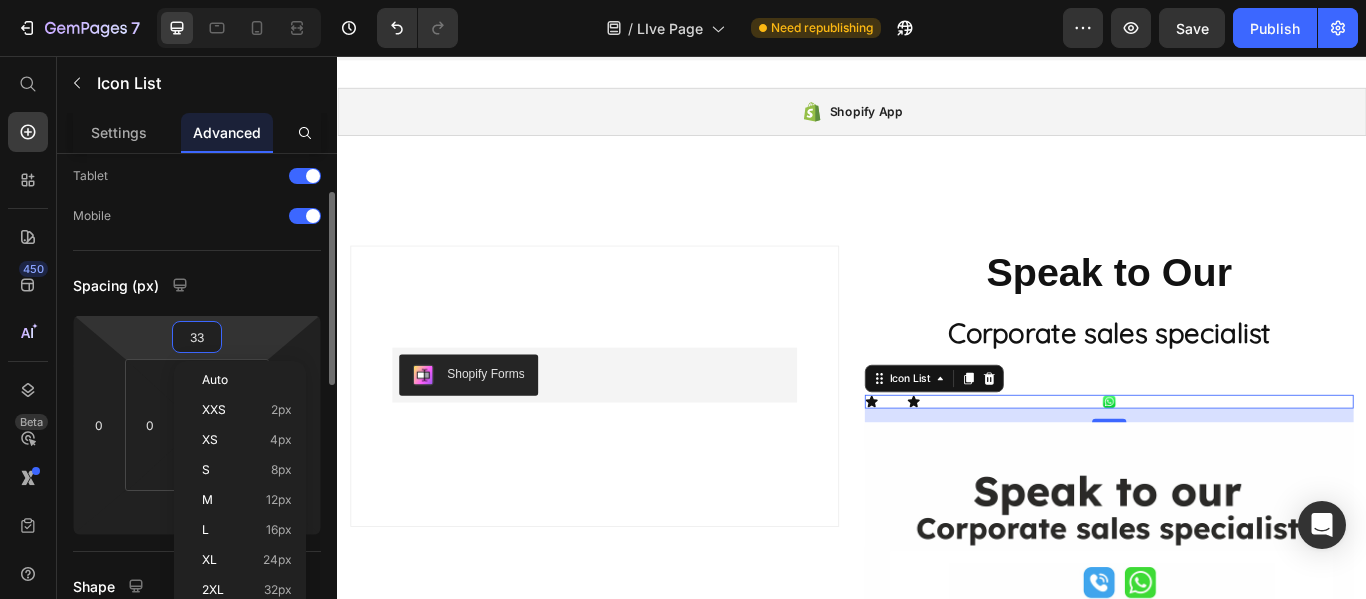 click on "33" at bounding box center [197, 337] 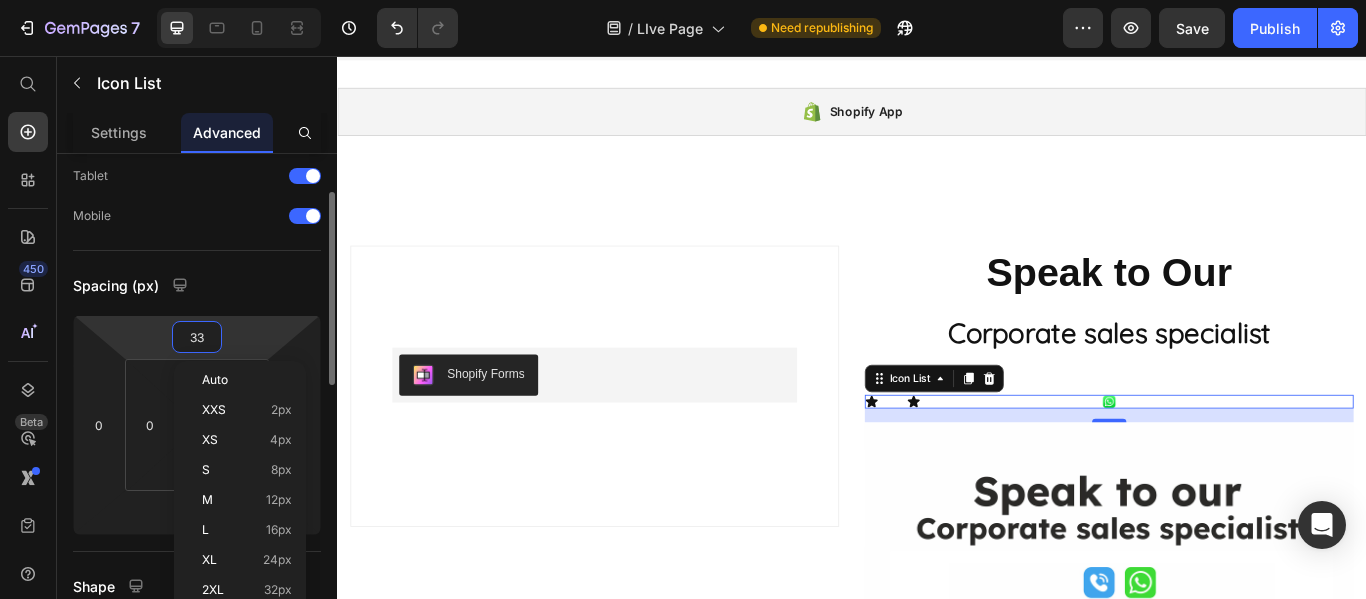 type on "0" 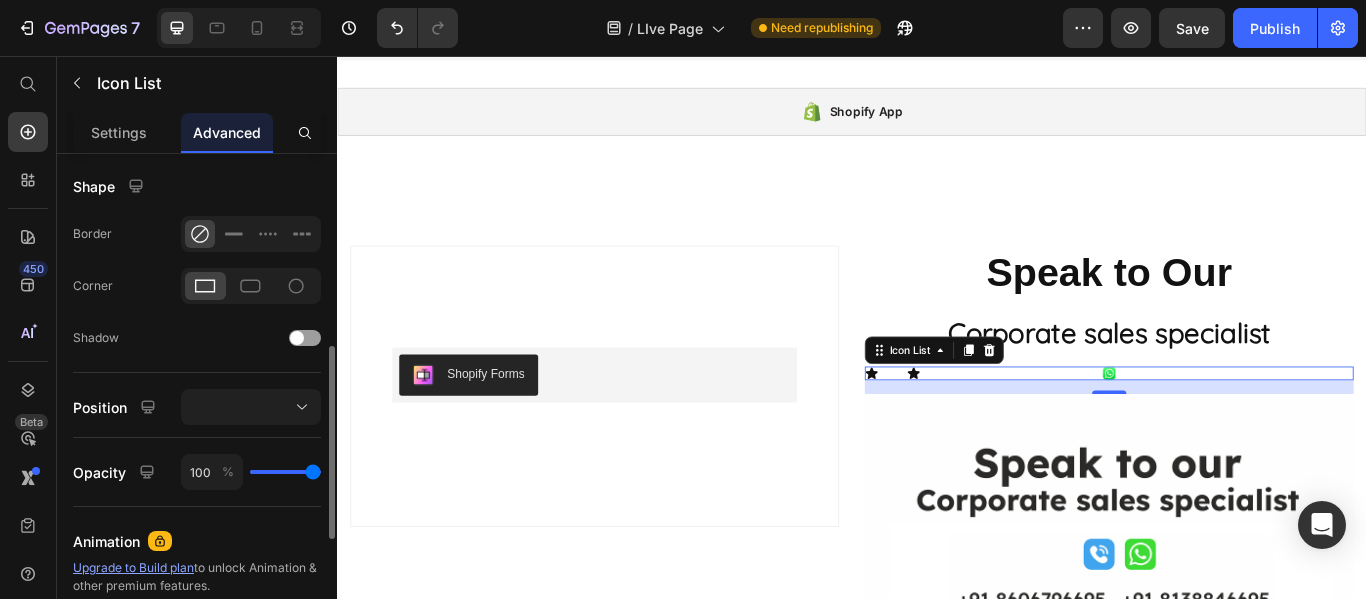 scroll, scrollTop: 600, scrollLeft: 0, axis: vertical 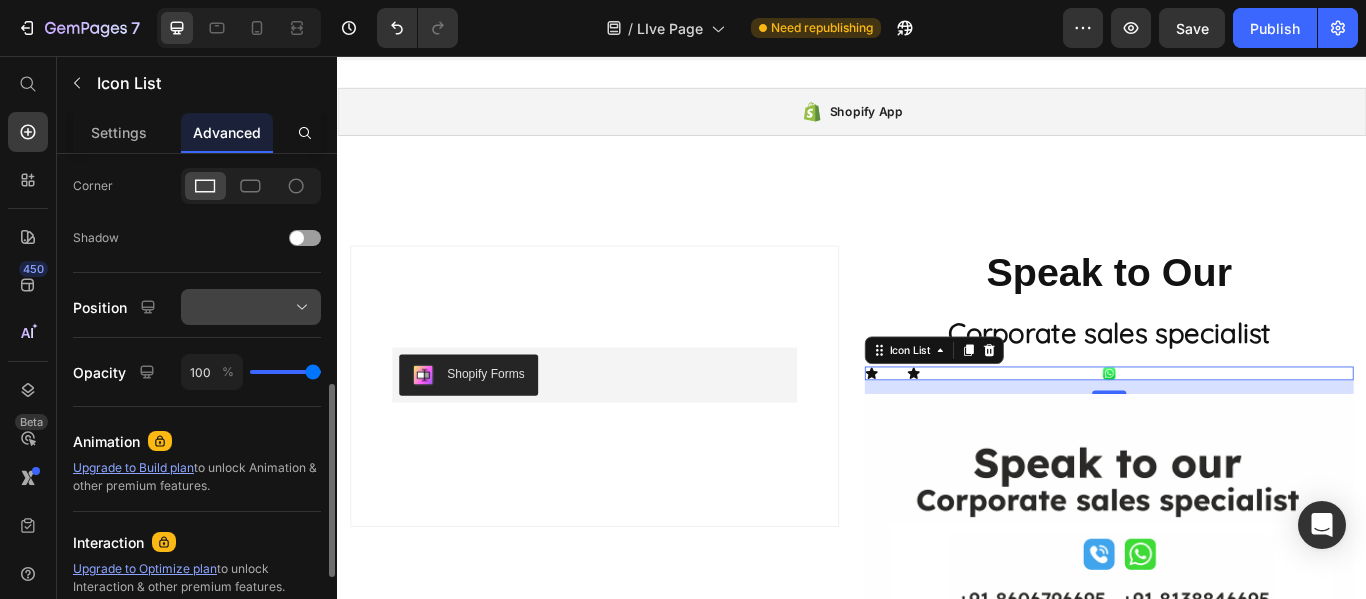 click at bounding box center (251, 307) 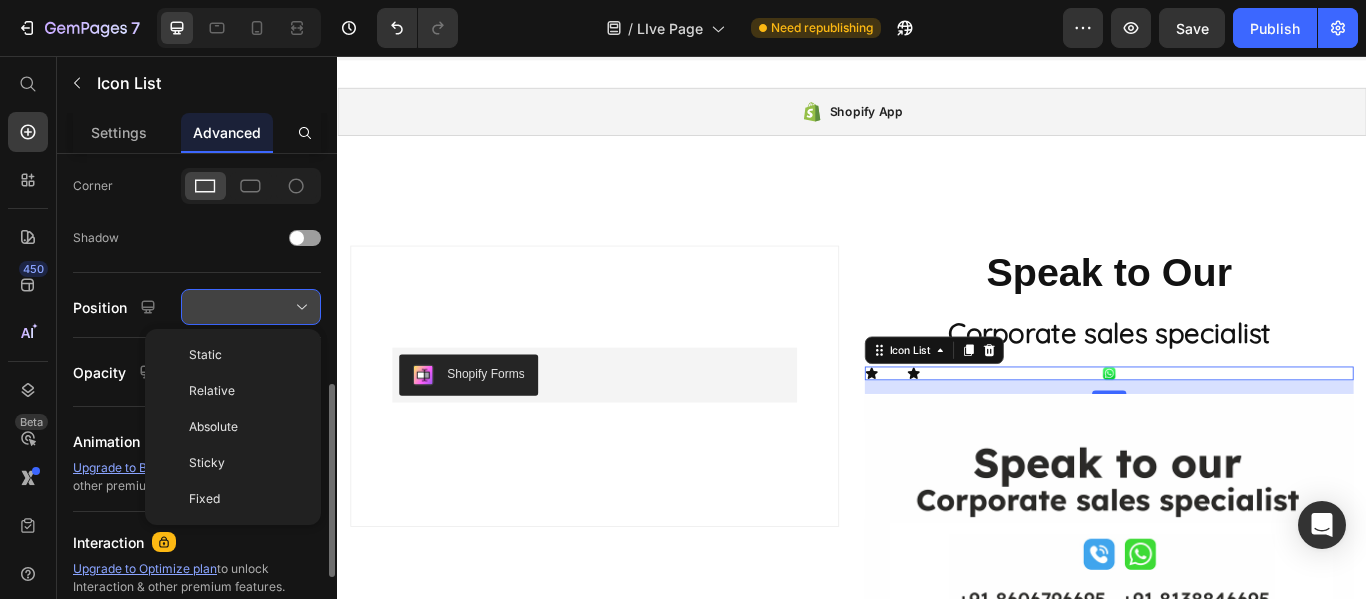 click at bounding box center (251, 307) 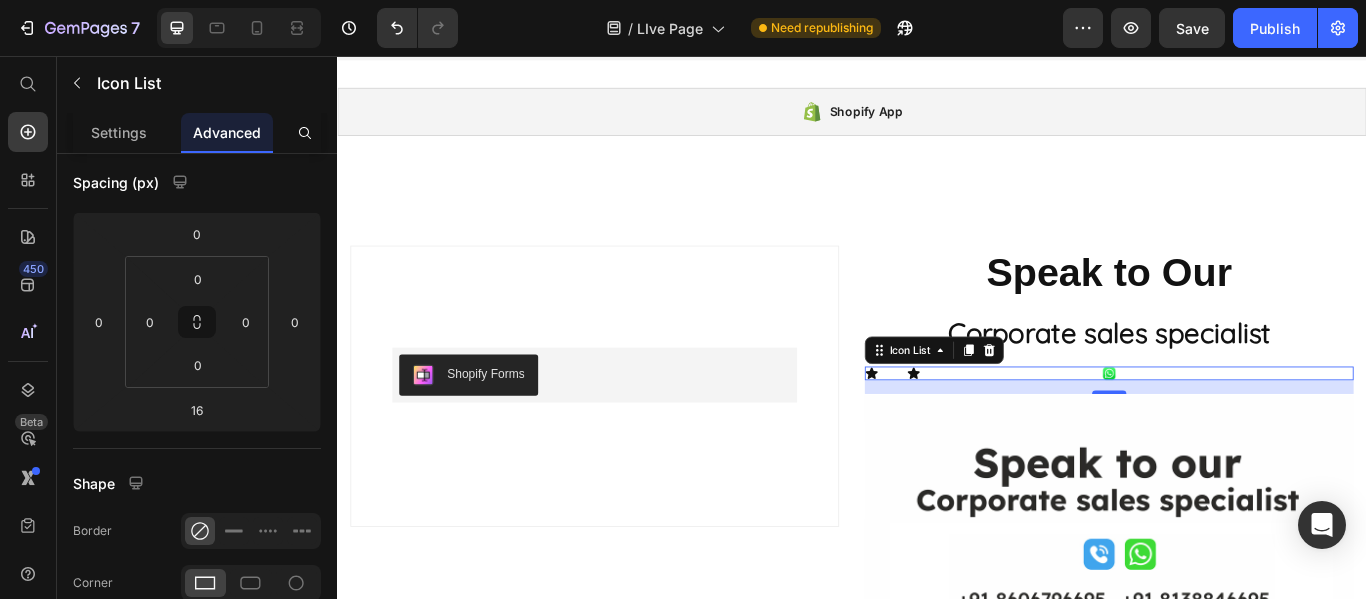 scroll, scrollTop: 0, scrollLeft: 0, axis: both 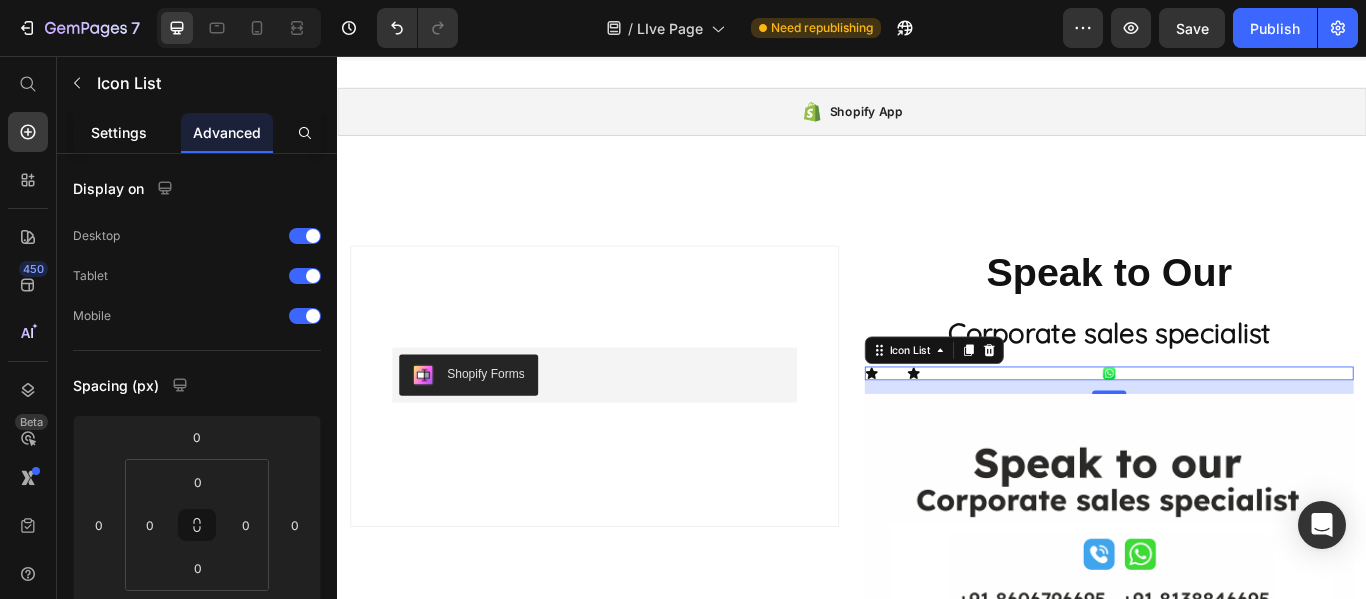 click on "Settings" at bounding box center [119, 132] 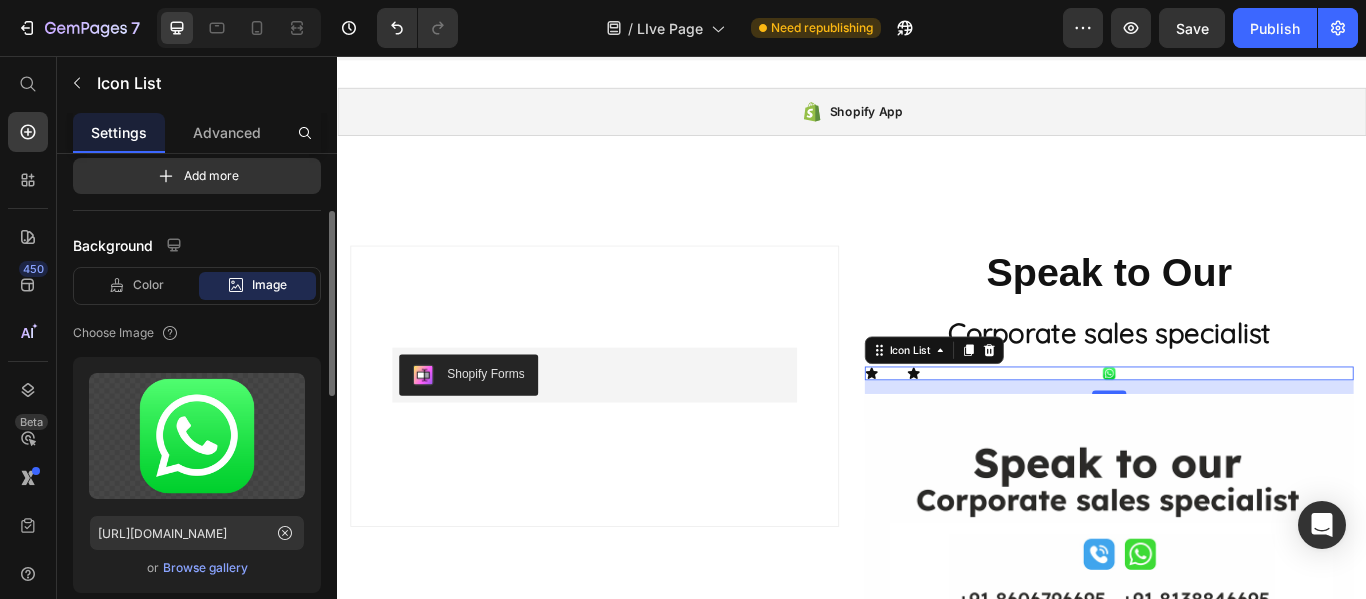 scroll, scrollTop: 0, scrollLeft: 0, axis: both 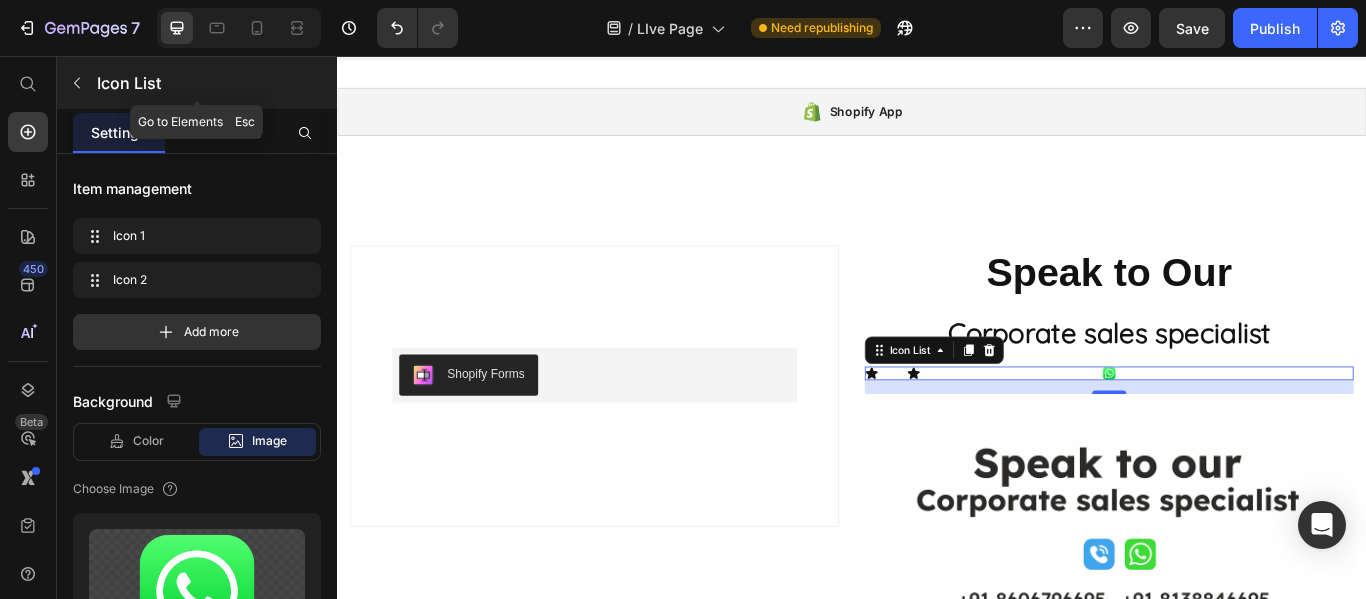 click 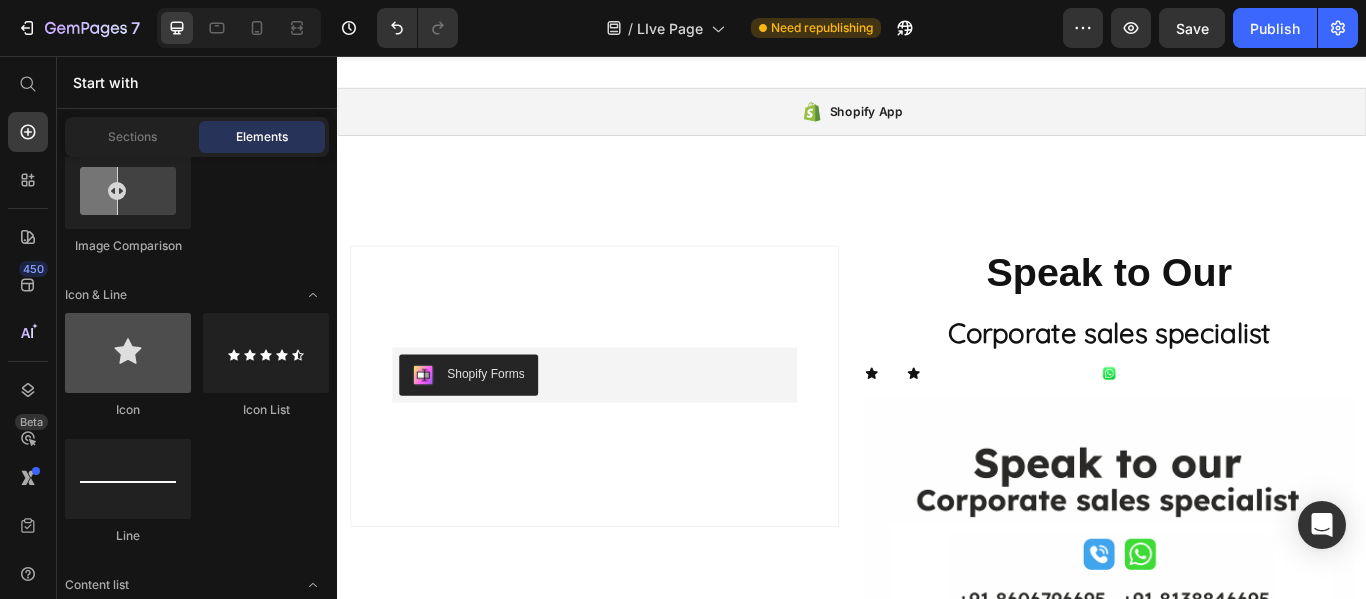 click at bounding box center [128, 353] 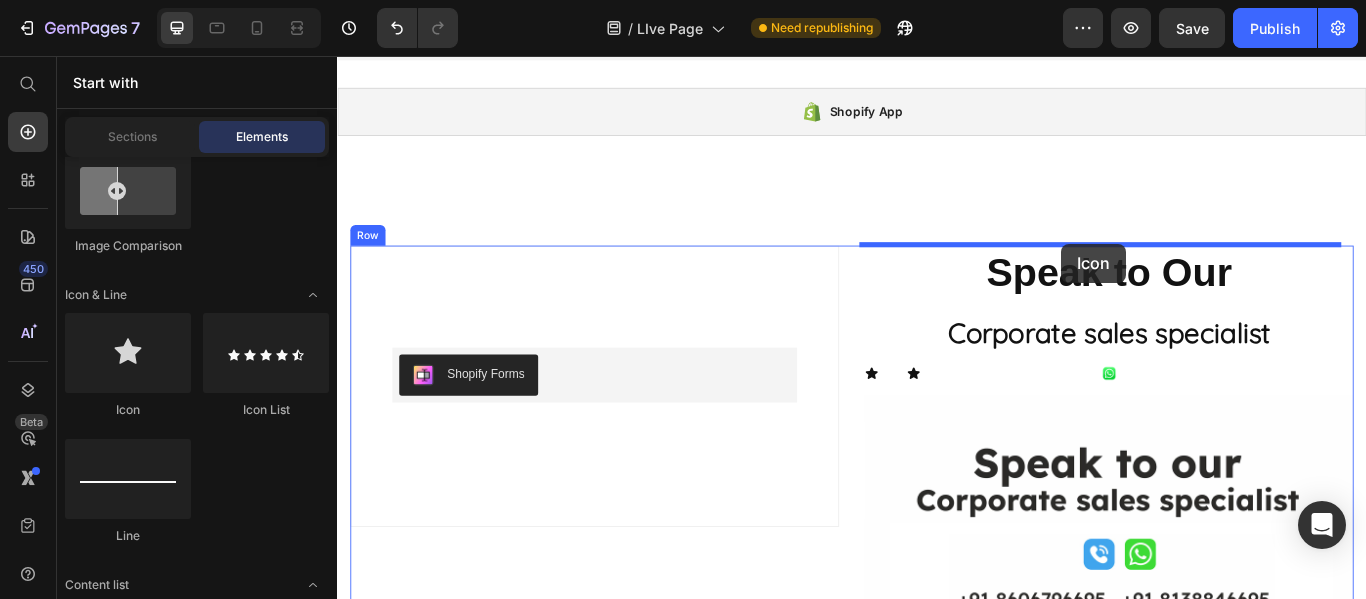 drag, startPoint x: 485, startPoint y: 417, endPoint x: 1181, endPoint y: 275, distance: 710.33795 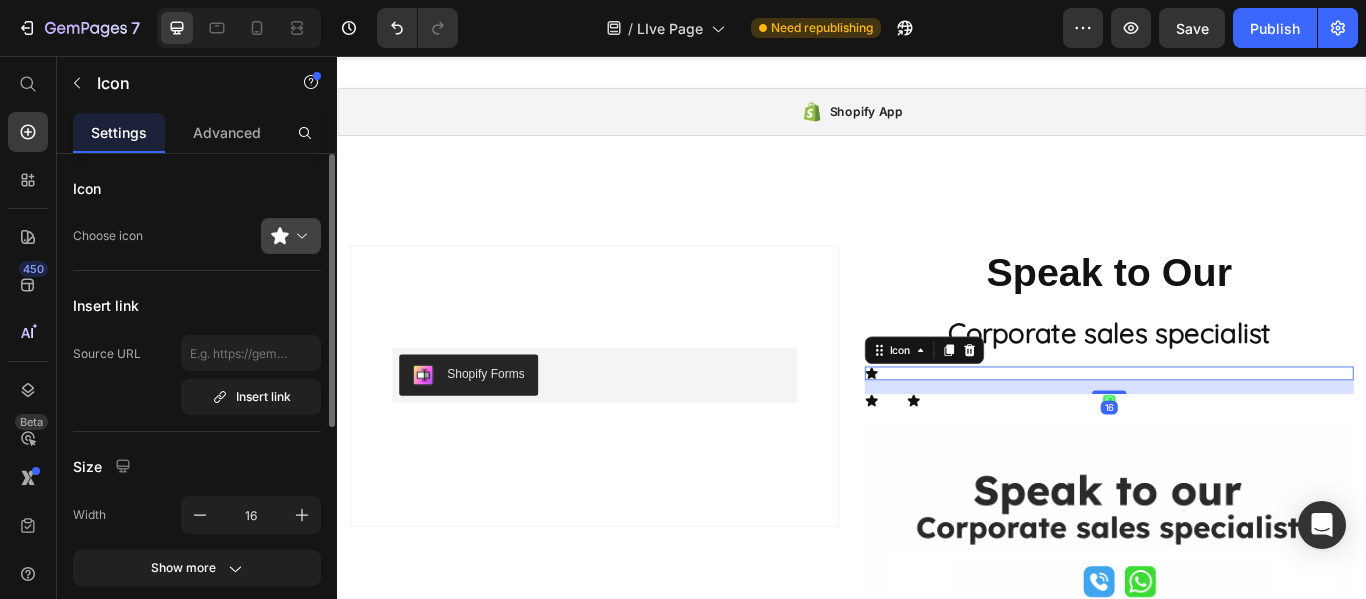 click at bounding box center (299, 236) 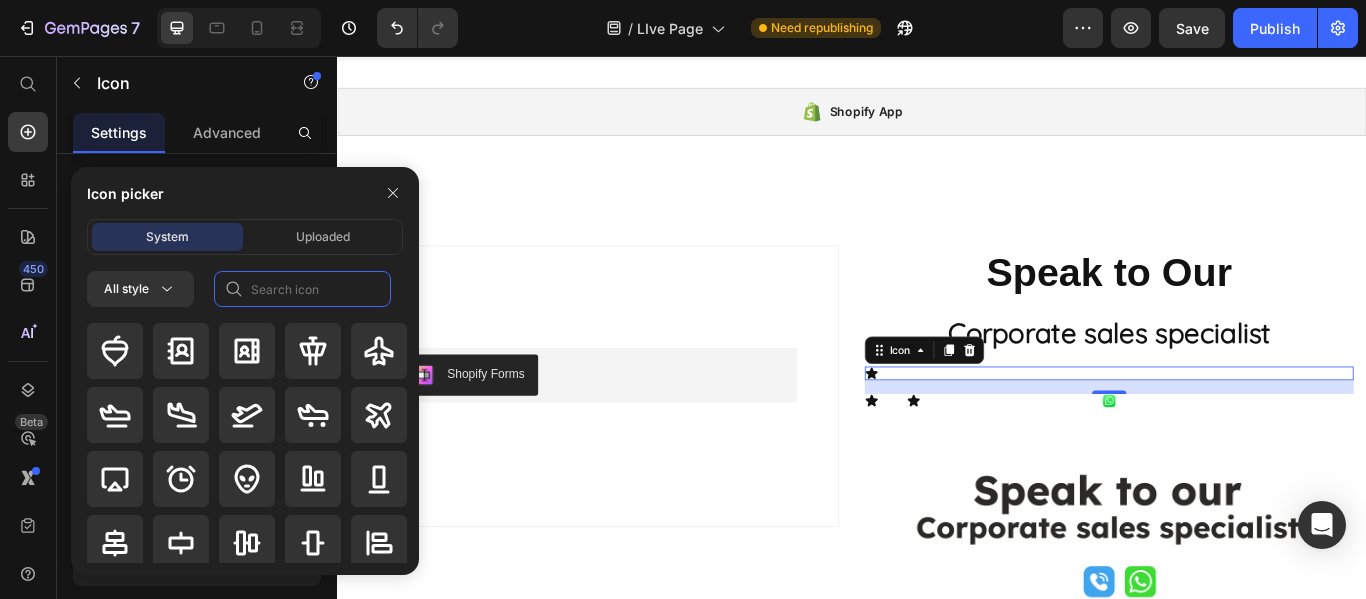 click 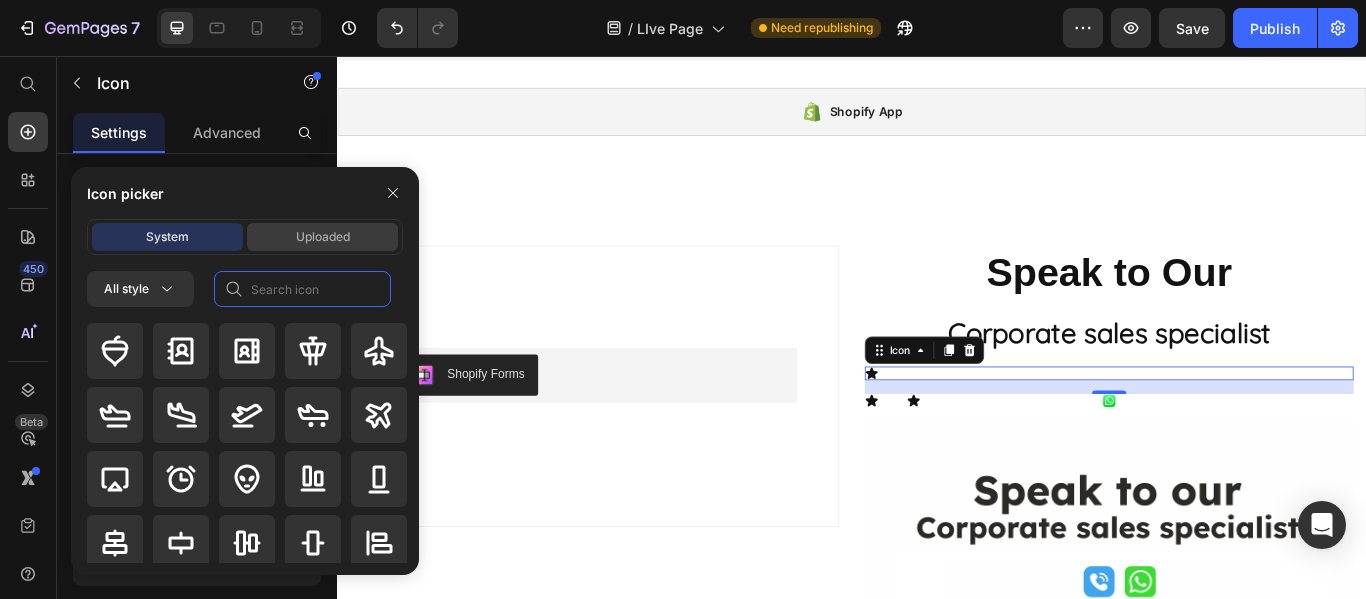click on "Uploaded" at bounding box center (323, 237) 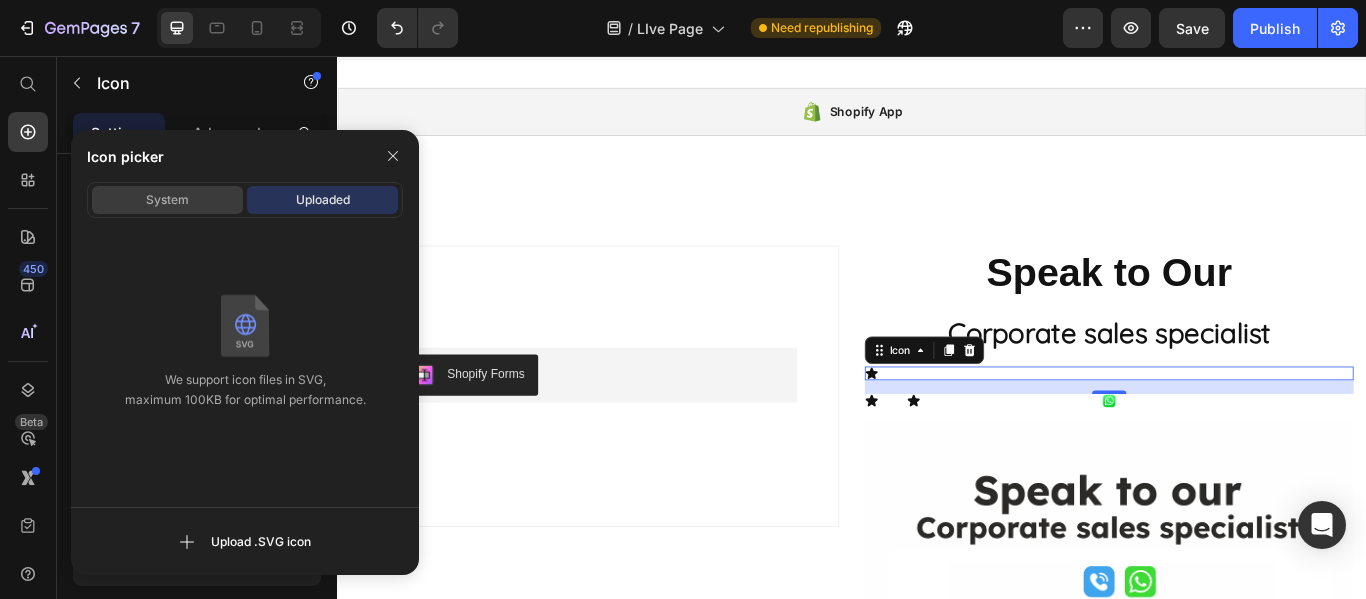 click on "System" at bounding box center [167, 200] 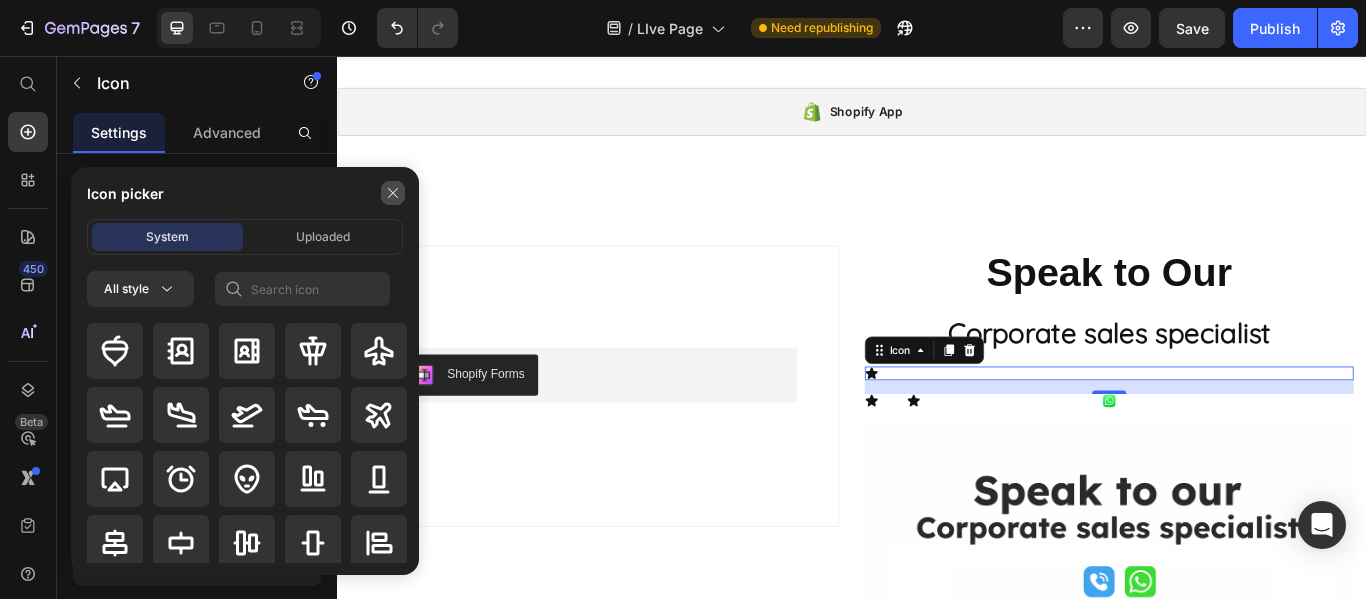 click 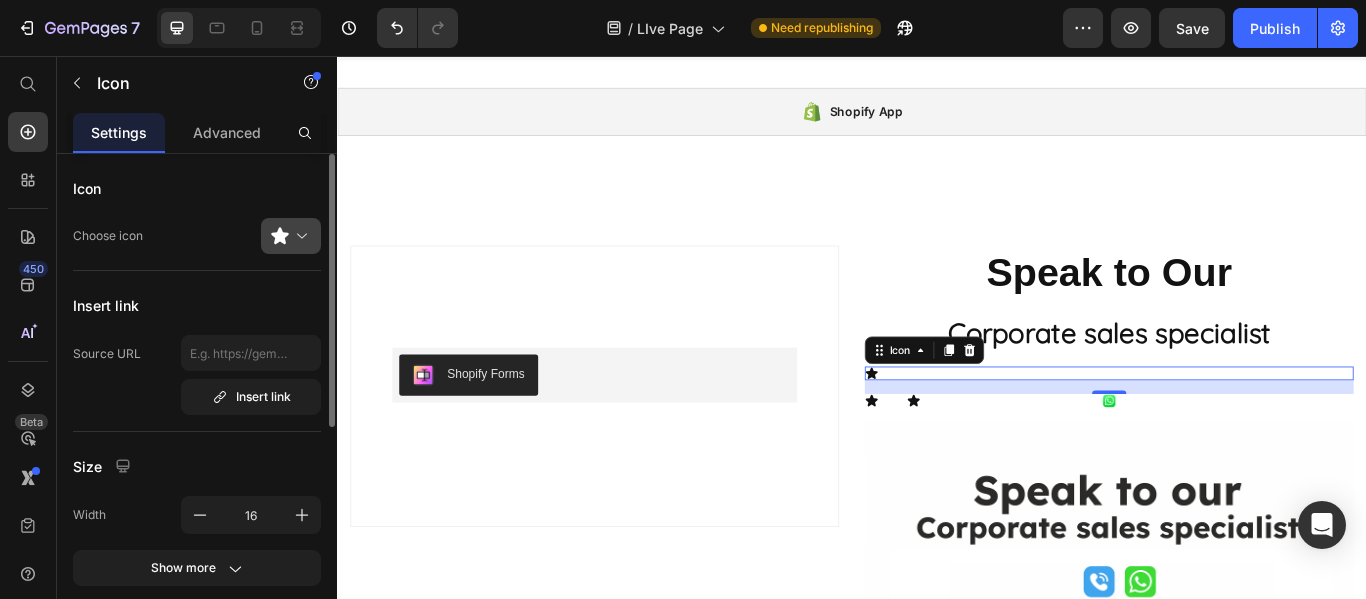 click at bounding box center (299, 236) 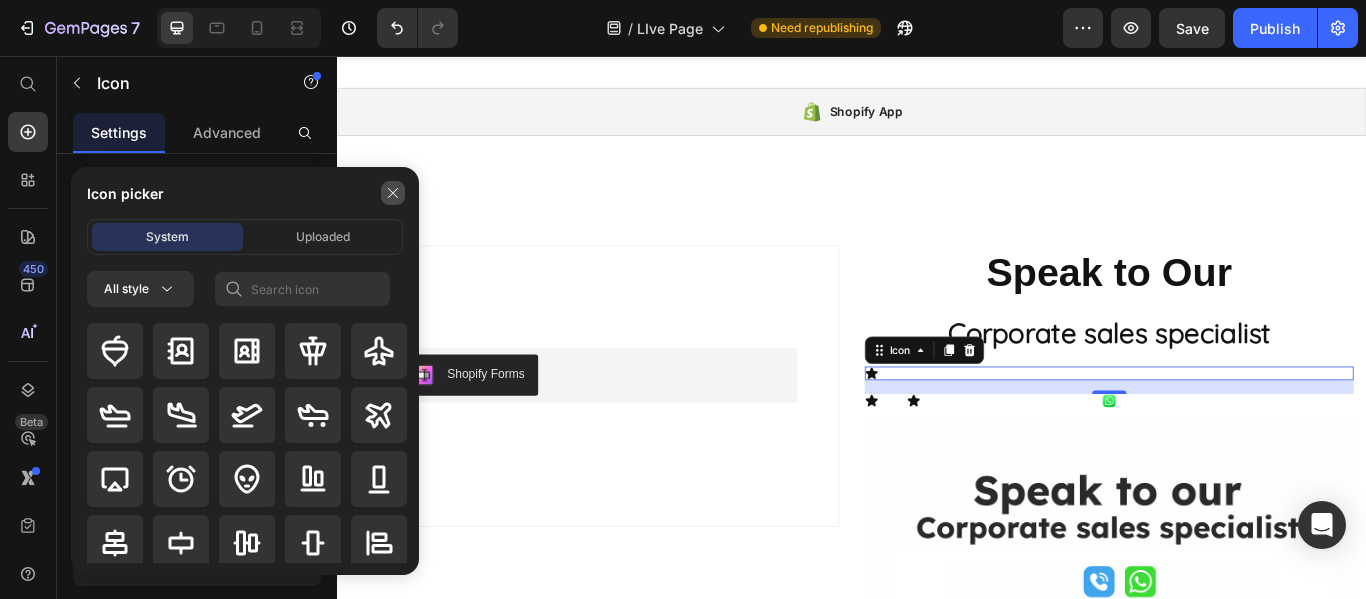 click 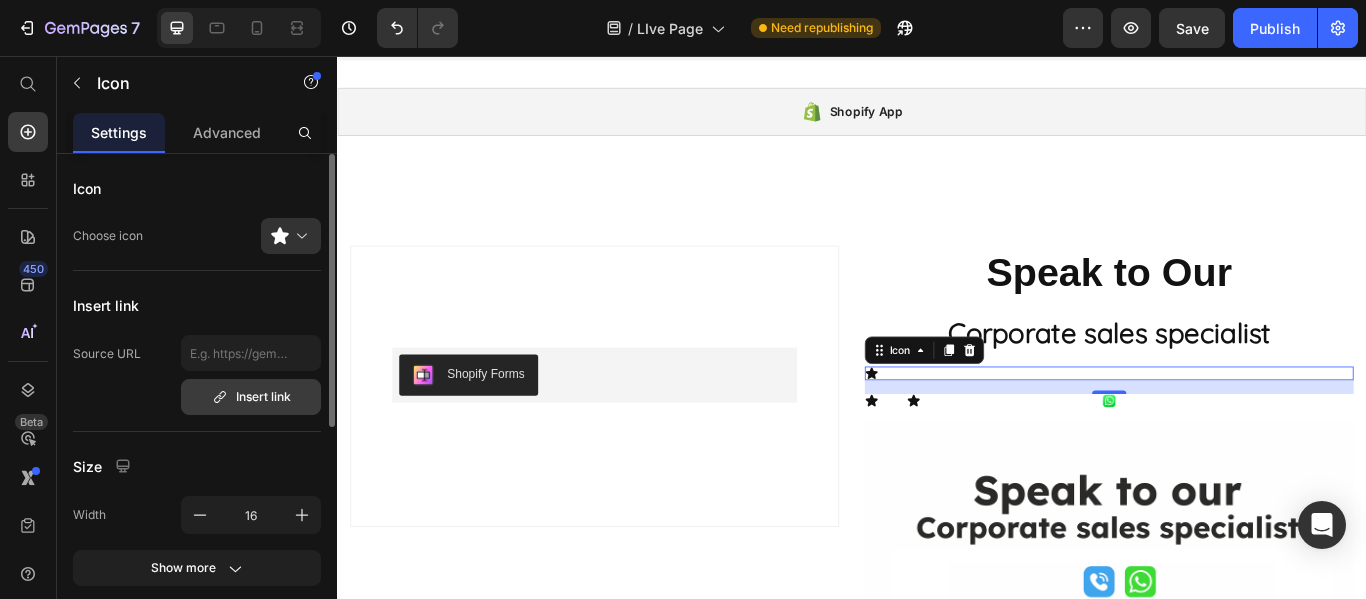 scroll, scrollTop: 100, scrollLeft: 0, axis: vertical 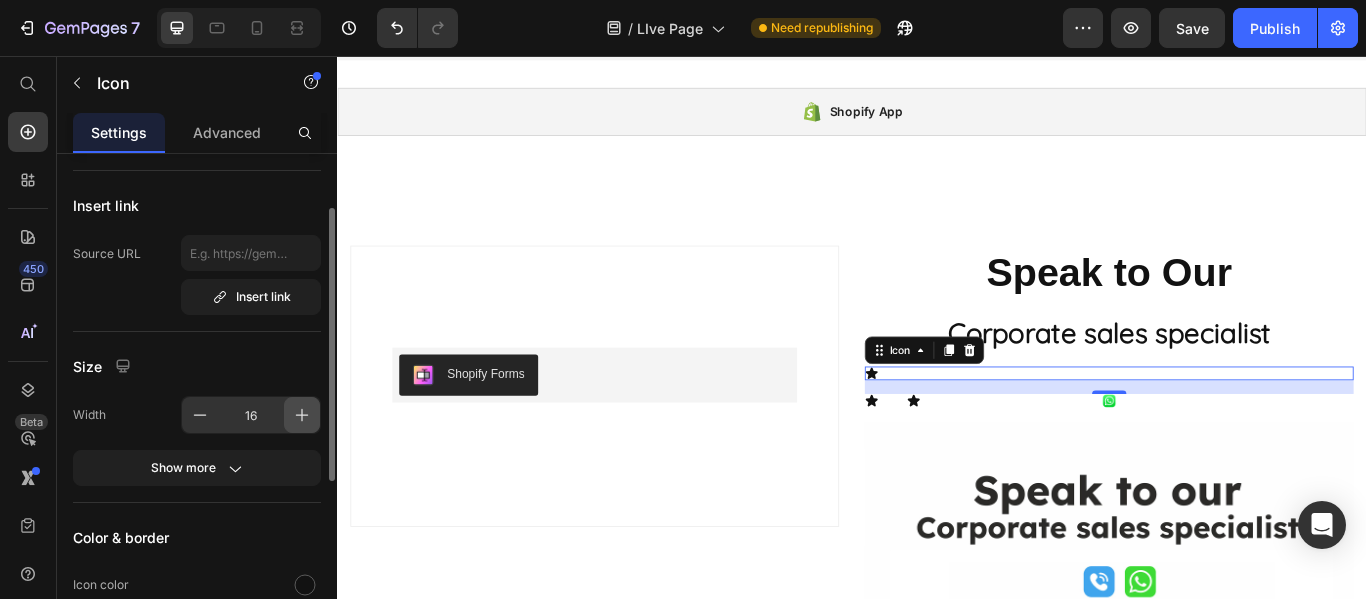 click 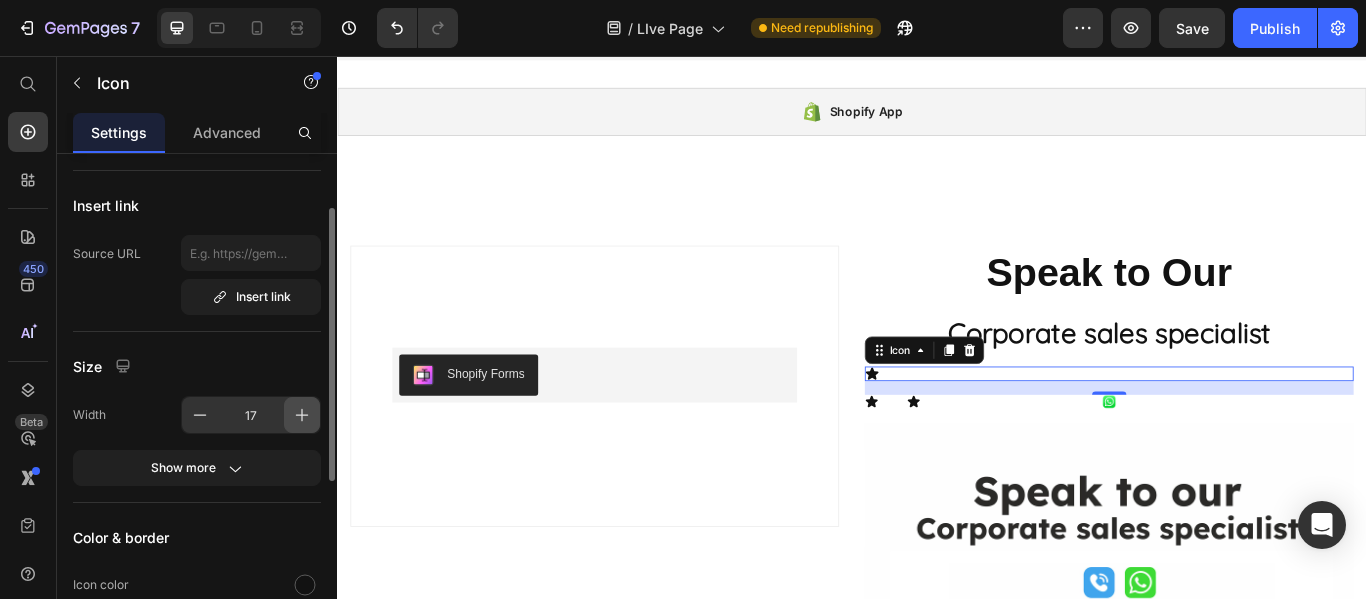 click 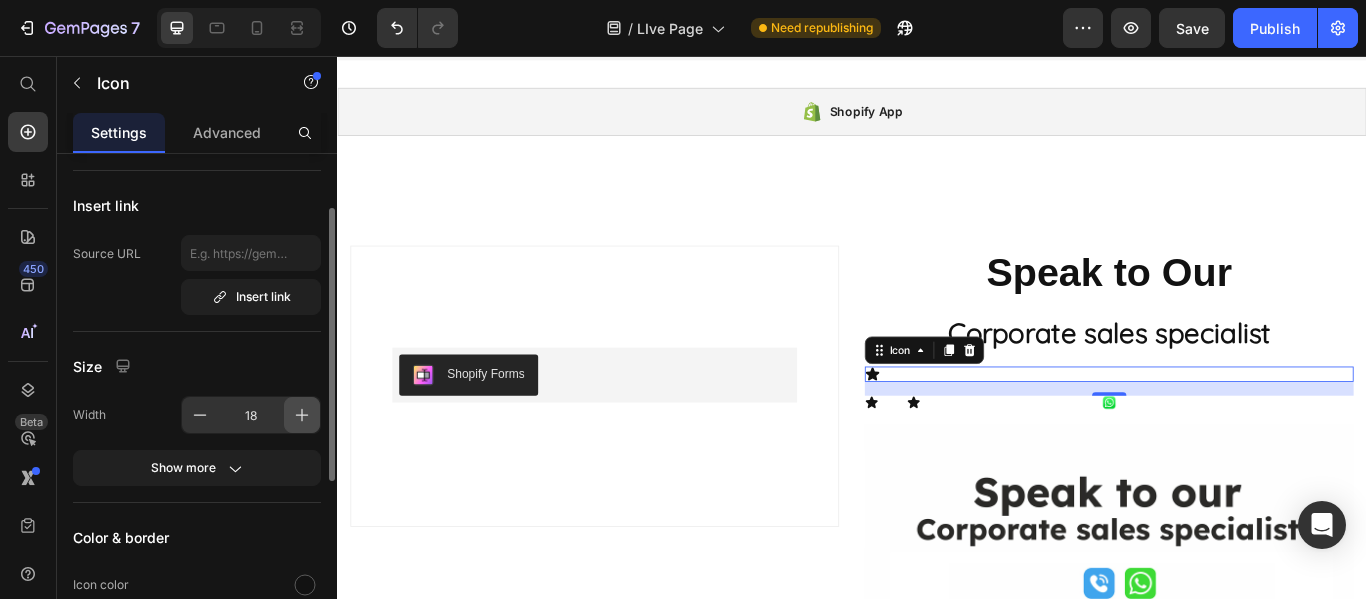 click 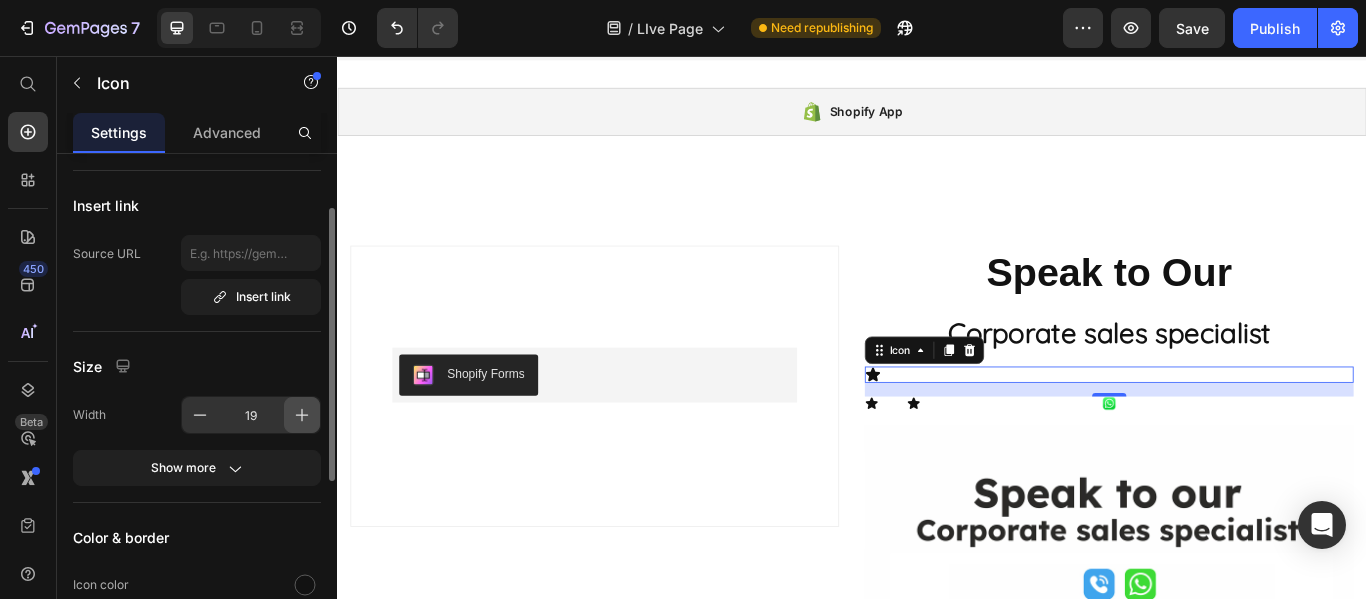 click 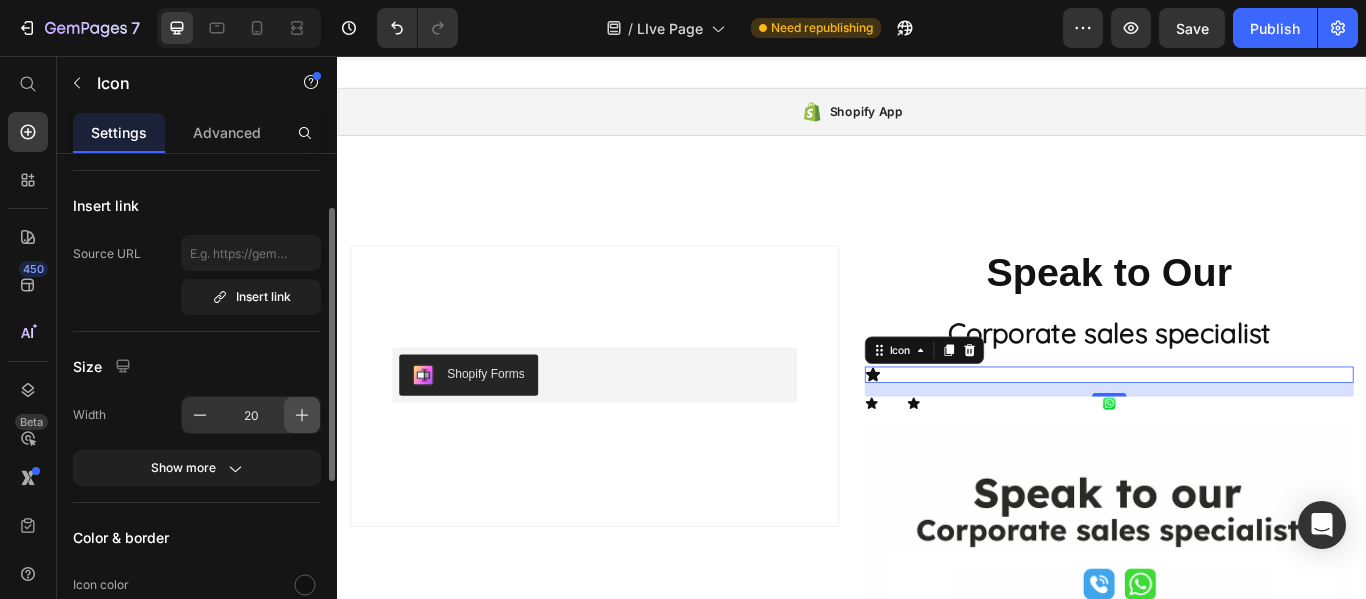 click 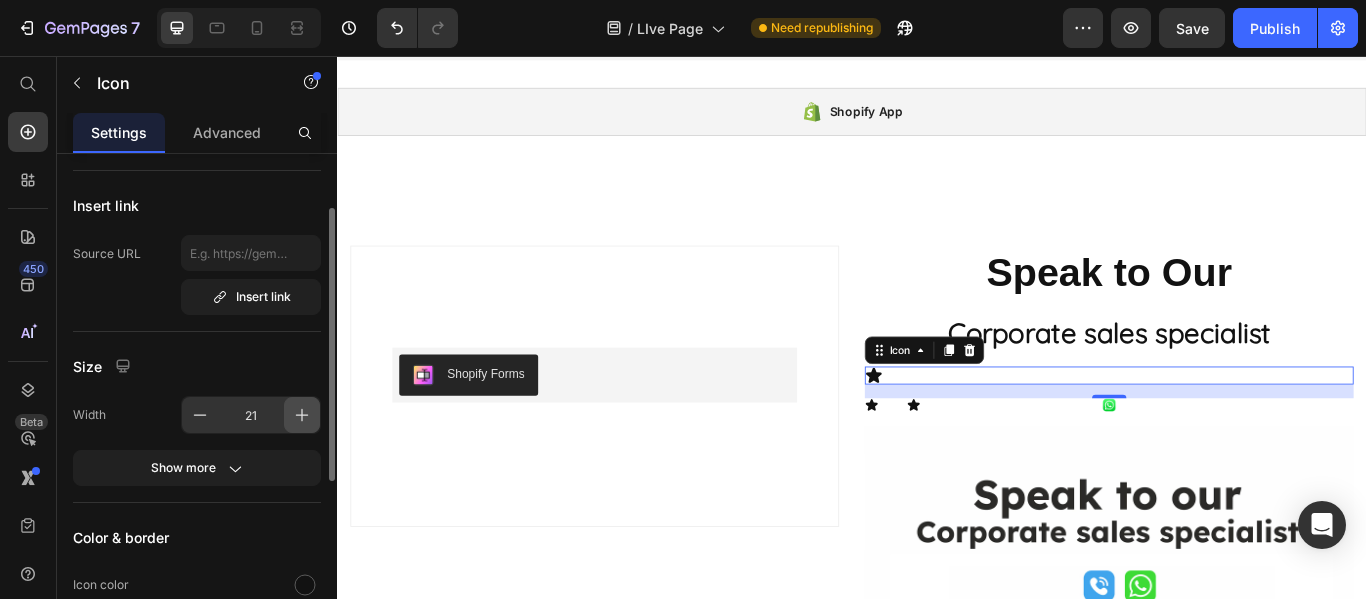 click 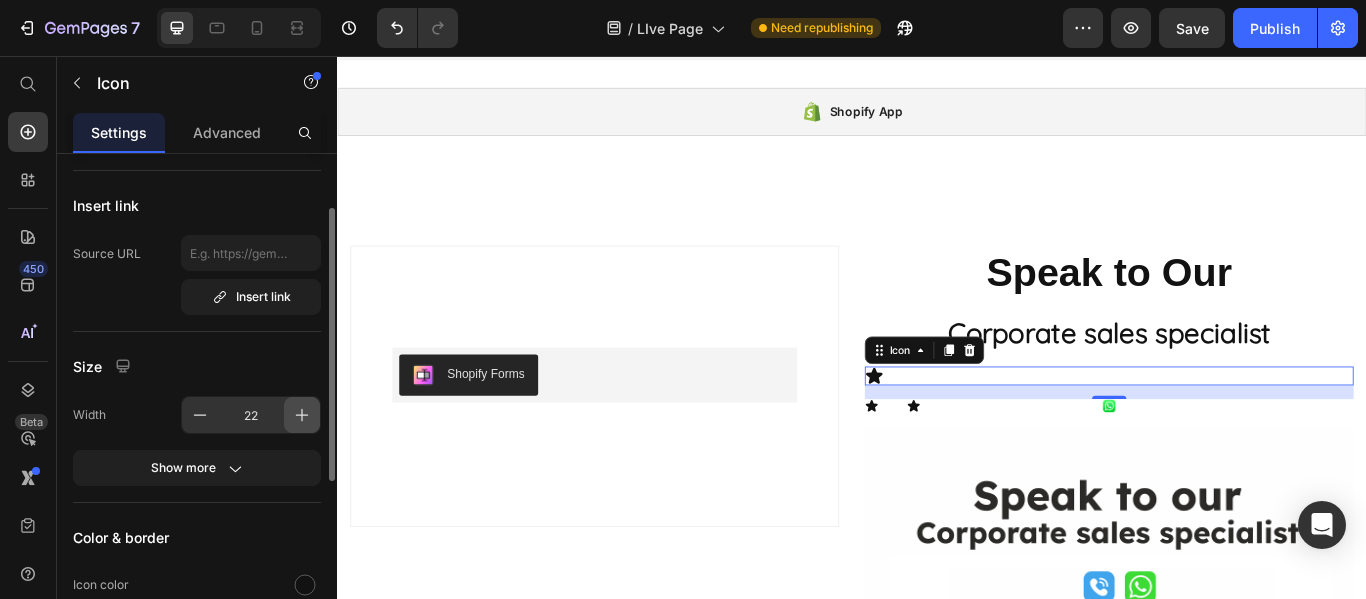 click 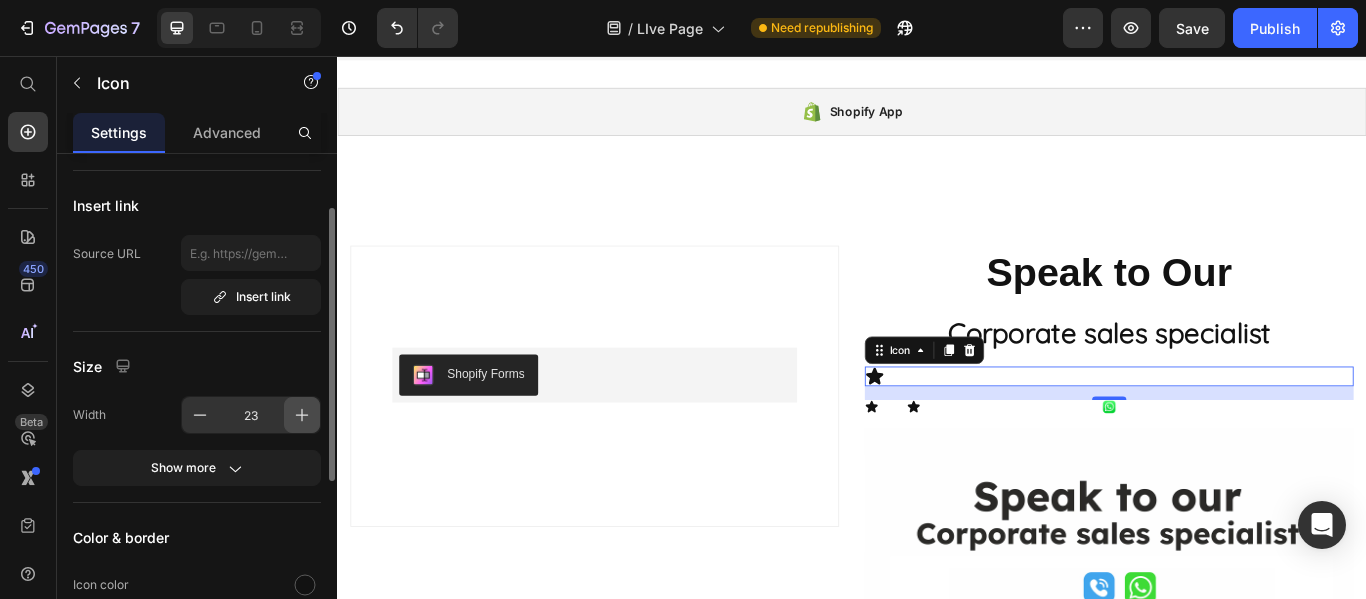 click 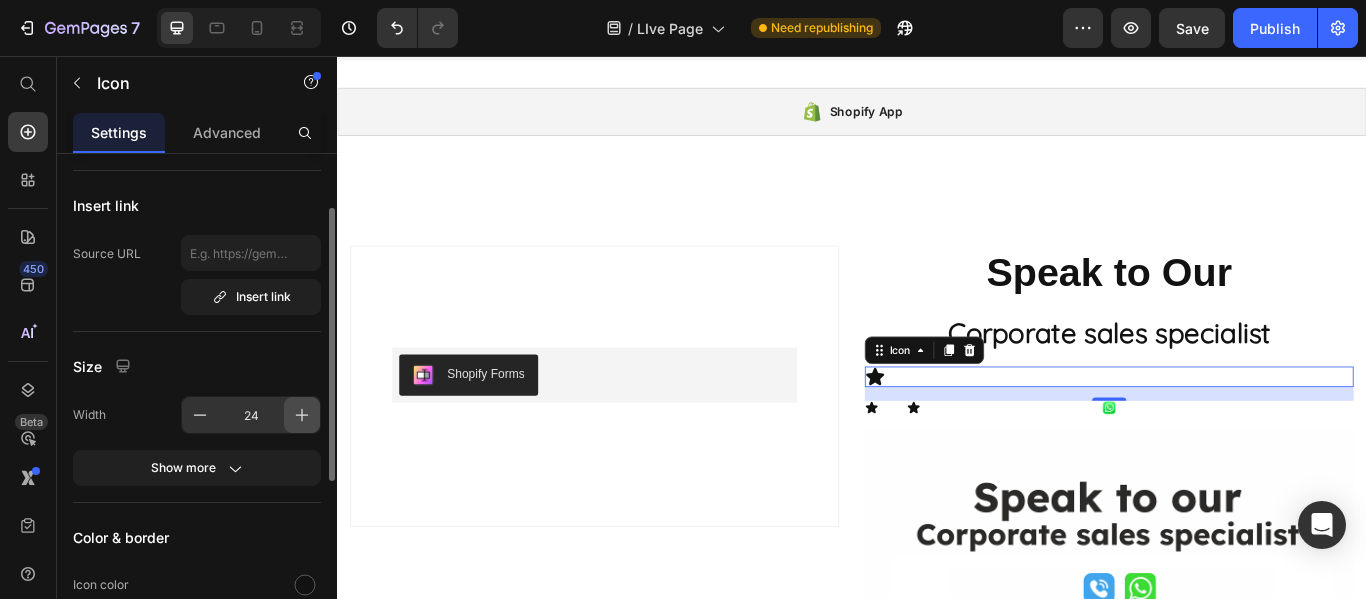 click 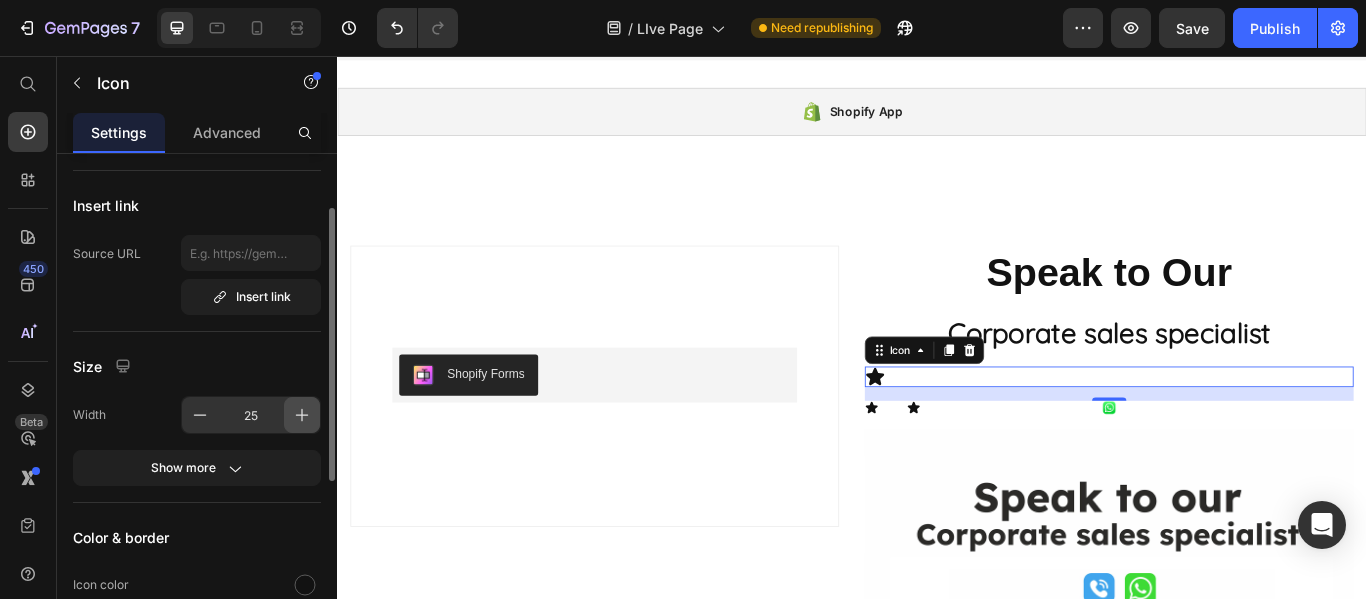 click 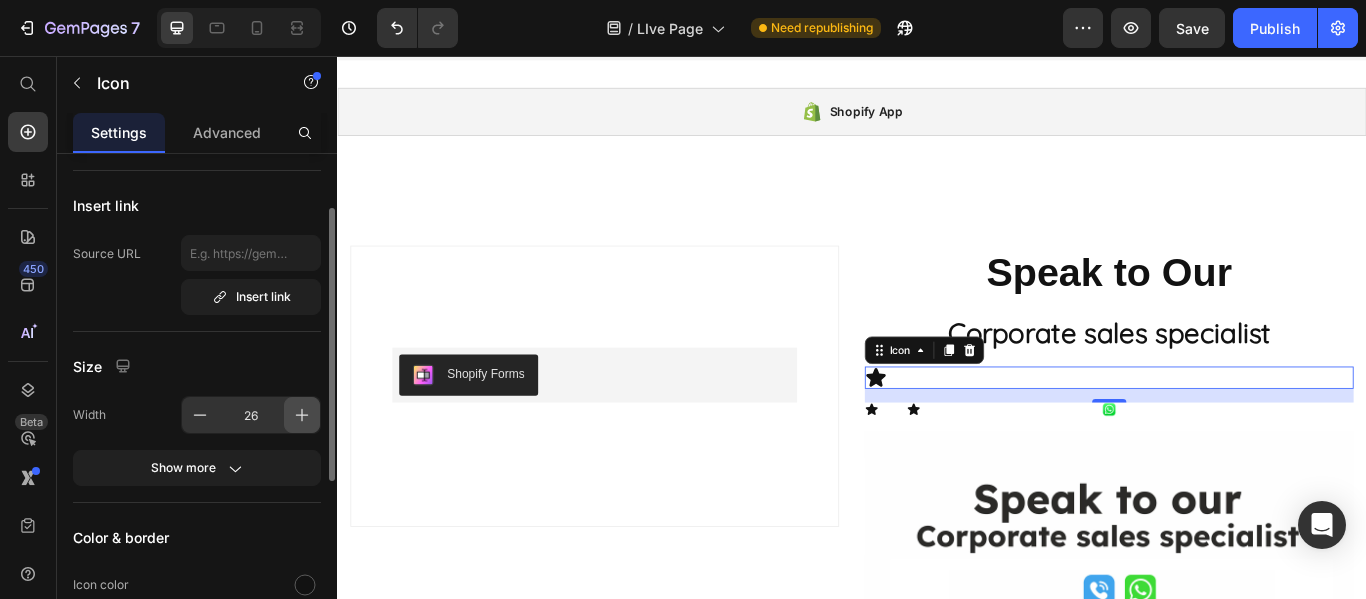 click 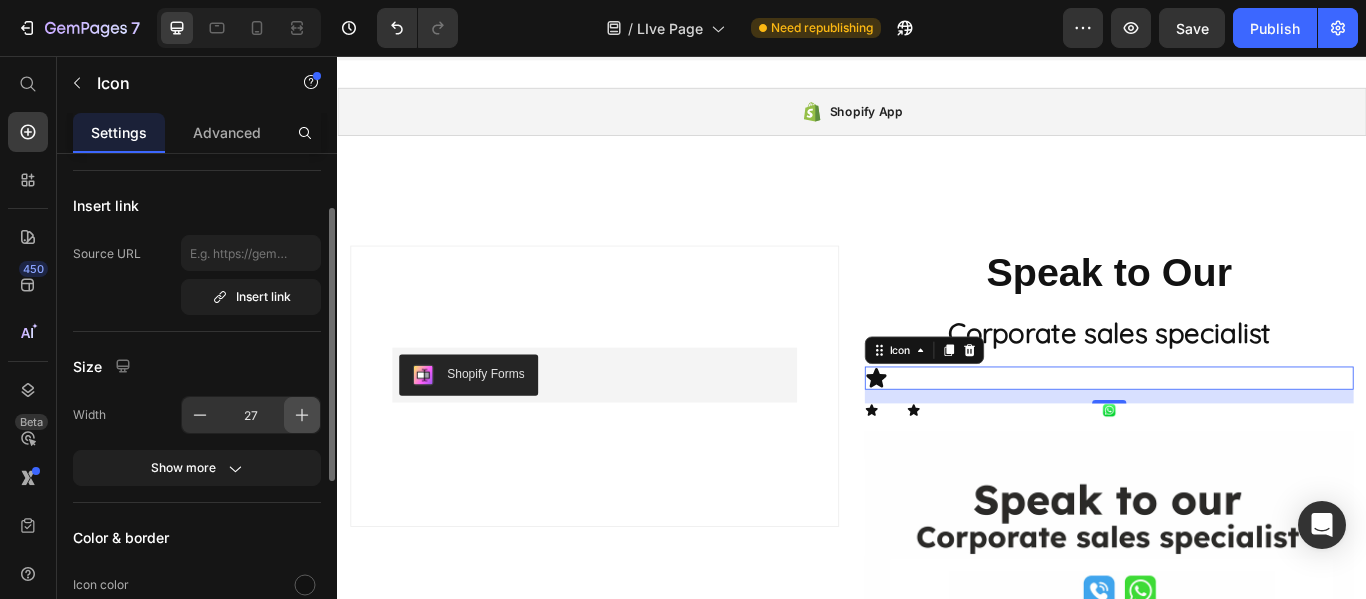 click 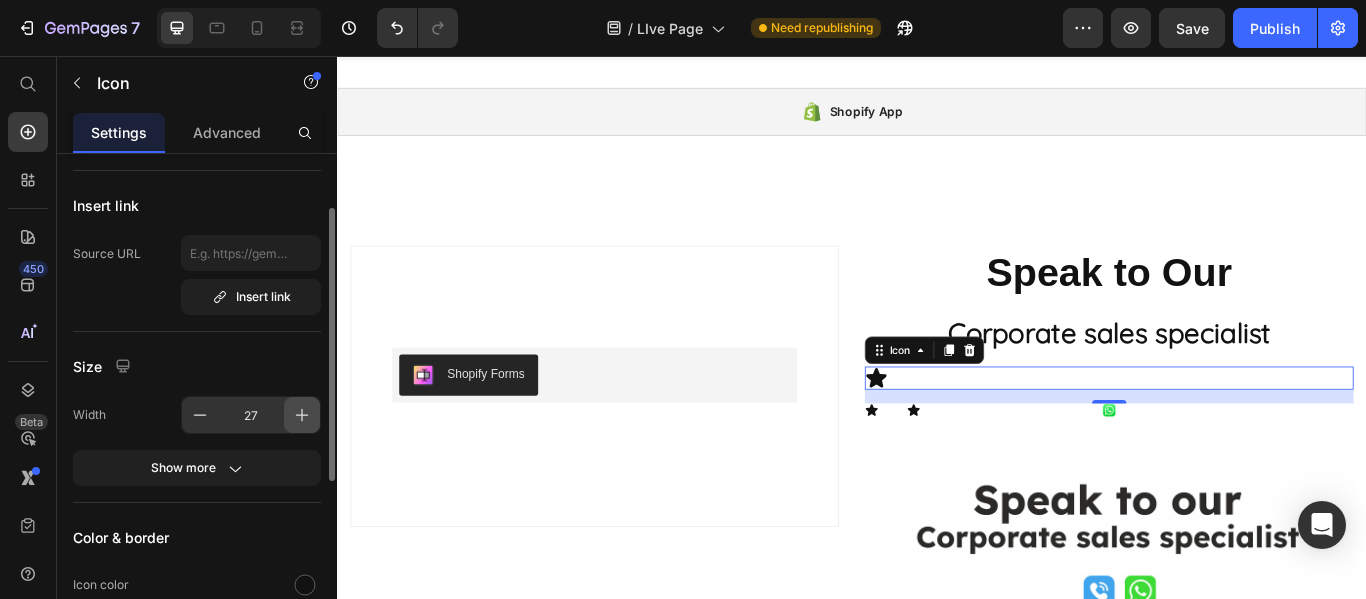 type on "28" 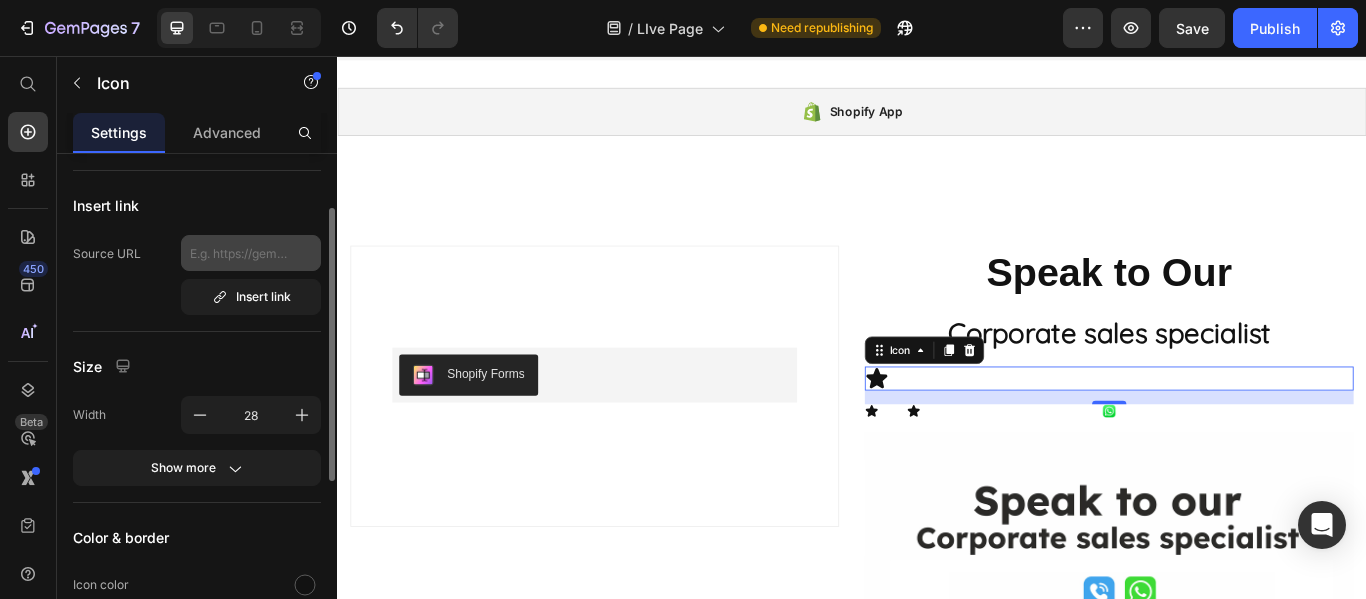 scroll, scrollTop: 0, scrollLeft: 0, axis: both 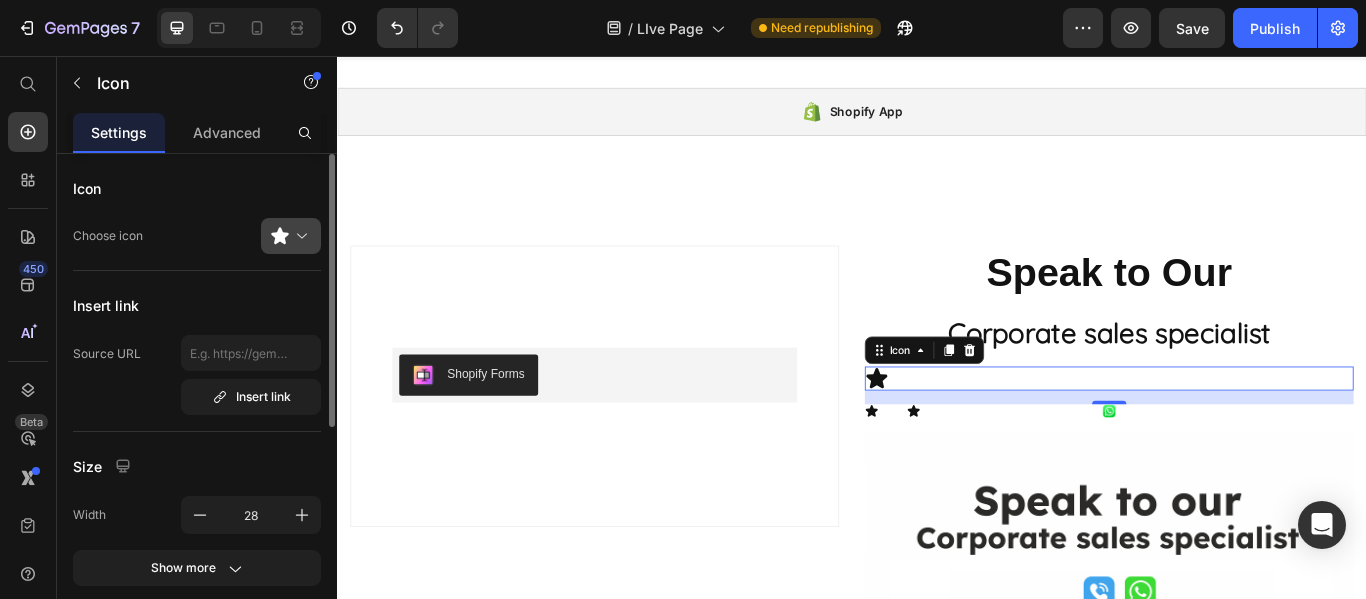 click at bounding box center (299, 236) 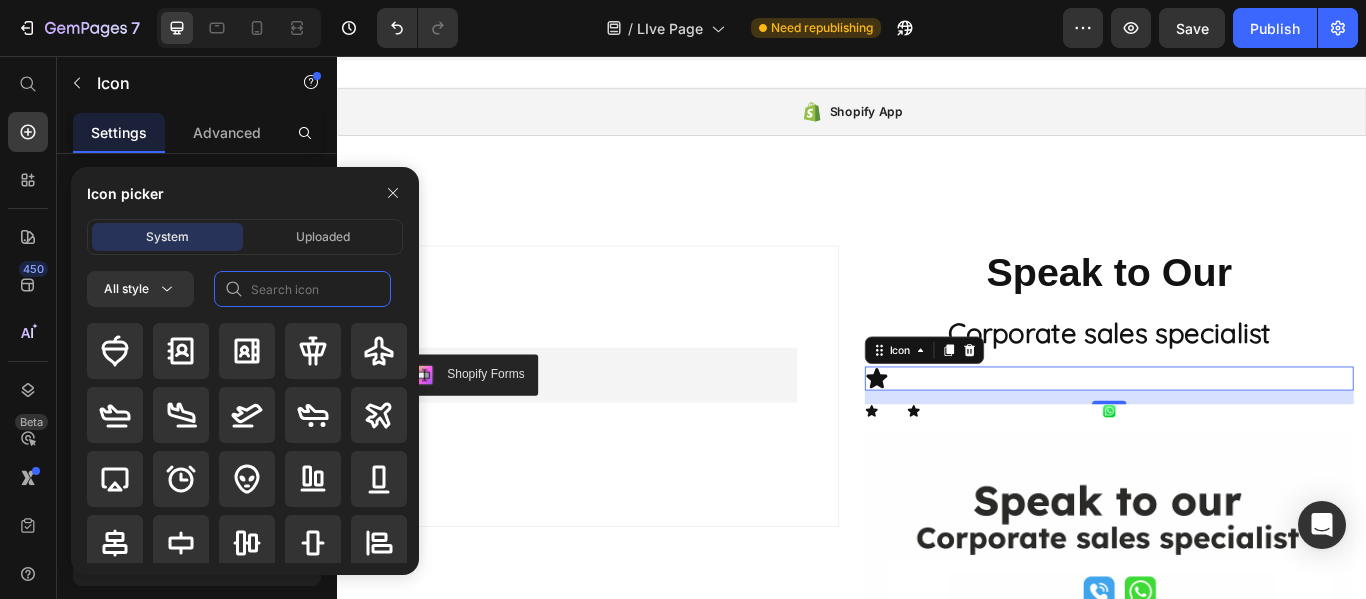 click 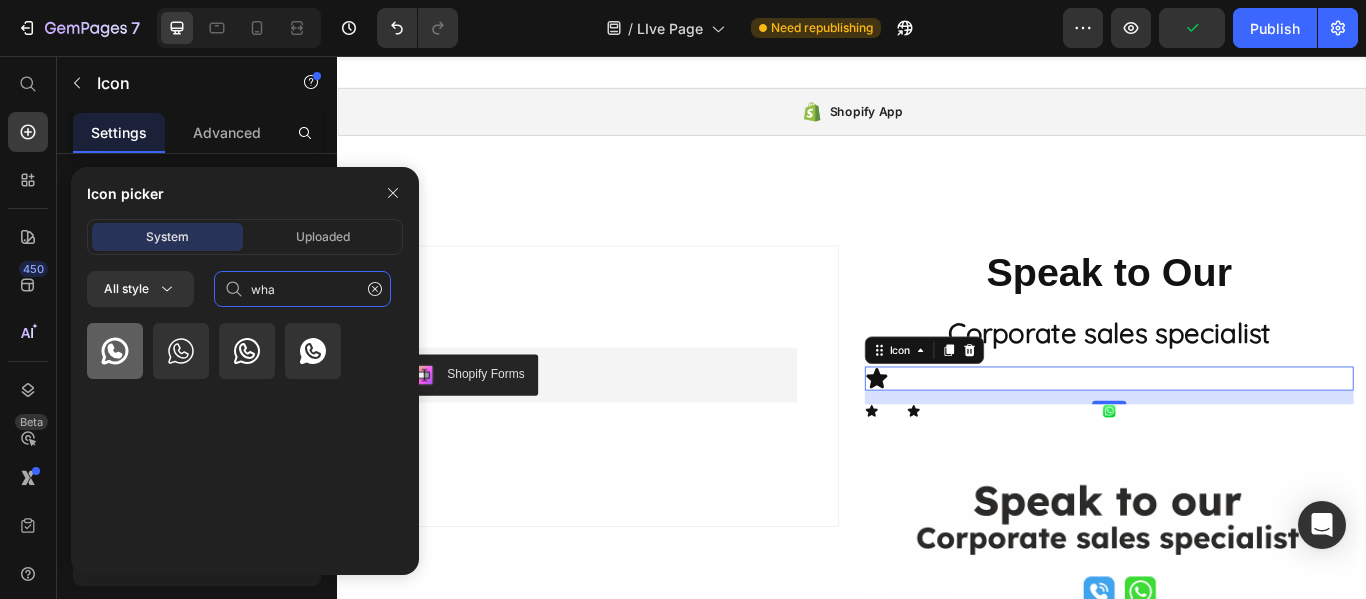 type on "wha" 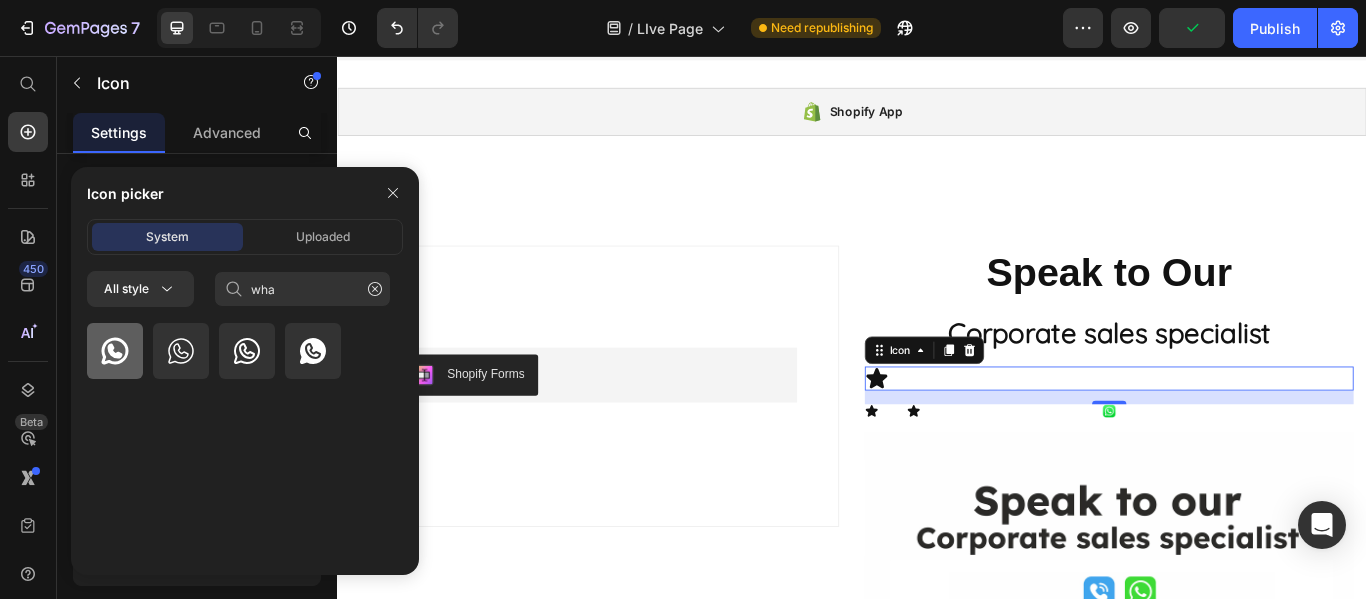 click 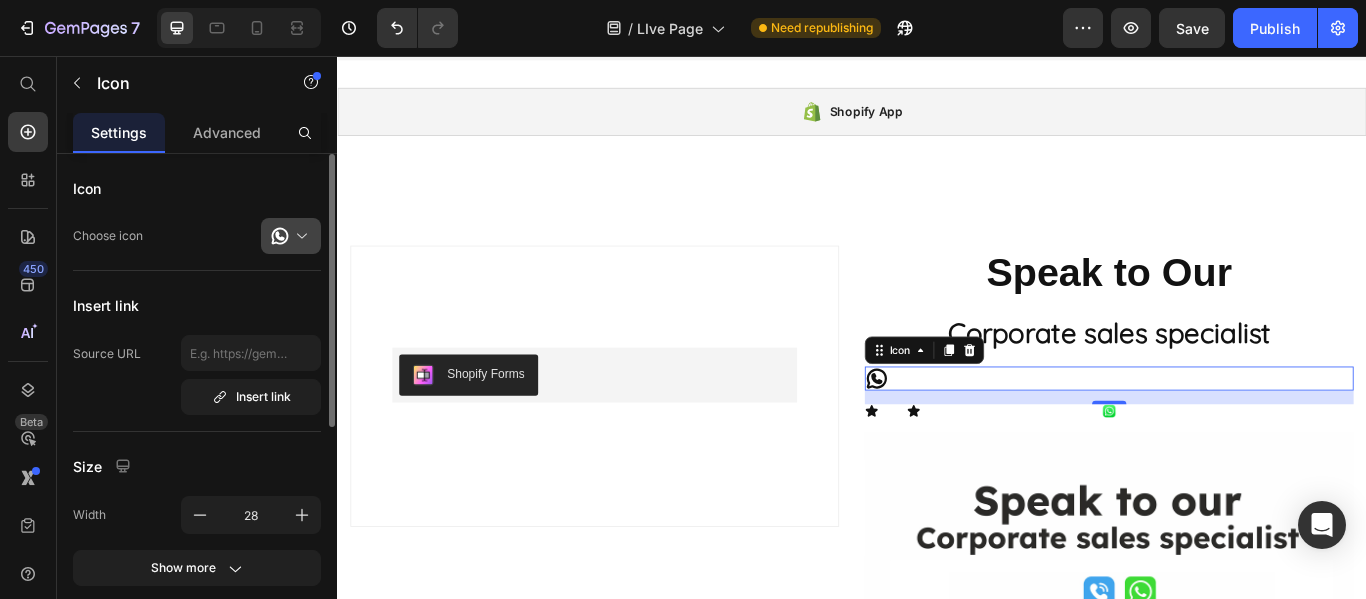 click at bounding box center [299, 236] 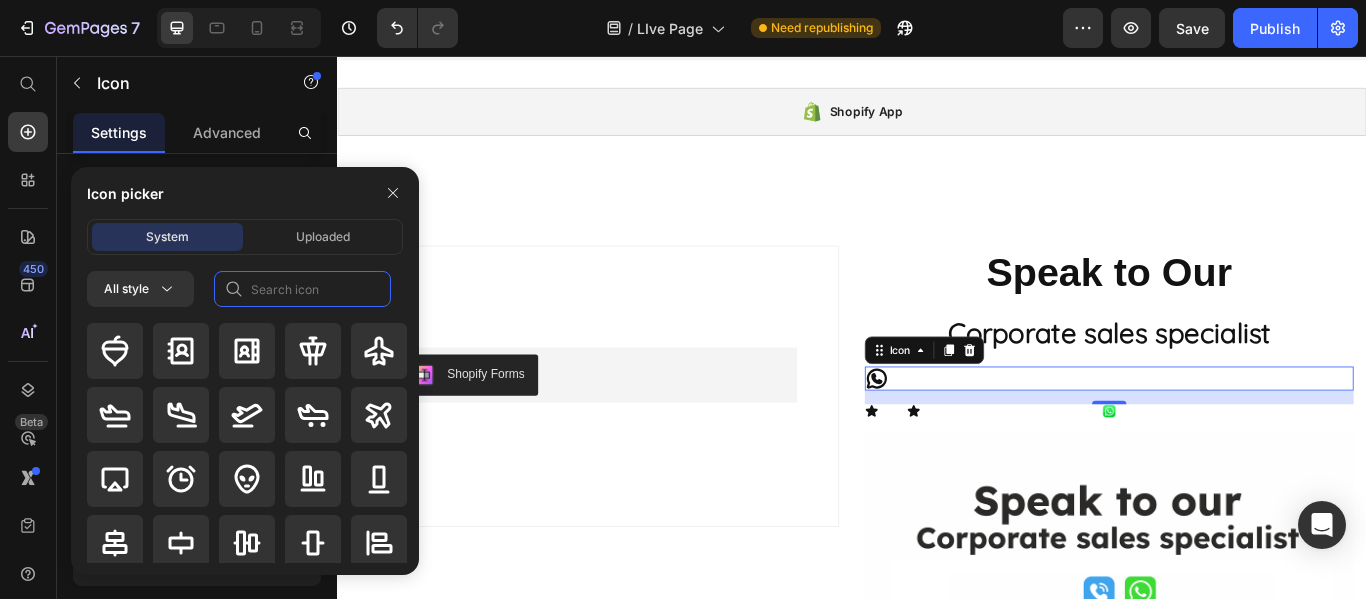 click 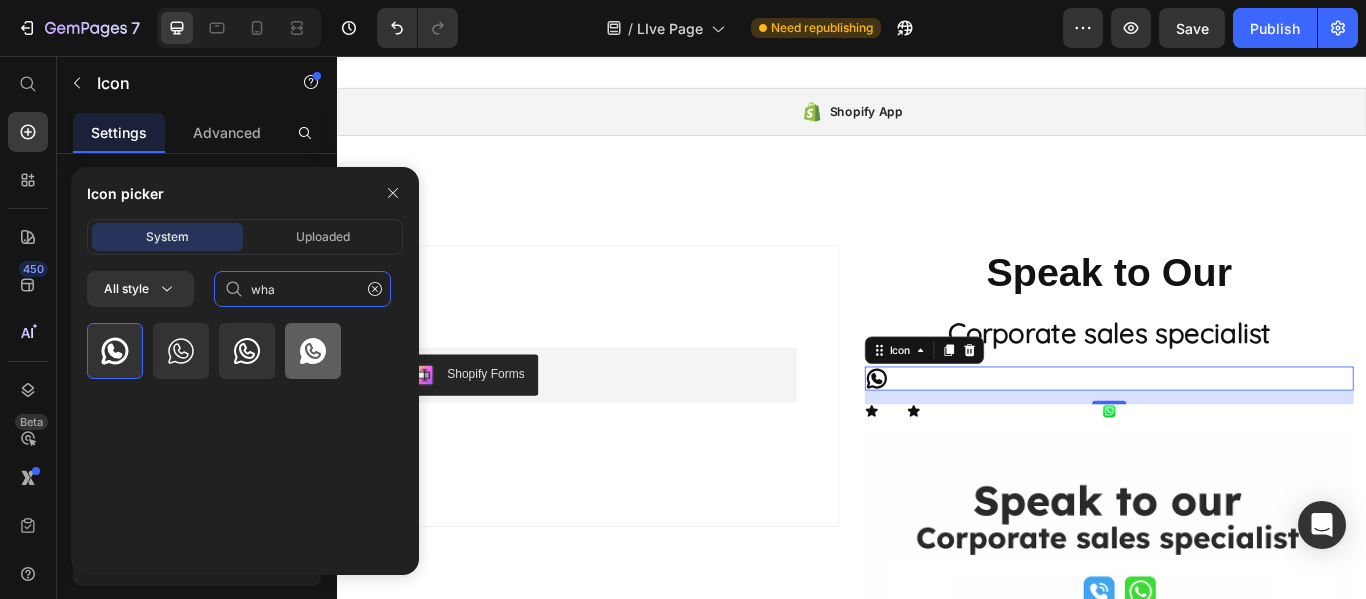type on "wha" 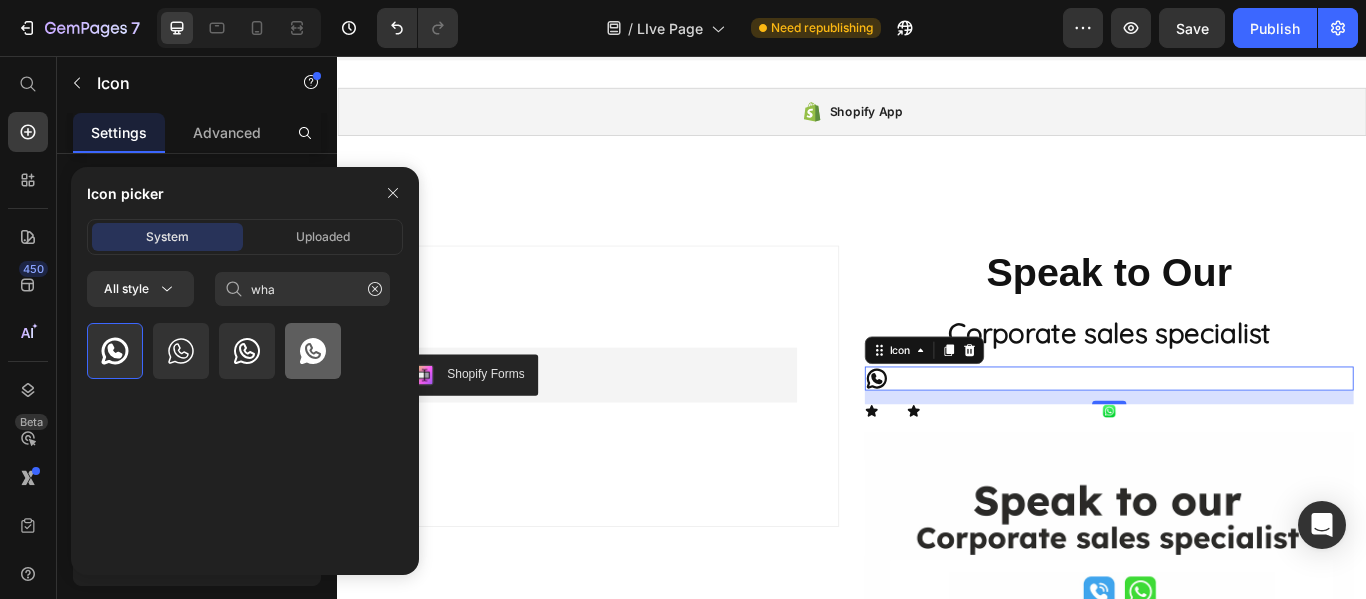 click 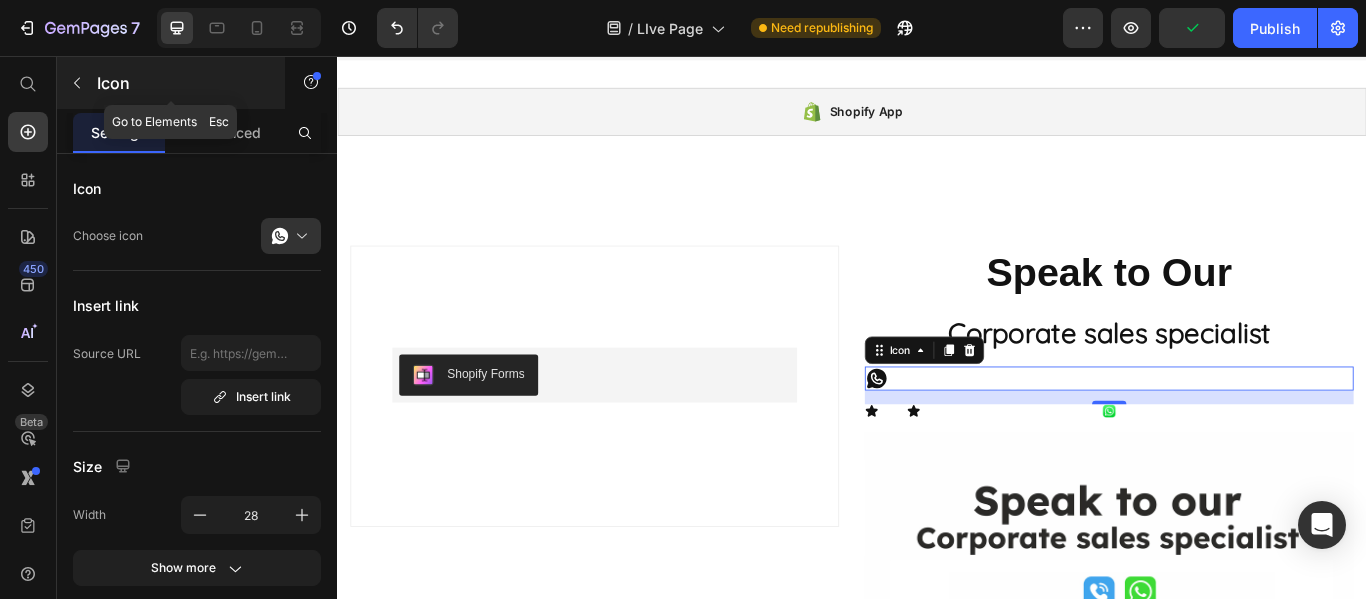 click at bounding box center (77, 83) 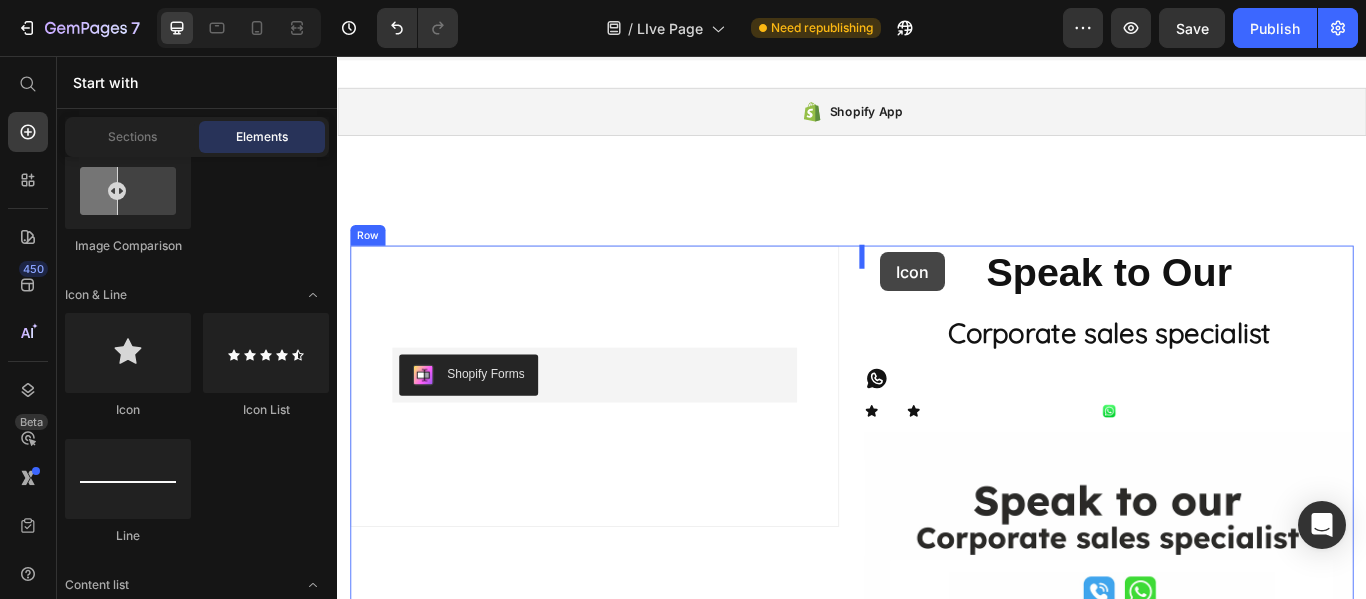 drag, startPoint x: 478, startPoint y: 388, endPoint x: 970, endPoint y: 285, distance: 502.6659 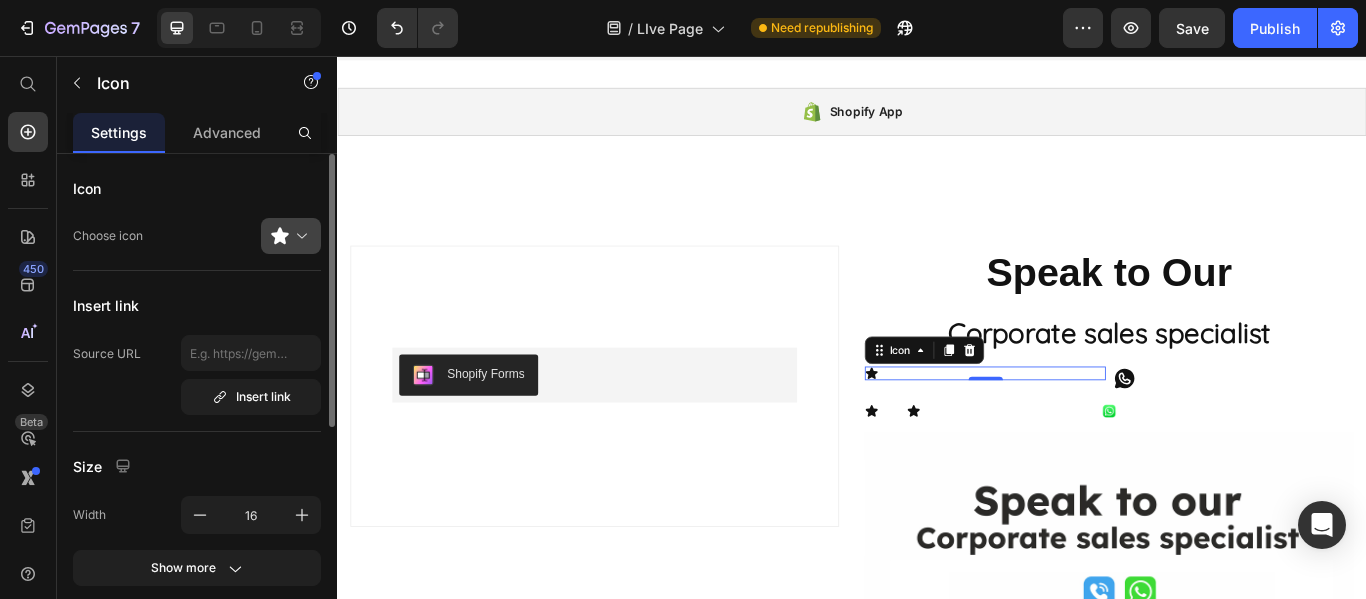 click at bounding box center (299, 236) 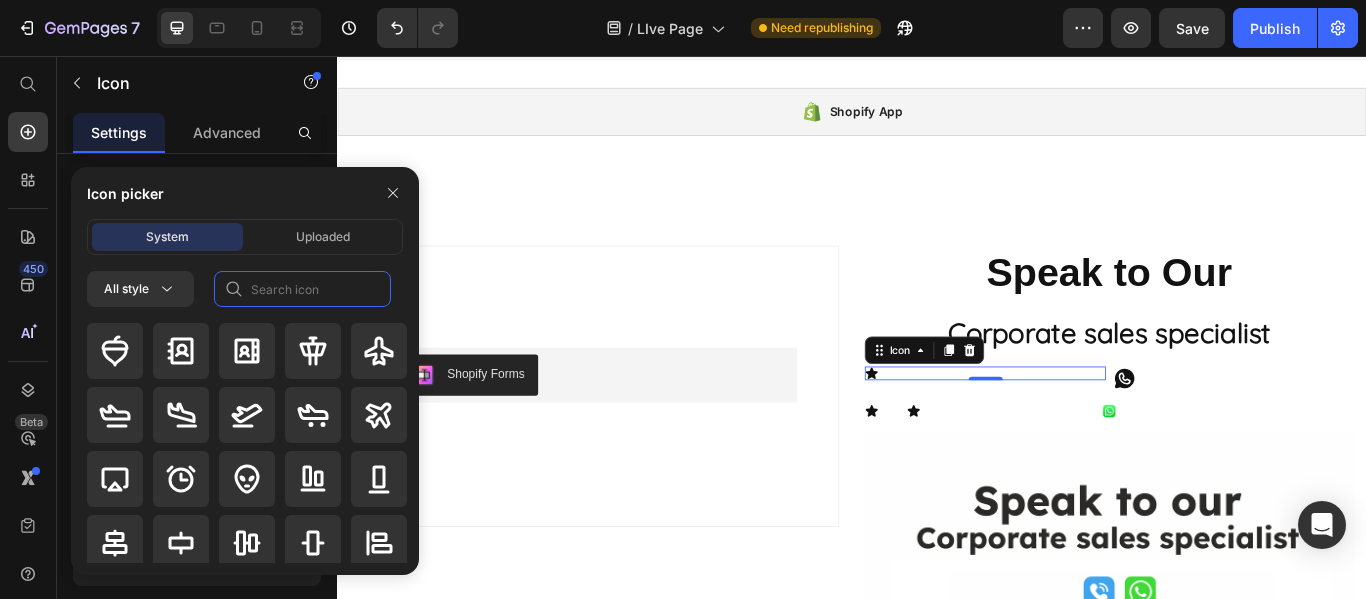 click 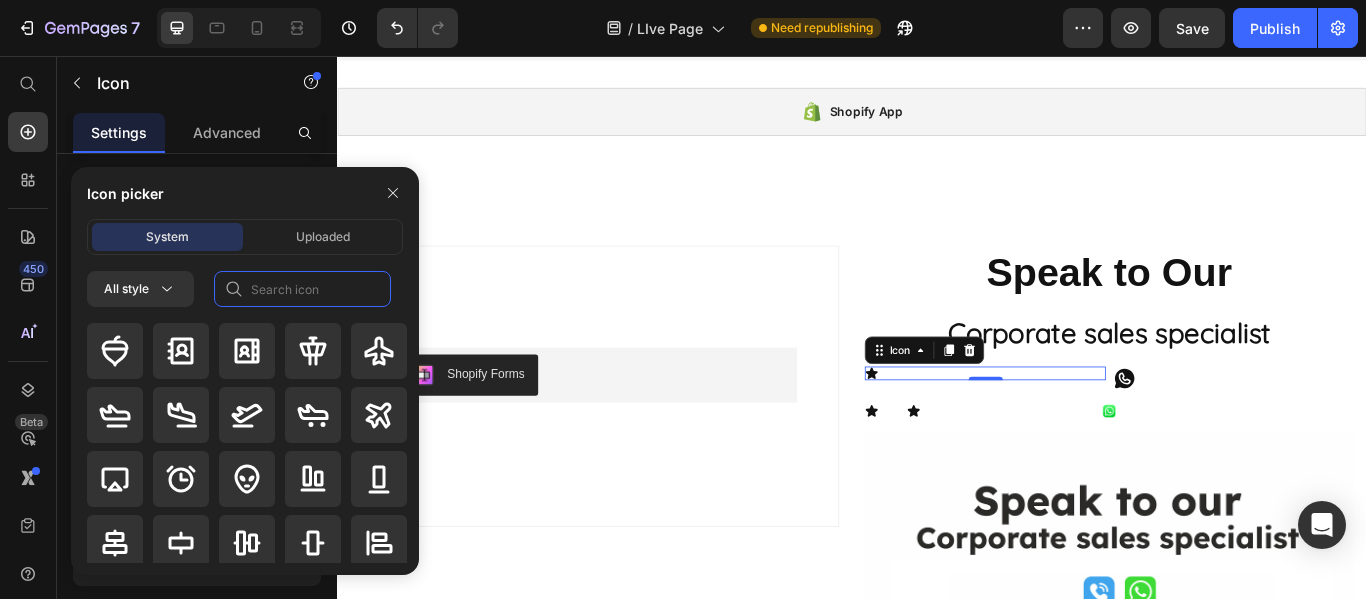 click 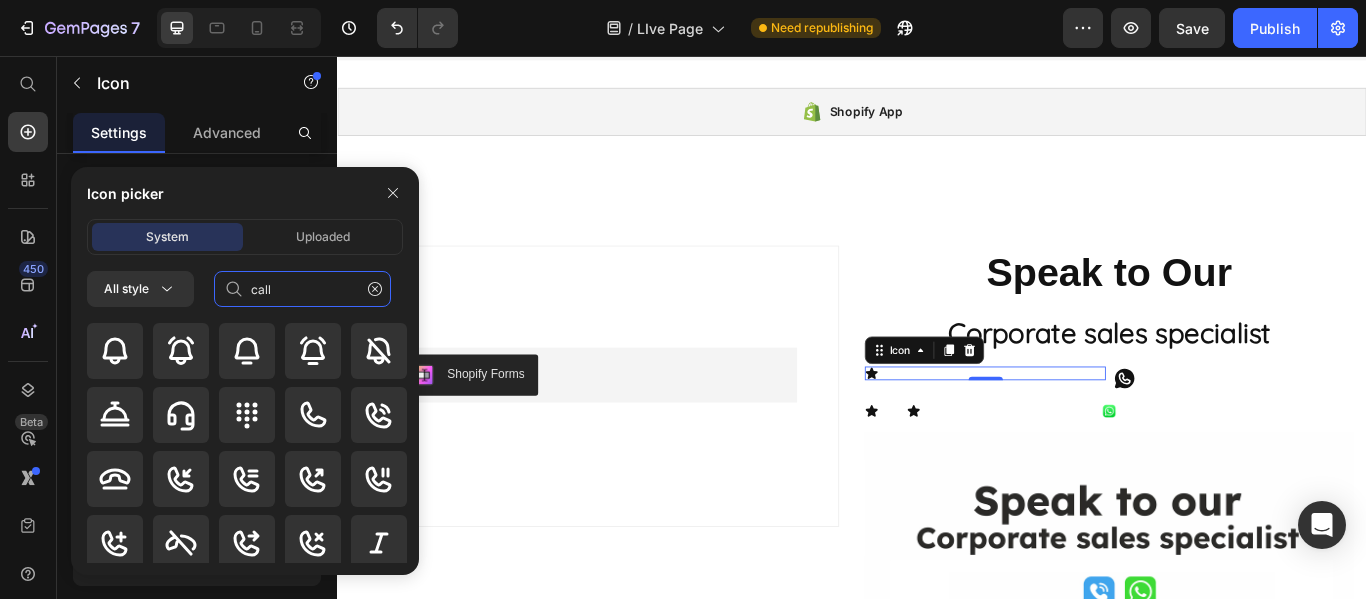 click on "call" 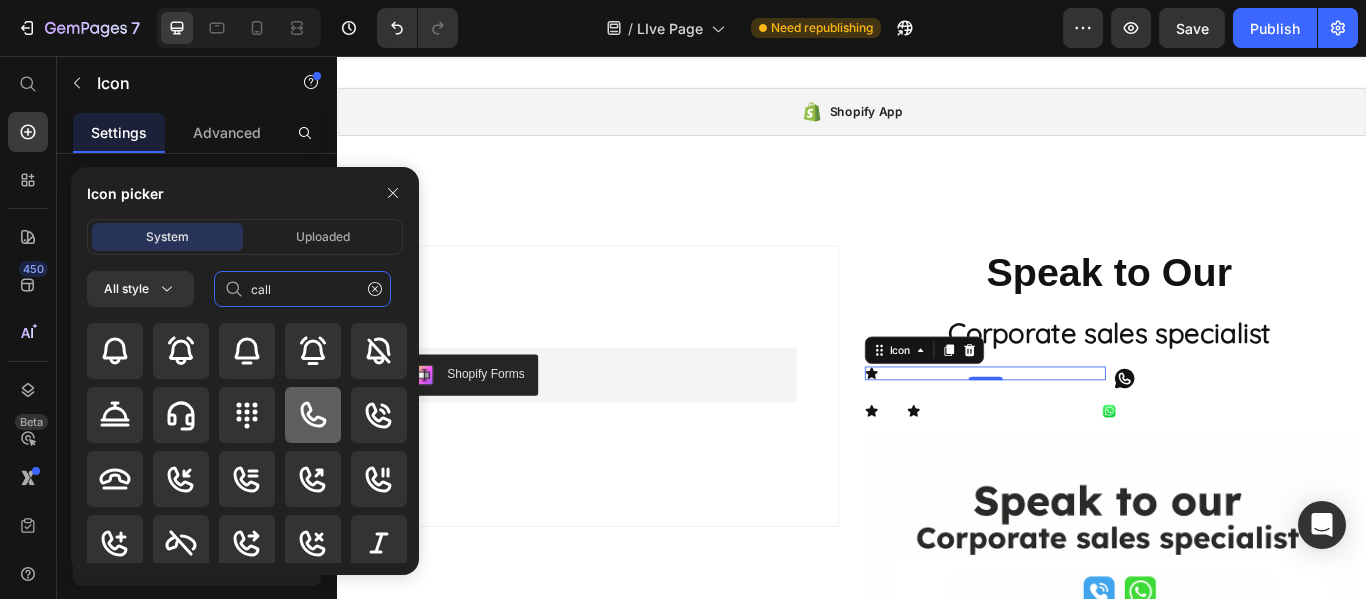 type on "call" 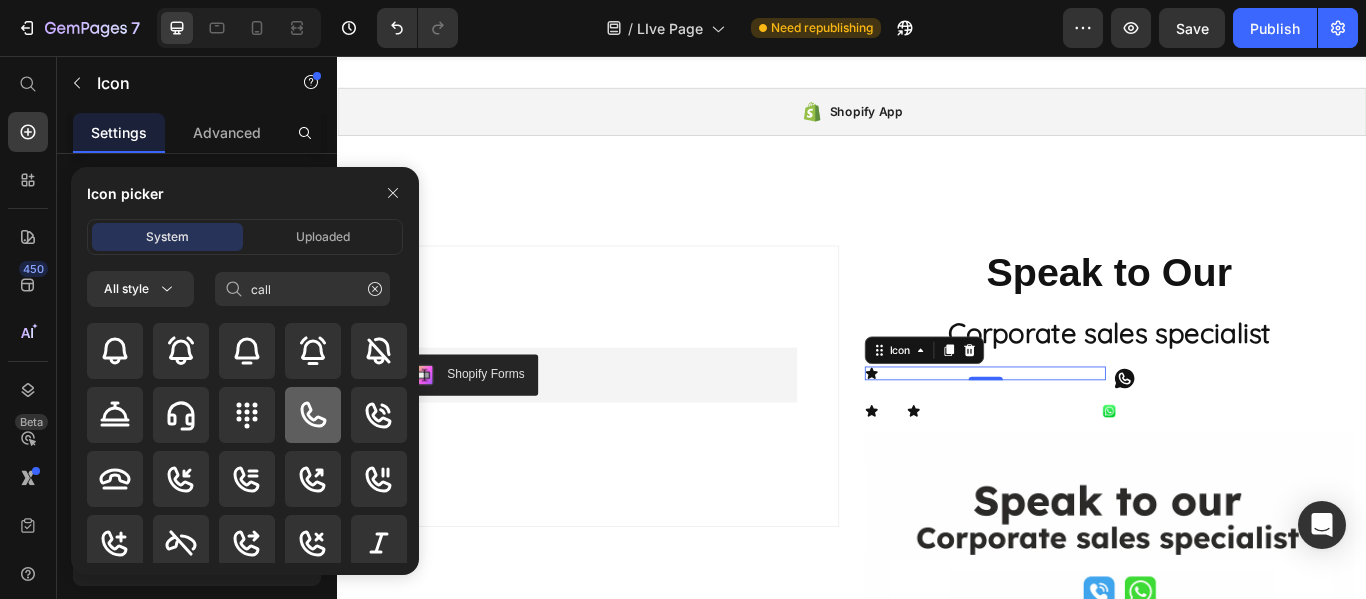 click 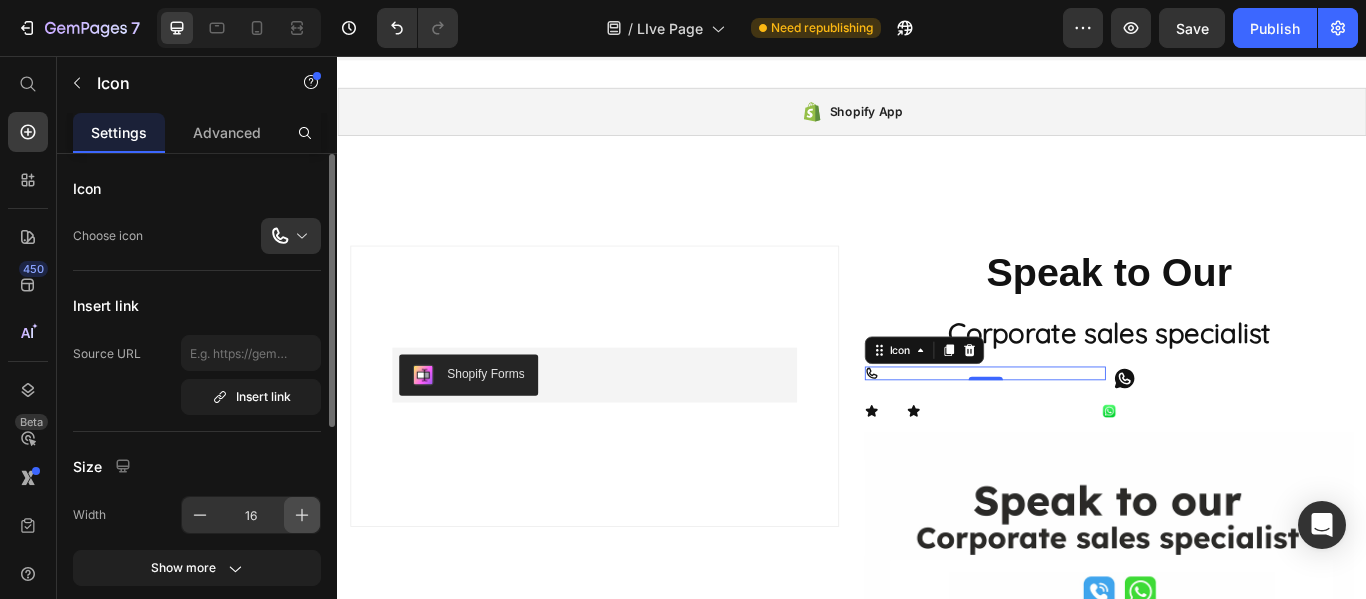 click at bounding box center [302, 515] 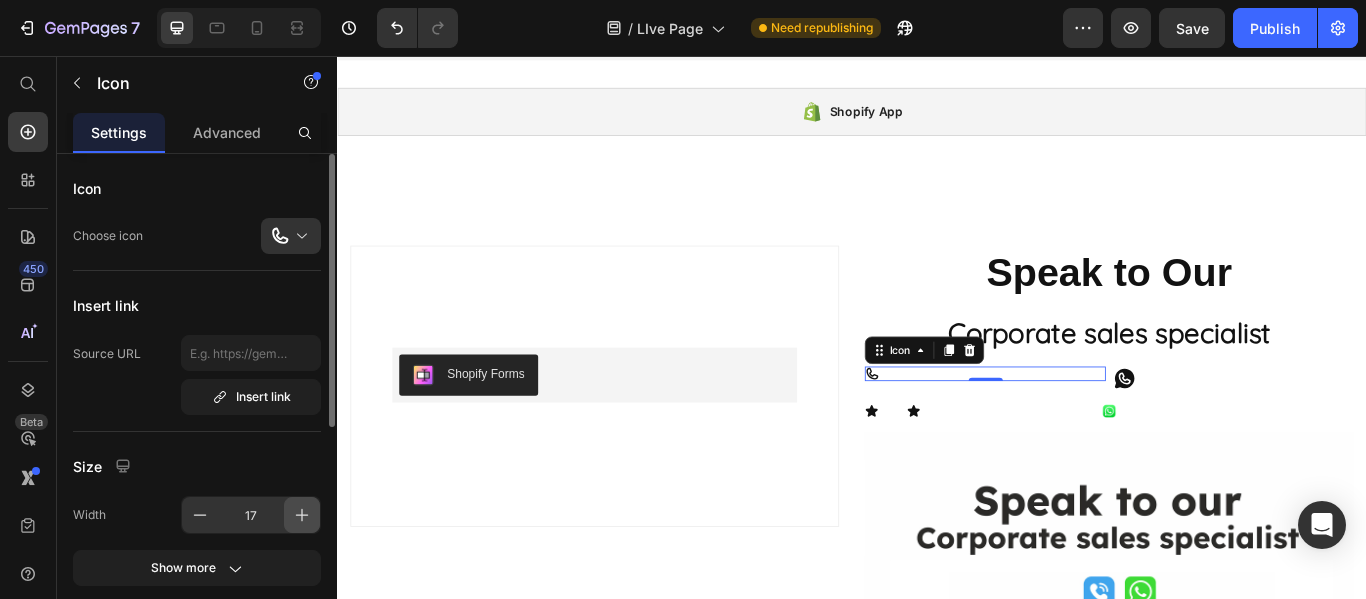 click at bounding box center [302, 515] 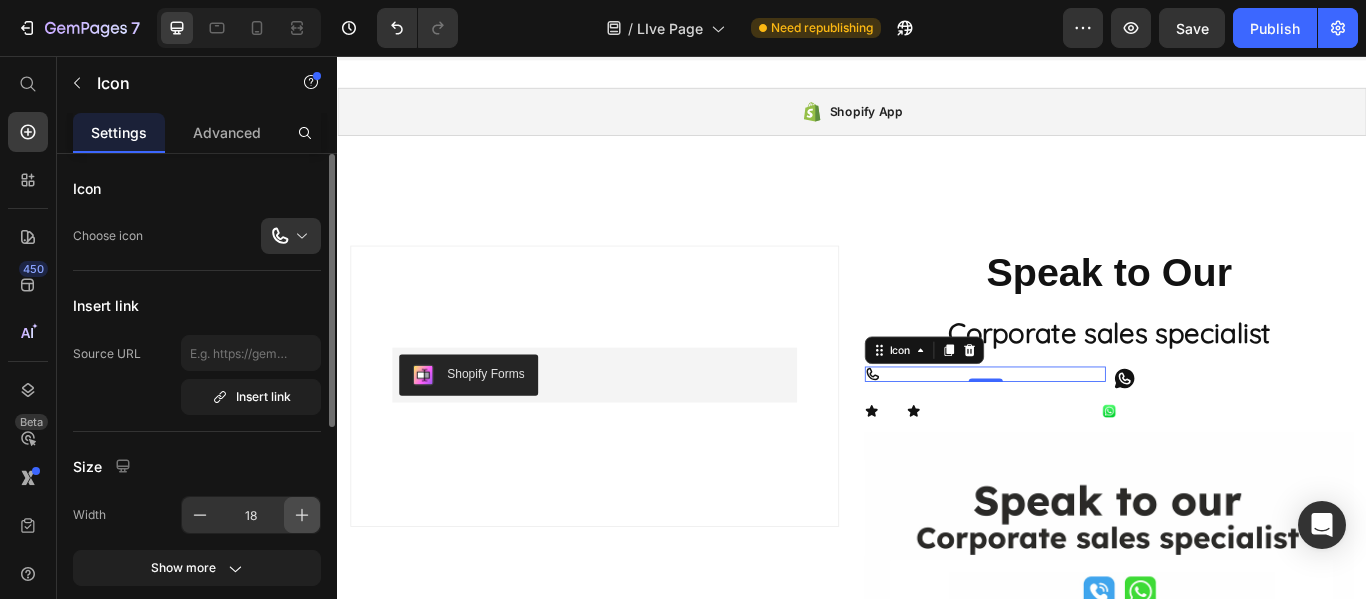 click at bounding box center (302, 515) 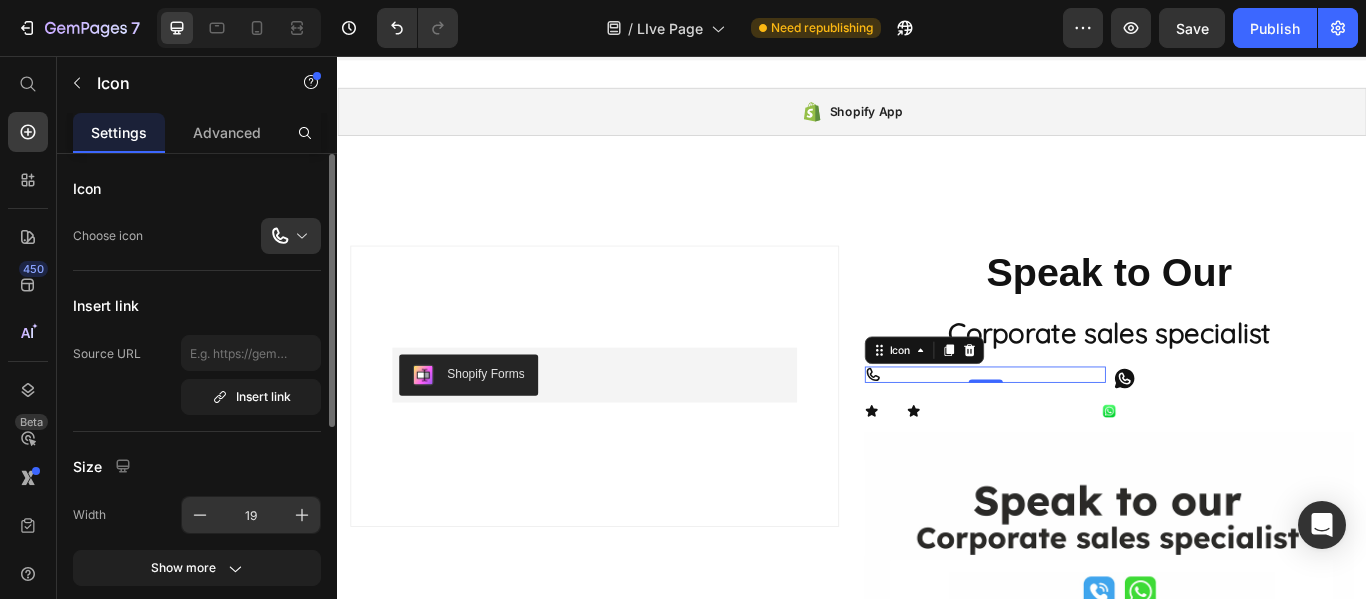 click on "19" at bounding box center [251, 515] 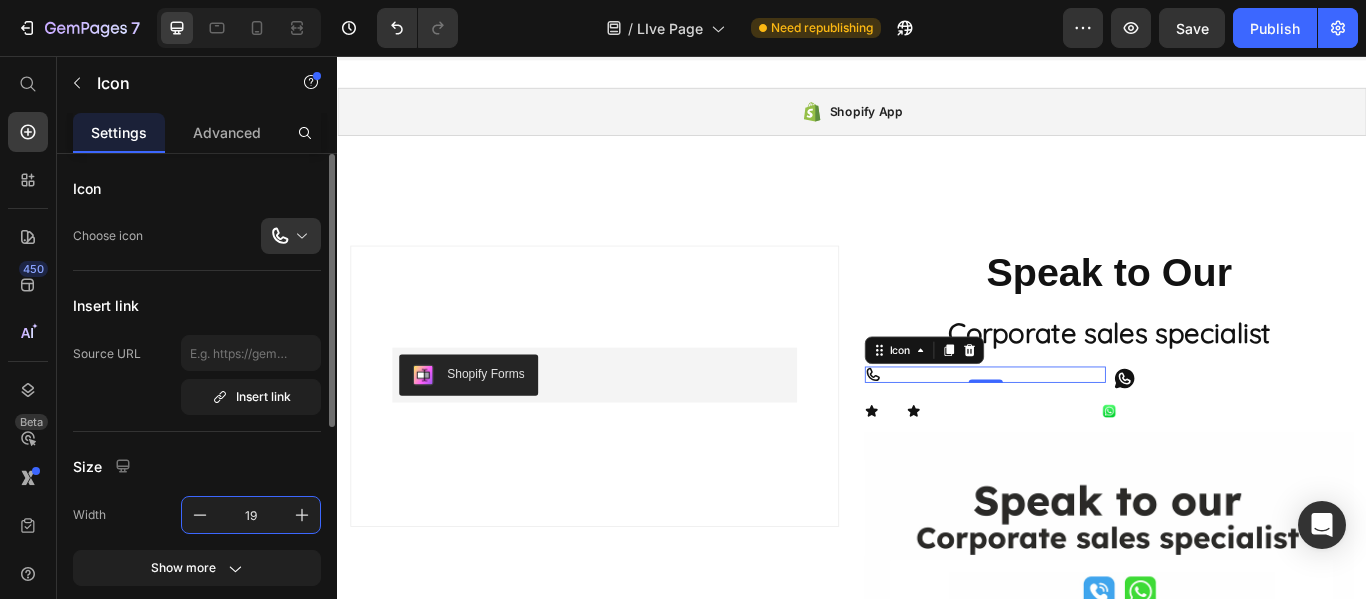 click on "19" at bounding box center (251, 515) 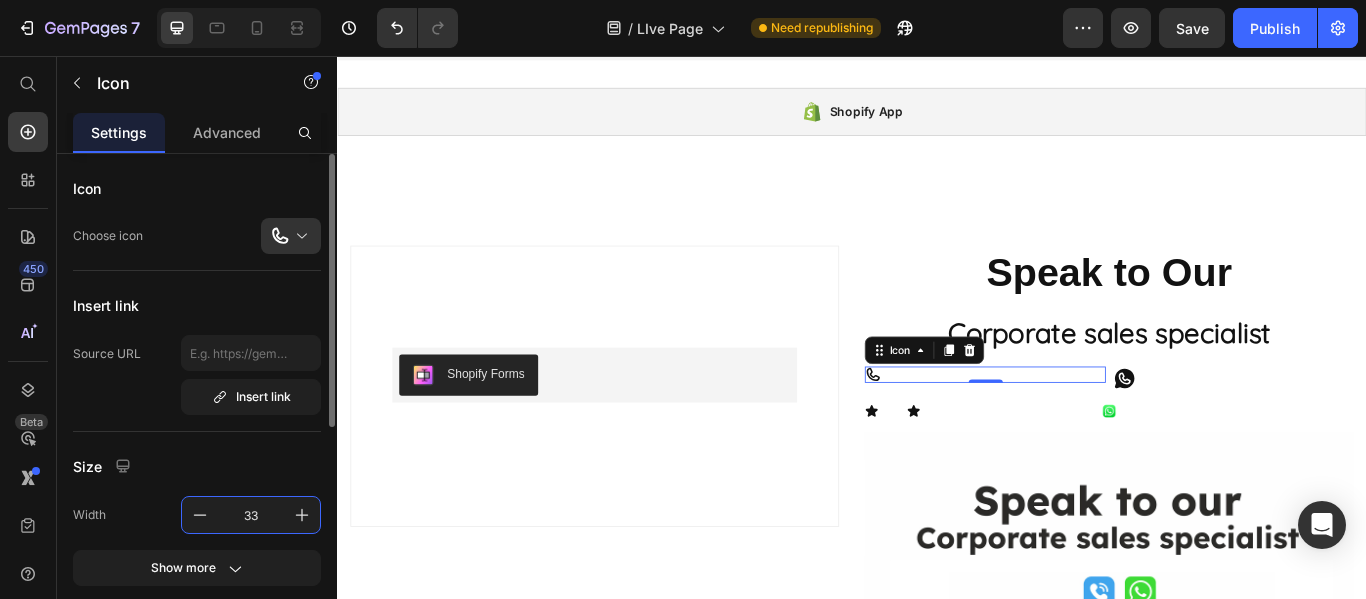 type on "33" 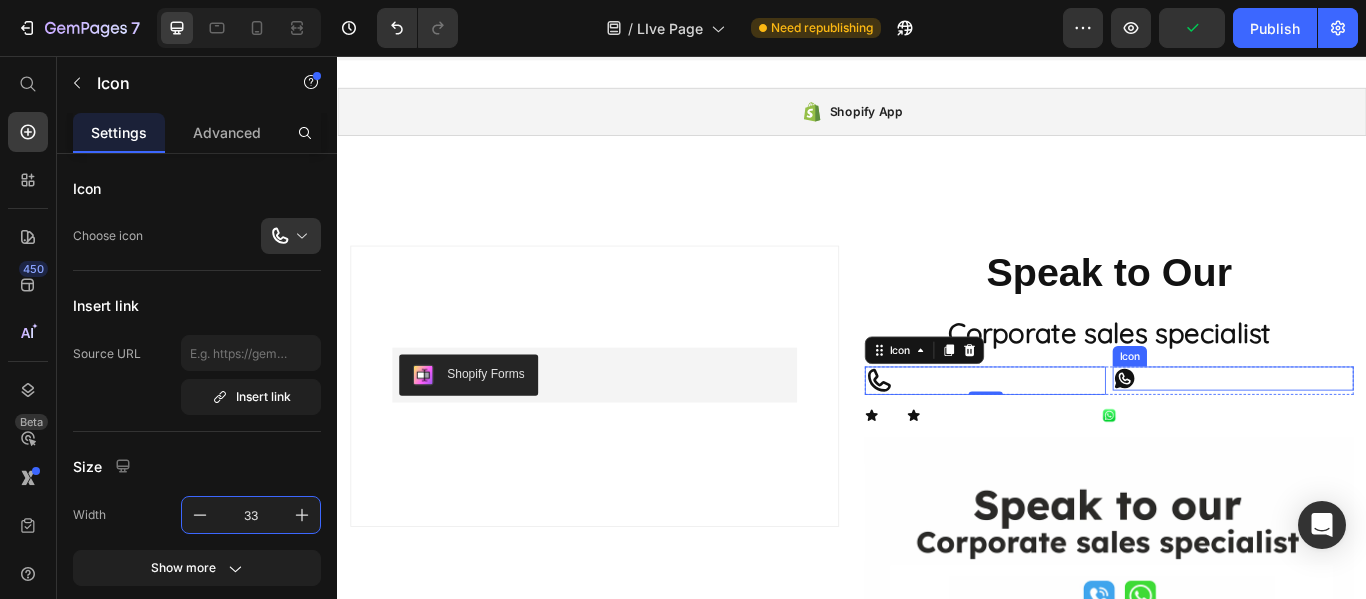 click 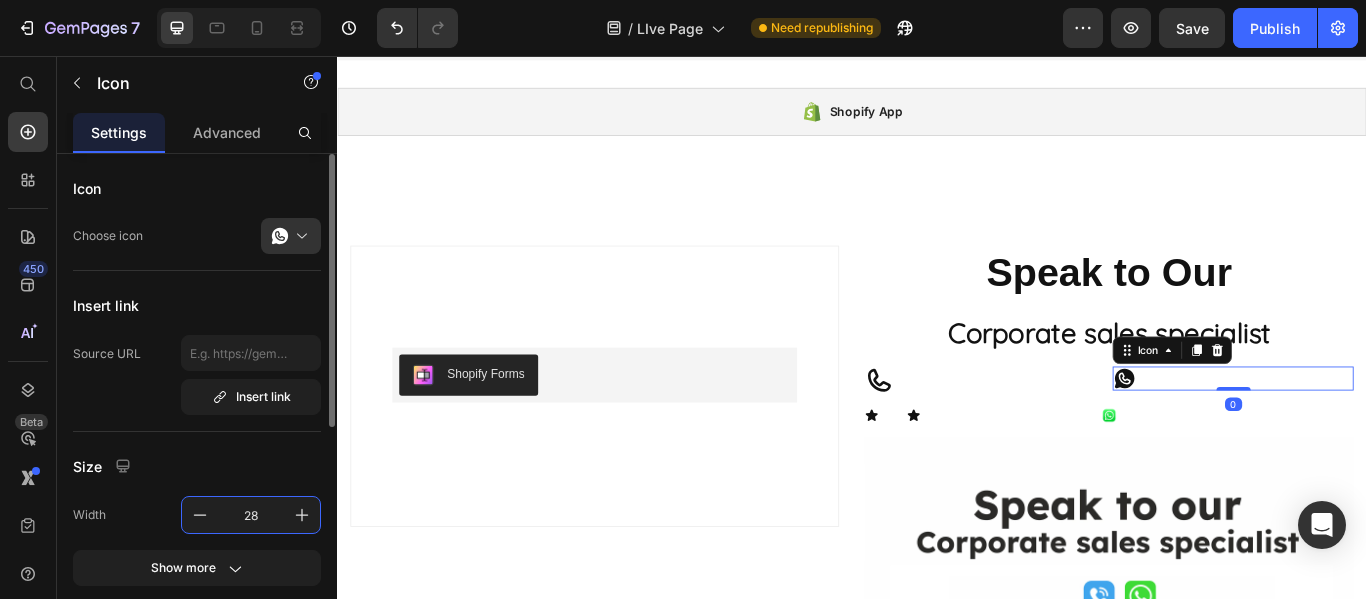 click on "28" at bounding box center [251, 515] 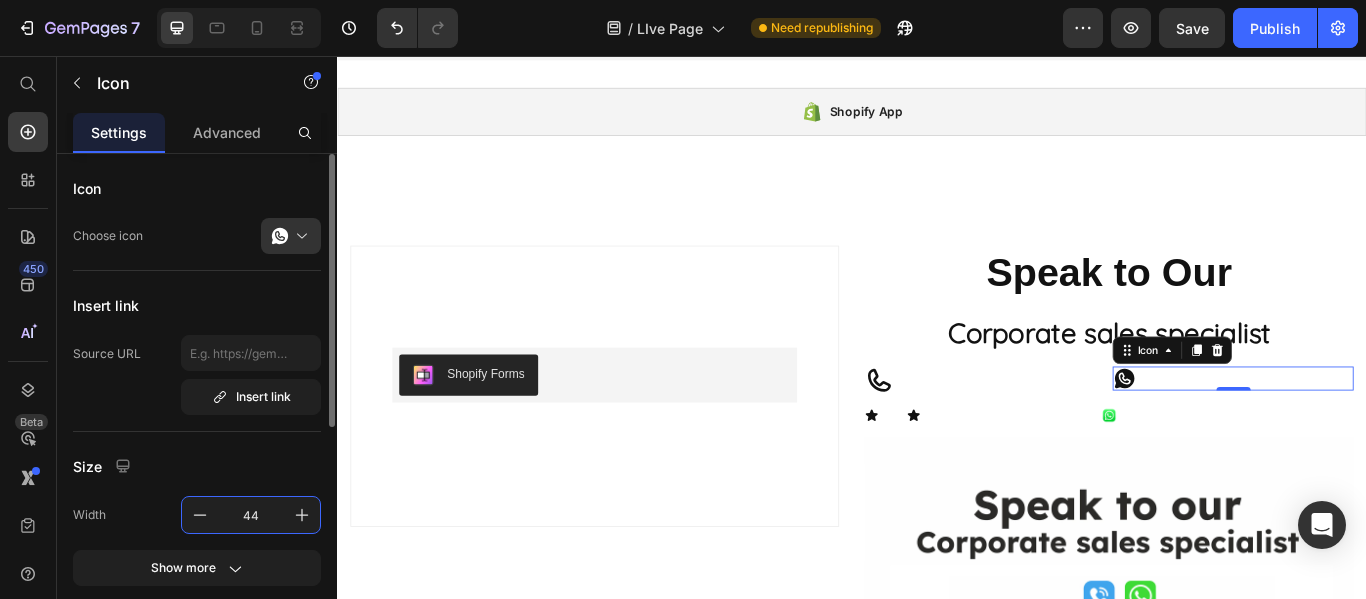 type on "44" 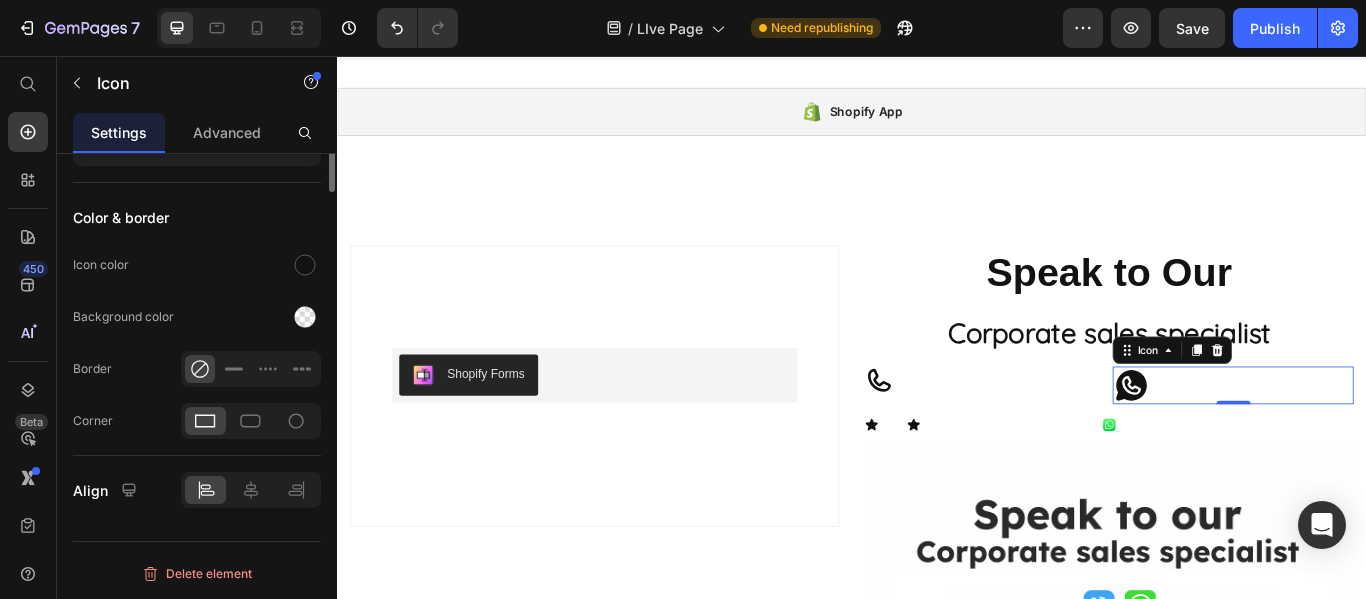 scroll, scrollTop: 0, scrollLeft: 0, axis: both 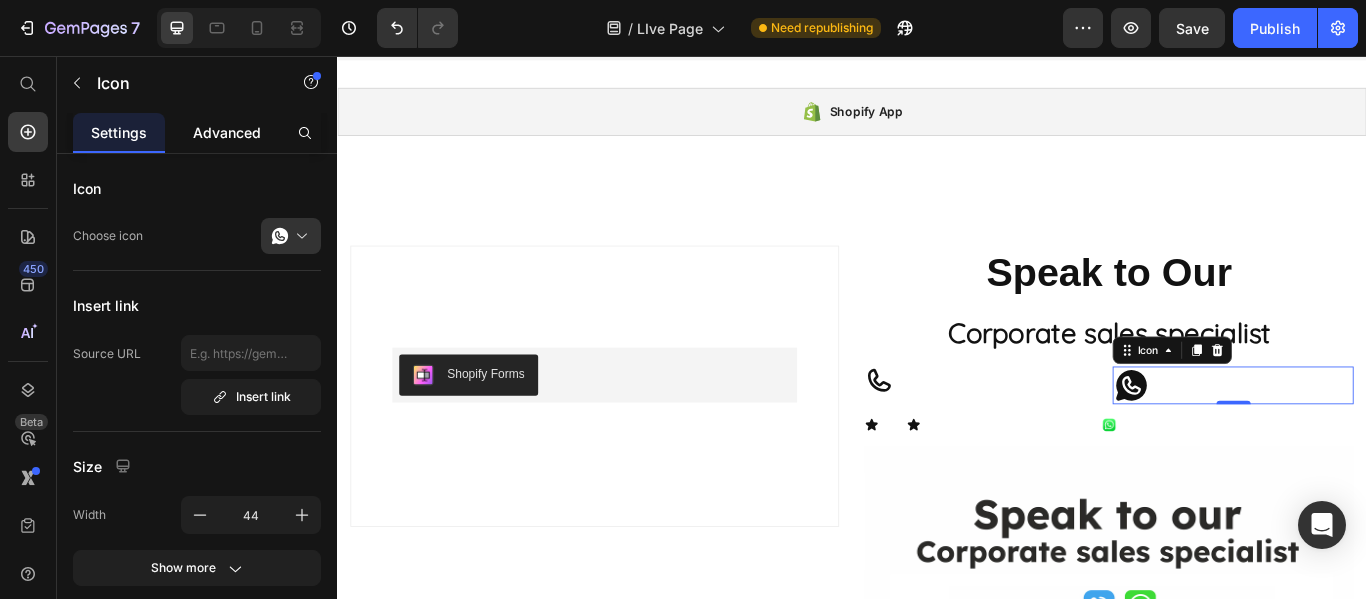 click on "Advanced" at bounding box center (227, 132) 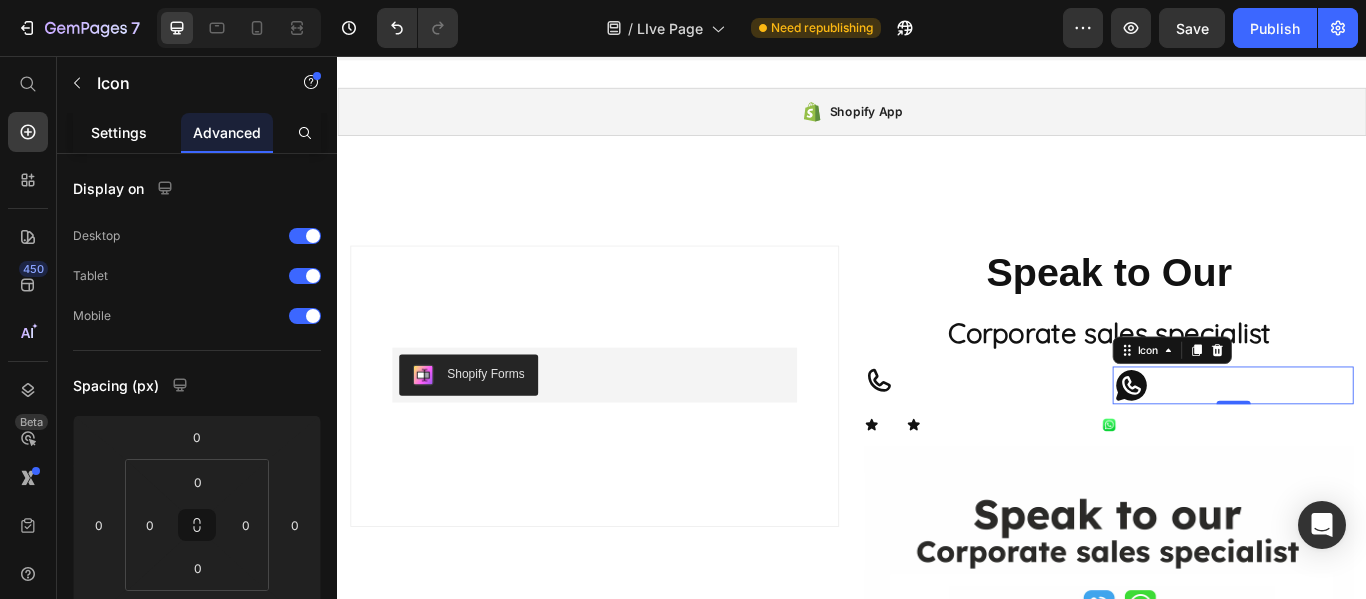 click on "Settings" at bounding box center [119, 132] 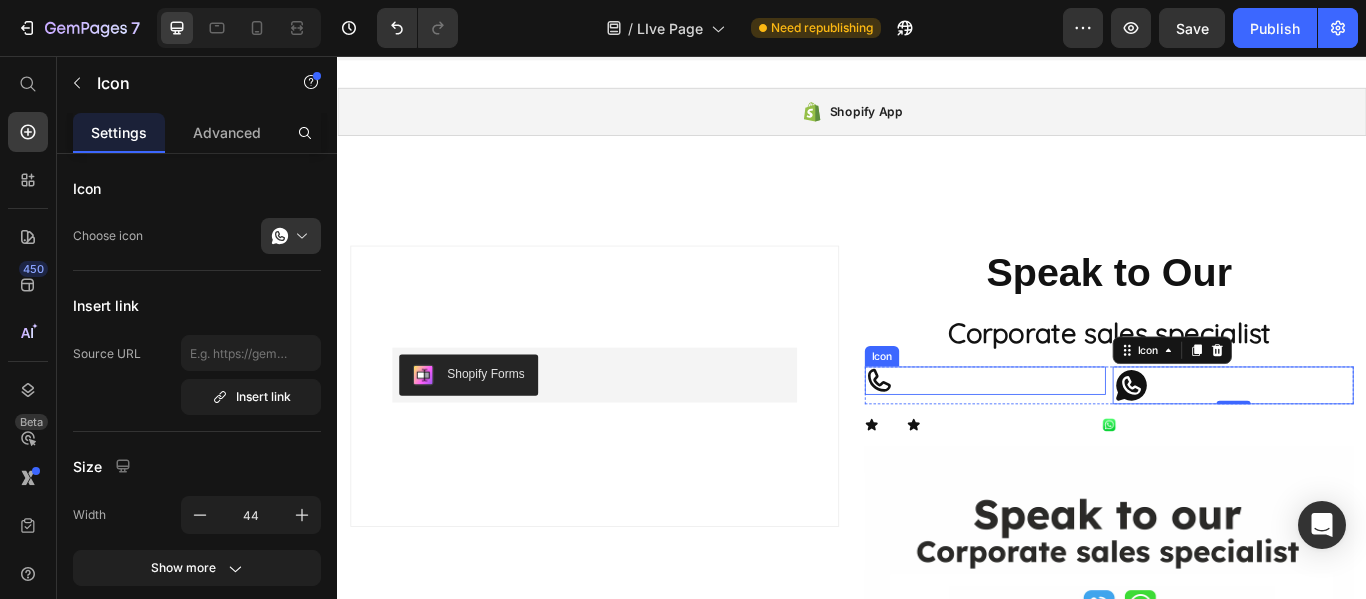 click on "Icon" at bounding box center (1092, 434) 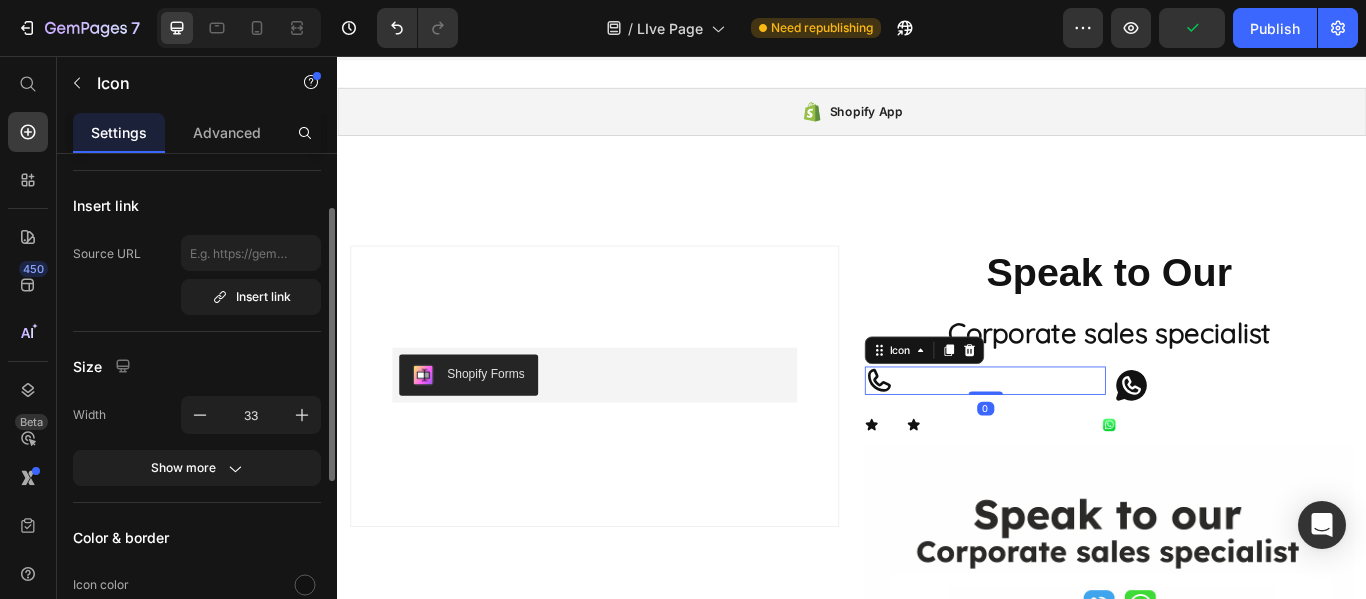scroll, scrollTop: 200, scrollLeft: 0, axis: vertical 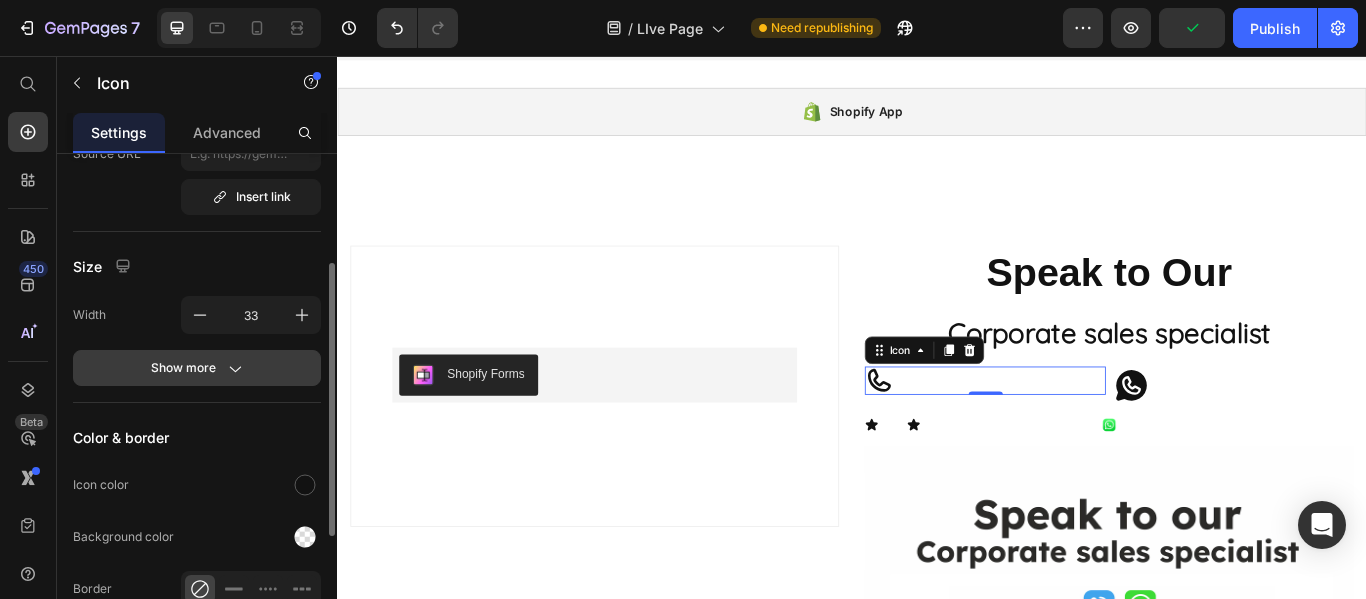 click on "Show more" at bounding box center [197, 368] 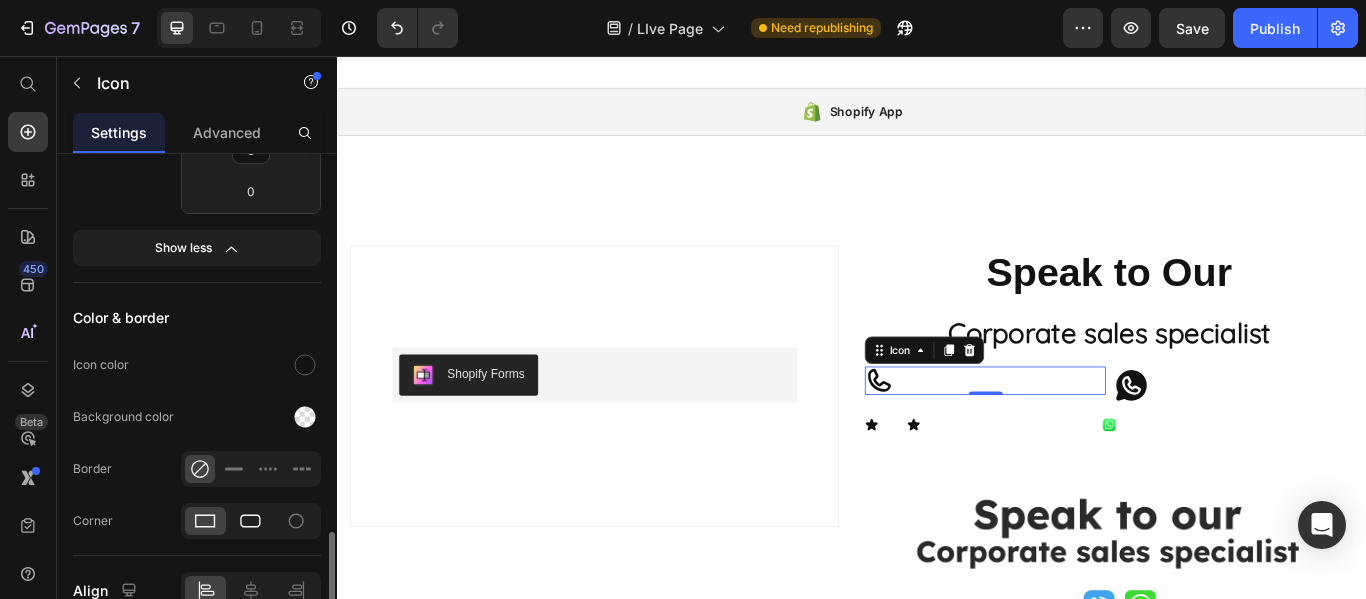 scroll, scrollTop: 620, scrollLeft: 0, axis: vertical 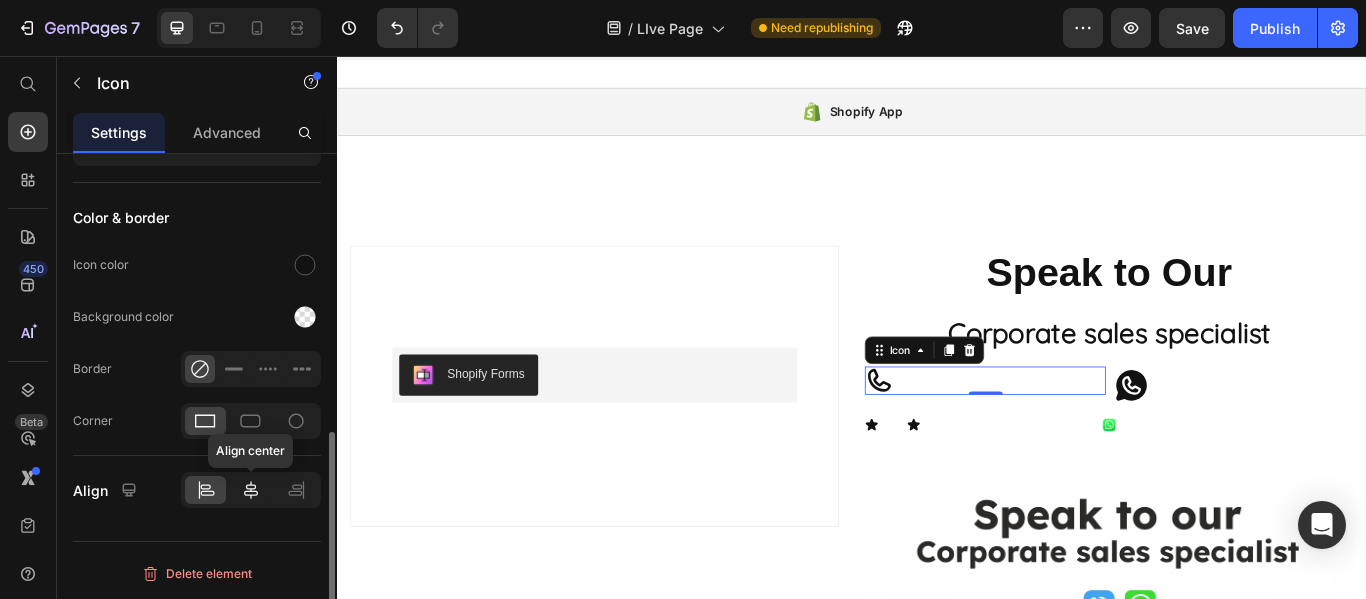 click 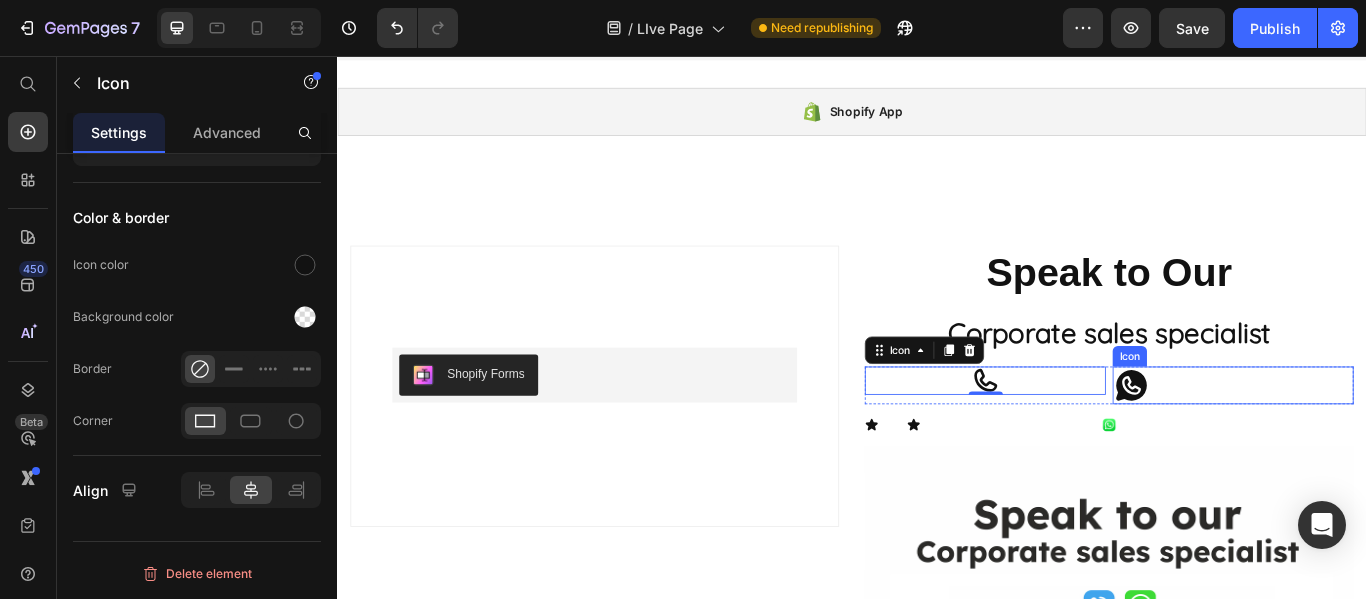 click on "Icon" at bounding box center [1381, 440] 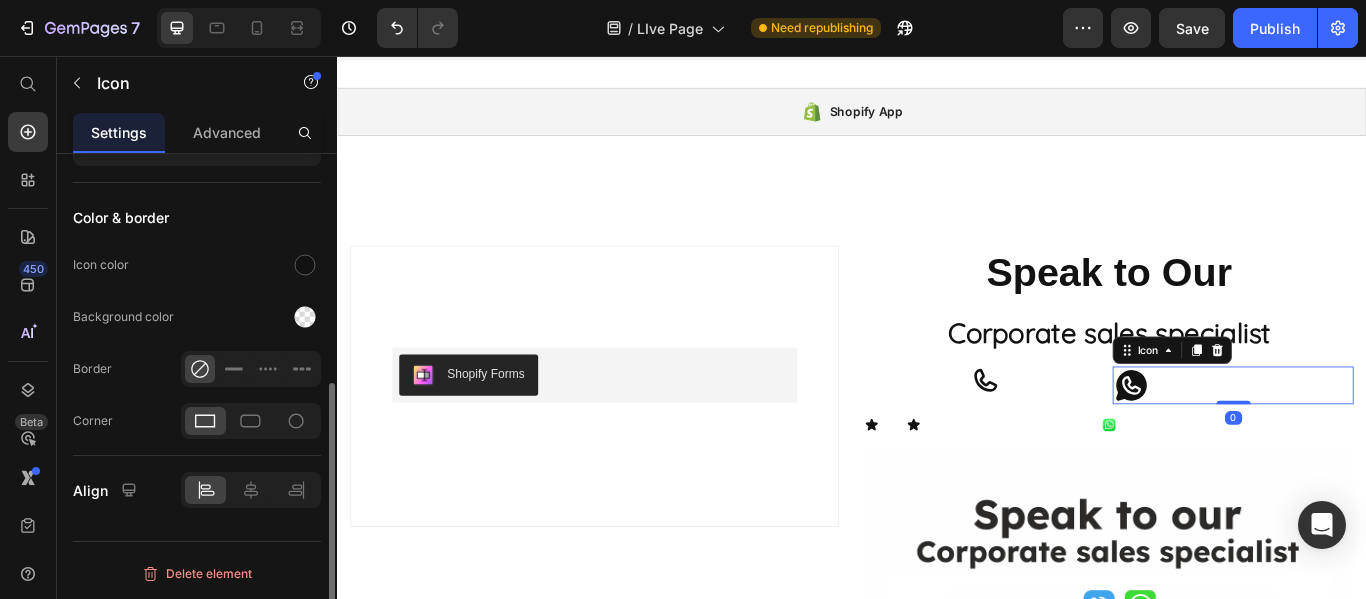 scroll, scrollTop: 420, scrollLeft: 0, axis: vertical 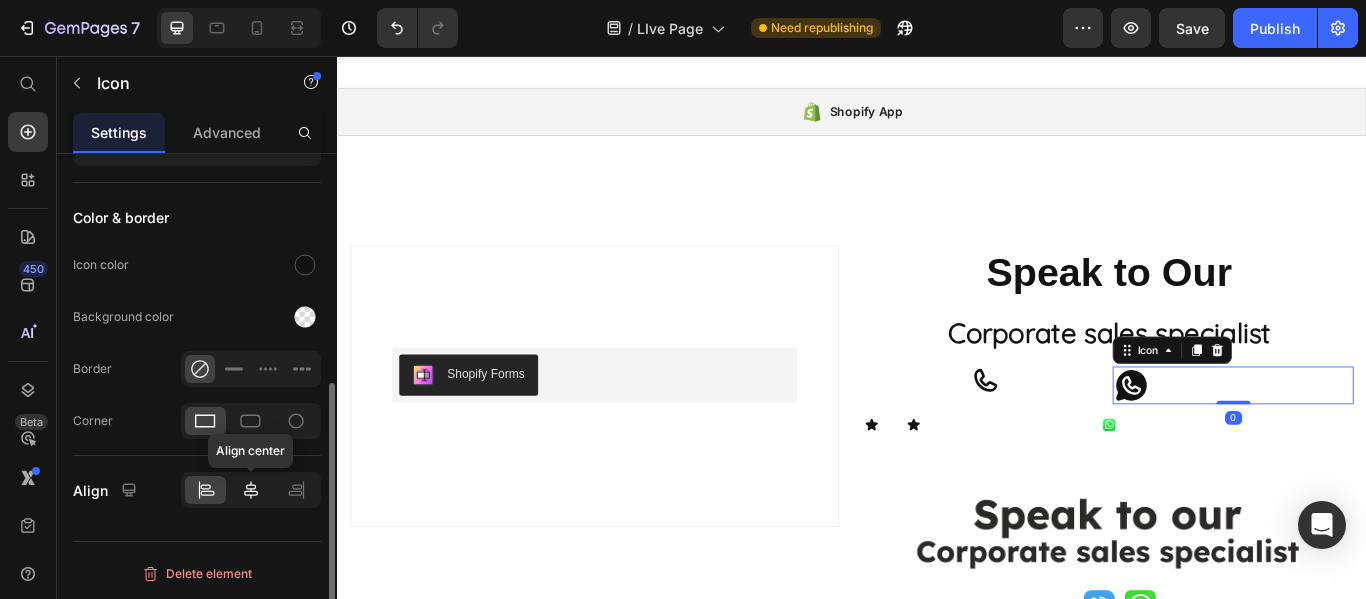 click 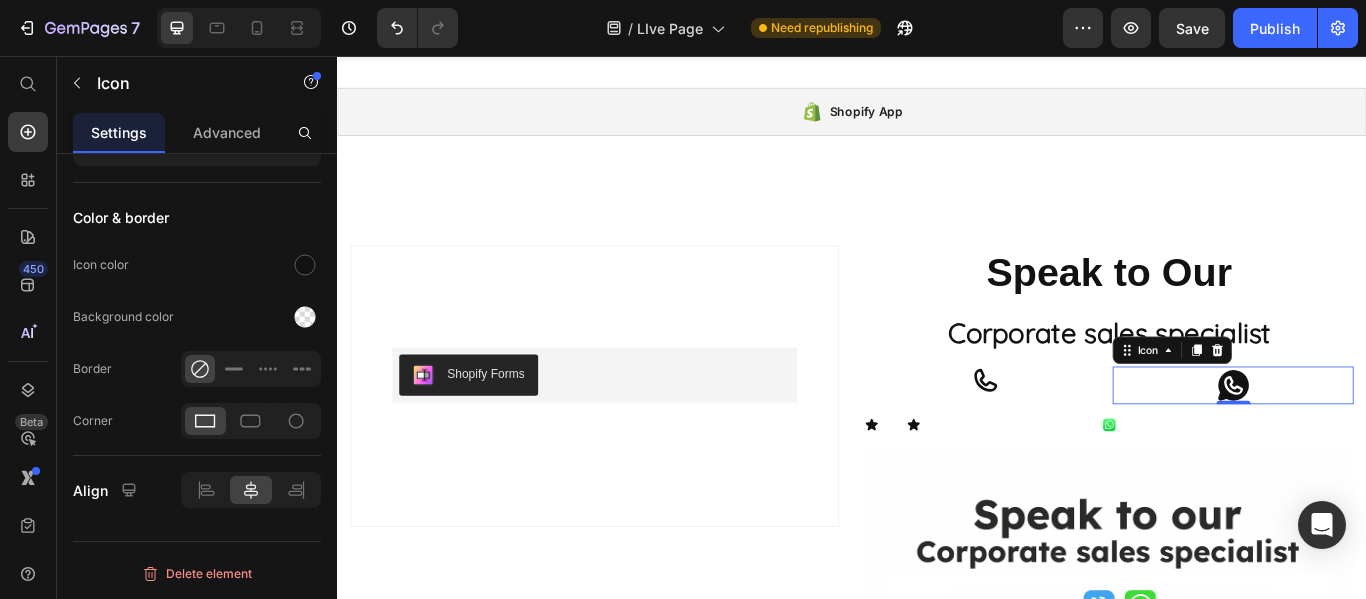click 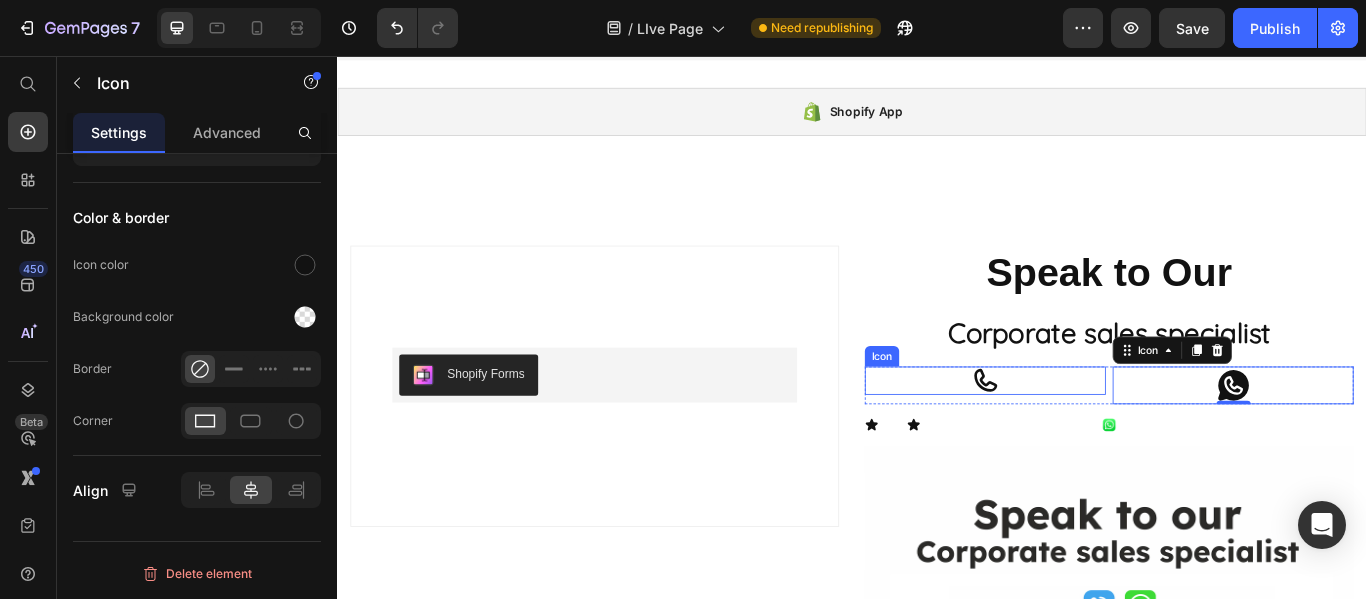 click on "Icon" at bounding box center [1092, 434] 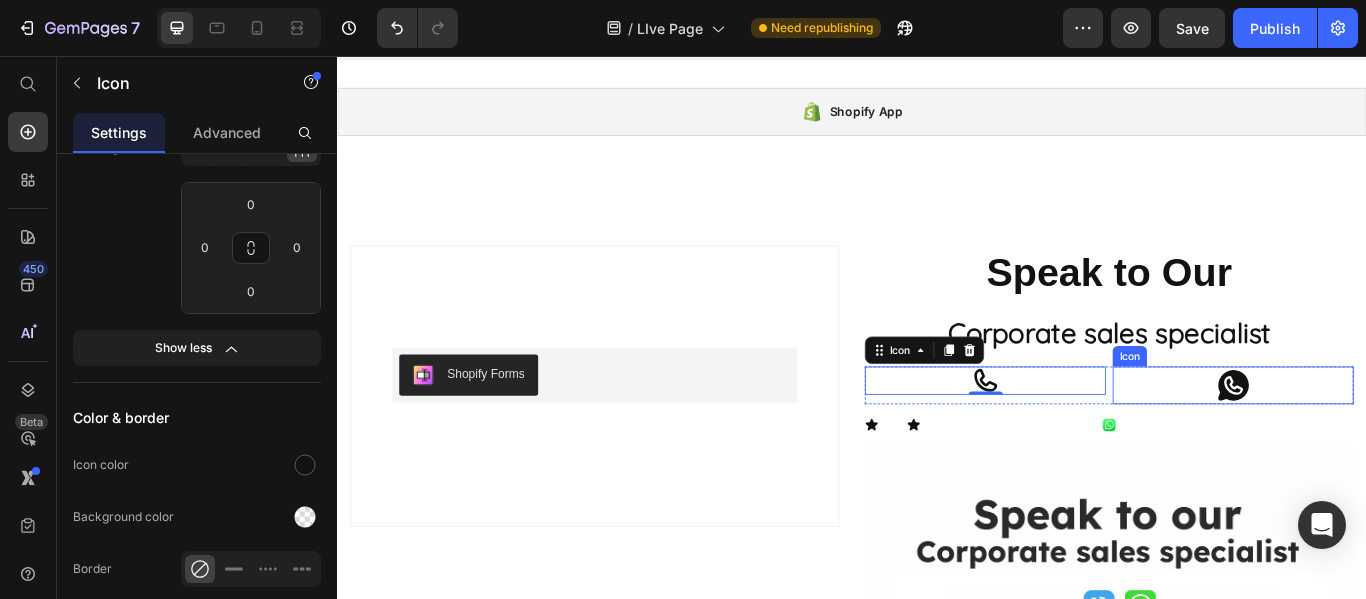 click 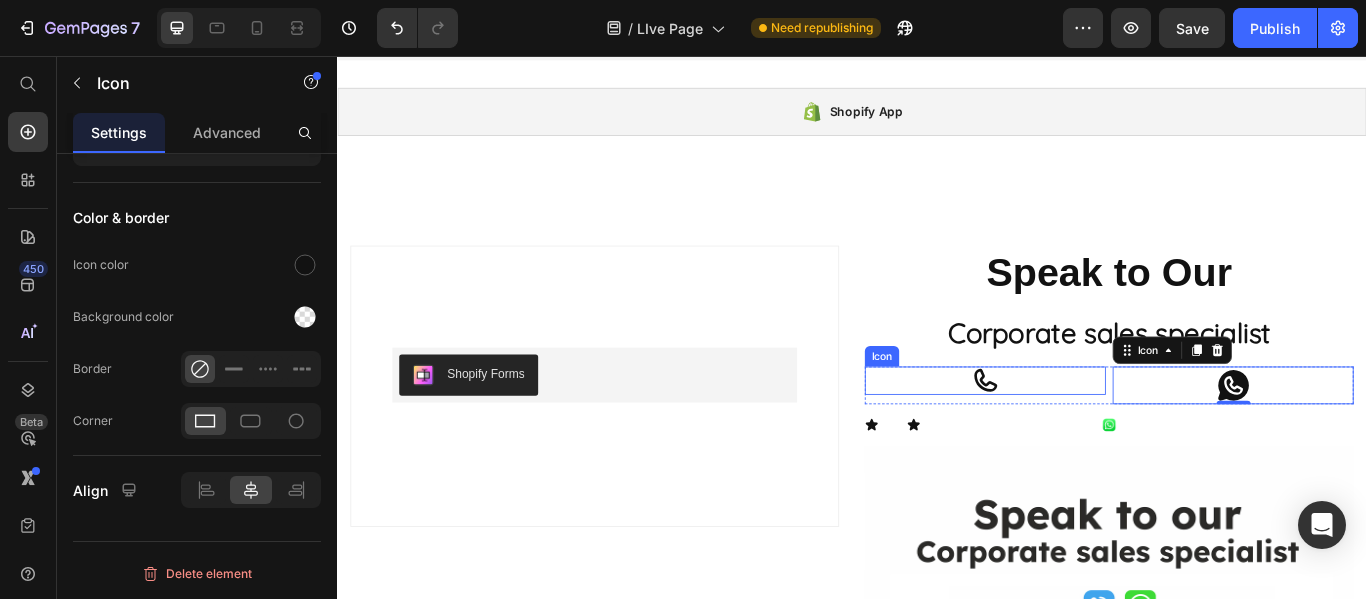 click 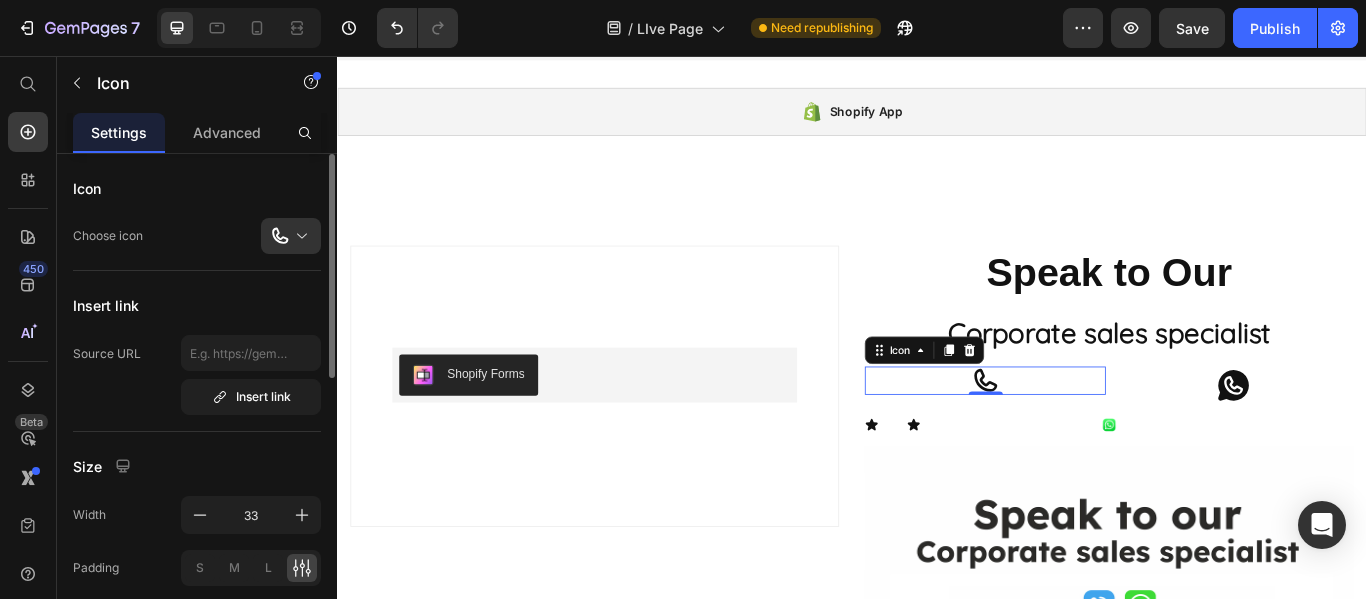 scroll, scrollTop: 200, scrollLeft: 0, axis: vertical 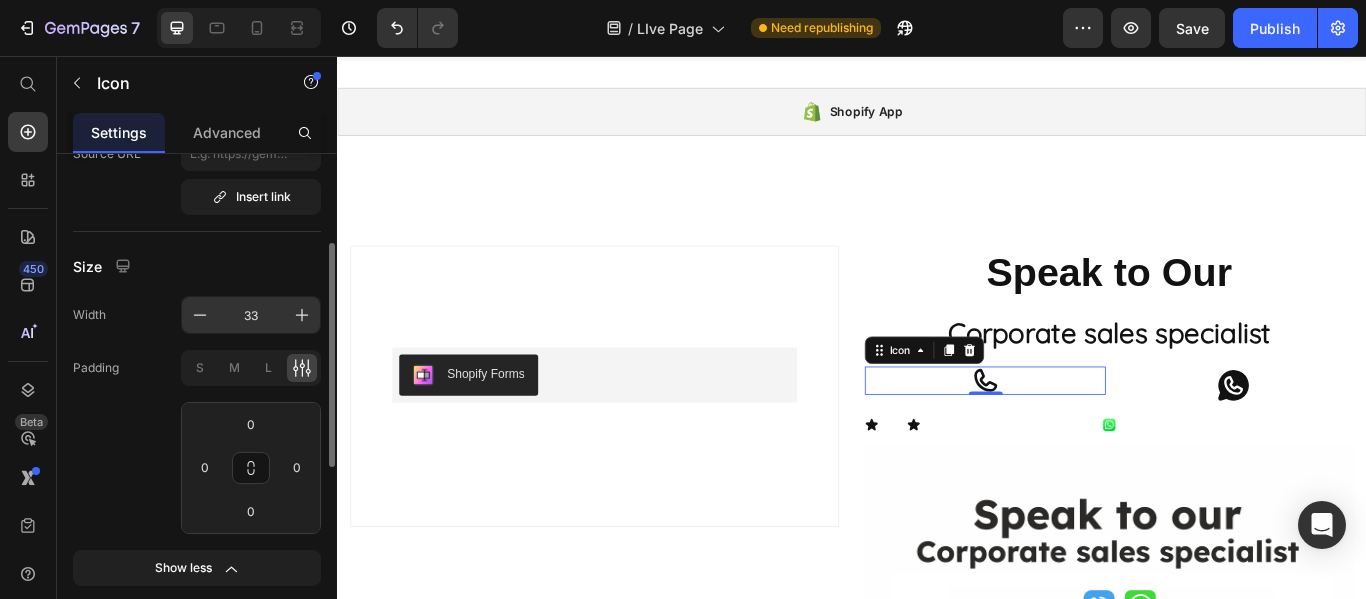 click on "33" at bounding box center [251, 315] 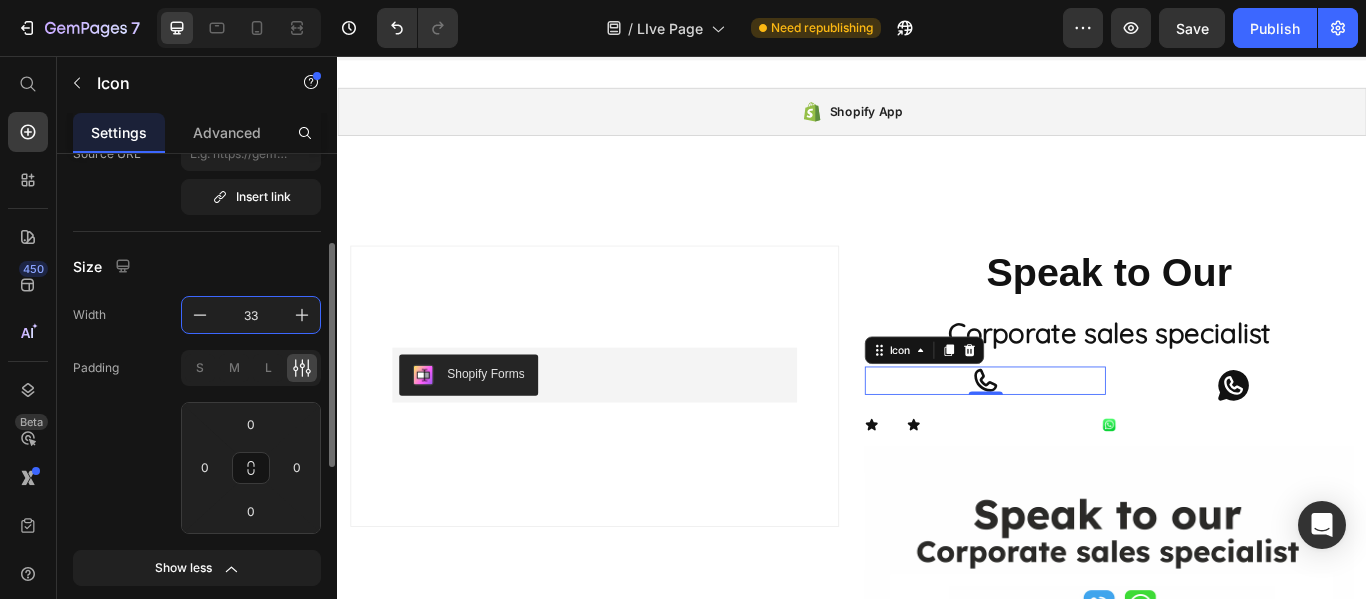 click on "33" at bounding box center [251, 315] 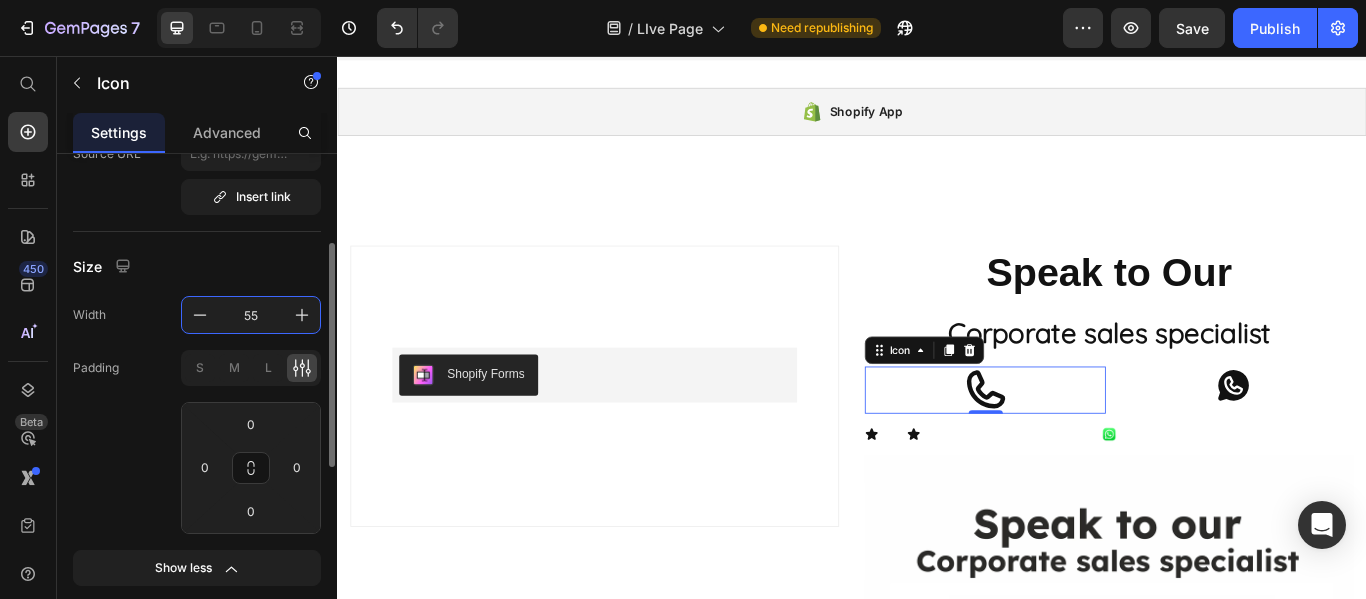 click on "55" at bounding box center (251, 315) 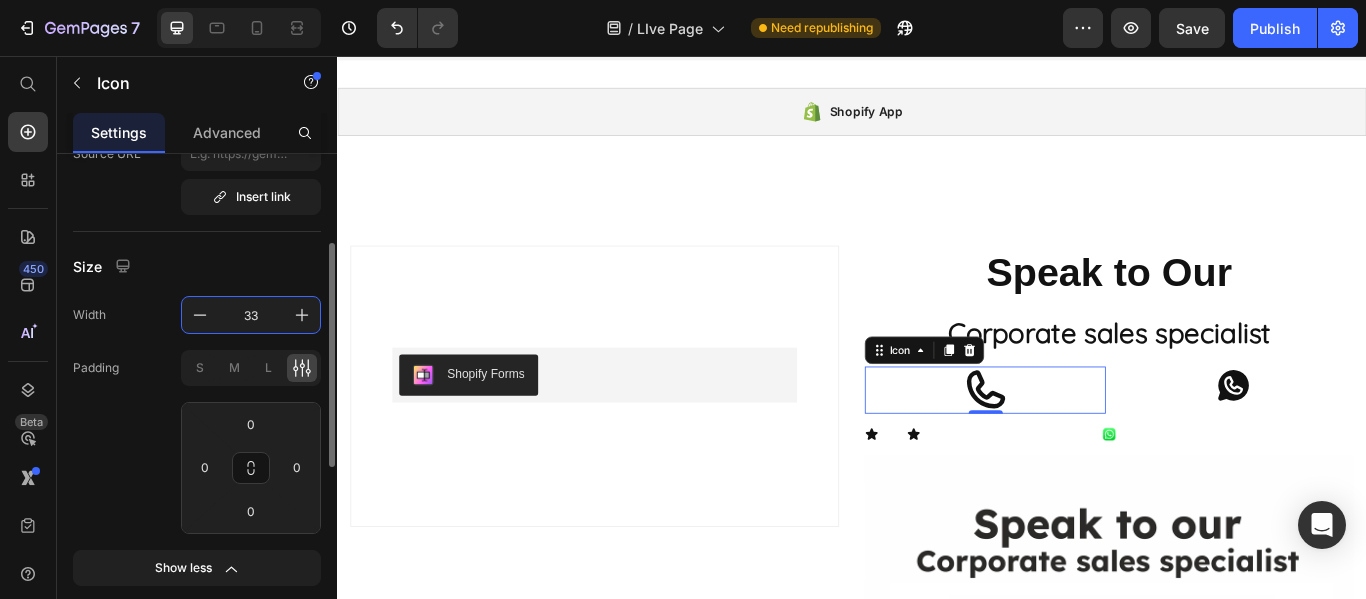 type on "33" 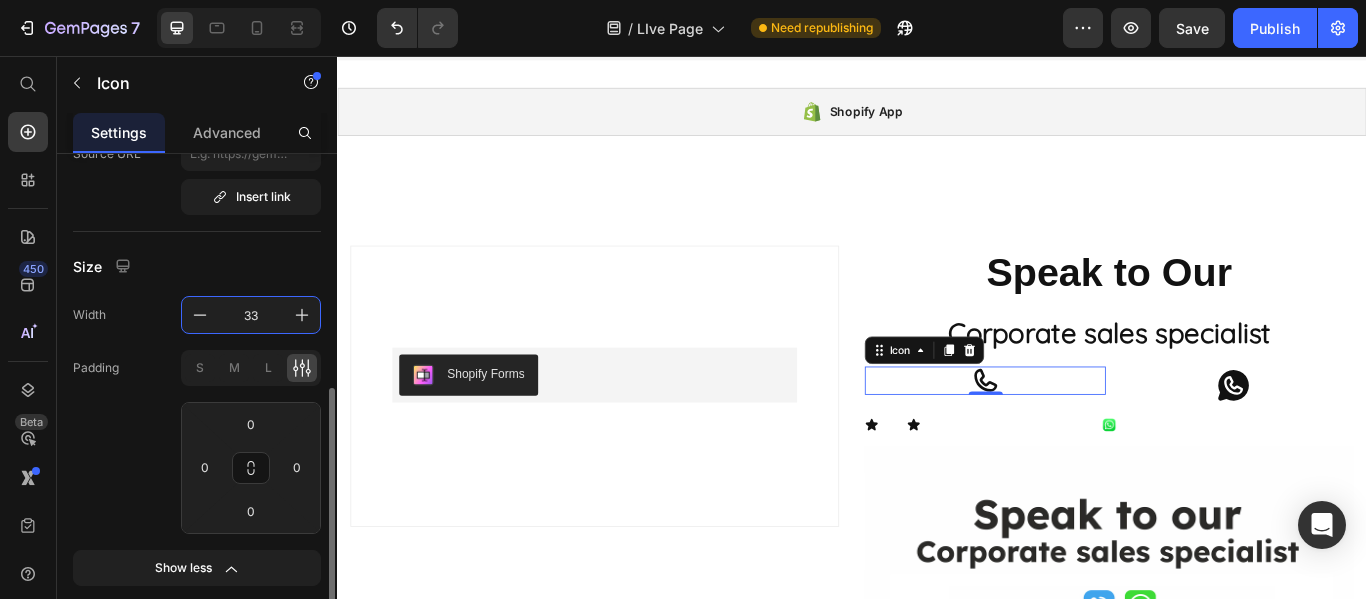 scroll, scrollTop: 600, scrollLeft: 0, axis: vertical 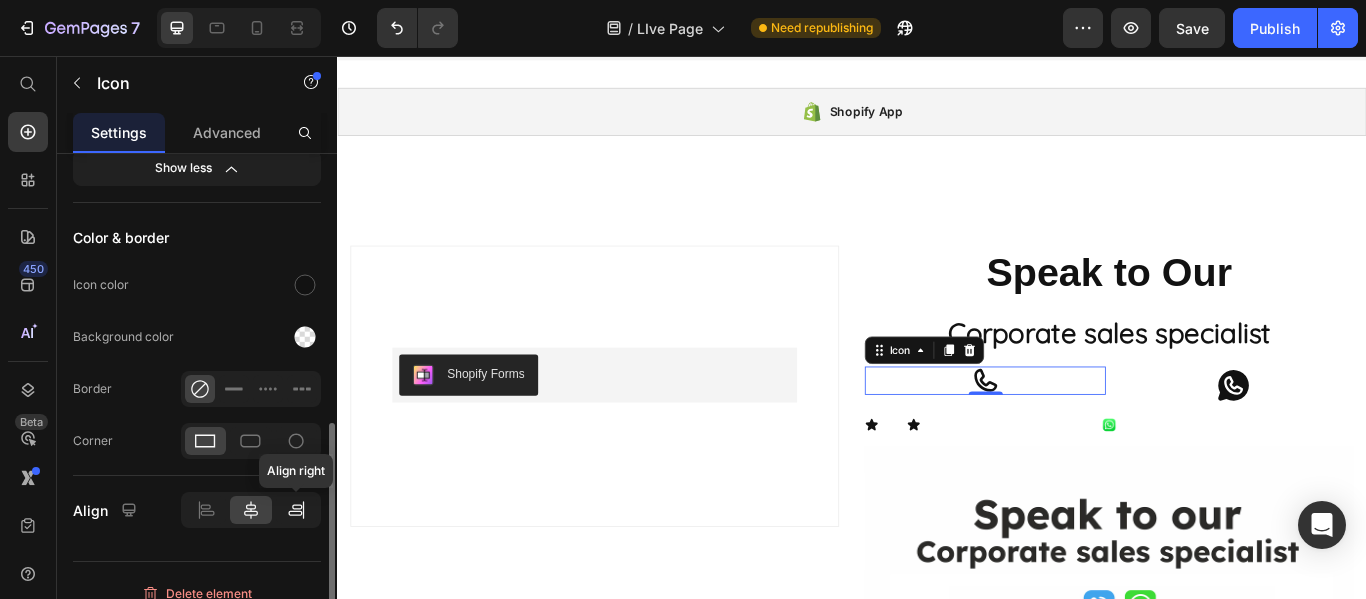 click 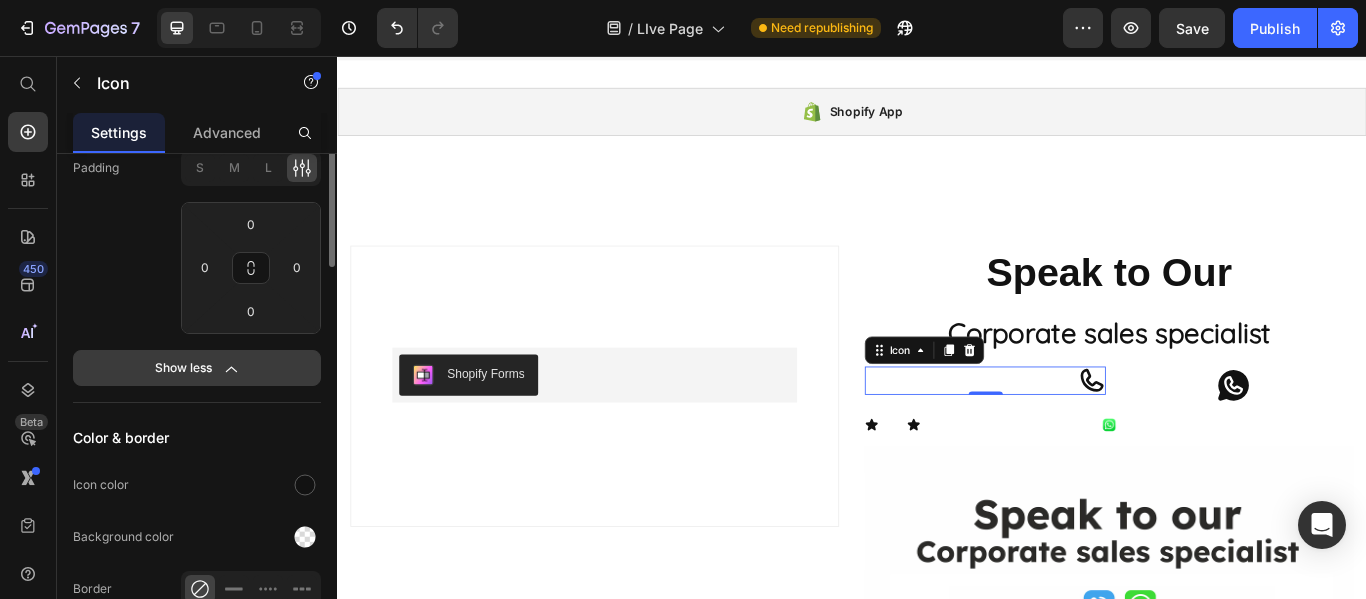 scroll, scrollTop: 200, scrollLeft: 0, axis: vertical 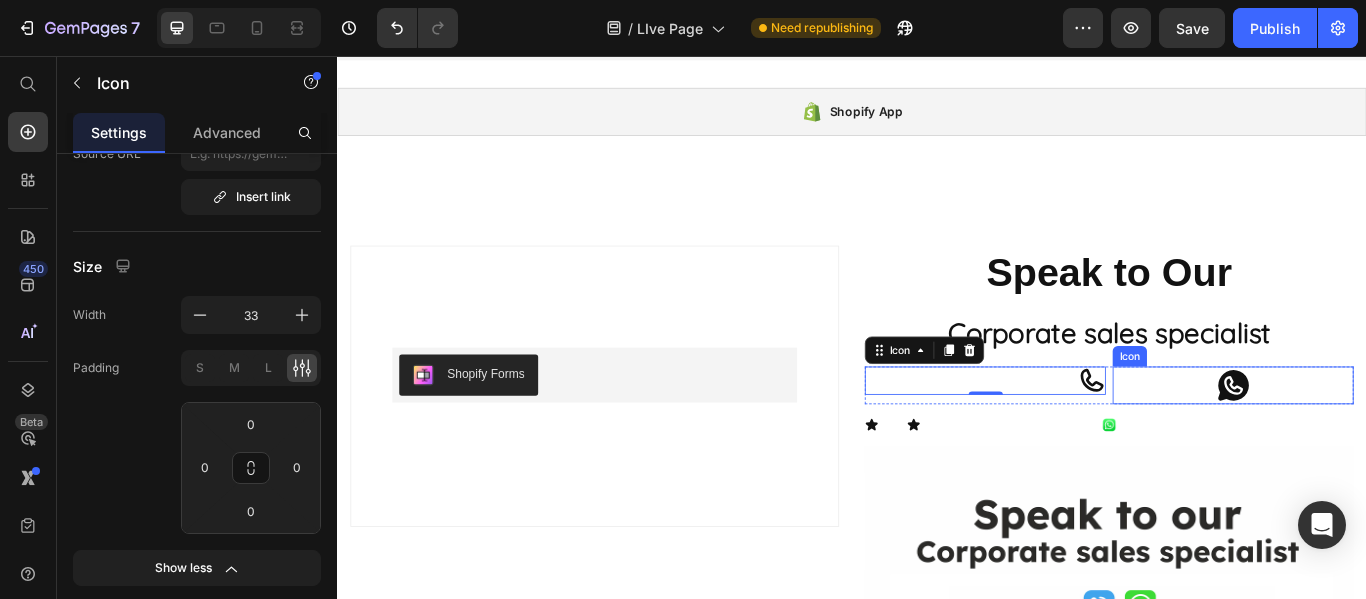 click on "Icon" at bounding box center [1381, 440] 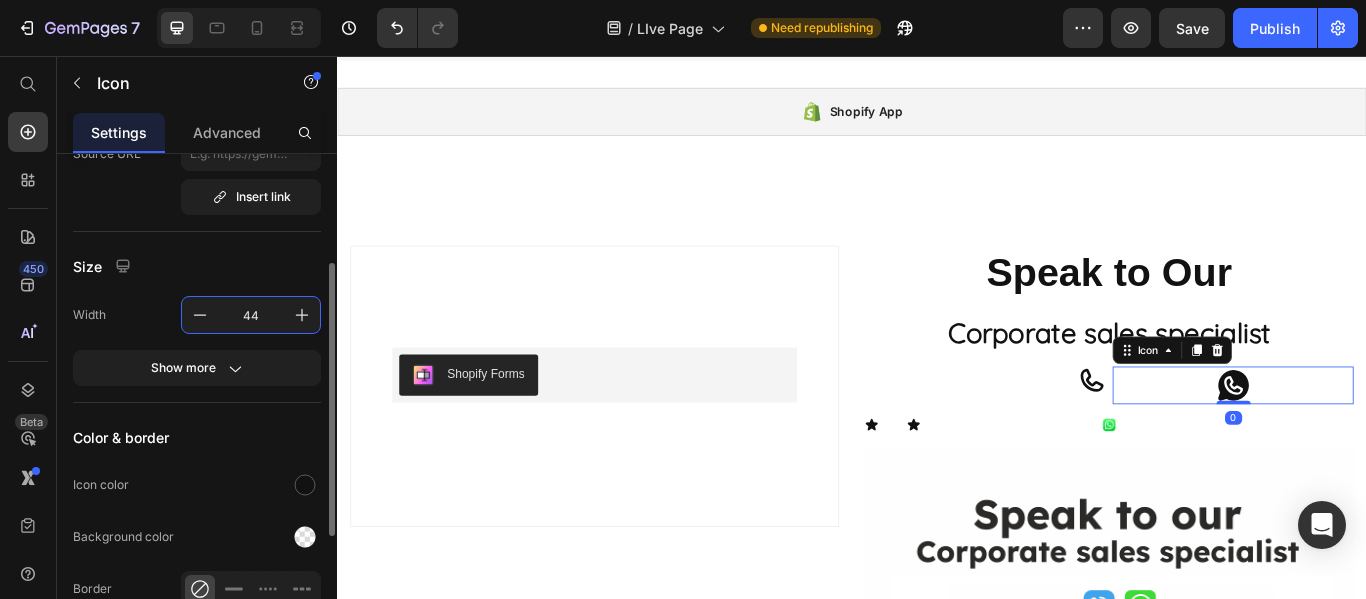 click on "44" at bounding box center (251, 315) 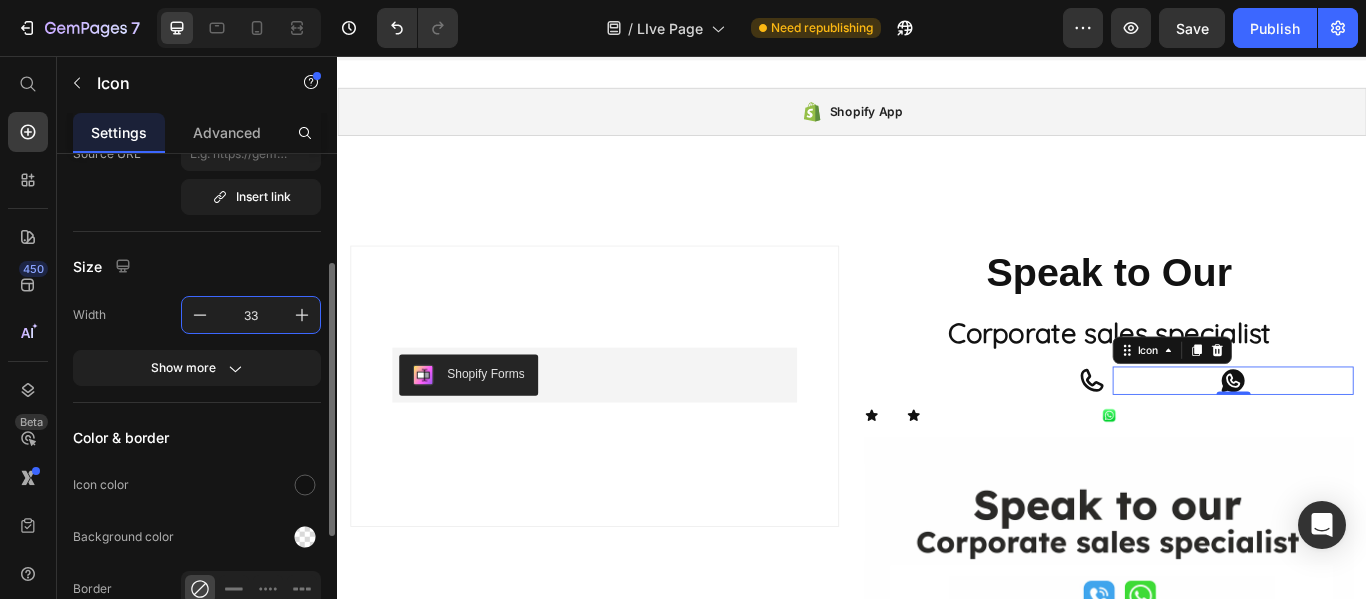 scroll, scrollTop: 420, scrollLeft: 0, axis: vertical 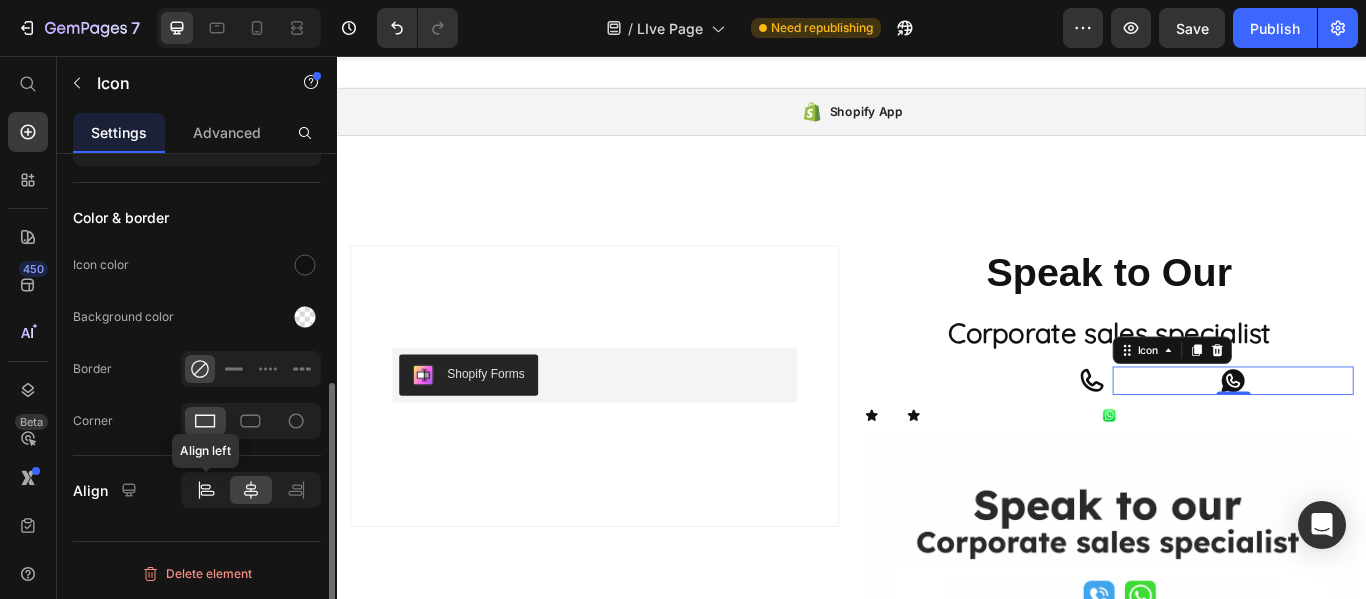 type on "33" 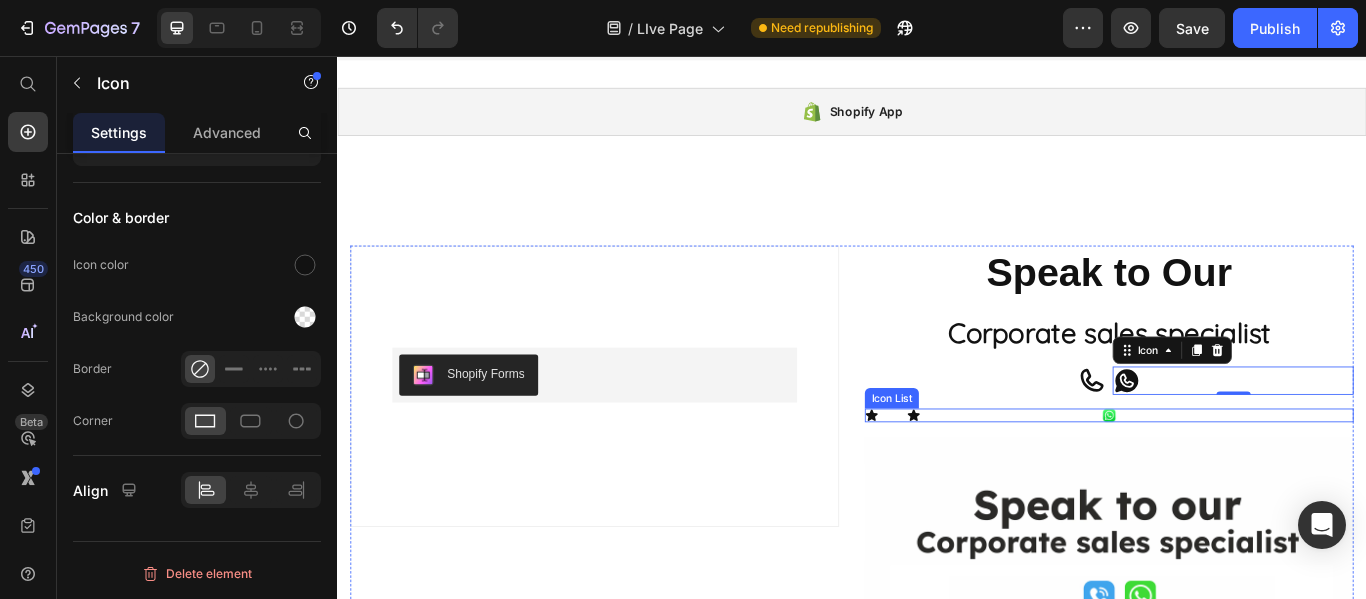 click on "Icon Icon" at bounding box center [1237, 475] 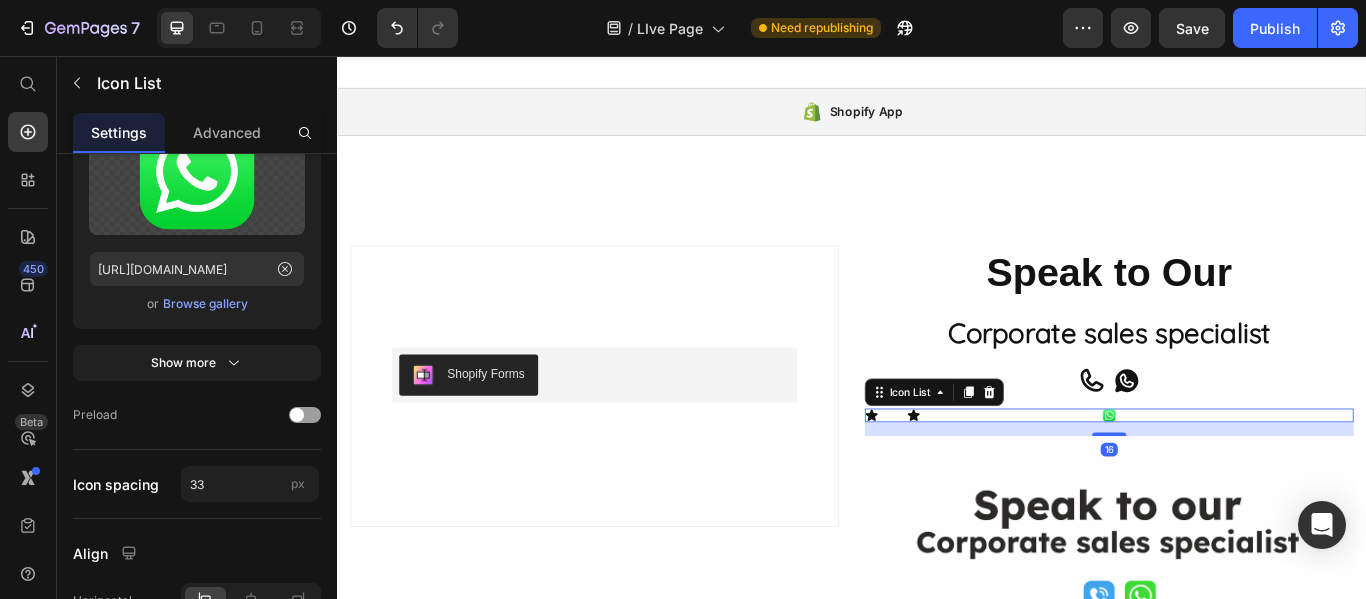 scroll, scrollTop: 0, scrollLeft: 0, axis: both 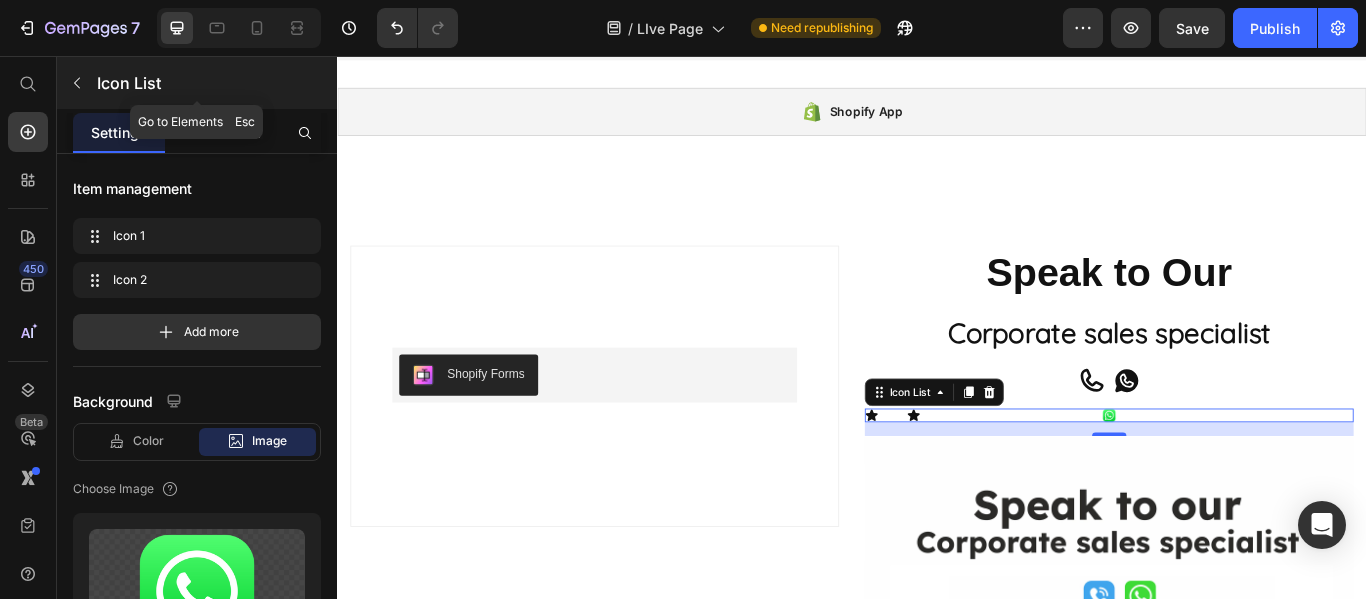 click 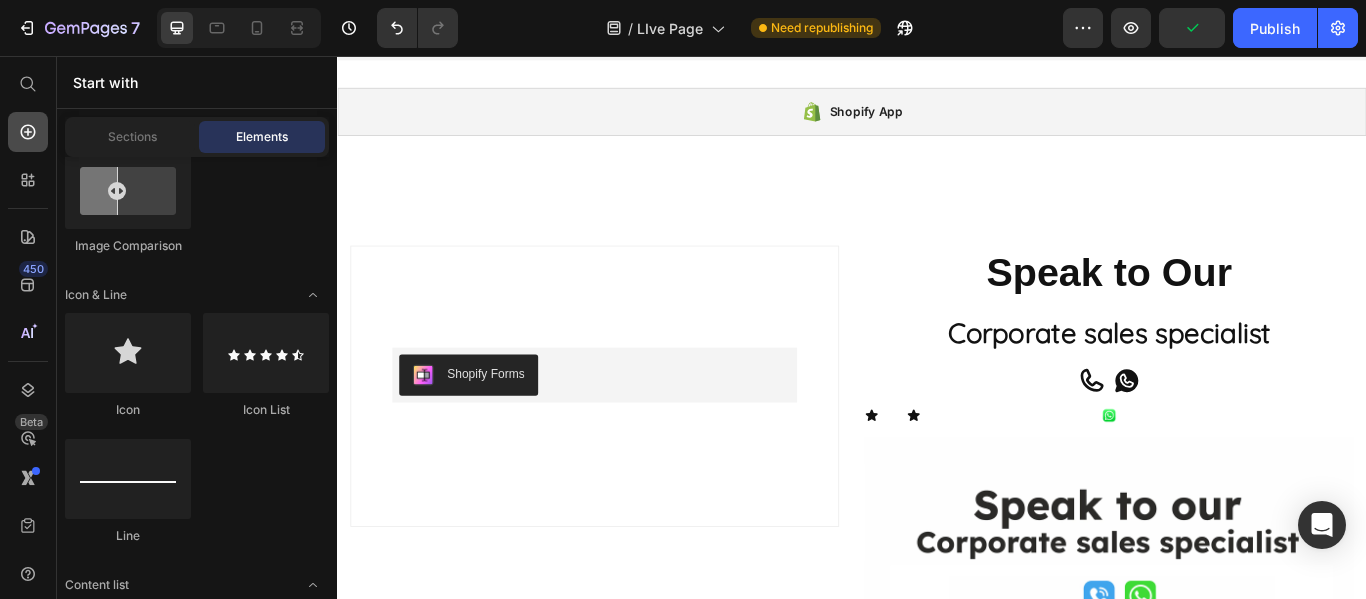 click 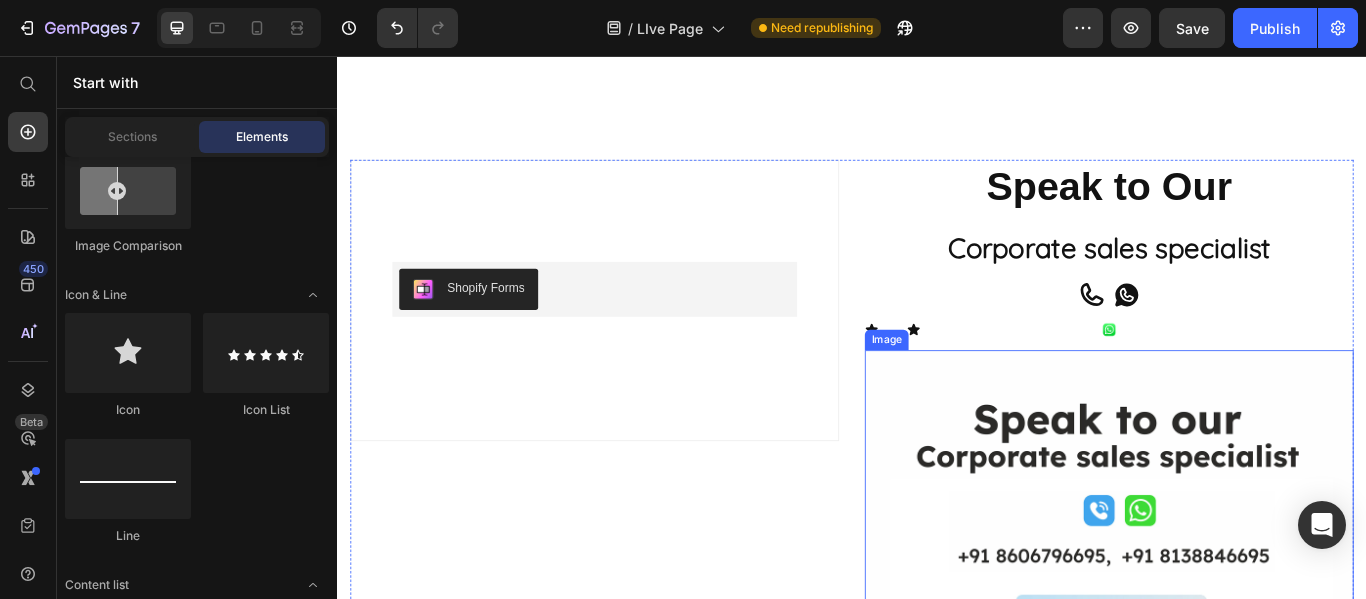 scroll, scrollTop: 2196, scrollLeft: 0, axis: vertical 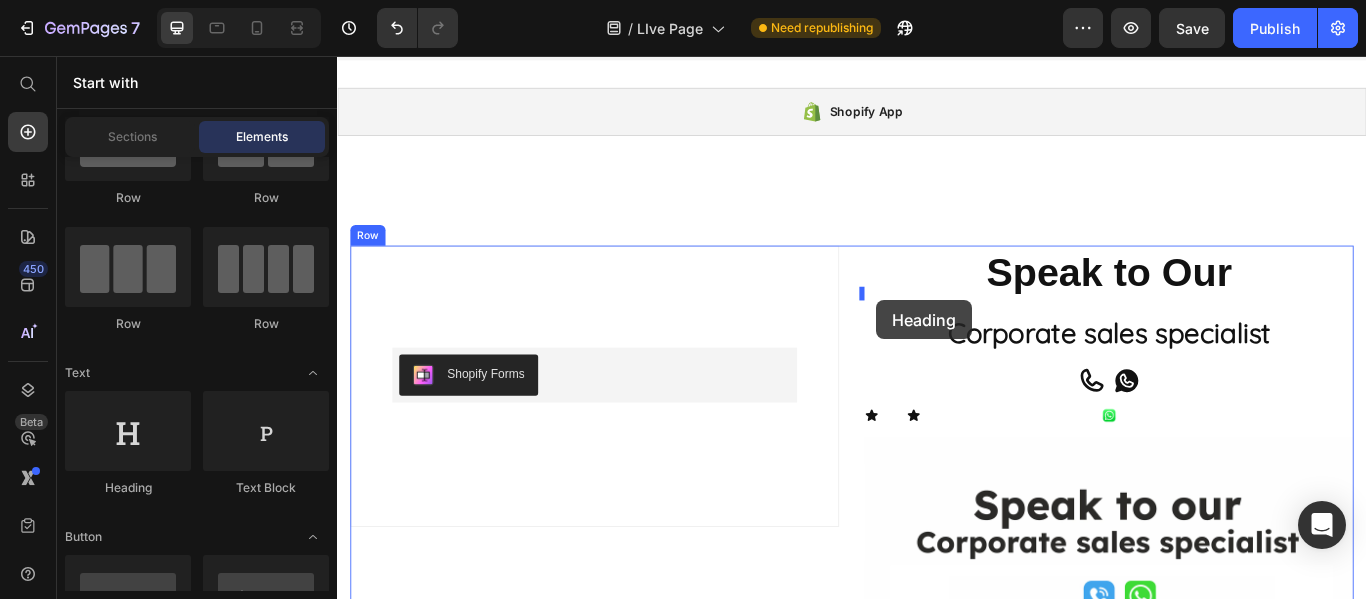 drag, startPoint x: 473, startPoint y: 492, endPoint x: 966, endPoint y: 341, distance: 515.60645 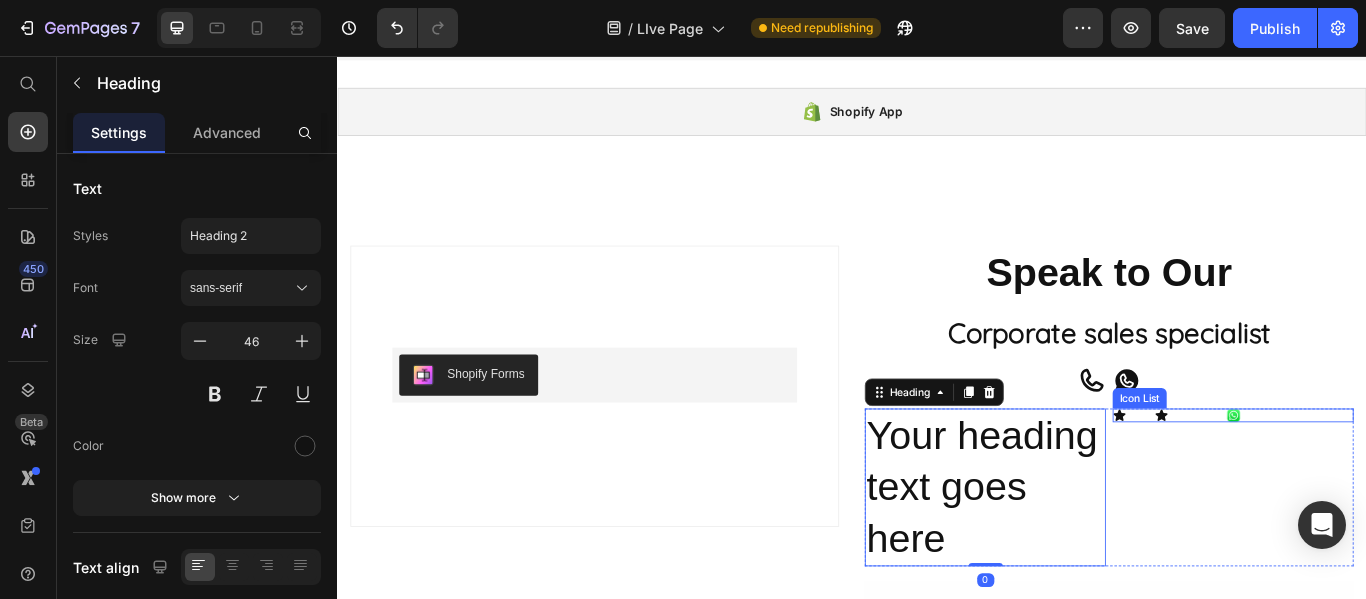 click on "Icon Icon" at bounding box center [1381, 475] 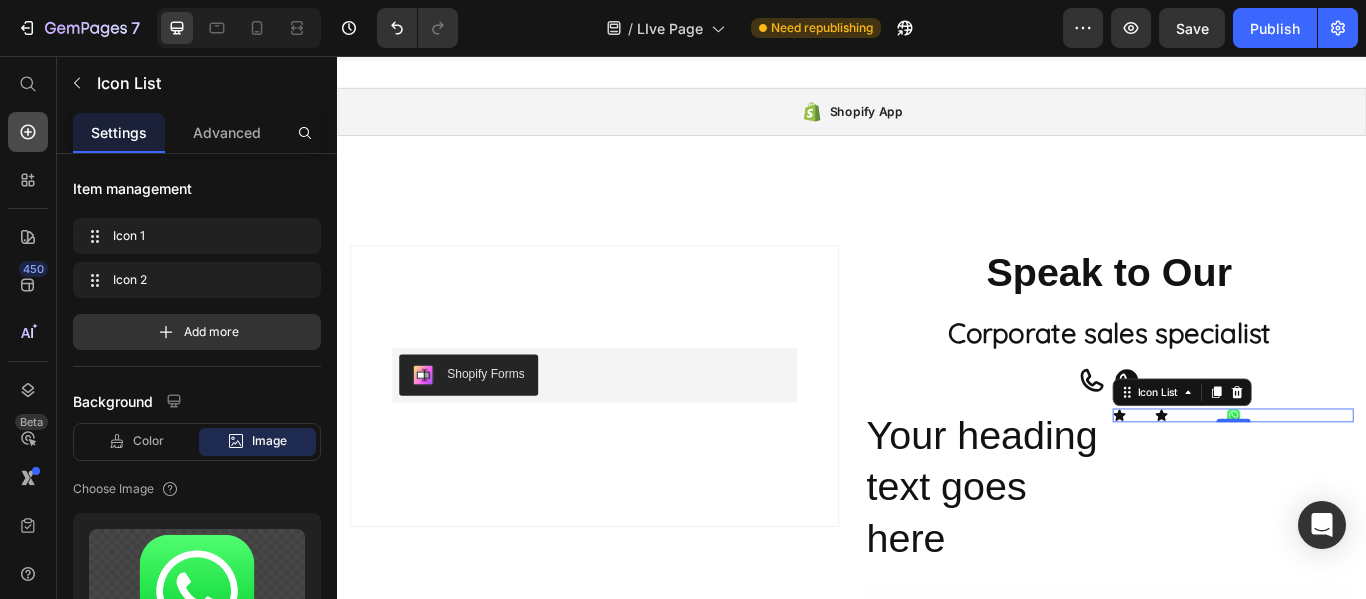 click 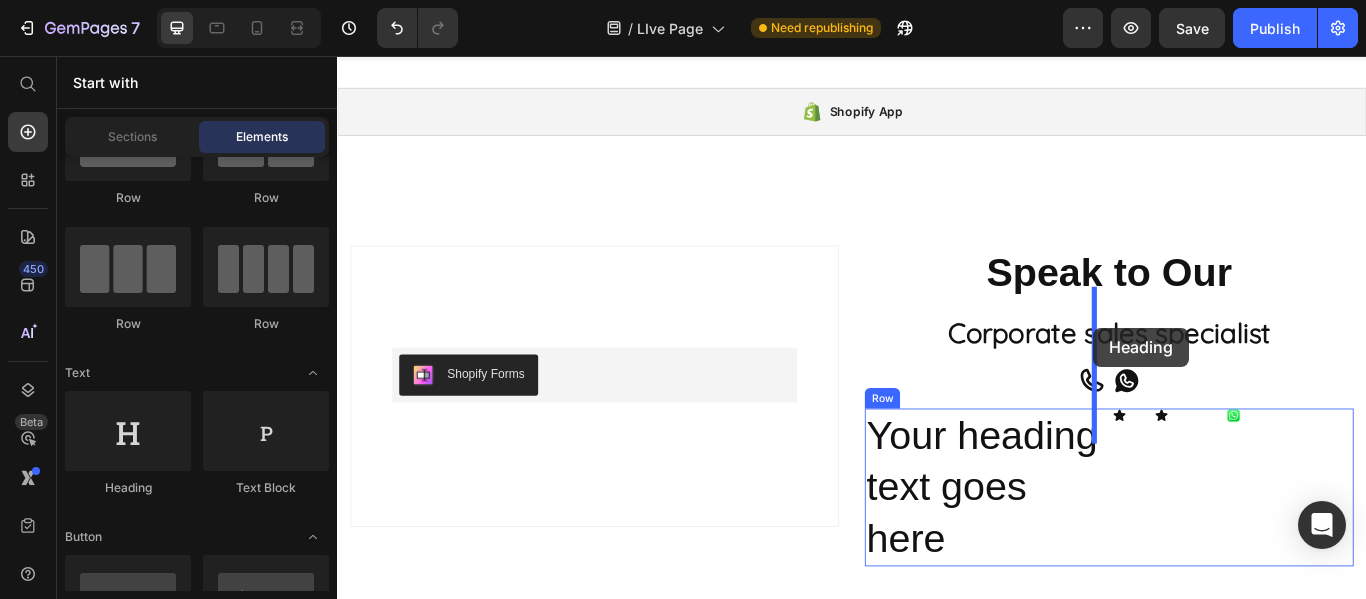 drag, startPoint x: 470, startPoint y: 486, endPoint x: 1219, endPoint y: 373, distance: 757.4761 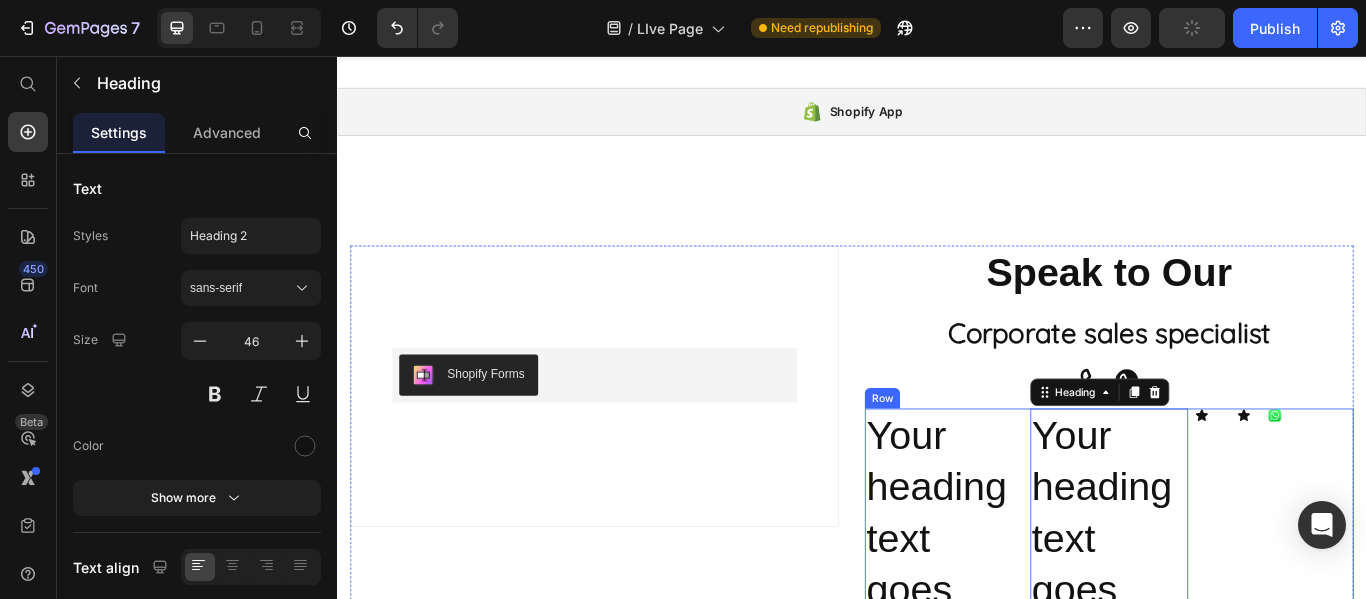 click on "Icon Icon Icon List" at bounding box center [1429, 618] 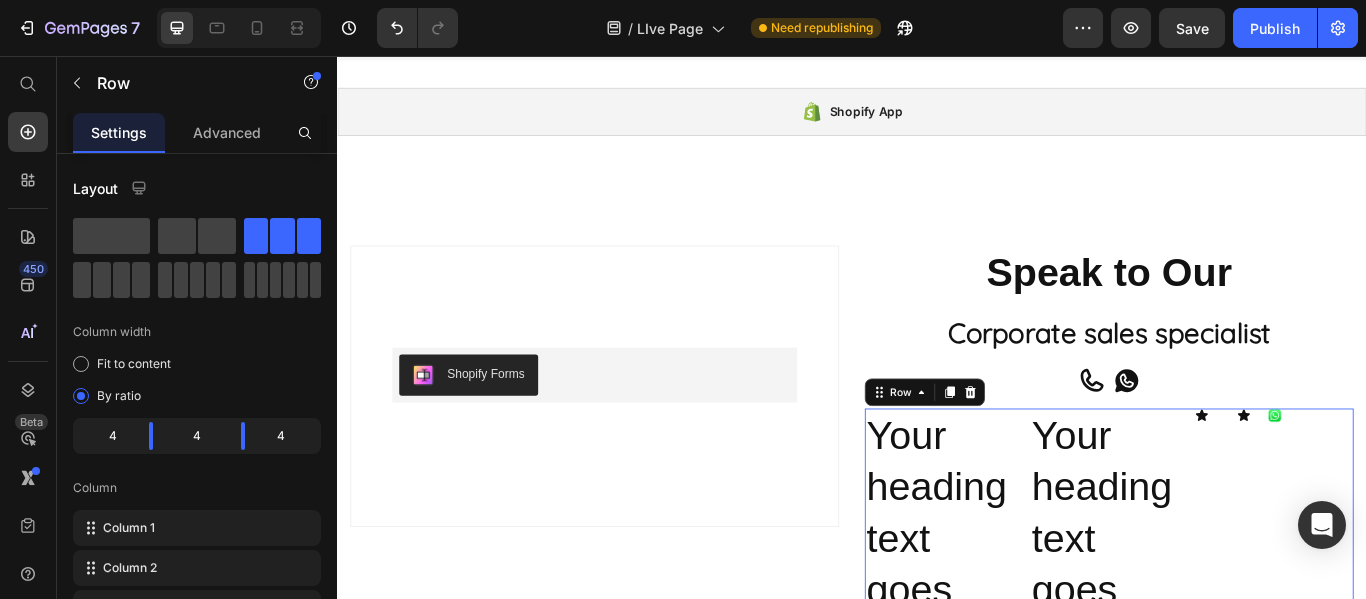 click on "Icon Icon Icon List" at bounding box center [1429, 618] 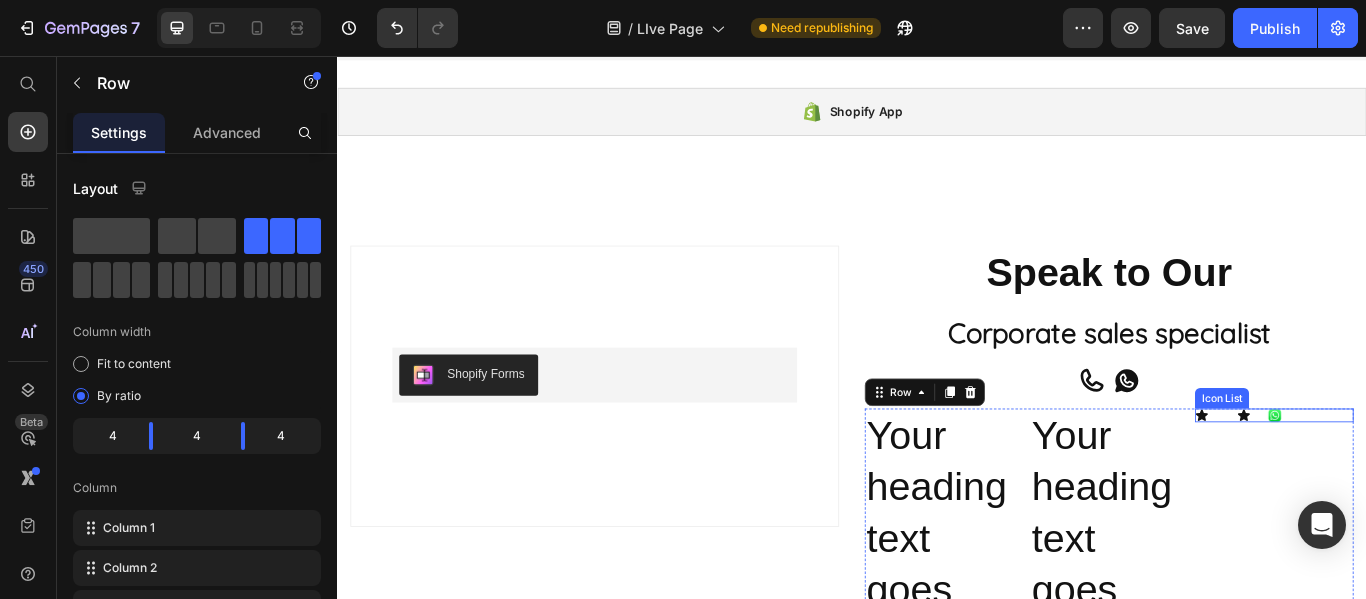 click on "Icon Icon" at bounding box center [1429, 475] 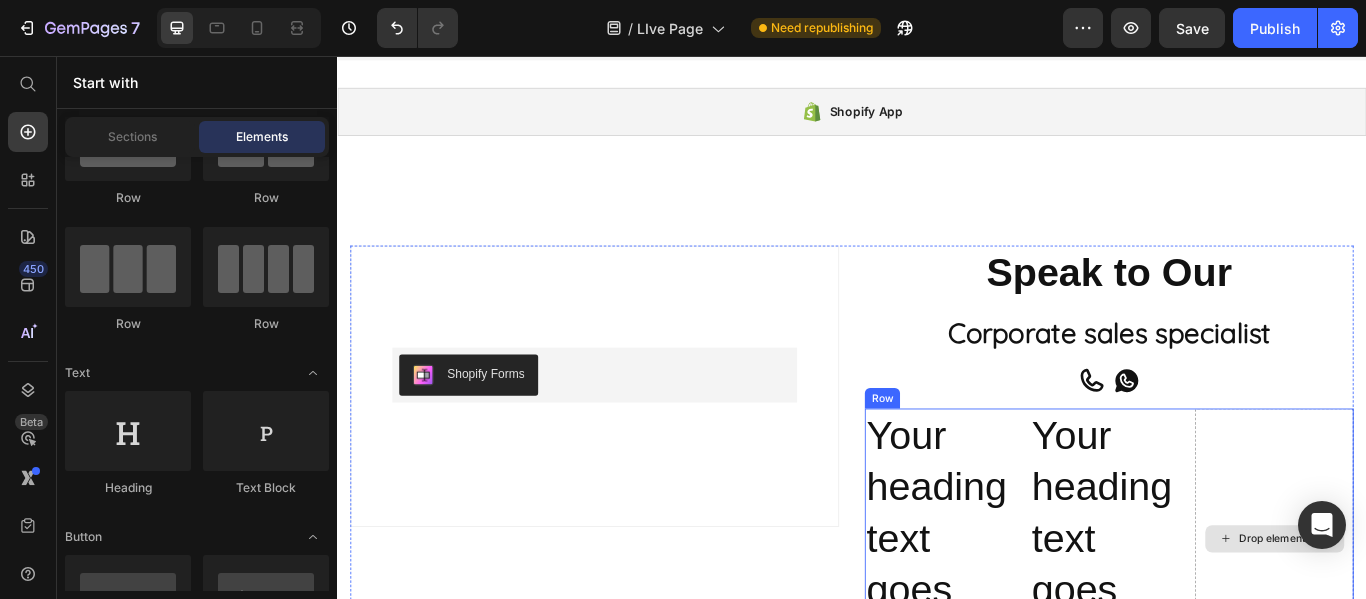 click on "Drop element here" at bounding box center (1429, 618) 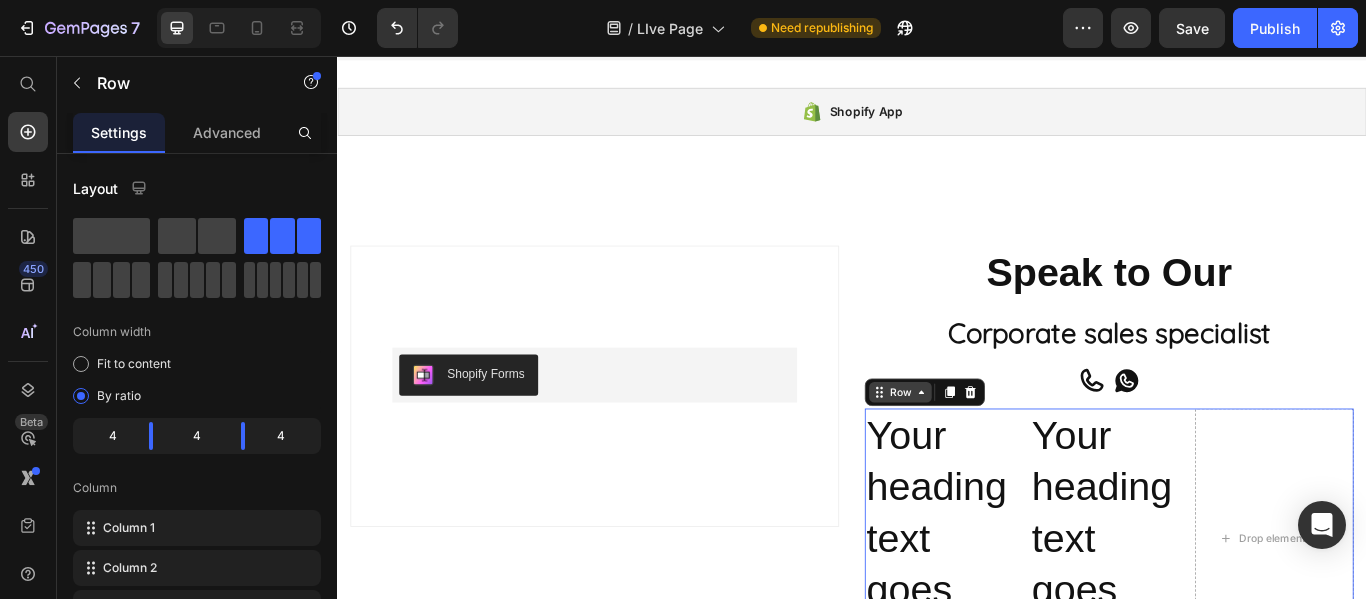 click on "Row" at bounding box center (993, 448) 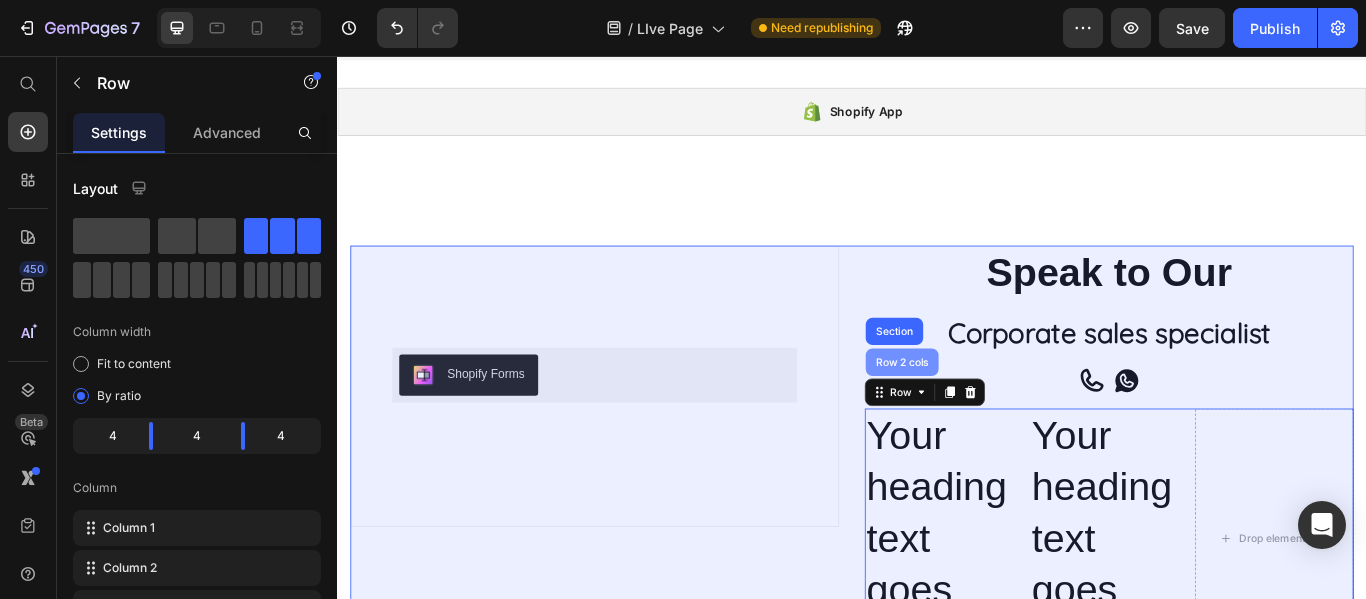 click on "Row 2 cols" at bounding box center [995, 413] 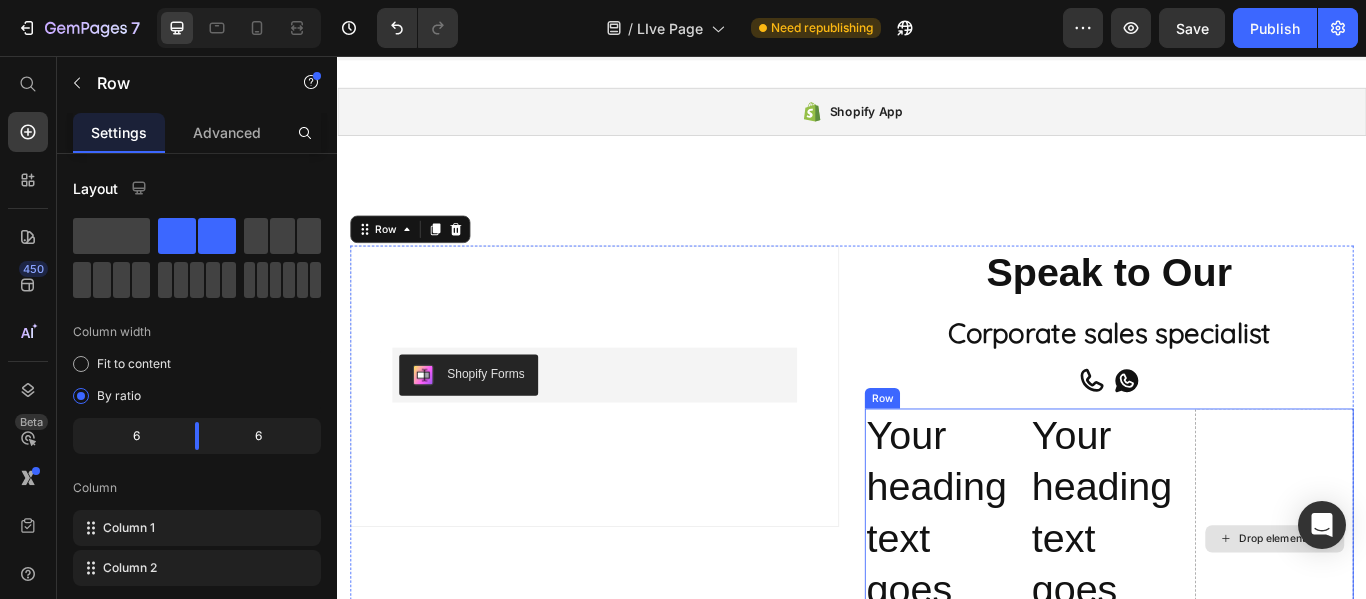 click on "Drop element here" at bounding box center [1429, 618] 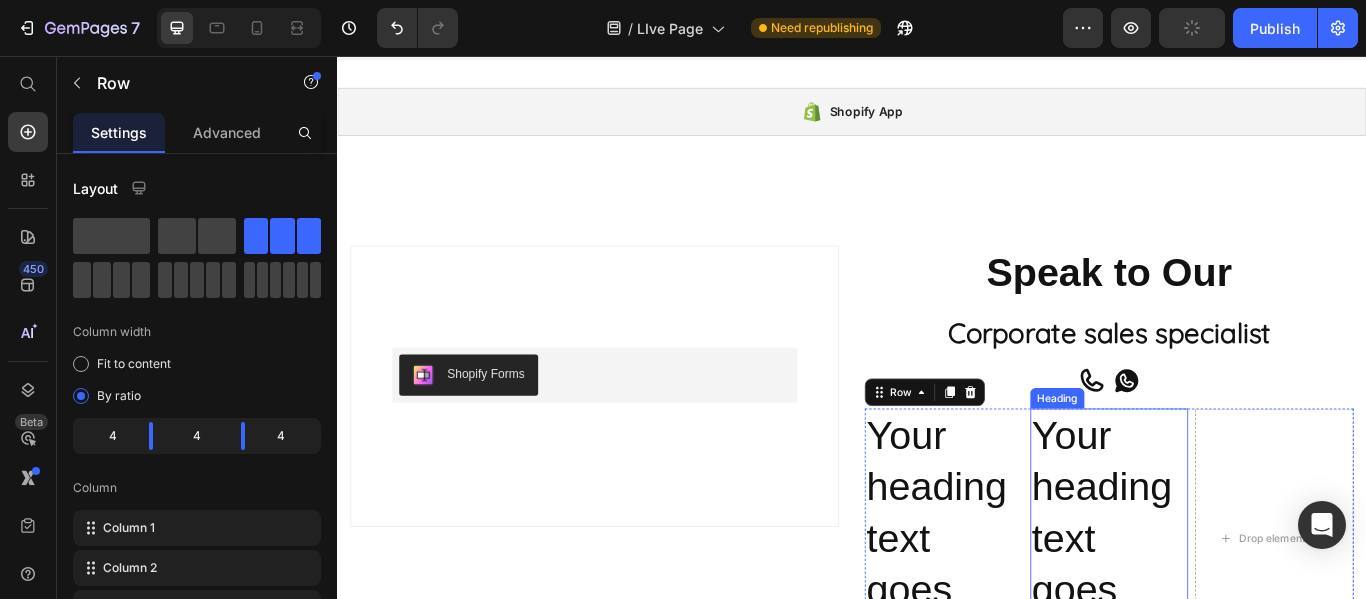 click on "Your heading text goes here" at bounding box center [1237, 618] 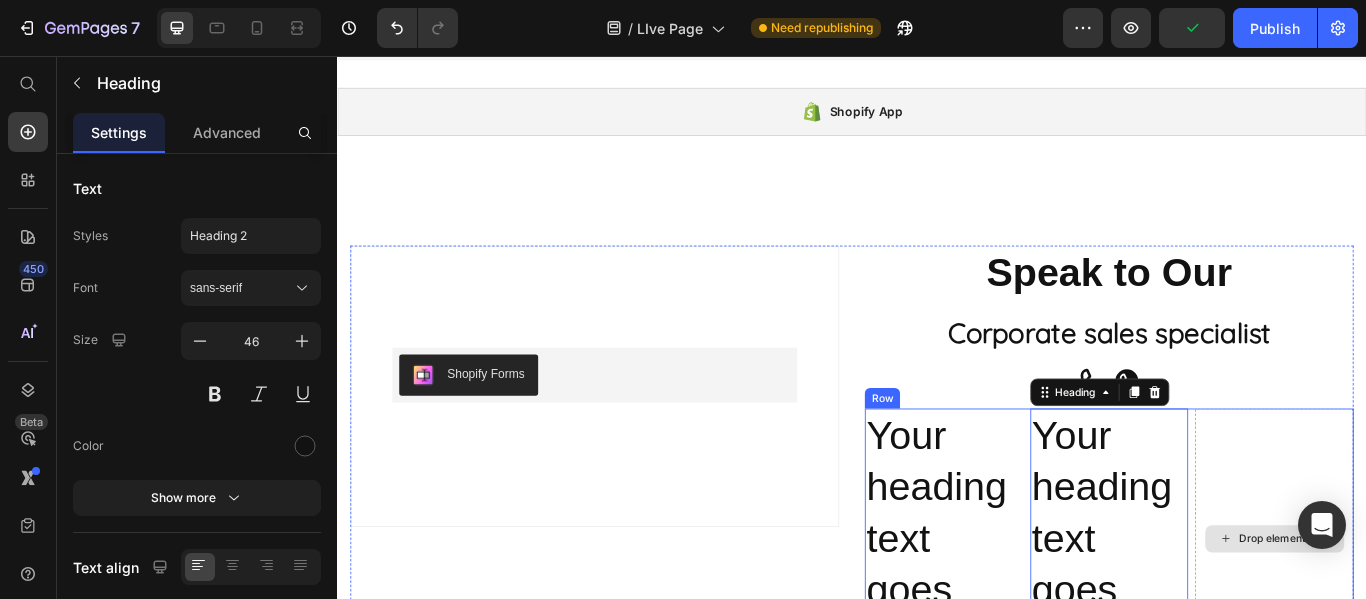 click on "Drop element here" at bounding box center (1429, 618) 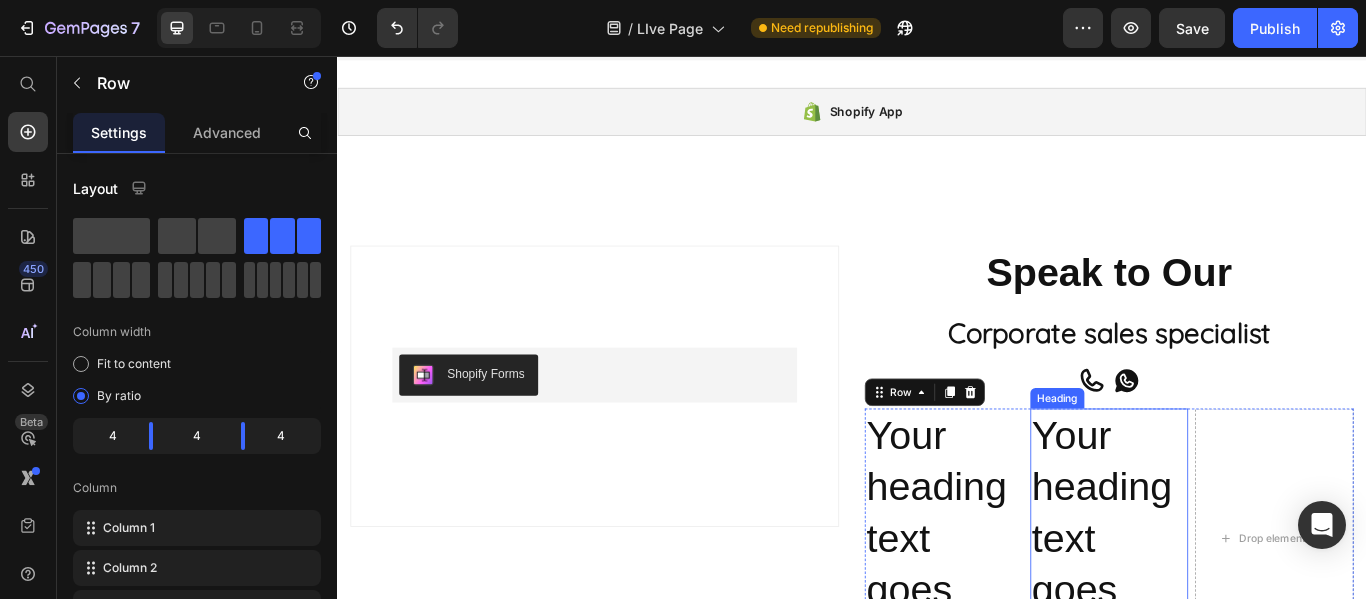 click on "Your heading text goes here" at bounding box center [1237, 618] 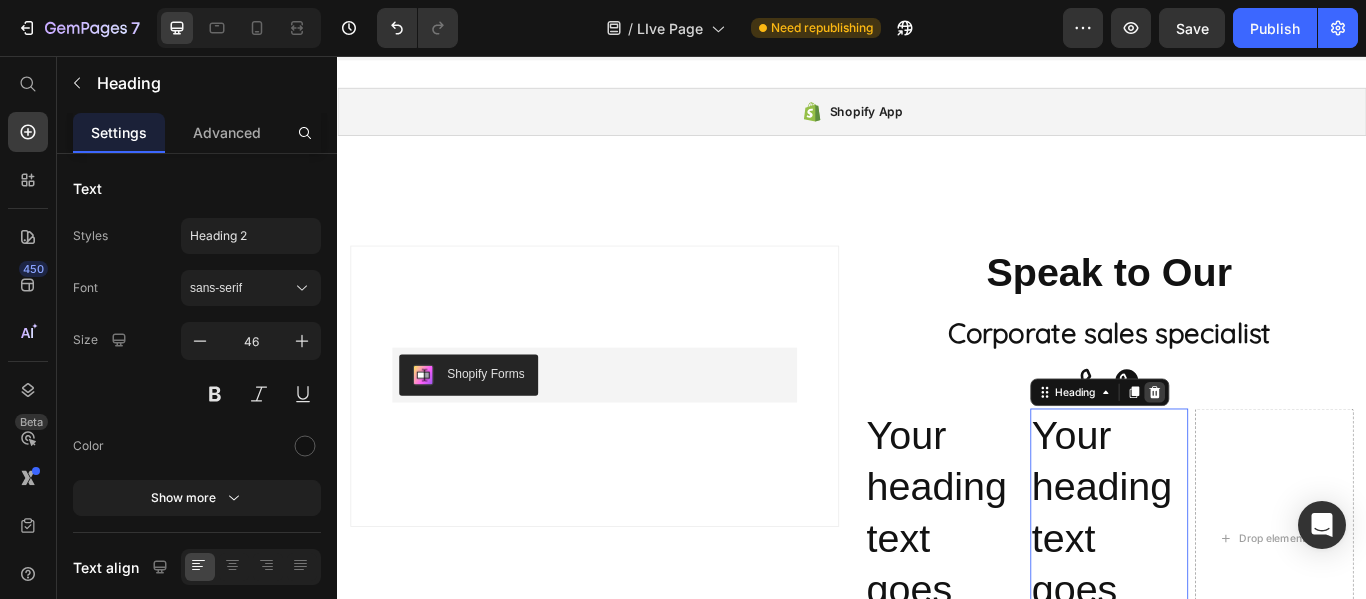click 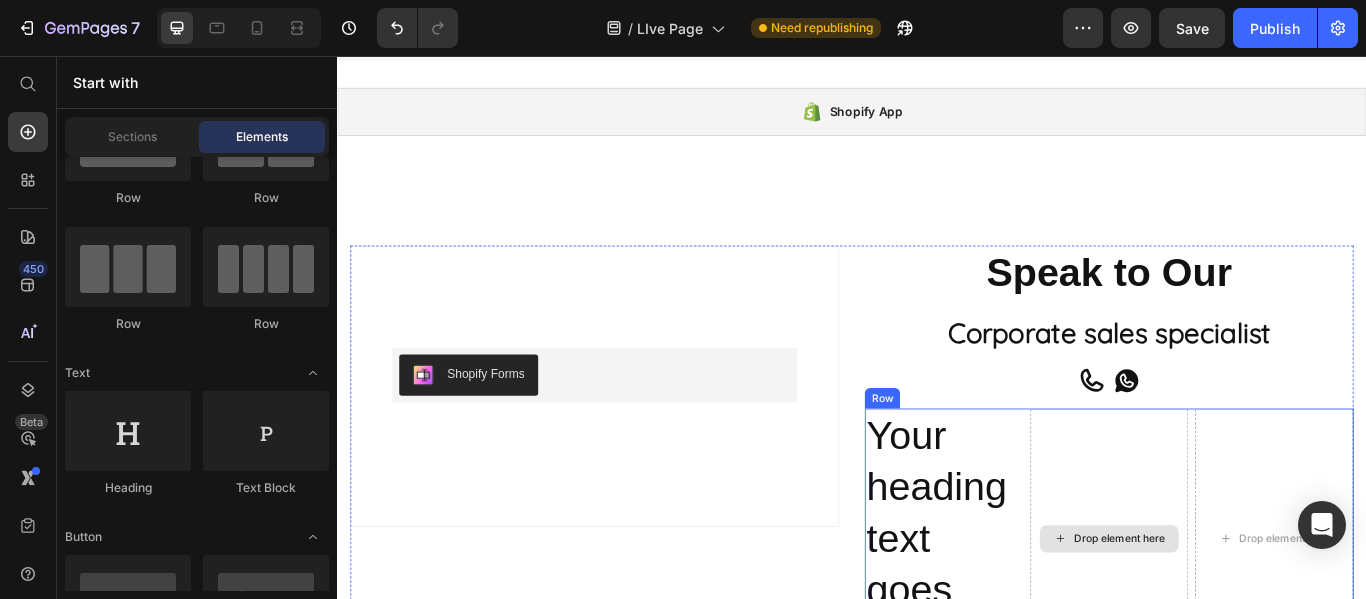 click on "Drop element here" at bounding box center (1249, 619) 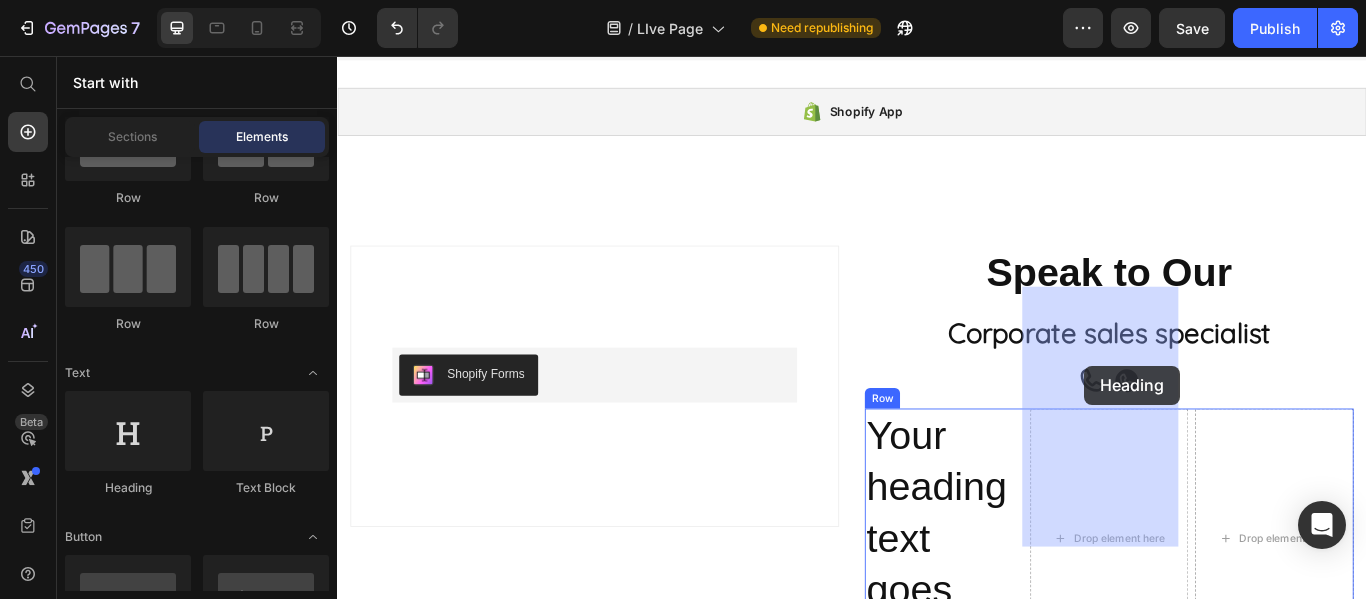 drag, startPoint x: 483, startPoint y: 495, endPoint x: 1208, endPoint y: 417, distance: 729.1838 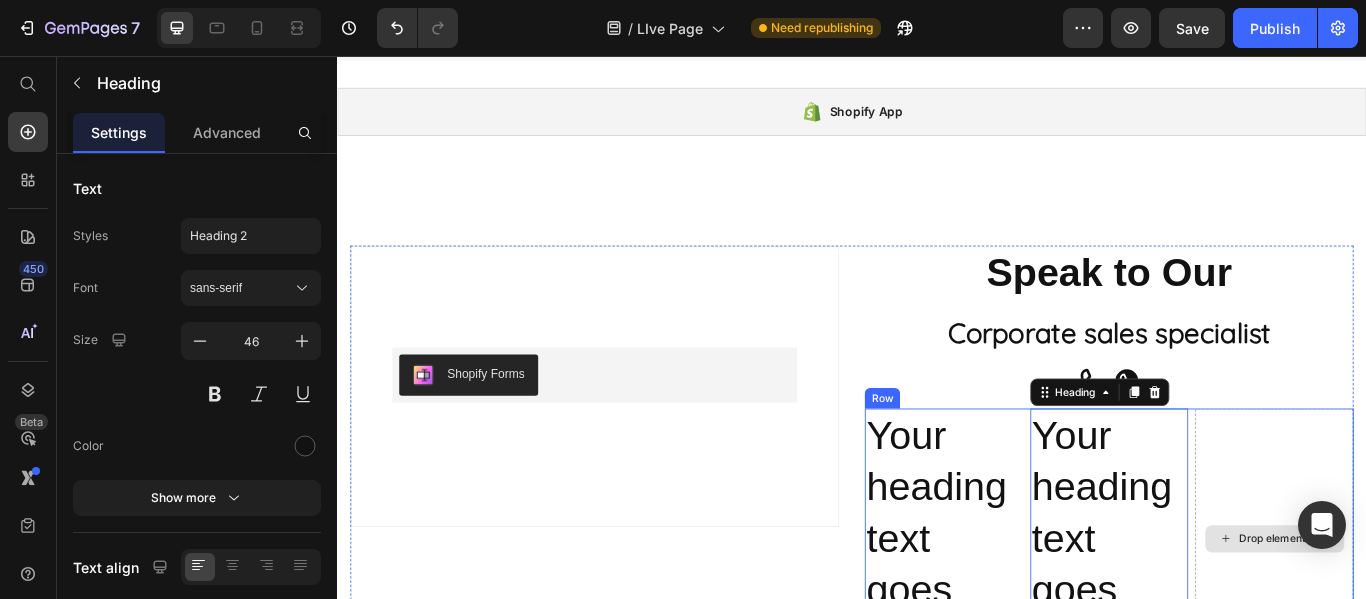 click on "Drop element here" at bounding box center (1429, 618) 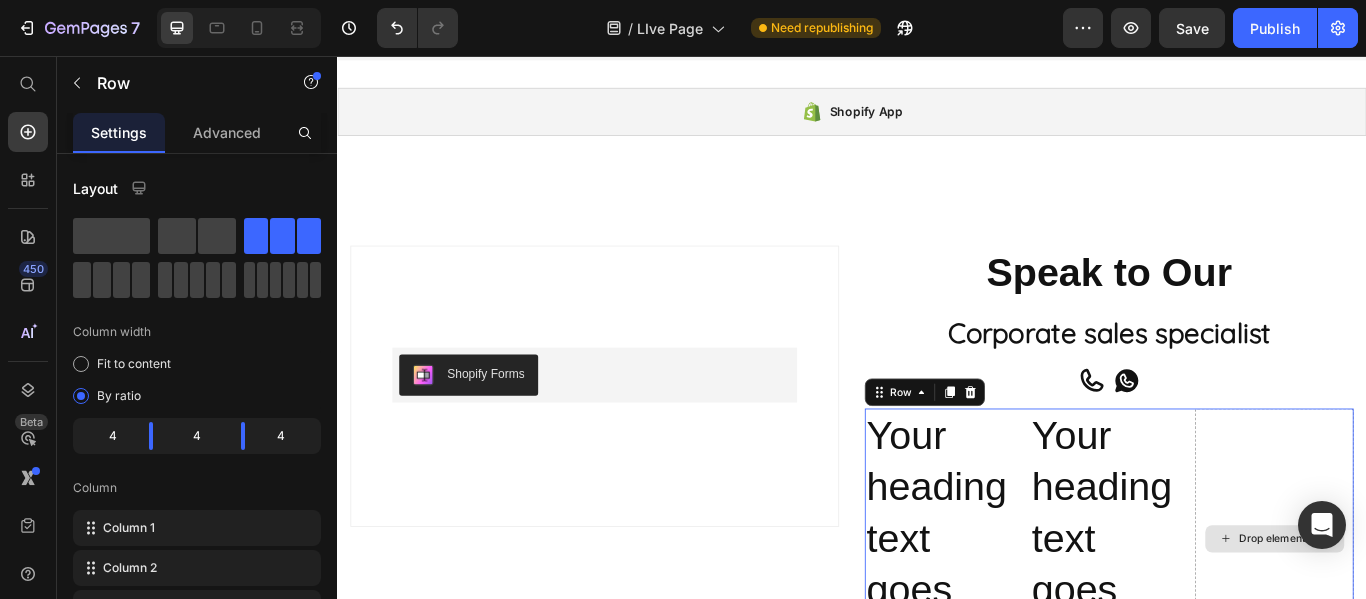 click on "Drop element here" at bounding box center (1429, 618) 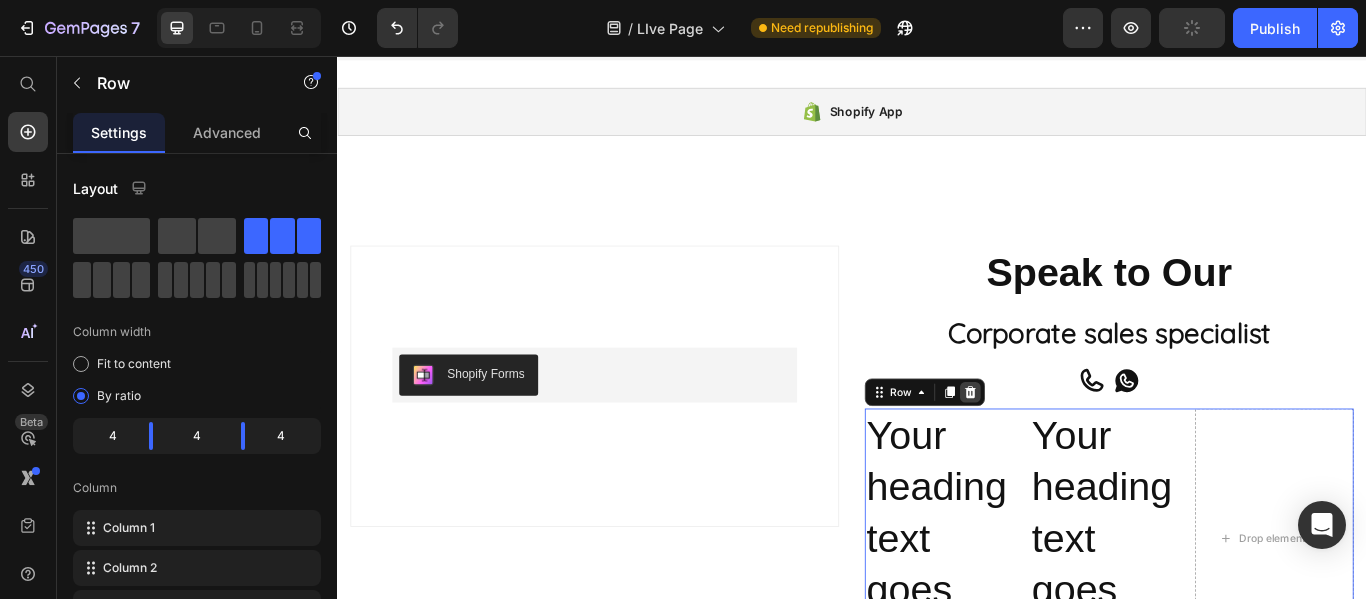 click 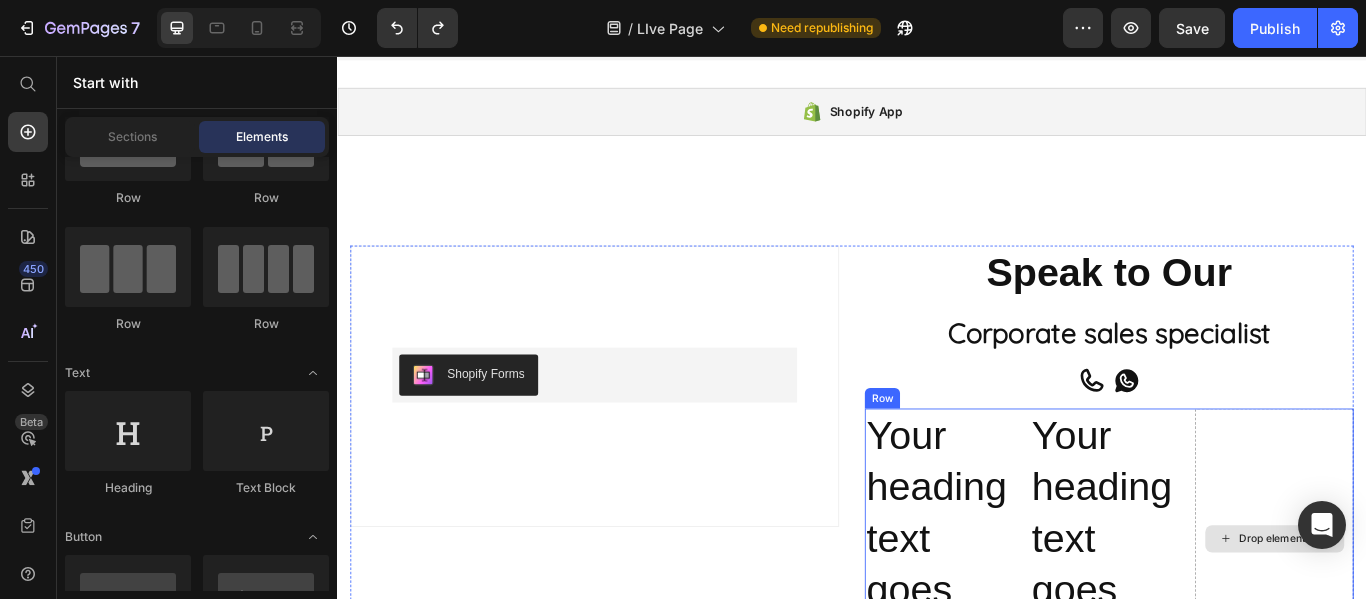 click on "Drop element here" at bounding box center [1429, 618] 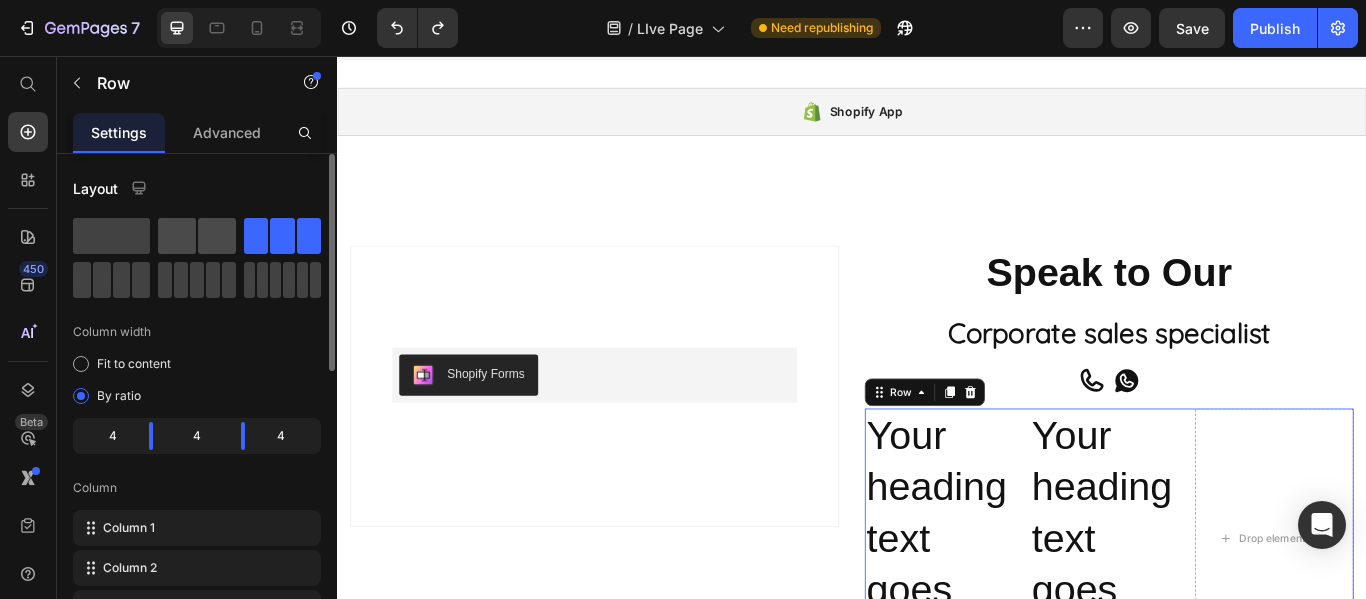 click 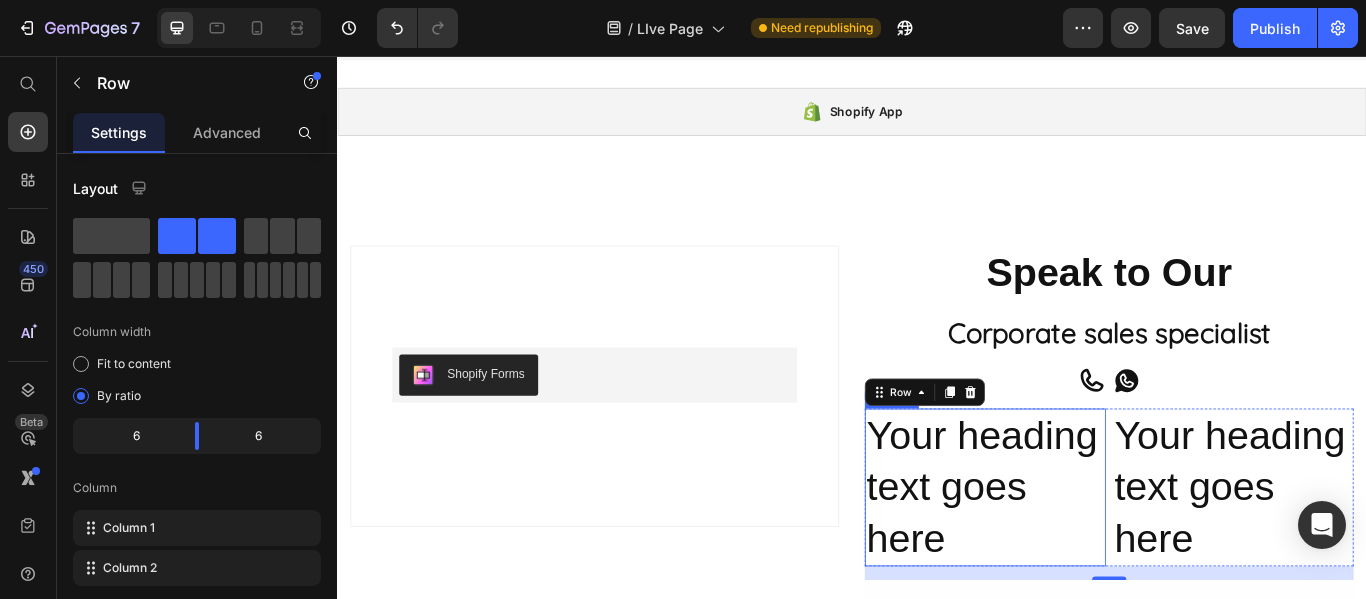 click on "Your heading text goes here" at bounding box center [1092, 558] 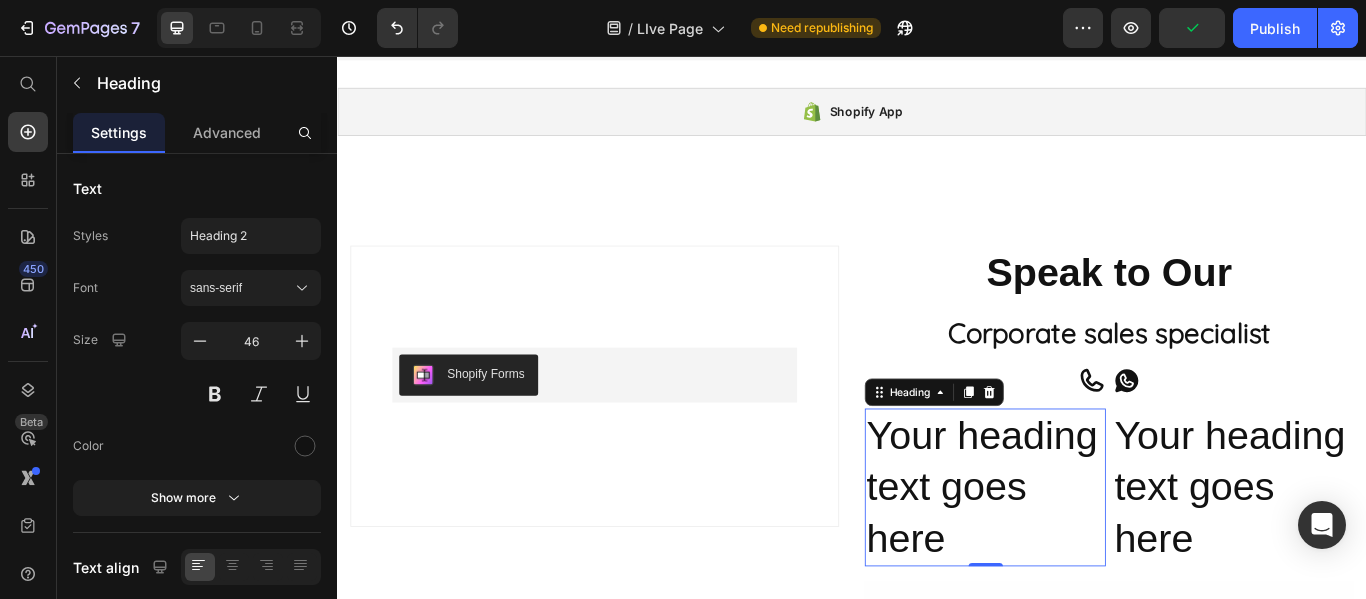 click on "Your heading text goes here" at bounding box center [1092, 558] 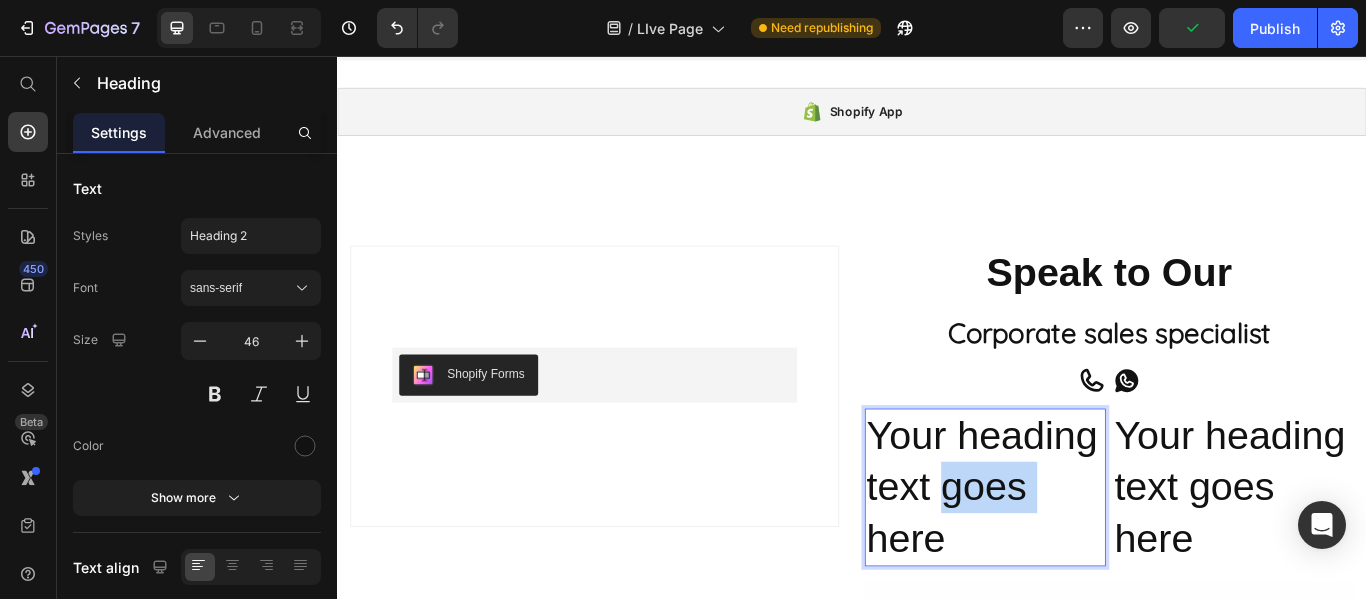 click on "Your heading text goes here" at bounding box center (1092, 558) 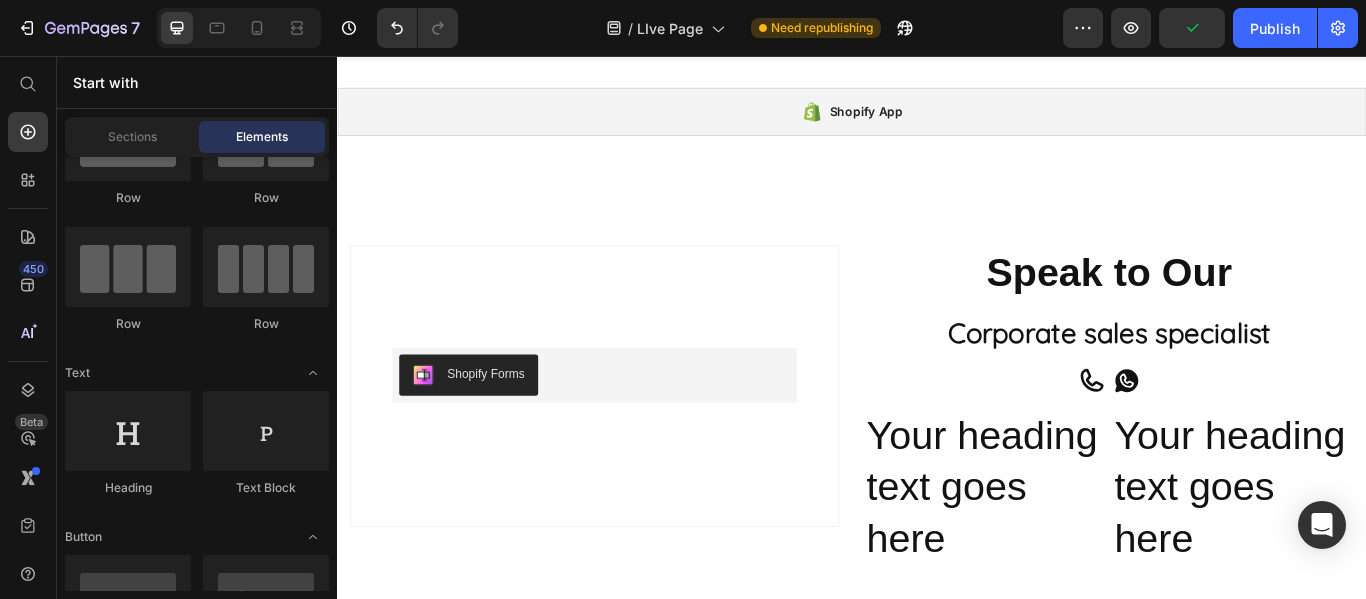 click at bounding box center [1058, 362] 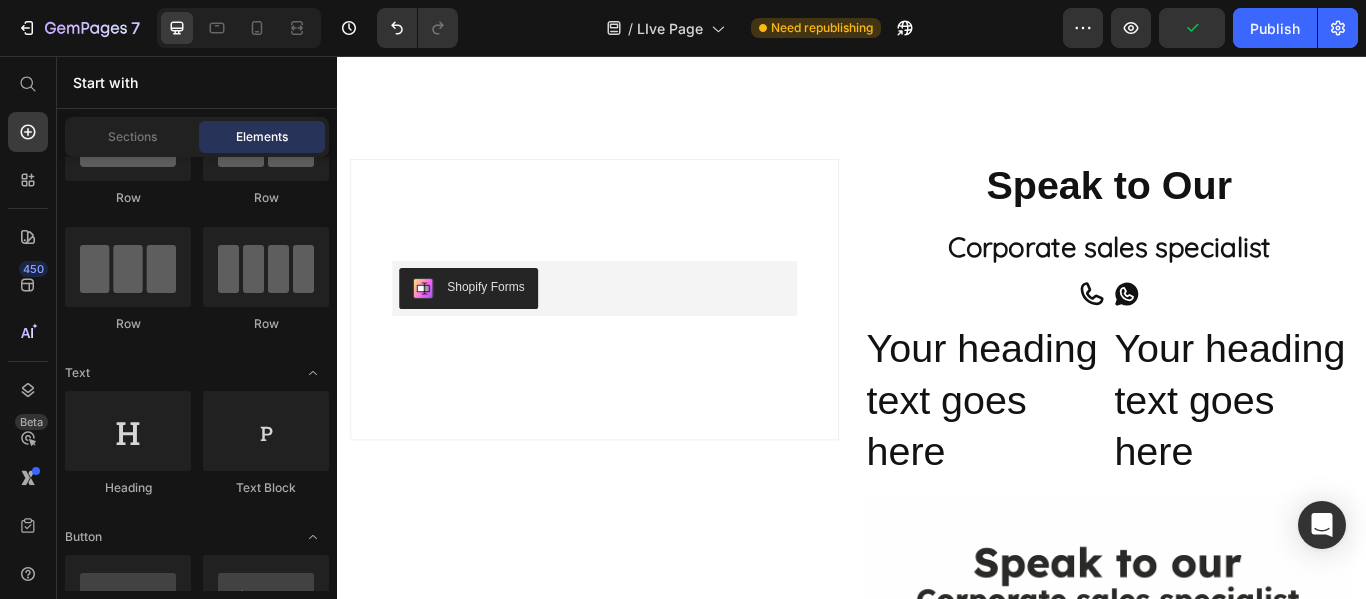 scroll, scrollTop: 2396, scrollLeft: 0, axis: vertical 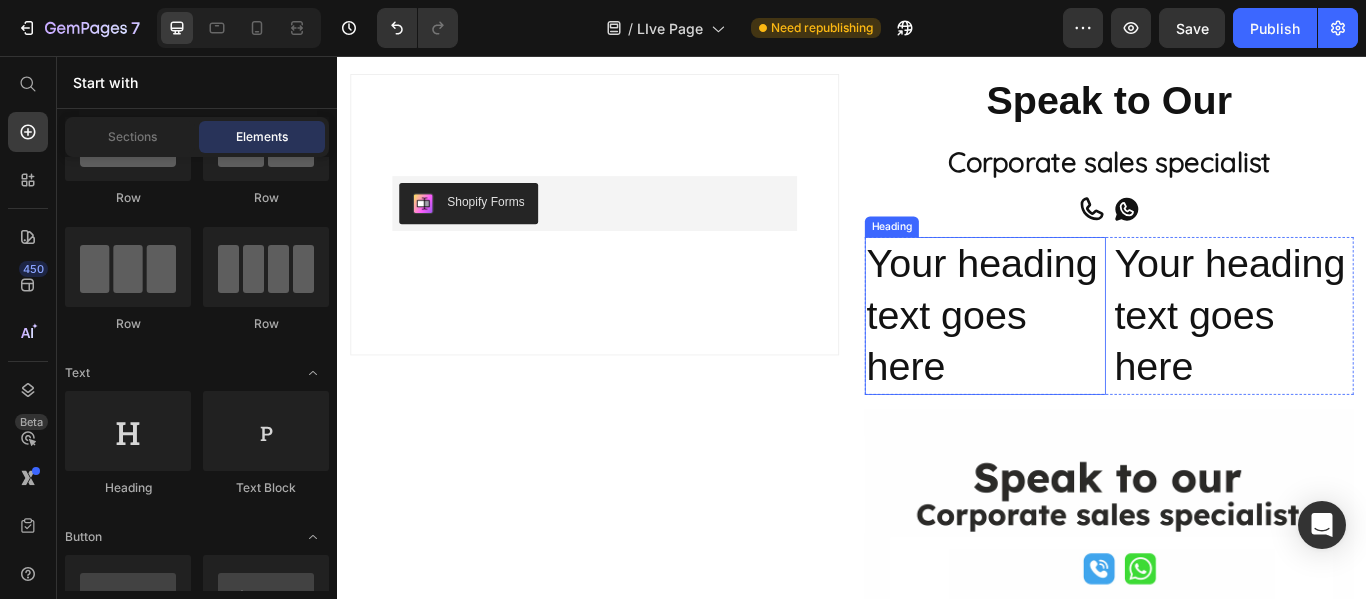 click on "Your heading text goes here" at bounding box center [1092, 358] 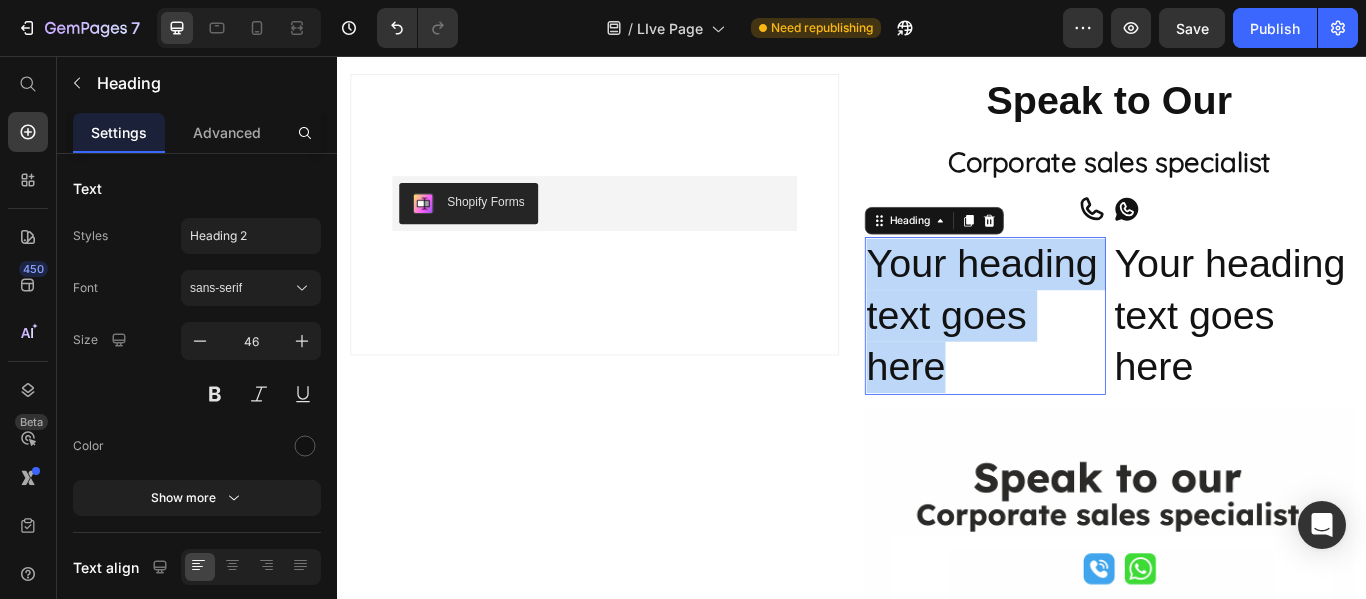 click on "Your heading text goes here" at bounding box center (1092, 358) 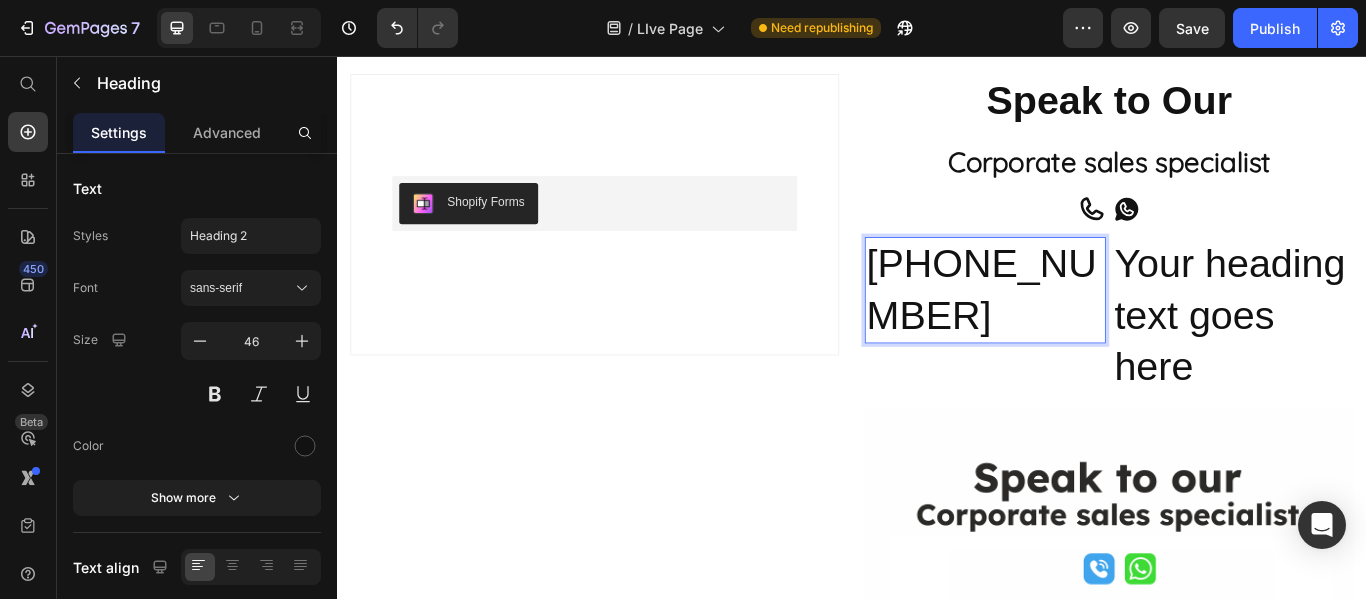 click on "+91 8606796695" at bounding box center [1092, 329] 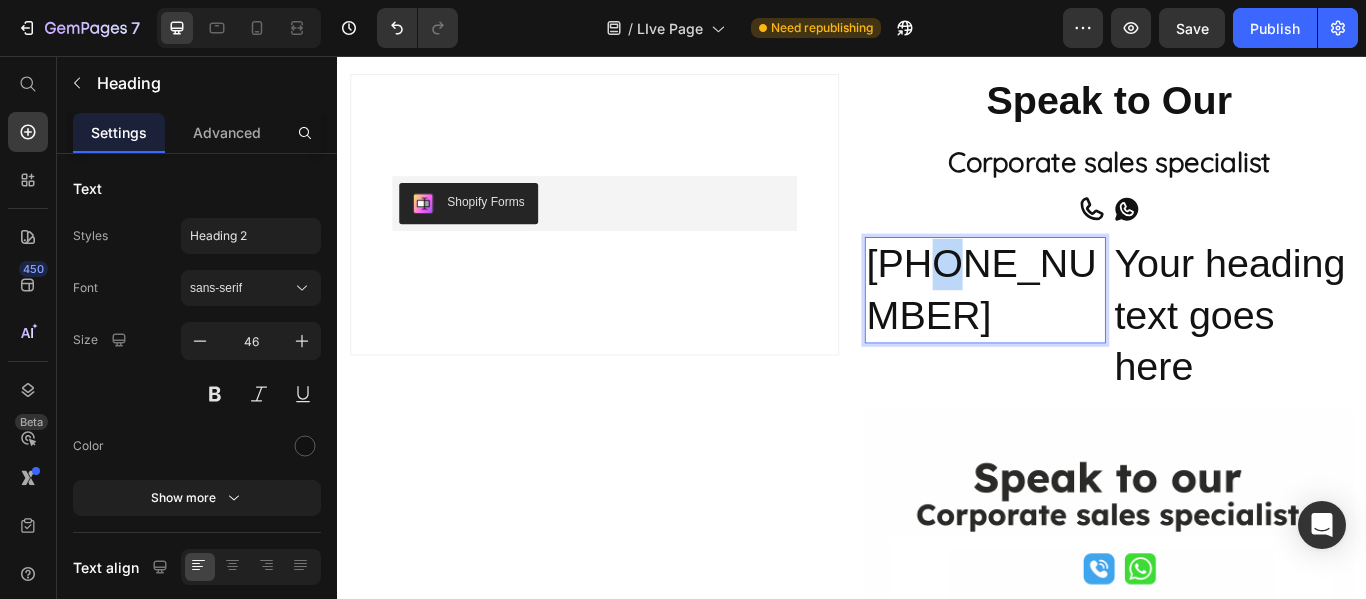 click on "+91 8606796695" at bounding box center [1092, 329] 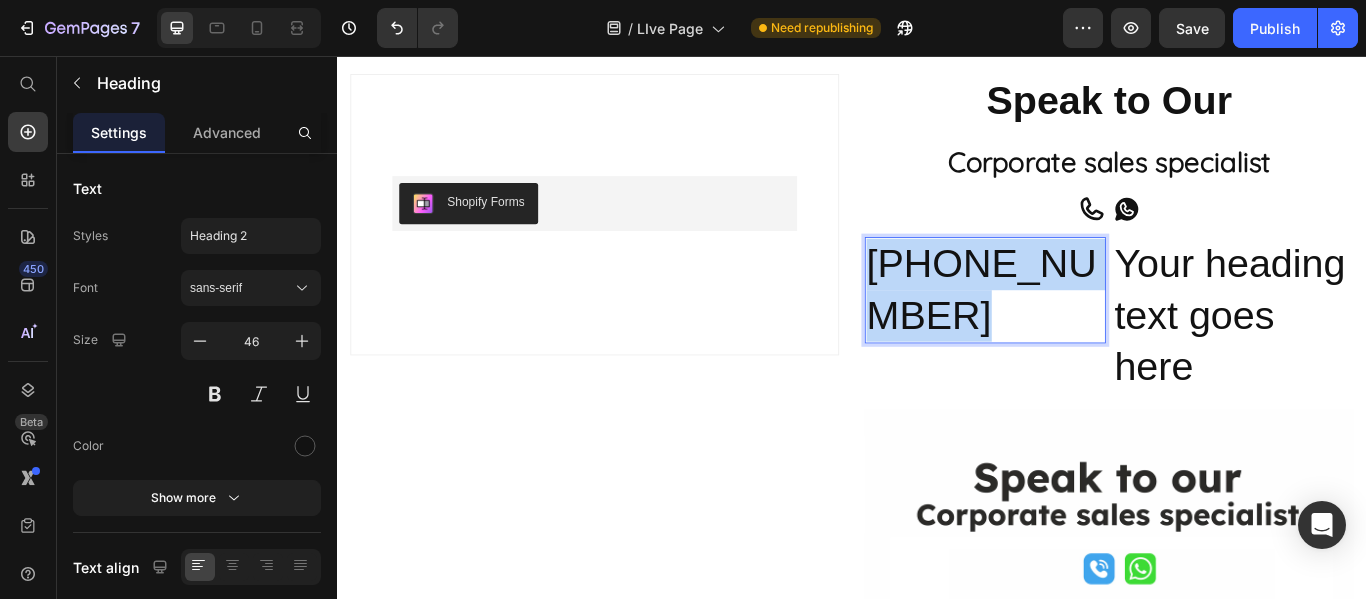 click on "+91 8606796695" at bounding box center [1092, 329] 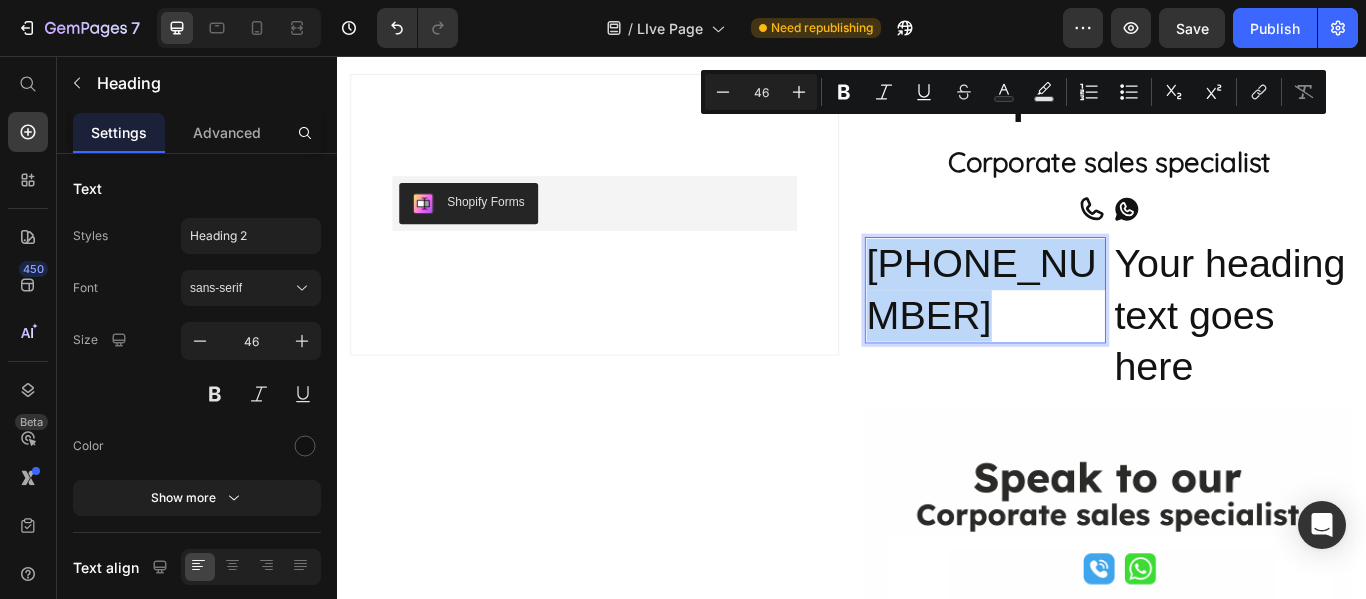 copy on "+91 8606796695" 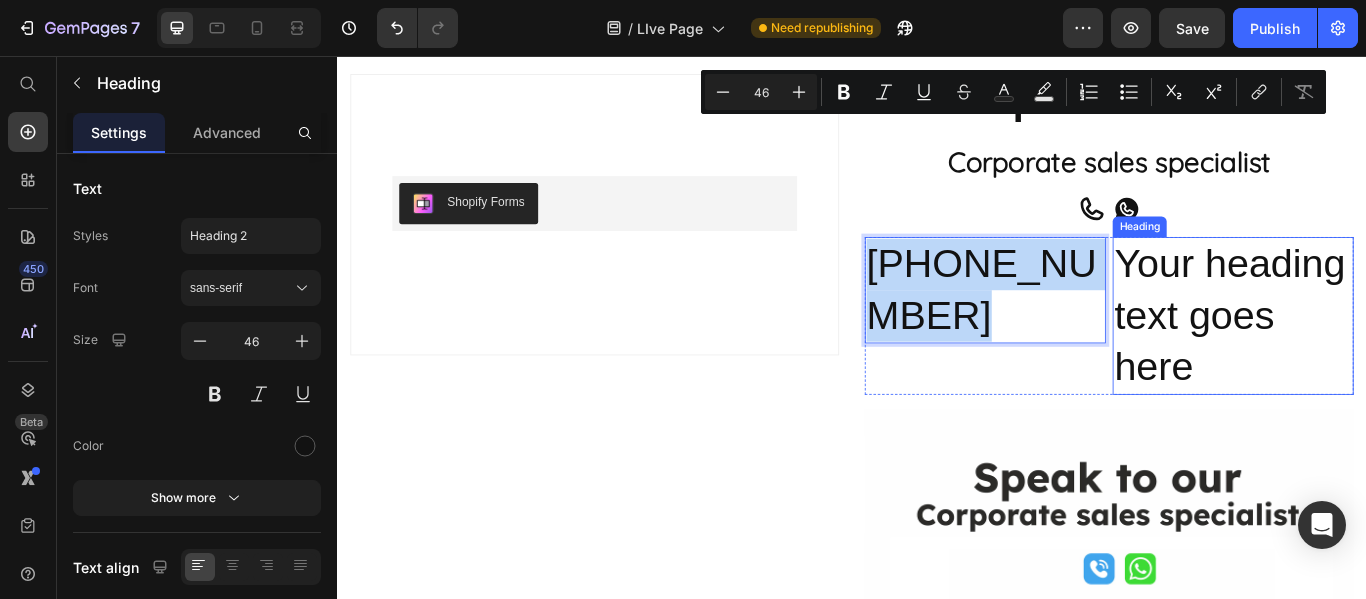 click on "Your heading text goes here" at bounding box center (1381, 358) 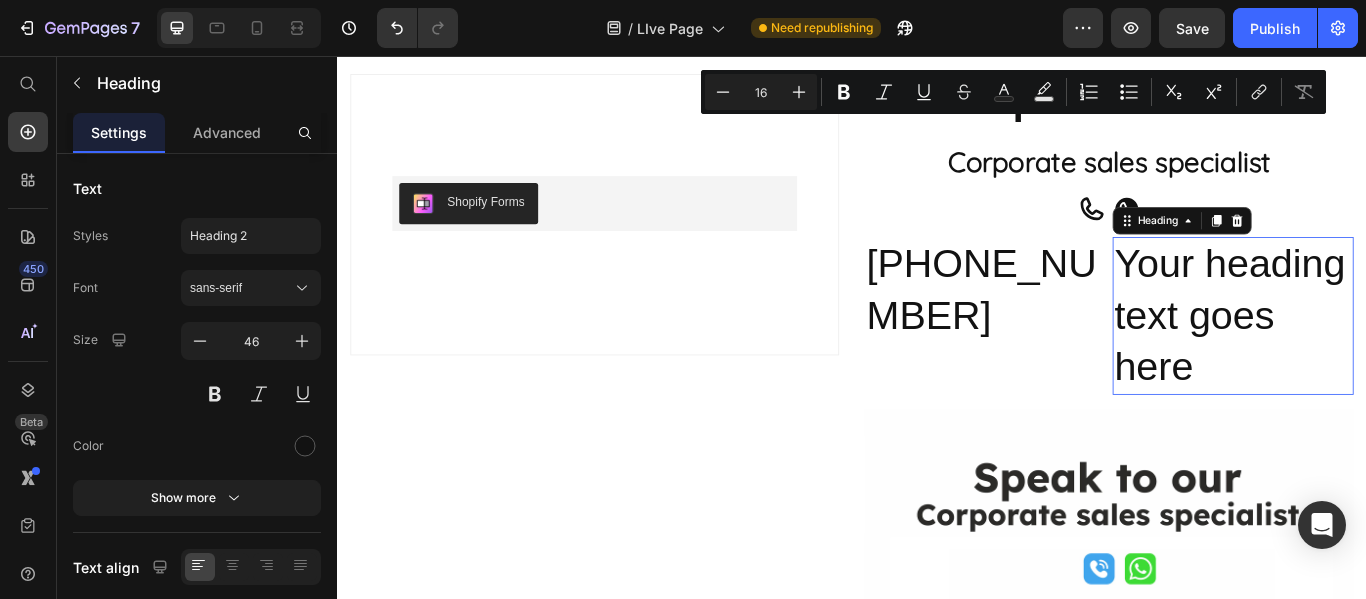 click on "Your heading text goes here" at bounding box center (1381, 358) 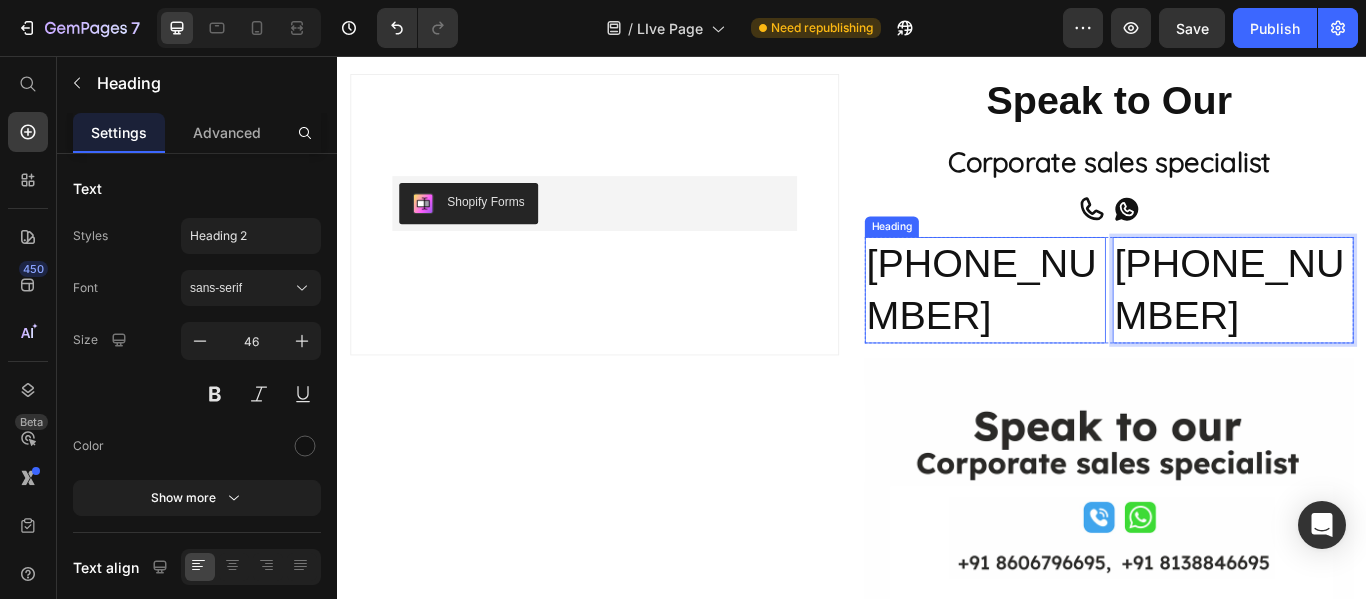 click on "+91 8606796695" at bounding box center (1092, 329) 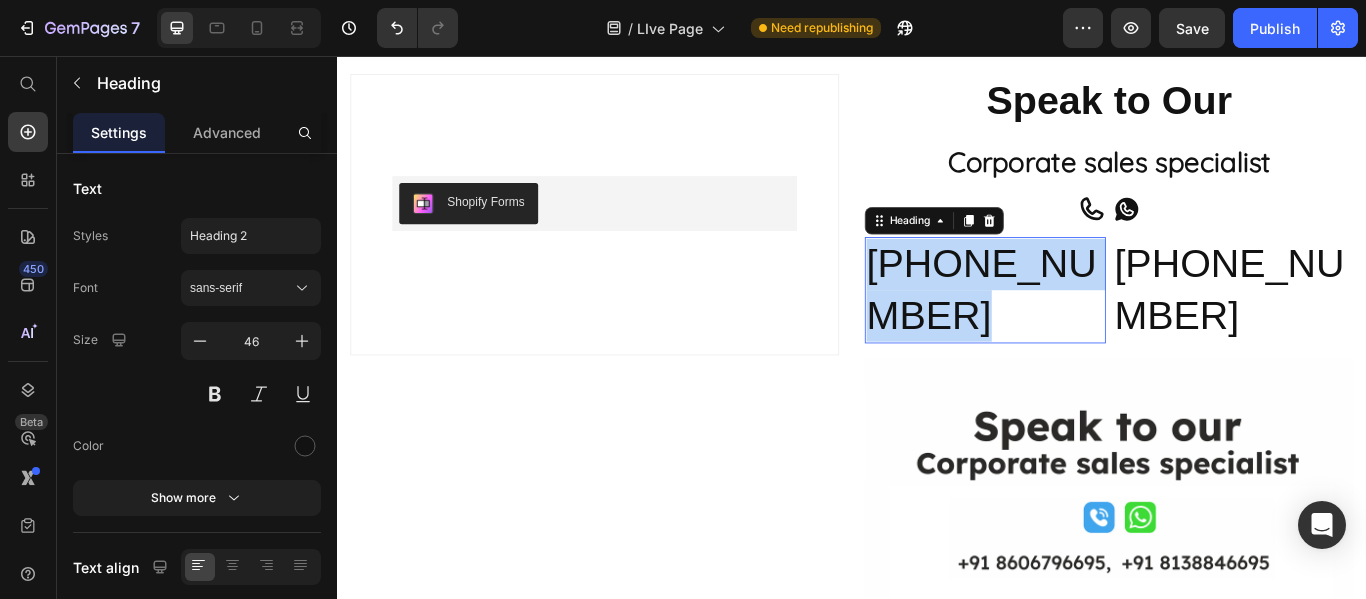 click on "+91 8606796695" at bounding box center [1092, 329] 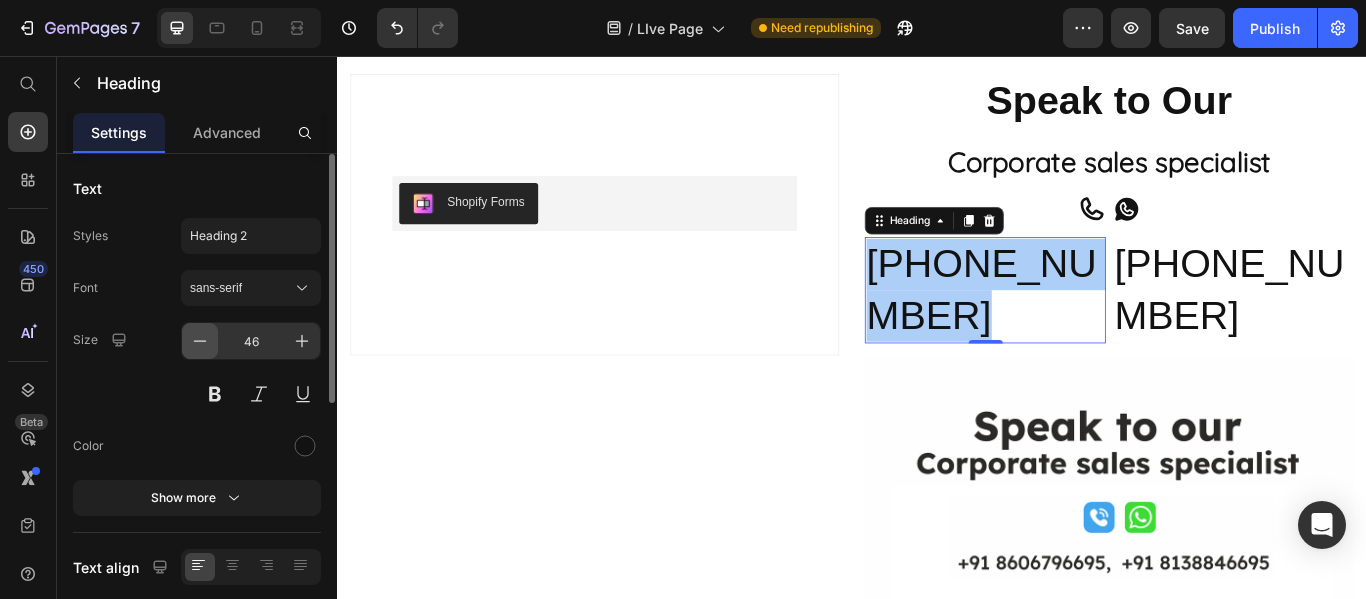 click 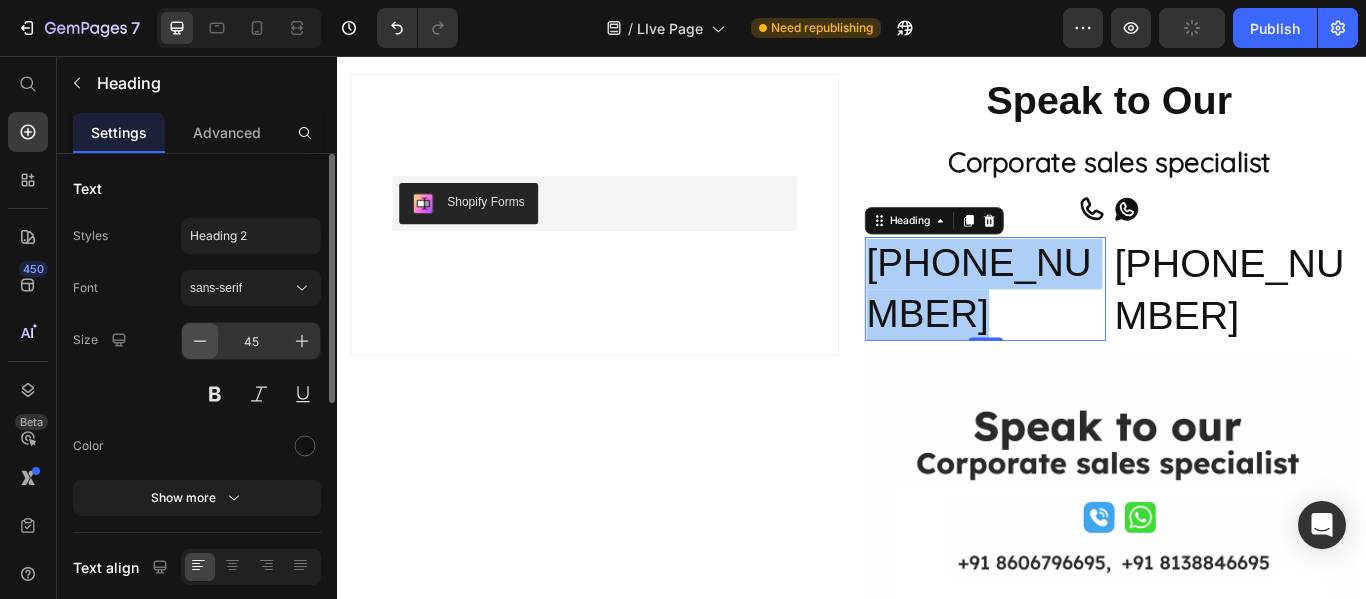 click 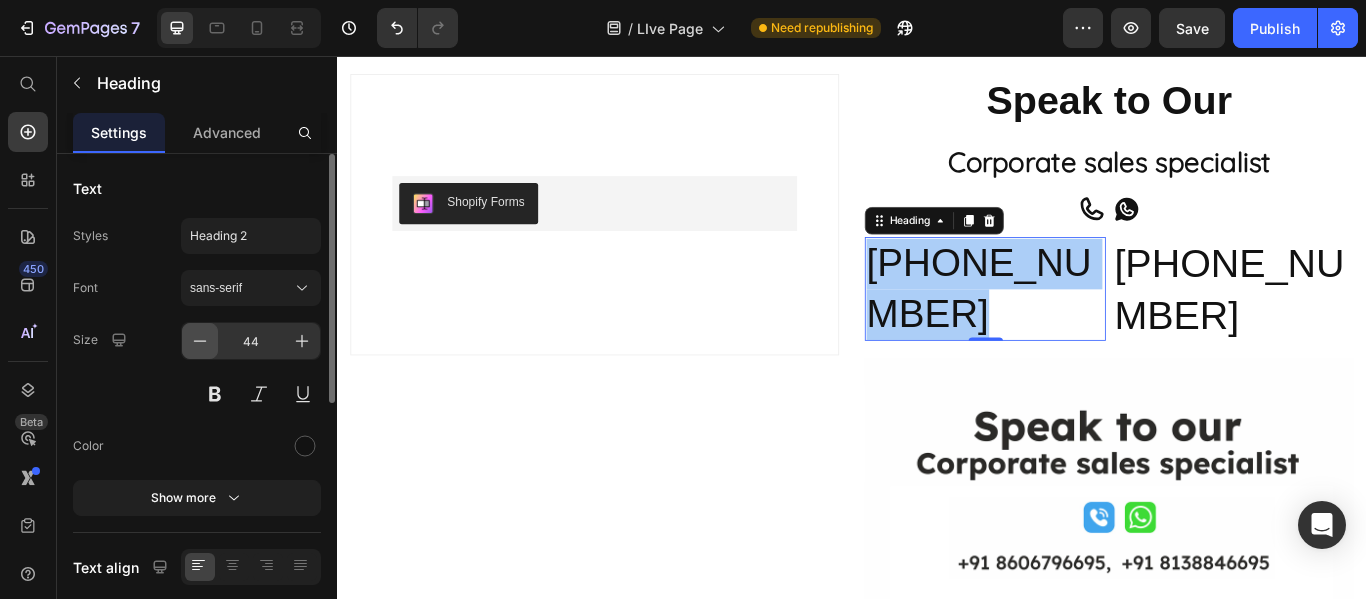 click 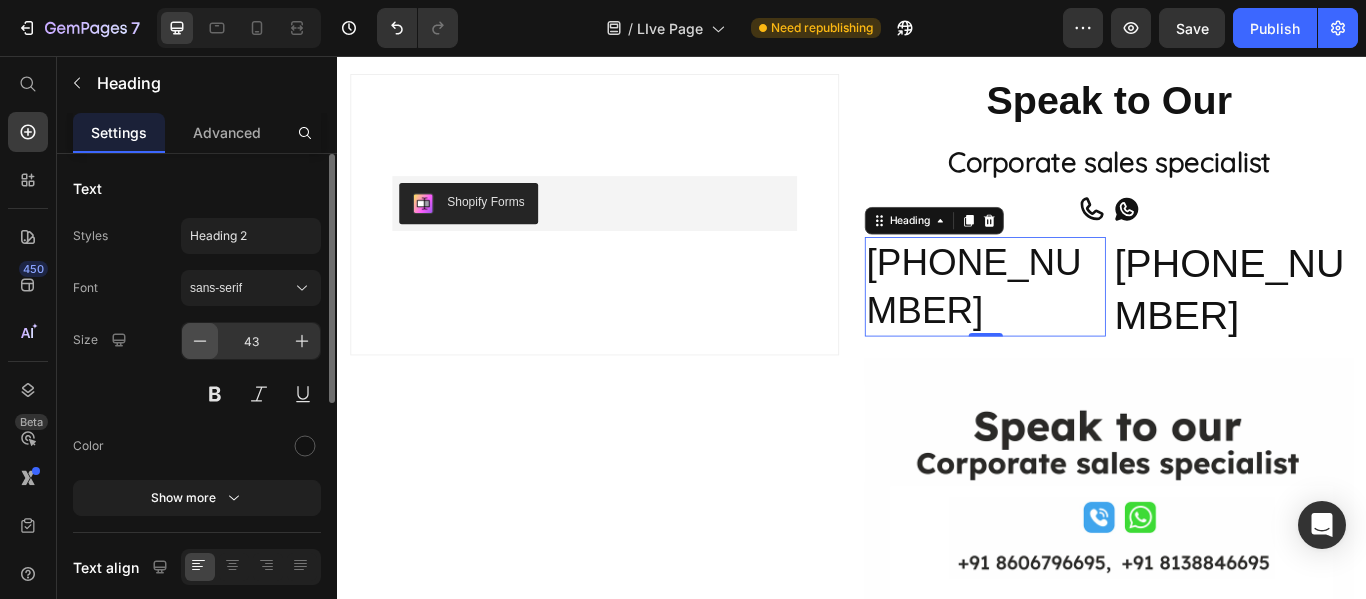 click 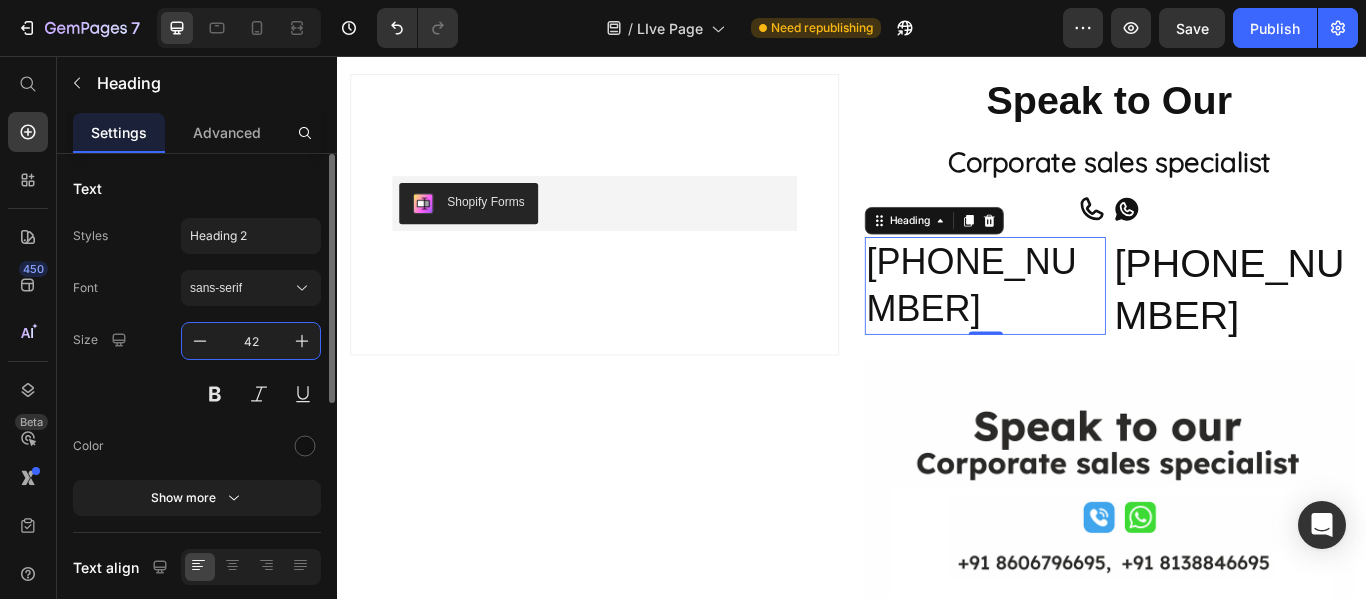 click on "42" at bounding box center (251, 341) 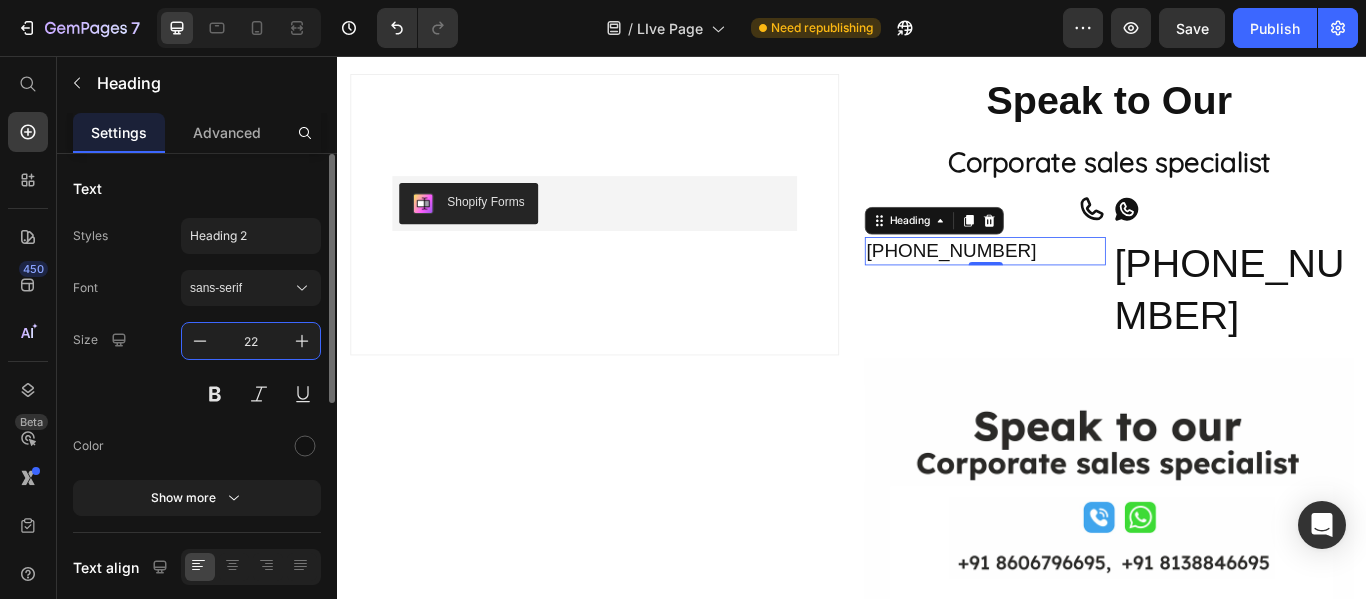 type on "22" 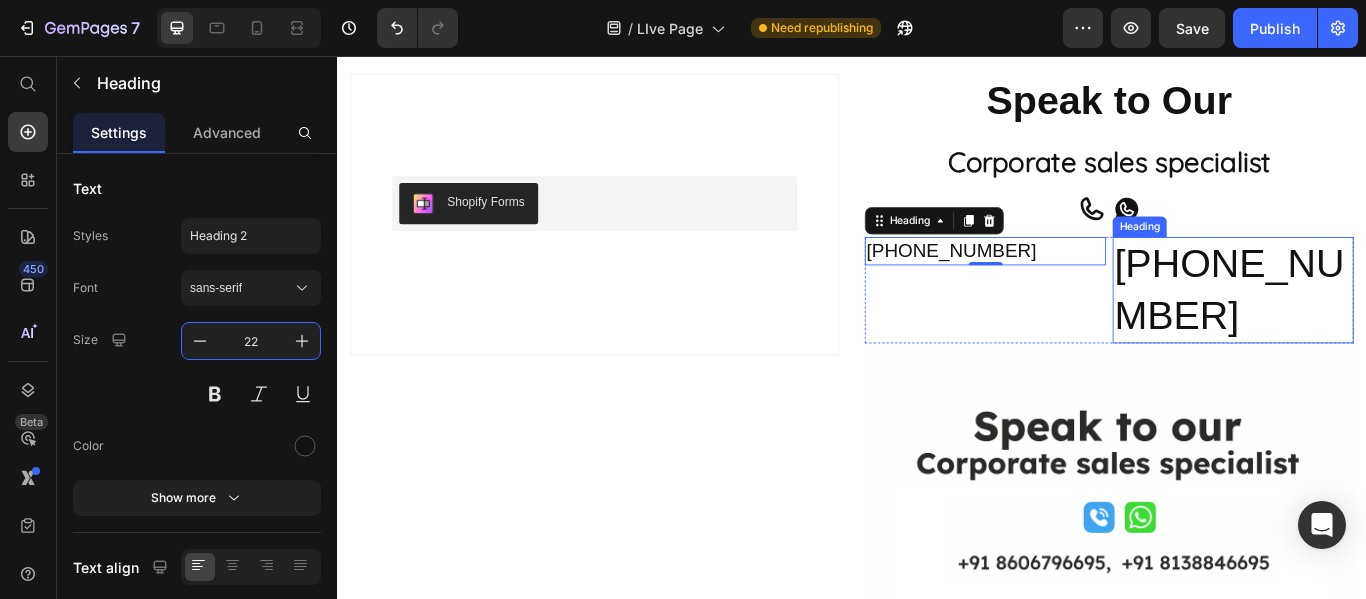 click on "+91 8138846695" at bounding box center (1381, 329) 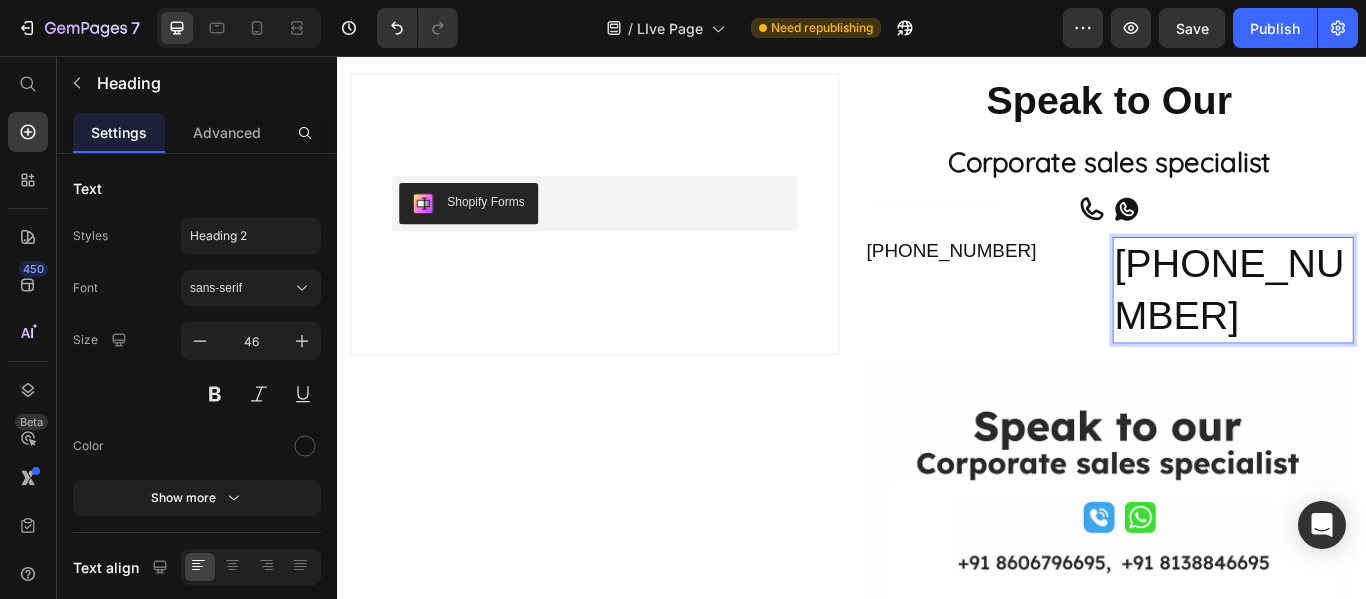 click on "+91 8138846695" at bounding box center (1381, 329) 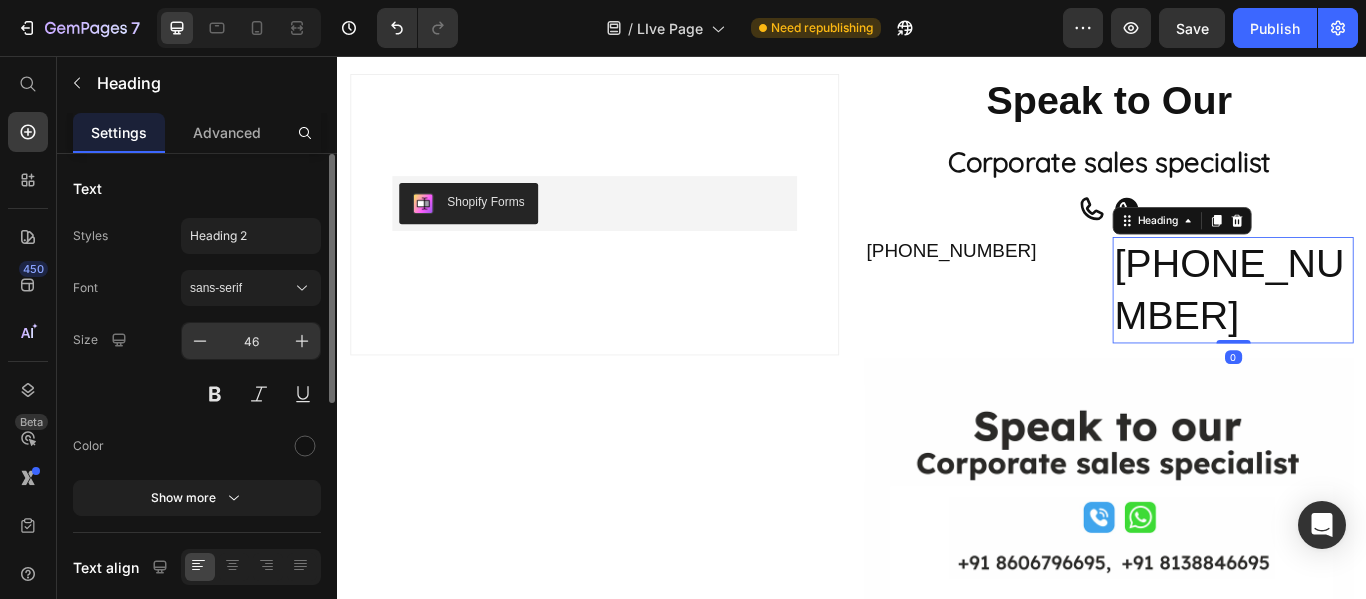 click on "46" at bounding box center (251, 341) 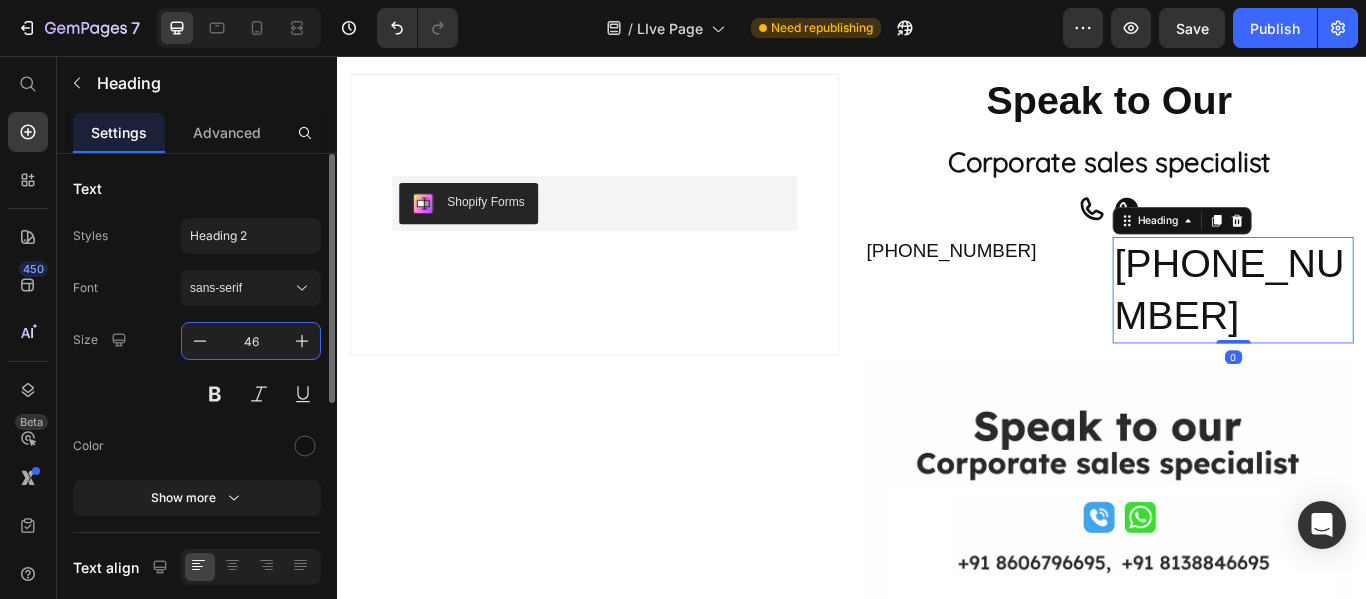 click on "46" at bounding box center (251, 341) 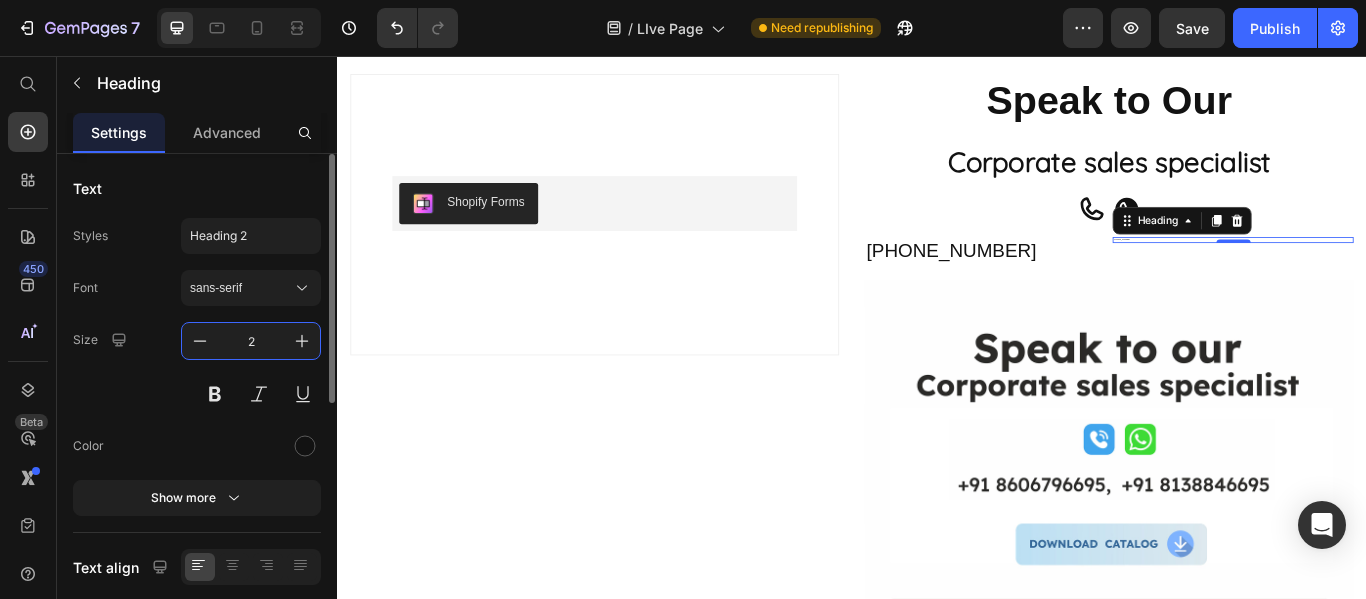 type on "22" 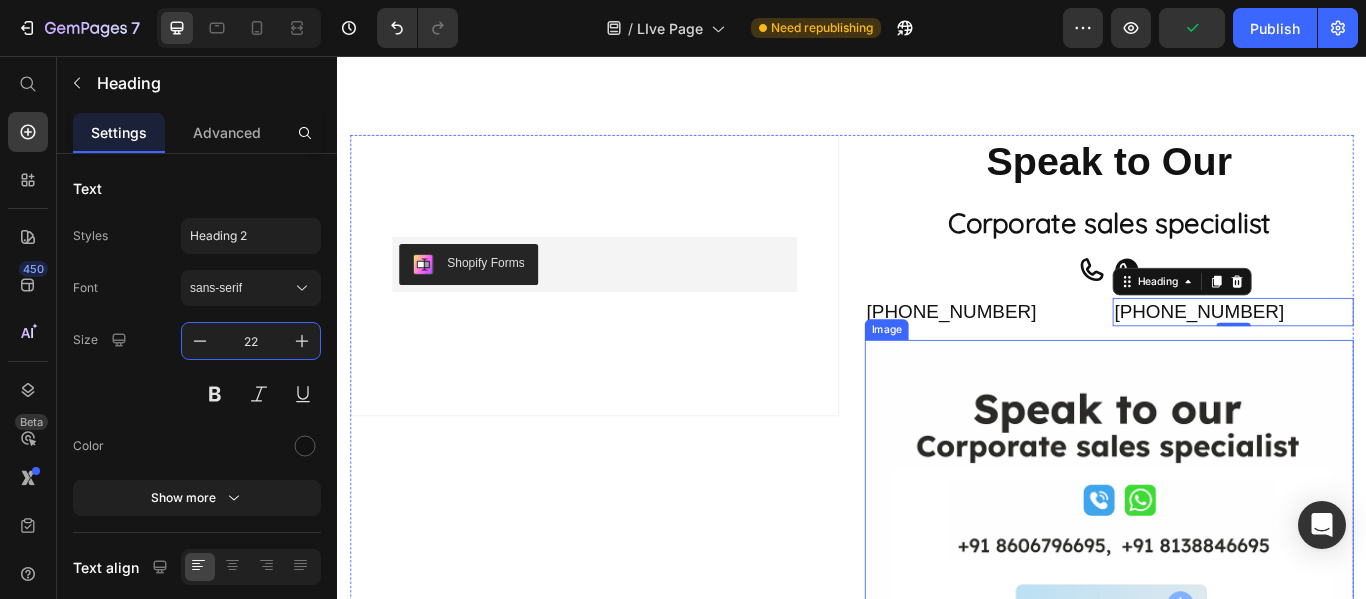 scroll, scrollTop: 2296, scrollLeft: 0, axis: vertical 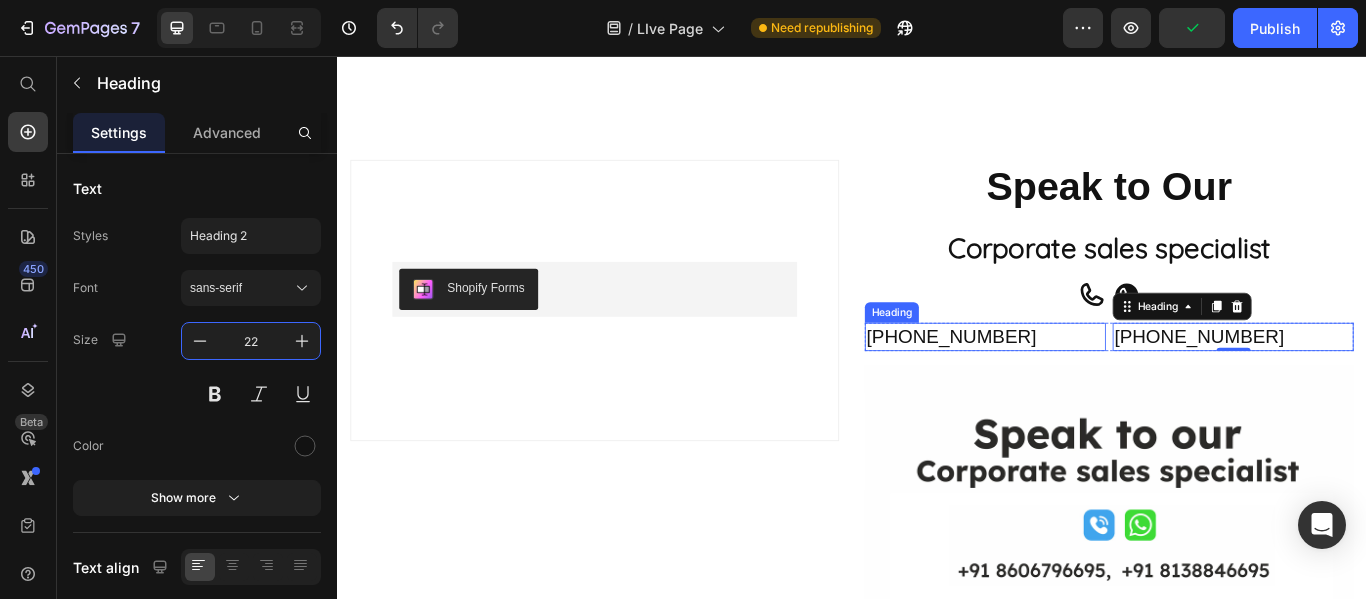click on "+91 8606796695" at bounding box center [1092, 383] 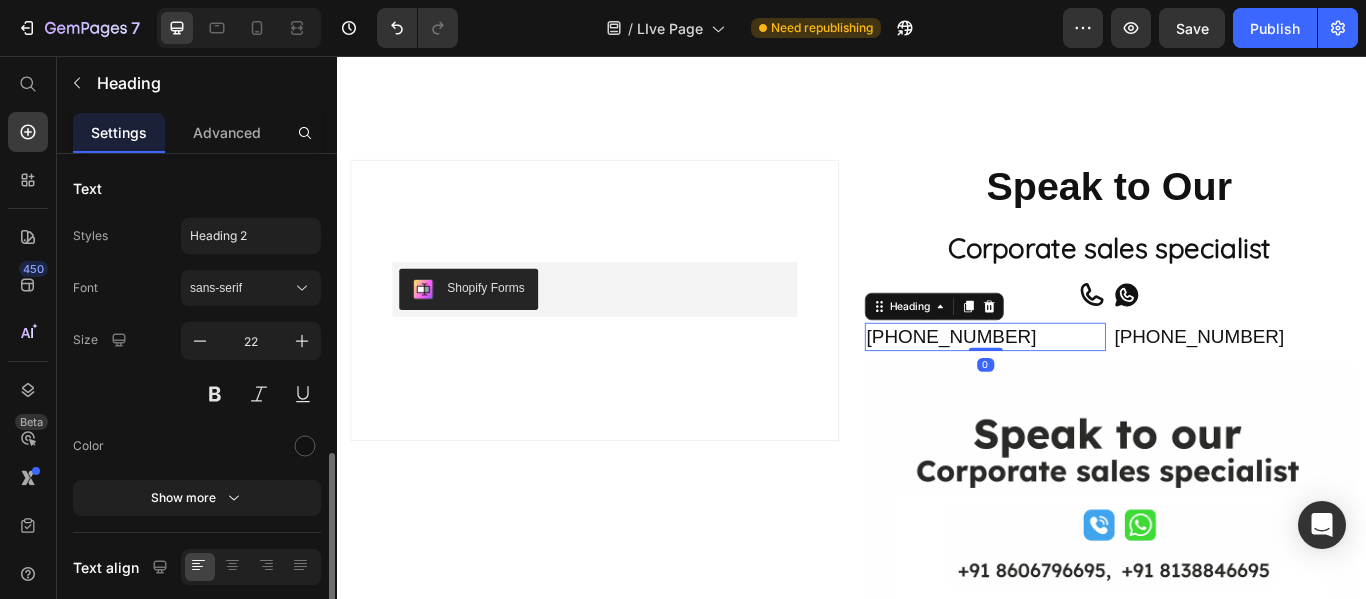 scroll, scrollTop: 300, scrollLeft: 0, axis: vertical 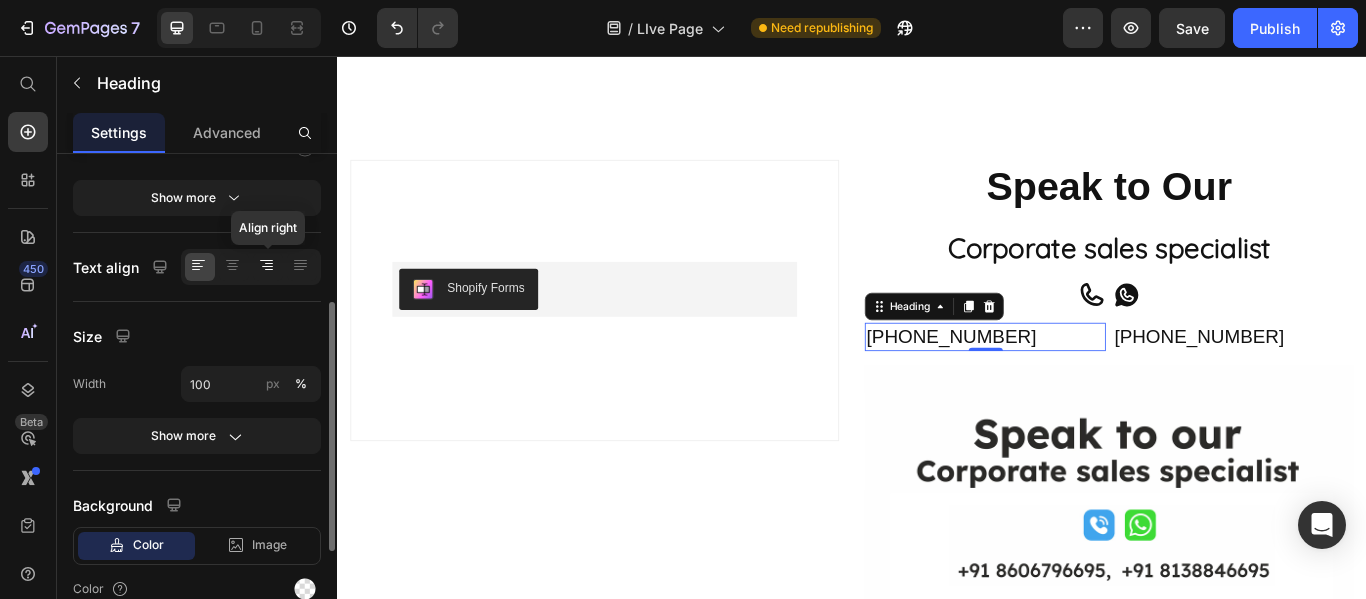click 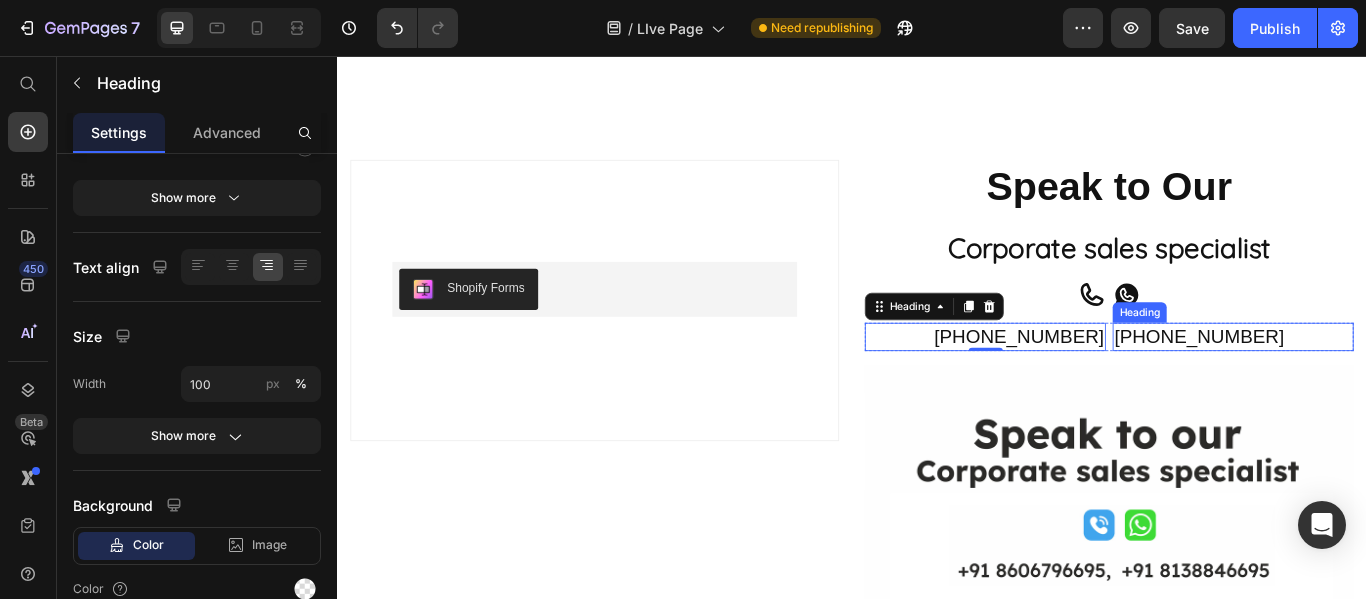 click on "+91 8138846695" at bounding box center [1381, 383] 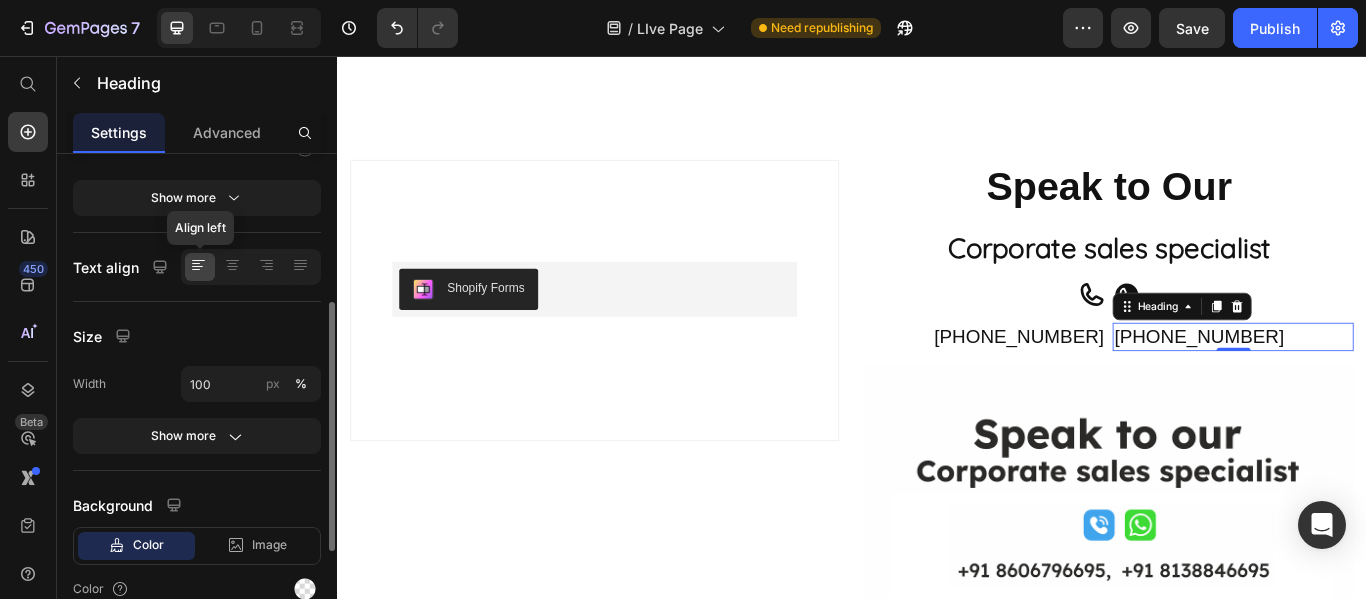 click 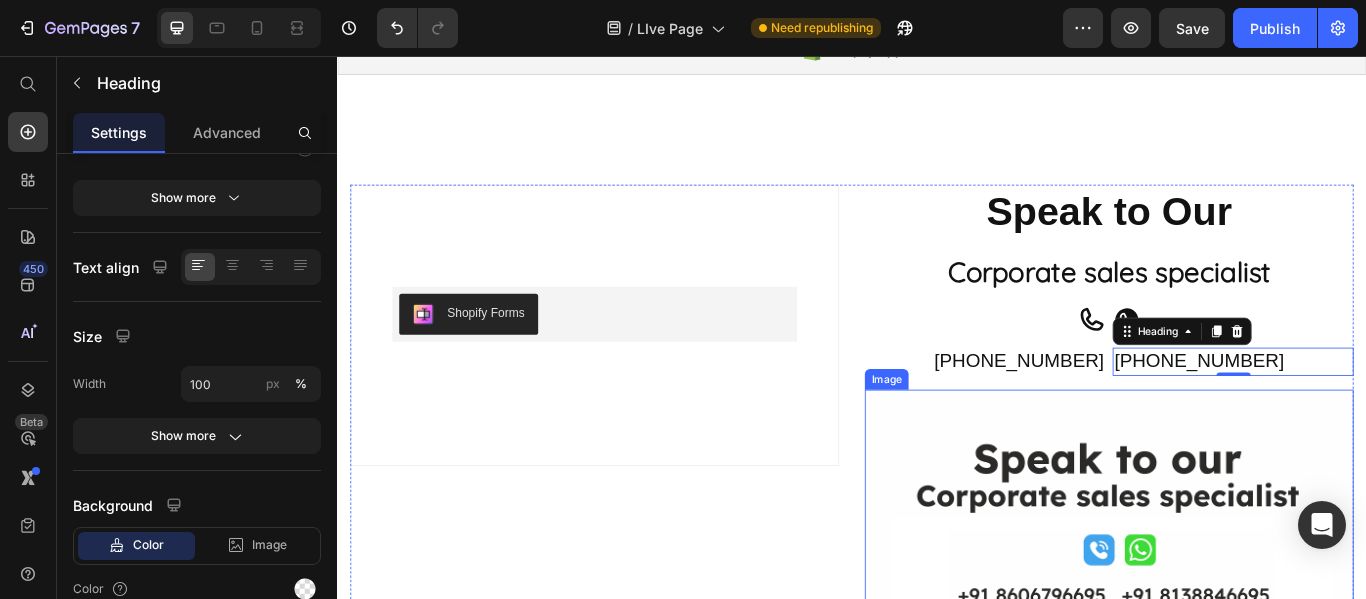 scroll, scrollTop: 2296, scrollLeft: 0, axis: vertical 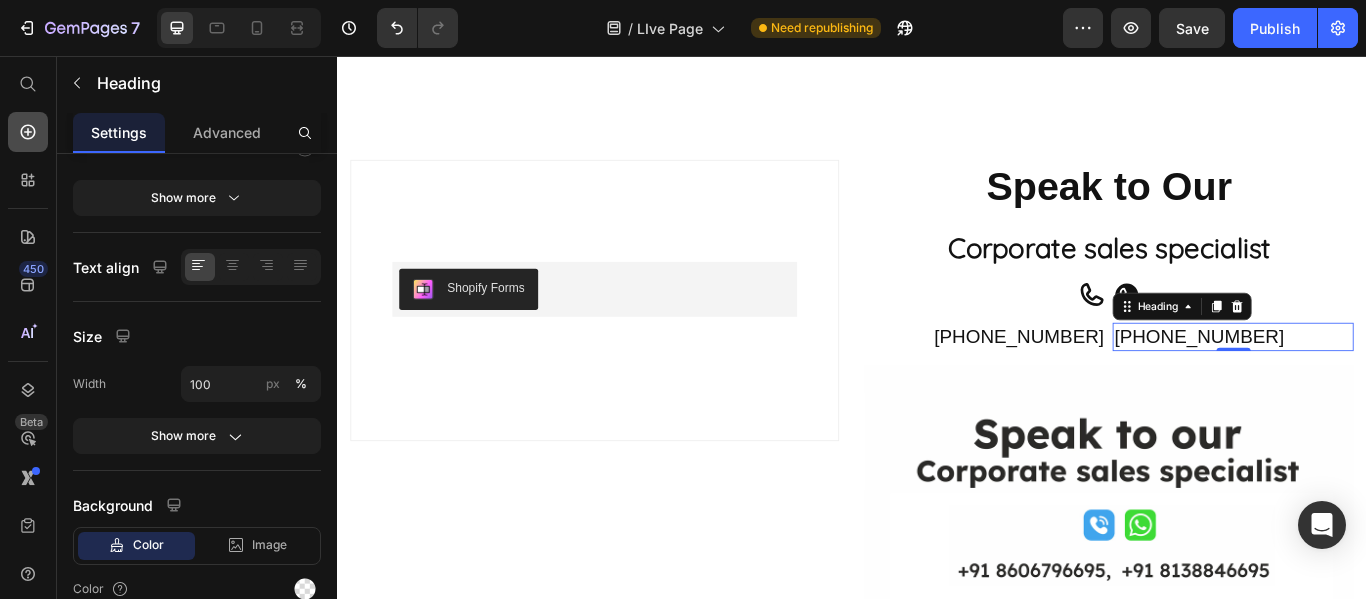 click 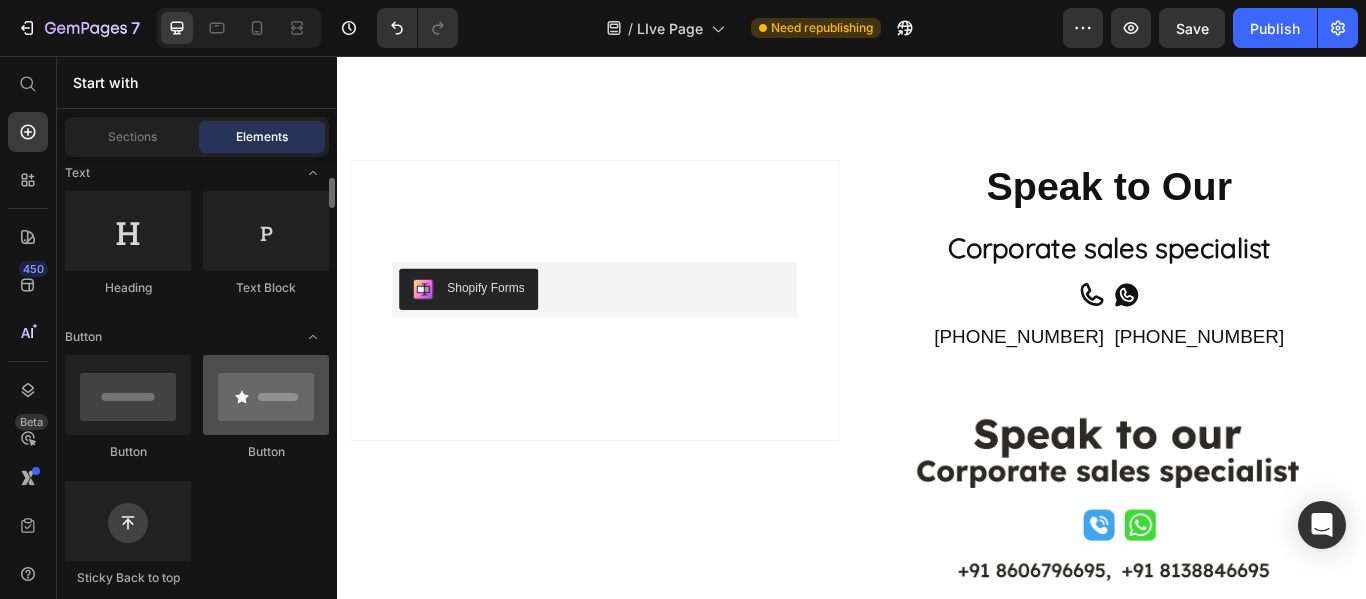 scroll, scrollTop: 400, scrollLeft: 0, axis: vertical 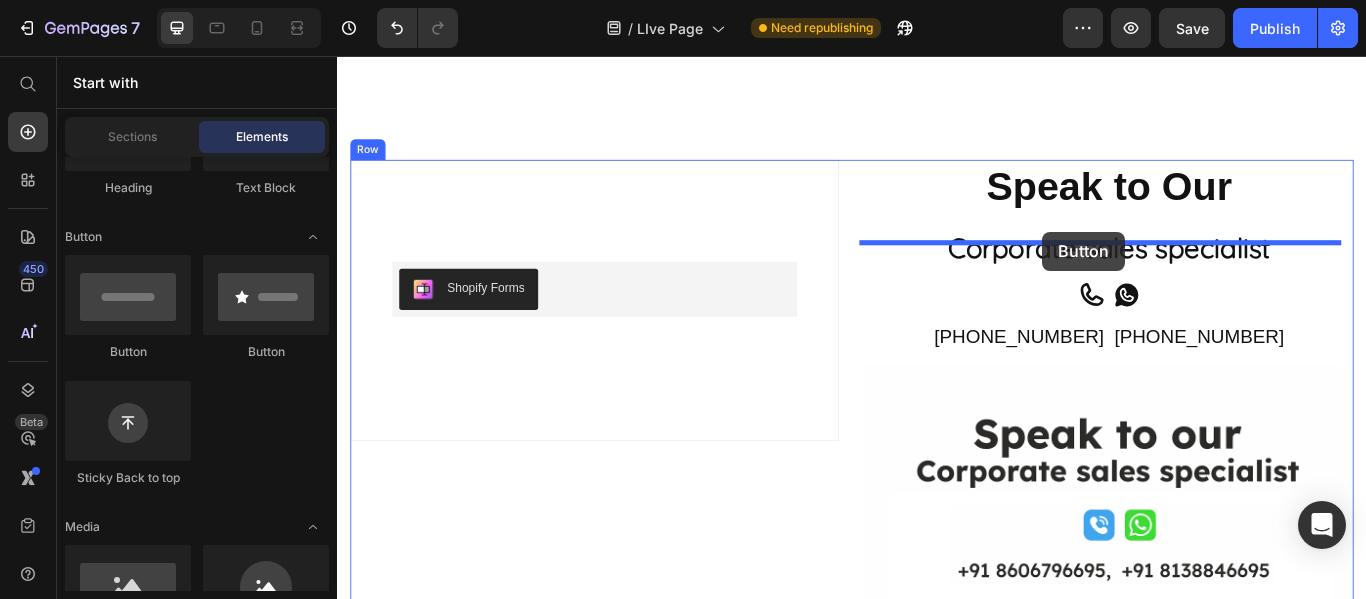 drag, startPoint x: 581, startPoint y: 367, endPoint x: 1159, endPoint y: 261, distance: 587.63934 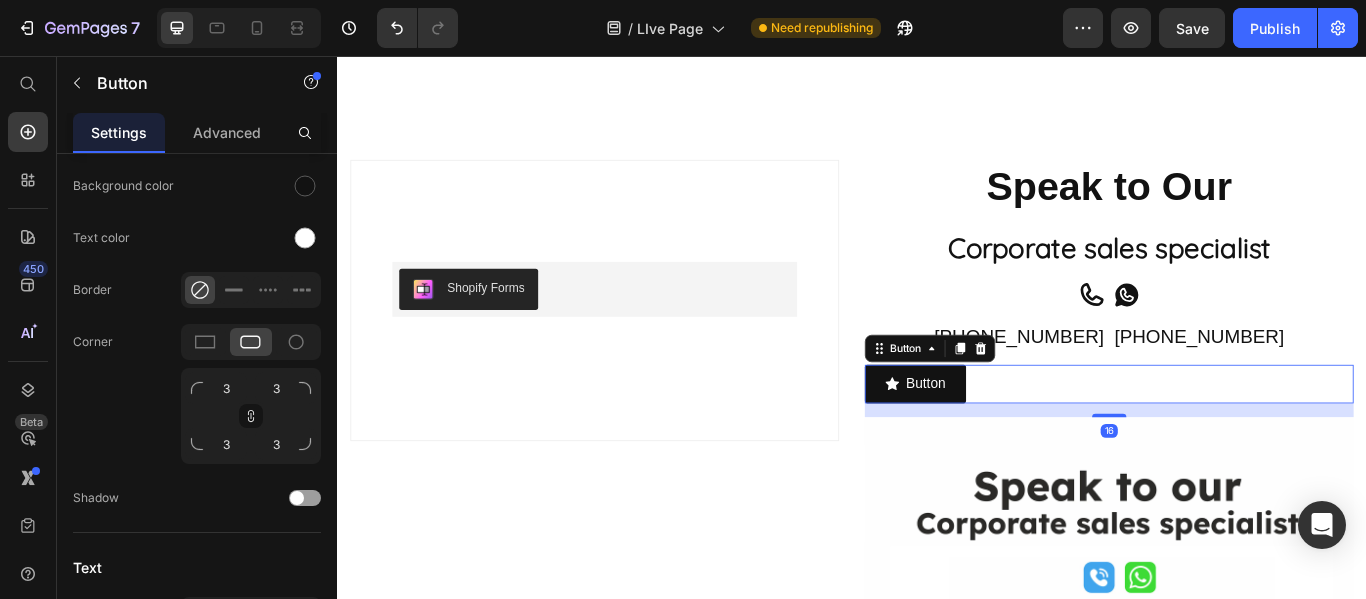 scroll, scrollTop: 1100, scrollLeft: 0, axis: vertical 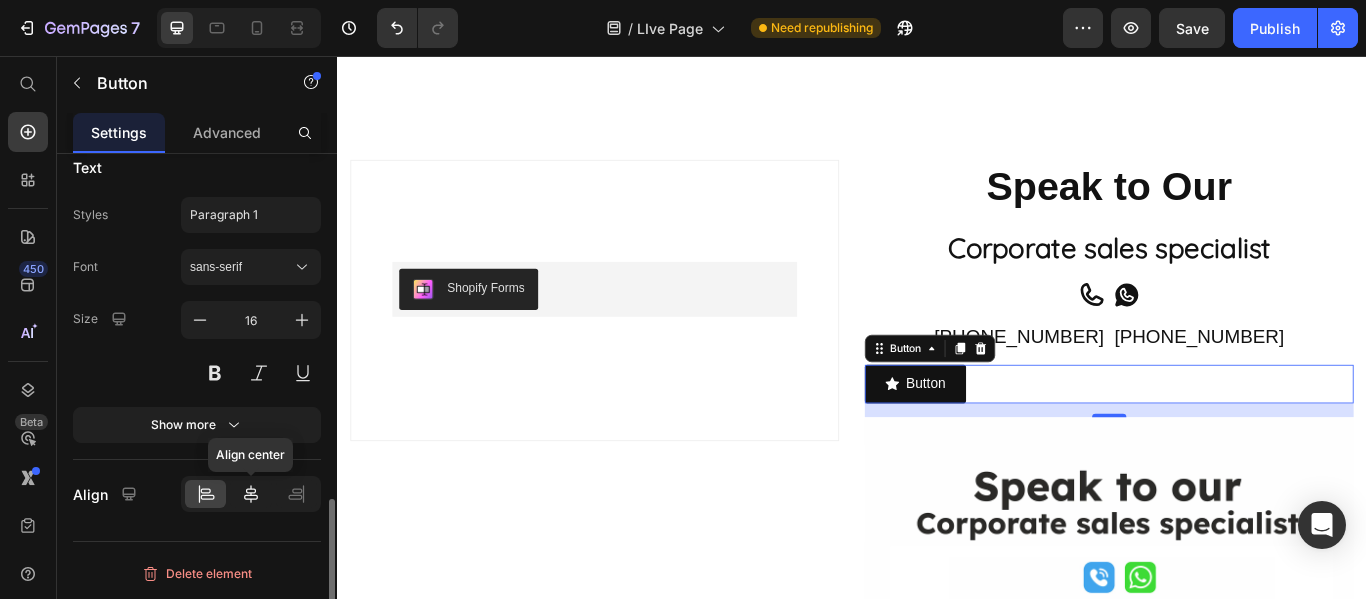 click 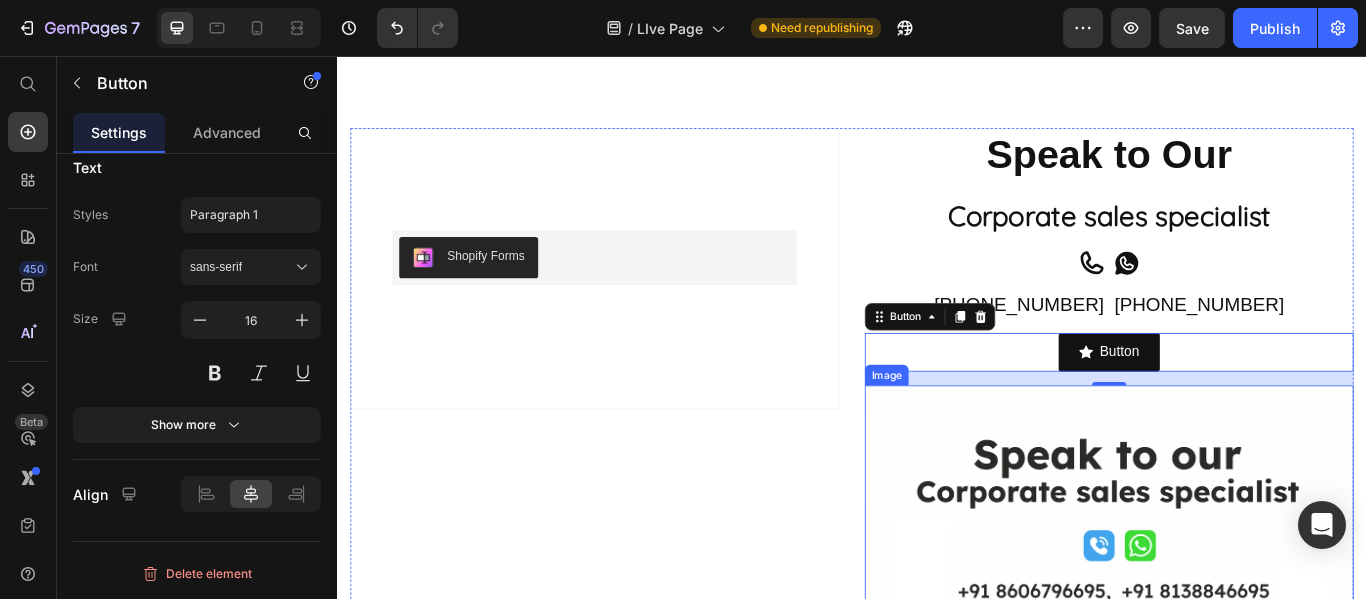 scroll, scrollTop: 2296, scrollLeft: 0, axis: vertical 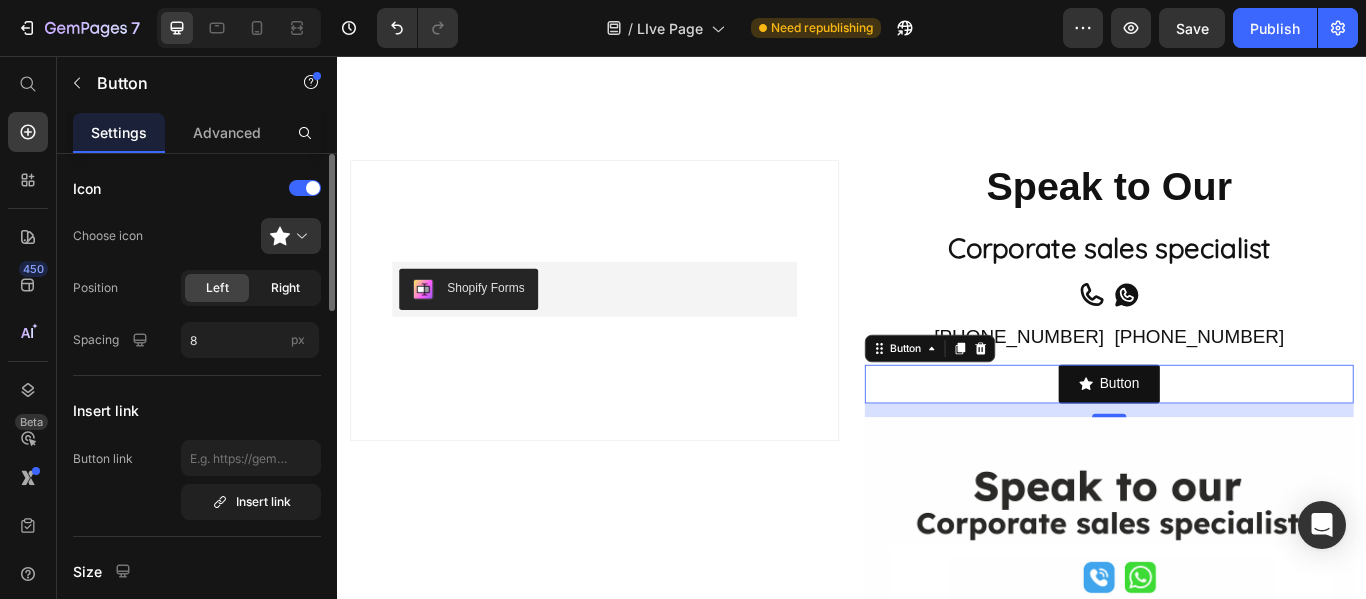 click on "Right" 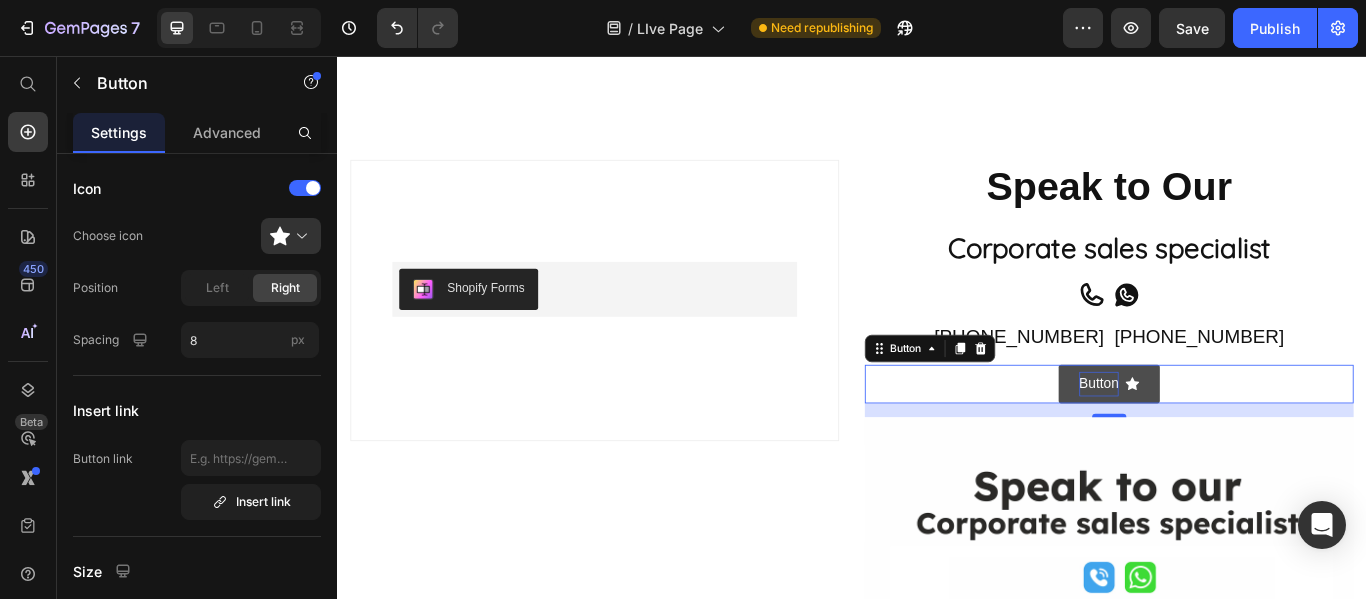 click on "Button" at bounding box center [1225, 438] 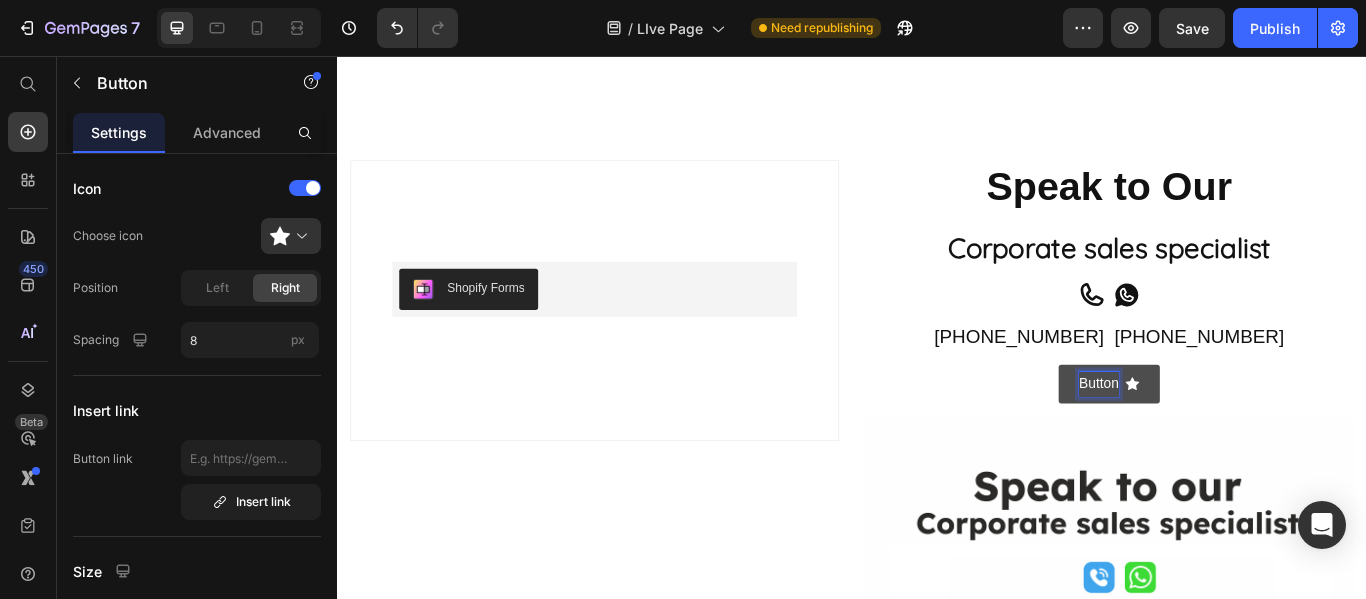 click on "Button" at bounding box center (1225, 438) 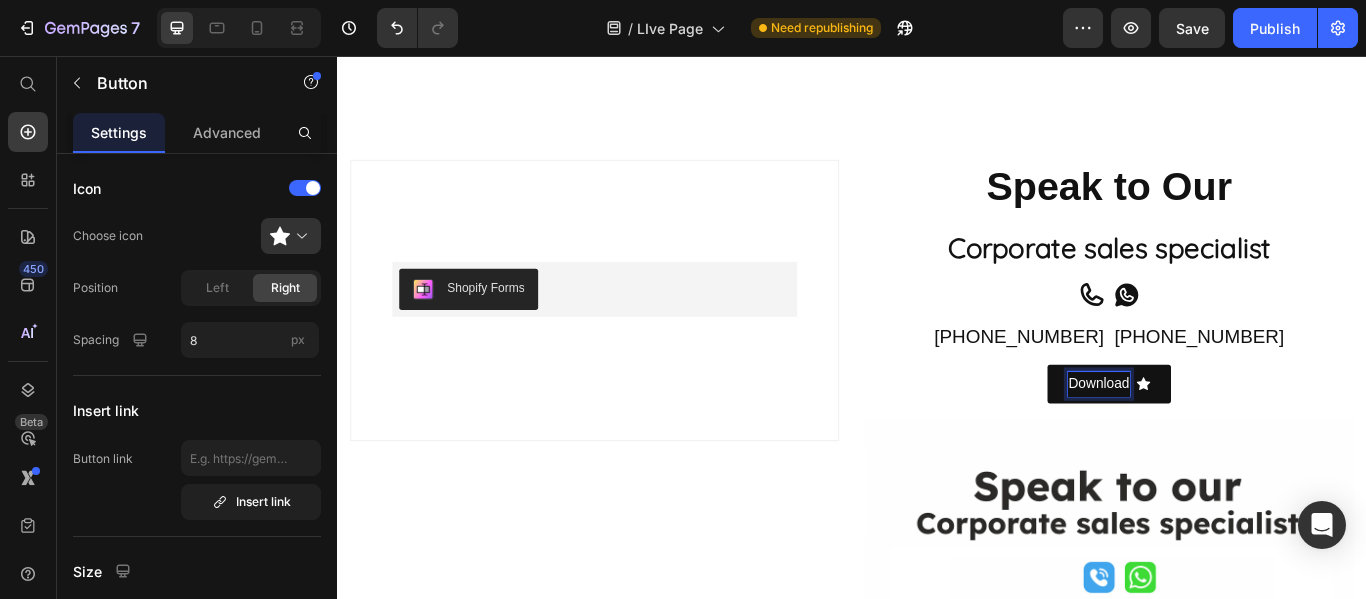 click on "Download" at bounding box center (1236, 438) 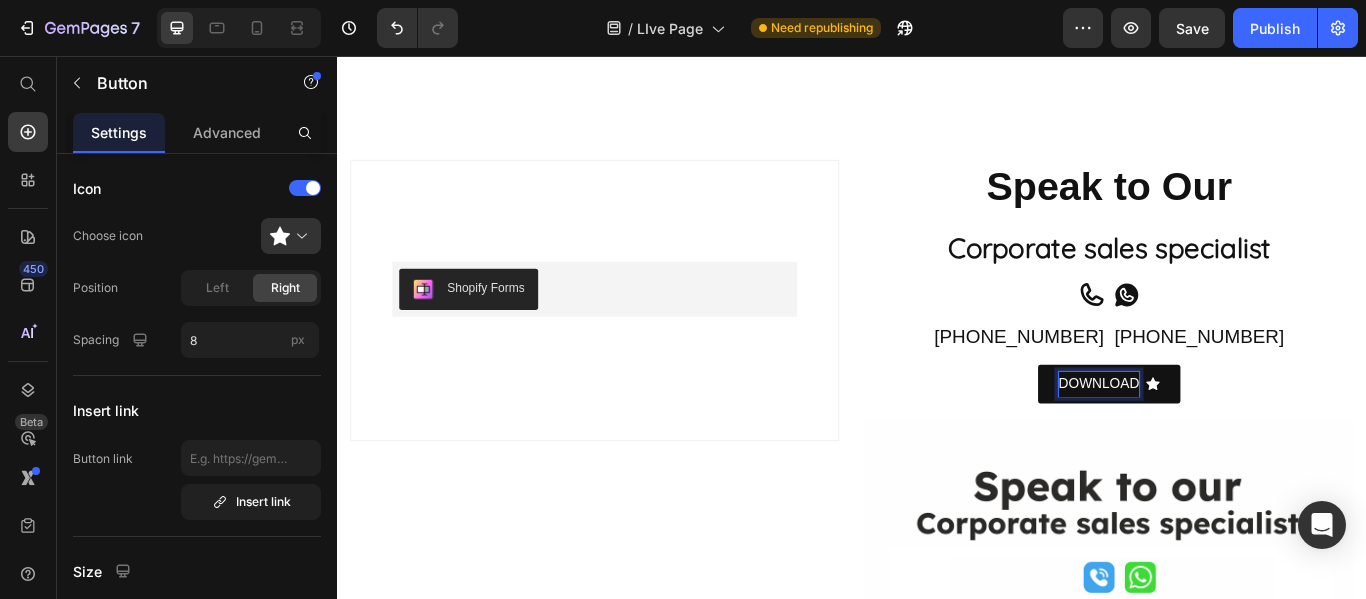 click on "DOWNLOAD" at bounding box center (1237, 438) 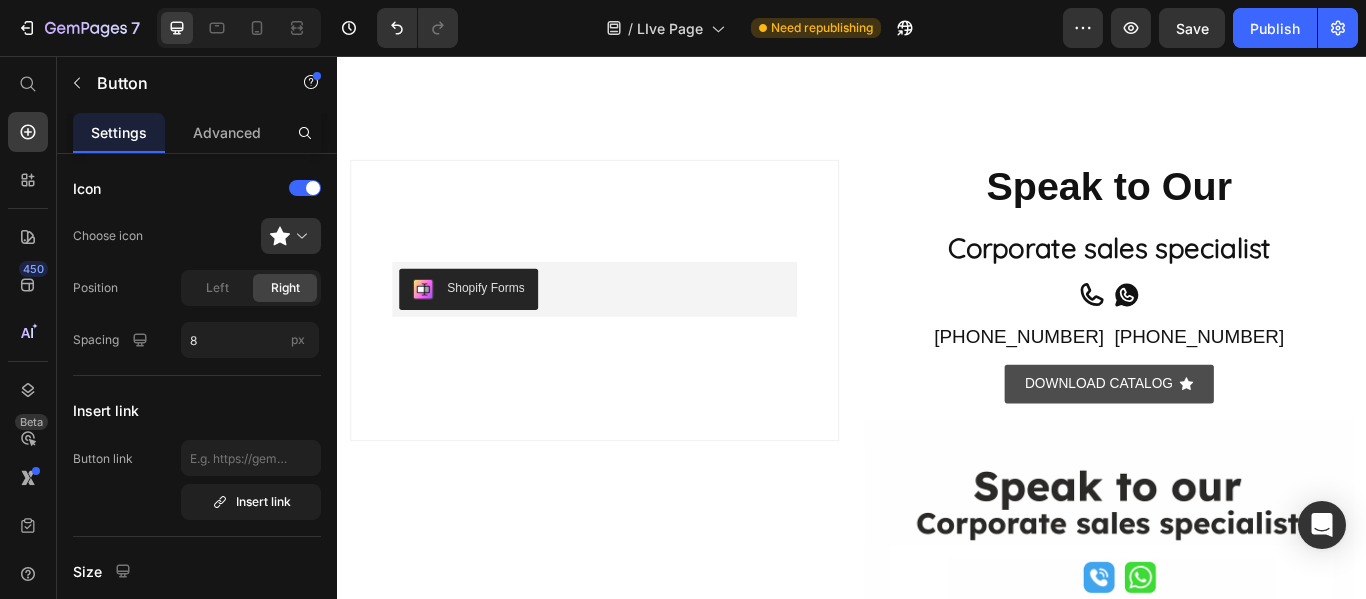 click 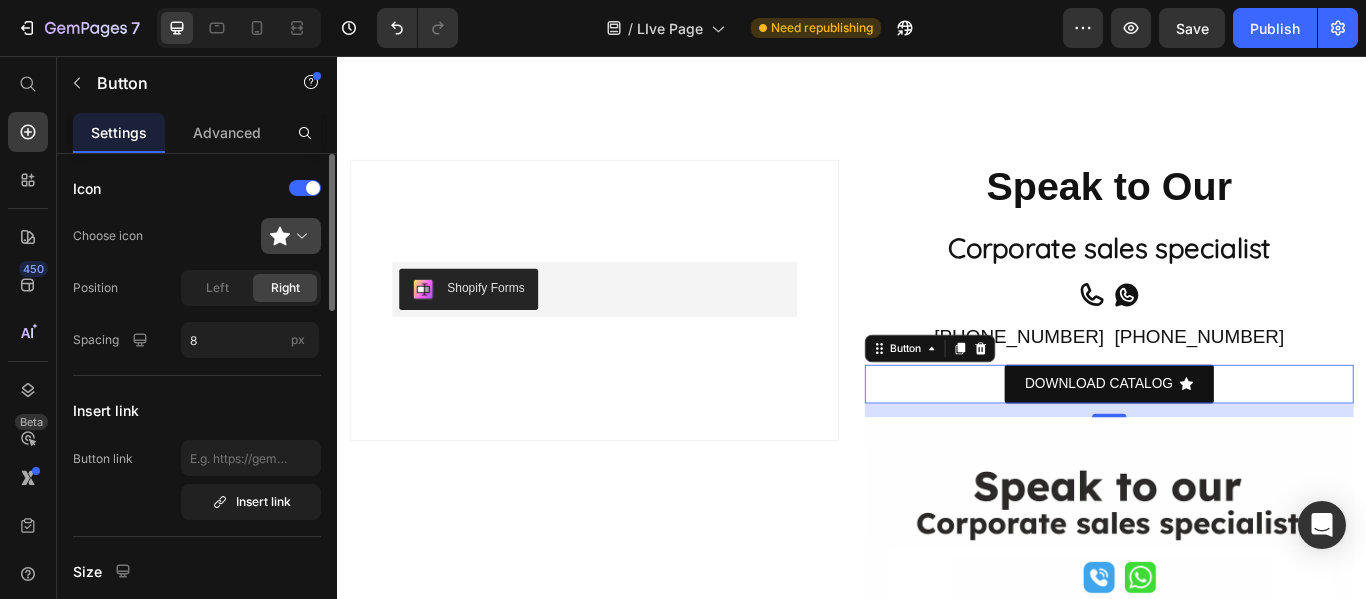 click at bounding box center [299, 236] 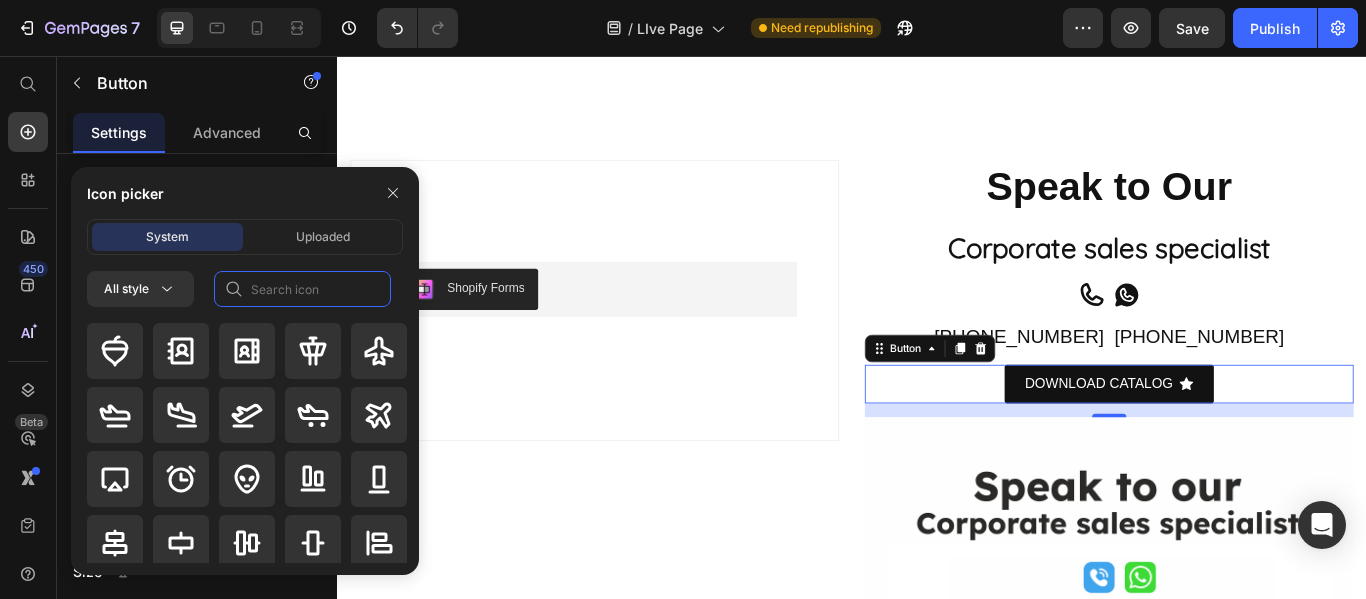 click 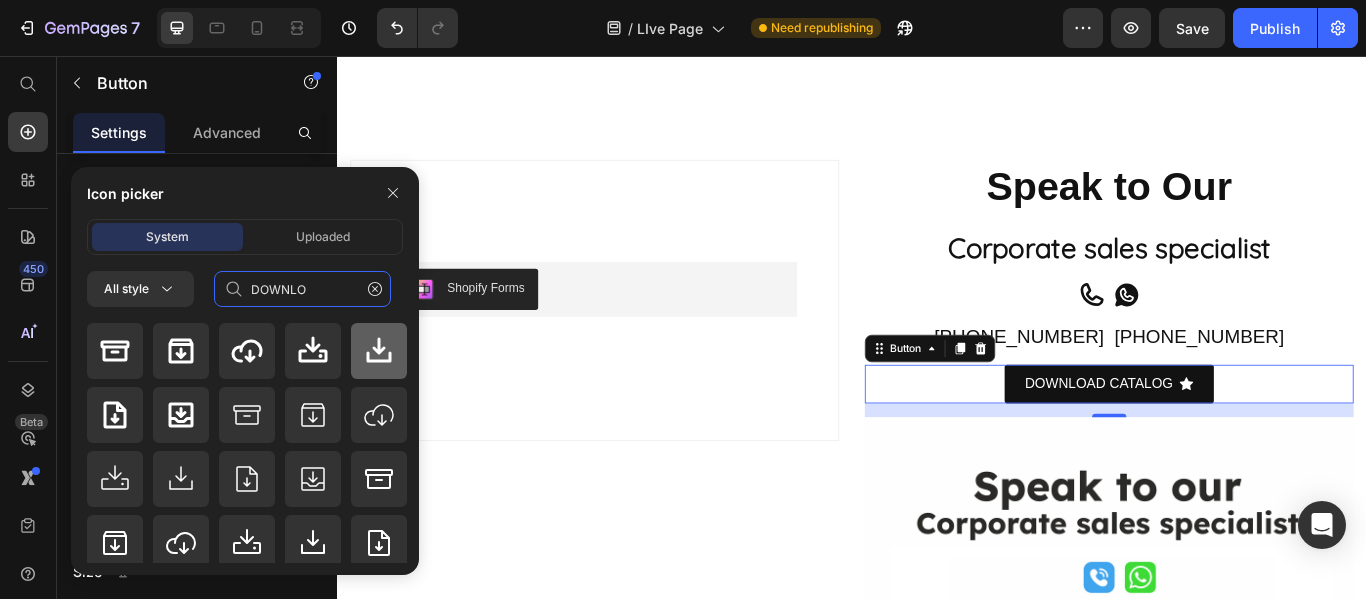 type on "DOWNLO" 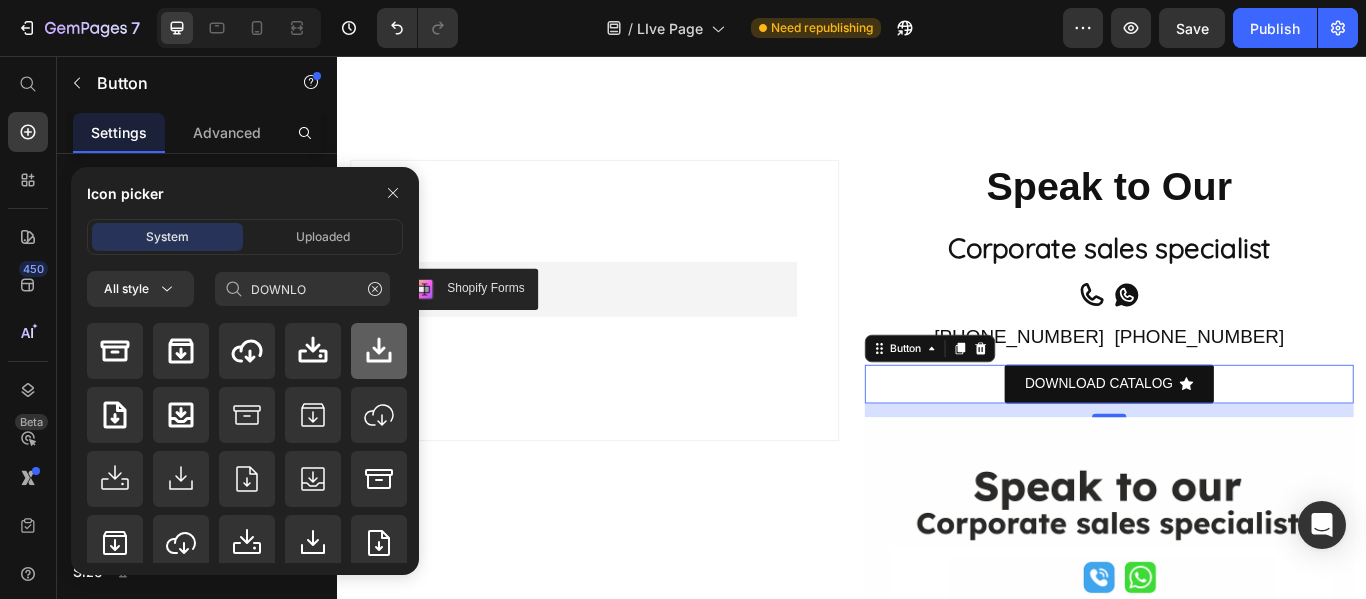 click 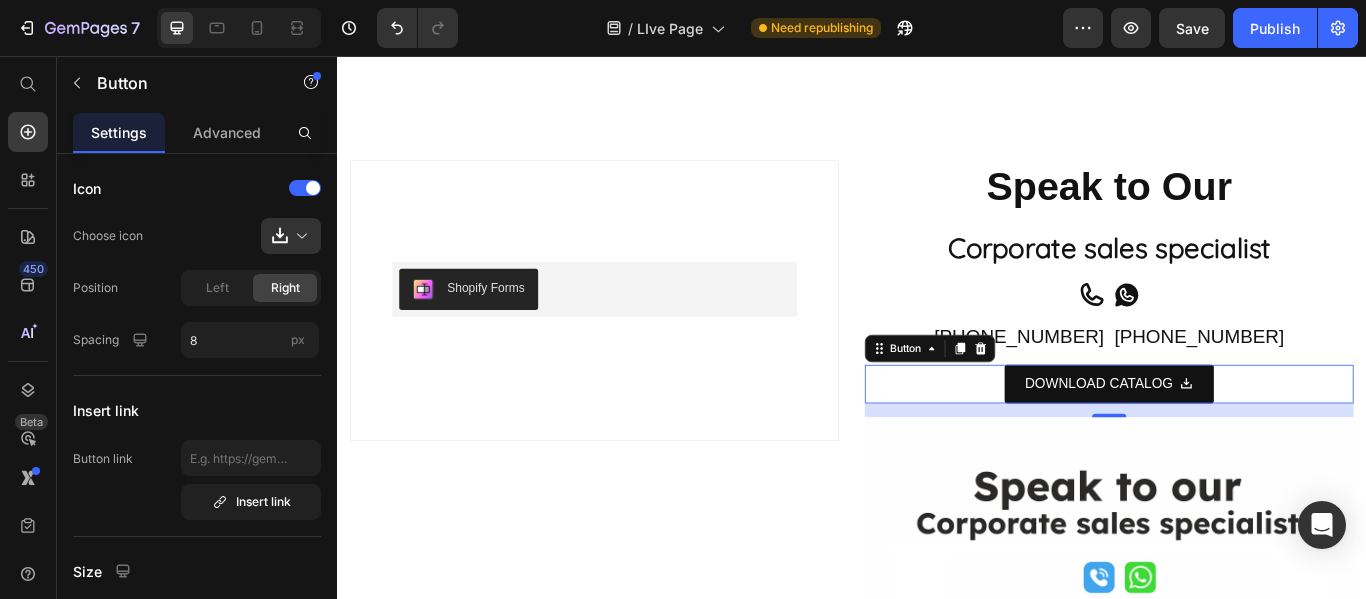 click on "DOWNLOAD CATALOG Button   16" at bounding box center (1237, 438) 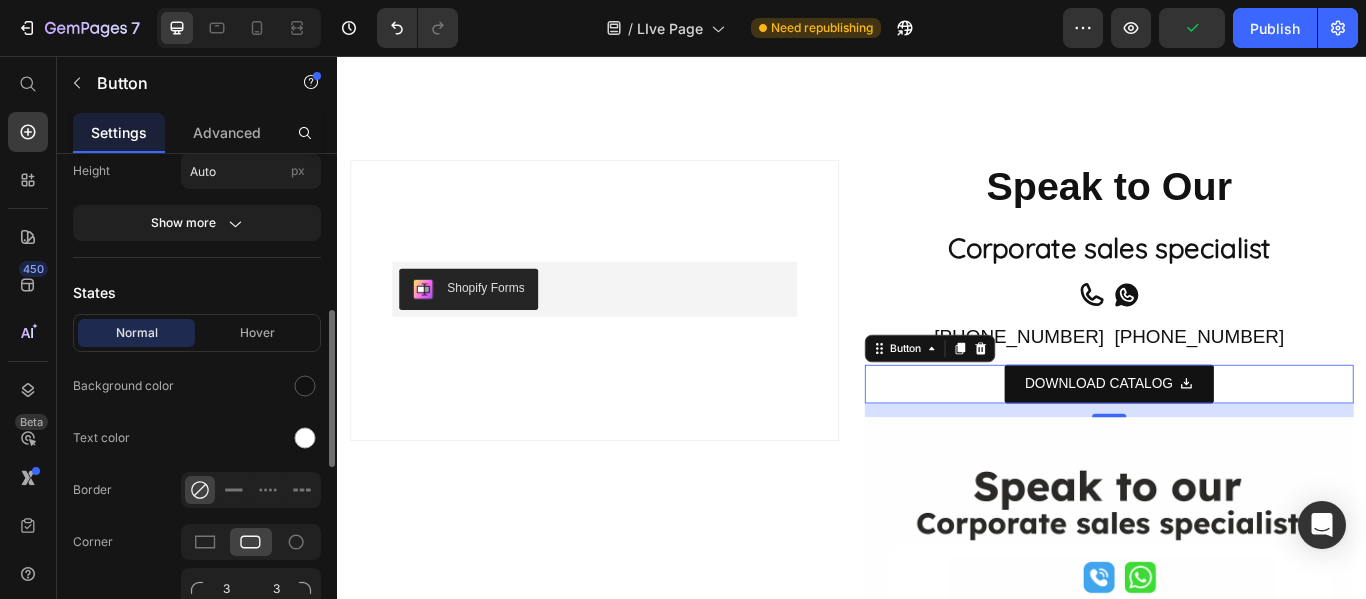 scroll, scrollTop: 600, scrollLeft: 0, axis: vertical 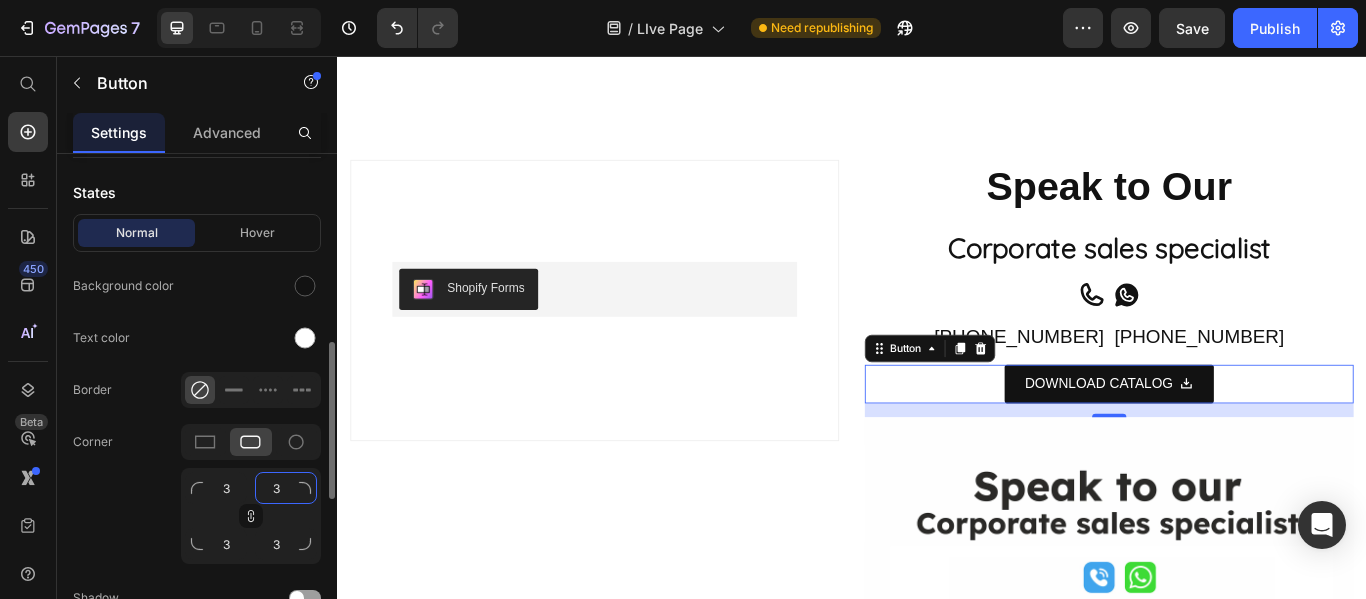 click on "3" 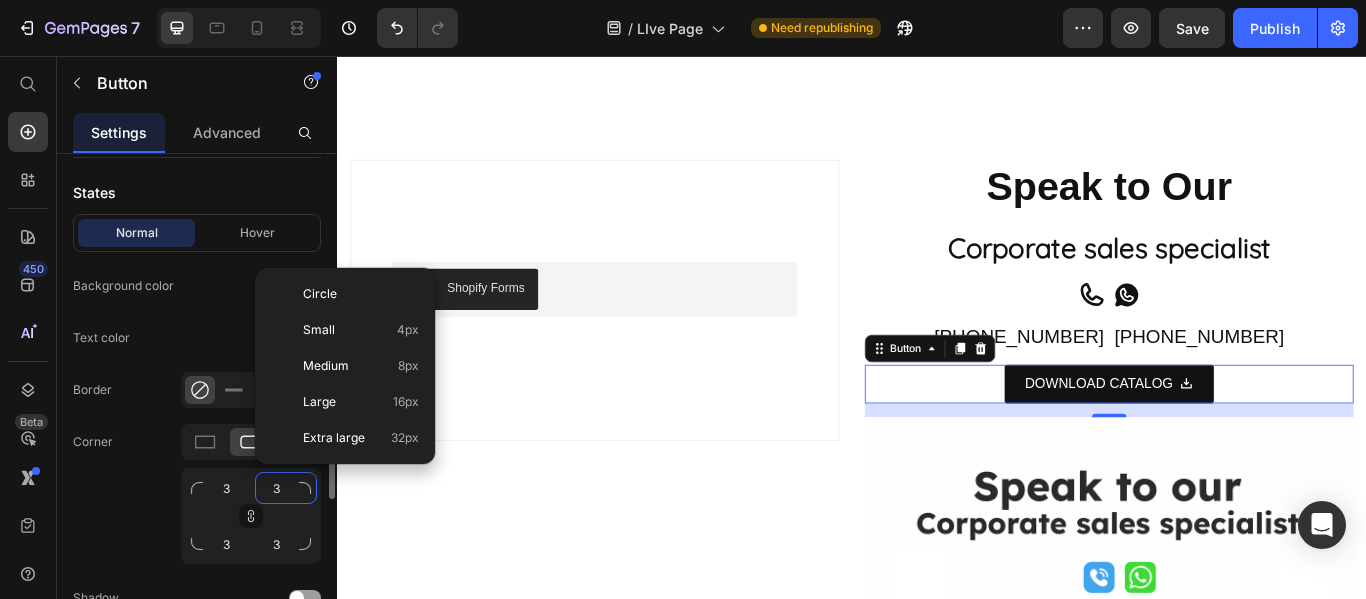 type on "9" 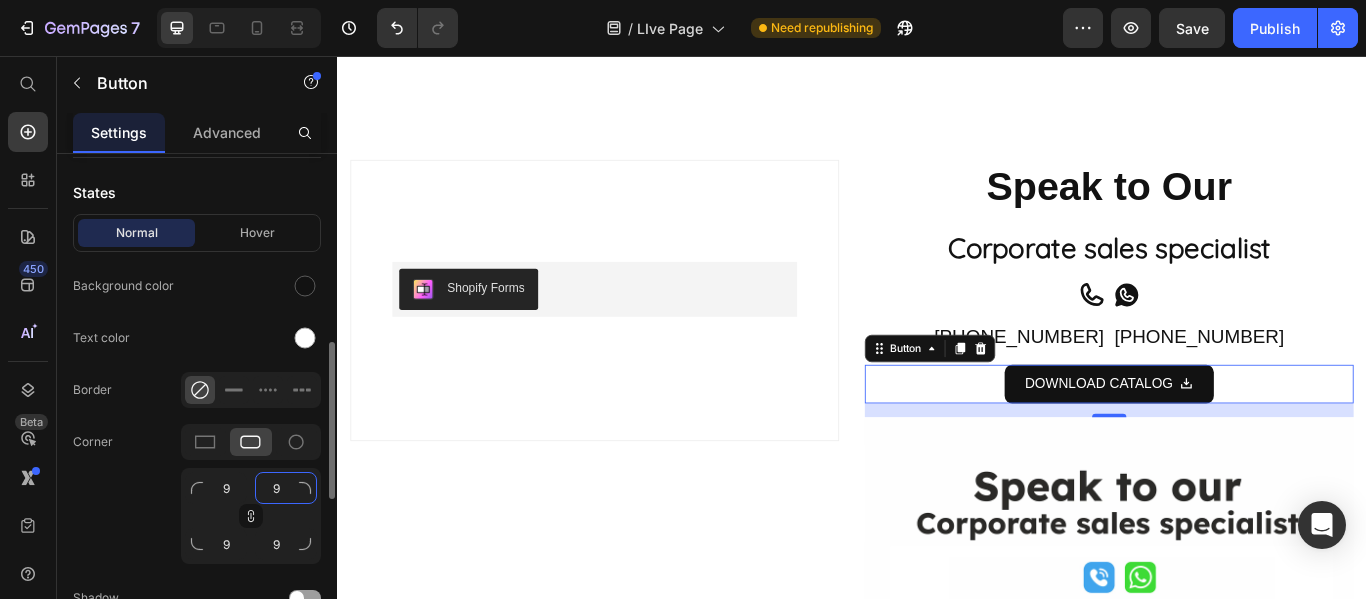 click on "9" 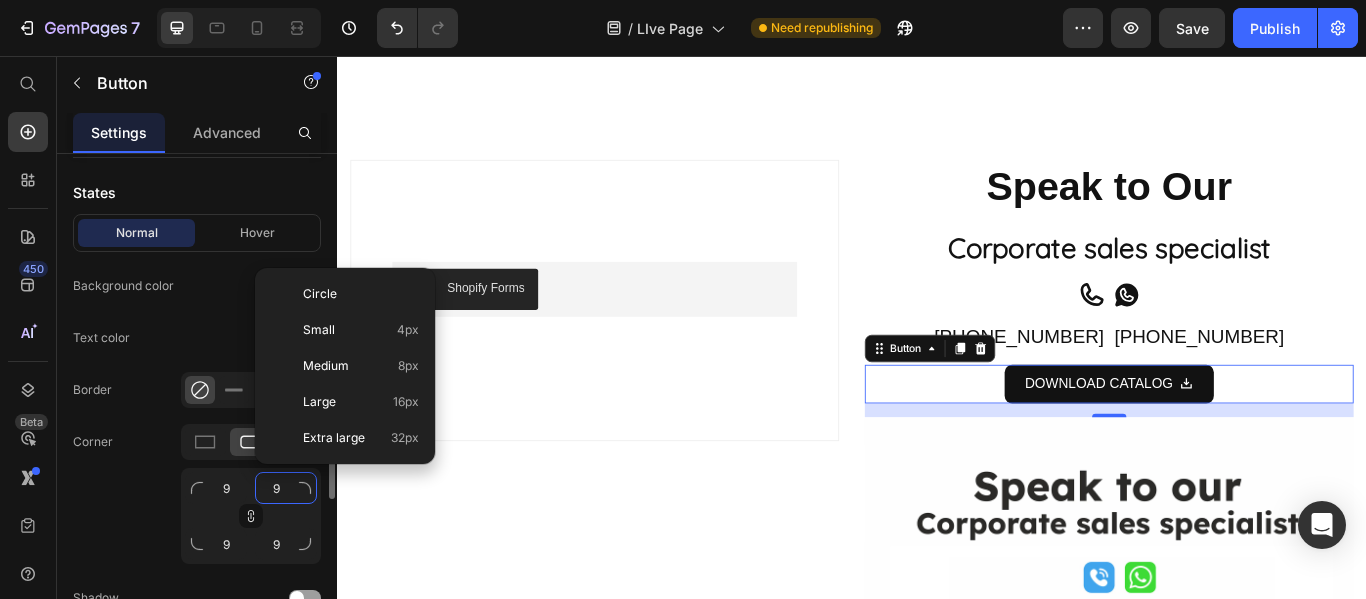 click on "9" 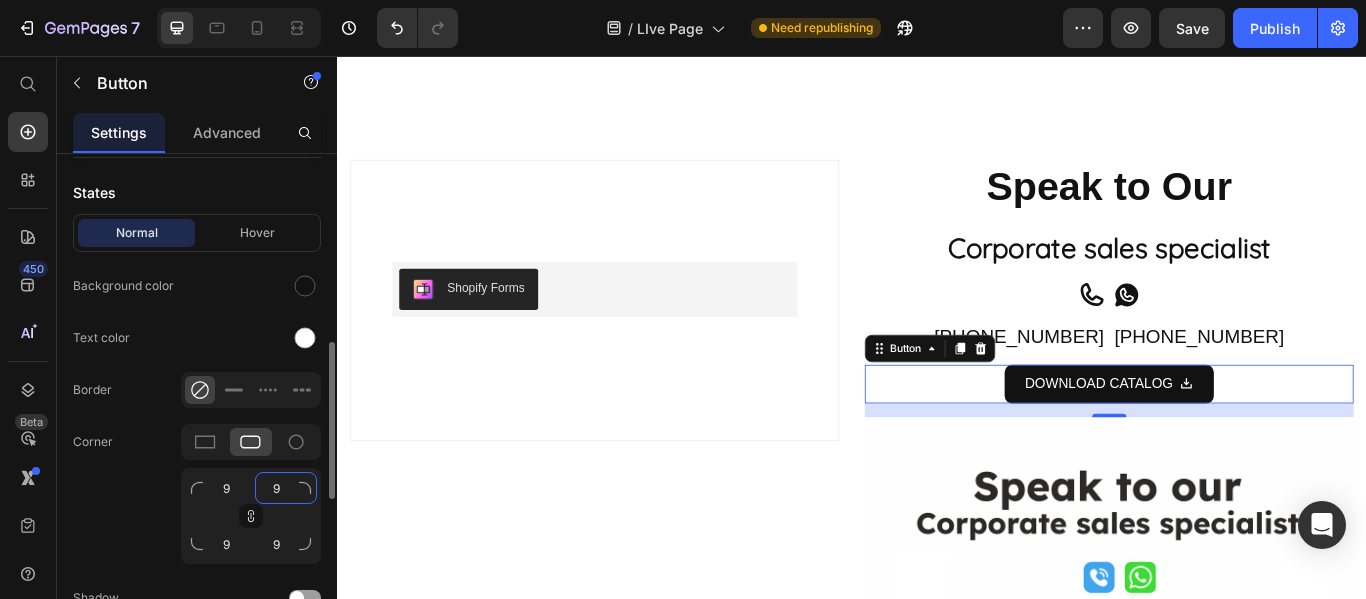 click on "9" 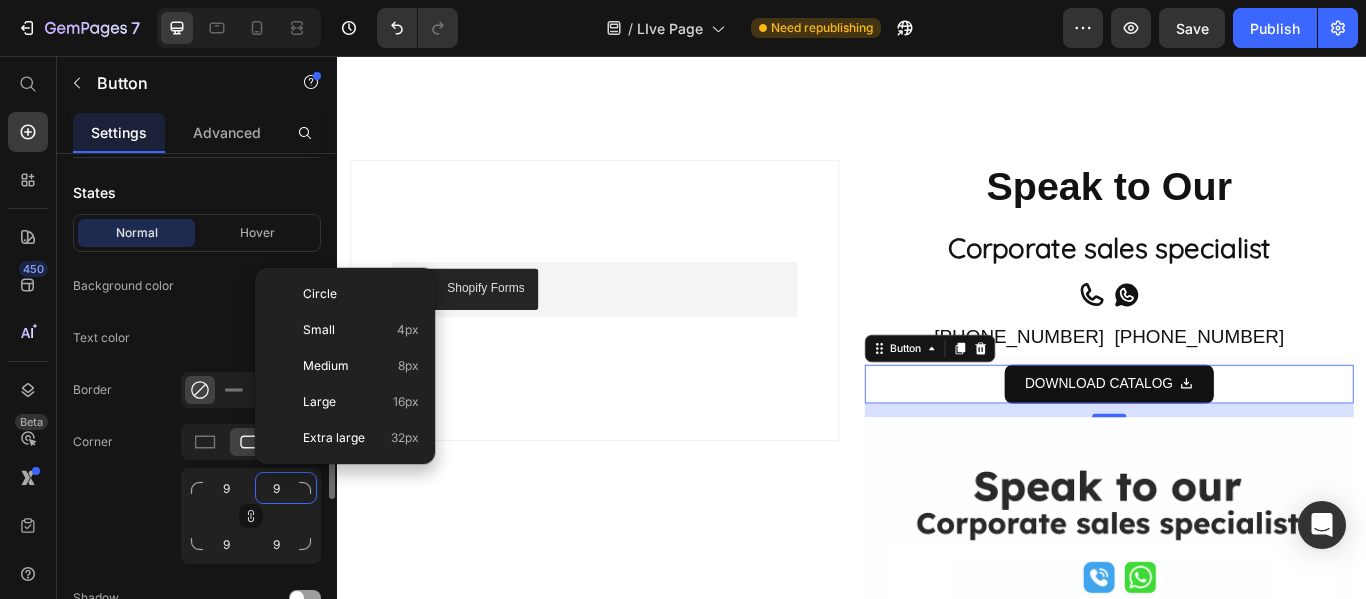 type on "1" 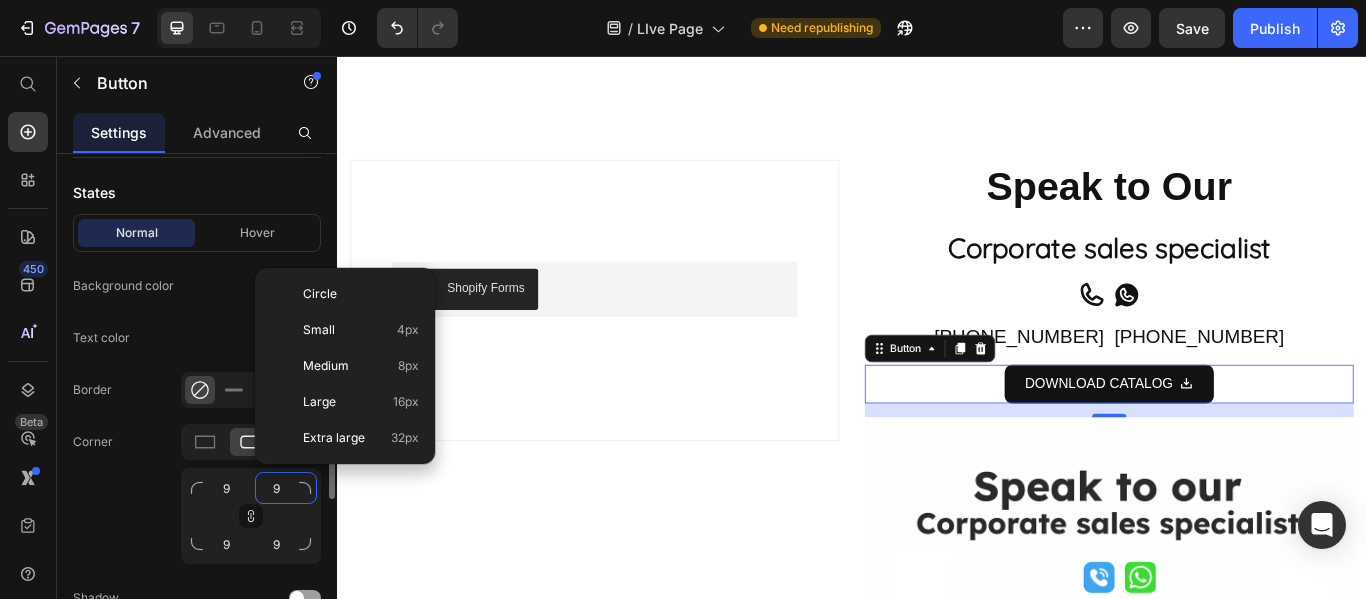 type on "1" 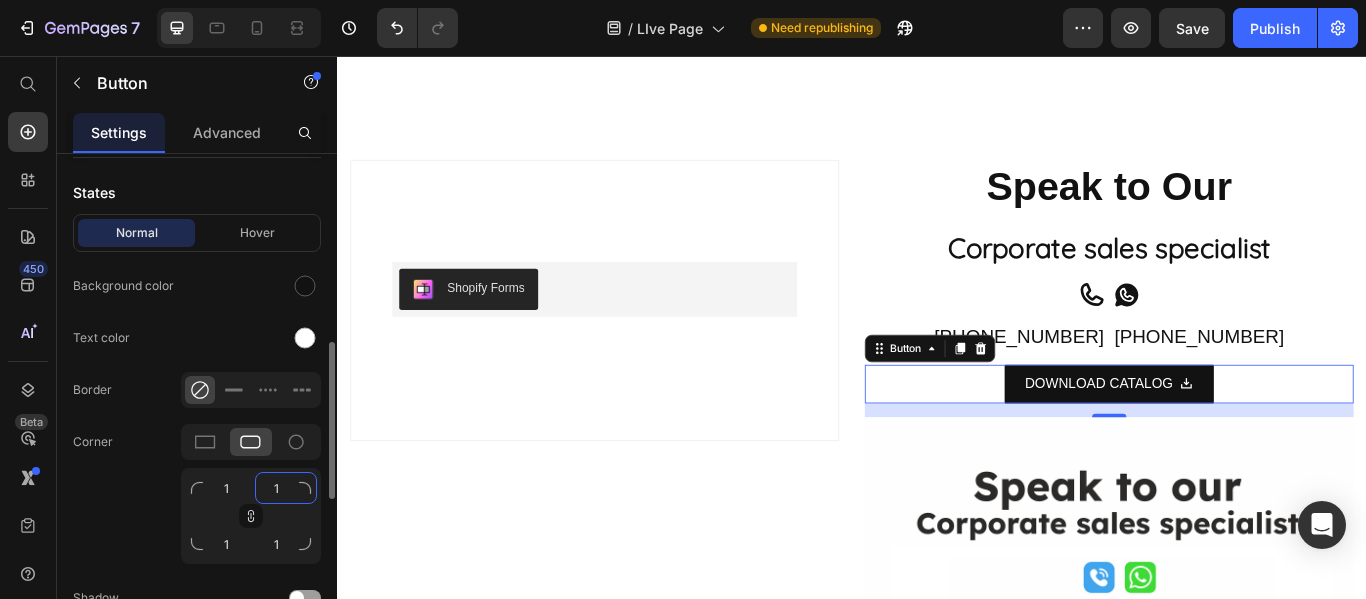 type on "12" 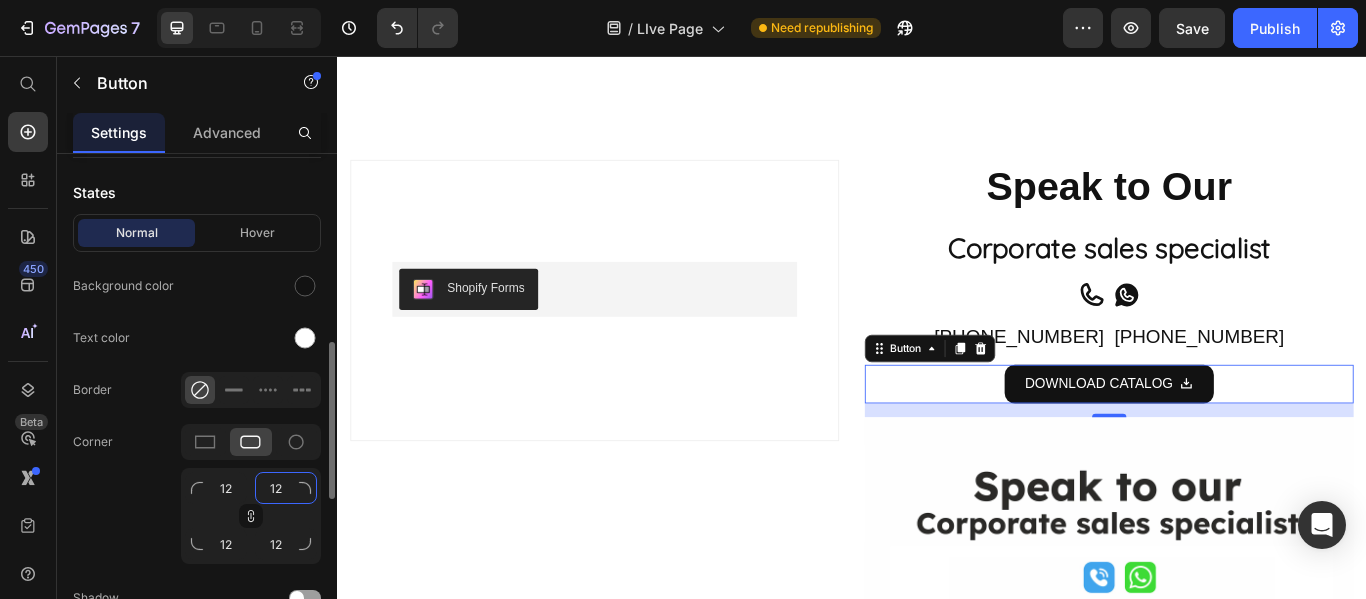 type on "12" 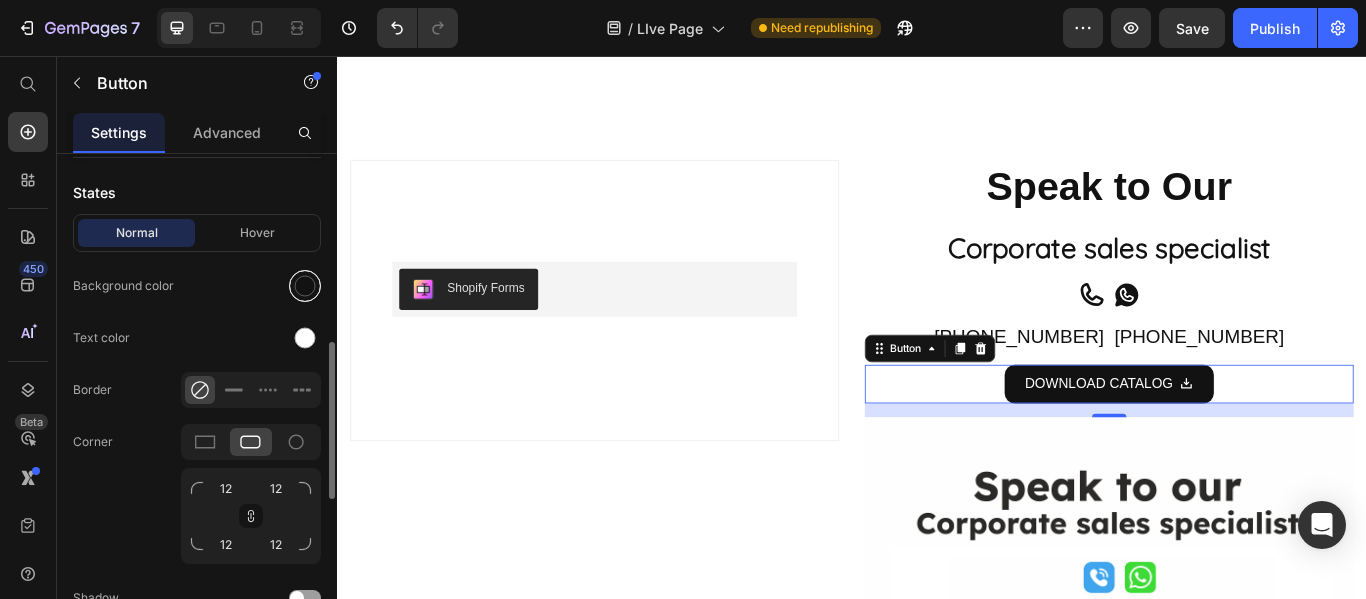 click at bounding box center (305, 286) 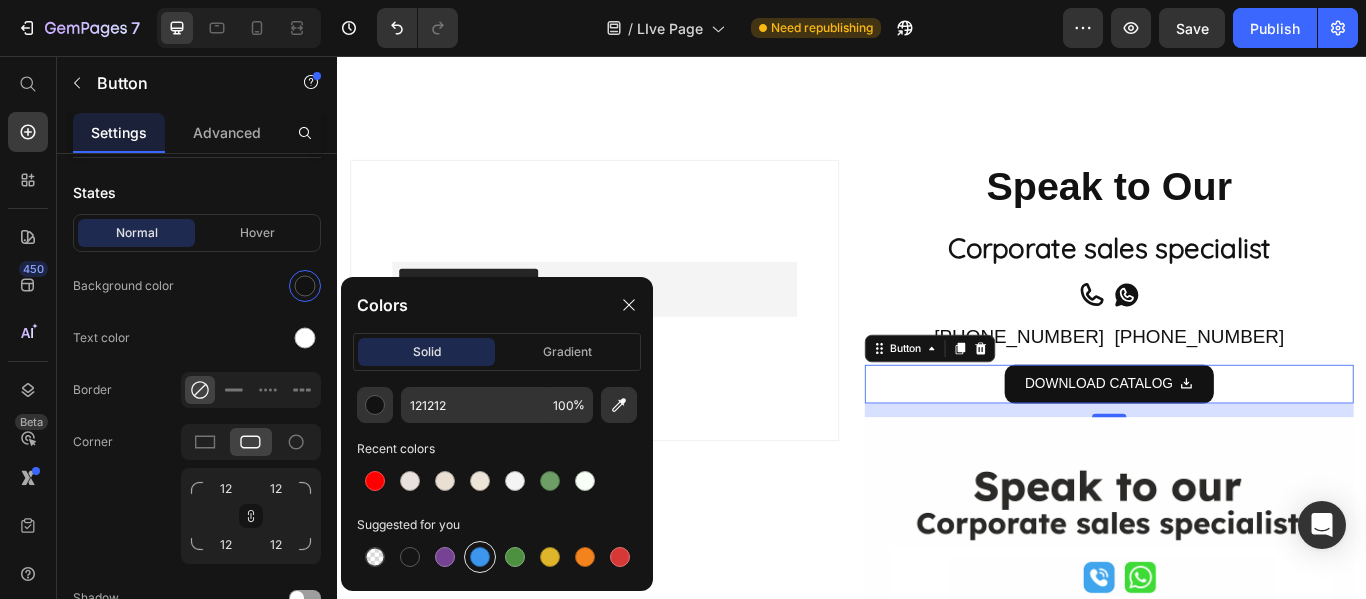 click at bounding box center (480, 557) 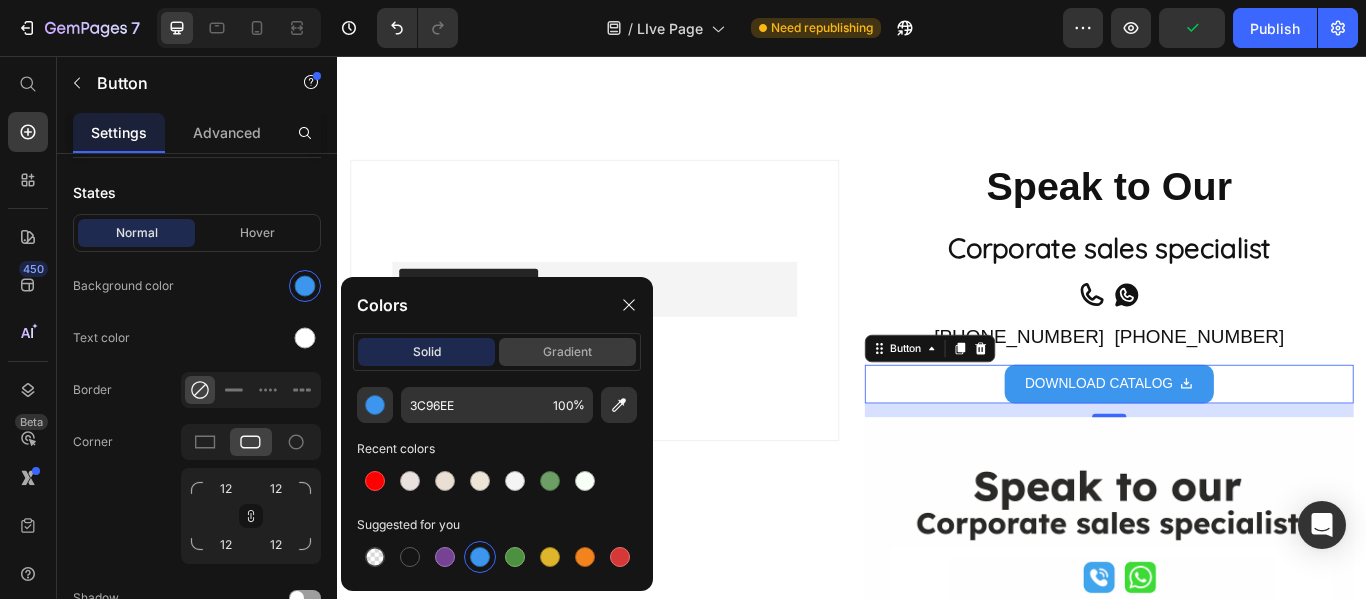 click on "gradient" 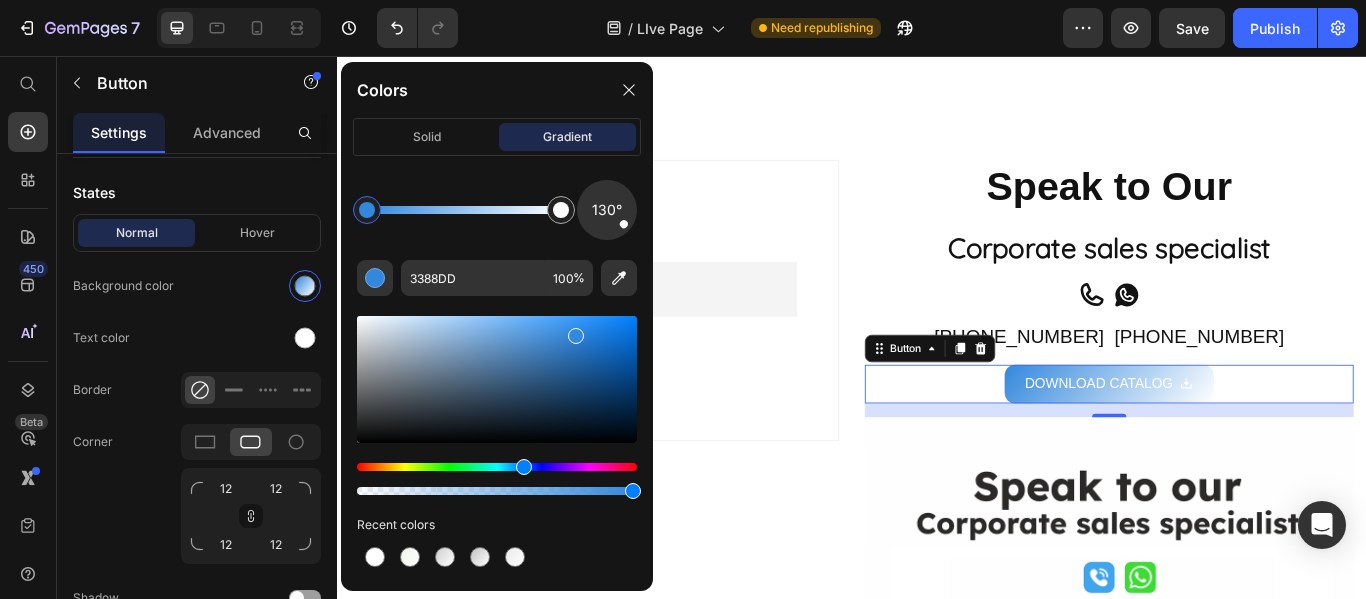 drag, startPoint x: 573, startPoint y: 351, endPoint x: 573, endPoint y: 332, distance: 19 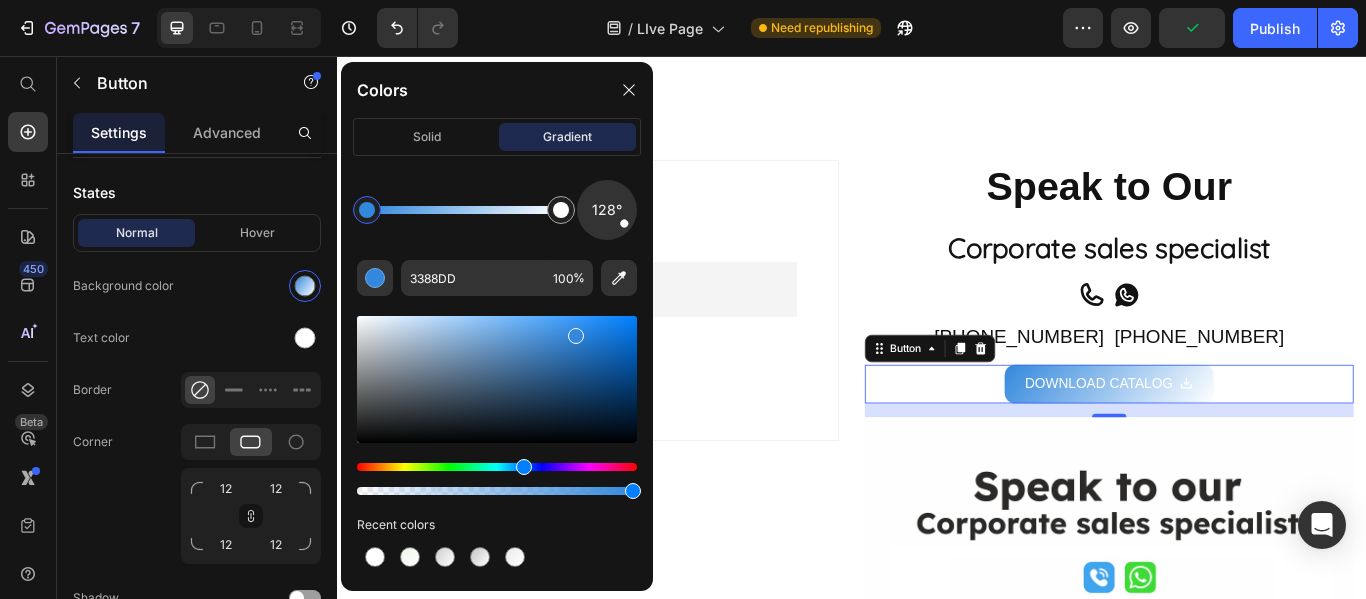 drag, startPoint x: 622, startPoint y: 225, endPoint x: 633, endPoint y: 230, distance: 12.083046 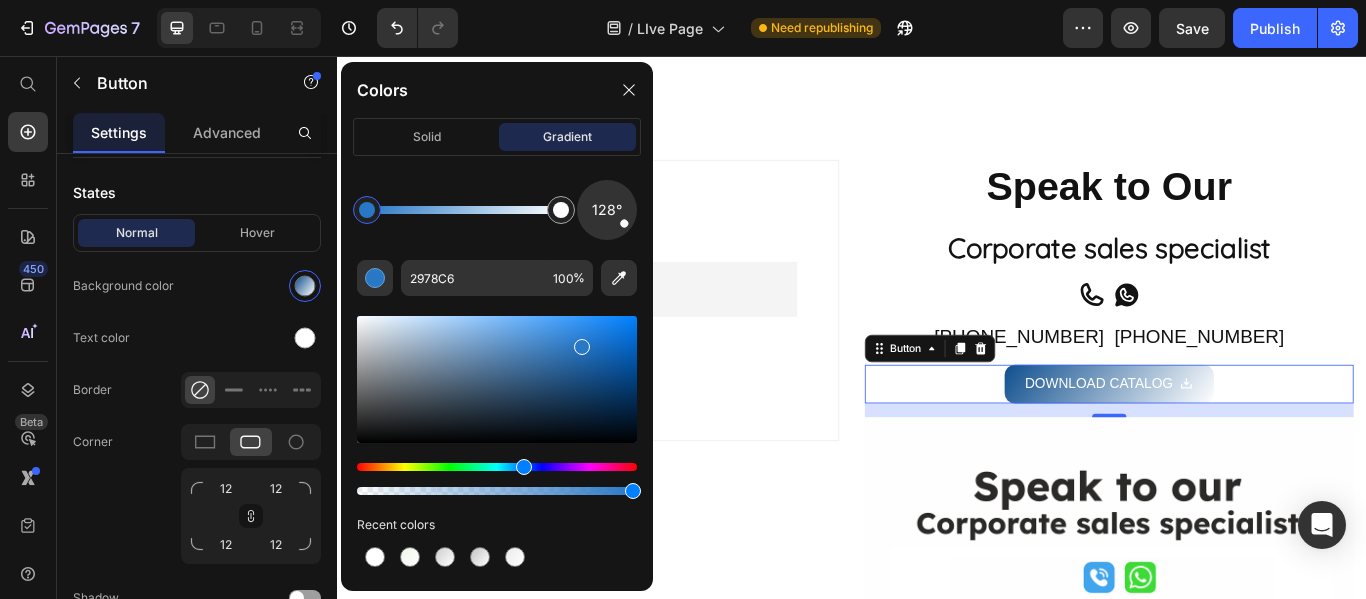 click at bounding box center [582, 347] 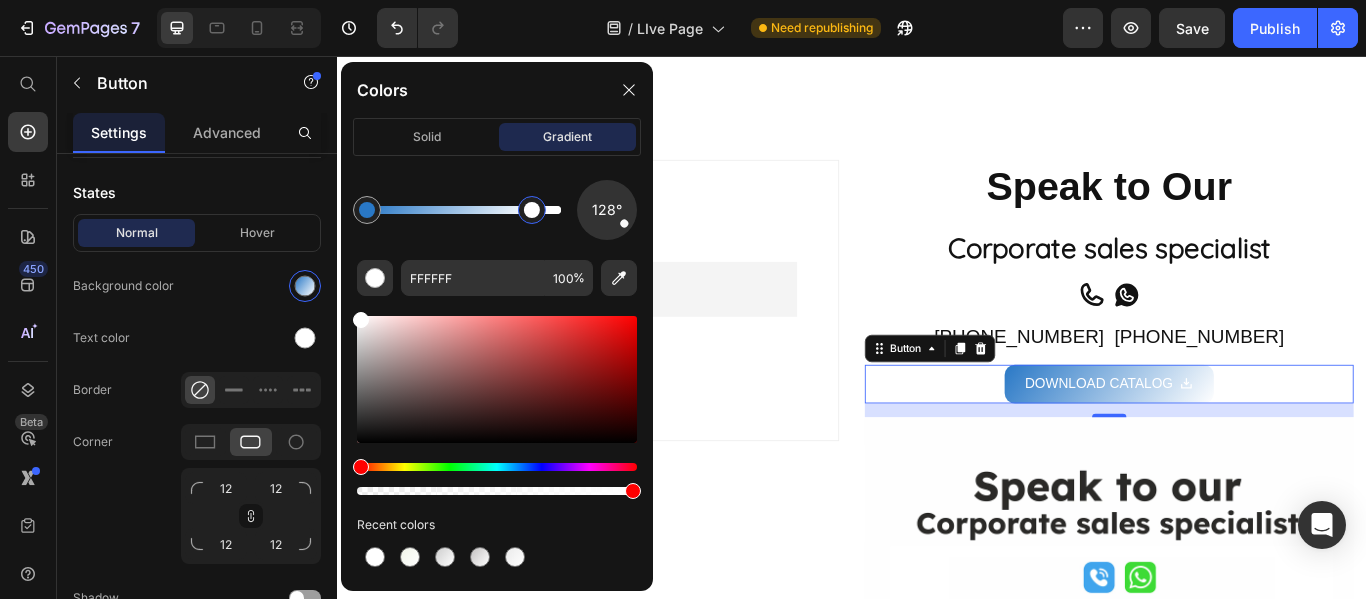 drag, startPoint x: 565, startPoint y: 214, endPoint x: 533, endPoint y: 212, distance: 32.06244 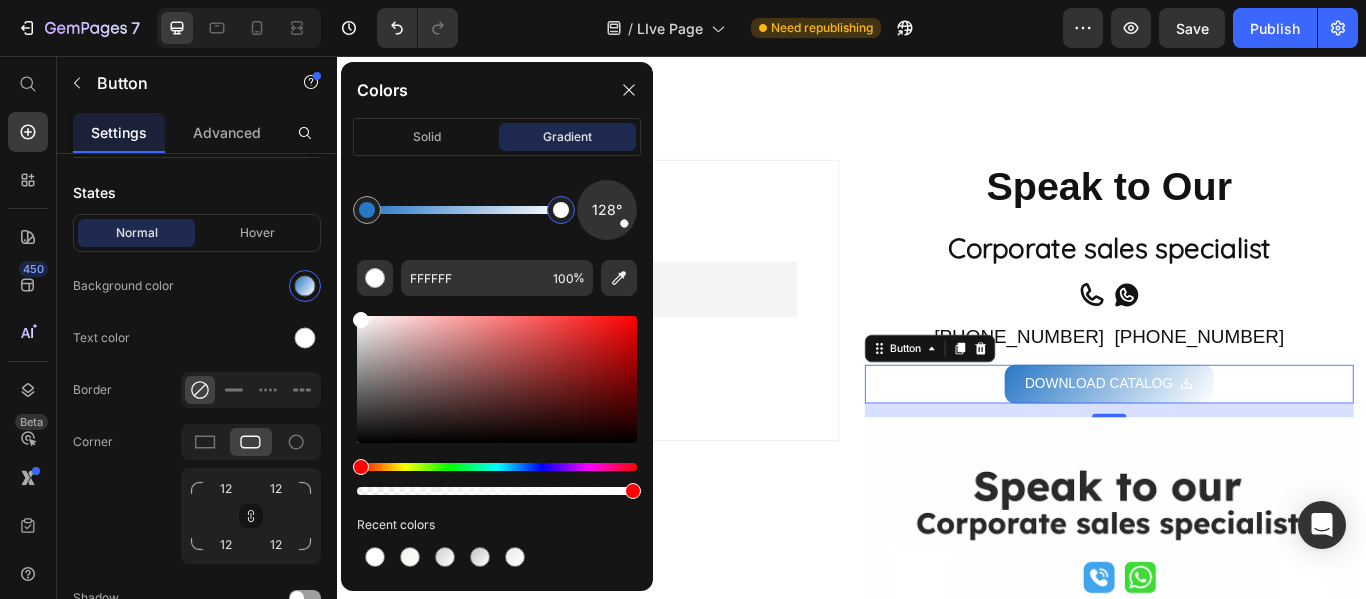 drag, startPoint x: 533, startPoint y: 210, endPoint x: 567, endPoint y: 224, distance: 36.769554 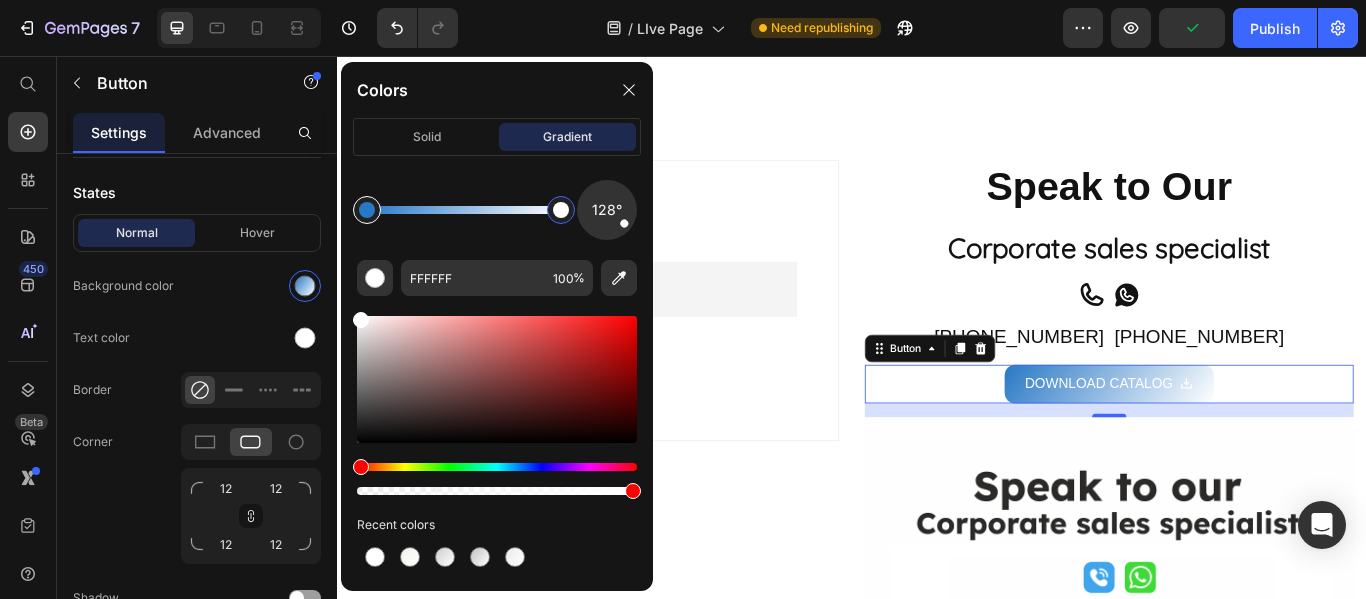type on "2978C6" 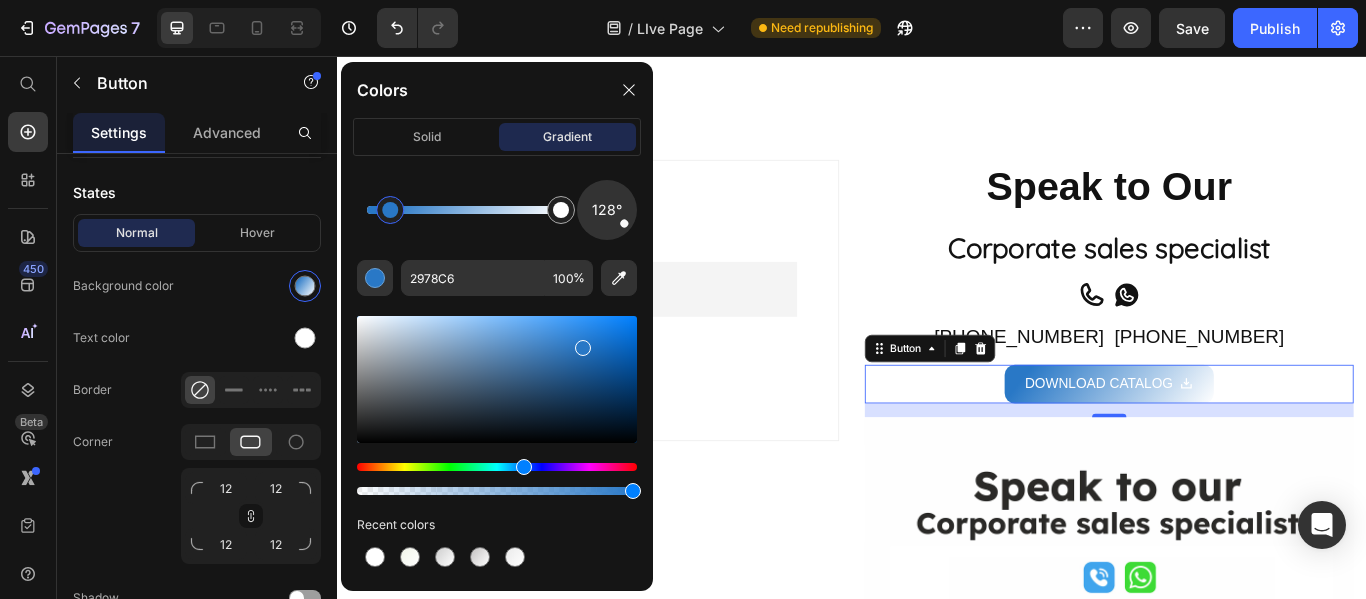 drag, startPoint x: 370, startPoint y: 213, endPoint x: 392, endPoint y: 206, distance: 23.086792 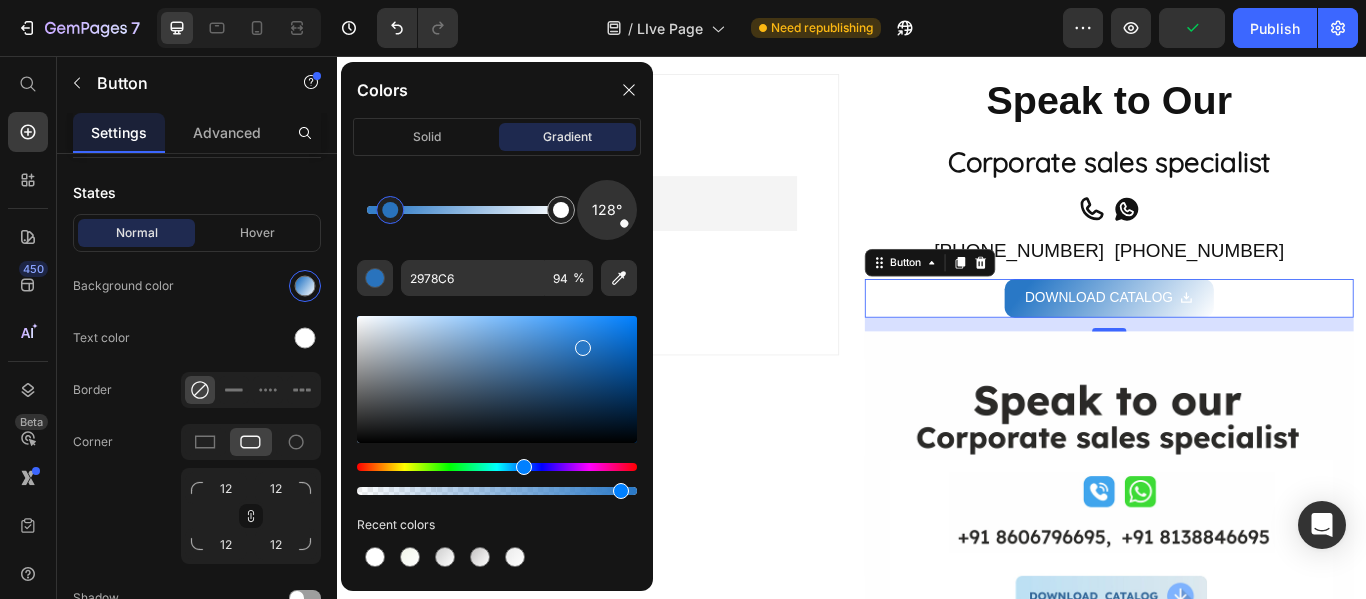drag, startPoint x: 633, startPoint y: 488, endPoint x: 618, endPoint y: 487, distance: 15.033297 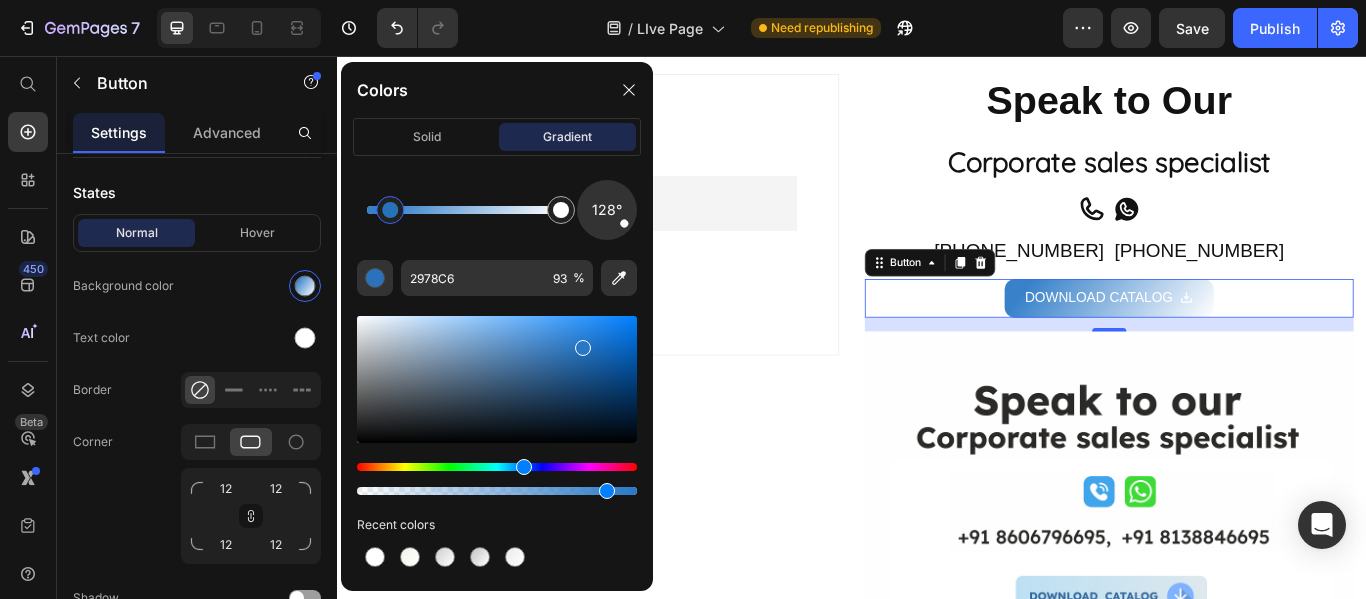 drag, startPoint x: 618, startPoint y: 486, endPoint x: 604, endPoint y: 482, distance: 14.56022 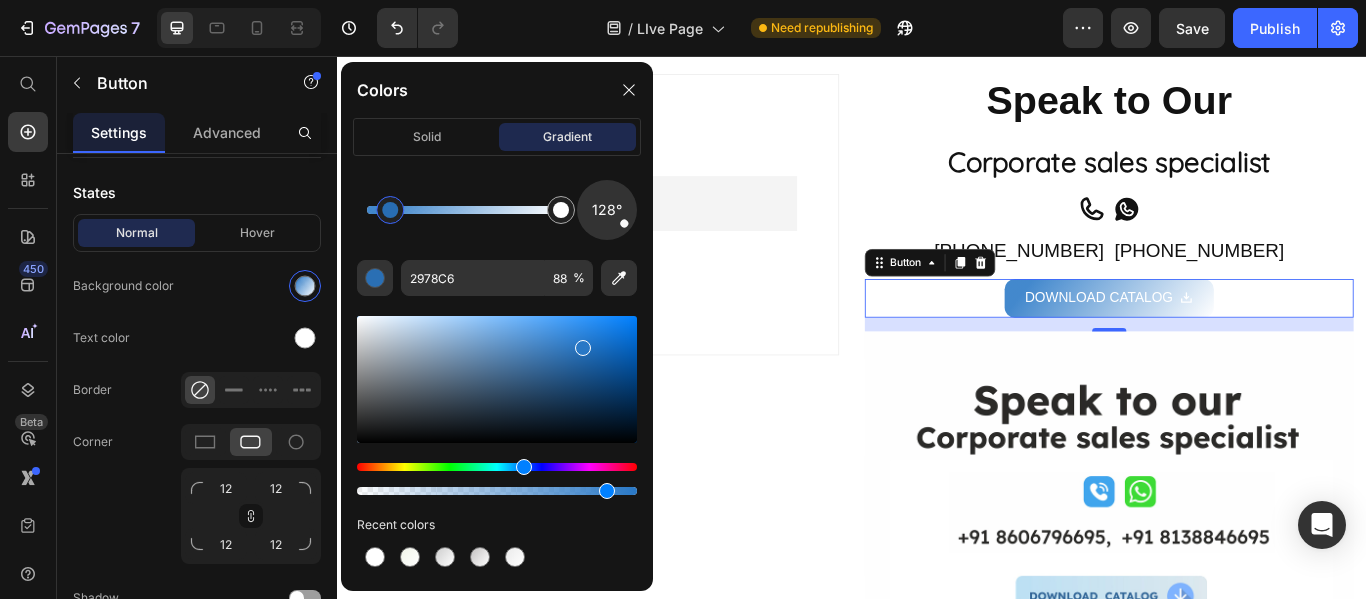 drag, startPoint x: 604, startPoint y: 482, endPoint x: 631, endPoint y: 484, distance: 27.073973 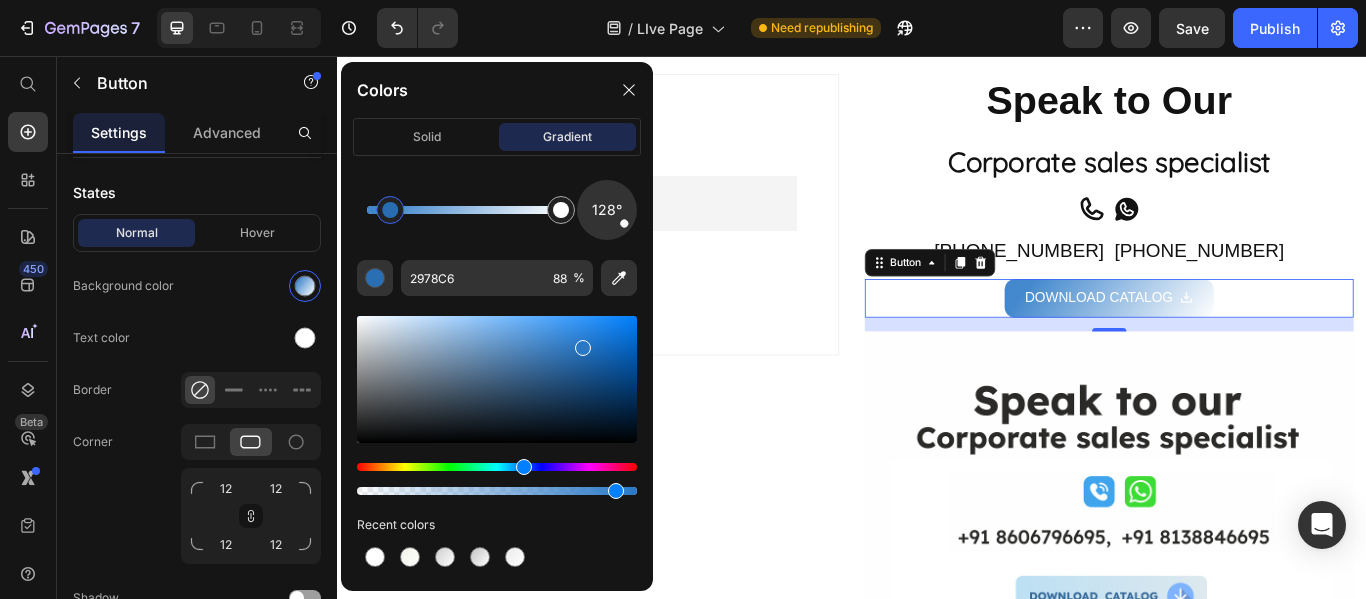 click at bounding box center (616, 491) 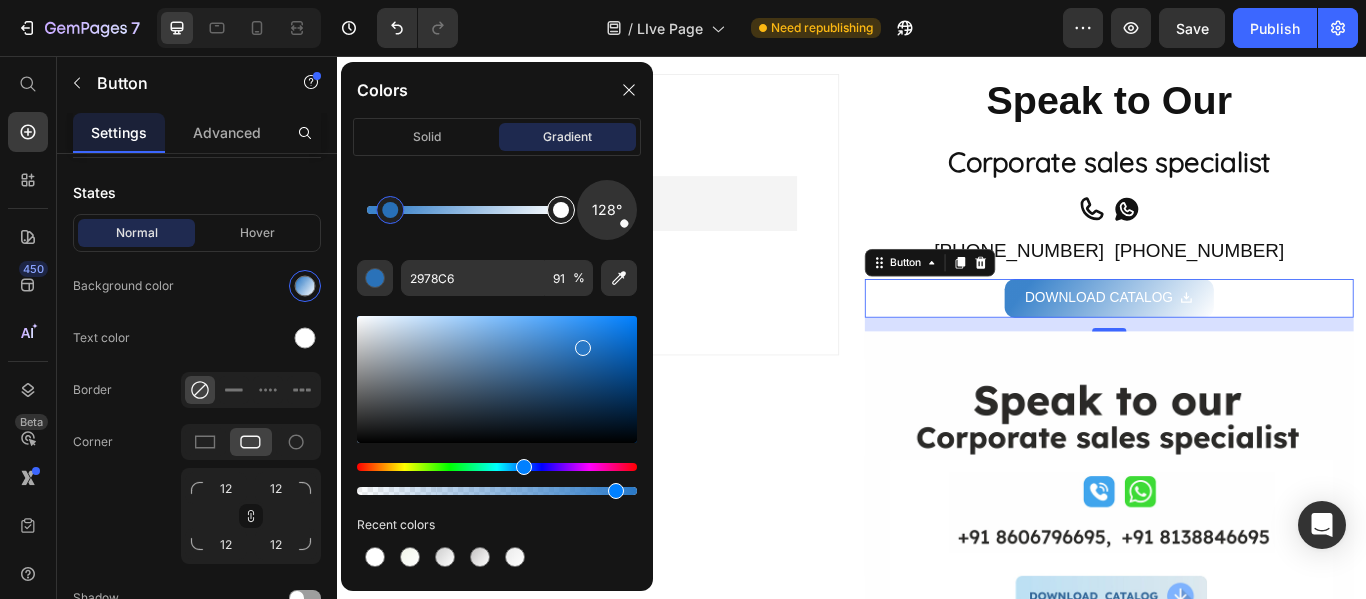 type on "FFFFFF" 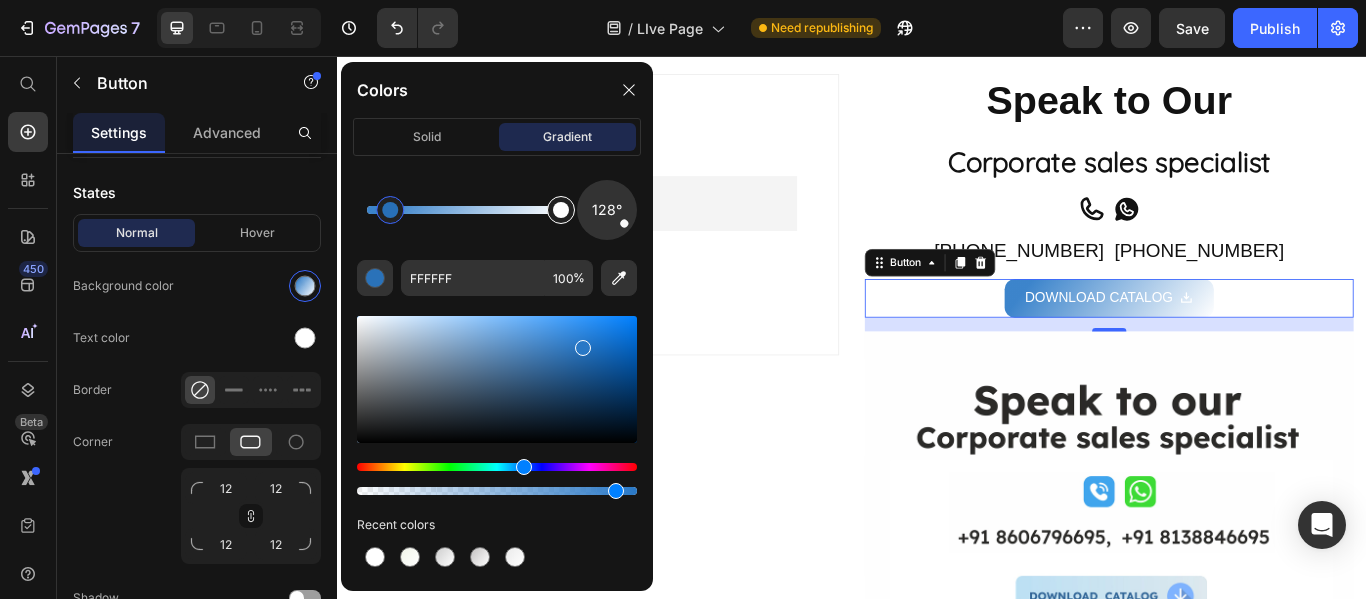 click at bounding box center (561, 210) 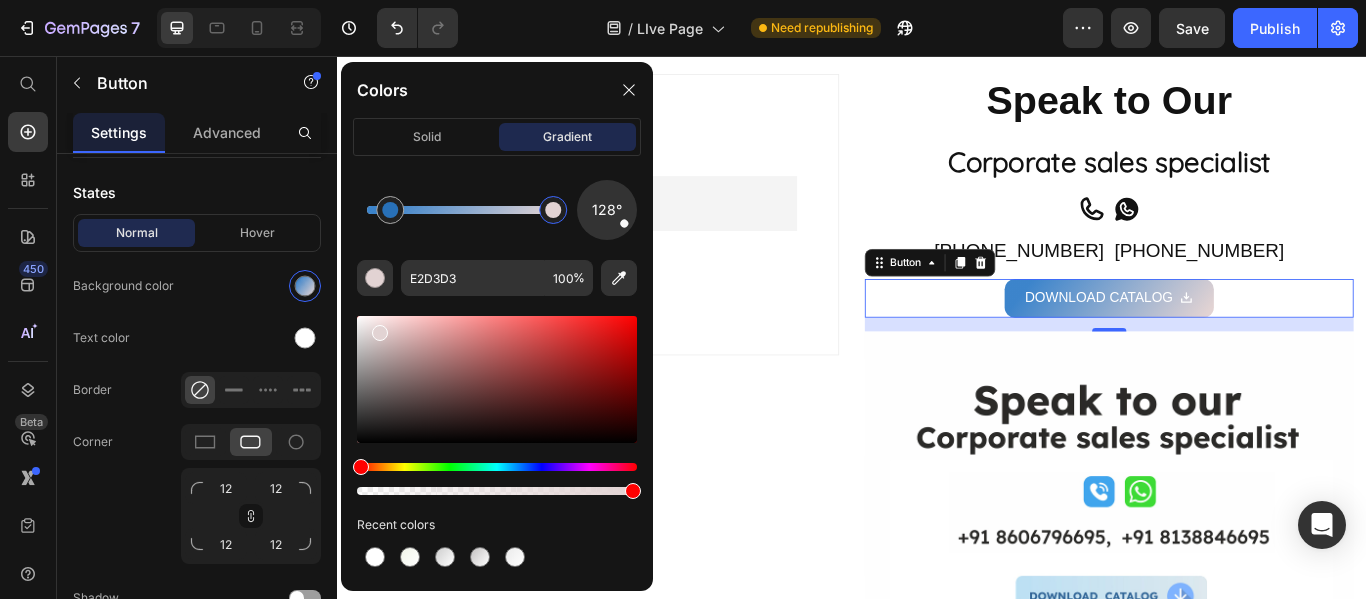 click at bounding box center (497, 379) 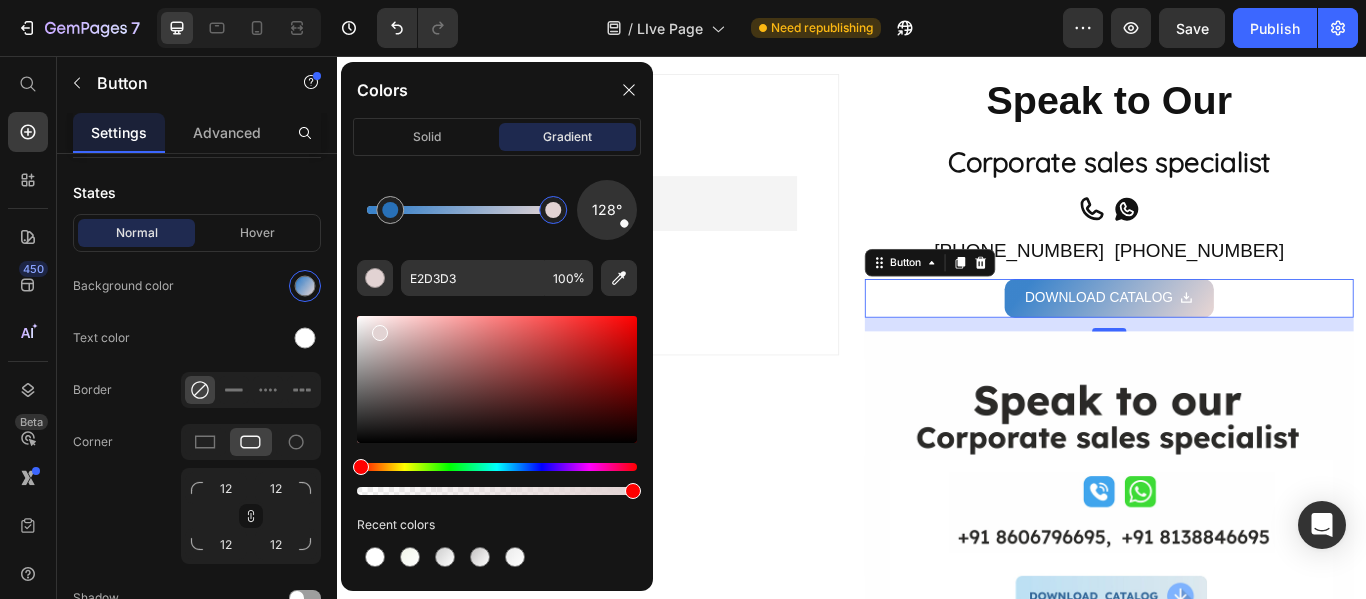 click at bounding box center [497, 405] 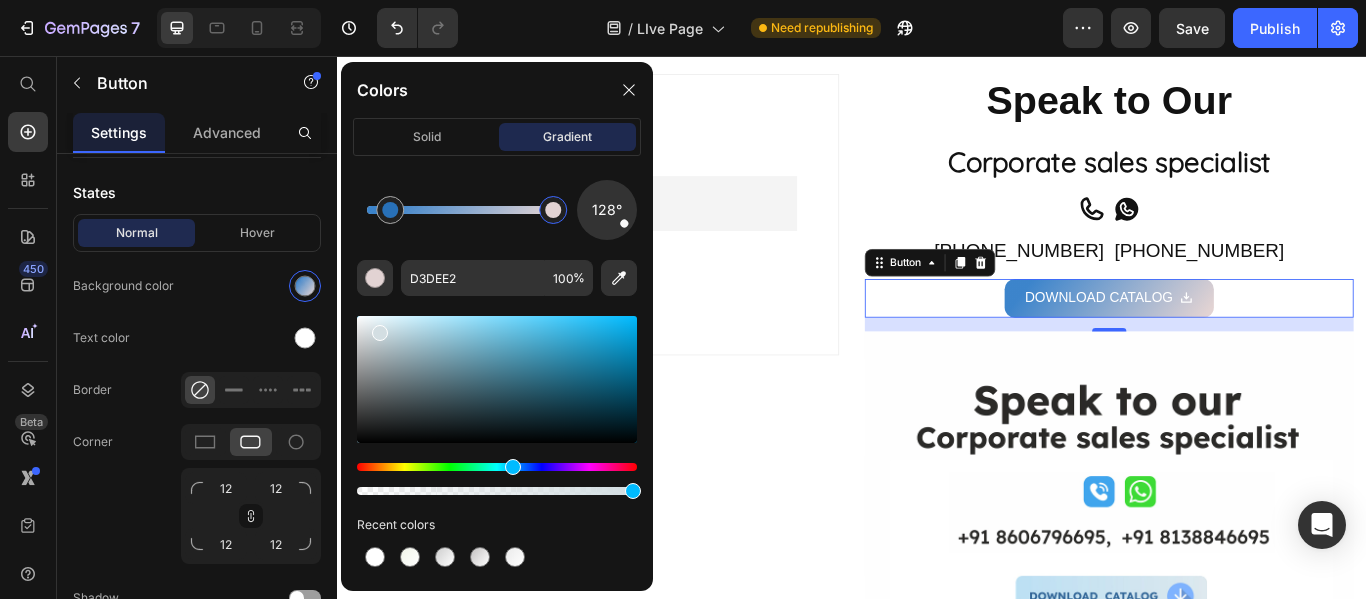click at bounding box center (497, 467) 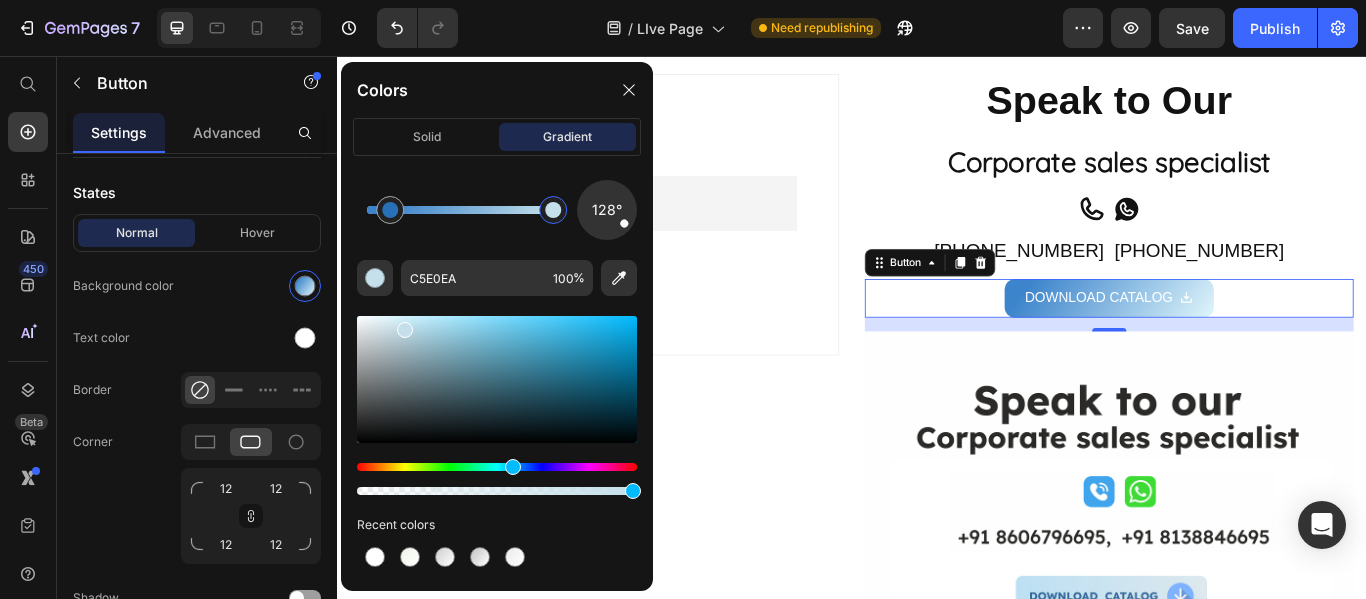 drag, startPoint x: 415, startPoint y: 330, endPoint x: 402, endPoint y: 325, distance: 13.928389 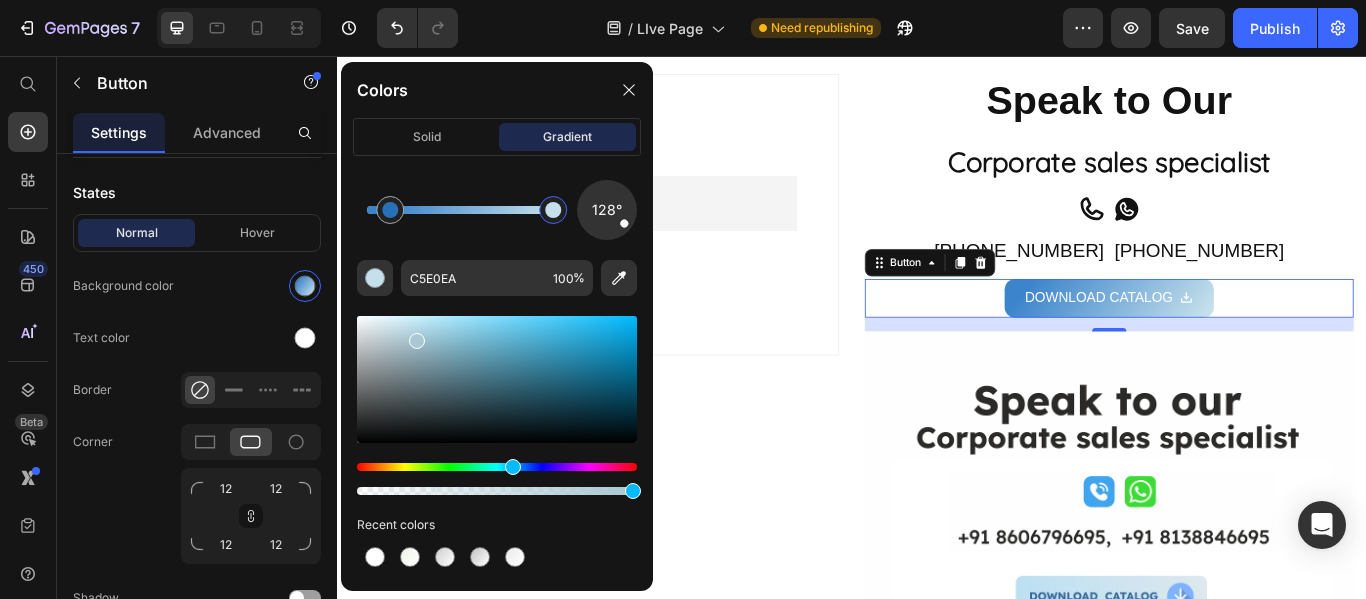 type on "A9C8D3" 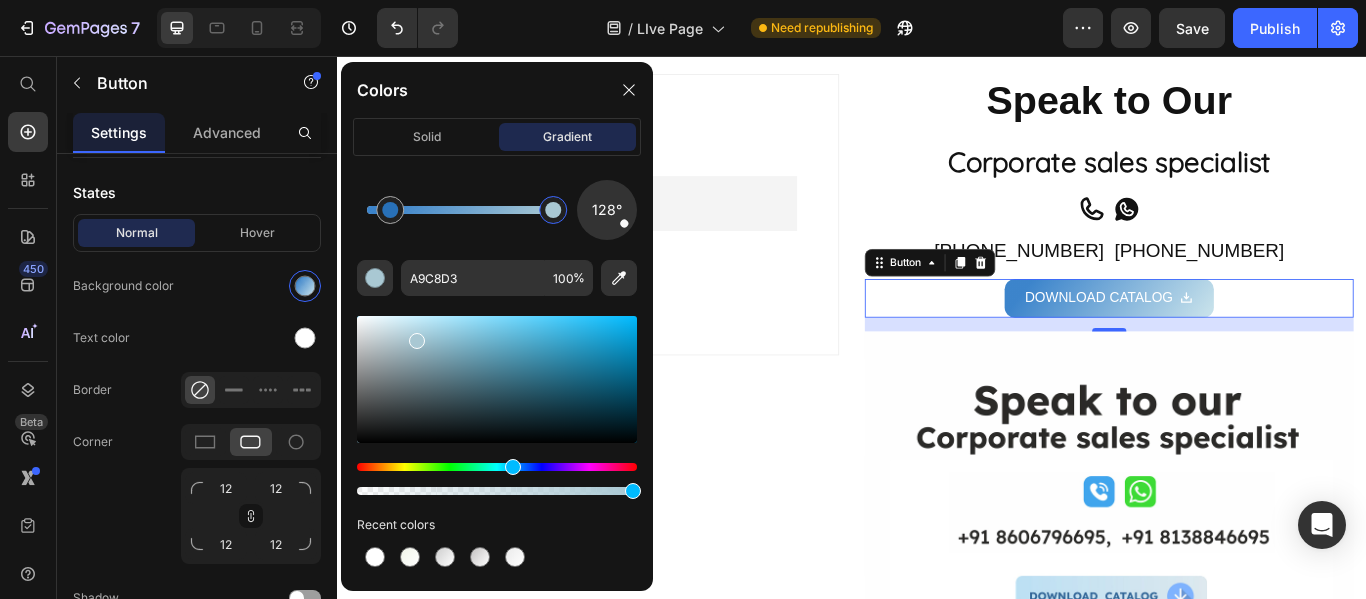 drag, startPoint x: 402, startPoint y: 326, endPoint x: 414, endPoint y: 337, distance: 16.27882 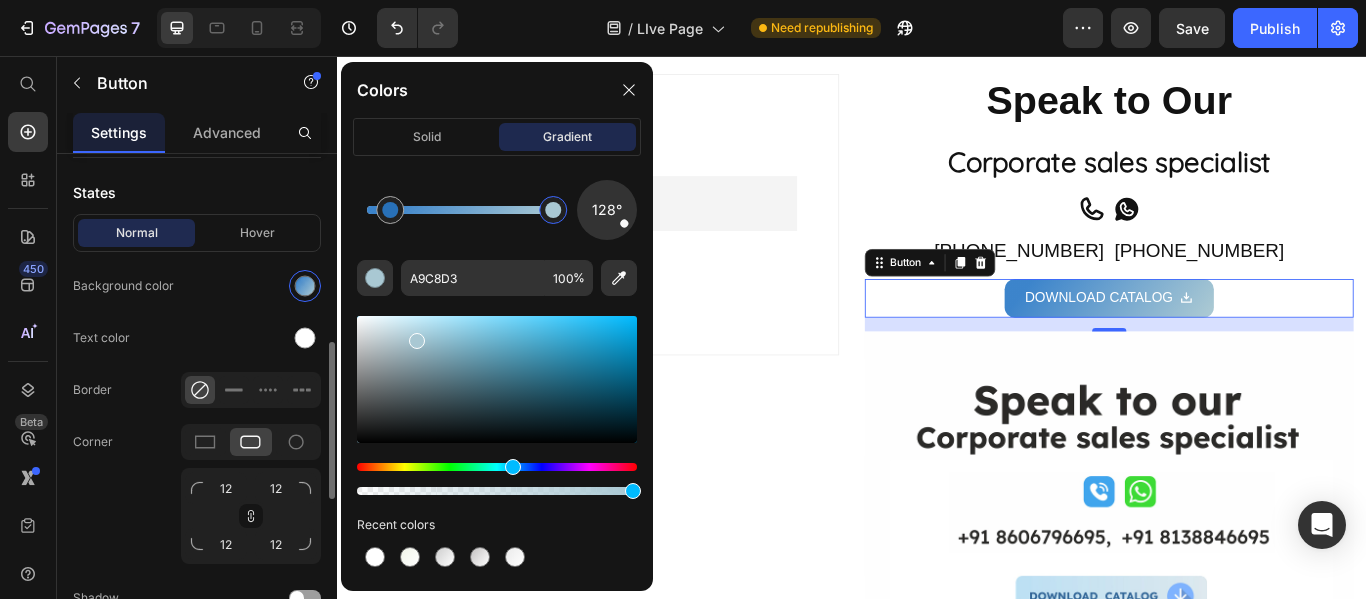 click on "States" at bounding box center [197, 192] 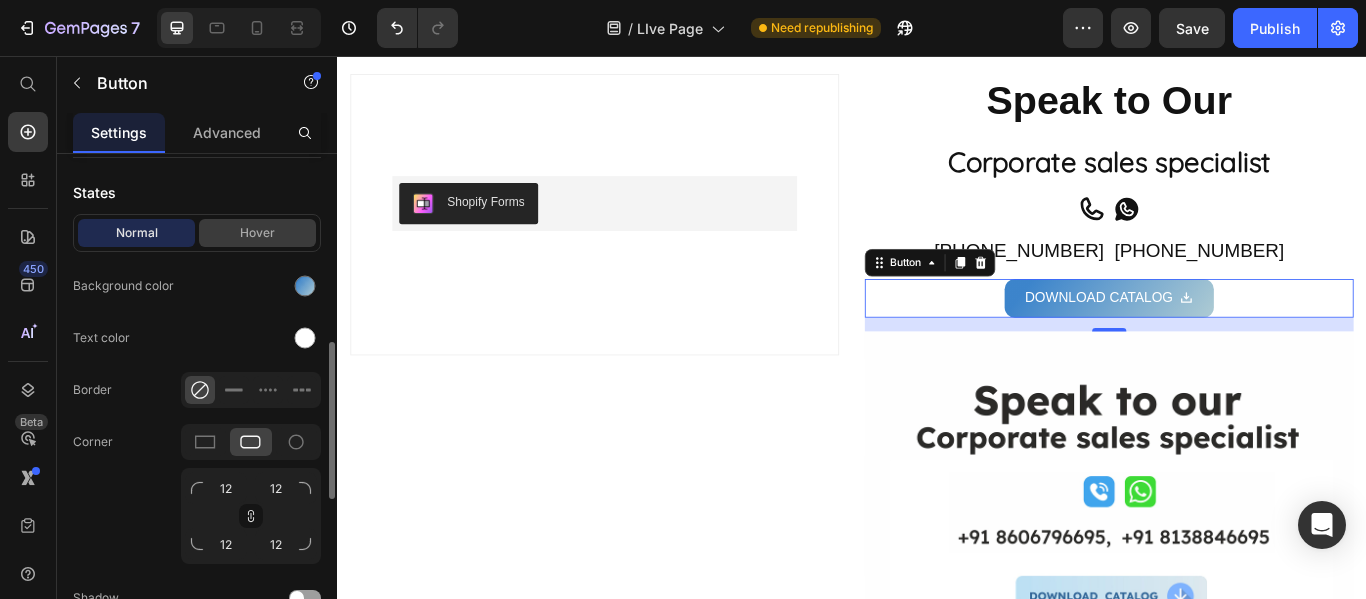 click on "Hover" at bounding box center [257, 233] 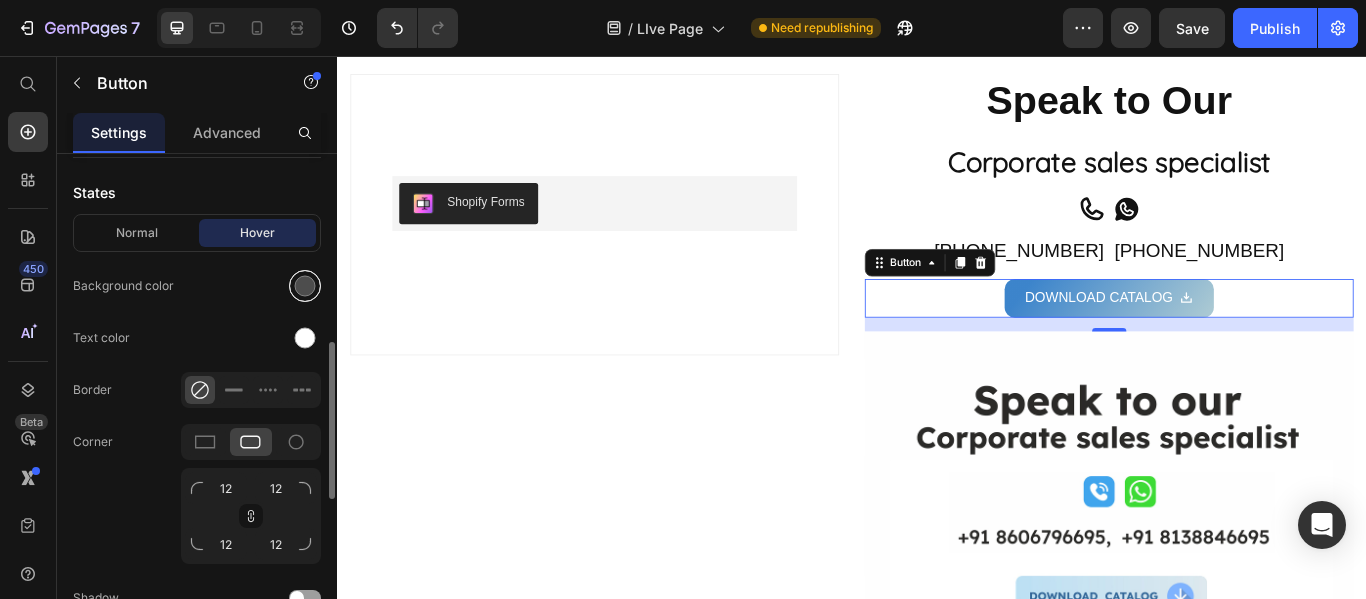 click at bounding box center [305, 286] 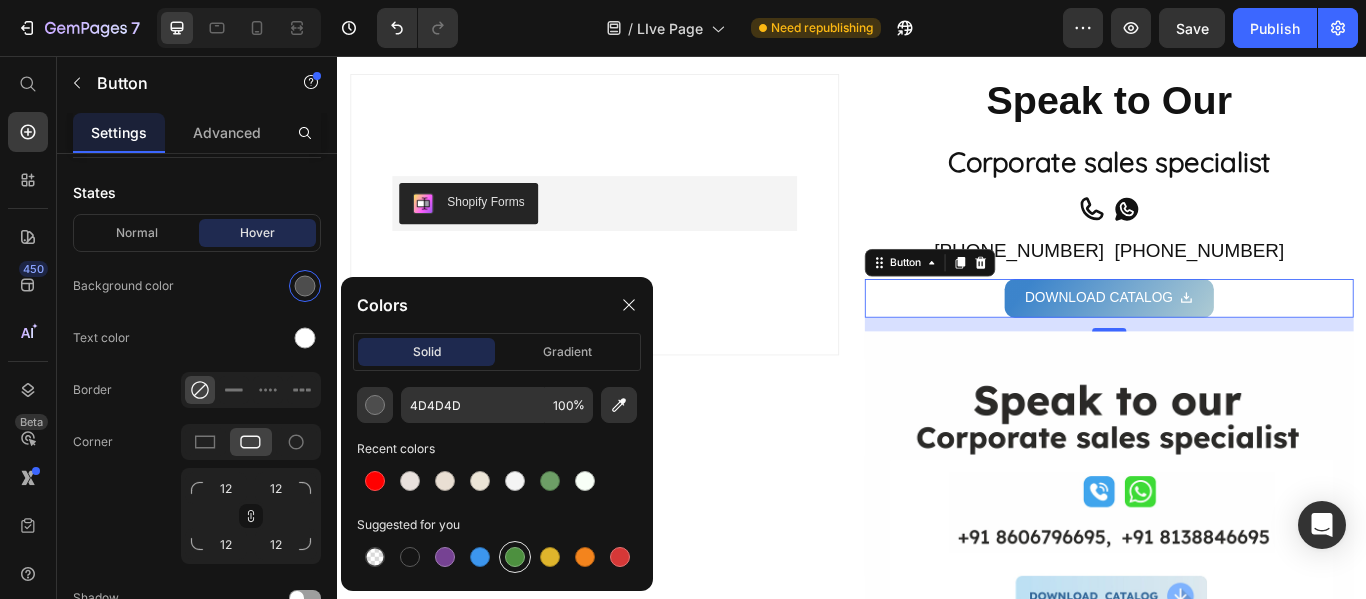 click at bounding box center [515, 557] 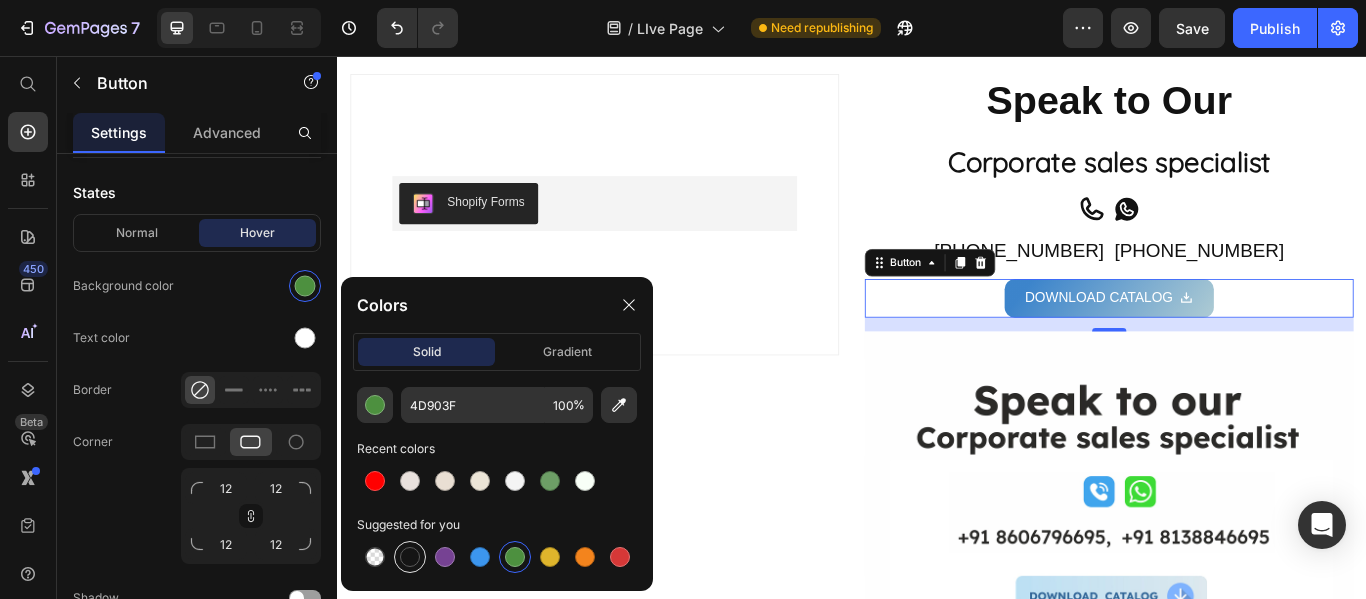 click at bounding box center [410, 557] 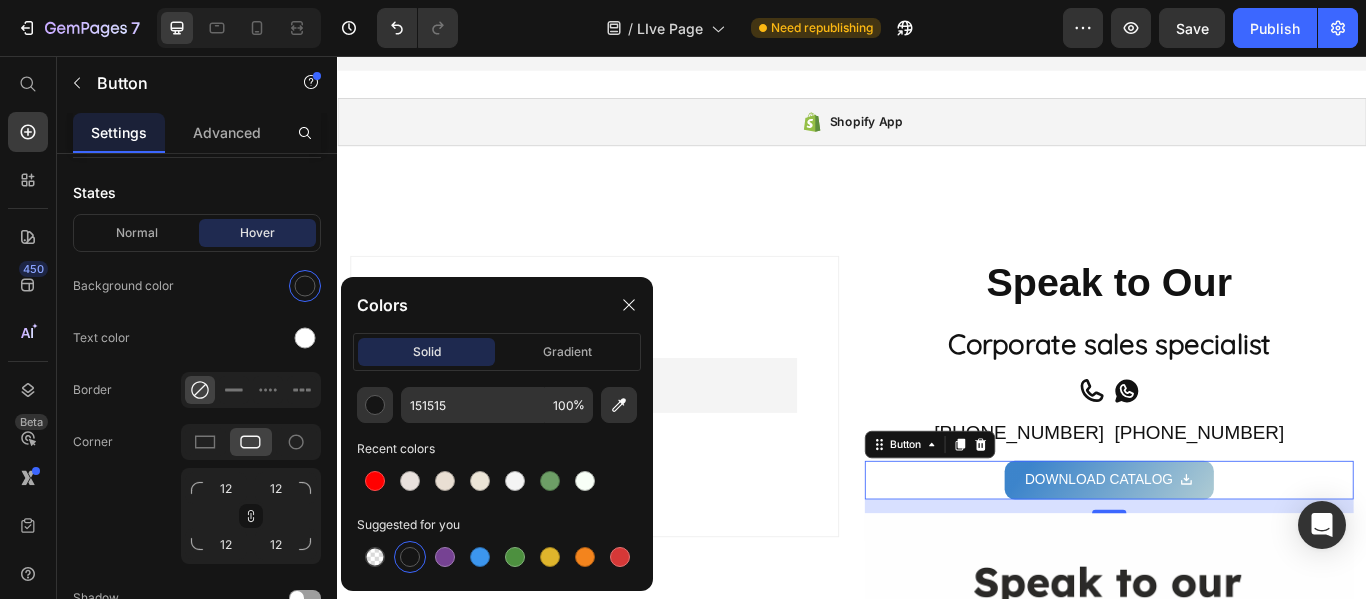 scroll, scrollTop: 2096, scrollLeft: 0, axis: vertical 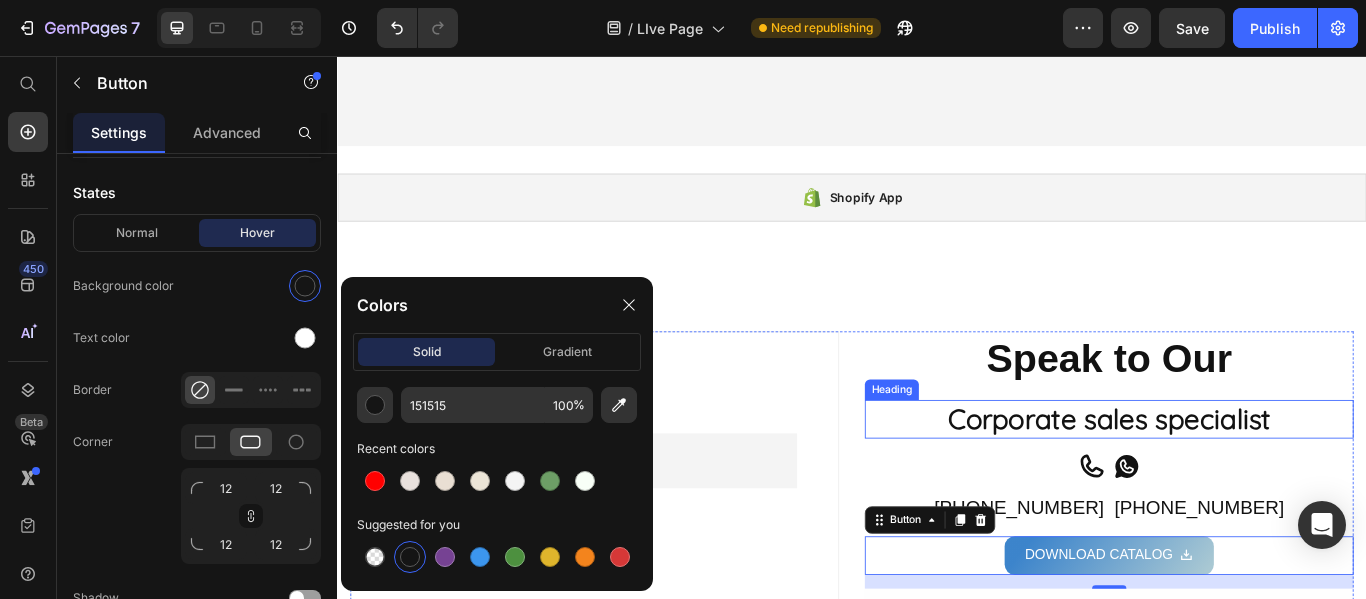 click on "Corporate sales specialist" at bounding box center [1237, 480] 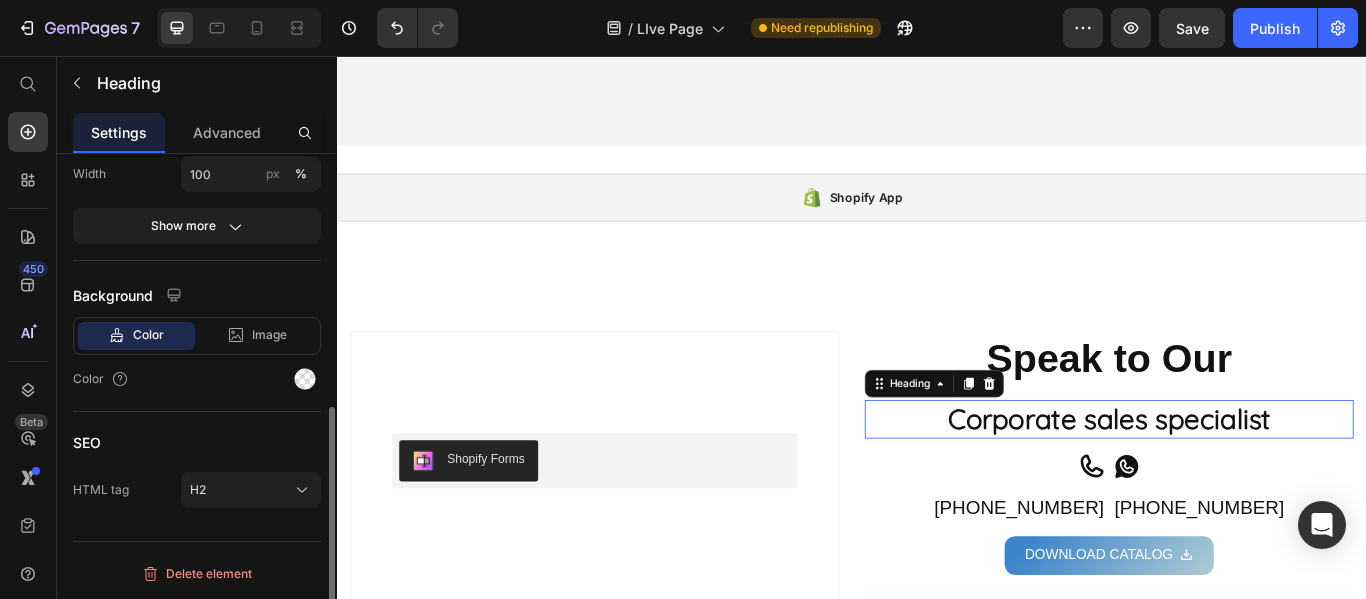 scroll, scrollTop: 0, scrollLeft: 0, axis: both 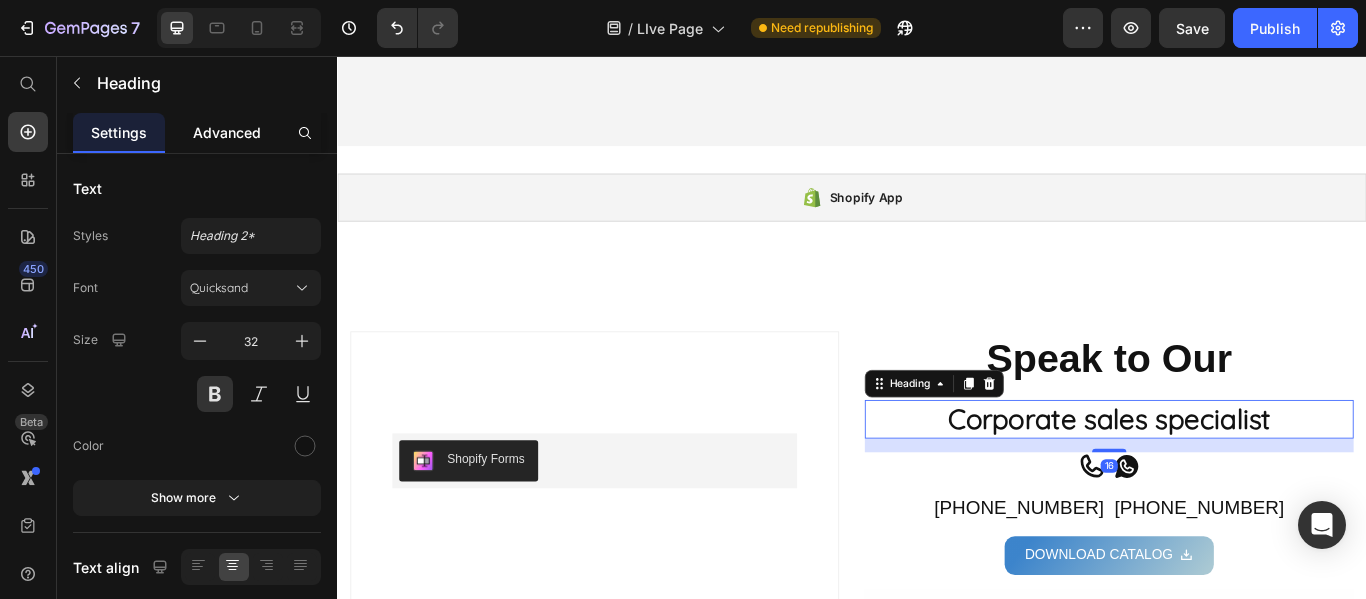 click on "Advanced" at bounding box center [227, 132] 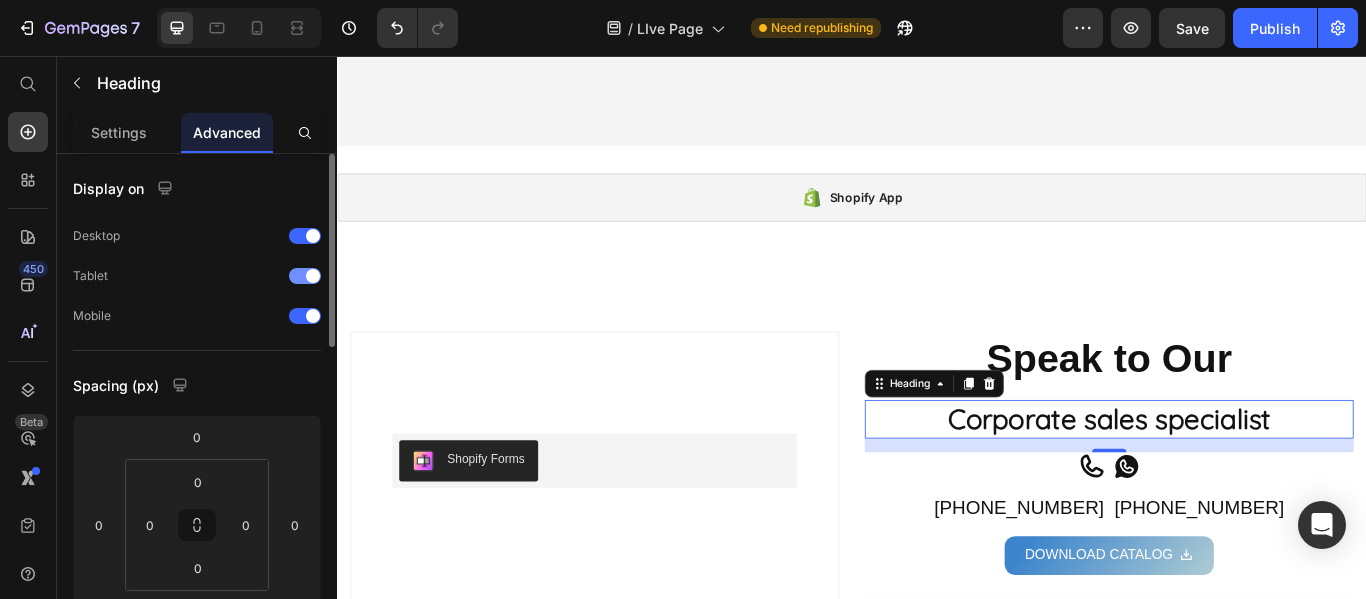 scroll, scrollTop: 100, scrollLeft: 0, axis: vertical 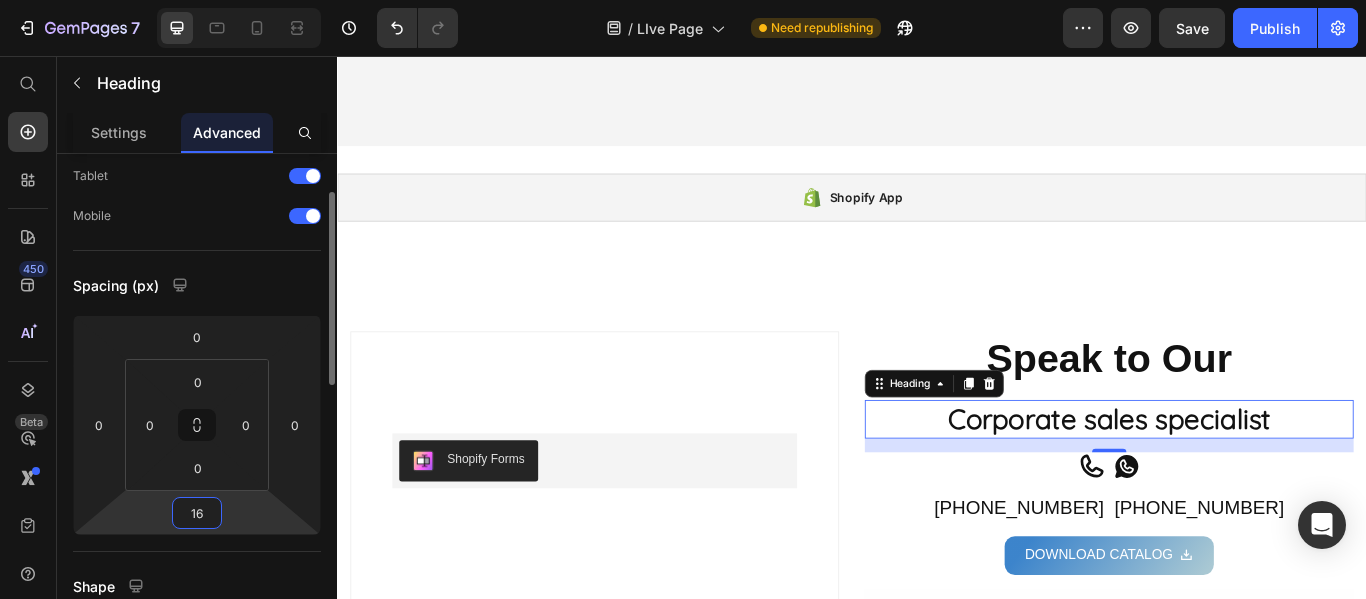 click on "16" at bounding box center [197, 513] 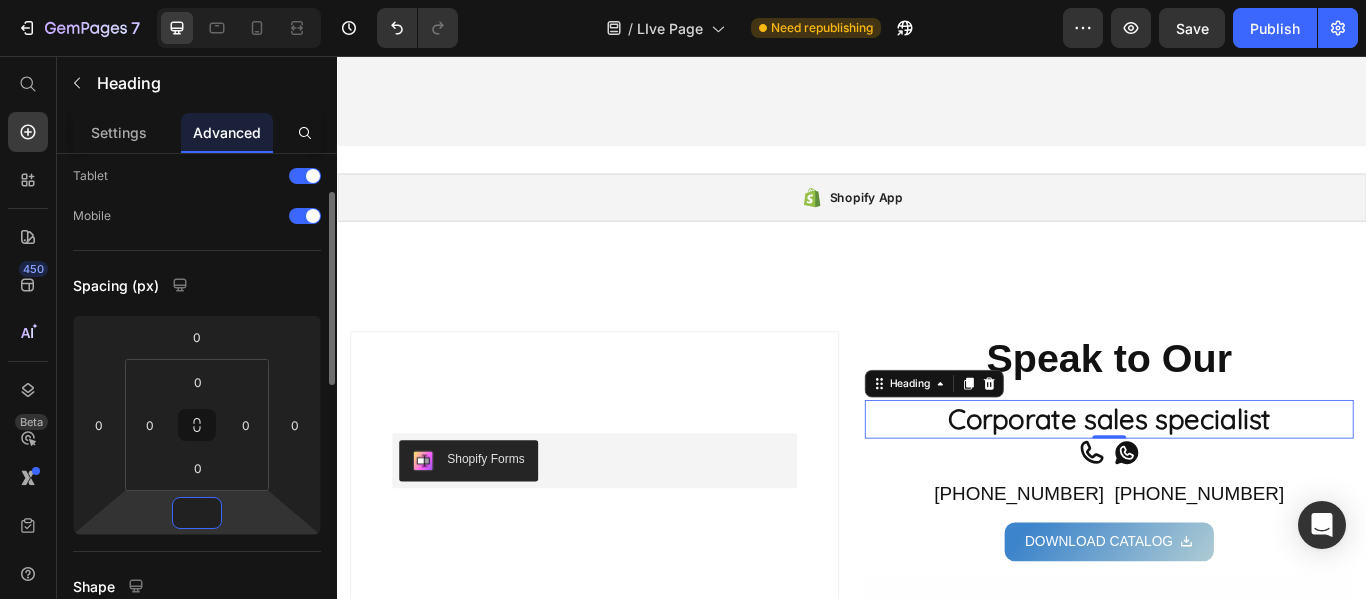 click at bounding box center (197, 513) 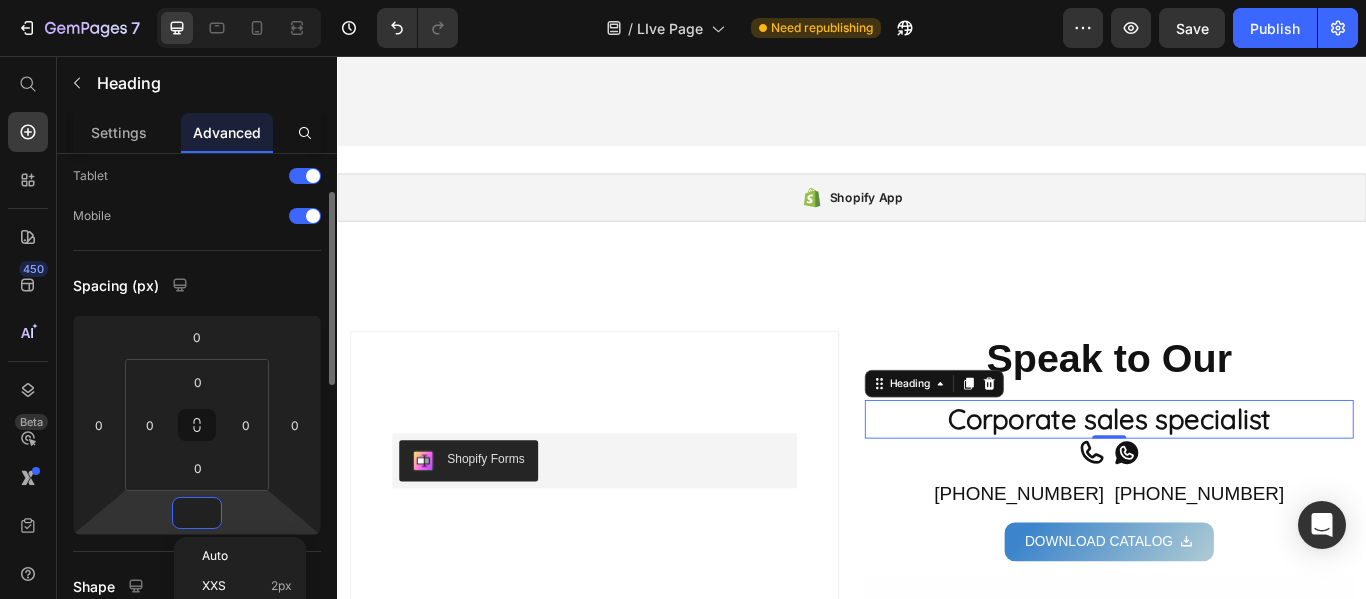 click at bounding box center (197, 513) 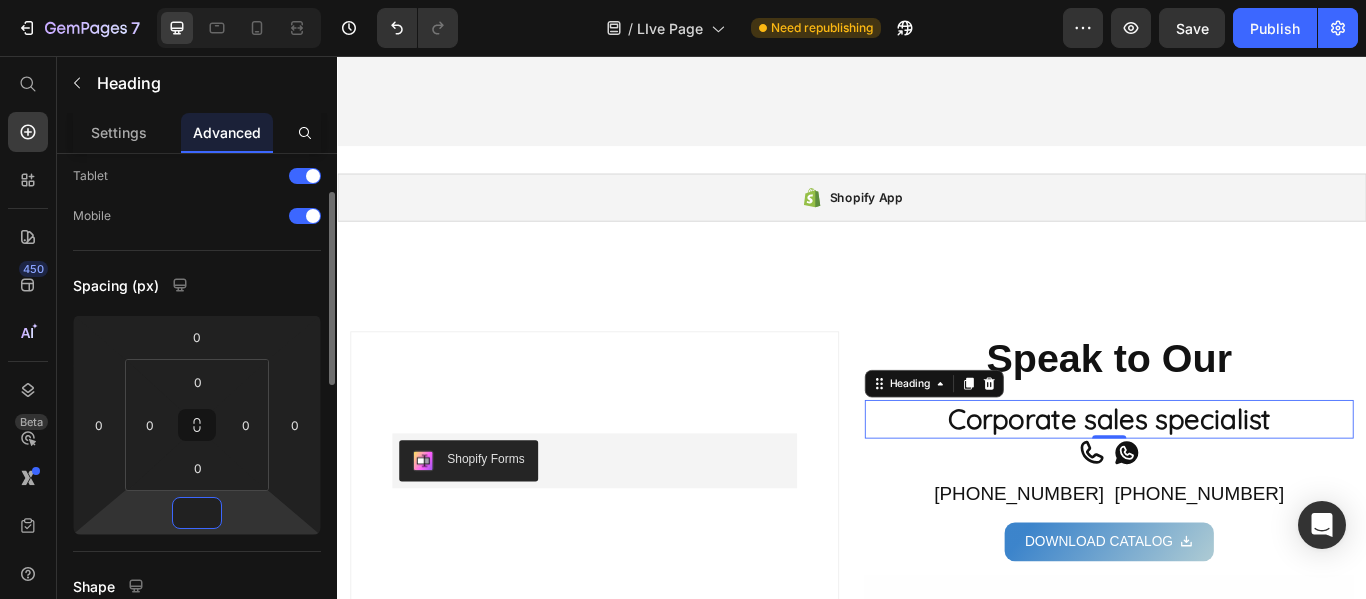 click at bounding box center (197, 513) 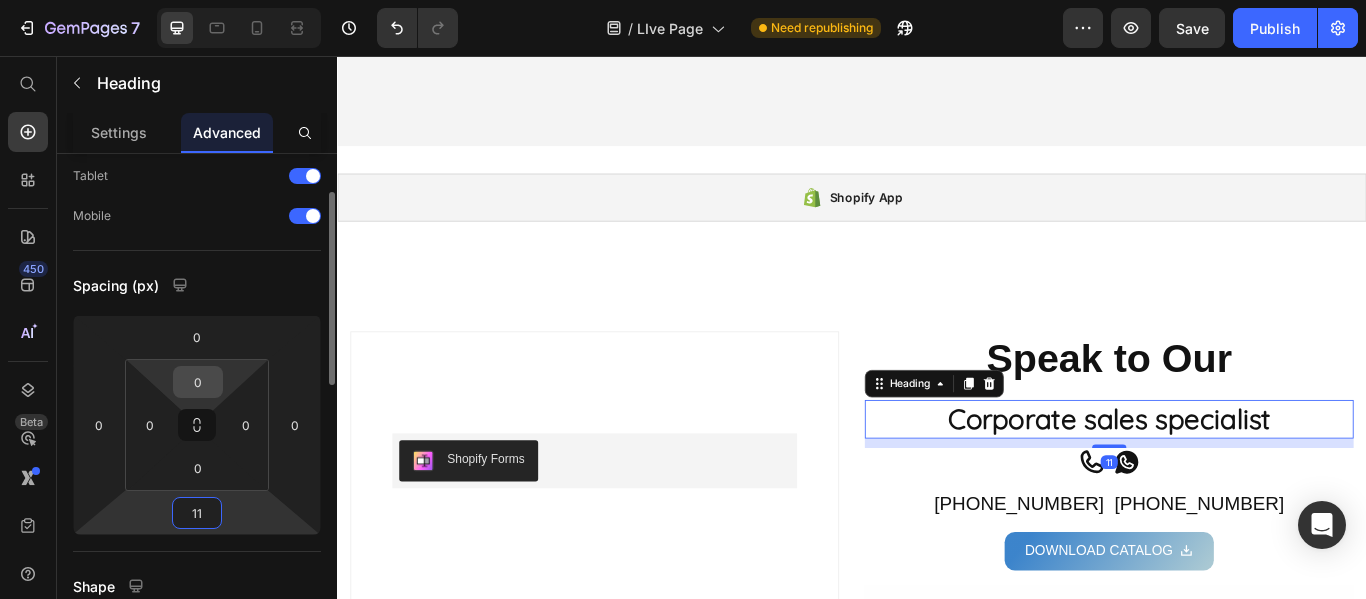 type on "11" 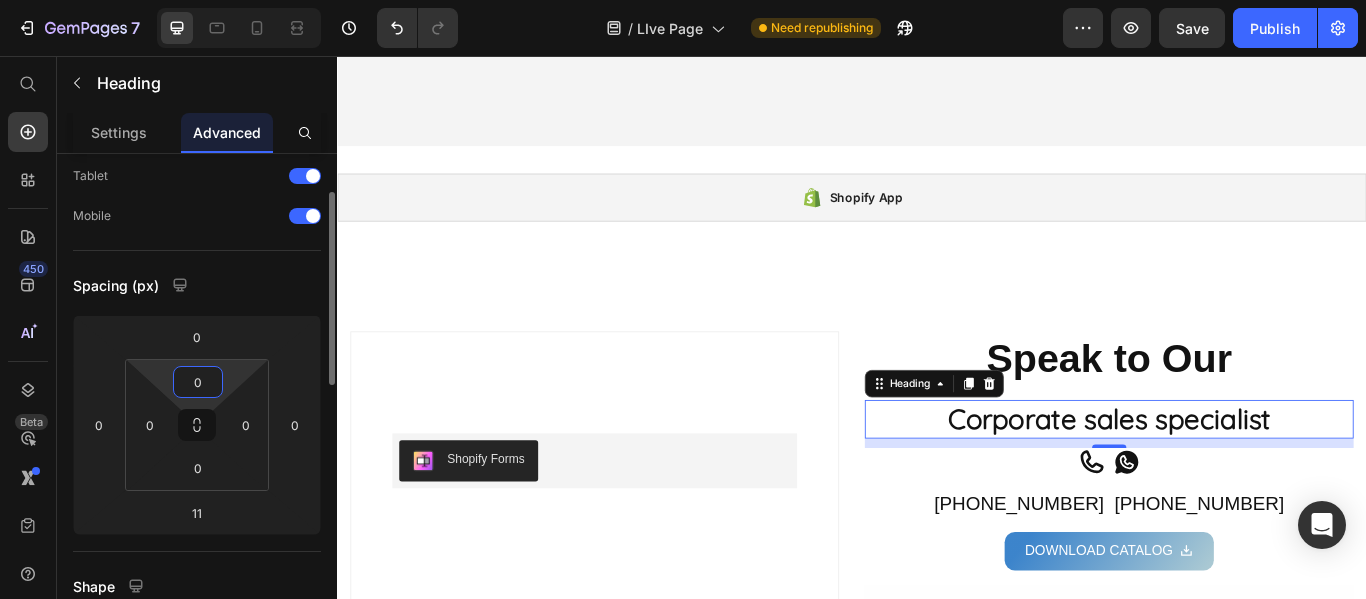 click on "0" at bounding box center (198, 382) 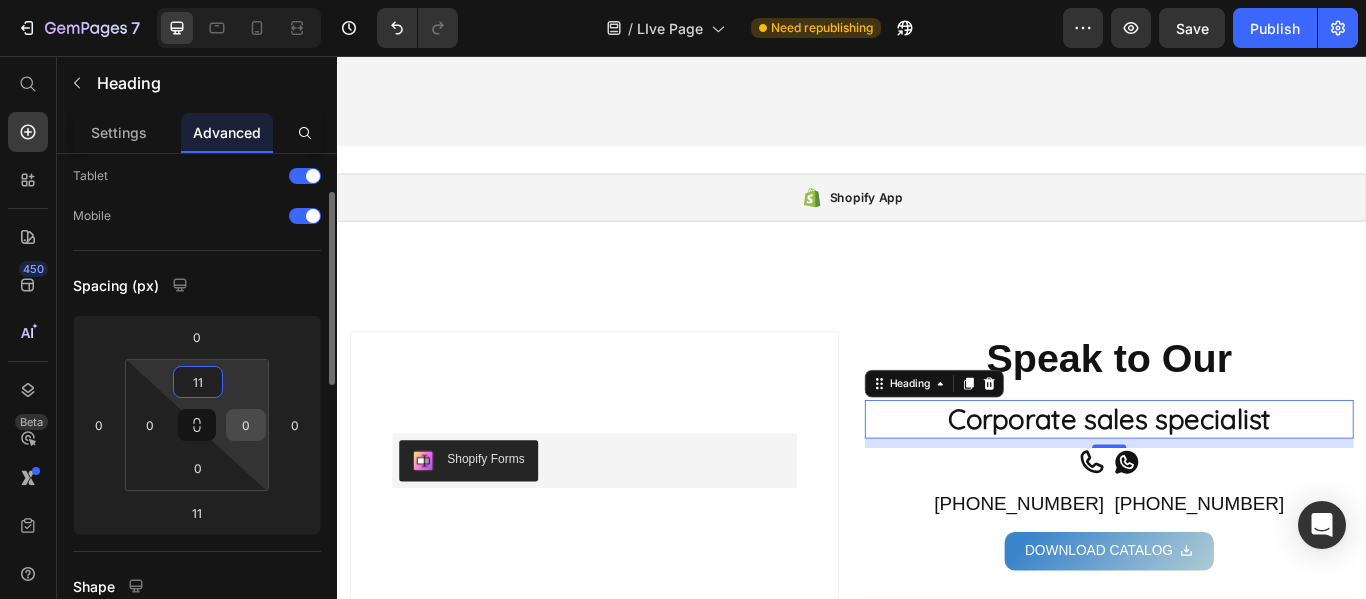 click on "0" at bounding box center (246, 425) 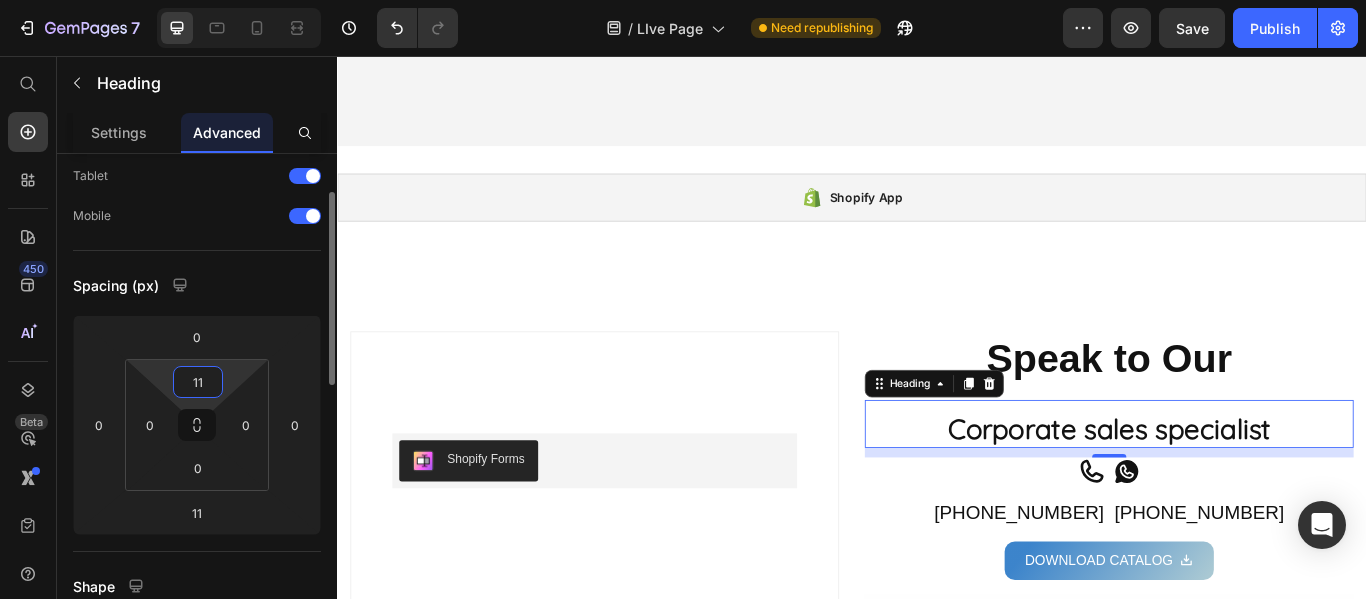 click on "11" at bounding box center [198, 382] 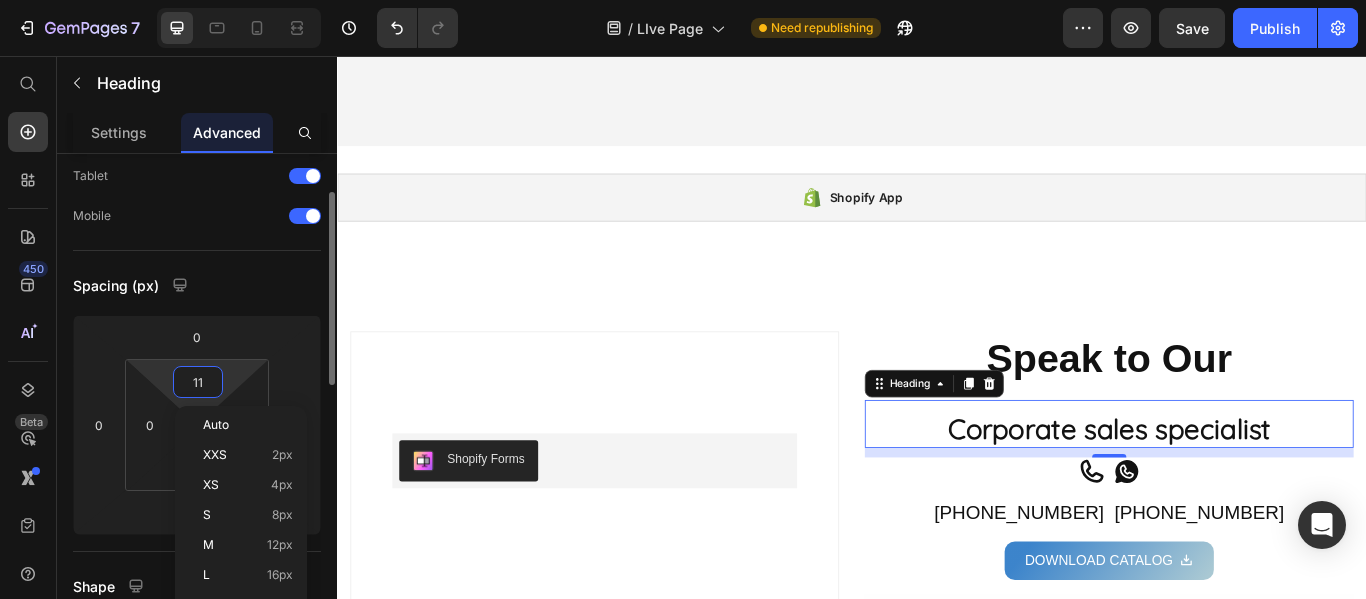 type on "-11" 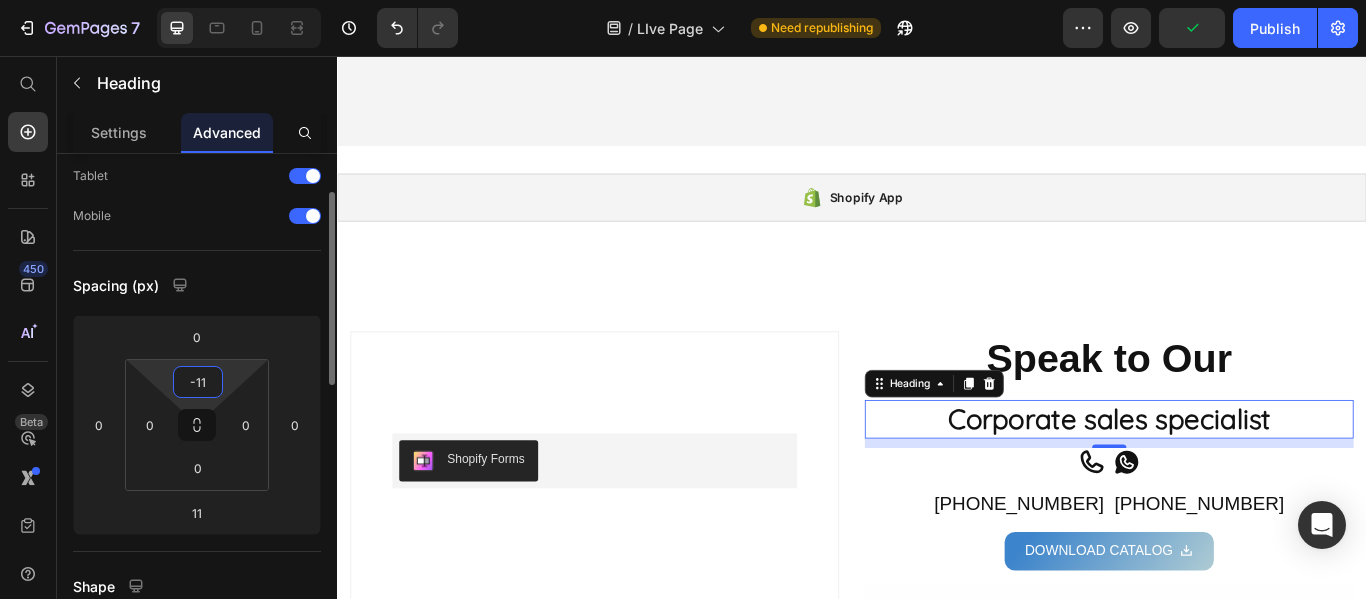 click on "-11" at bounding box center (198, 382) 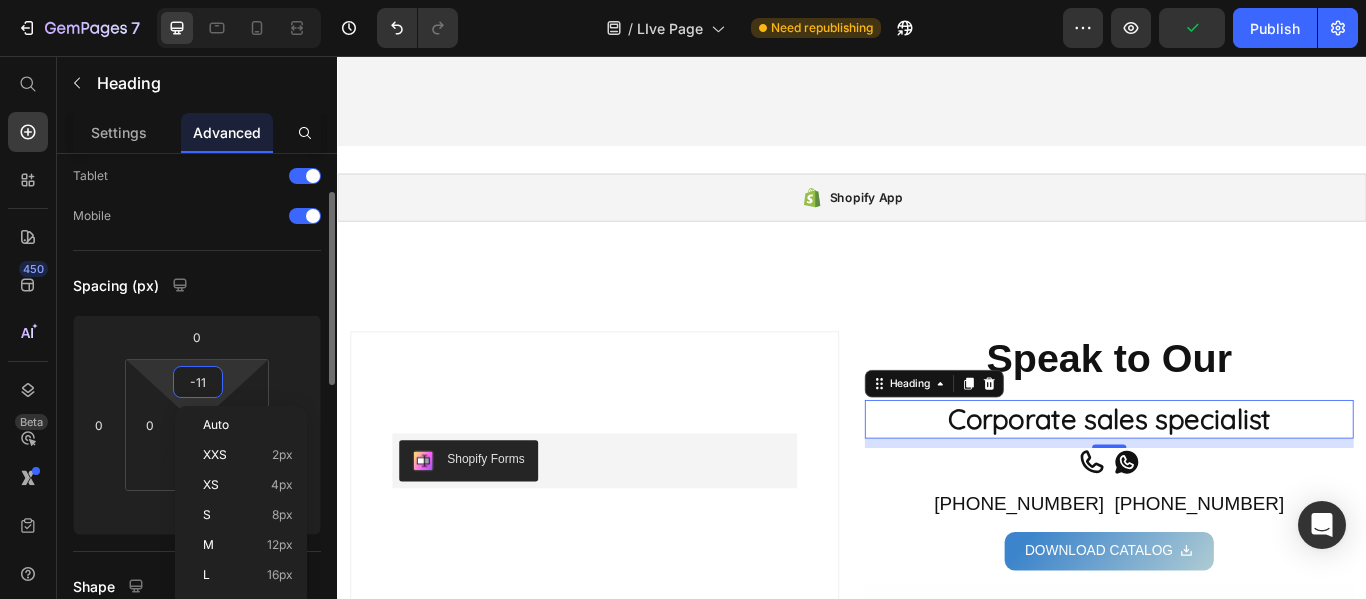 click on "-11" at bounding box center [198, 382] 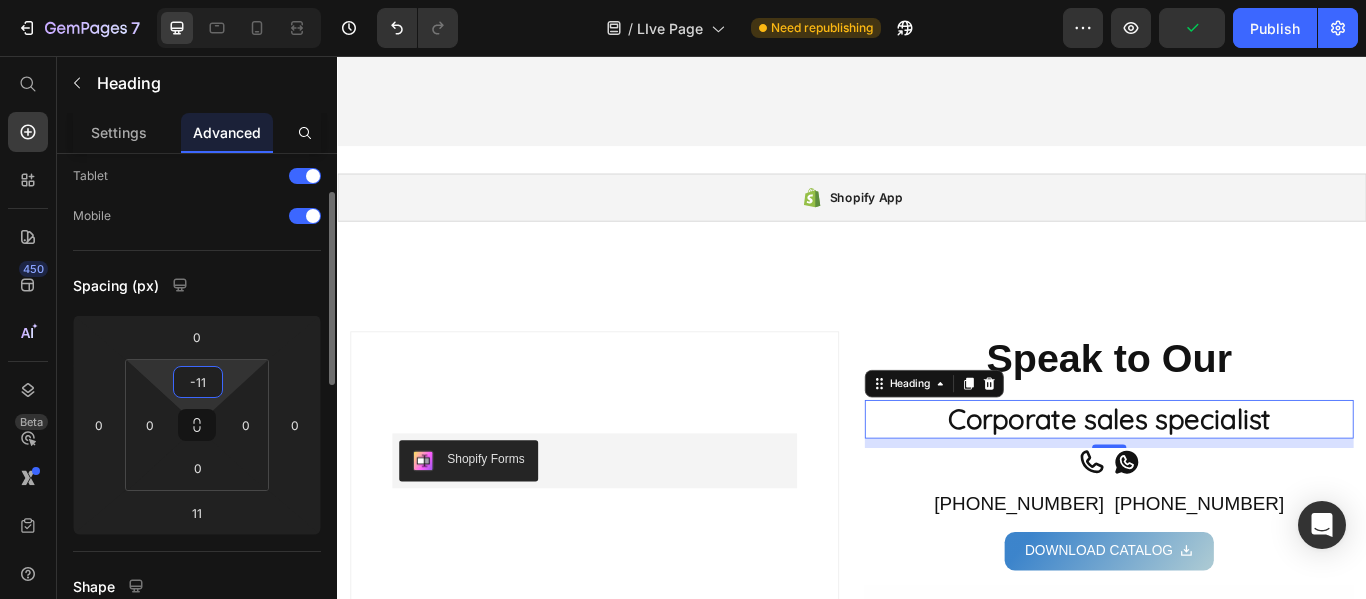 click on "-11" at bounding box center [198, 382] 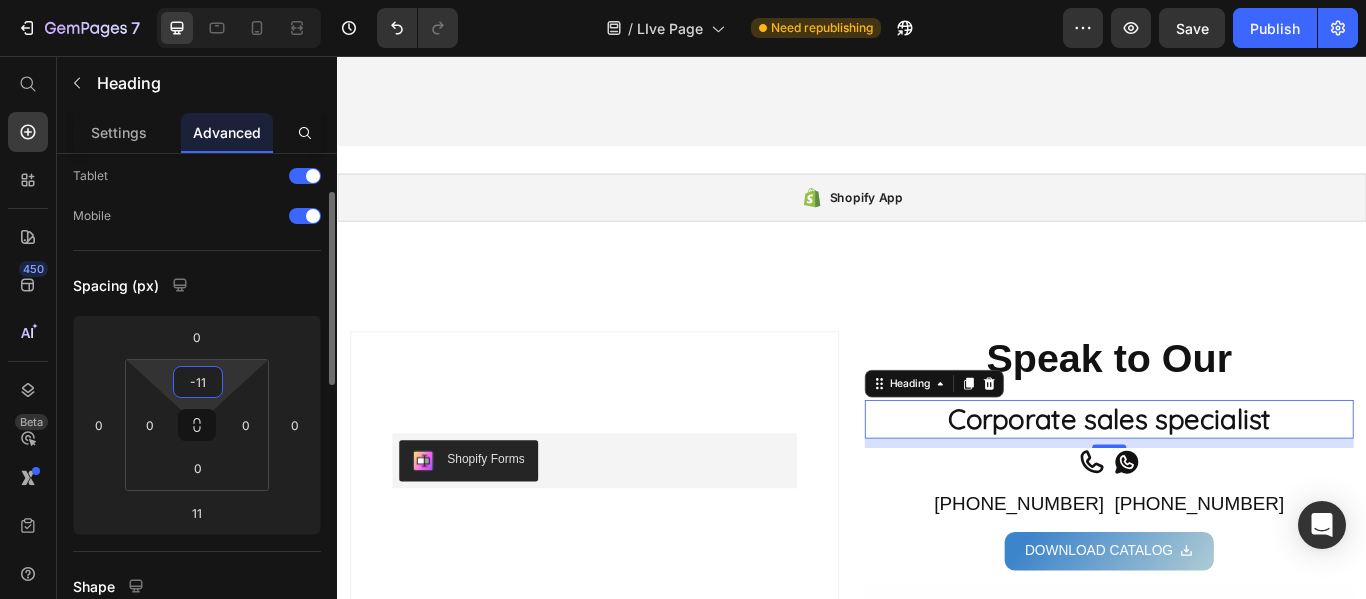 click on "-11" at bounding box center (198, 382) 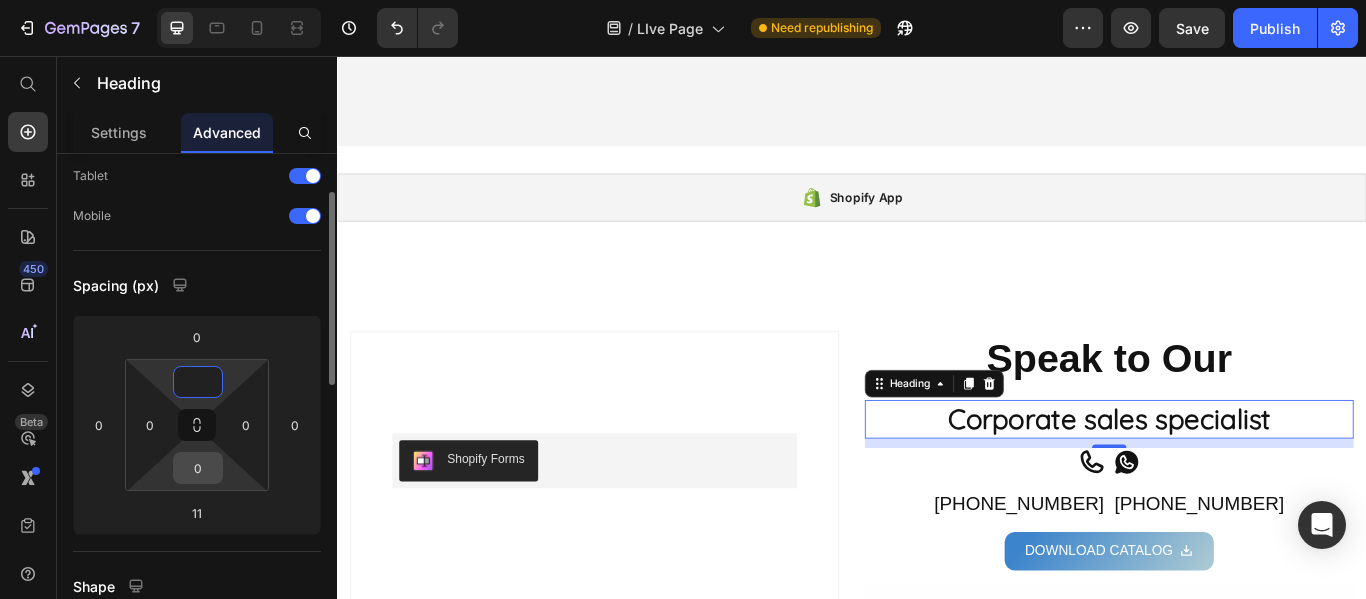 type on "0" 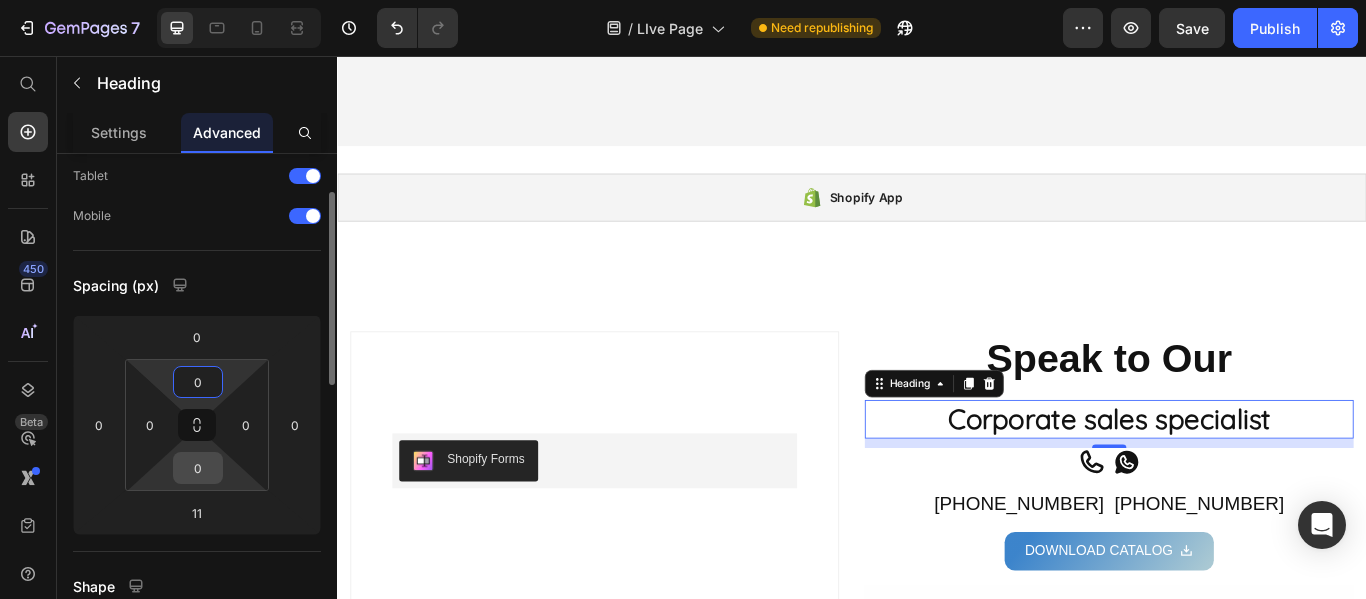 click on "0" at bounding box center (198, 468) 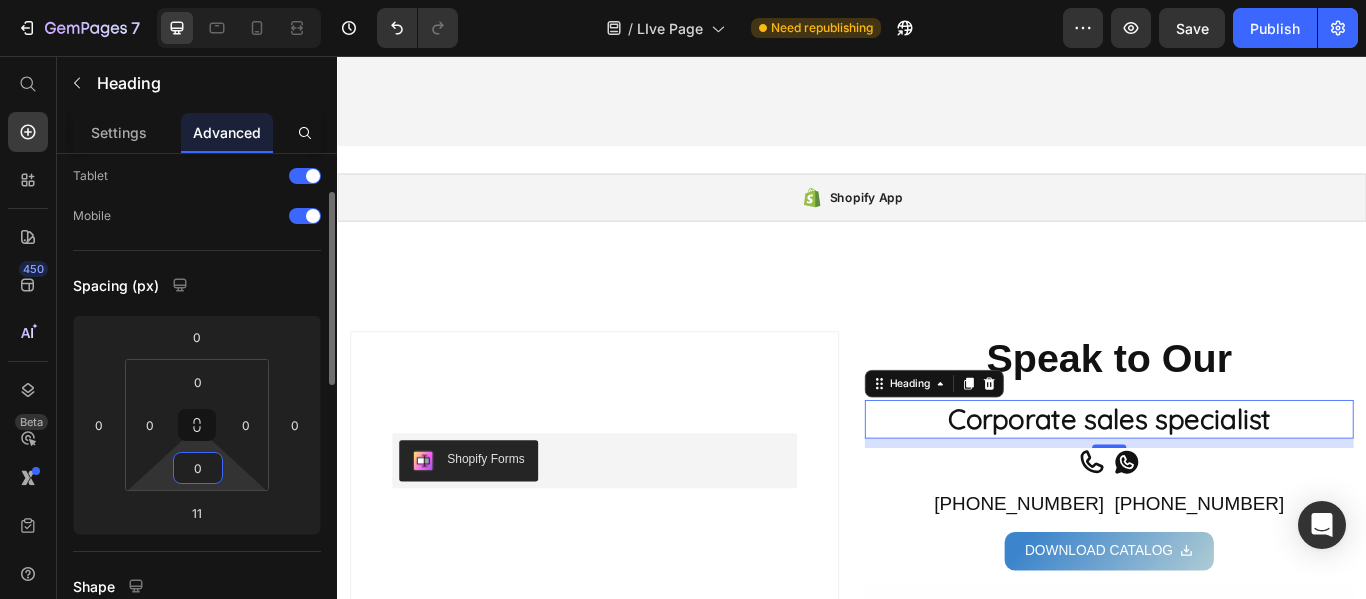 click on "0" at bounding box center (198, 468) 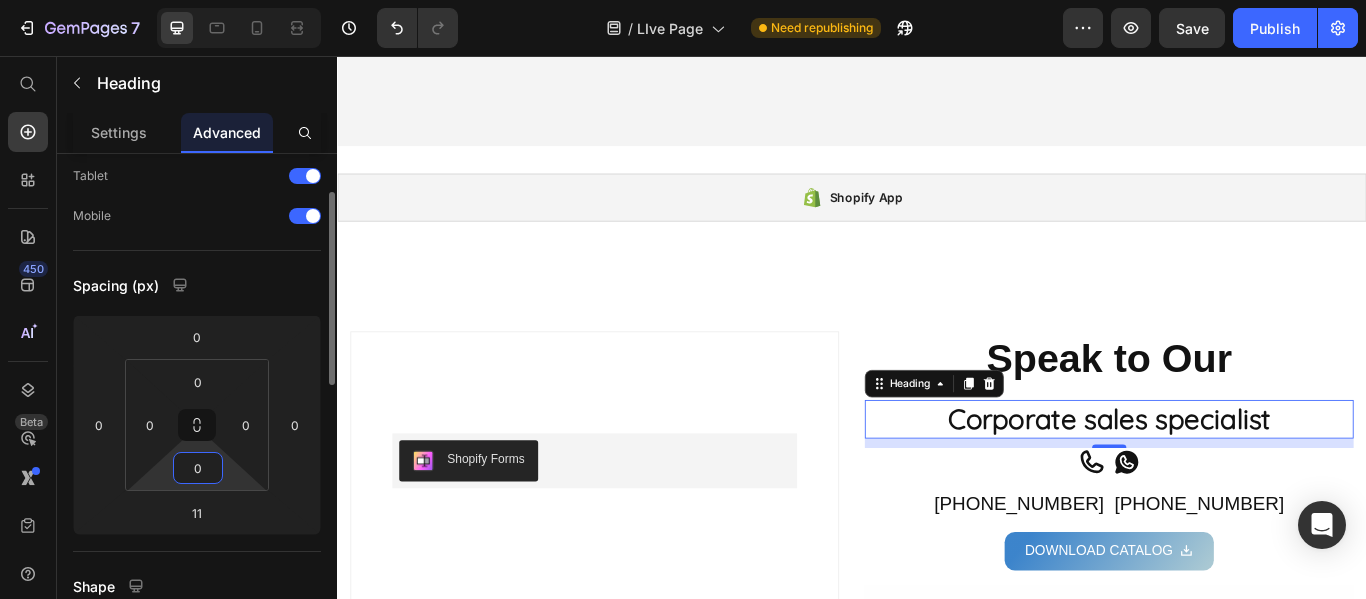click on "0" at bounding box center (198, 468) 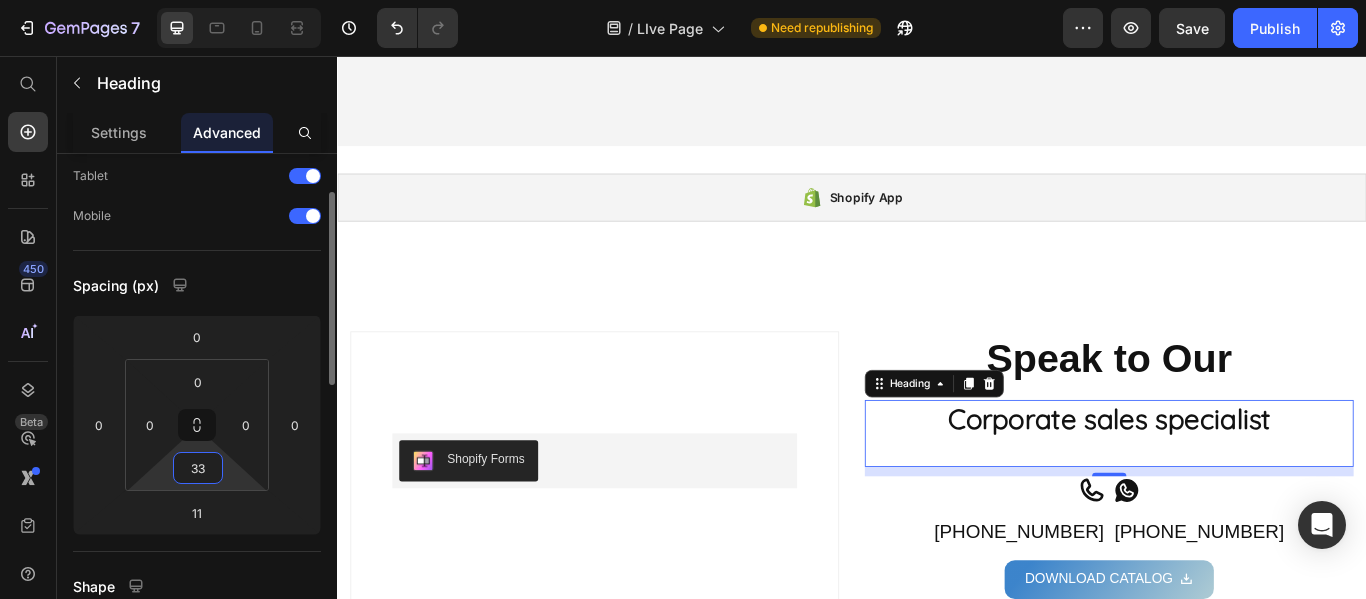 type on "-33" 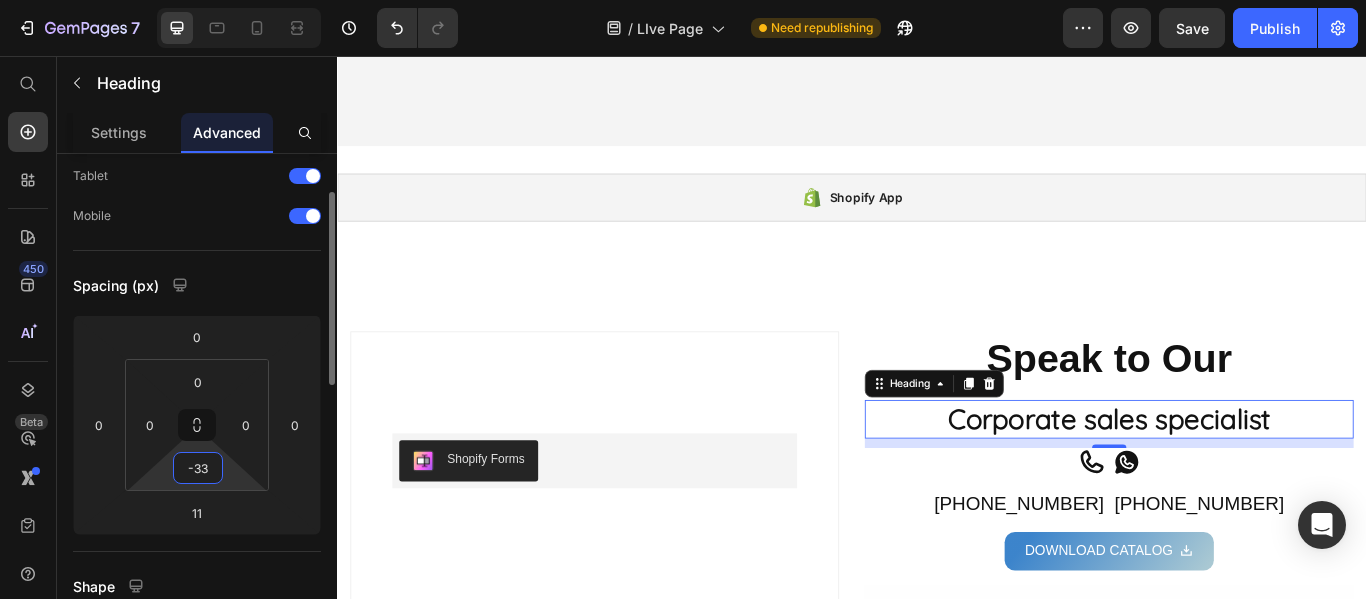 click on "-33" at bounding box center (198, 468) 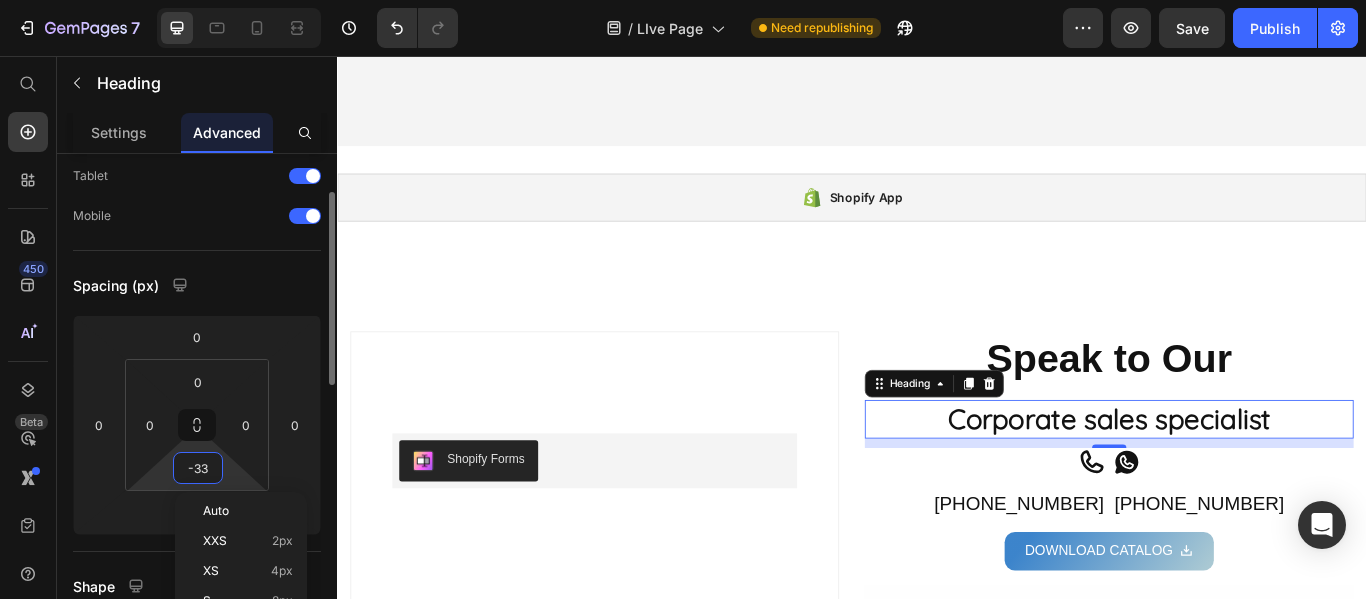 click on "-33" at bounding box center [198, 468] 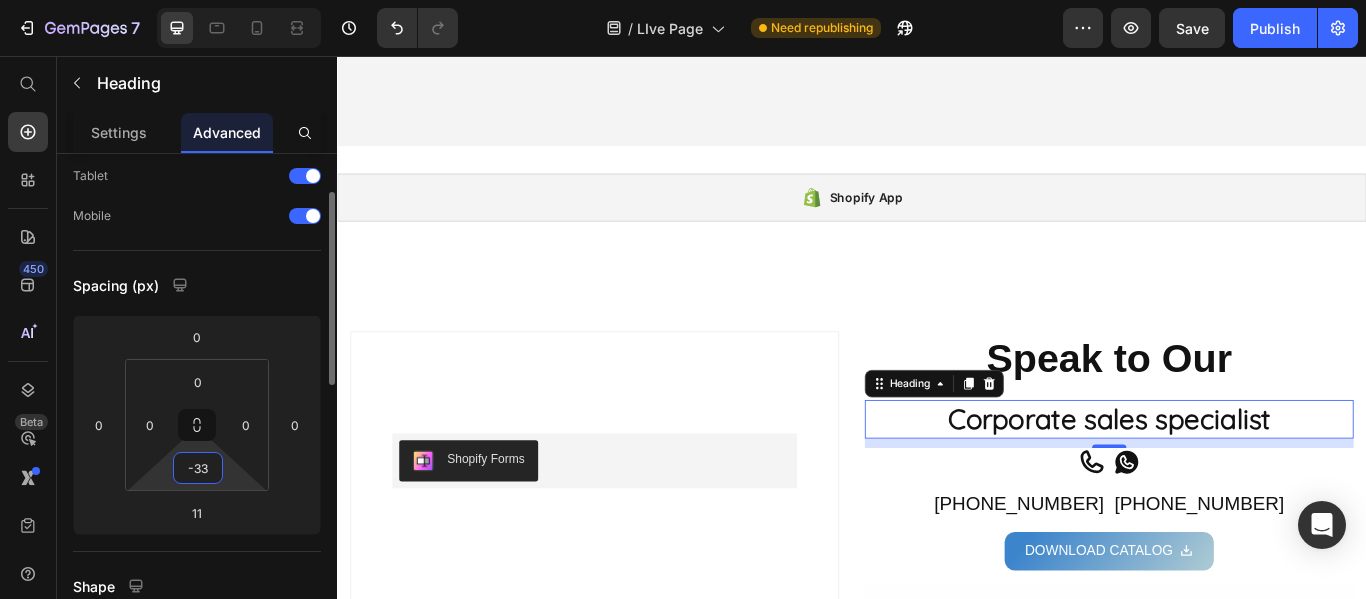 click on "-33" at bounding box center [198, 468] 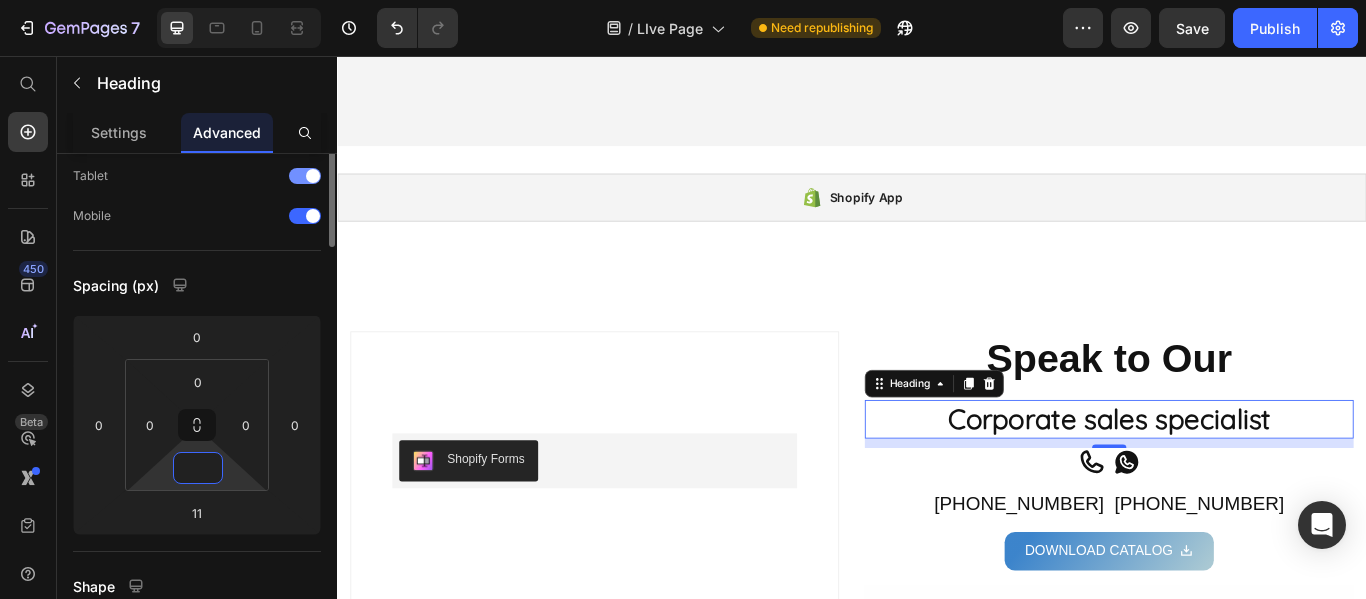 scroll, scrollTop: 0, scrollLeft: 0, axis: both 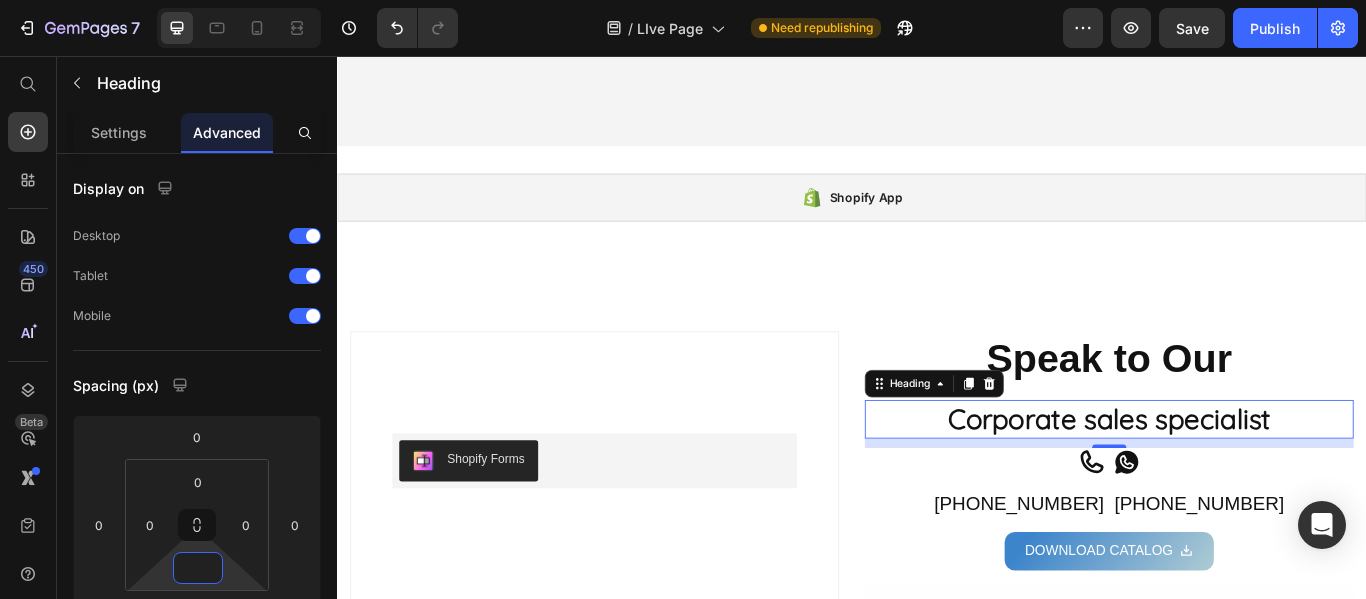 type on "0" 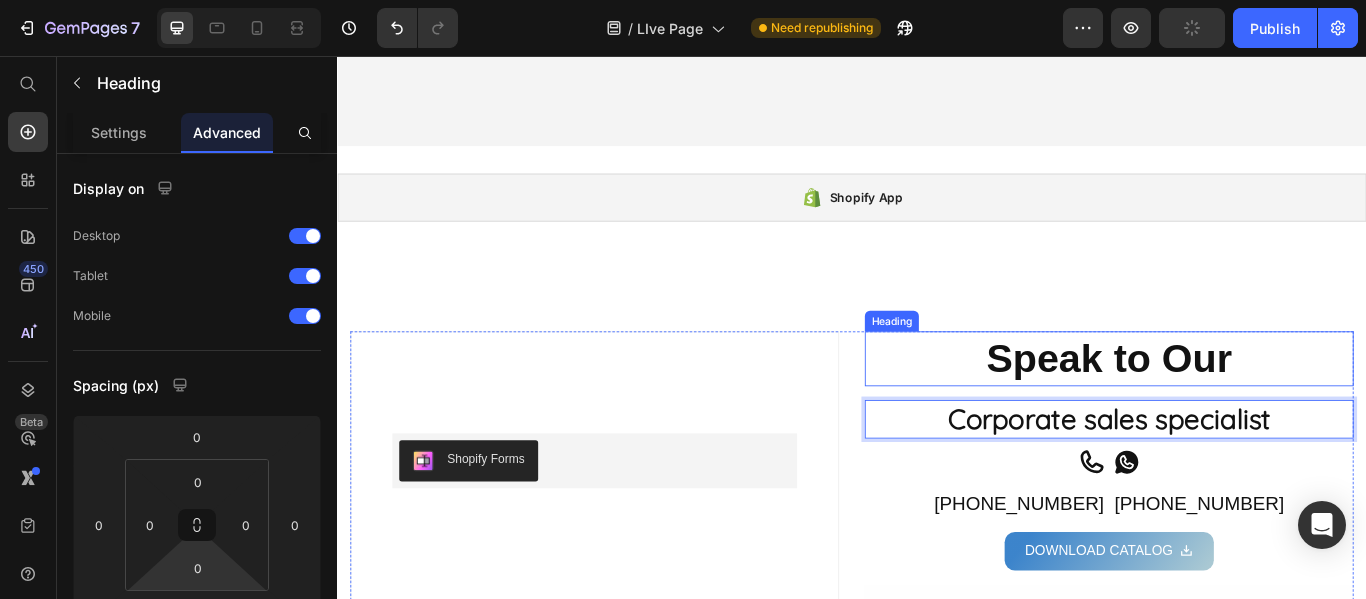 click on "Speak to Our" at bounding box center [1237, 409] 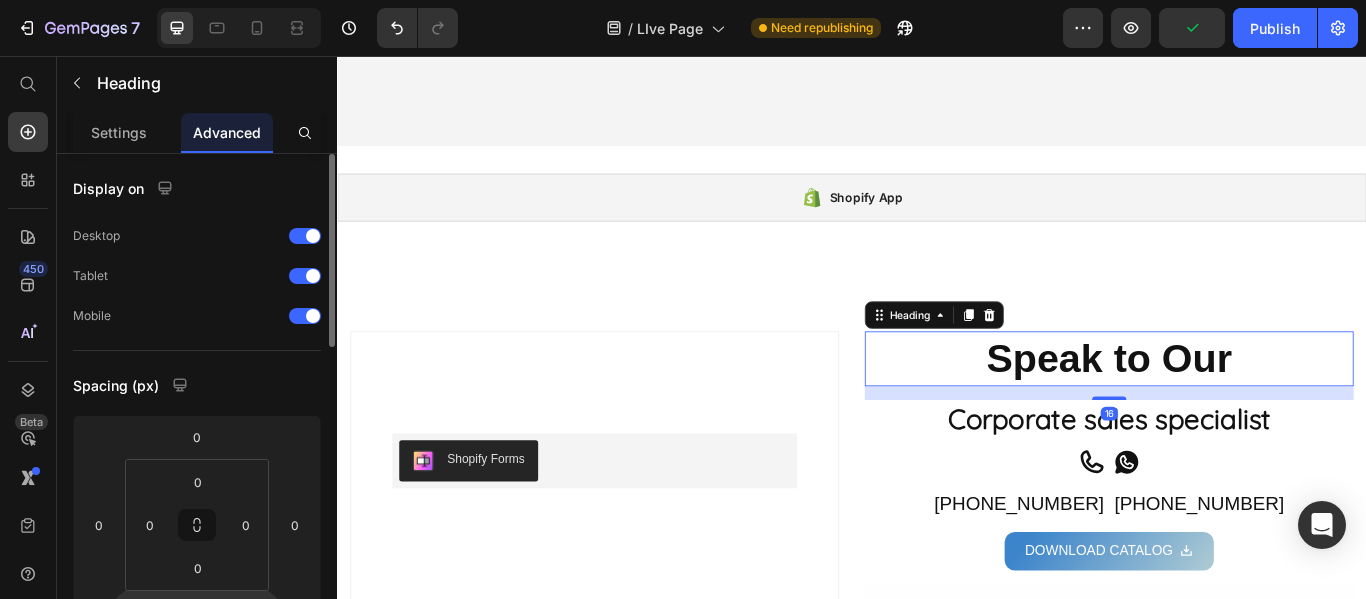 scroll, scrollTop: 200, scrollLeft: 0, axis: vertical 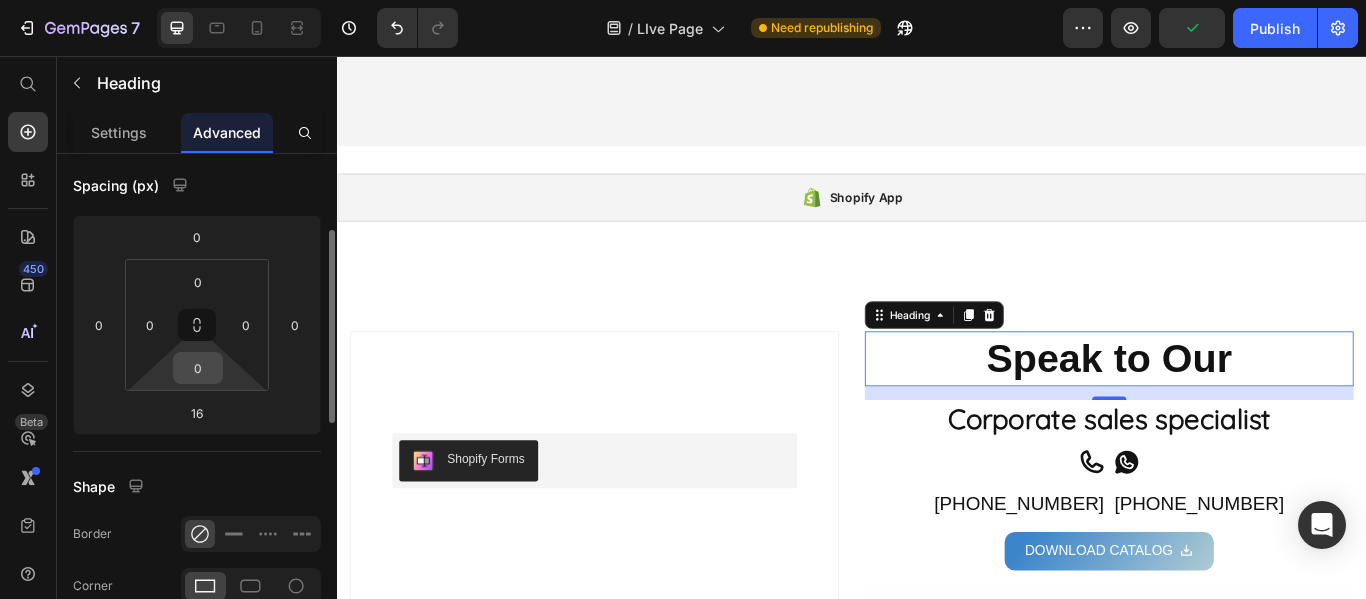 click on "0" at bounding box center (198, 368) 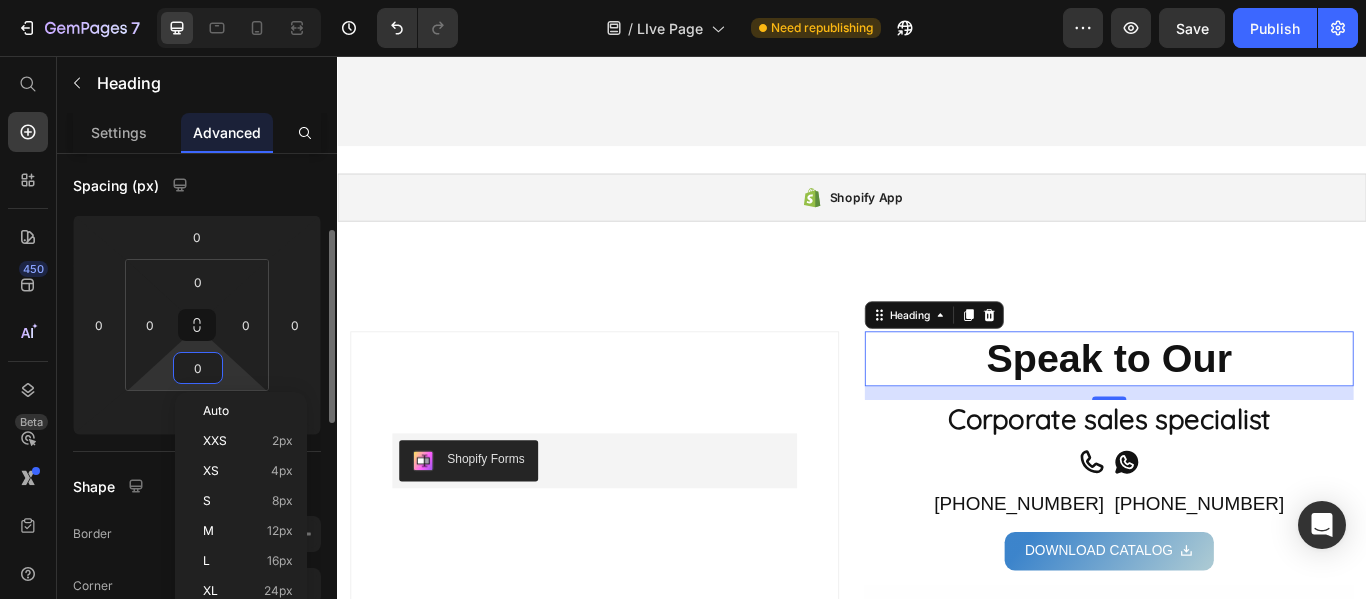 click on "0" at bounding box center [198, 368] 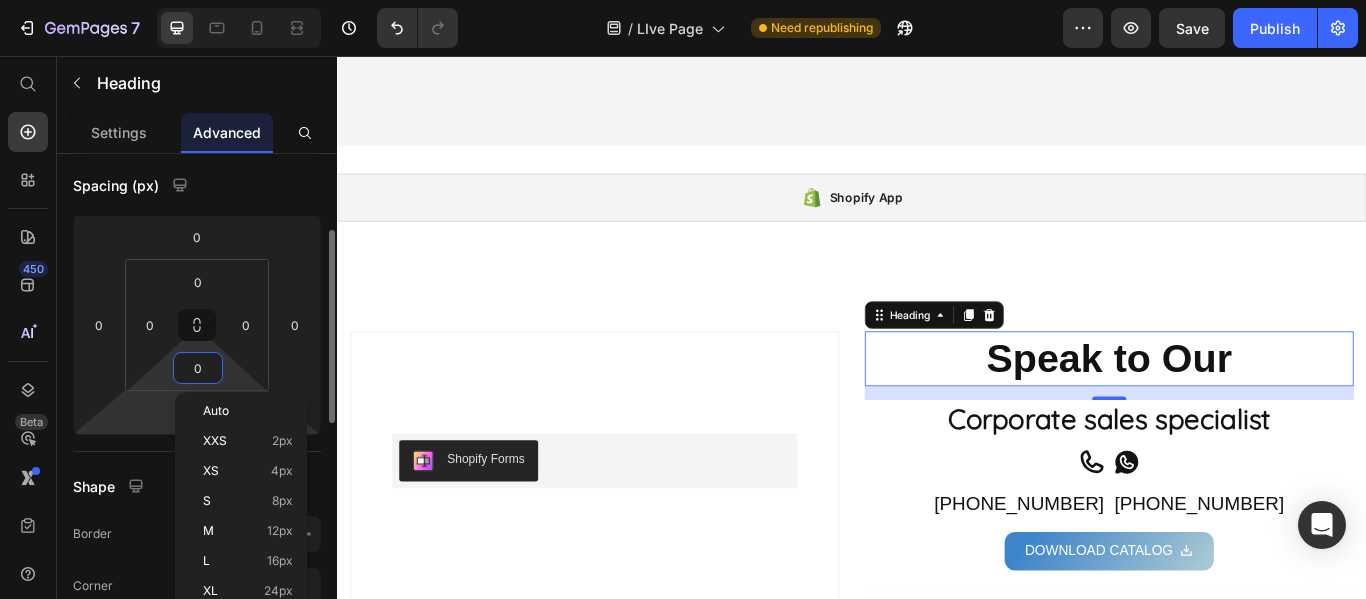 click on "7   /  LIve Page Need republishing Preview  Save   Publish  450 Beta Start with Sections Elements Hero Section Product Detail Brands Trusted Badges Guarantee Product Breakdown How to use Testimonials Compare Bundle FAQs Social Proof Brand Story Product List Collection Blog List Contact Sticky Add to Cart Custom Footer Browse Library 450 Layout
Row
Row
Row
Row Text
Heading
Text Block Button
Button
Button
Sticky Back to top Media
Image" at bounding box center [683, 0] 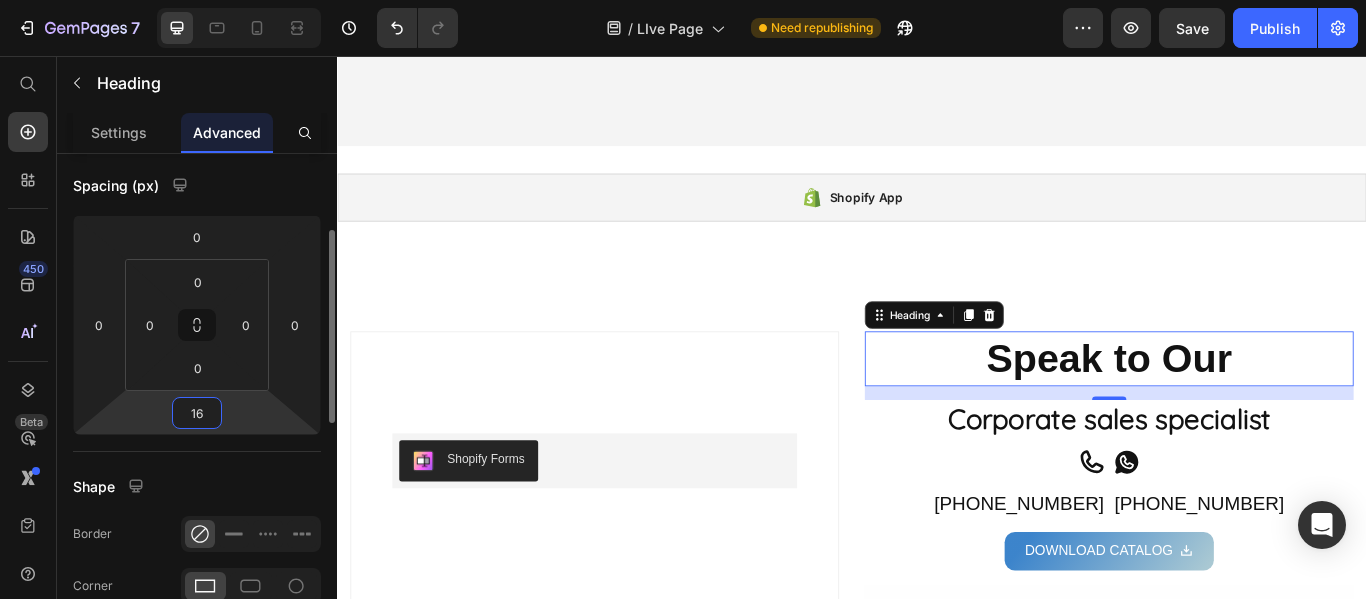 click on "16" at bounding box center (197, 413) 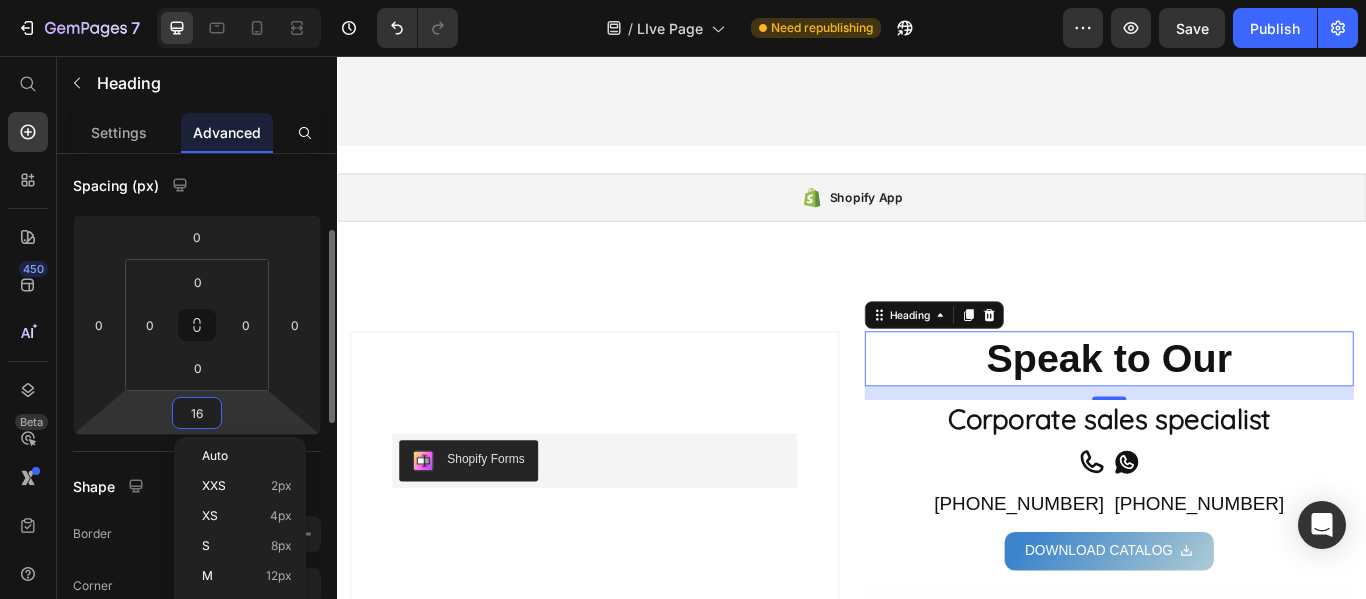 click on "16" at bounding box center [197, 413] 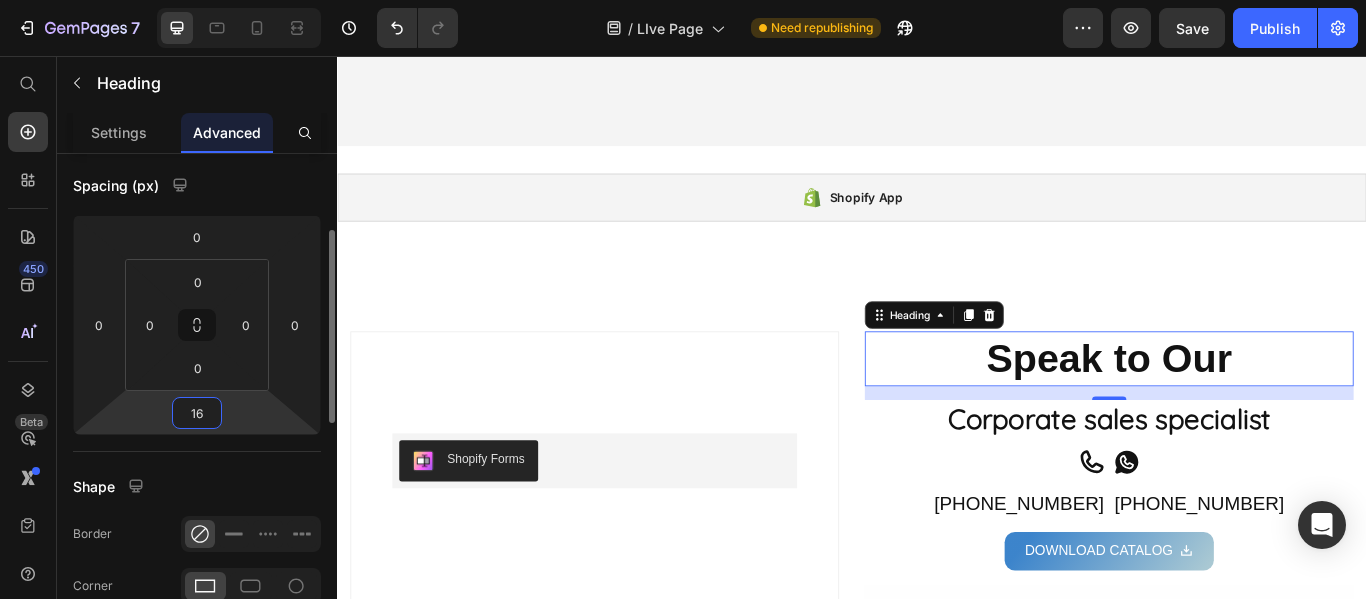 click on "16" at bounding box center (197, 413) 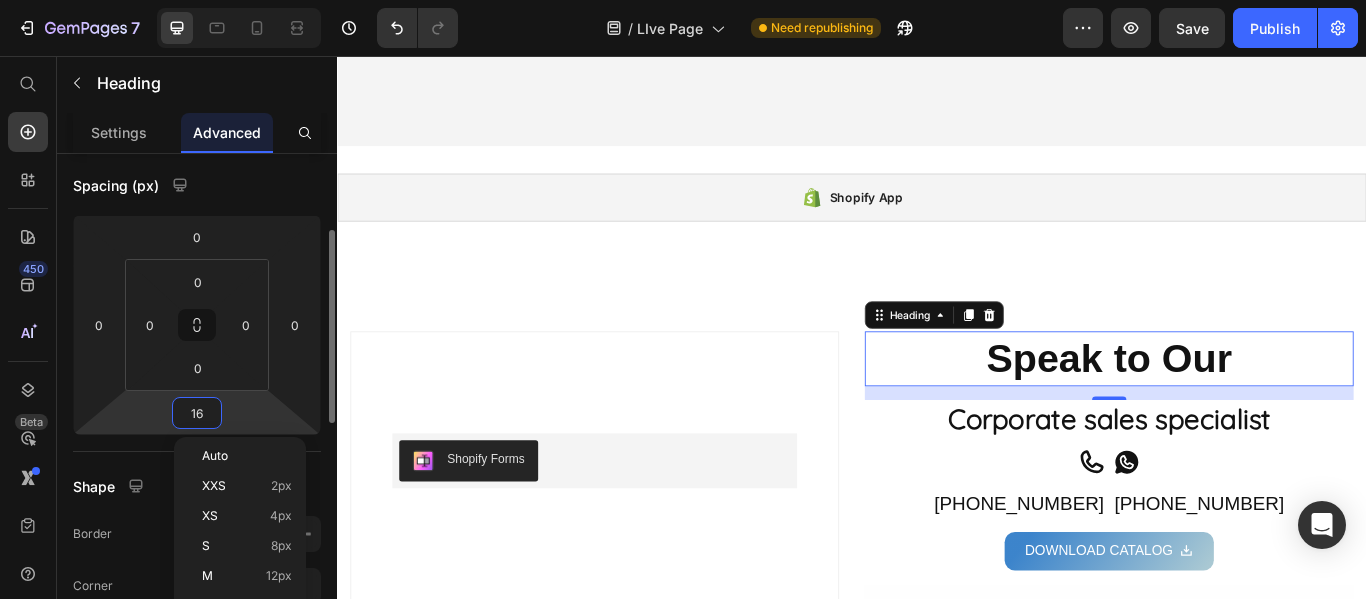 type on "1" 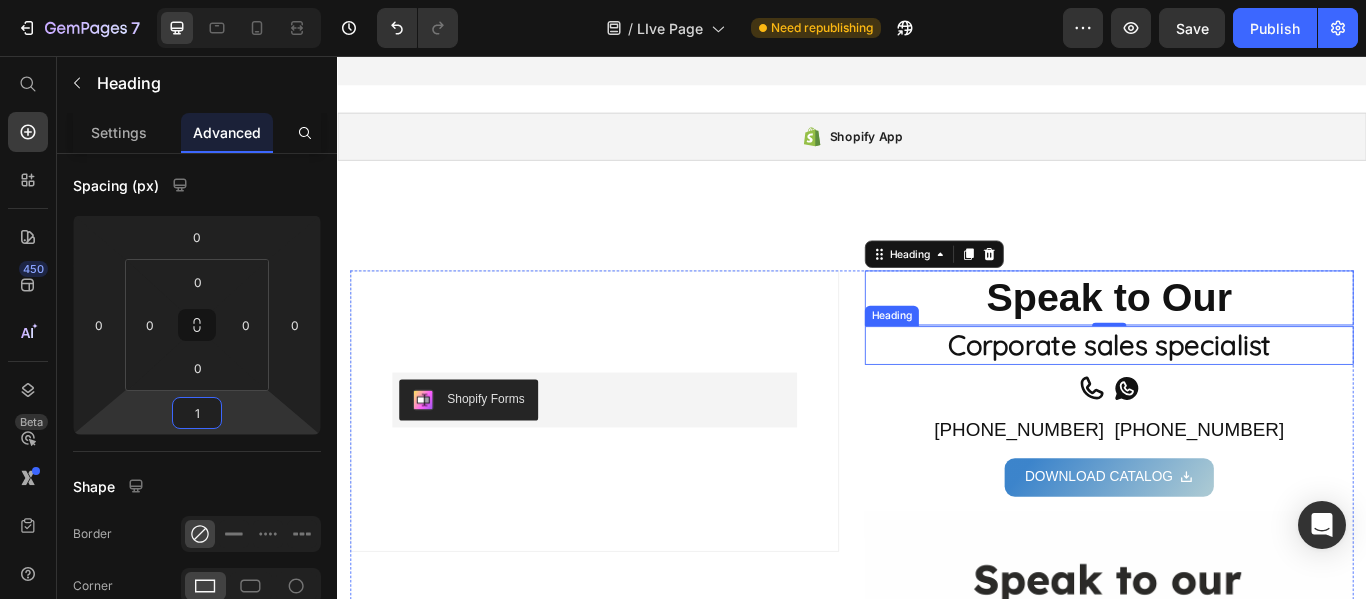 scroll, scrollTop: 2196, scrollLeft: 0, axis: vertical 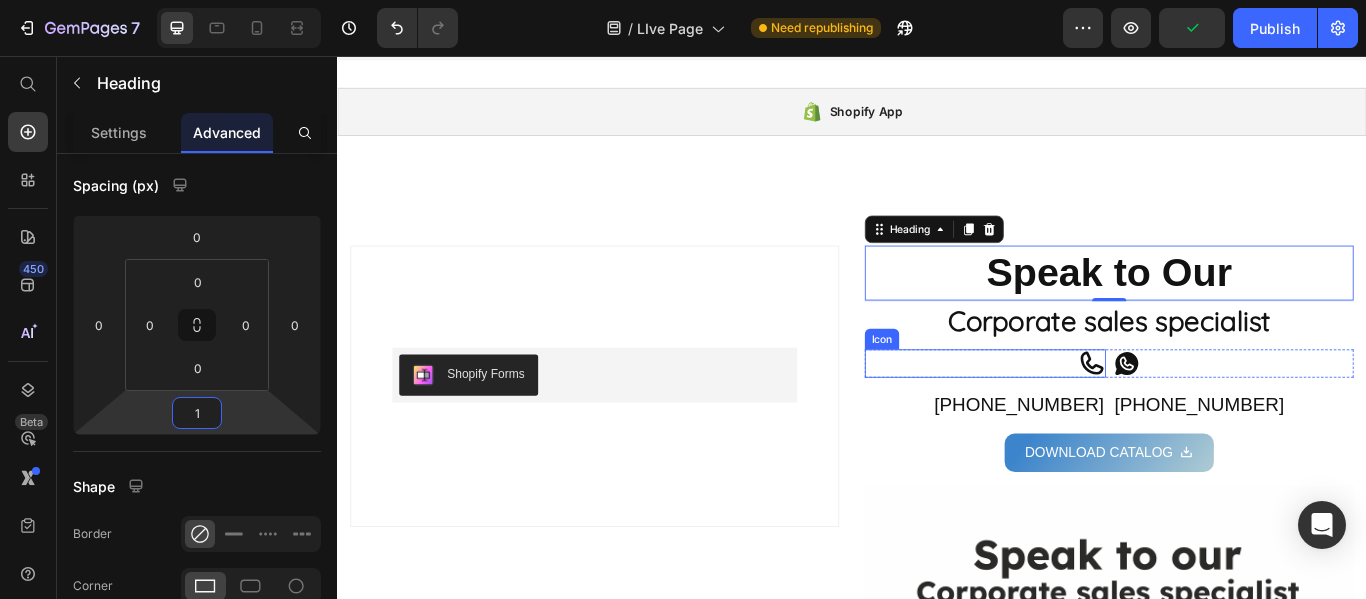 click on "Icon" at bounding box center (1092, 414) 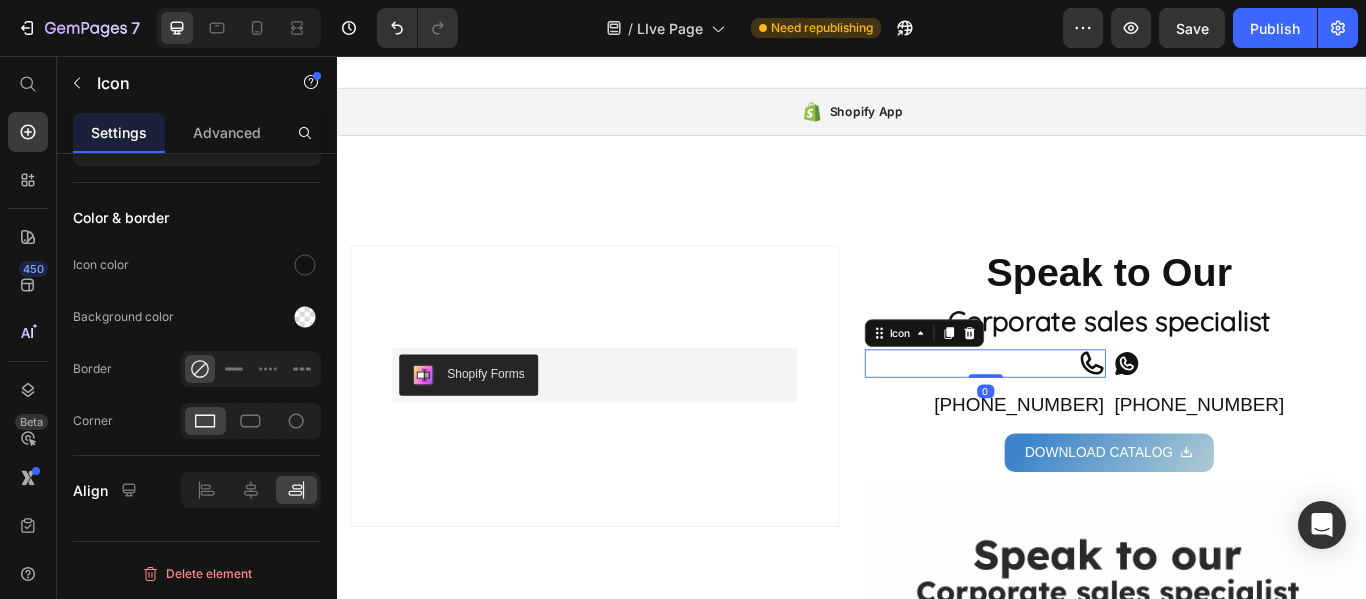 scroll, scrollTop: 20, scrollLeft: 0, axis: vertical 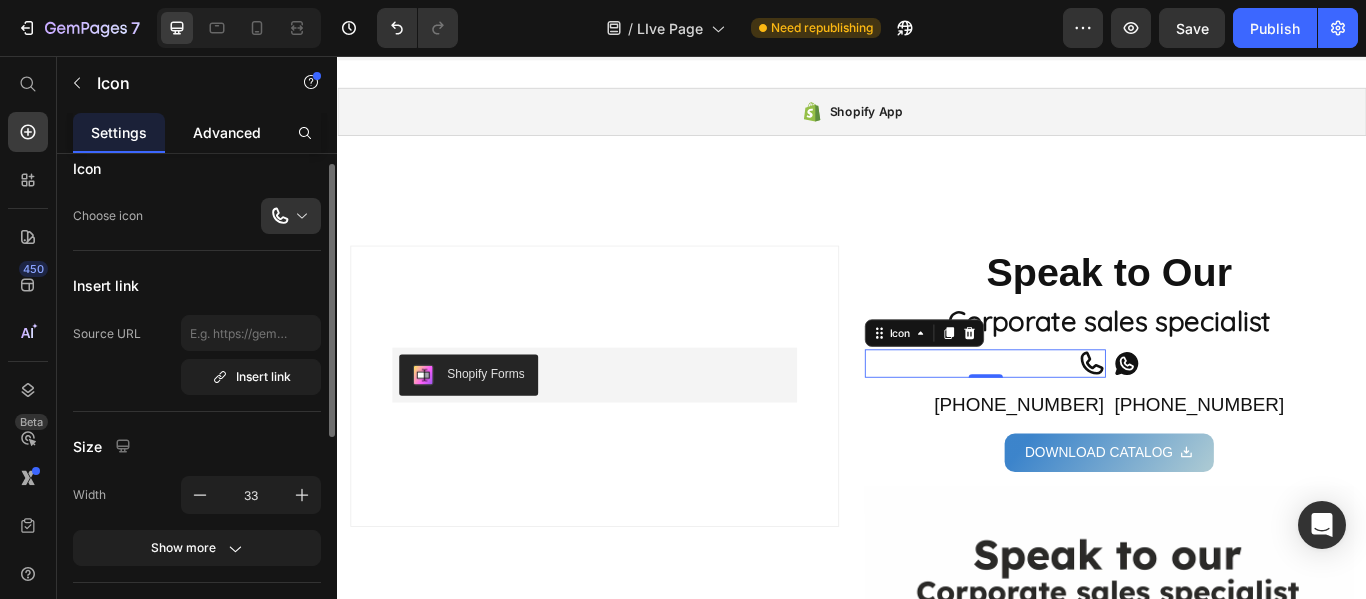 click on "Advanced" at bounding box center (227, 132) 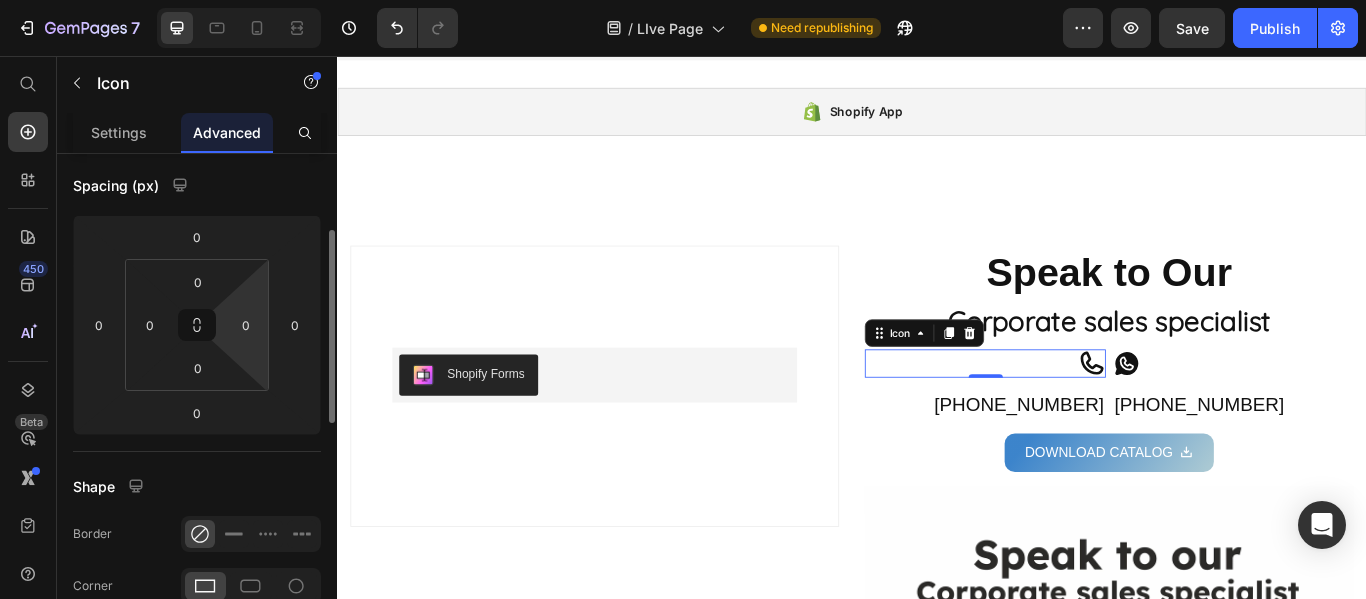 scroll, scrollTop: 0, scrollLeft: 0, axis: both 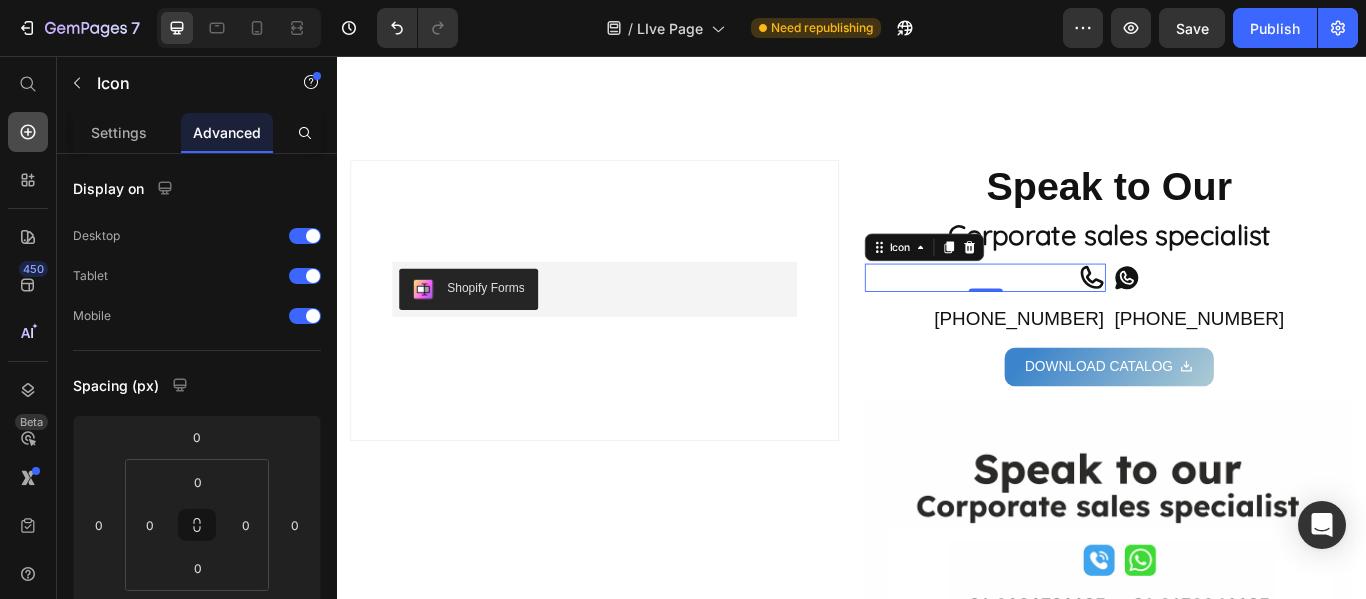 click 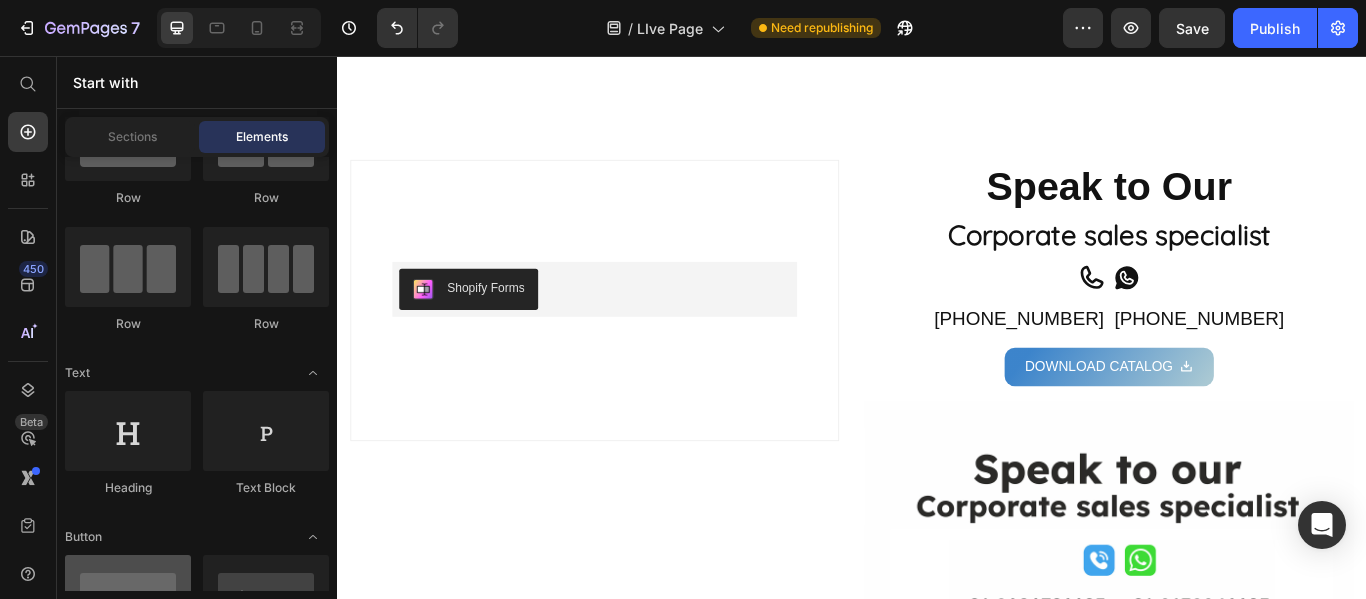 scroll, scrollTop: 500, scrollLeft: 0, axis: vertical 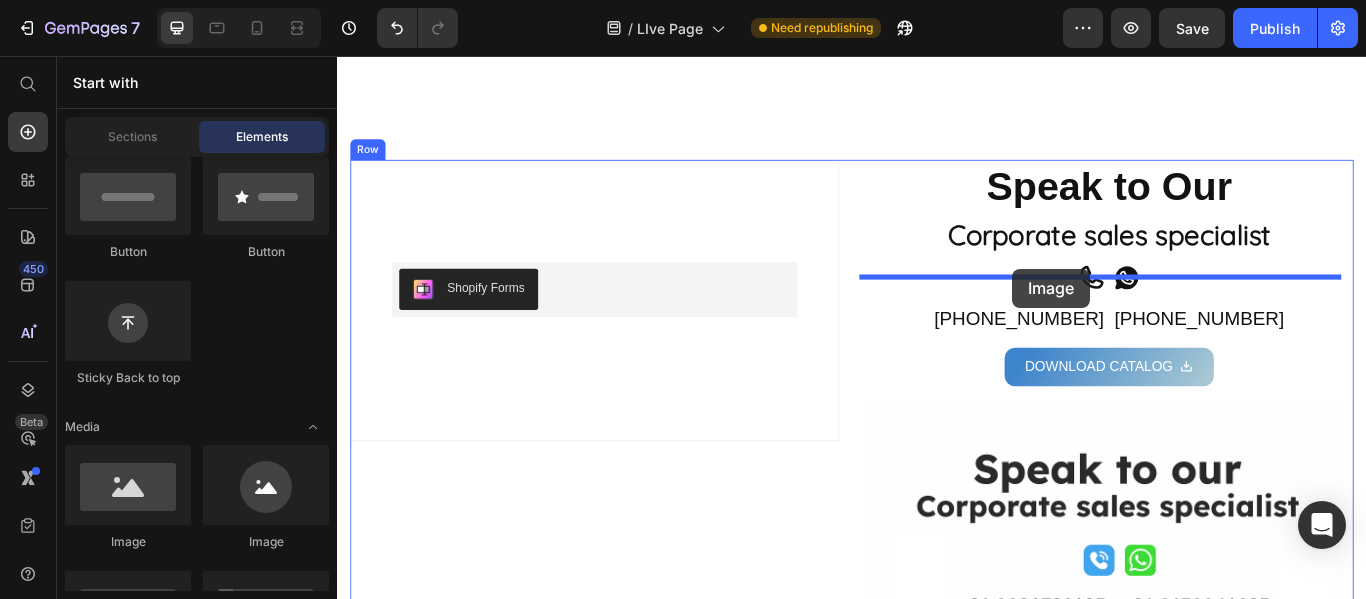drag, startPoint x: 633, startPoint y: 532, endPoint x: 1124, endPoint y: 305, distance: 540.9344 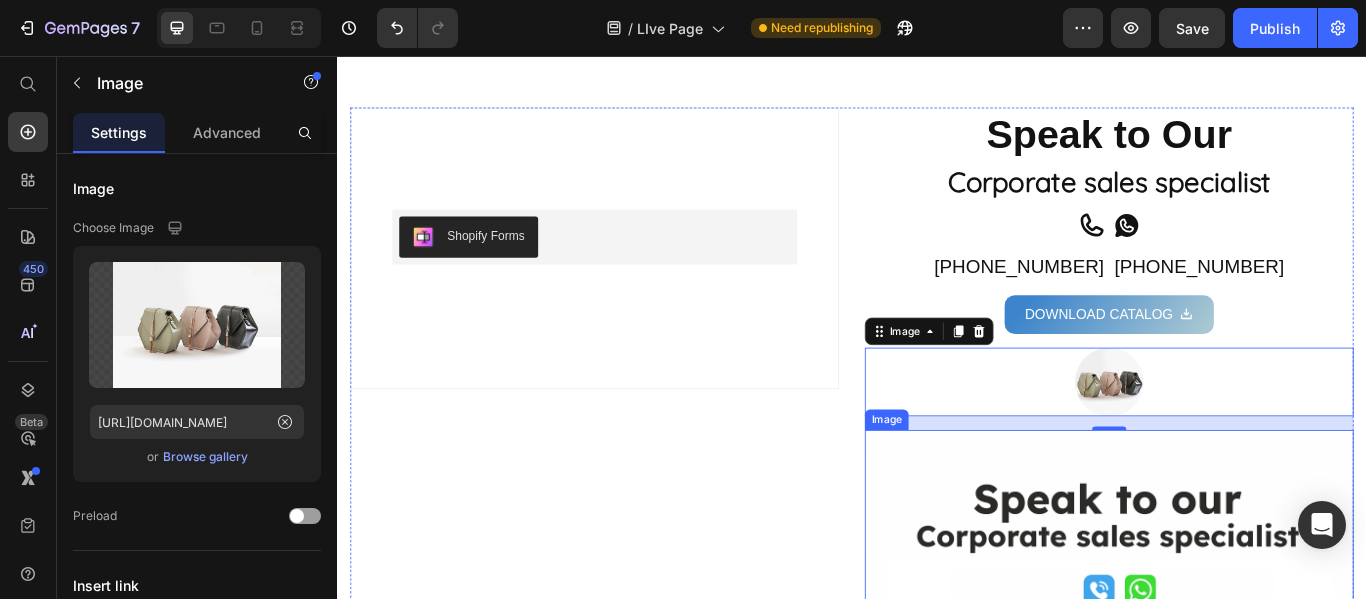 scroll, scrollTop: 2396, scrollLeft: 0, axis: vertical 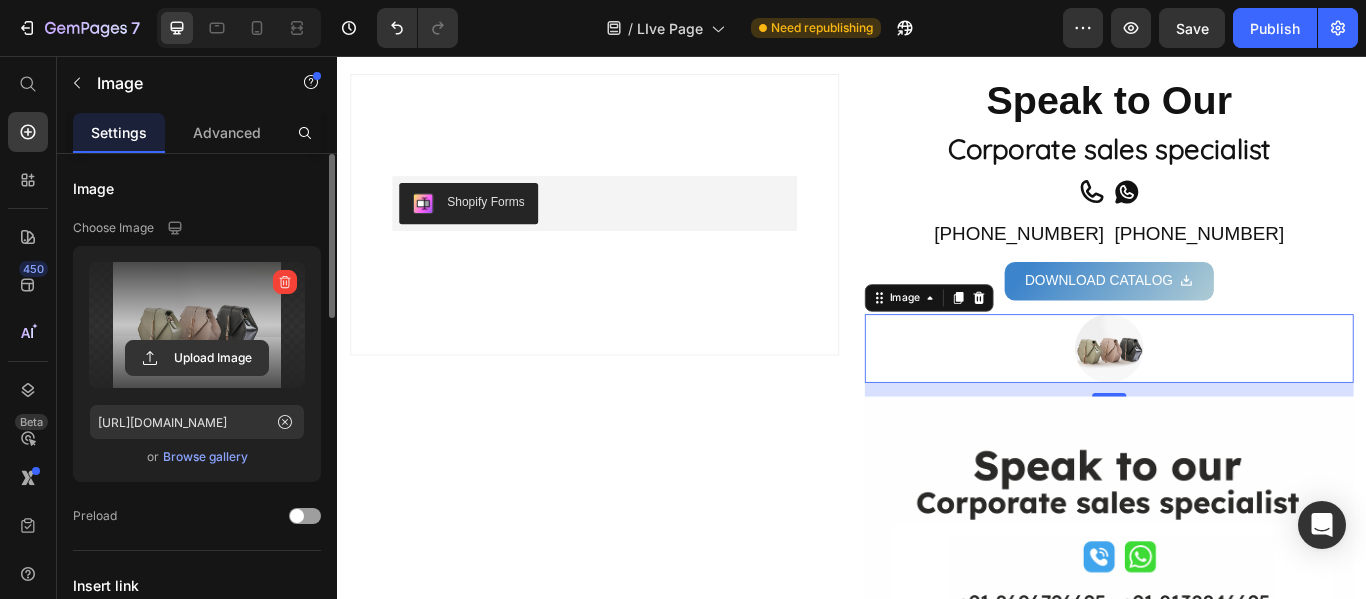 click at bounding box center [197, 325] 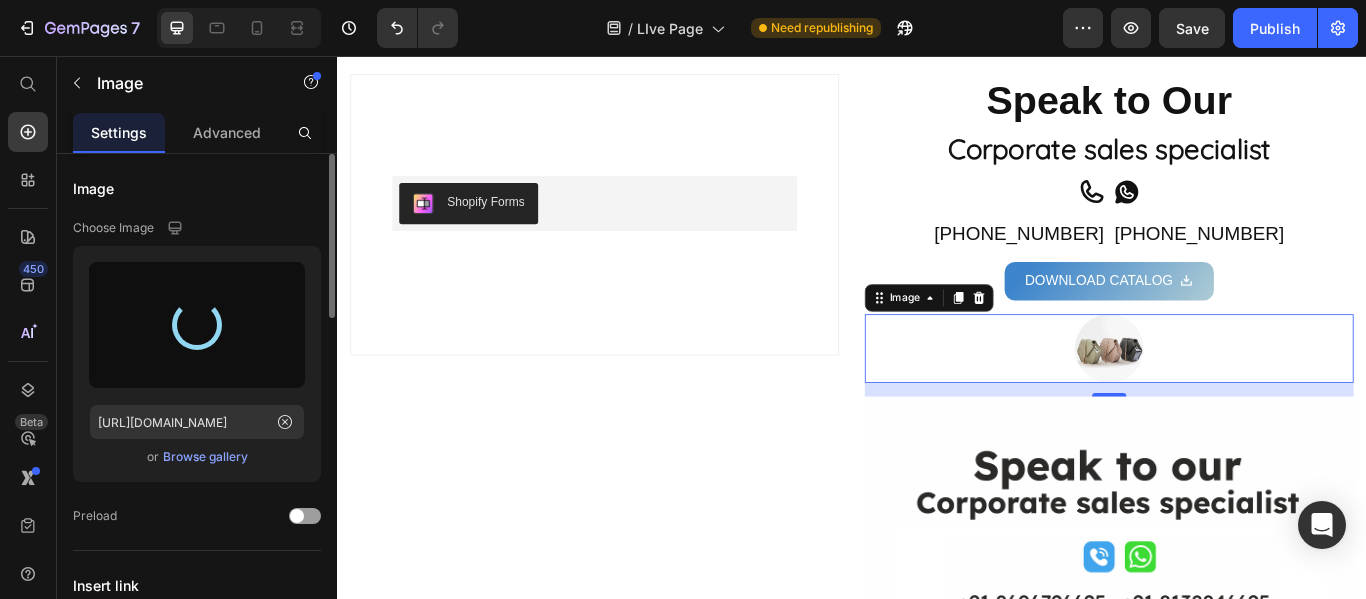 type on "https://cdn.shopify.com/s/files/1/0494/6493/4557/files/gempages_554521335435363578-db8b0615-36dc-4b67-ae9a-99384cf70142.png" 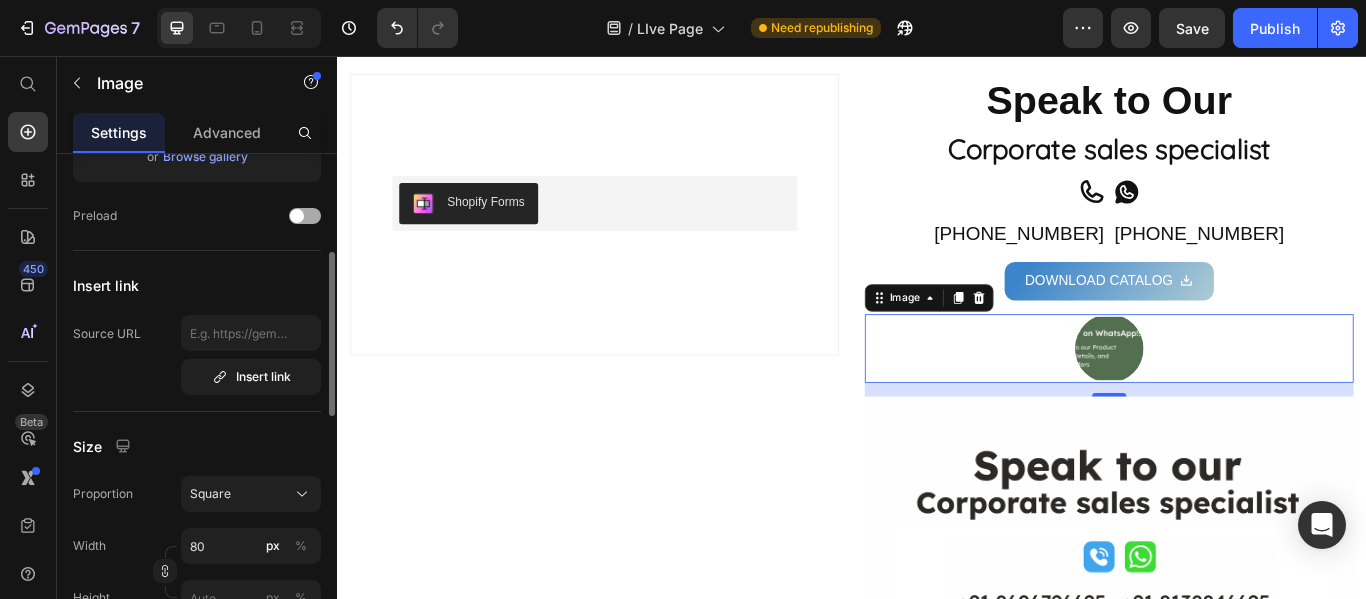 scroll, scrollTop: 500, scrollLeft: 0, axis: vertical 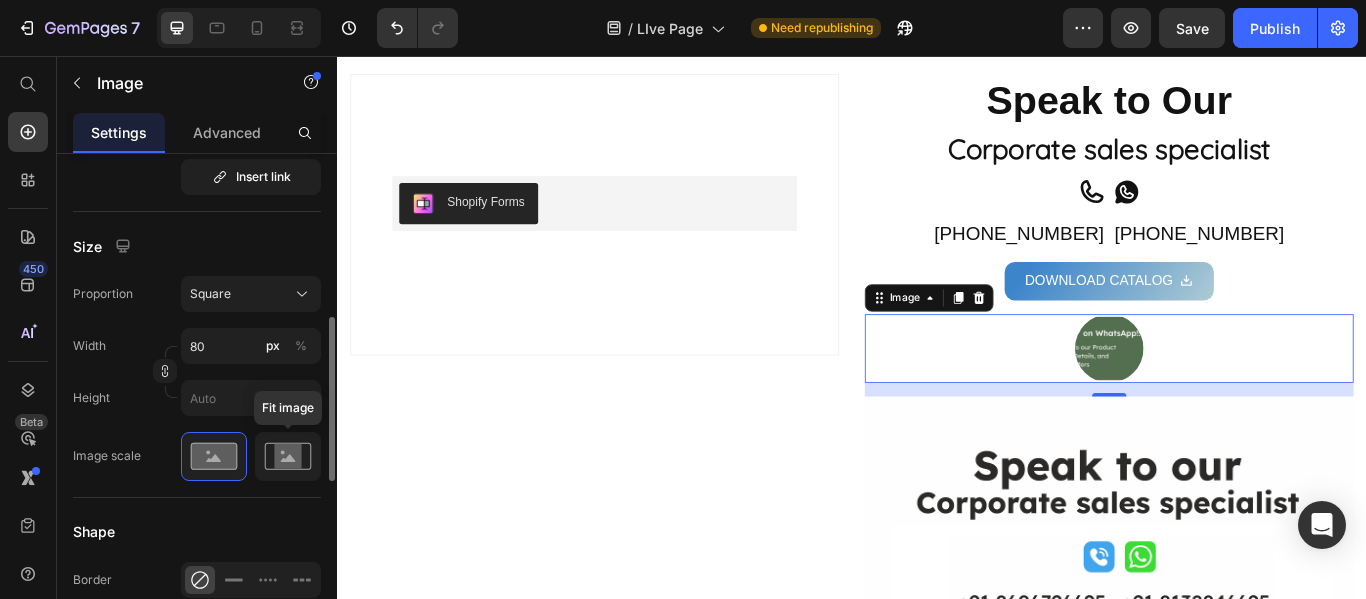 click 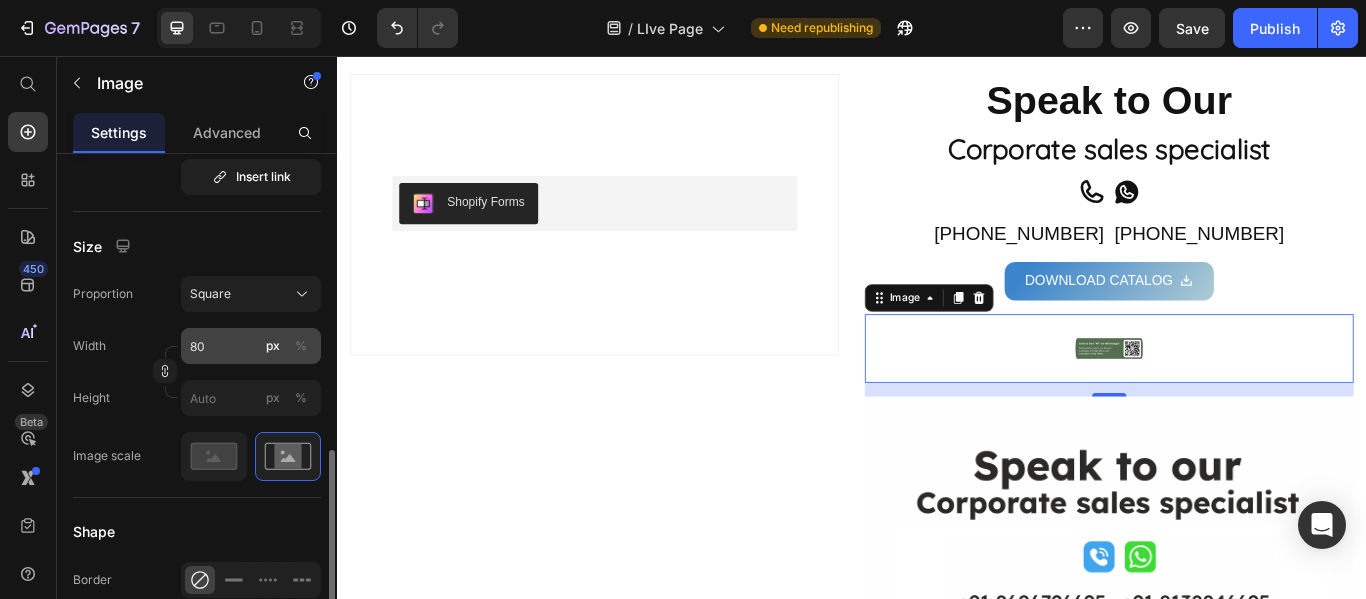 scroll, scrollTop: 600, scrollLeft: 0, axis: vertical 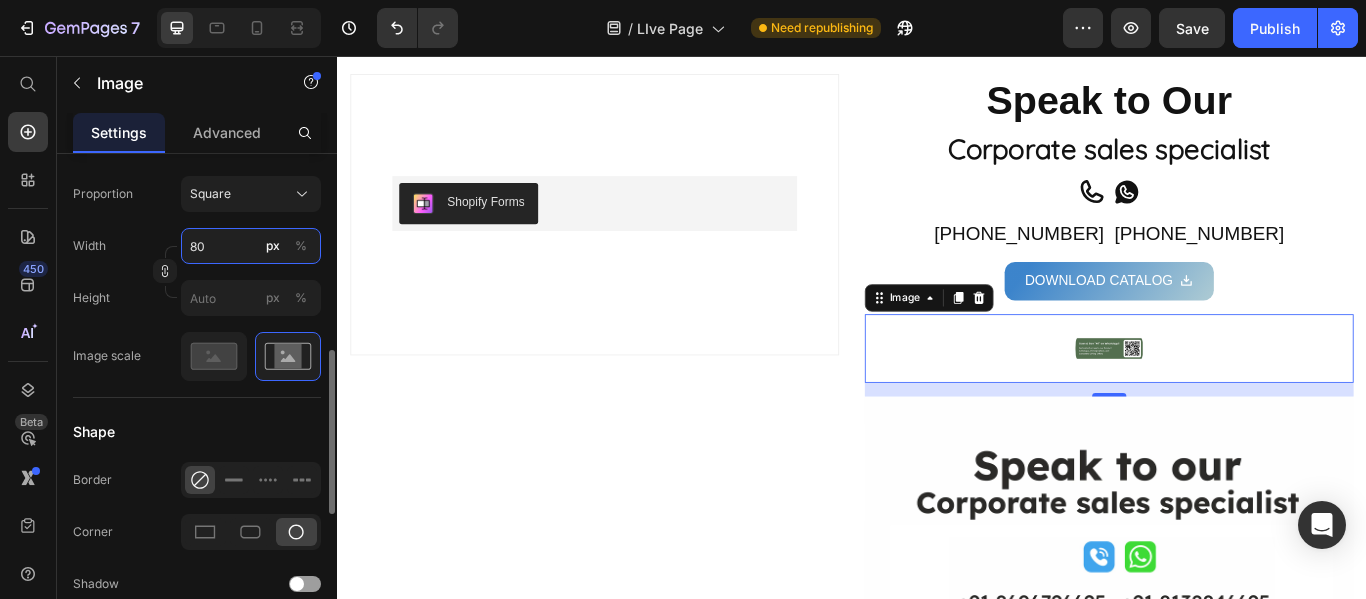 click on "80" at bounding box center [251, 246] 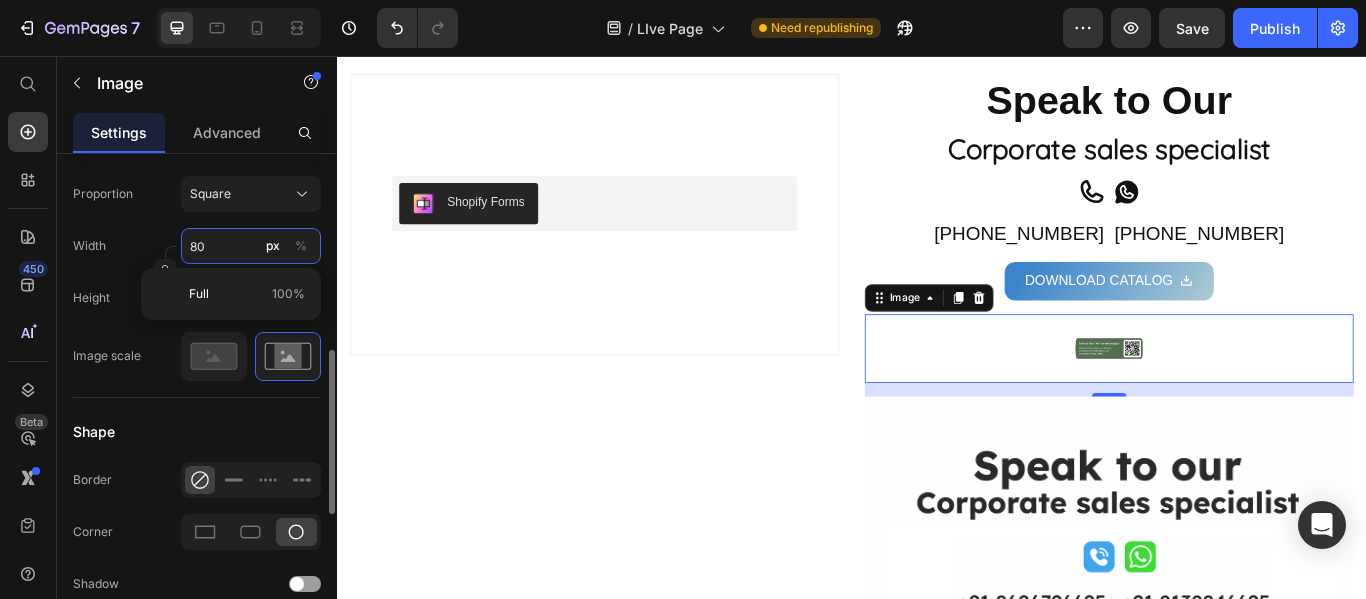 type on "1" 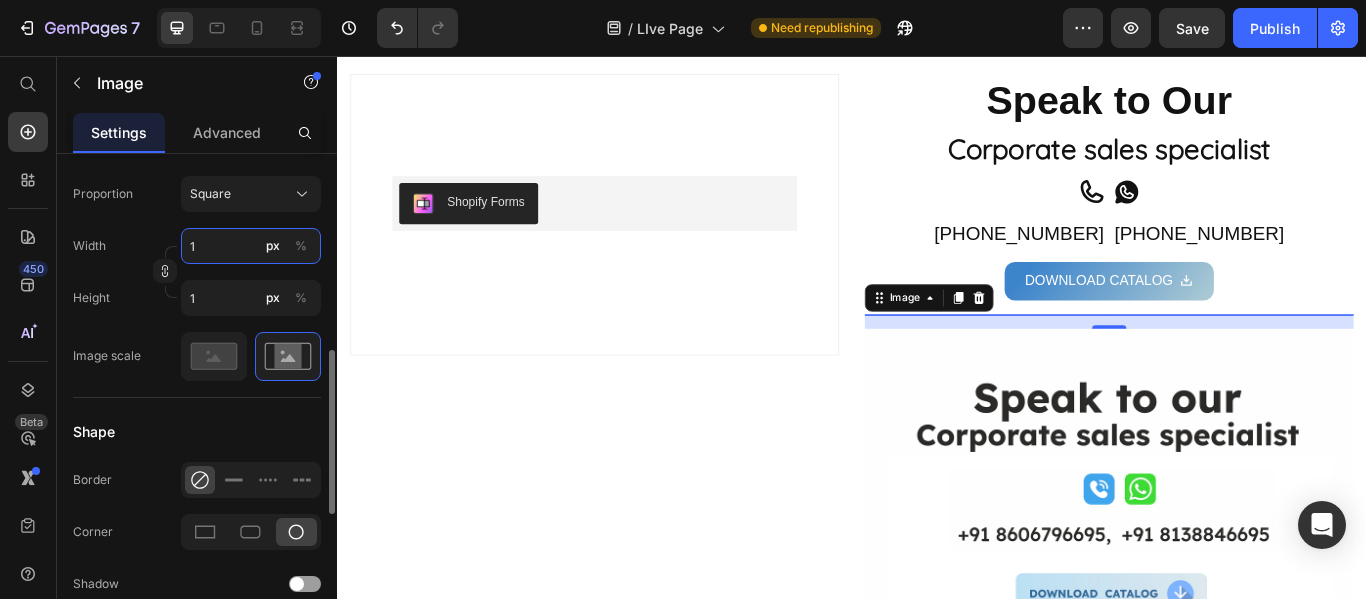 type on "12" 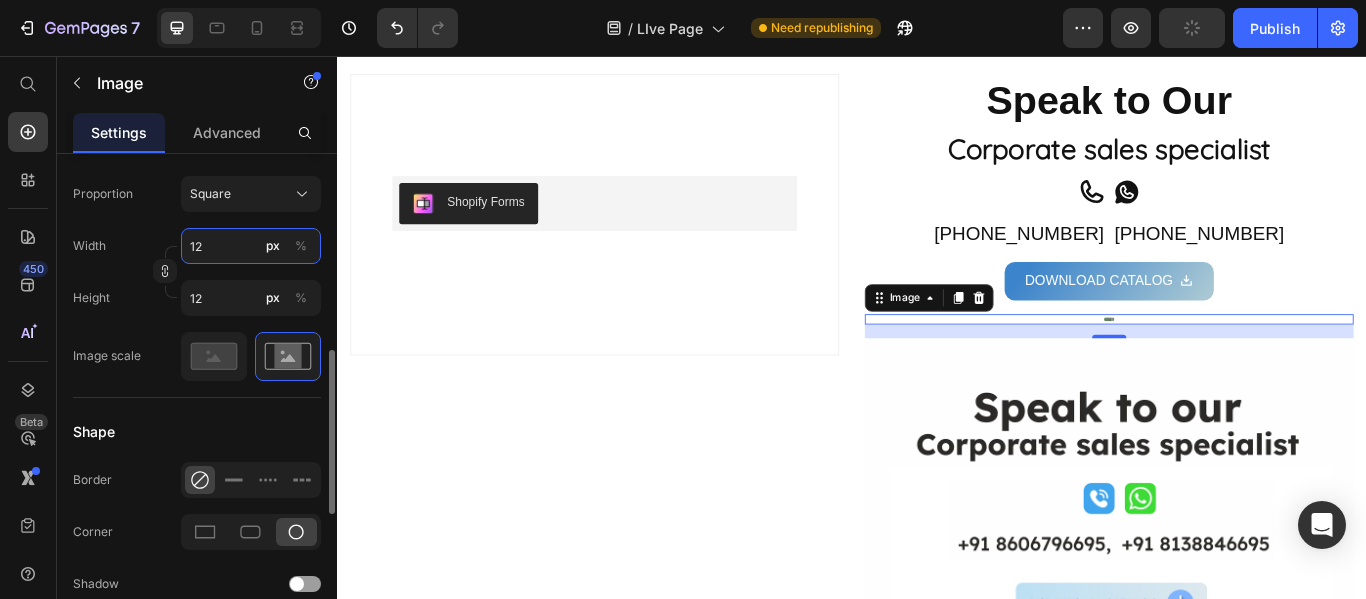 type on "80" 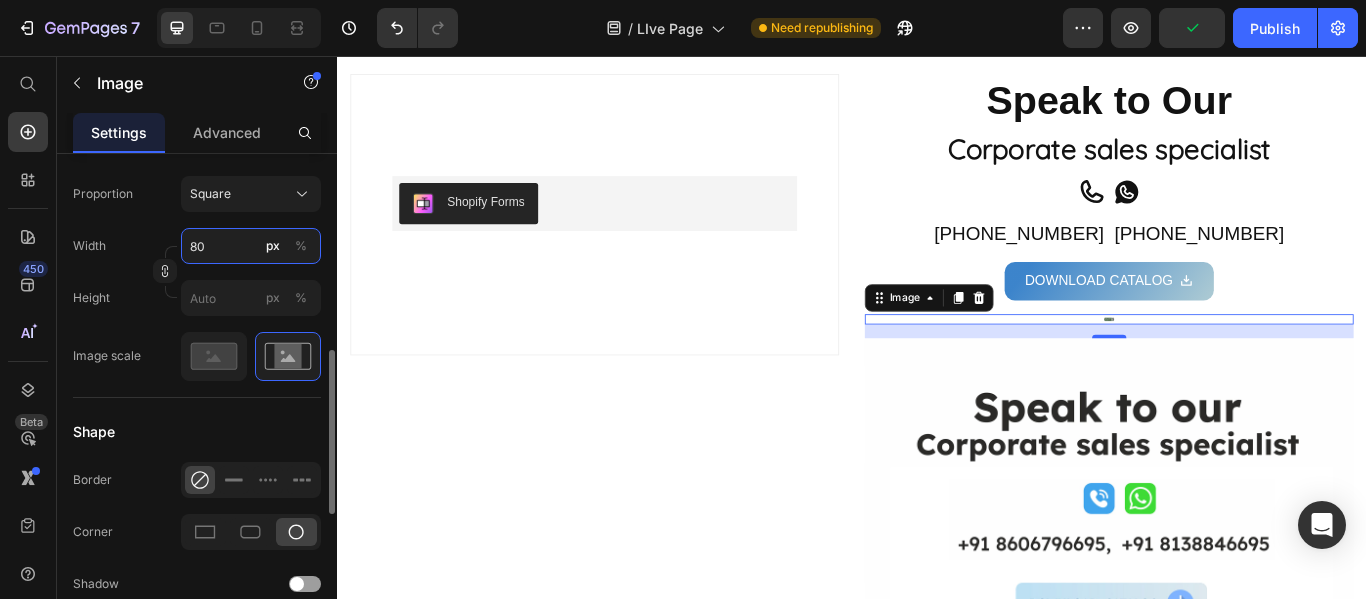type on "800" 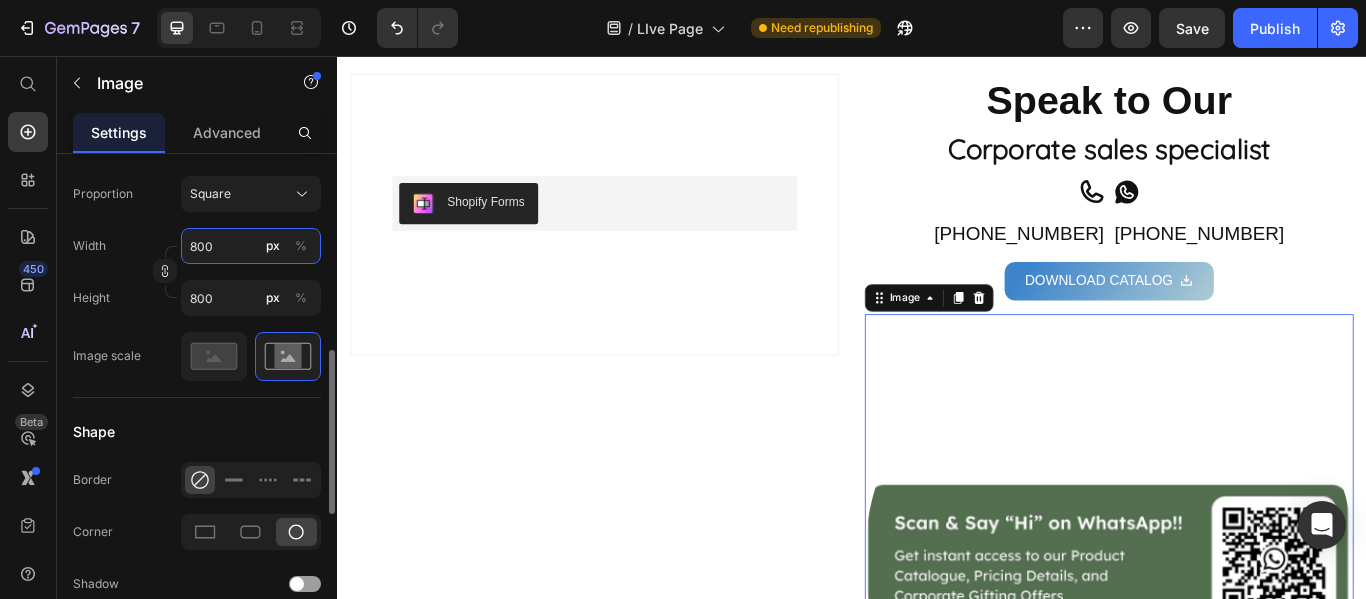 click on "800" at bounding box center (251, 246) 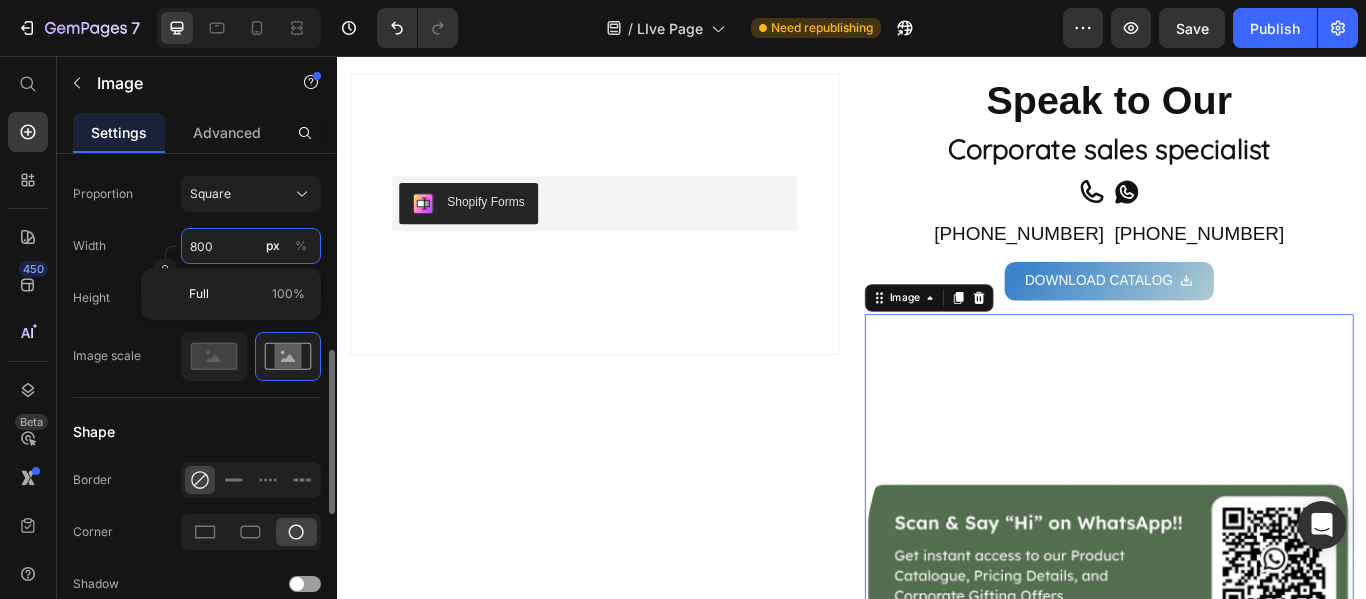type on "1" 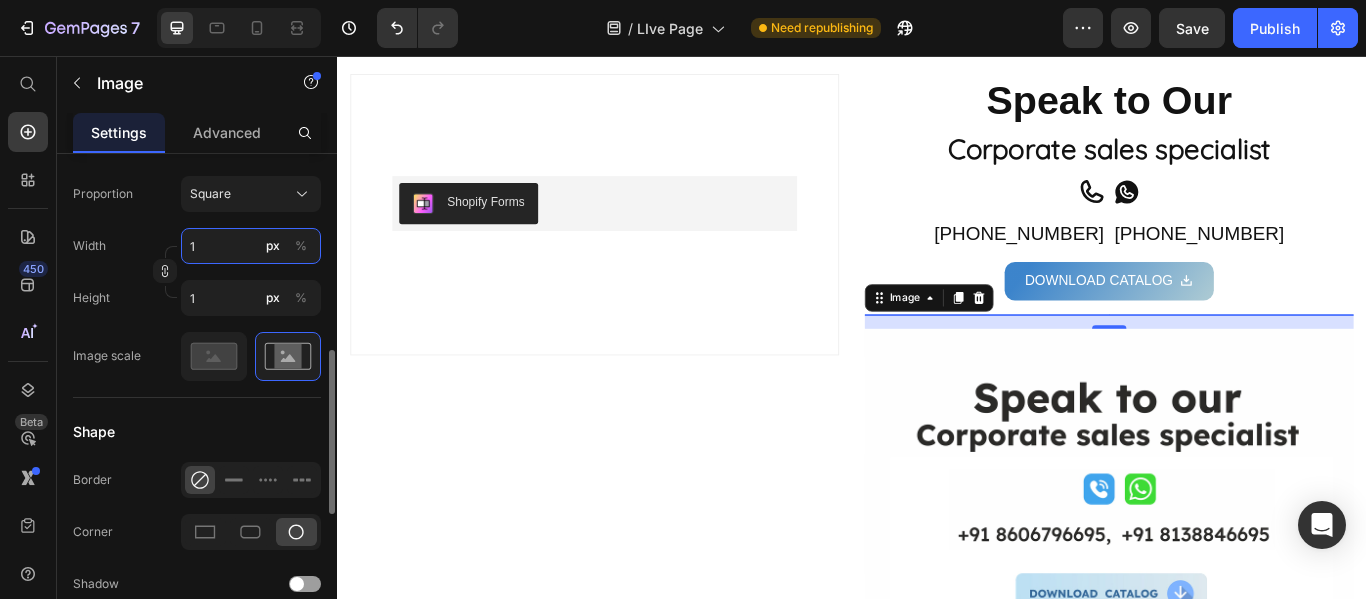 type on "19" 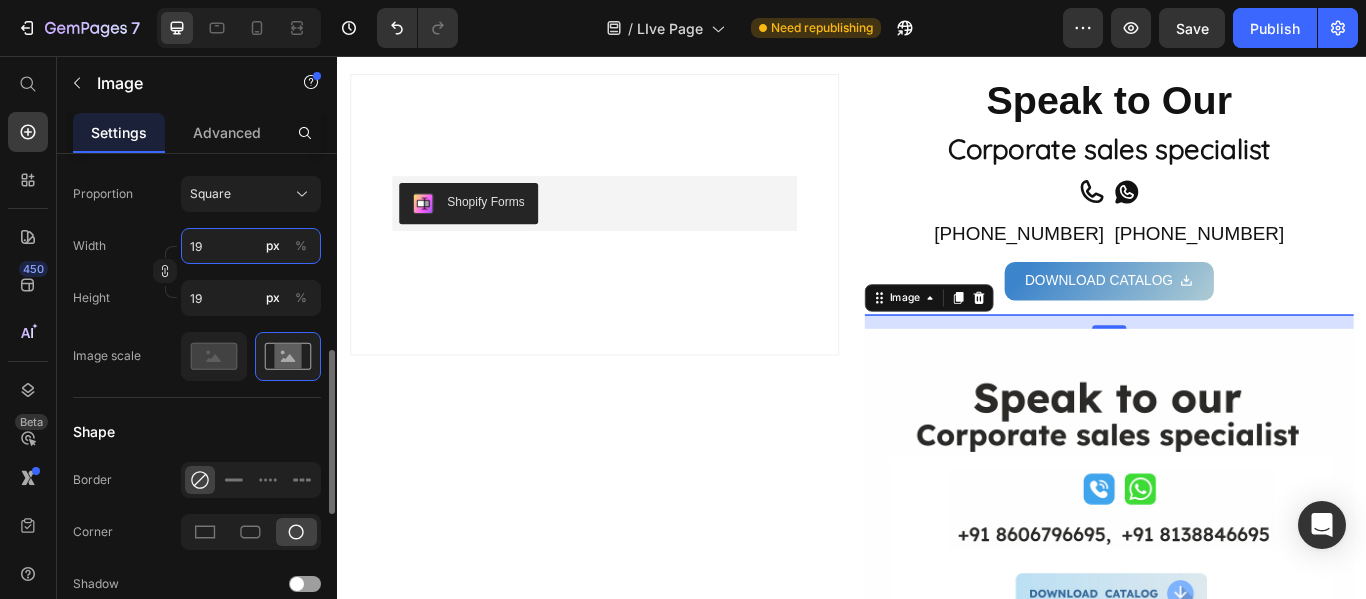 type on "199" 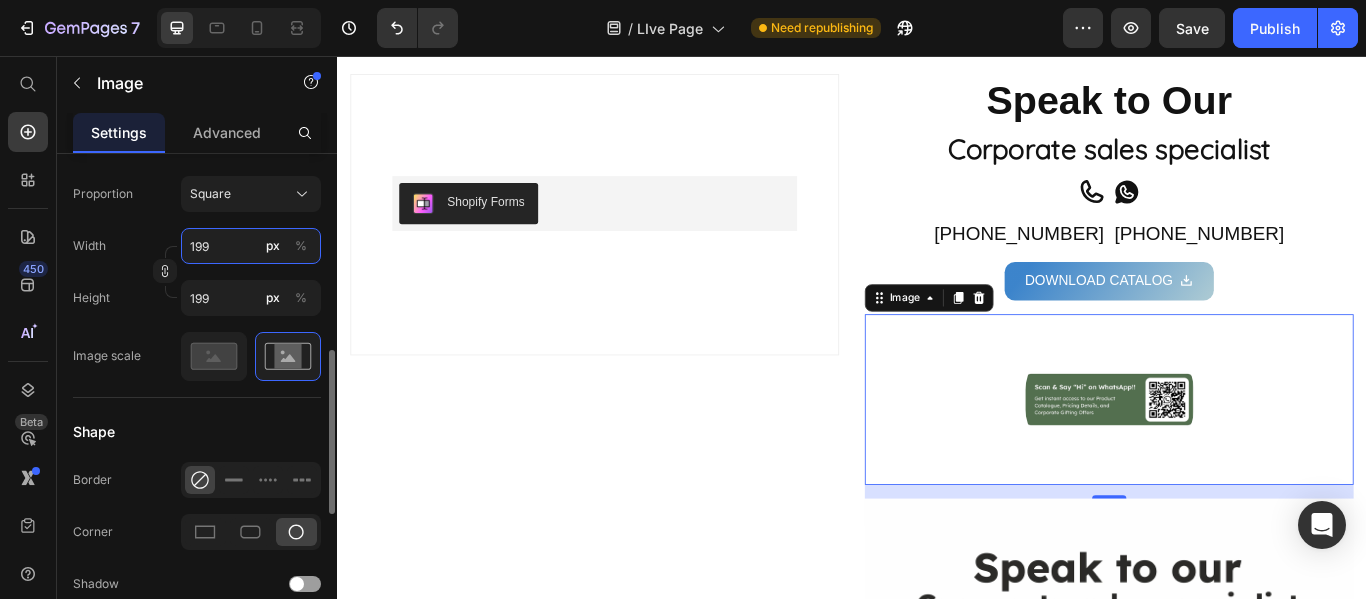 click on "199" at bounding box center (251, 246) 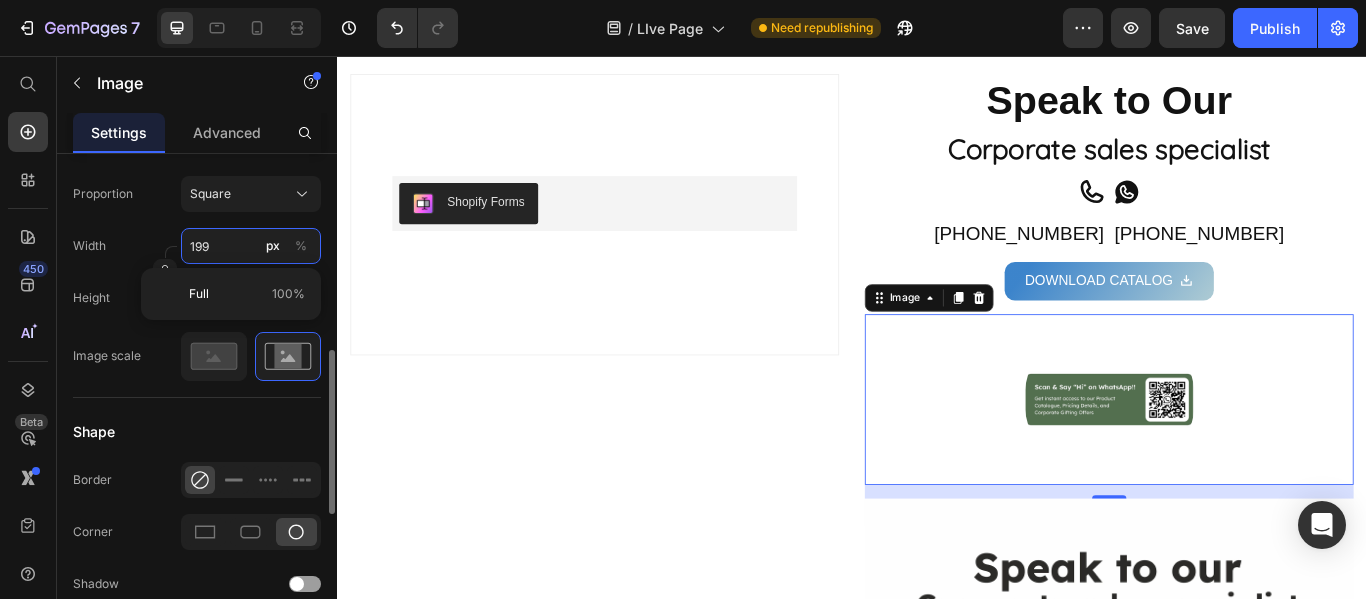 type on "3" 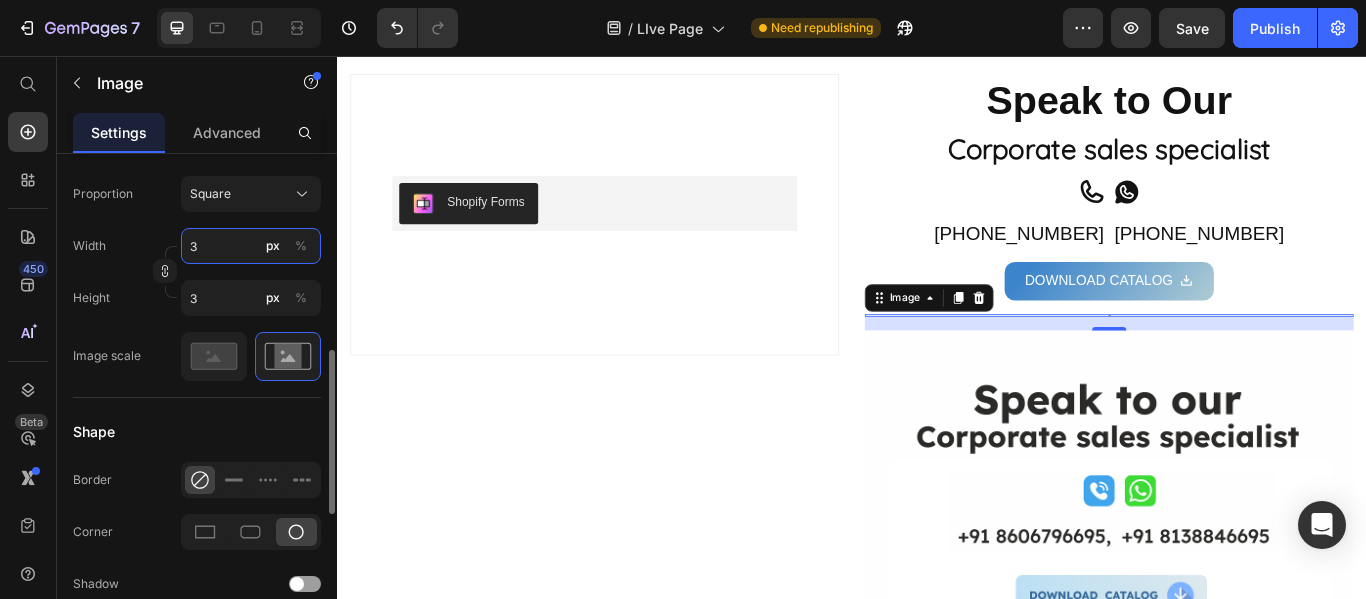 type on "30" 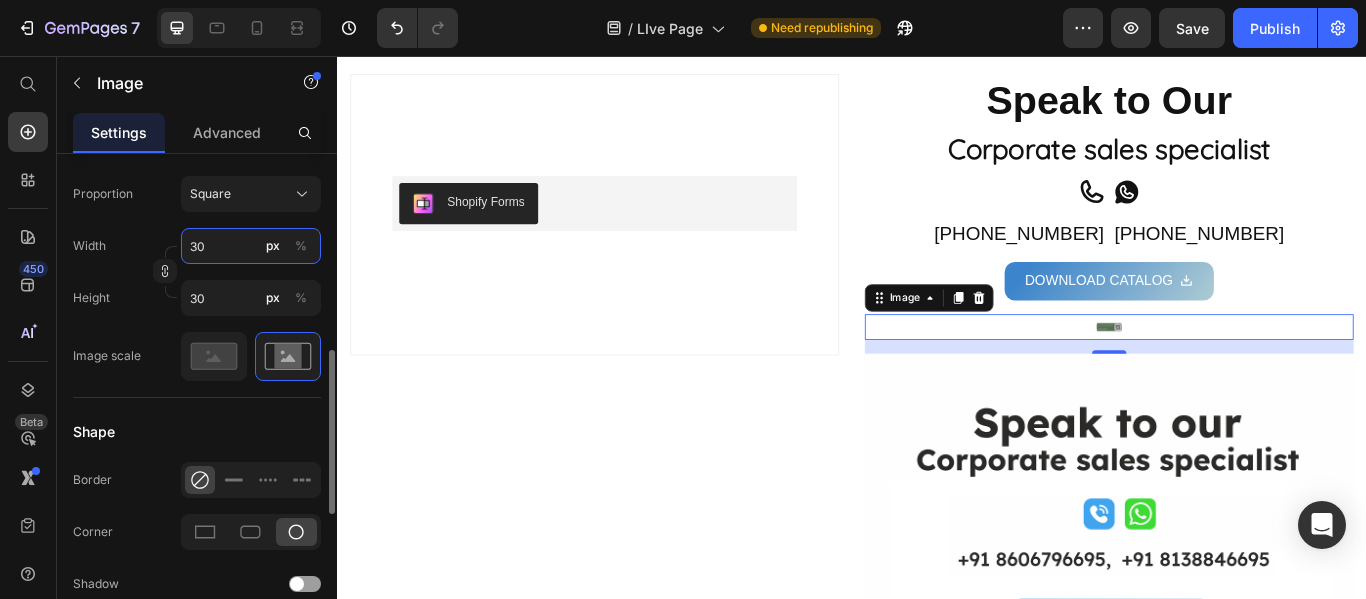 type on "300" 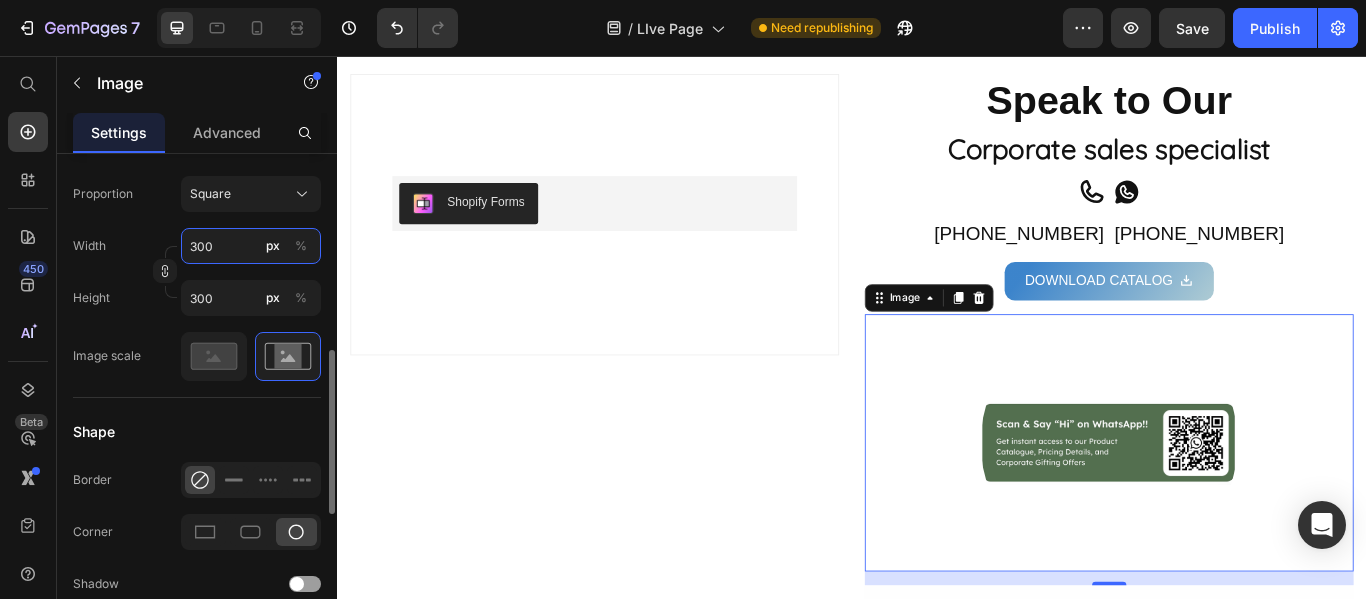 click on "300" at bounding box center [251, 246] 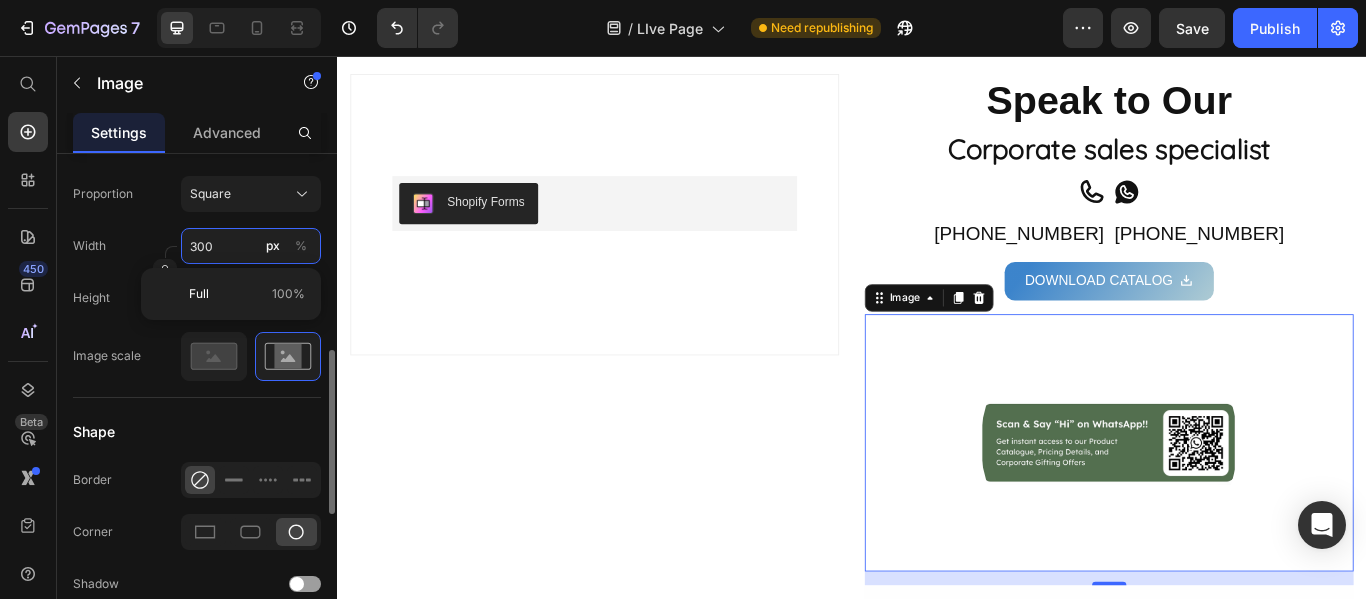 click on "300" at bounding box center (251, 246) 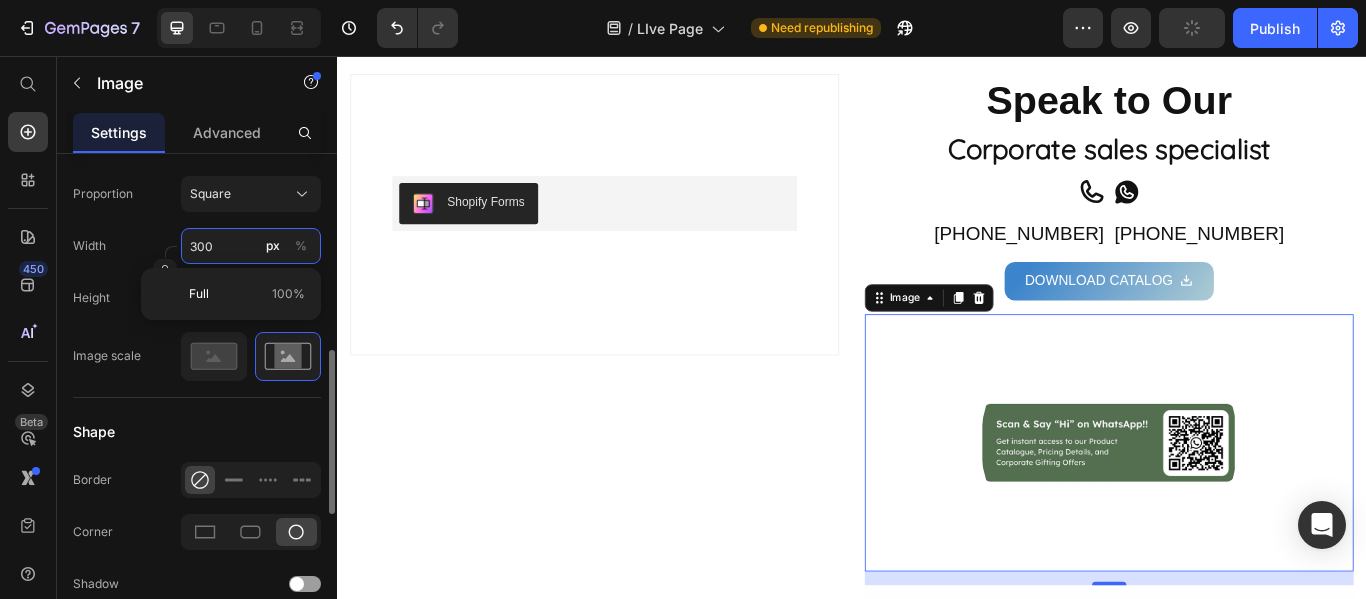 type on "4" 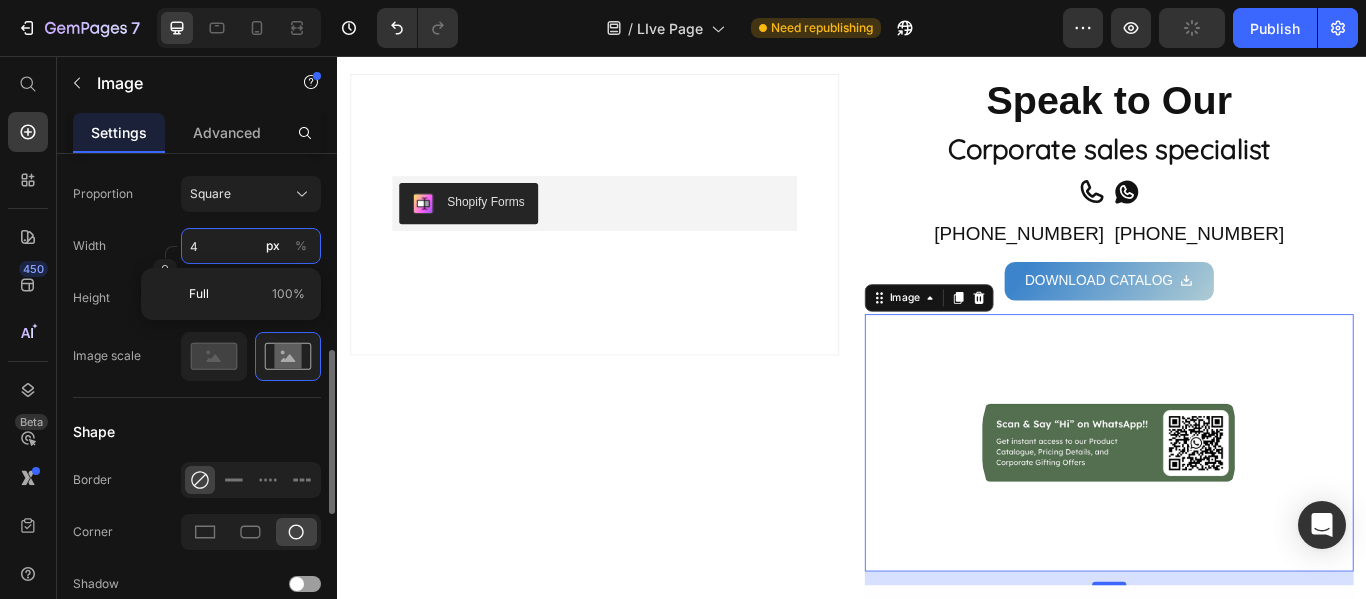type on "300" 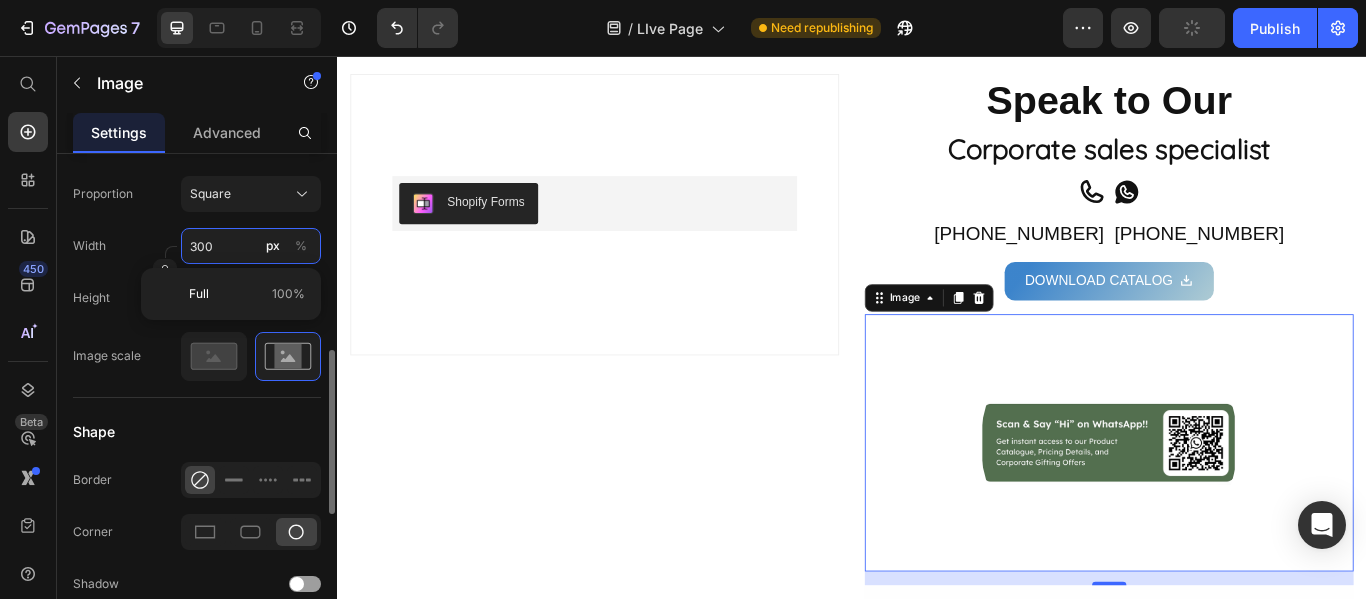 type on "300" 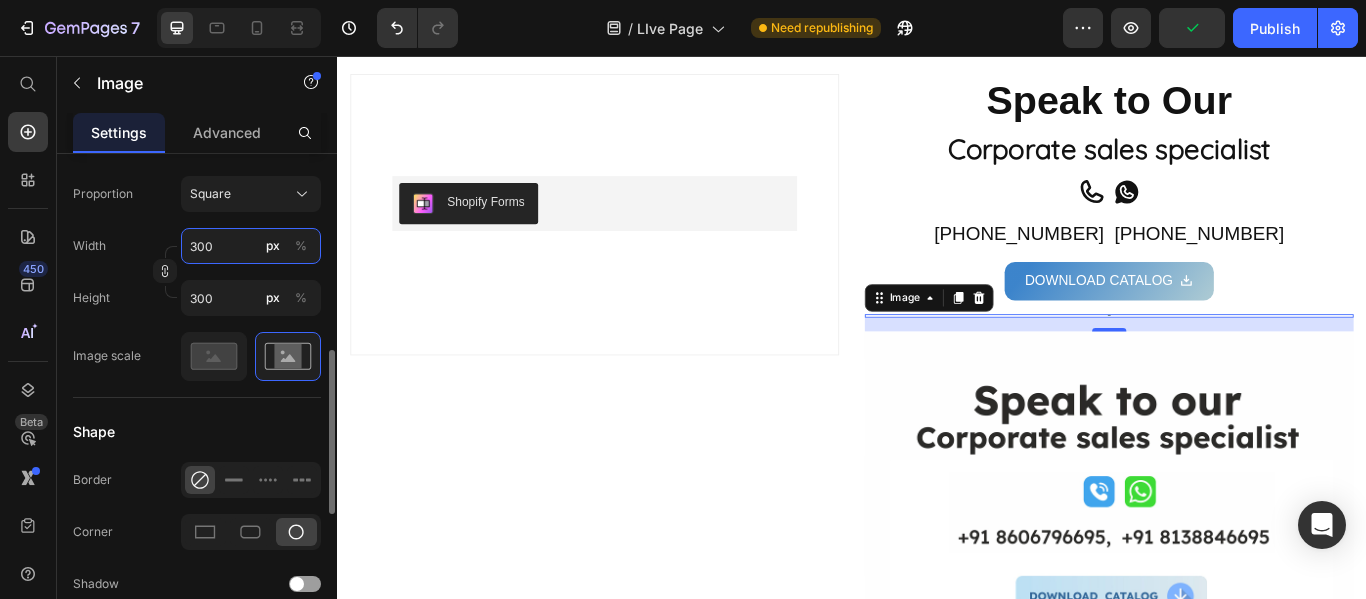 type on "3000" 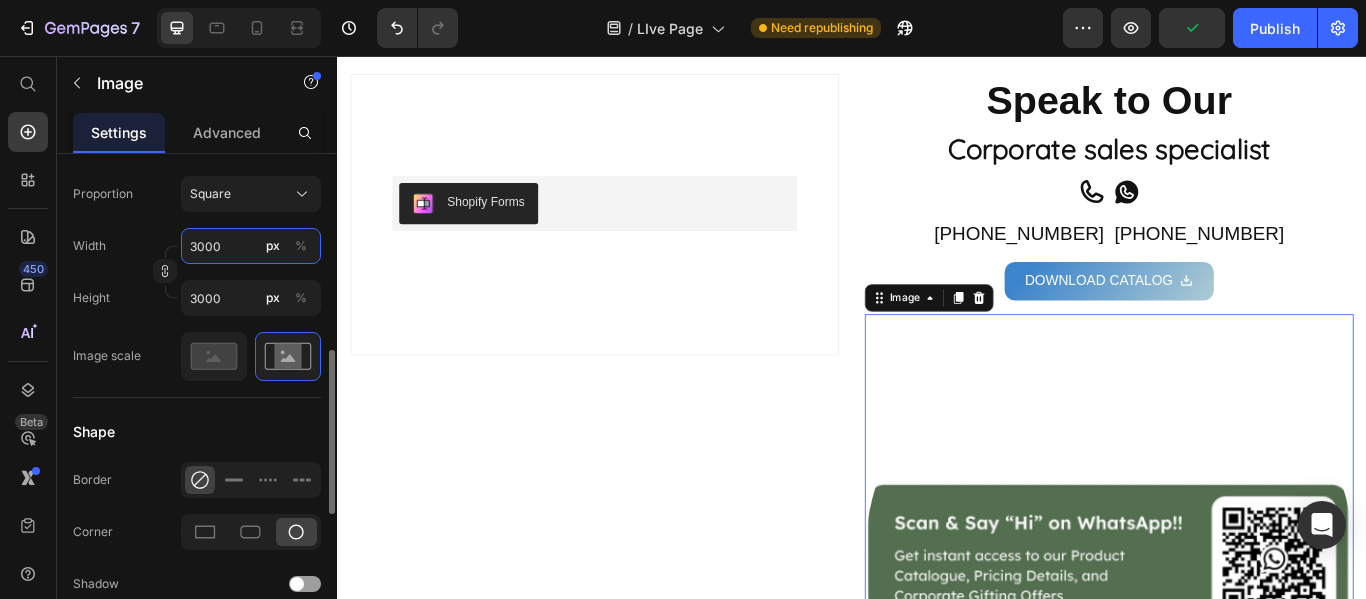 type on "30000" 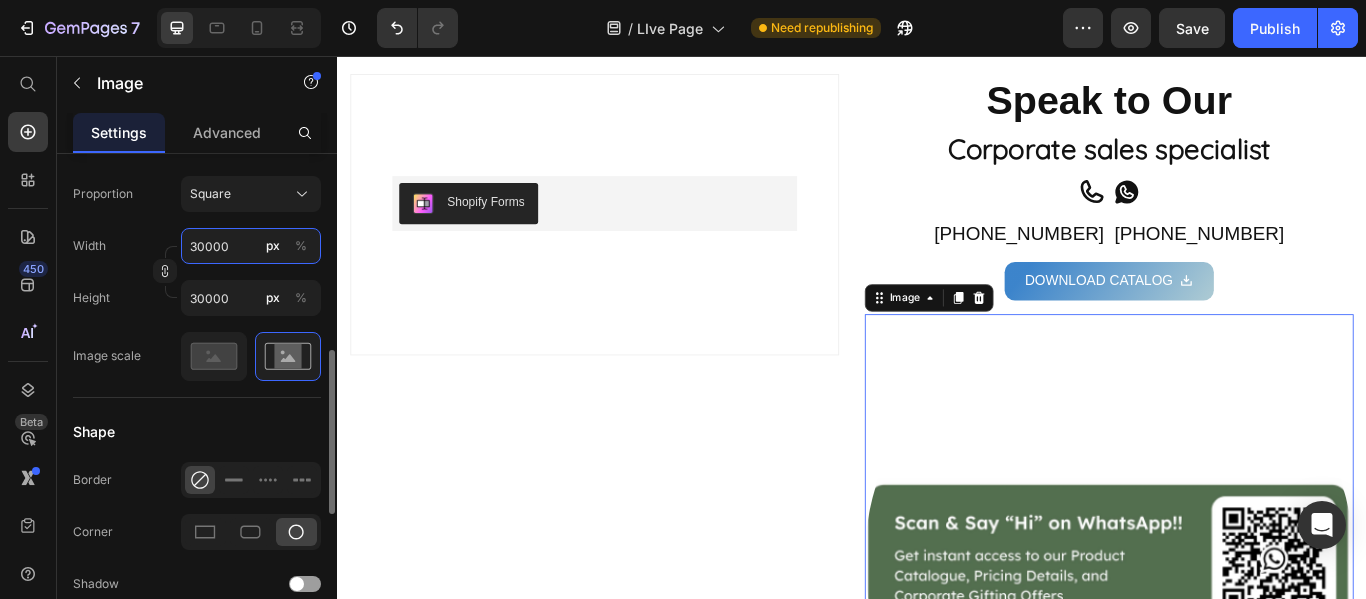 type on "3000" 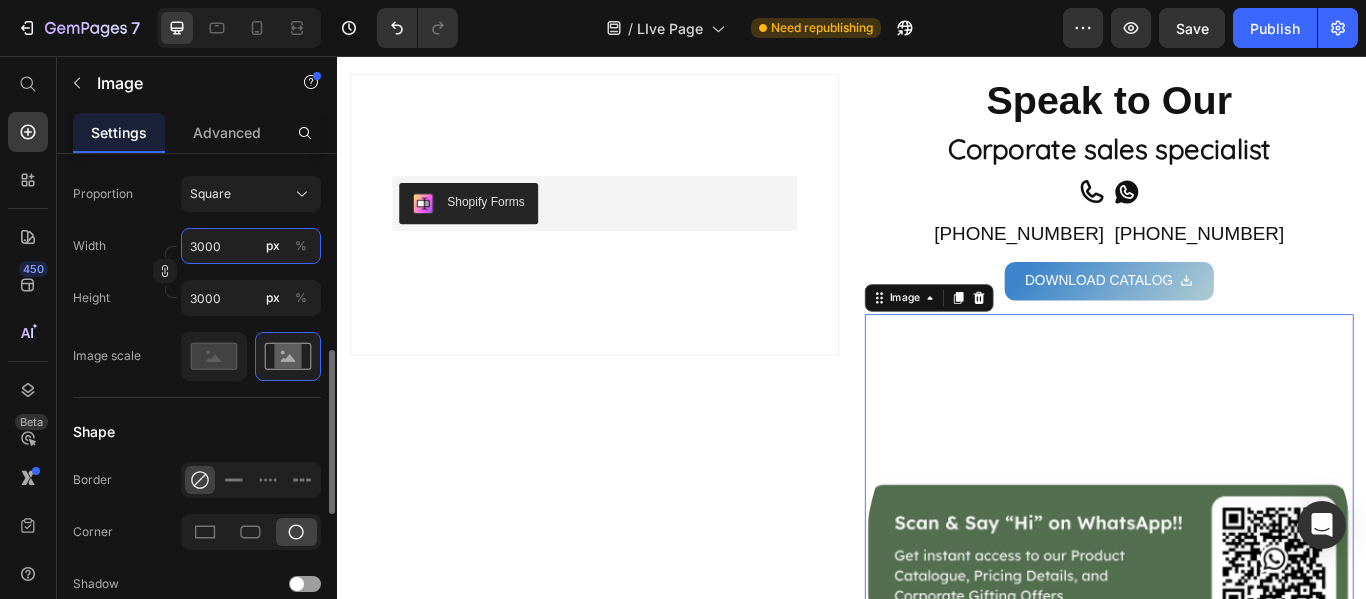 type on "300" 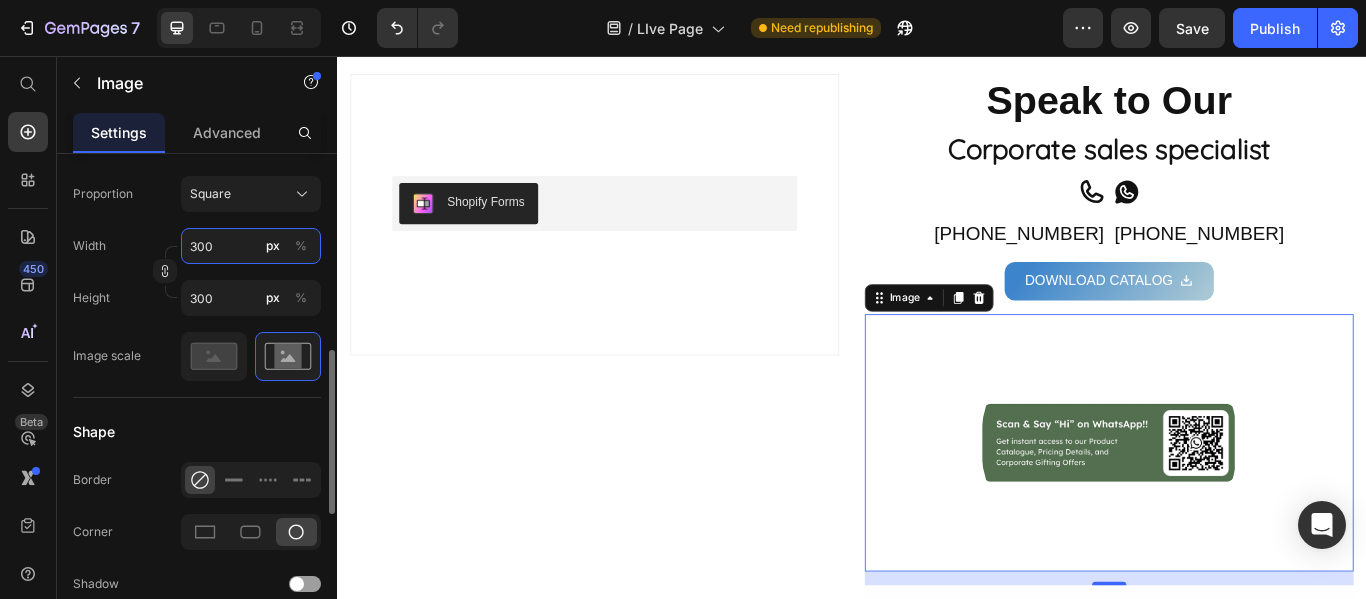 type on "30" 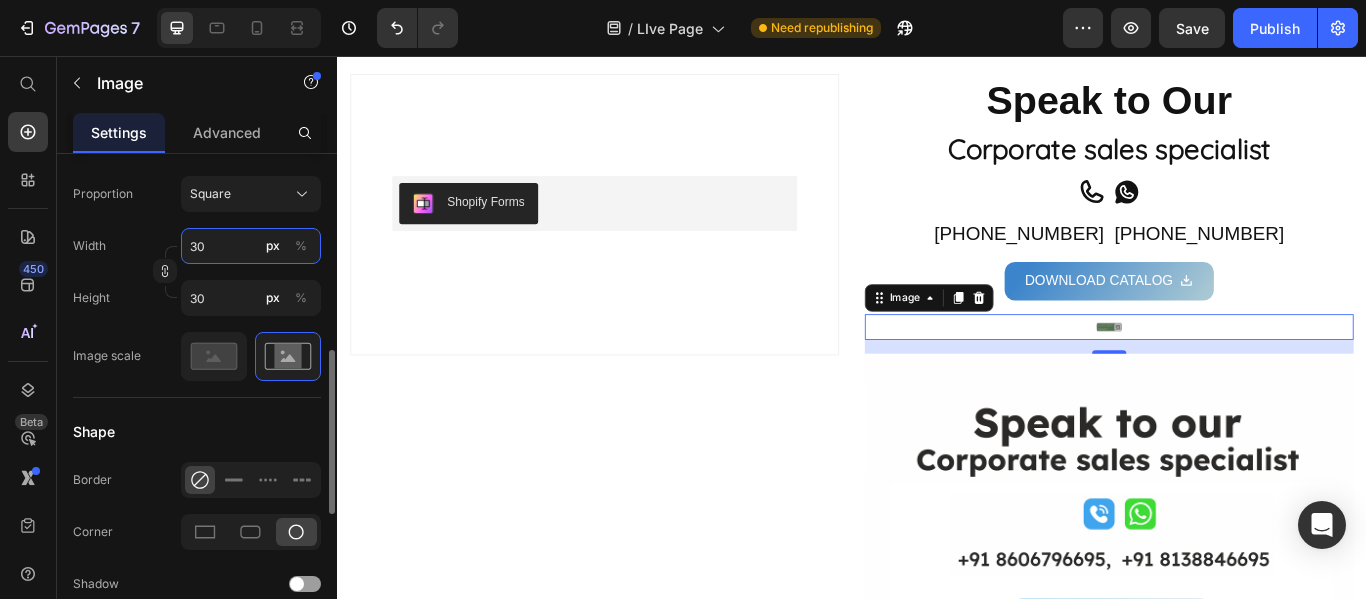 type on "3" 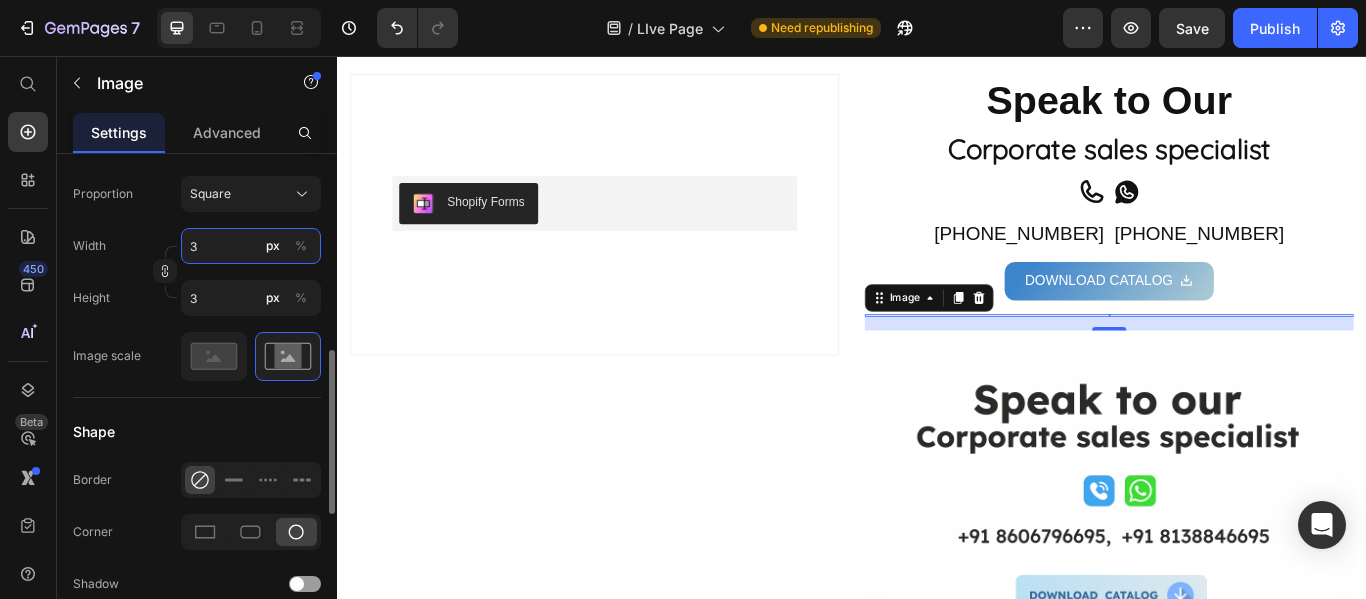 type 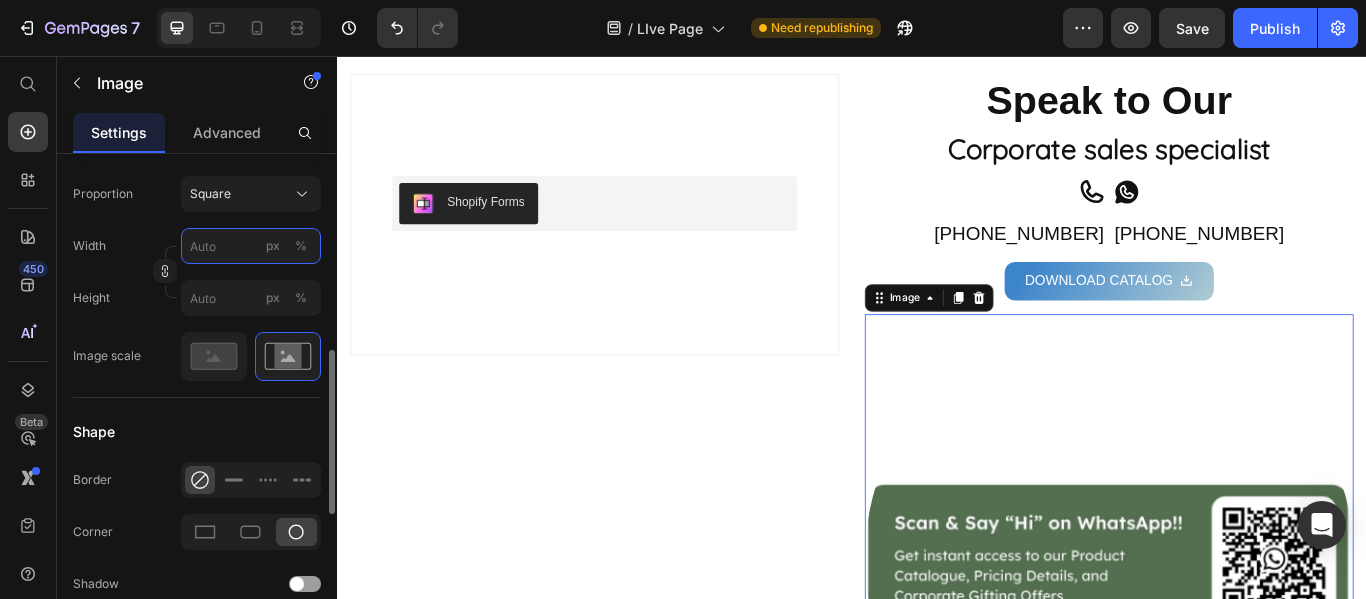 type on "3" 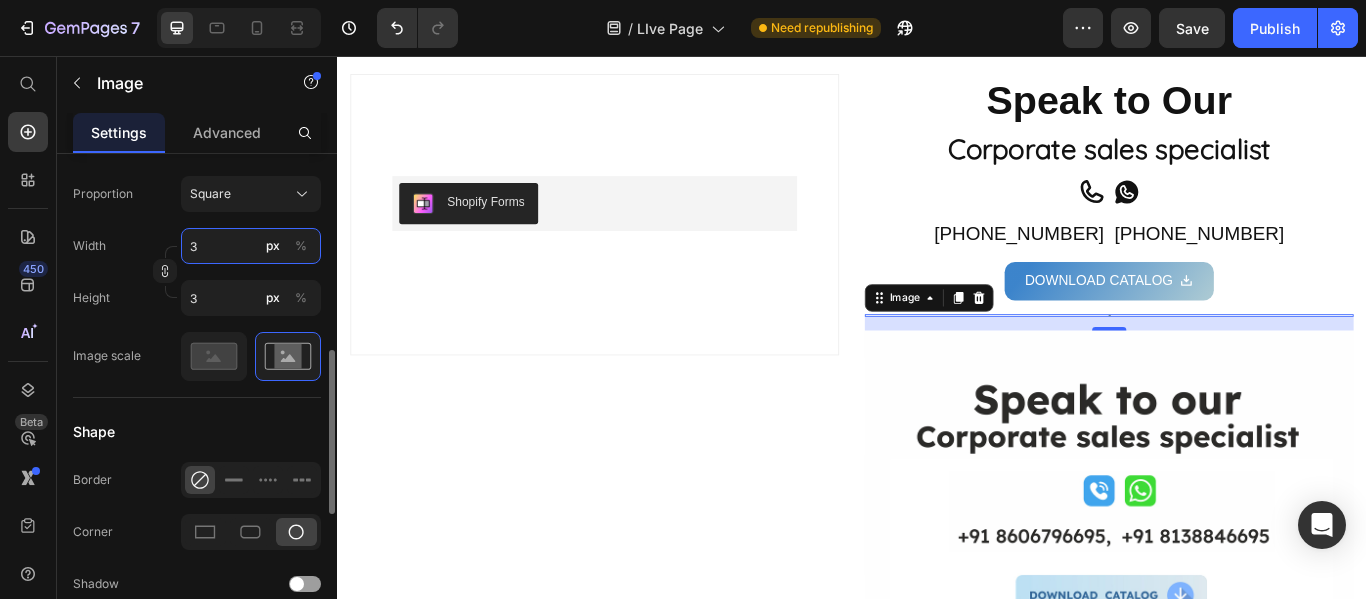type on "36" 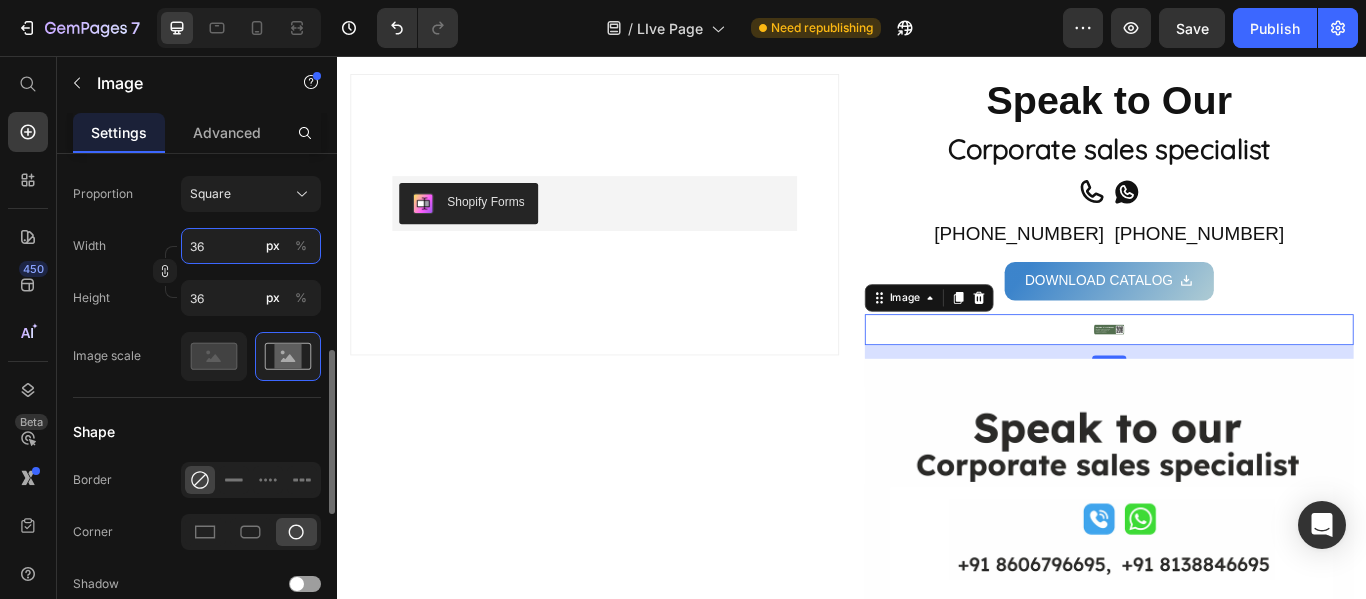 type on "3" 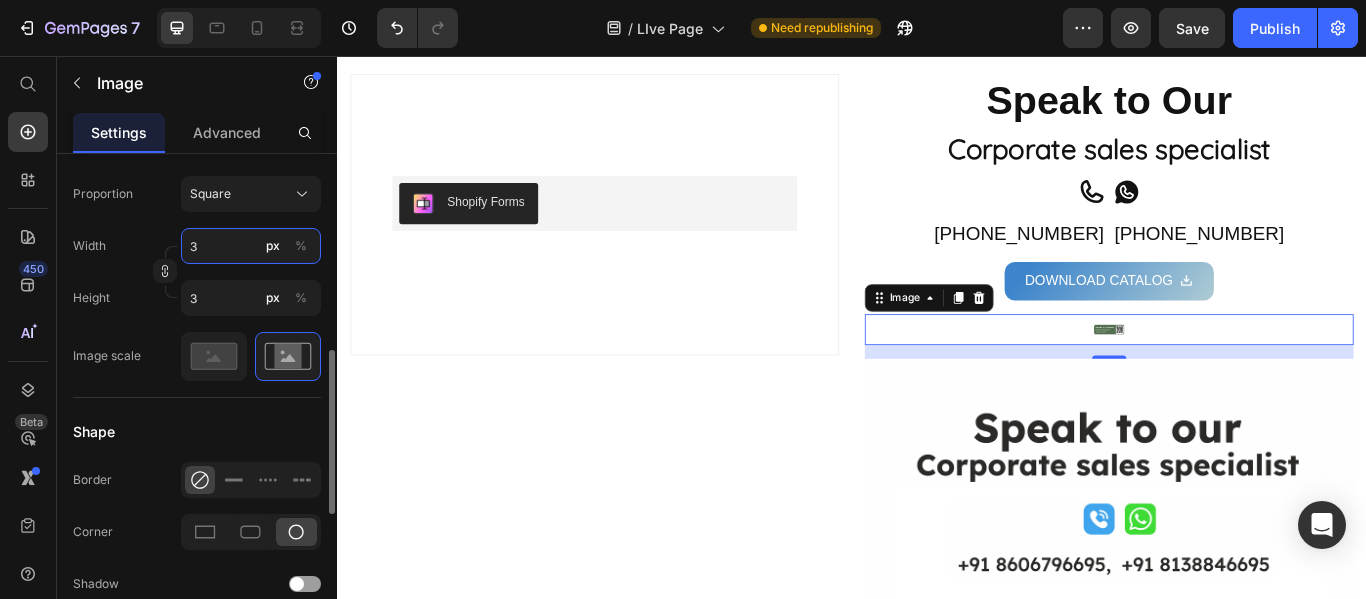 type 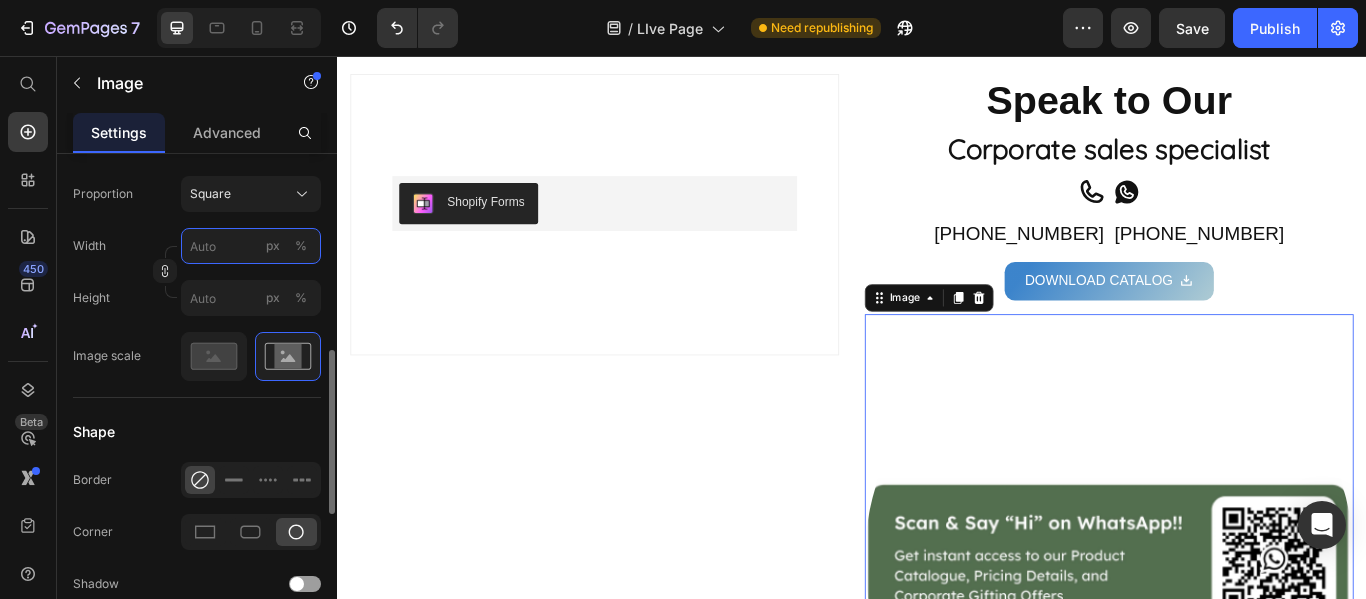 type on "1" 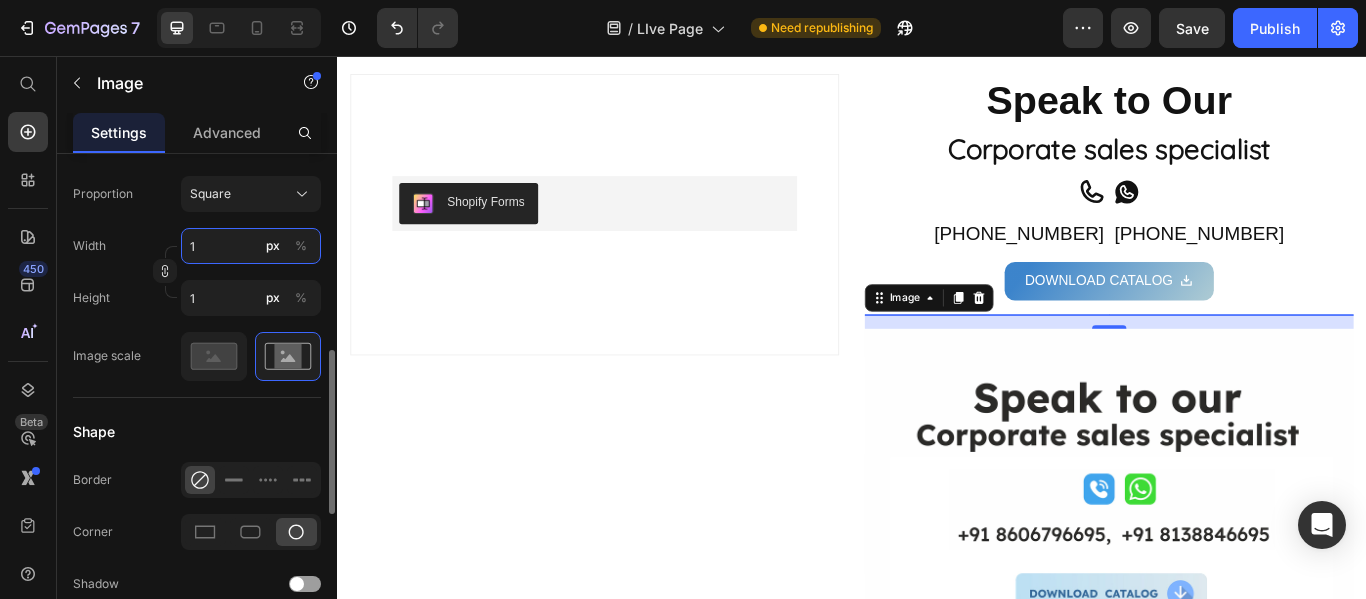 type on "10" 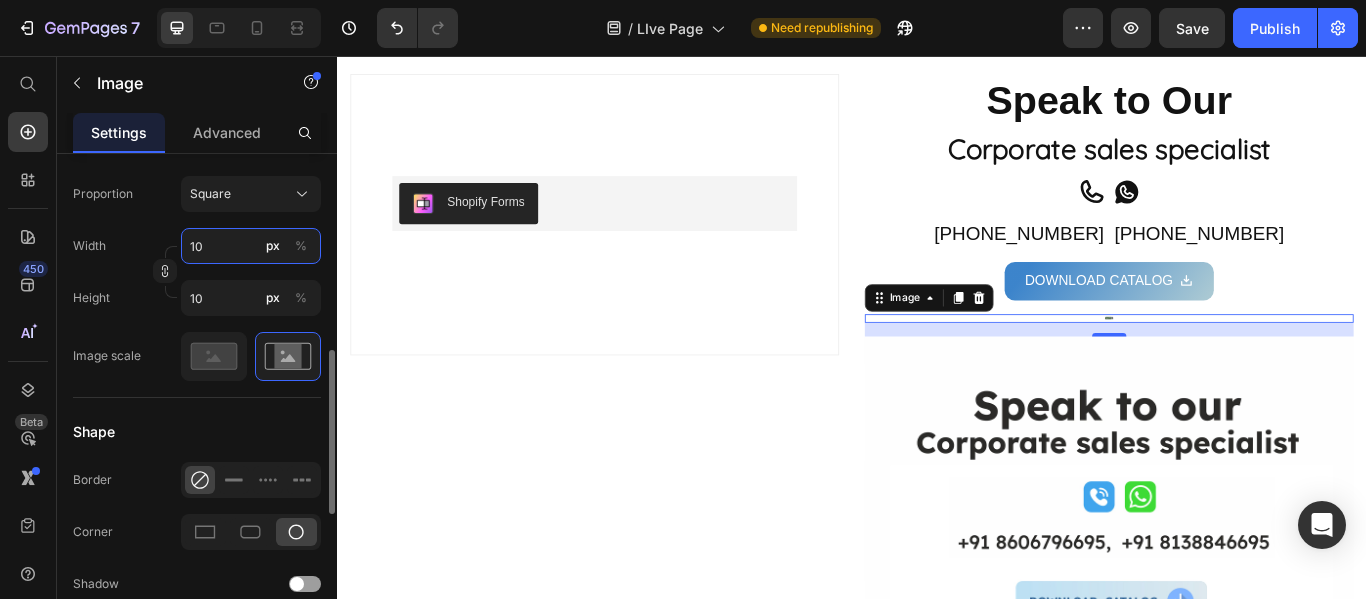 type on "100" 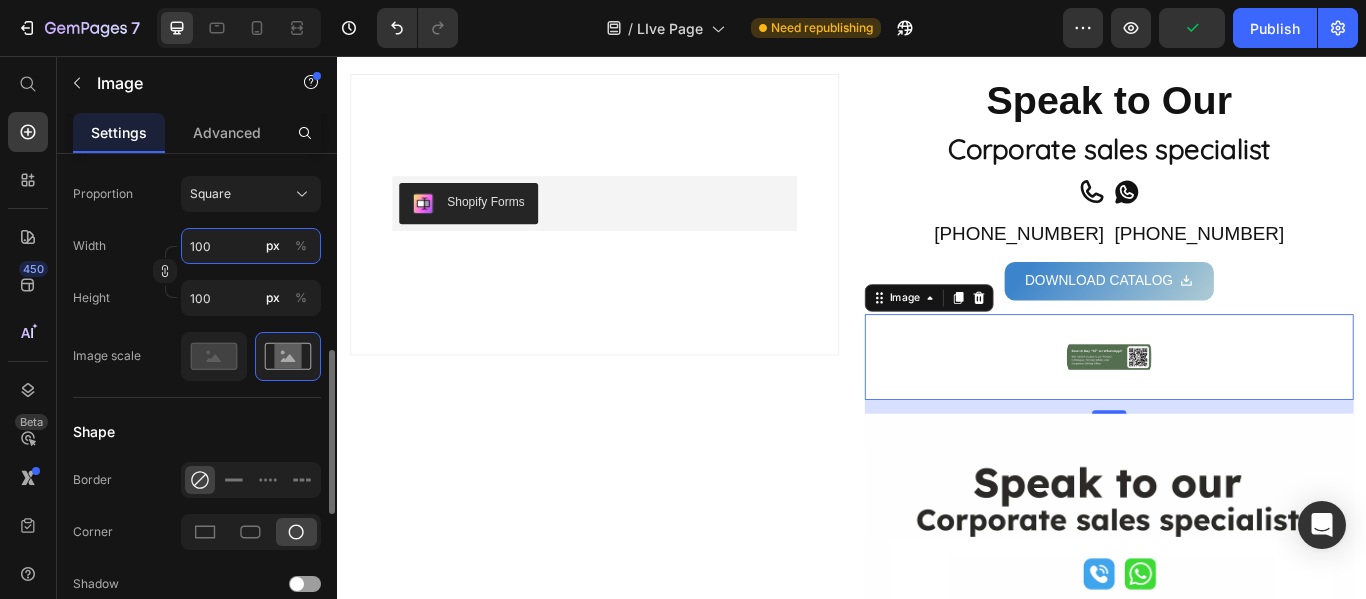 click on "100" at bounding box center (251, 246) 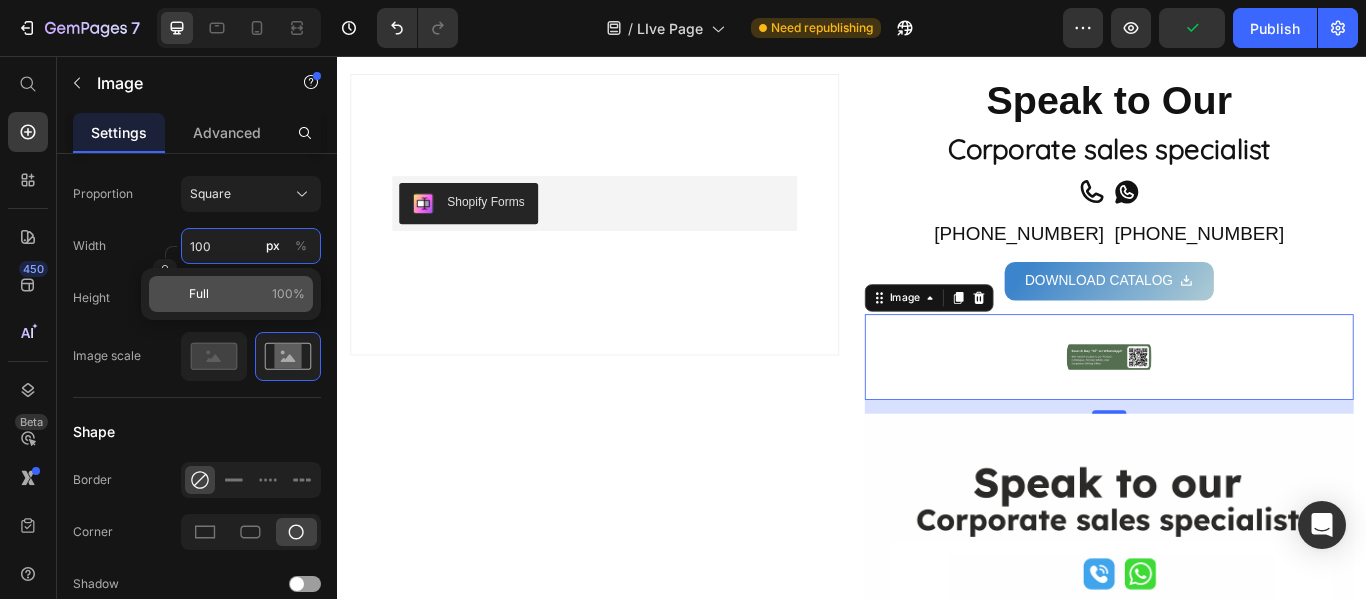 type on "100" 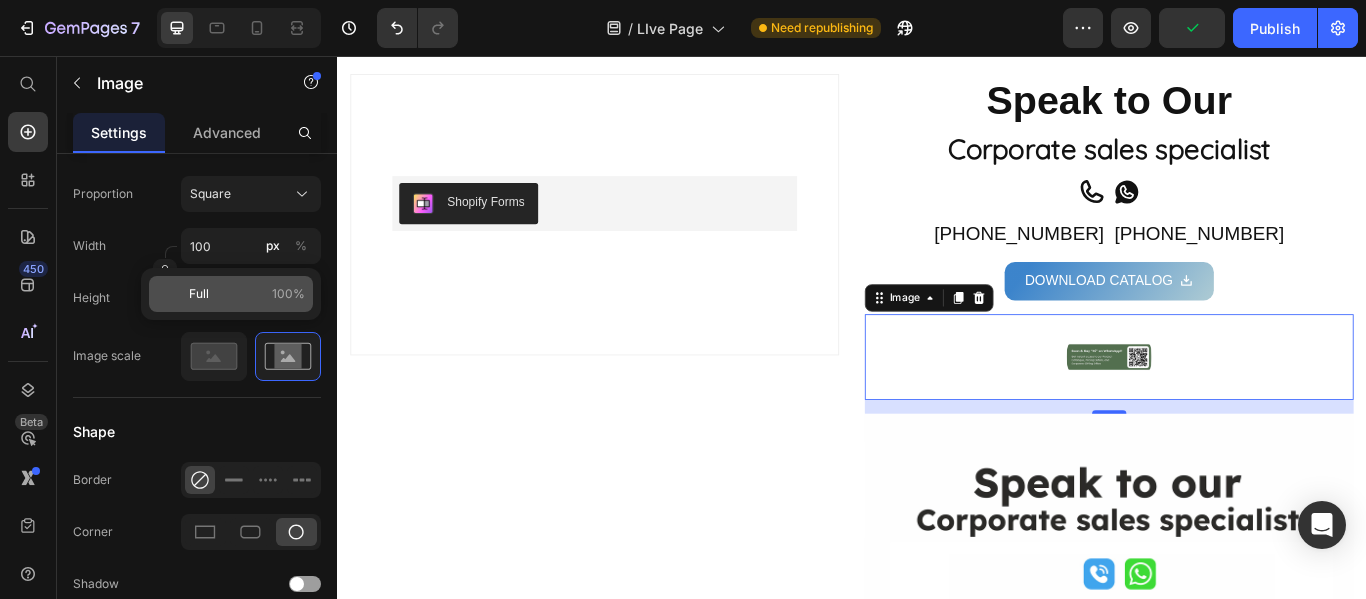 click on "Full" at bounding box center [199, 294] 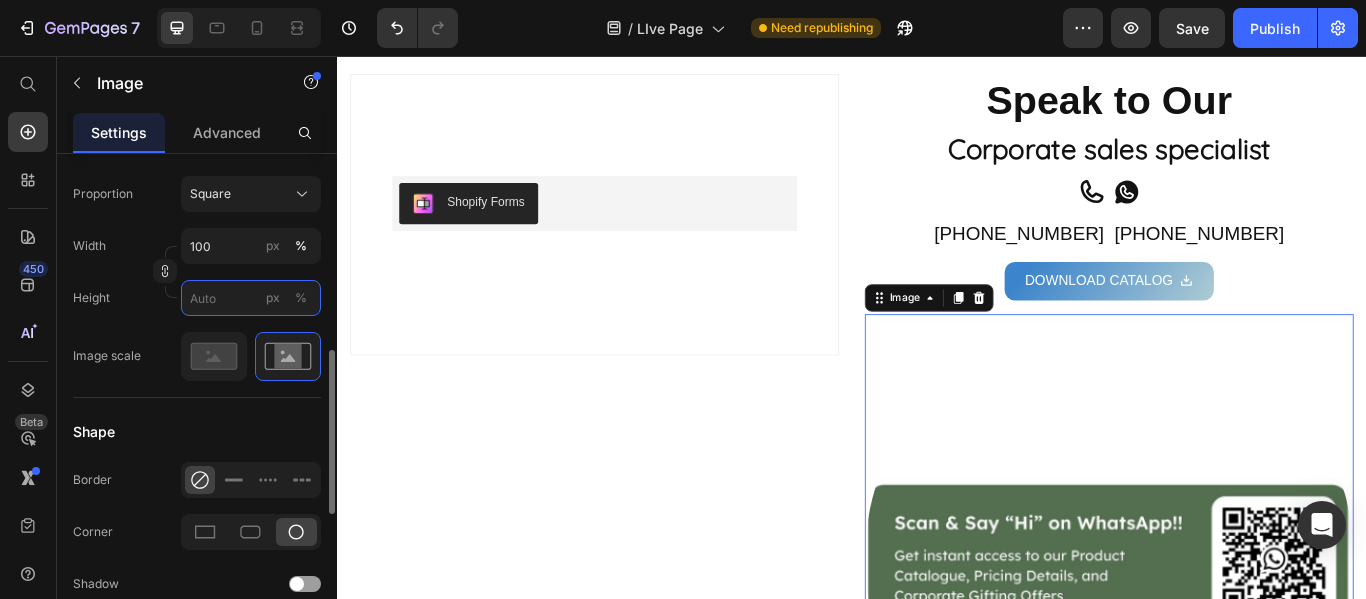click on "px %" at bounding box center [251, 298] 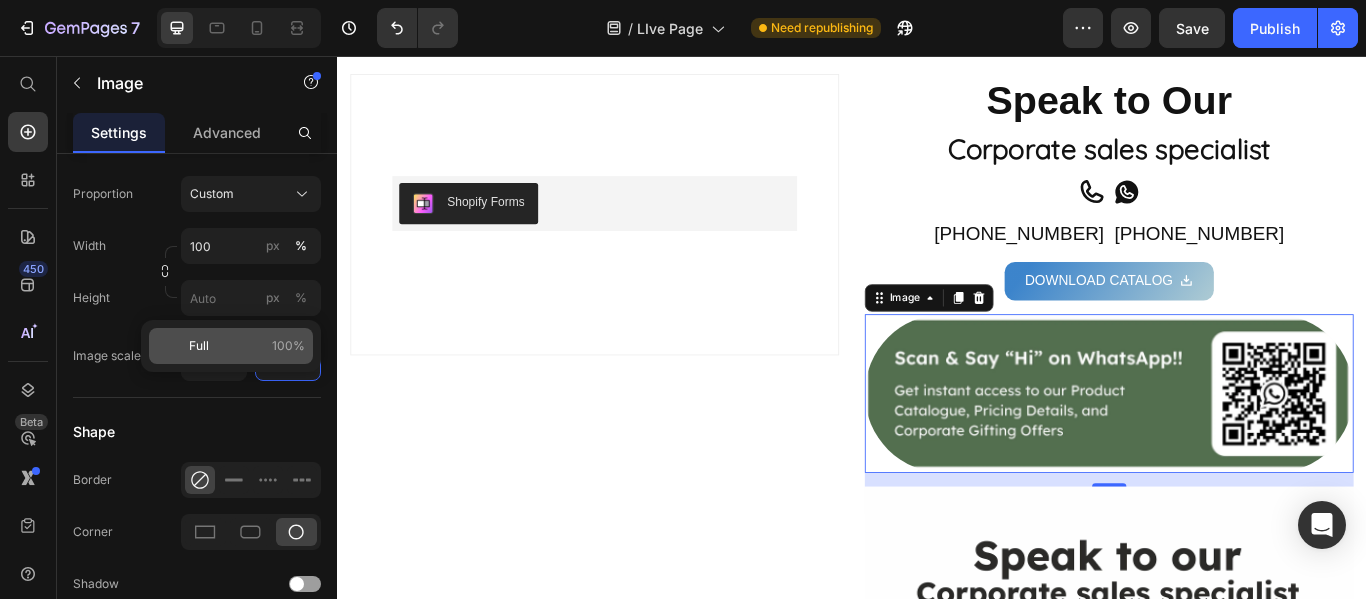 click on "Full" at bounding box center [199, 346] 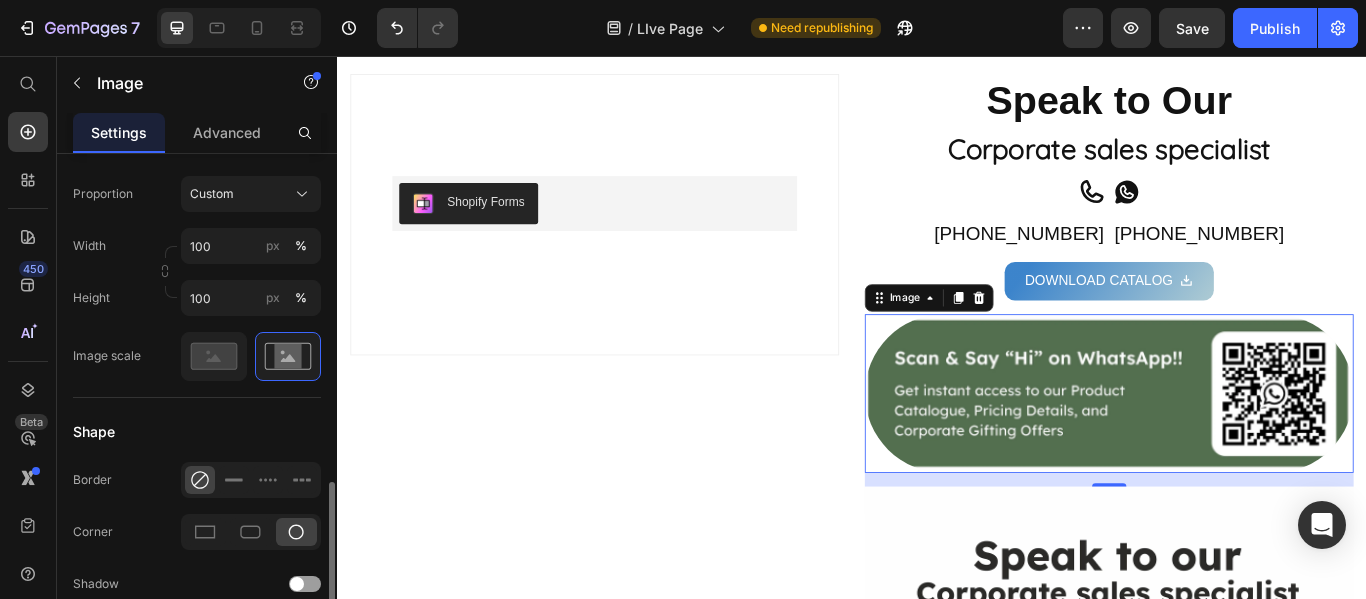 scroll, scrollTop: 700, scrollLeft: 0, axis: vertical 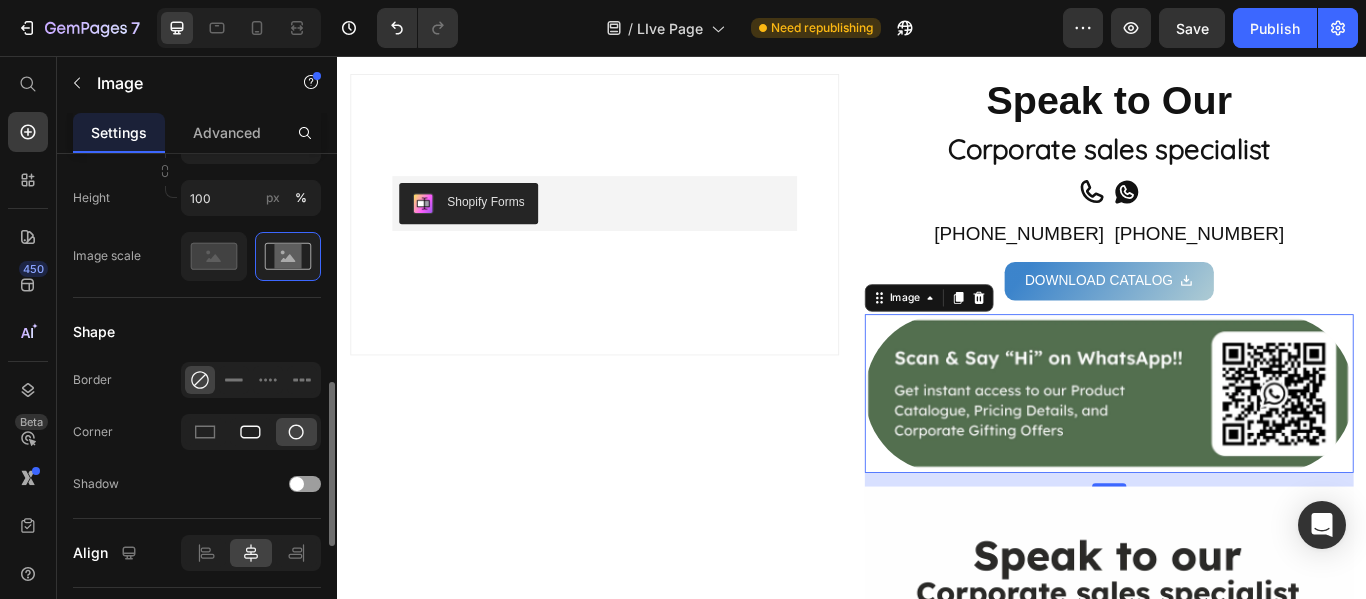click 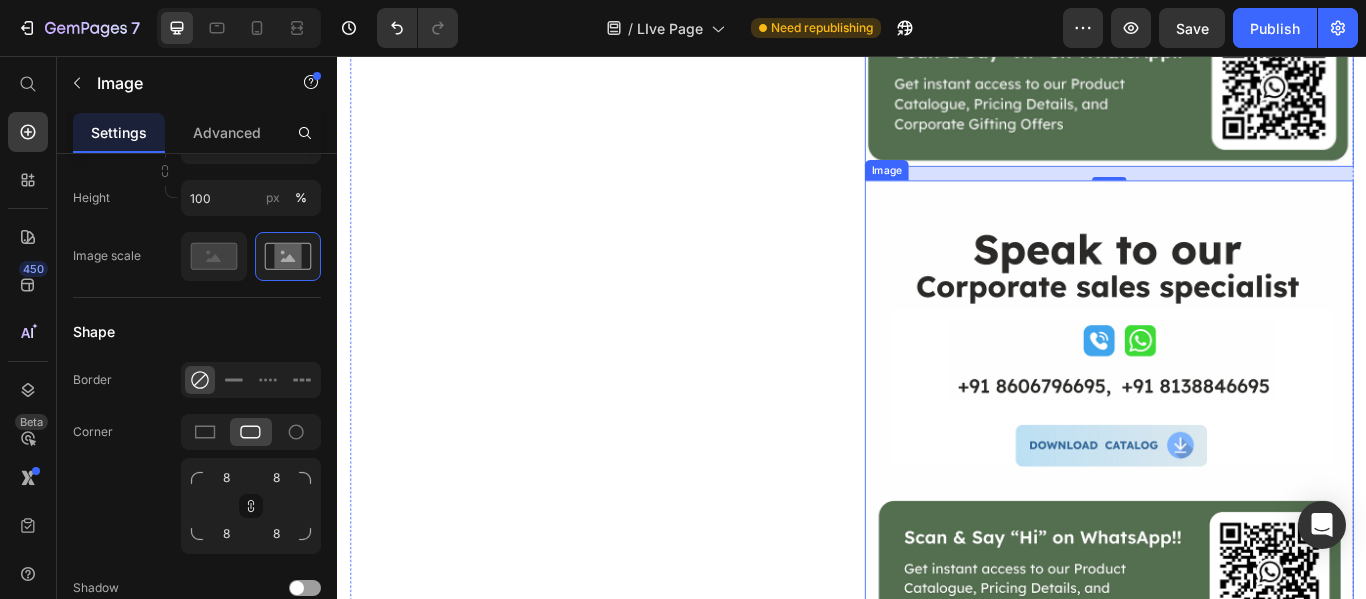 scroll, scrollTop: 2596, scrollLeft: 0, axis: vertical 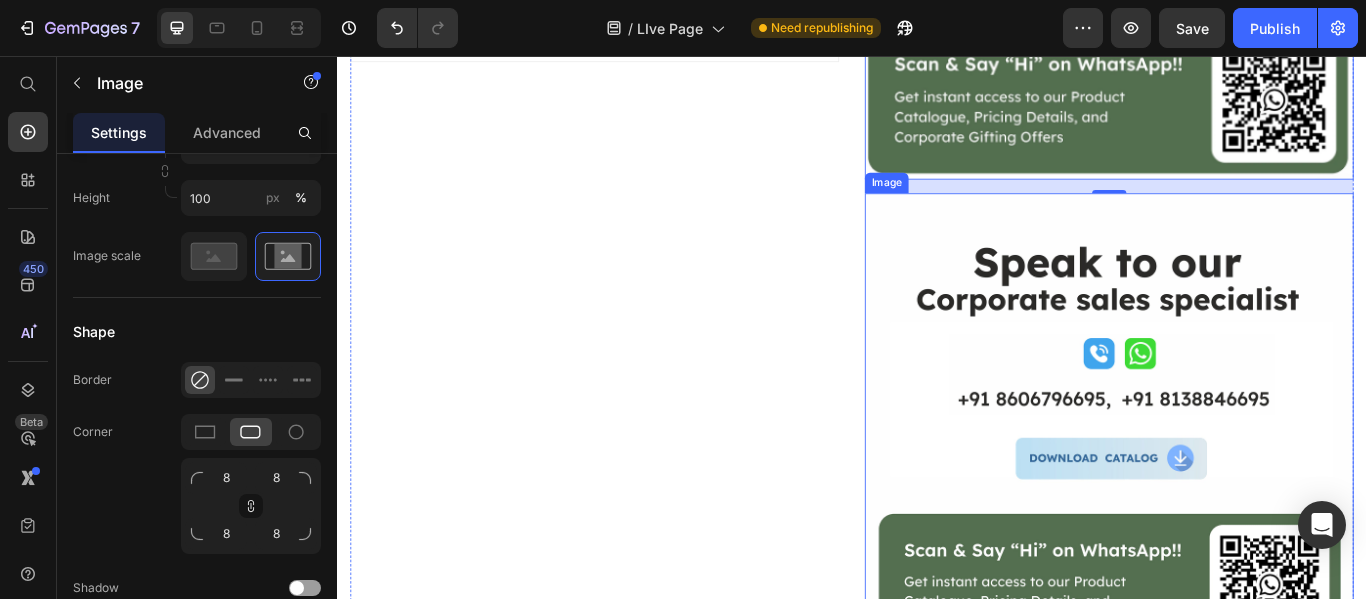 click at bounding box center (1237, 501) 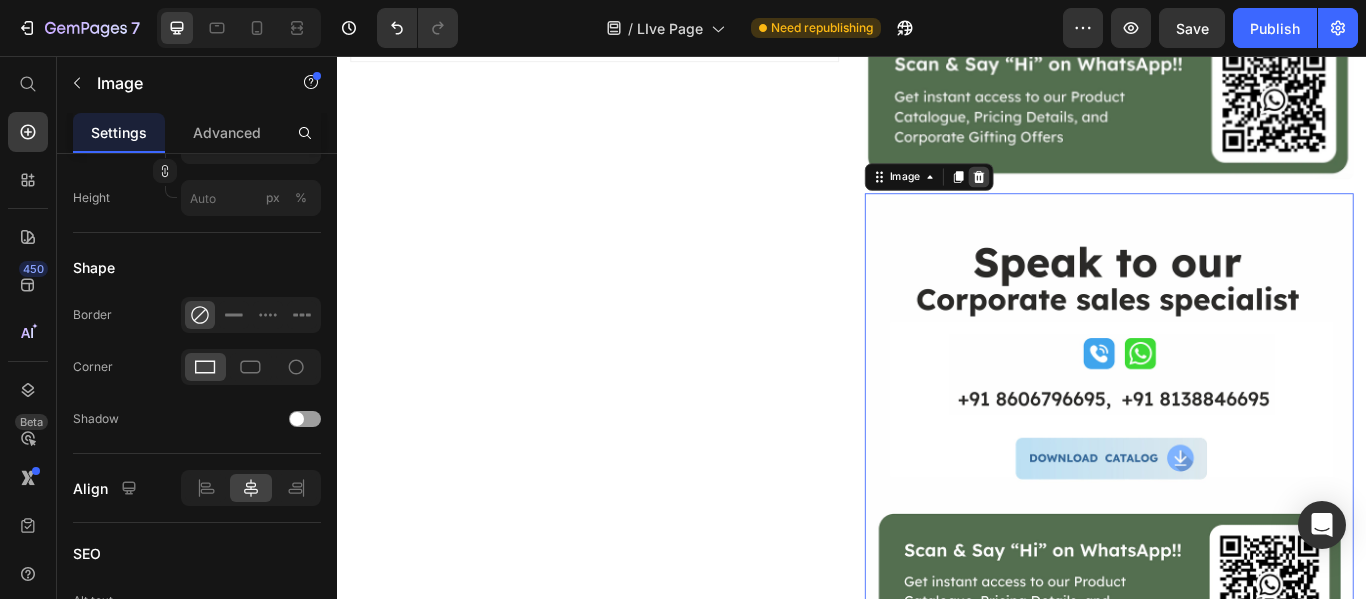 click 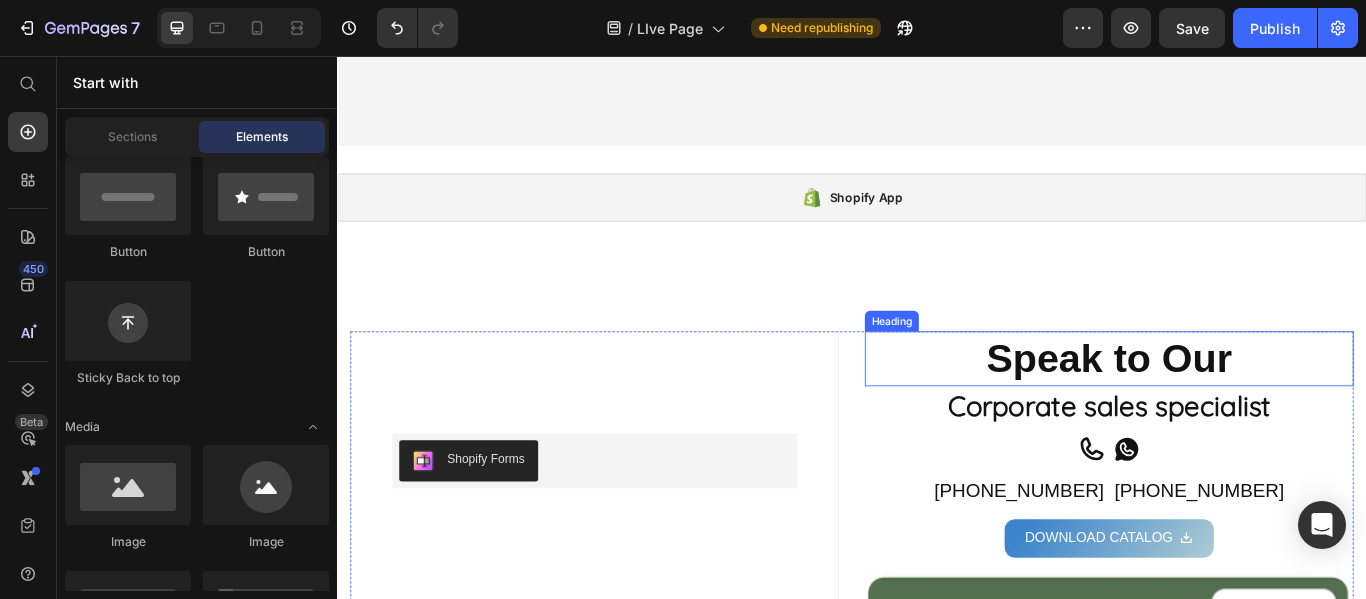 scroll, scrollTop: 2196, scrollLeft: 0, axis: vertical 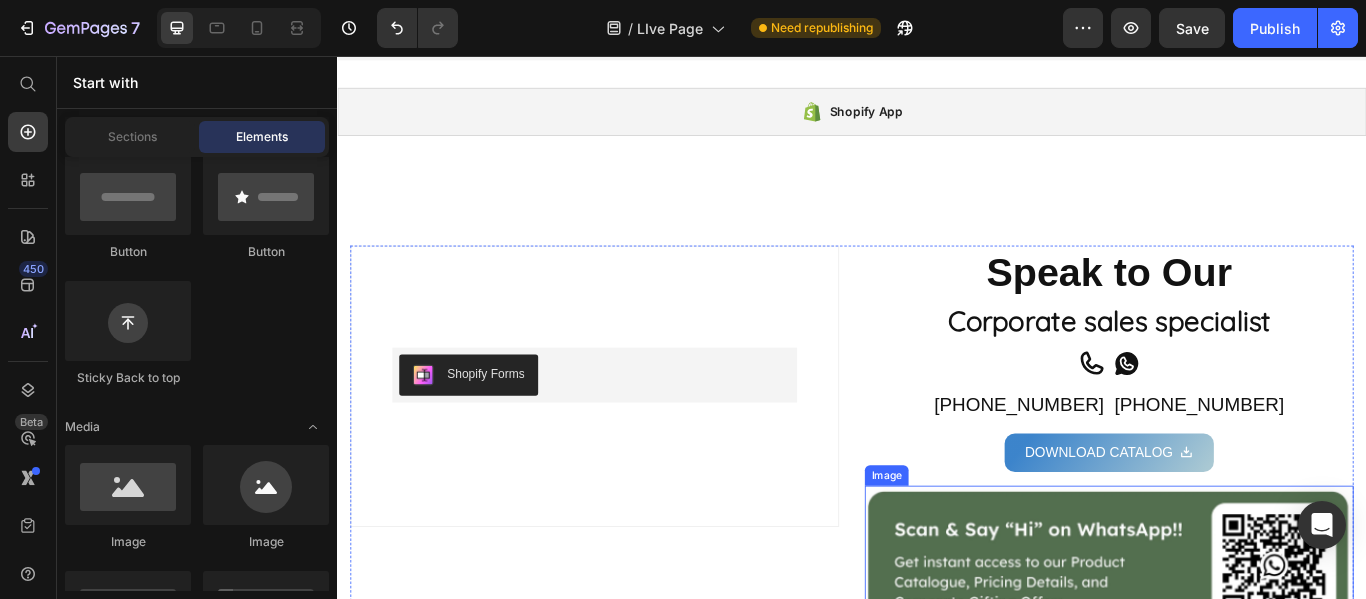 click at bounding box center [1237, 649] 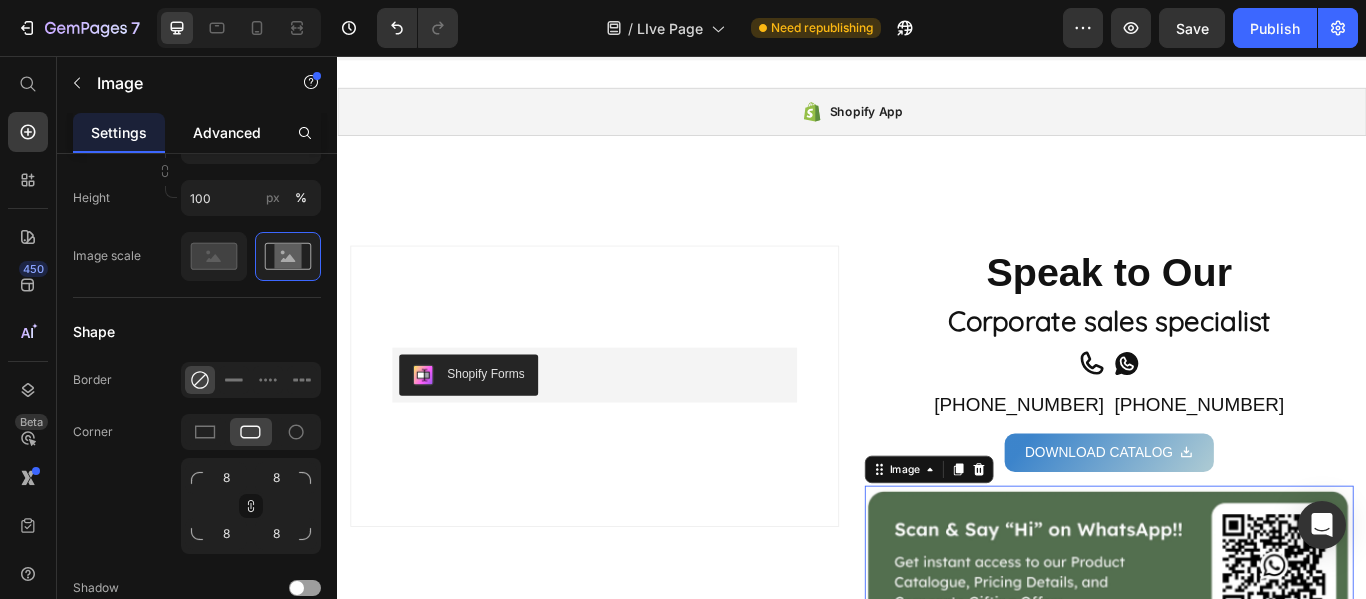 click on "Advanced" at bounding box center [227, 132] 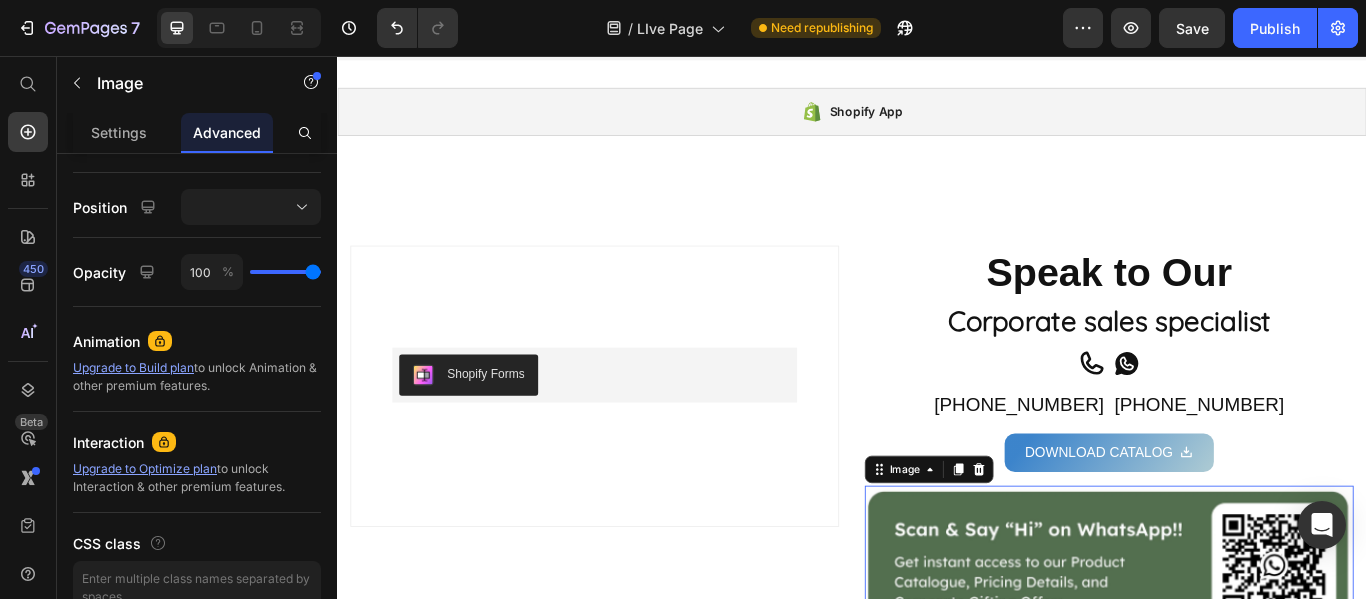 scroll, scrollTop: 0, scrollLeft: 0, axis: both 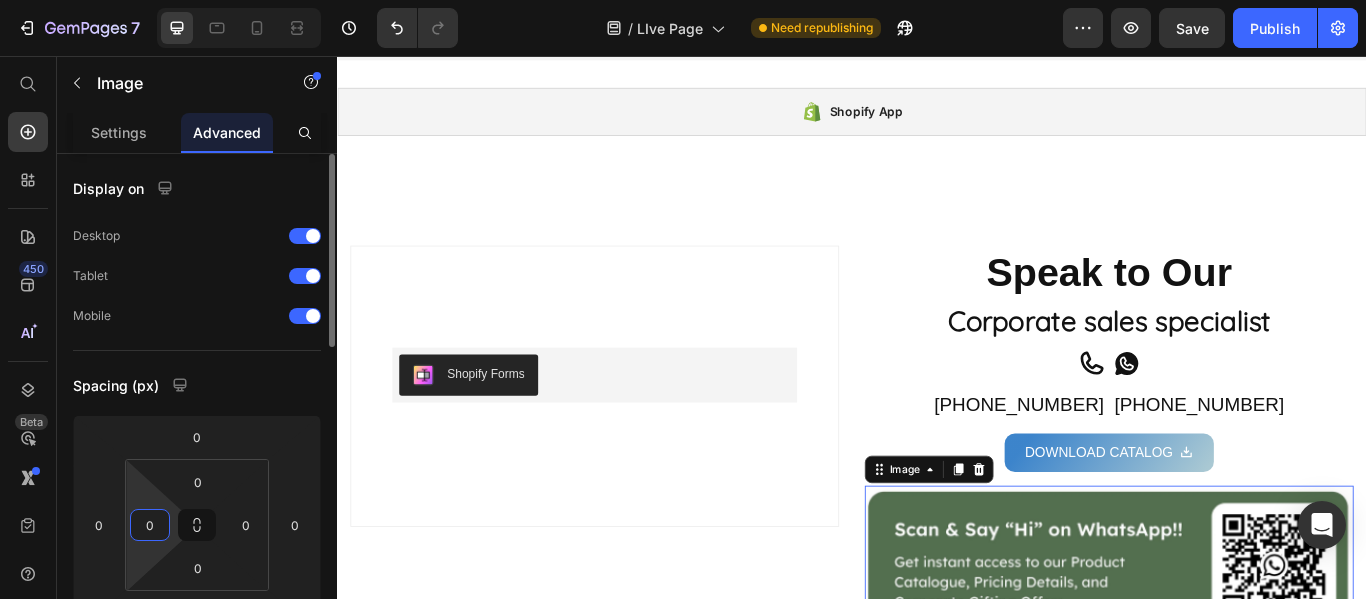 click on "0" at bounding box center (150, 525) 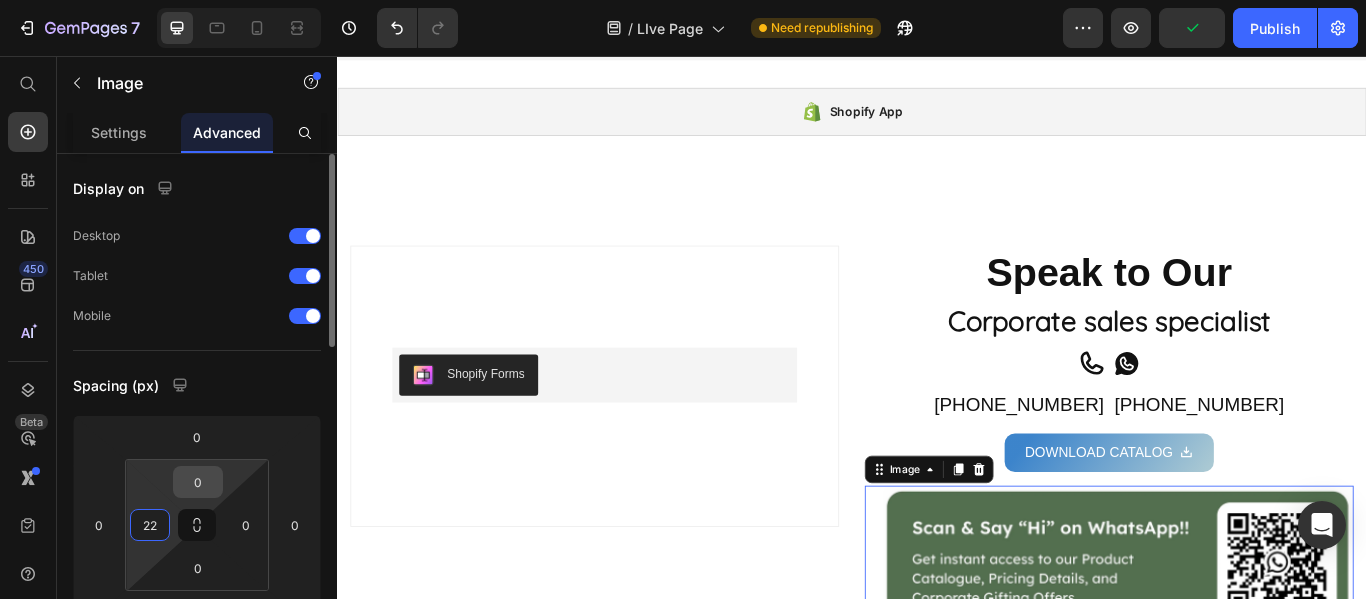 type on "22" 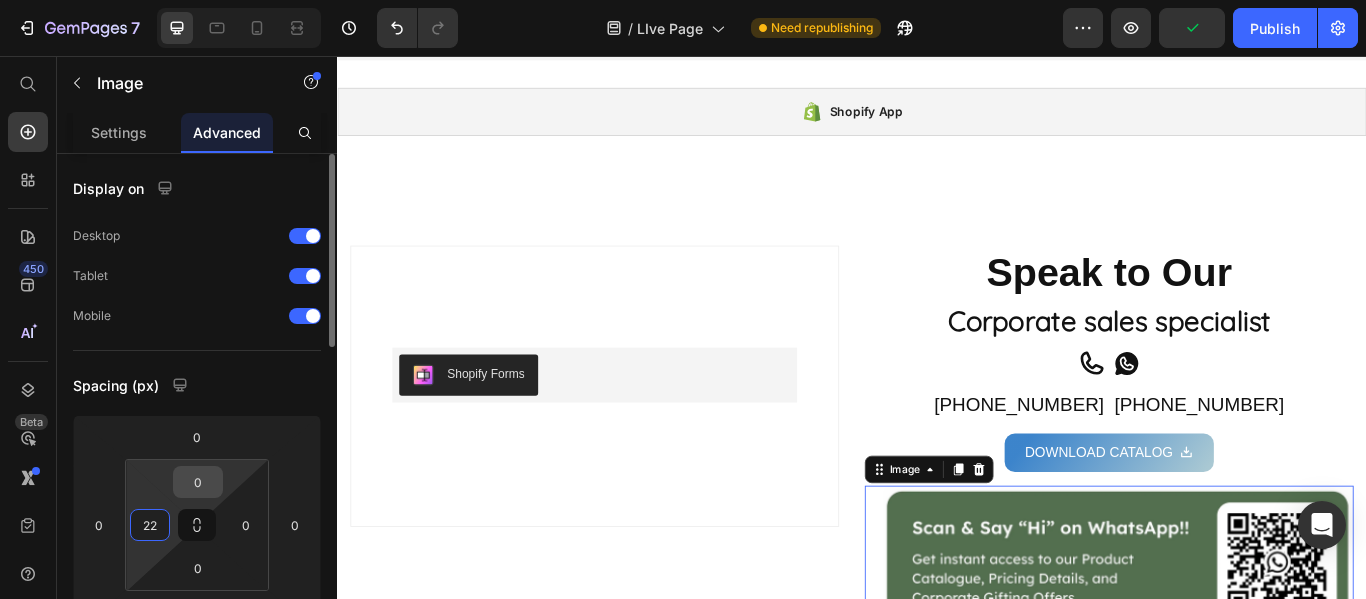 click on "0" at bounding box center [198, 482] 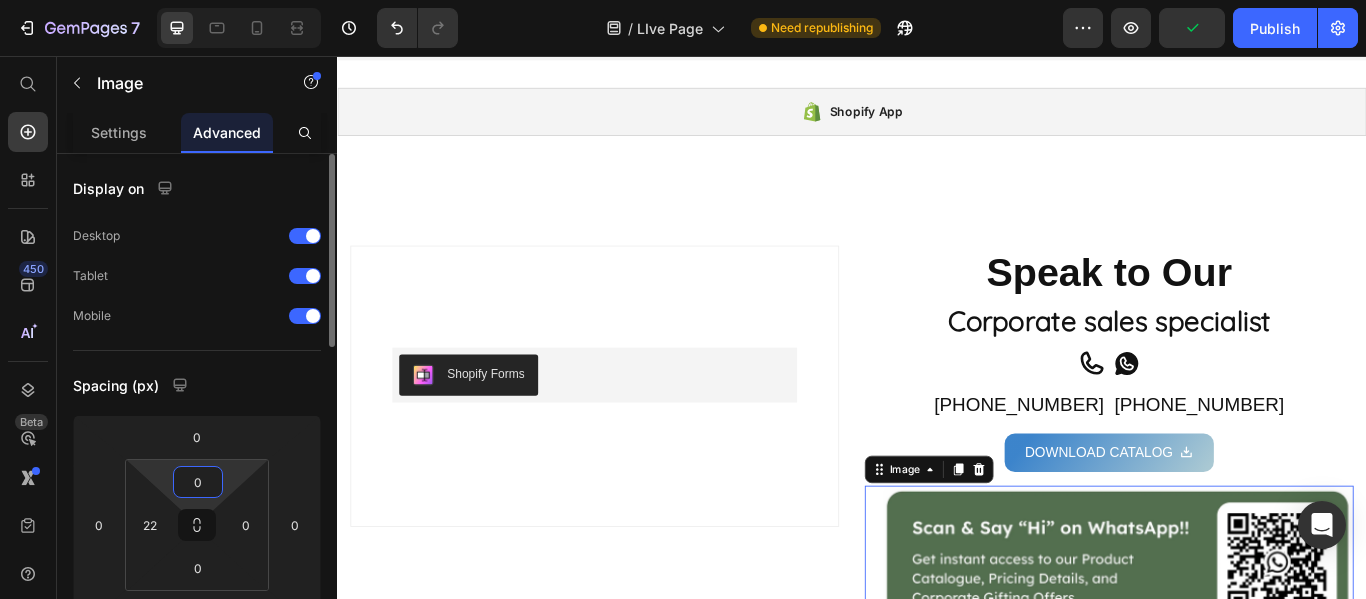 click on "0" at bounding box center [198, 482] 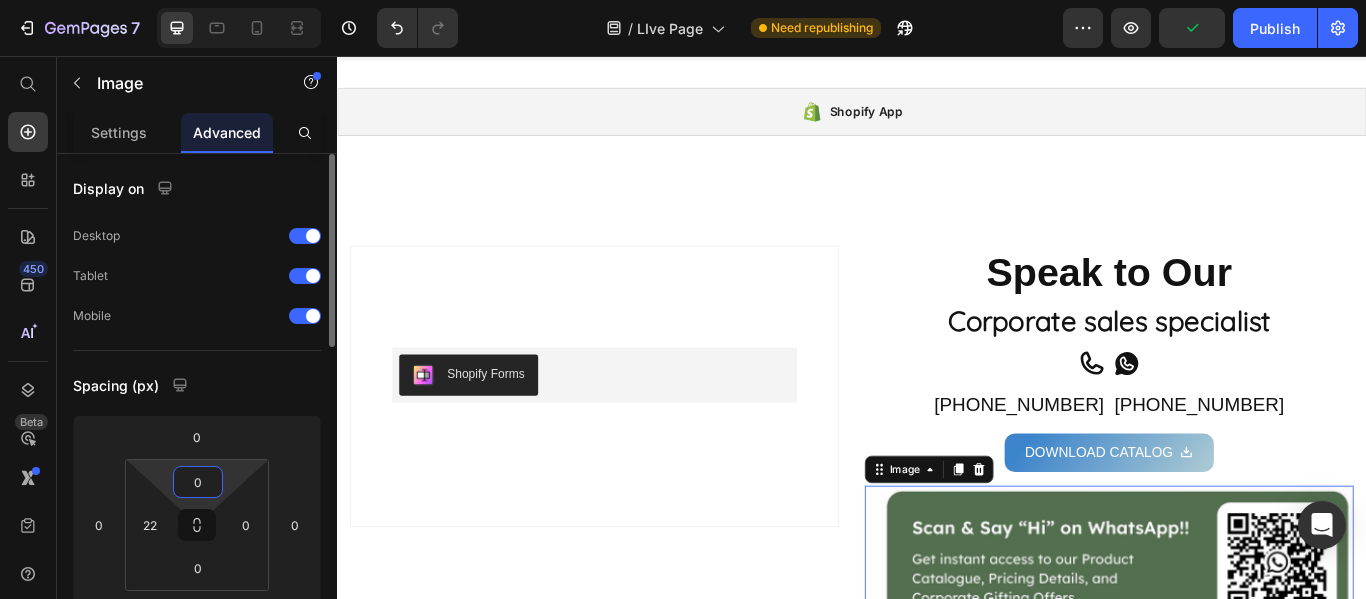 click on "0" at bounding box center (198, 482) 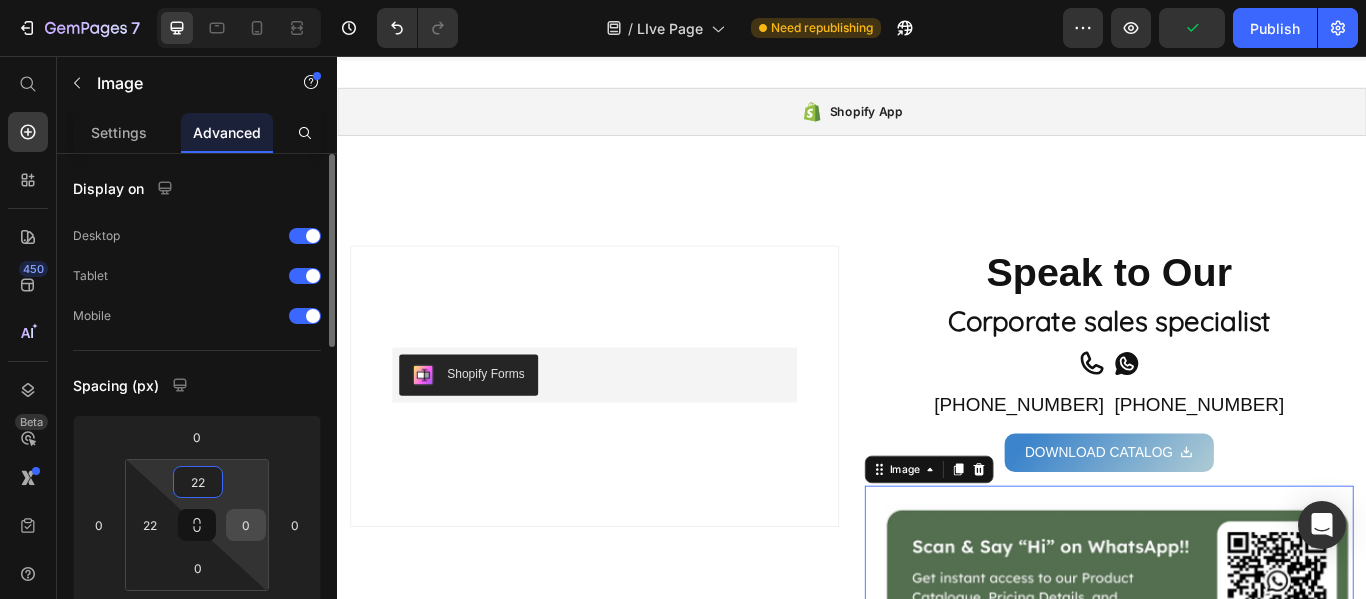 type on "22" 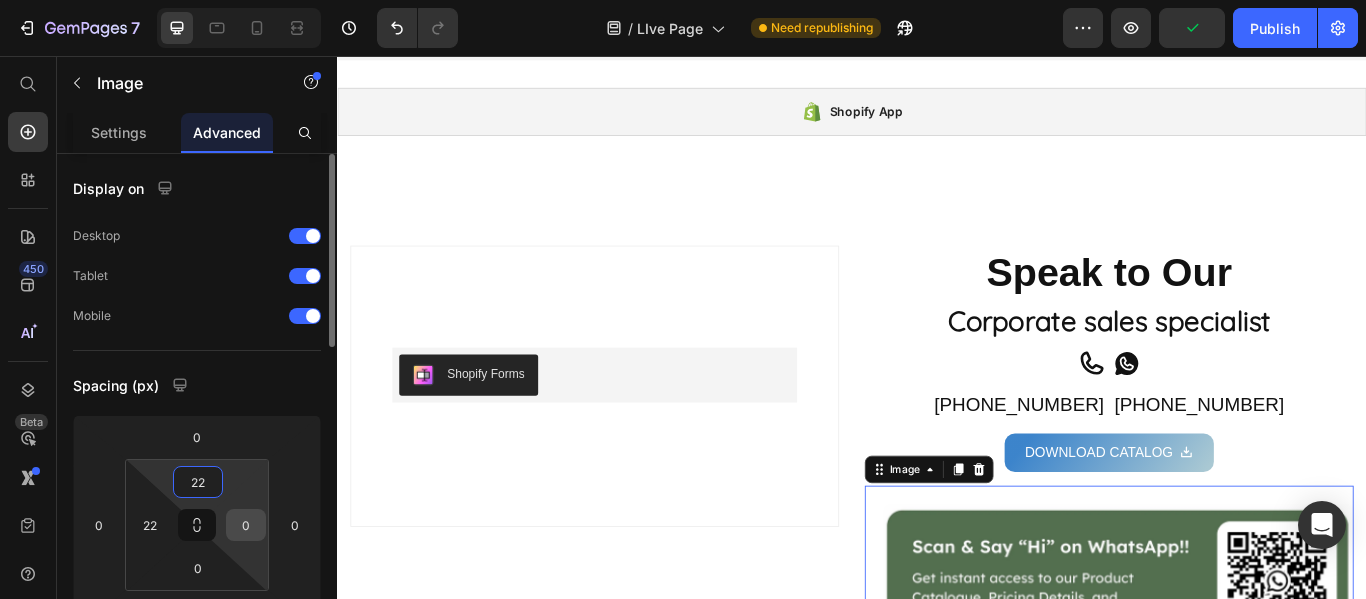 click on "0" at bounding box center [246, 525] 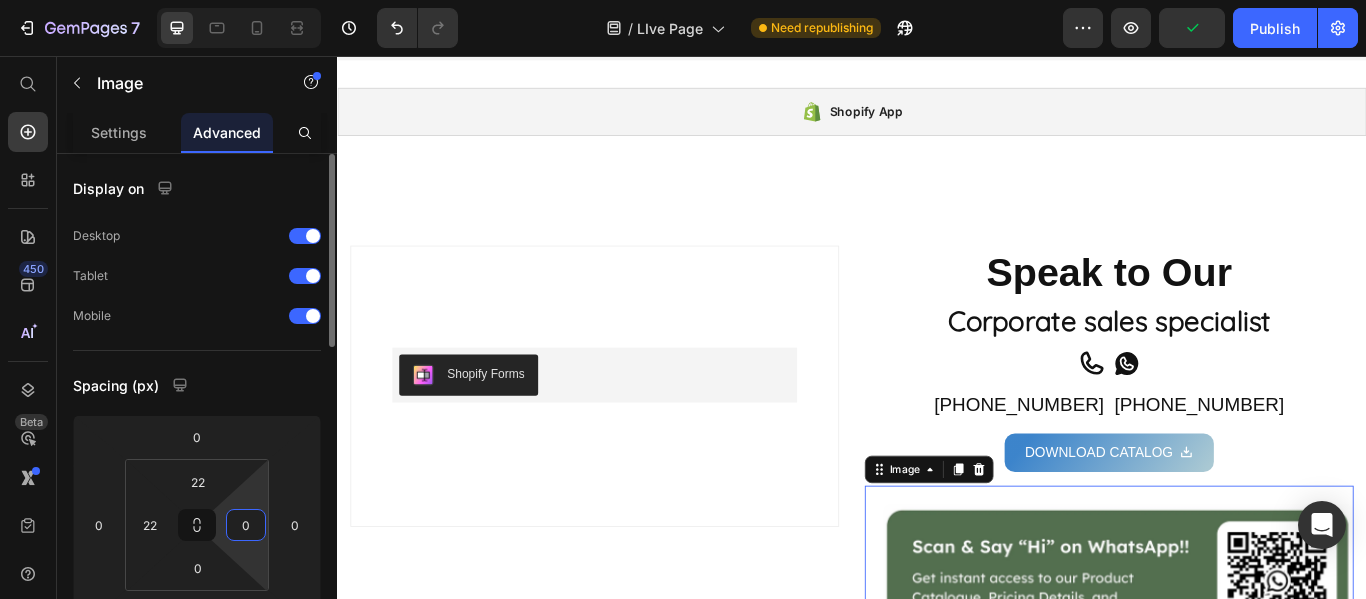 click on "0" at bounding box center (246, 525) 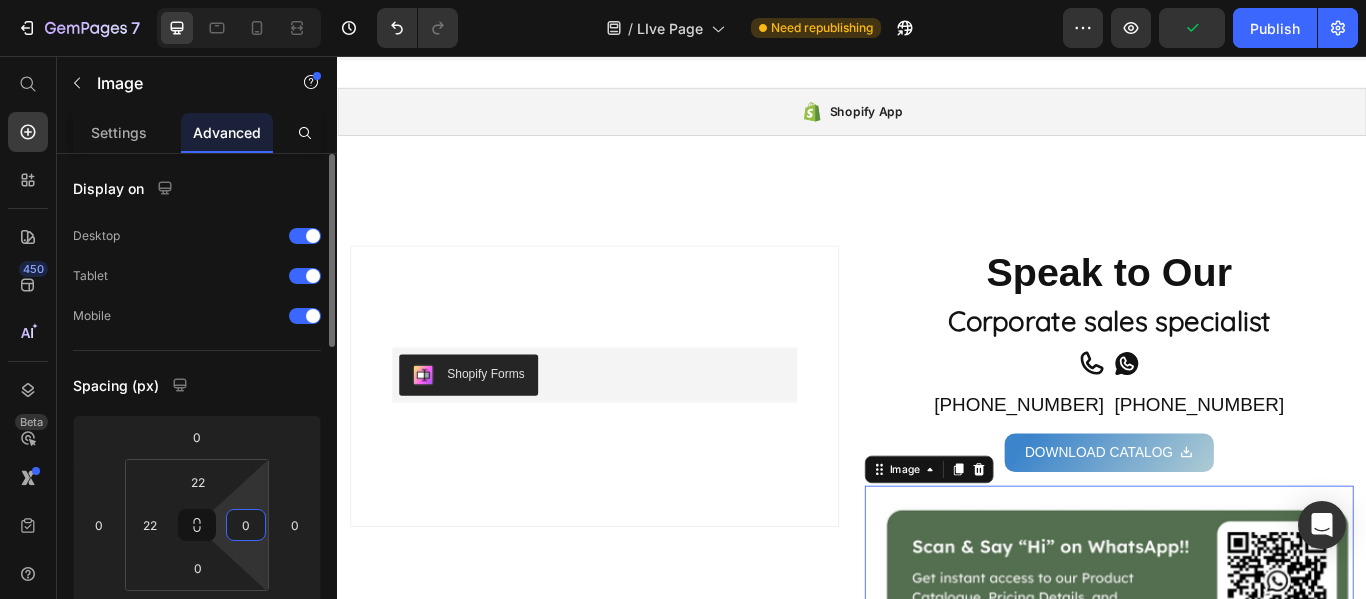 click on "0" at bounding box center (246, 525) 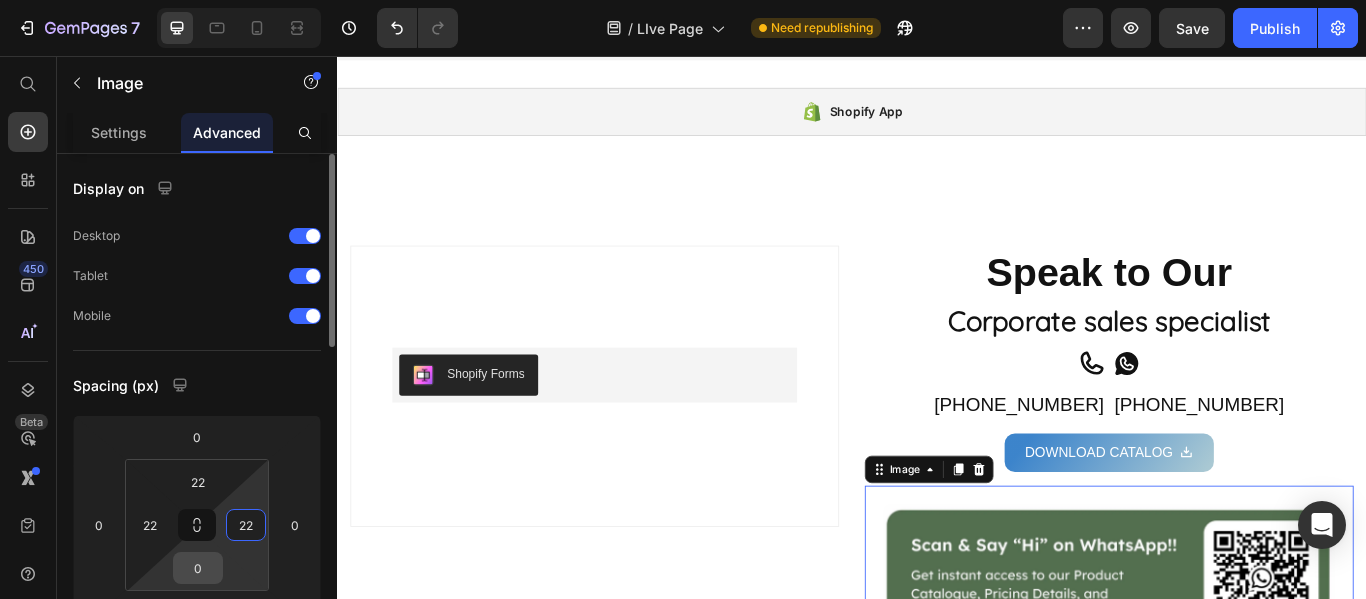 type on "22" 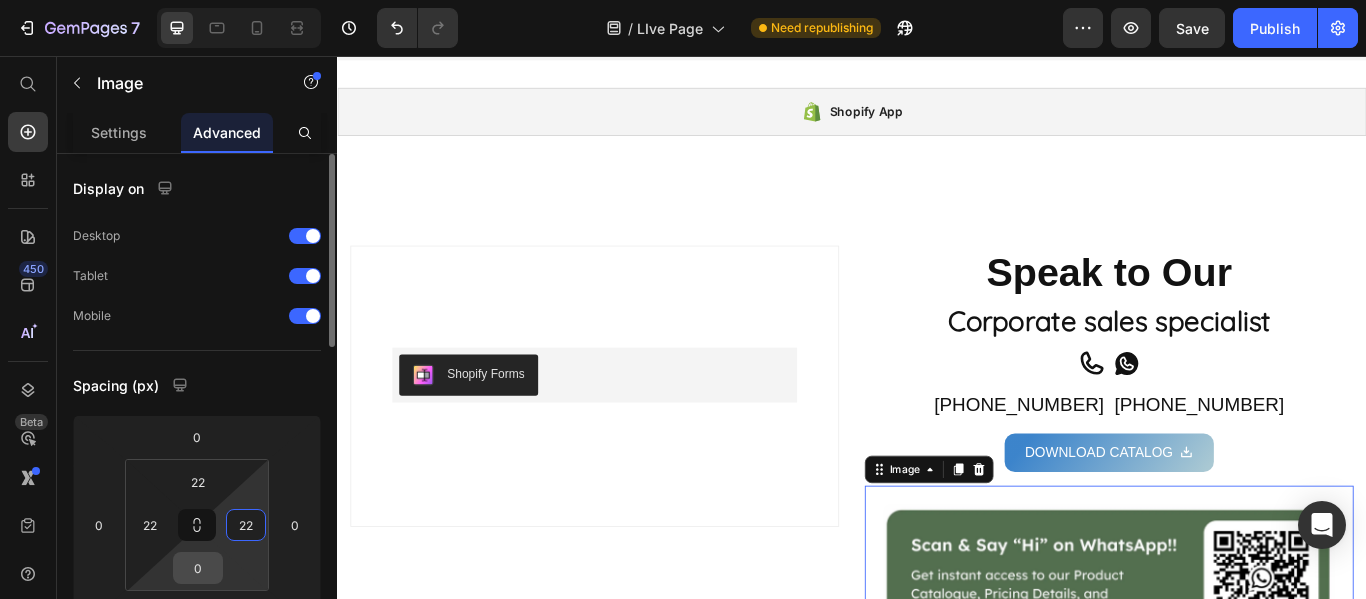 click on "0" at bounding box center [198, 568] 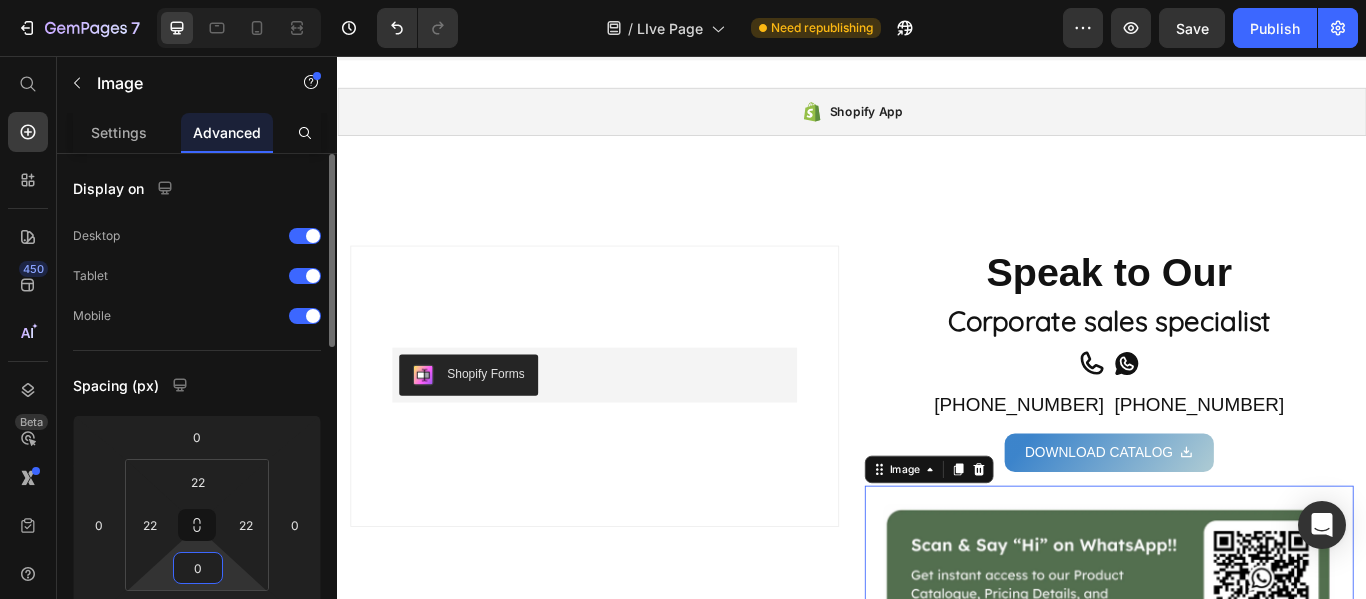 click on "0" at bounding box center (198, 568) 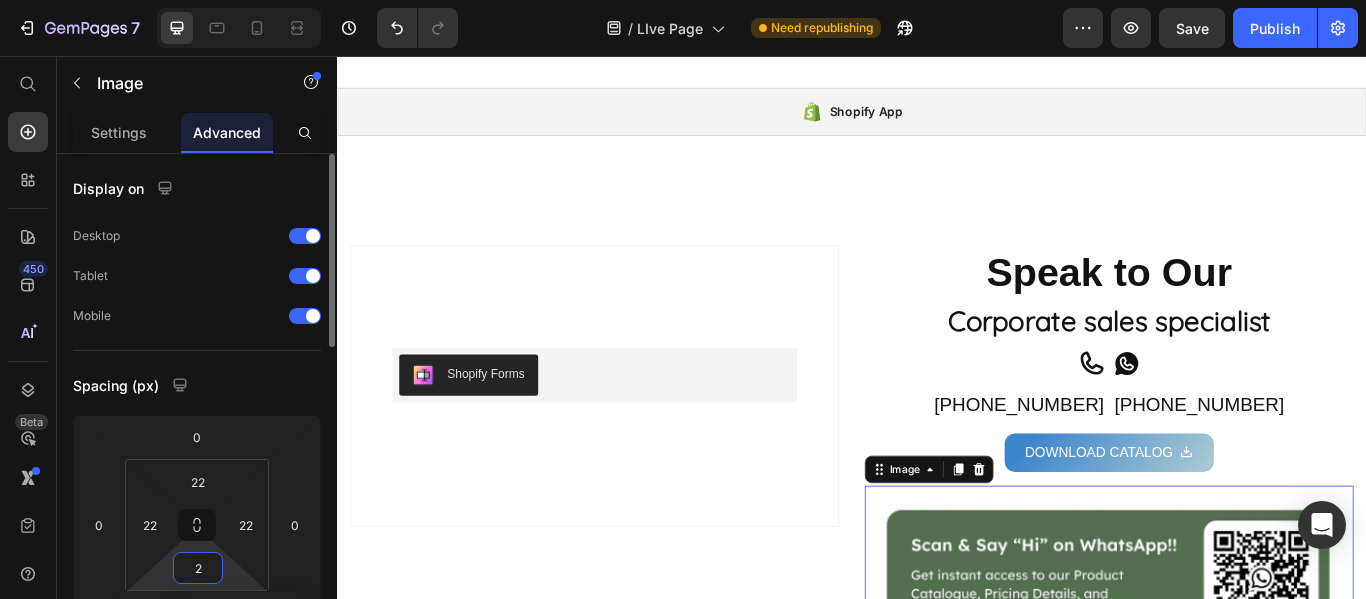 type on "22" 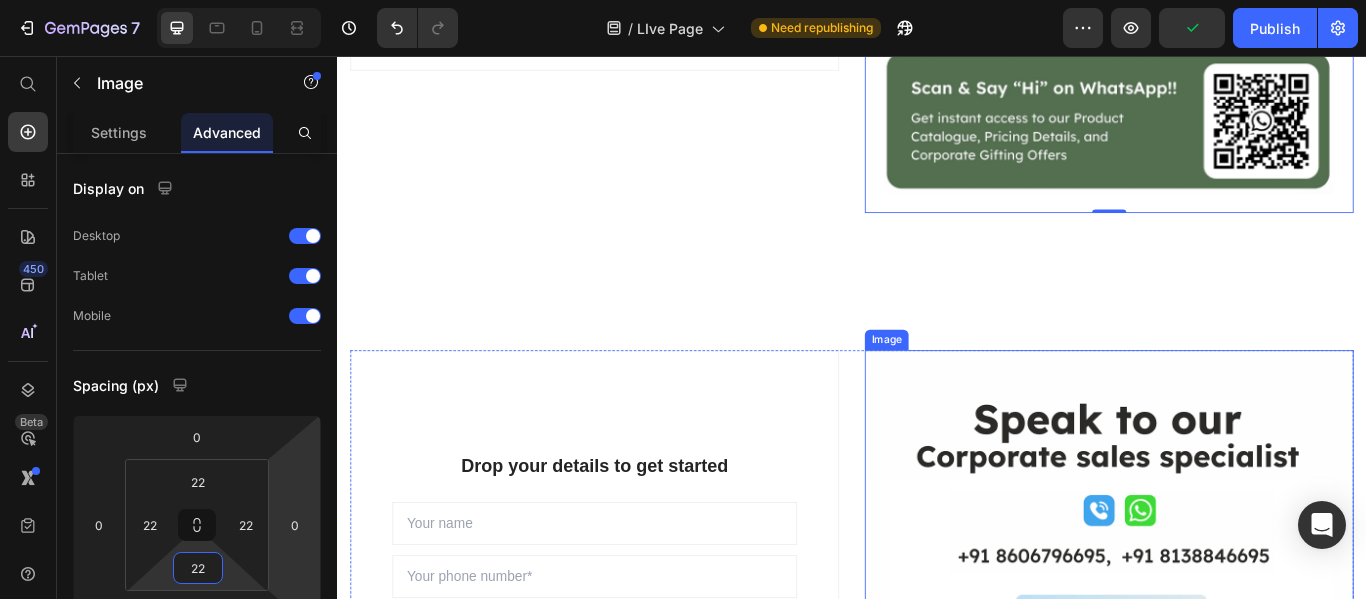 scroll, scrollTop: 2596, scrollLeft: 0, axis: vertical 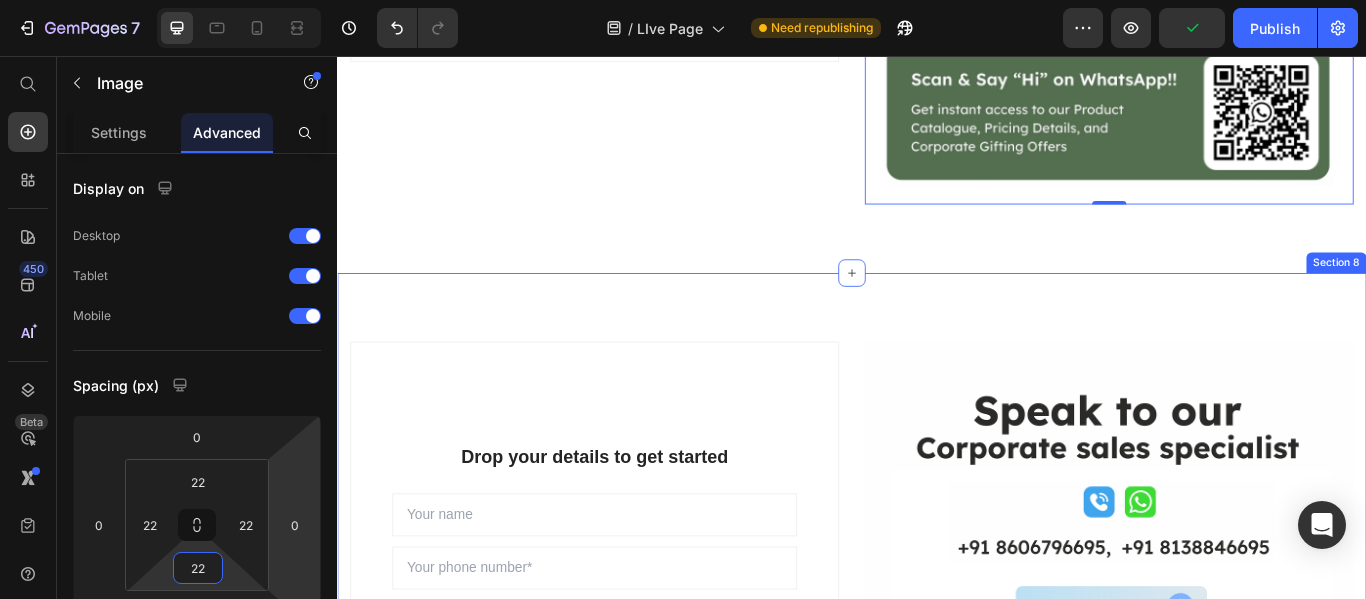 click on "Drop your details to get started Text block Sign up to be the first to hear about exclusive deals, special offers and upcoming collections Text block Row Email Field Email Field Email Field Email Field SUBMIT Submit Button Row Newsletter Row Image Row Section 8" at bounding box center (937, 703) 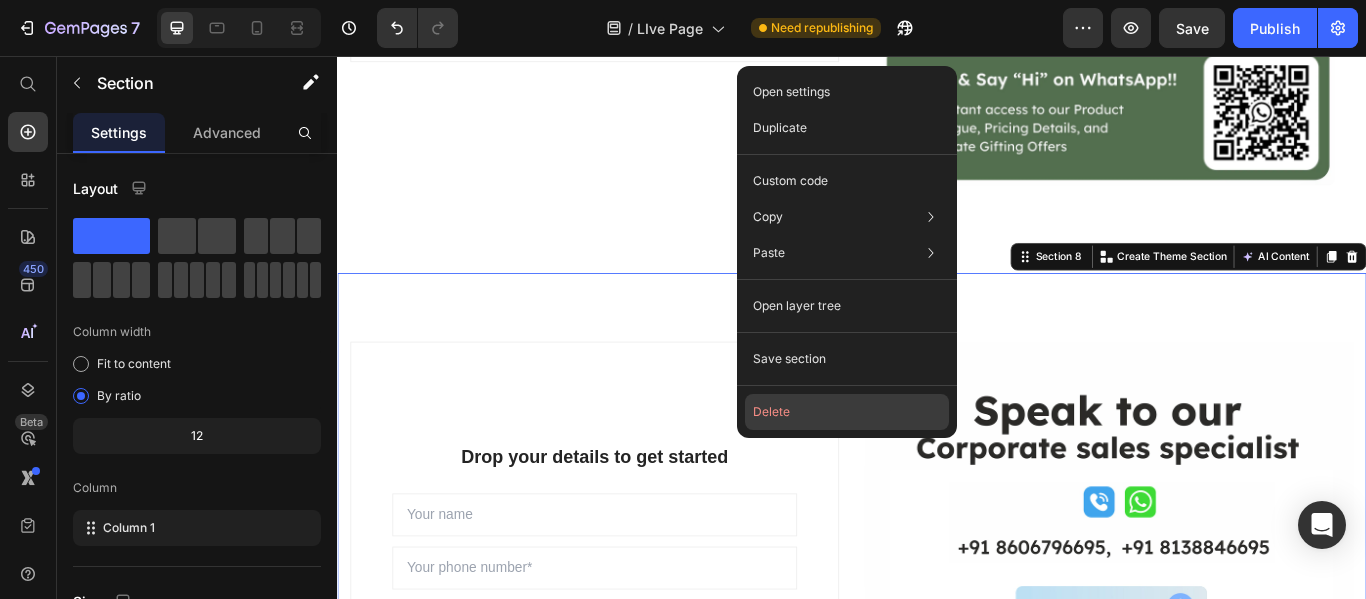 drag, startPoint x: 773, startPoint y: 404, endPoint x: 513, endPoint y: 399, distance: 260.04807 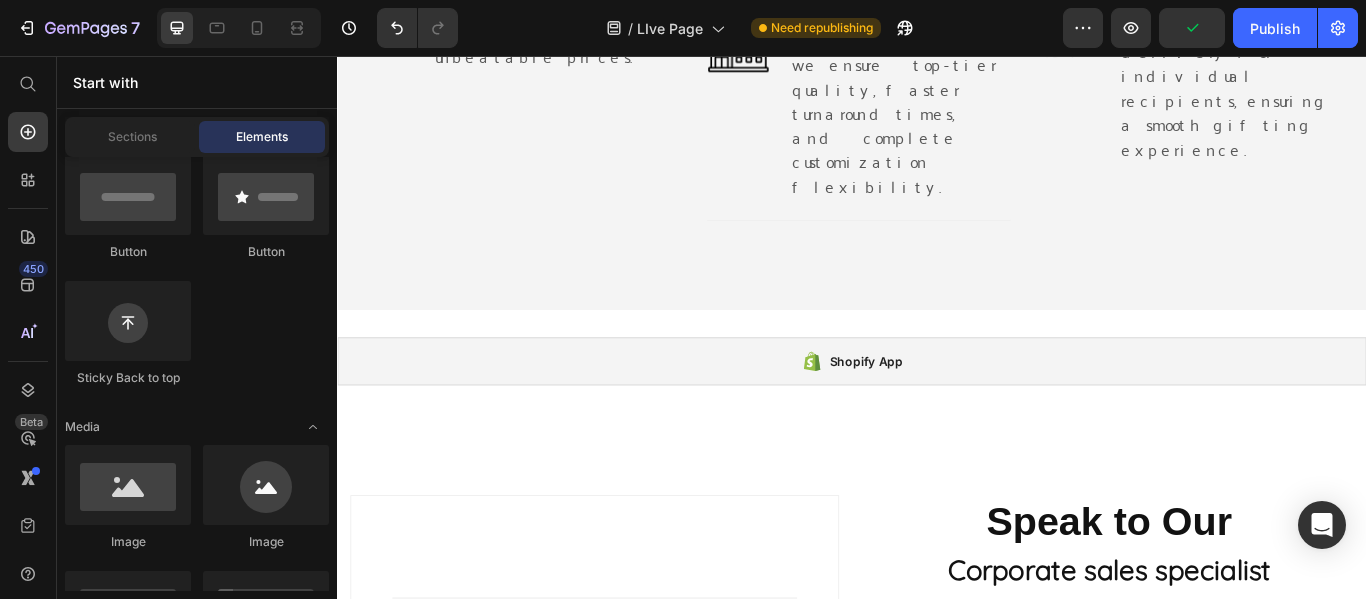 scroll, scrollTop: 1900, scrollLeft: 0, axis: vertical 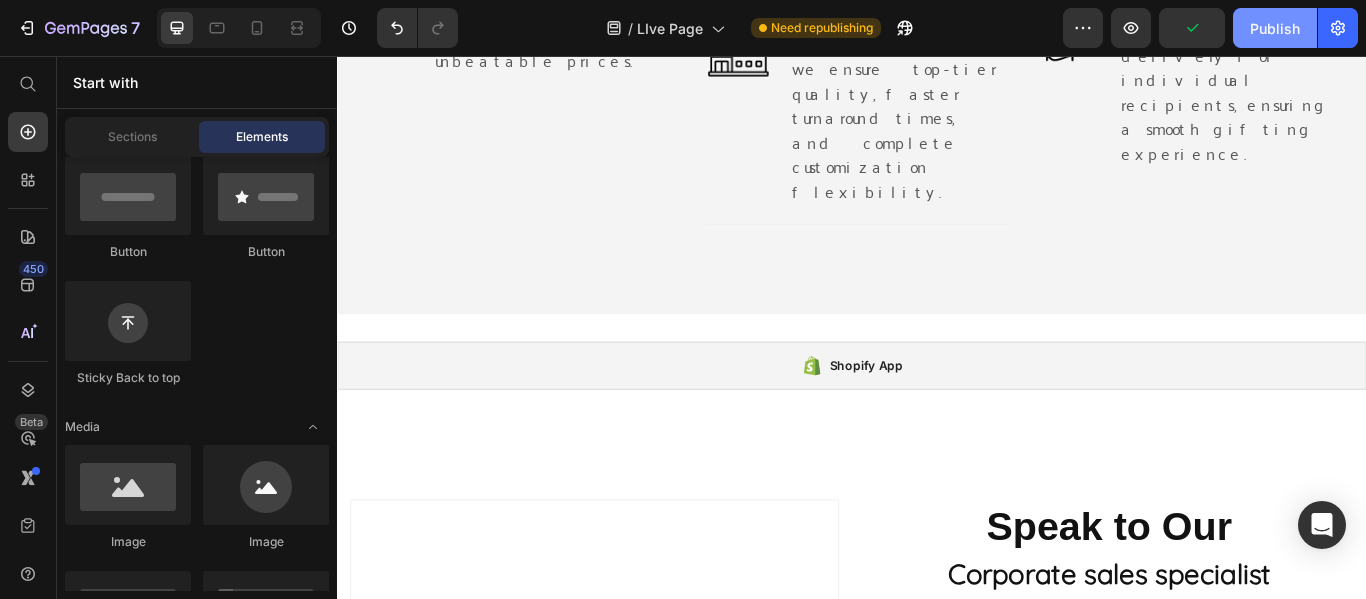 click on "Publish" at bounding box center (1275, 28) 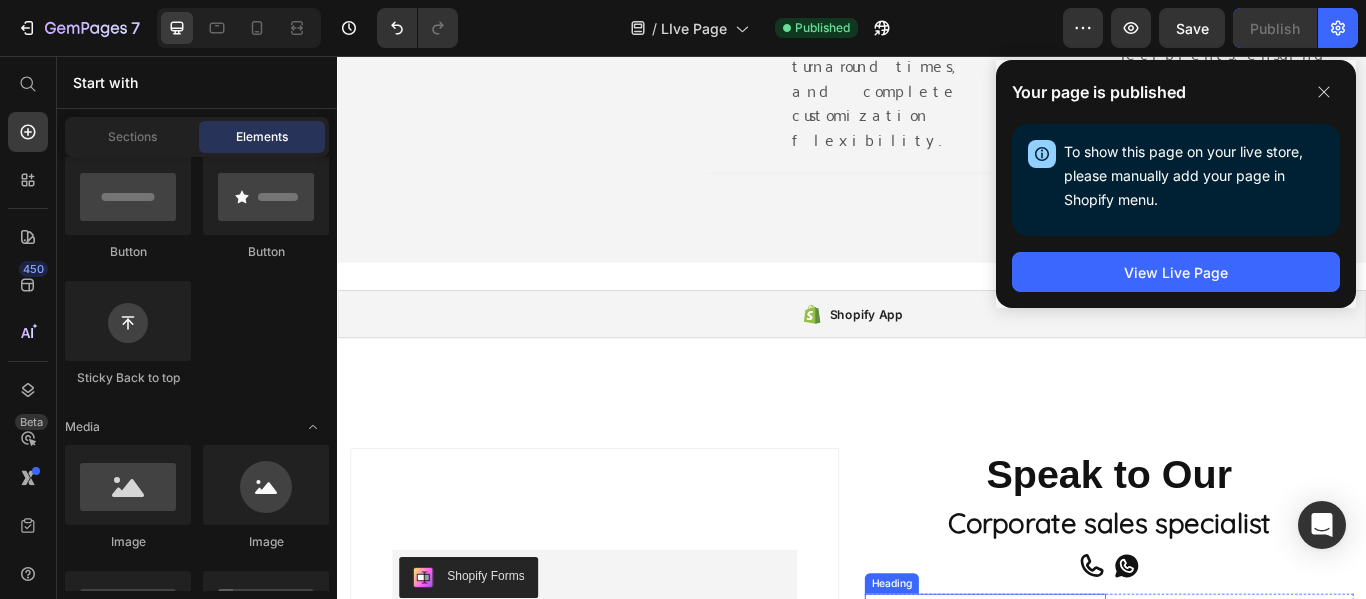 scroll, scrollTop: 2100, scrollLeft: 0, axis: vertical 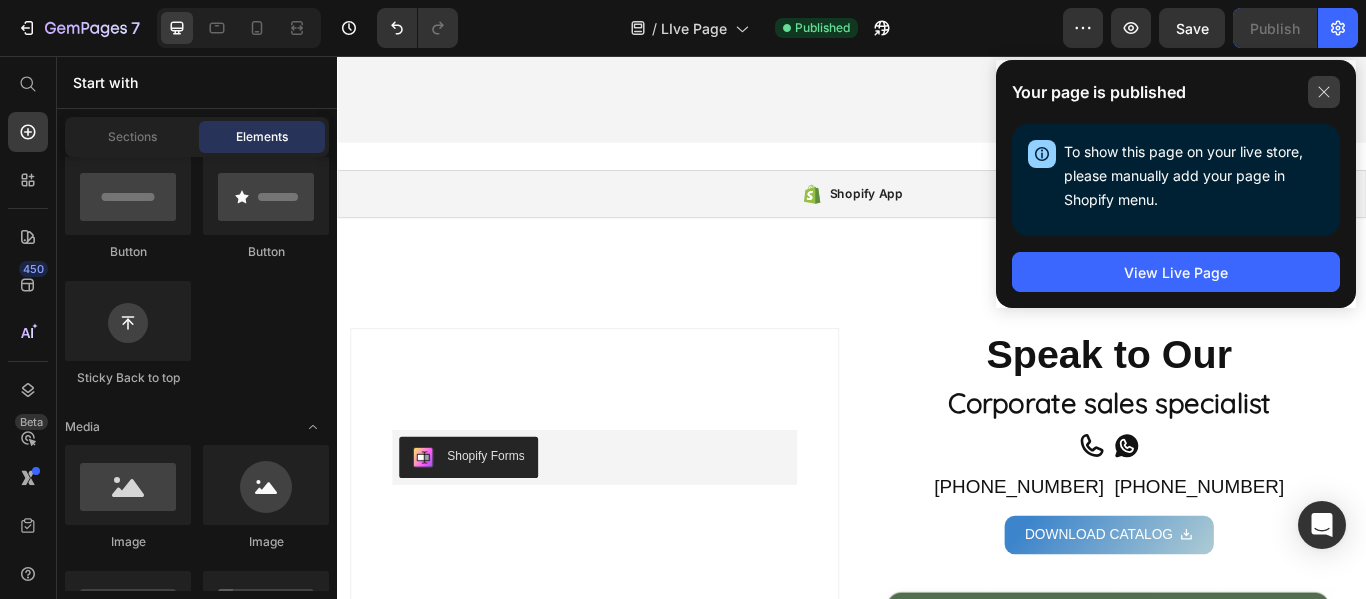 click 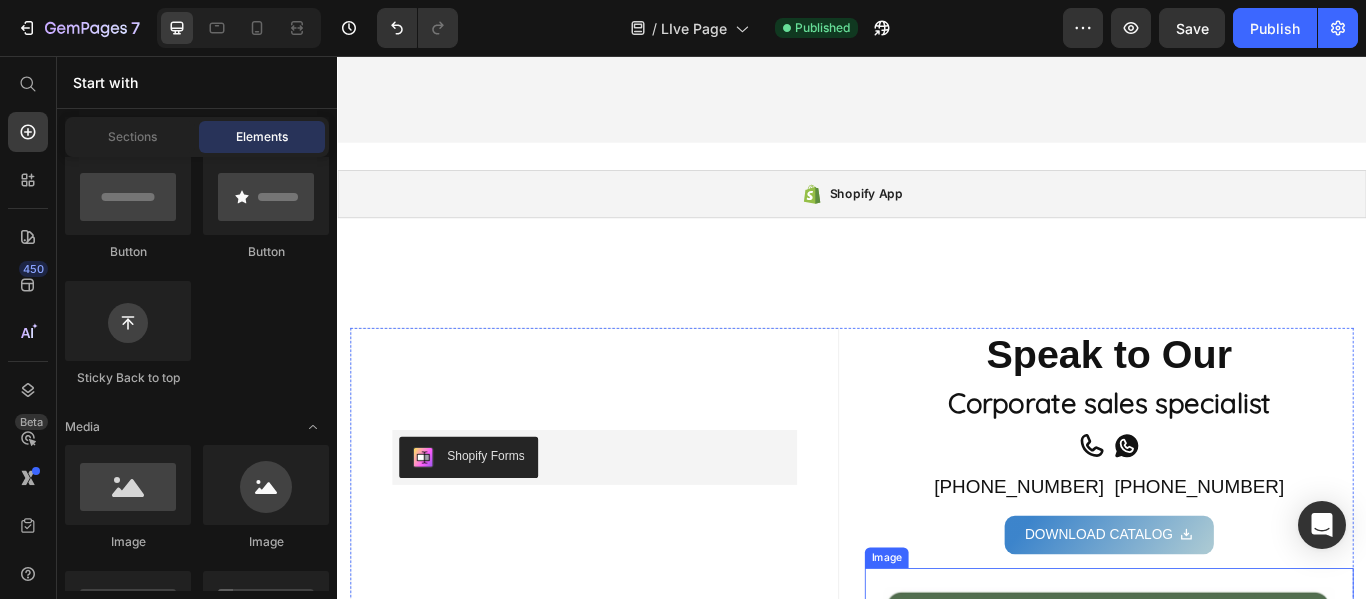 click at bounding box center (1237, 760) 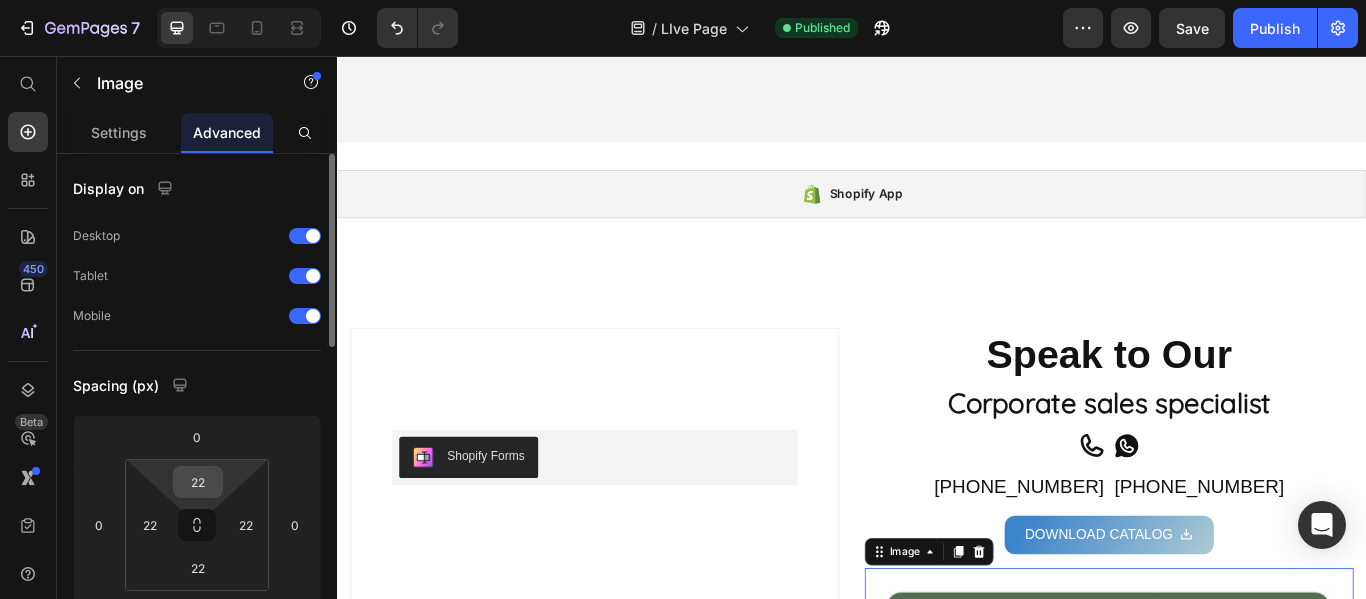 click on "22" at bounding box center [198, 482] 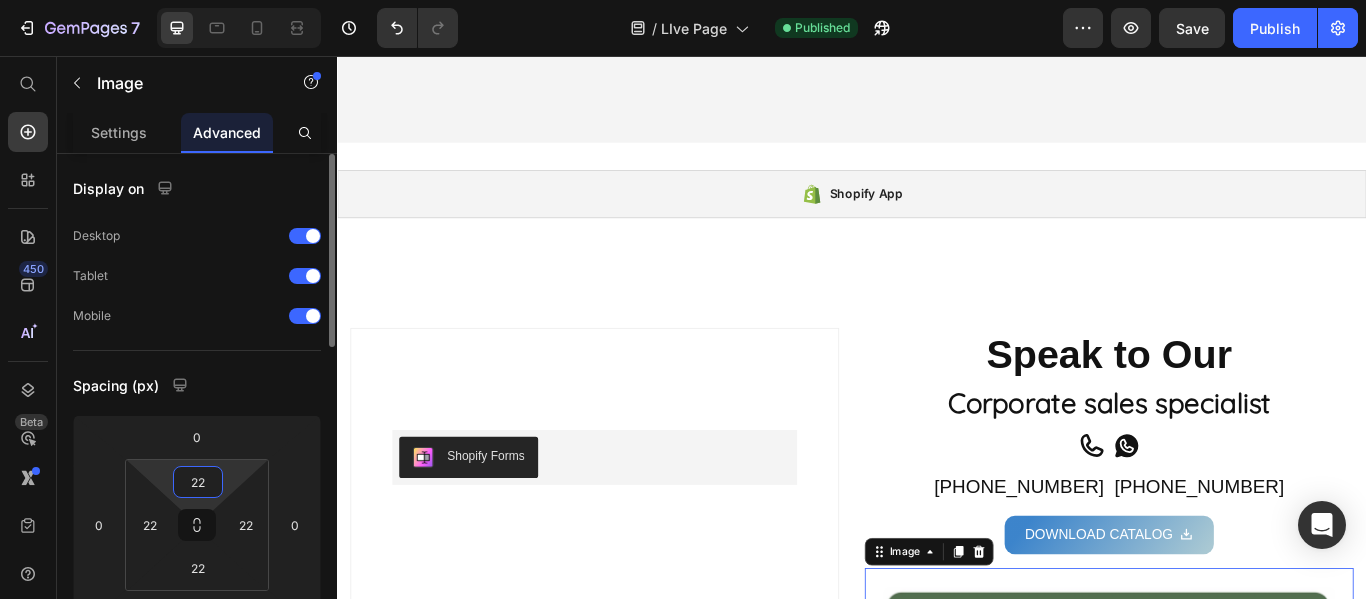 click on "22" at bounding box center [198, 482] 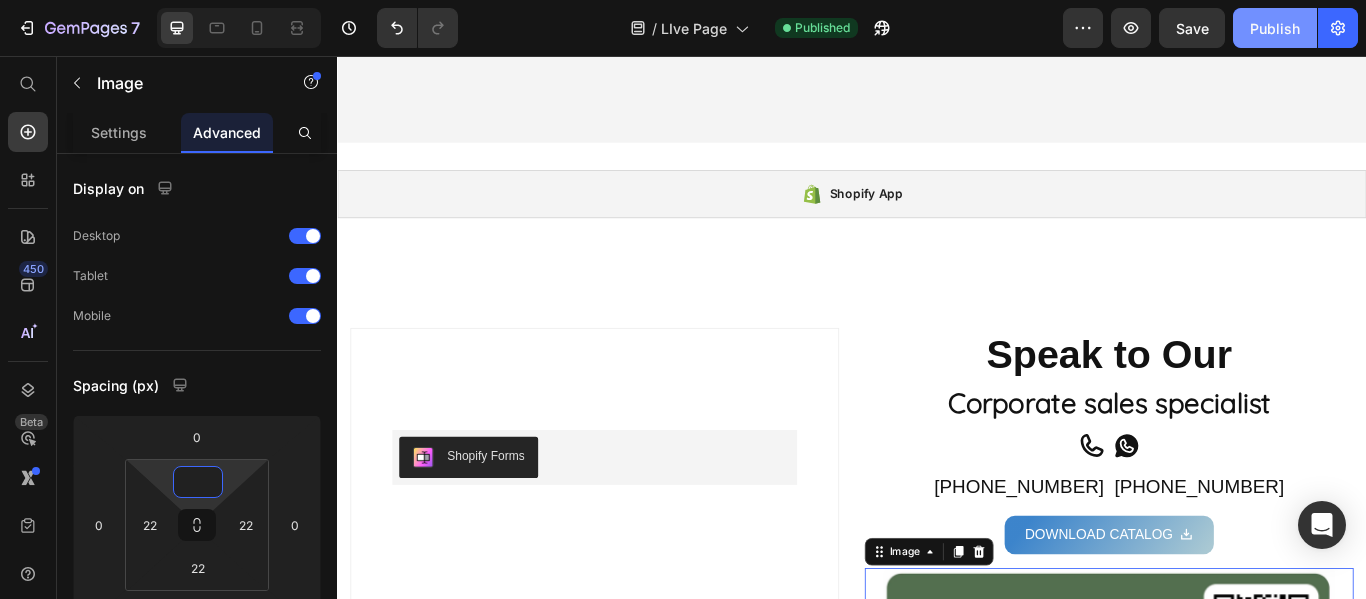 type on "0" 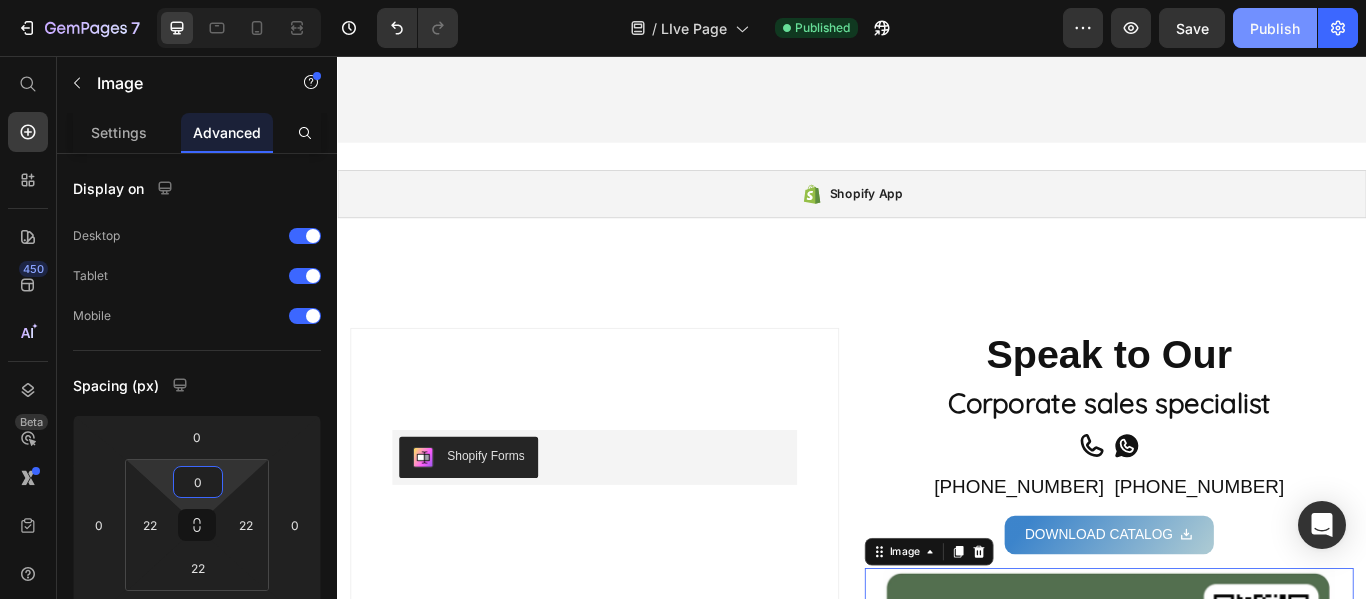 click on "Publish" at bounding box center [1275, 28] 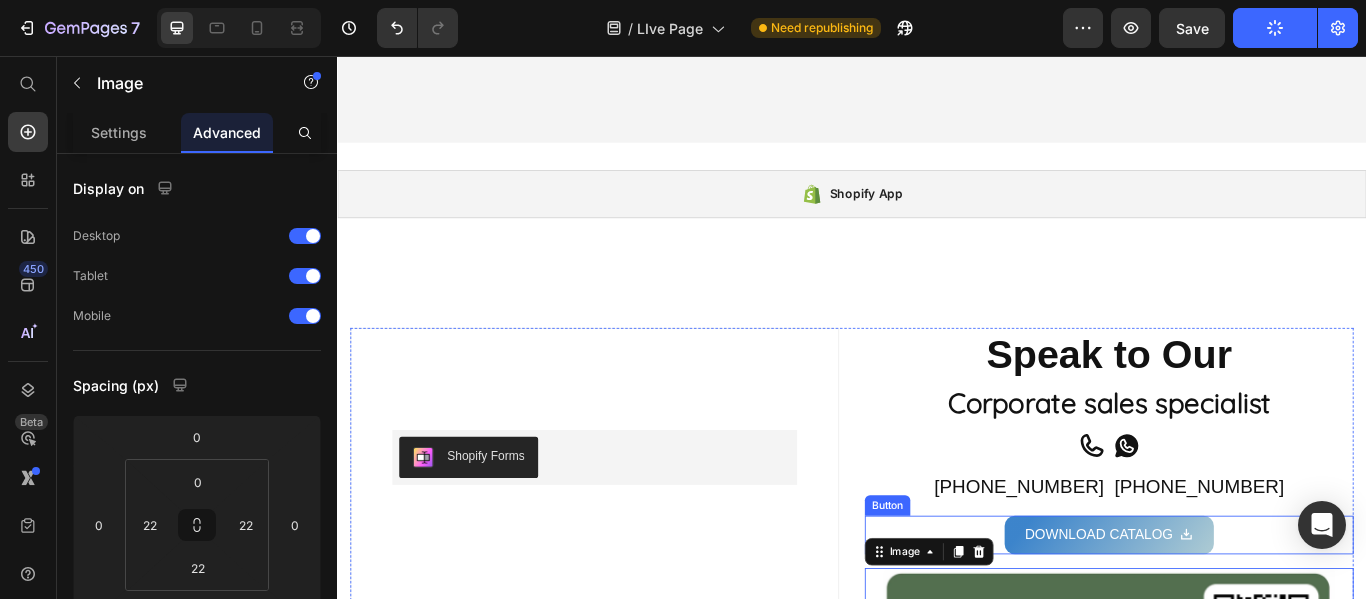 click on "DOWNLOAD CATALOG Button" at bounding box center (1237, 614) 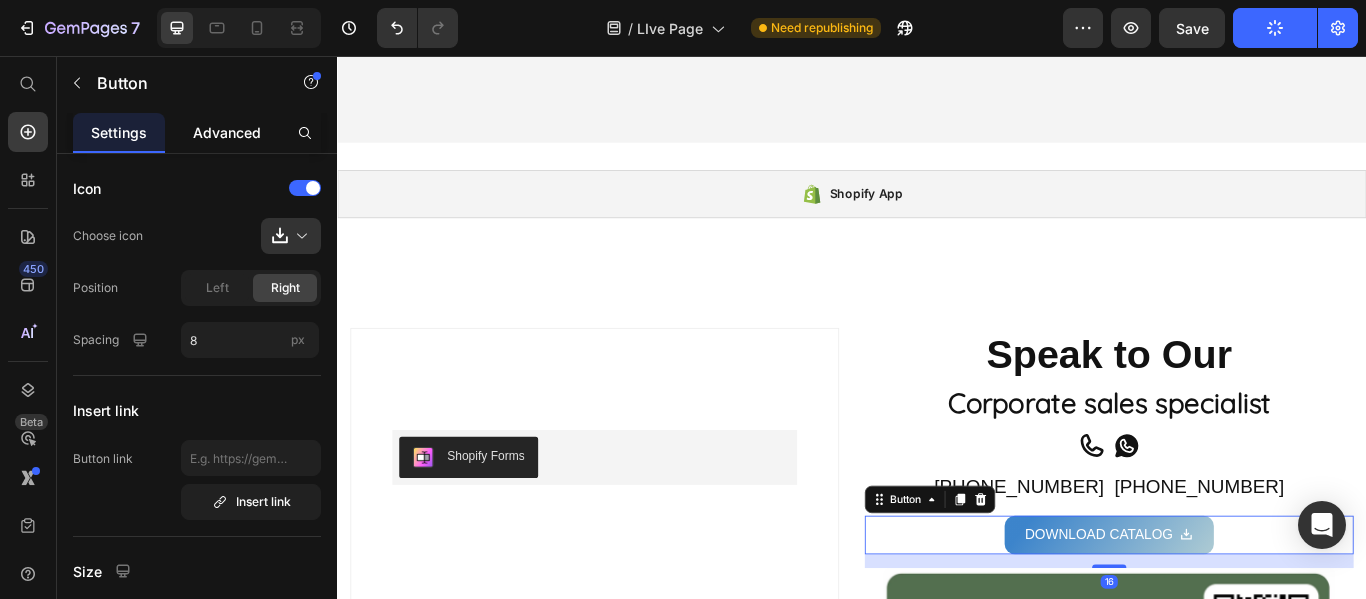 click on "Advanced" at bounding box center (227, 132) 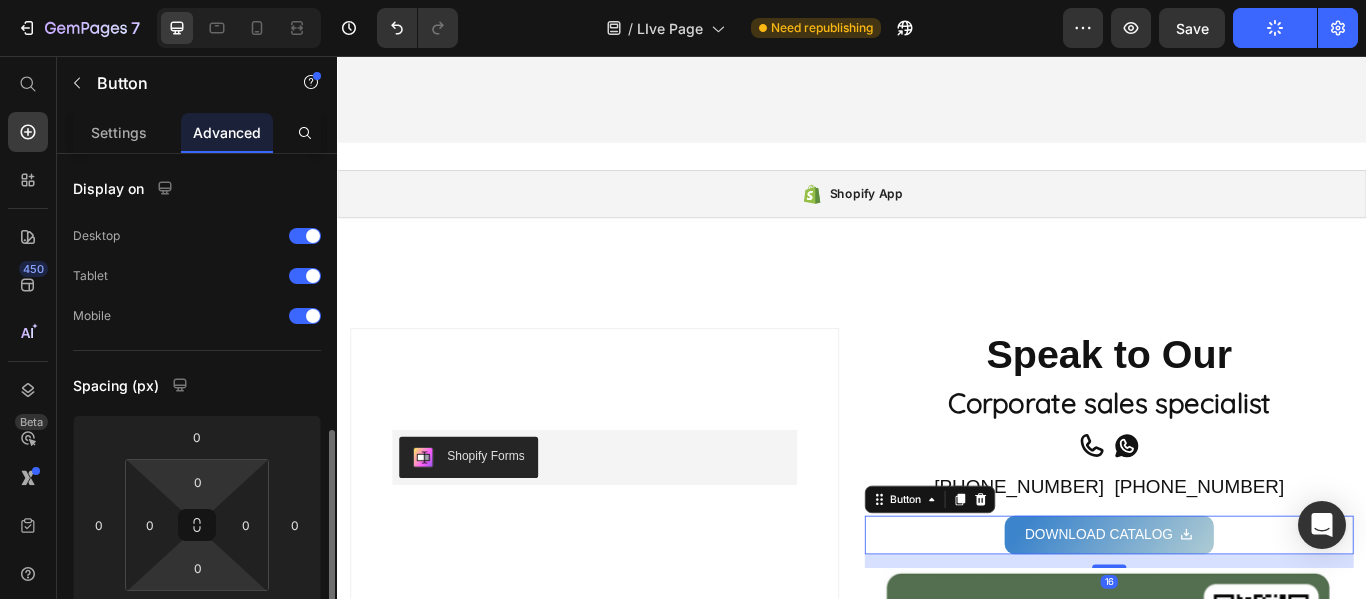 scroll, scrollTop: 200, scrollLeft: 0, axis: vertical 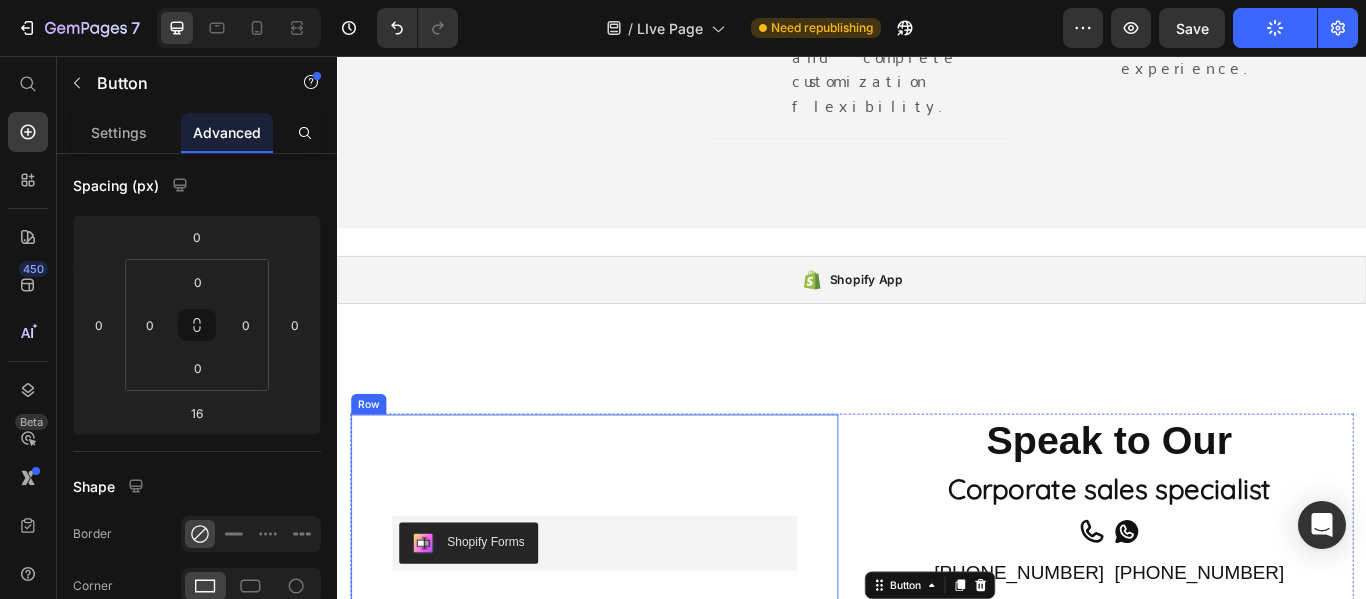 click on "Shopify Forms Shopify Forms Sign up to be the first to hear about exclusive deals, special offers and upcoming collections Text block Row Row" at bounding box center (637, 637) 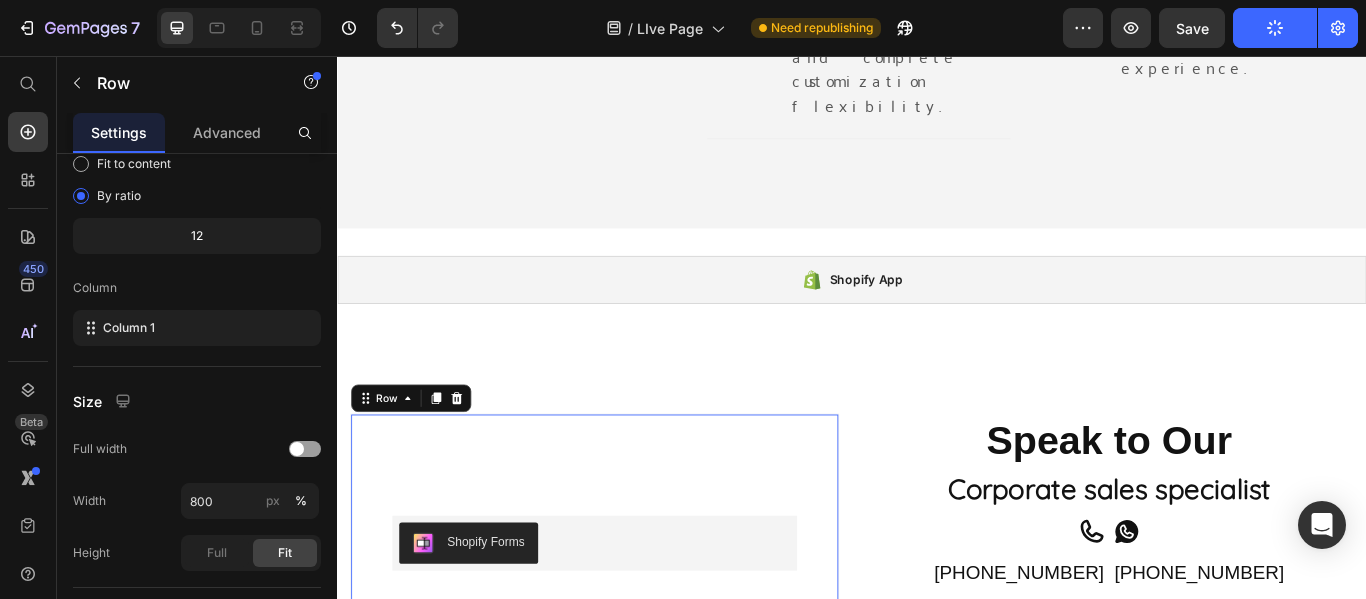 scroll, scrollTop: 0, scrollLeft: 0, axis: both 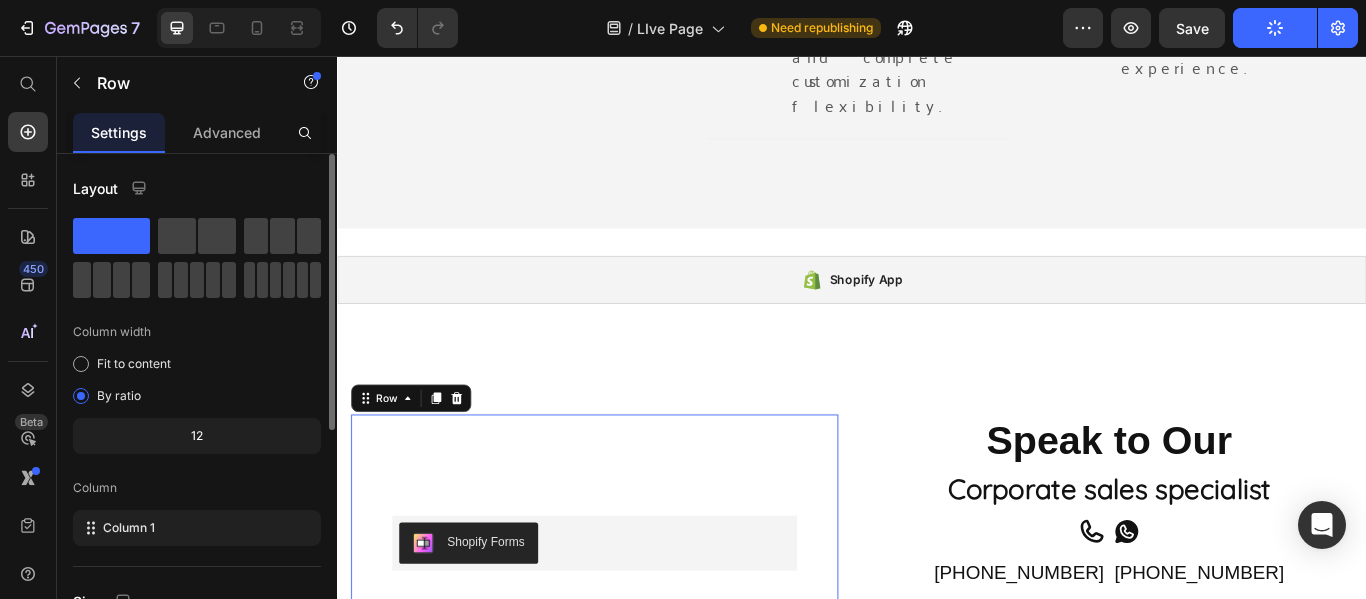 click on "12" 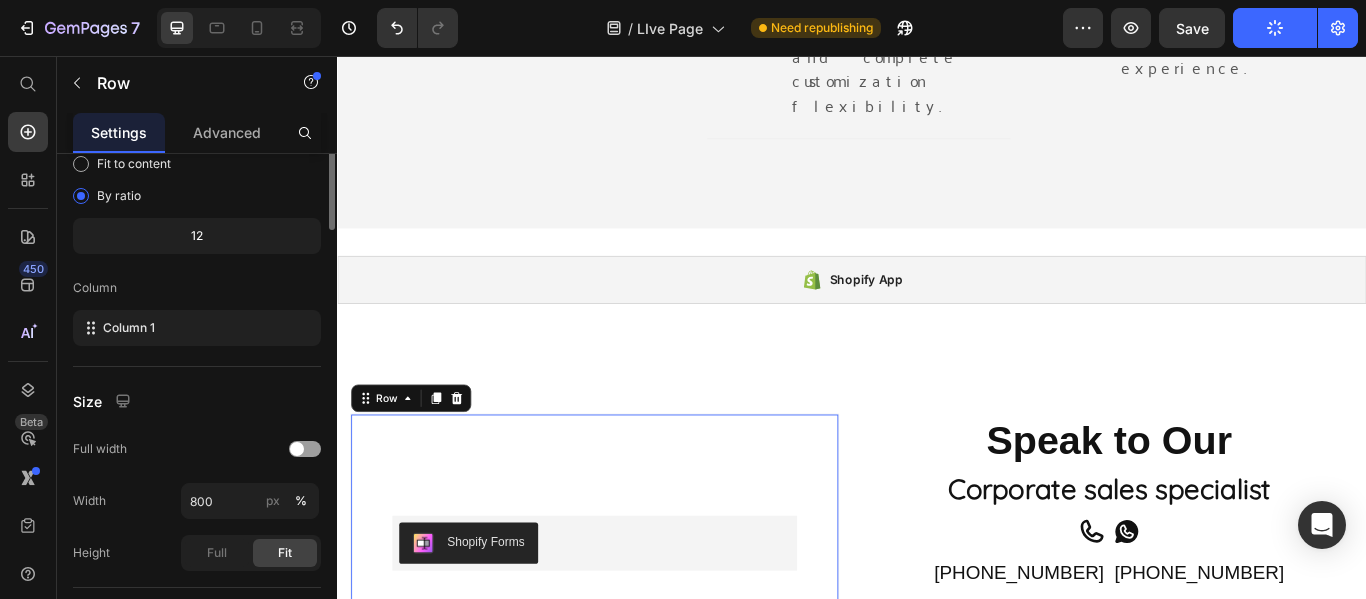 scroll, scrollTop: 0, scrollLeft: 0, axis: both 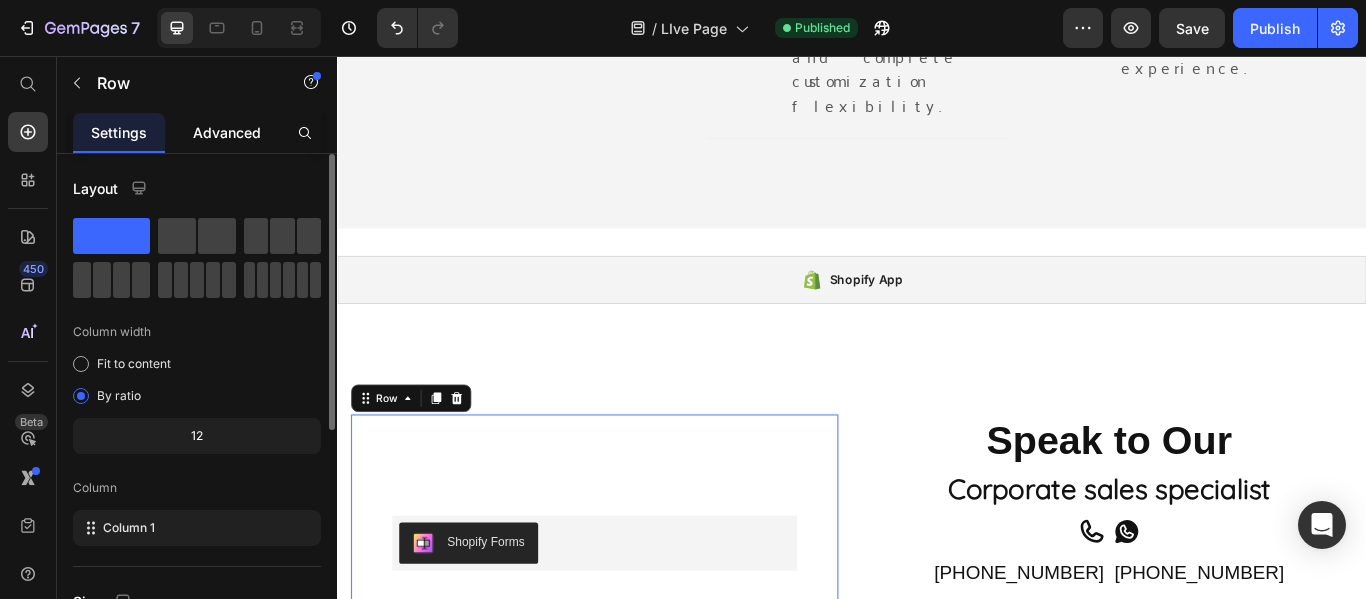 click on "Advanced" at bounding box center (227, 132) 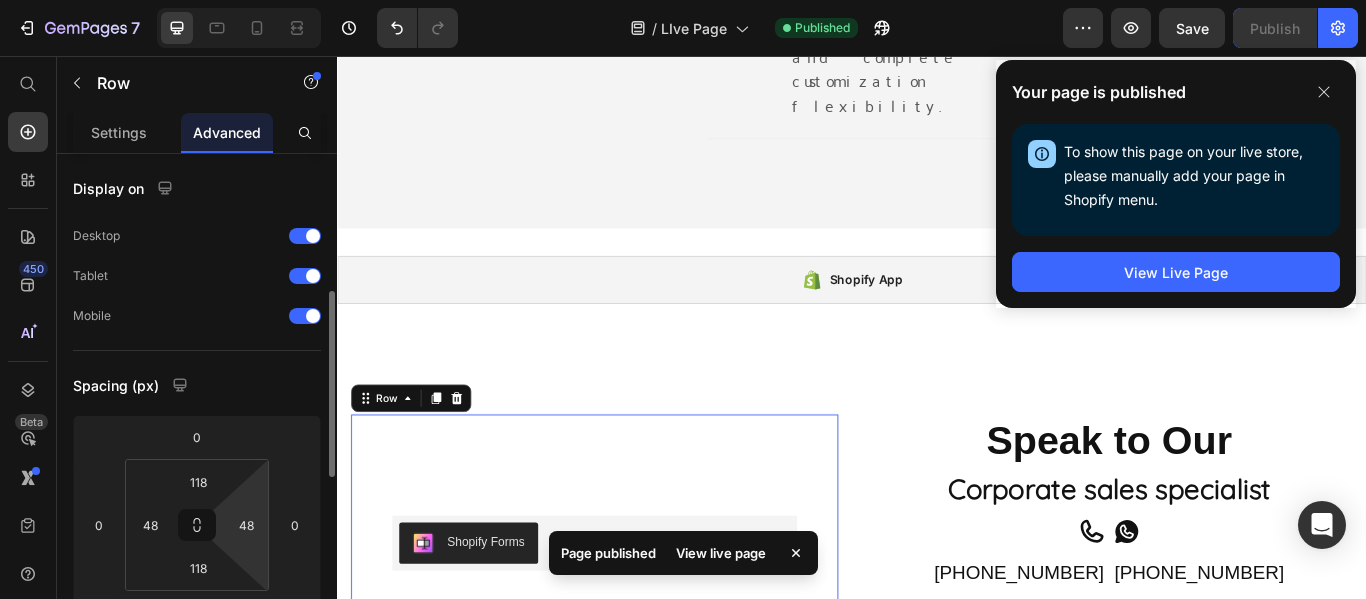 scroll, scrollTop: 100, scrollLeft: 0, axis: vertical 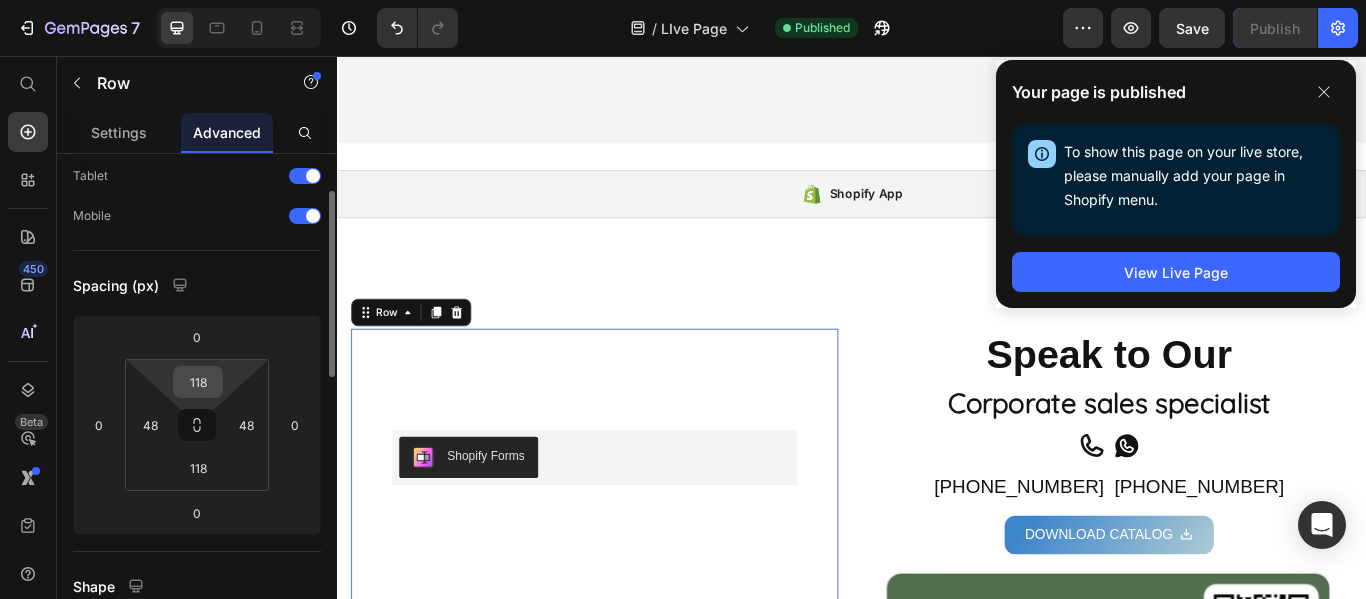 click on "118" at bounding box center [198, 382] 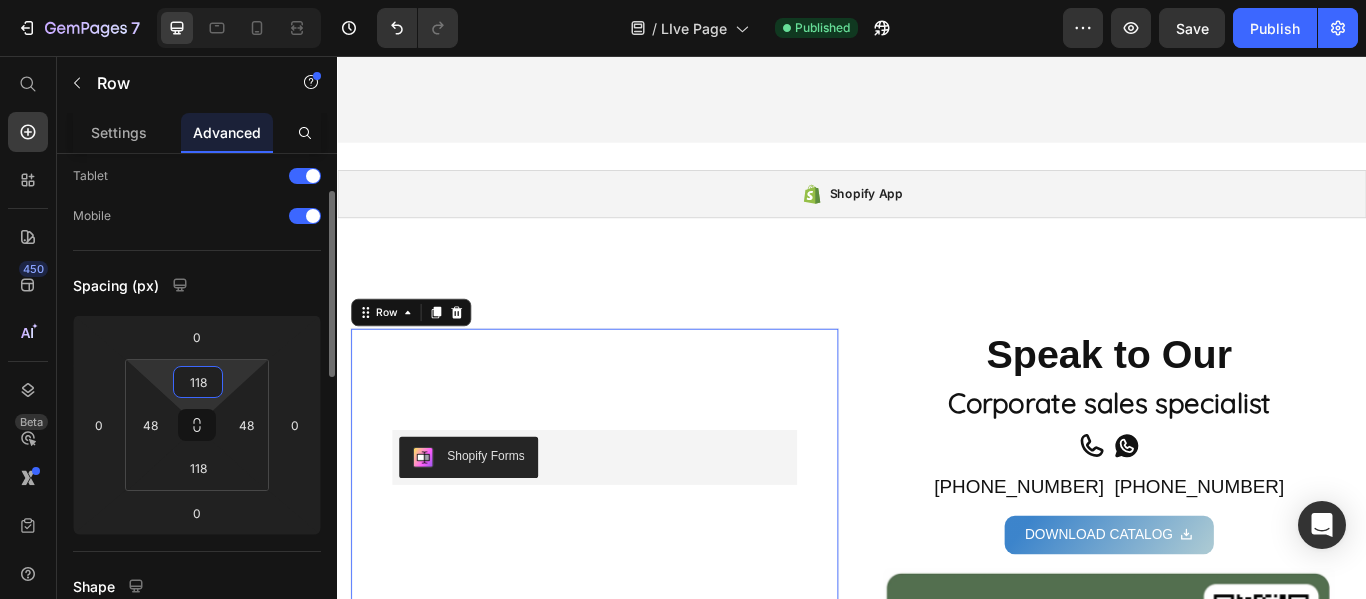 click on "118" at bounding box center (198, 382) 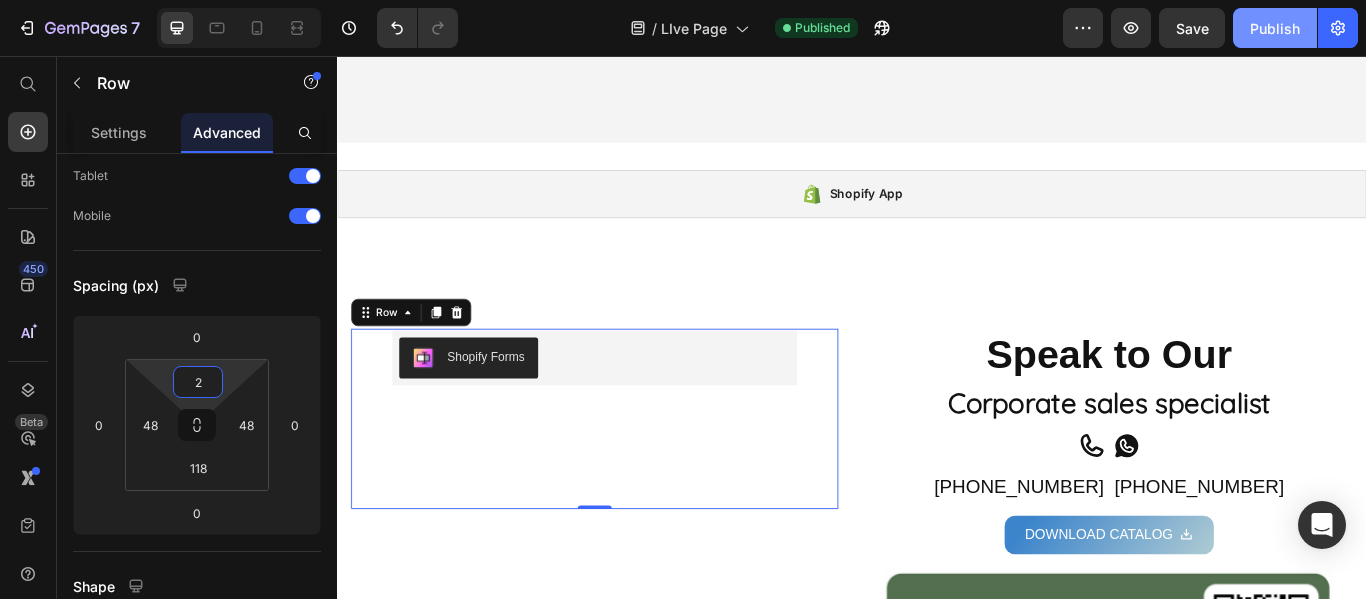 type on "2" 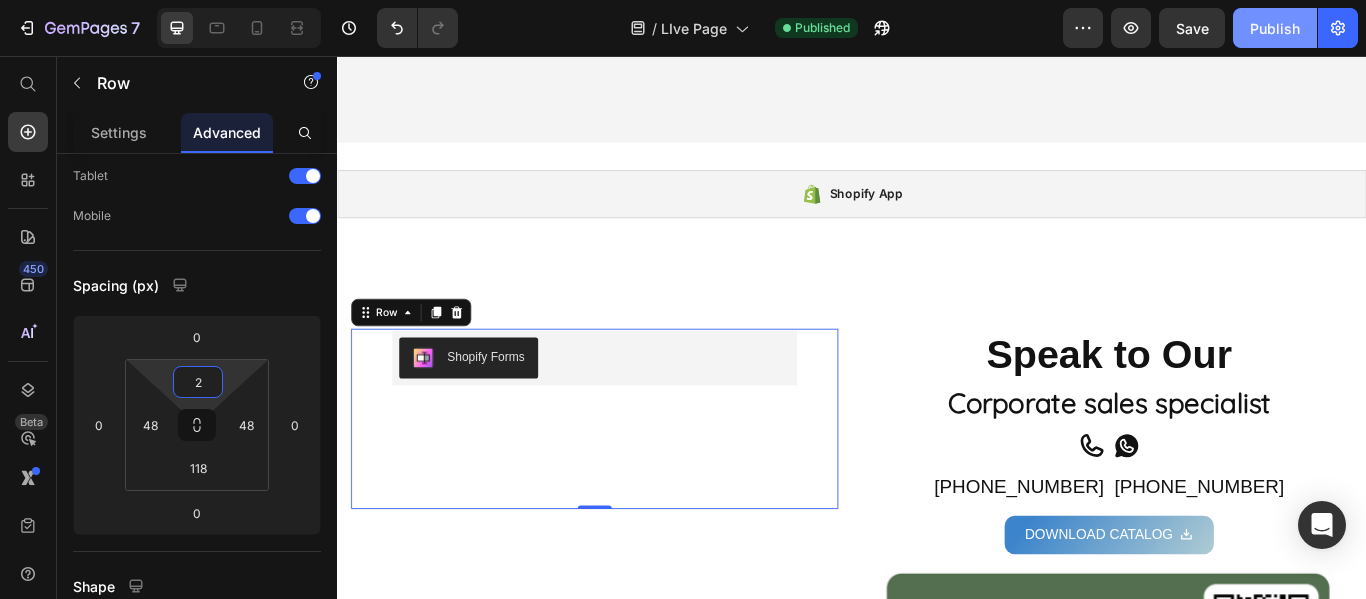 click on "Publish" at bounding box center (1275, 28) 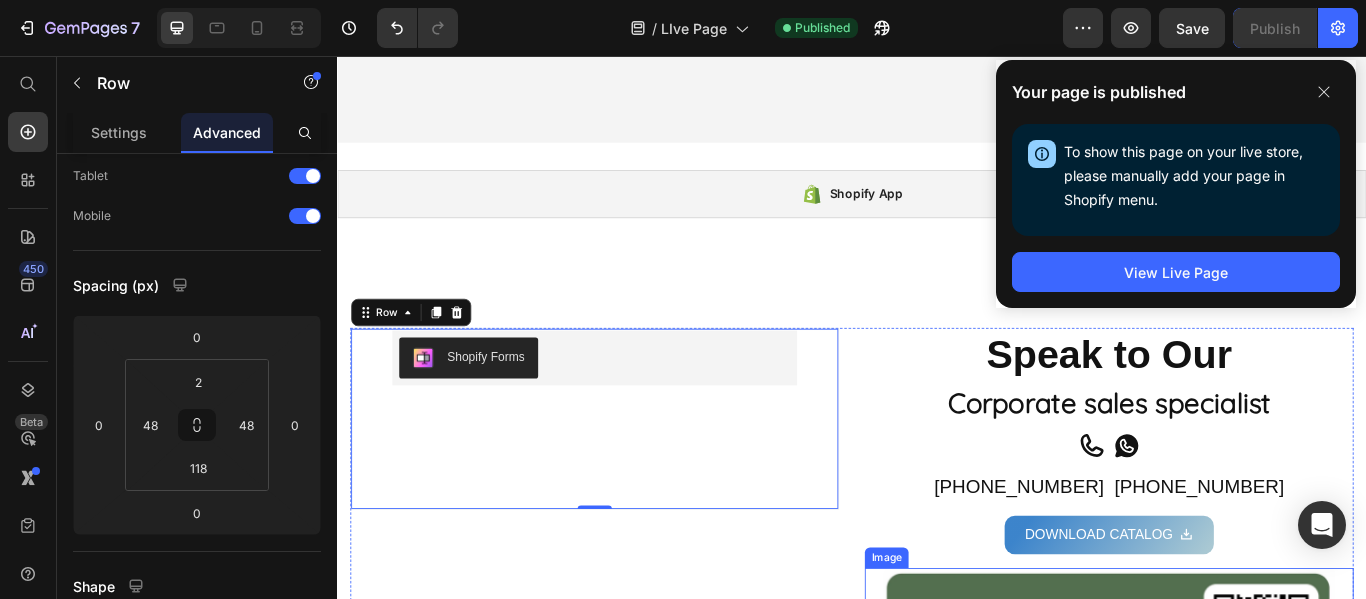 click at bounding box center (1237, 749) 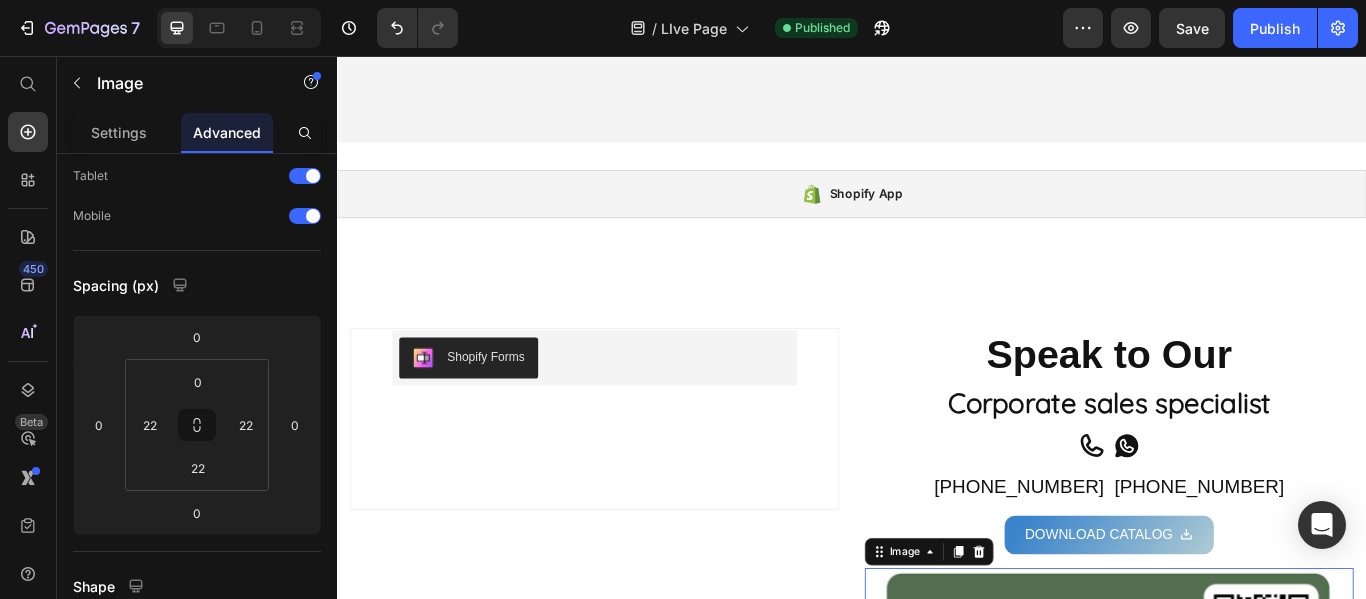 scroll, scrollTop: 0, scrollLeft: 0, axis: both 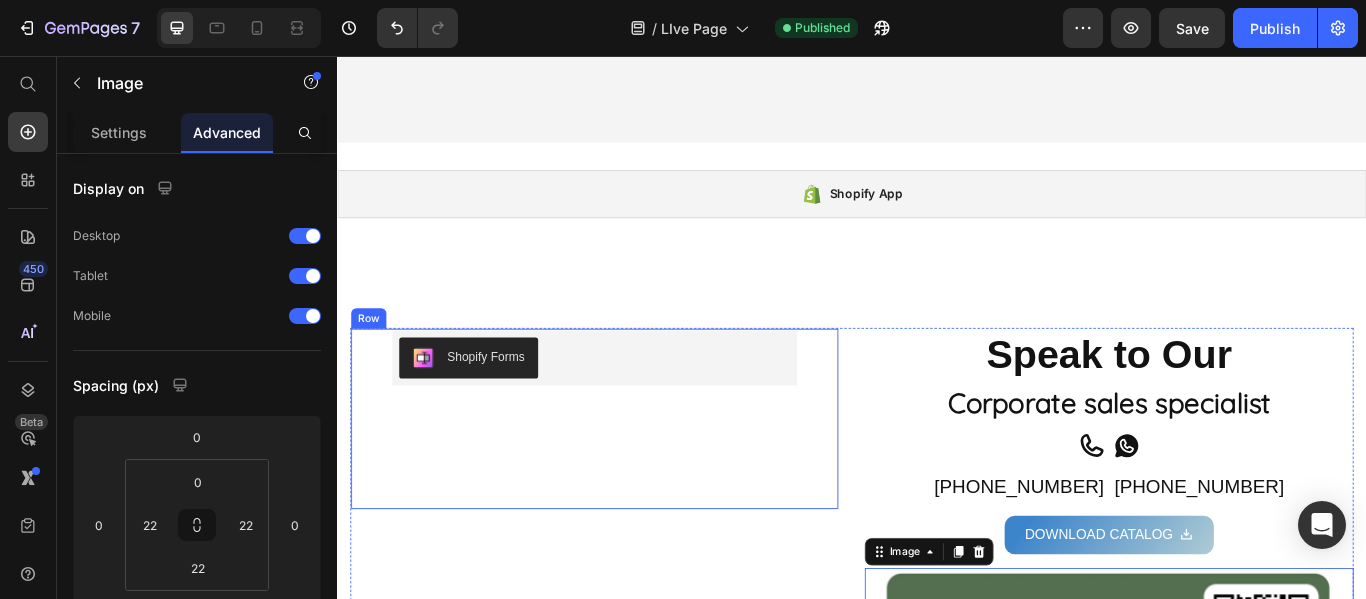 click on "Shopify Forms Shopify Forms Sign up to be the first to hear about exclusive deals, special offers and upcoming collections Text block Row Row" at bounding box center (637, 479) 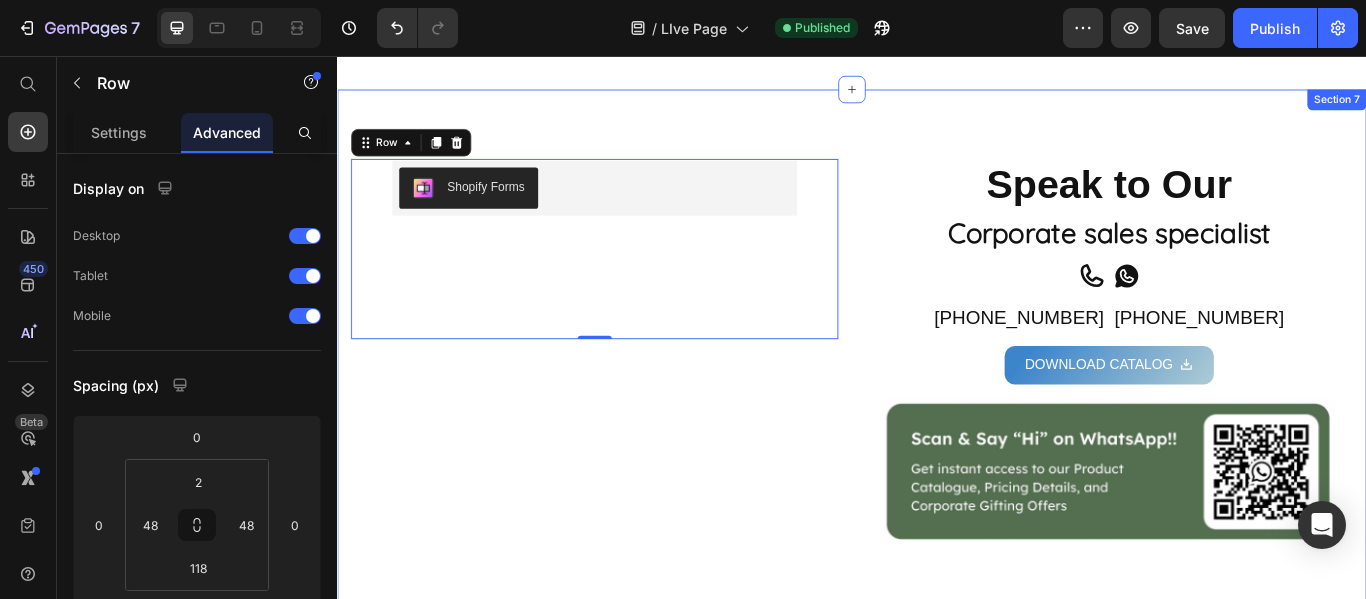 scroll, scrollTop: 2300, scrollLeft: 0, axis: vertical 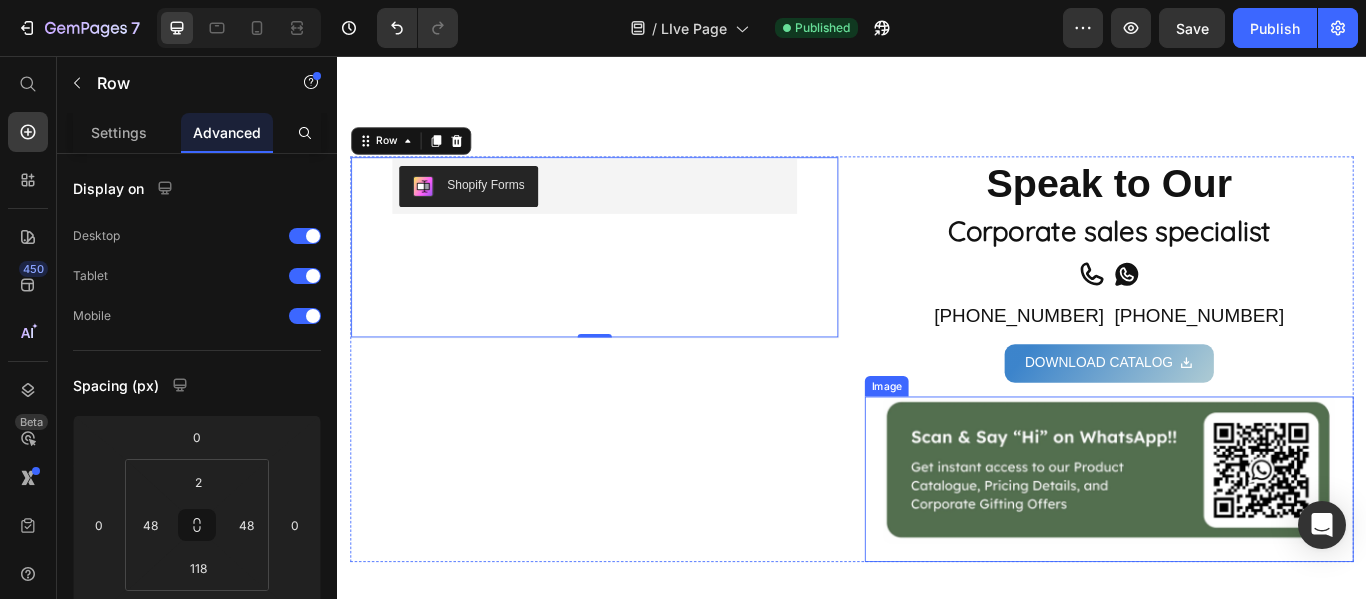 click at bounding box center [1237, 549] 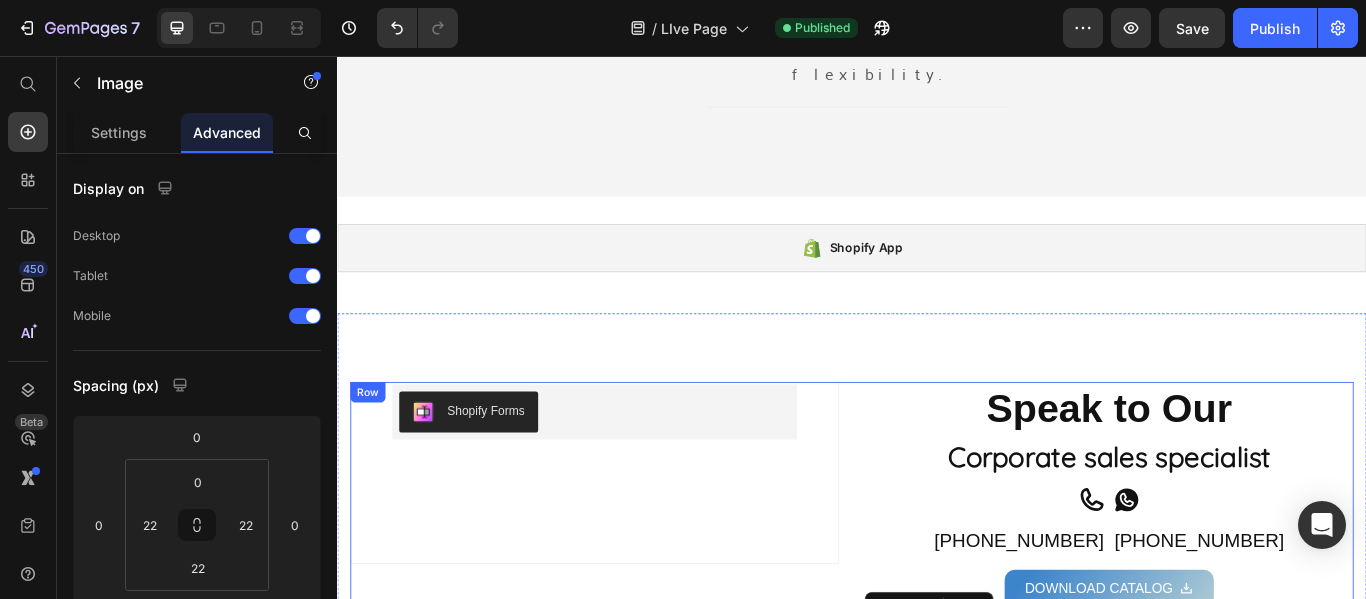 scroll, scrollTop: 2000, scrollLeft: 0, axis: vertical 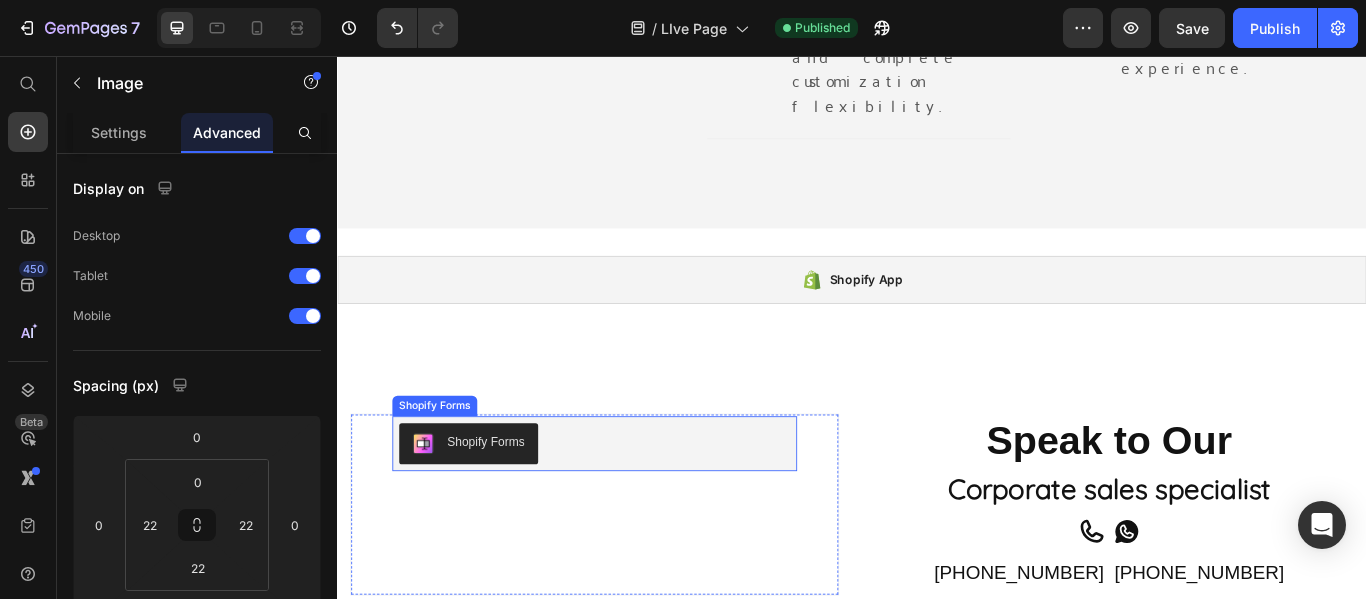 click on "Shopify Forms" at bounding box center (637, 508) 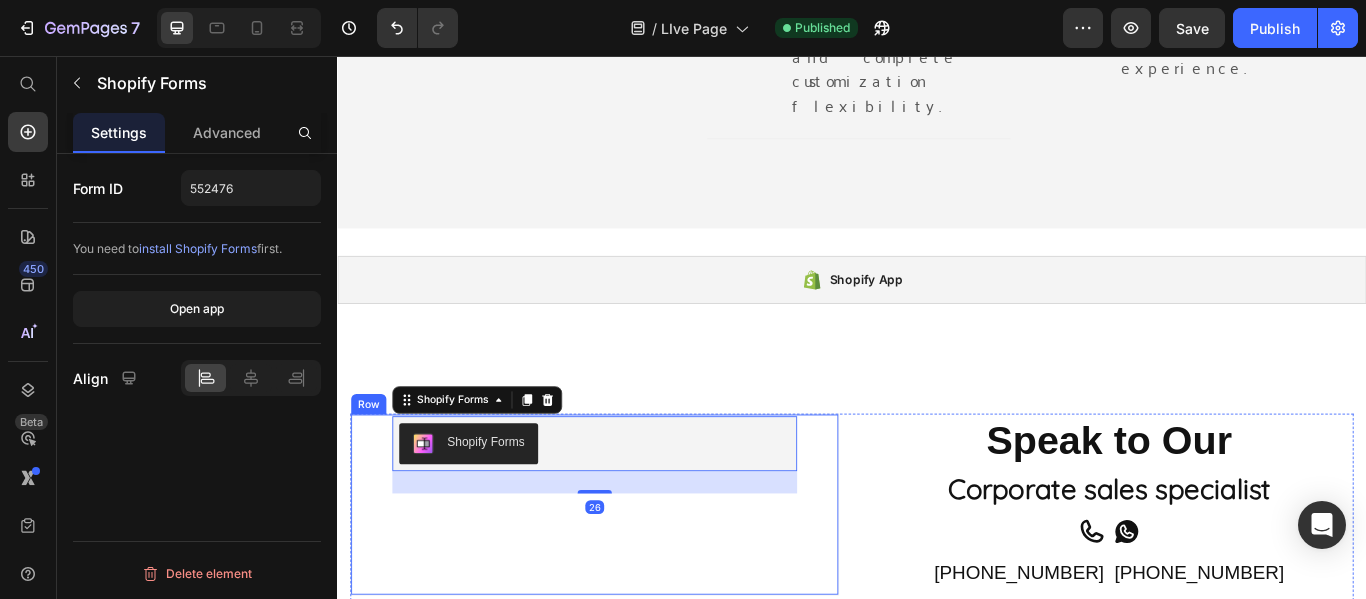 click on "Shopify Forms Shopify Forms   26 Sign up to be the first to hear about exclusive deals, special offers and upcoming collections Text block Row Row" at bounding box center (637, 579) 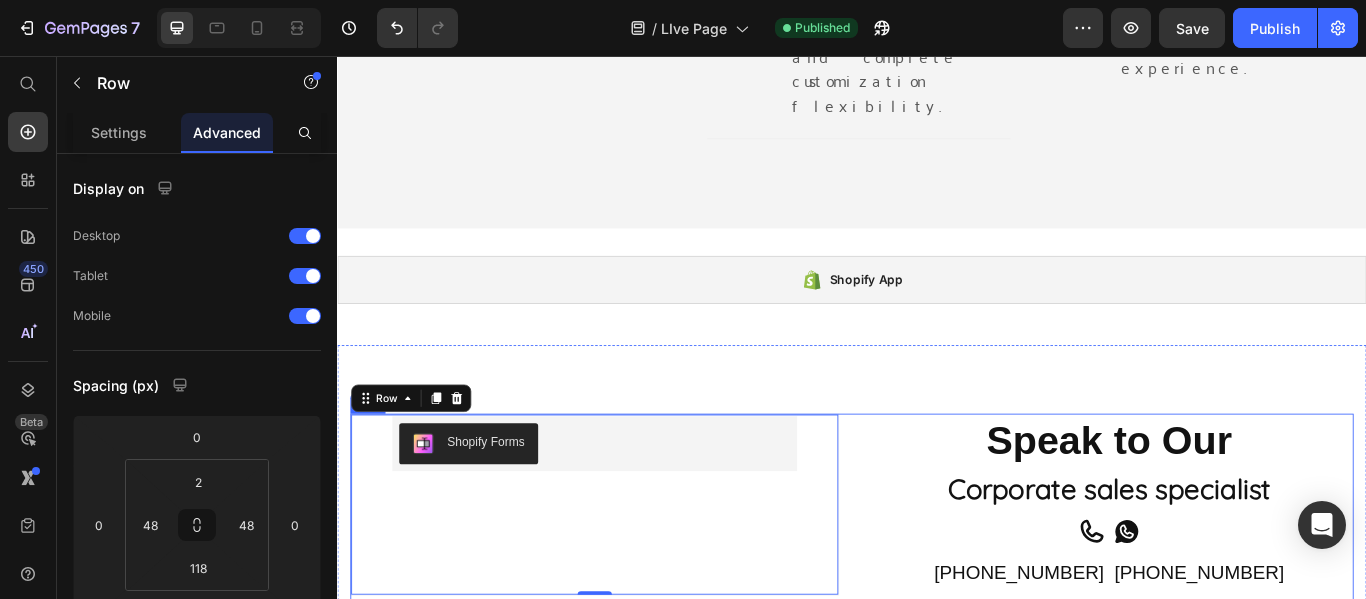 click on "Shopify Forms Shopify Forms Sign up to be the first to hear about exclusive deals, special offers and upcoming collections Text block Row Row   0 Speak to Our Heading Corporate sales specialist Heading
Icon
Icon Row +91 8606796695 Heading +91 8138846695 Heading Row
DOWNLOAD CATALOG Button Image Row" at bounding box center [937, 709] 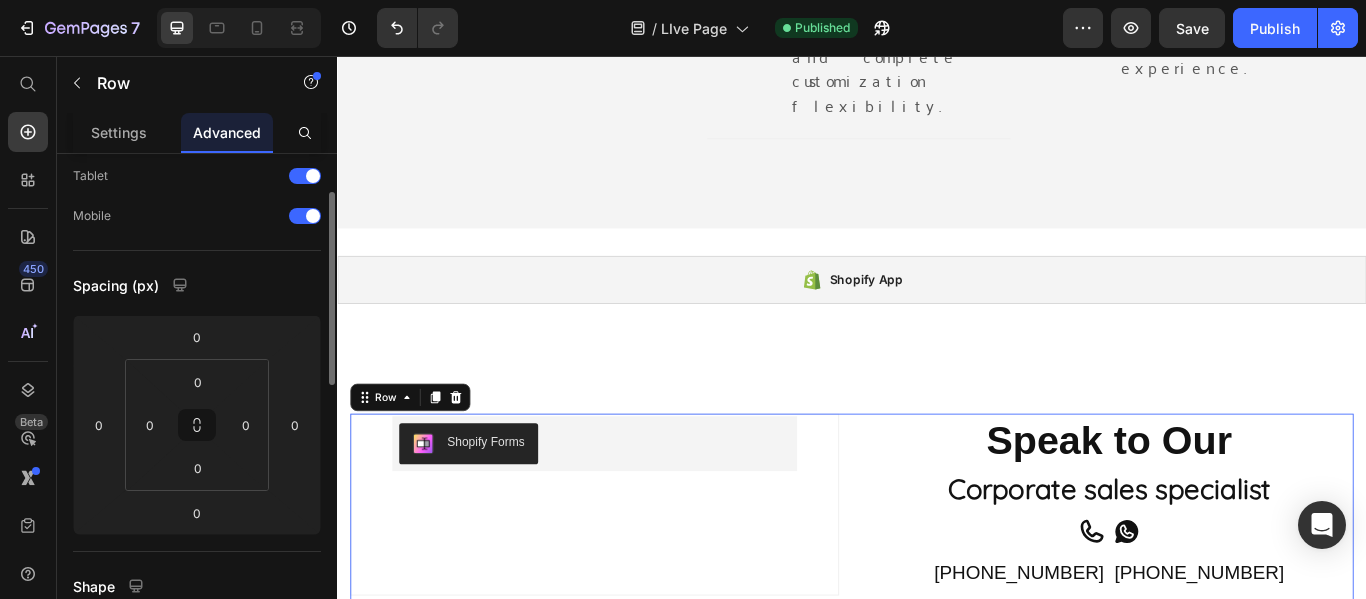 scroll, scrollTop: 200, scrollLeft: 0, axis: vertical 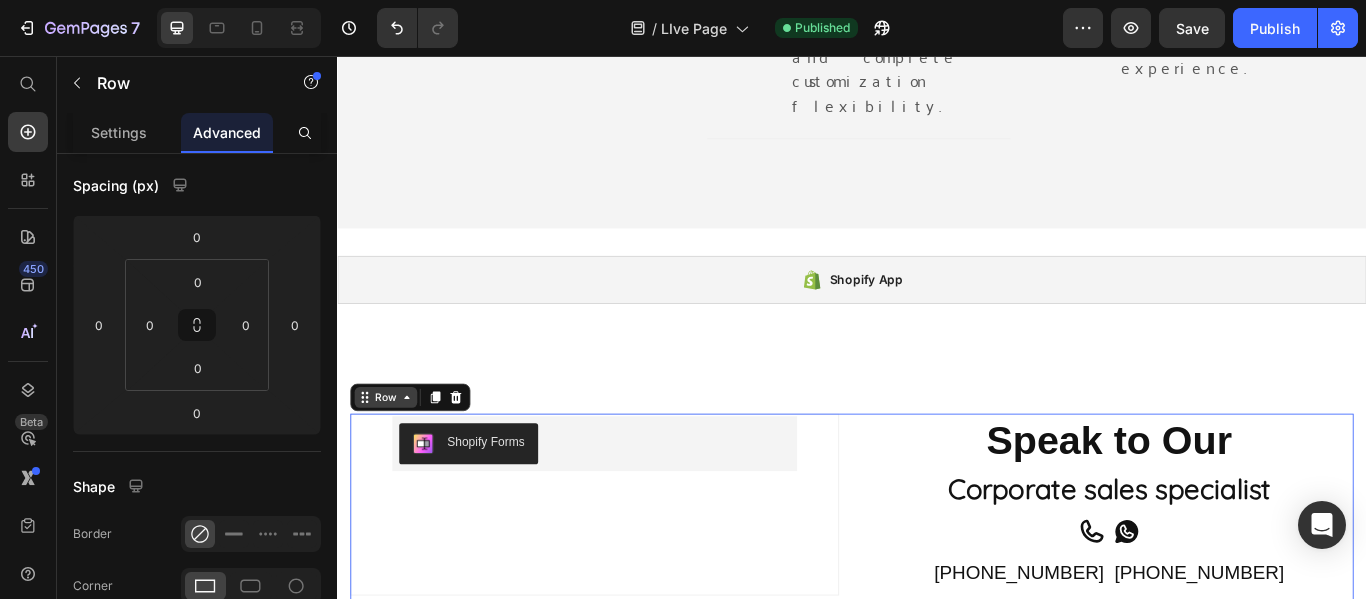 click on "Row" at bounding box center [393, 454] 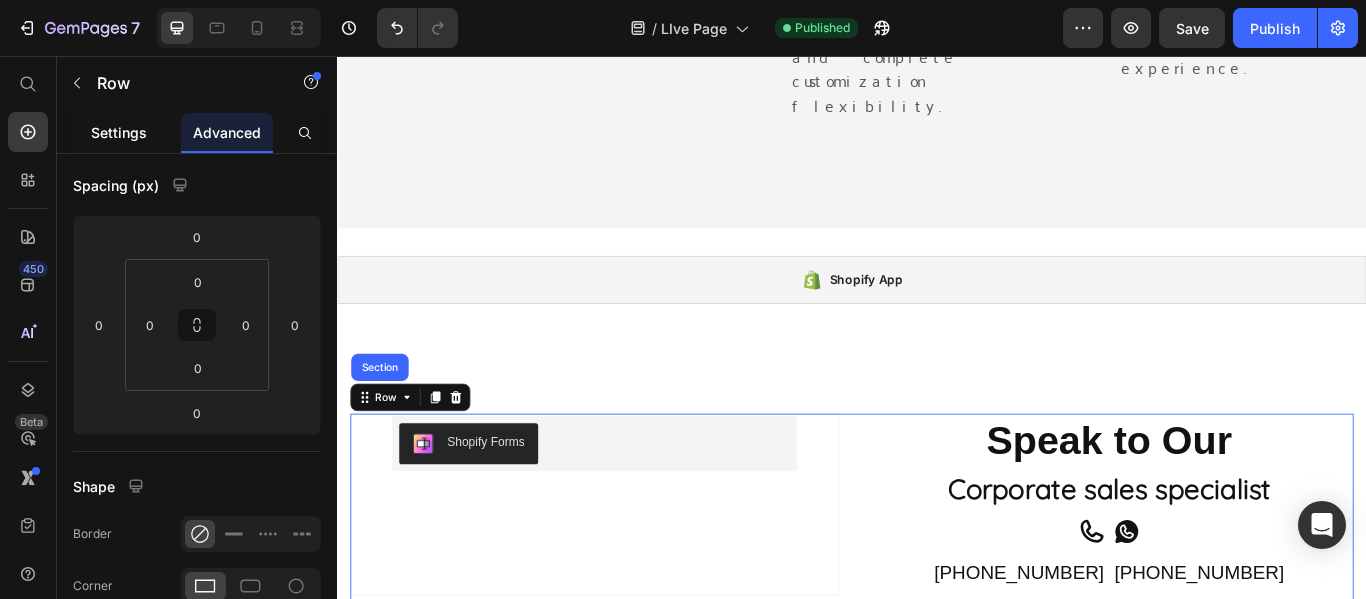 click on "Settings" at bounding box center [119, 132] 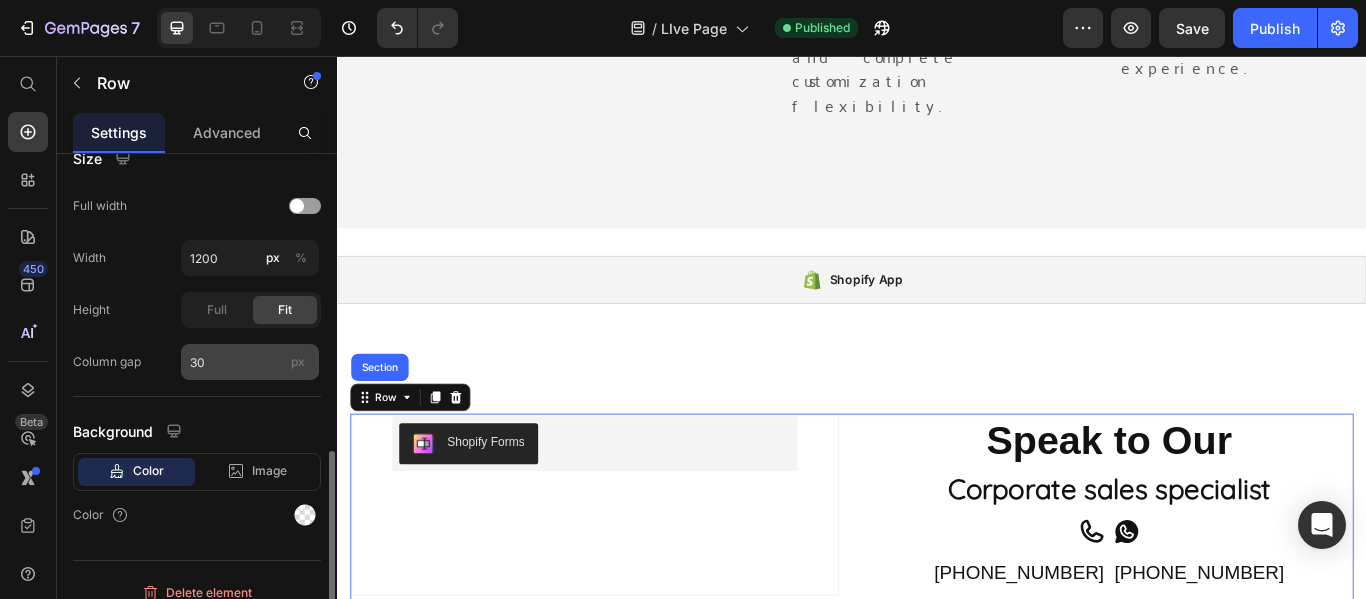 scroll, scrollTop: 619, scrollLeft: 0, axis: vertical 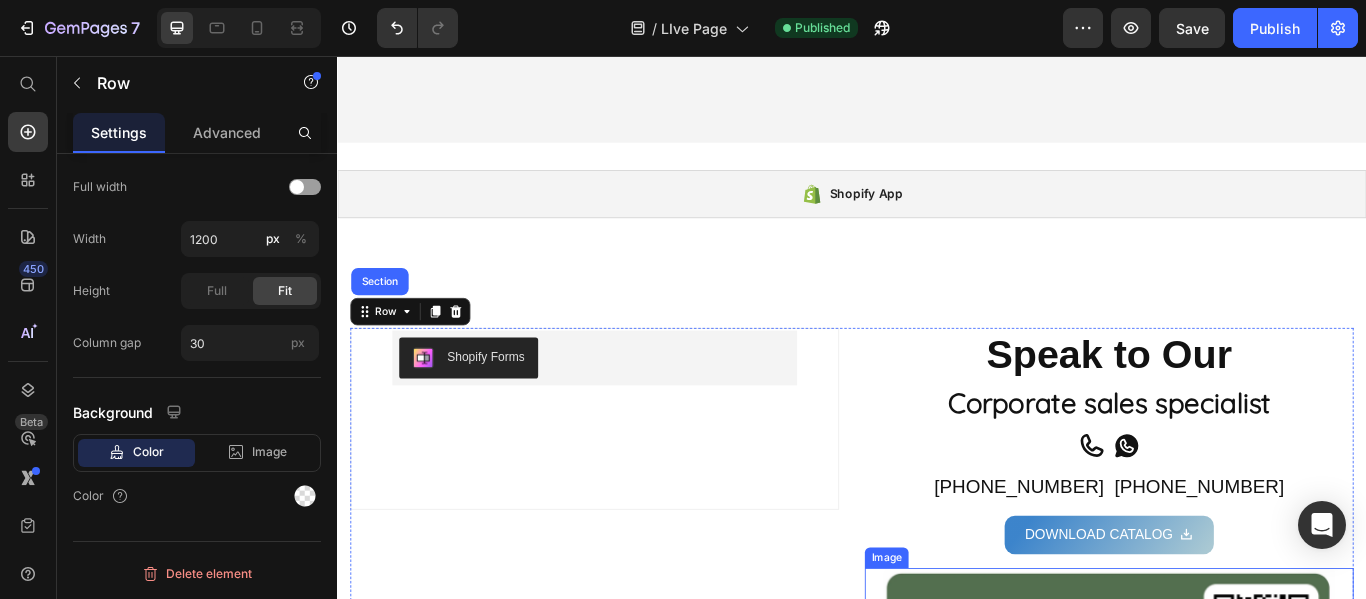 click at bounding box center [1237, 749] 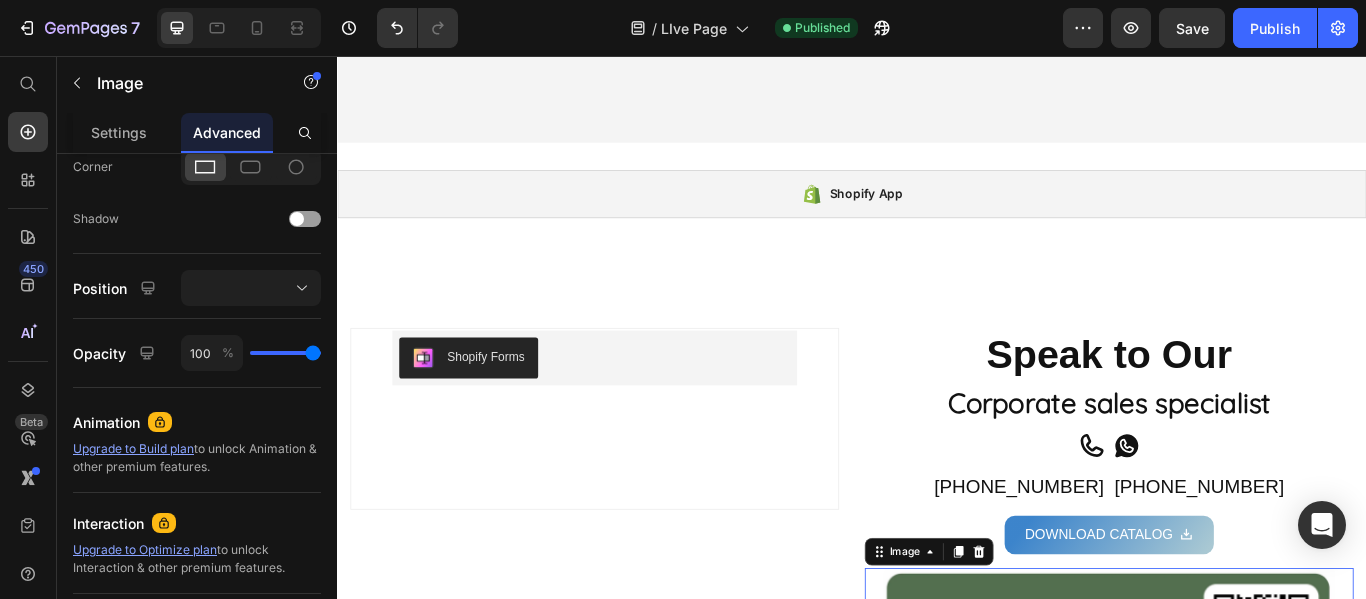 scroll, scrollTop: 0, scrollLeft: 0, axis: both 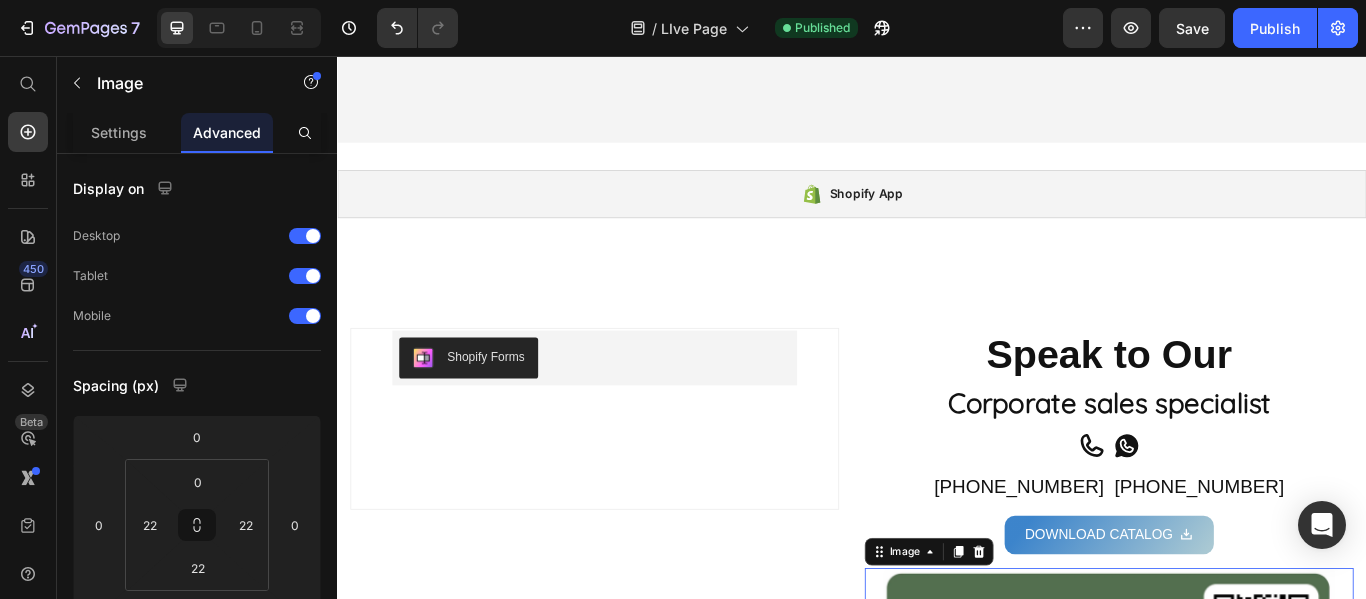 click at bounding box center (1237, 749) 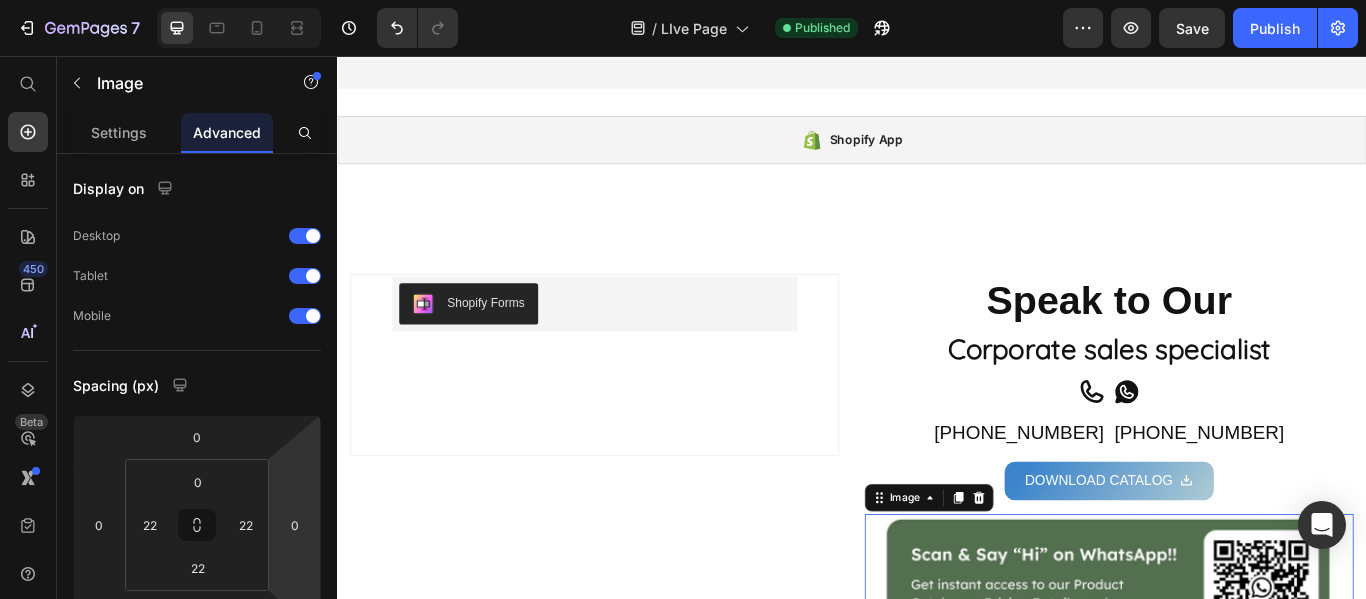 scroll, scrollTop: 2200, scrollLeft: 0, axis: vertical 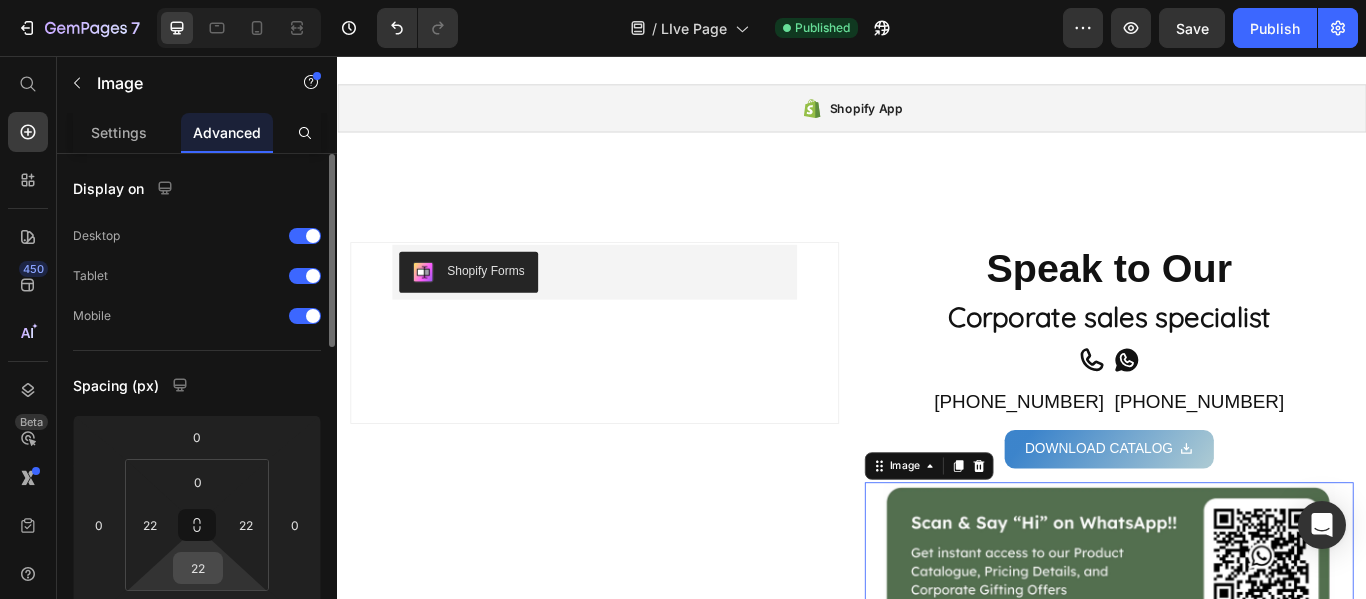 click on "22" at bounding box center (198, 568) 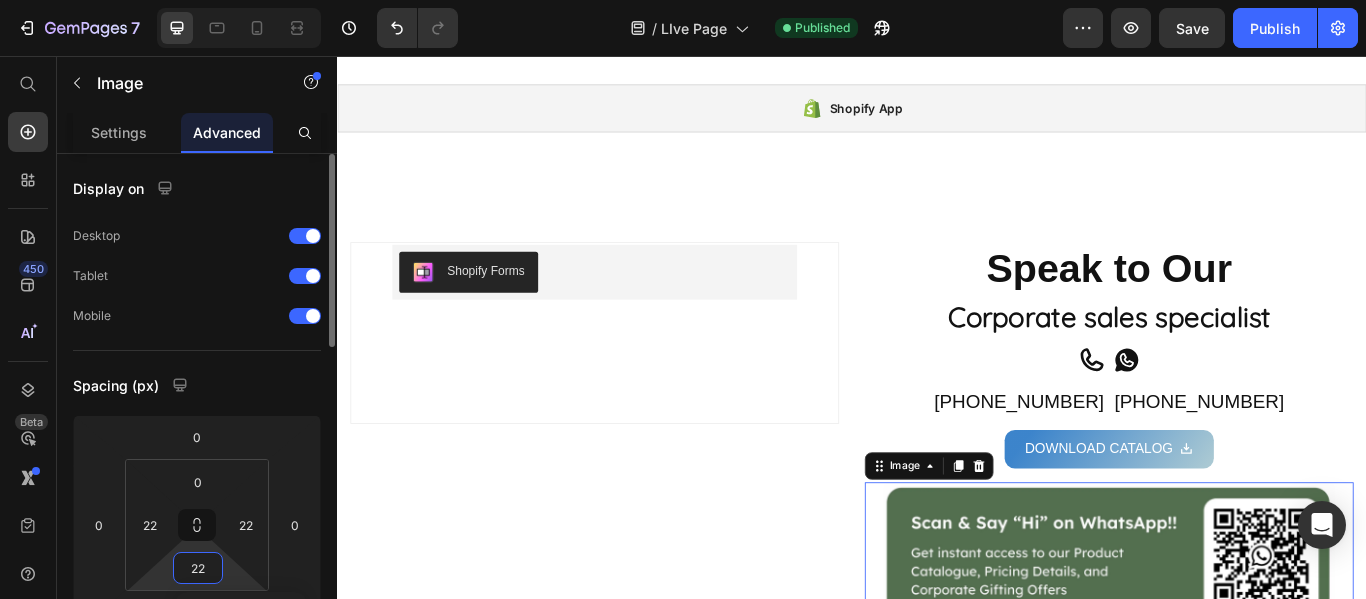 click on "22" at bounding box center (198, 568) 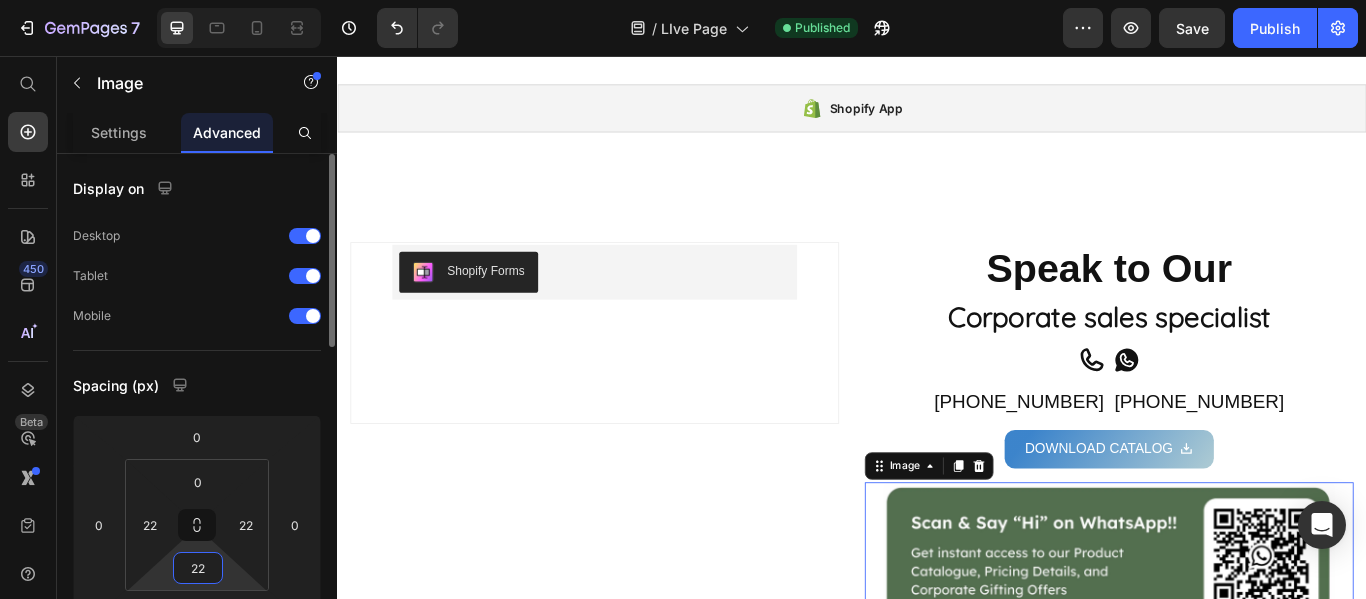 click on "22" at bounding box center (198, 568) 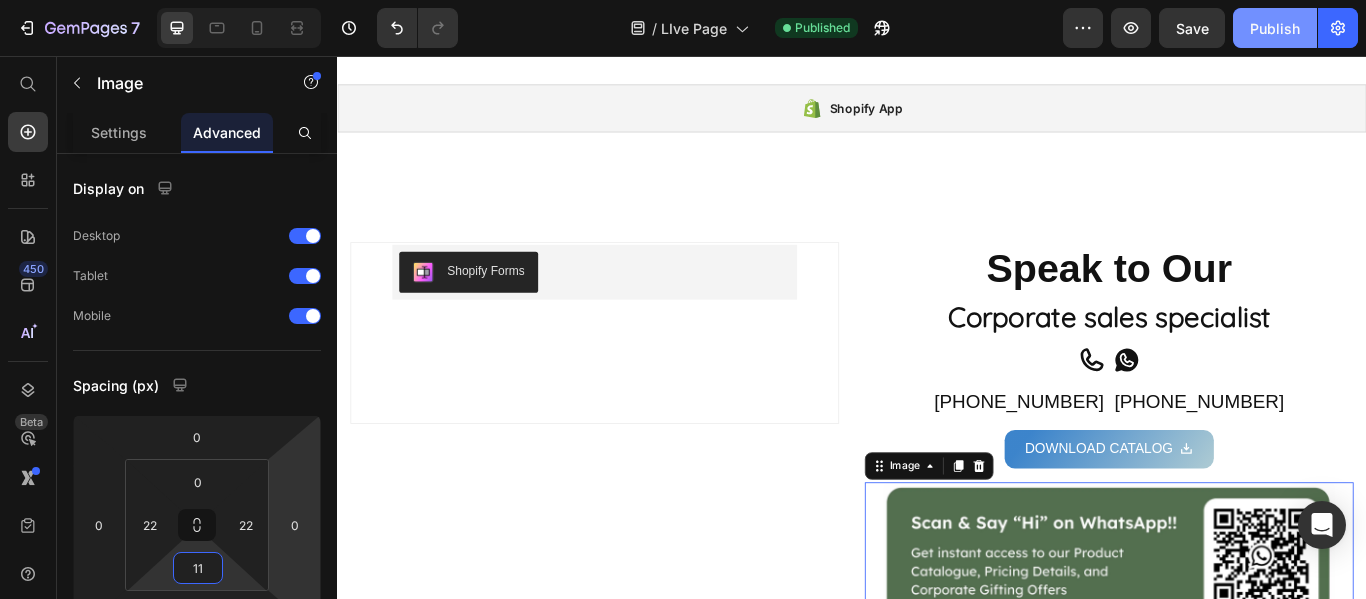 type on "11" 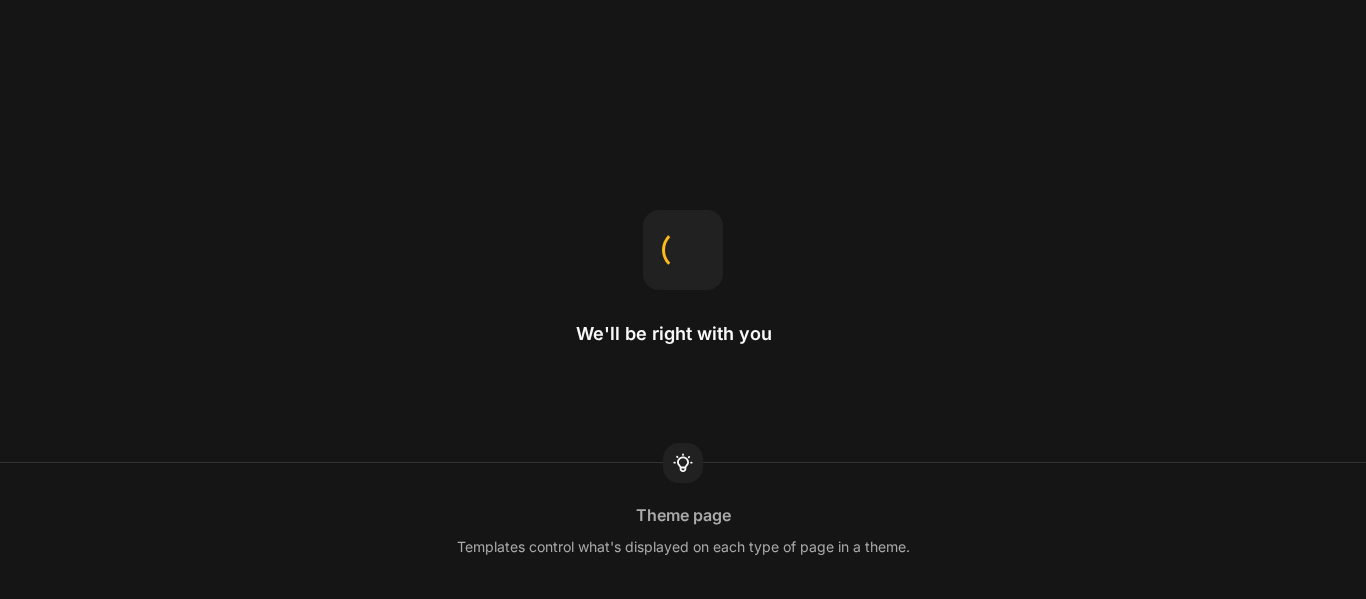 scroll, scrollTop: 0, scrollLeft: 0, axis: both 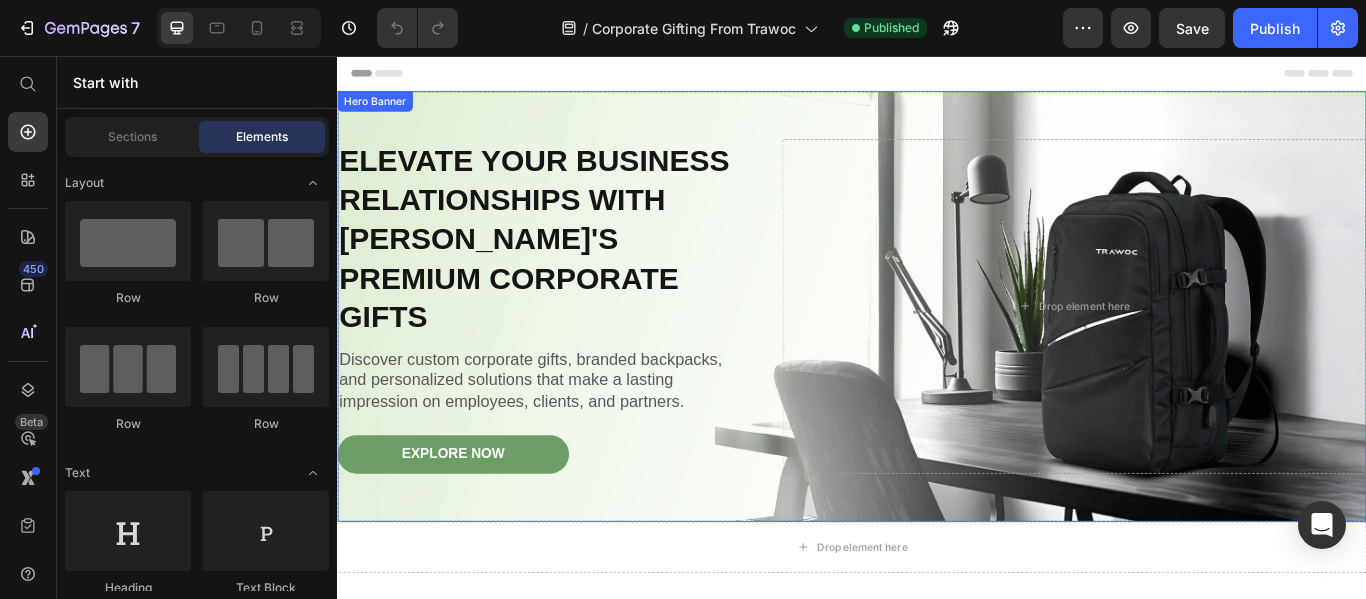 click at bounding box center (937, 348) 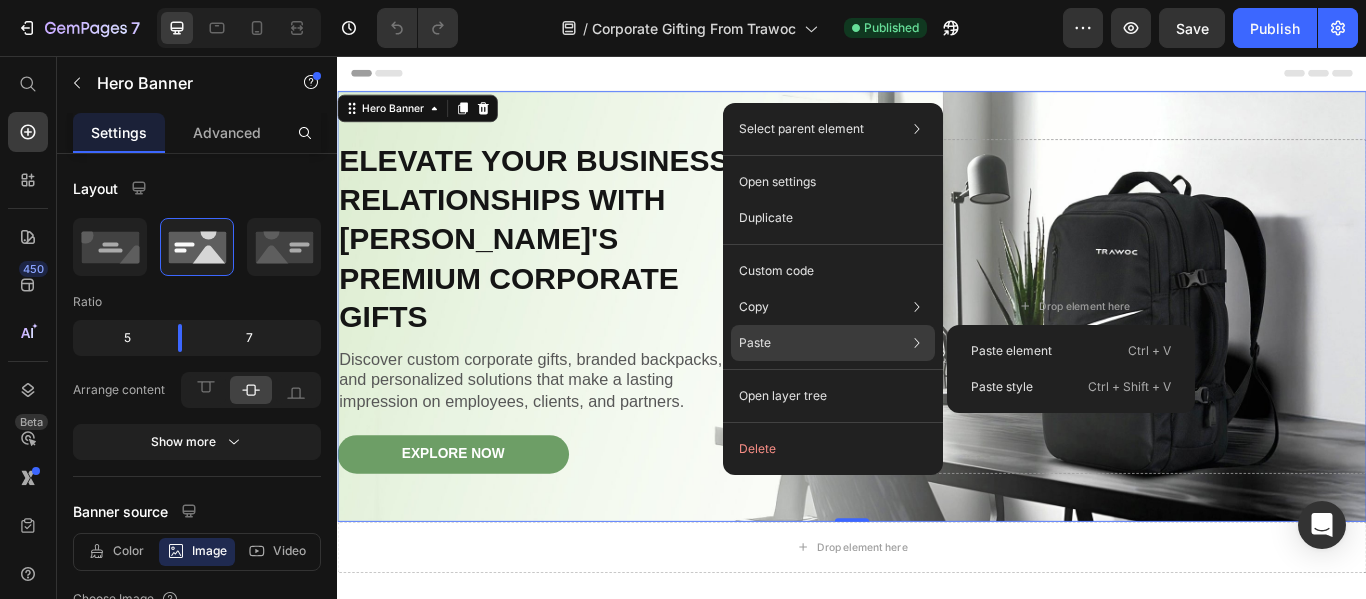 click on "Paste Paste element  Ctrl + V Paste style  Ctrl + Shift + V" 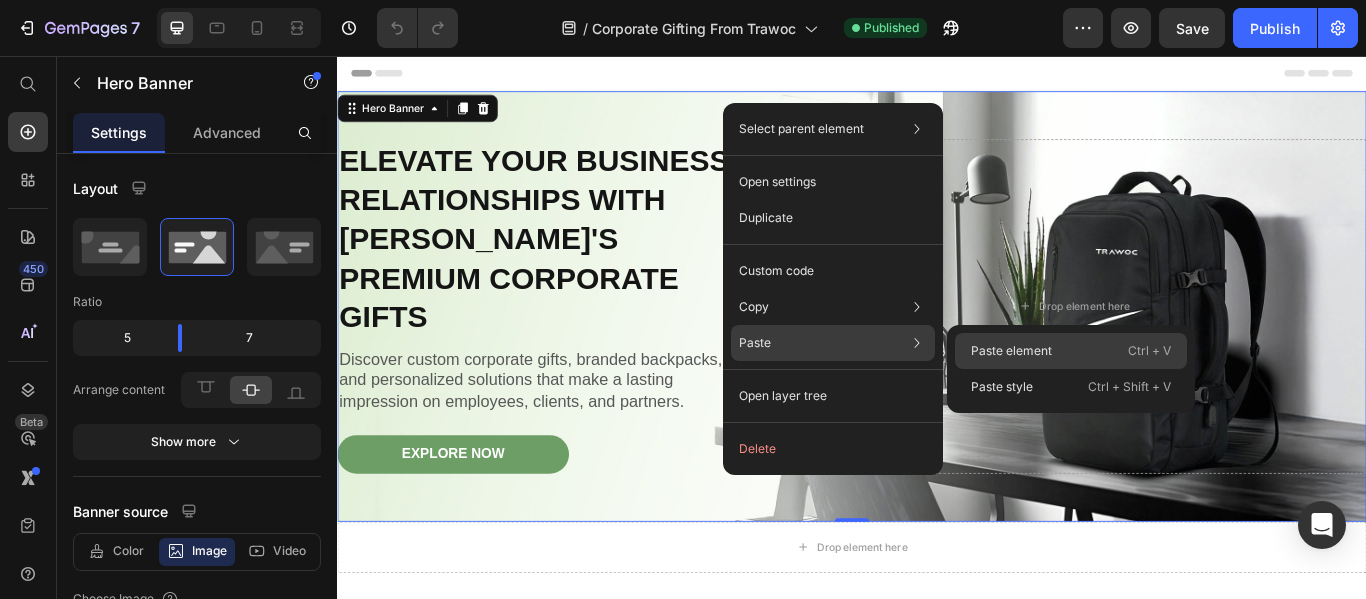click on "Paste element" at bounding box center (1011, 351) 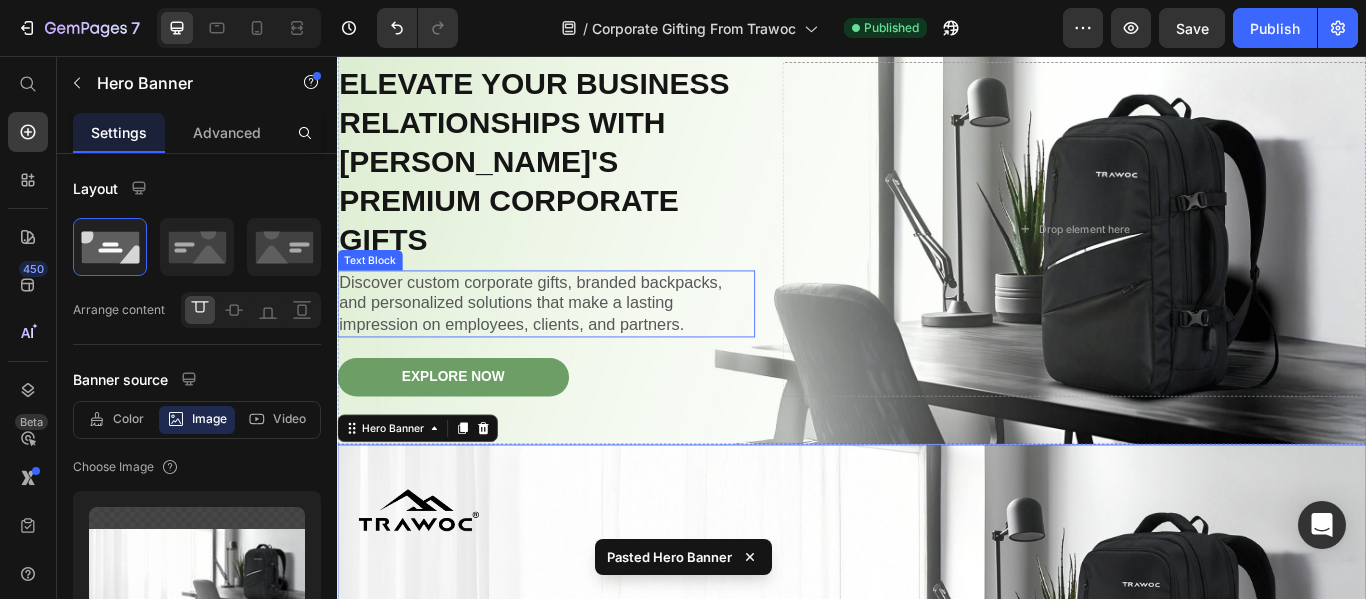 scroll, scrollTop: 0, scrollLeft: 0, axis: both 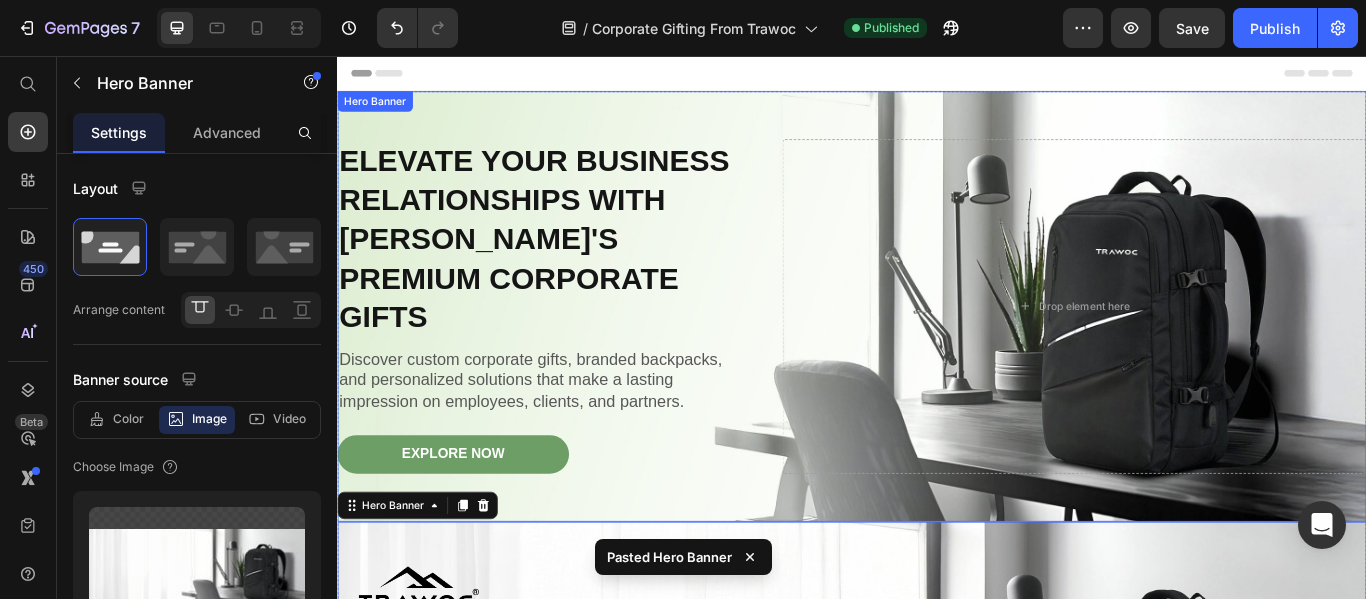 click at bounding box center (937, 348) 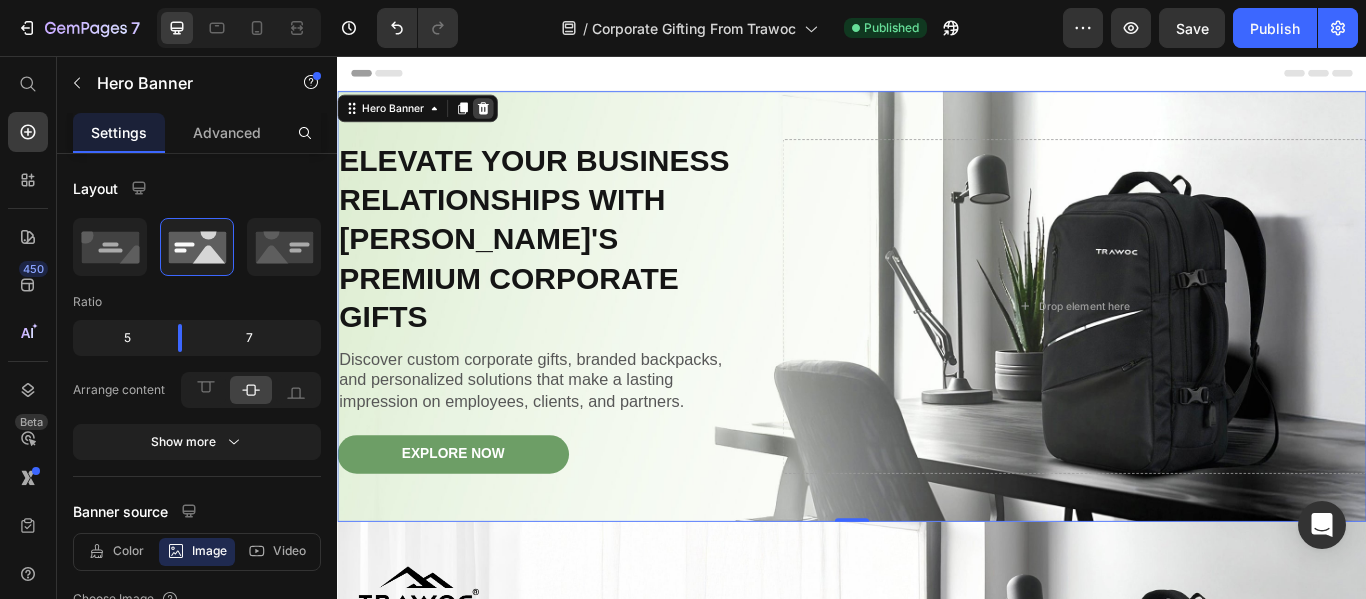 click 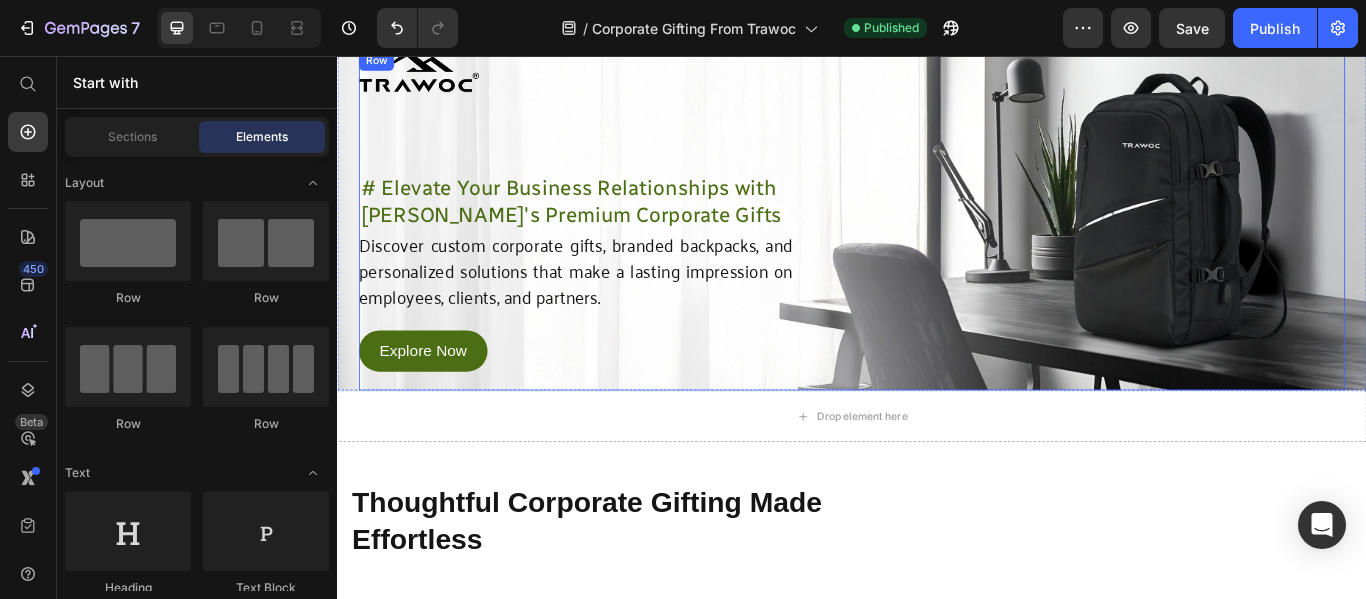 scroll, scrollTop: 0, scrollLeft: 0, axis: both 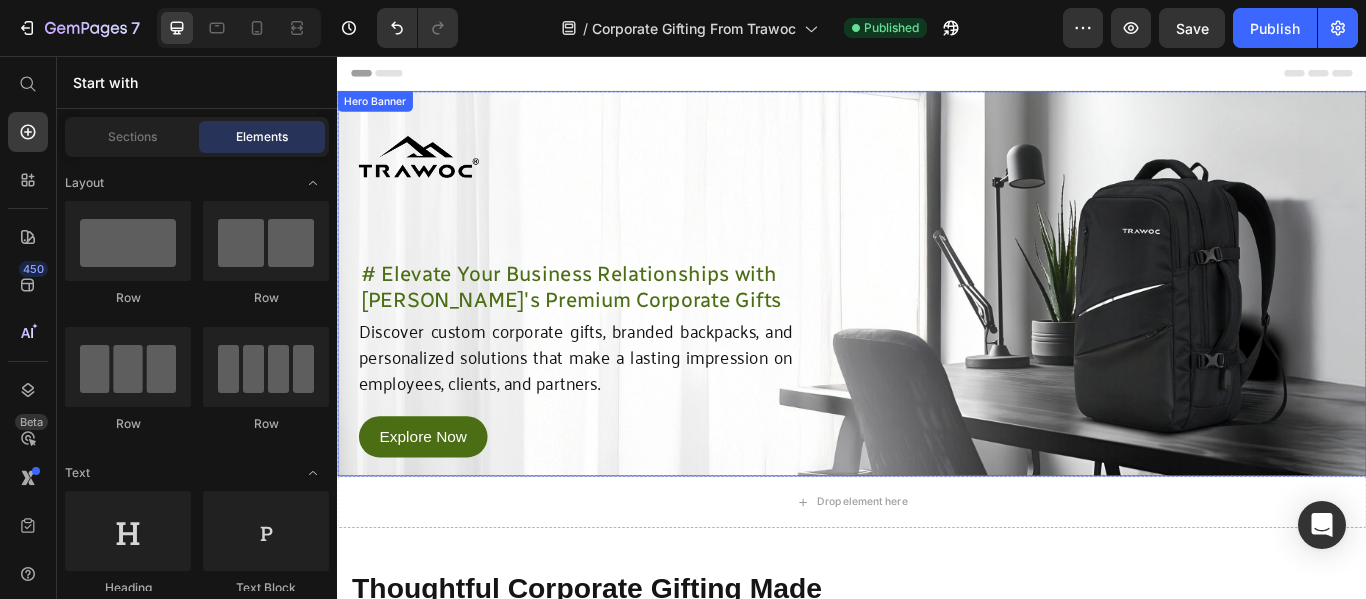 click on "Image Row # Elevate Your Business Relationships with TRAWOC's Premium Corporate Gifts  Heading Discover custom corporate gifts, branded backpacks, and personalized solutions that make a lasting impression on employees, clients, and partners.     Text Block Explore Now   Button Row Row" at bounding box center (937, 321) 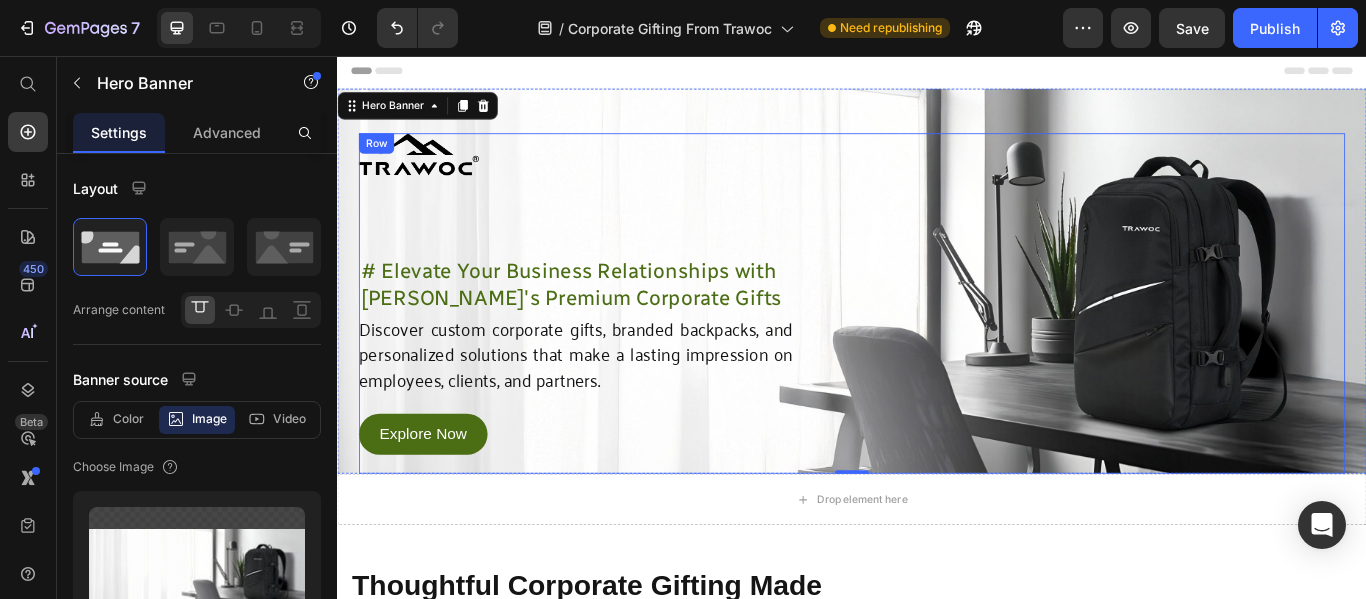 scroll, scrollTop: 0, scrollLeft: 0, axis: both 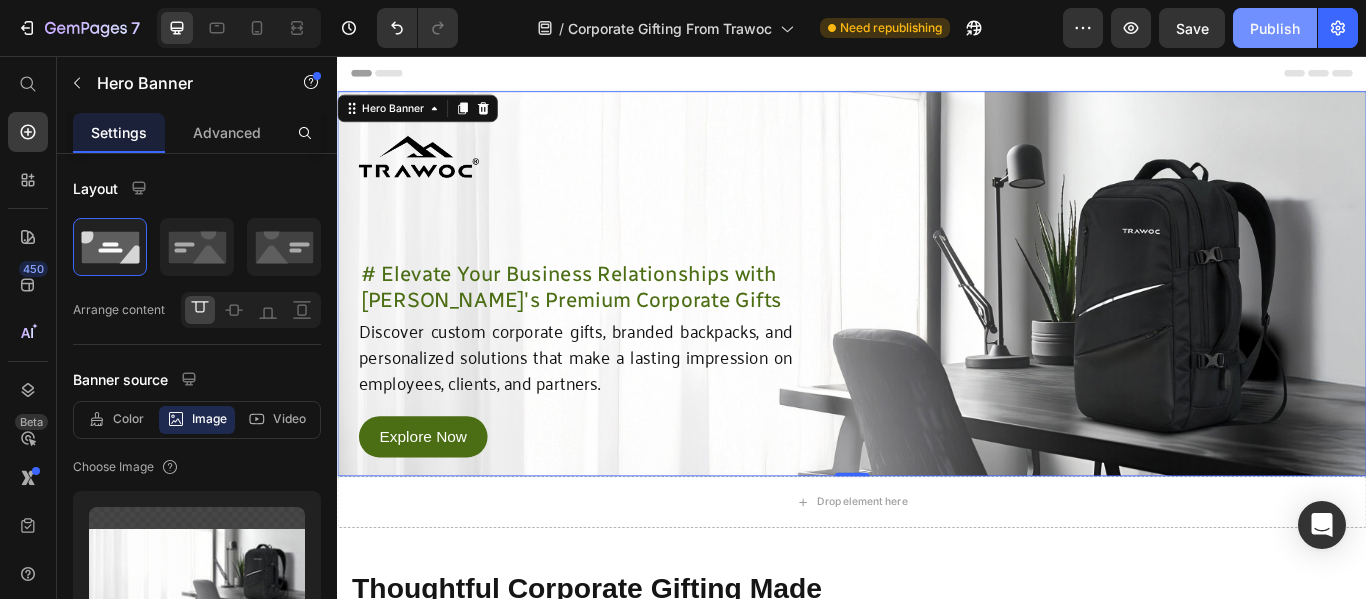 click on "Publish" at bounding box center [1275, 28] 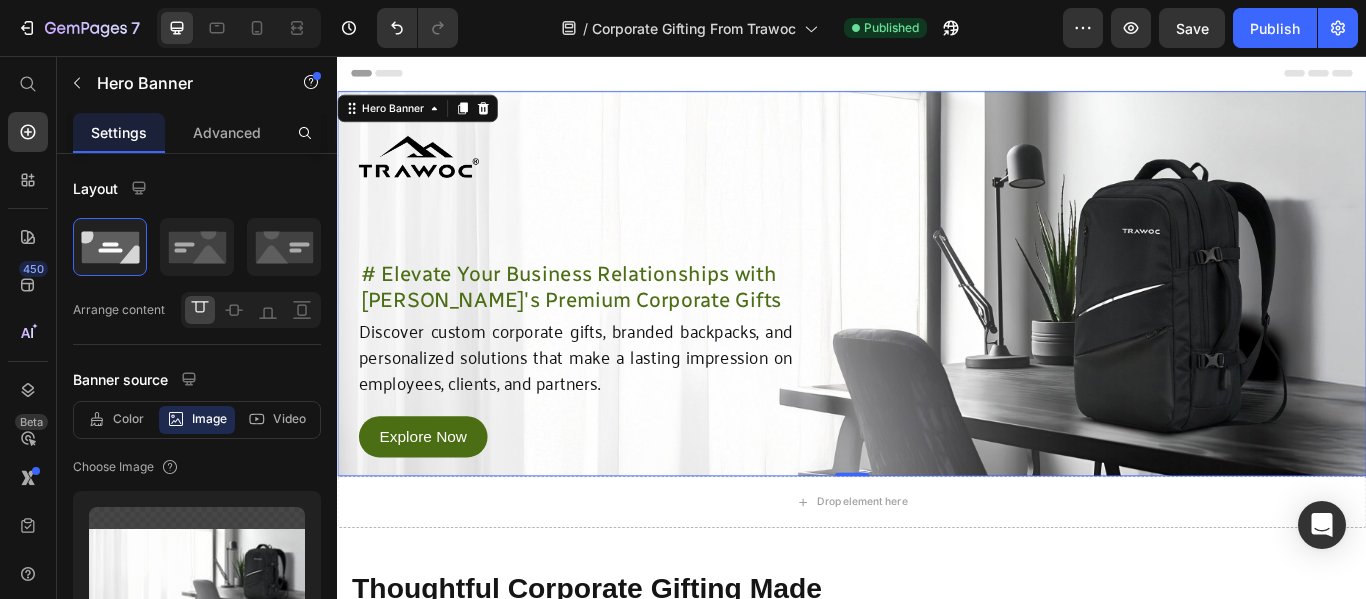 click on "Image Row # Elevate Your Business Relationships with TRAWOC's Premium Corporate Gifts  Heading Discover custom corporate gifts, branded backpacks, and personalized solutions that make a lasting impression on employees, clients, and partners.     Text Block Explore Now   Button Row Row" at bounding box center (937, 321) 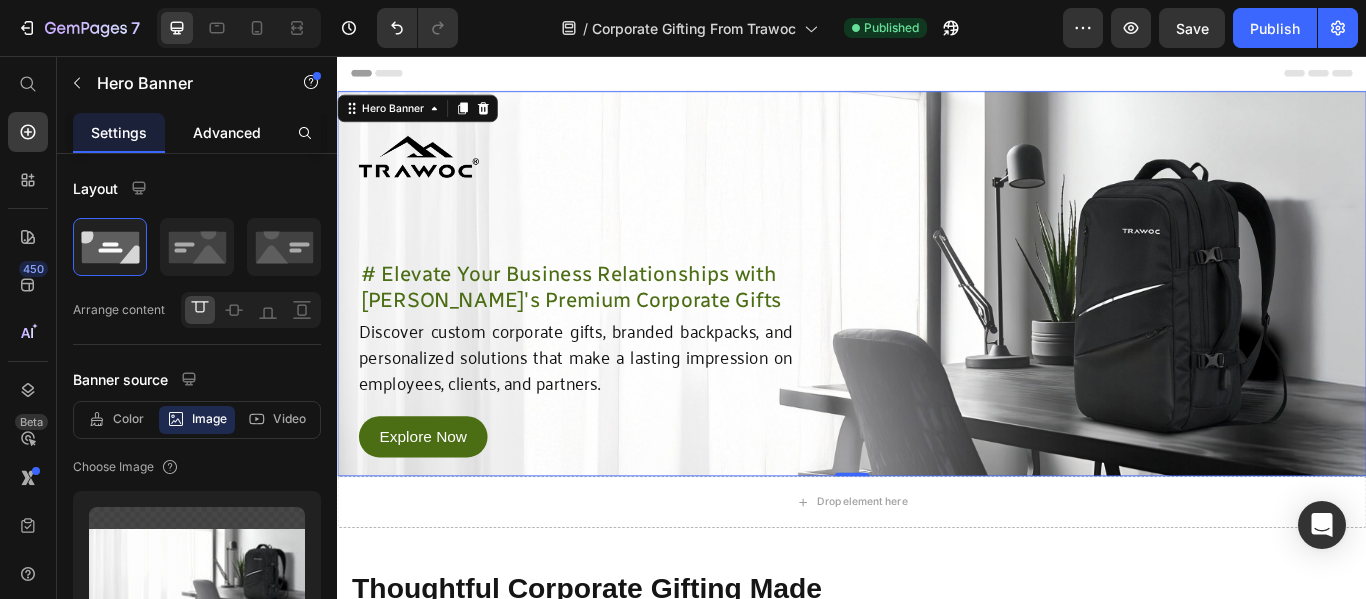click on "Advanced" at bounding box center [227, 132] 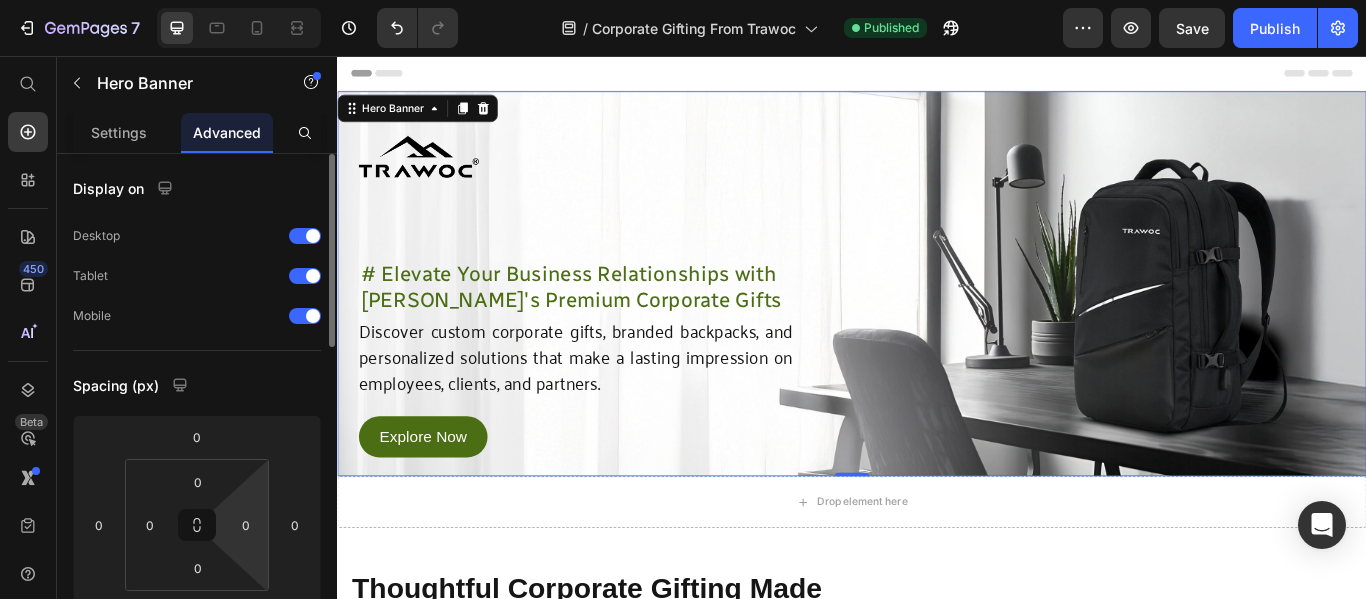 scroll, scrollTop: 100, scrollLeft: 0, axis: vertical 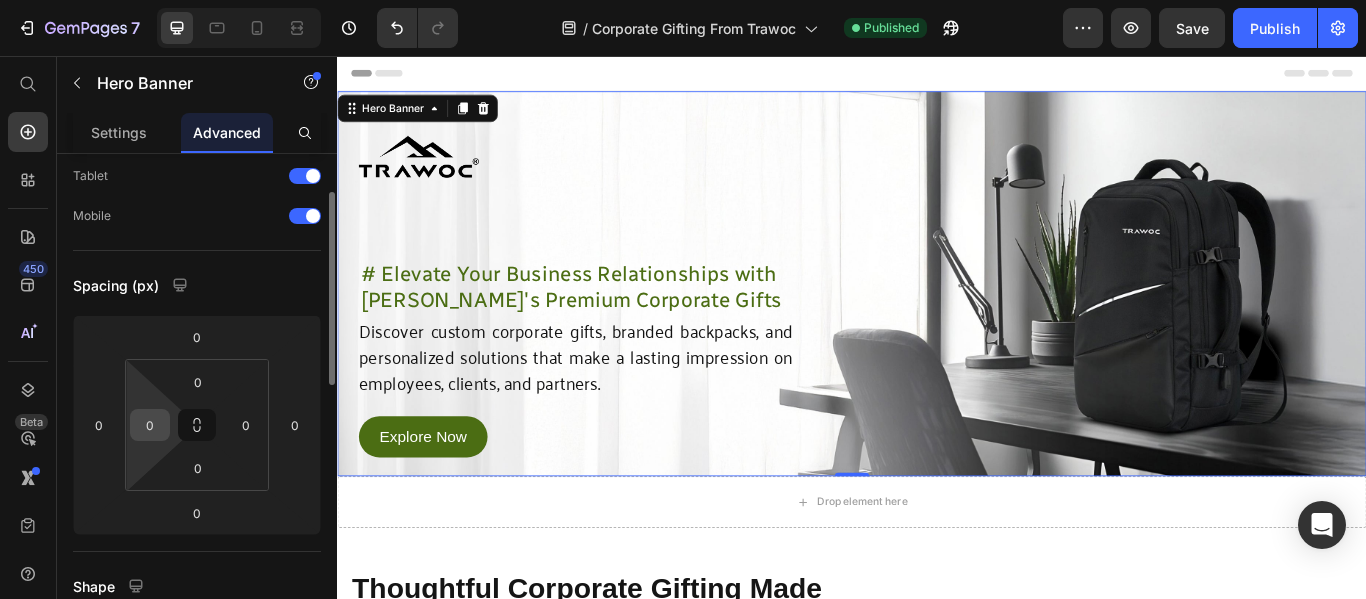 click on "0" at bounding box center [150, 425] 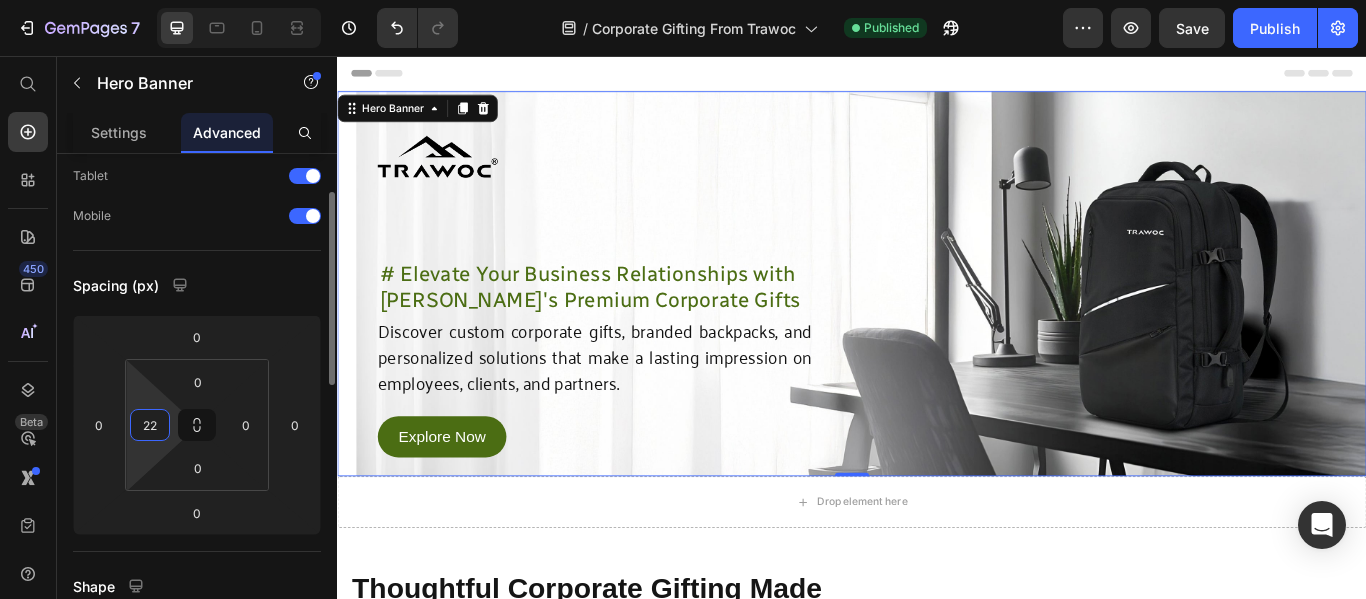 click on "22" at bounding box center [150, 425] 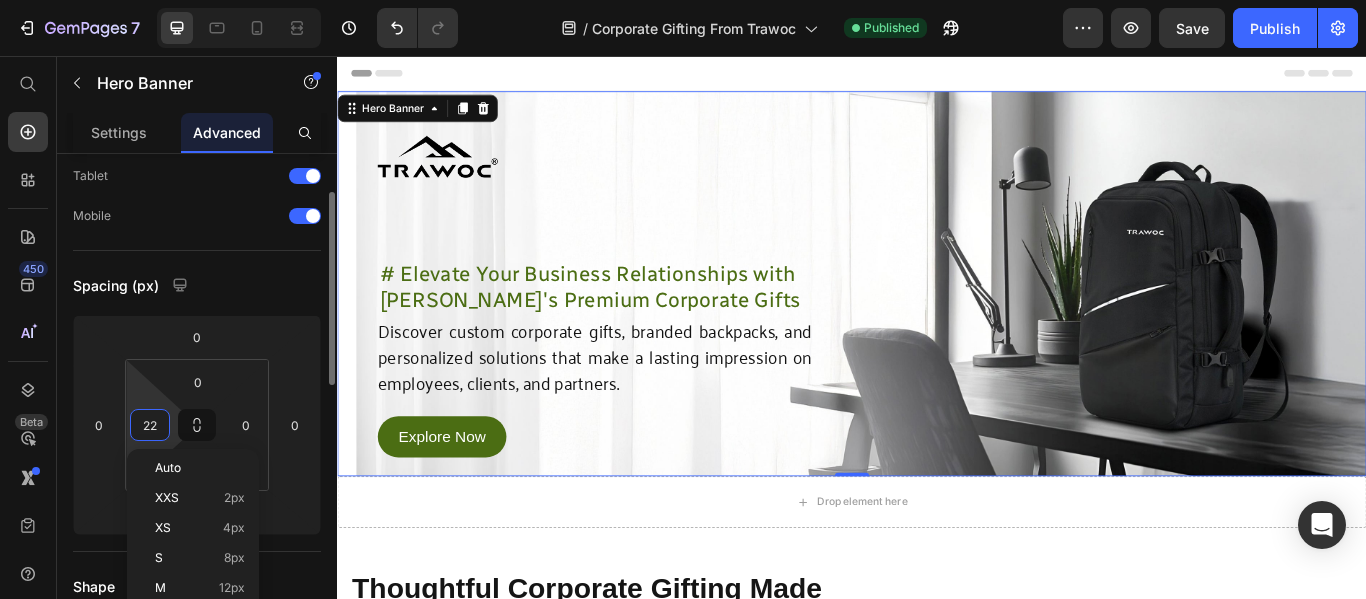 click on "22" at bounding box center [150, 425] 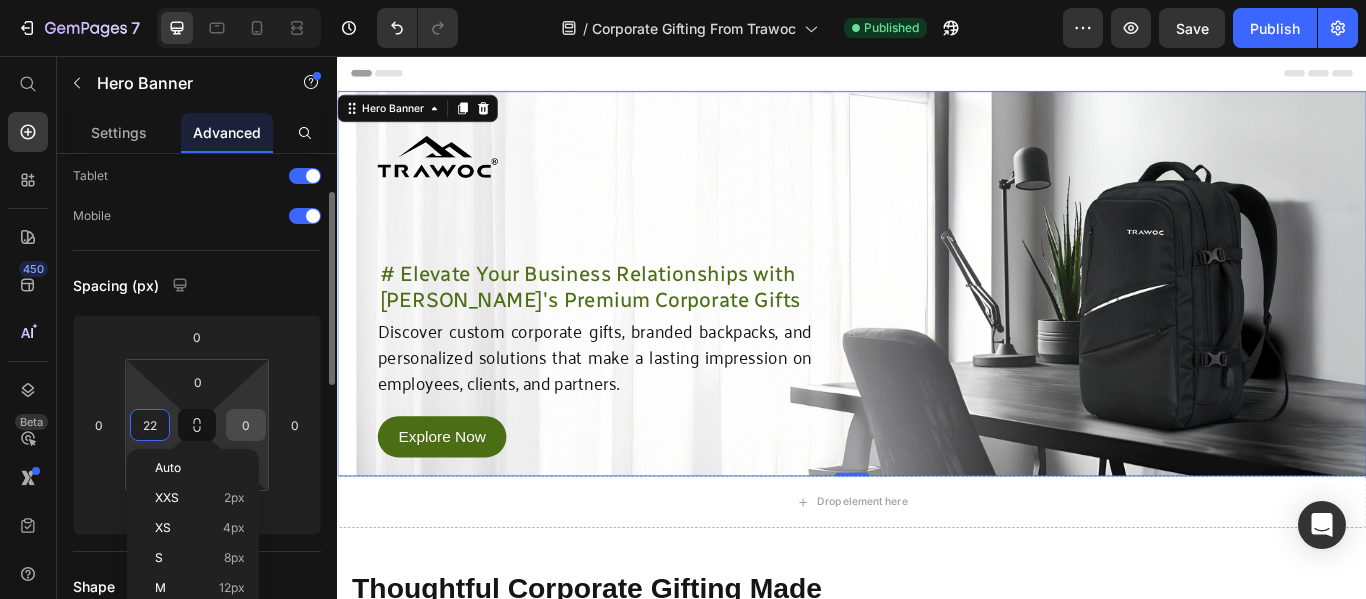type on "22" 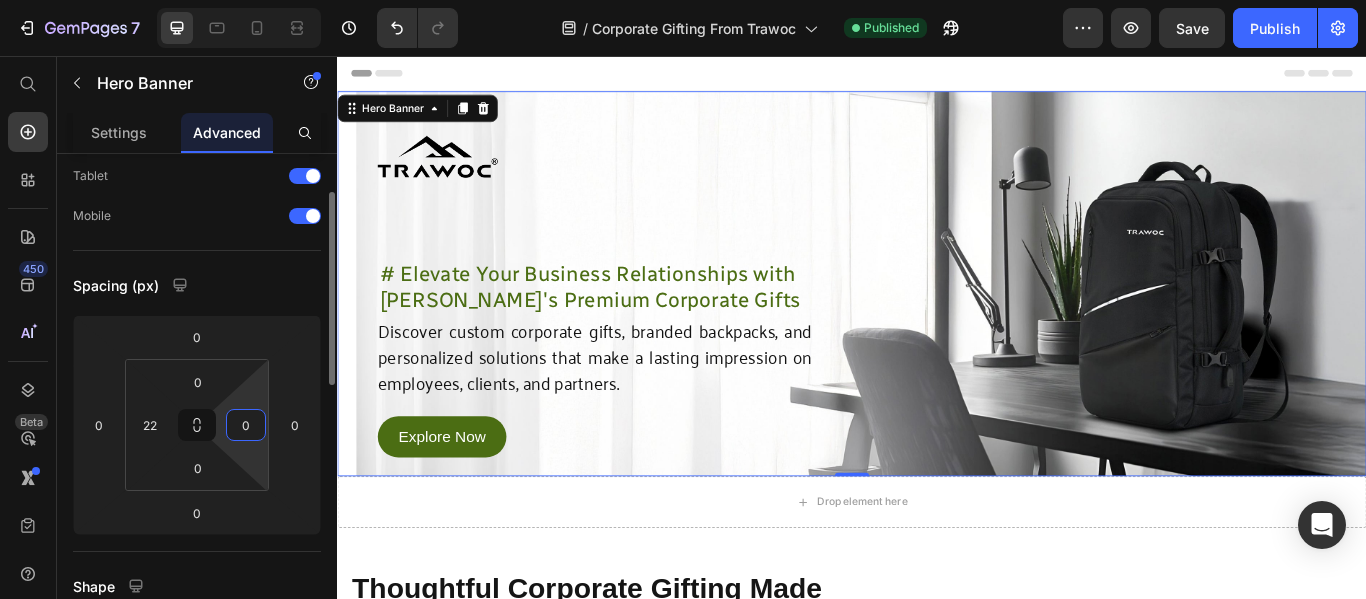 click on "0" at bounding box center (246, 425) 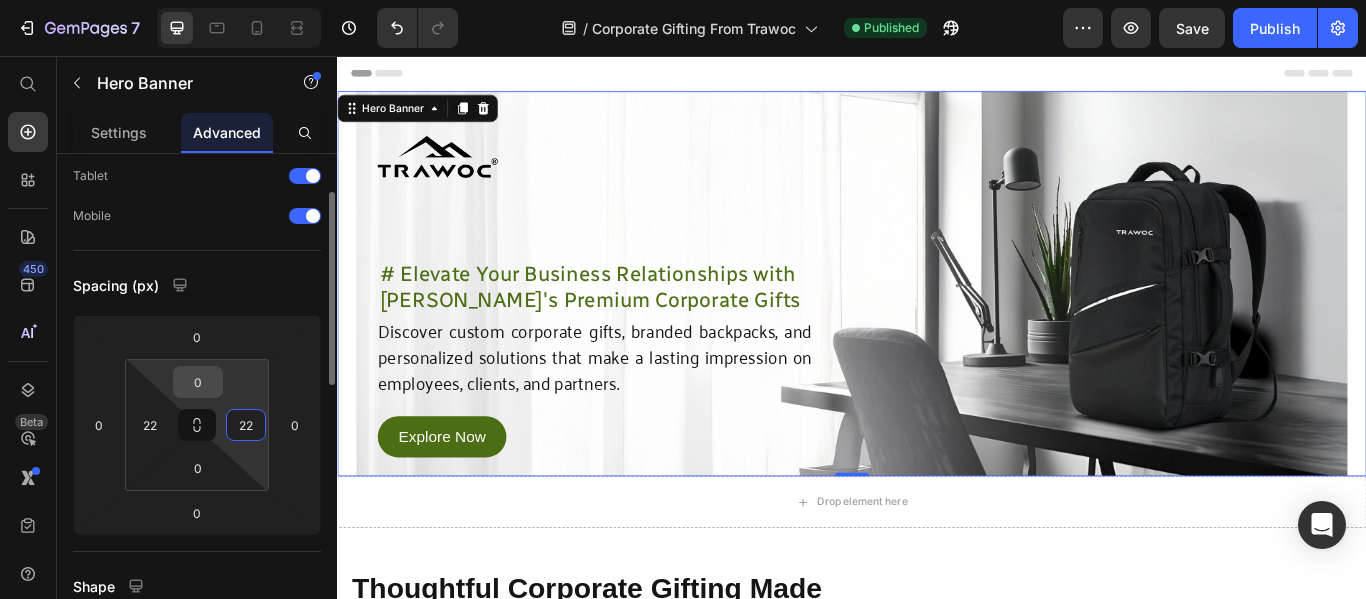 type on "22" 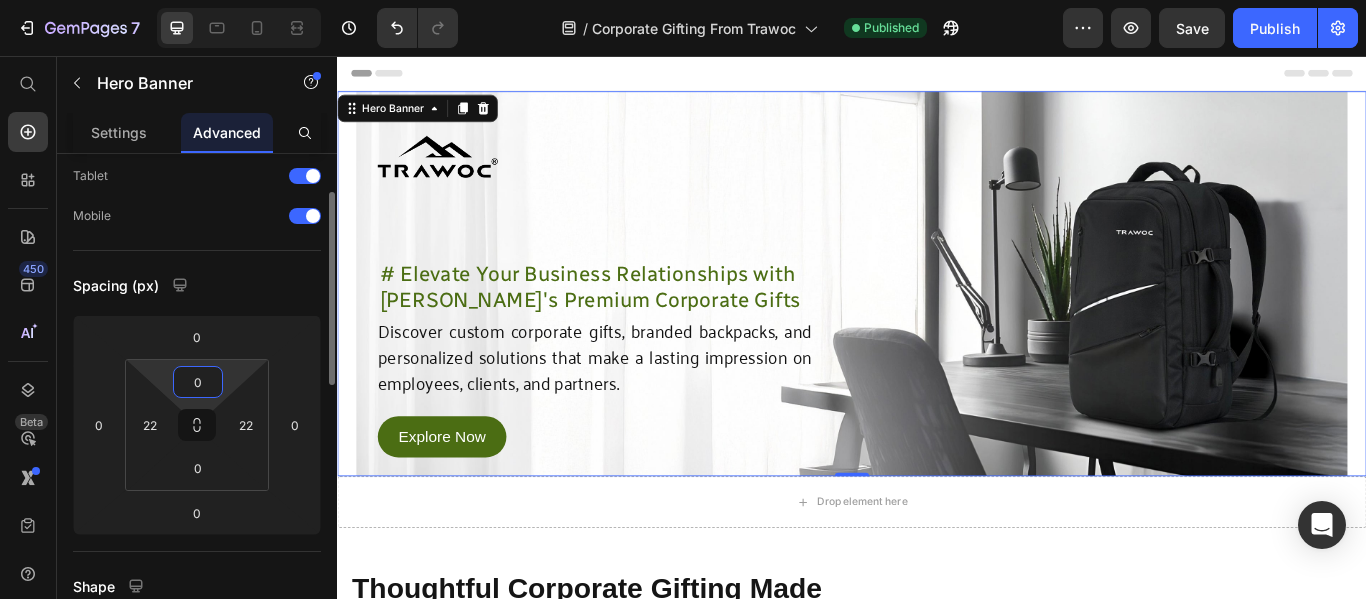 click on "0" at bounding box center (198, 382) 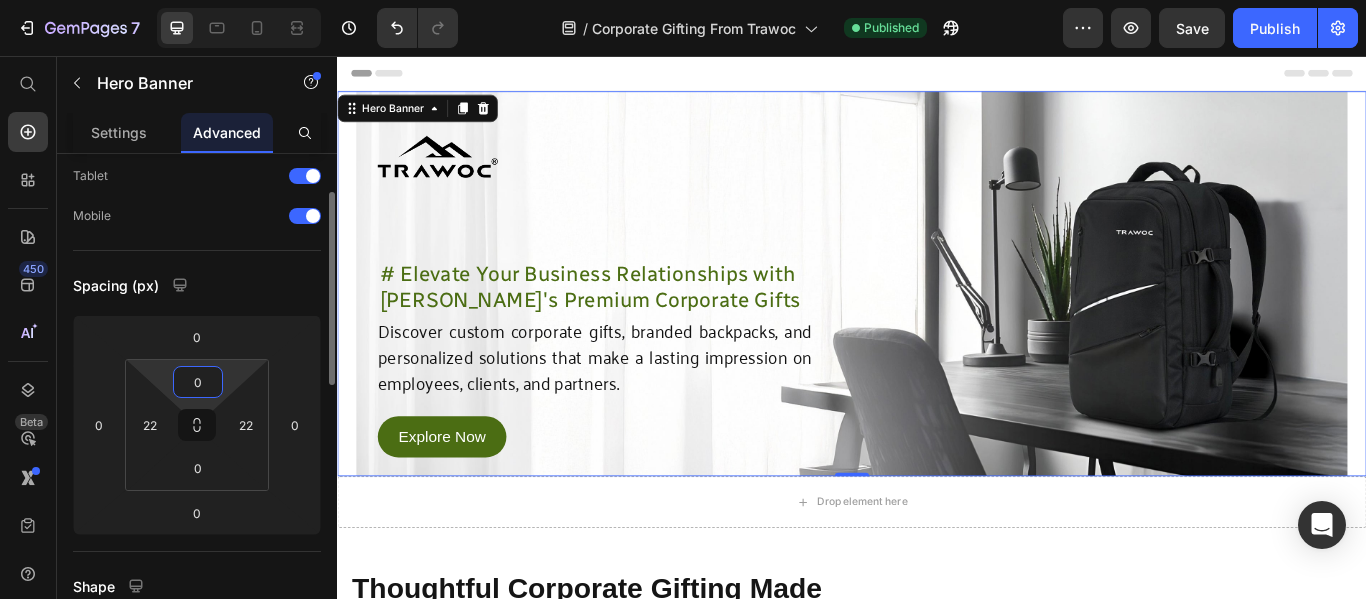 click on "0" at bounding box center (198, 382) 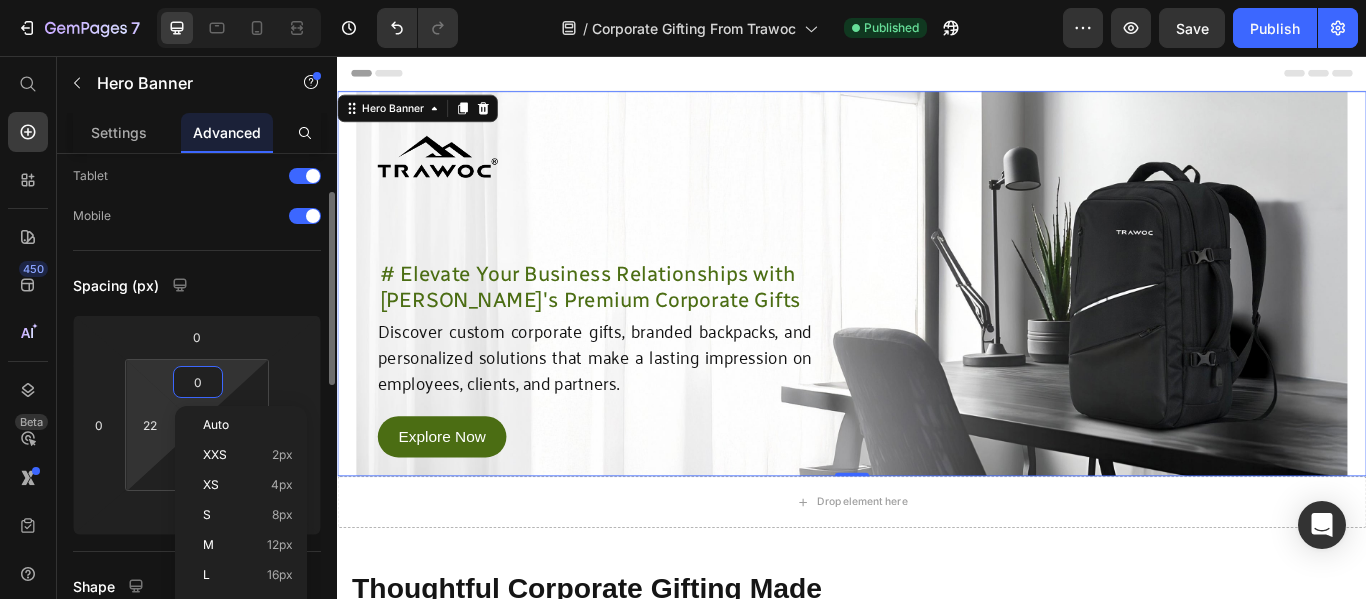 click on "7   /  Corporate Gifting From Trawoc Published Preview  Save   Publish  450 Beta Start with Sections Elements Hero Section Product Detail Brands Trusted Badges Guarantee Product Breakdown How to use Testimonials Compare Bundle FAQs Social Proof Brand Story Product List Collection Blog List Contact Sticky Add to Cart Custom Footer Browse Library 450 Layout
Row
Row
Row
Row Text
Heading
Text Block Button
Button
Button
Sticky Back to top Media
Image" at bounding box center [683, 0] 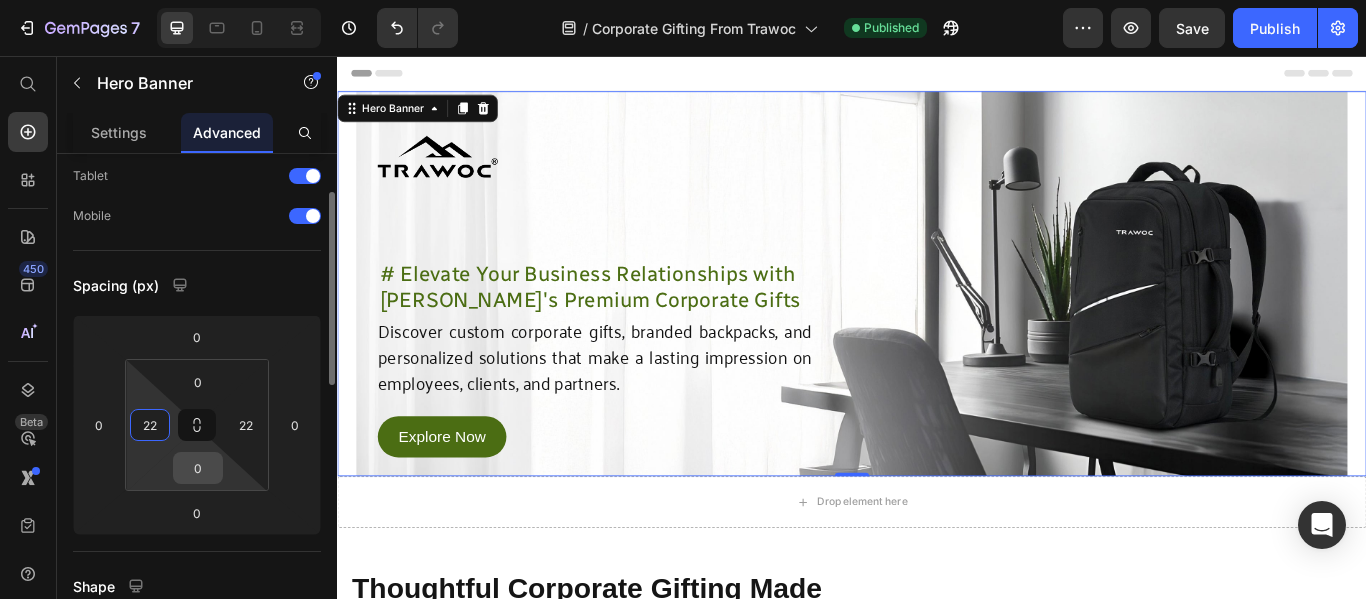 click on "0" at bounding box center [198, 468] 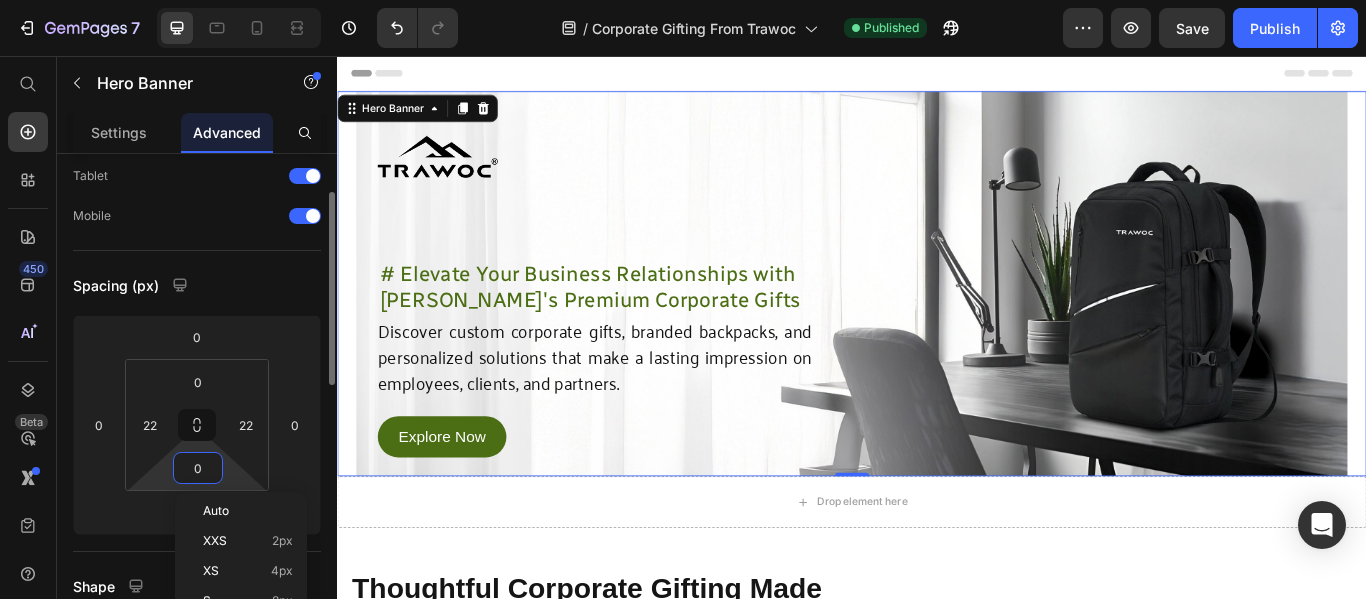 click on "0" at bounding box center [198, 468] 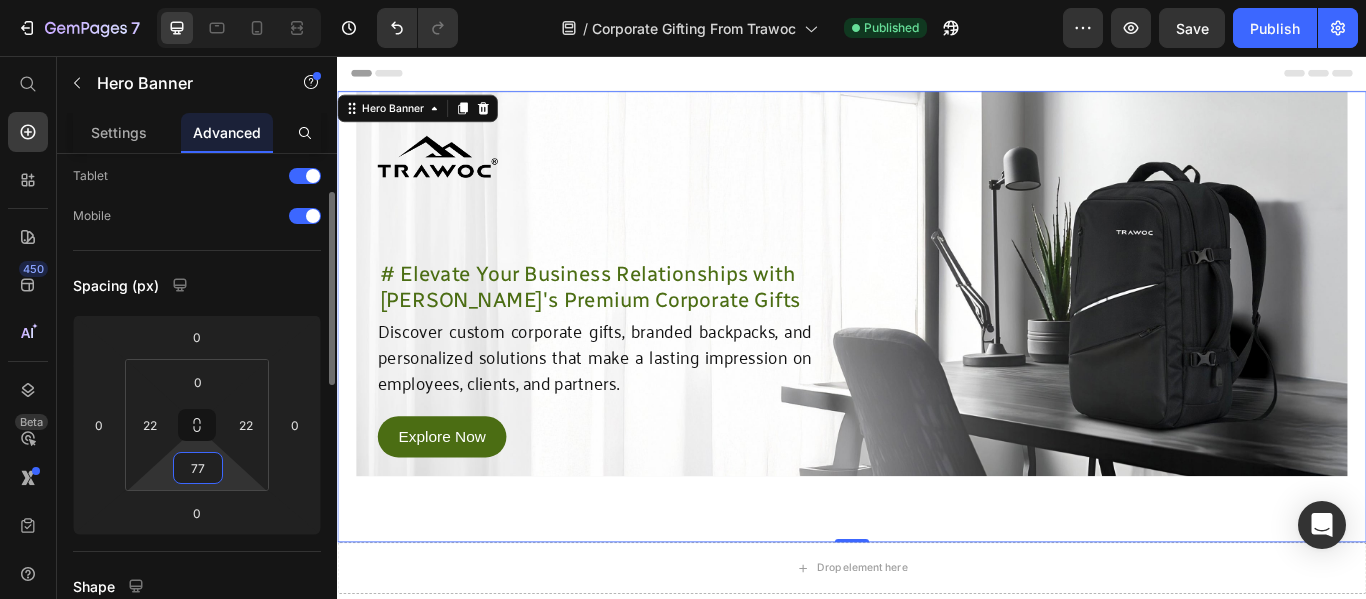 click on "77" at bounding box center [198, 468] 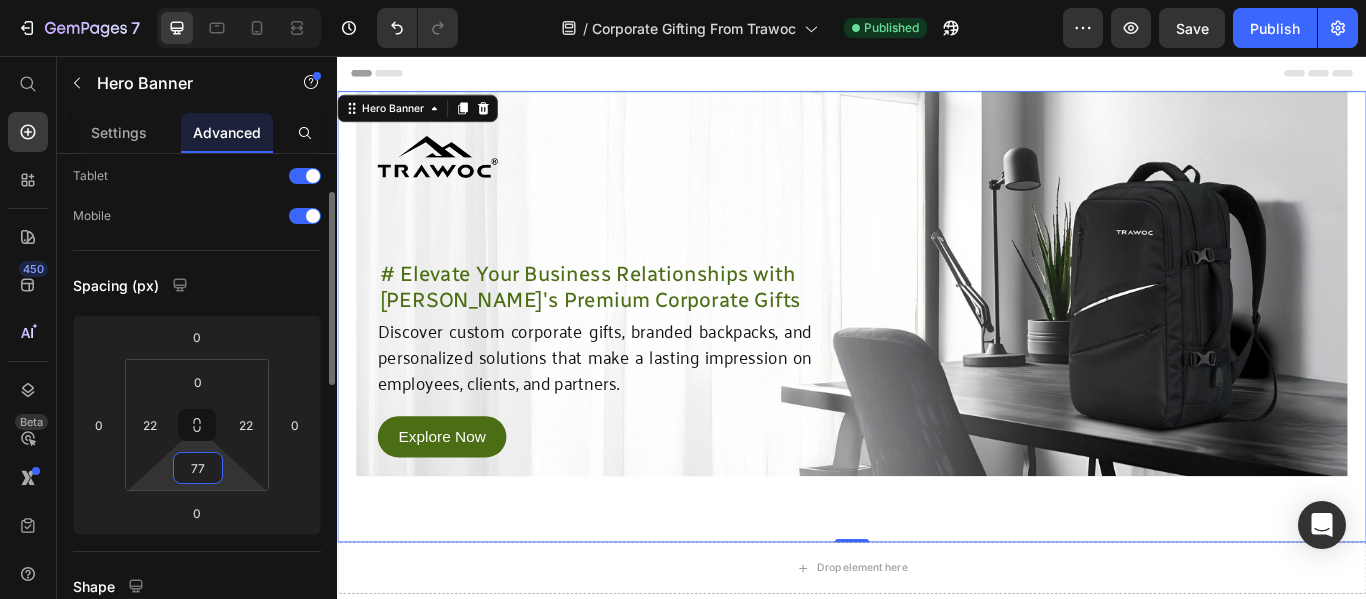 click on "77" at bounding box center [198, 468] 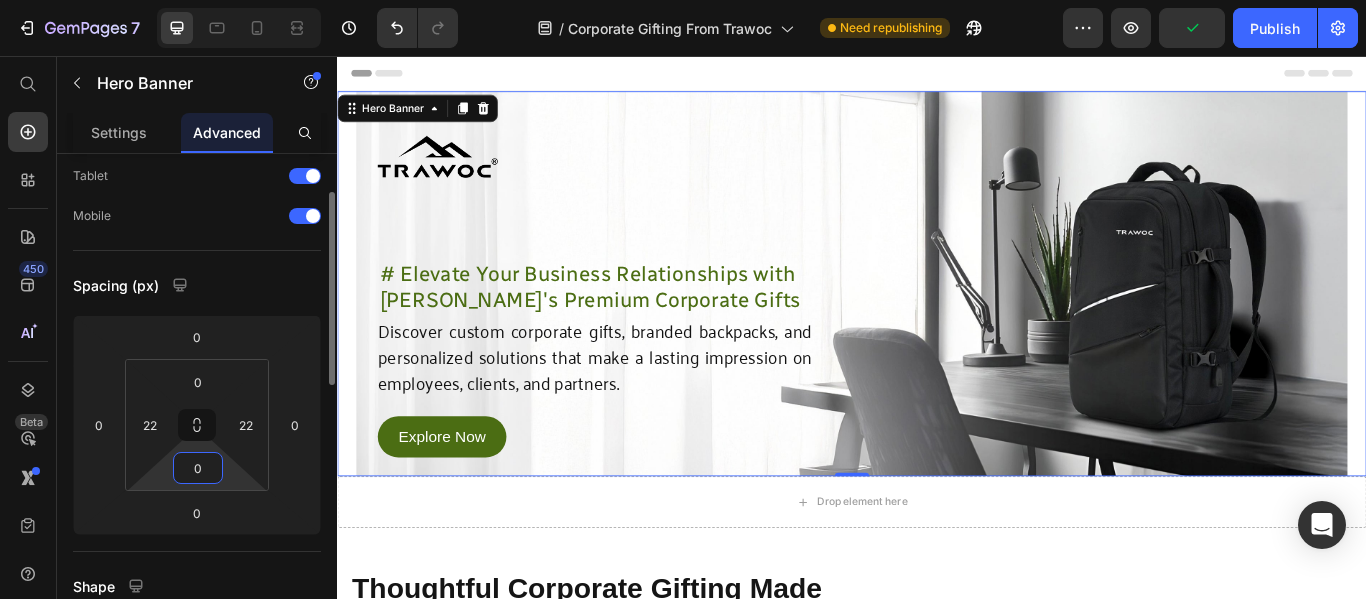 type on "07" 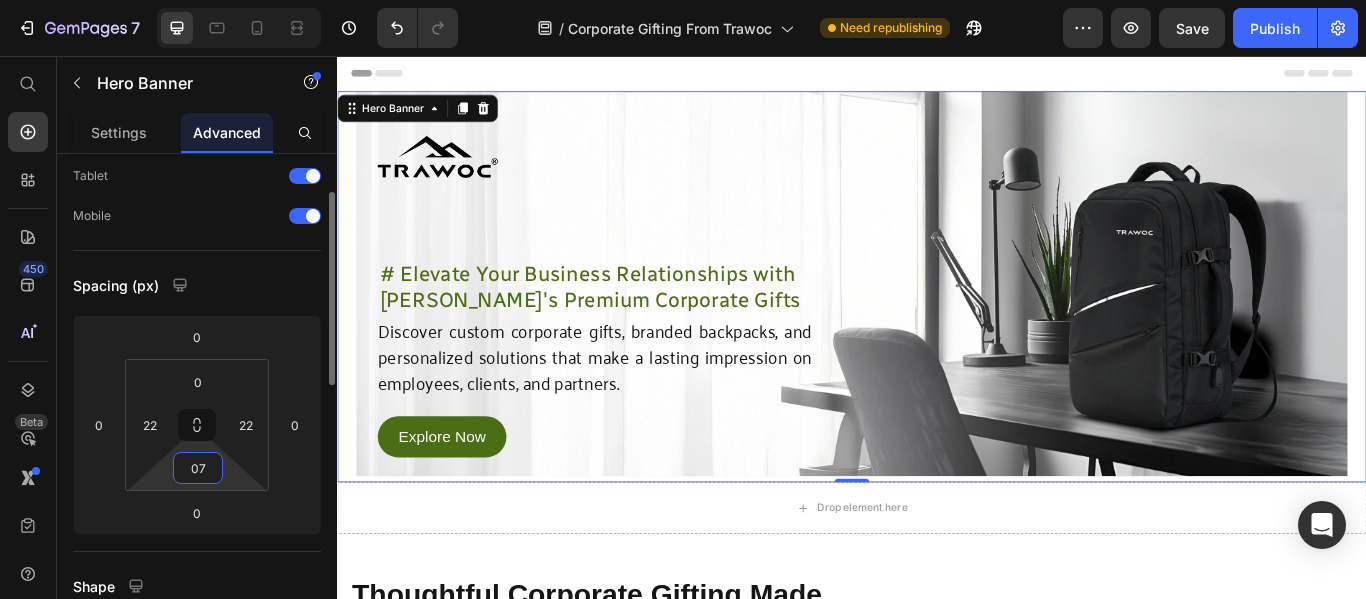 click on "07" at bounding box center (198, 468) 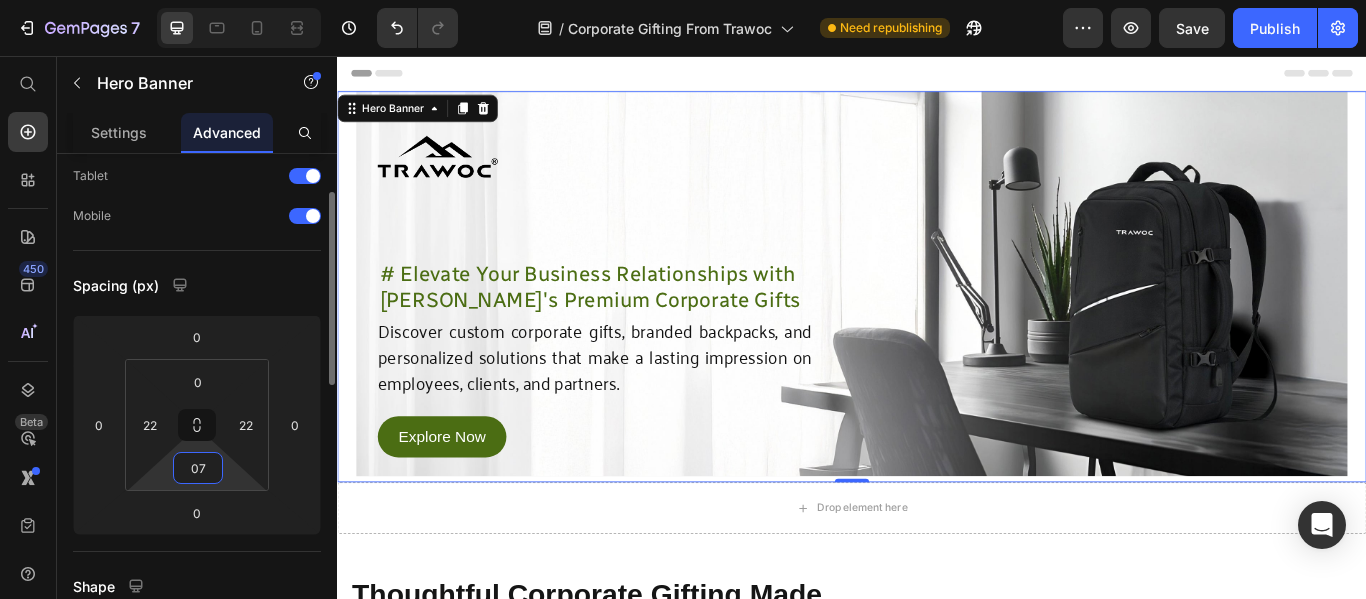 click on "07" at bounding box center [198, 468] 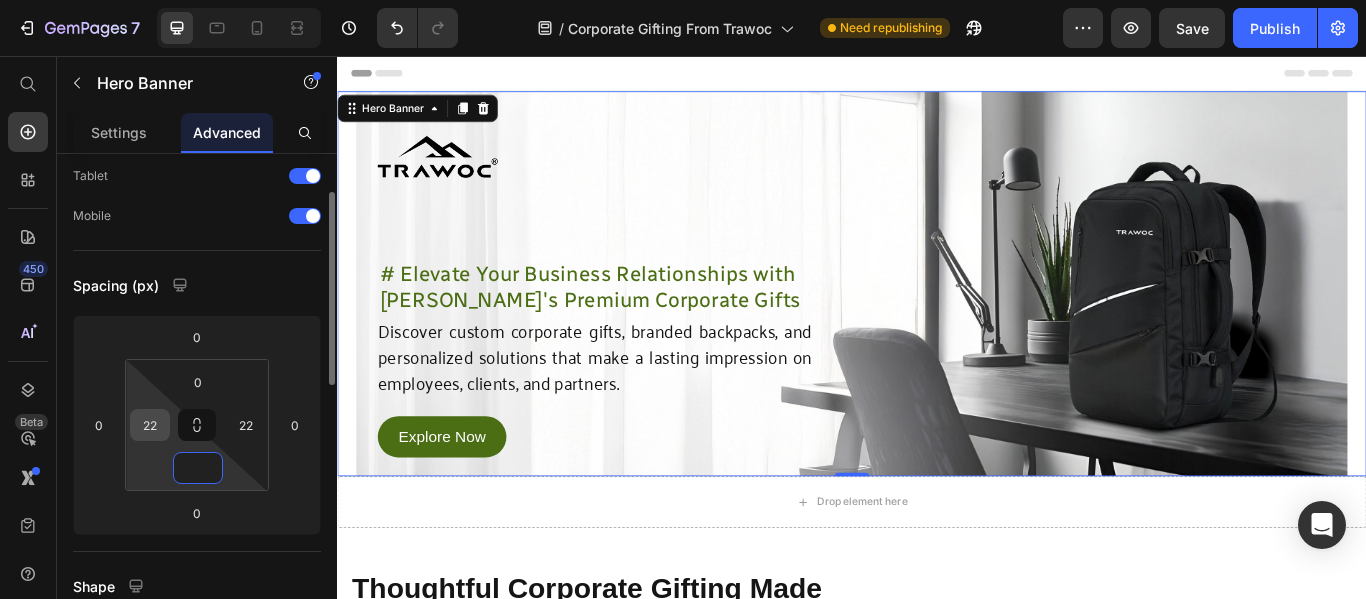 click on "22" at bounding box center (150, 425) 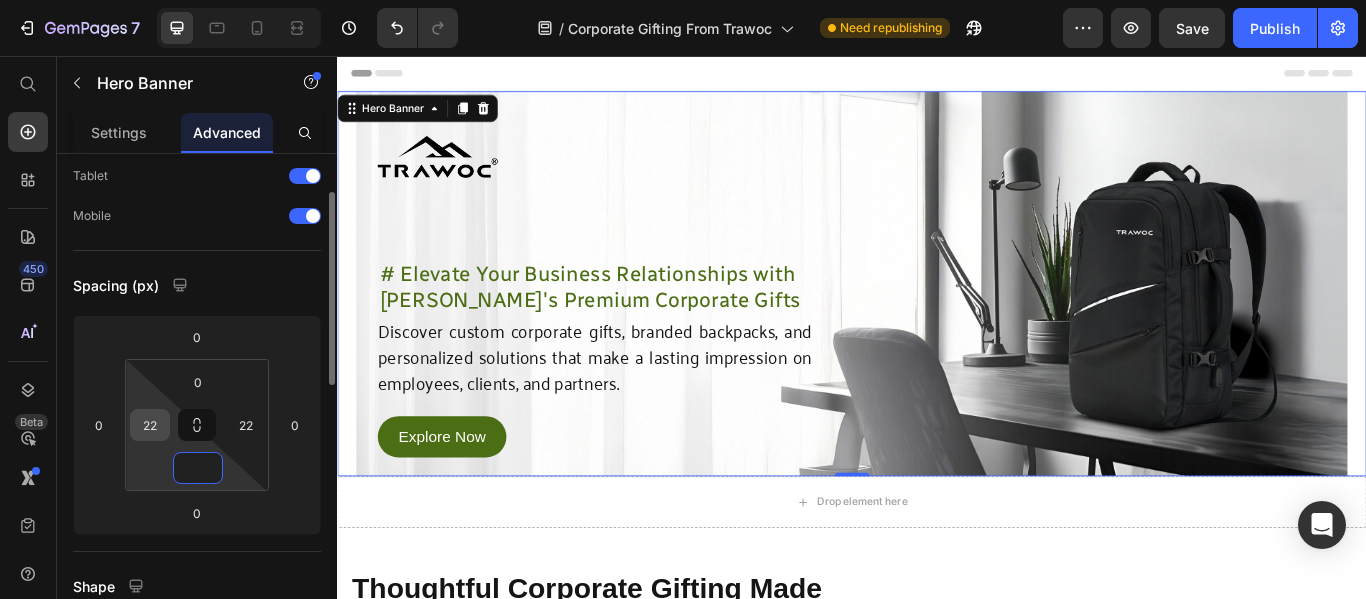 type on "0" 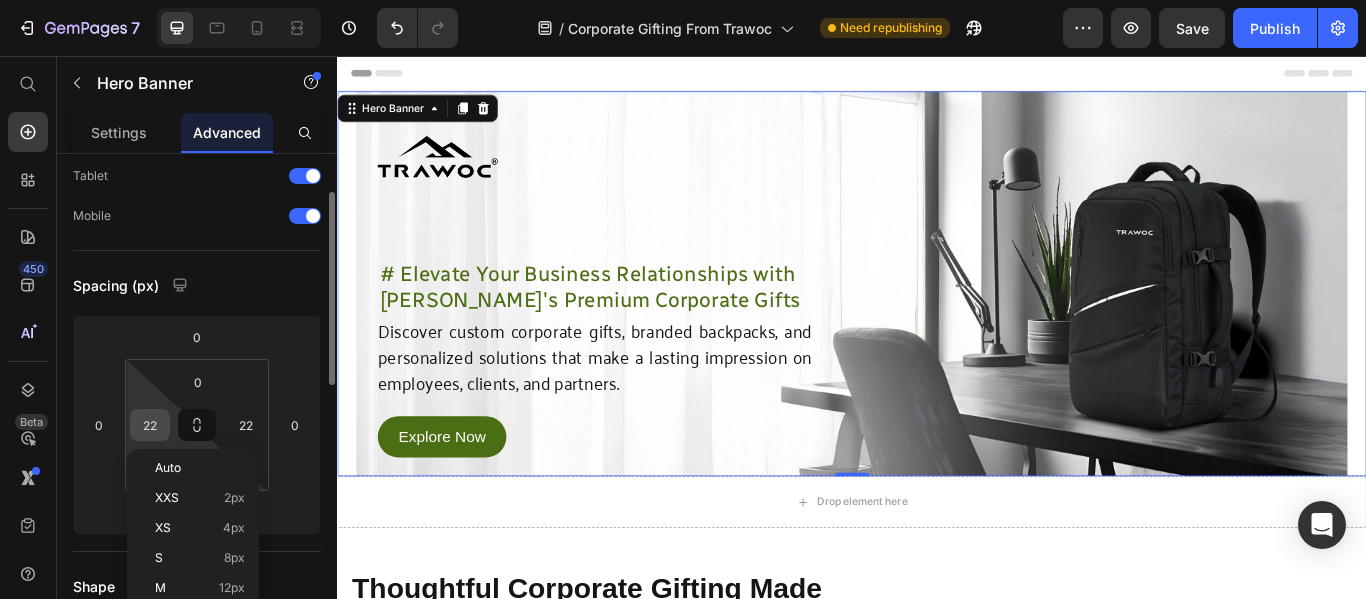 click on "22" at bounding box center [150, 425] 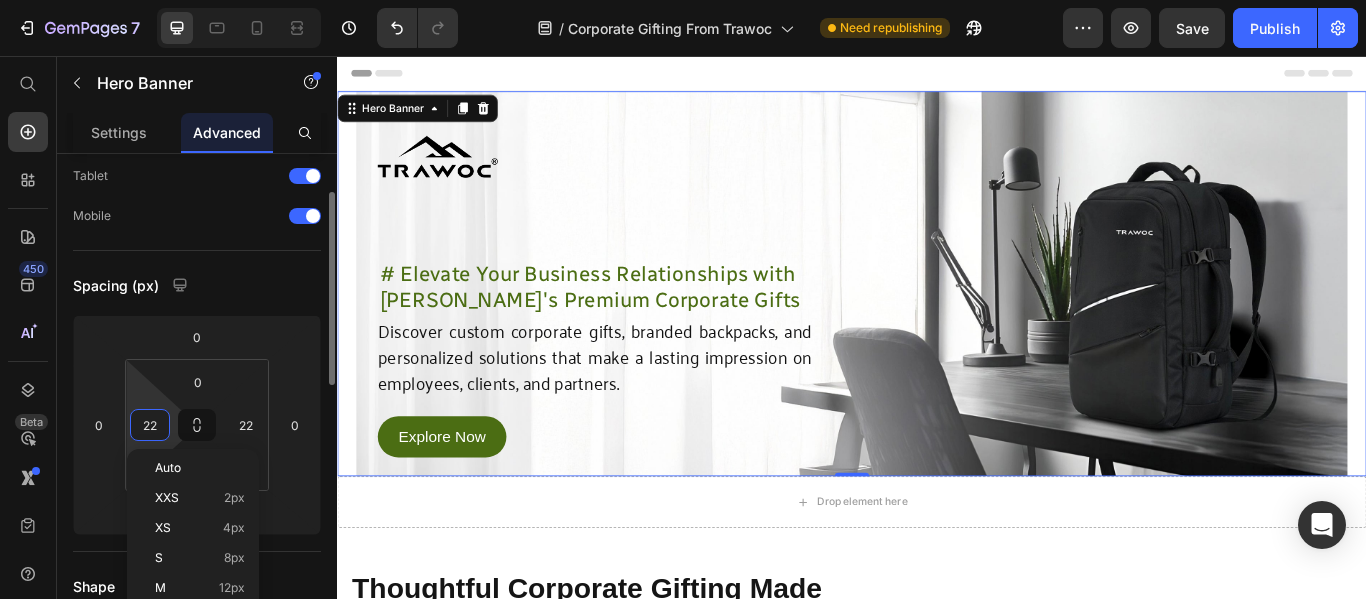 click on "22" at bounding box center (150, 425) 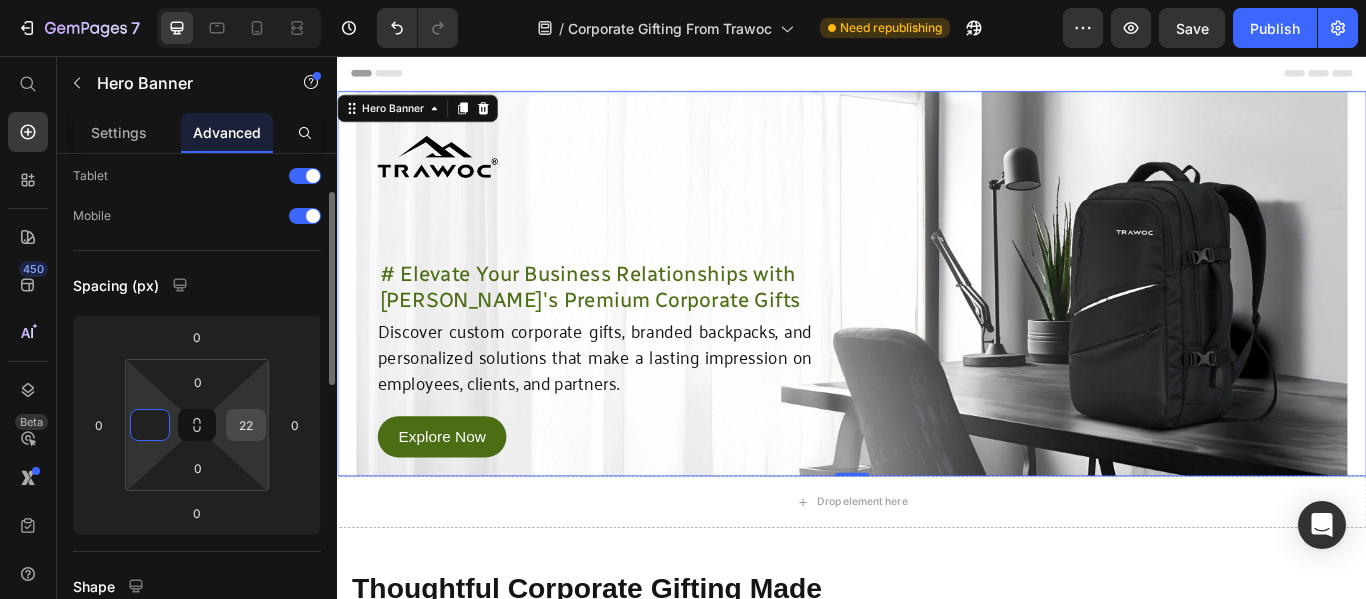 type on "0" 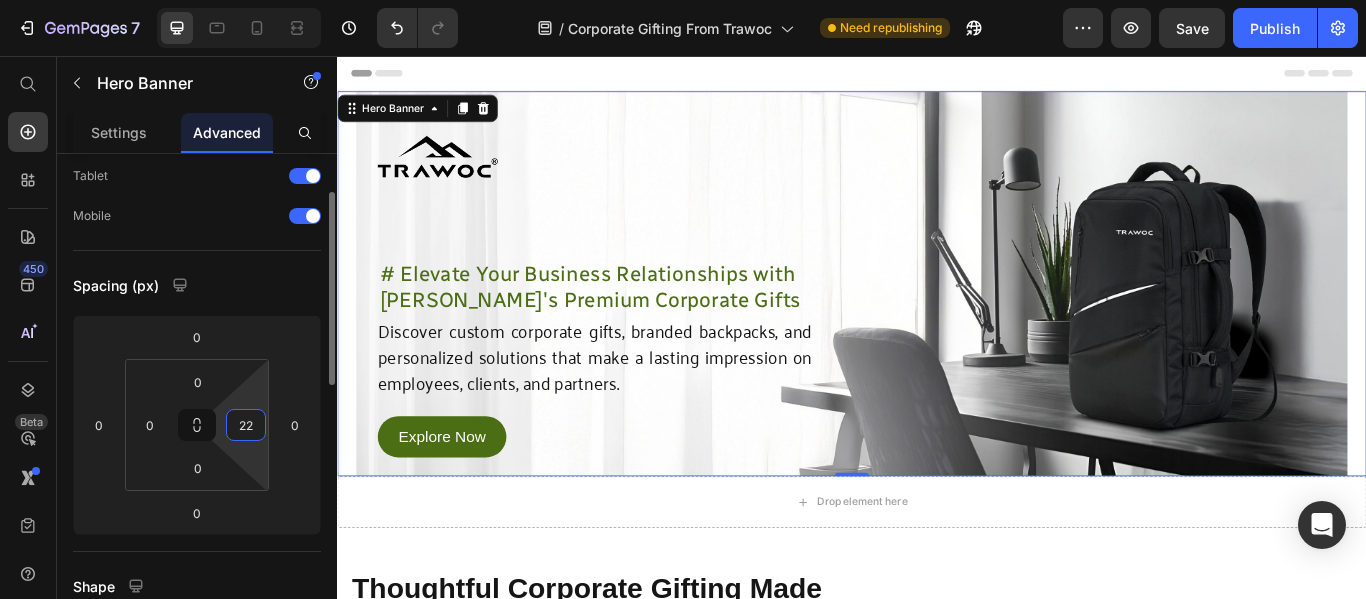 click on "22" at bounding box center [246, 425] 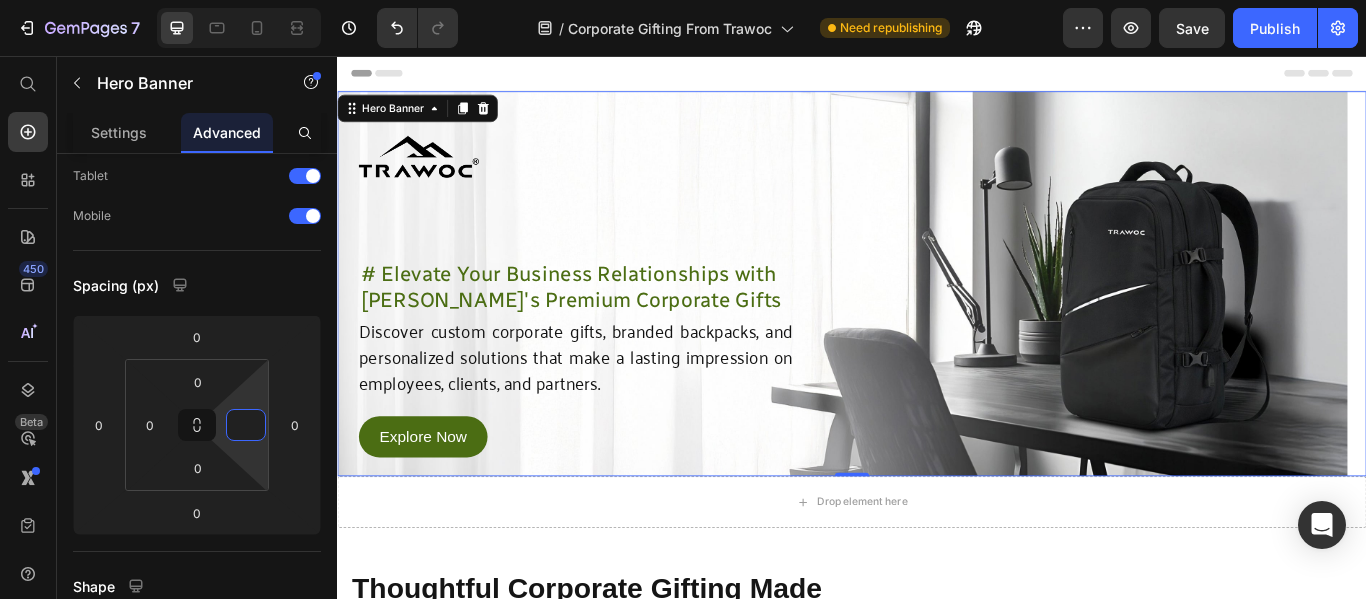 type on "0" 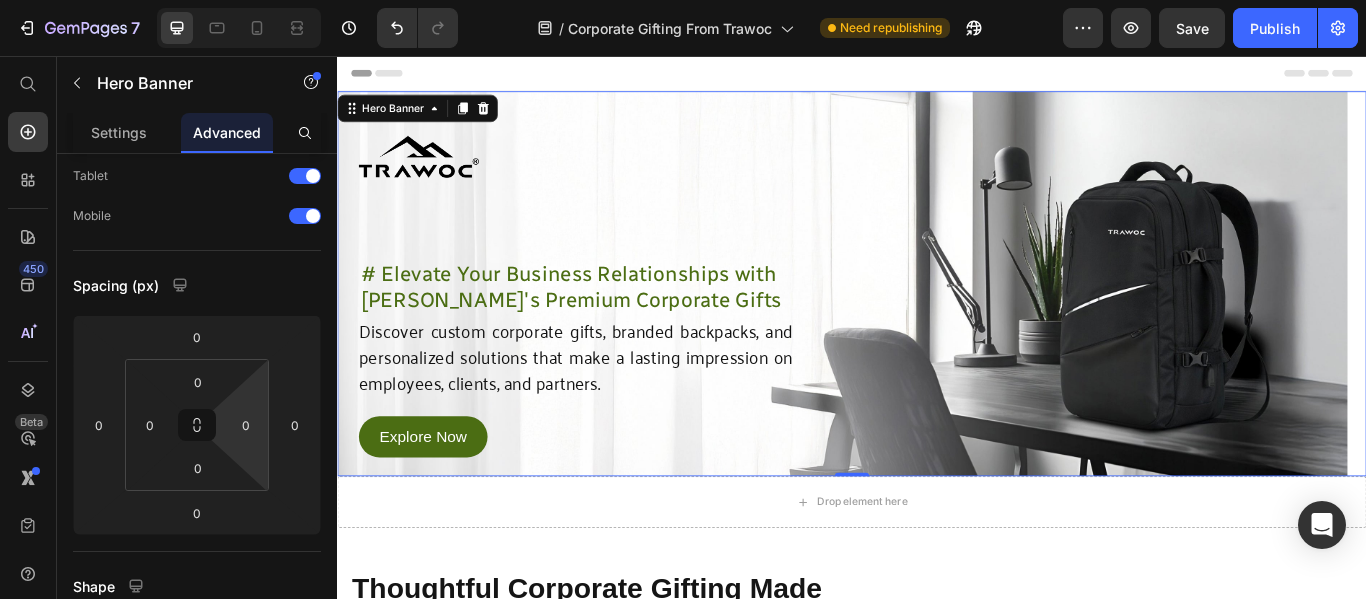 click on "Image Row # Elevate Your Business Relationships with TRAWOC's Premium Corporate Gifts  Heading Discover custom corporate gifts, branded backpacks, and personalized solutions that make a lasting impression on employees, clients, and partners.     Text Block Explore Now   Button Row Row" at bounding box center (926, 321) 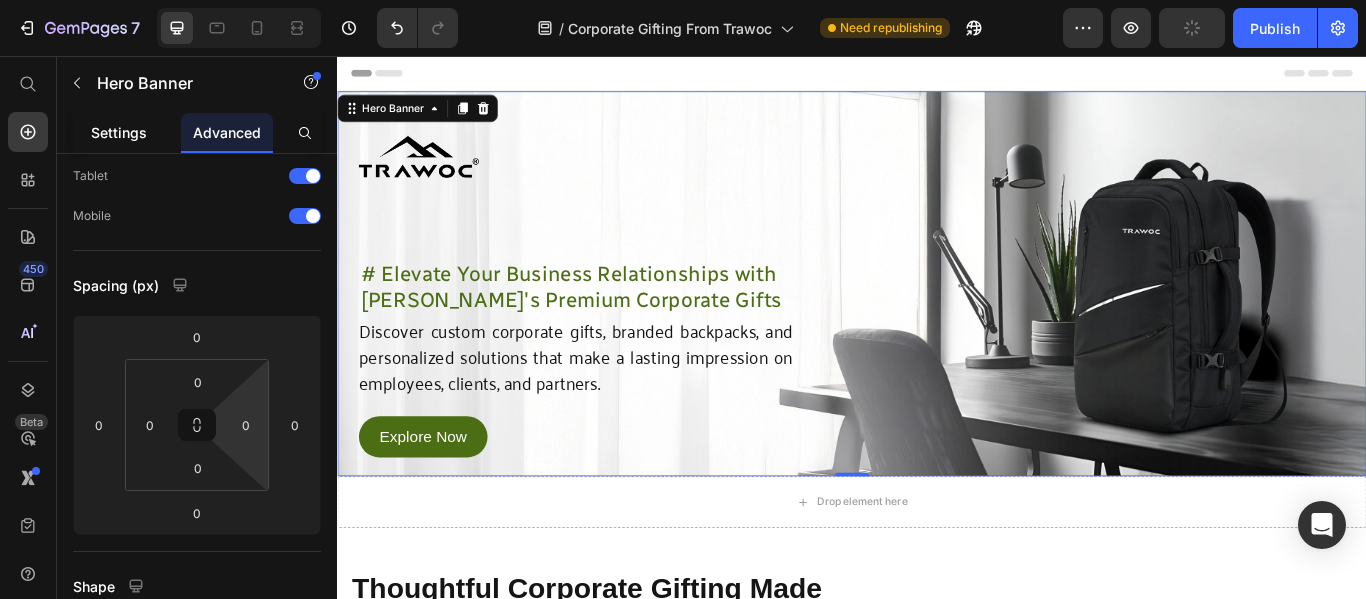 click on "Settings" at bounding box center (119, 132) 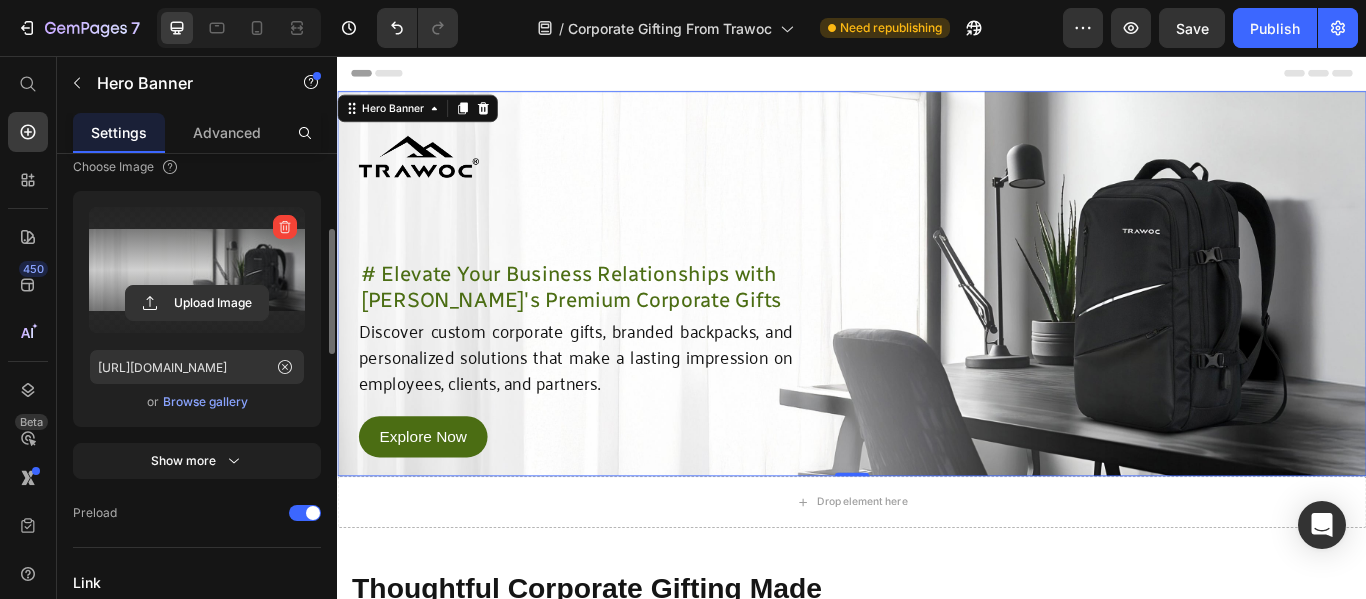 scroll, scrollTop: 400, scrollLeft: 0, axis: vertical 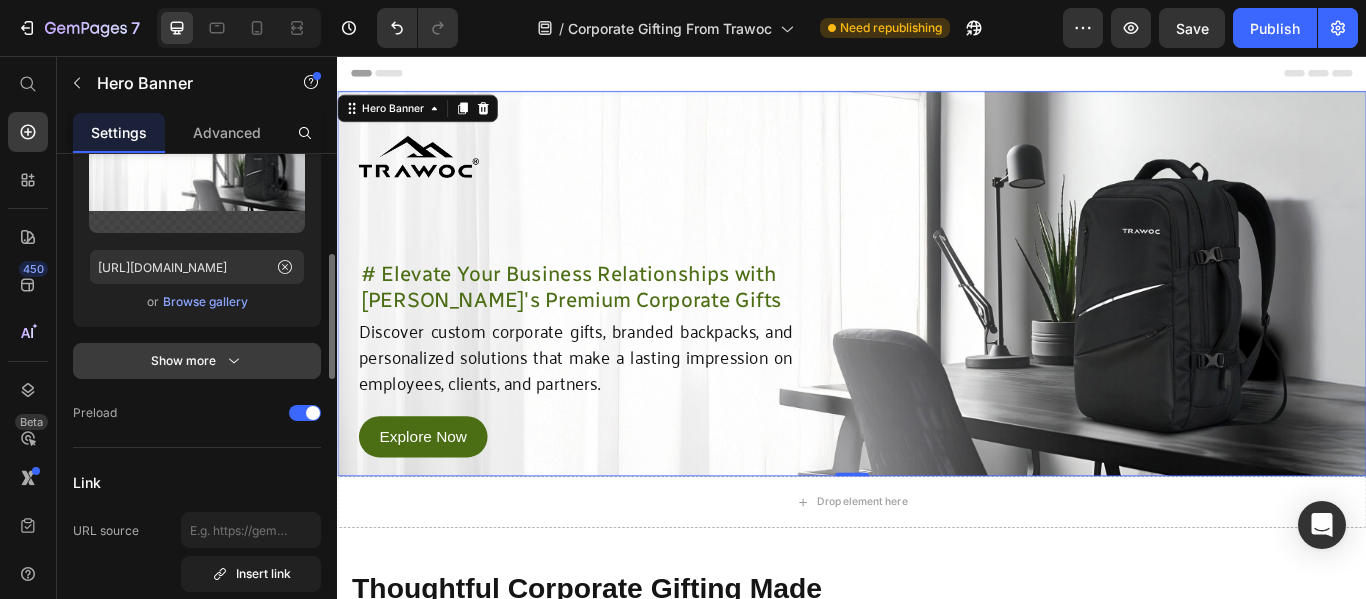 click 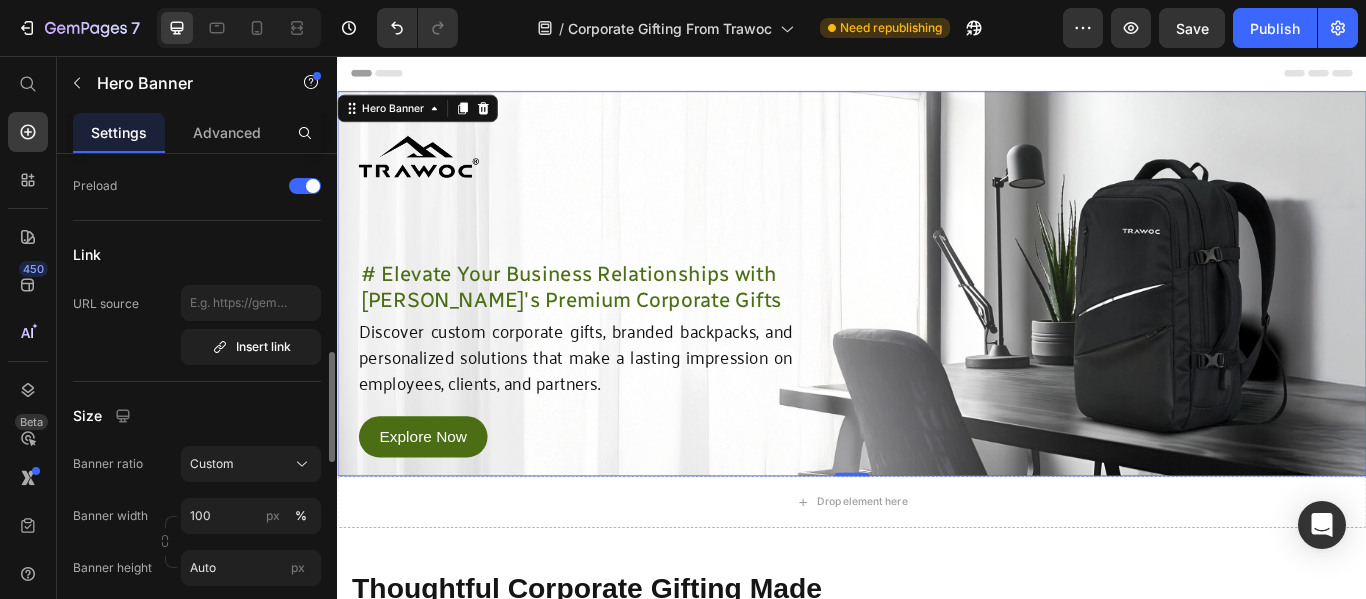 scroll, scrollTop: 1100, scrollLeft: 0, axis: vertical 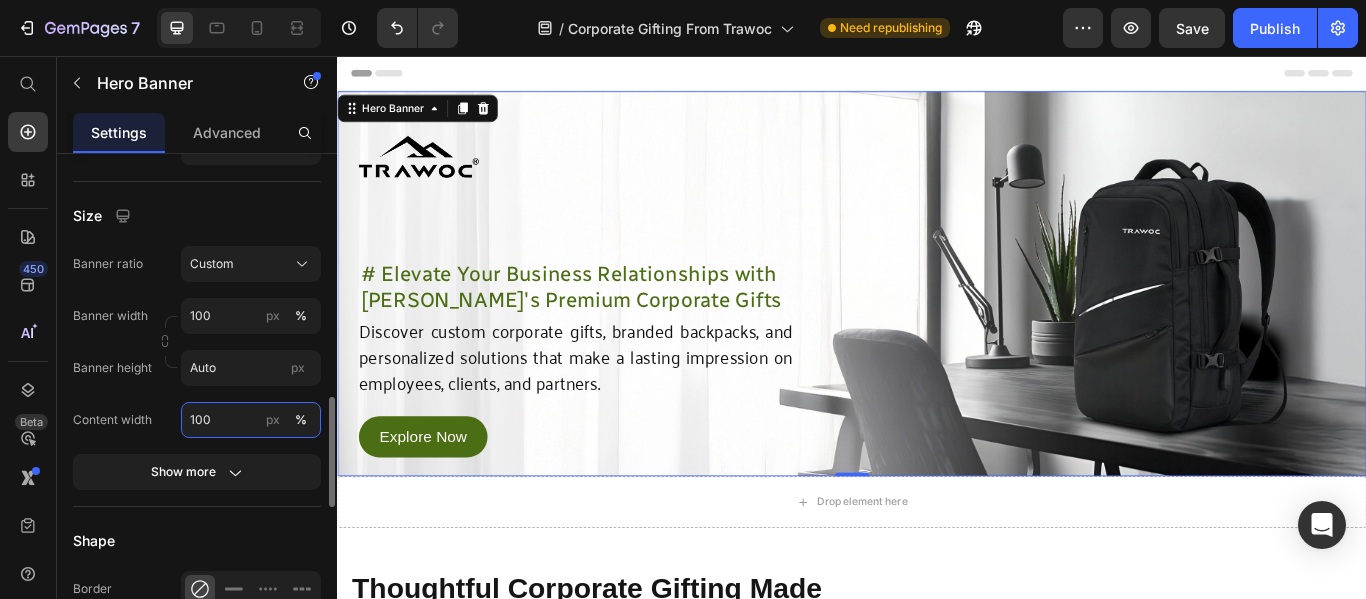 click on "100" at bounding box center (251, 420) 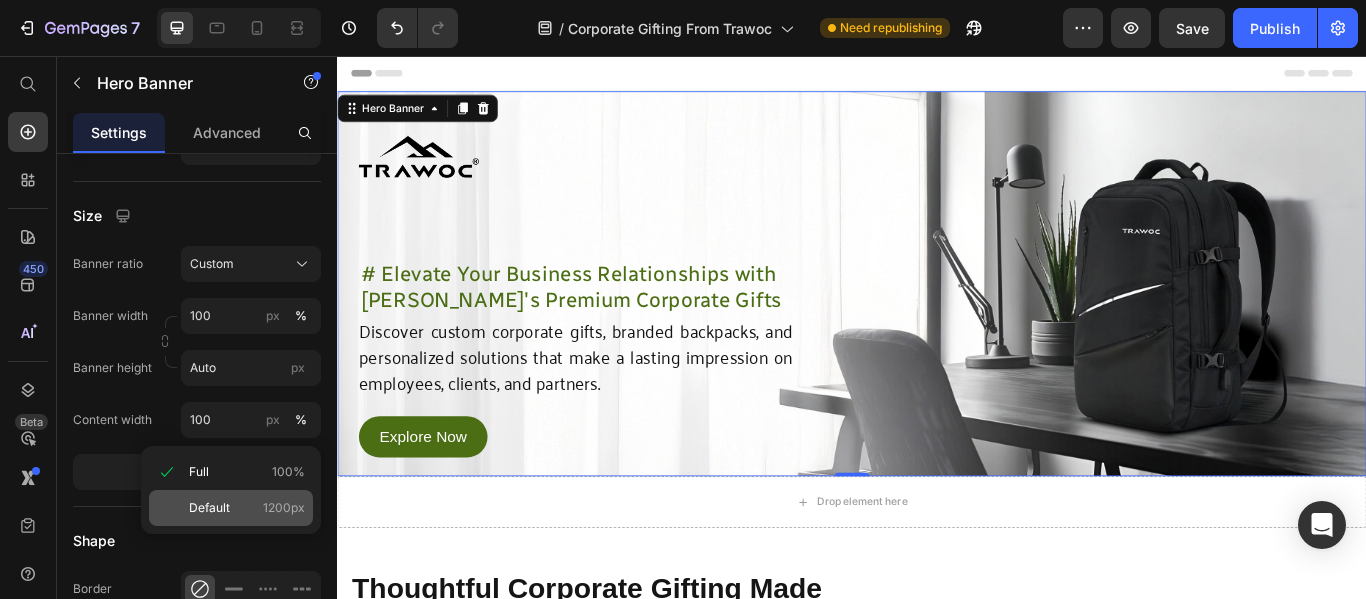 click on "Default 1200px" at bounding box center [247, 508] 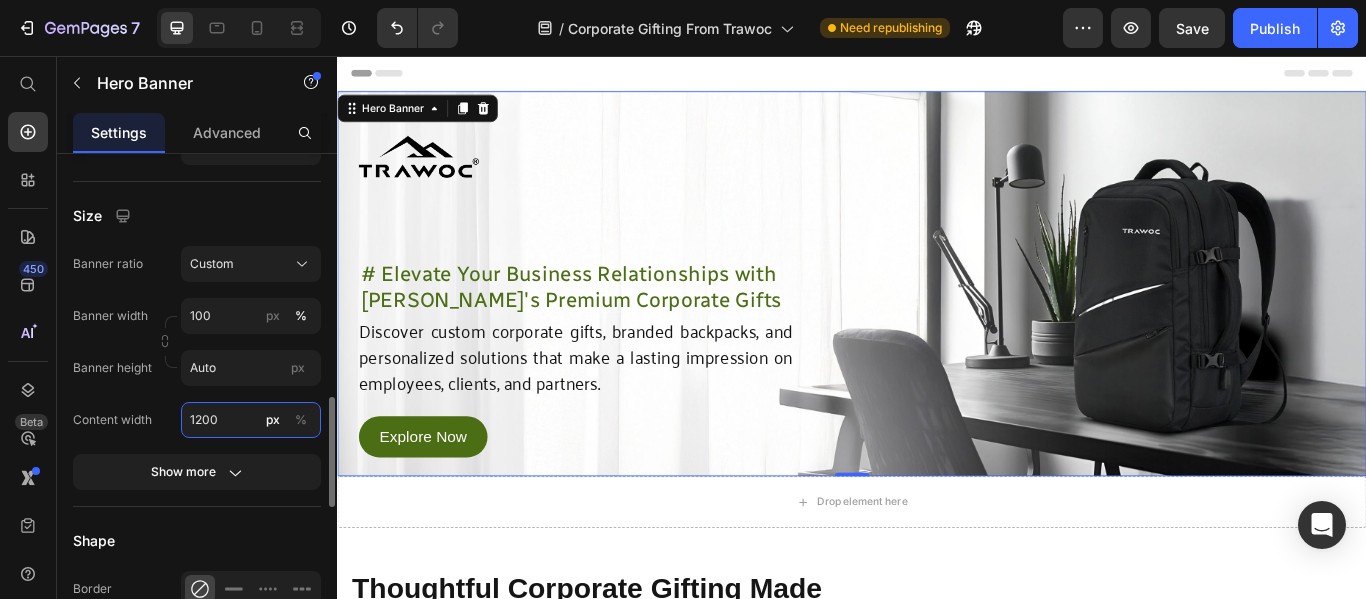 click on "1200" at bounding box center [251, 420] 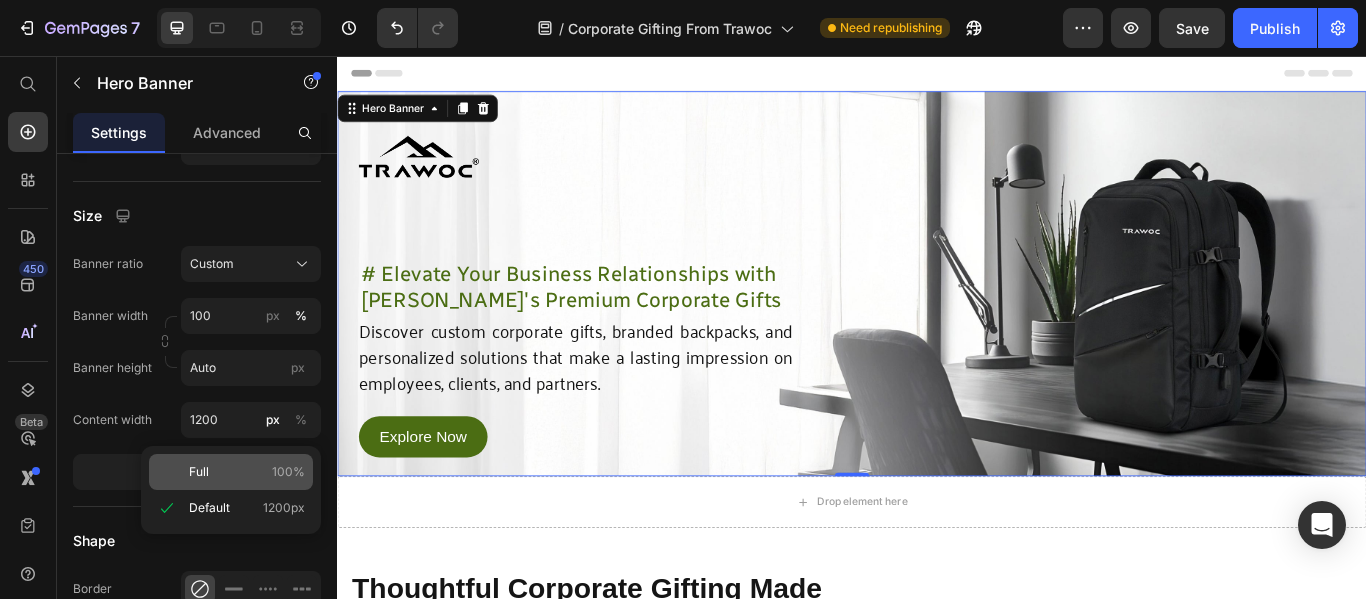 click on "Full 100%" at bounding box center (247, 472) 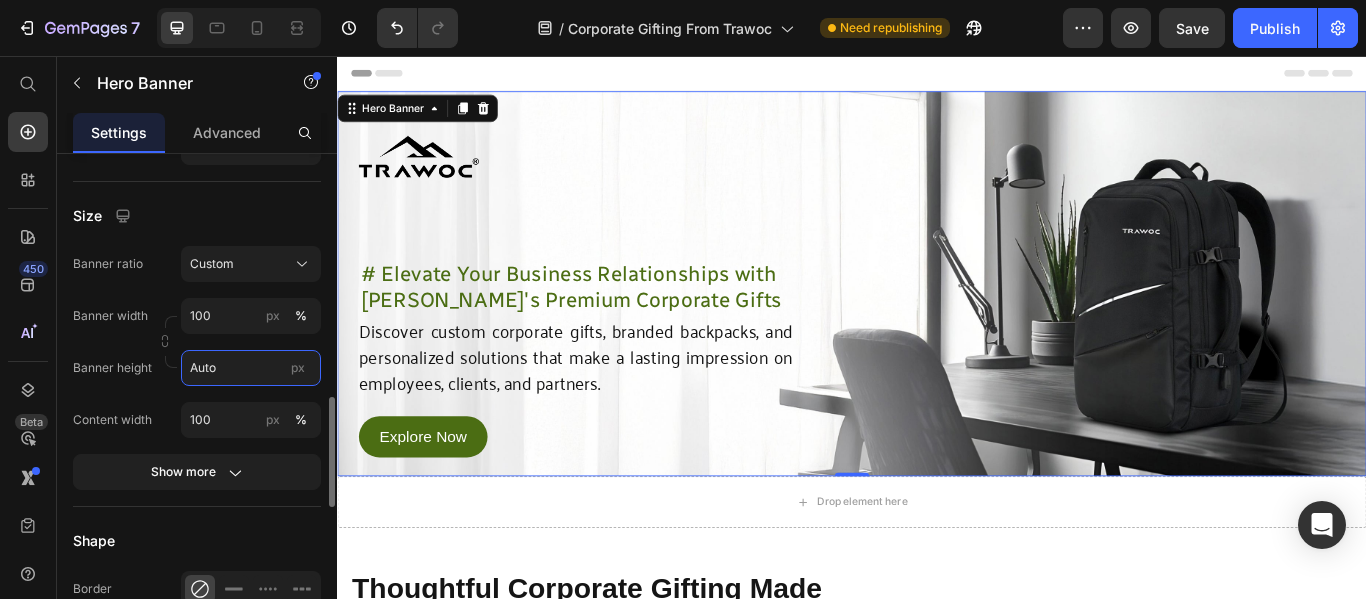 click on "Auto" at bounding box center (251, 368) 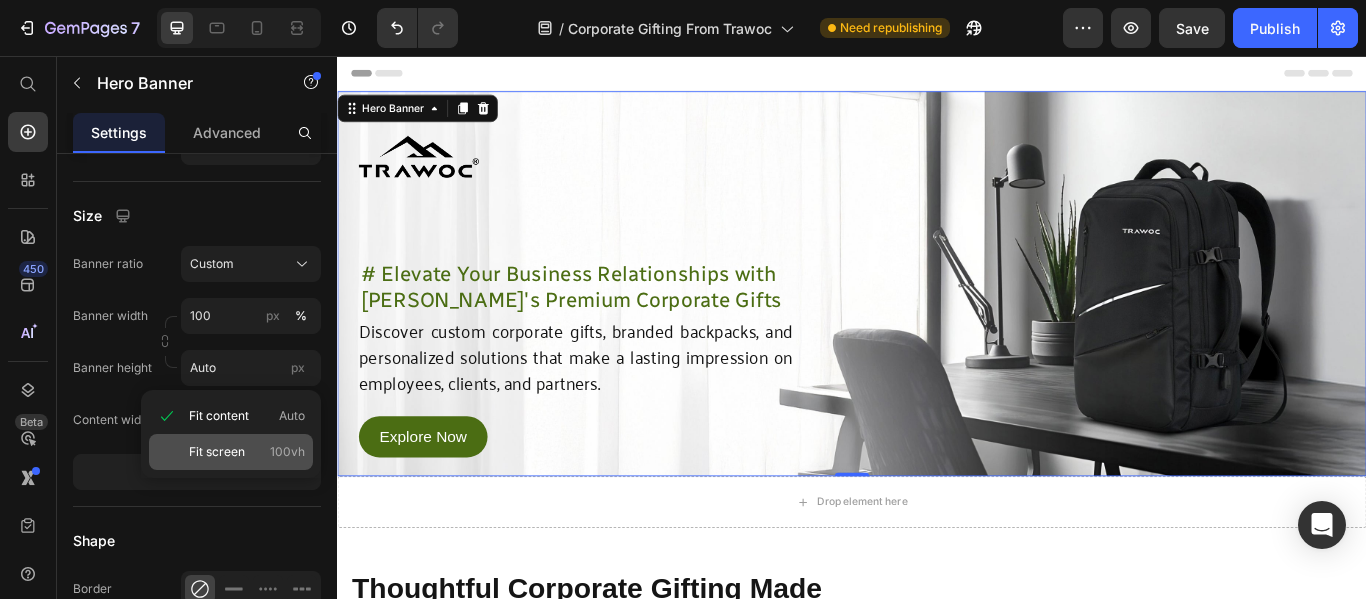 click on "Fit screen" at bounding box center [217, 452] 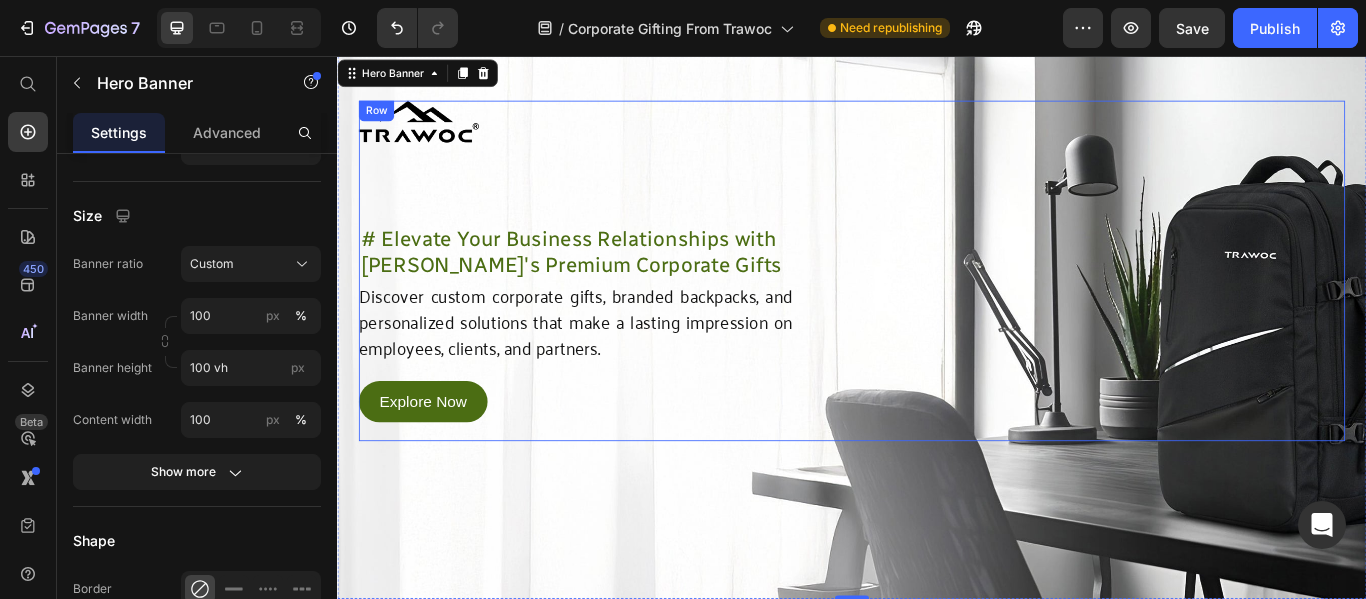 scroll, scrollTop: 0, scrollLeft: 0, axis: both 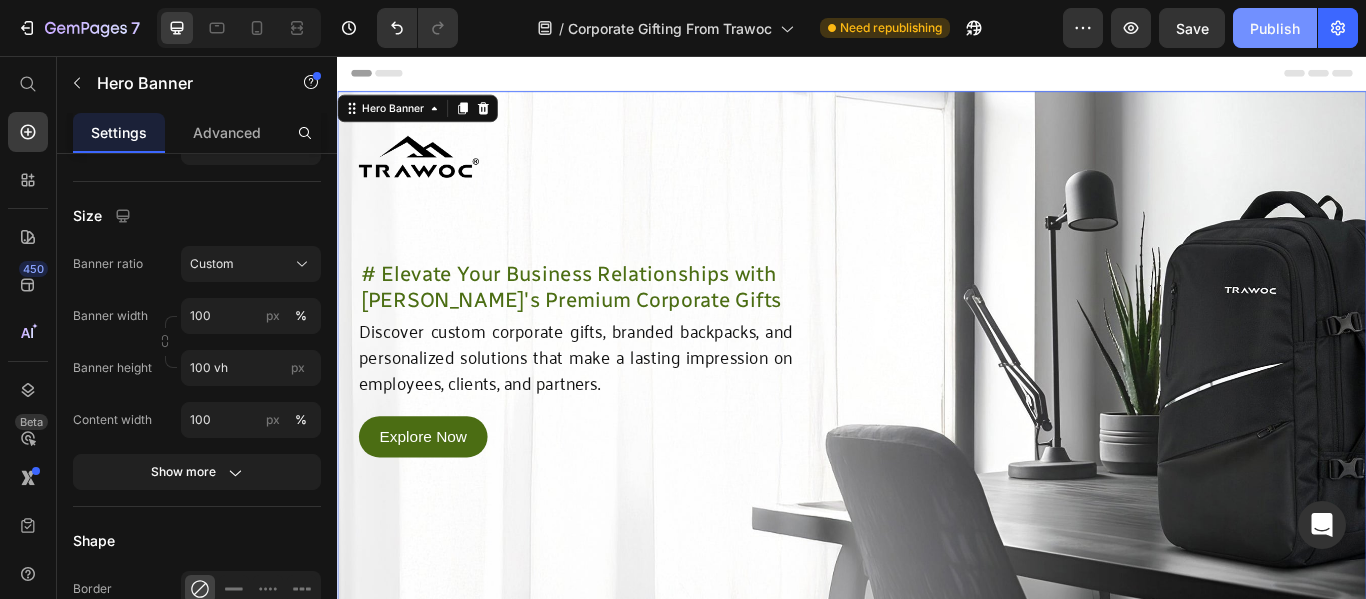 click on "Publish" at bounding box center (1275, 28) 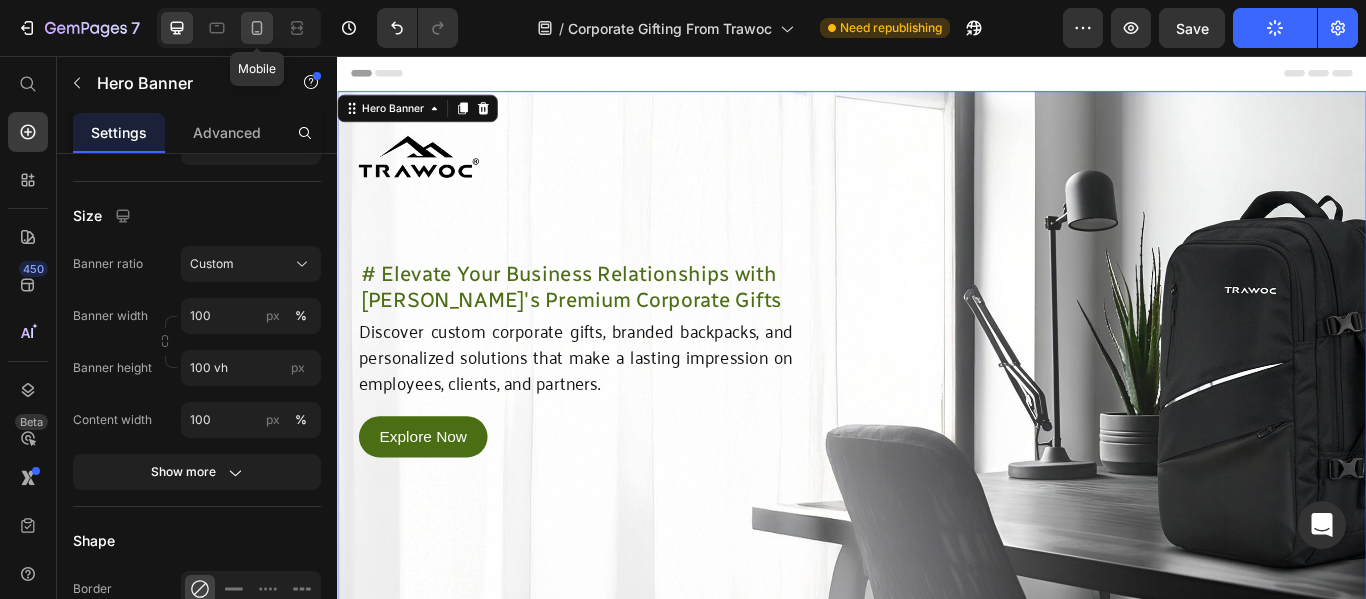 click 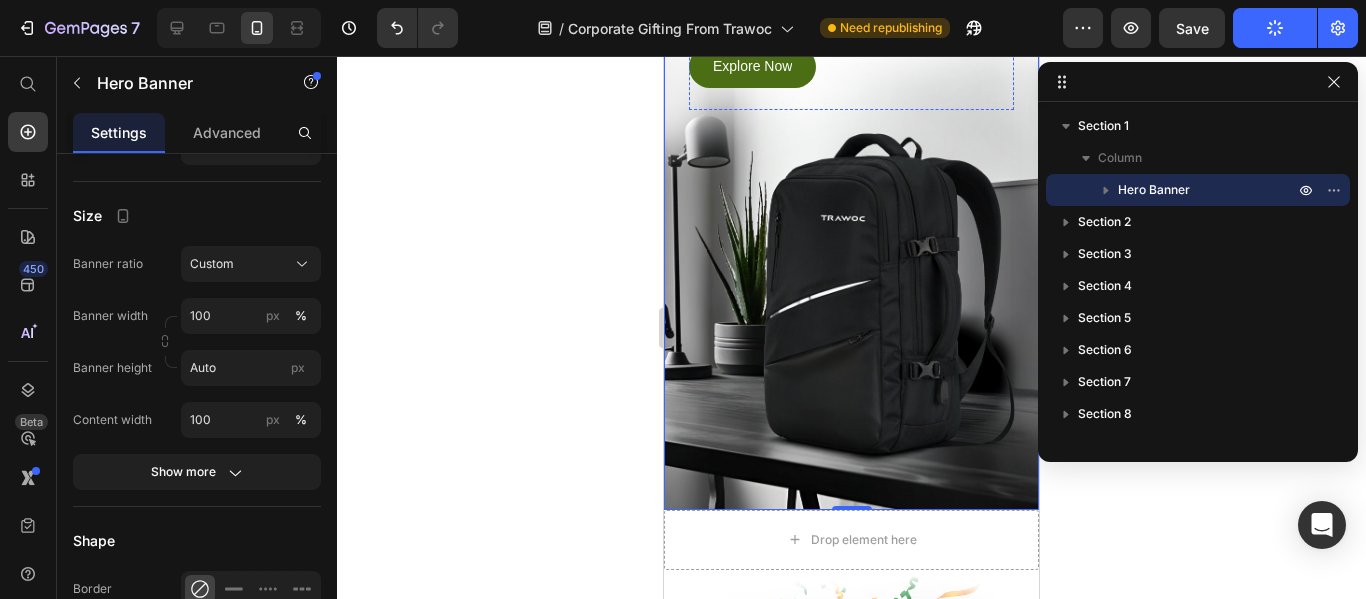 scroll, scrollTop: 0, scrollLeft: 0, axis: both 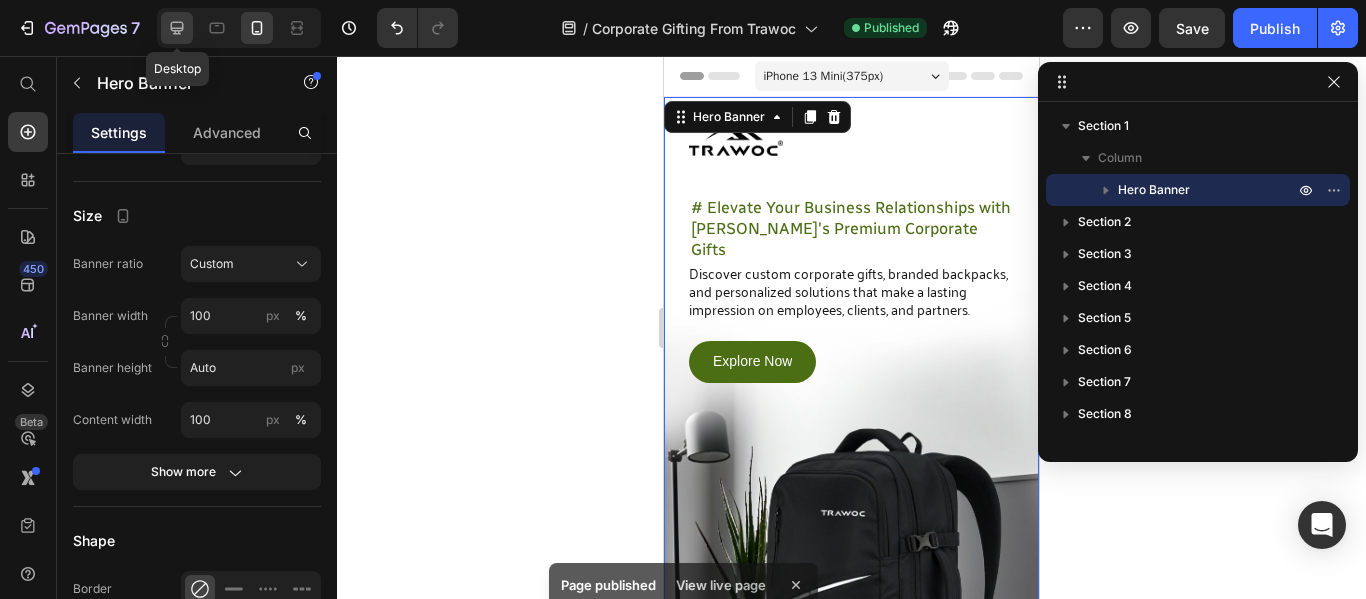 click 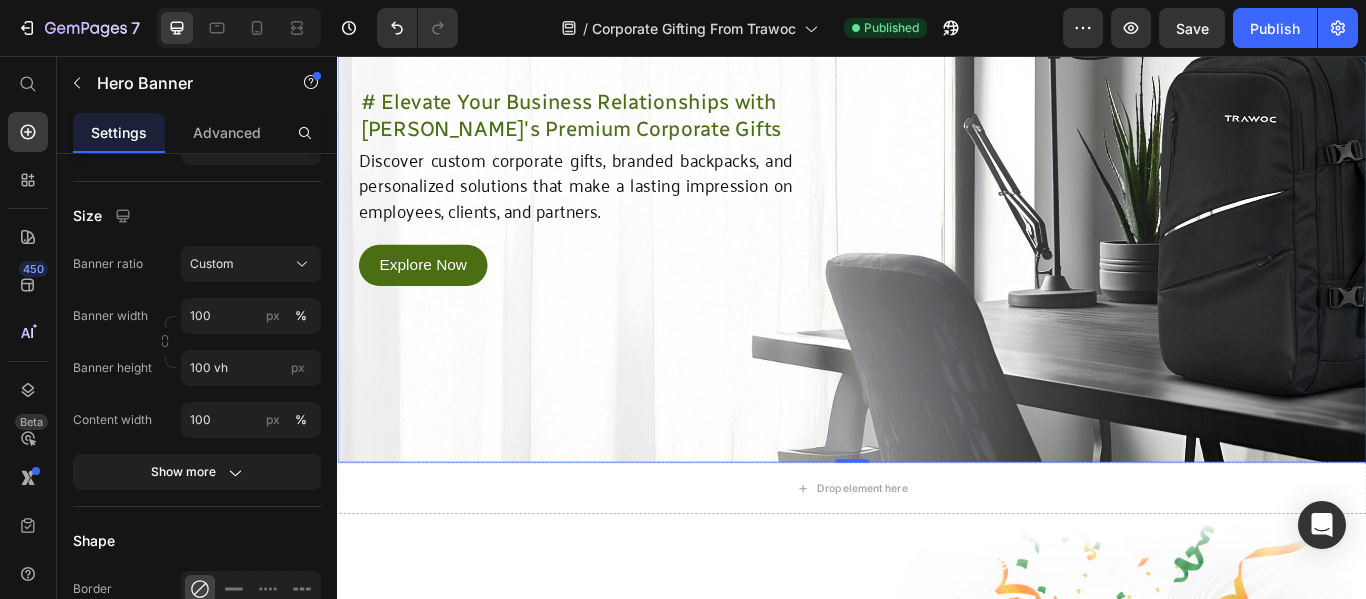 scroll, scrollTop: 600, scrollLeft: 0, axis: vertical 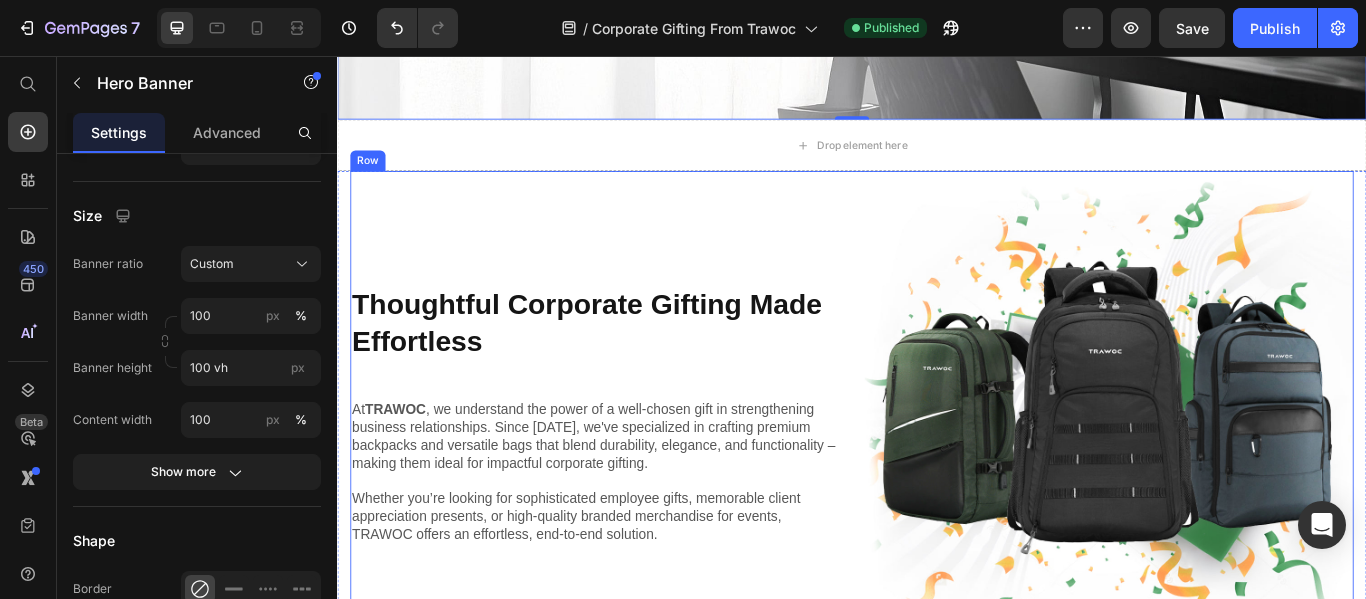 click on "Thoughtful Corporate Gifting Made Effortless    Heading At  TRAWOC , we understand the power of a well-chosen gift in strengthening business relationships. Since 2016, we've specialized in crafting premium backpacks and versatile bags that blend durability, elegance, and functionality – making them ideal for impactful corporate gifting.   Whether you’re looking for sophisticated employee gifts, memorable client appreciation presents, or high-quality branded merchandise for events, TRAWOC offers an effortless, end-to-end solution. Text Block Shop Now   👉    Button Row" at bounding box center [637, 475] 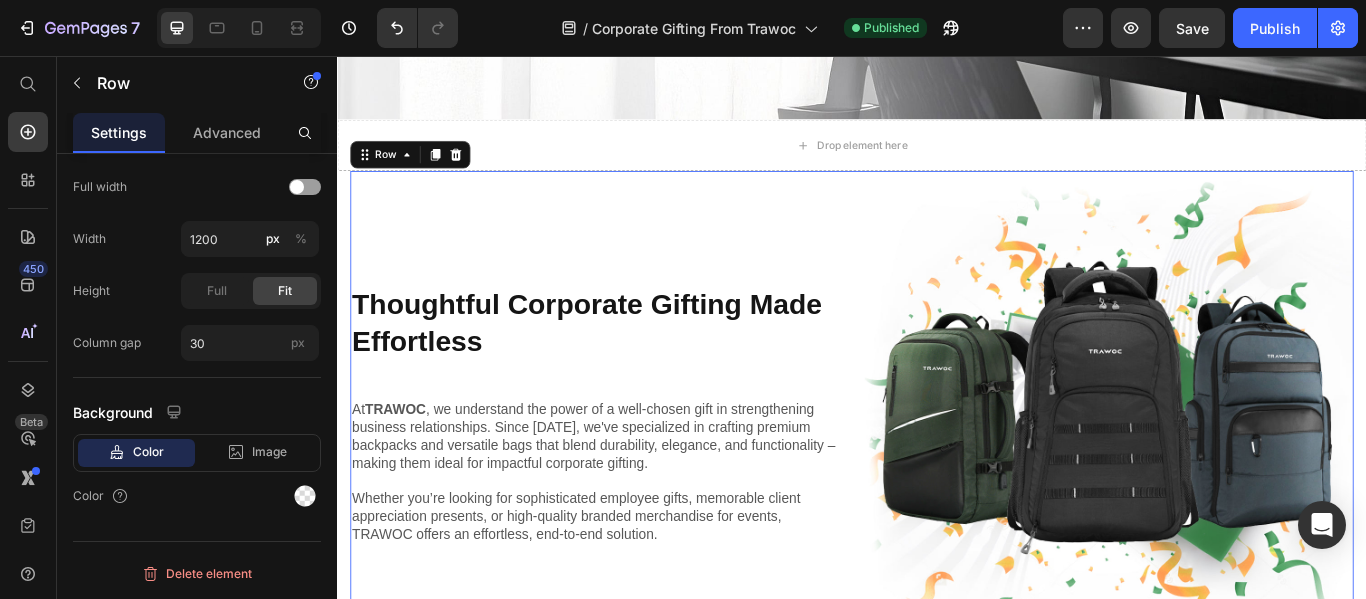 scroll, scrollTop: 0, scrollLeft: 0, axis: both 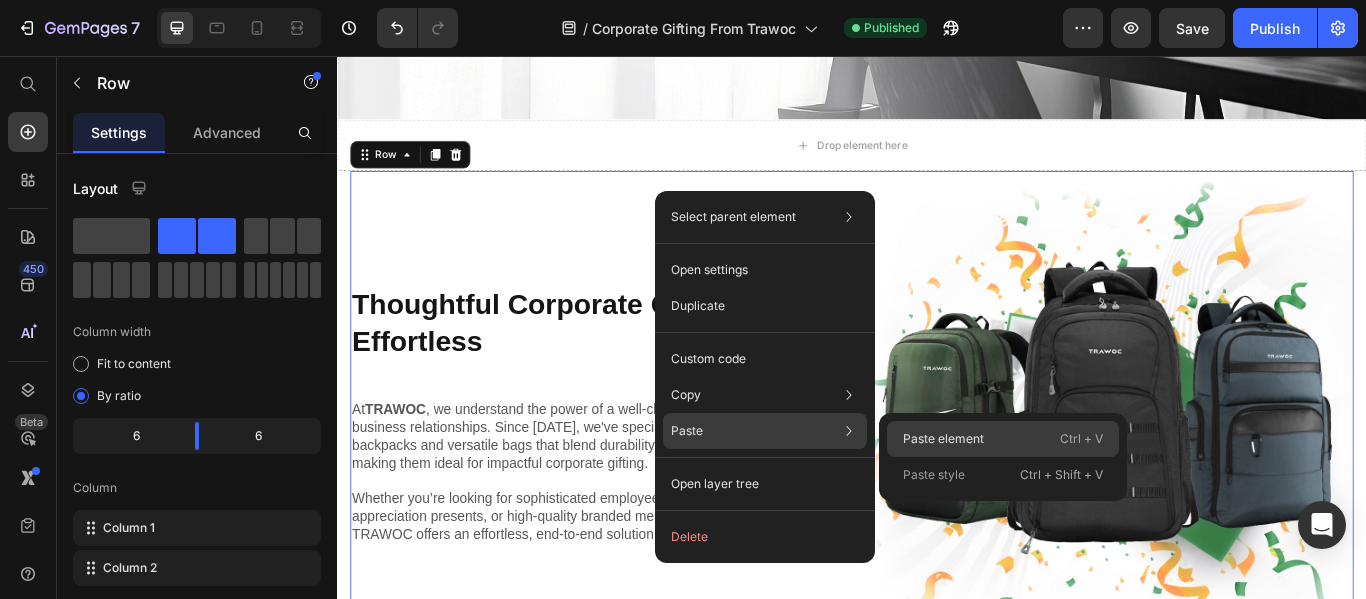 click on "Paste element" at bounding box center [943, 439] 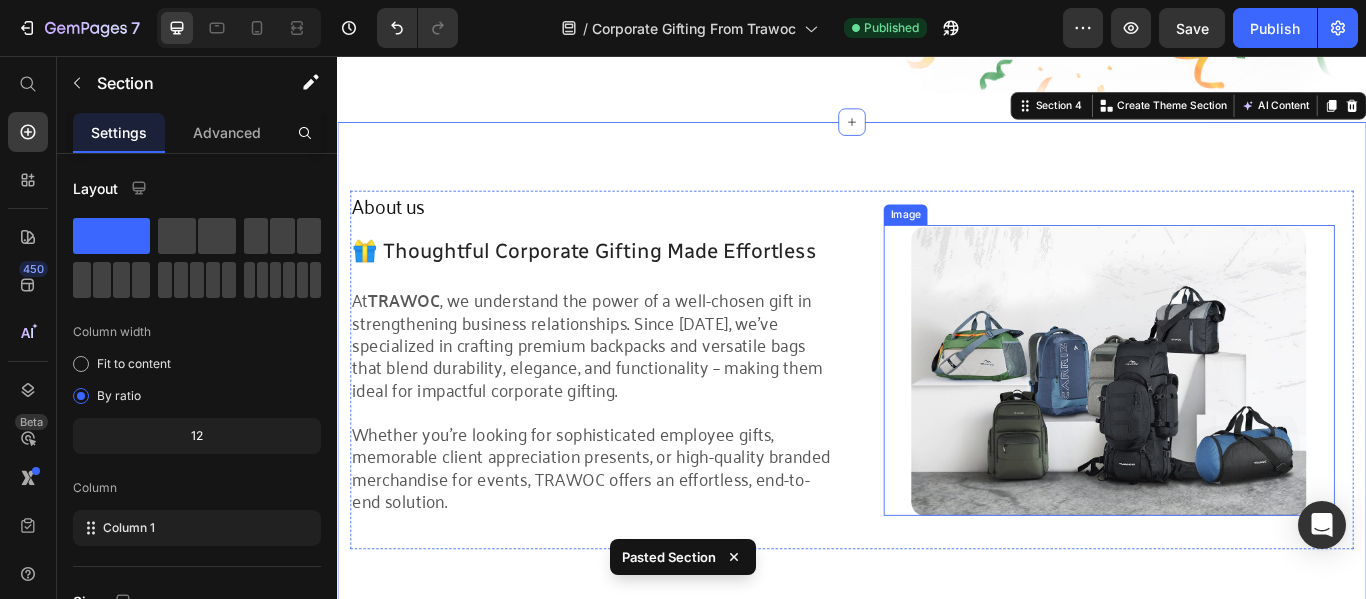 scroll, scrollTop: 927, scrollLeft: 0, axis: vertical 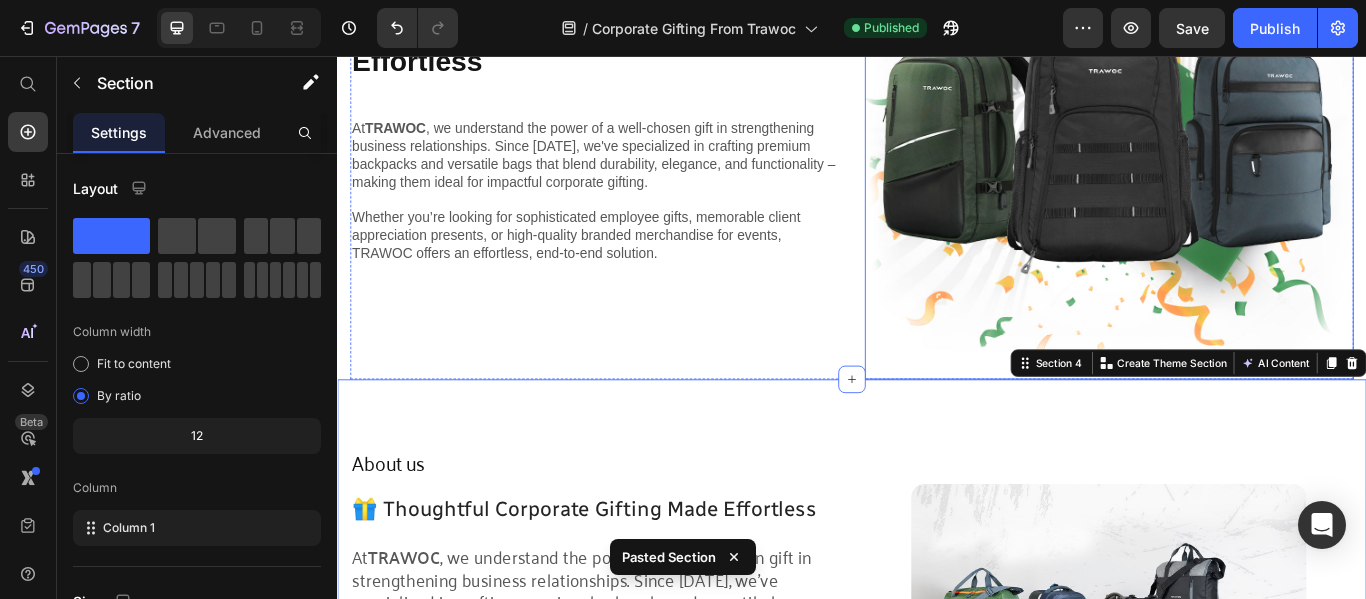 click at bounding box center (1237, 148) 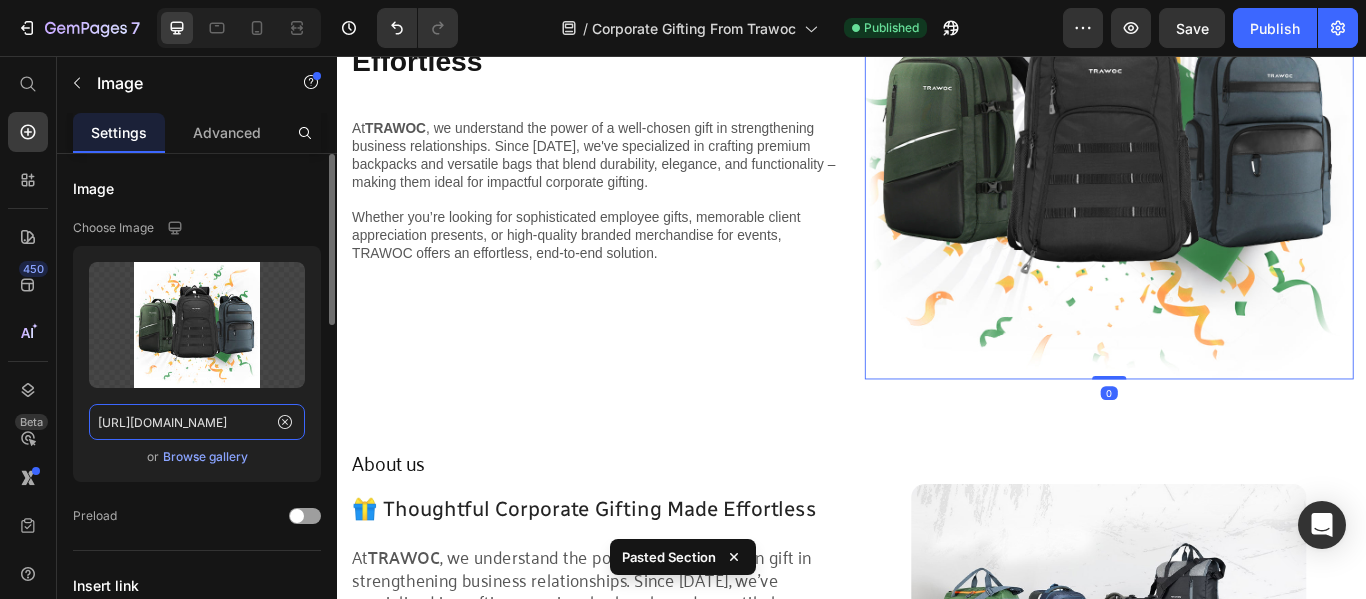 click on "https://cdn.shopify.com/s/files/1/0494/6493/4557/files/gempages_554521335435363578-3318aed2-f5c2-4e35-99dd-3e91990cf1c8.jpg" 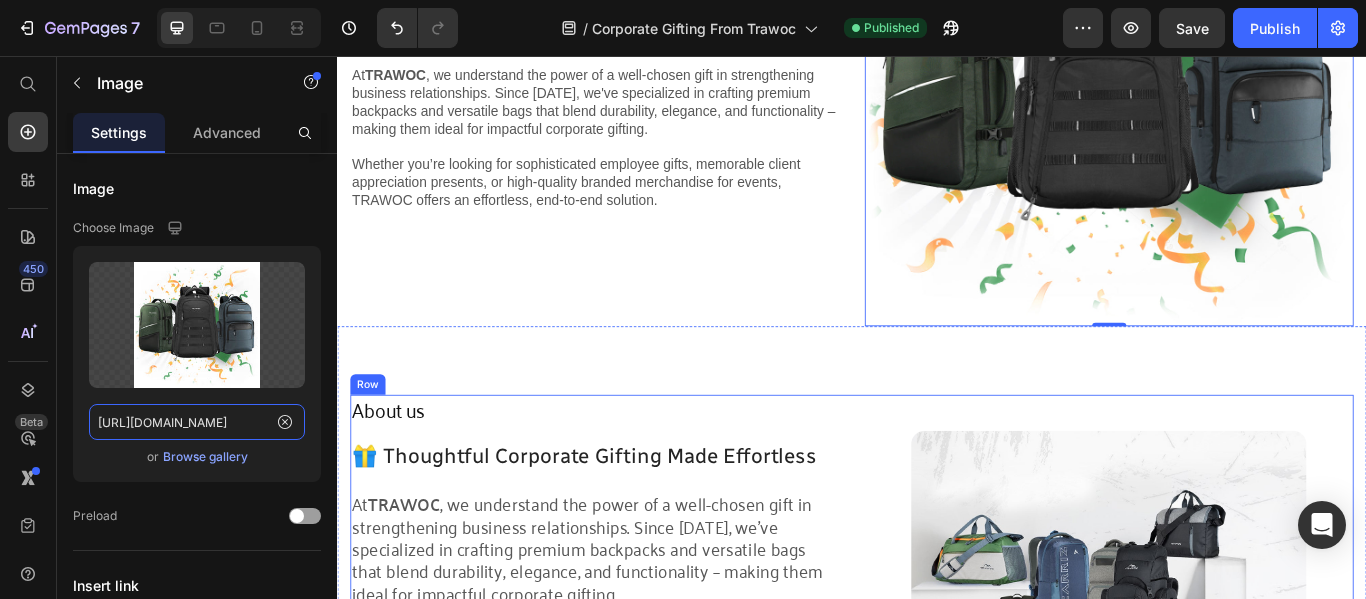 scroll, scrollTop: 1127, scrollLeft: 0, axis: vertical 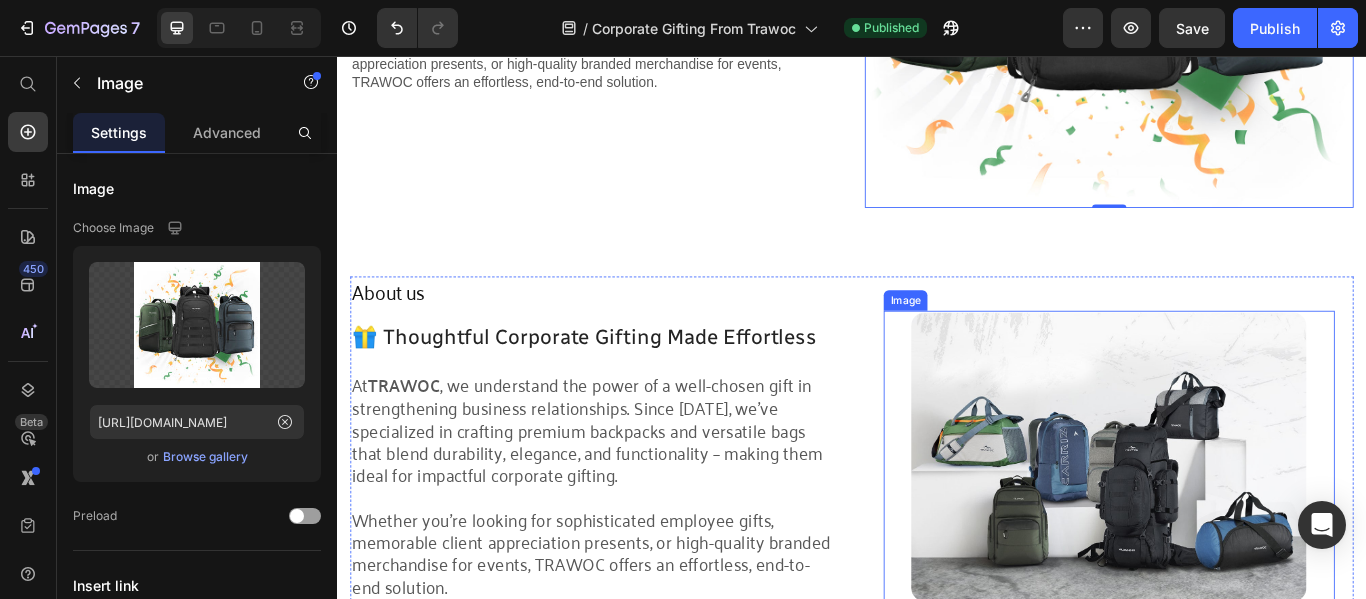 click at bounding box center [1237, 522] 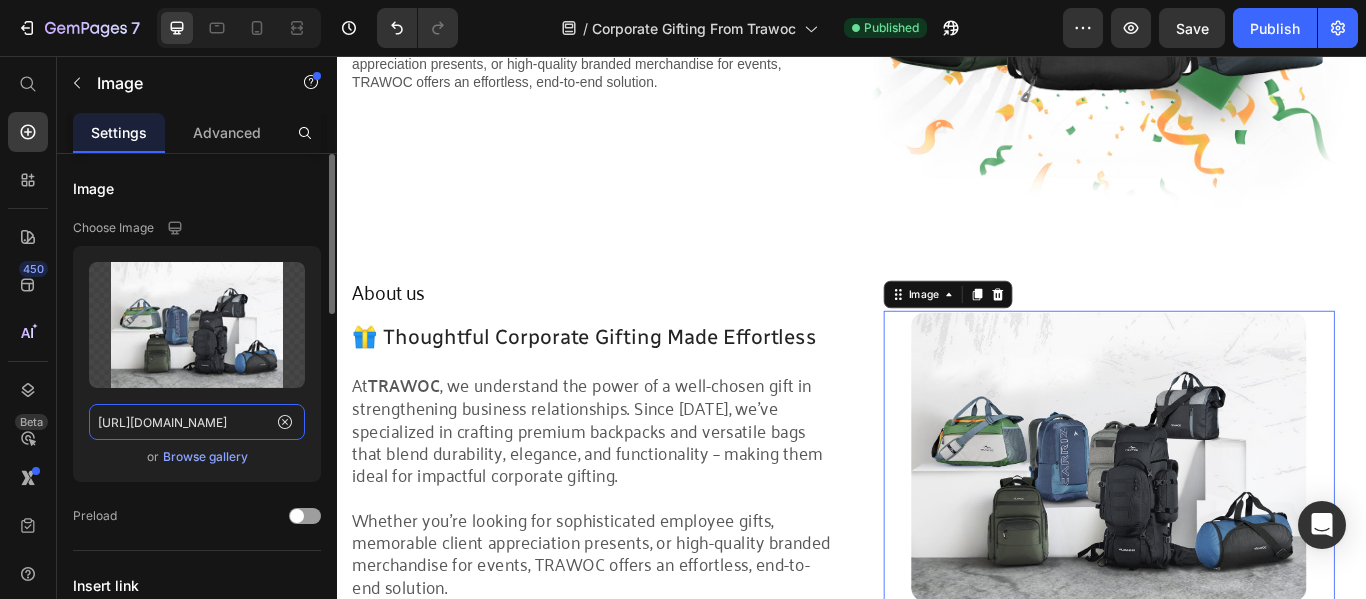 click on "https://cdn.shopify.com/s/files/1/0494/6493/4557/files/gempages_554521335435363578-a9a0a271-d98f-40fa-9409-3788a0bd854b.jpg" 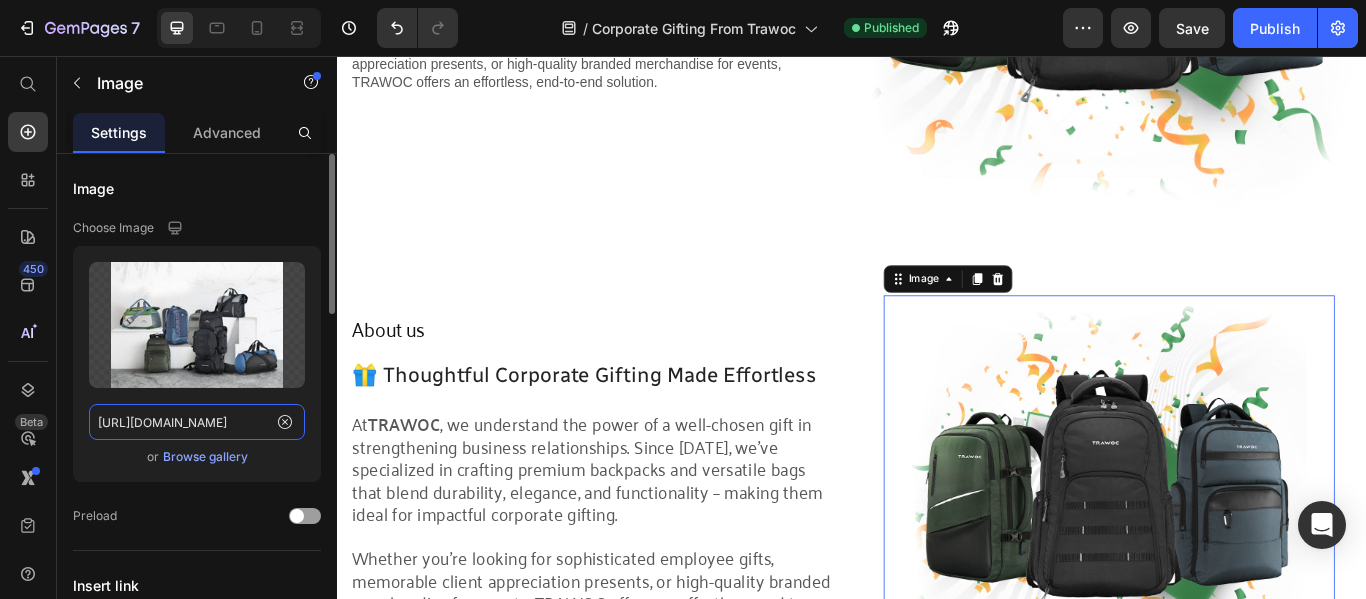 scroll, scrollTop: 0, scrollLeft: 604, axis: horizontal 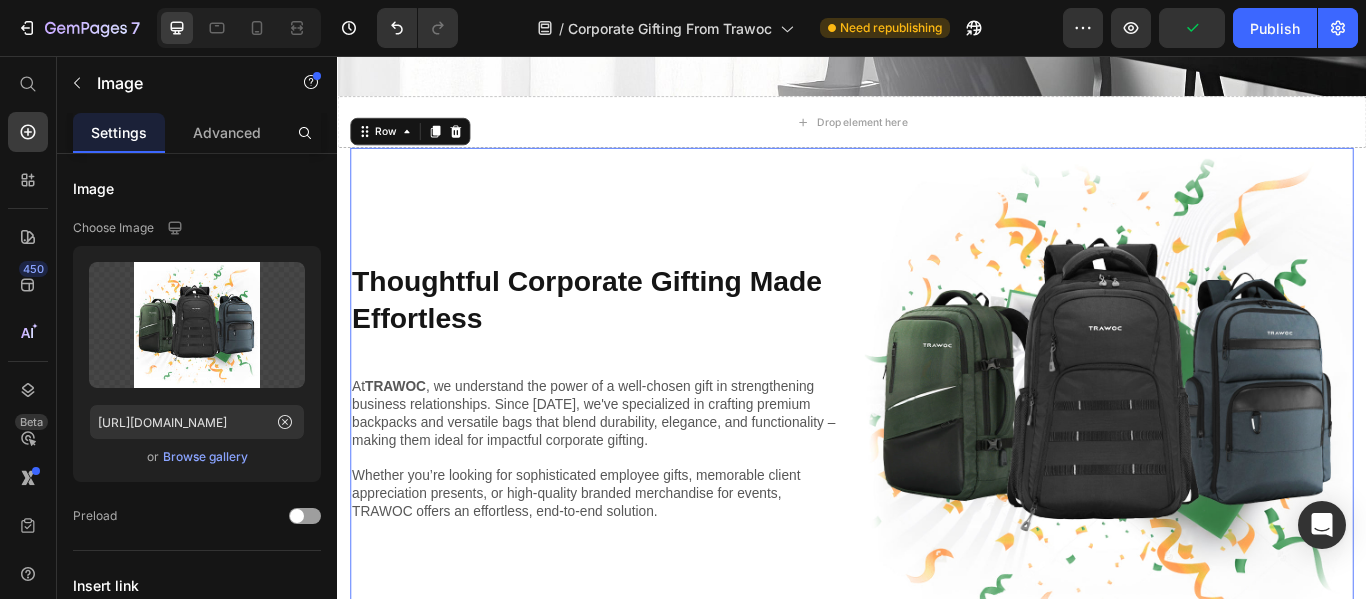 click on "Thoughtful Corporate Gifting Made Effortless    Heading At  TRAWOC , we understand the power of a well-chosen gift in strengthening business relationships. Since 2016, we've specialized in crafting premium backpacks and versatile bags that blend durability, elegance, and functionality – making them ideal for impactful corporate gifting.   Whether you’re looking for sophisticated employee gifts, memorable client appreciation presents, or high-quality branded merchandise for events, TRAWOC offers an effortless, end-to-end solution. Text Block Shop Now   👉    Button Row" at bounding box center (637, 448) 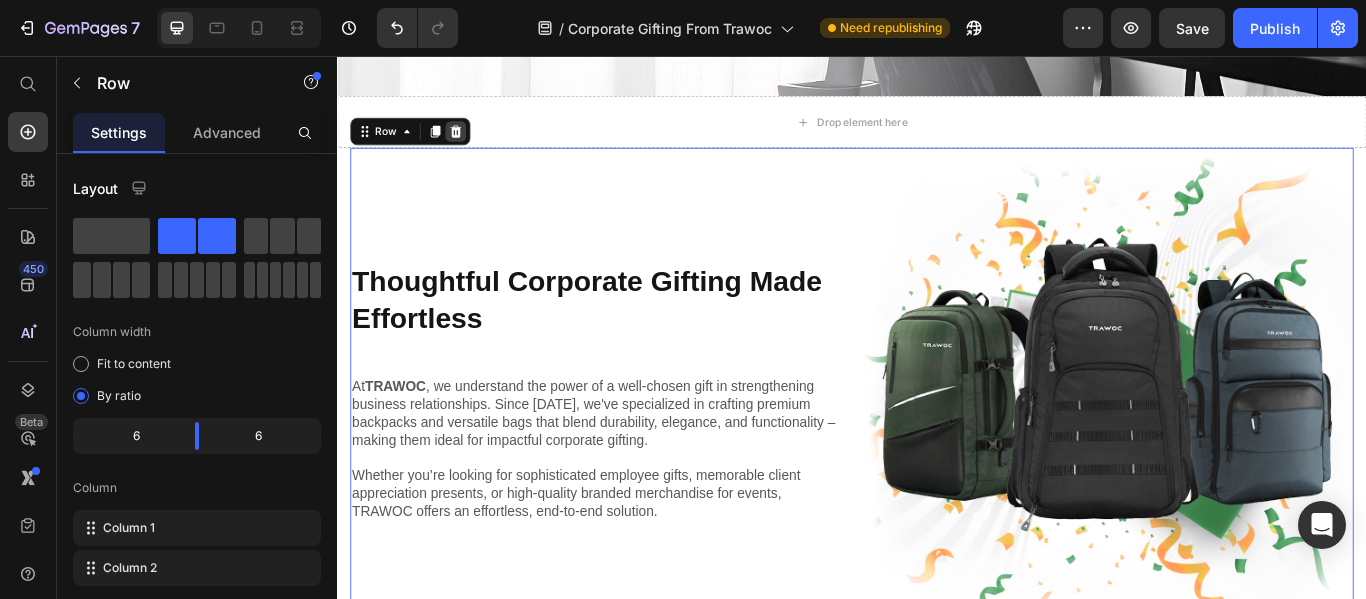 click 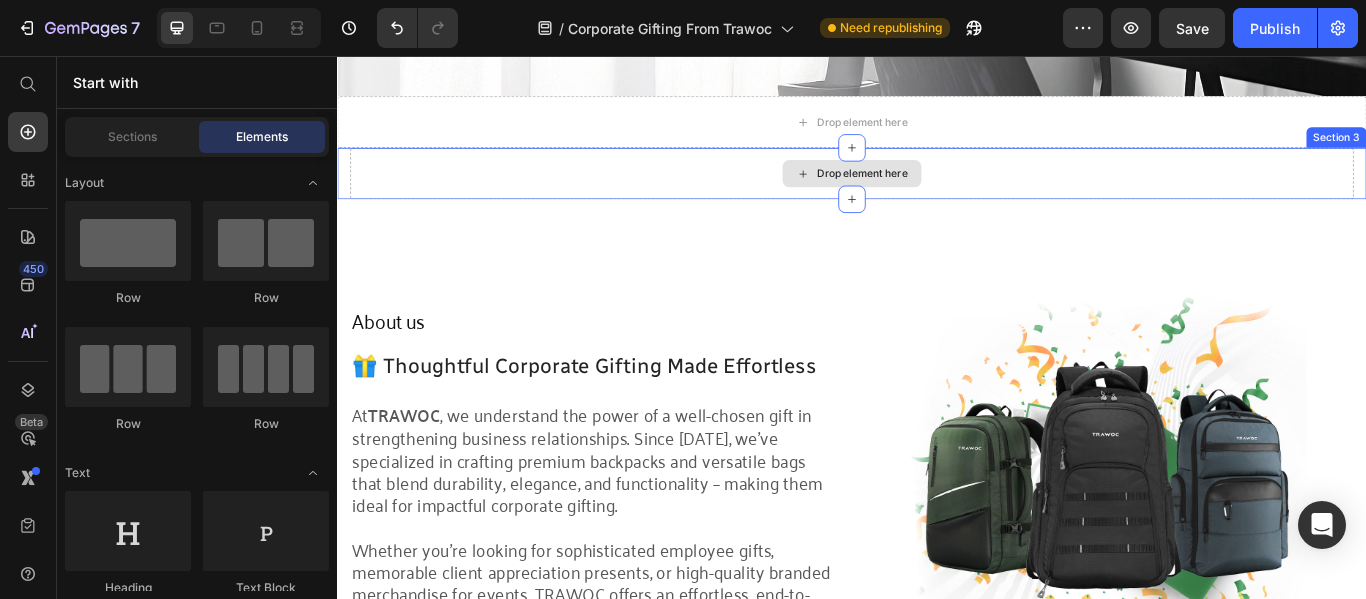 click on "Drop element here" at bounding box center [937, 193] 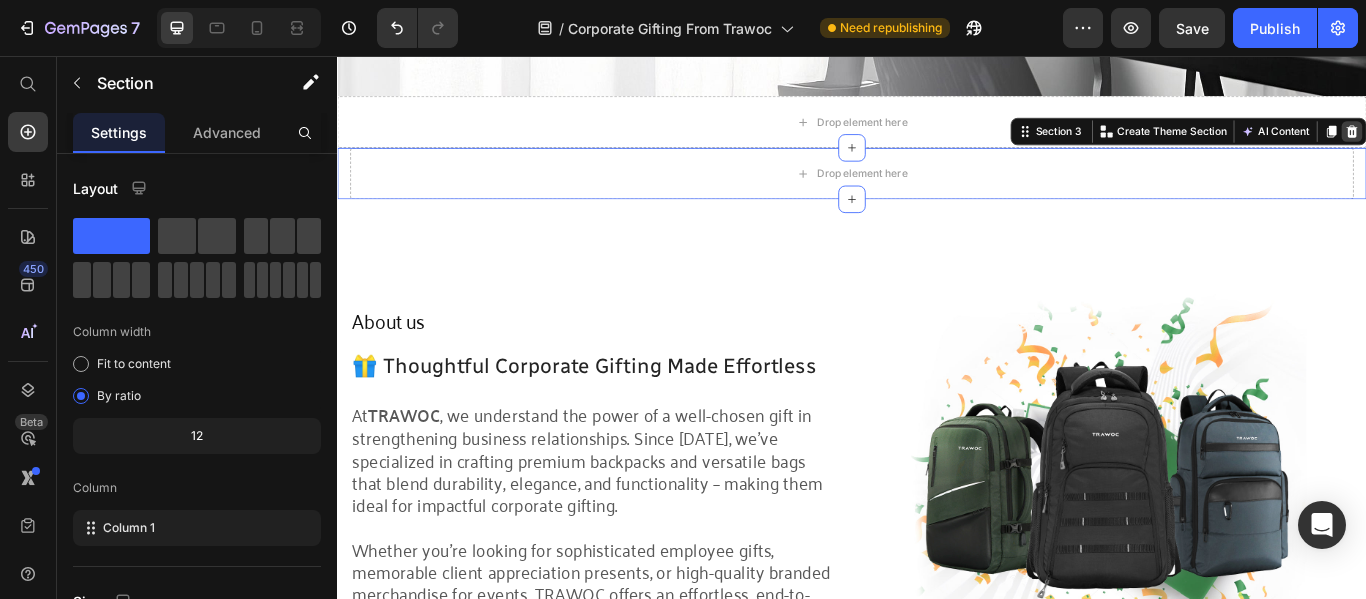 click 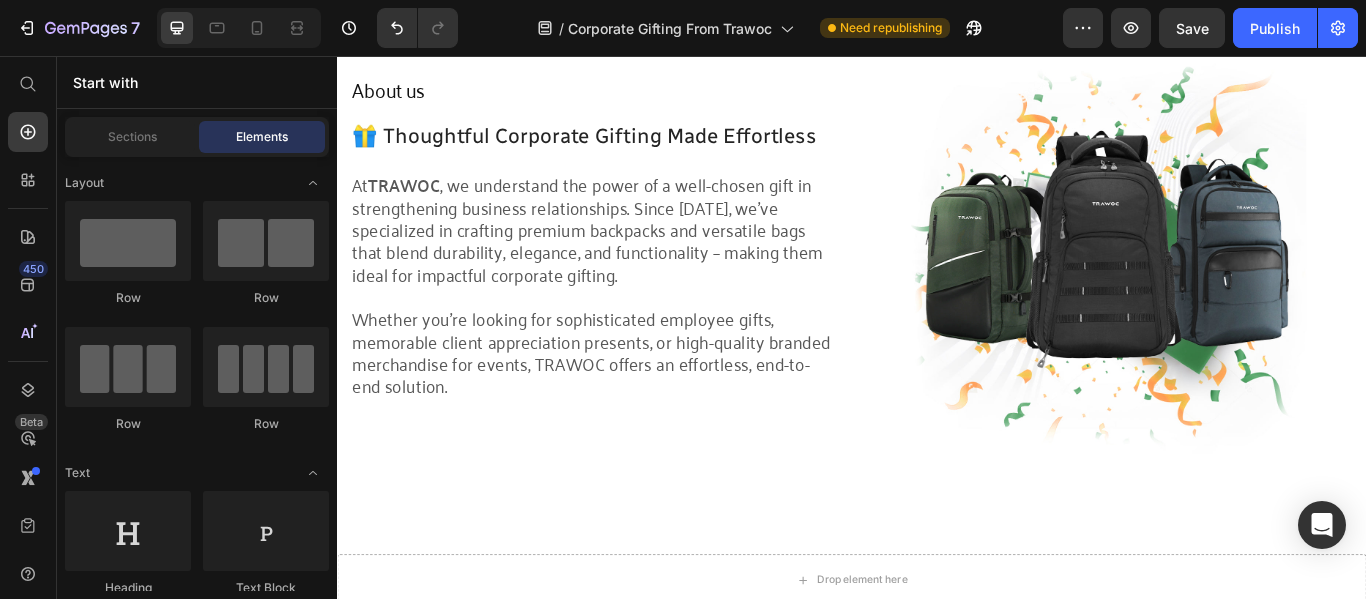 scroll, scrollTop: 627, scrollLeft: 0, axis: vertical 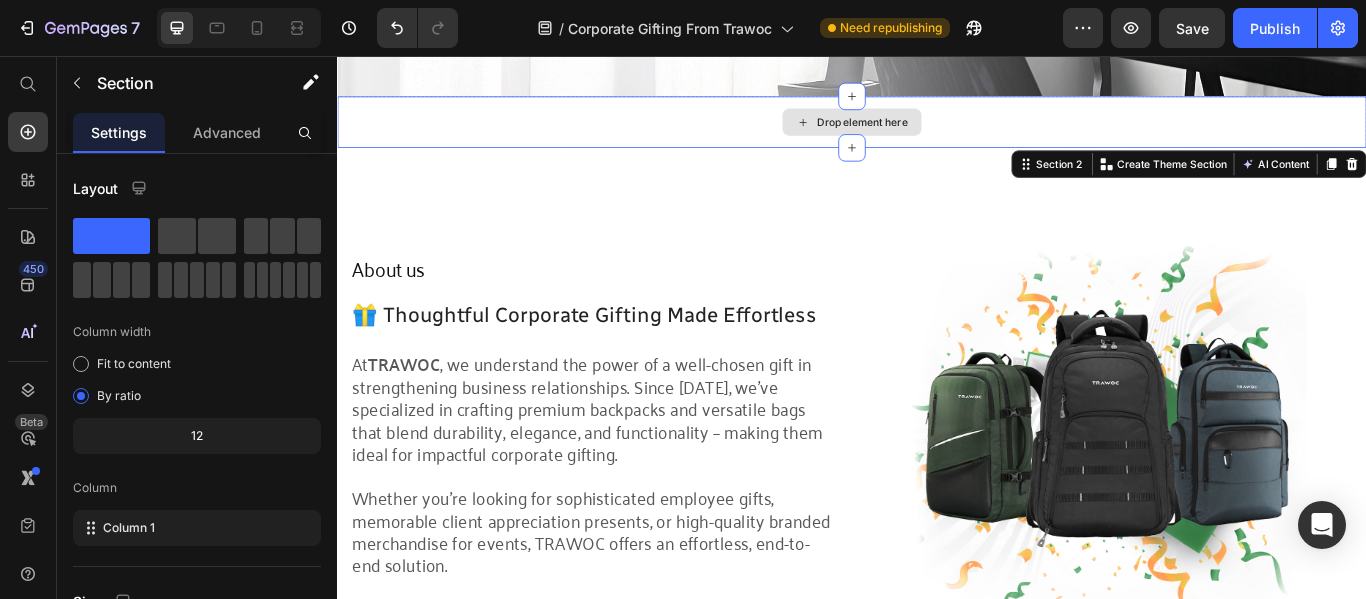 click on "Drop element here" at bounding box center [937, 133] 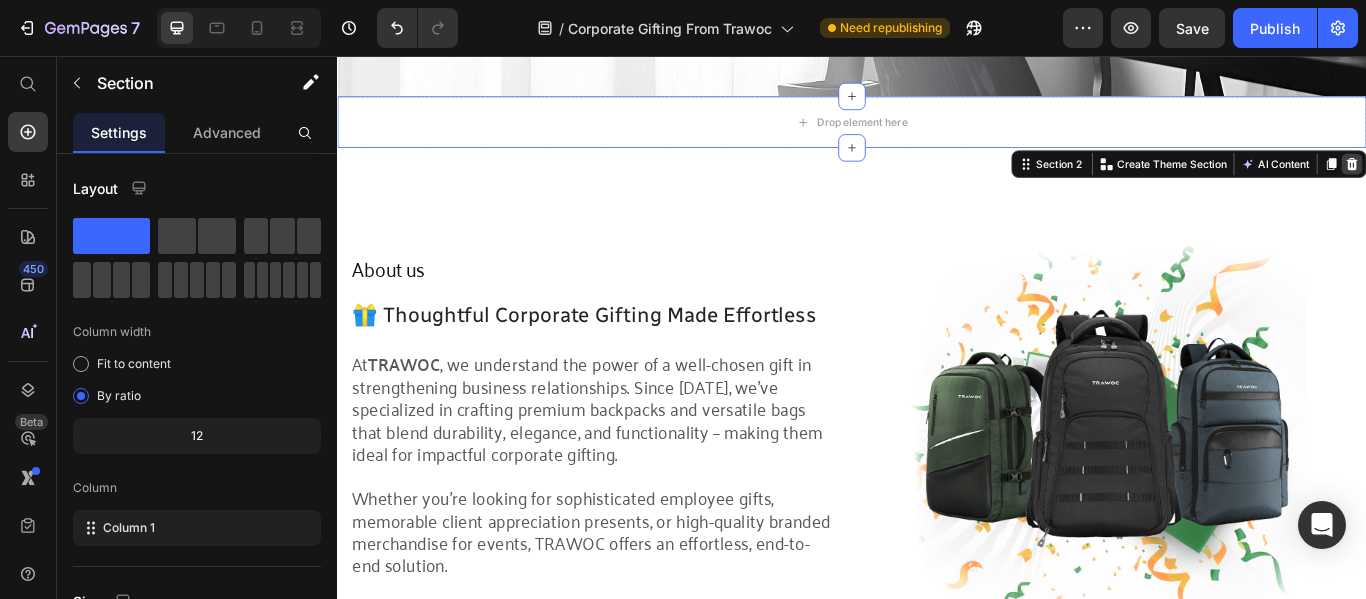 click 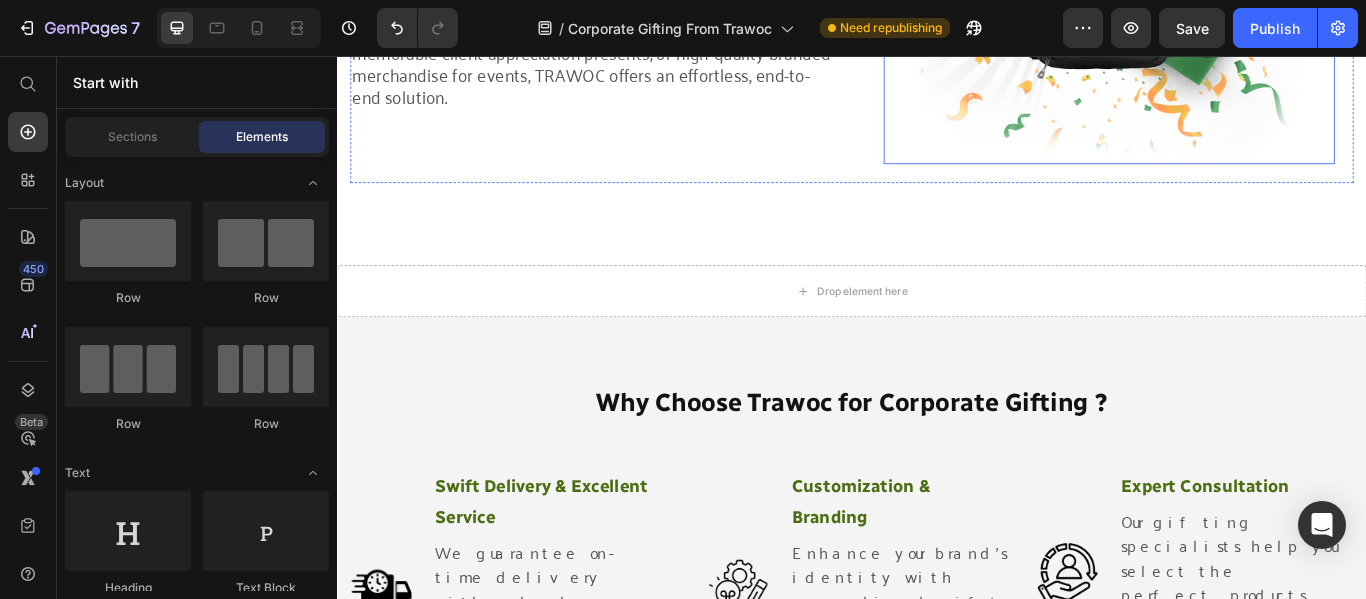 scroll, scrollTop: 1127, scrollLeft: 0, axis: vertical 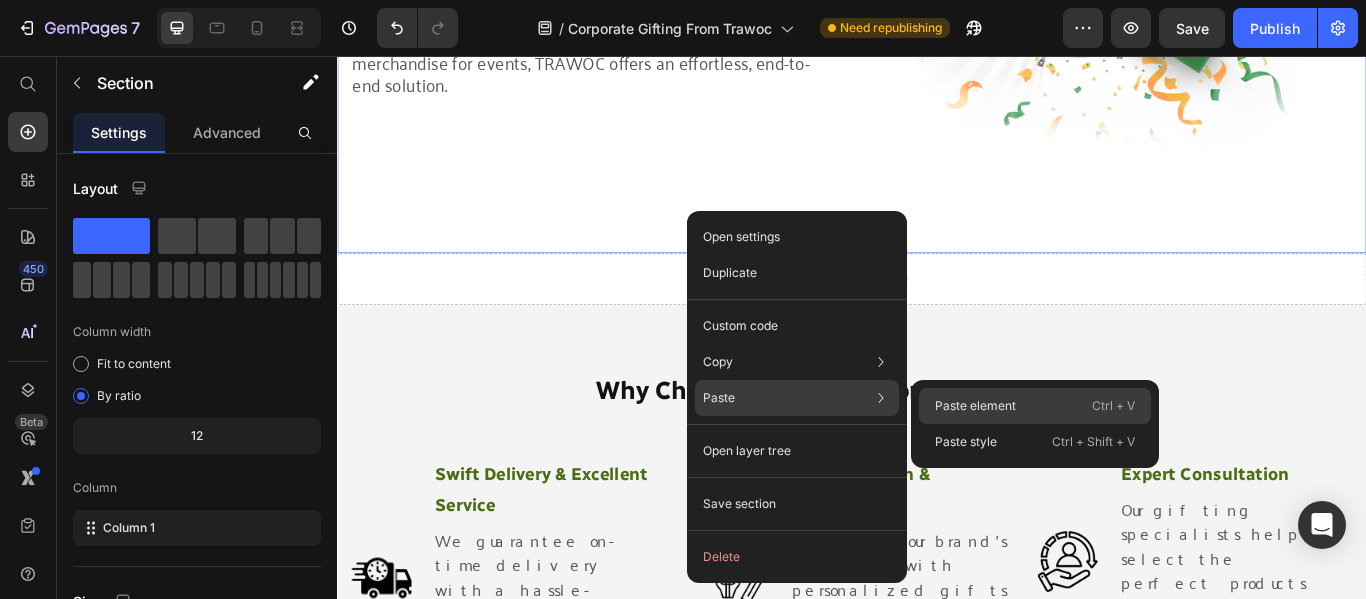 click on "Paste element  Ctrl + V" 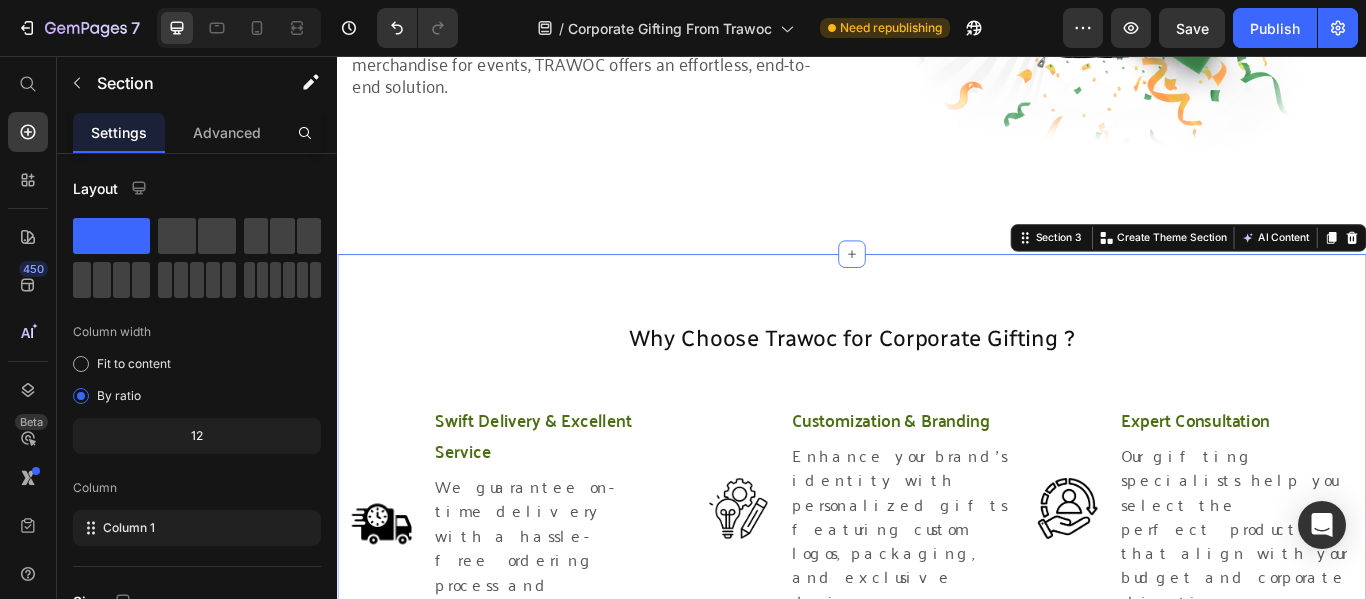scroll, scrollTop: 1180, scrollLeft: 0, axis: vertical 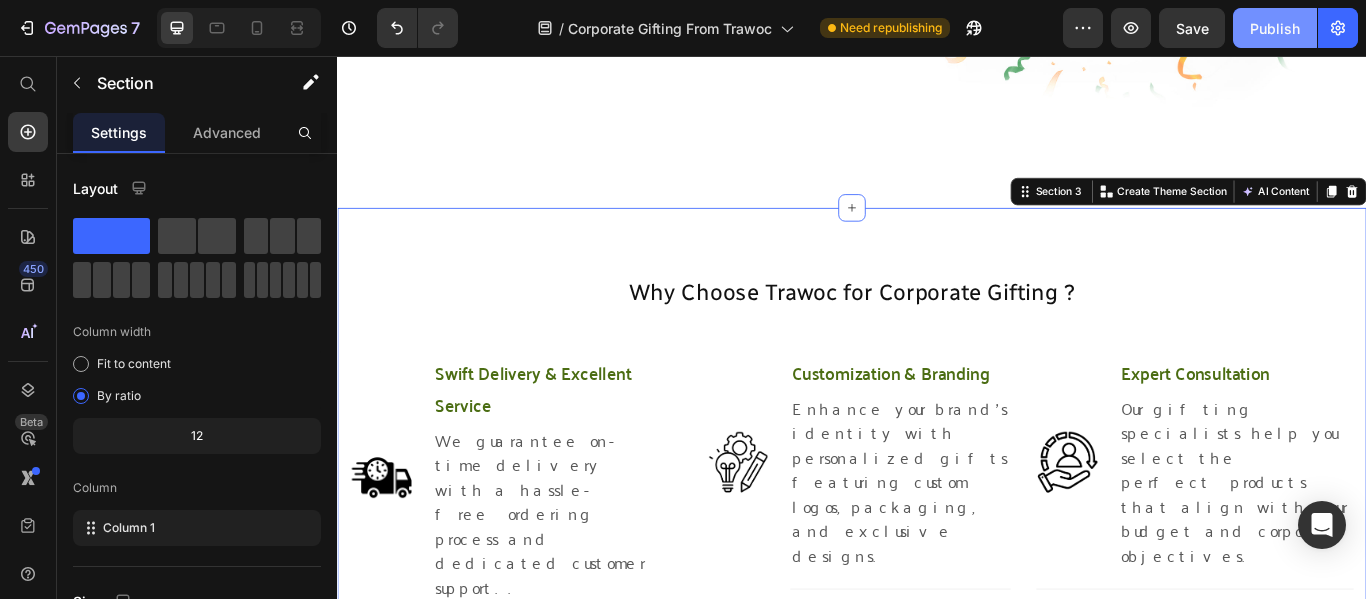 click on "Publish" at bounding box center (1275, 28) 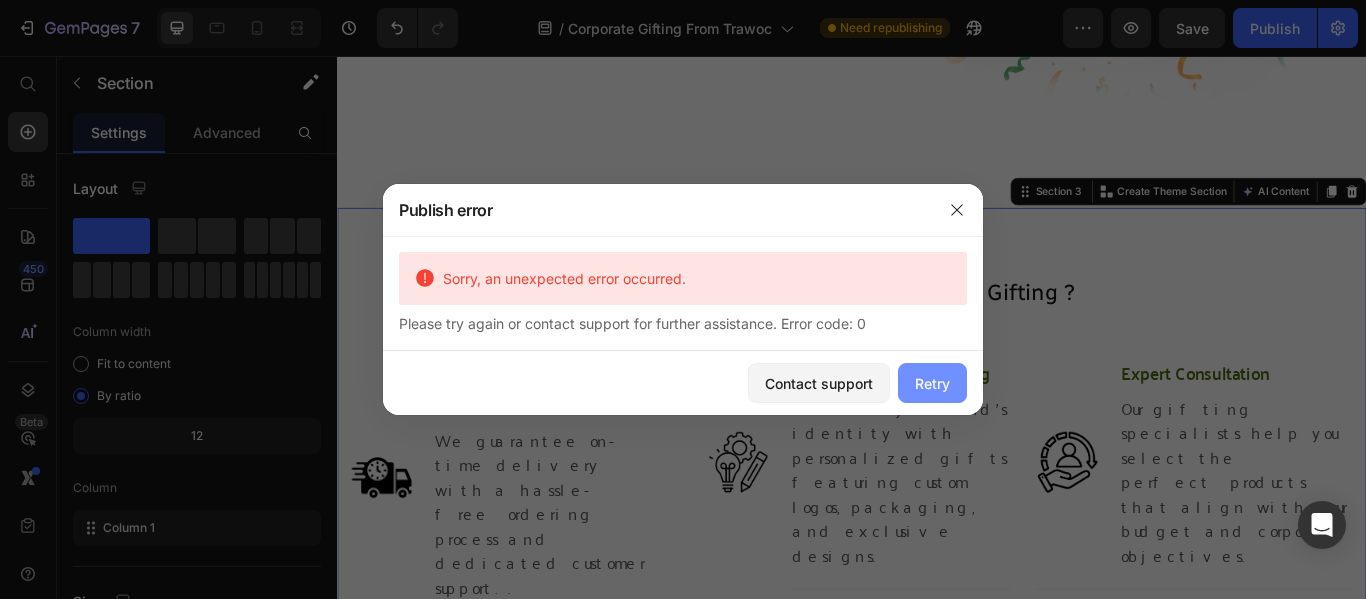 click on "Retry" at bounding box center (932, 383) 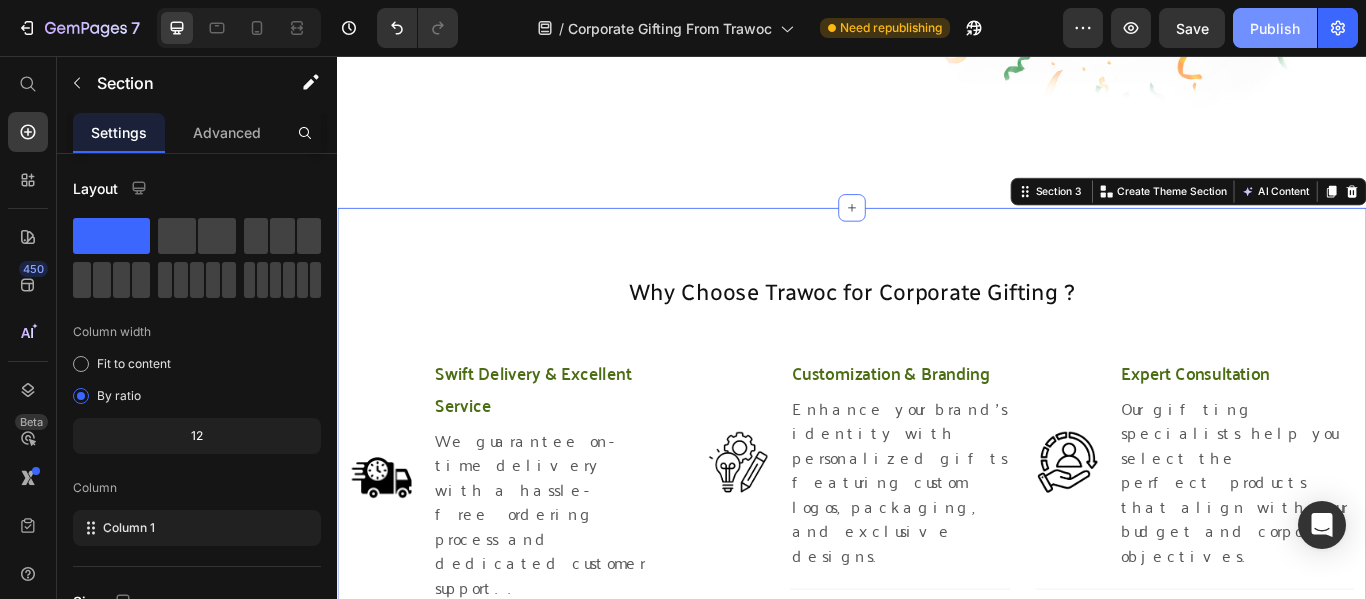 click on "Publish" at bounding box center [1275, 28] 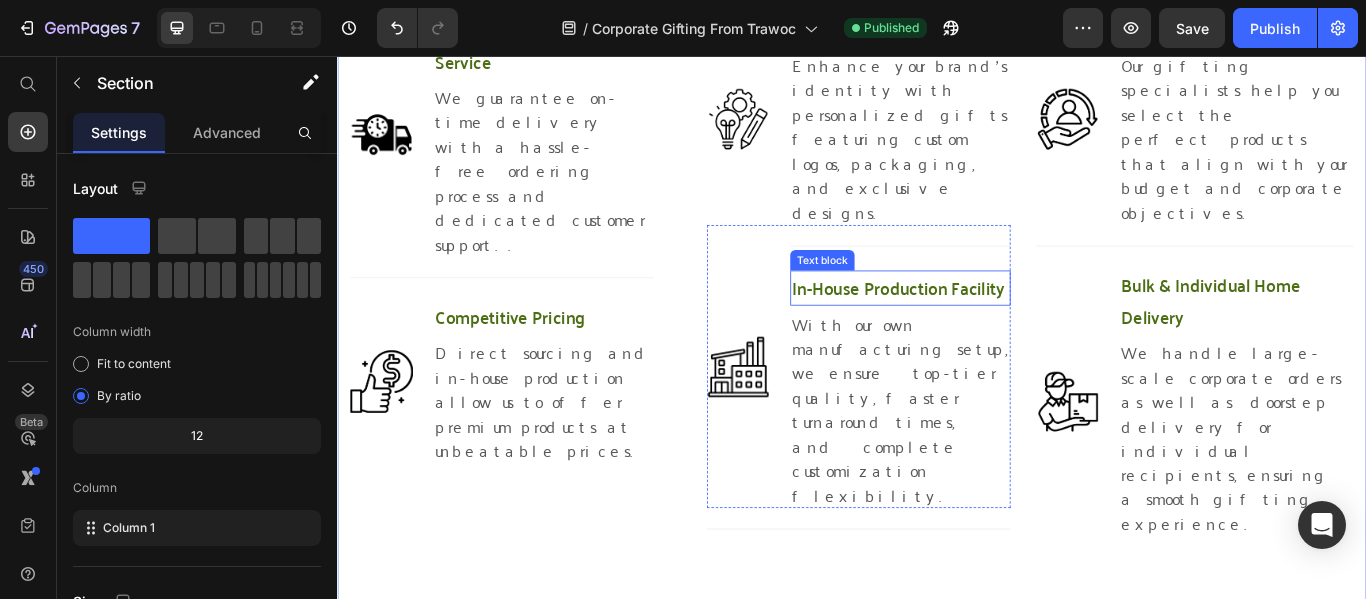 scroll, scrollTop: 1780, scrollLeft: 0, axis: vertical 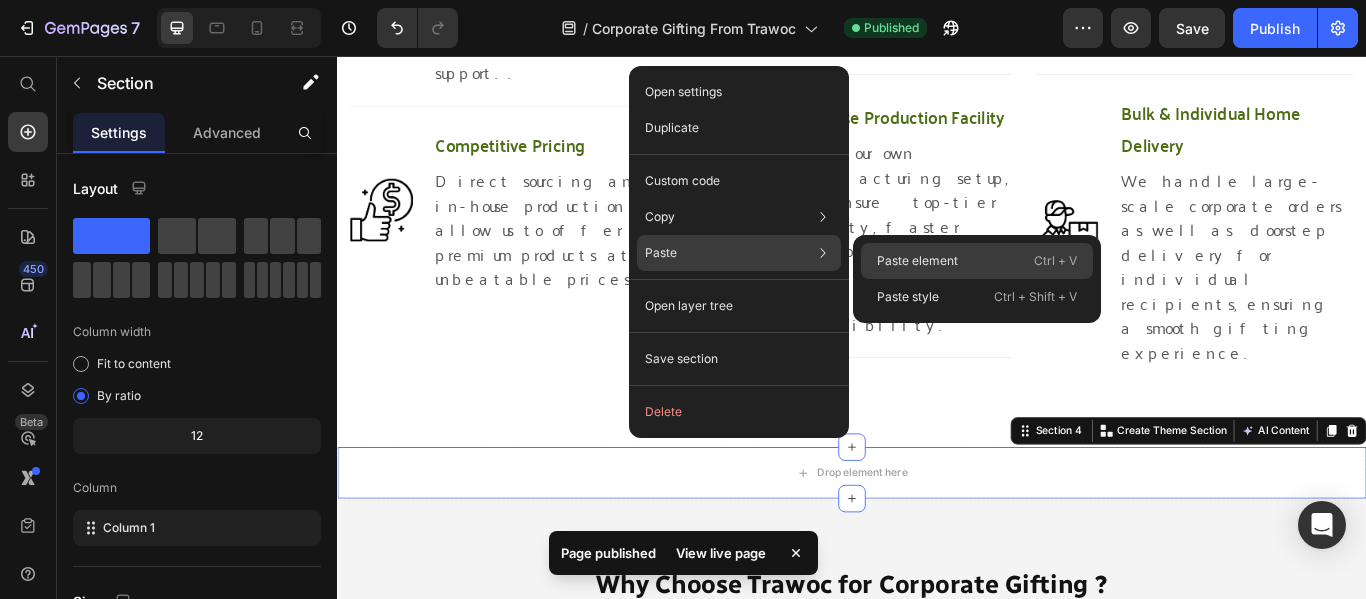 click on "Paste element" at bounding box center [917, 261] 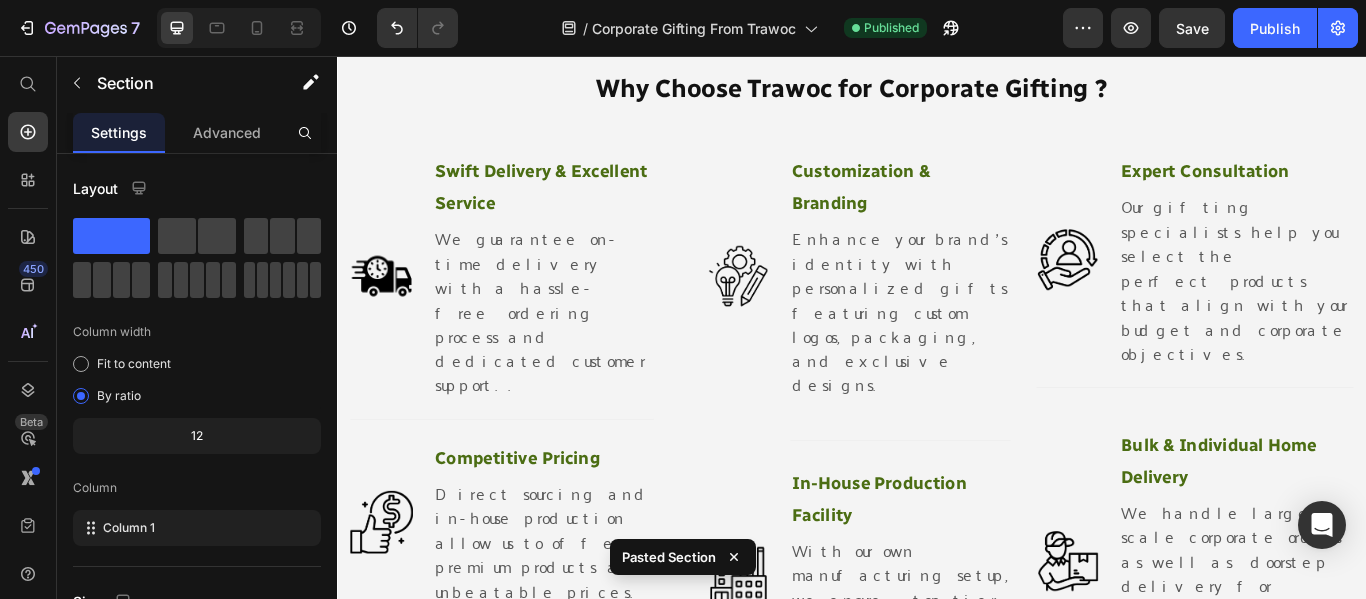 scroll, scrollTop: 2638, scrollLeft: 0, axis: vertical 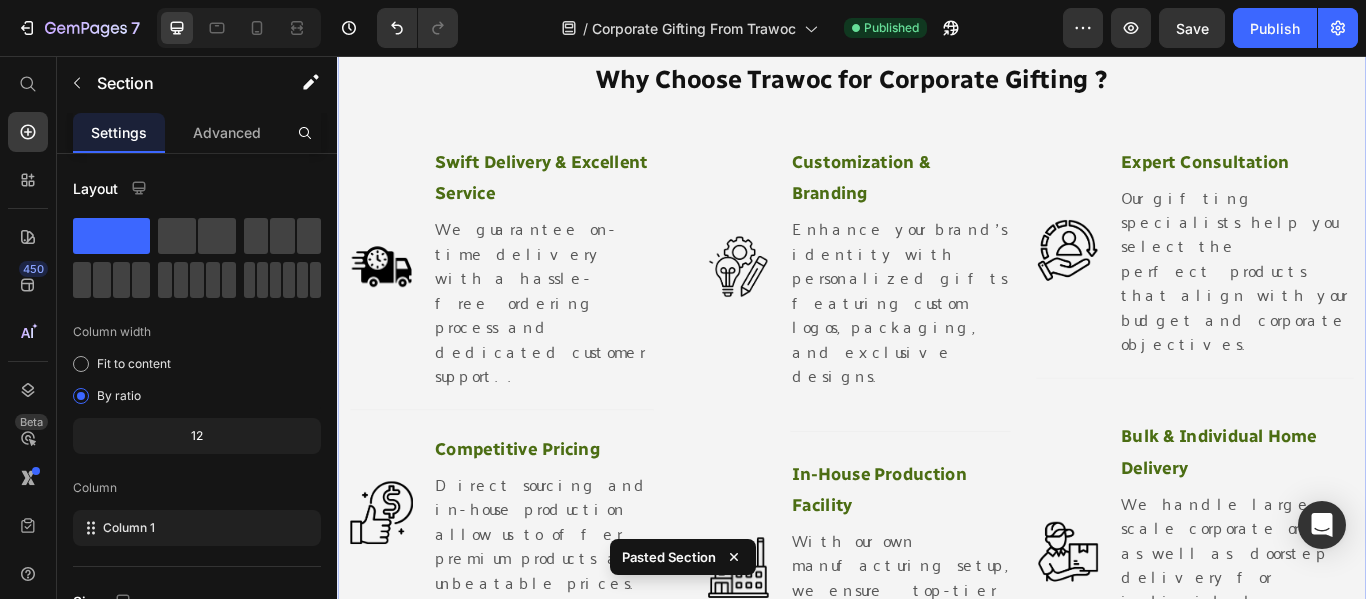 click on "Why Choose Trawoc for Corporate Gifting ? Heading Row Image Swift Delivery & Excellent Service Text block We guarantee on-time delivery with a hassle-free ordering process and dedicated customer support.. Text block Row                Title Line Image Competitive Pricing Text block Direct sourcing and in-house production allow us to offer premium products at unbeatable prices. Text block Row Row                Title Line Image Customization & Branding Text block Enhance your brand’s identity with personalized gifts featuring custom logos, packaging, and exclusive designs. Text block Row Image                Title Line In-House Production Facility Text block With our own manufacturing setup, we ensure  top-tier quality, faster turnaround times, and  complete customization flexibility. Text block Row                Title Line Row Image Expert Consultation Text block Our gifting specialists help you select the perfect products that align with your budget and corporate objectives. Text block Row Title Line" at bounding box center [937, 474] 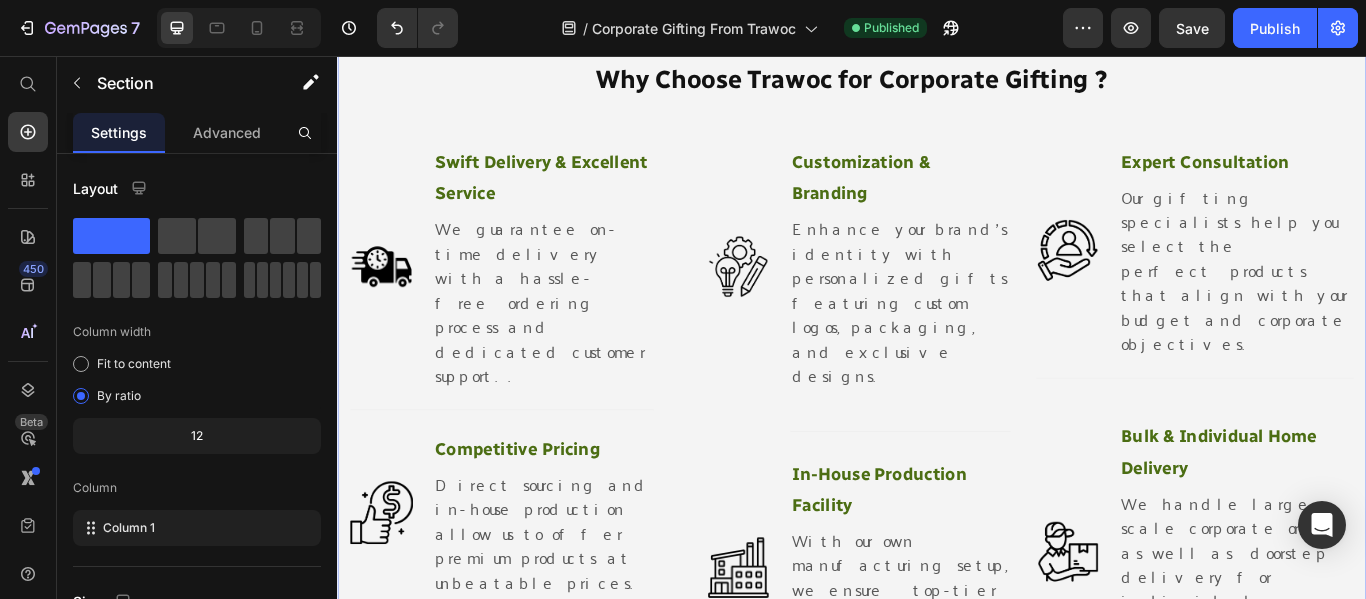 click 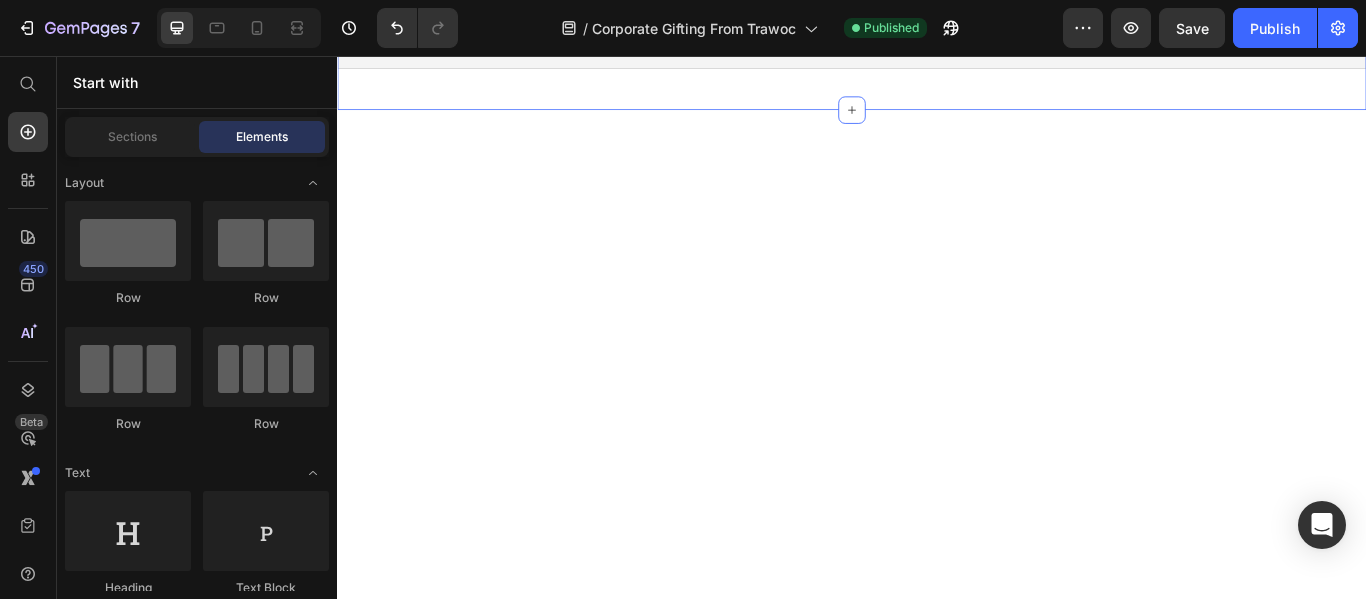 click on "Shopify App Shopify App Section 6   You can create reusable sections Create Theme Section AI Content Write with GemAI What would you like to describe here? Tone and Voice Persuasive Product EMBER-60 Backpack - Grey (Clearance sale) Show more Generate" at bounding box center [937, 51] 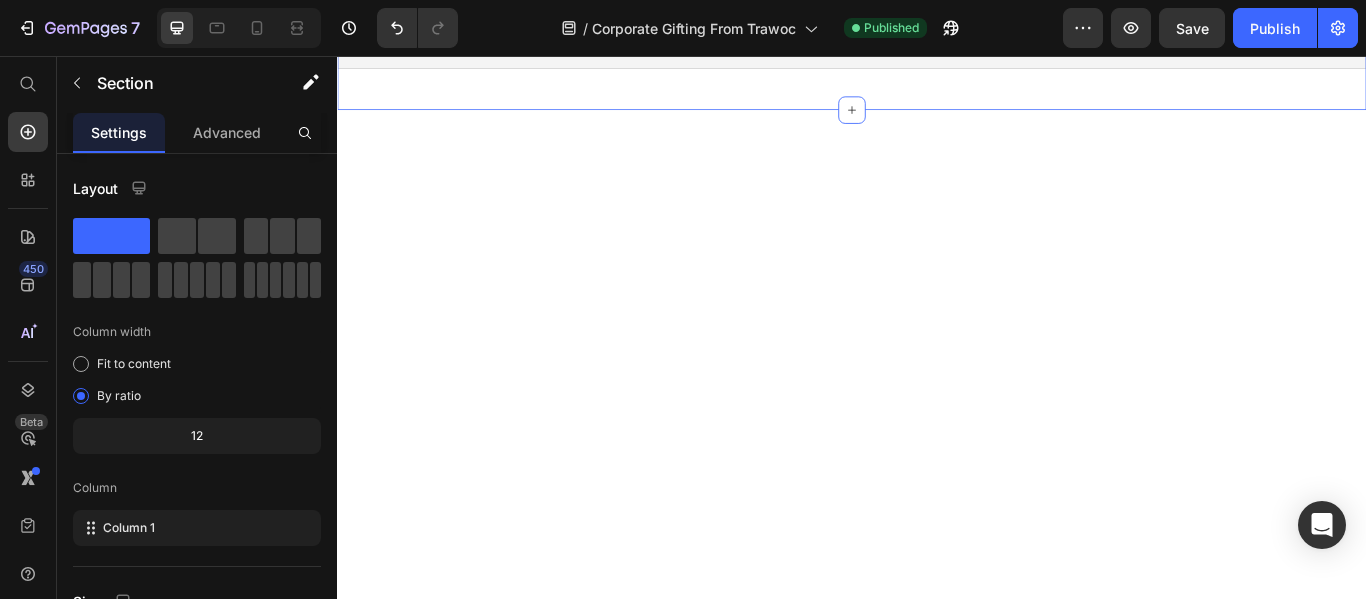 click 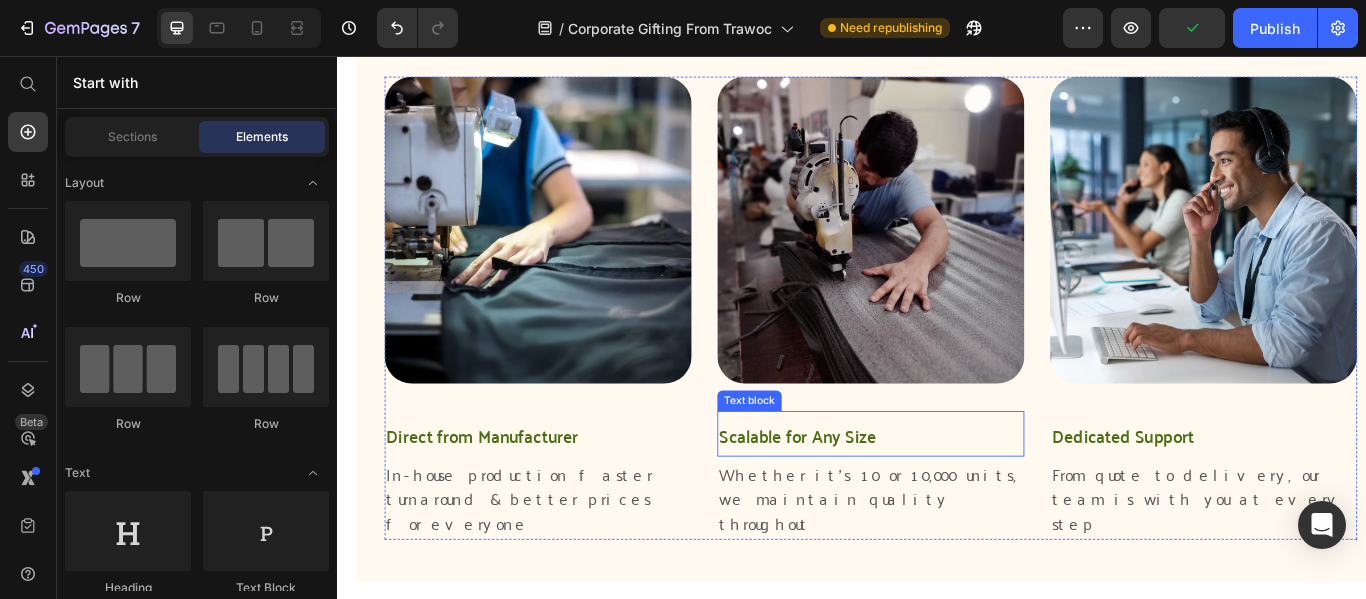 scroll, scrollTop: 2038, scrollLeft: 0, axis: vertical 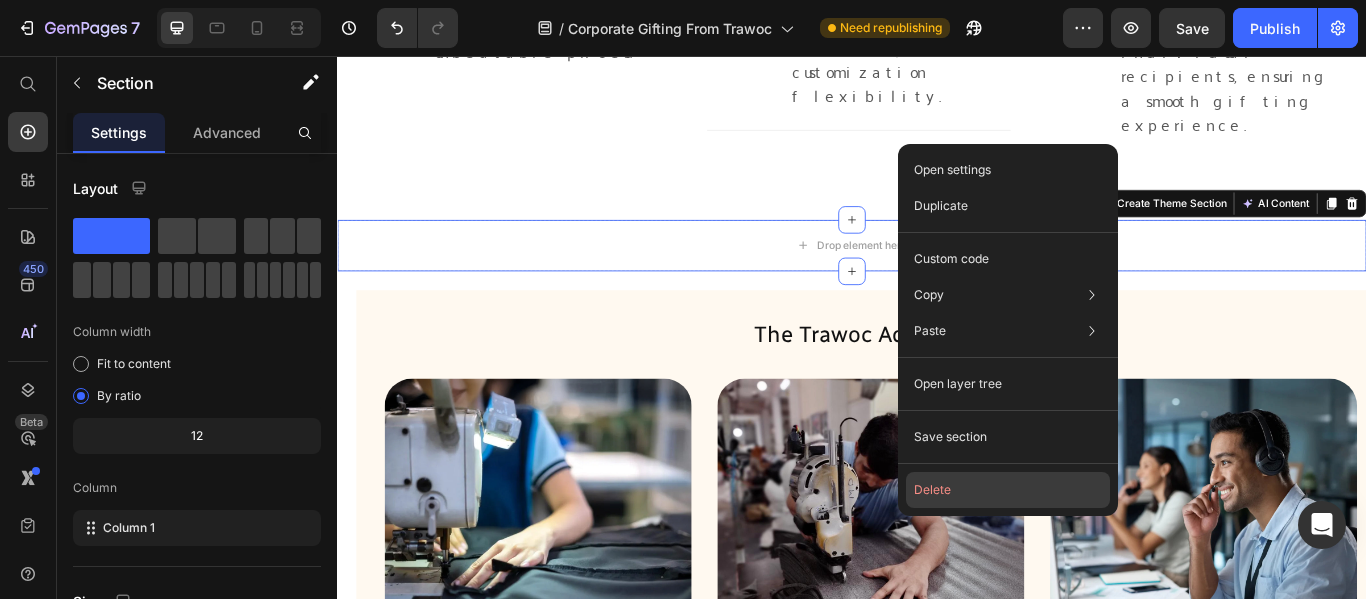 click on "Delete" 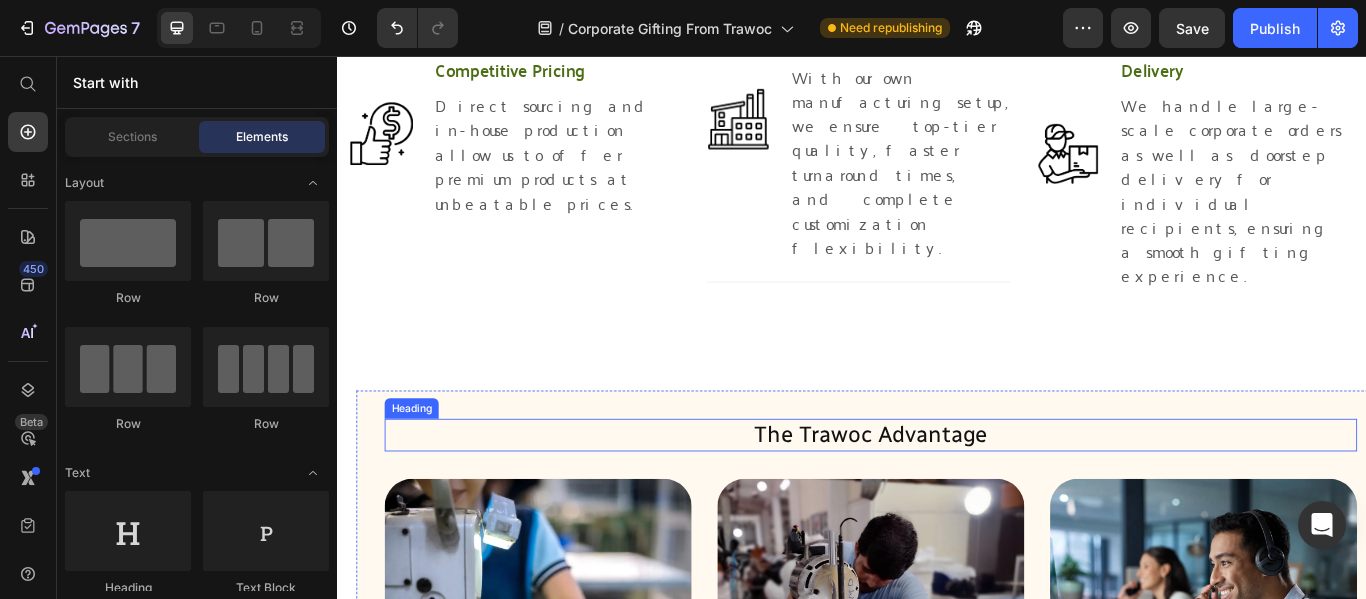 scroll, scrollTop: 1838, scrollLeft: 0, axis: vertical 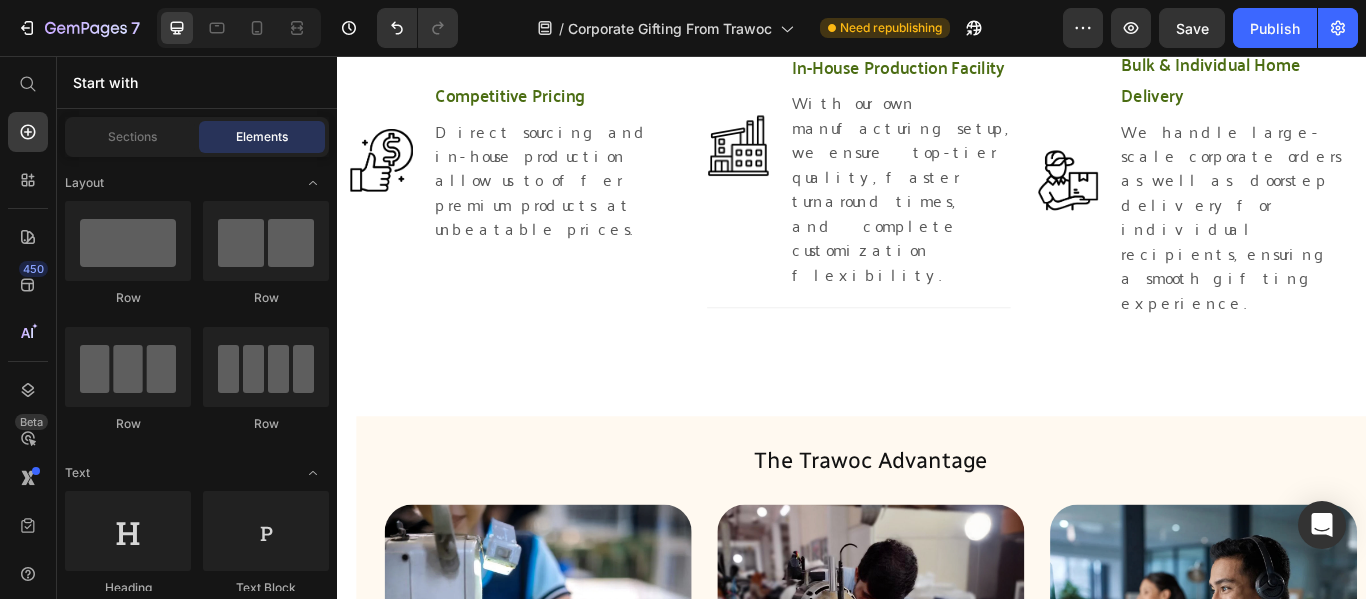 click on "The Trawoc Advantage  Heading Image Direct from Manufacturer Text block       In-house production faster turnaround & better prices for everyone Text block Image Scalable for Any Size Text block Whether it’s 10 or 10,000 units, we maintain quality throughout Text block Image Dedicated Support Text block    From quote to delivery, our team is with you at every step Text block Row Section 4" at bounding box center [937, 822] 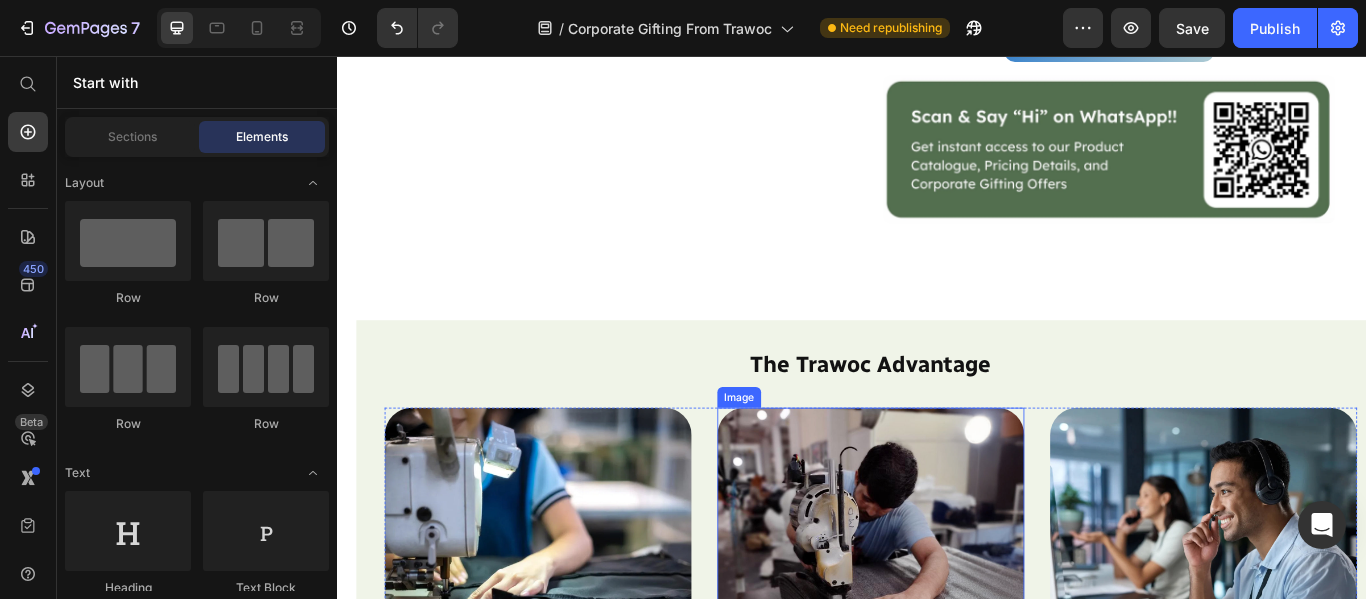 scroll, scrollTop: 3238, scrollLeft: 0, axis: vertical 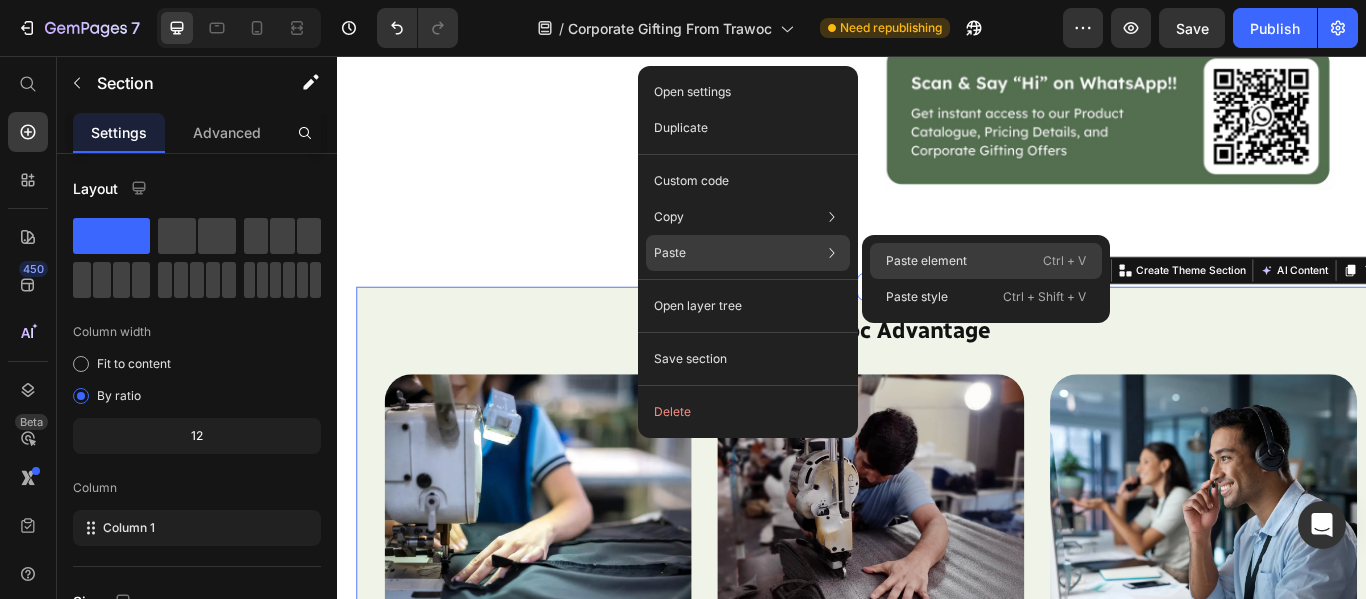 click on "Paste element" at bounding box center (926, 261) 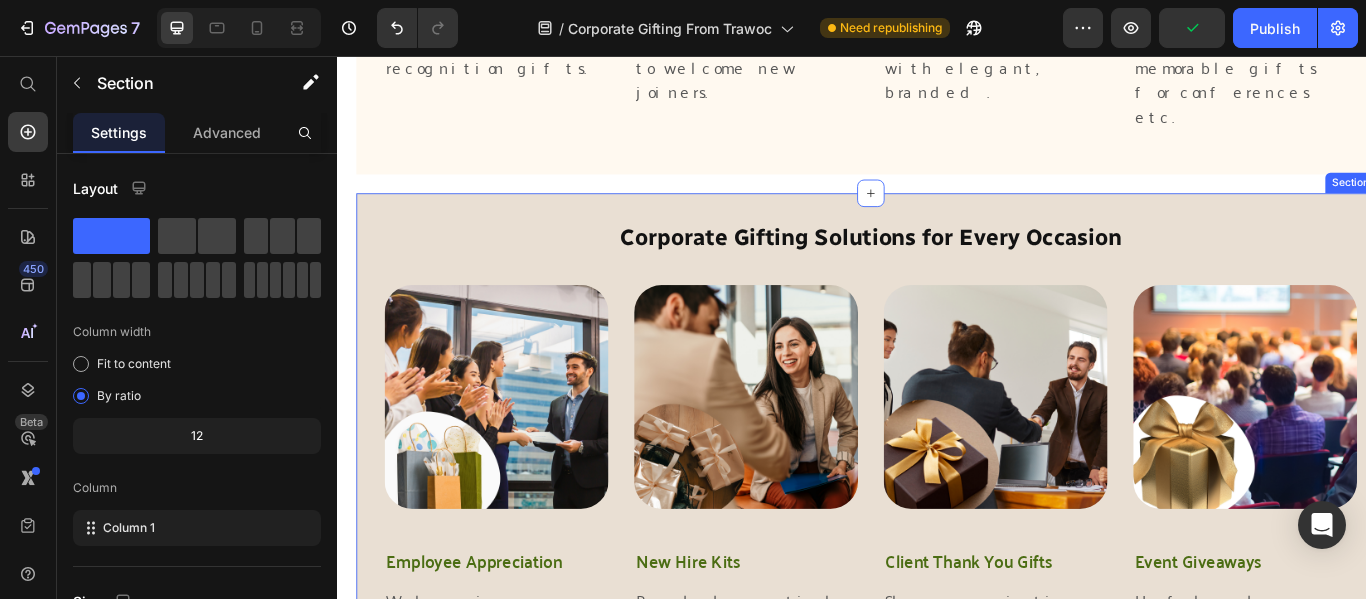 scroll, scrollTop: 4883, scrollLeft: 0, axis: vertical 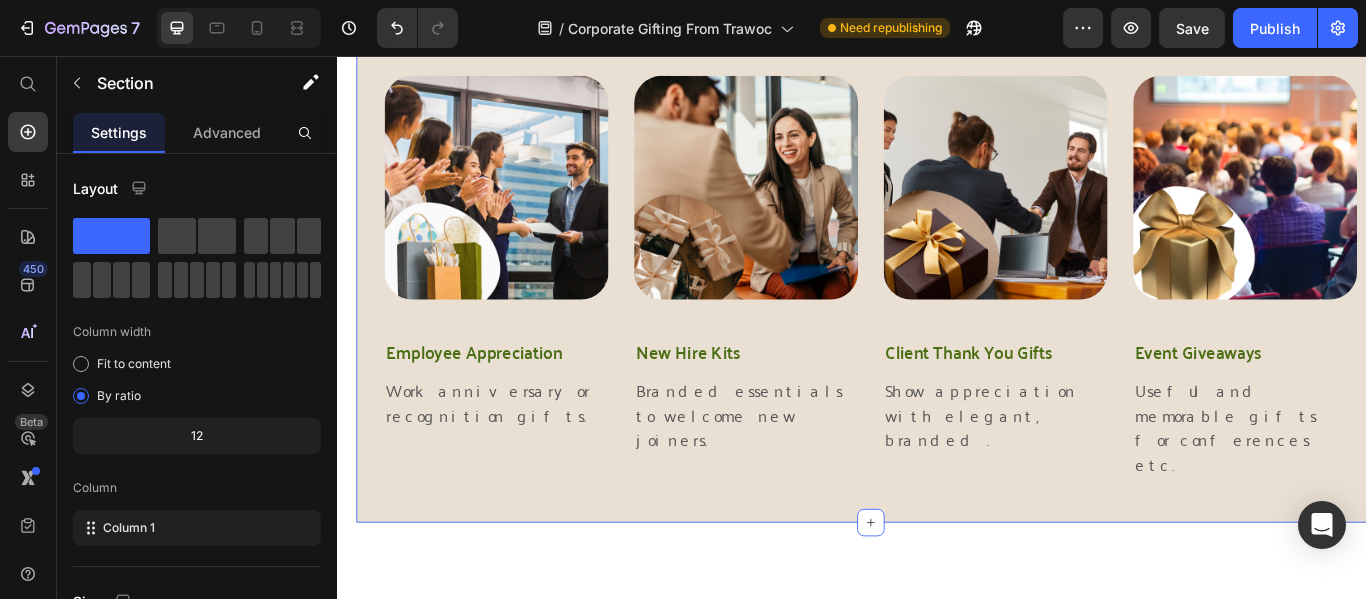 click on "Corporate Gifting Solutions for Every Occasion  Heading Image Employee Appreciation Text block Work anniversary or recognition gifts. Text block Image New Hire Kits Text block Branded essentials to welcome new joiners. Text block Image Client Thank You Gifts Text block Show appreciation with elegant, branded . Text block Image Event Giveaways Text block Useful and memorable gifts for conferences etc. Text block Row Section 8   You can create reusable sections Create Theme Section AI Content Write with GemAI What would you like to describe here? Tone and Voice Persuasive Product EMBER-60 Backpack - Grey (Clearance sale) Show more Generate" at bounding box center (959, 286) 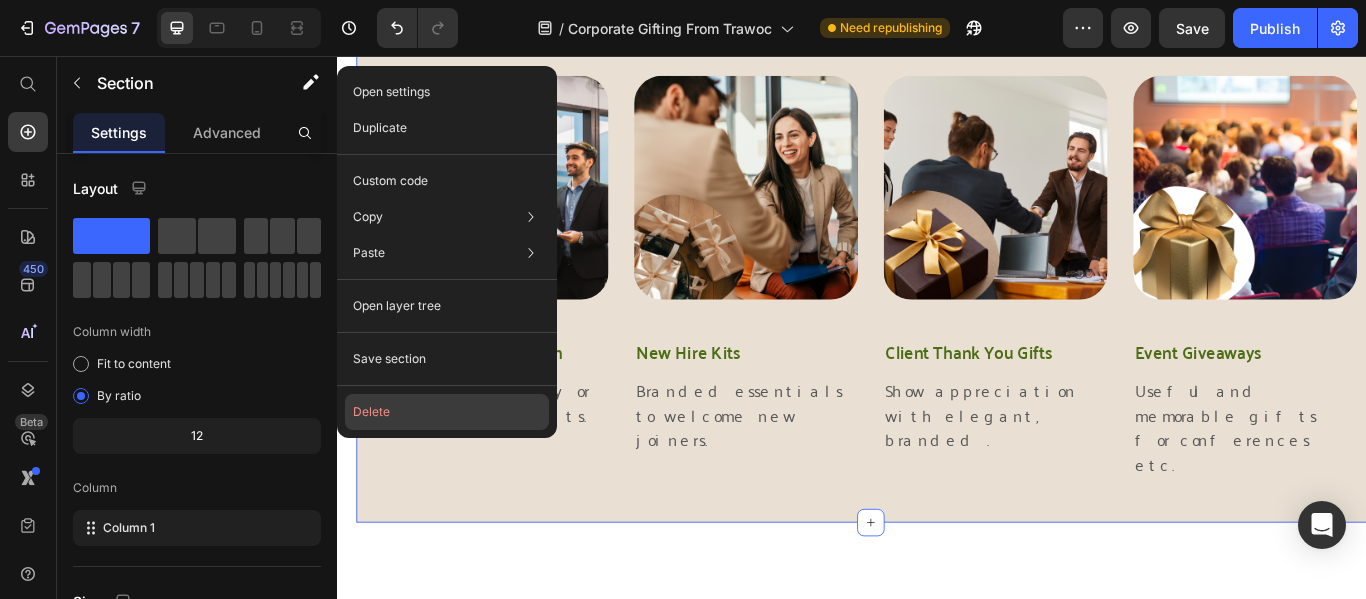 click on "Delete" 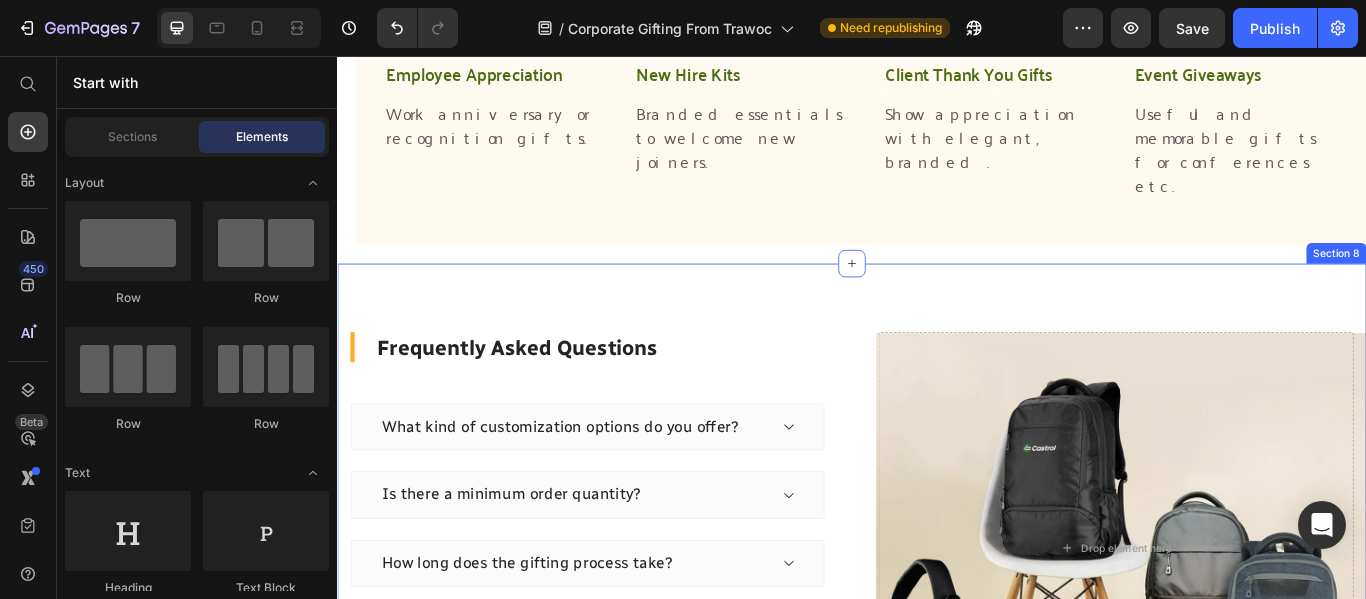 scroll, scrollTop: 4592, scrollLeft: 0, axis: vertical 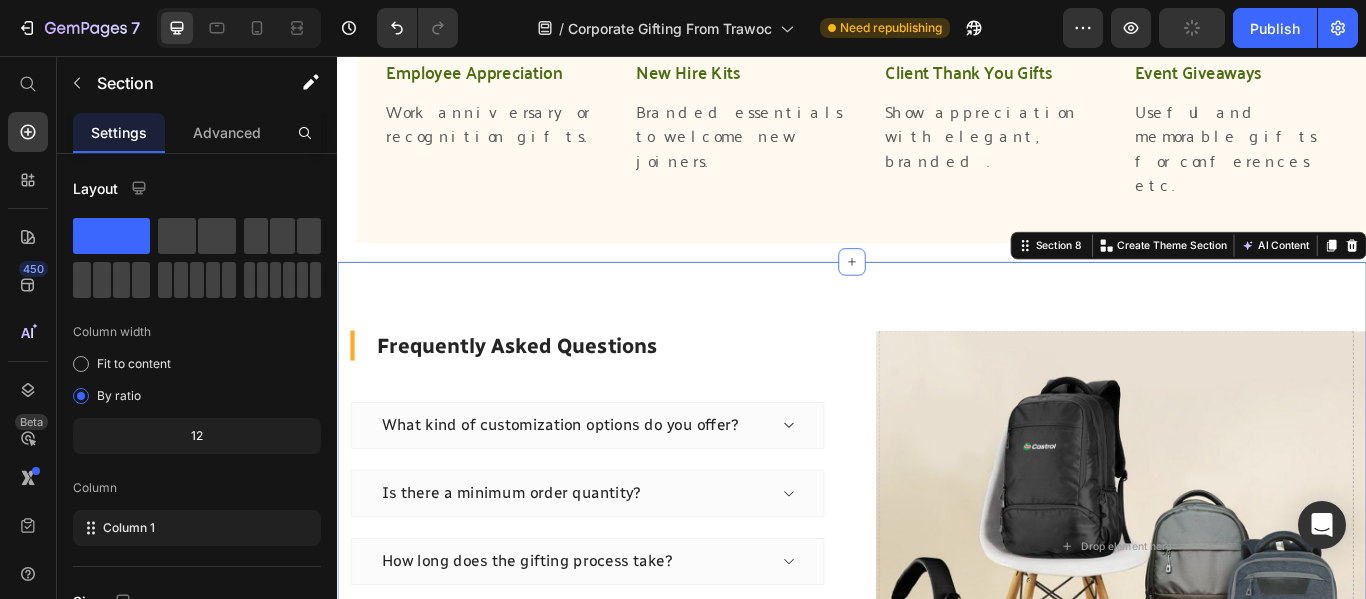 click on "Frequently Asked Questions  Heading
What kind of customization options do you offer?
Is there a minimum order quantity?
How long does the gifting process take?
Can I get a sample before ordering in bulk?
Do you offer bulk discounts? Accordion
Drop element here Row Section 8   You can create reusable sections Create Theme Section AI Content Write with GemAI What would you like to describe here? Tone and Voice Persuasive Product EMBER-60 Backpack - Grey (Clearance sale) Show more Generate" at bounding box center (937, 628) 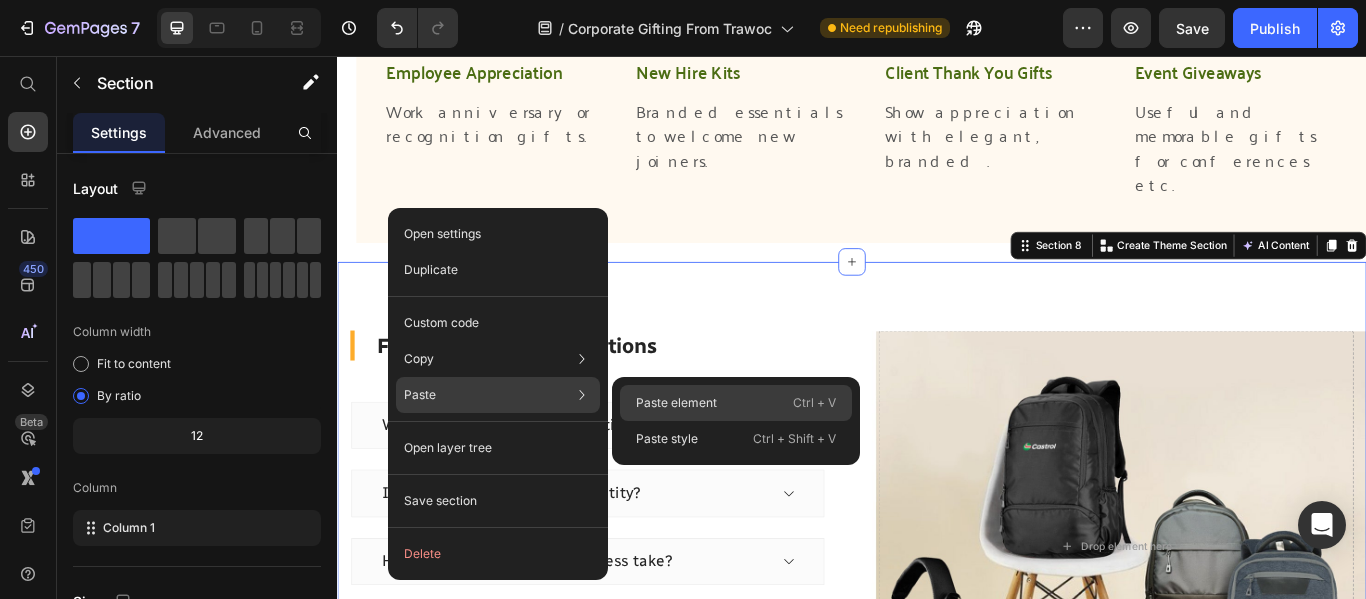 click on "Paste element" at bounding box center (676, 403) 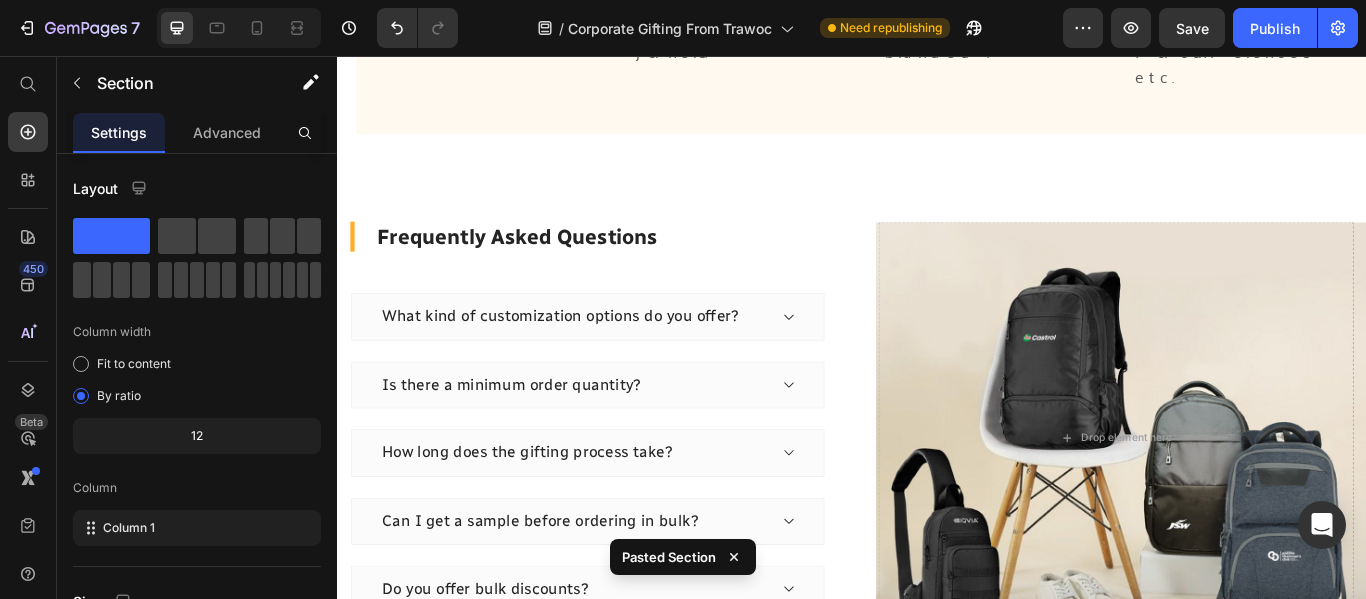 scroll, scrollTop: 4684, scrollLeft: 0, axis: vertical 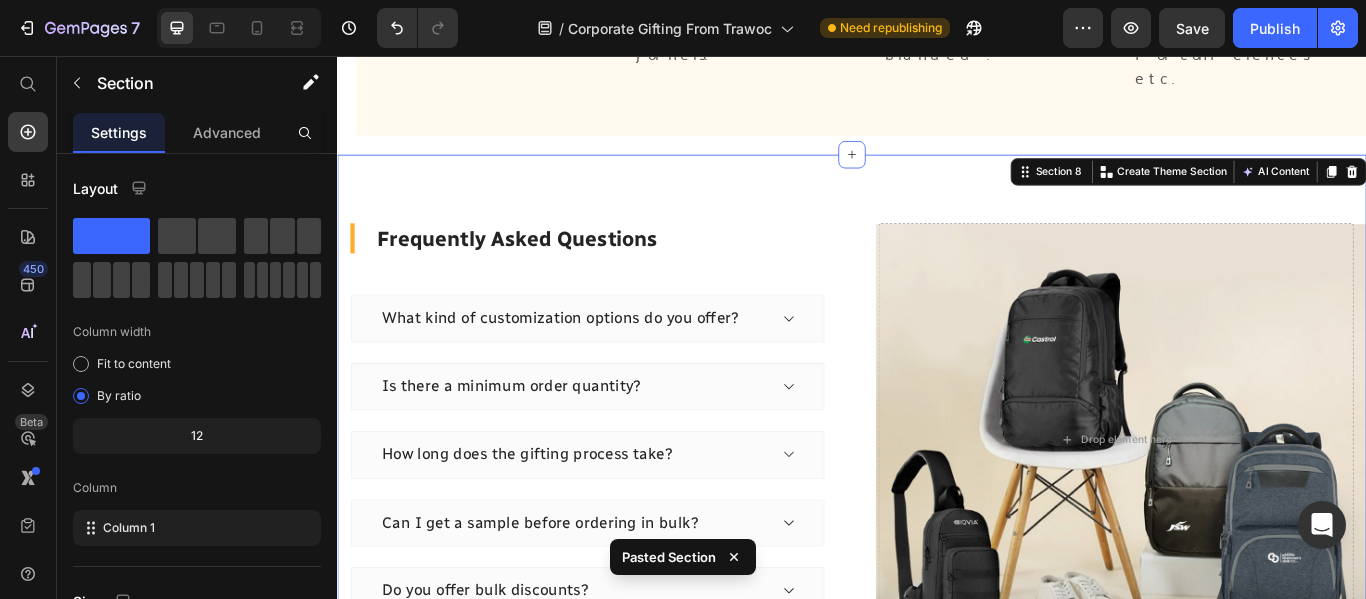 click on "Frequently Asked Questions  Heading
What kind of customization options do you offer?
Is there a minimum order quantity?
How long does the gifting process take?
Can I get a sample before ordering in bulk?
Do you offer bulk discounts? Accordion
Drop element here Row Section 8   You can create reusable sections Create Theme Section AI Content Write with GemAI What would you like to describe here? Tone and Voice Persuasive Product EMBER-60 Backpack - Grey (Clearance sale) Show more Generate" at bounding box center [937, 503] 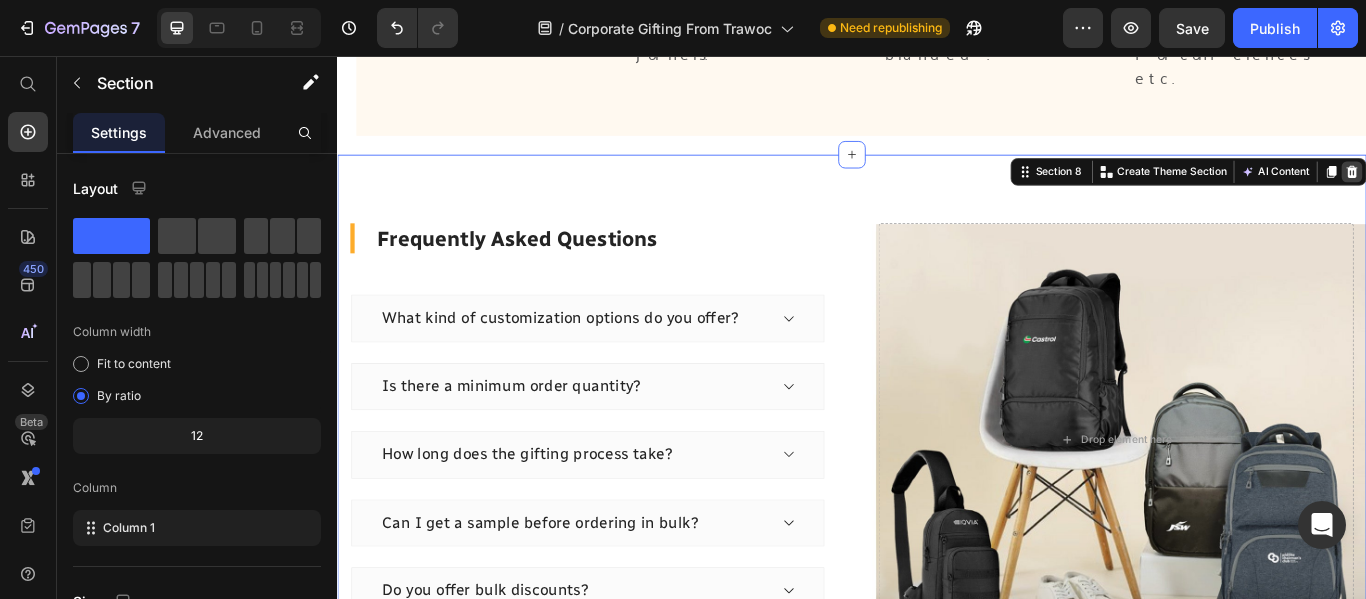 click 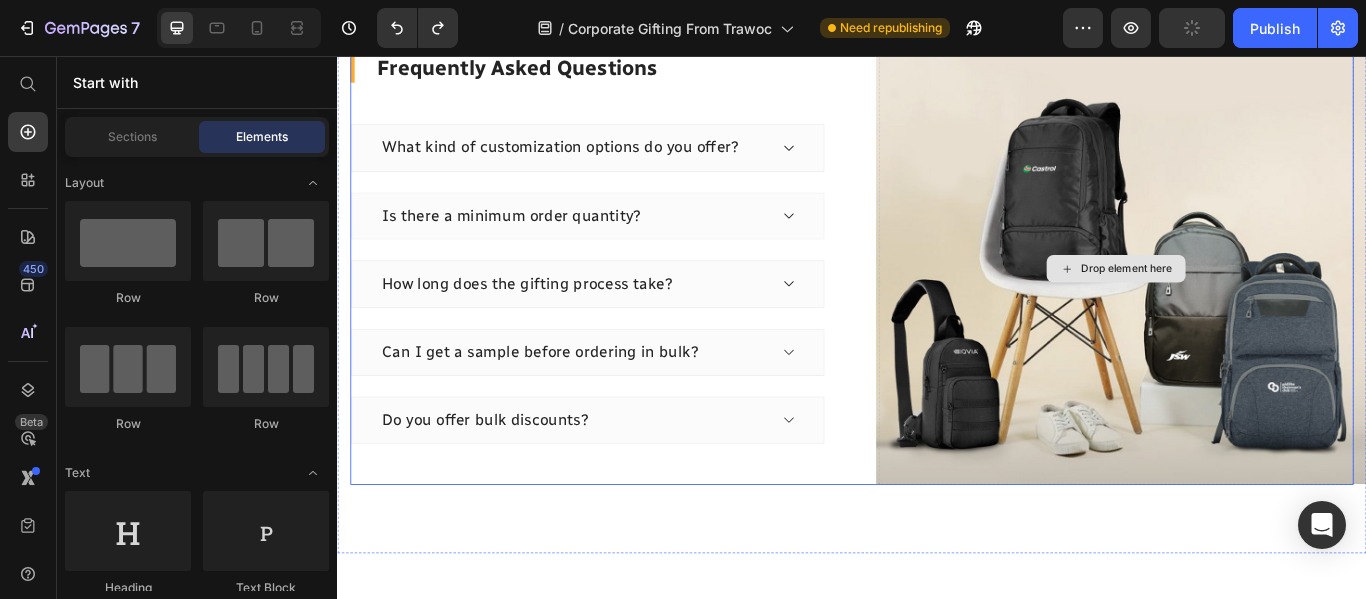 scroll, scrollTop: 4884, scrollLeft: 0, axis: vertical 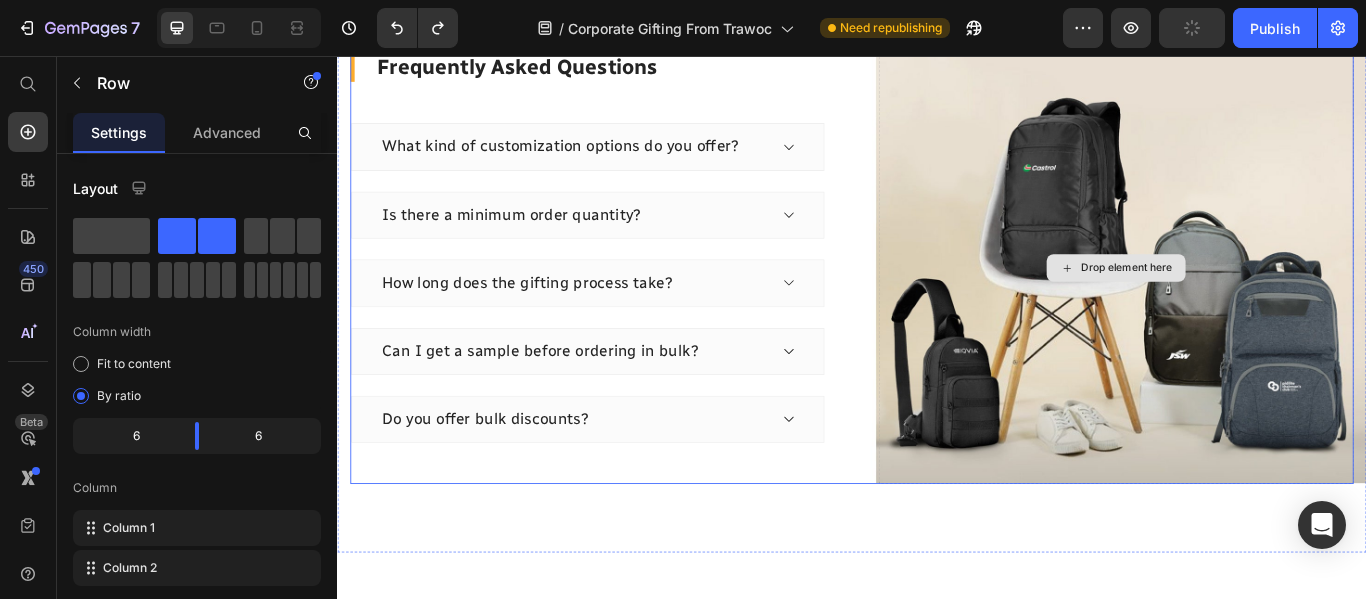 click on "Drop element here" at bounding box center [1245, 303] 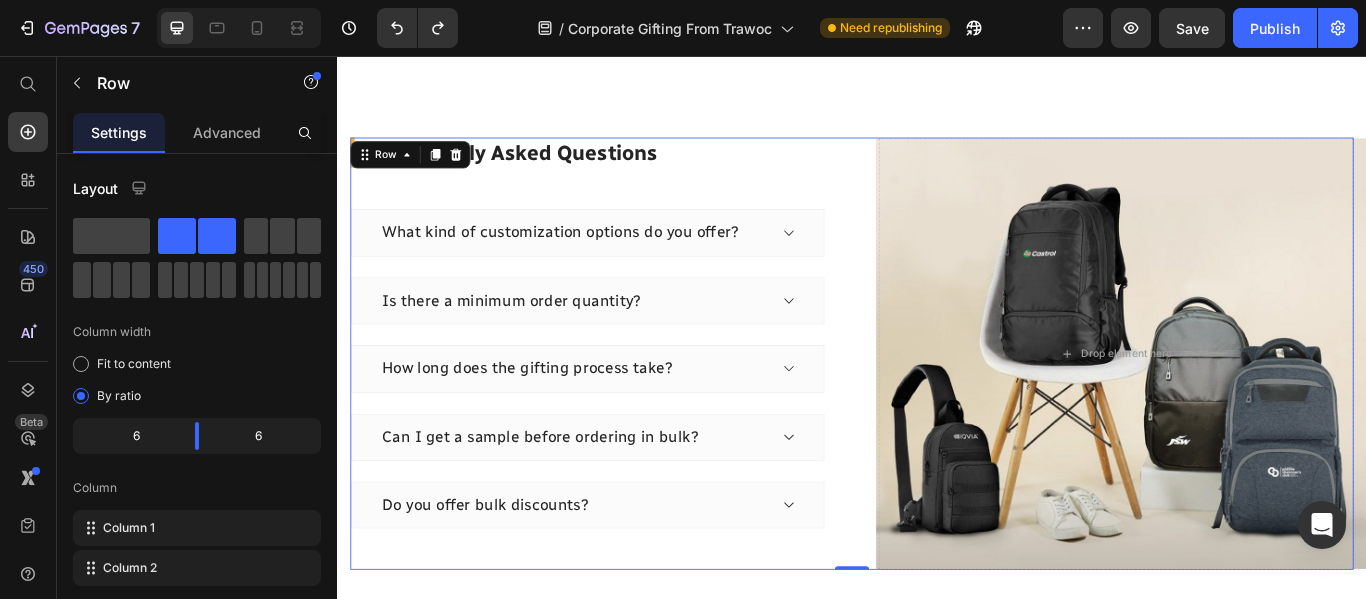 scroll, scrollTop: 5084, scrollLeft: 0, axis: vertical 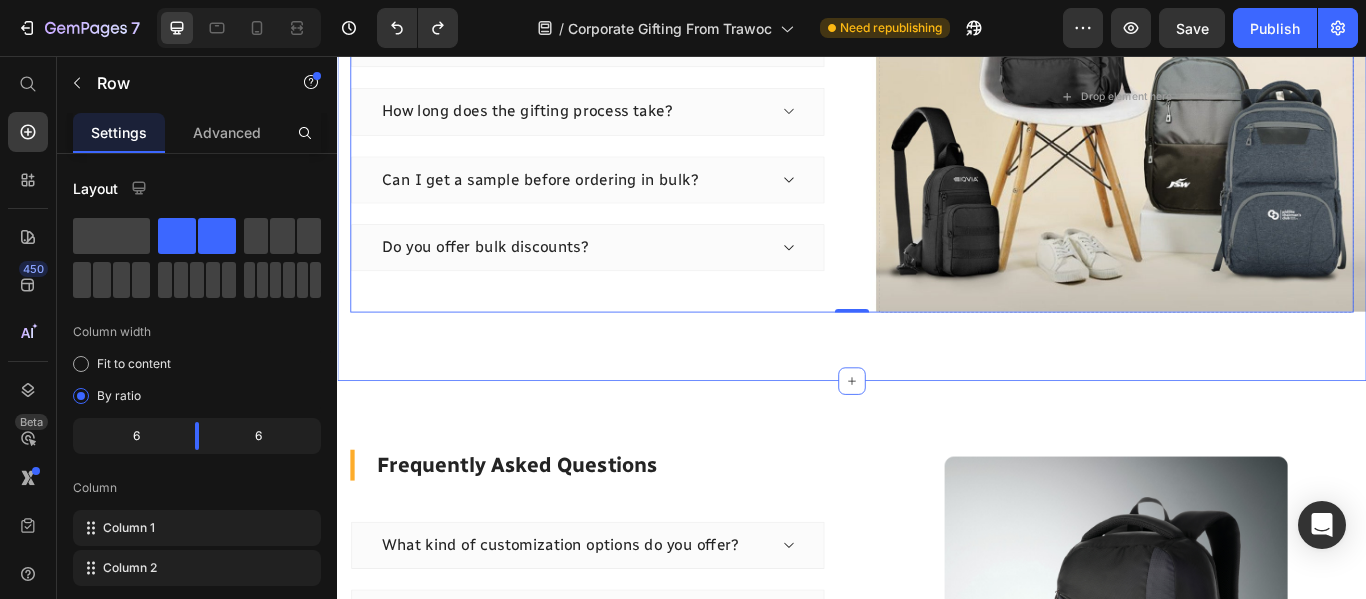 click on "Frequently Asked Questions  Heading
What kind of customization options do you offer?
Is there a minimum order quantity?
How long does the gifting process take?
Can I get a sample before ordering in bulk?
Do you offer bulk discounts? Accordion
Drop element here Row   0 Section 8" at bounding box center [937, 103] 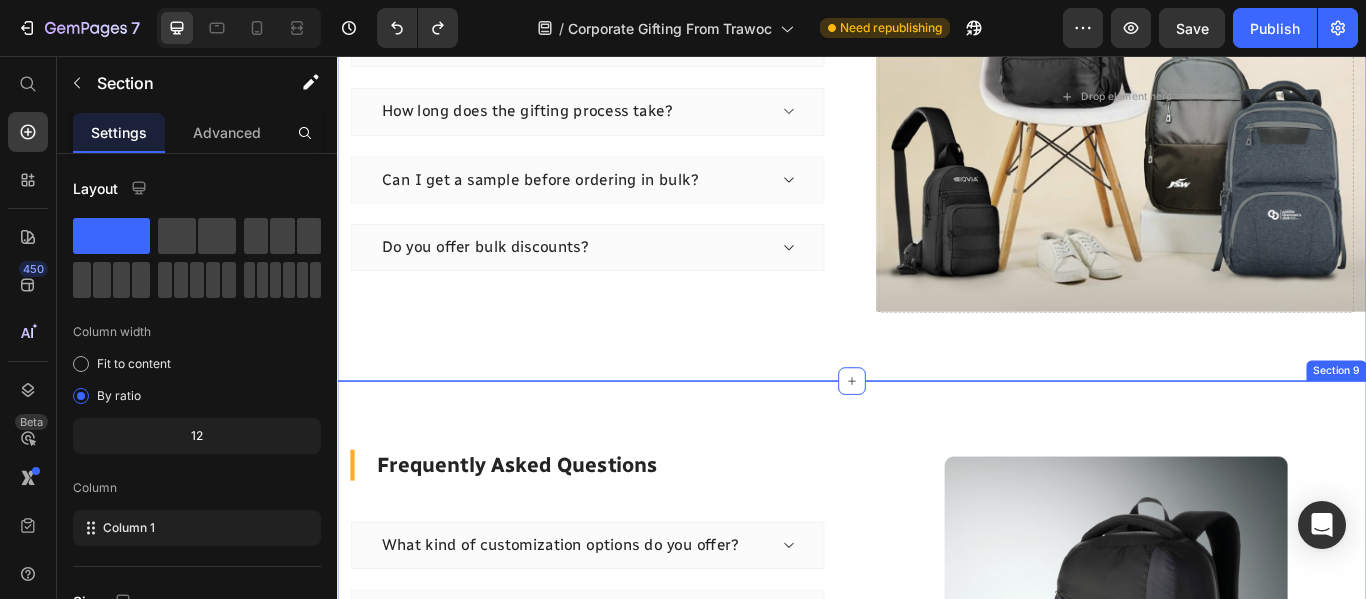click on "Frequently Asked Questions  Heading
What kind of customization options do you offer?
Is there a minimum order quantity?
How long does the gifting process take?
Can I get a sample before ordering in bulk?
Do you offer bulk discounts? Accordion Image Row Section 9" at bounding box center [937, 816] 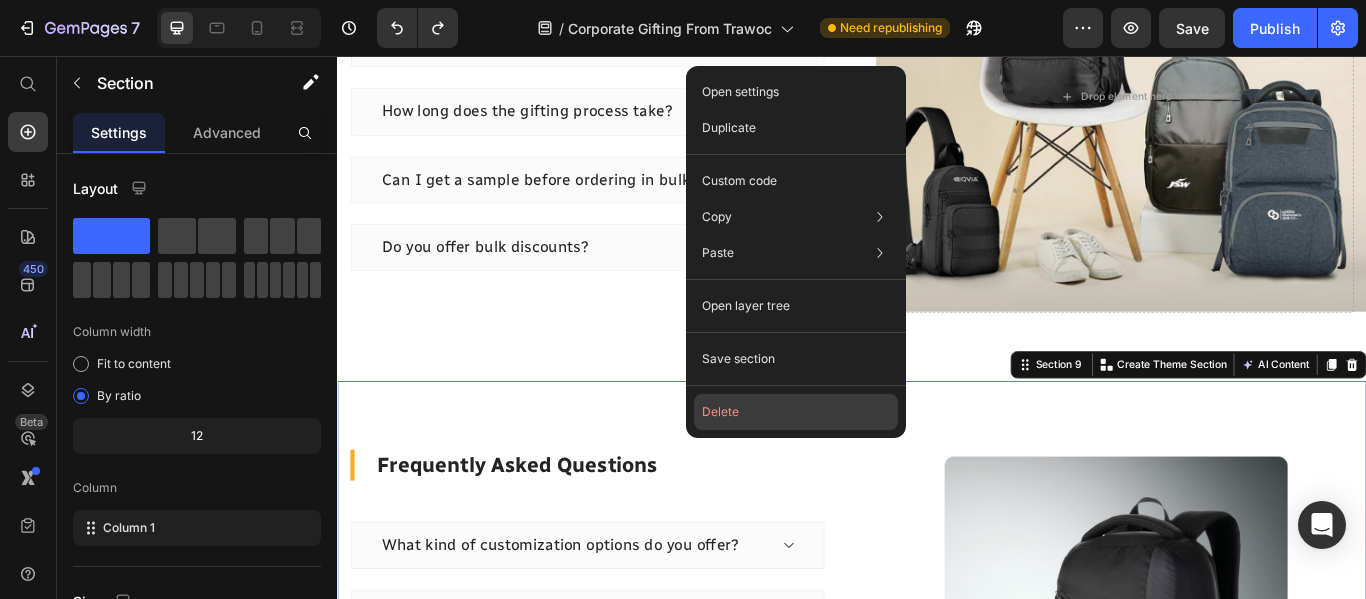 click on "Delete" 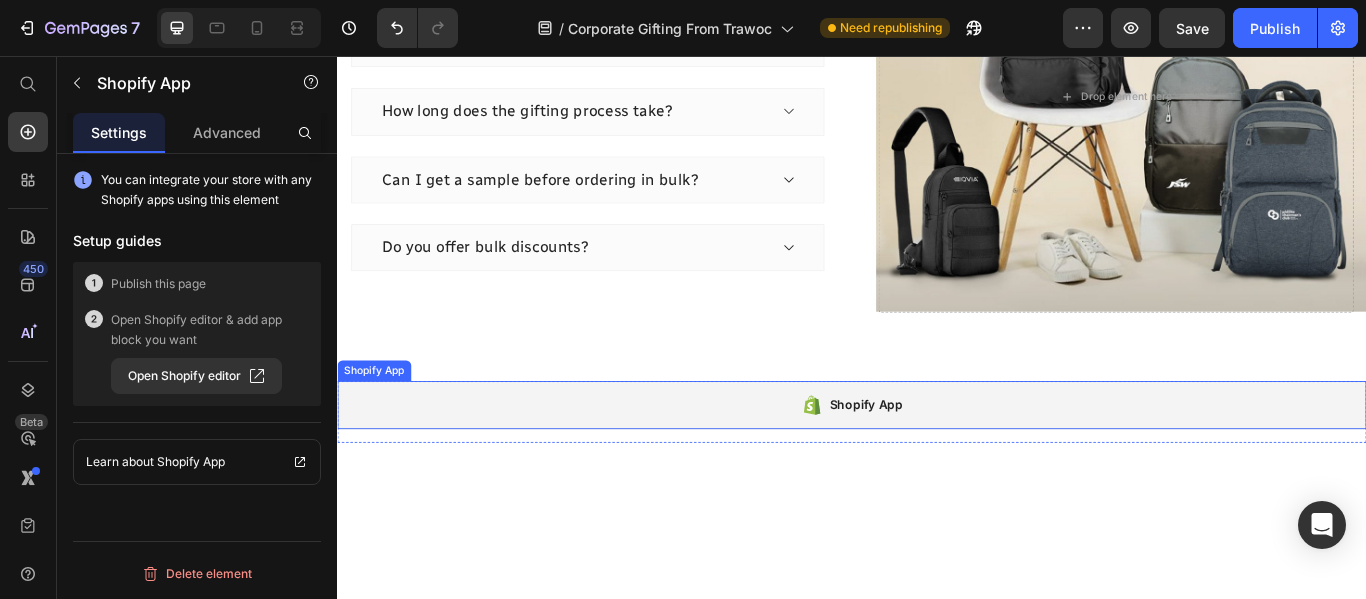 click on "Shopify App" at bounding box center [937, 463] 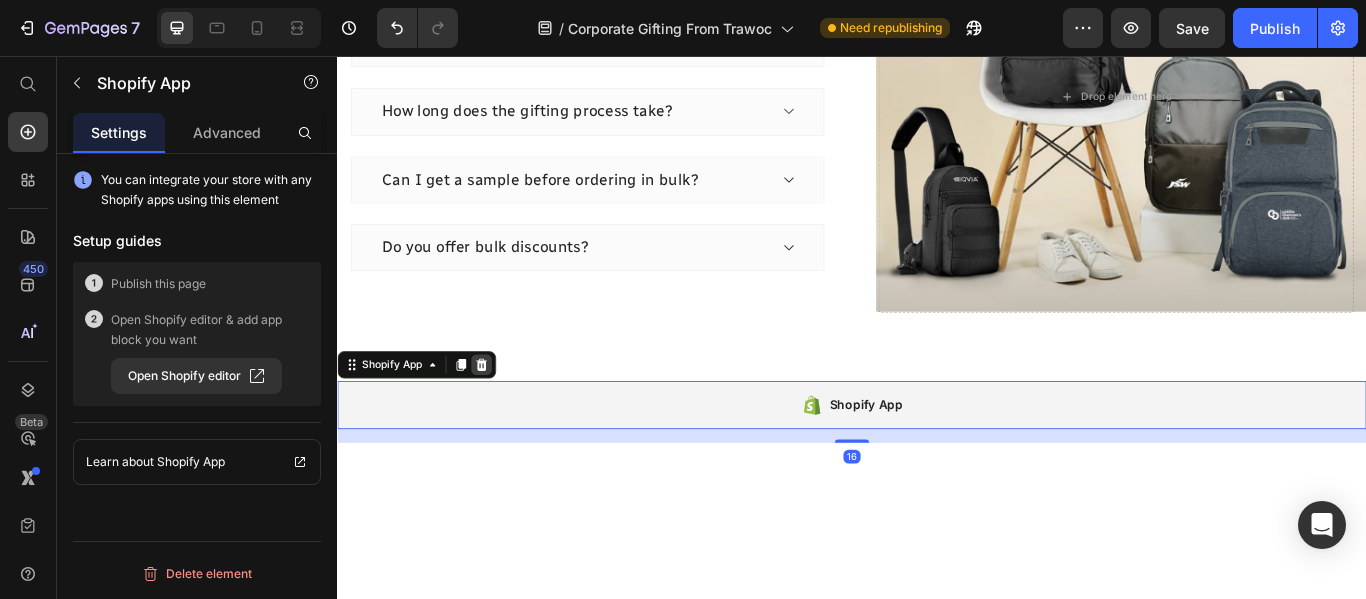click at bounding box center (505, 416) 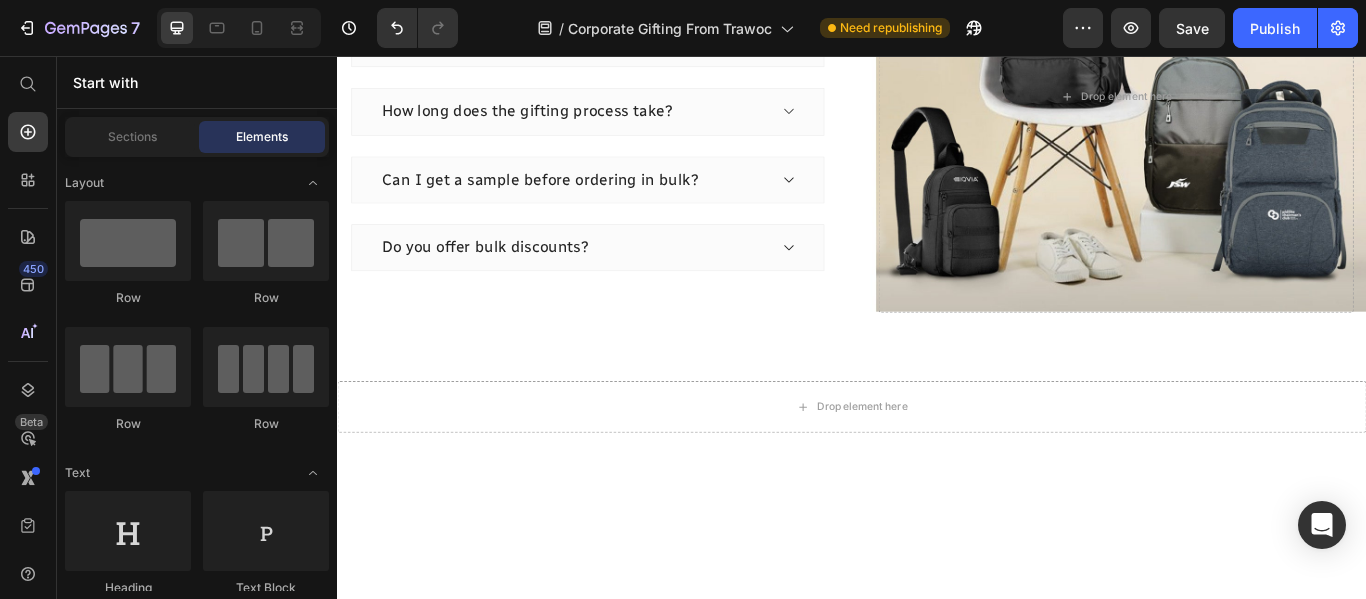 click at bounding box center (937, 705) 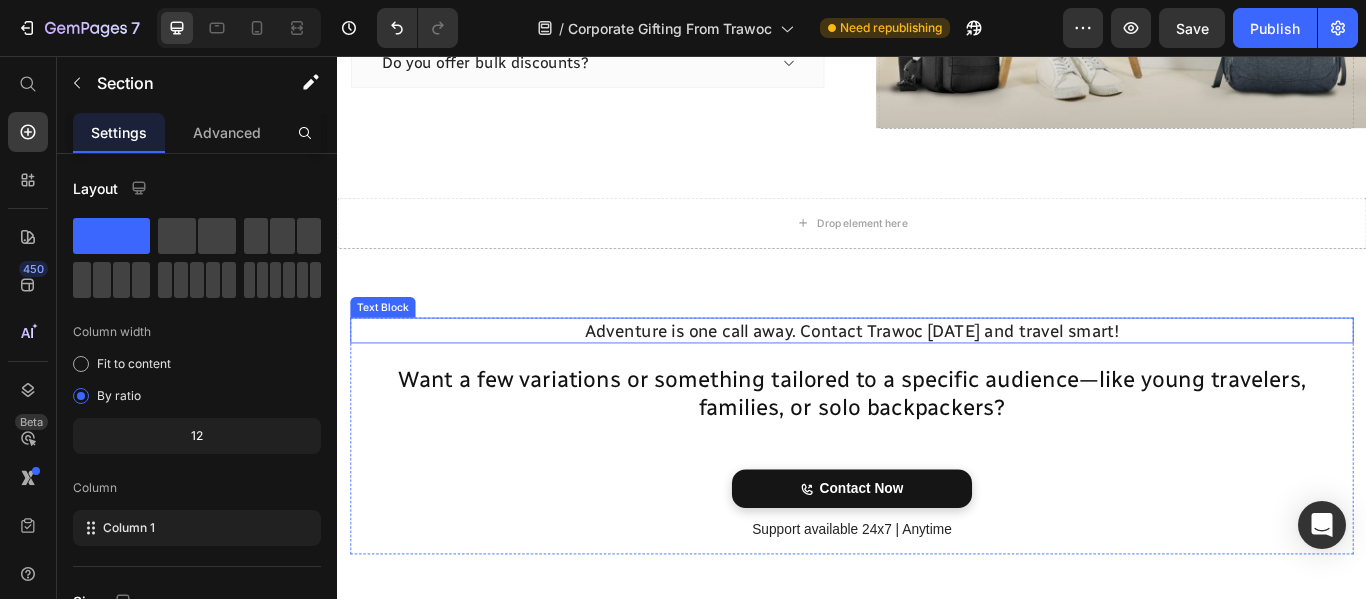 scroll, scrollTop: 5184, scrollLeft: 0, axis: vertical 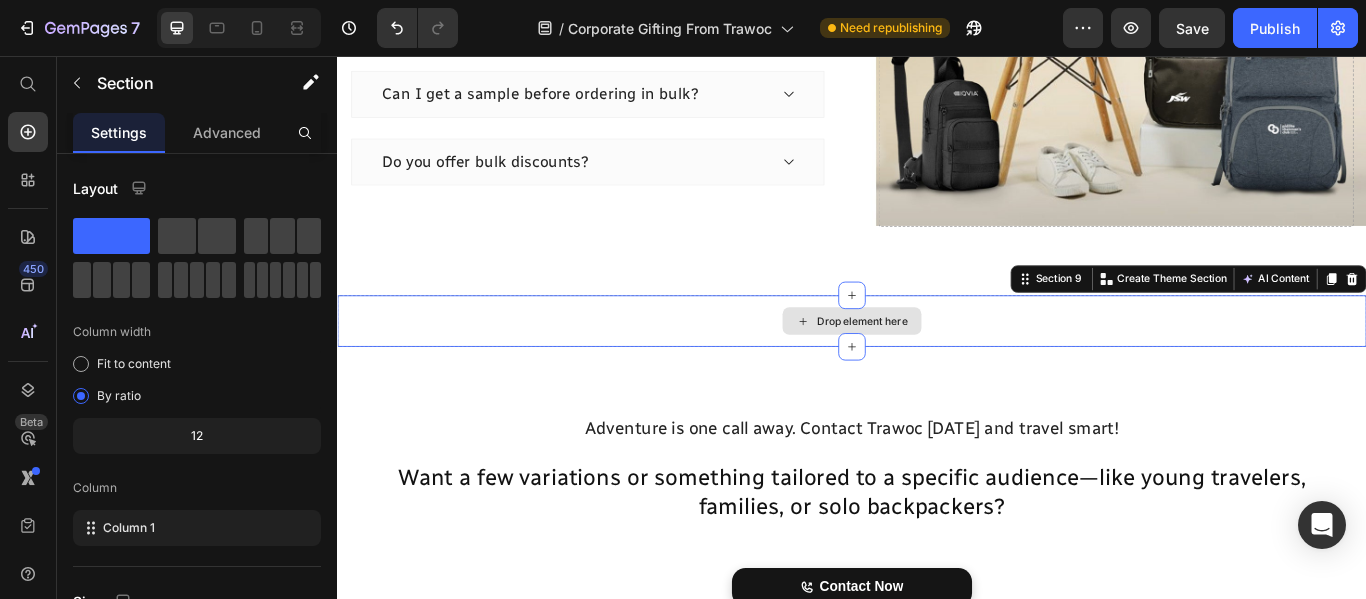 click on "Drop element here" at bounding box center [937, 365] 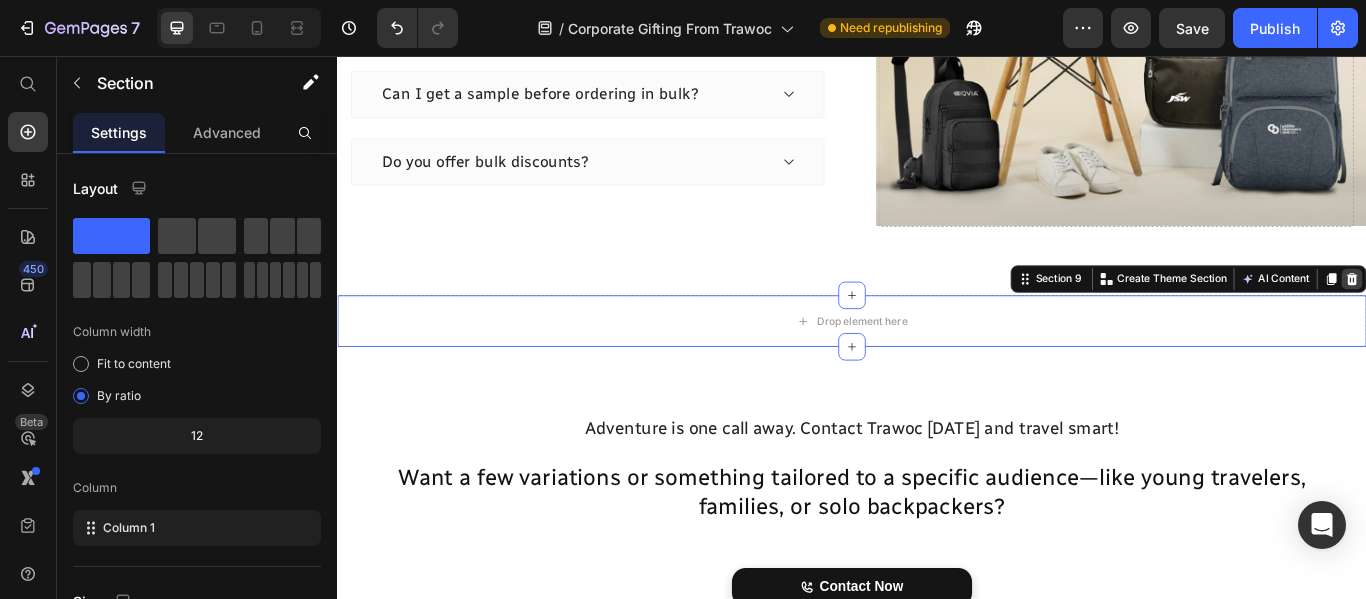 click 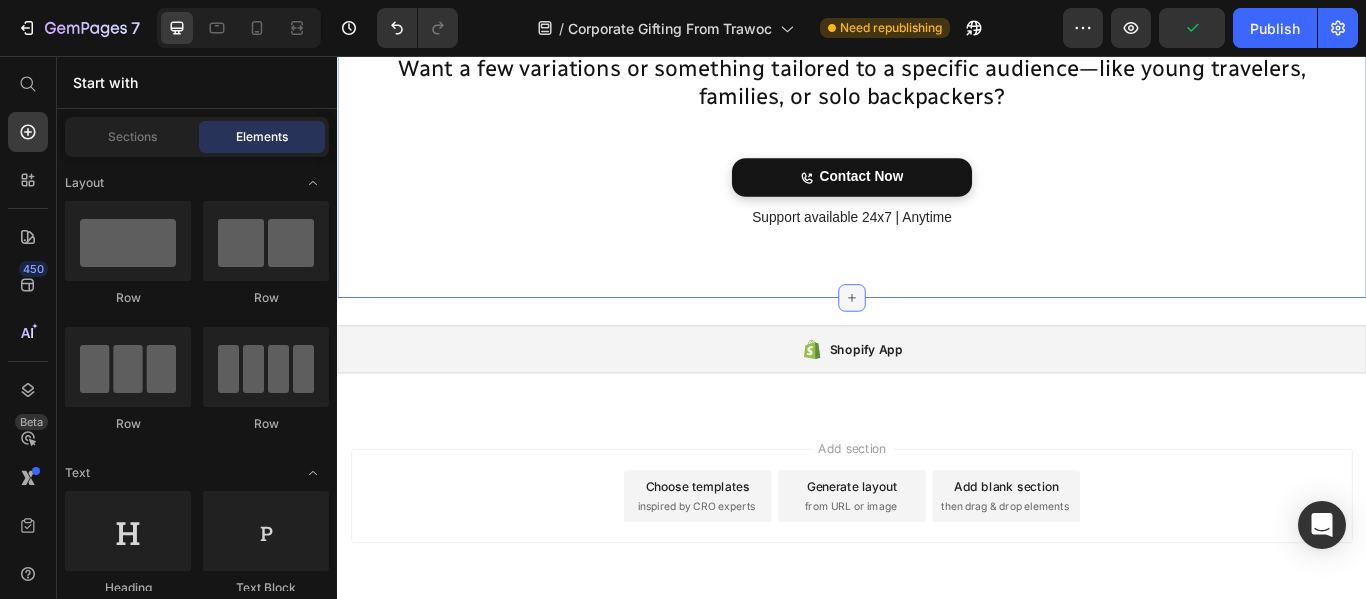 scroll, scrollTop: 5615, scrollLeft: 0, axis: vertical 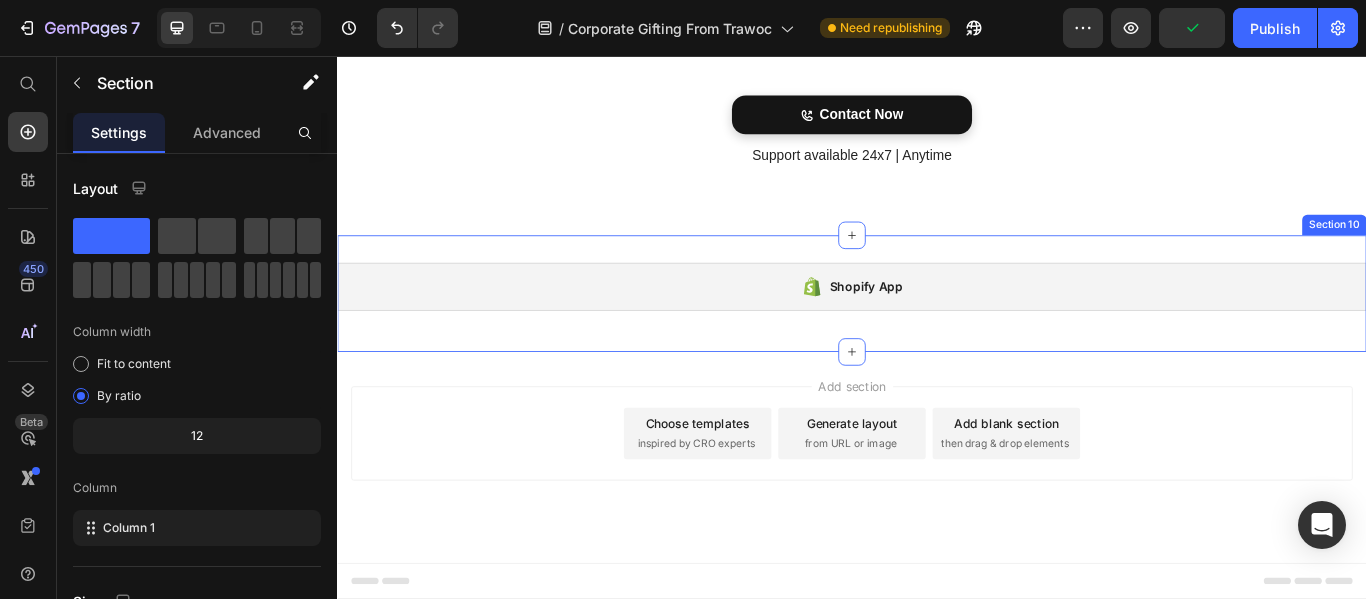 click on "Shopify App Shopify App Section 10" at bounding box center [937, 333] 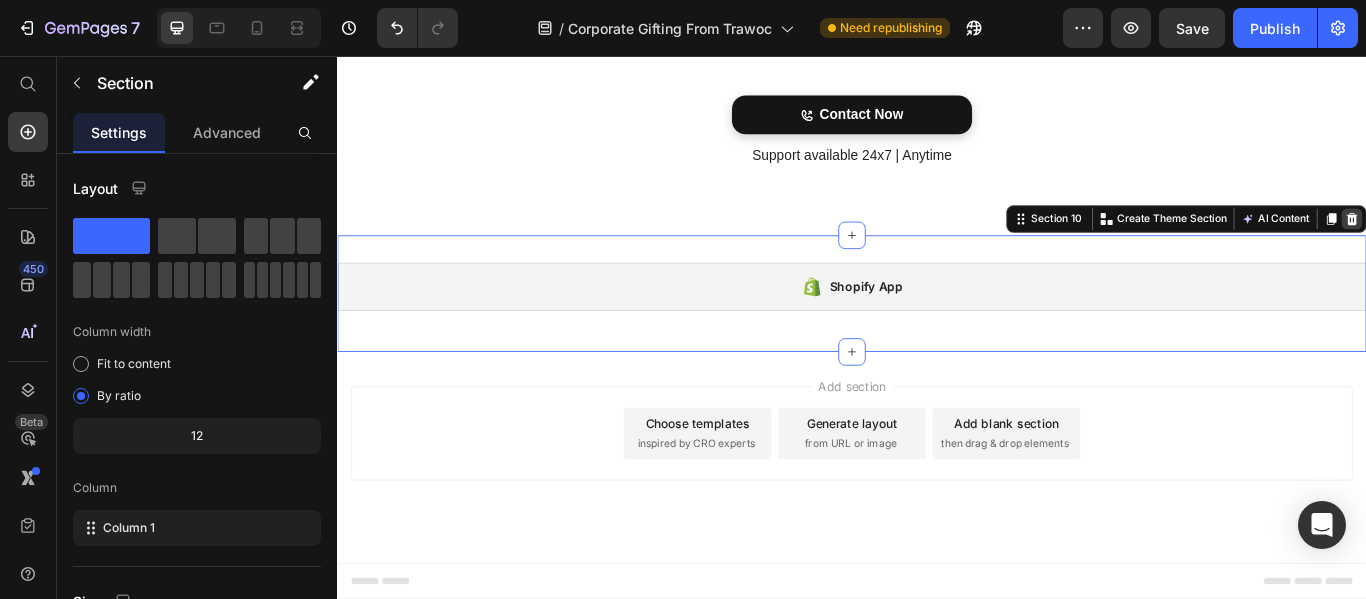 click 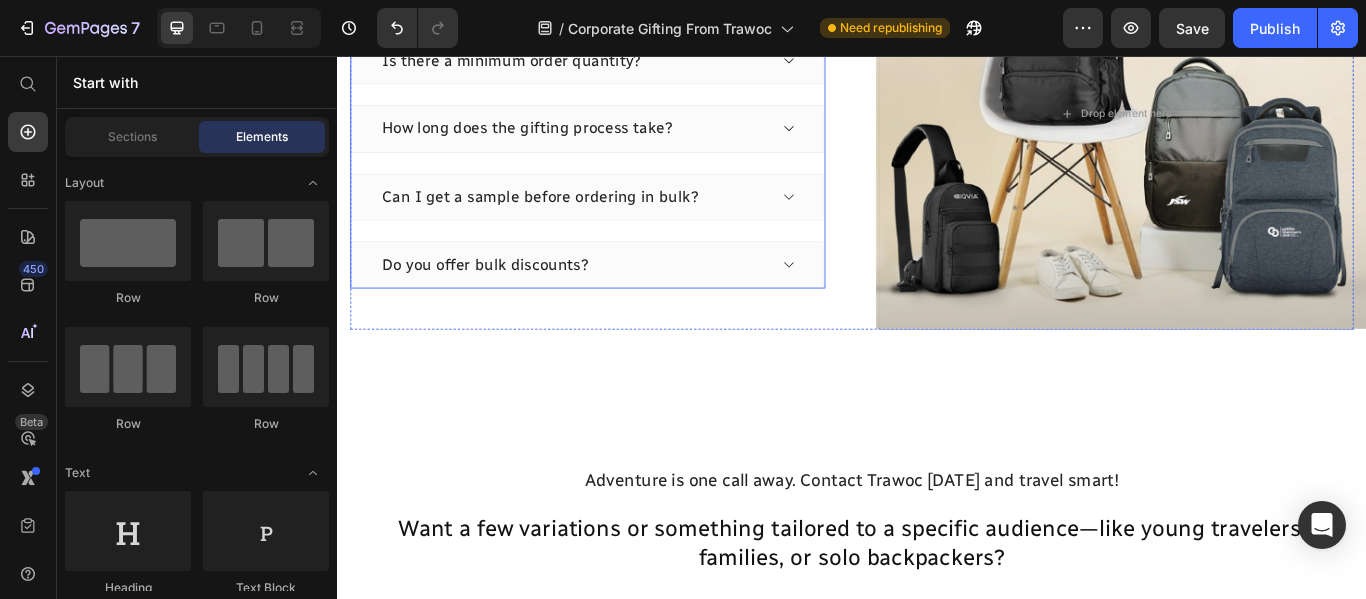 scroll, scrollTop: 5079, scrollLeft: 0, axis: vertical 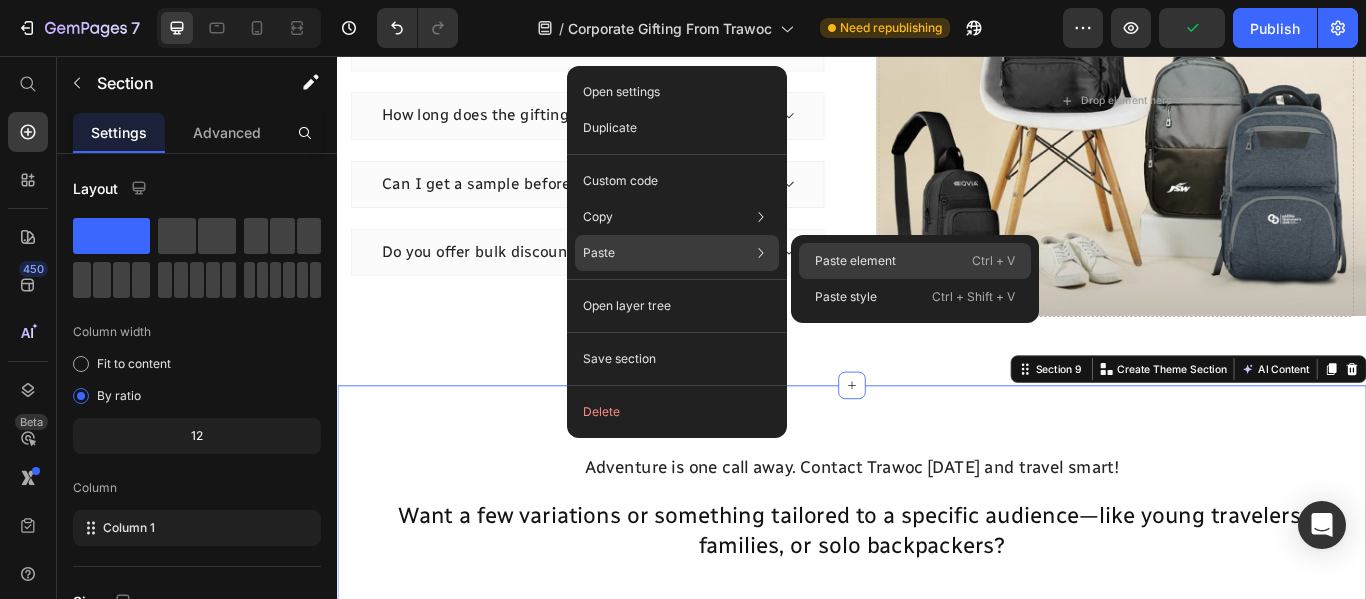 click on "Paste element" at bounding box center (855, 261) 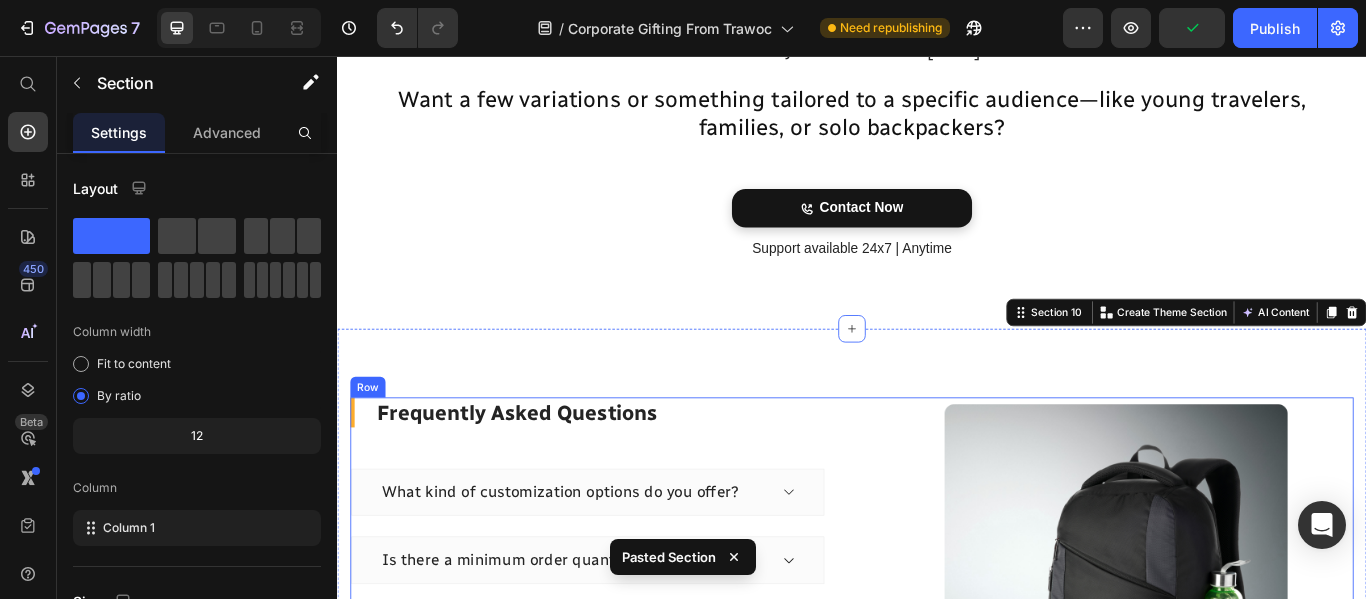scroll, scrollTop: 5454, scrollLeft: 0, axis: vertical 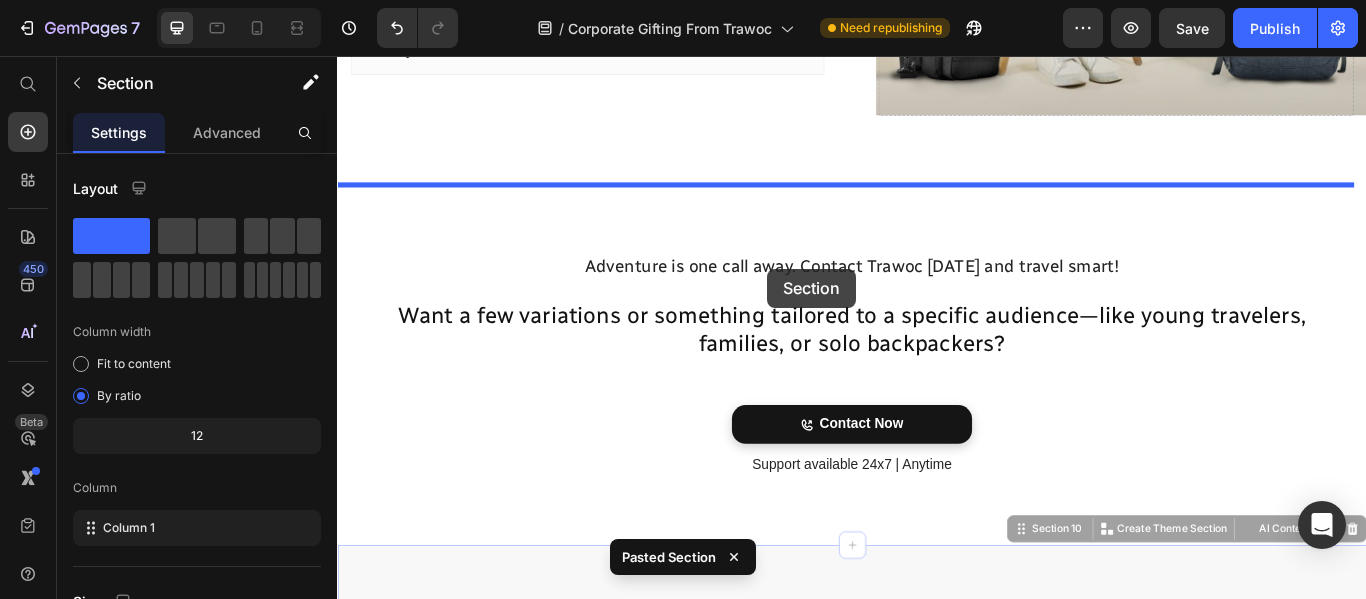 drag, startPoint x: 846, startPoint y: 446, endPoint x: 839, endPoint y: 304, distance: 142.17242 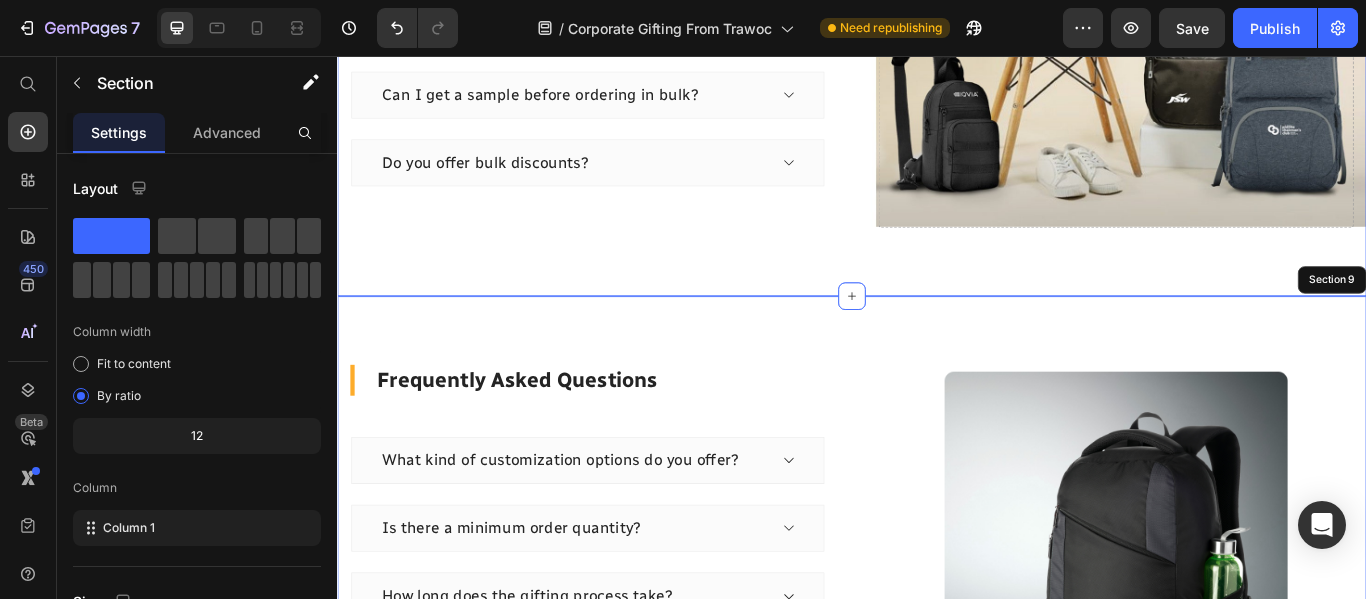 scroll, scrollTop: 5054, scrollLeft: 0, axis: vertical 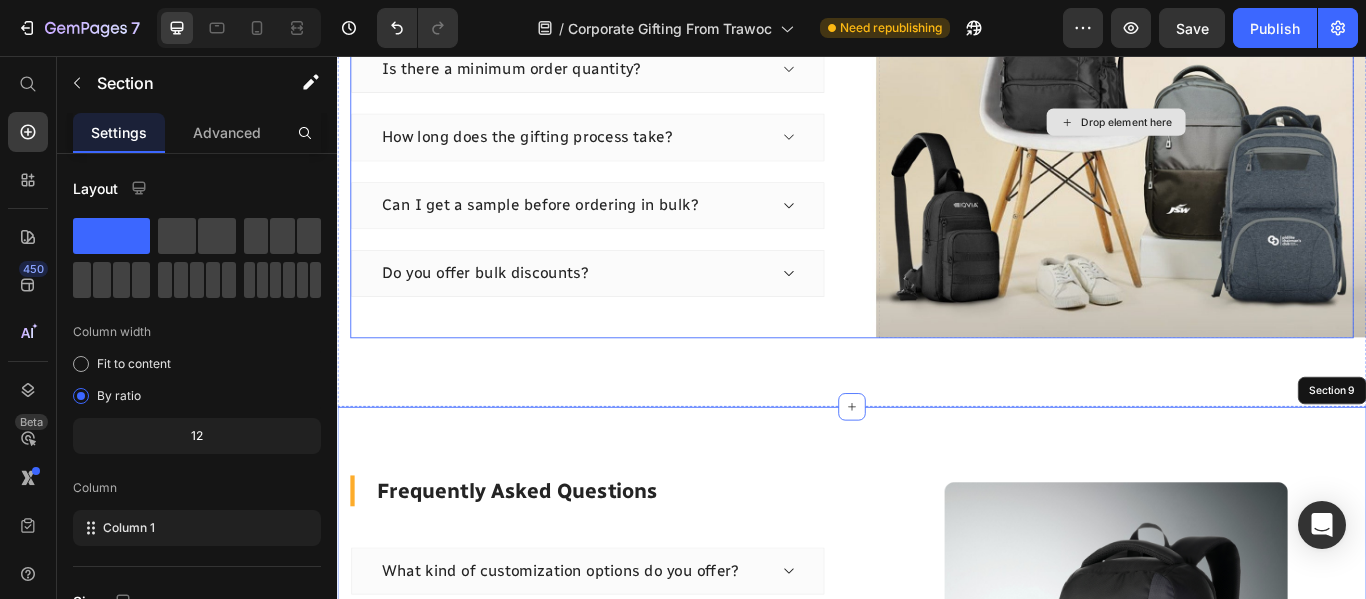 click on "Drop element here" at bounding box center [1245, 133] 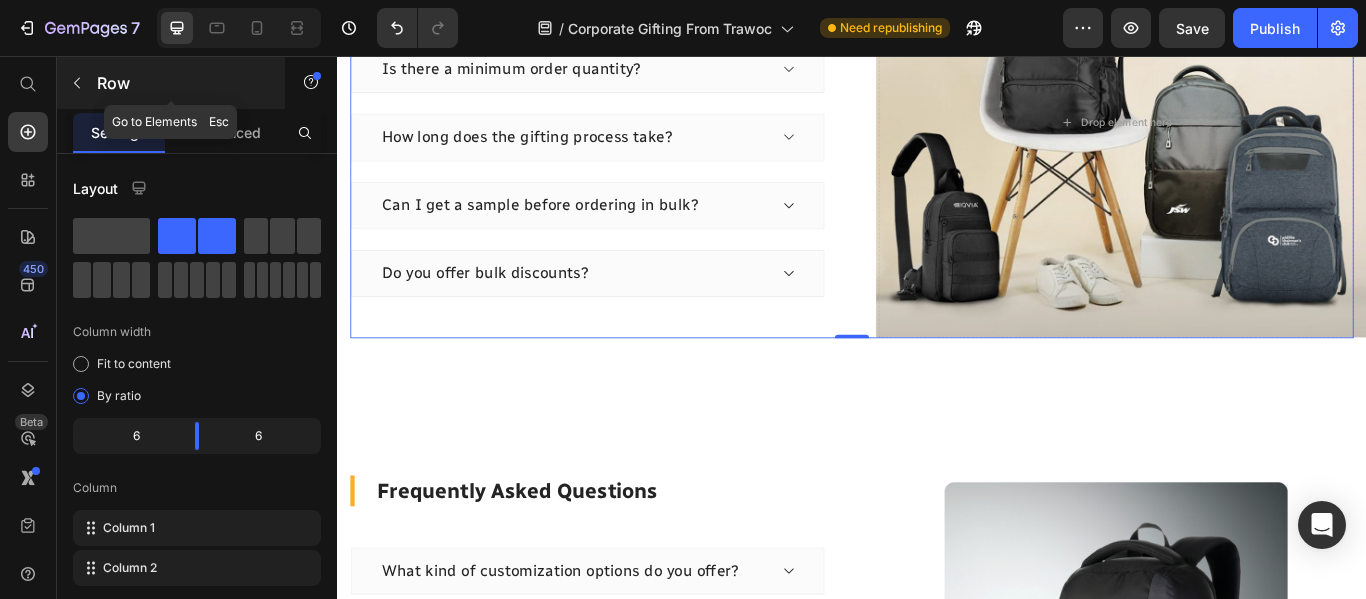 click 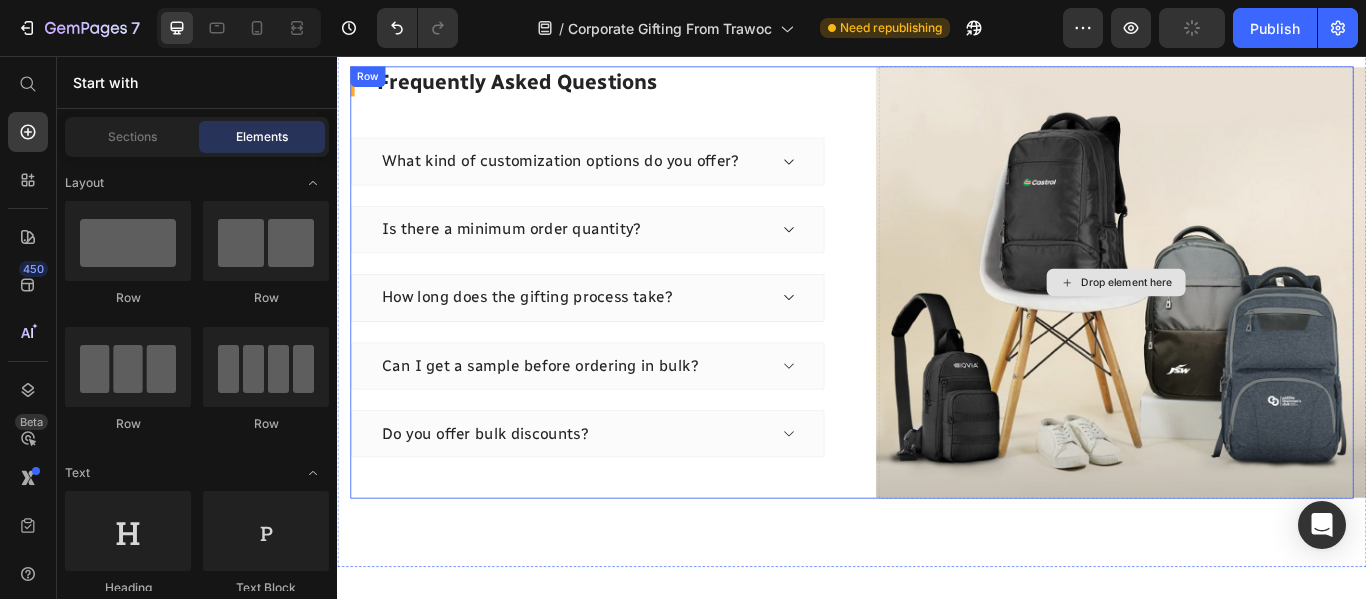 scroll, scrollTop: 4854, scrollLeft: 0, axis: vertical 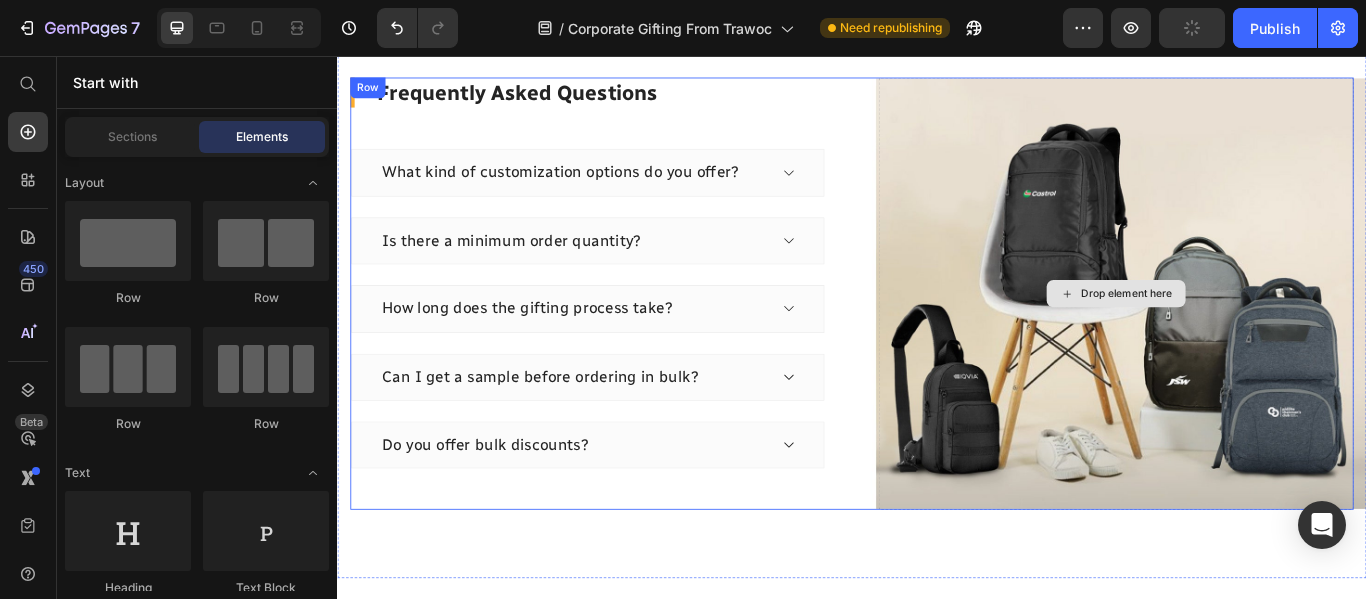 click on "Drop element here" at bounding box center (1245, 333) 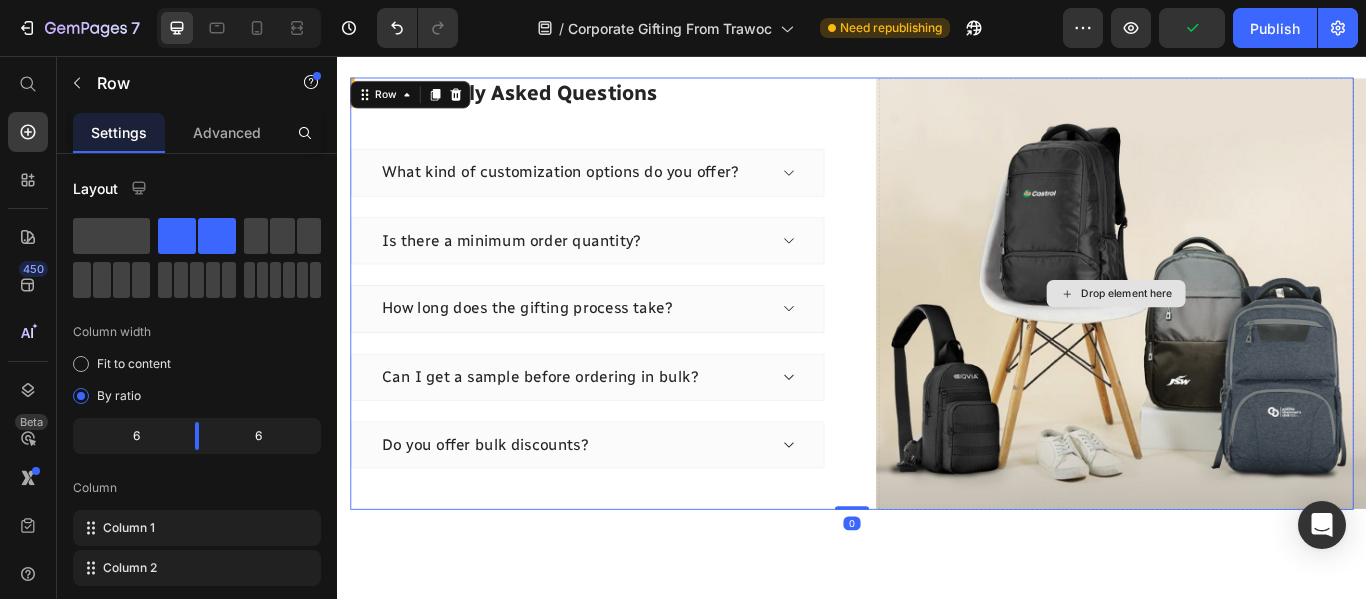 click on "Drop element here" at bounding box center [1245, 333] 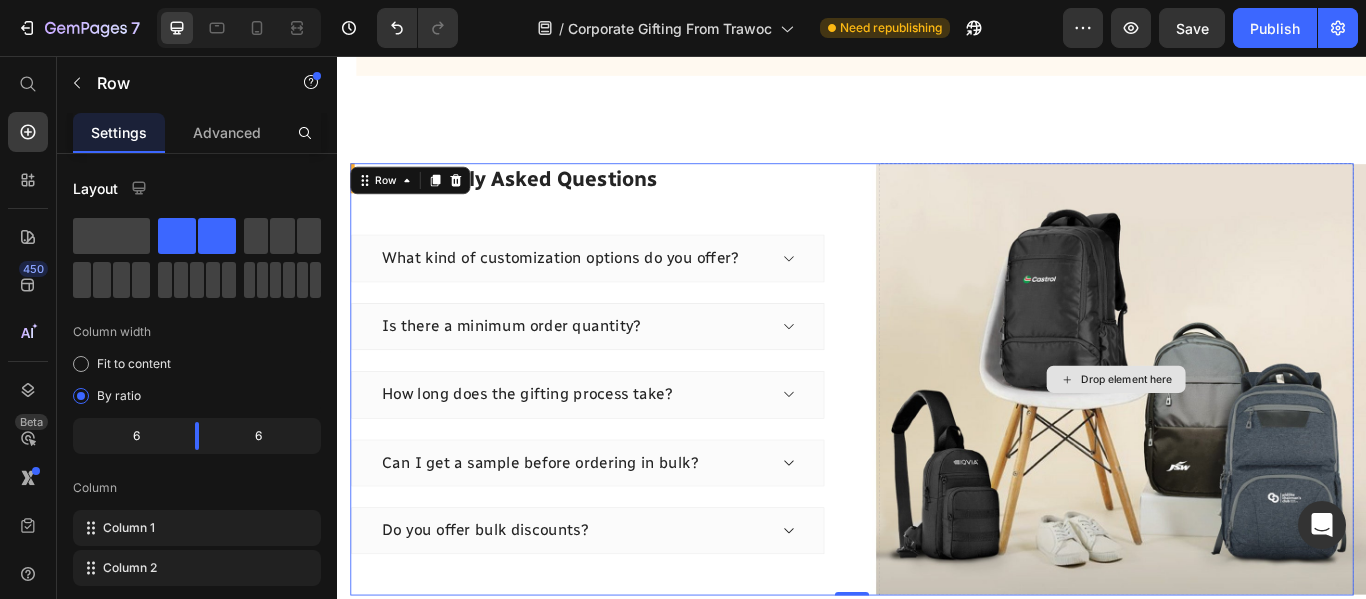 click on "Drop element here" at bounding box center (1245, 433) 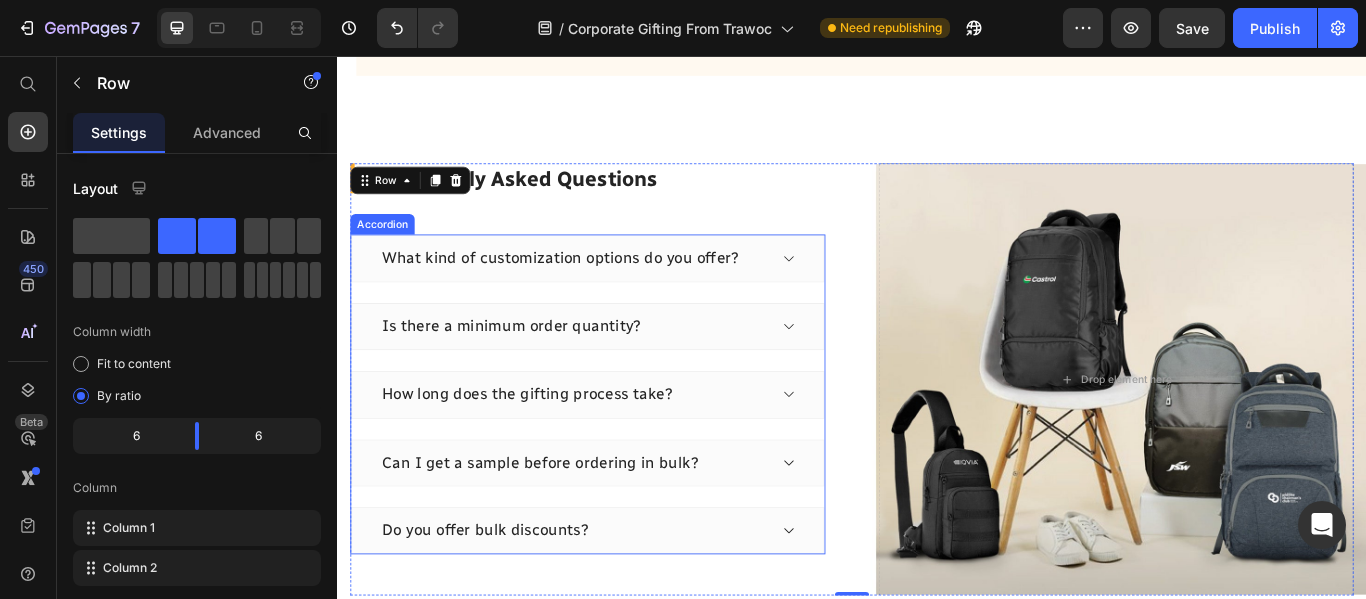 click on "What kind of customization options do you offer?" at bounding box center [629, 291] 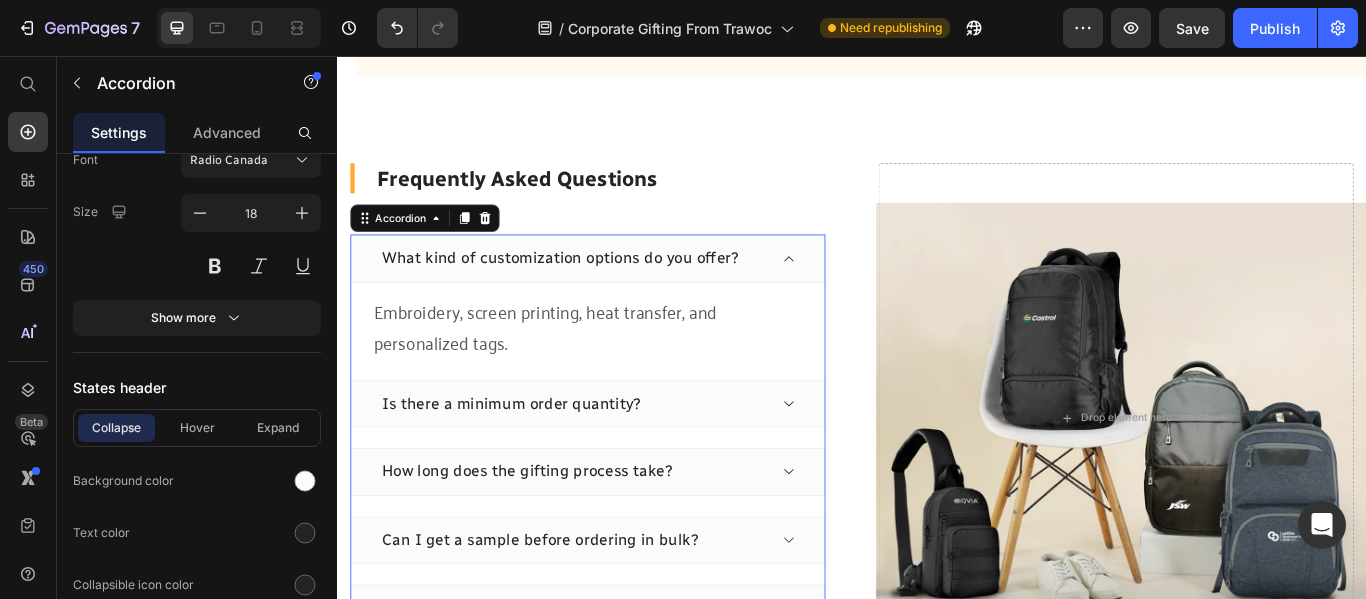 scroll, scrollTop: 1300, scrollLeft: 0, axis: vertical 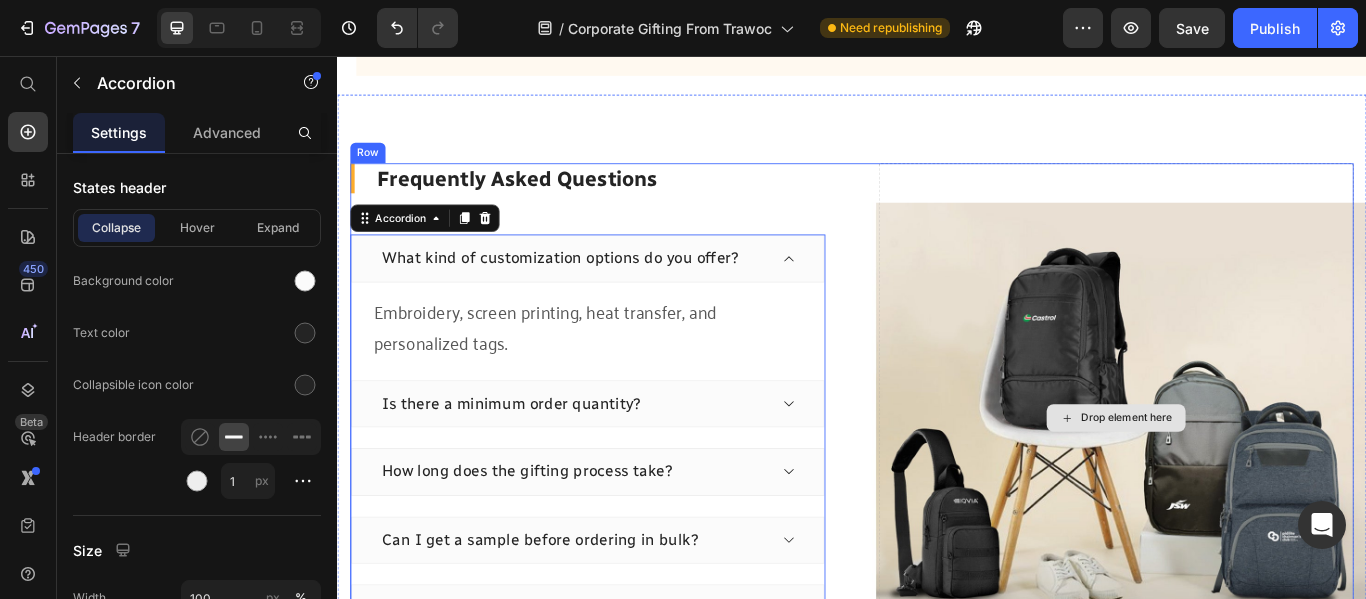 click on "Drop element here" at bounding box center [1245, 478] 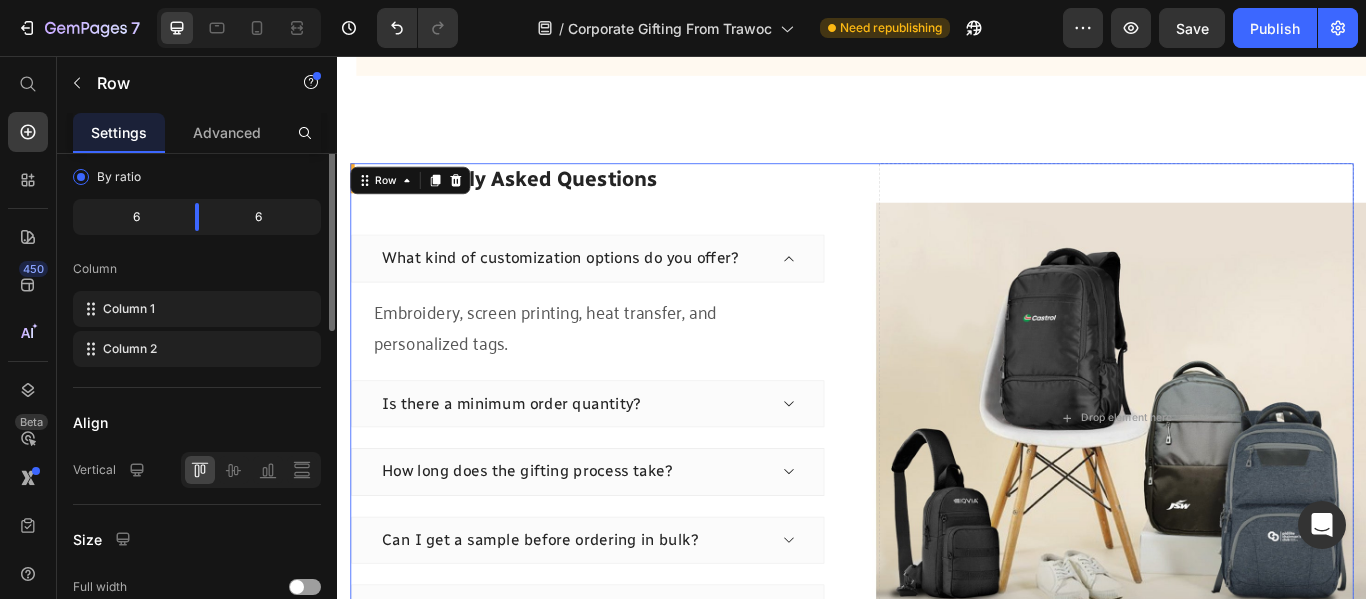 scroll, scrollTop: 119, scrollLeft: 0, axis: vertical 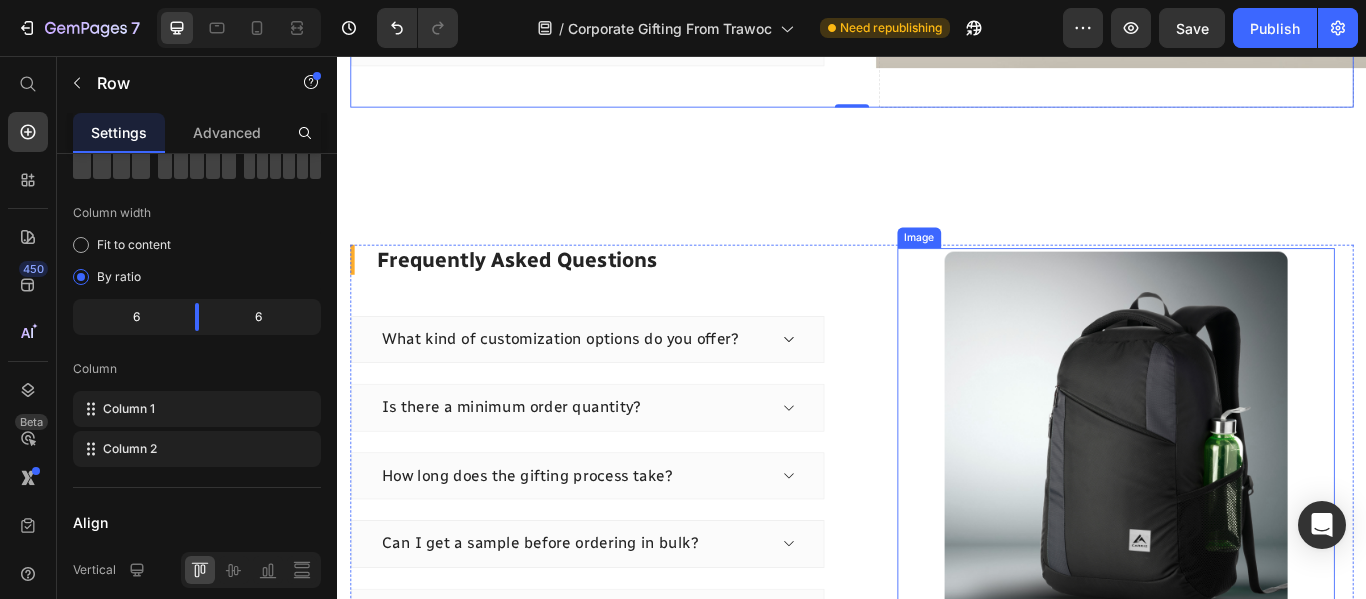 click at bounding box center [1245, 568] 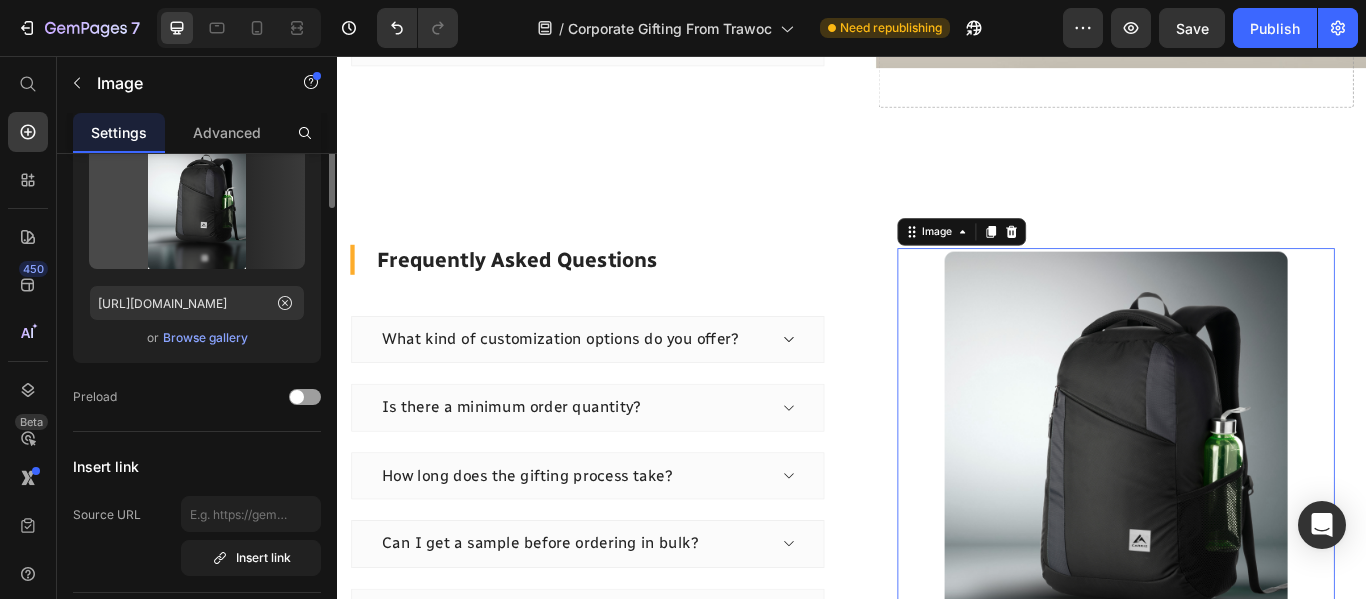 scroll, scrollTop: 0, scrollLeft: 0, axis: both 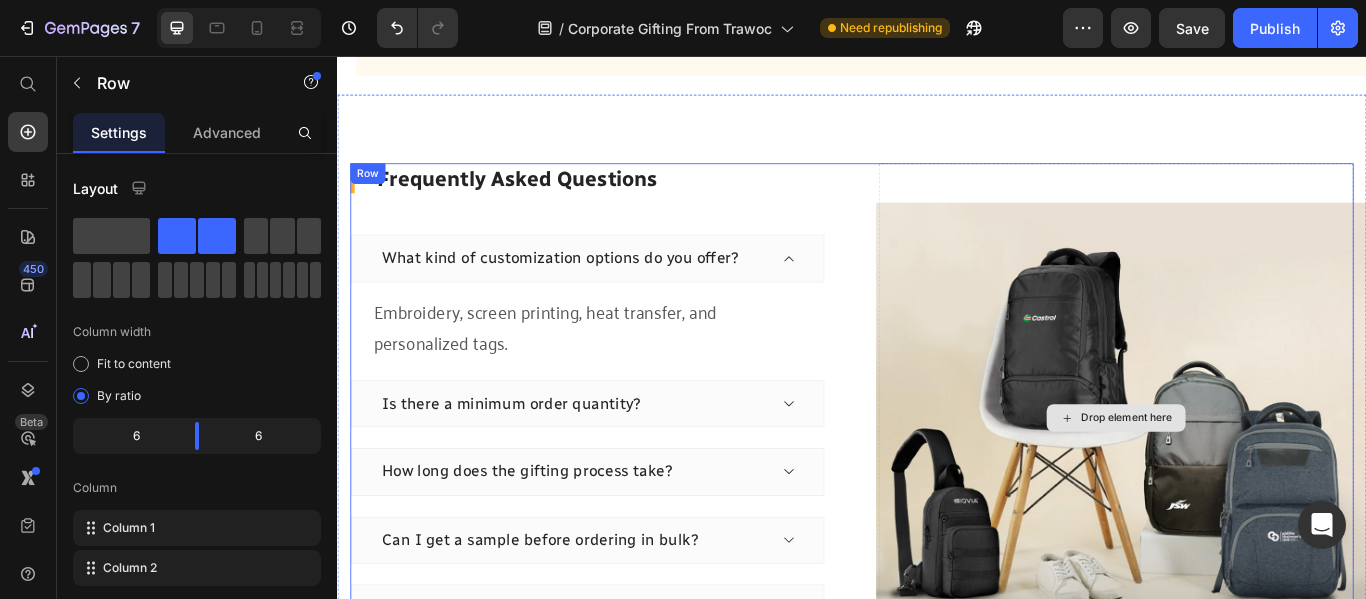 click on "Drop element here" at bounding box center (1245, 478) 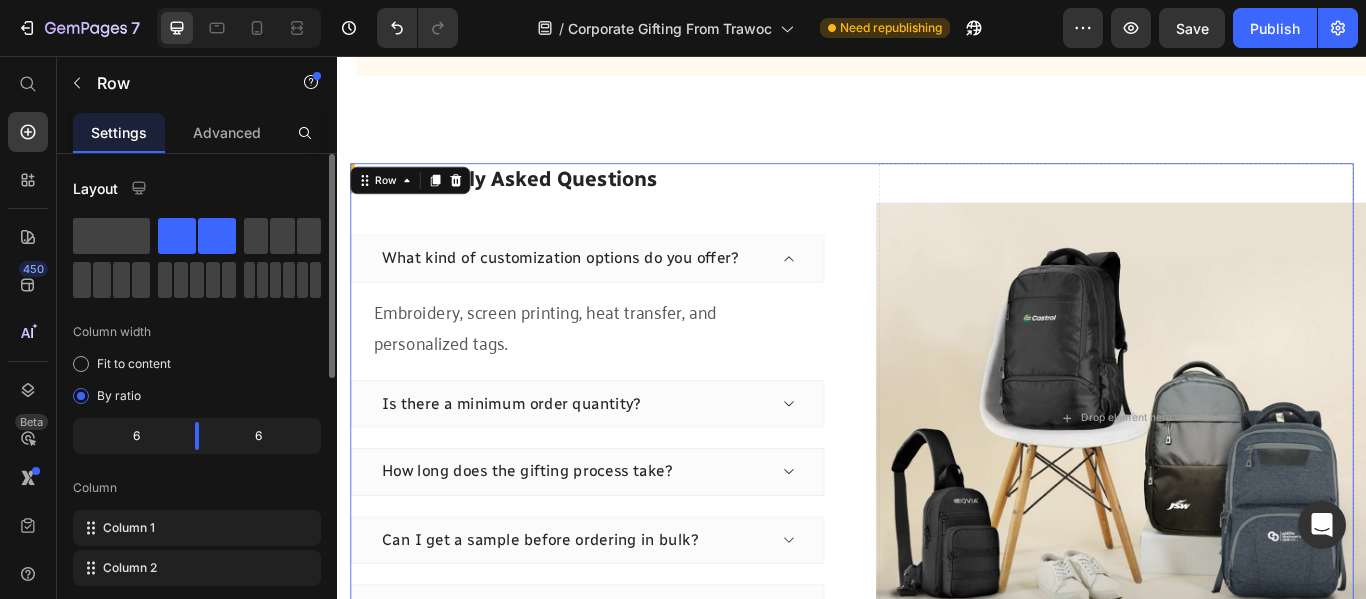 scroll, scrollTop: 300, scrollLeft: 0, axis: vertical 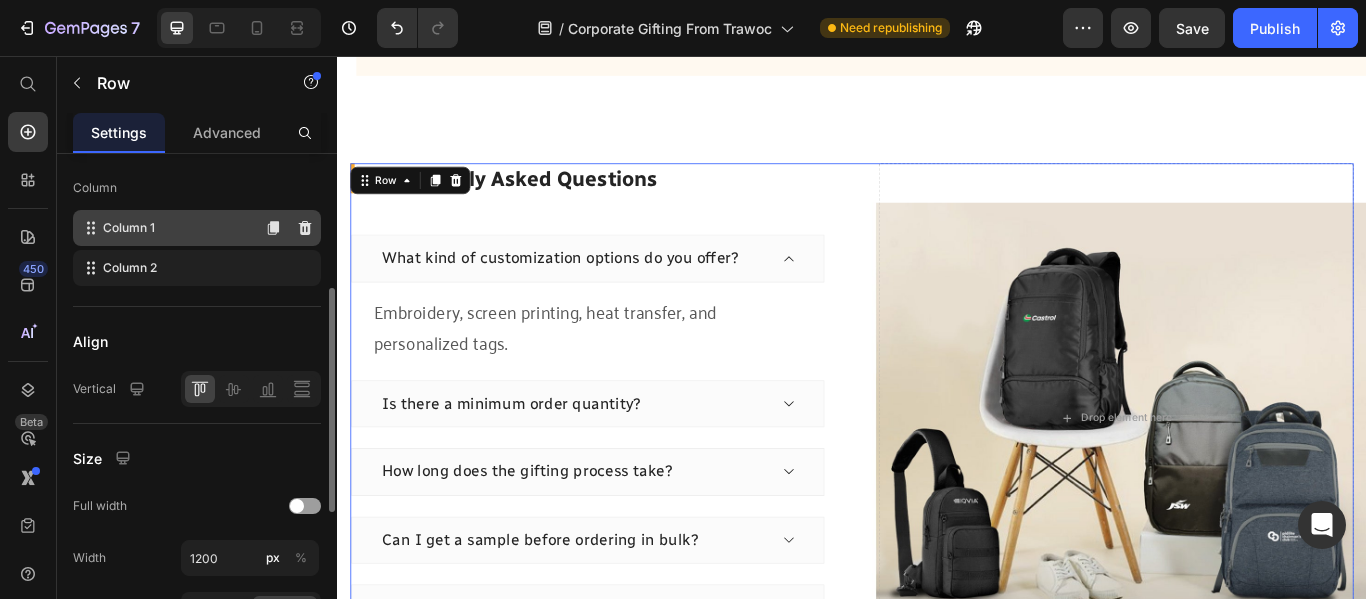 click on "Column 1" 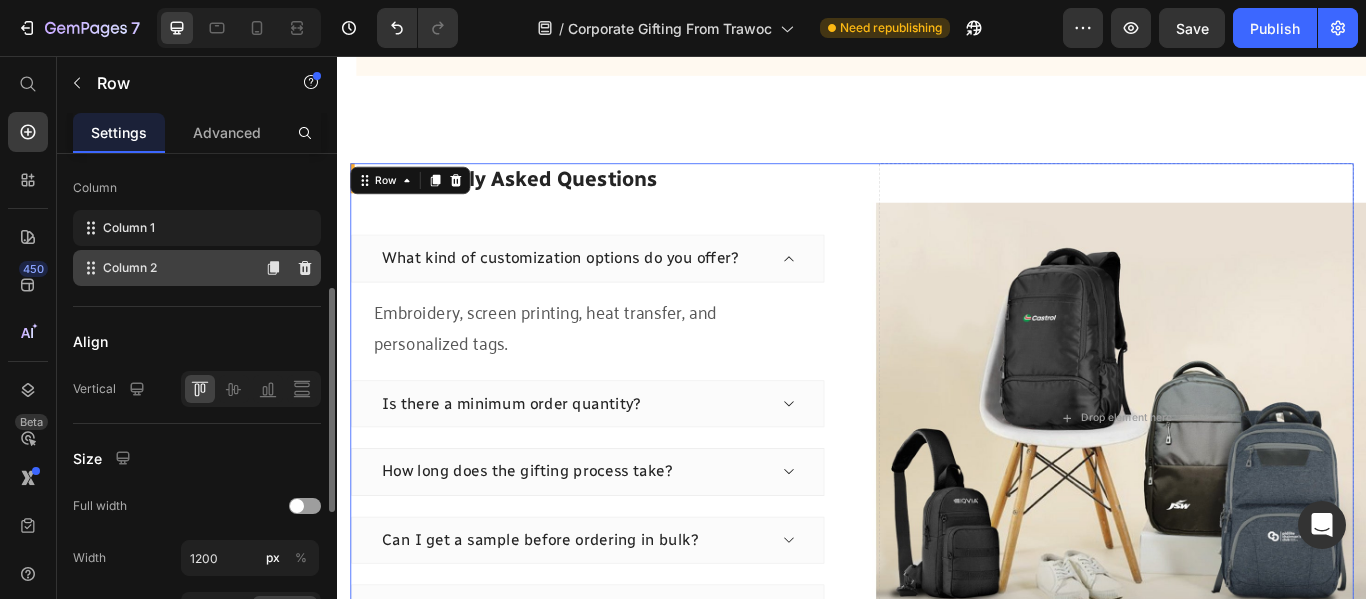 click on "Column 2" 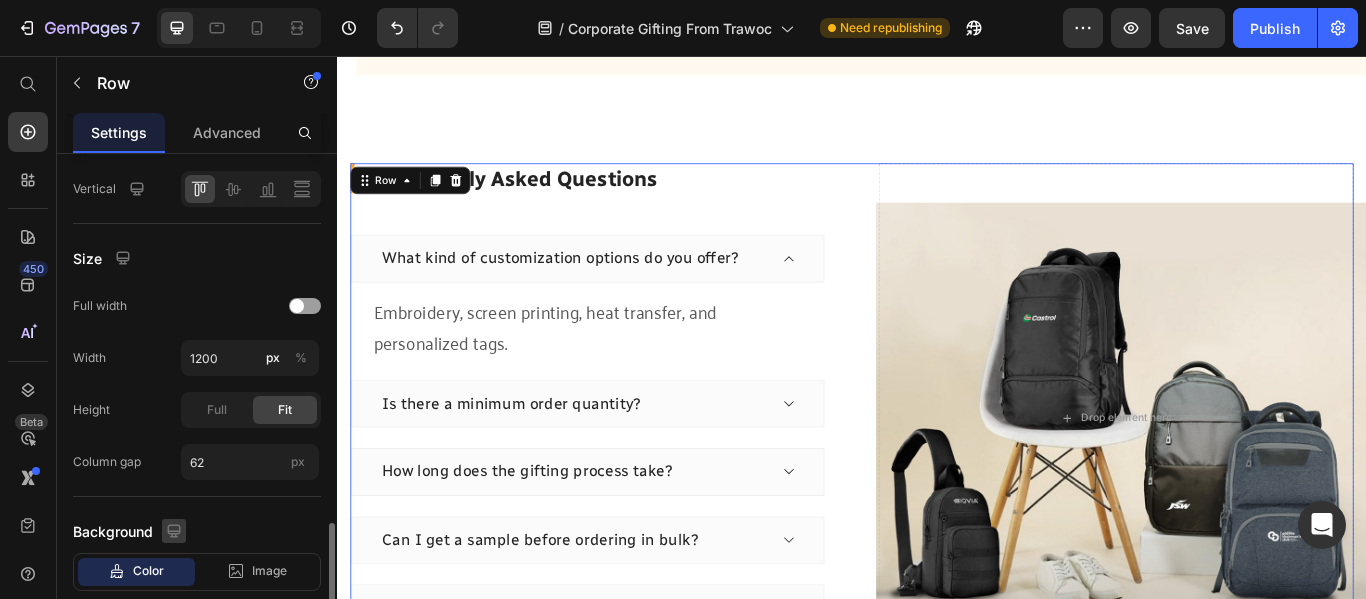 scroll, scrollTop: 619, scrollLeft: 0, axis: vertical 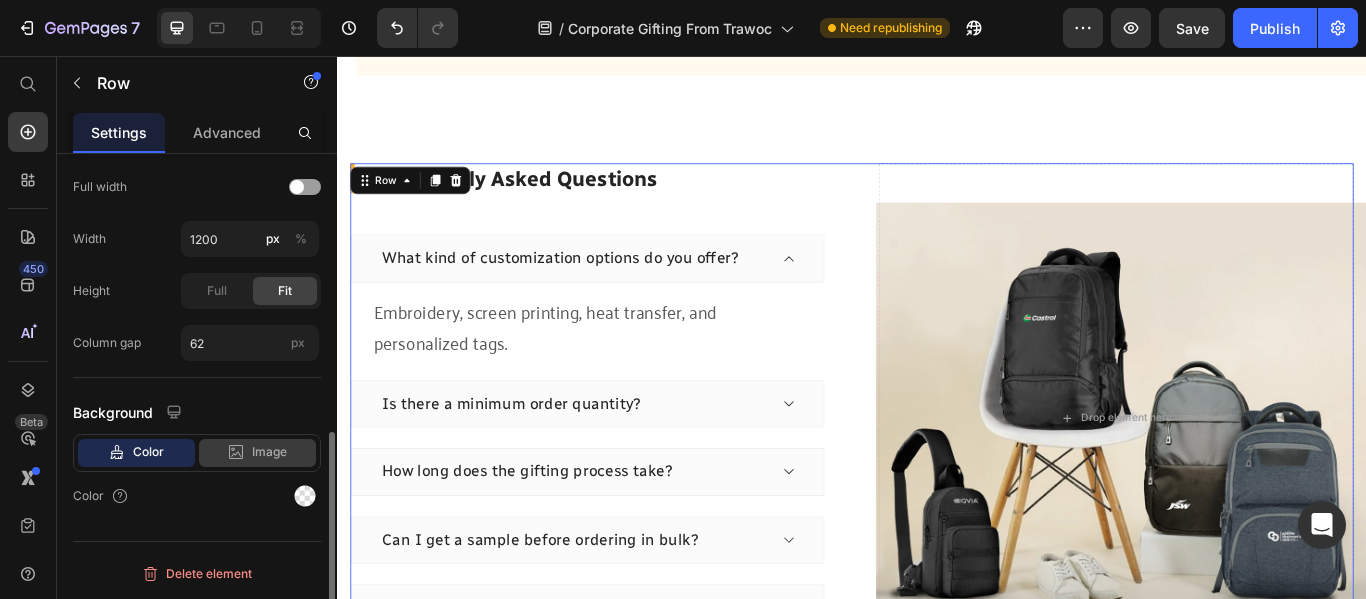 click 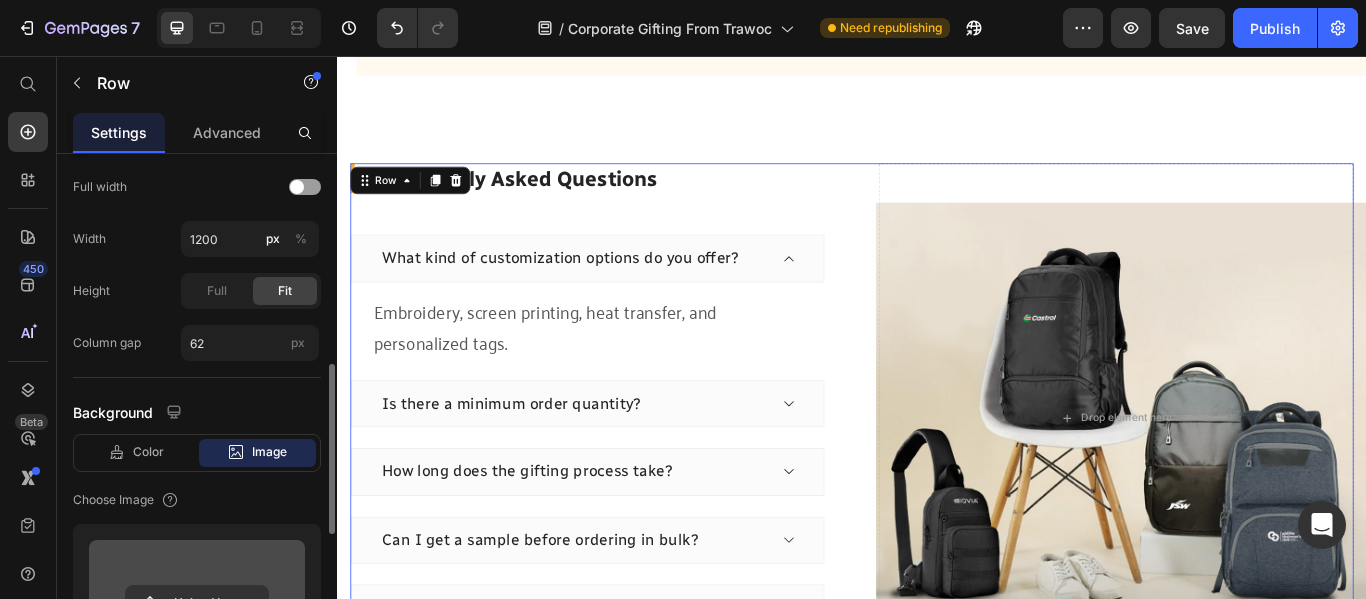scroll, scrollTop: 819, scrollLeft: 0, axis: vertical 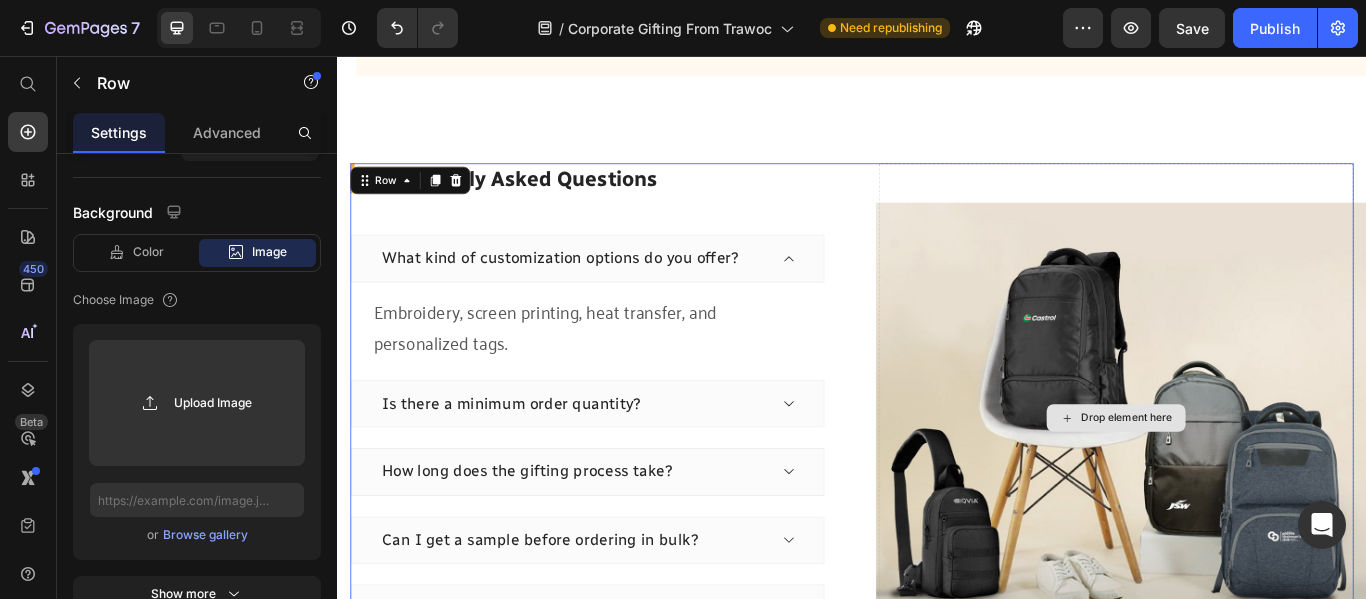 click on "Drop element here" at bounding box center (1245, 478) 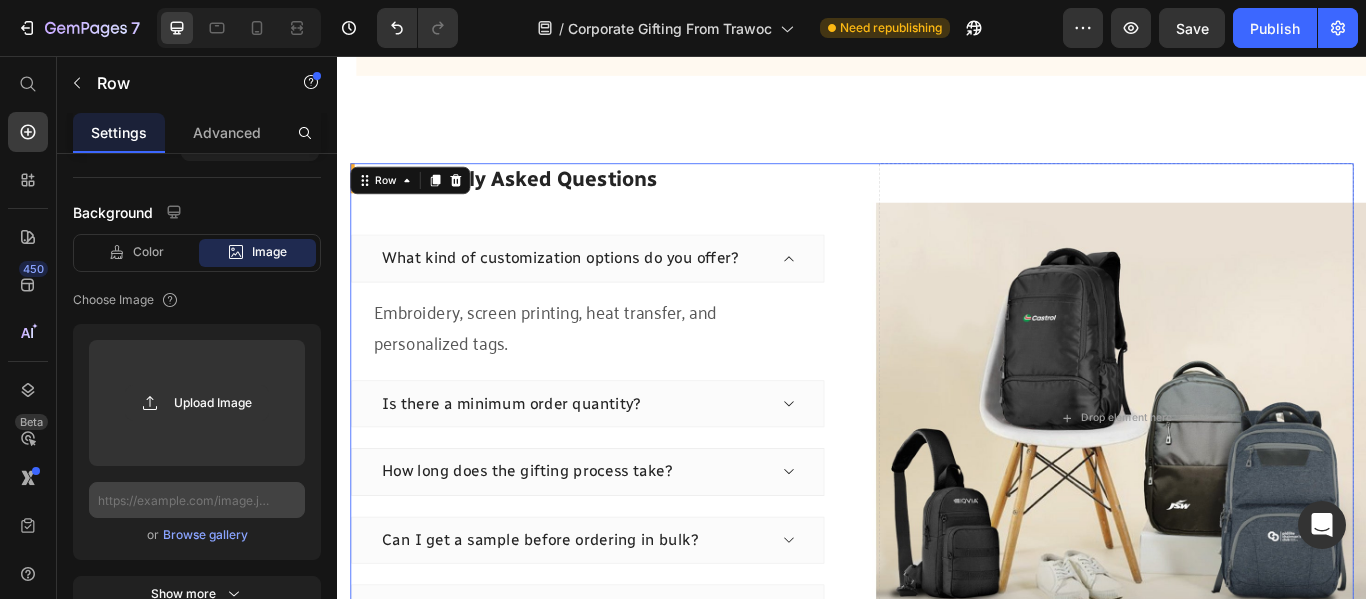 scroll, scrollTop: 975, scrollLeft: 0, axis: vertical 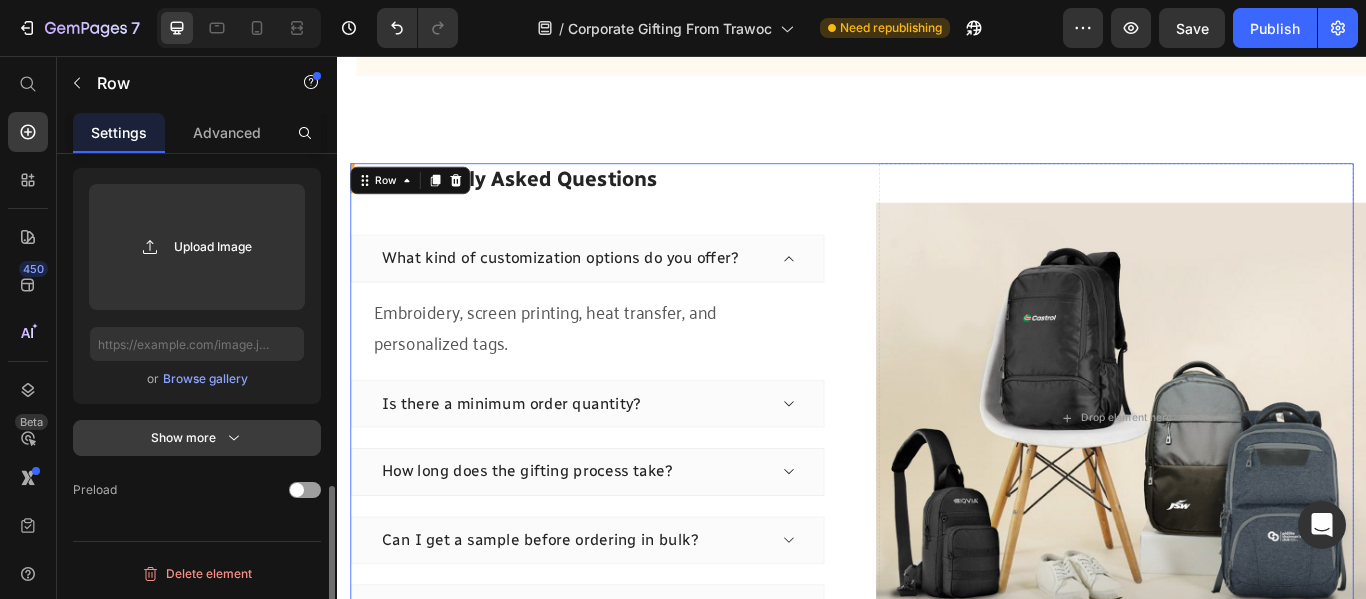 click on "Show more" at bounding box center [197, 438] 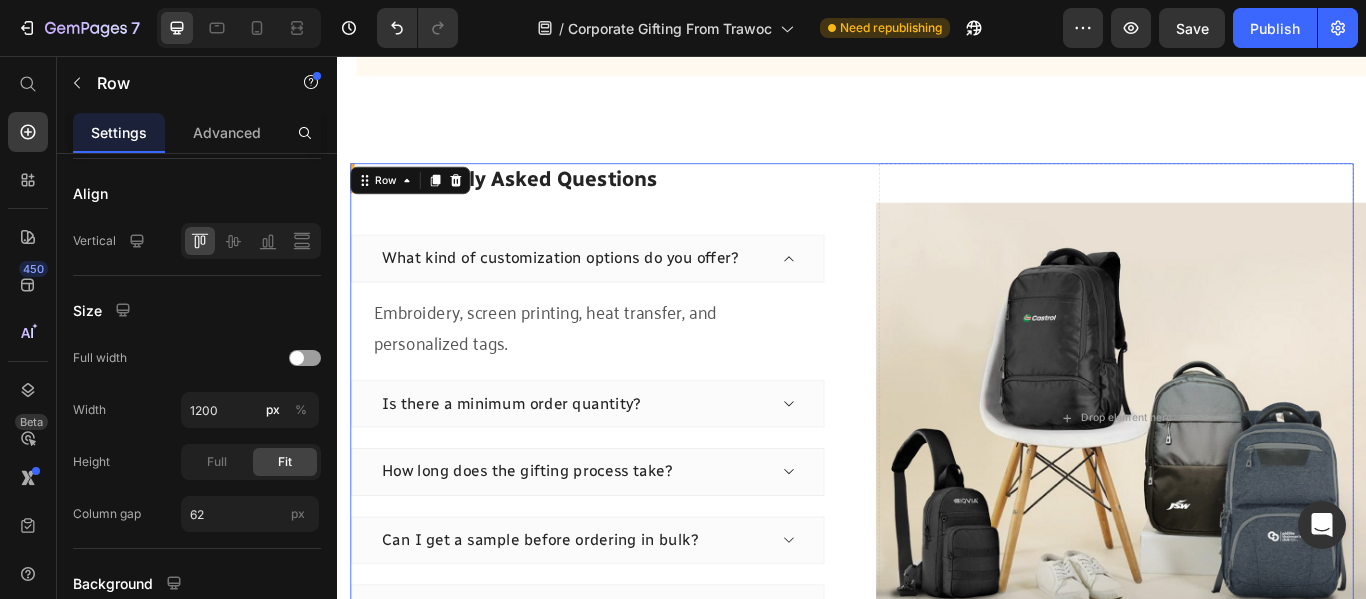 scroll, scrollTop: 0, scrollLeft: 0, axis: both 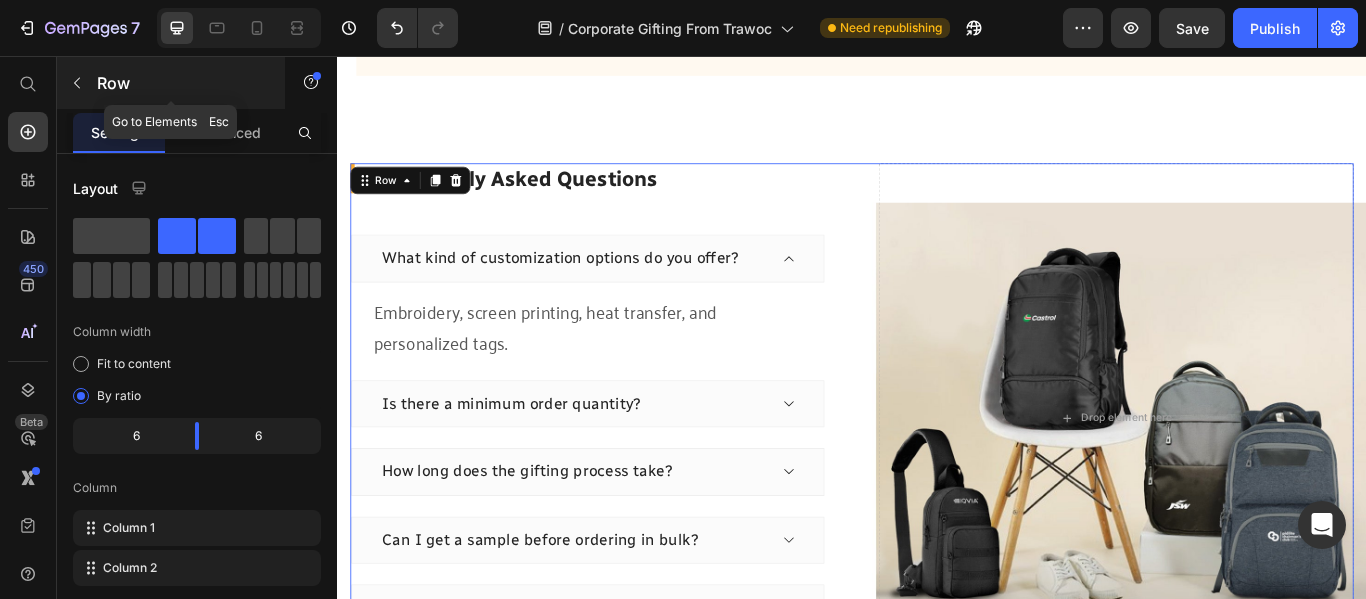 click 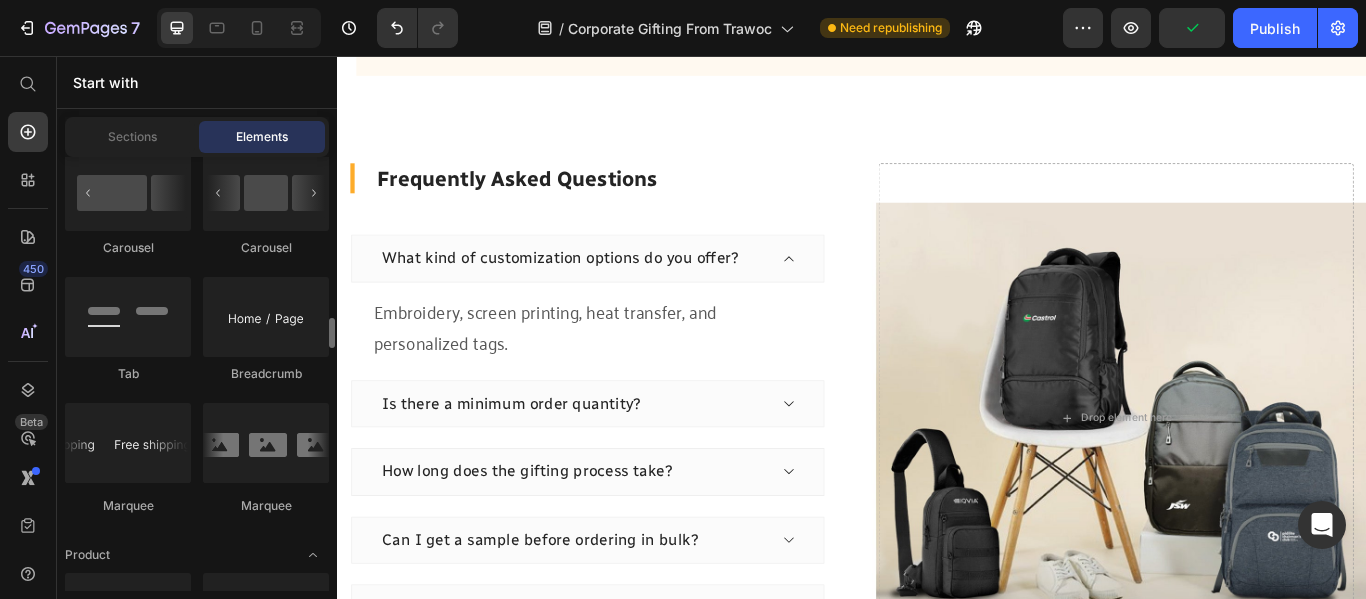 scroll, scrollTop: 2400, scrollLeft: 0, axis: vertical 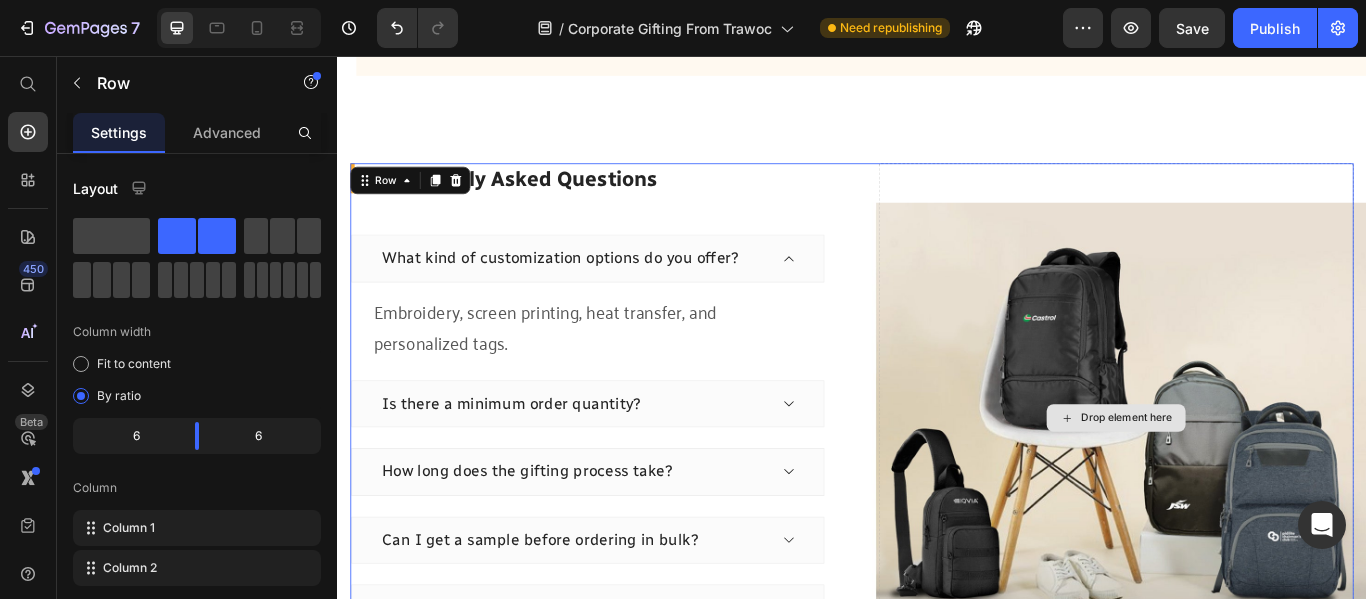 click on "Drop element here" at bounding box center [1245, 478] 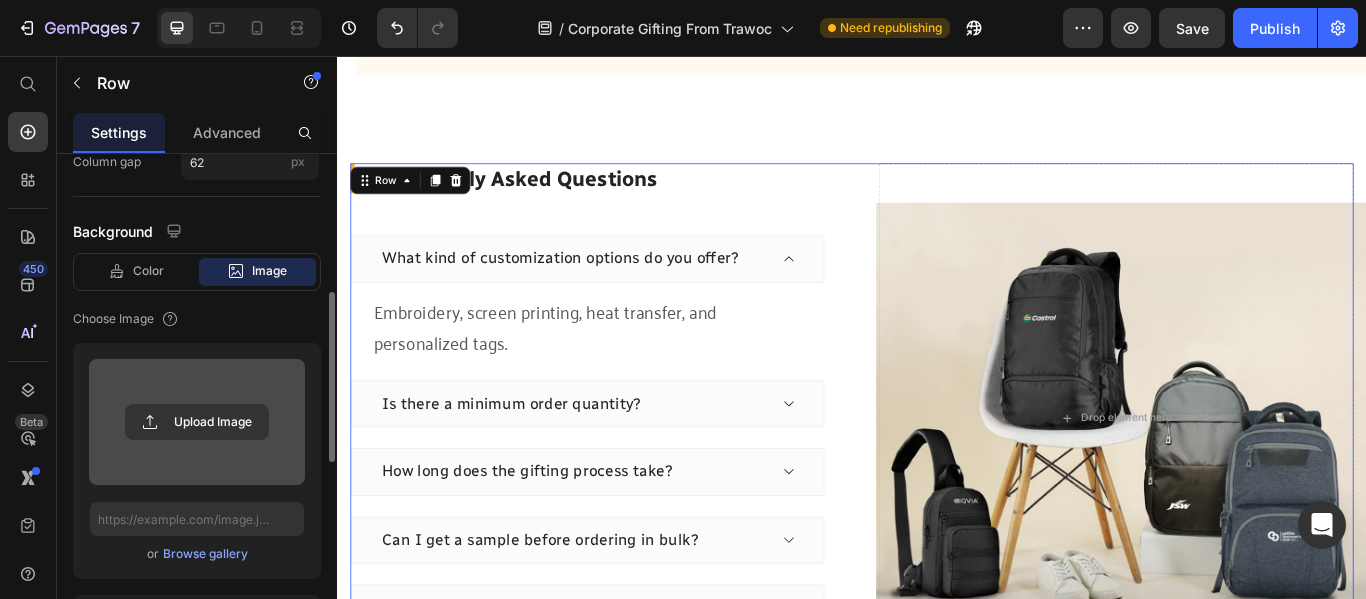 scroll, scrollTop: 600, scrollLeft: 0, axis: vertical 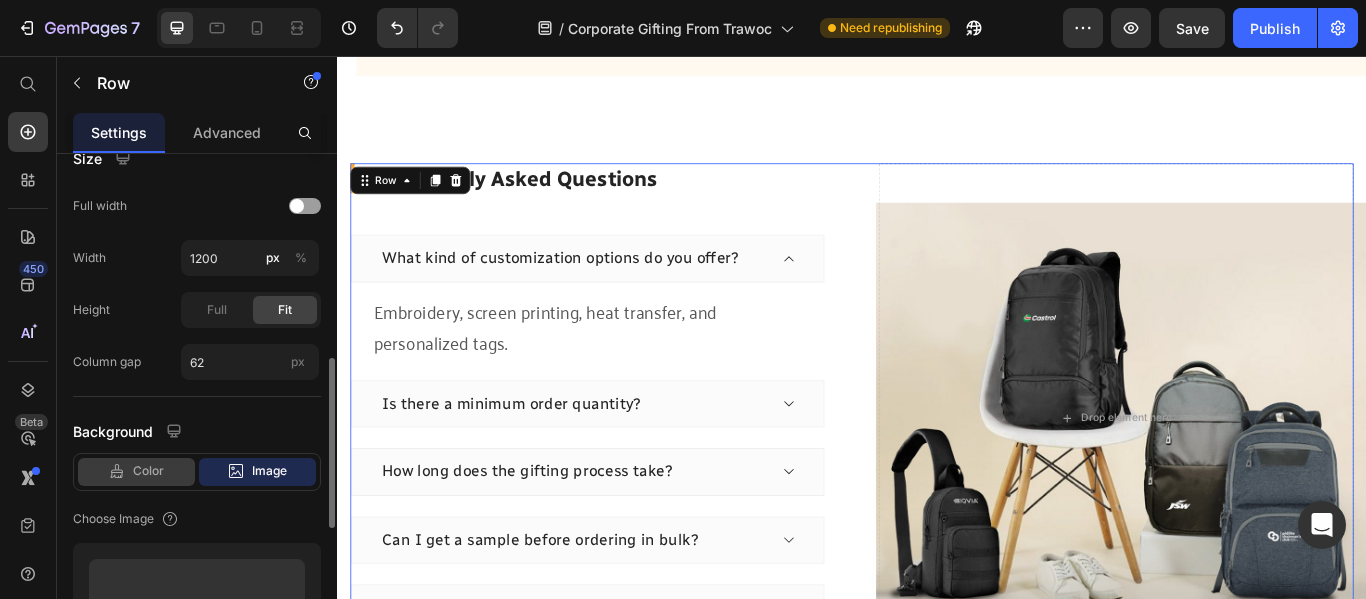 click on "Color" 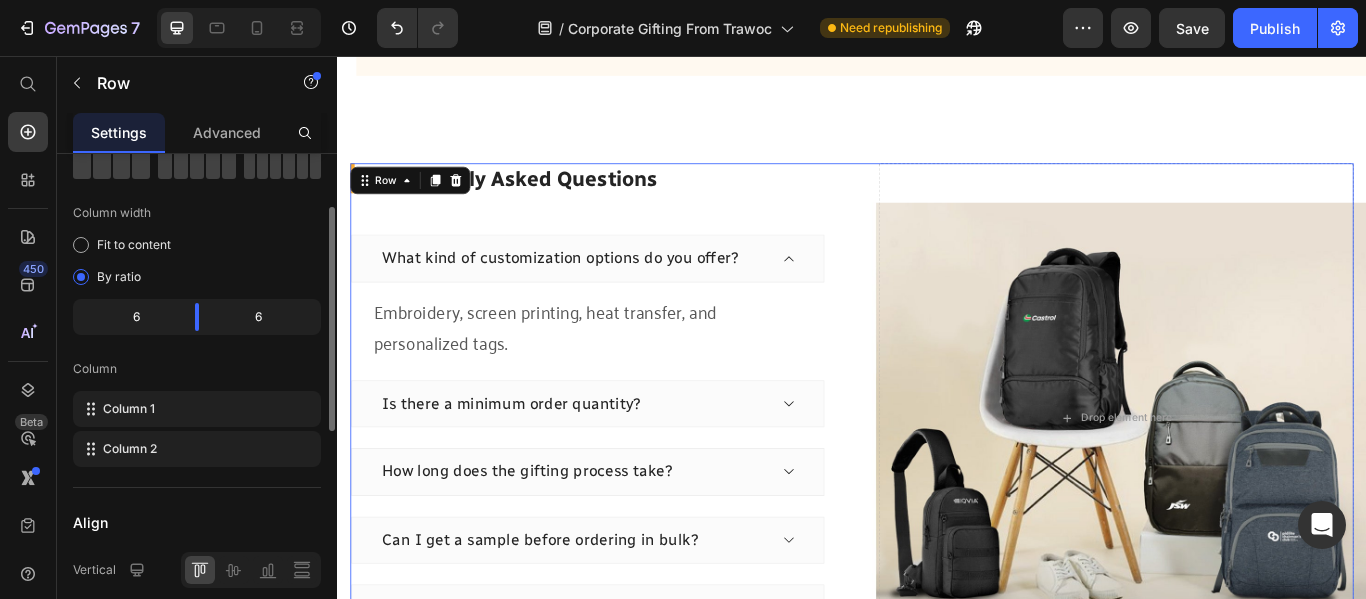 scroll, scrollTop: 0, scrollLeft: 0, axis: both 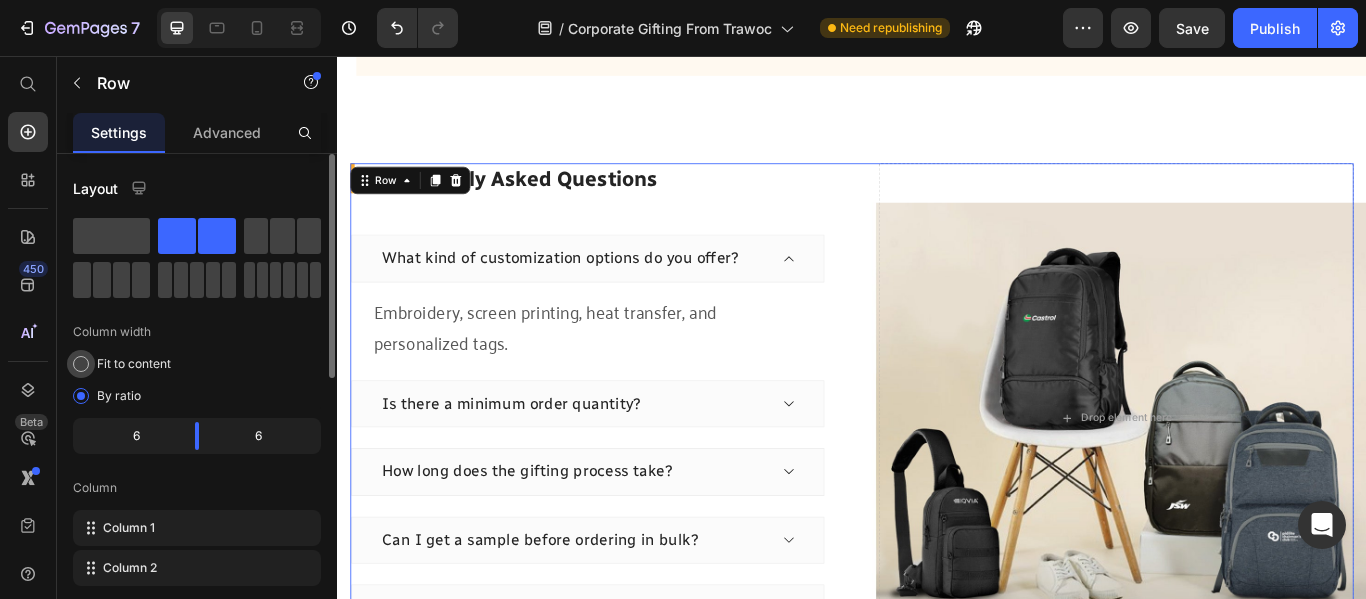 click on "Fit to content" at bounding box center (134, 364) 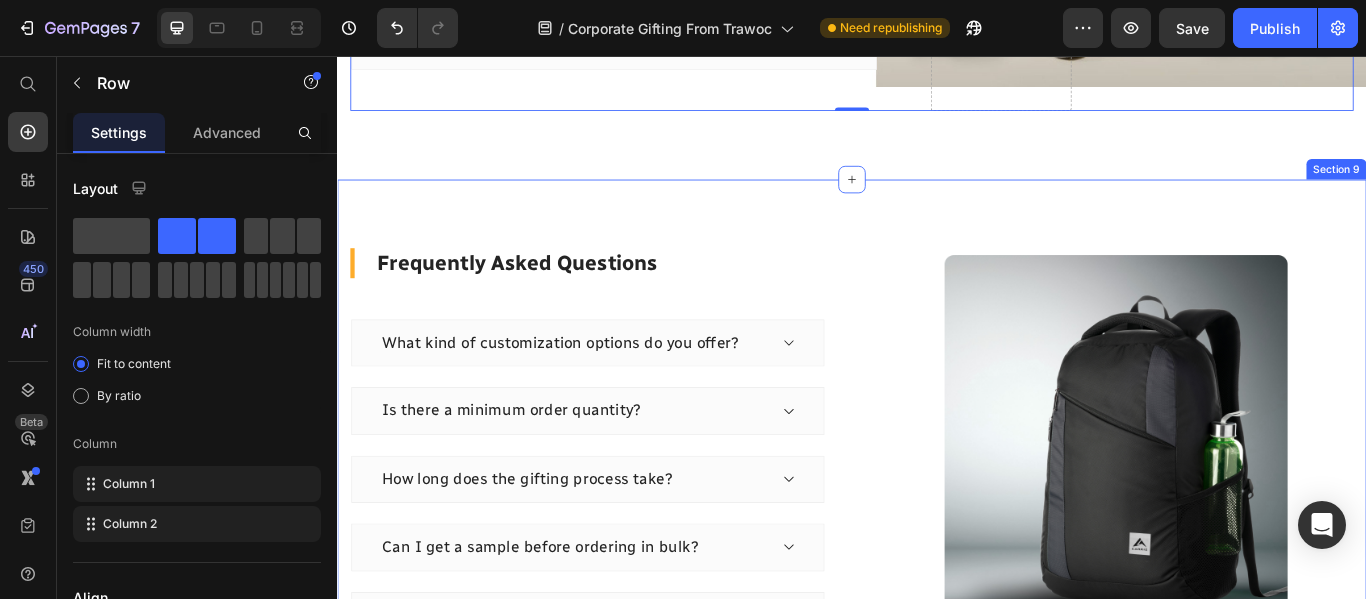 scroll, scrollTop: 5354, scrollLeft: 0, axis: vertical 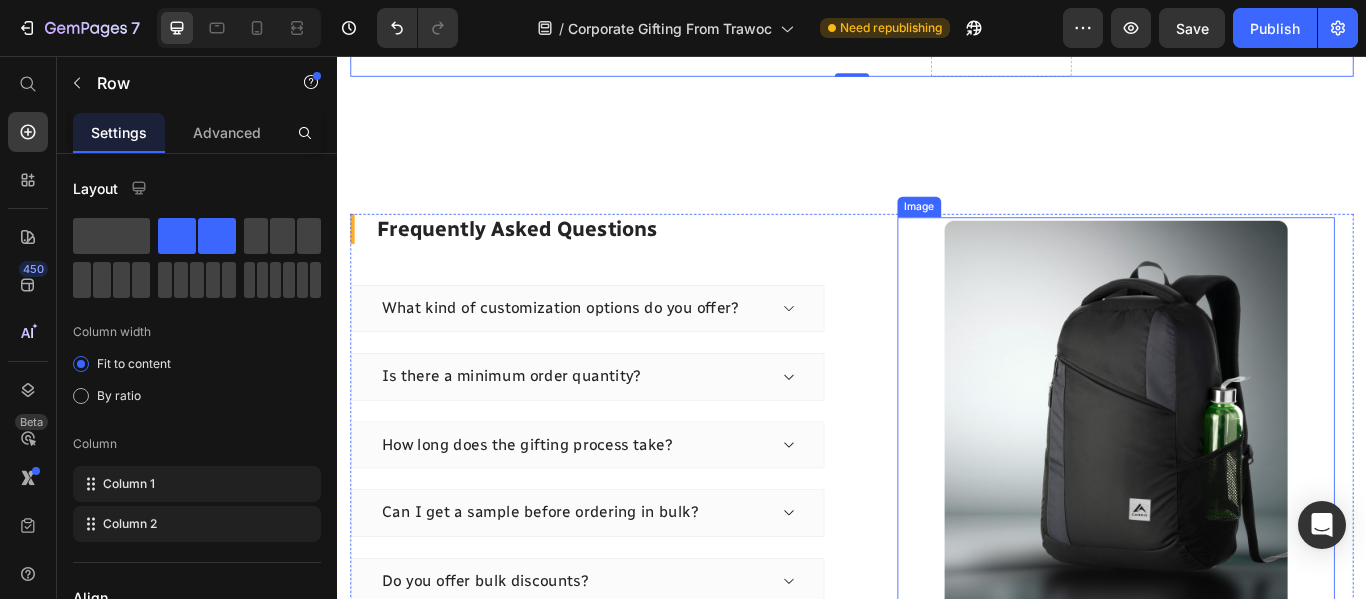 click at bounding box center (1245, 532) 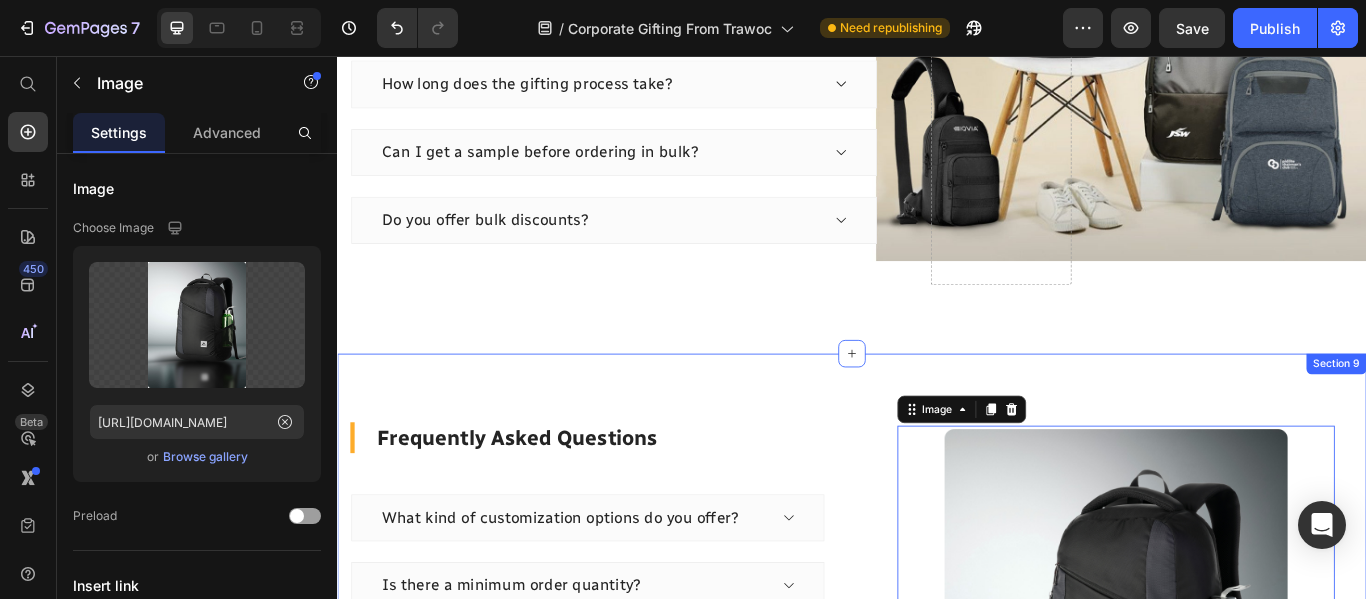 scroll, scrollTop: 4954, scrollLeft: 0, axis: vertical 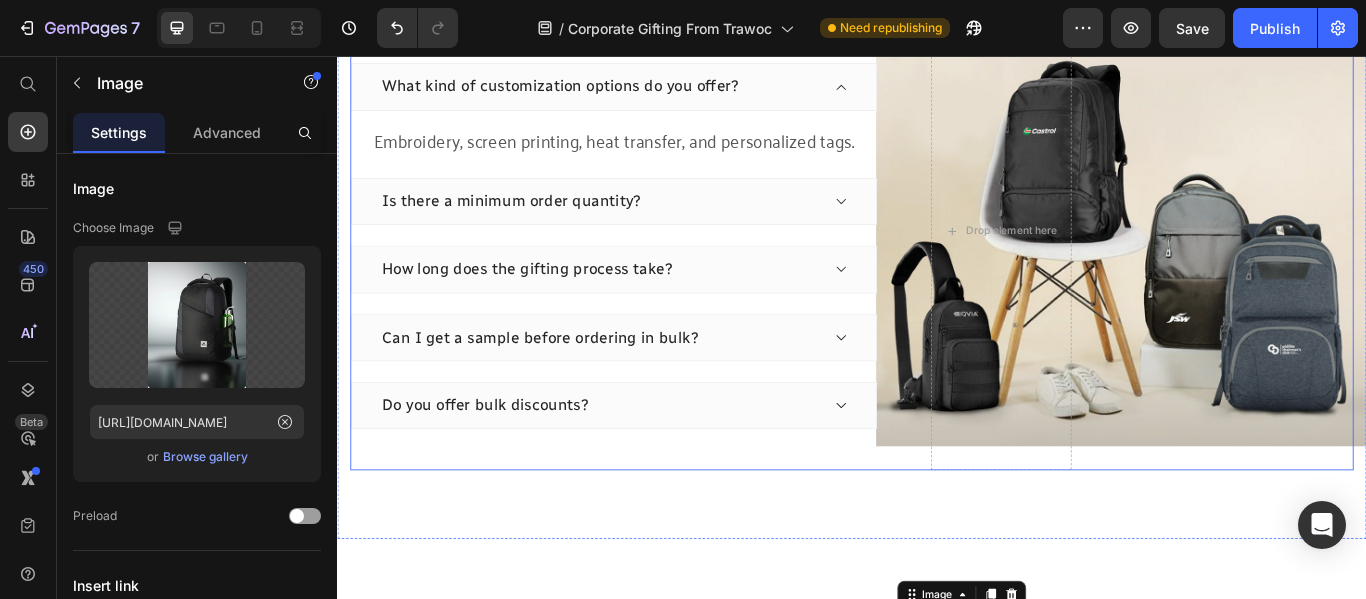 click on "Frequently Asked Questions  Heading
What kind of customization options do you offer?  Embroidery, screen printing, heat transfer, and personalized tags. Text block
Is there a minimum order quantity?
How long does the gifting process take?
Can I get a sample before ordering in bulk?
Do you offer bulk discounts? Accordion
Drop element here Row" at bounding box center [937, 260] 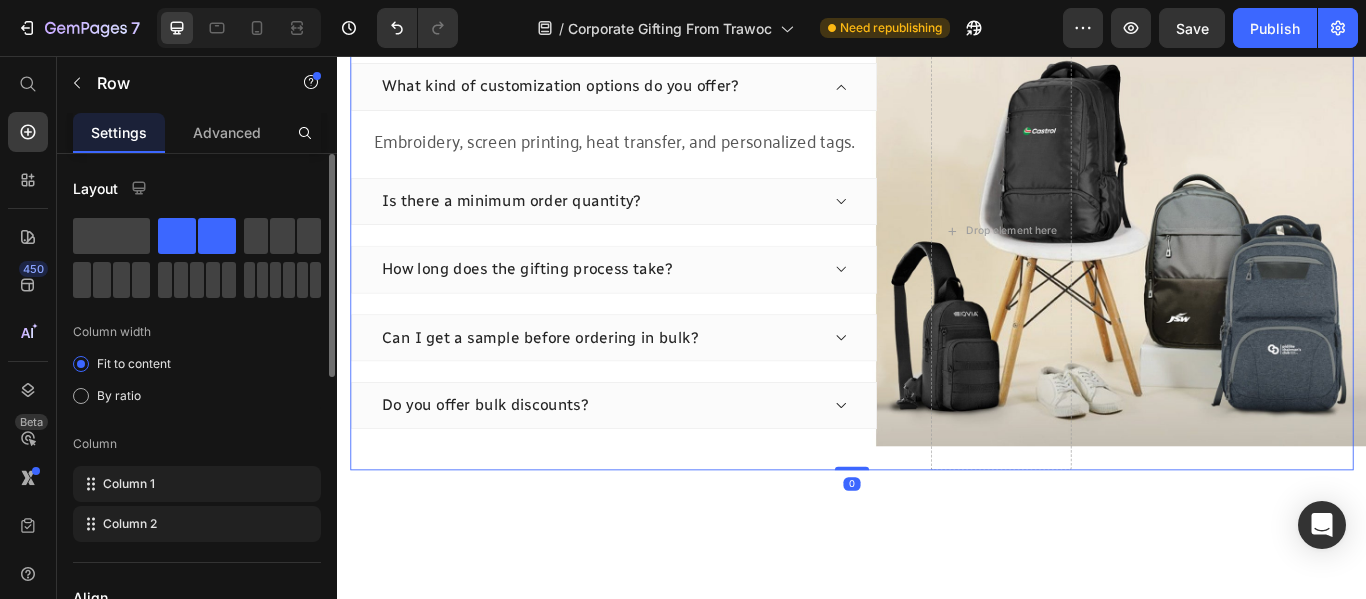 scroll, scrollTop: 100, scrollLeft: 0, axis: vertical 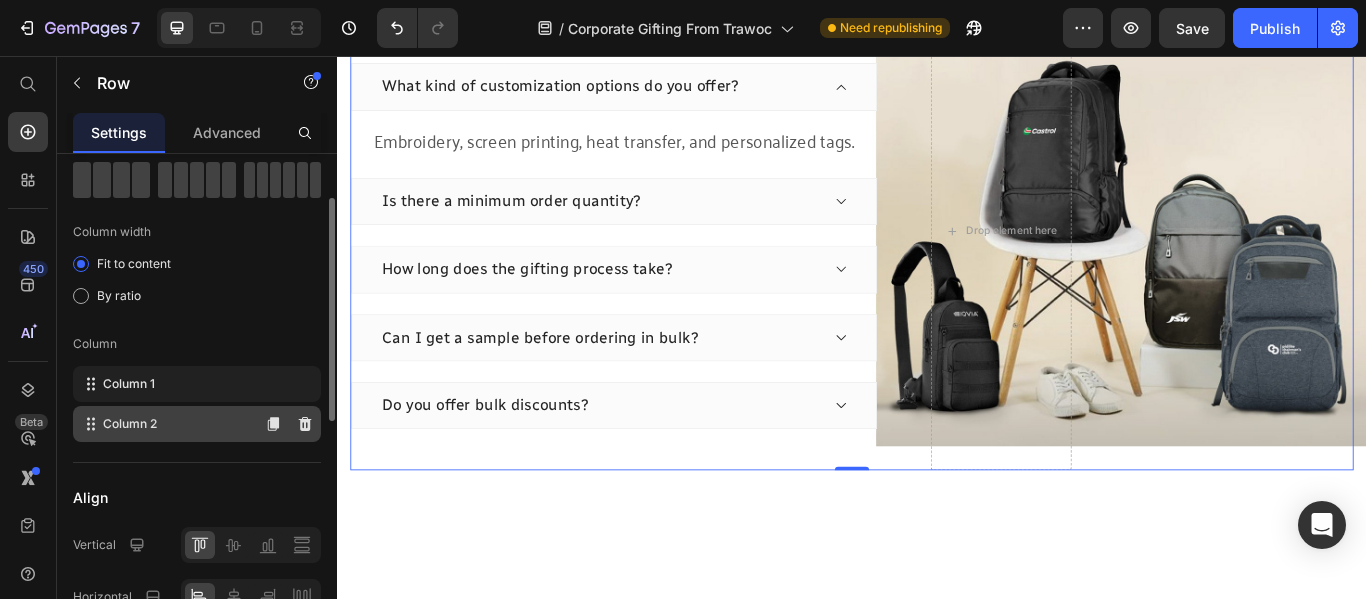 click on "Column 2" at bounding box center (130, 424) 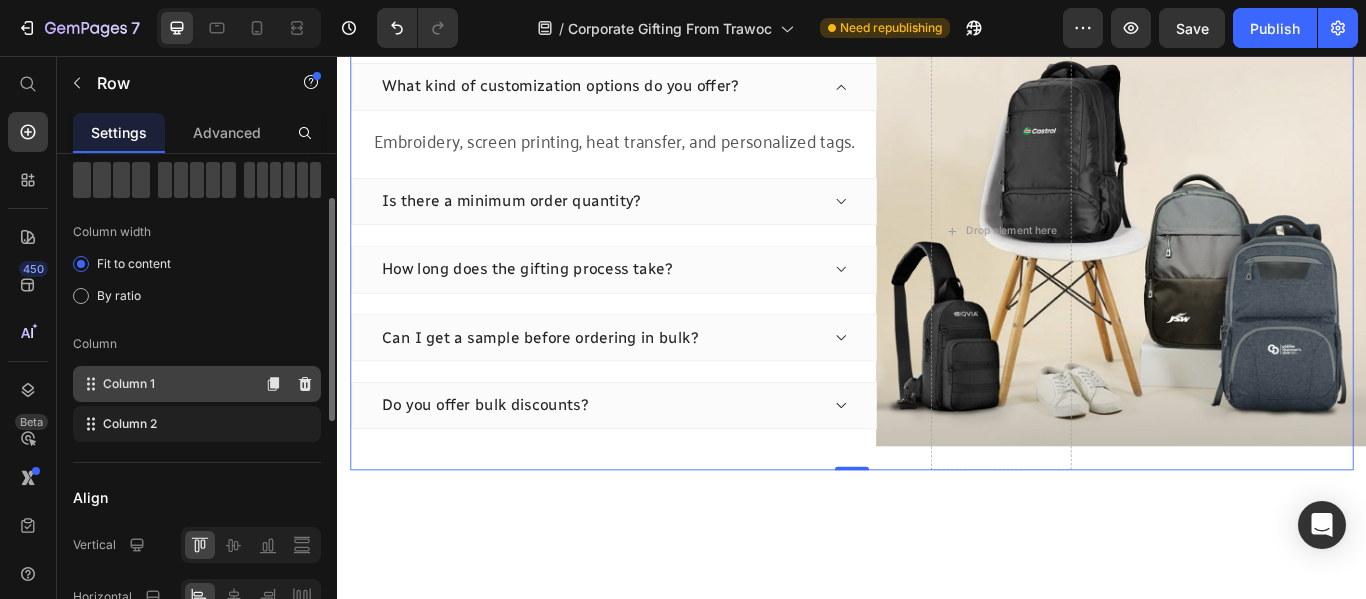 type 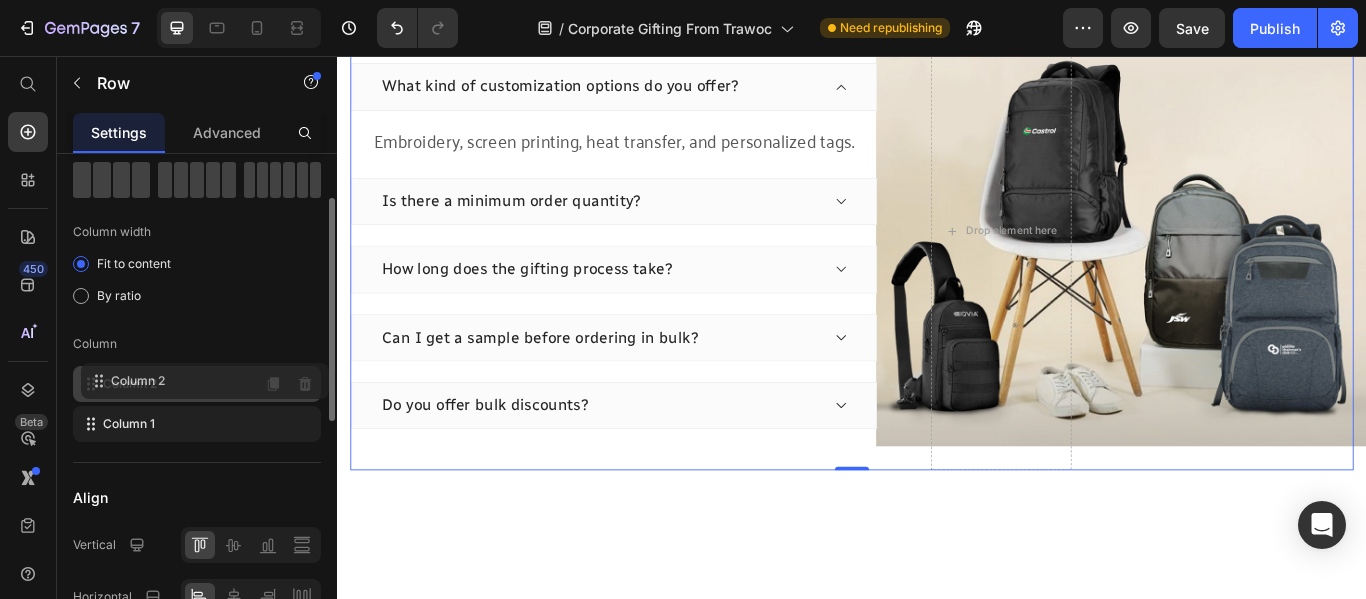 drag, startPoint x: 162, startPoint y: 418, endPoint x: 170, endPoint y: 371, distance: 47.67599 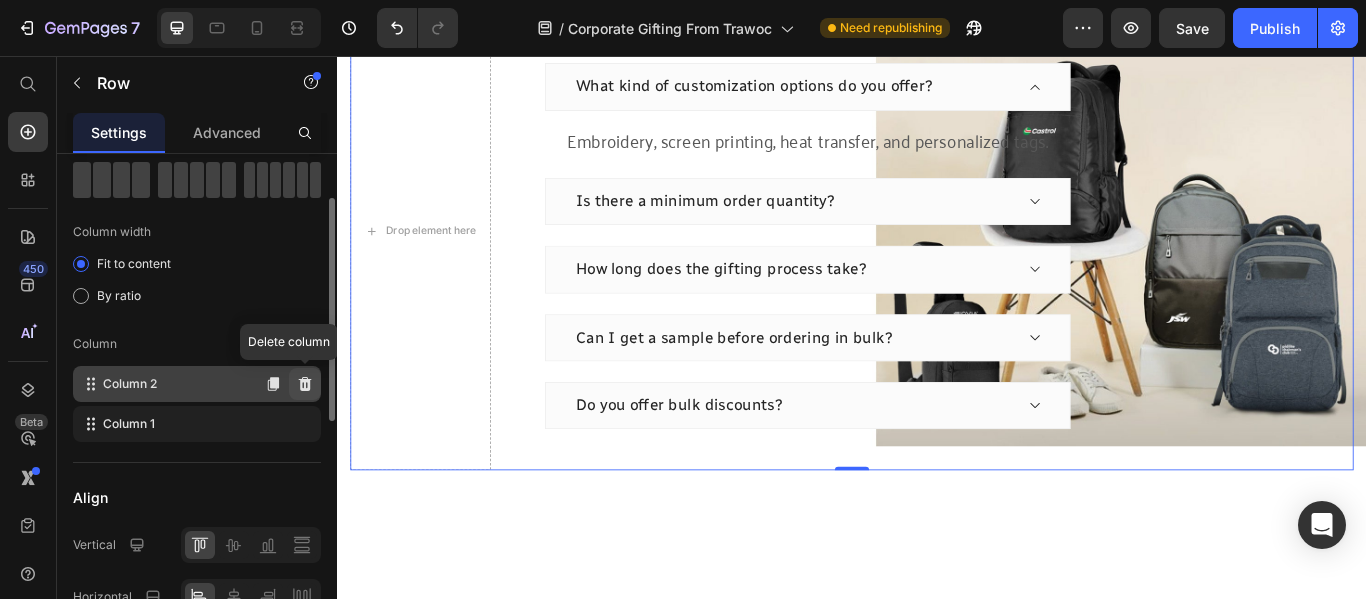 click 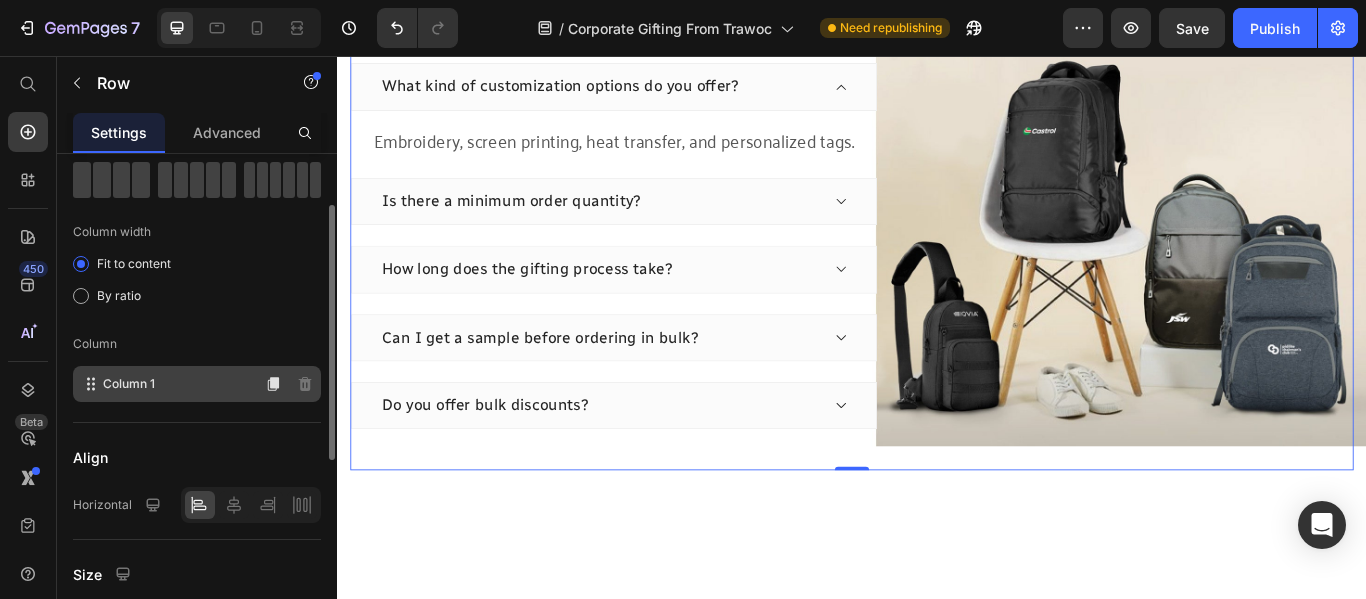 click on "Column 1" 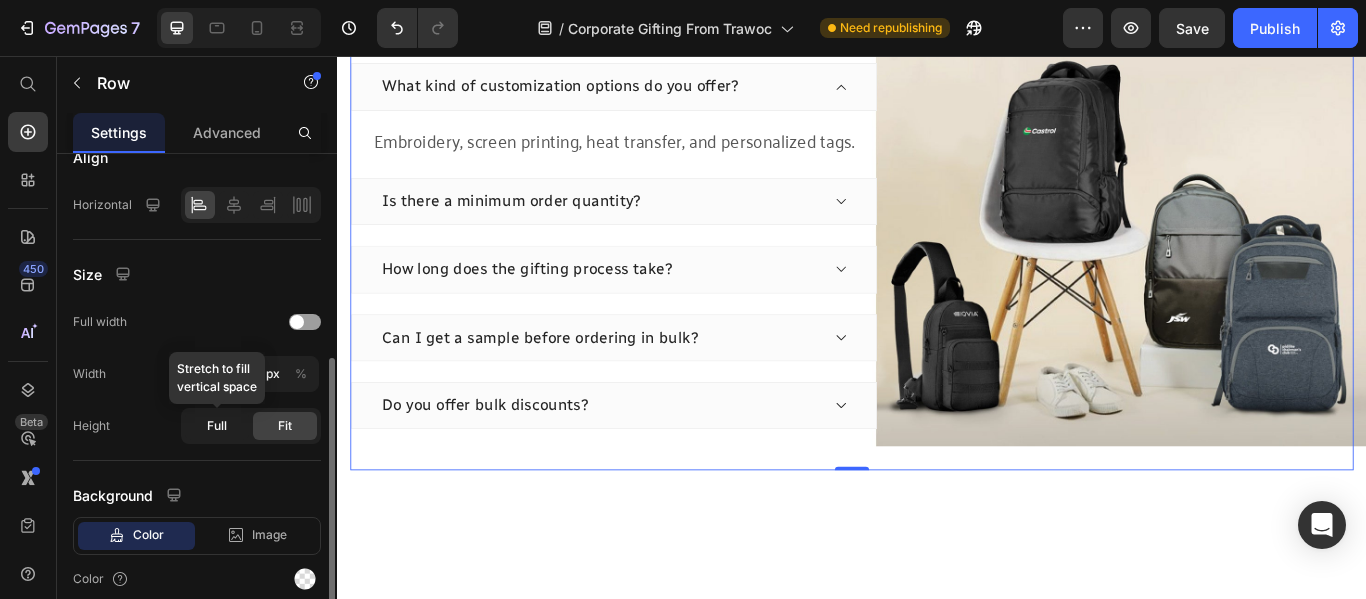scroll, scrollTop: 0, scrollLeft: 0, axis: both 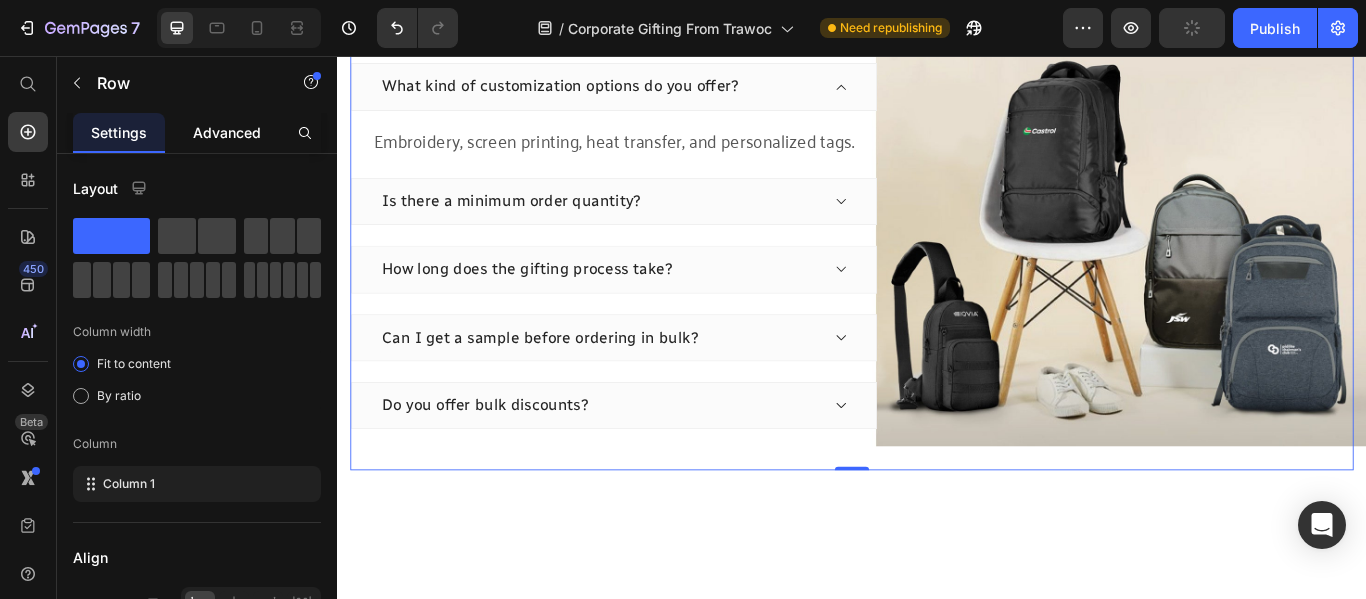 click on "Advanced" at bounding box center (227, 132) 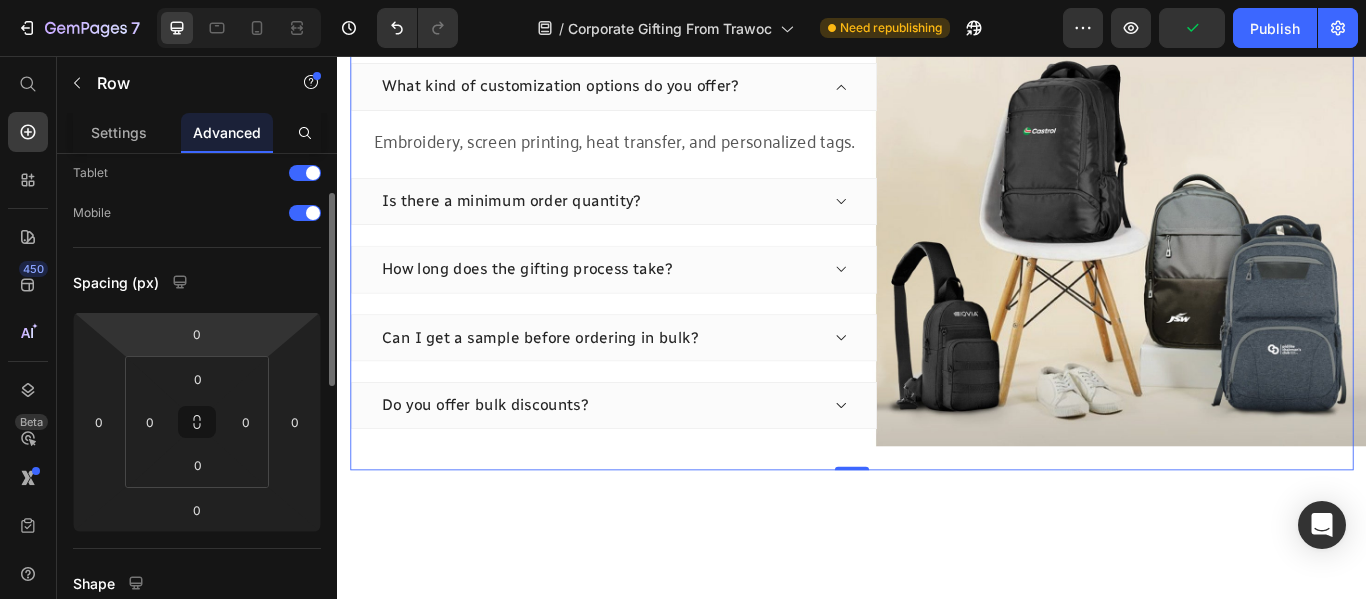scroll, scrollTop: 0, scrollLeft: 0, axis: both 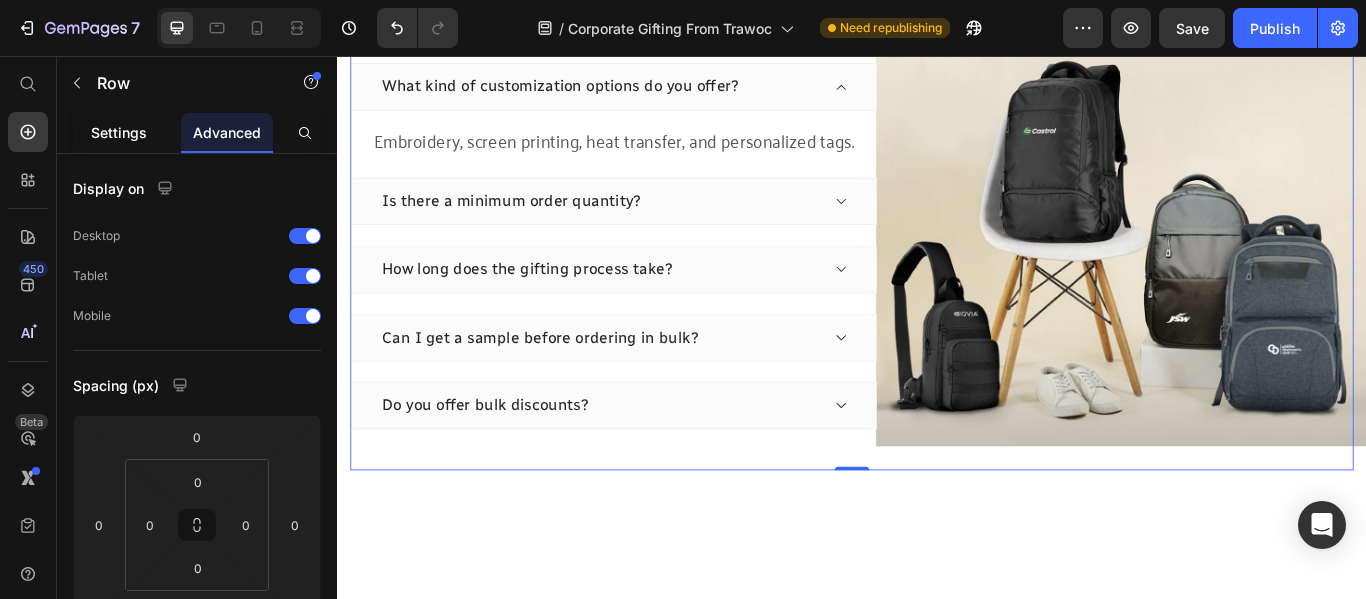 click on "Settings" at bounding box center (119, 132) 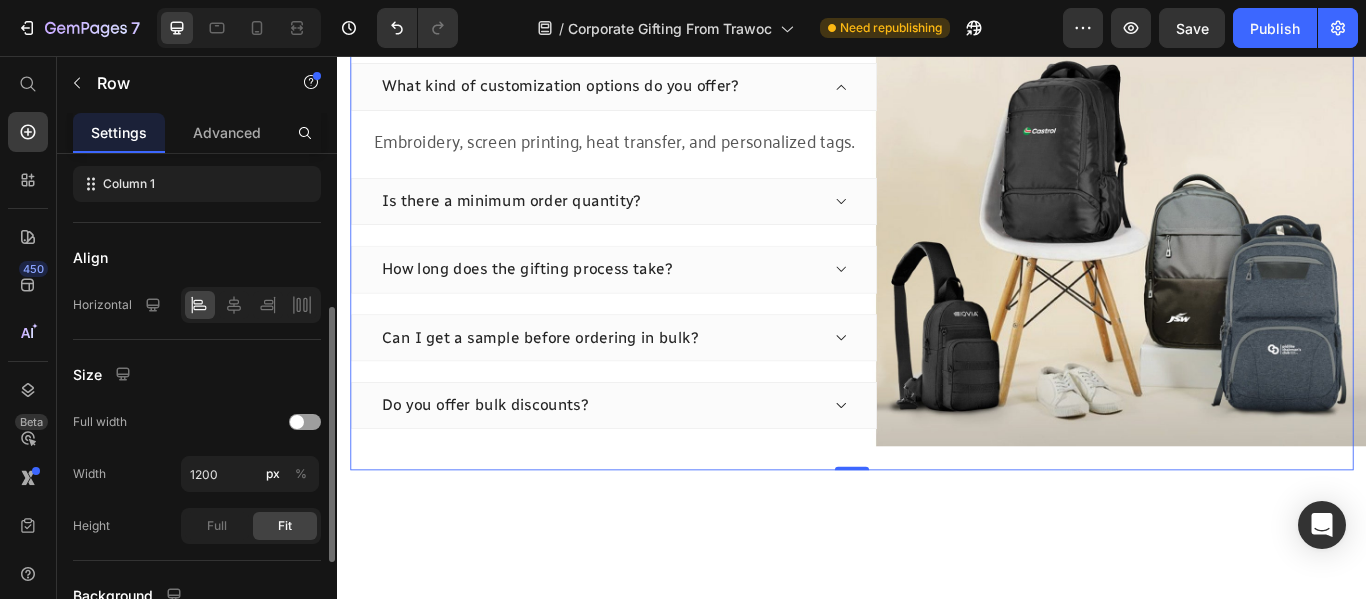 scroll, scrollTop: 483, scrollLeft: 0, axis: vertical 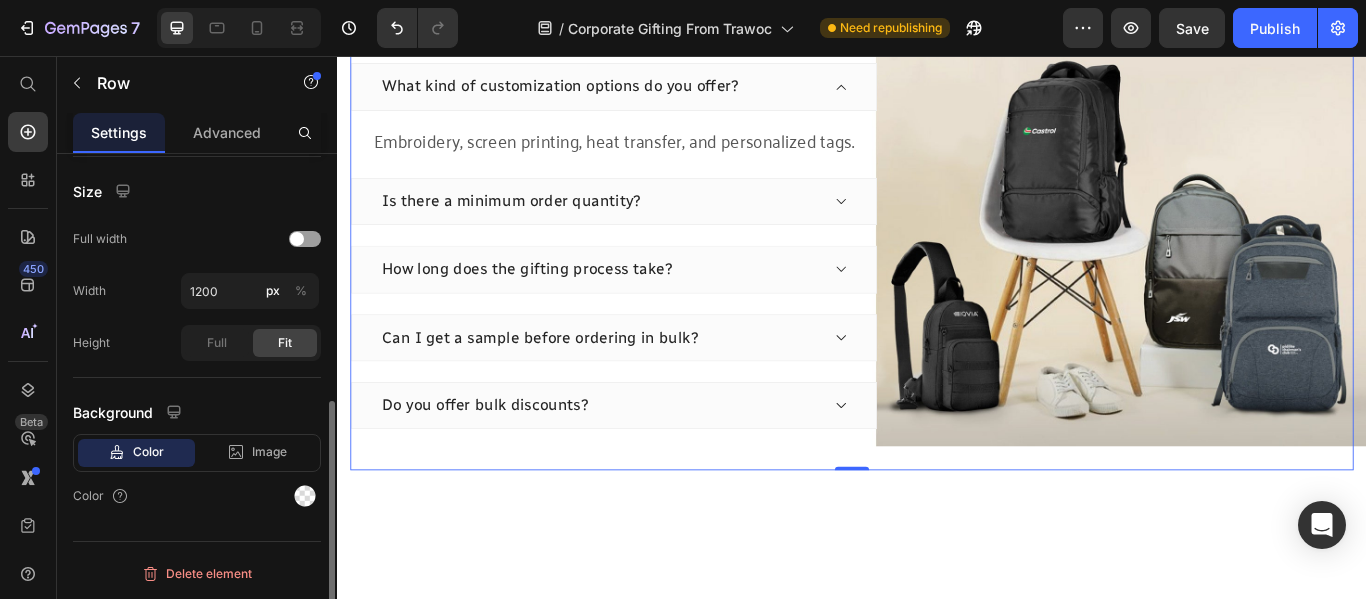 click on "Full Fit" 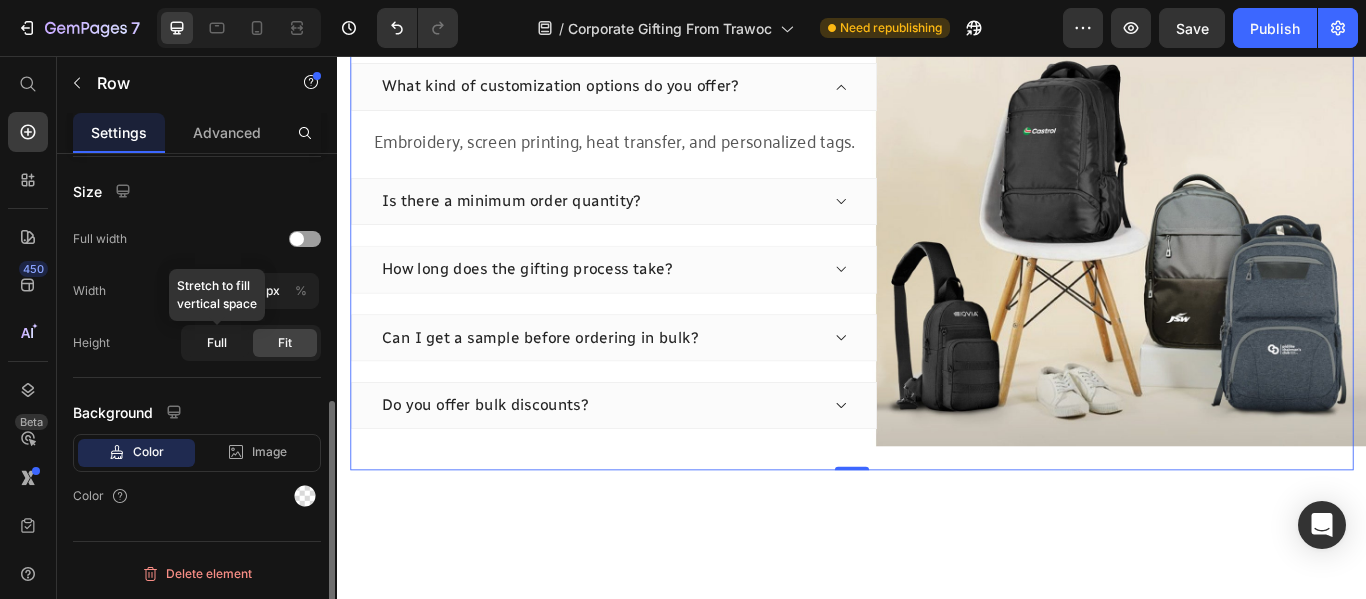 click on "Full" 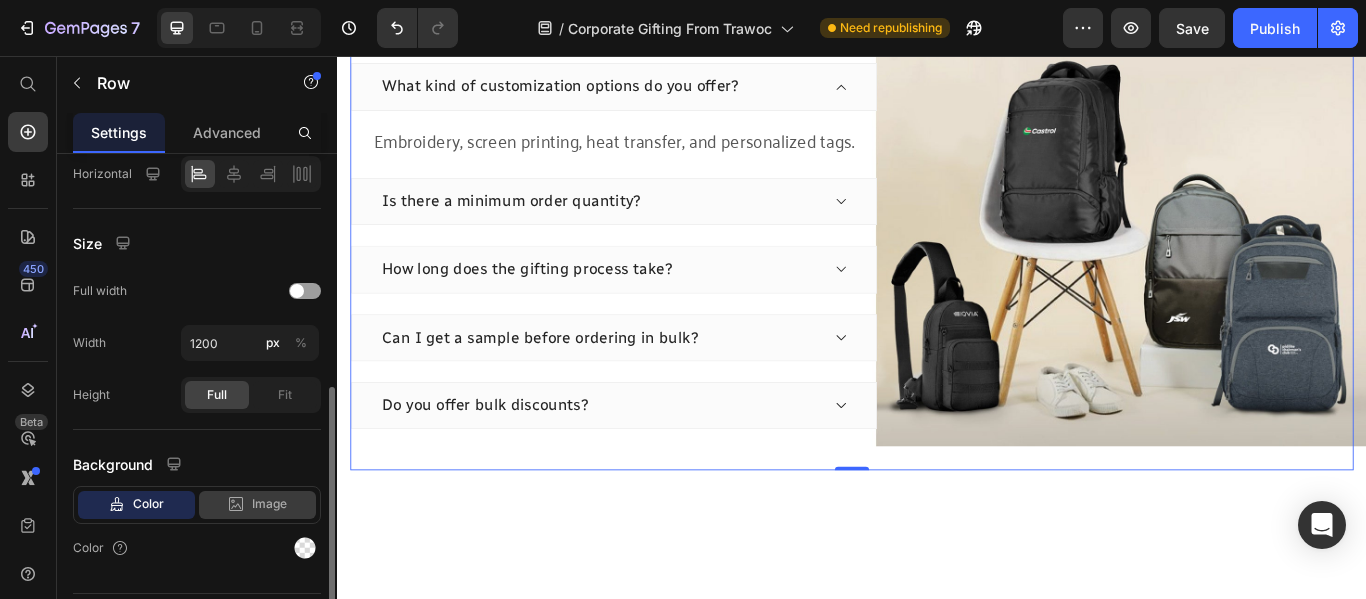 scroll, scrollTop: 535, scrollLeft: 0, axis: vertical 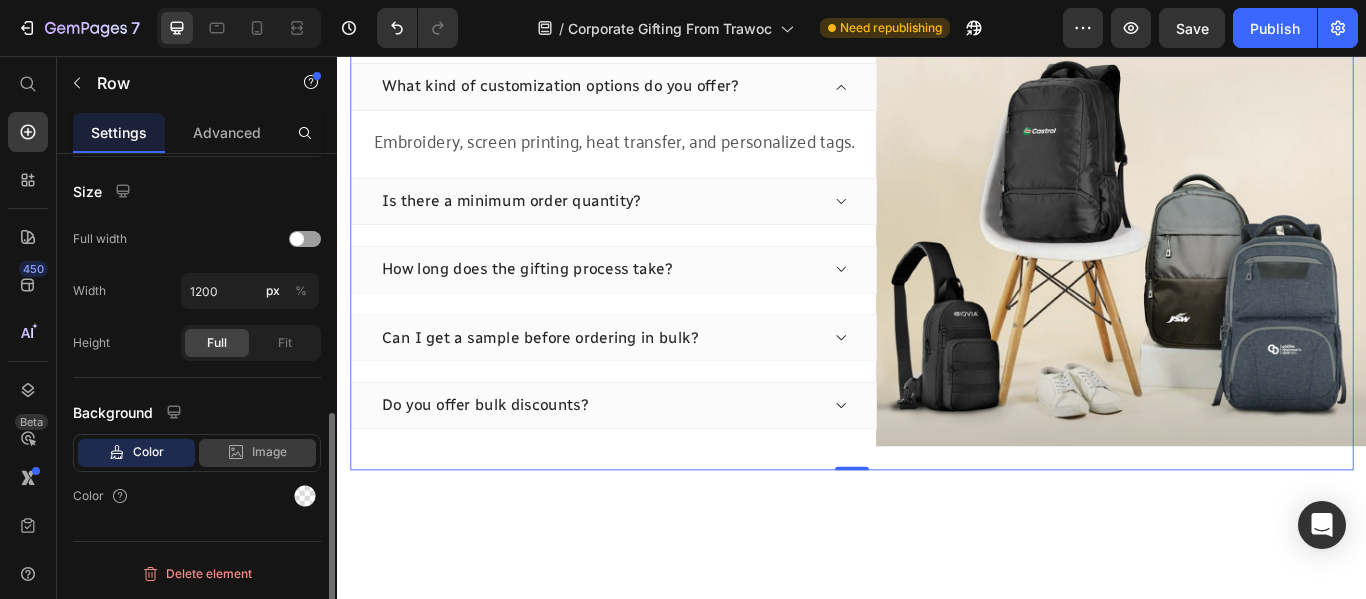 click on "Image" at bounding box center [269, 452] 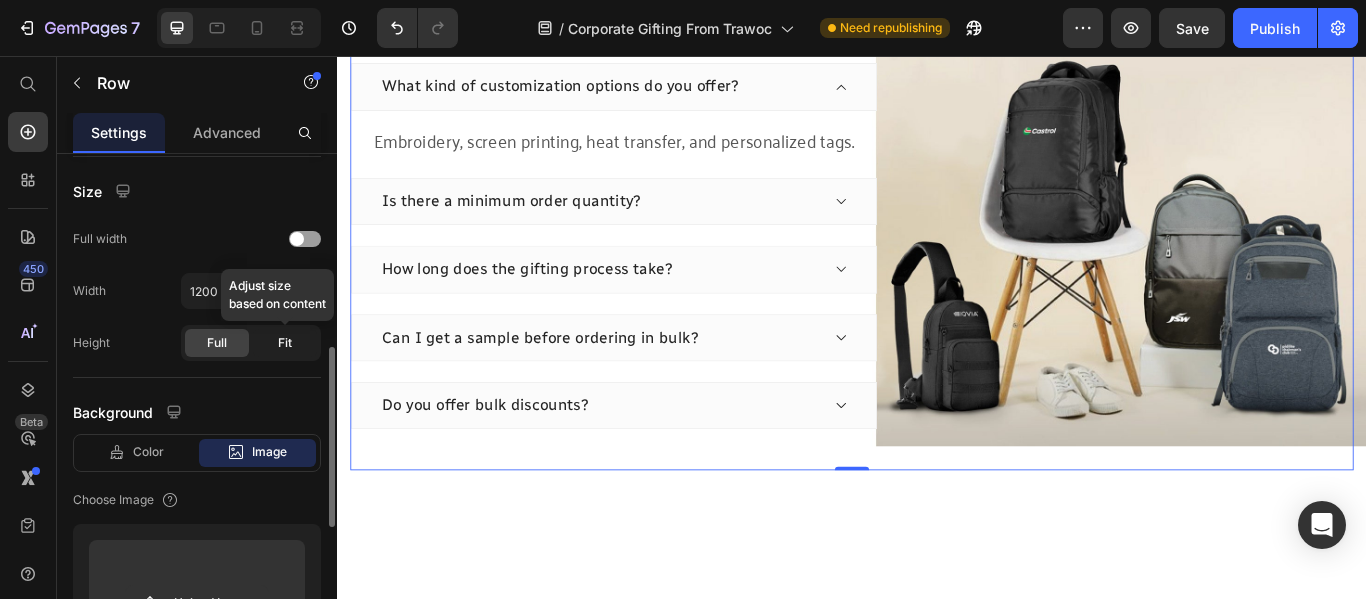 click on "Fit" 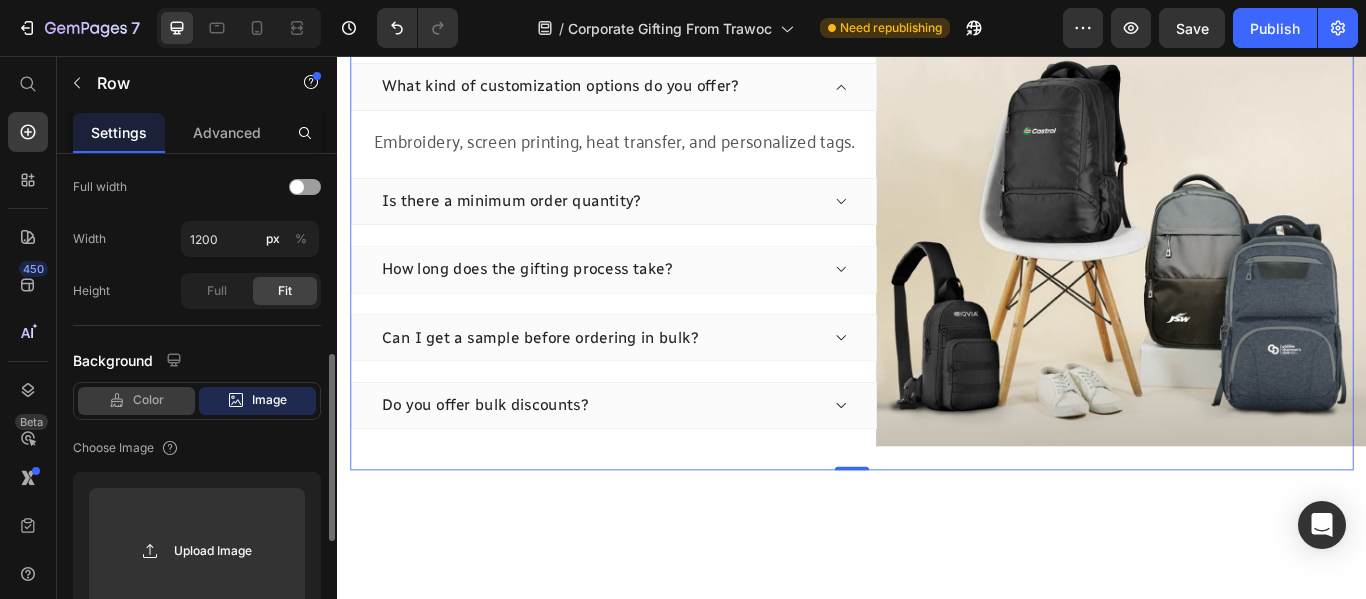 click on "Color" at bounding box center (148, 400) 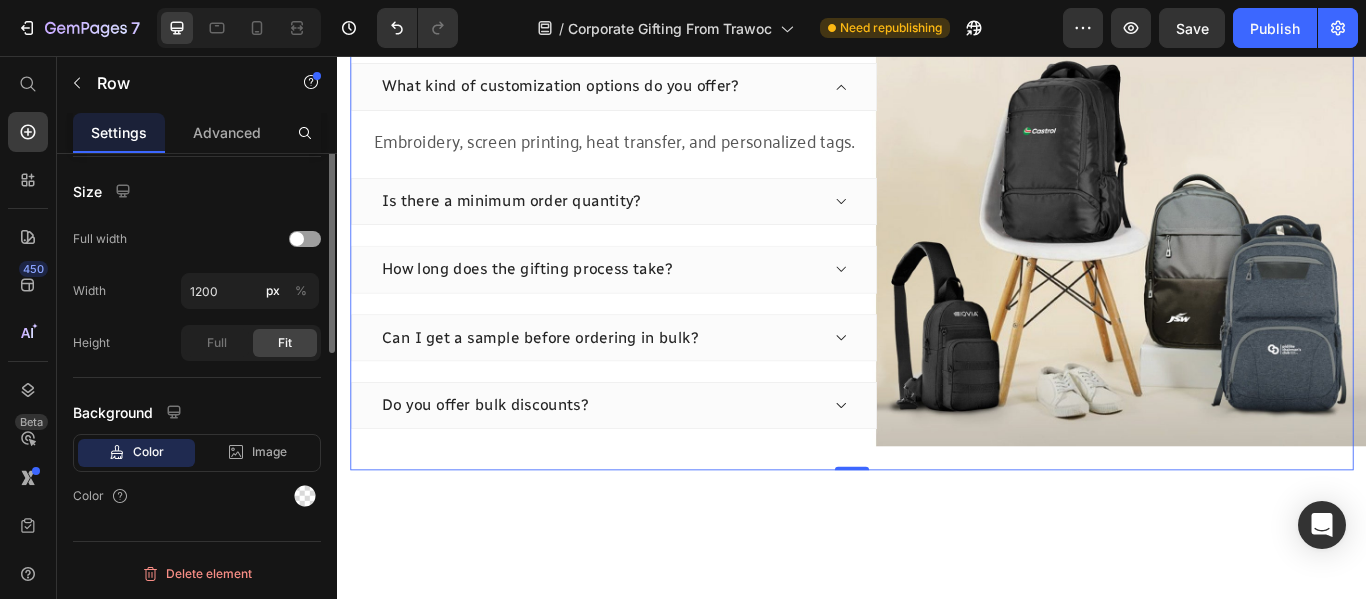 scroll, scrollTop: 0, scrollLeft: 0, axis: both 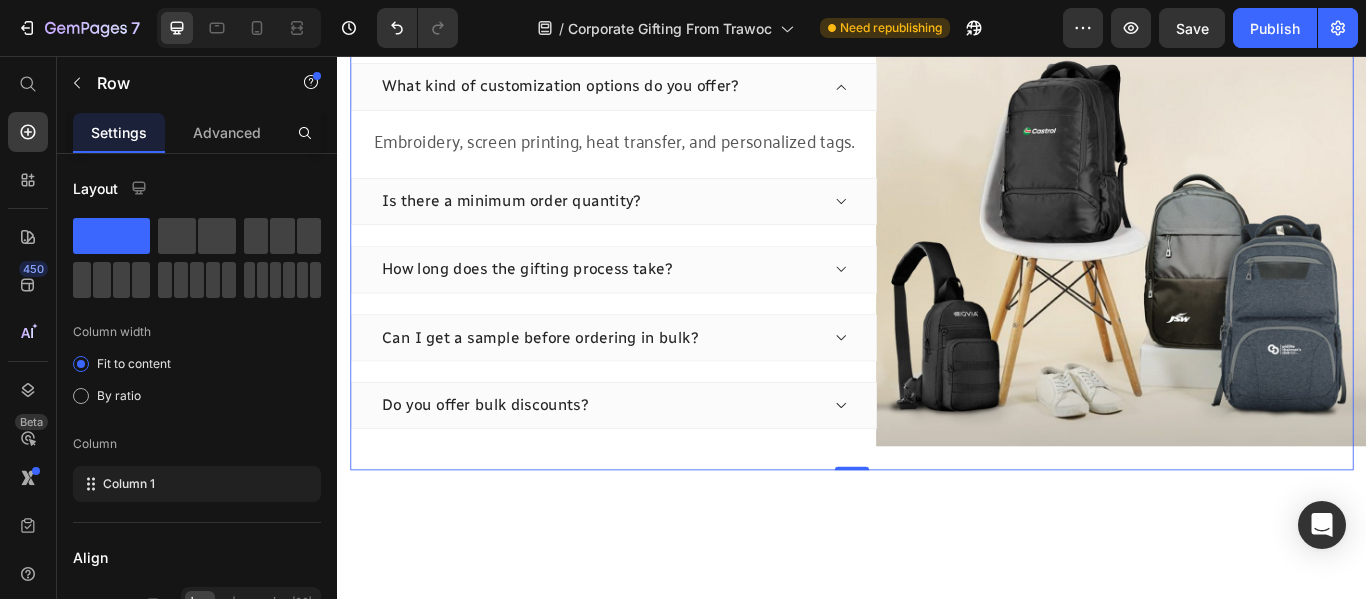 click on "Frequently Asked Questions  Heading
What kind of customization options do you offer?  Embroidery, screen printing, heat transfer, and personalized tags. Text block
Is there a minimum order quantity?
How long does the gifting process take?
Can I get a sample before ordering in bulk?
Do you offer bulk discounts? Accordion Row   0" at bounding box center [937, 260] 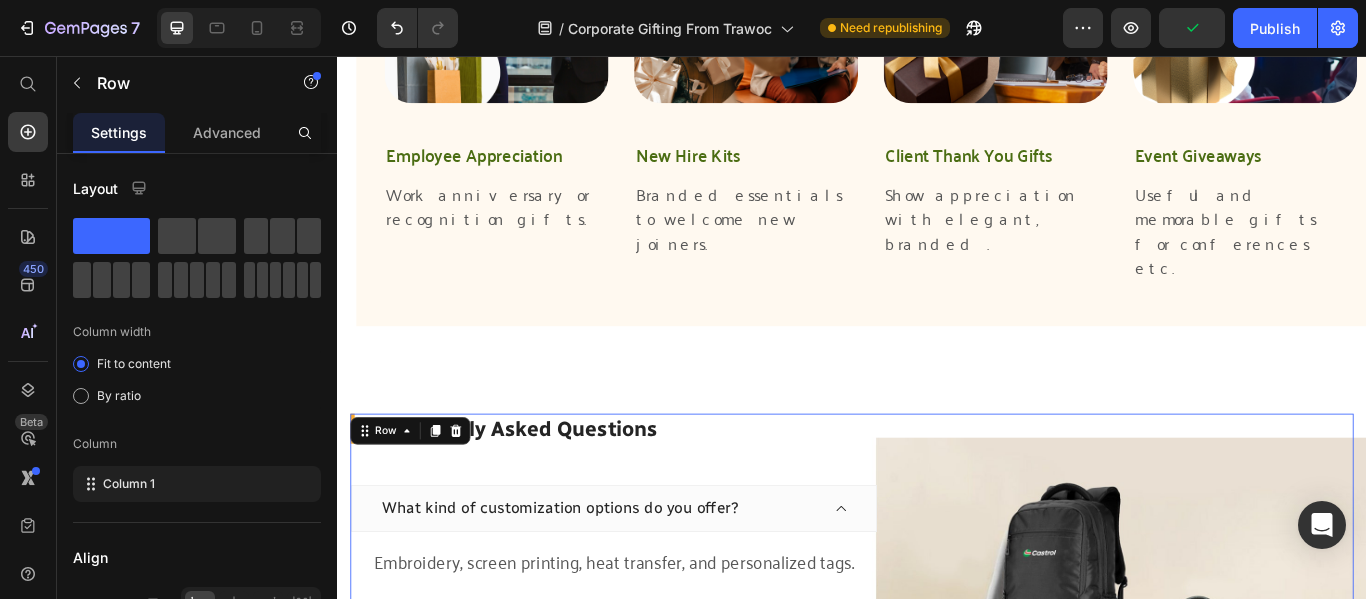 scroll, scrollTop: 4454, scrollLeft: 0, axis: vertical 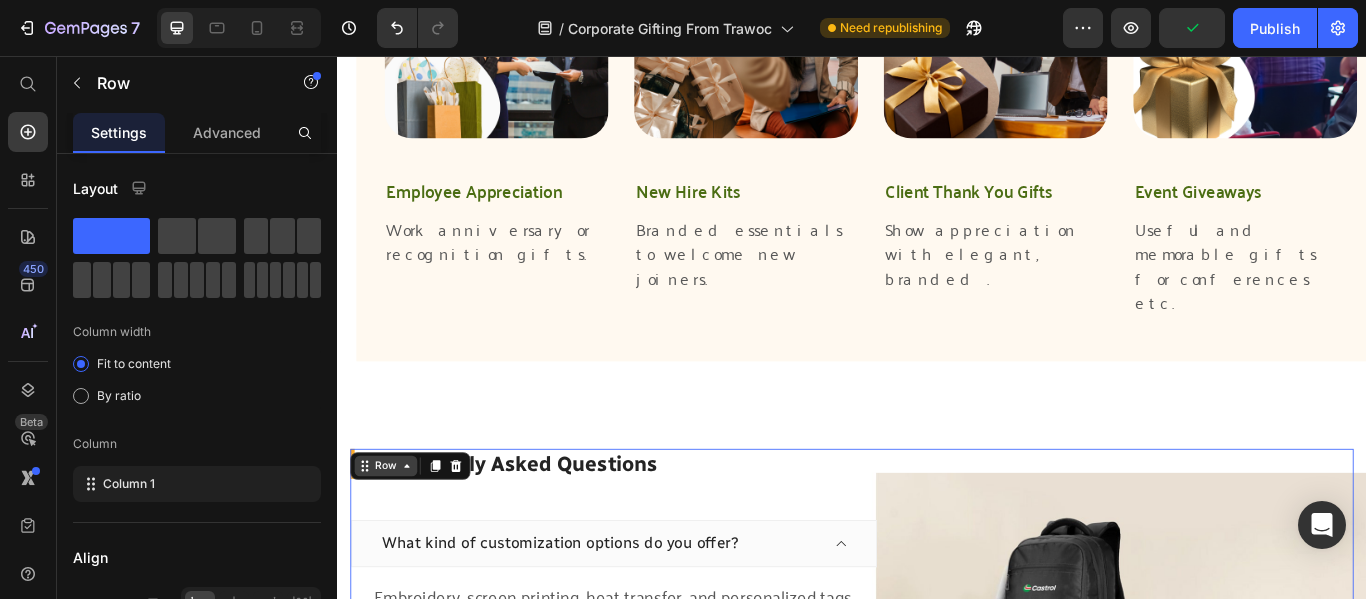 click on "Row" at bounding box center (393, 534) 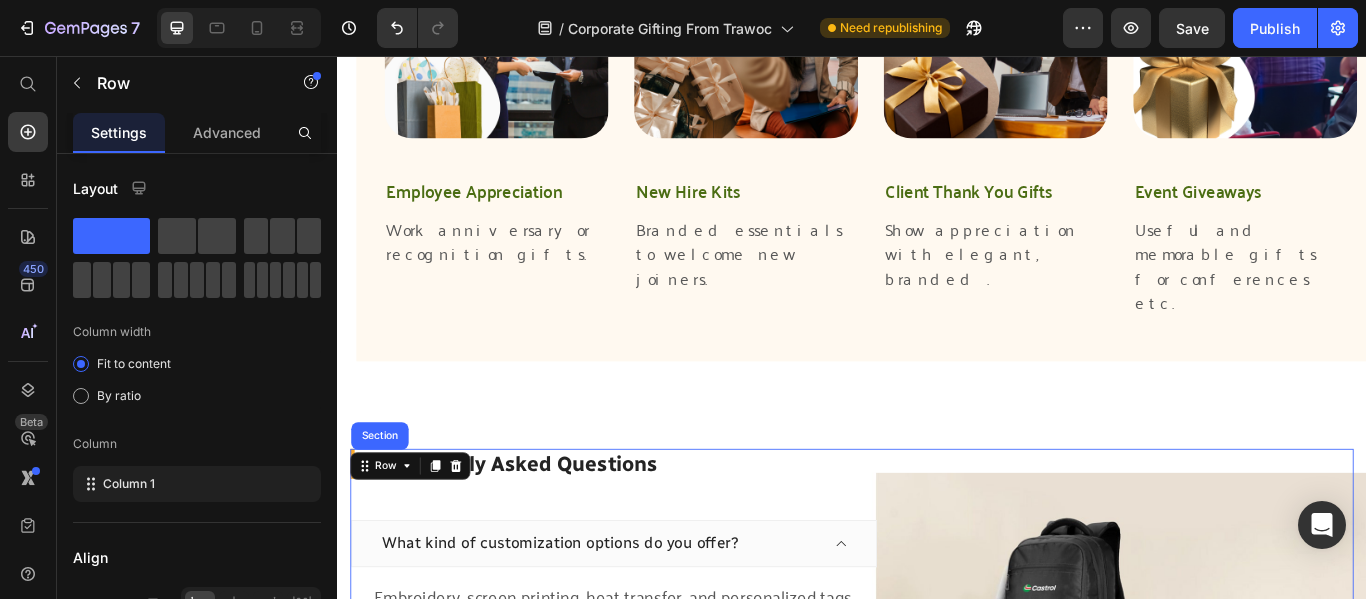 click on "Frequently Asked Questions  Heading
What kind of customization options do you offer?  Embroidery, screen printing, heat transfer, and personalized tags. Text block
Is there a minimum order quantity?
How long does the gifting process take?
Can I get a sample before ordering in bulk?
Do you offer bulk discounts? Accordion" at bounding box center (659, 793) 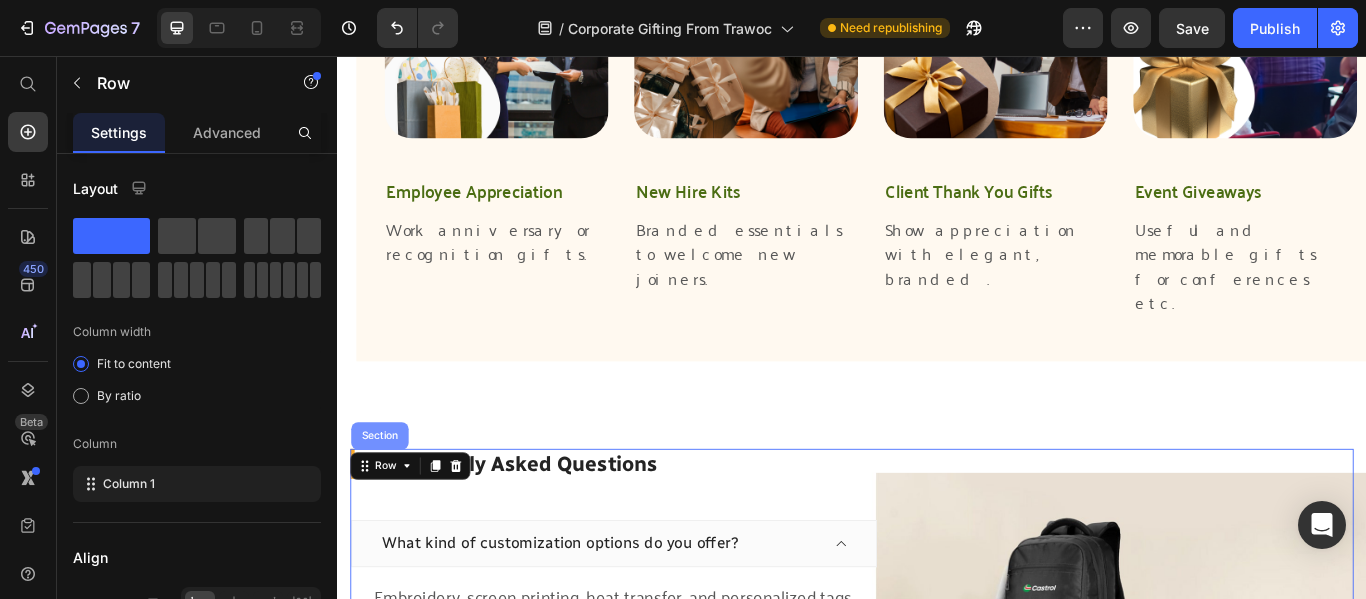 click on "Section" at bounding box center [386, 499] 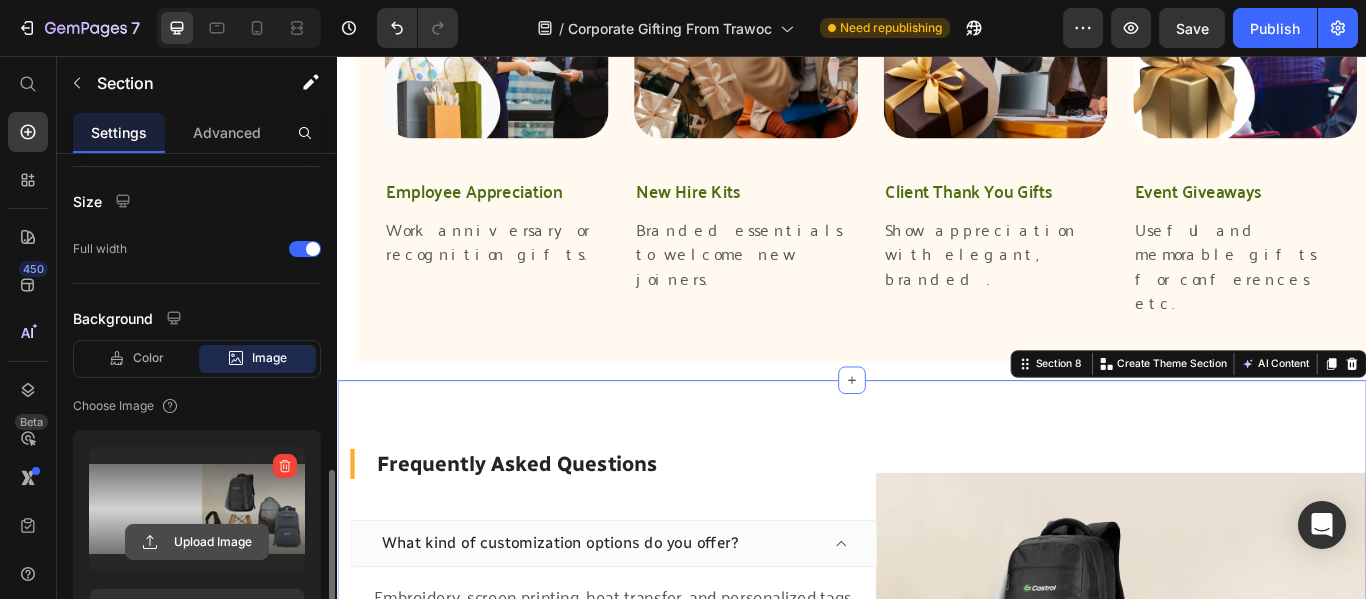 scroll, scrollTop: 600, scrollLeft: 0, axis: vertical 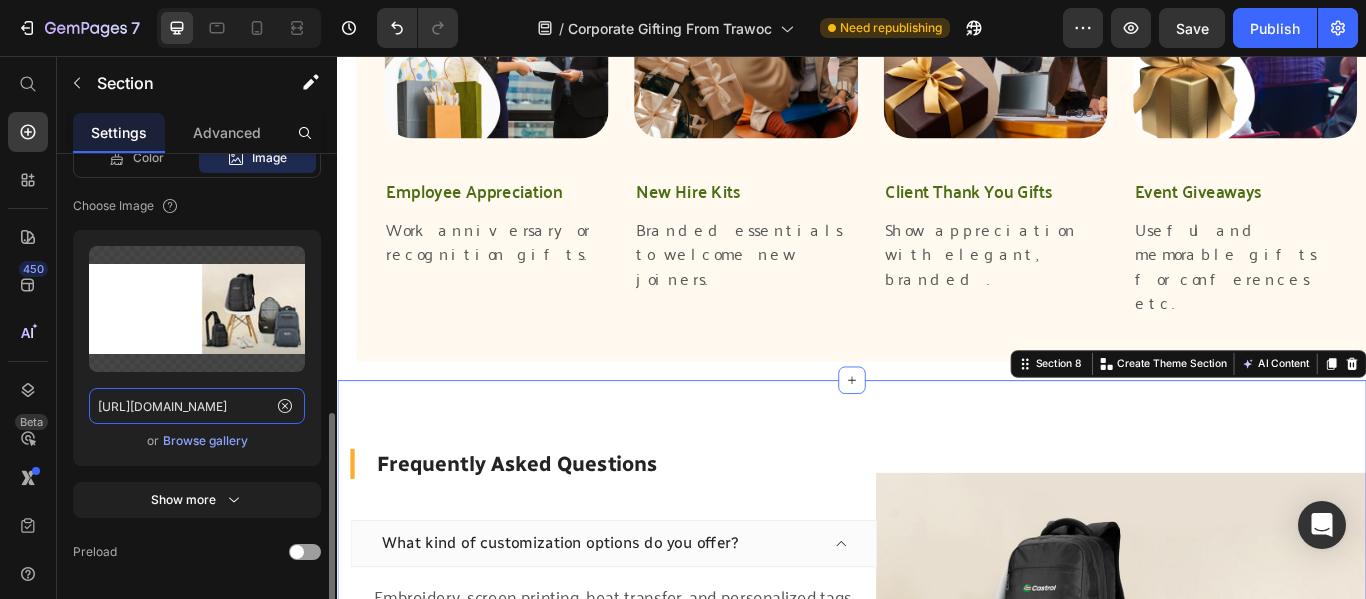 click on "https://cdn.shopify.com/s/files/1/0494/6493/4557/files/gempages_554521335435363578-8c3ac045-13af-4182-a856-d20a2eb0bfae.jpg" 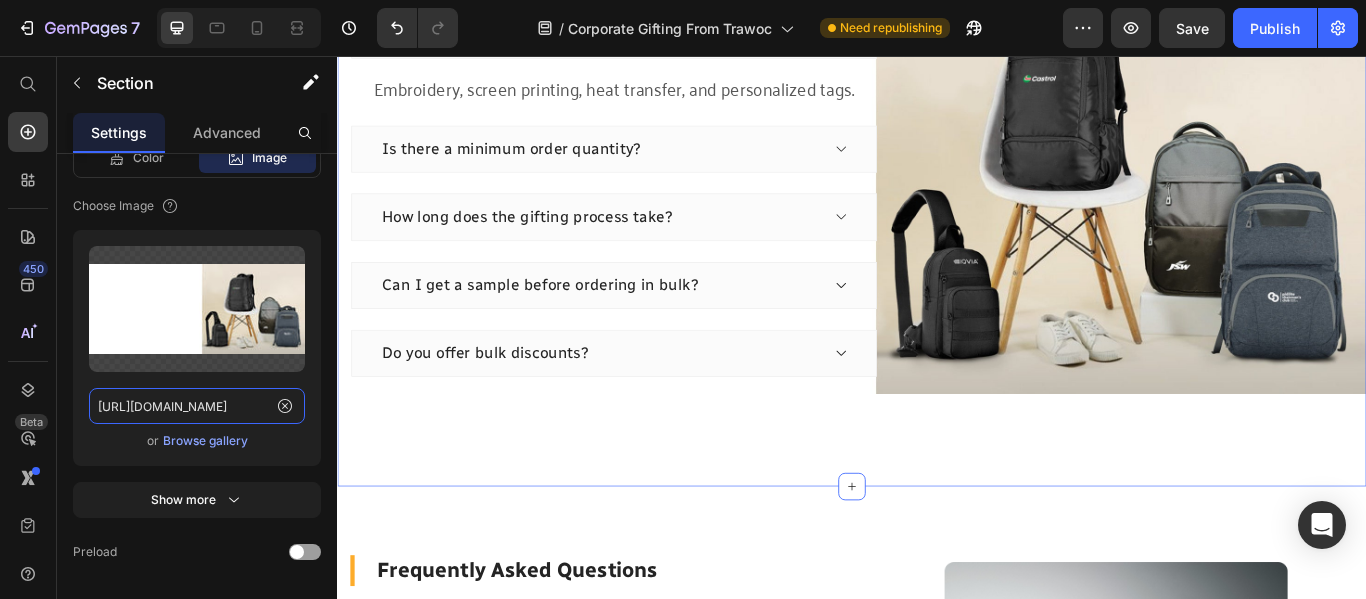 scroll, scrollTop: 5154, scrollLeft: 0, axis: vertical 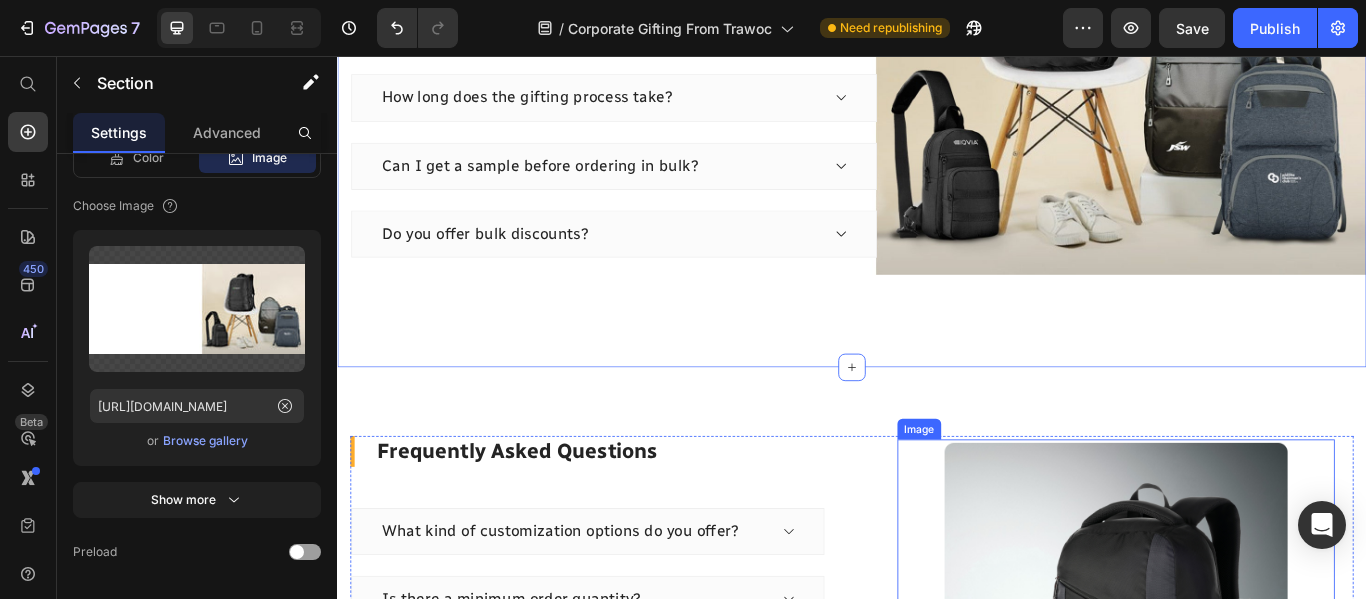 click at bounding box center (1245, 791) 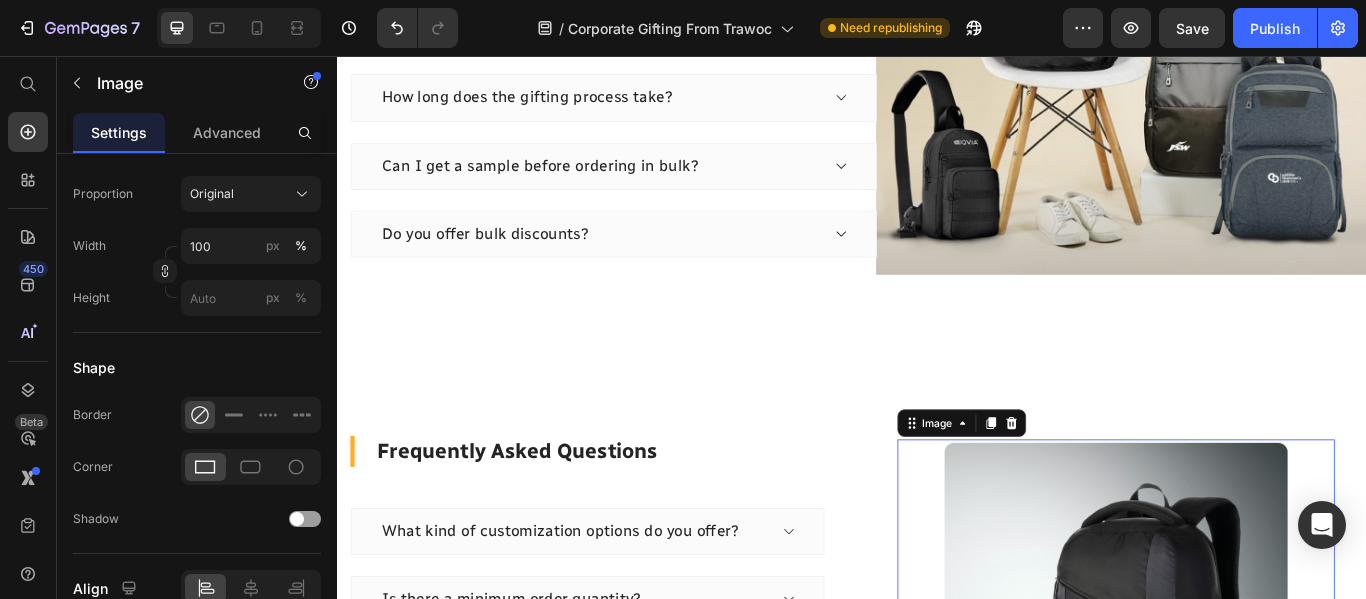 scroll, scrollTop: 0, scrollLeft: 0, axis: both 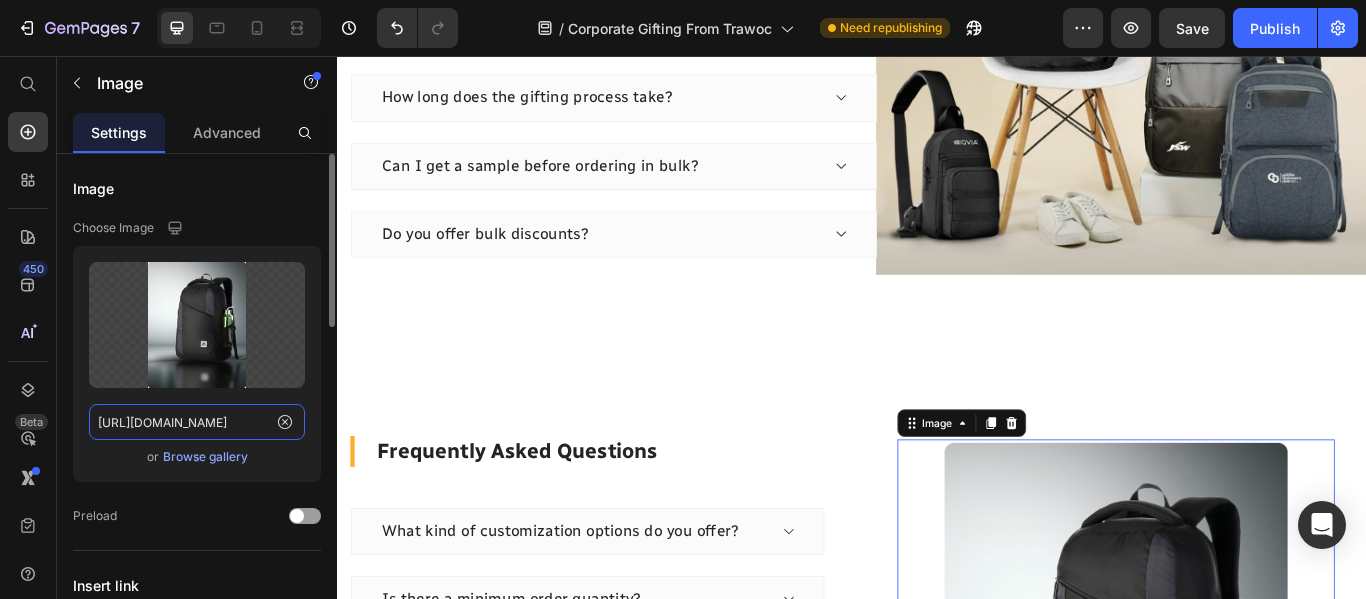 click on "https://cdn.shopify.com/s/files/1/0494/6493/4557/files/gempages_554521335435363578-95ca0393-3749-46ce-9441-f27e23b488d3.png" 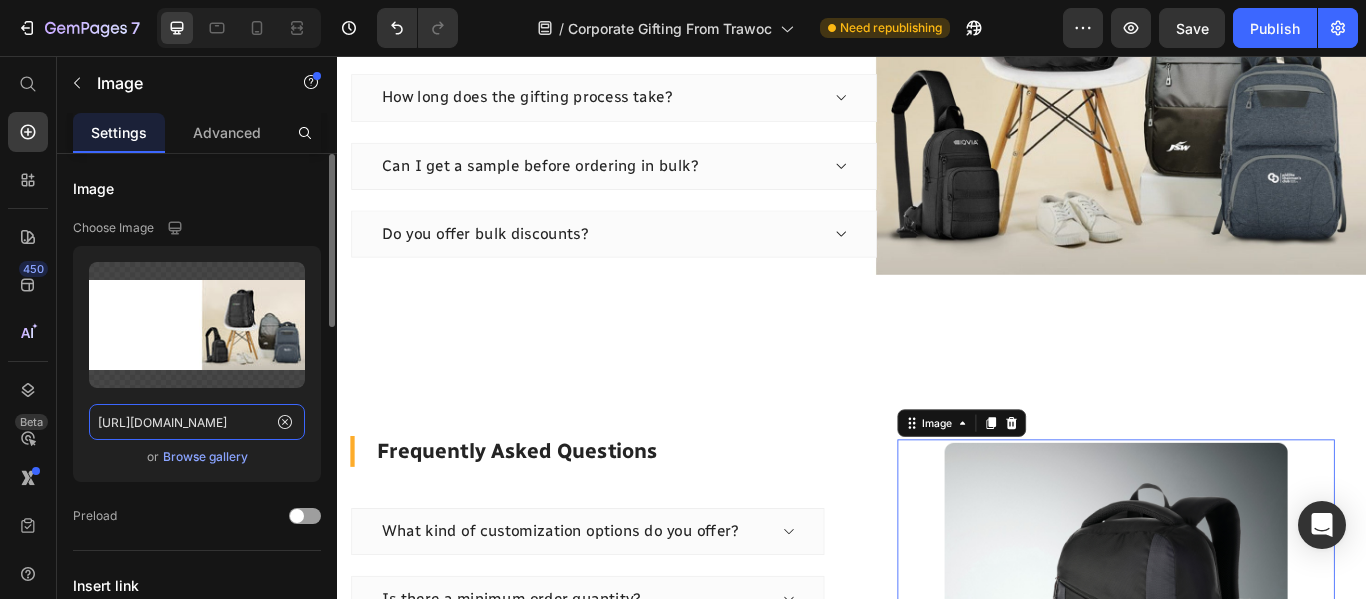scroll, scrollTop: 0, scrollLeft: 605, axis: horizontal 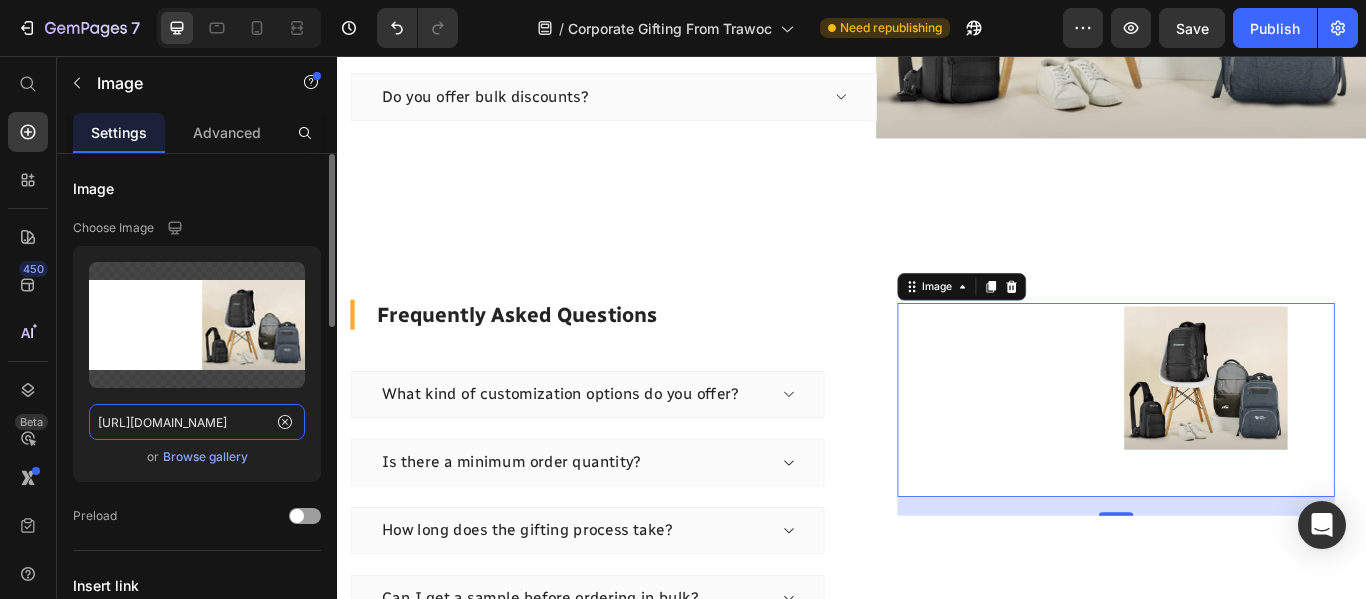 type on "https://cdn.shopify.com/s/files/1/0494/6493/4557/files/gempages_554521335435363578-95ca0393-3749-46ce-9441-f27e23b488d3.png" 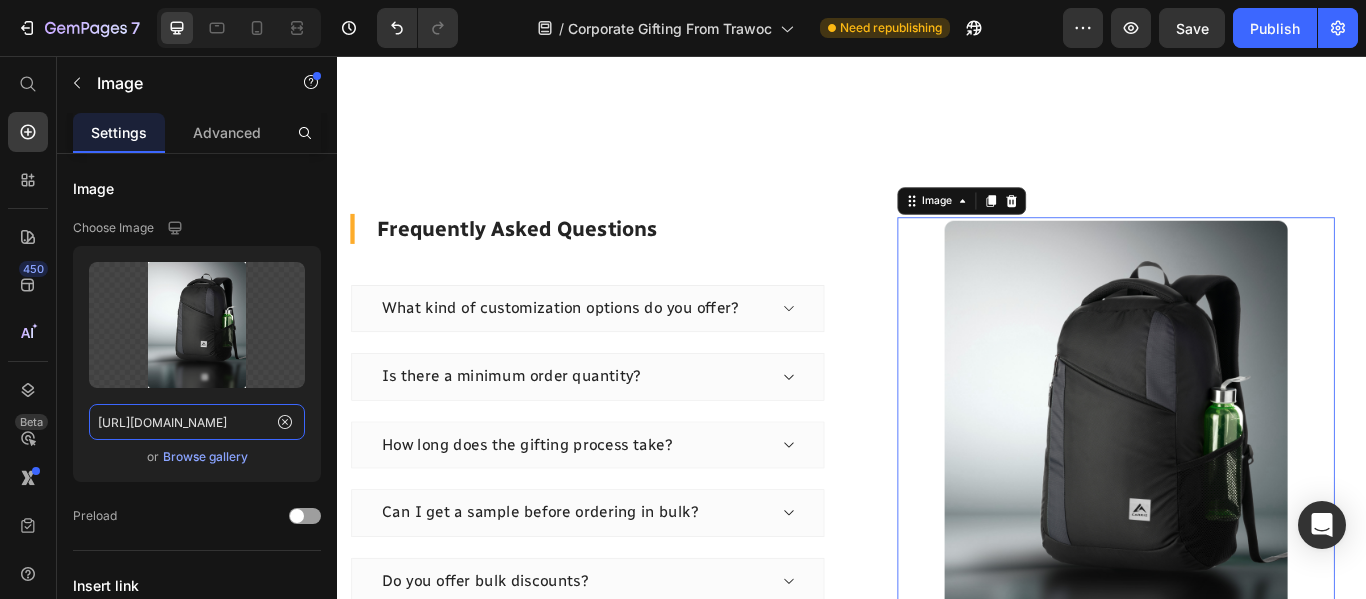 scroll, scrollTop: 5554, scrollLeft: 0, axis: vertical 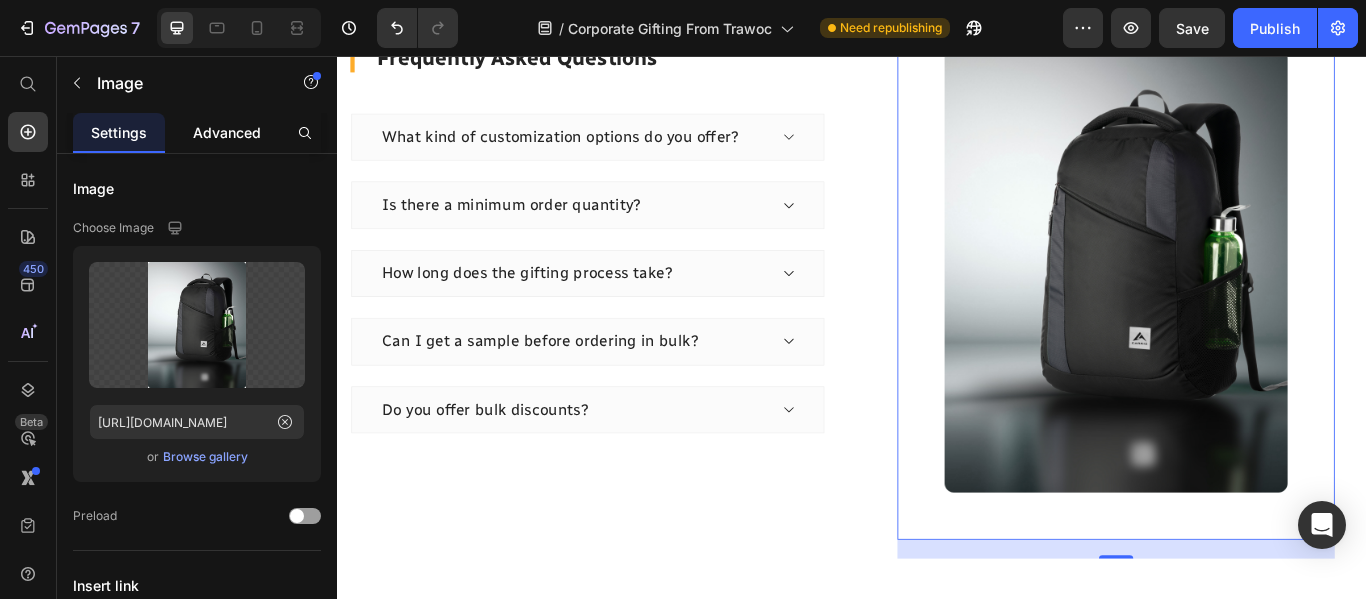 click on "Advanced" at bounding box center (227, 132) 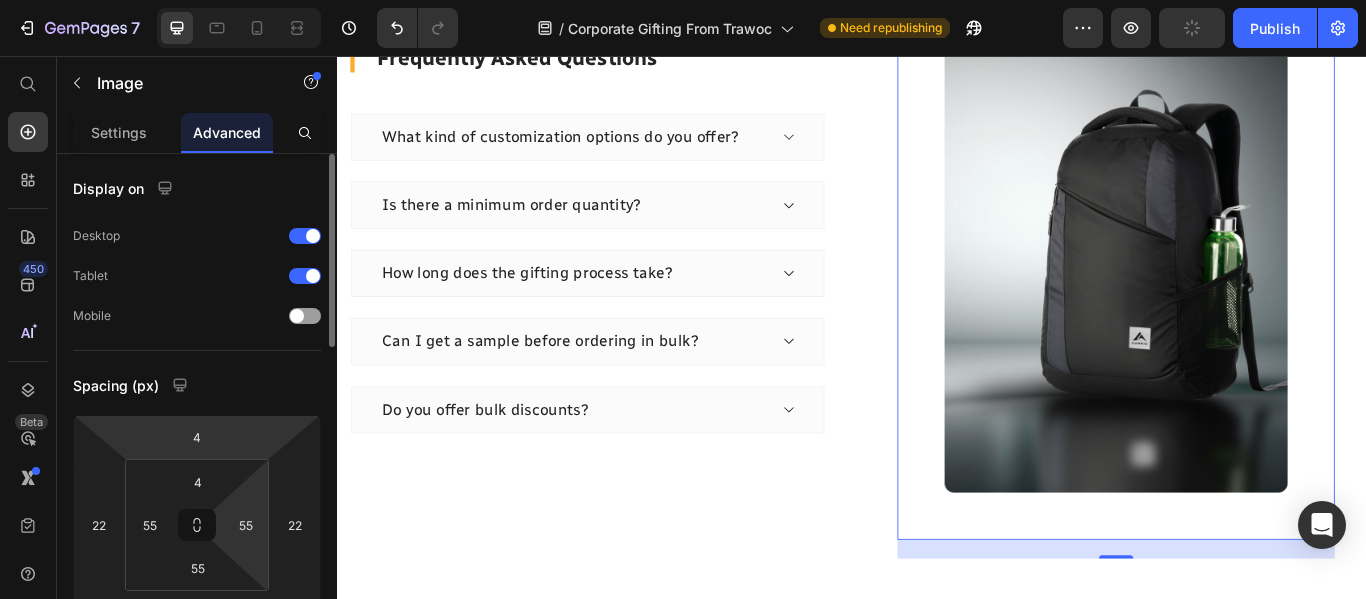 scroll, scrollTop: 100, scrollLeft: 0, axis: vertical 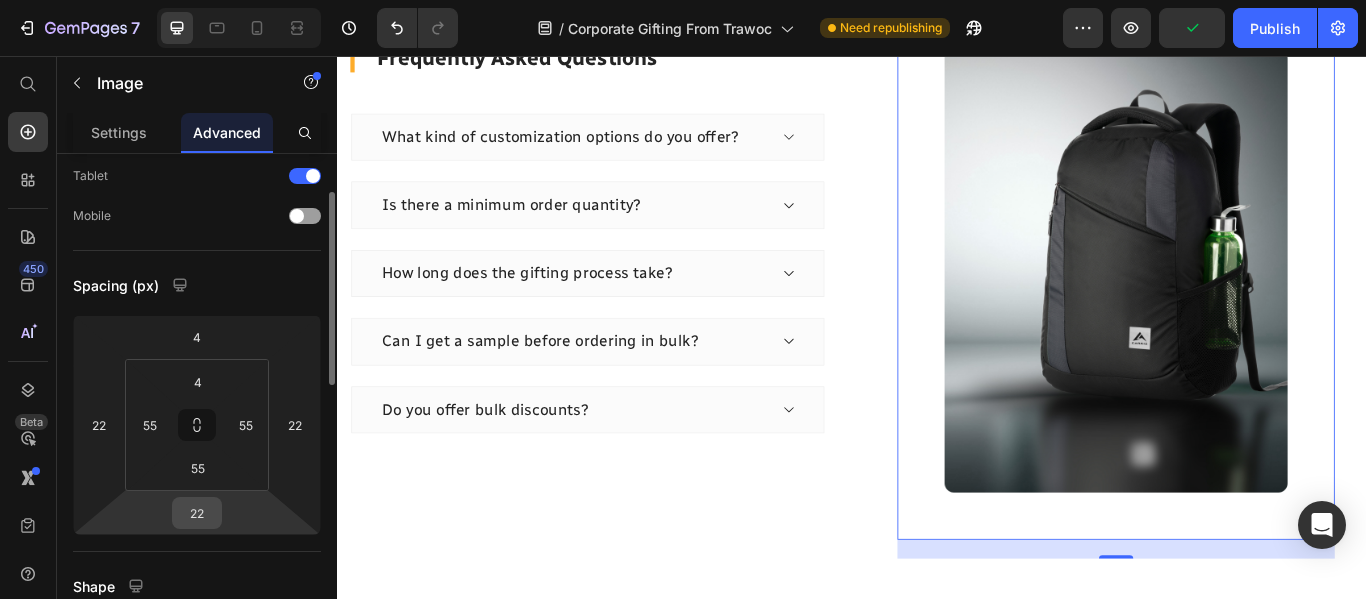 click on "22" at bounding box center [197, 513] 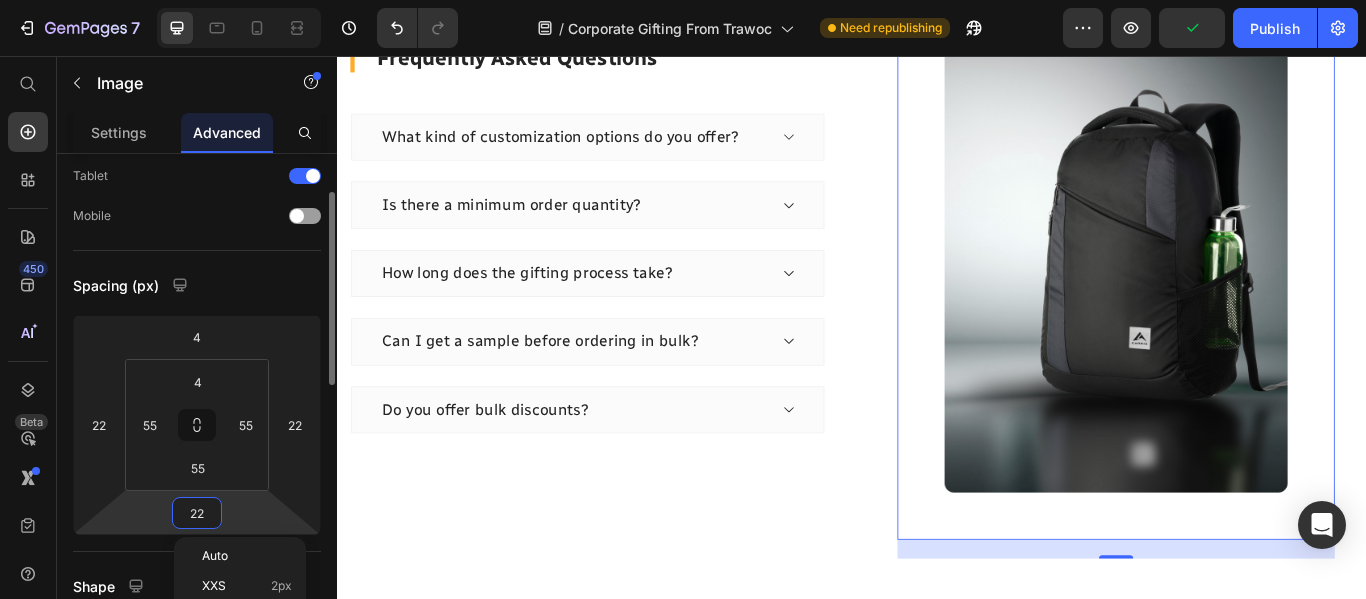 click on "22" at bounding box center [197, 513] 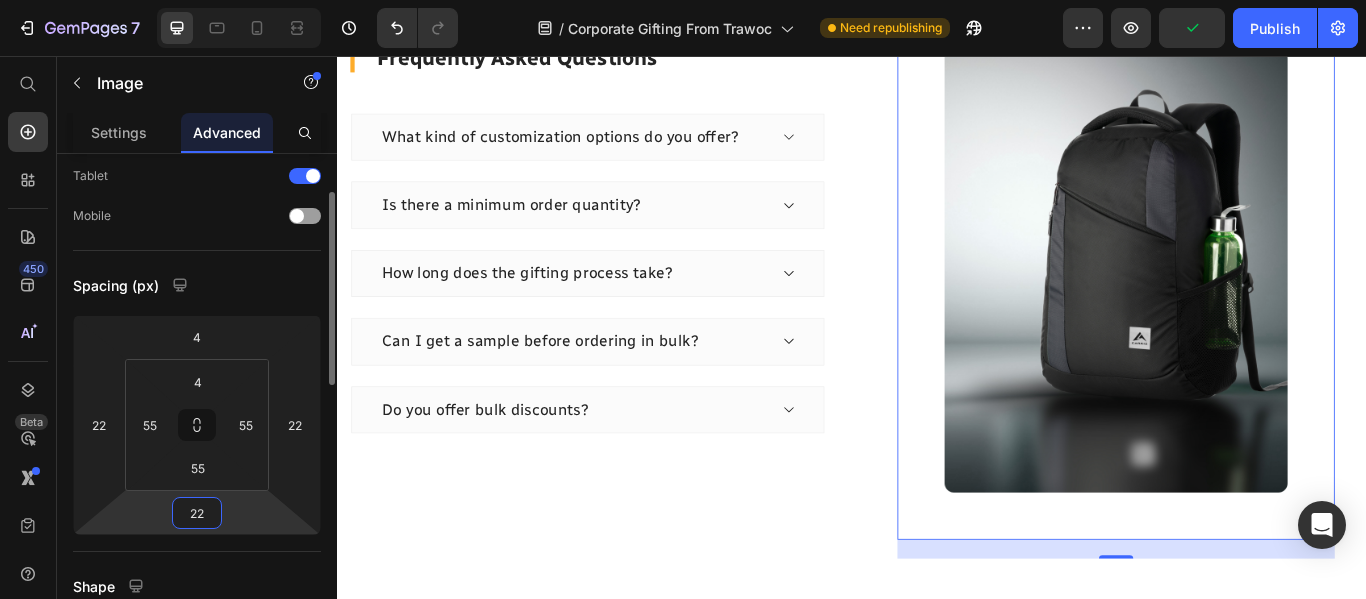 click on "22" at bounding box center [197, 513] 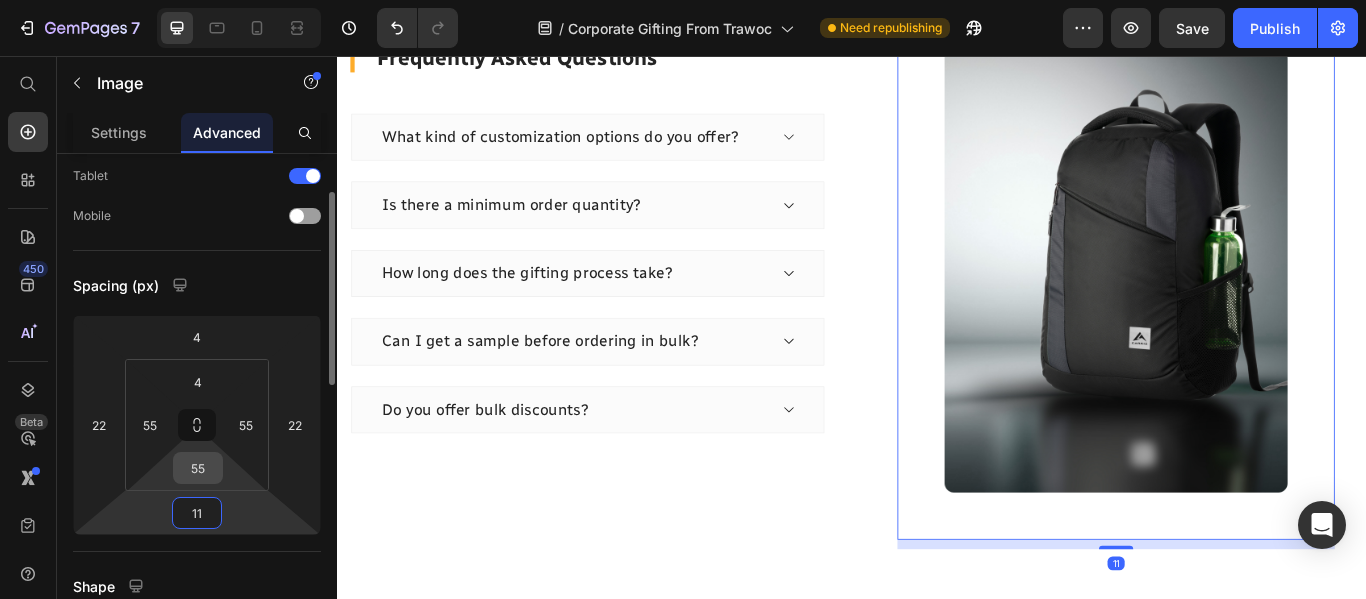 type on "11" 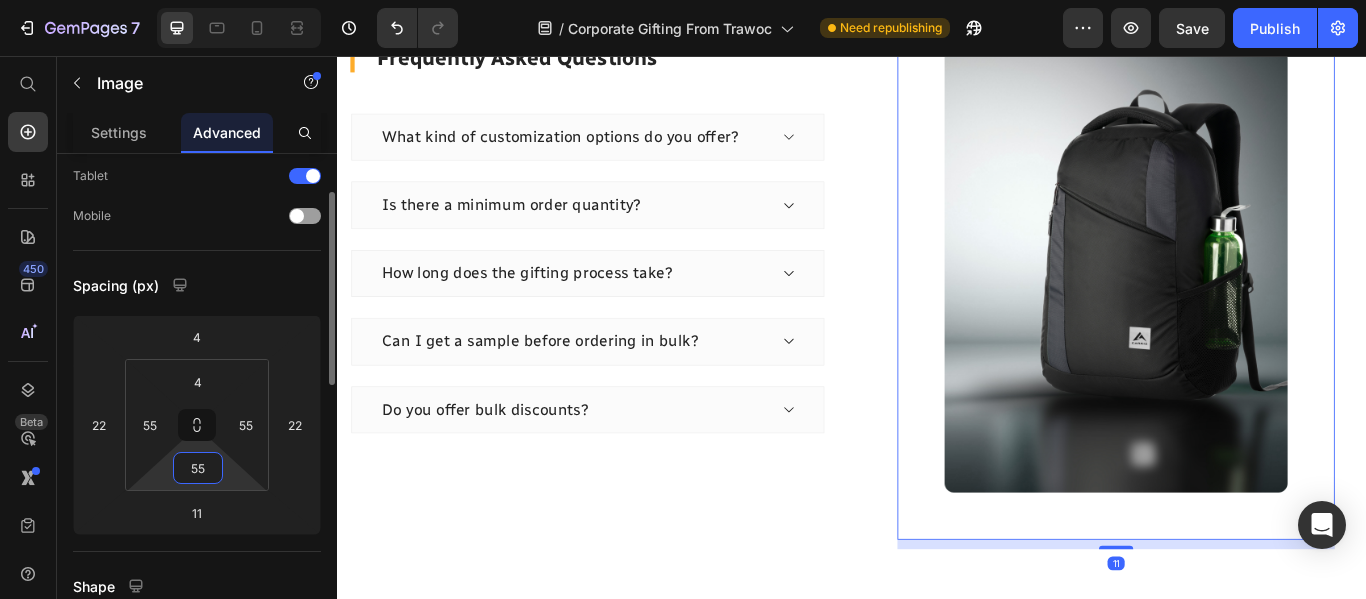 click on "55" at bounding box center [198, 468] 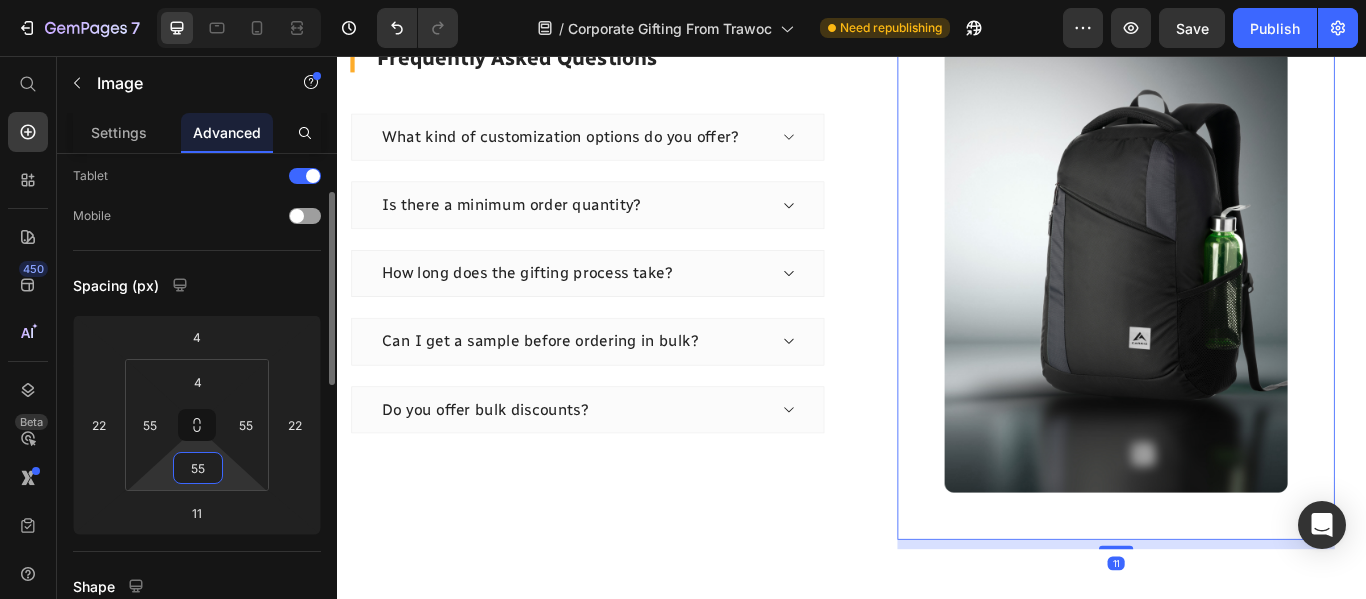 click on "55" at bounding box center (198, 468) 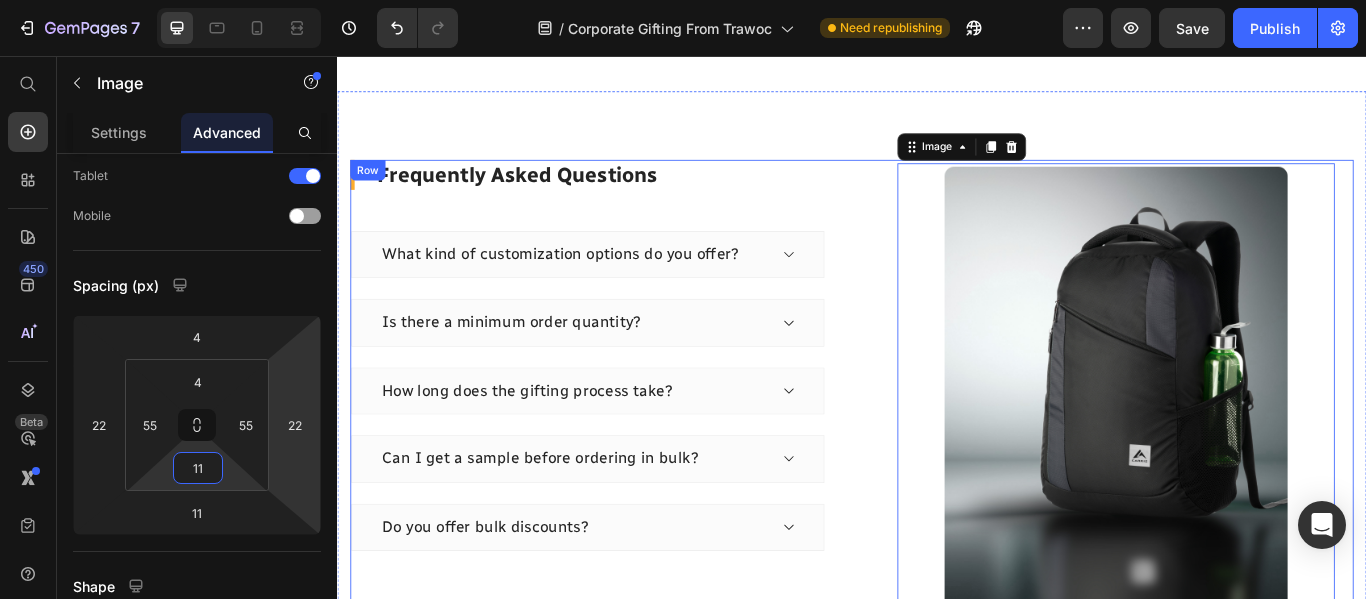 scroll, scrollTop: 5454, scrollLeft: 0, axis: vertical 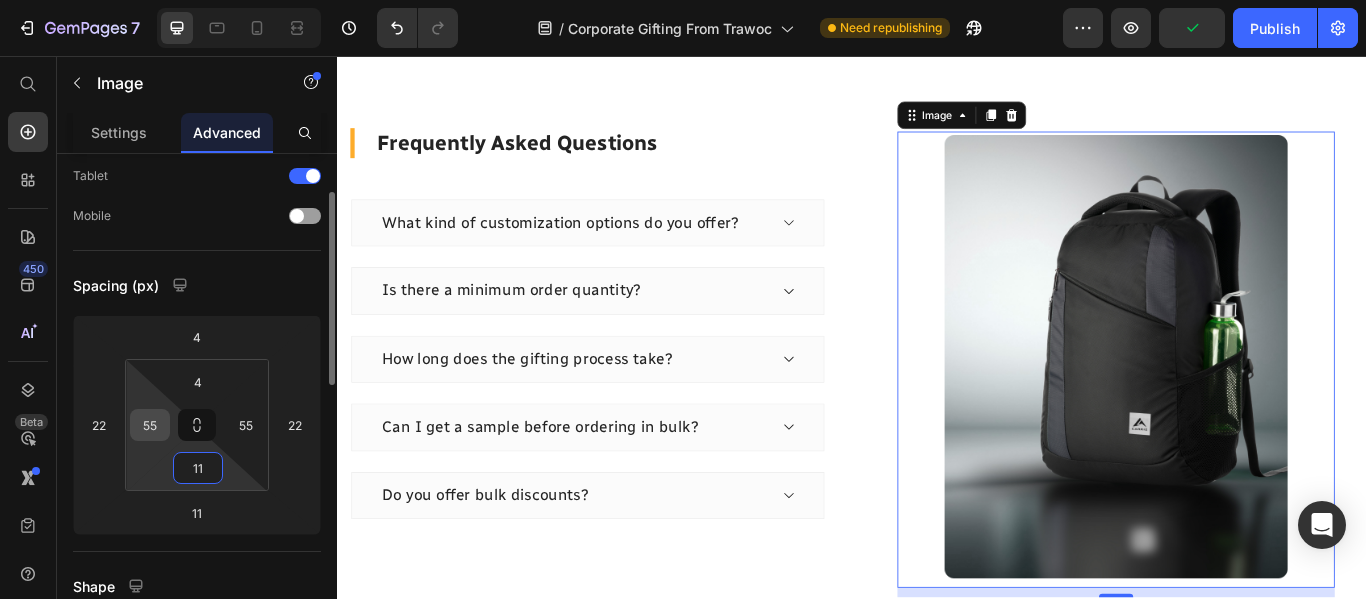 type on "11" 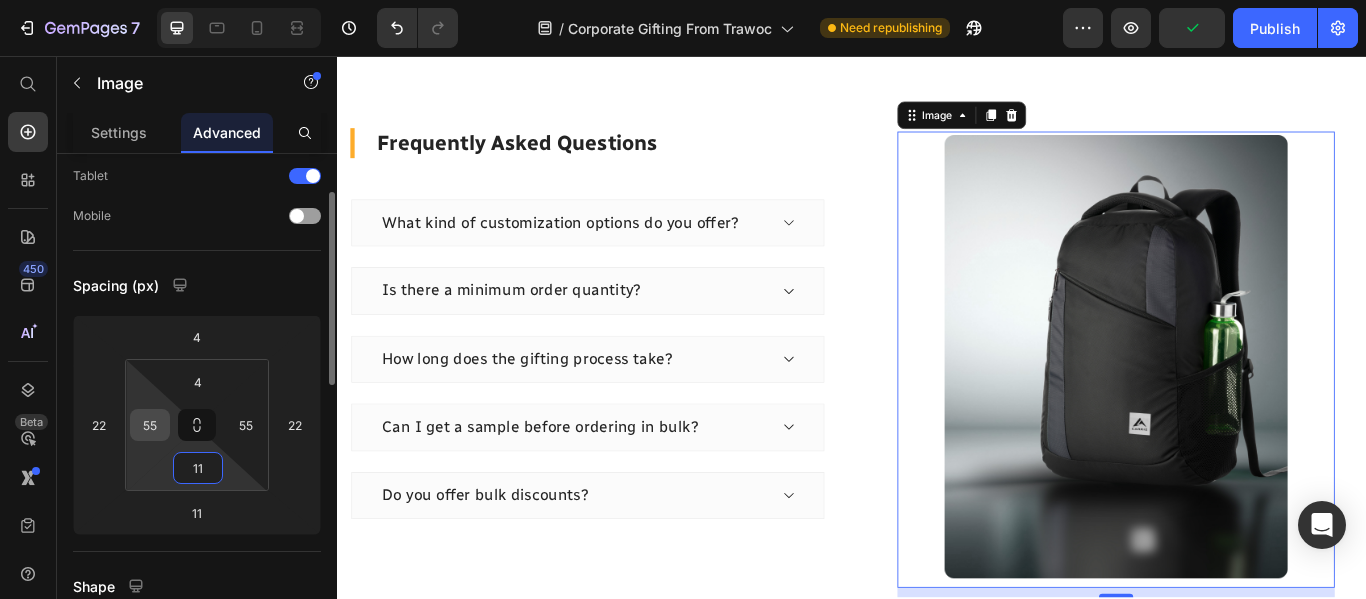 click on "55" at bounding box center [150, 425] 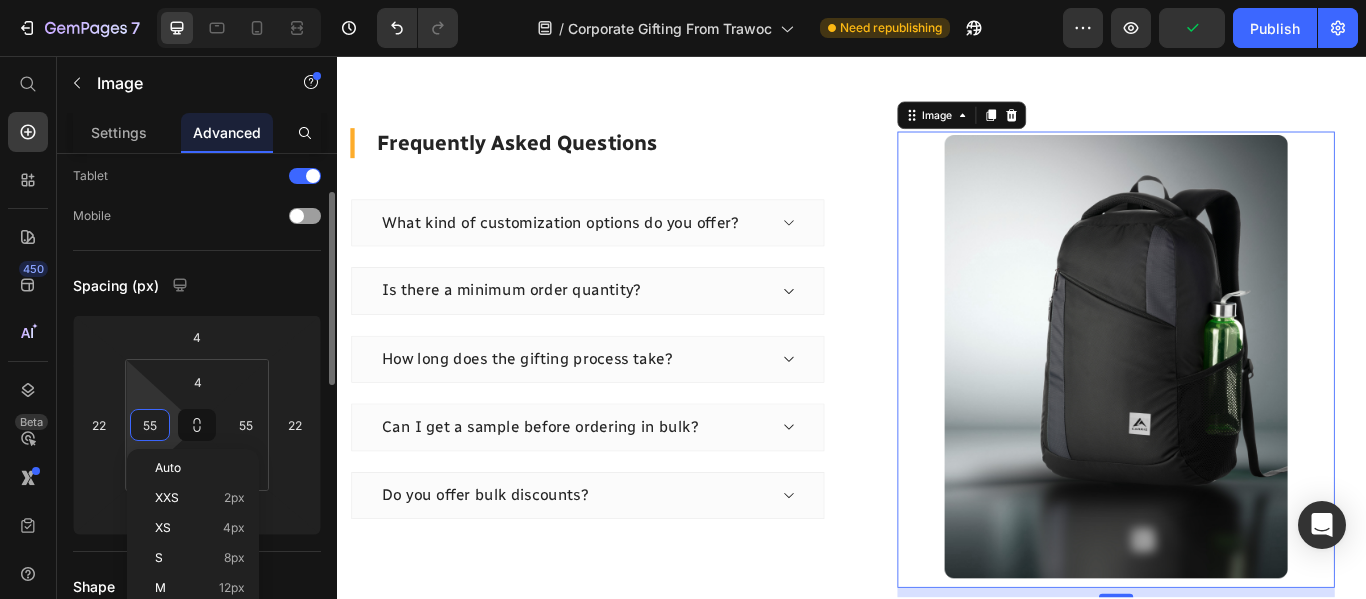 click on "55" at bounding box center (150, 425) 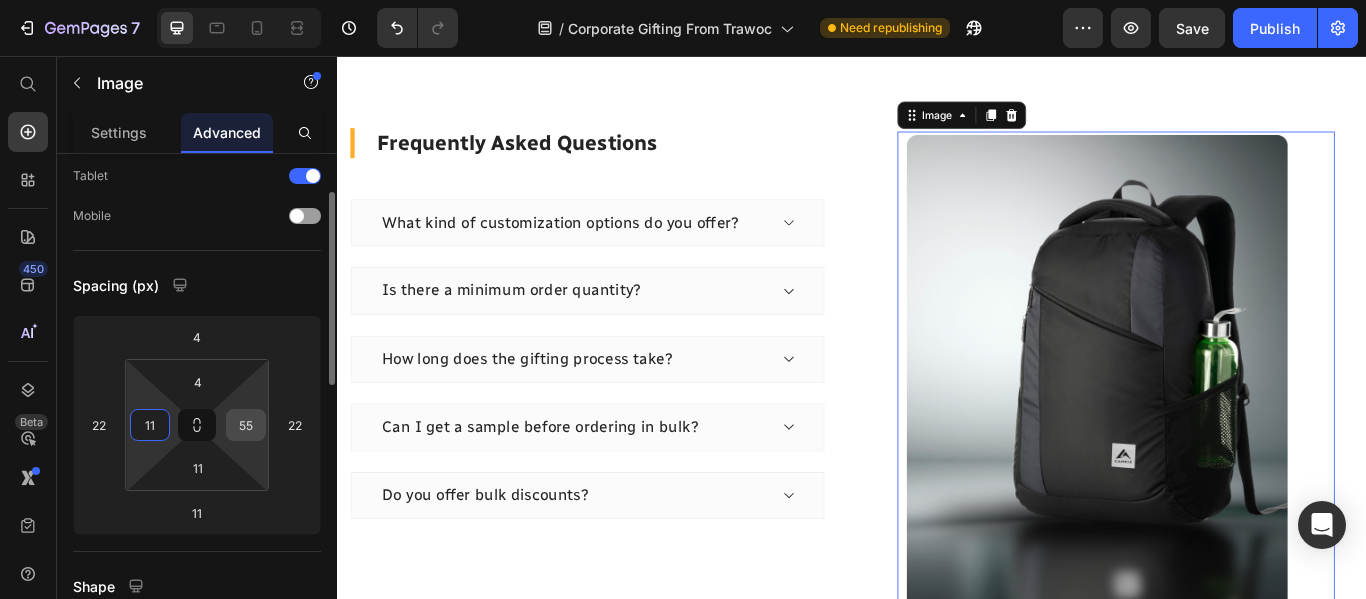 type on "11" 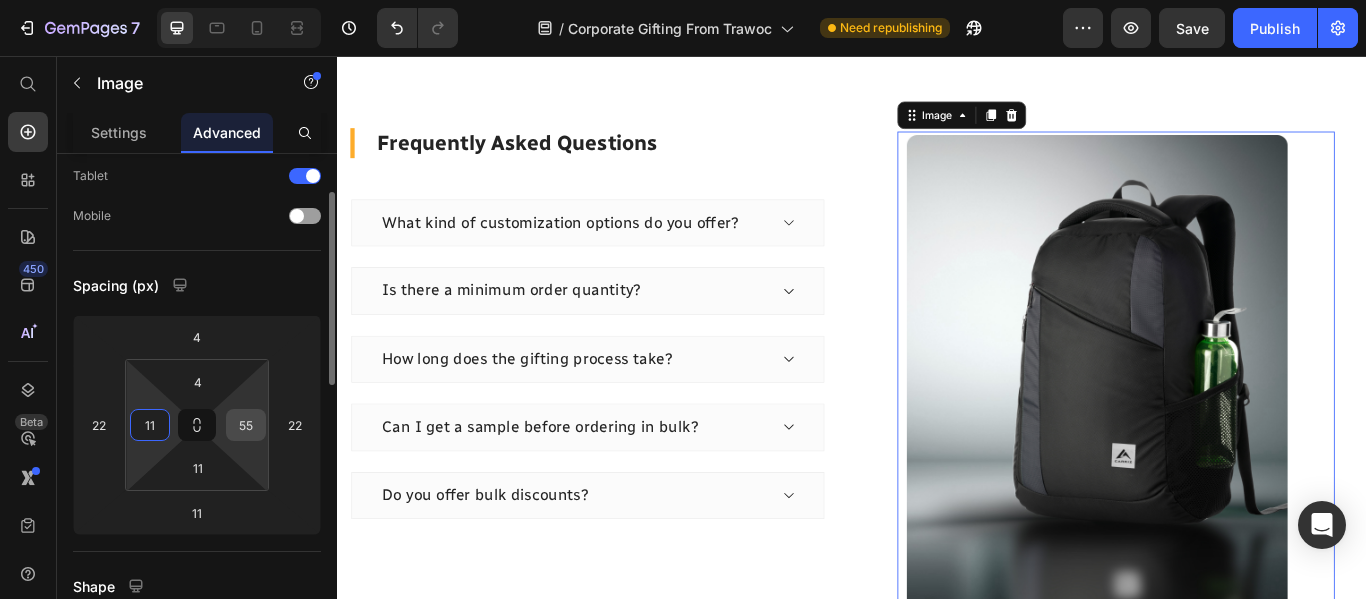 click on "55" at bounding box center [246, 425] 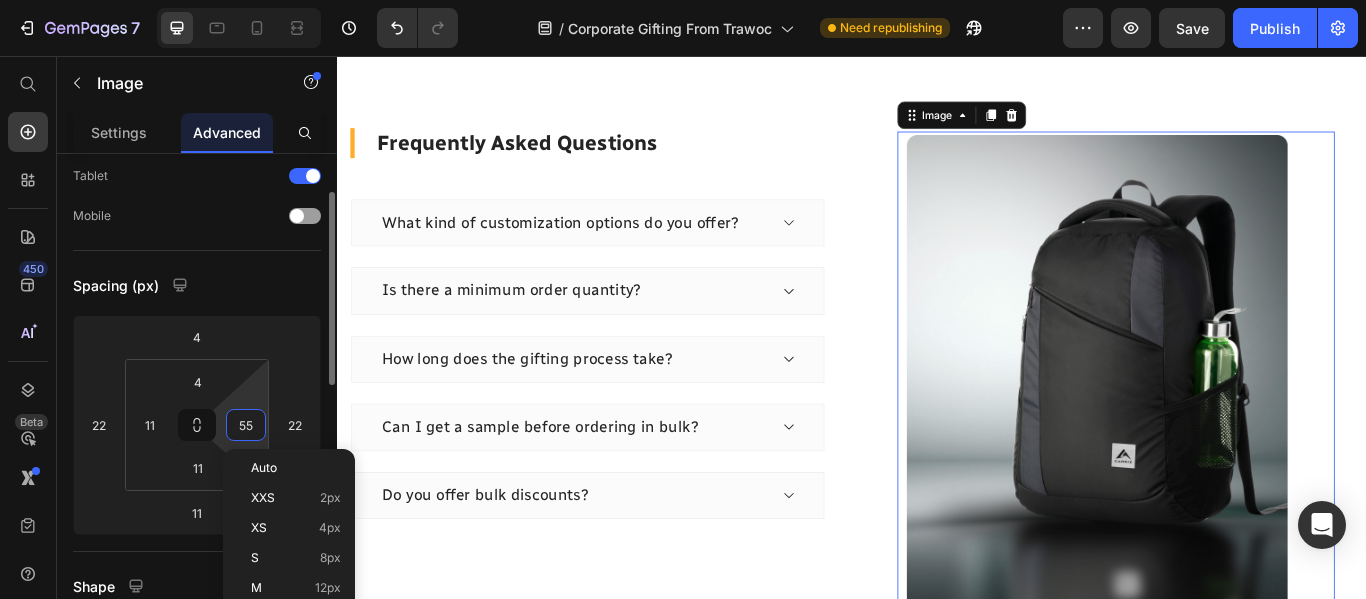 click on "55" at bounding box center (246, 425) 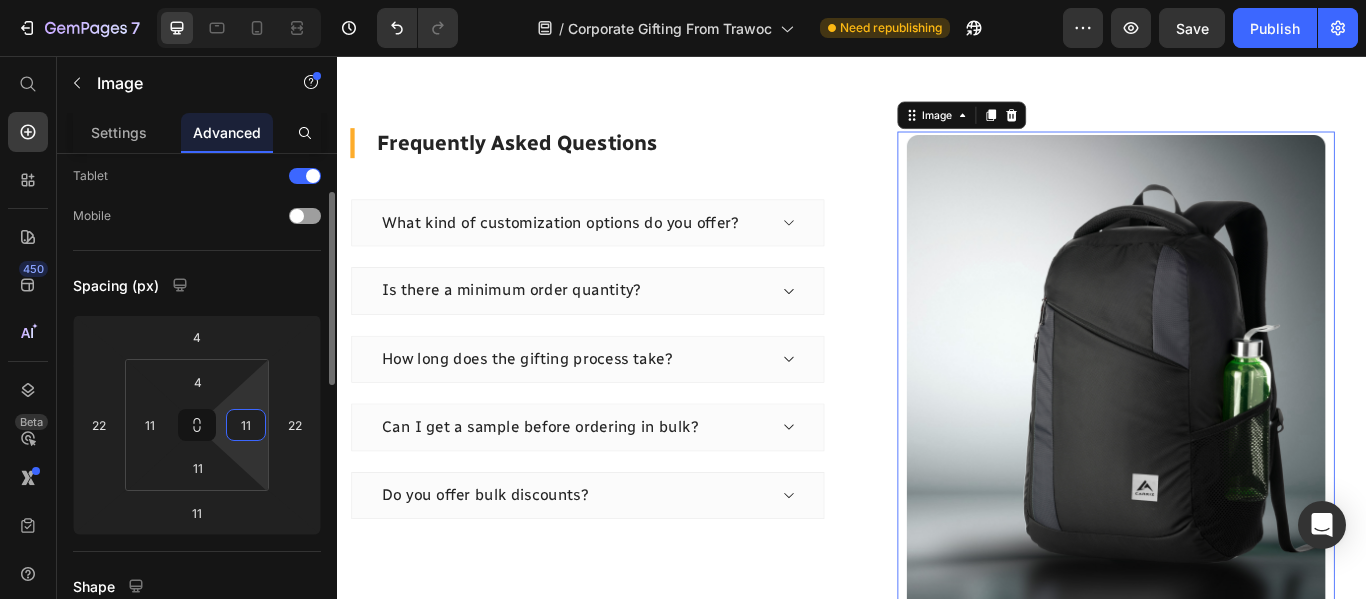 click on "11" at bounding box center (246, 425) 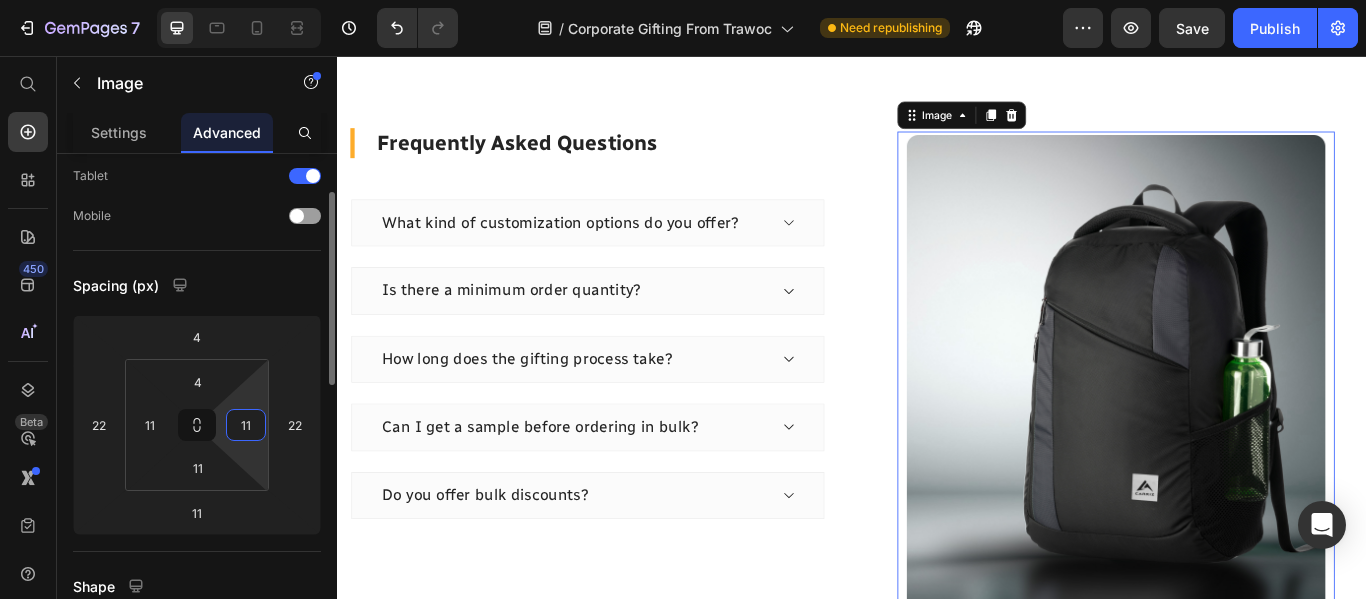 click on "11" at bounding box center [246, 425] 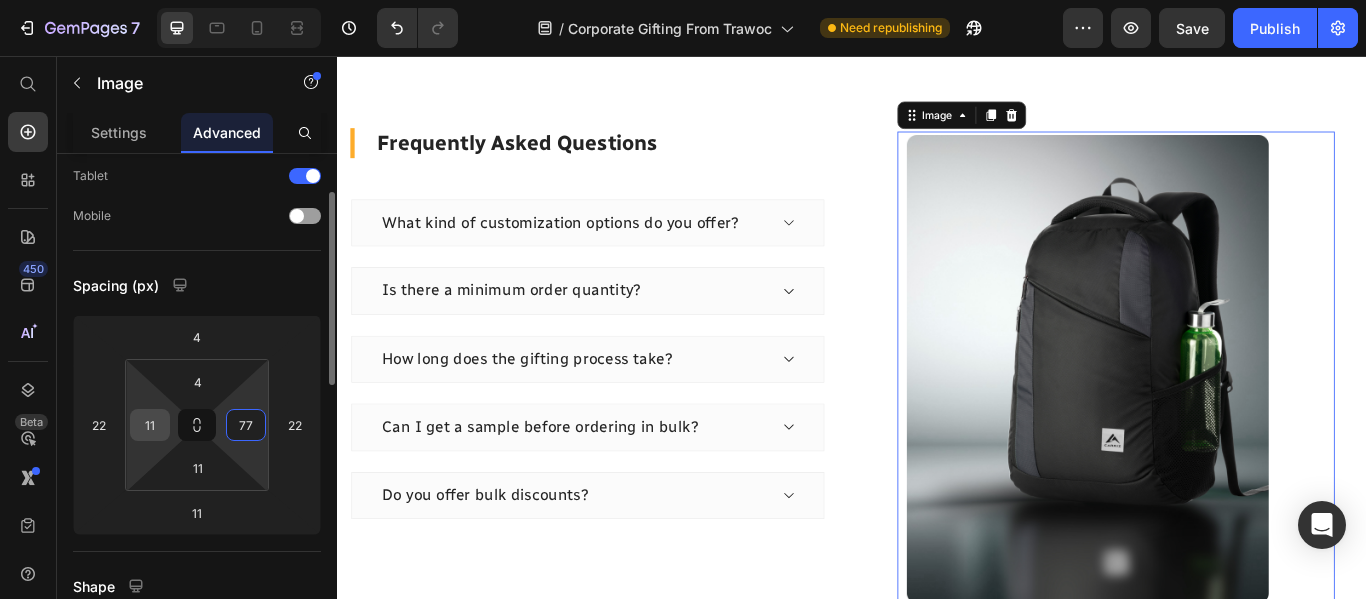 type on "77" 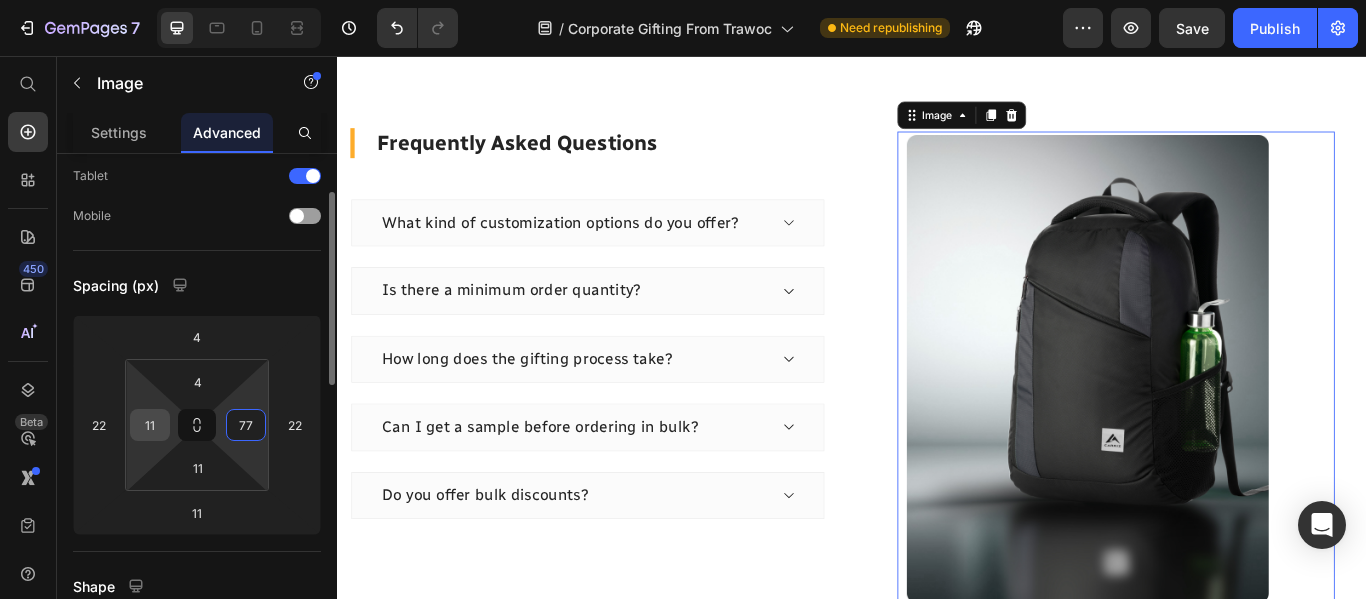 click on "11" at bounding box center (150, 425) 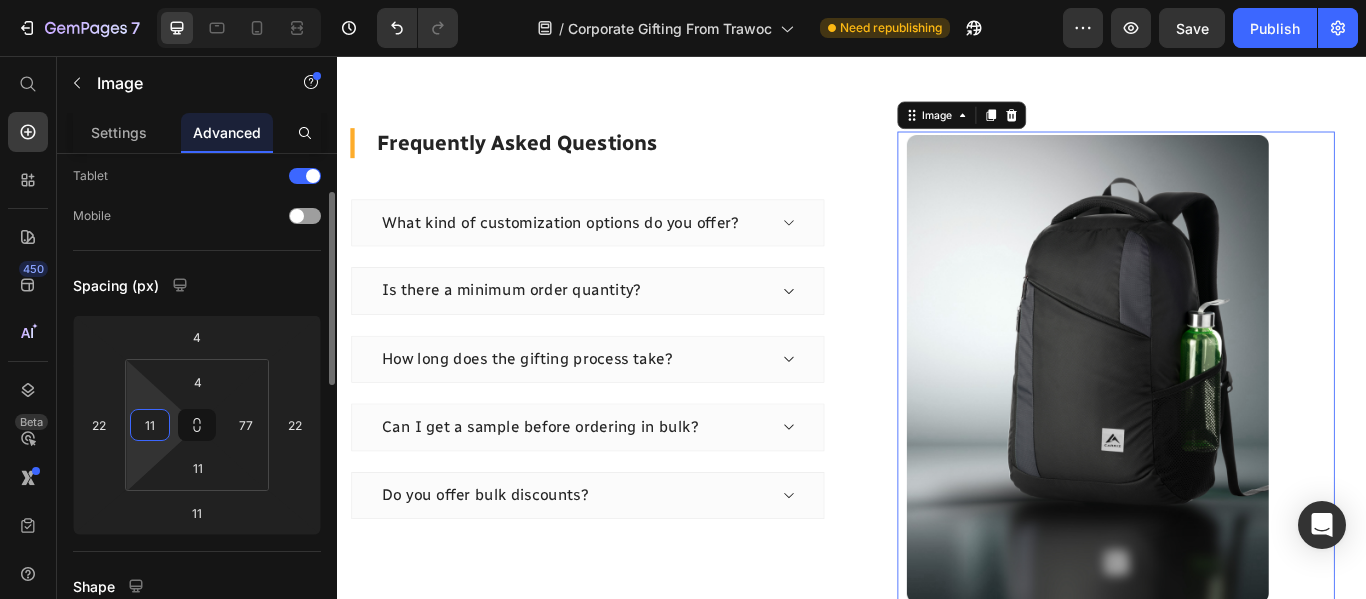 click on "11" at bounding box center (150, 425) 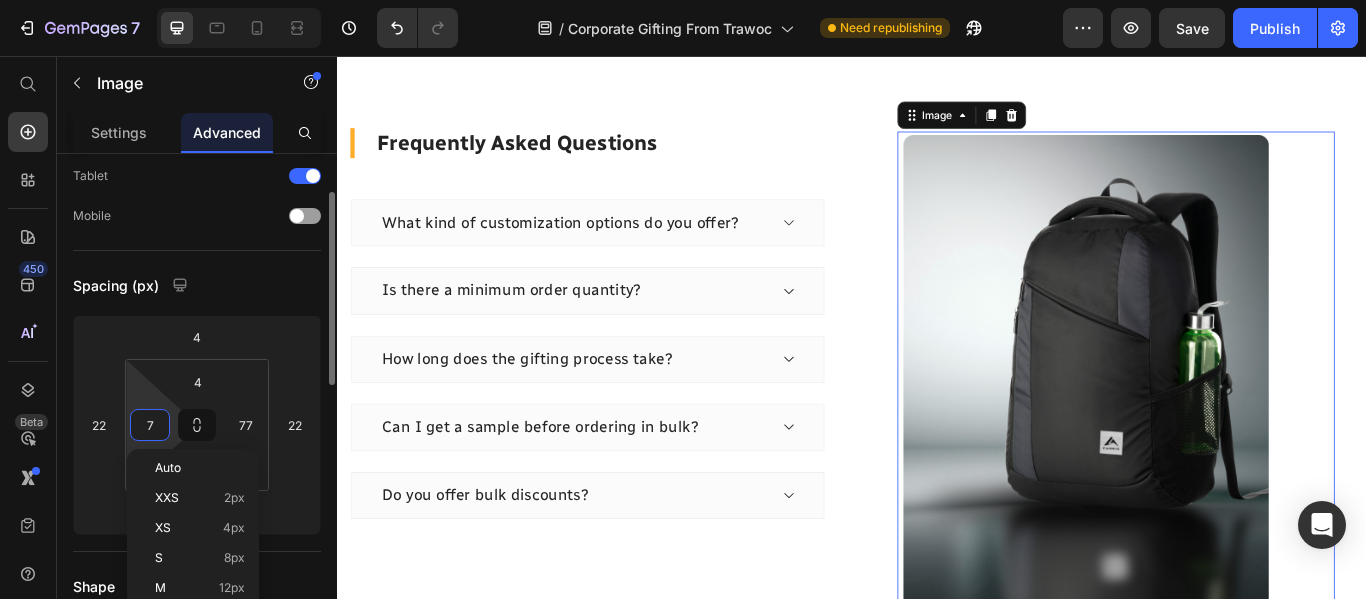 type on "77" 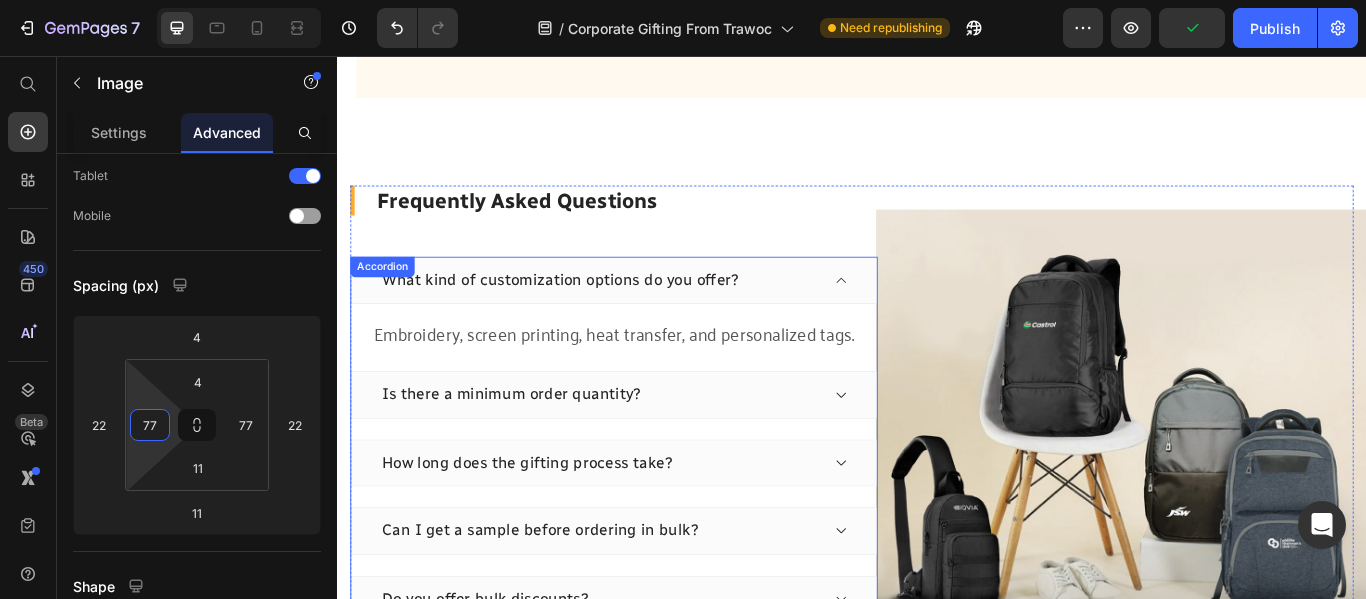 scroll, scrollTop: 4554, scrollLeft: 0, axis: vertical 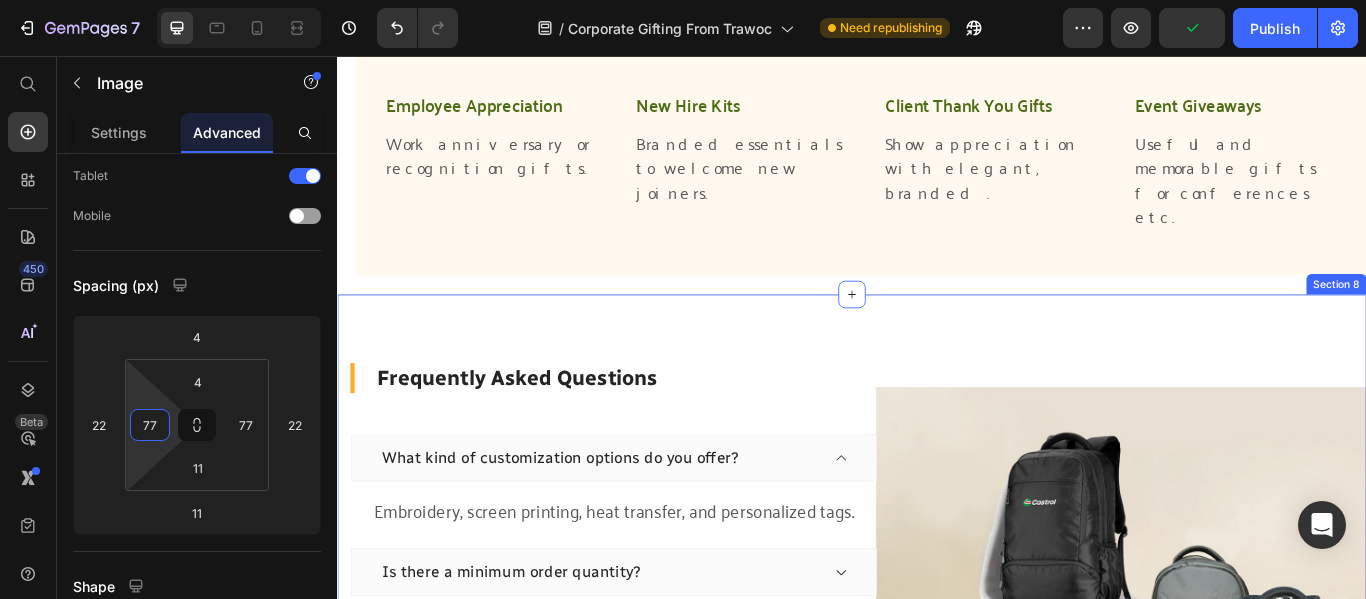 click on "Frequently Asked Questions  Heading
What kind of customization options do you offer?  Embroidery, screen printing, heat transfer, and personalized tags. Text block
Is there a minimum order quantity?
How long does the gifting process take?
Can I get a sample before ordering in bulk?
Do you offer bulk discounts? Accordion Row Section 8" at bounding box center [937, 693] 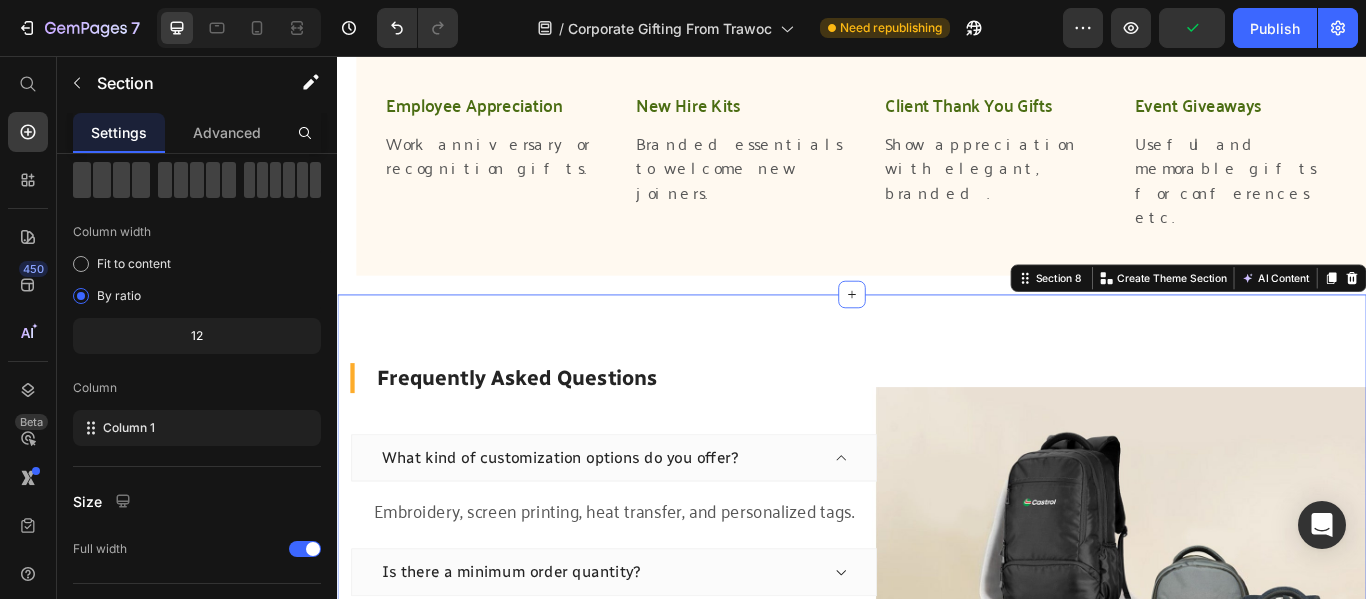 scroll, scrollTop: 0, scrollLeft: 0, axis: both 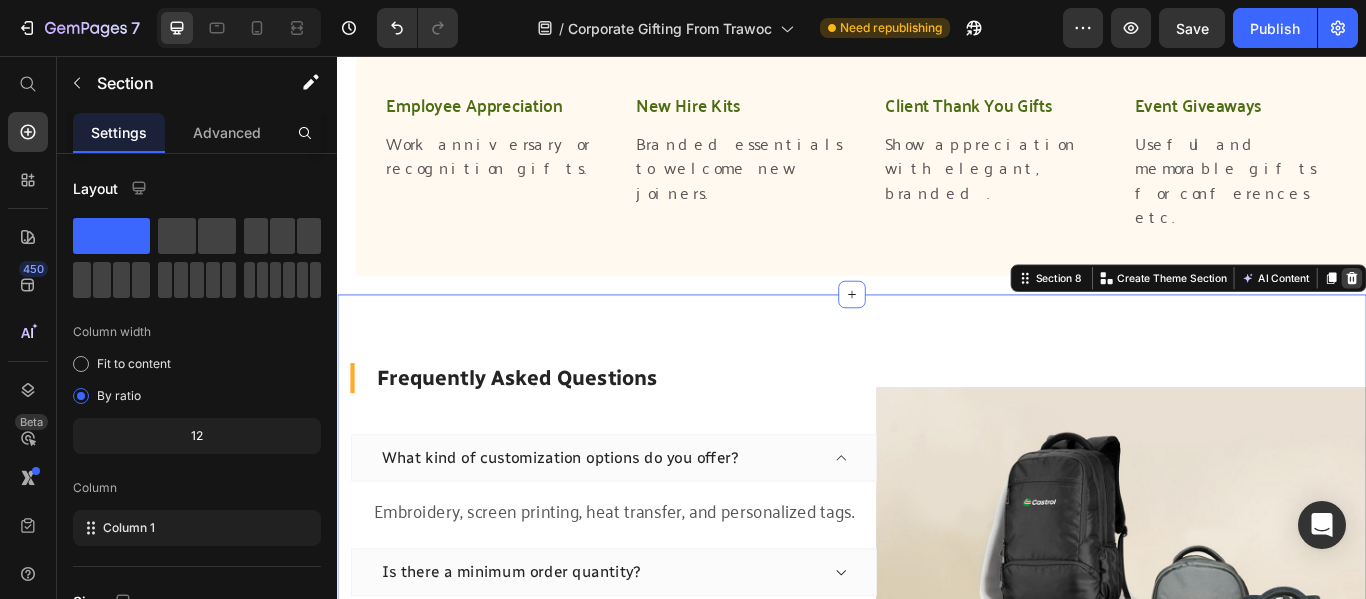 click 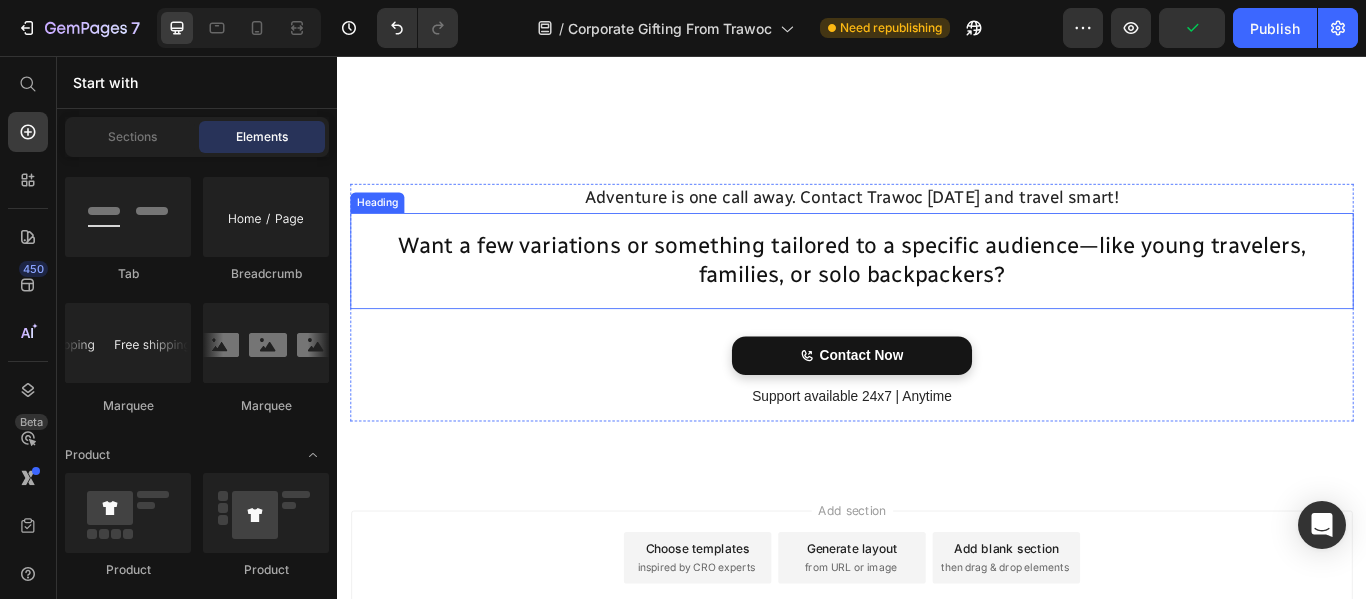 scroll, scrollTop: 5154, scrollLeft: 0, axis: vertical 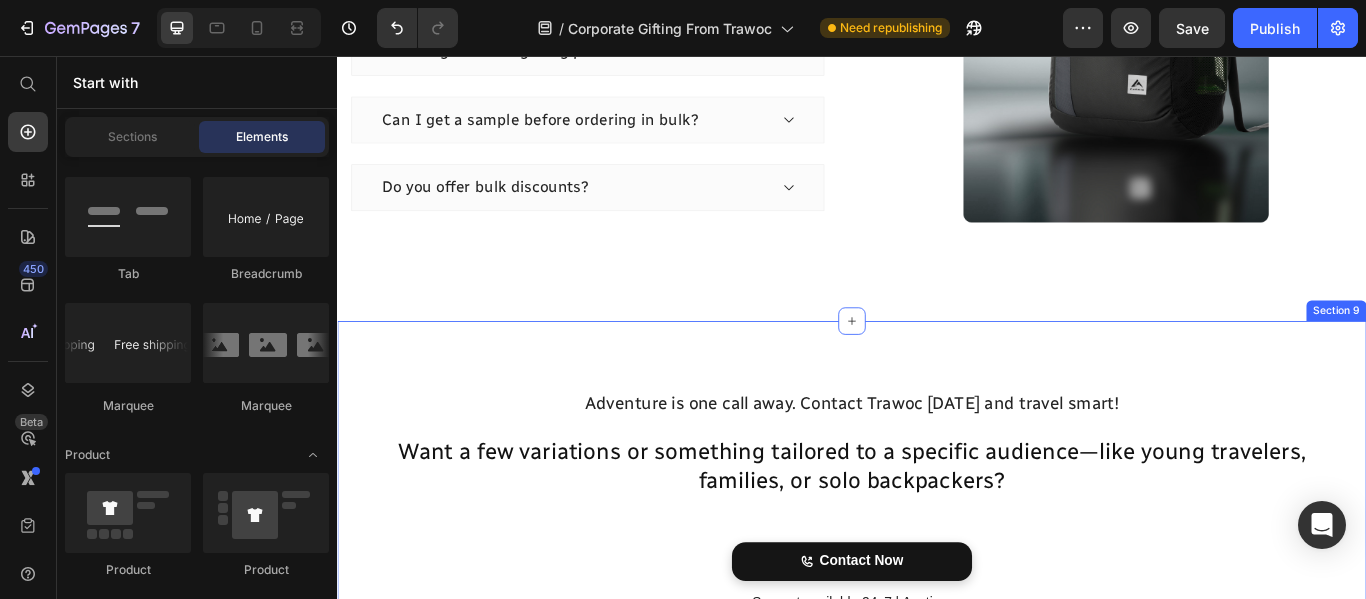 click on "Adventure is one call away. Contact Trawoc today and travel smart! Text Block Want a few variations or something tailored to a specific audience—like young travelers, families, or solo backpackers? Heading
Contact Now   Button Support available 24x7 | Anytime  Text Block Row Section 9" at bounding box center (937, 575) 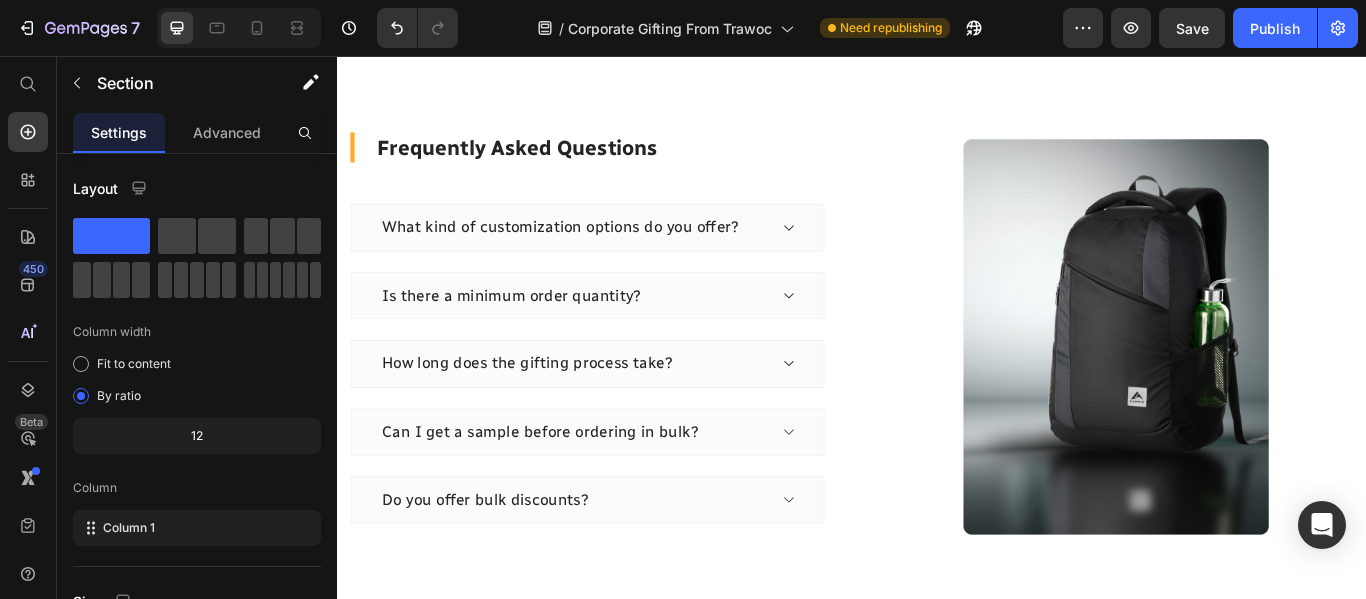 scroll, scrollTop: 4754, scrollLeft: 0, axis: vertical 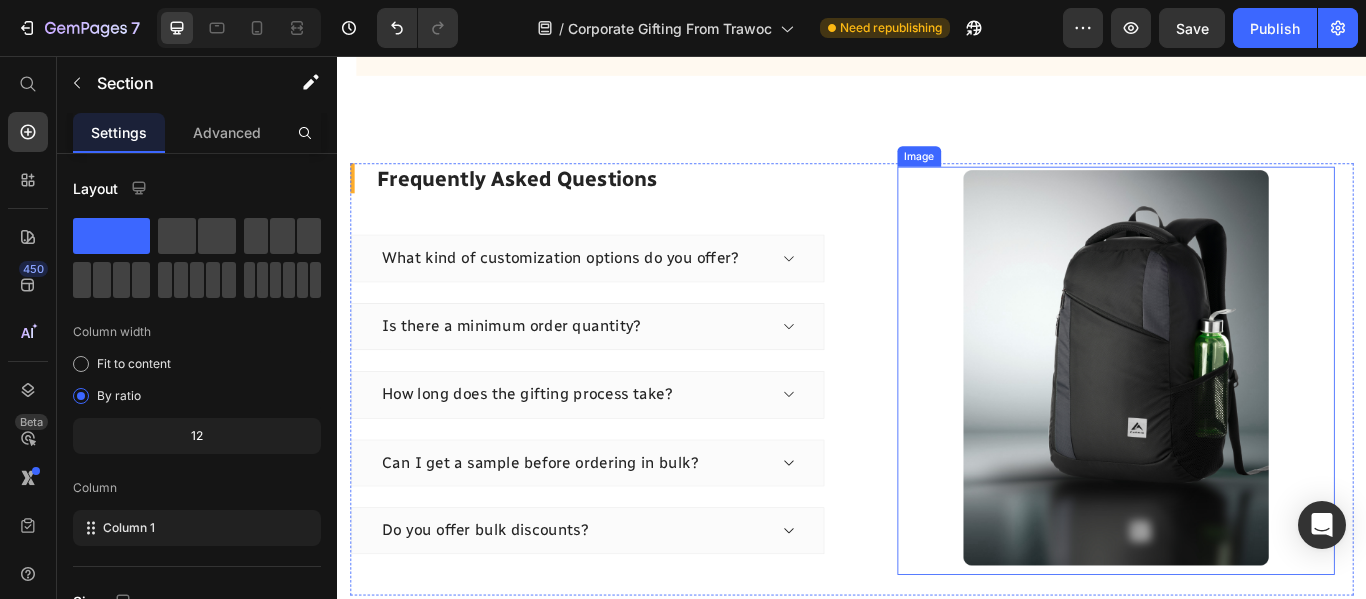 click at bounding box center [1245, 423] 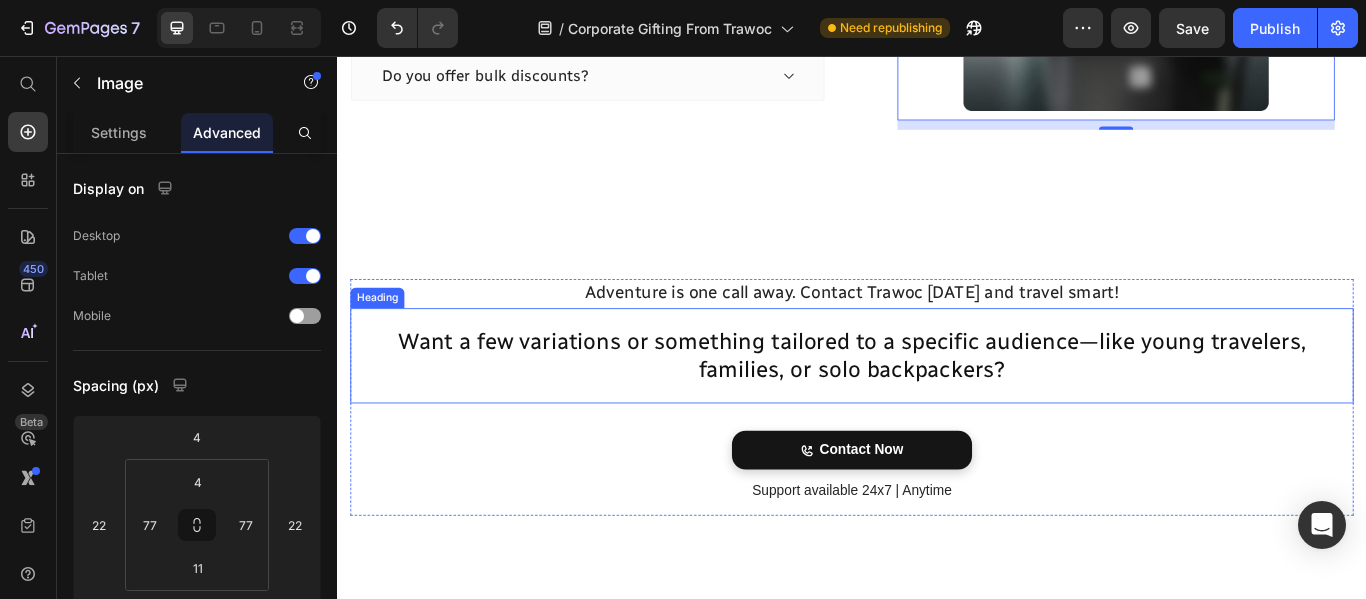 scroll, scrollTop: 5354, scrollLeft: 0, axis: vertical 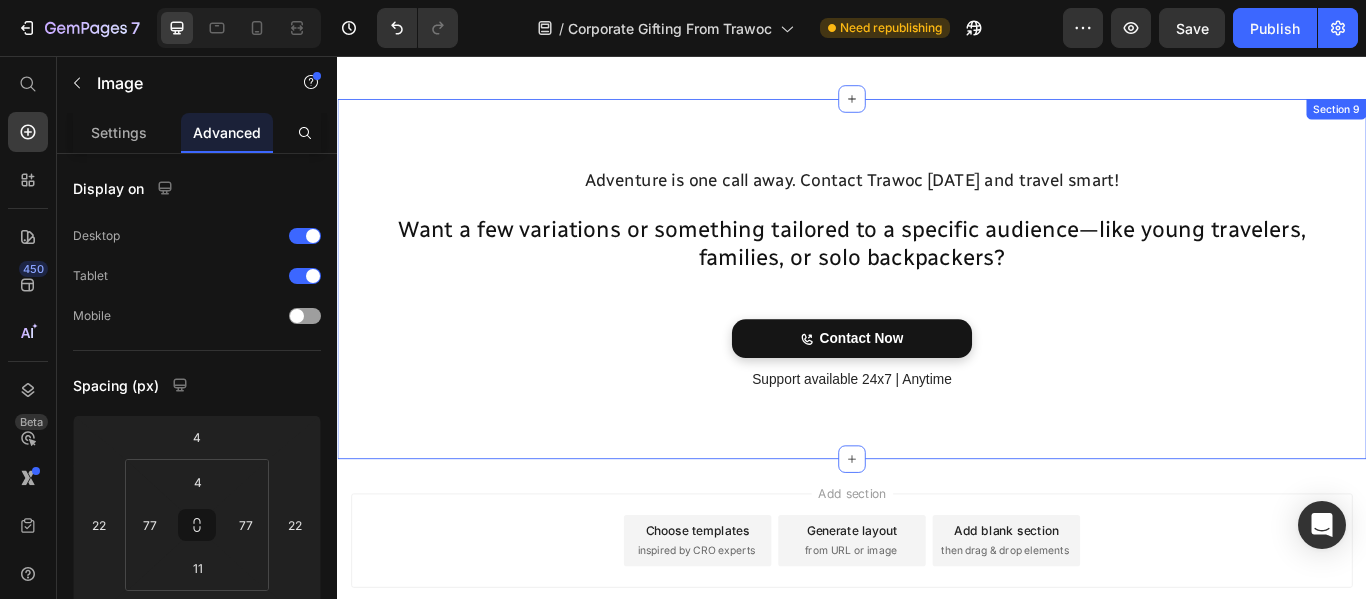 click on "Adventure is one call away. Contact Trawoc today and travel smart! Text Block Want a few variations or something tailored to a specific audience—like young travelers, families, or solo backpackers? Heading
Contact Now   Button Support available 24x7 | Anytime  Text Block Row Section 9" at bounding box center [937, 316] 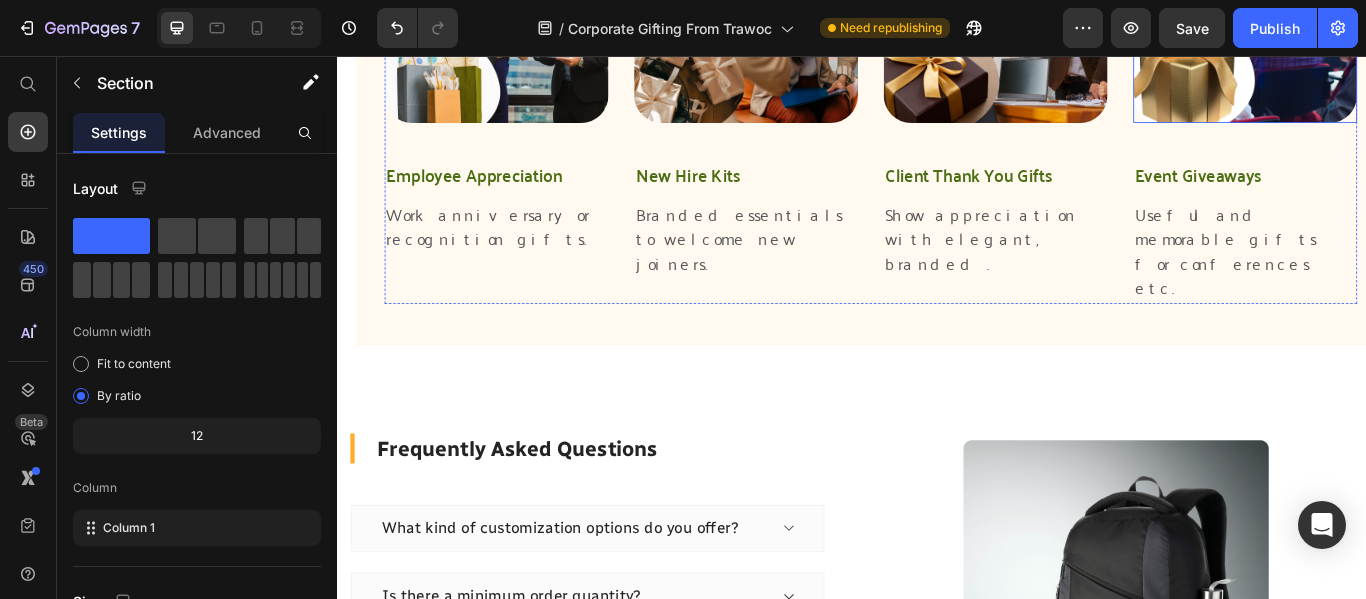 scroll, scrollTop: 4254, scrollLeft: 0, axis: vertical 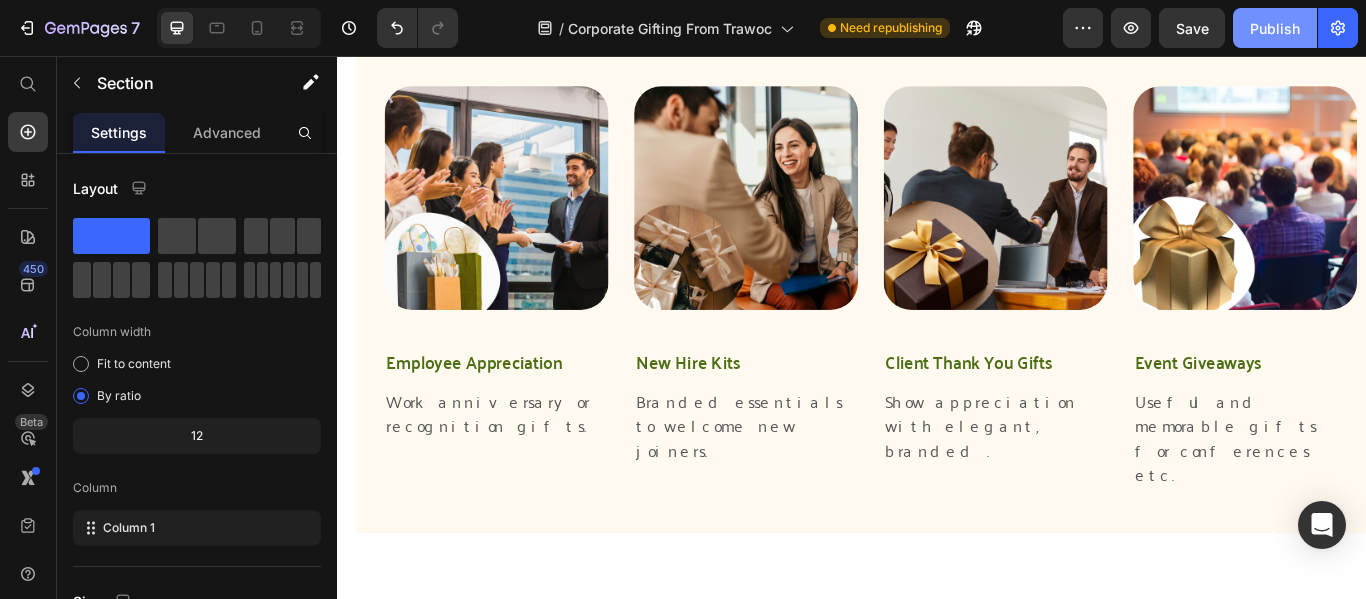 click on "Publish" at bounding box center (1275, 28) 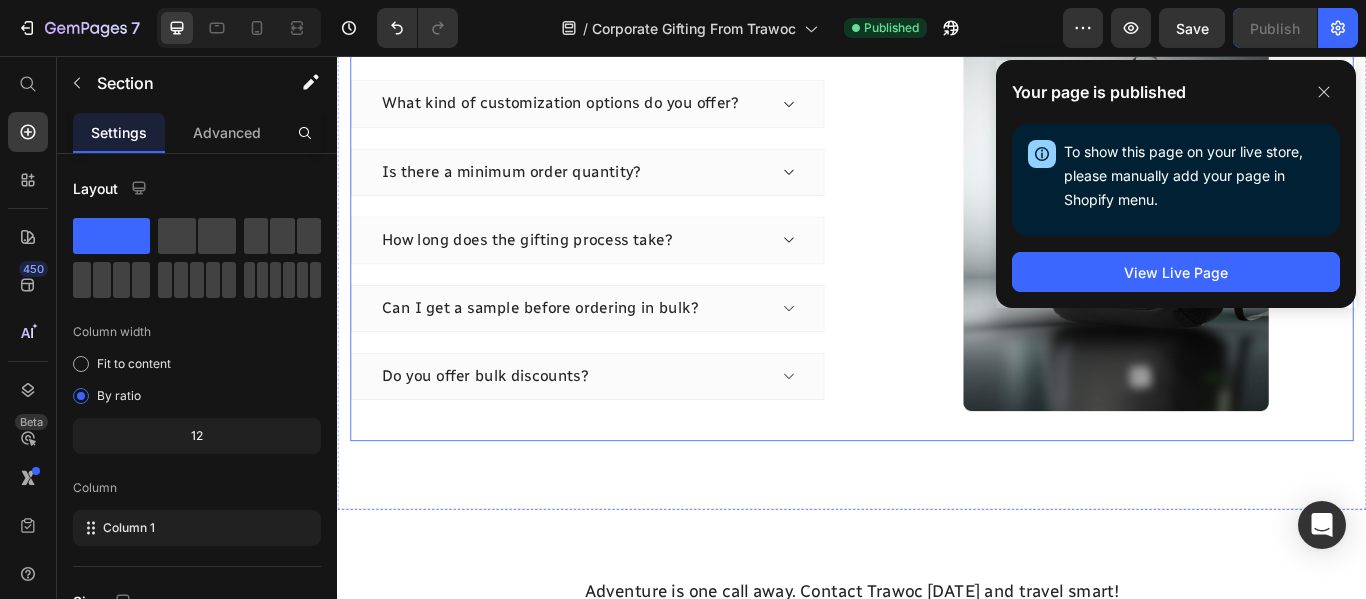 scroll, scrollTop: 4779, scrollLeft: 0, axis: vertical 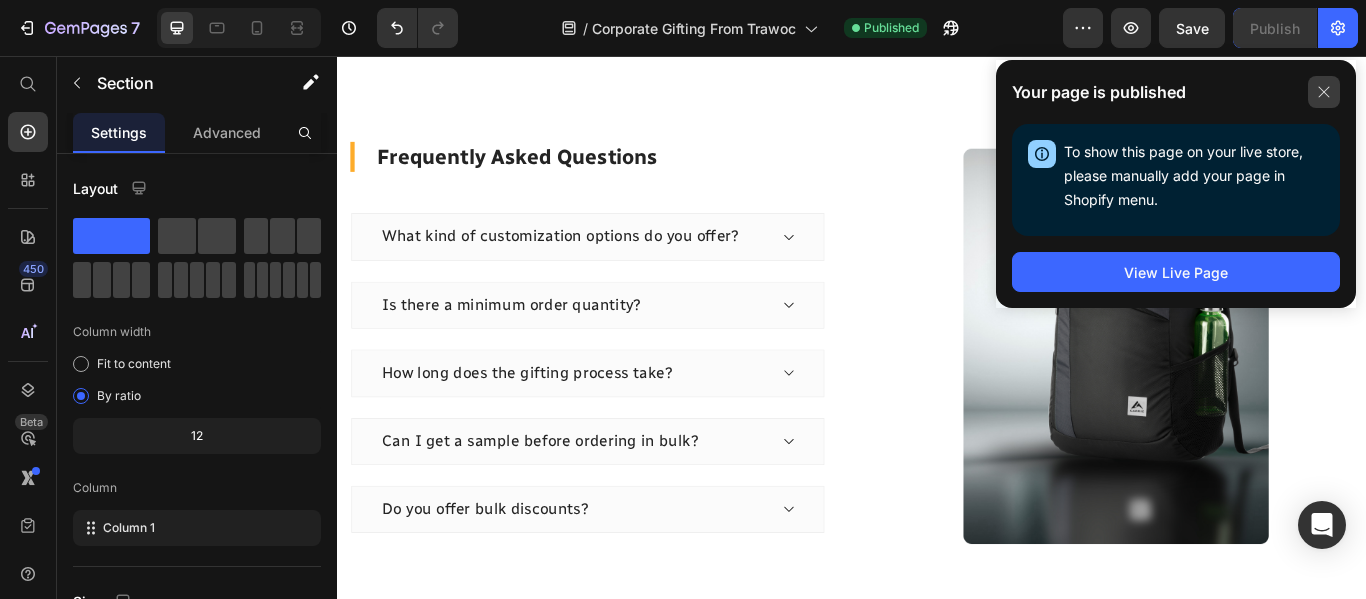 click 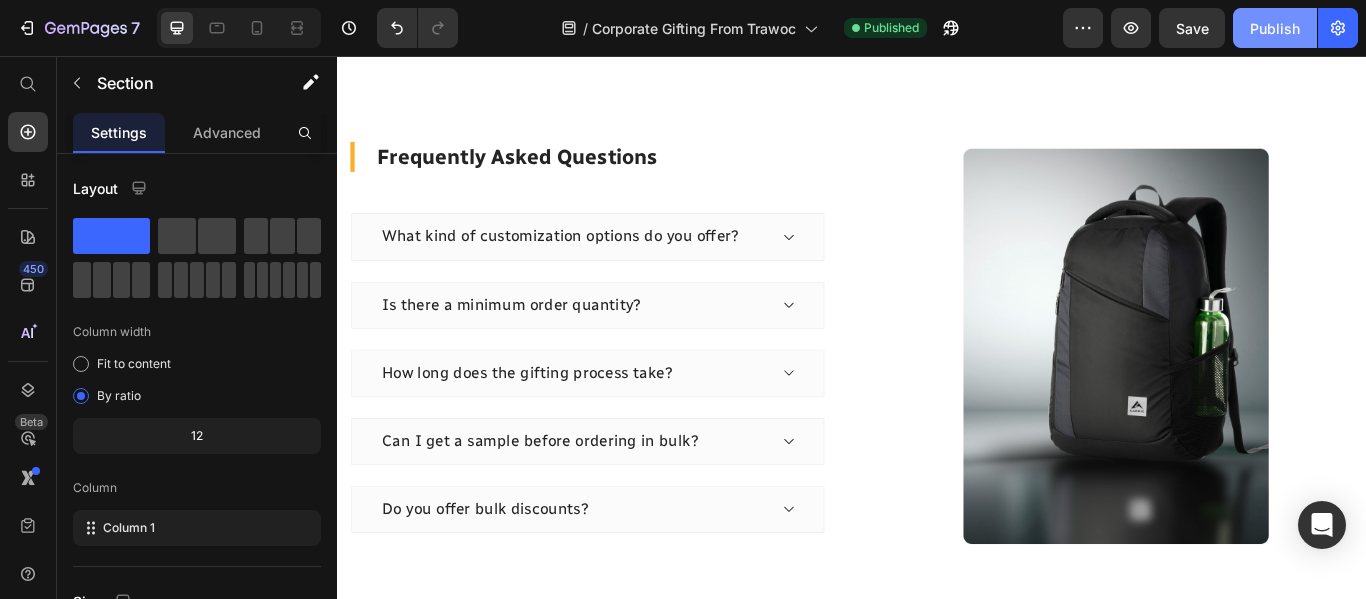 click on "Publish" at bounding box center (1275, 28) 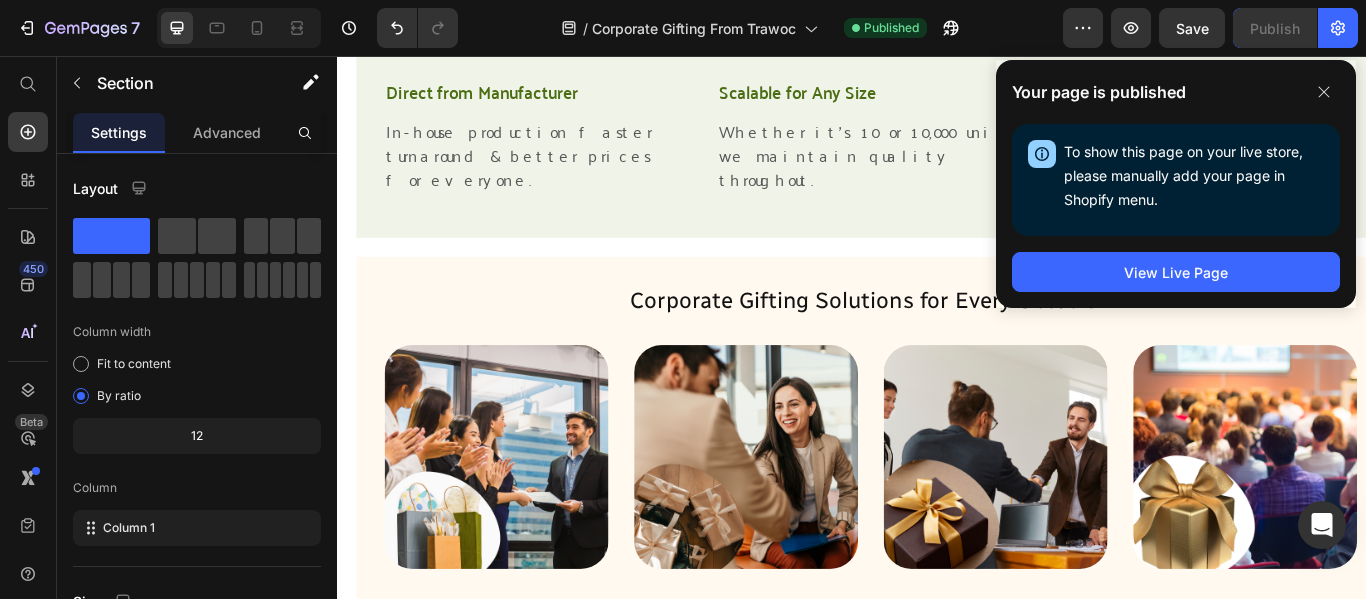 scroll, scrollTop: 3679, scrollLeft: 0, axis: vertical 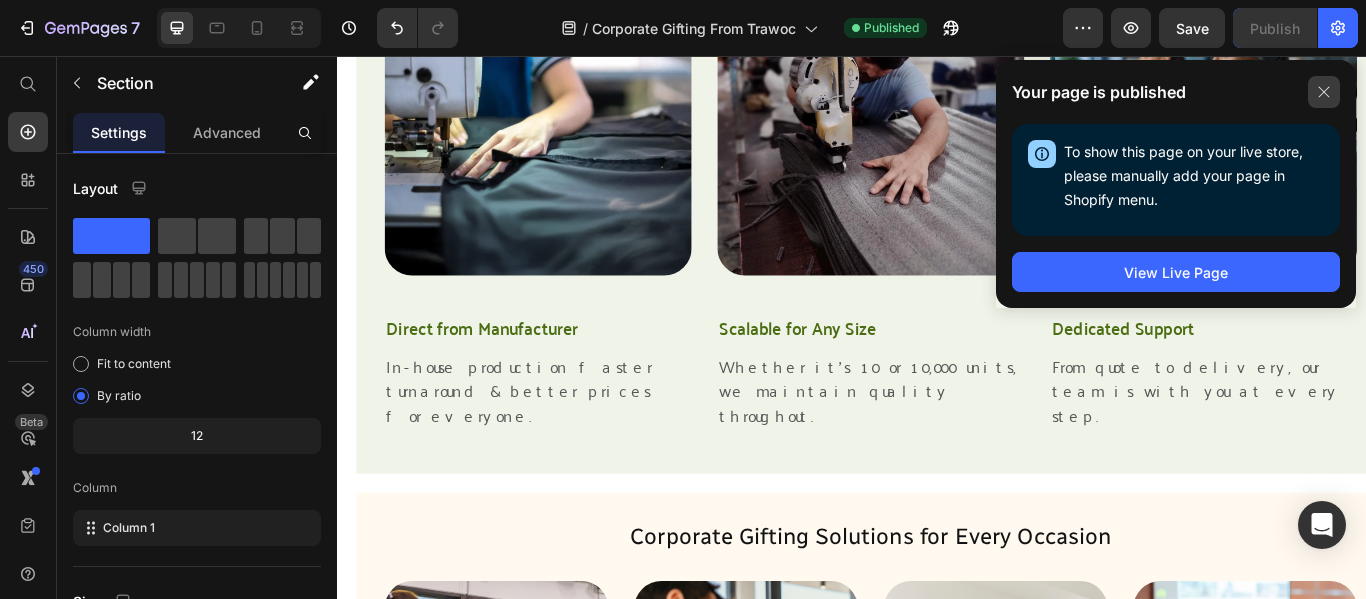 click 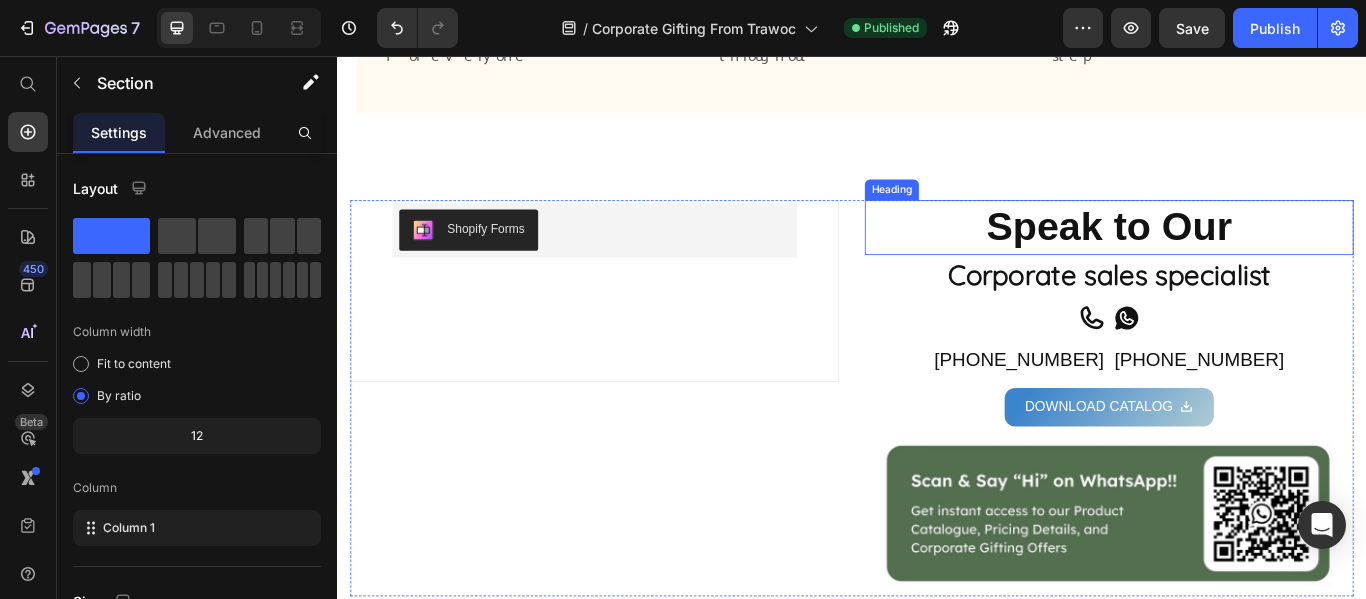 scroll, scrollTop: 2479, scrollLeft: 0, axis: vertical 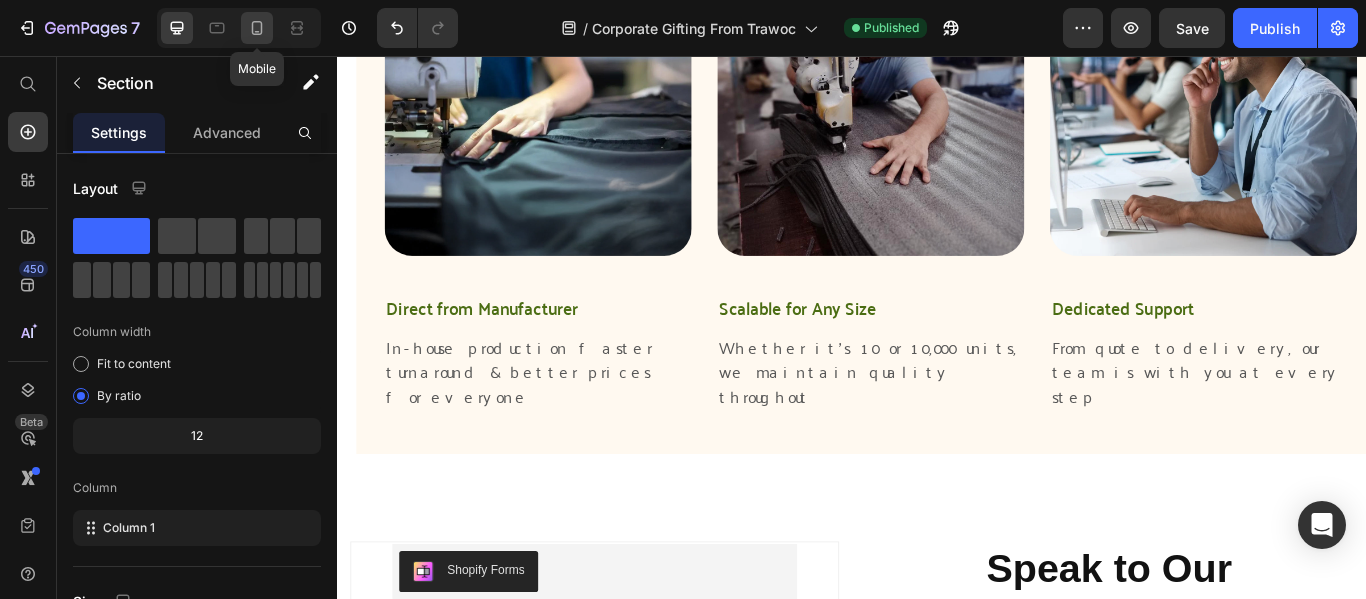 click 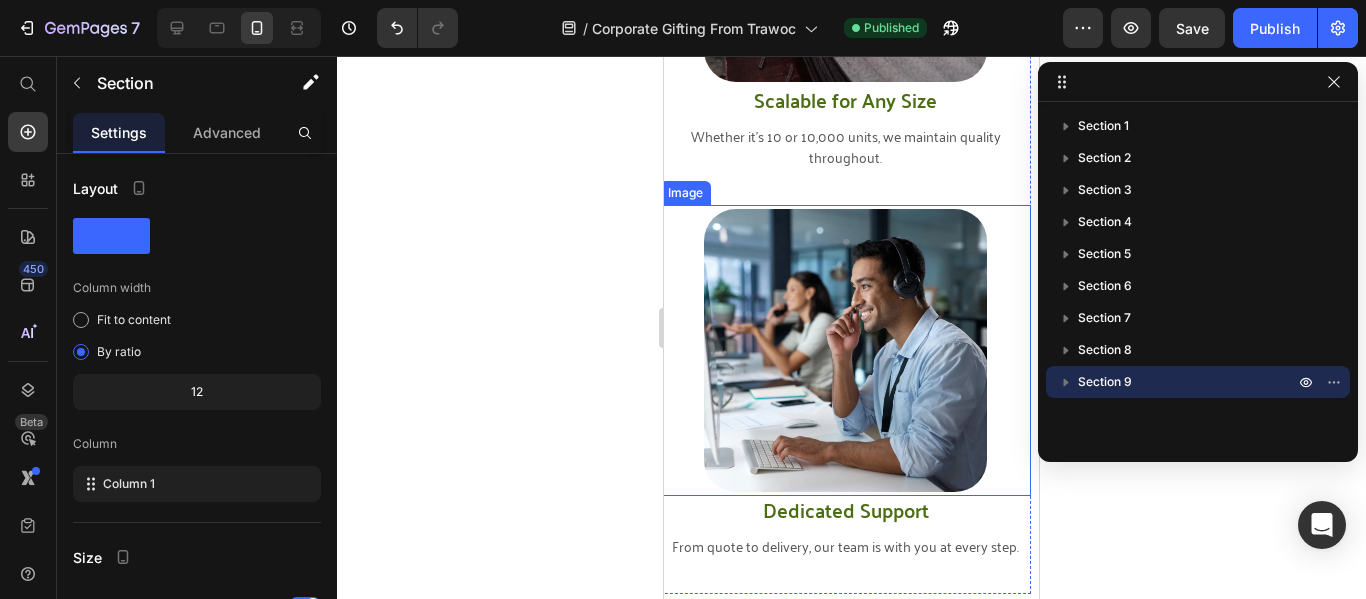 scroll, scrollTop: 6335, scrollLeft: 0, axis: vertical 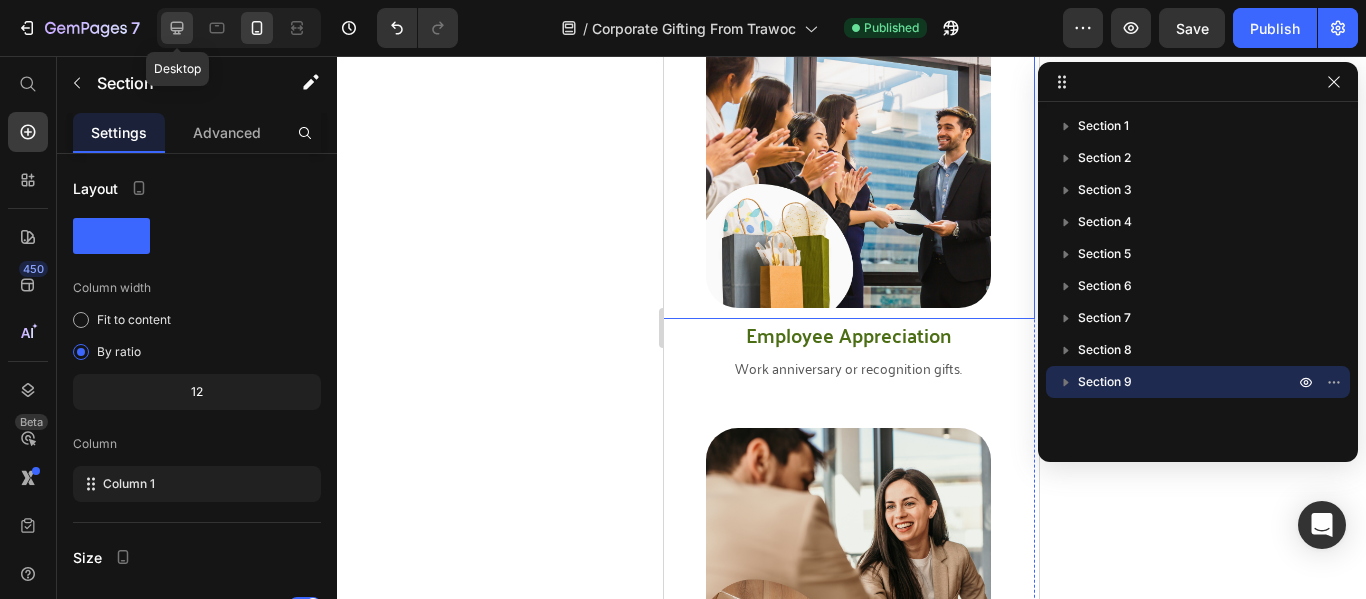 click 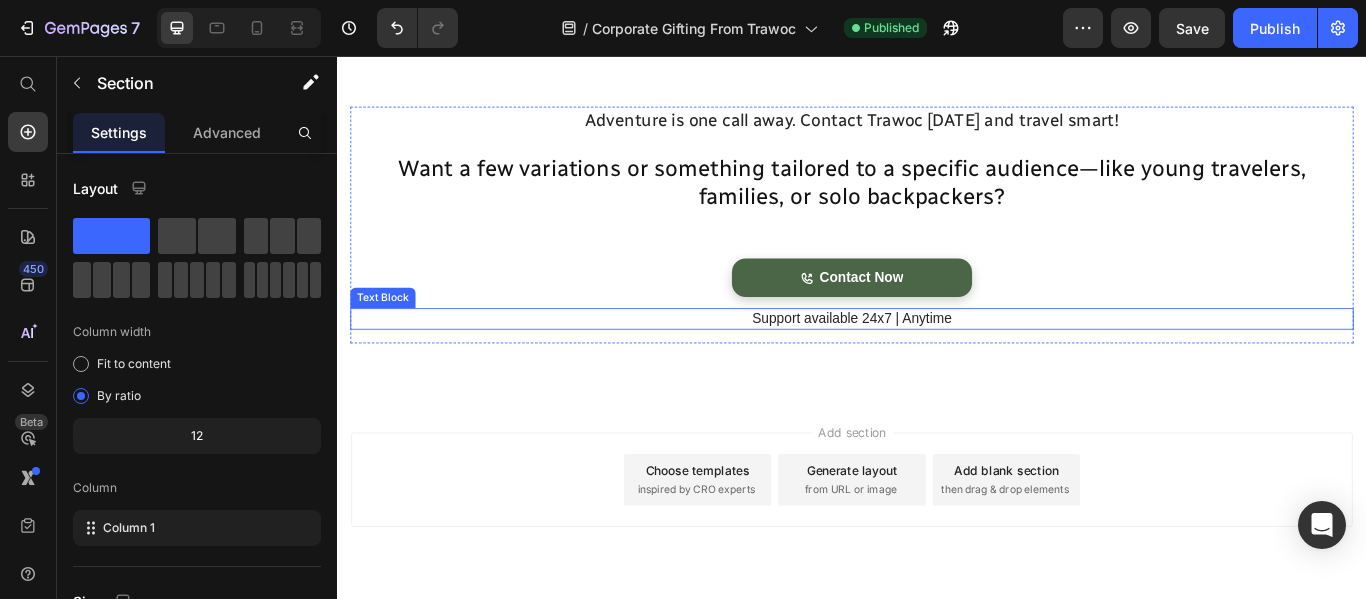 scroll, scrollTop: 6860, scrollLeft: 0, axis: vertical 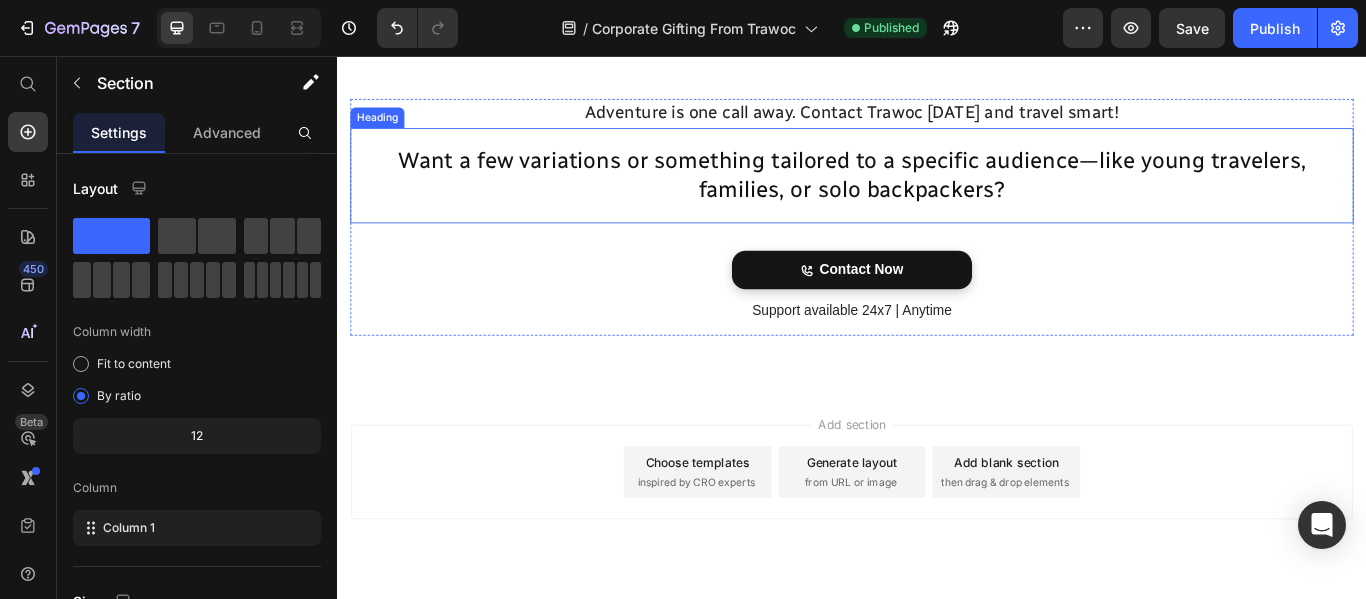 click on "Want a few variations or something tailored to a specific audience—like young travelers, families, or solo backpackers?" at bounding box center (937, 196) 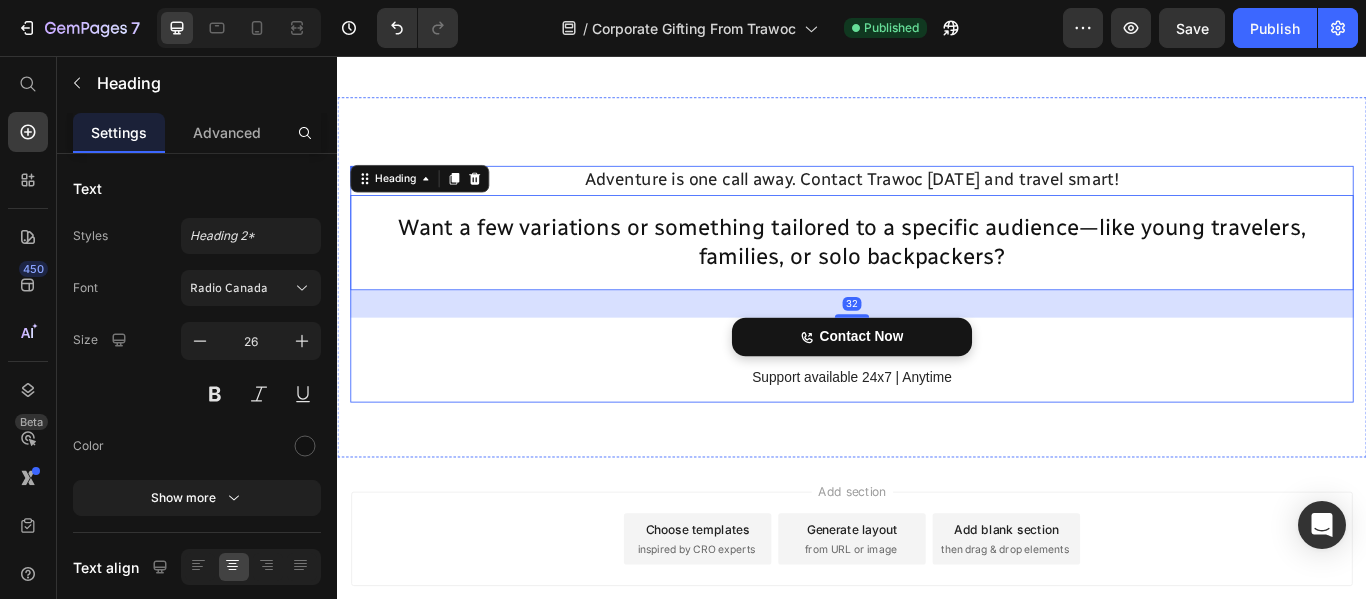 scroll, scrollTop: 6660, scrollLeft: 0, axis: vertical 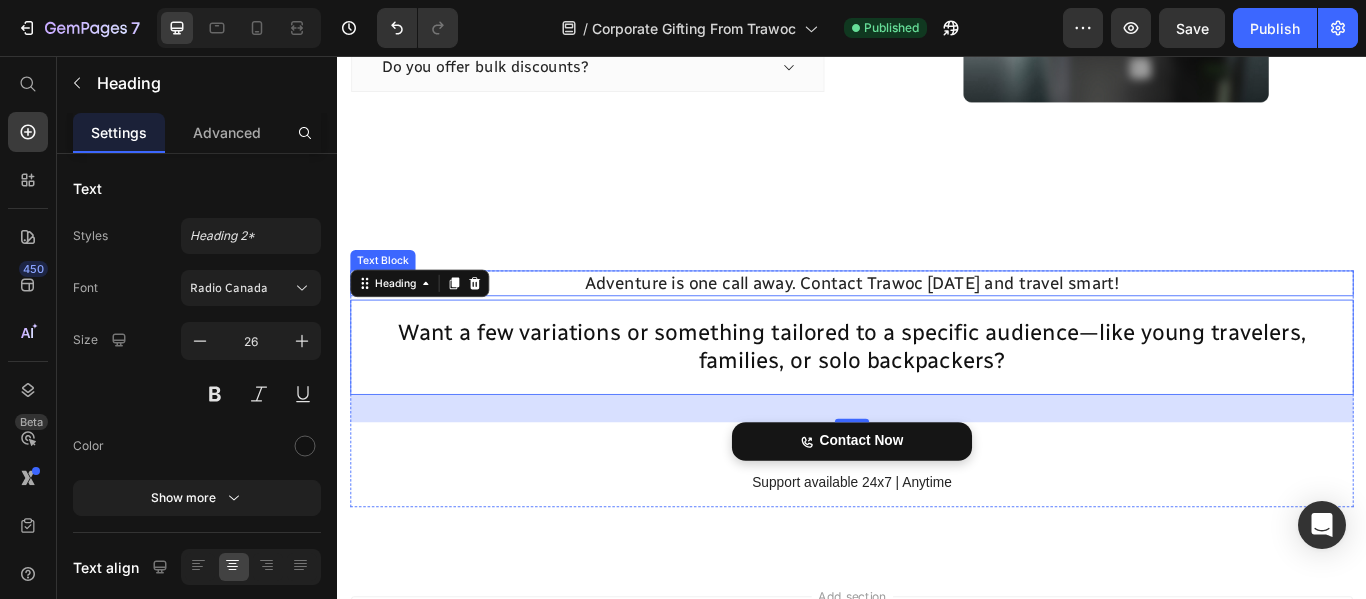 click on "Adventure is one call away. Contact Trawoc [DATE] and travel smart!" at bounding box center (937, 321) 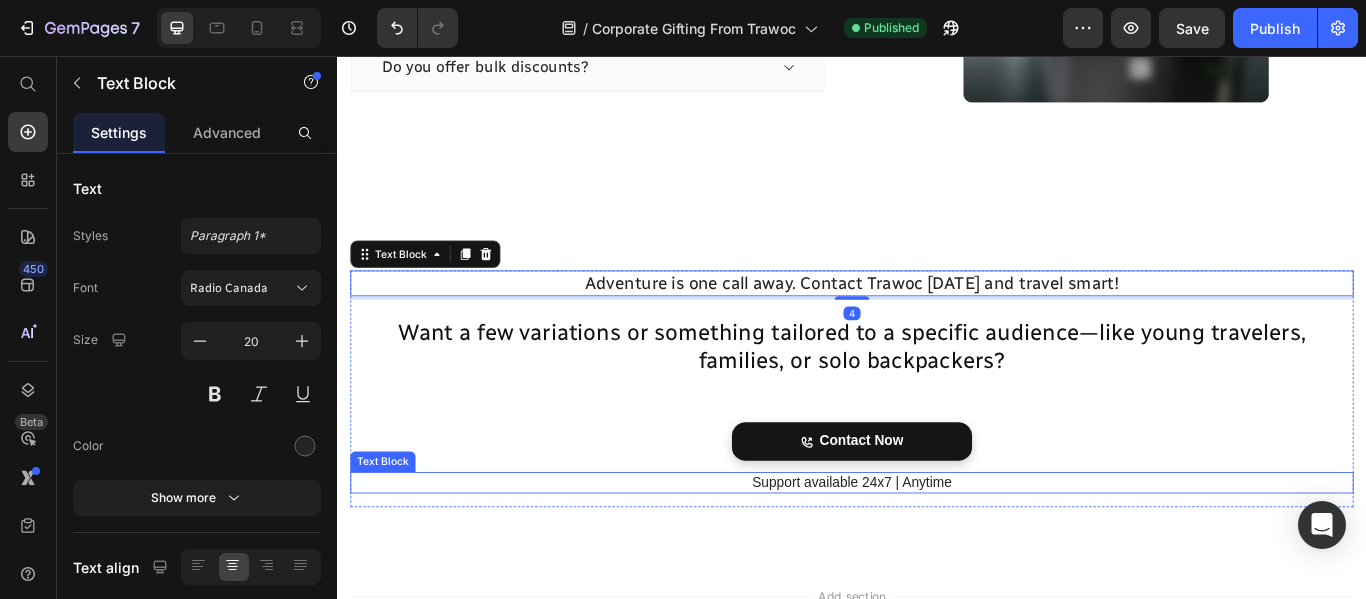 click on "Support available 24x7 | Anytime" at bounding box center [937, 553] 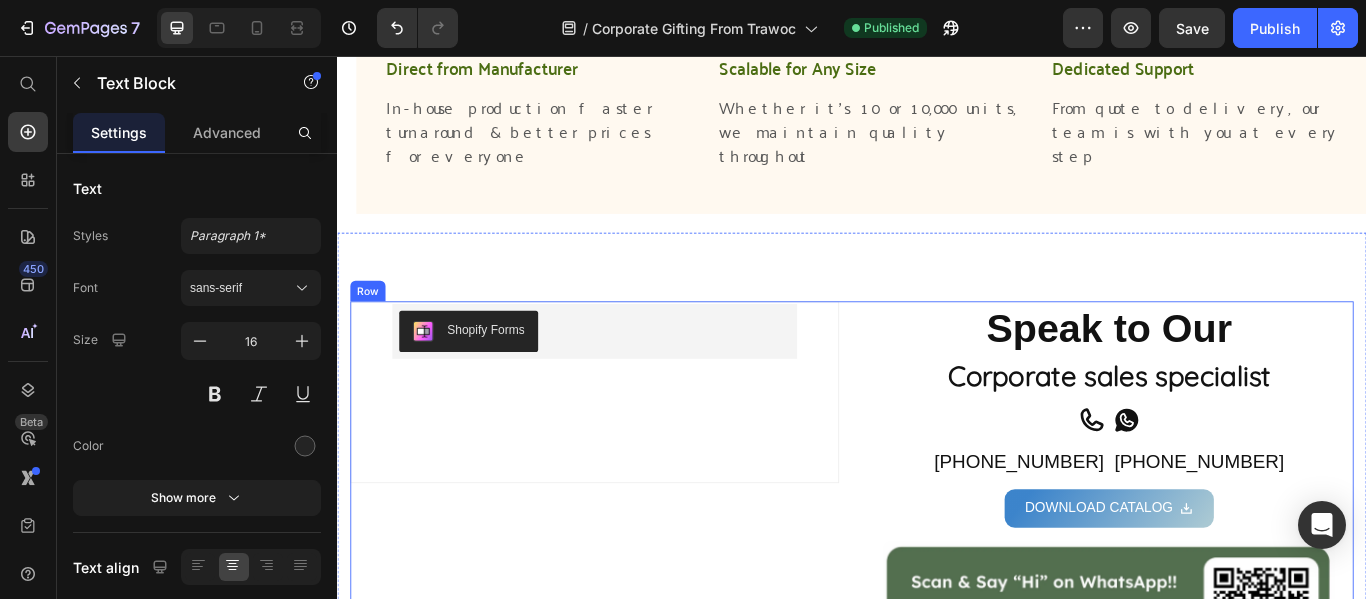 scroll, scrollTop: 3114, scrollLeft: 0, axis: vertical 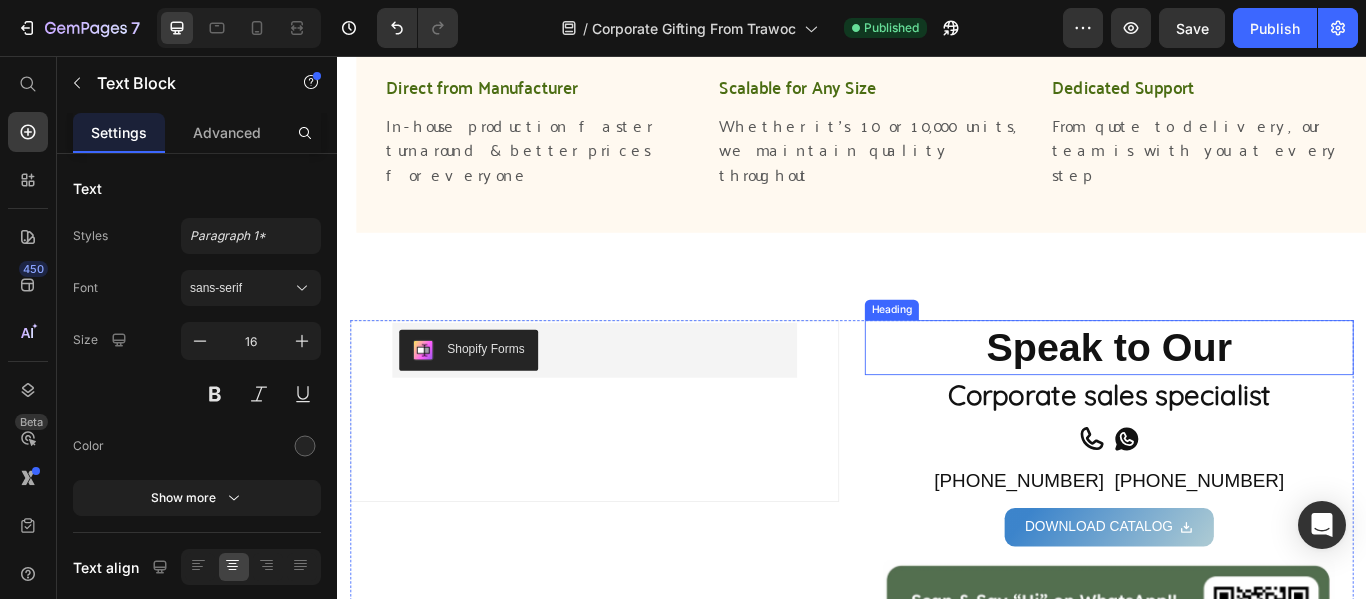 click on "Speak to Our" at bounding box center (1237, 396) 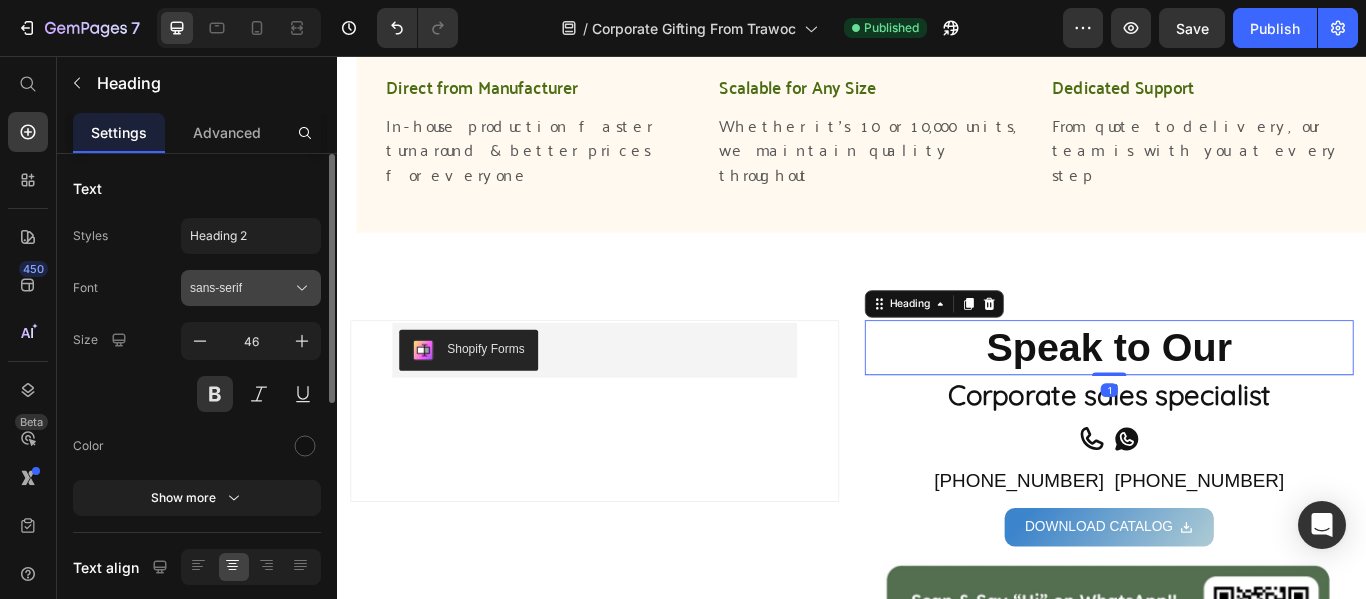 click on "sans-serif" at bounding box center (241, 288) 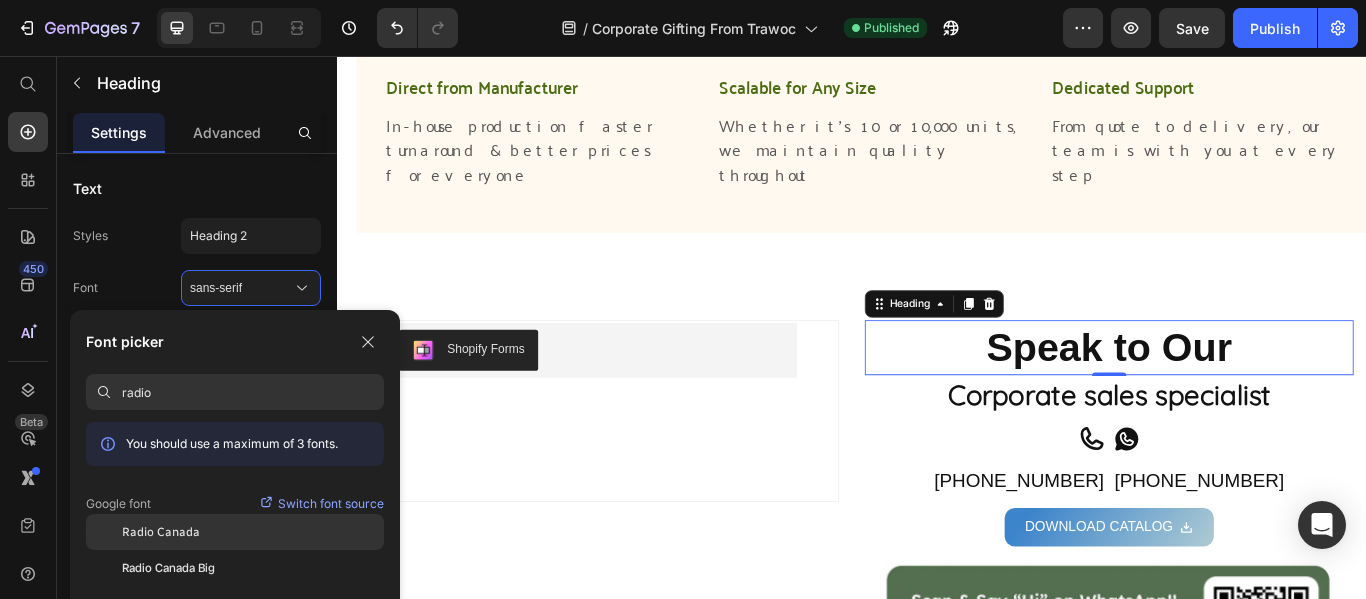 type on "radio" 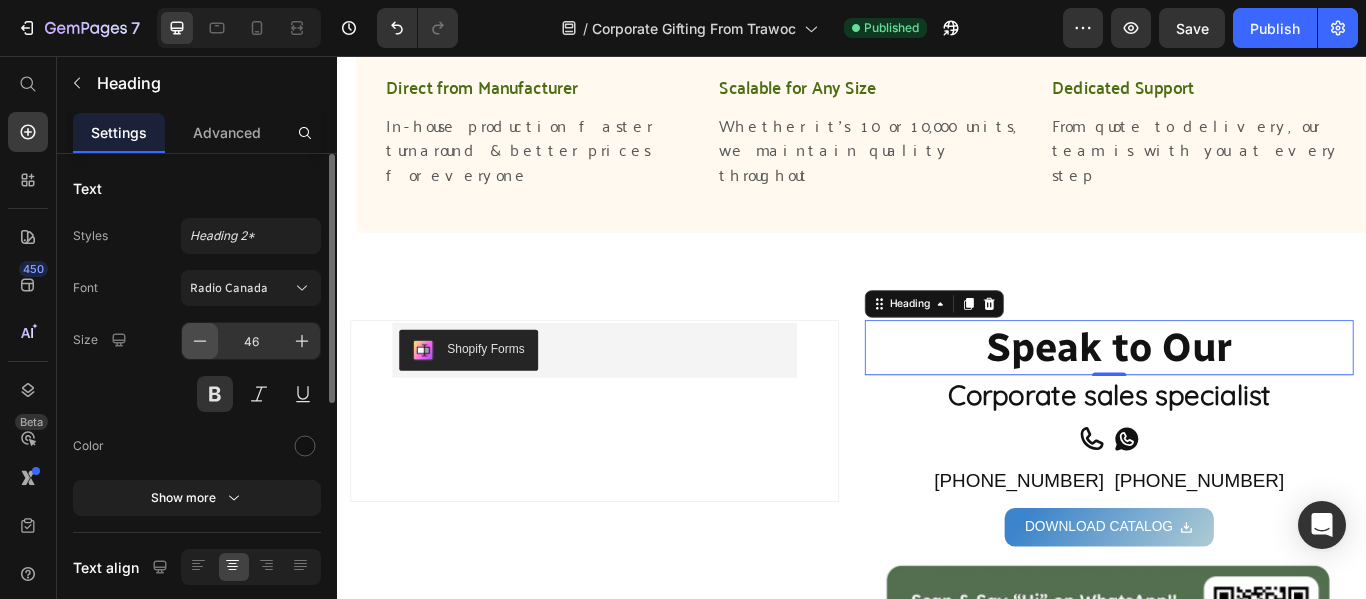 click 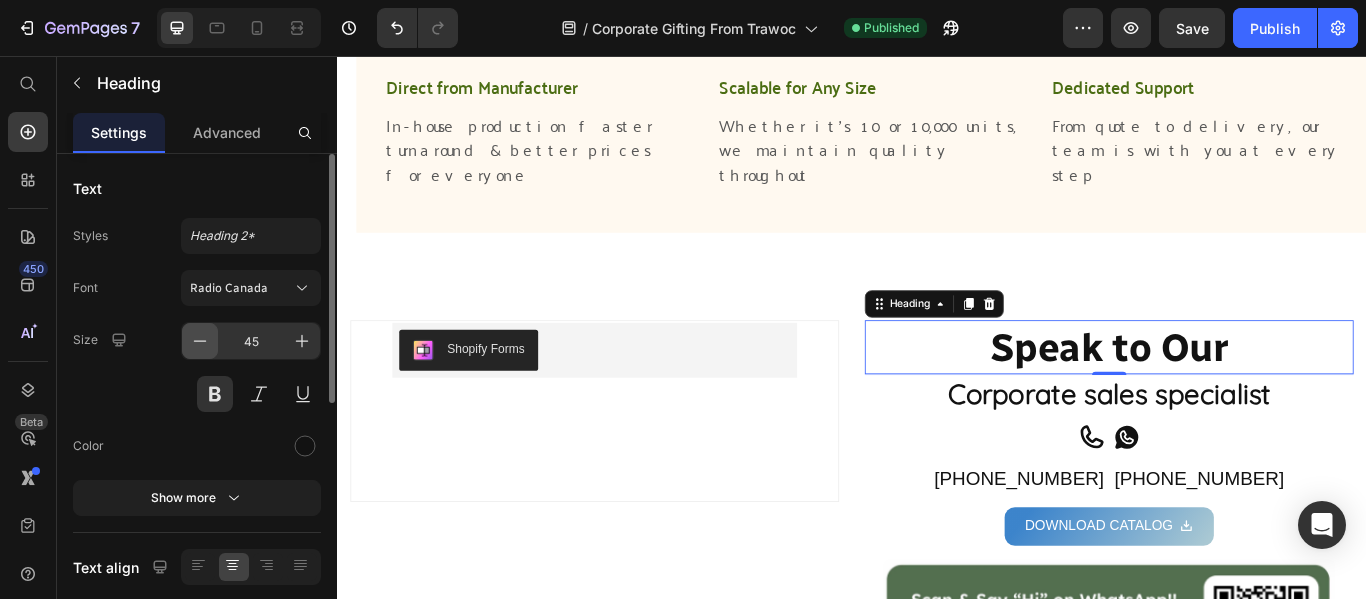 click 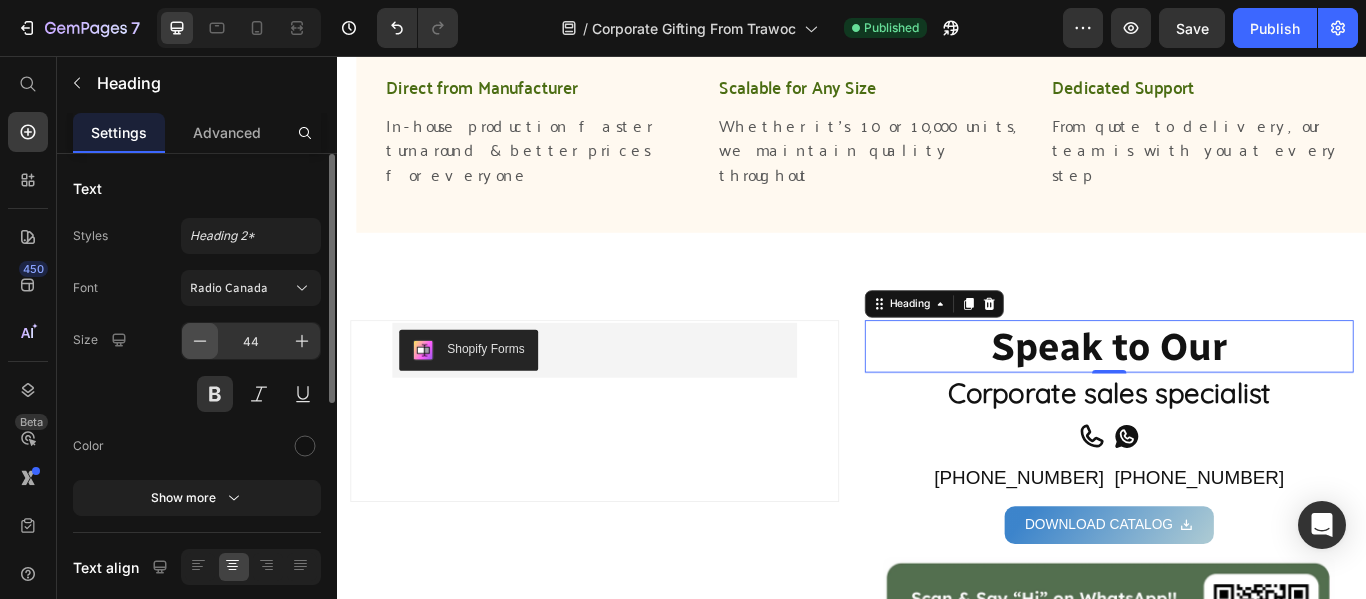 click 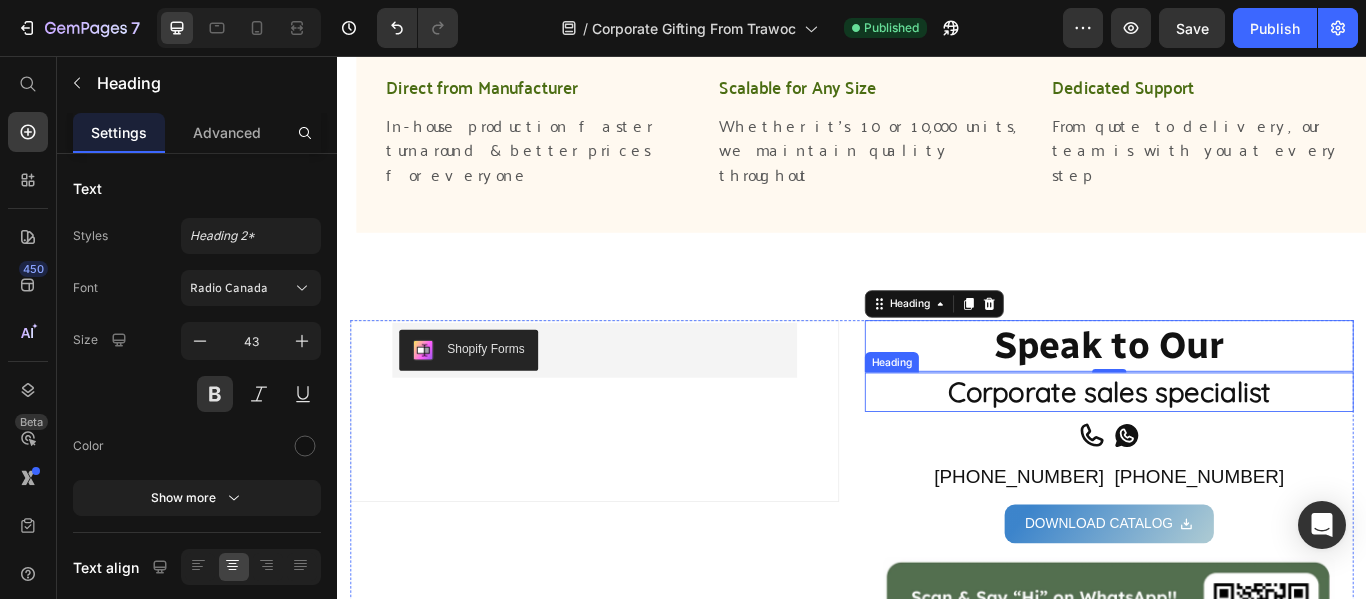 click on "Corporate sales specialist" at bounding box center [1237, 448] 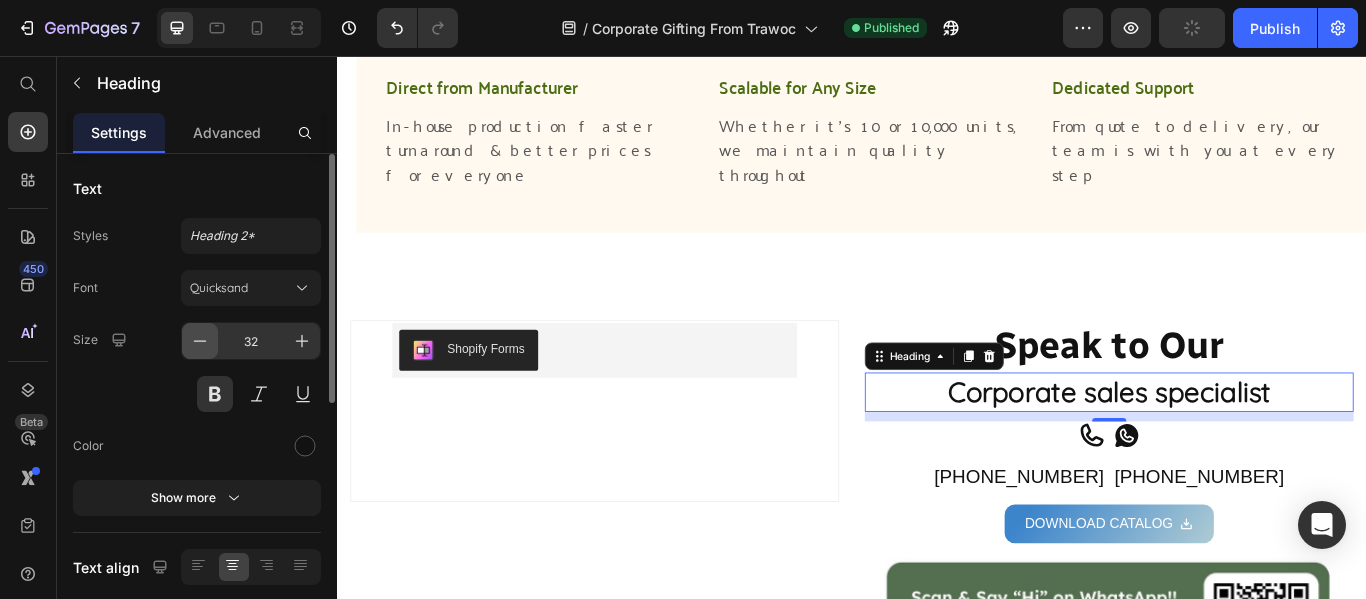 click 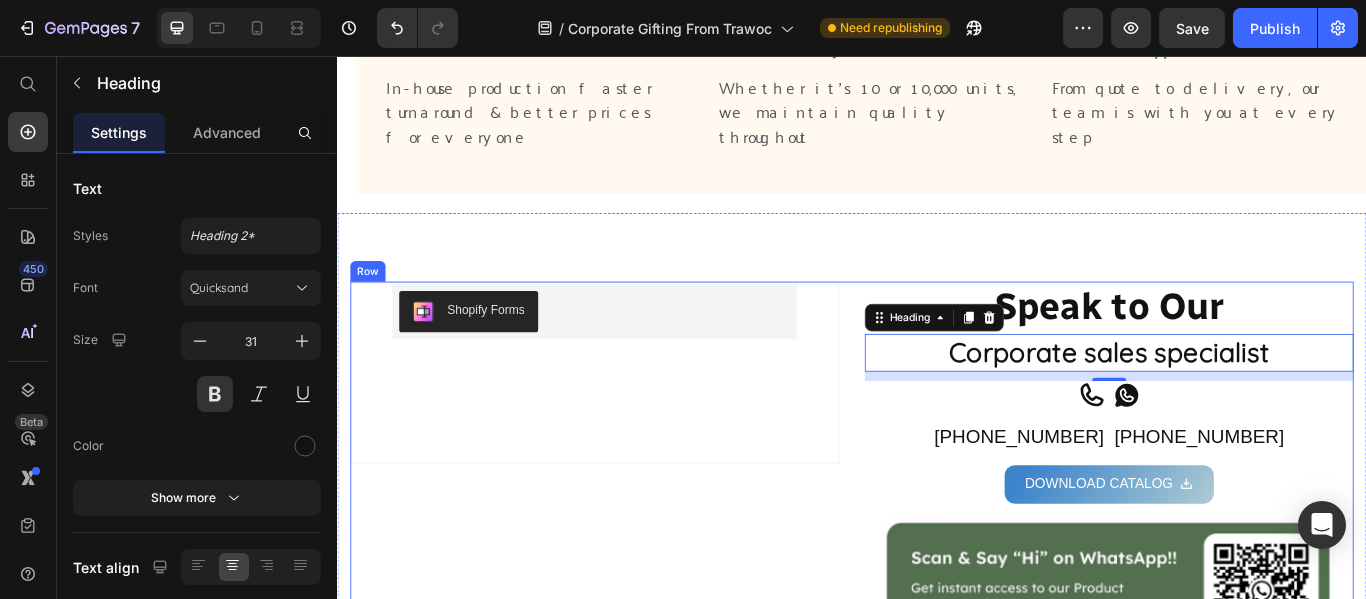 scroll, scrollTop: 3214, scrollLeft: 0, axis: vertical 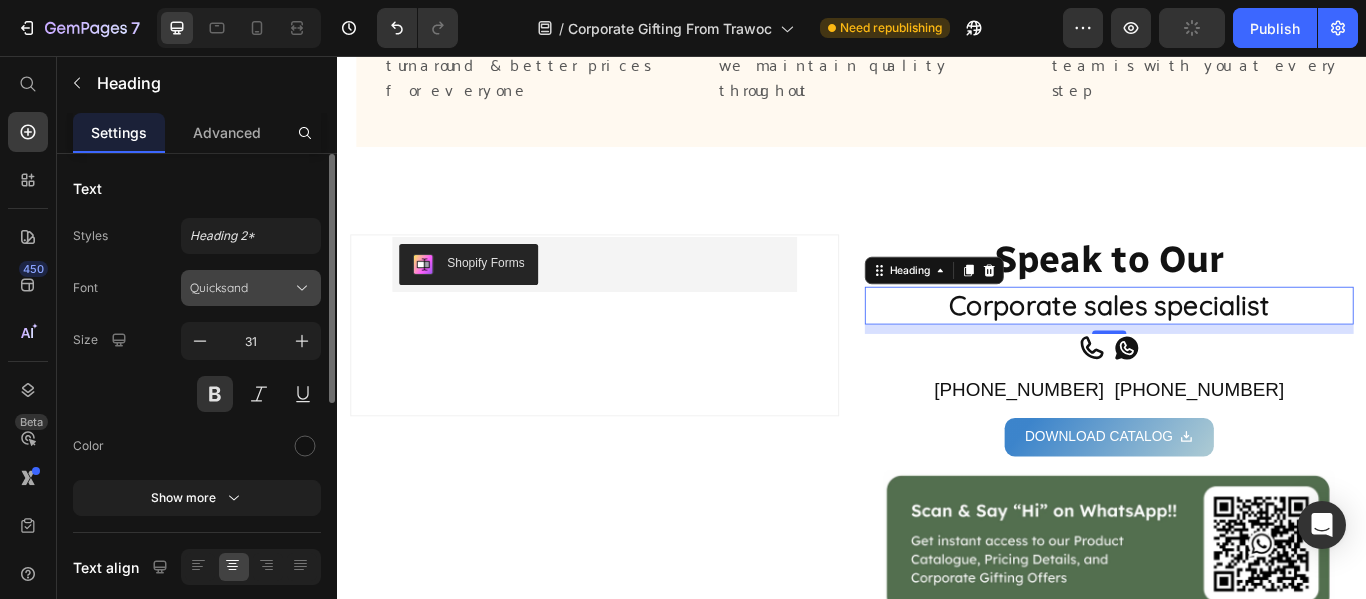 click on "Quicksand" at bounding box center (241, 288) 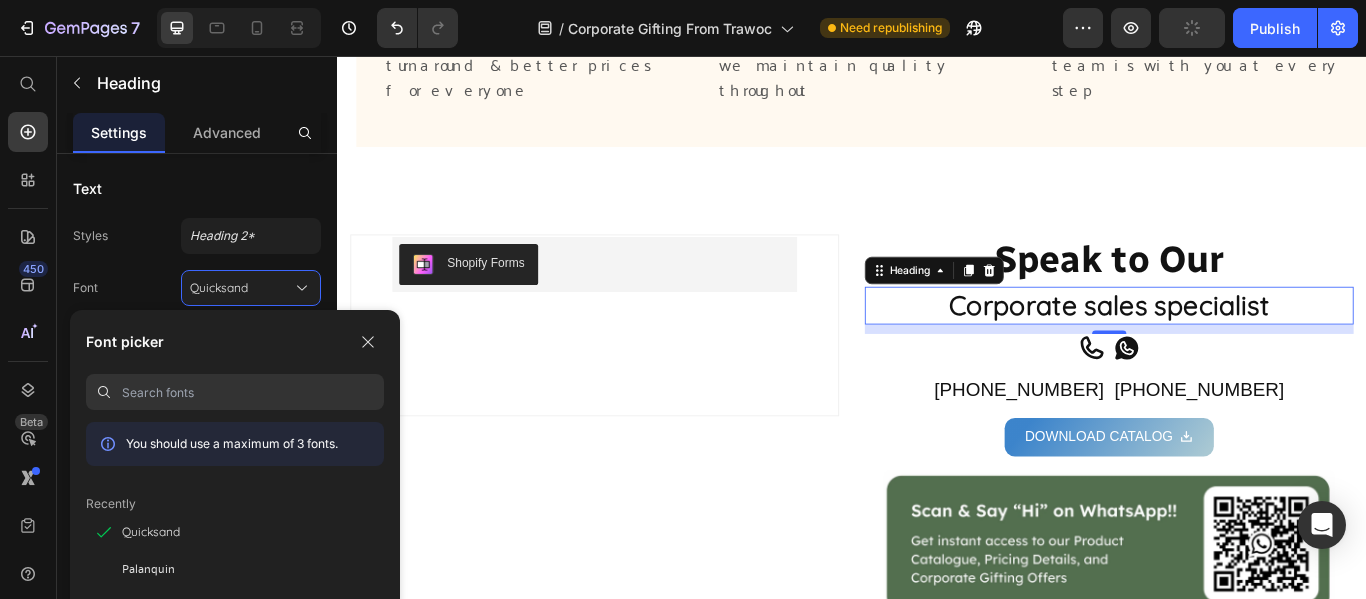 click at bounding box center [253, 392] 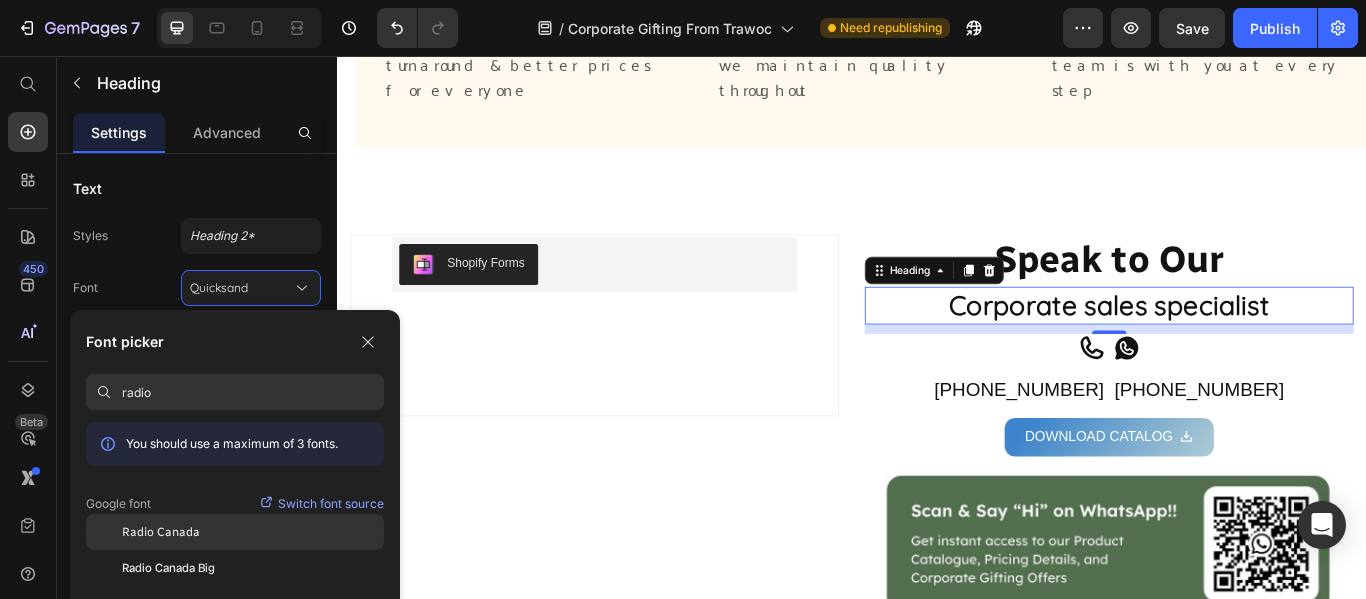 type on "radio" 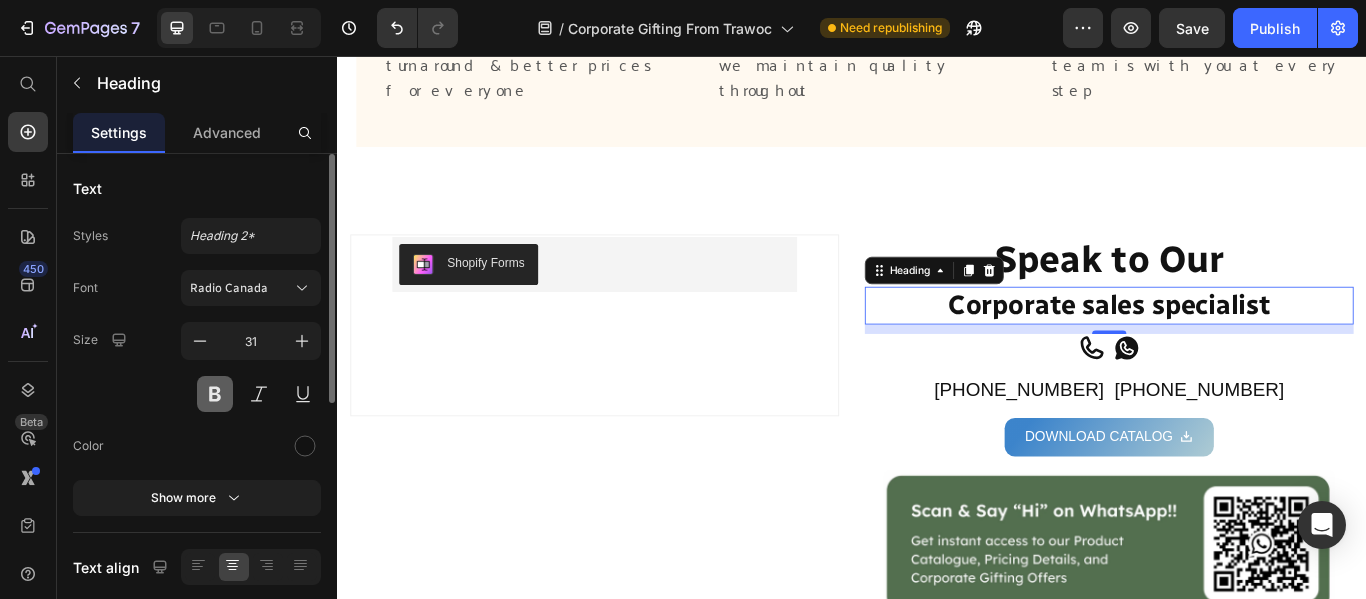 click at bounding box center [215, 394] 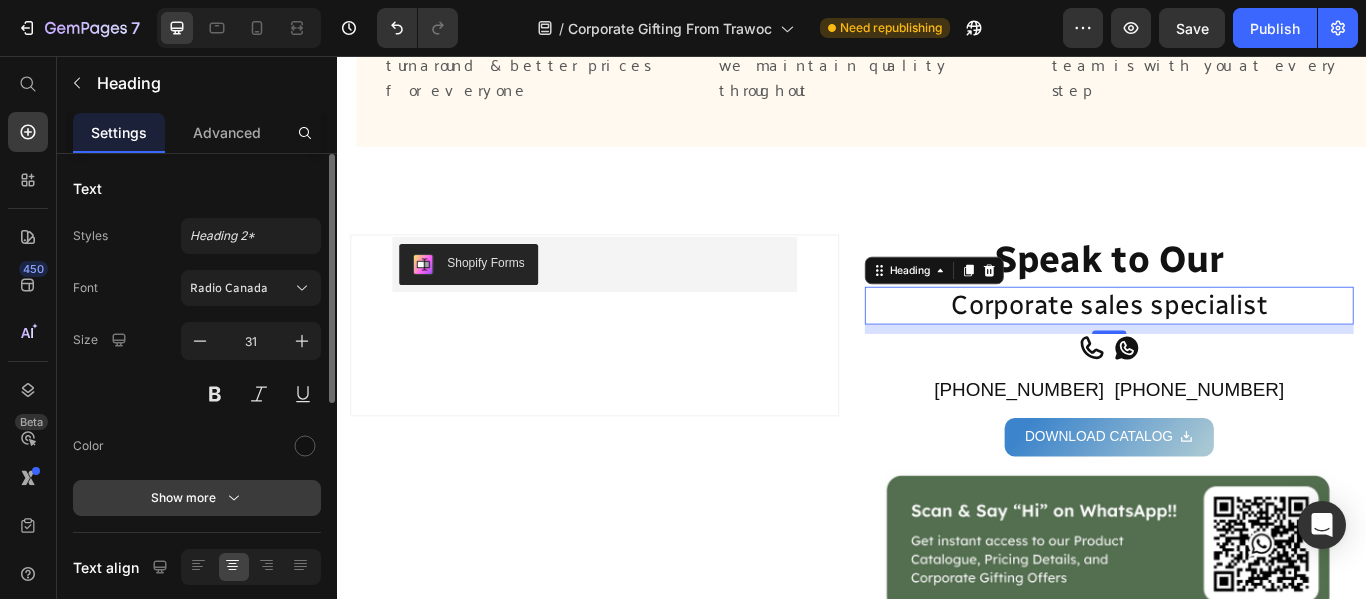 click on "Show more" at bounding box center (197, 498) 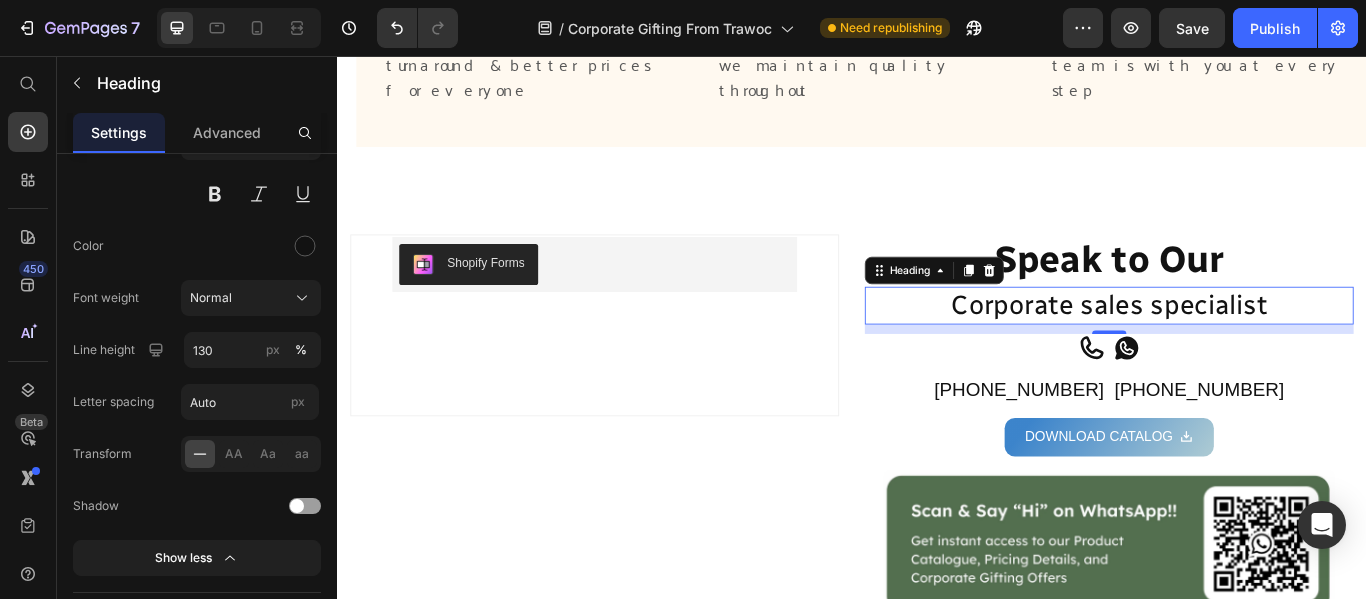 scroll, scrollTop: 0, scrollLeft: 0, axis: both 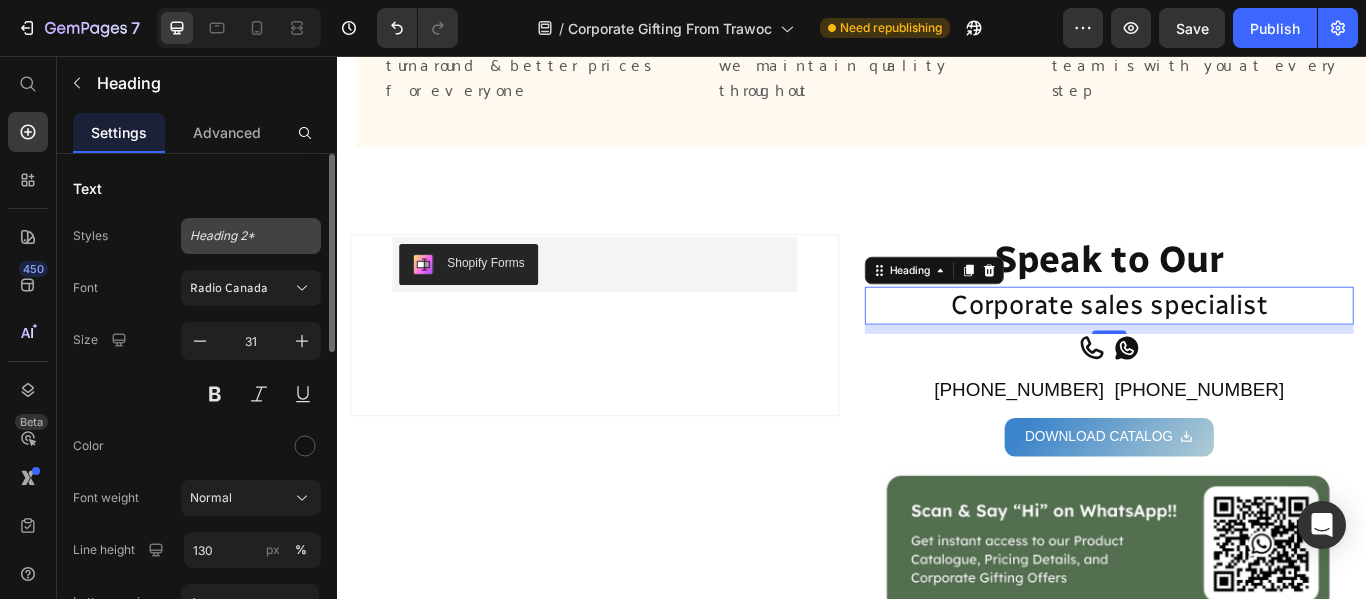 click on "Heading 2*" 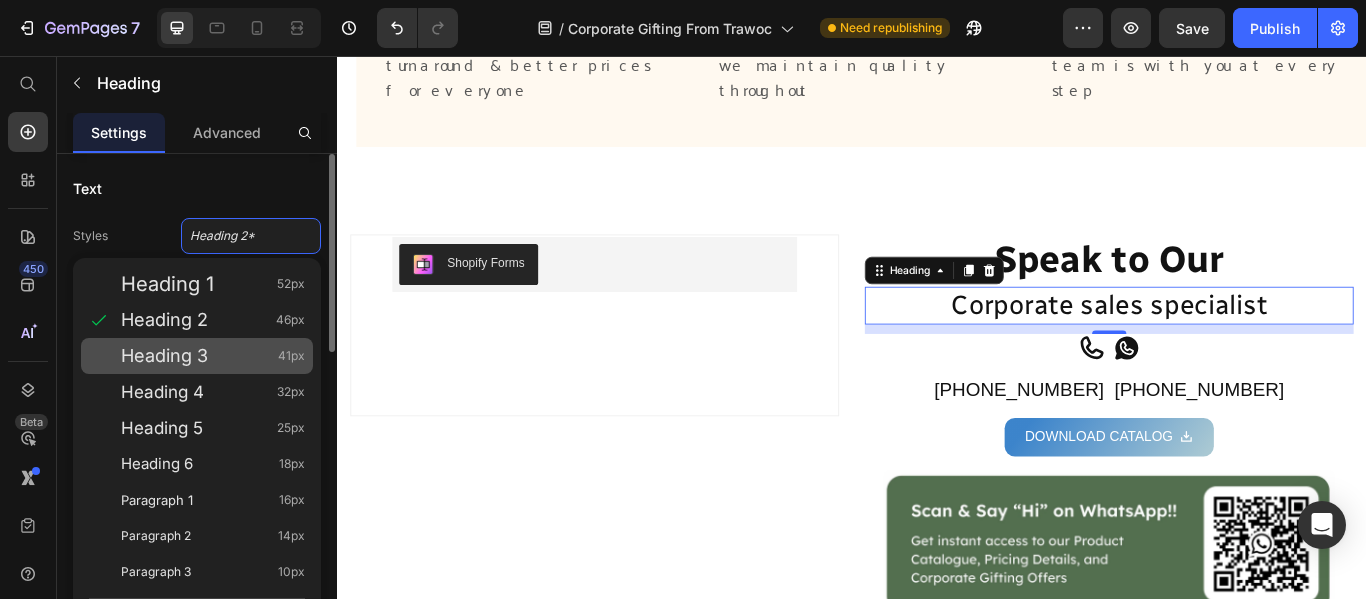click on "Heading 3 41px" at bounding box center [213, 356] 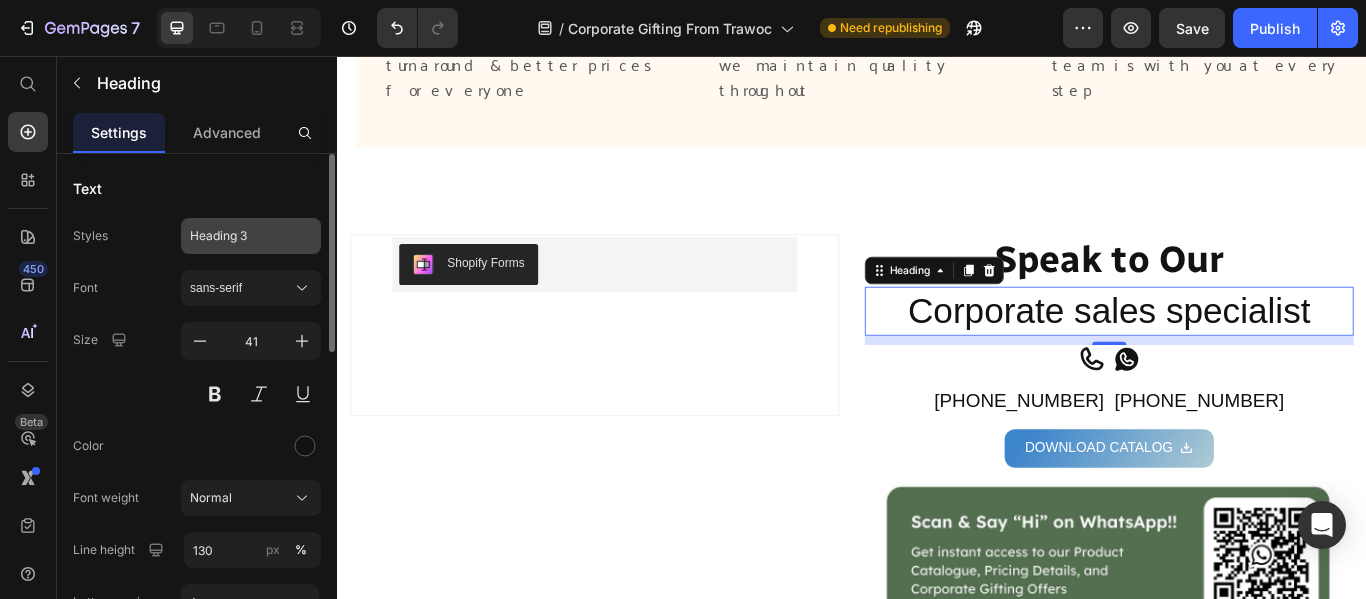 click on "Heading 3" 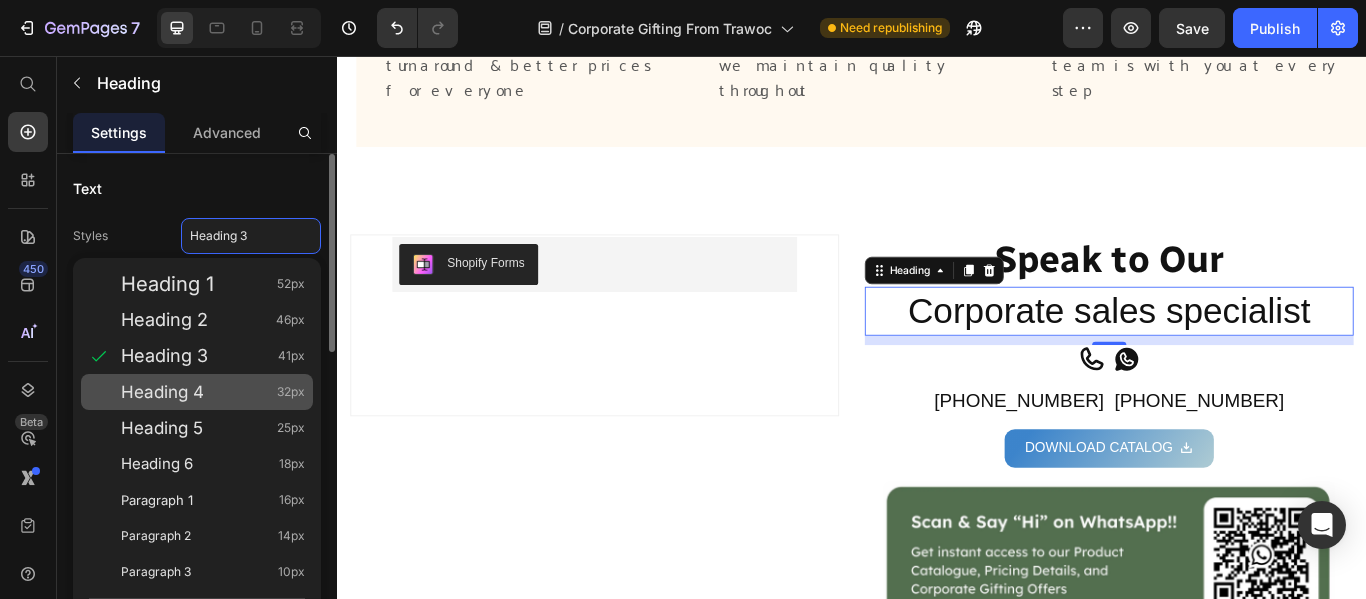 click on "Heading 4 32px" at bounding box center (213, 392) 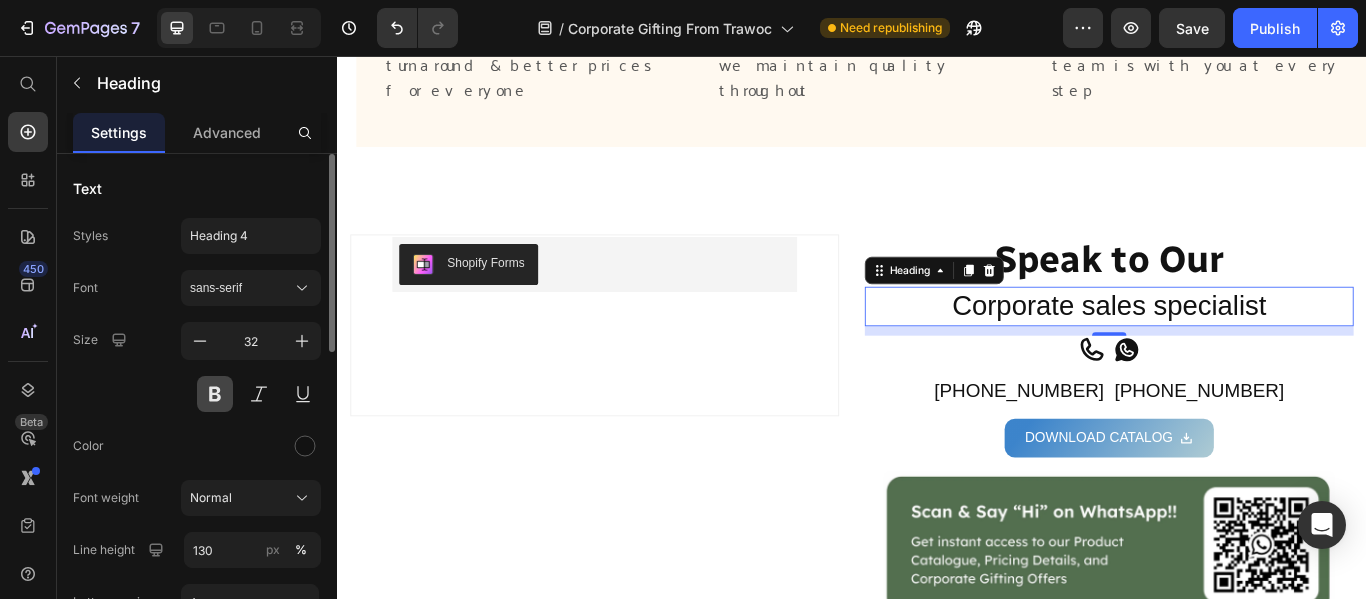 click at bounding box center [215, 394] 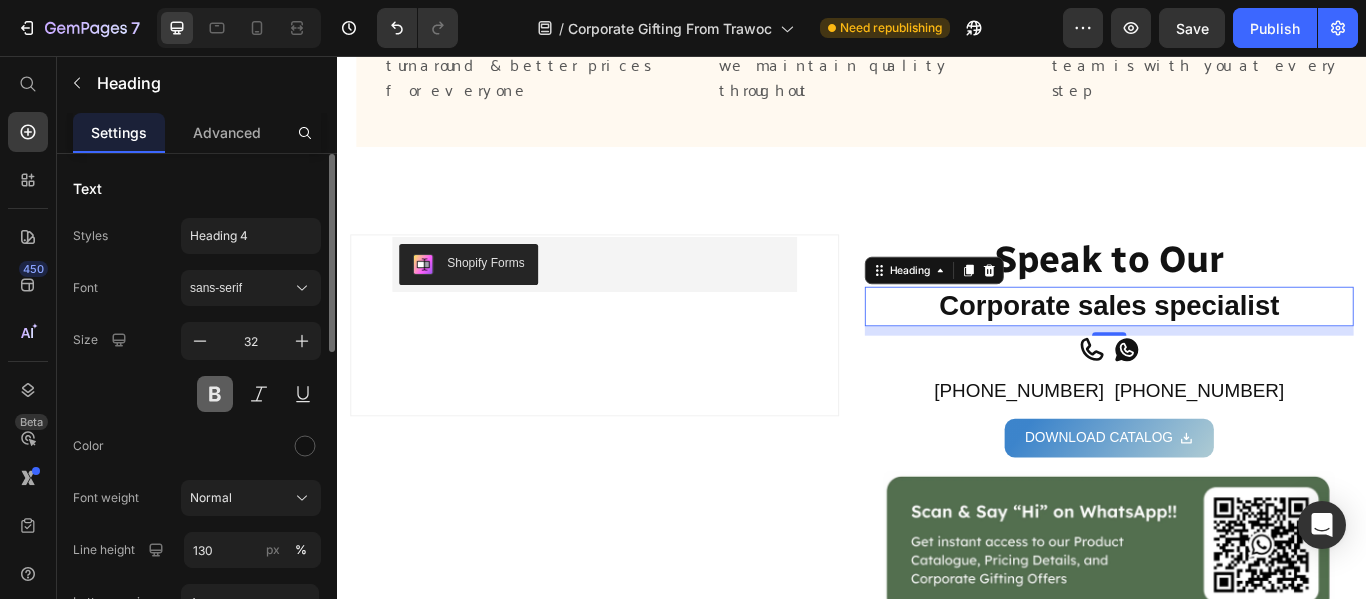 click at bounding box center (215, 394) 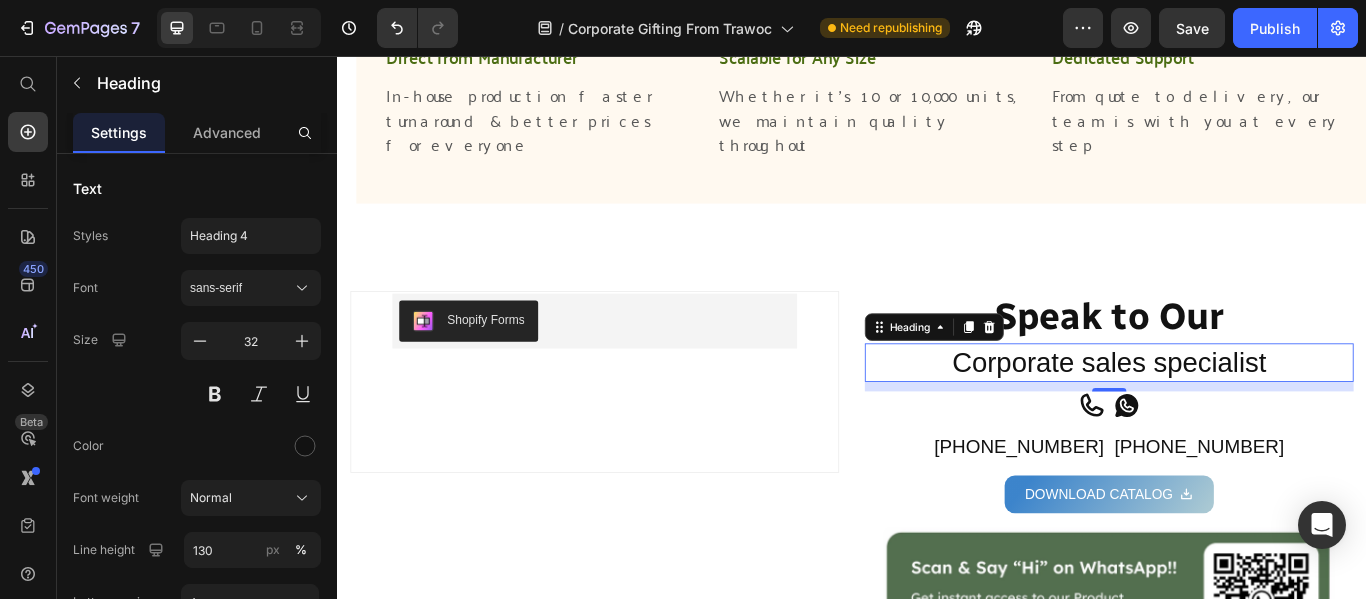 scroll, scrollTop: 2734, scrollLeft: 0, axis: vertical 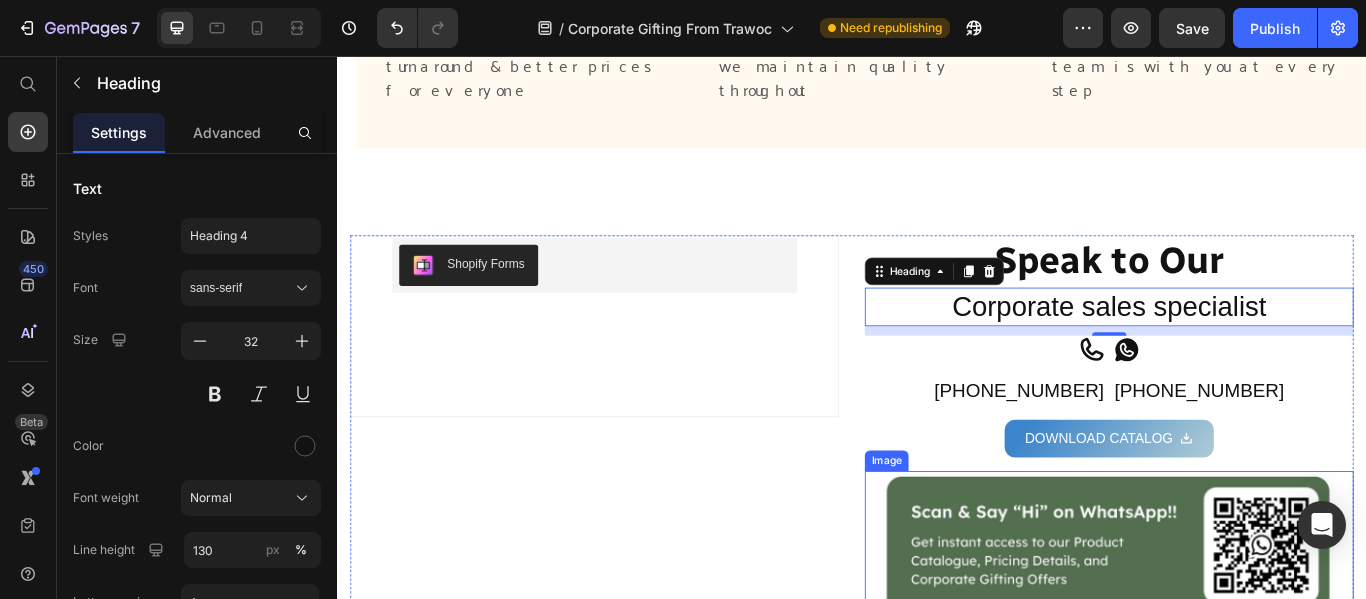 click at bounding box center [1237, 631] 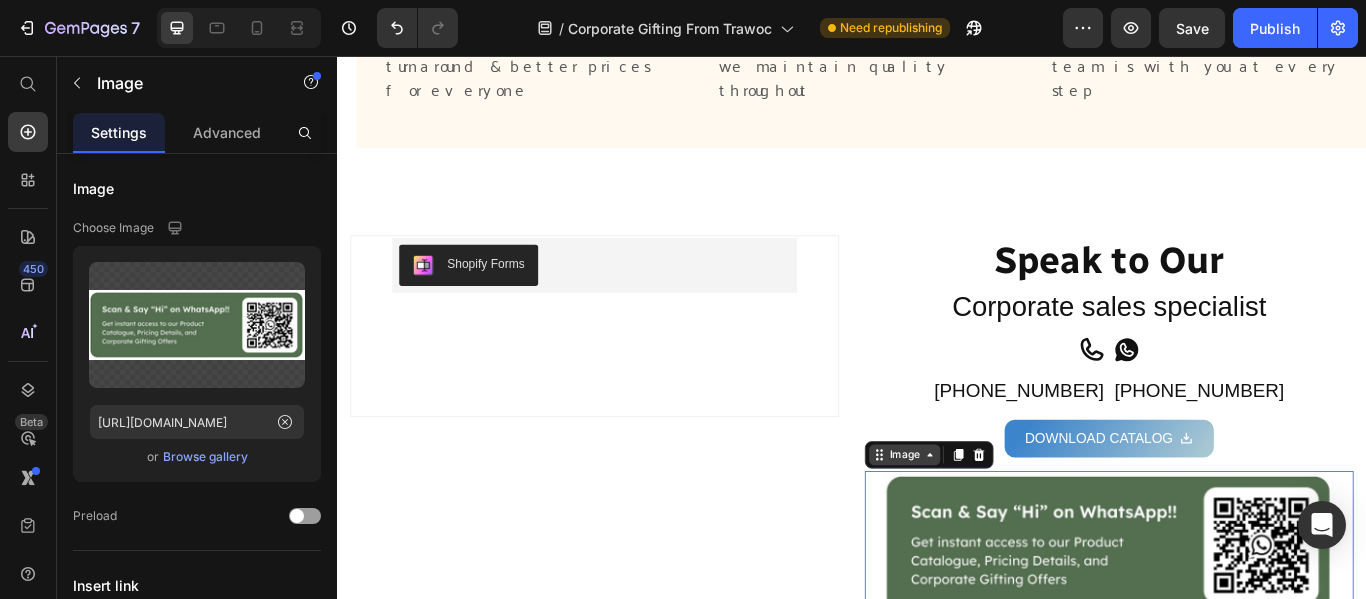 click on "Image" at bounding box center [998, 521] 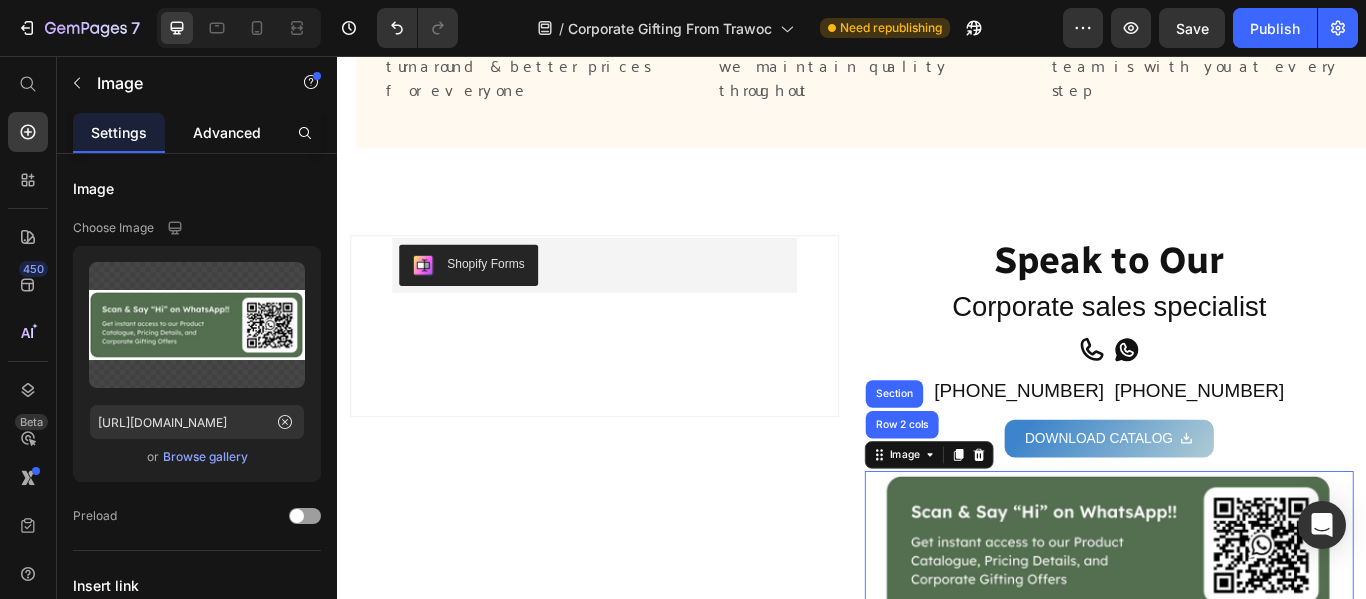 click on "Advanced" at bounding box center (227, 132) 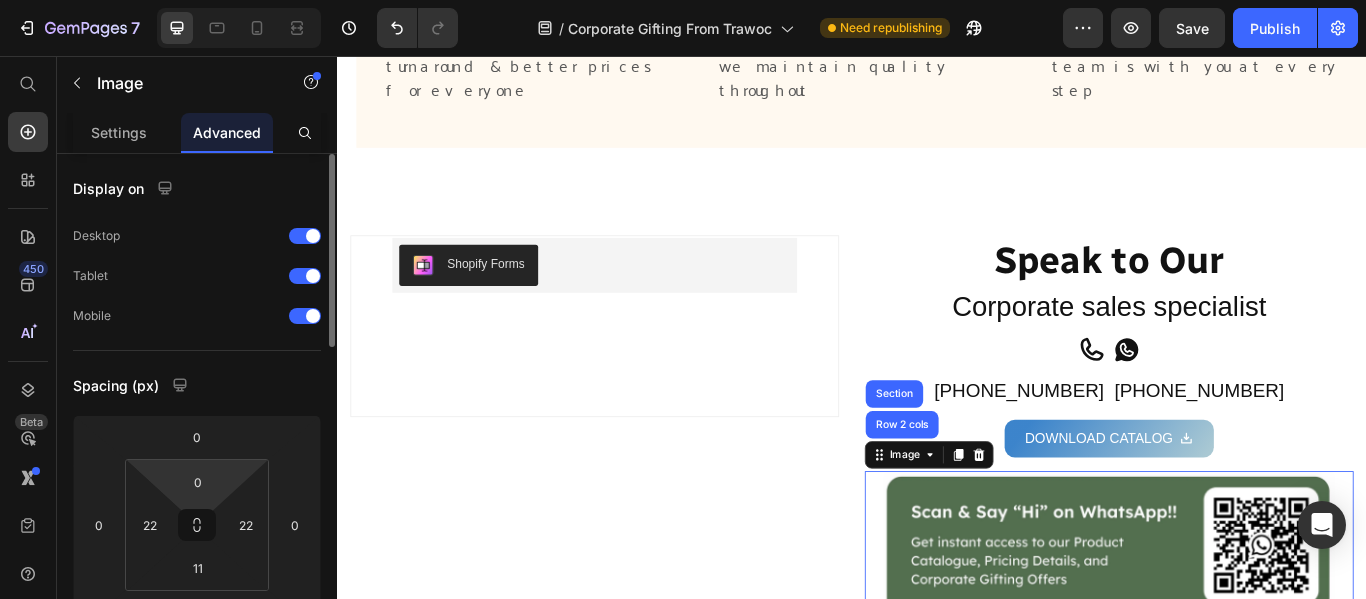 scroll, scrollTop: 100, scrollLeft: 0, axis: vertical 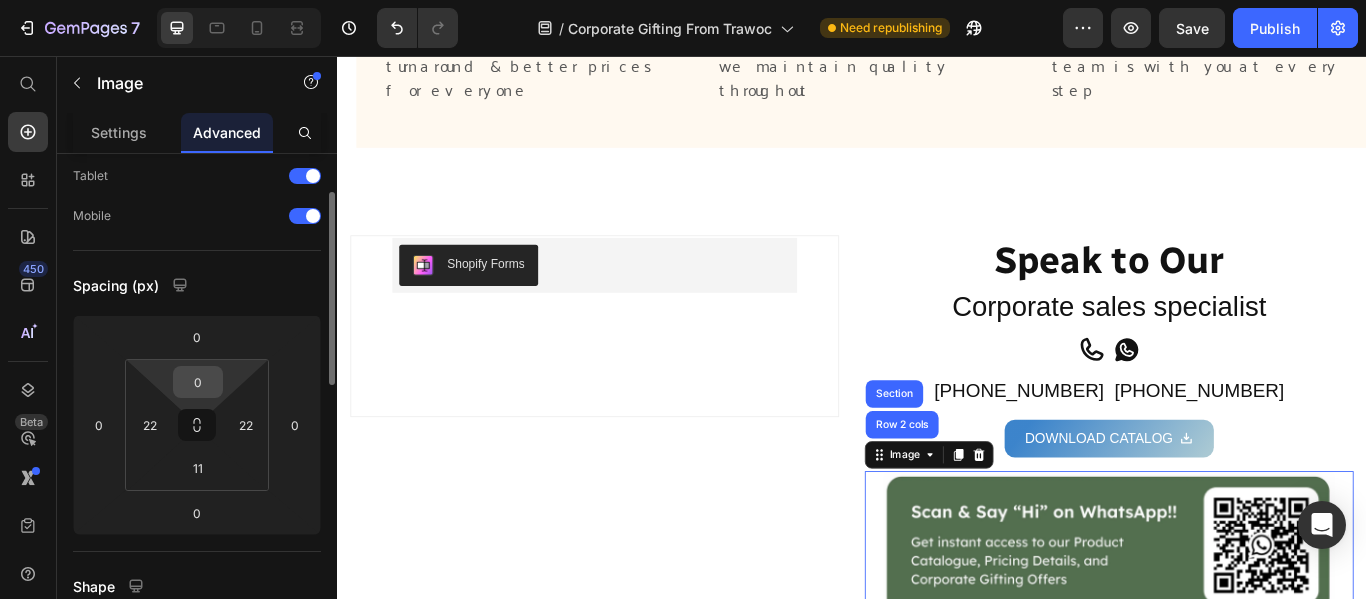 click on "0" at bounding box center (198, 382) 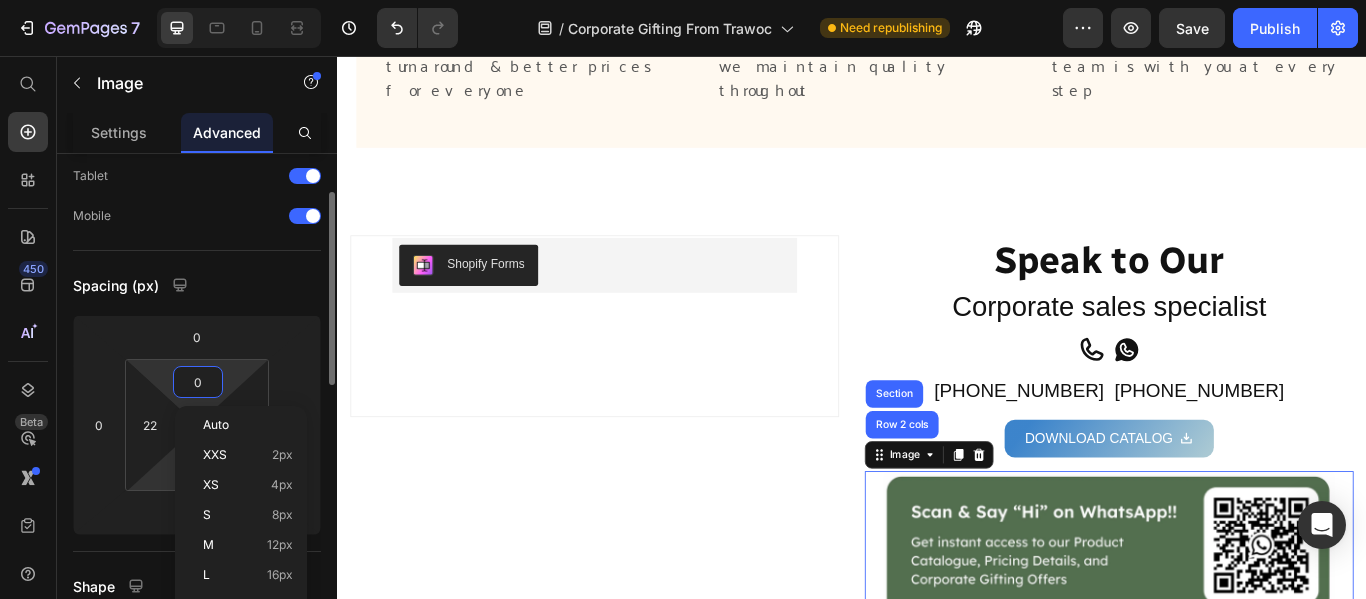 click on "7   /  Corporate Gifting From Trawoc Need republishing Preview  Save   Publish  450 Beta Start with Sections Elements Hero Section Product Detail Brands Trusted Badges Guarantee Product Breakdown How to use Testimonials Compare Bundle FAQs Social Proof Brand Story Product List Collection Blog List Contact Sticky Add to Cart Custom Footer Browse Library 450 Layout
Row
Row
Row
Row Text
Heading
Text Block Button
Button
Button
Sticky Back to top Media
Image" at bounding box center (683, 0) 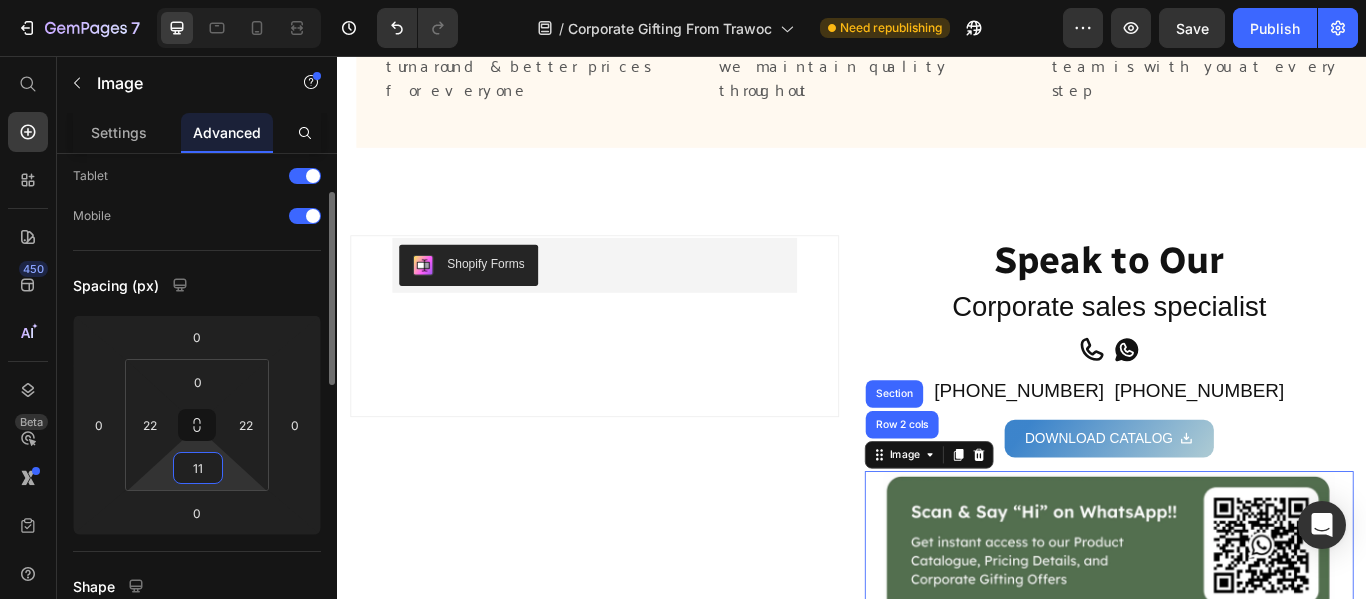 click on "11" at bounding box center [198, 468] 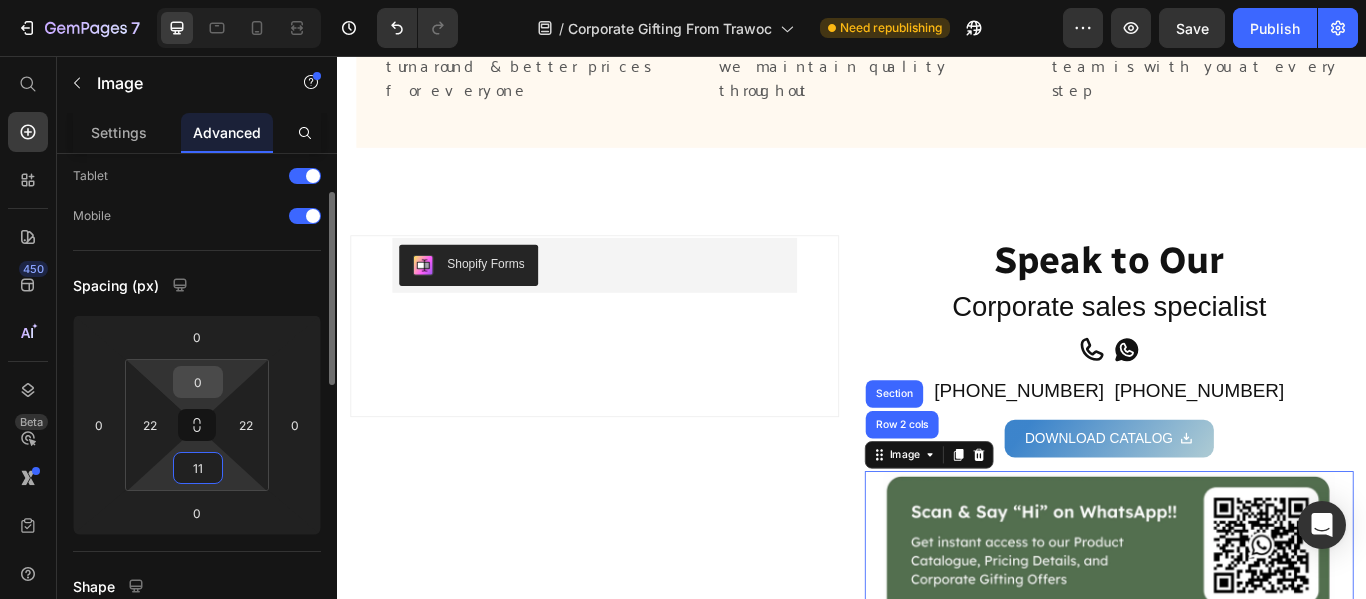 click on "0" at bounding box center [198, 382] 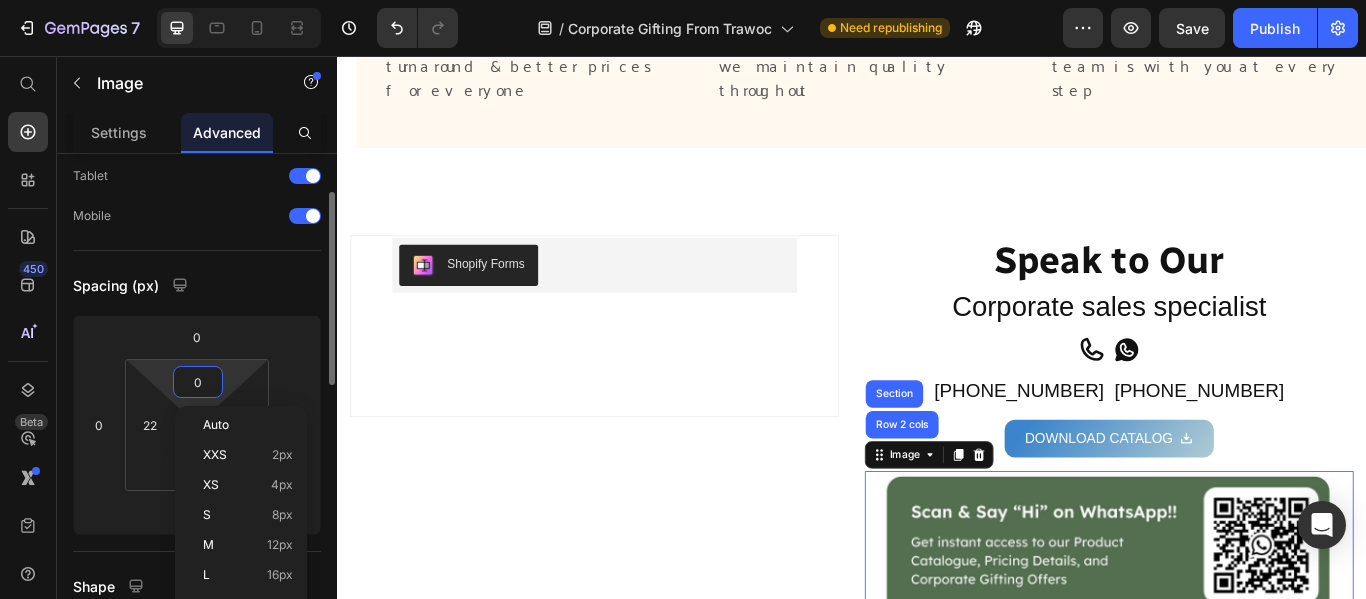 click on "0 22 11 22" at bounding box center (197, 425) 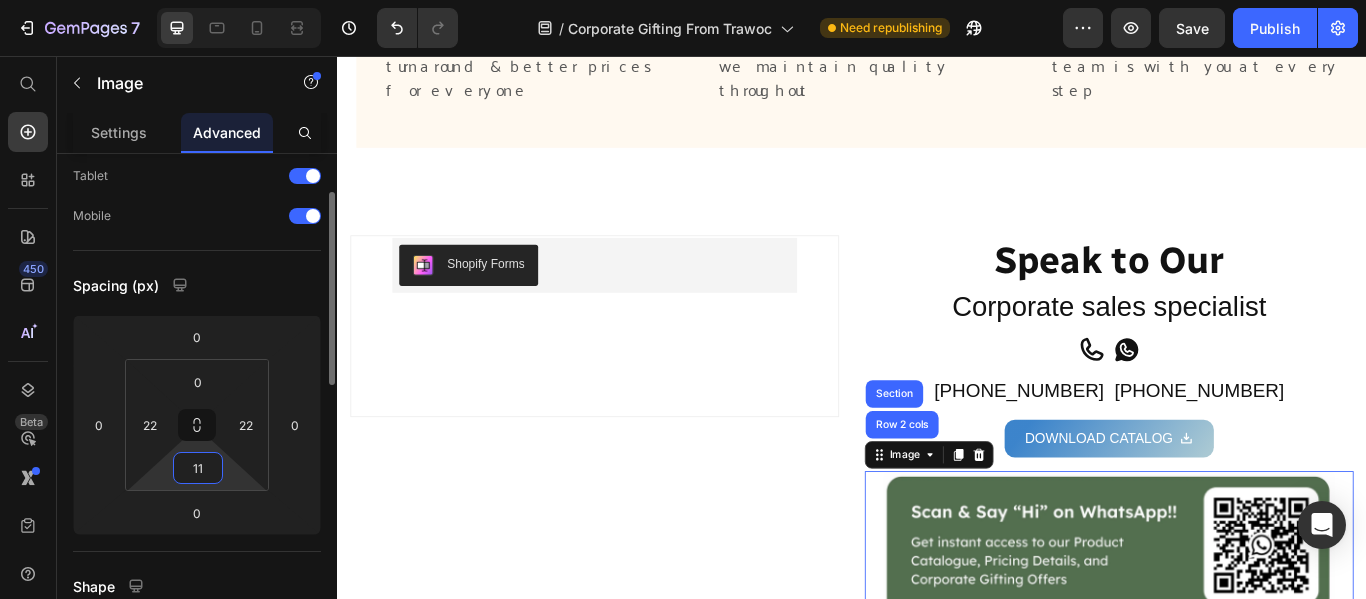 click on "11" at bounding box center (198, 468) 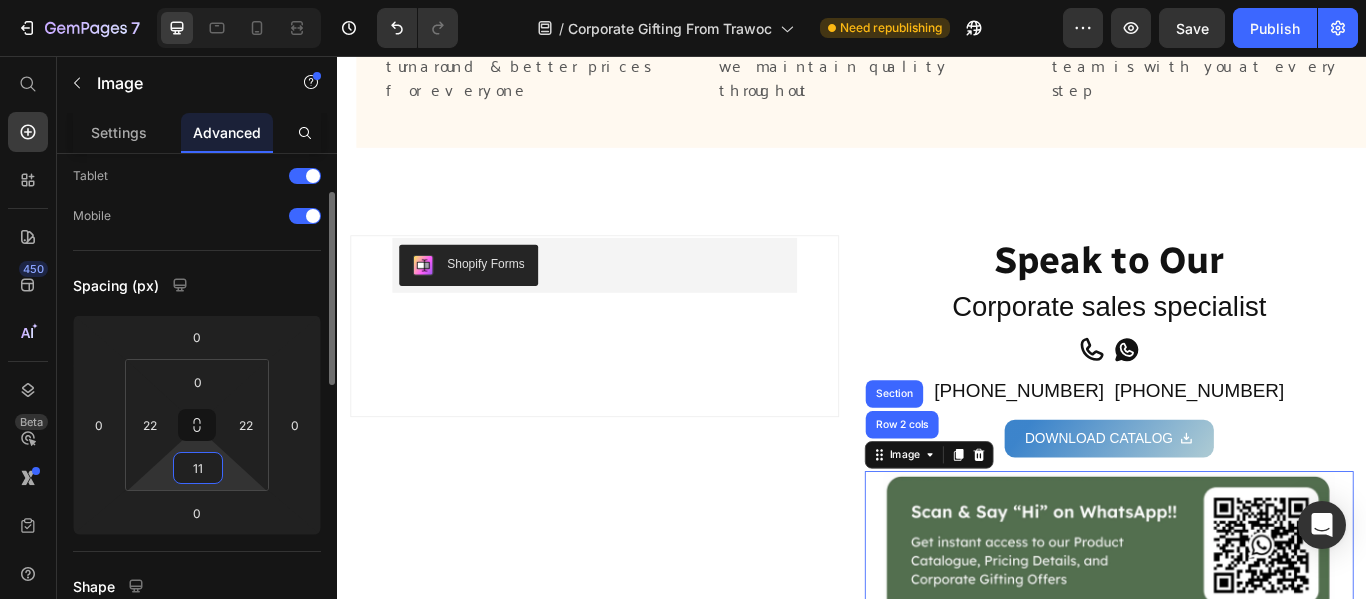 click on "11" at bounding box center (198, 468) 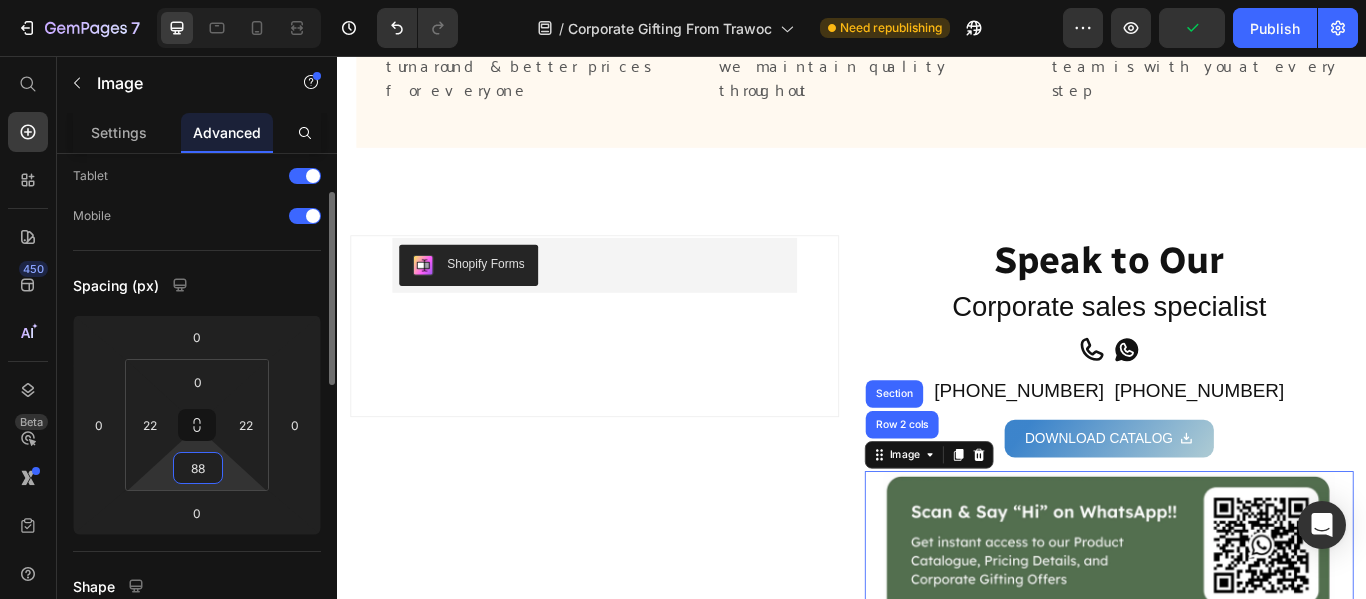 type on "8" 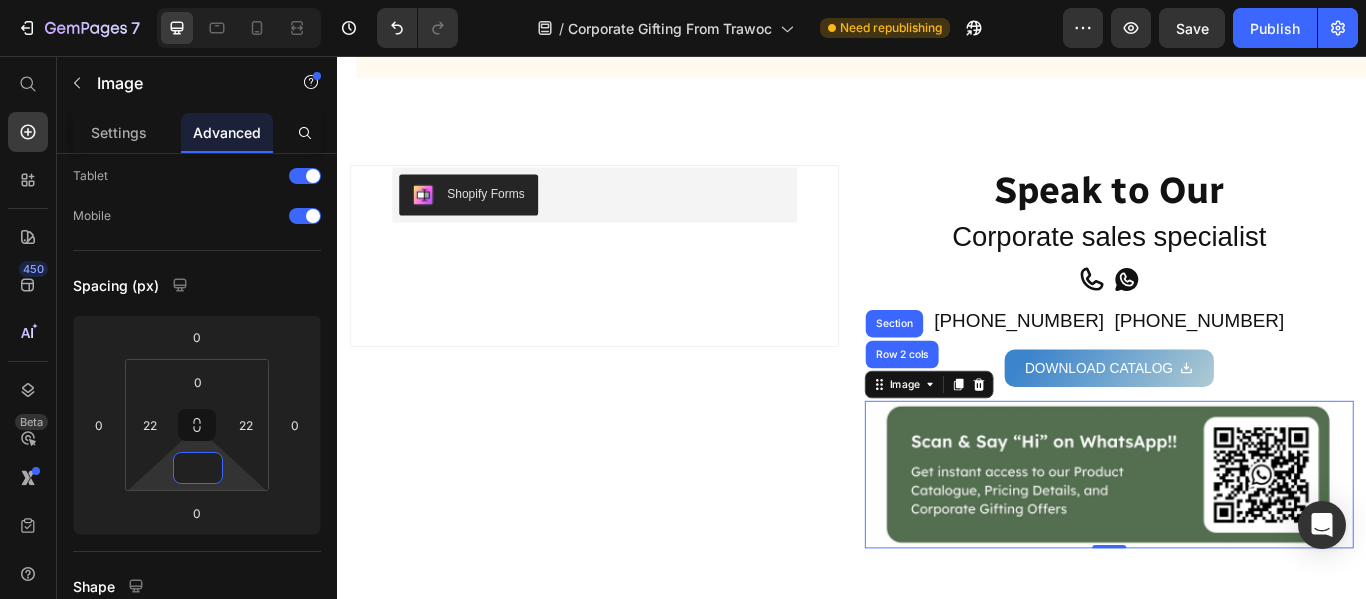 scroll, scrollTop: 2834, scrollLeft: 0, axis: vertical 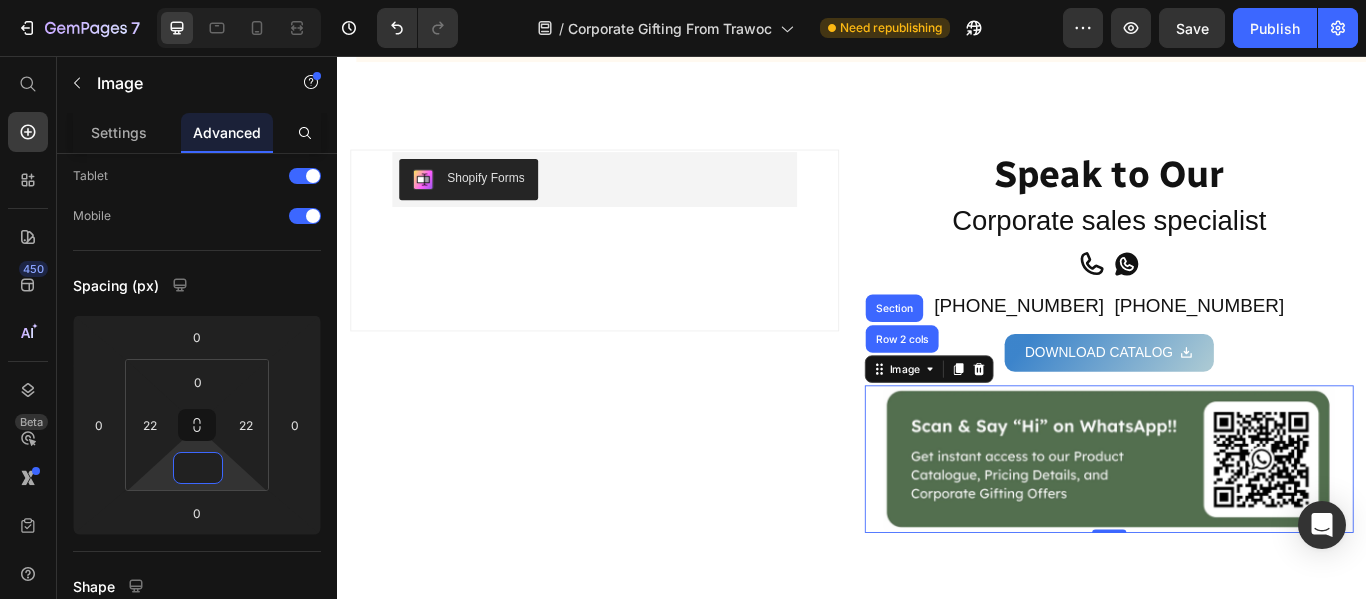 type on "0" 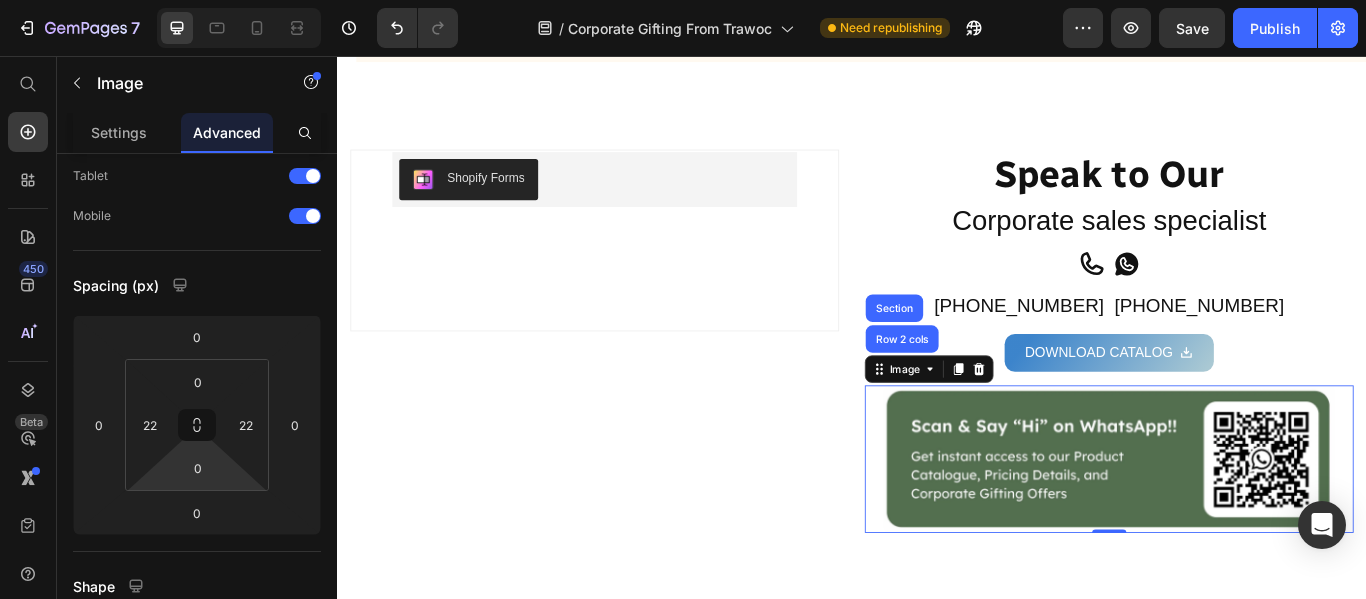 click at bounding box center [1237, 525] 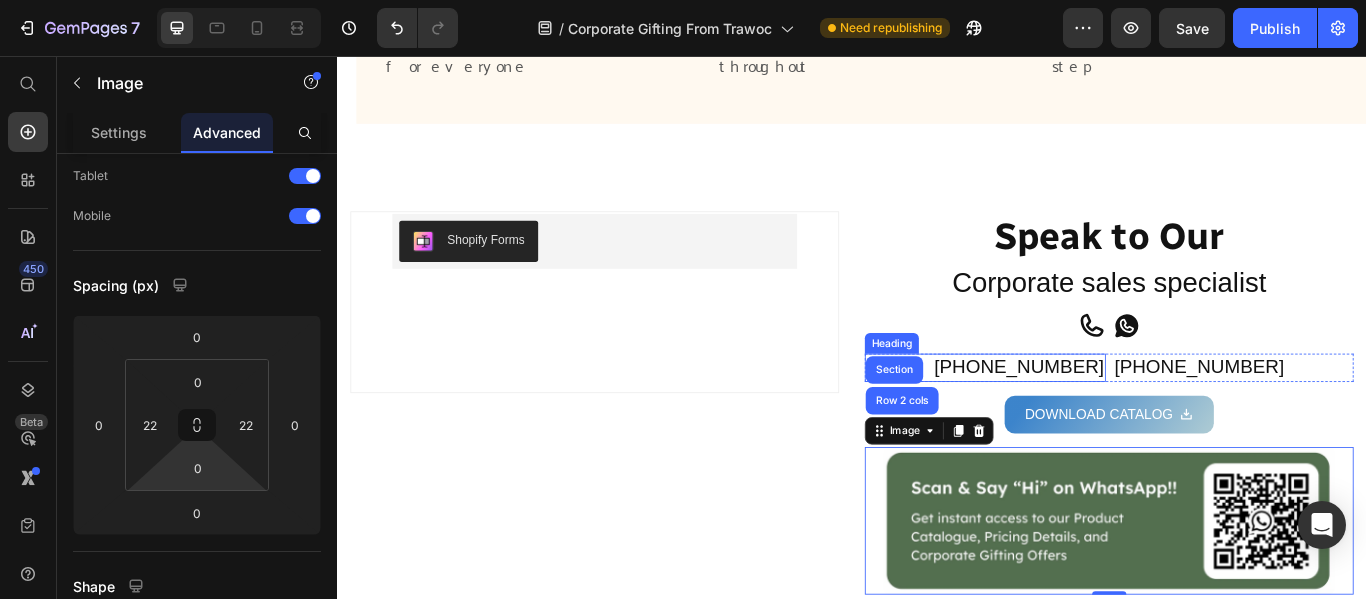 scroll, scrollTop: 2734, scrollLeft: 0, axis: vertical 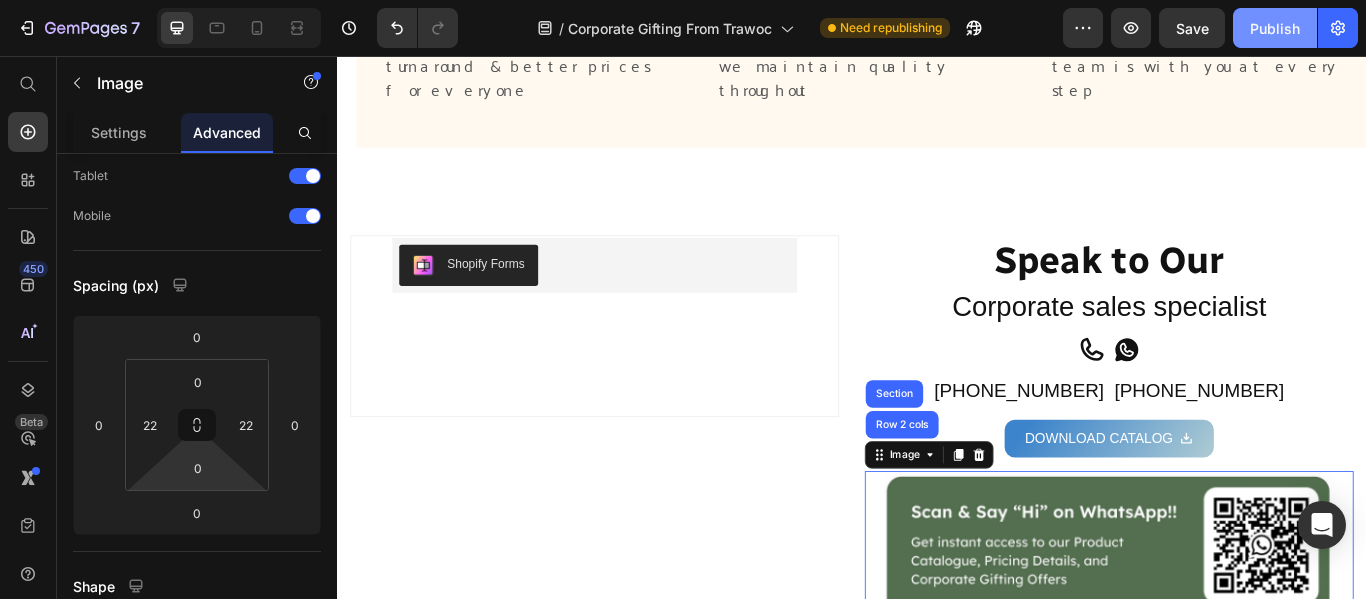 click on "Publish" at bounding box center [1275, 28] 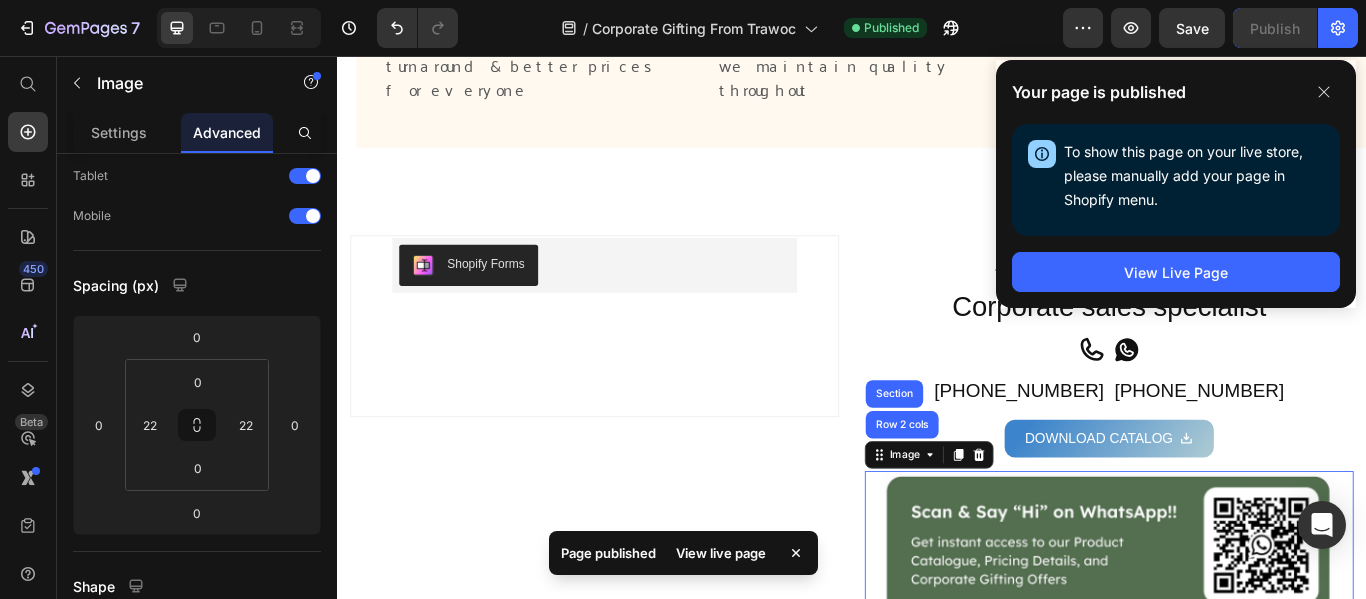 click at bounding box center (1237, 625) 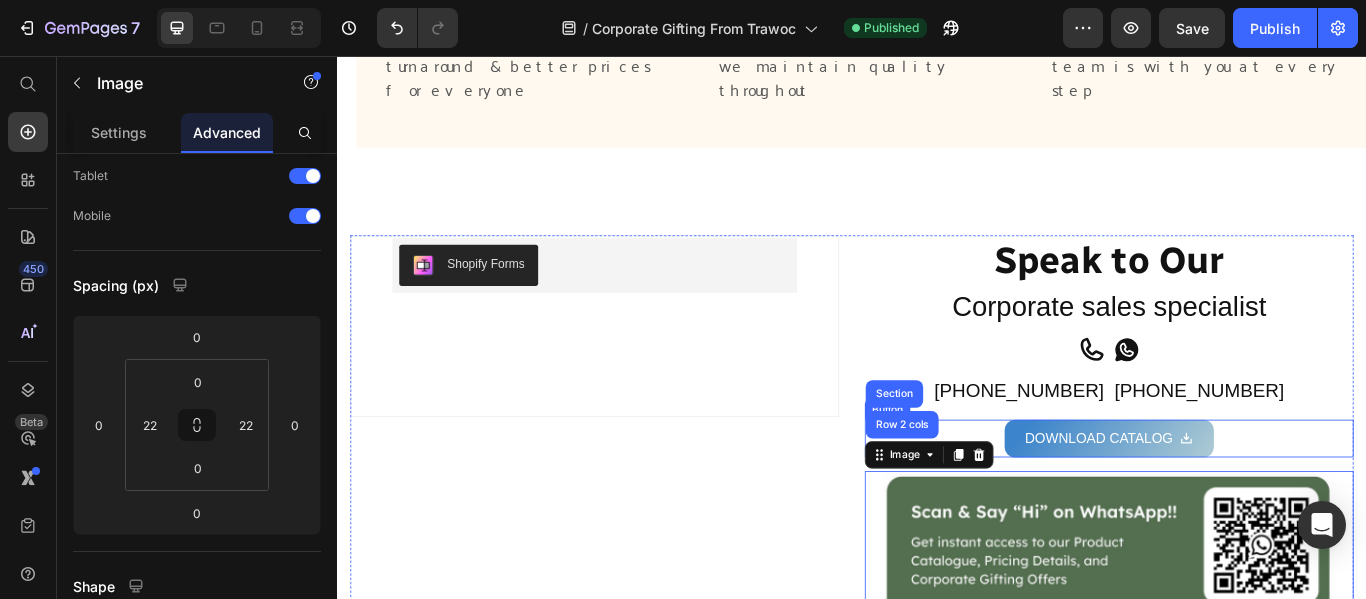 click on "DOWNLOAD CATALOG Button" at bounding box center [1237, 502] 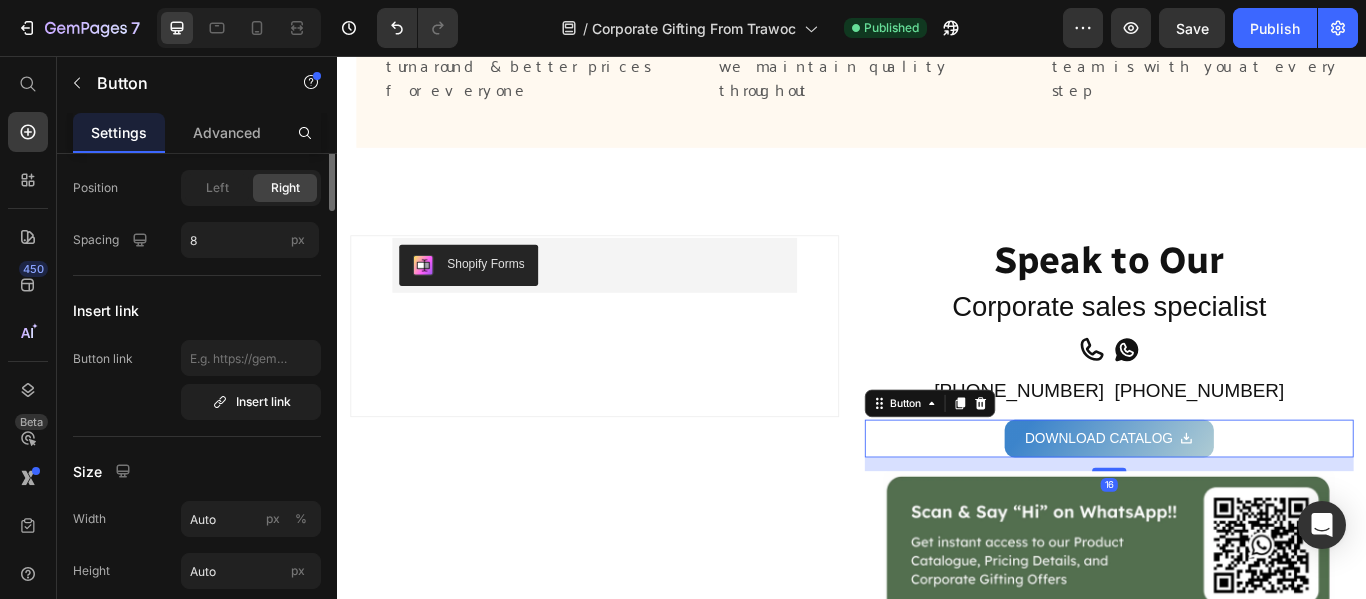scroll, scrollTop: 0, scrollLeft: 0, axis: both 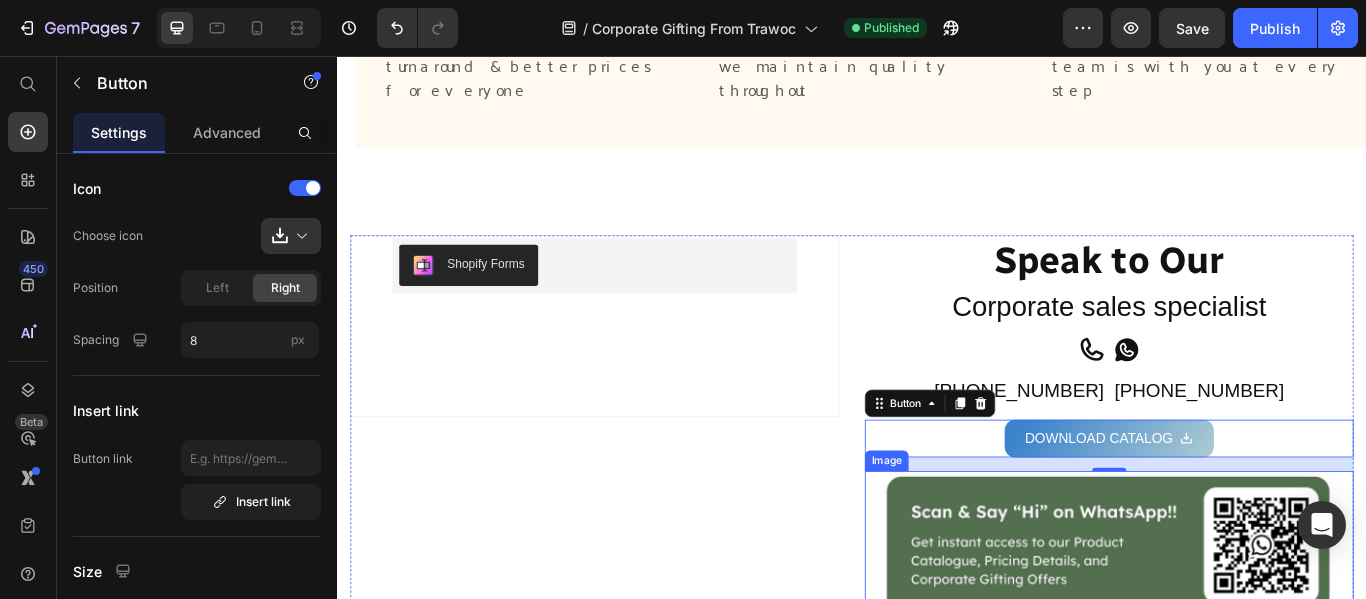 click at bounding box center [1237, 625] 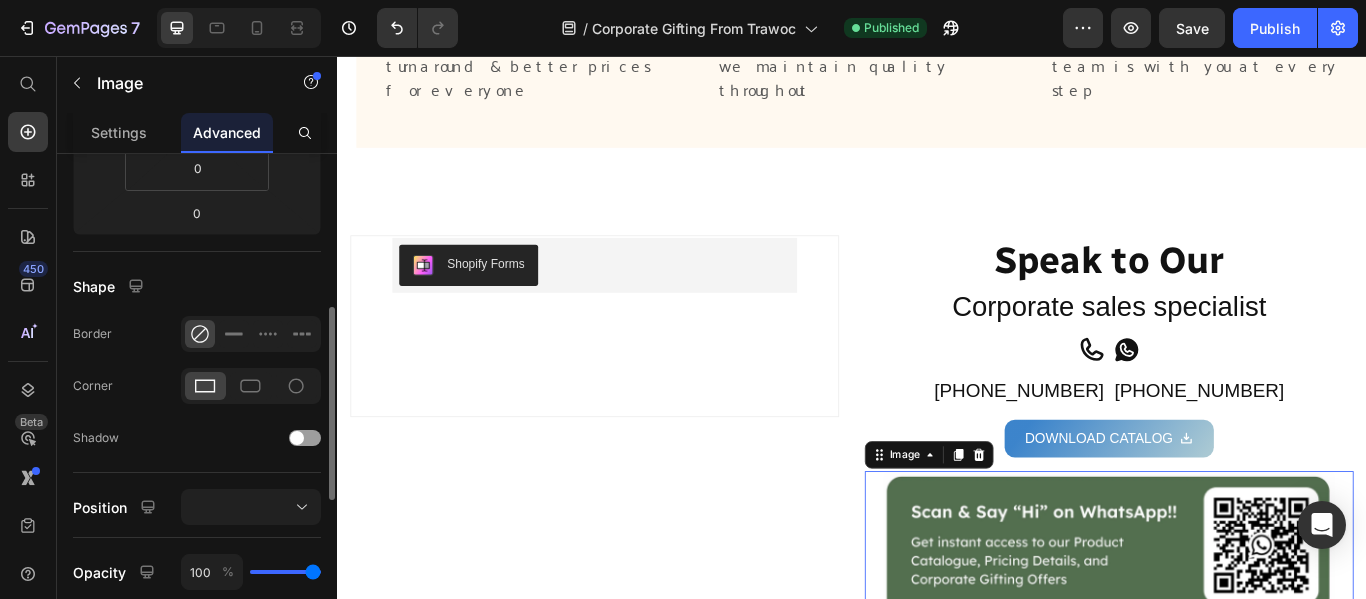 scroll, scrollTop: 100, scrollLeft: 0, axis: vertical 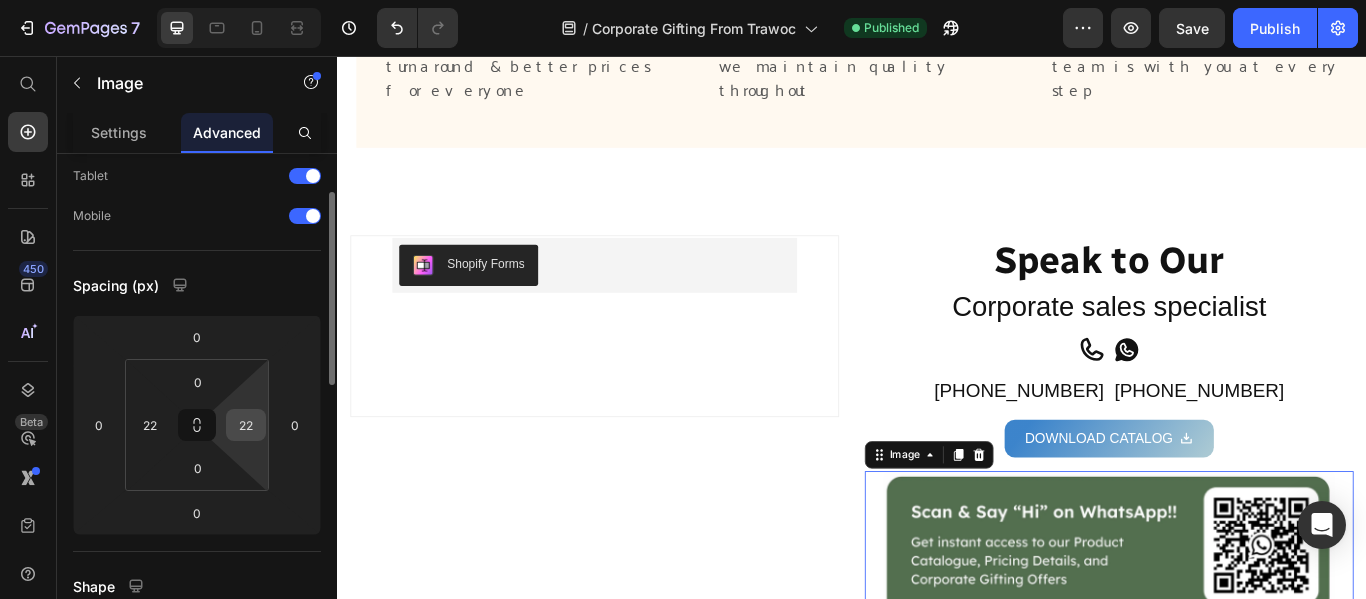 click on "22" at bounding box center (246, 425) 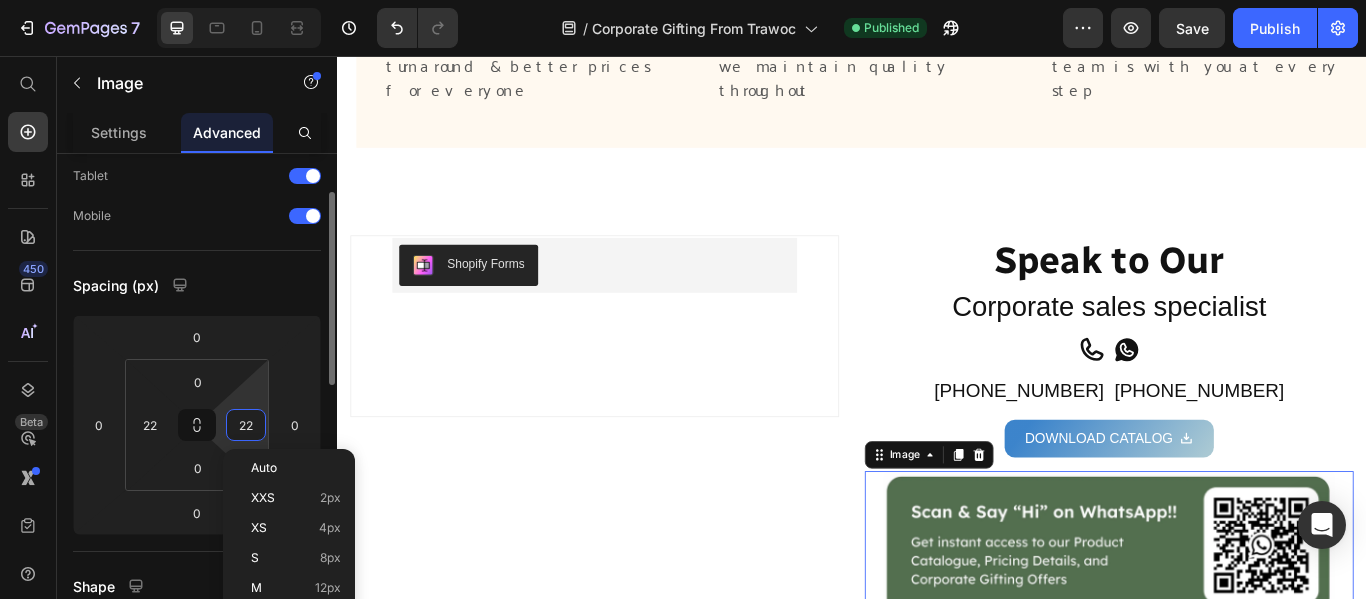 click on "22" at bounding box center [246, 425] 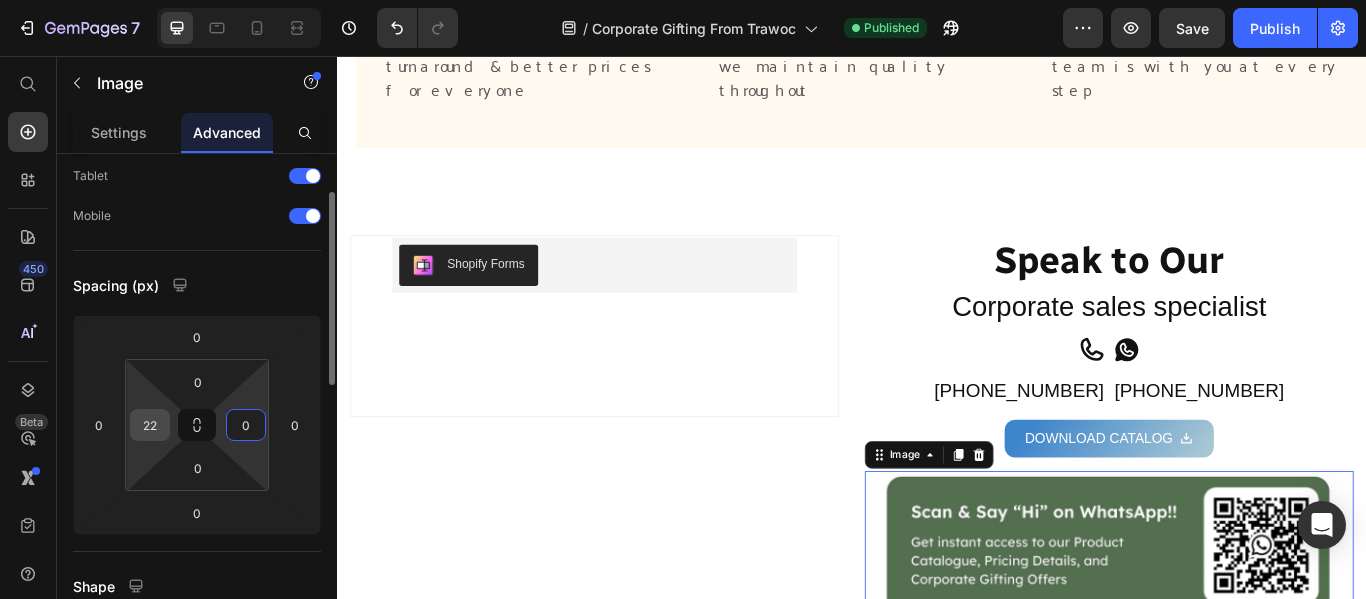 type on "0" 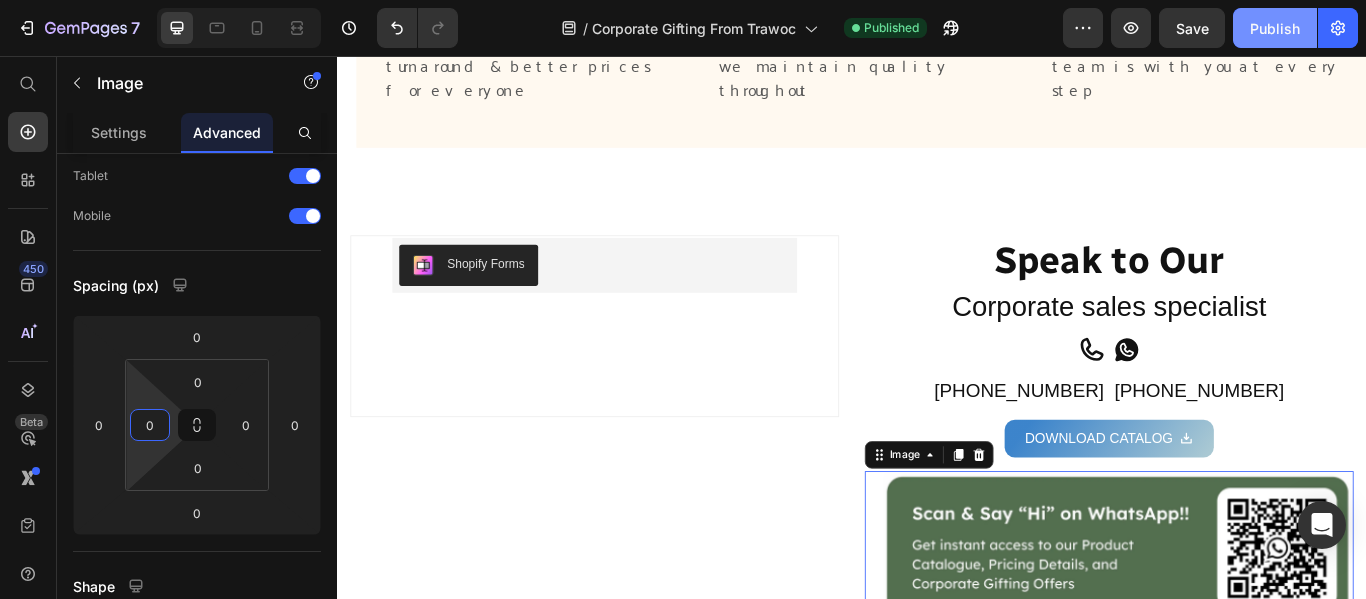type on "0" 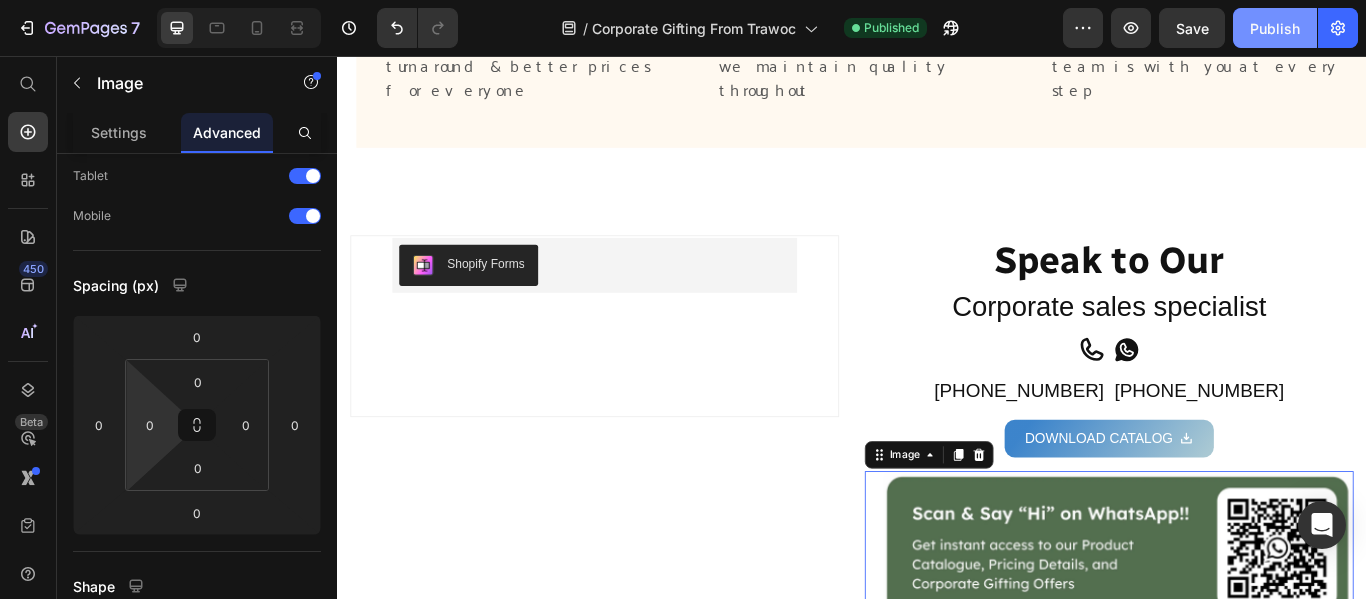 click on "Publish" 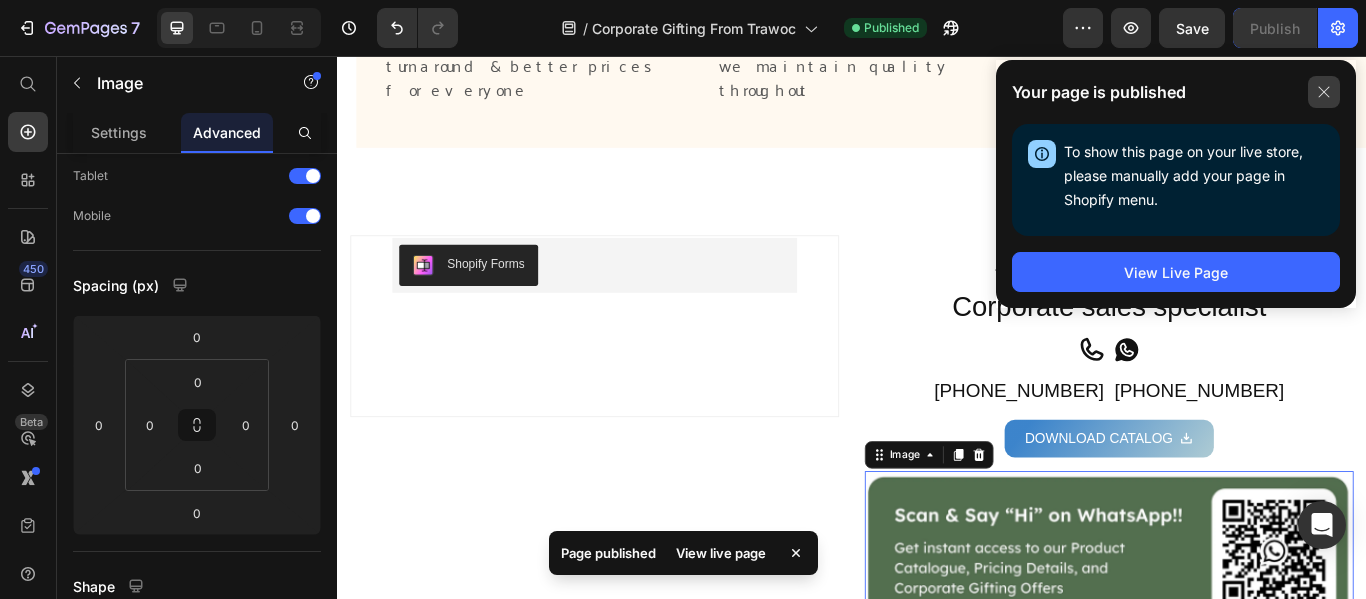 click 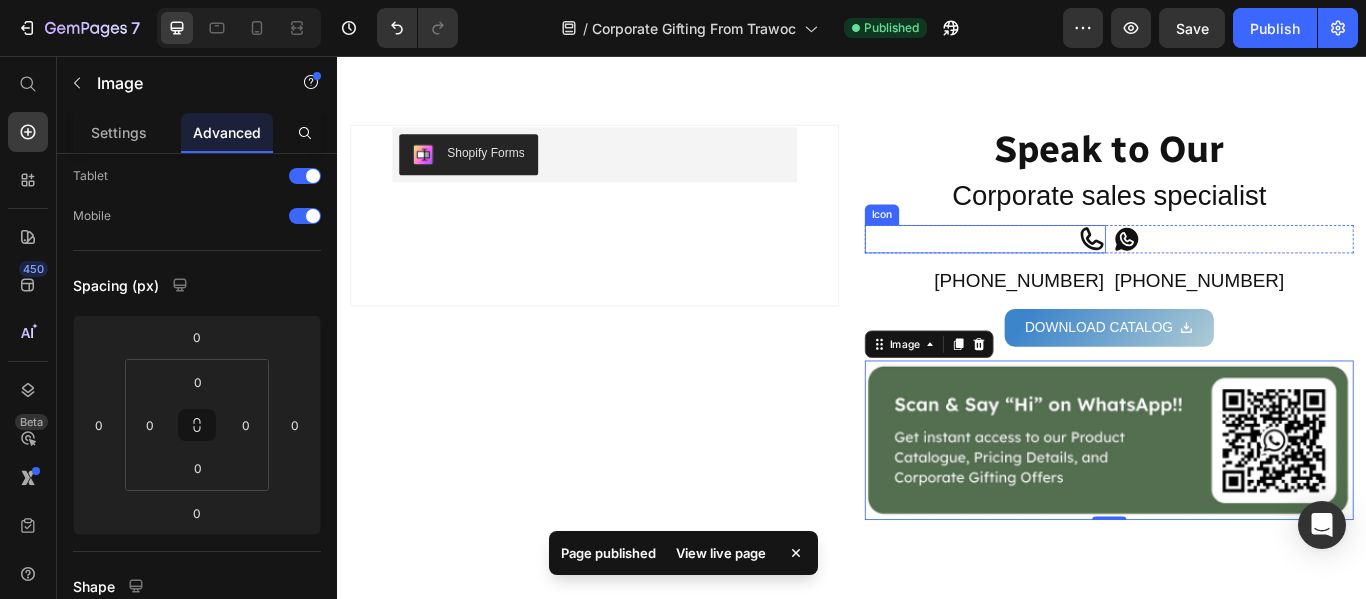 scroll, scrollTop: 2934, scrollLeft: 0, axis: vertical 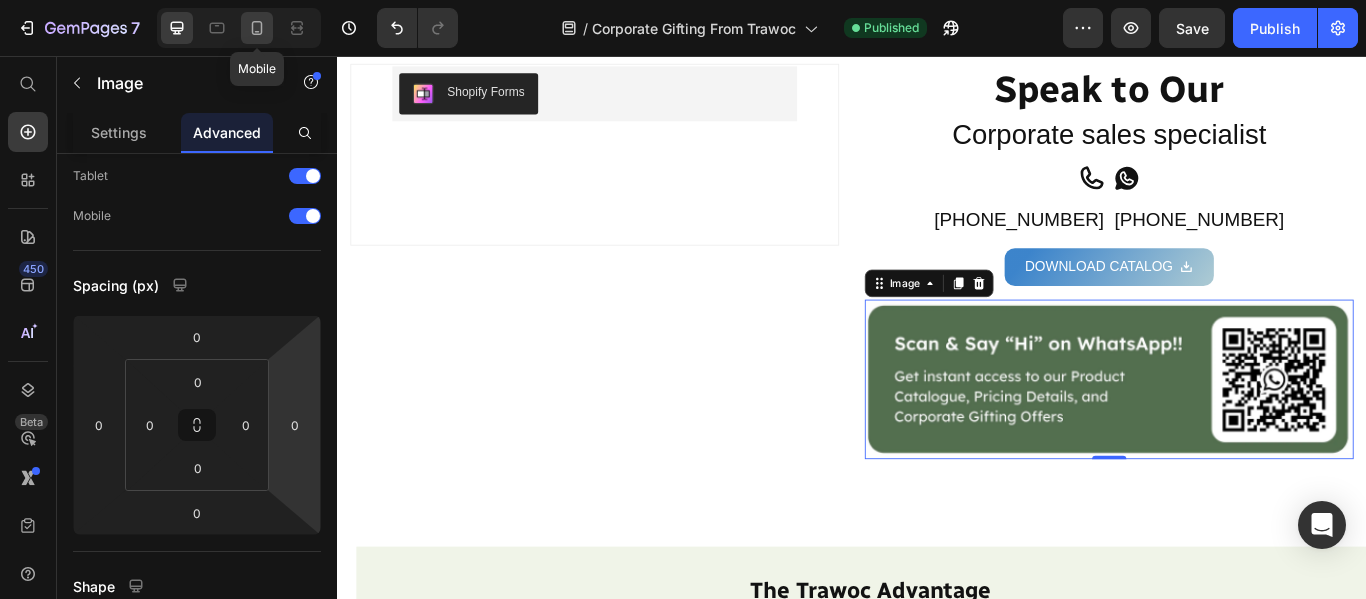 click 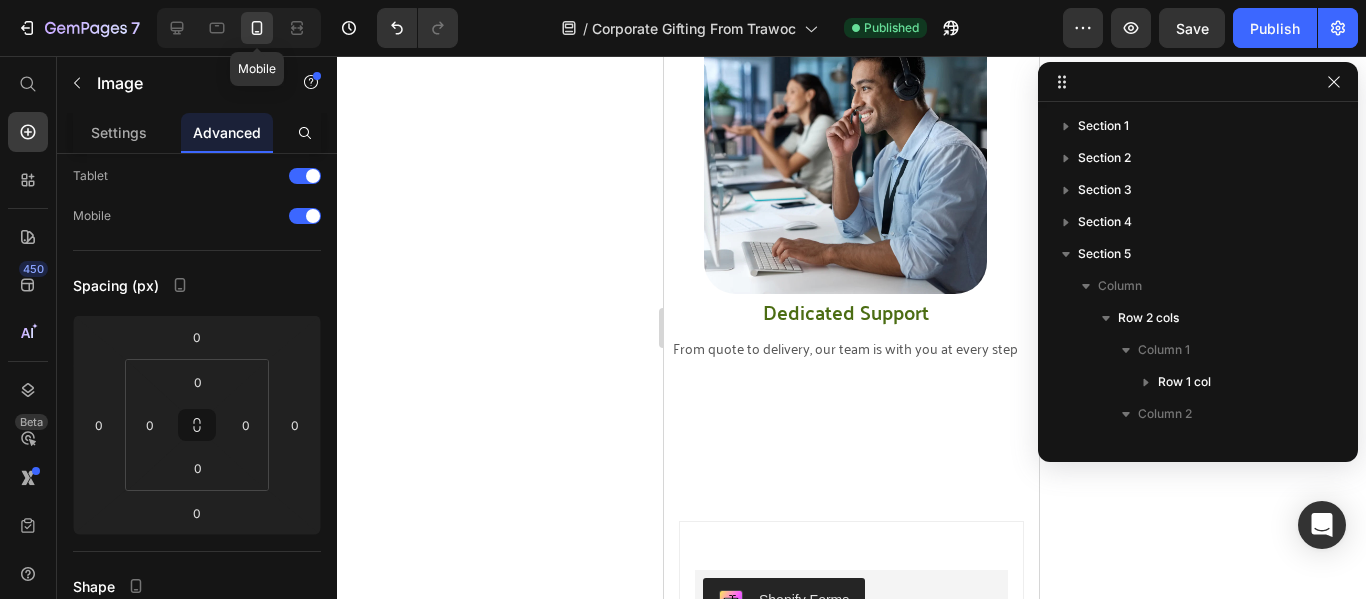 scroll, scrollTop: 2972, scrollLeft: 0, axis: vertical 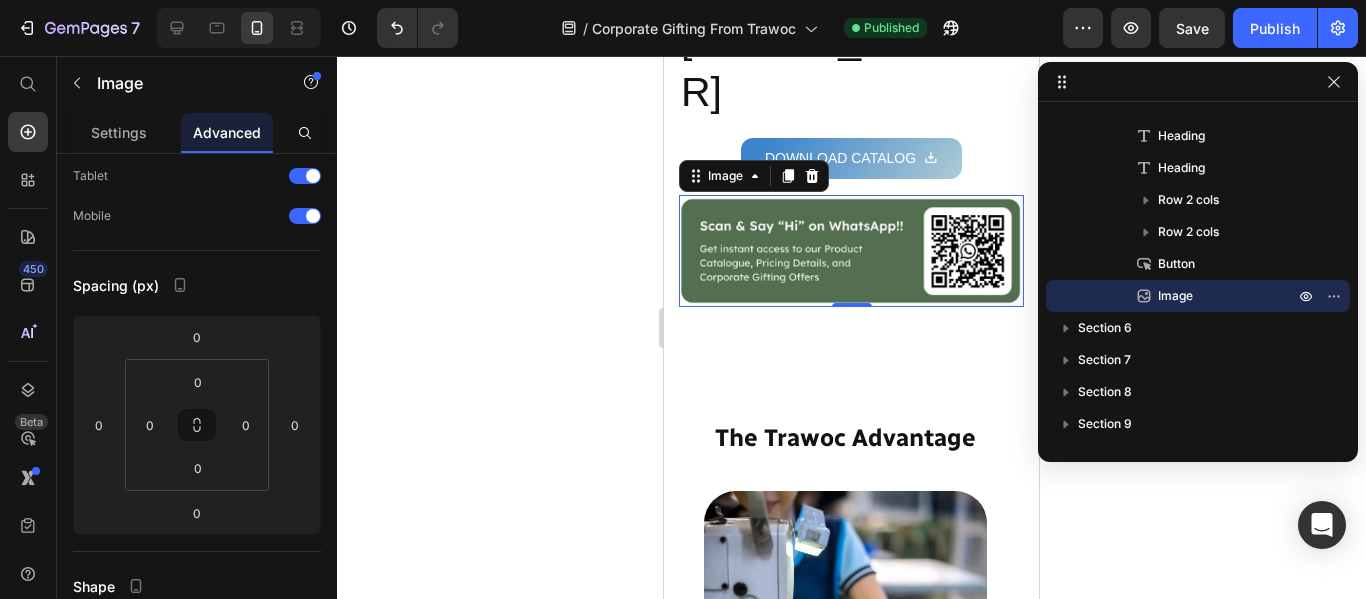 click 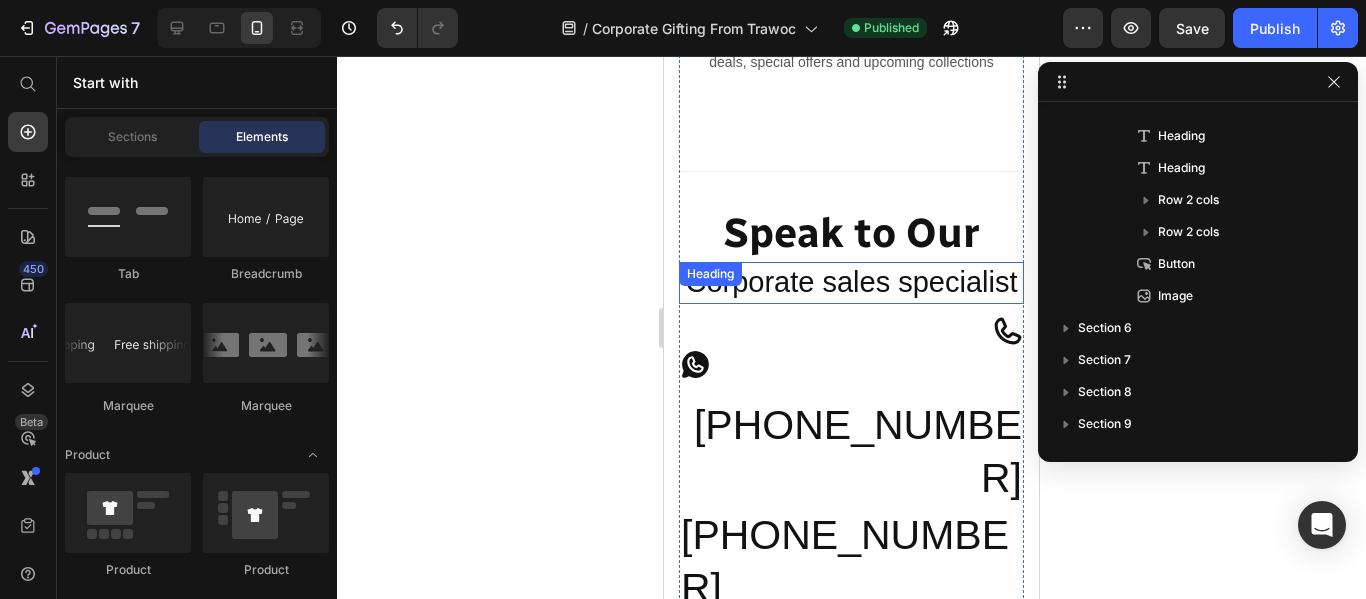 scroll, scrollTop: 3537, scrollLeft: 0, axis: vertical 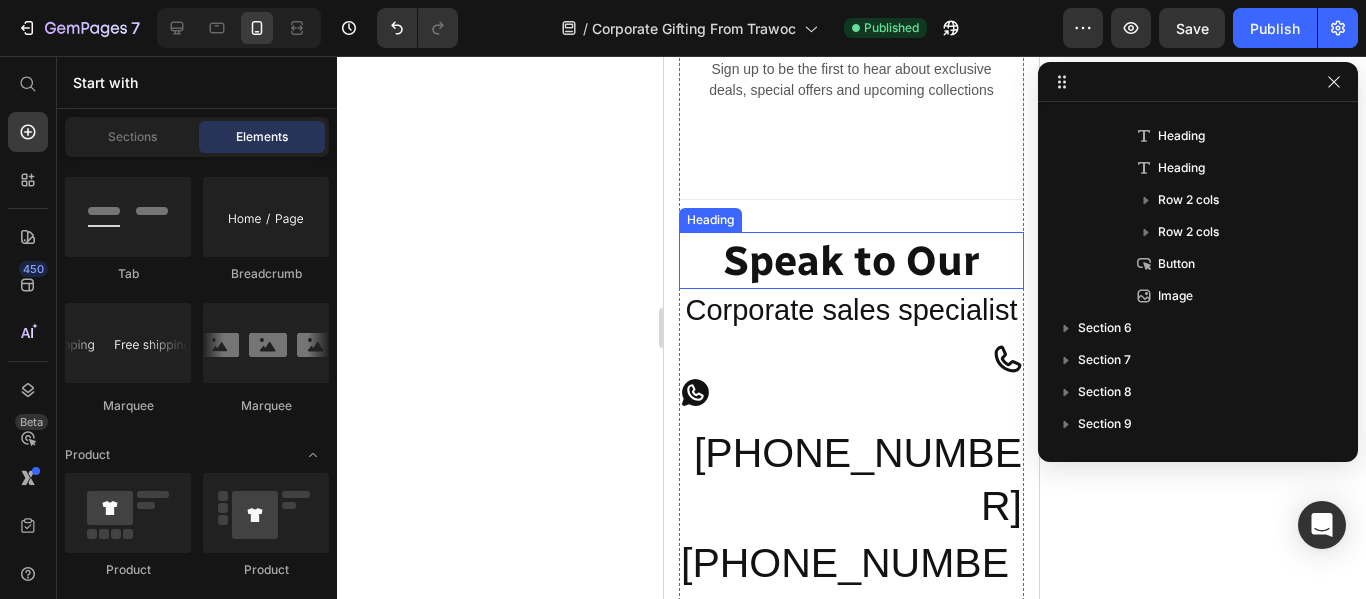 click on "Speak to Our" at bounding box center [851, 260] 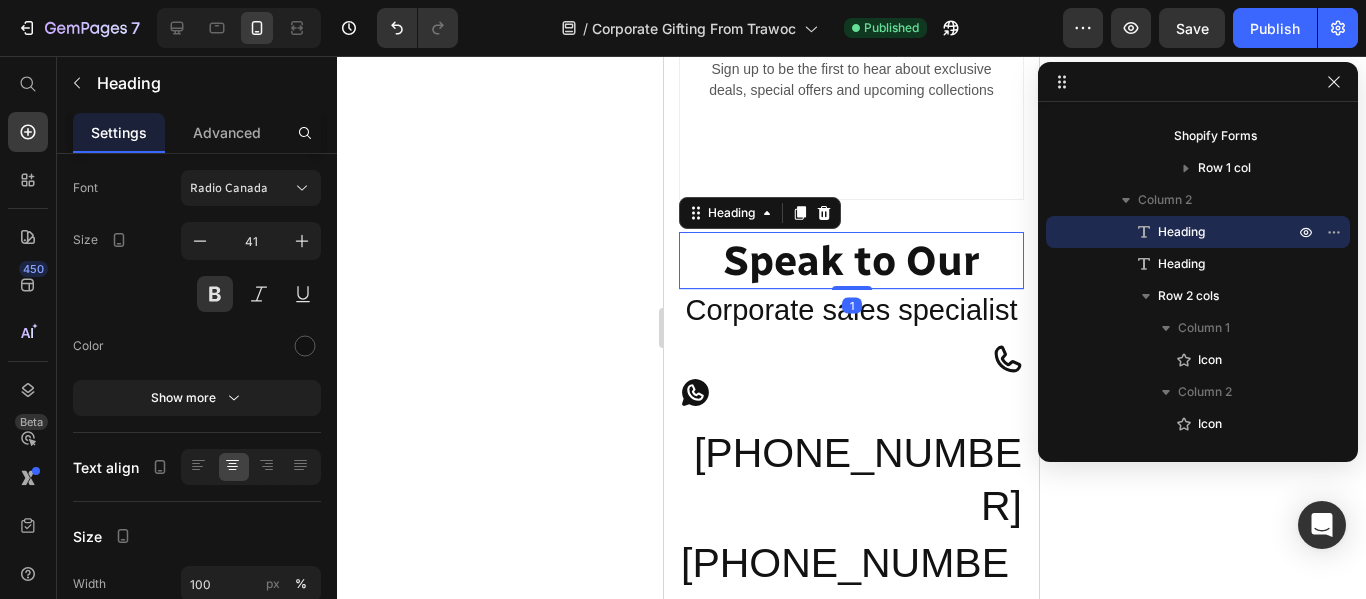 scroll, scrollTop: 0, scrollLeft: 0, axis: both 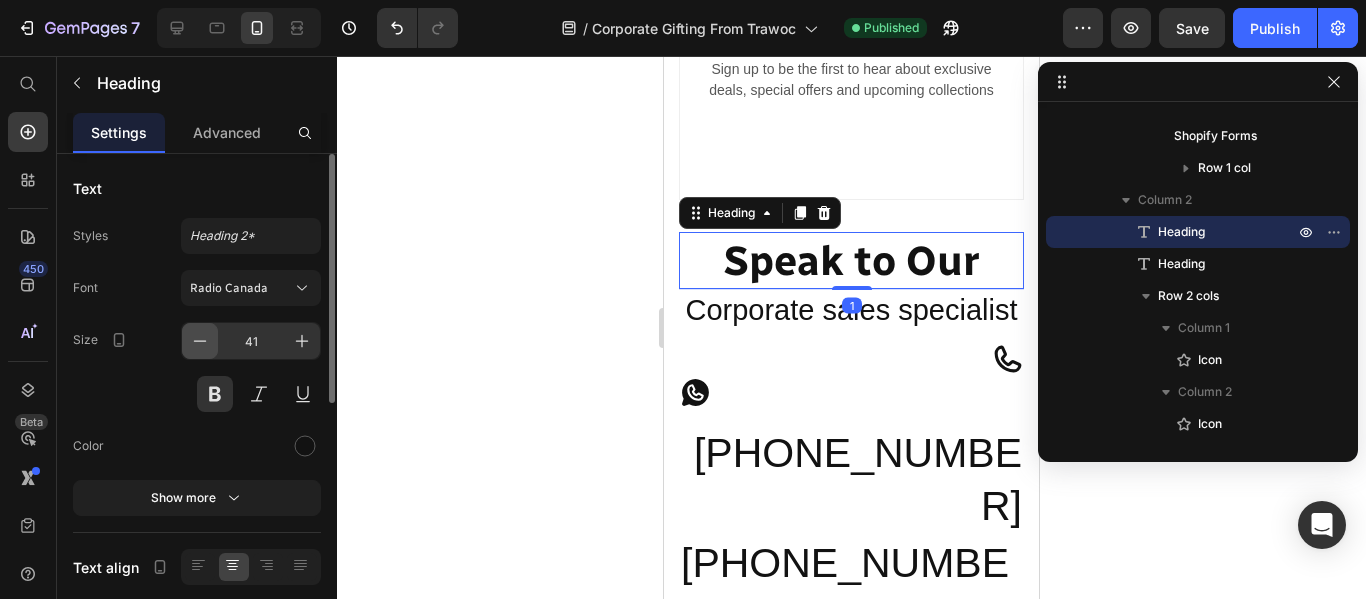 click 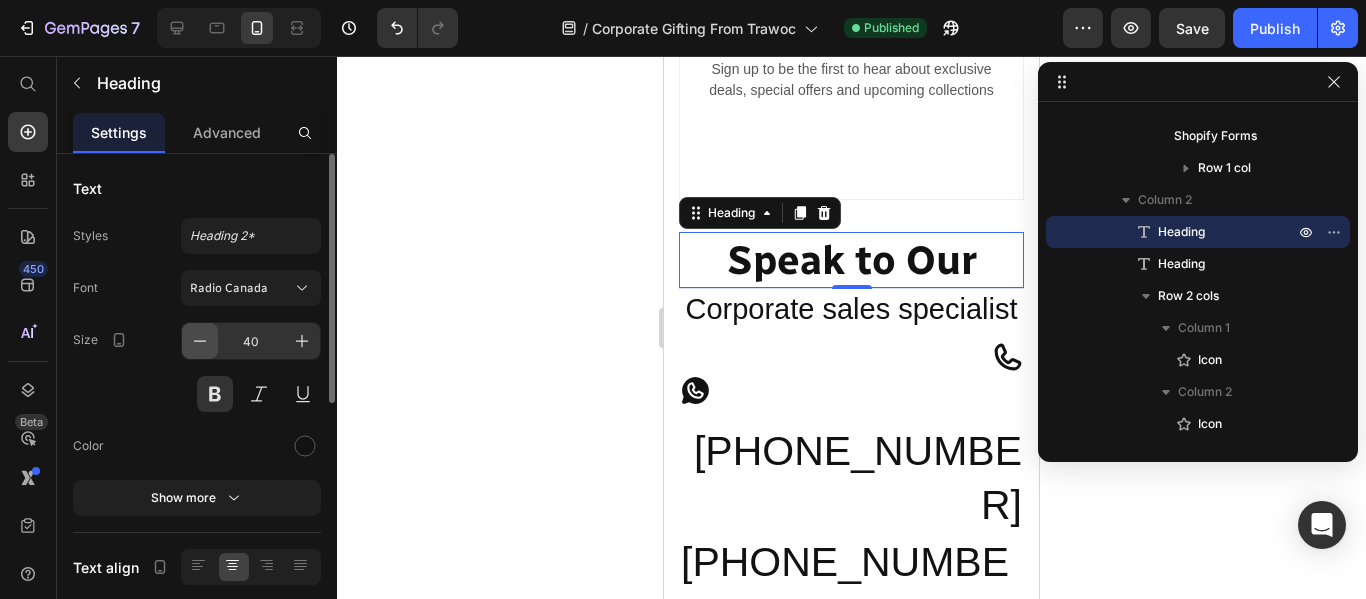 click 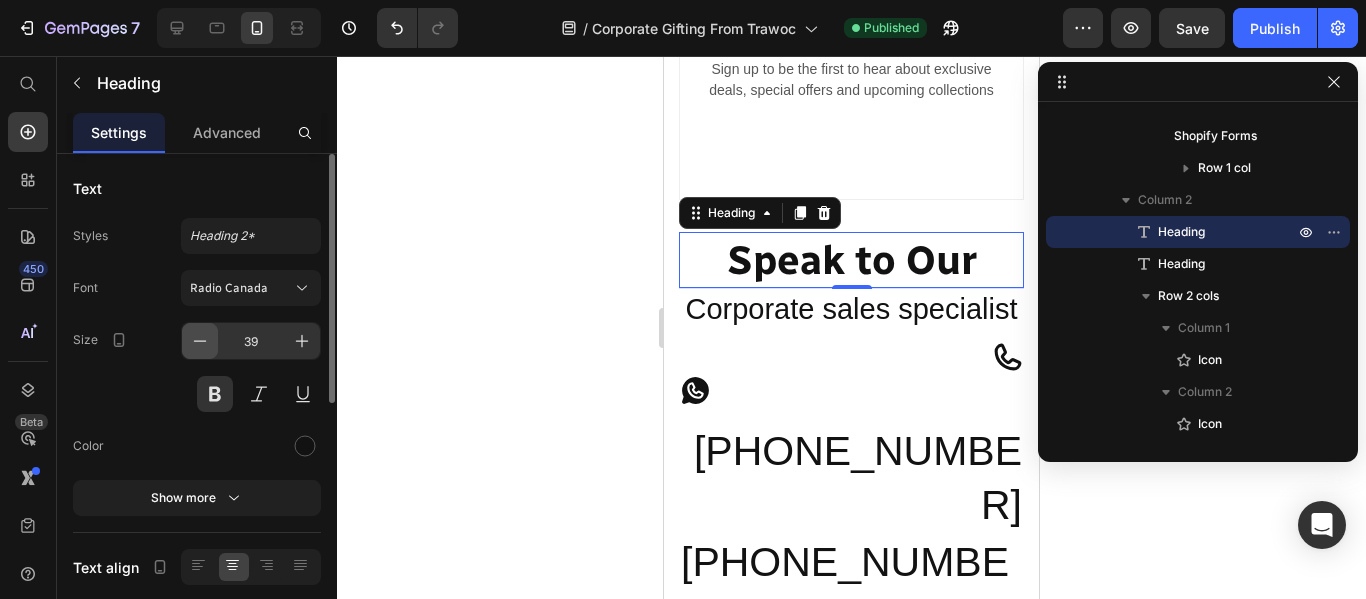 click 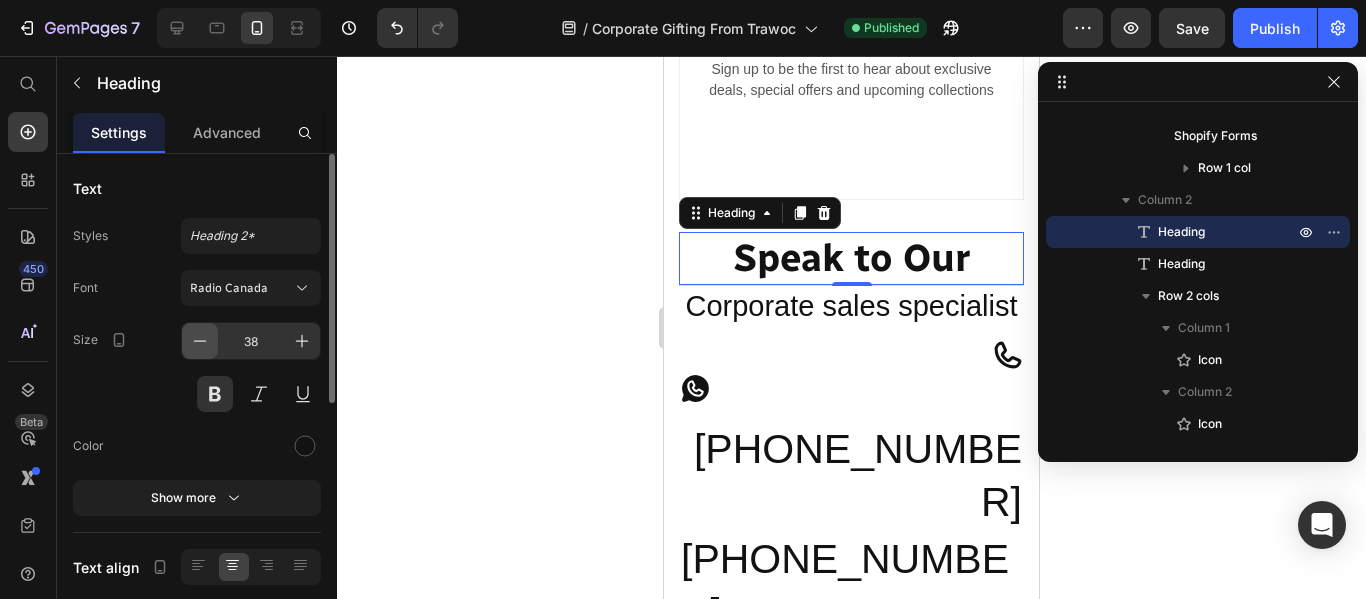 click 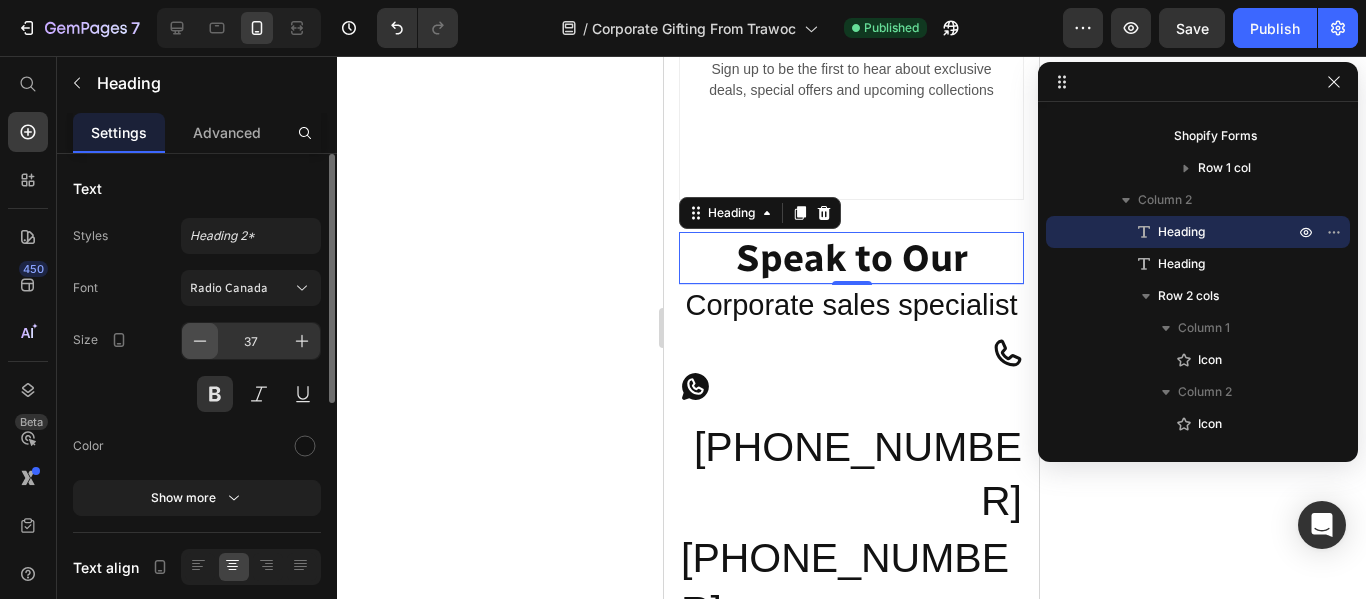 click 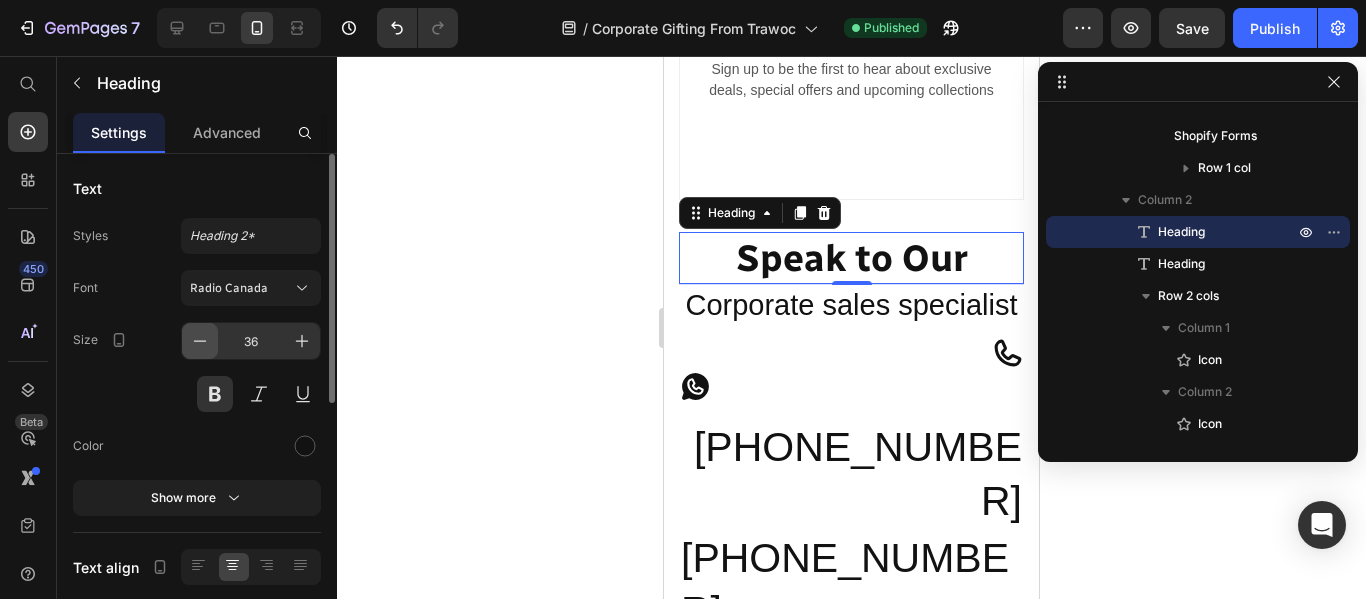 click 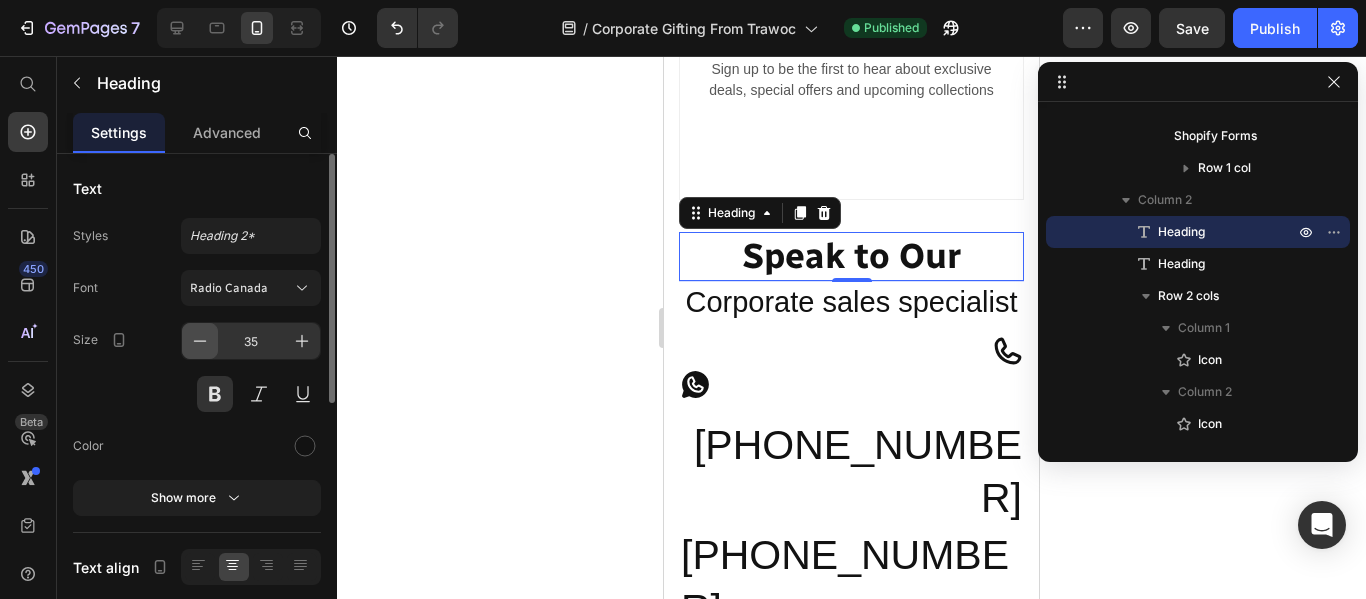 click 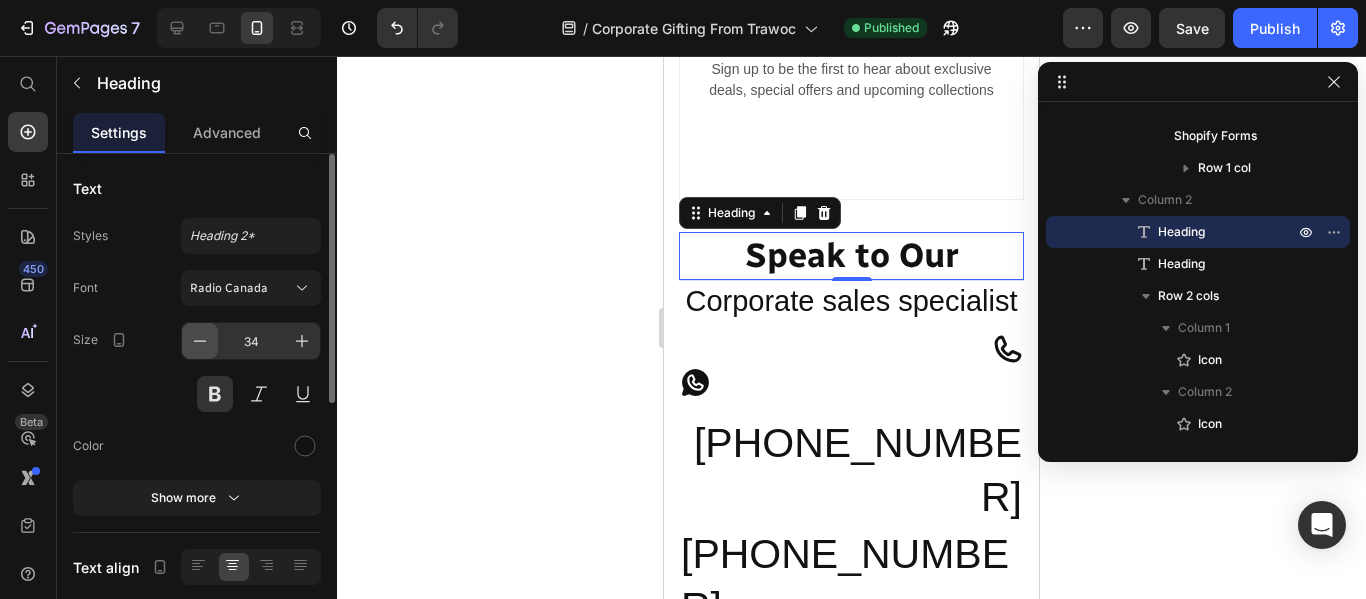 click 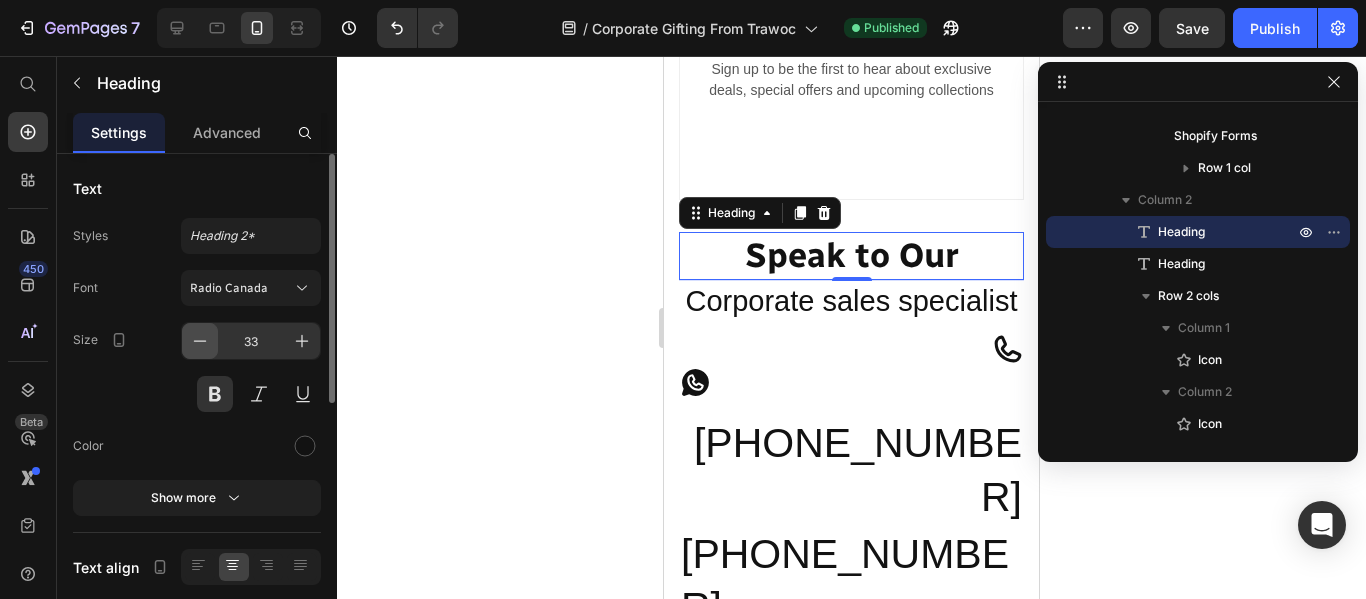 click 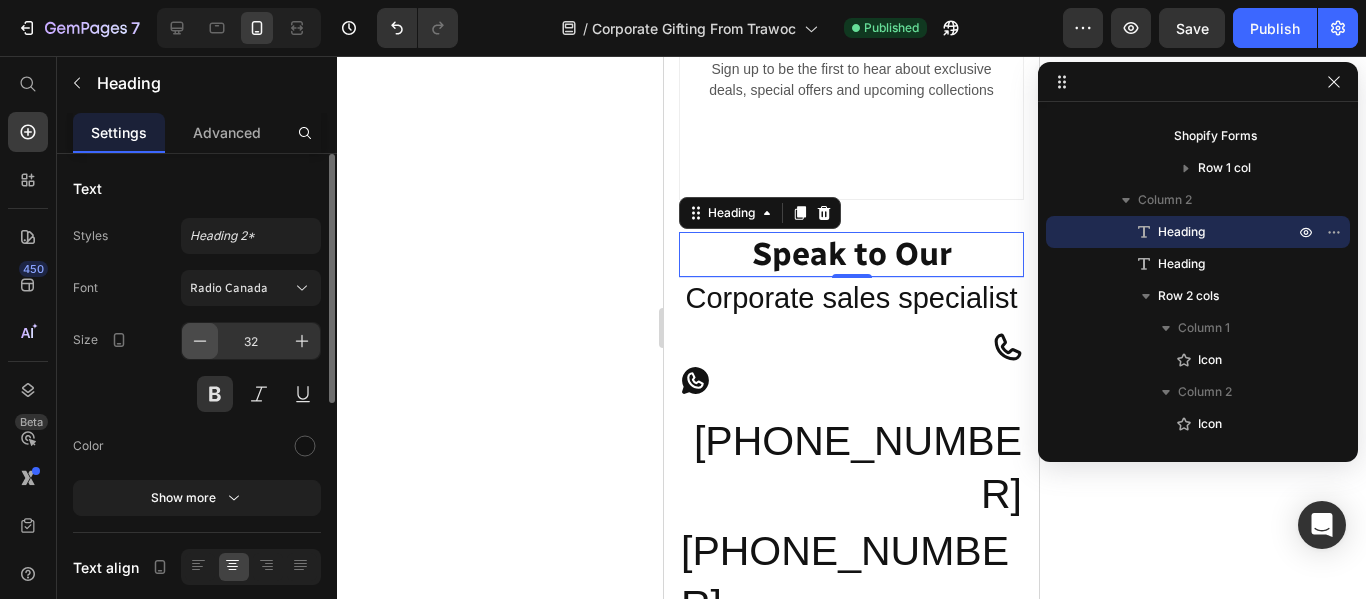 click 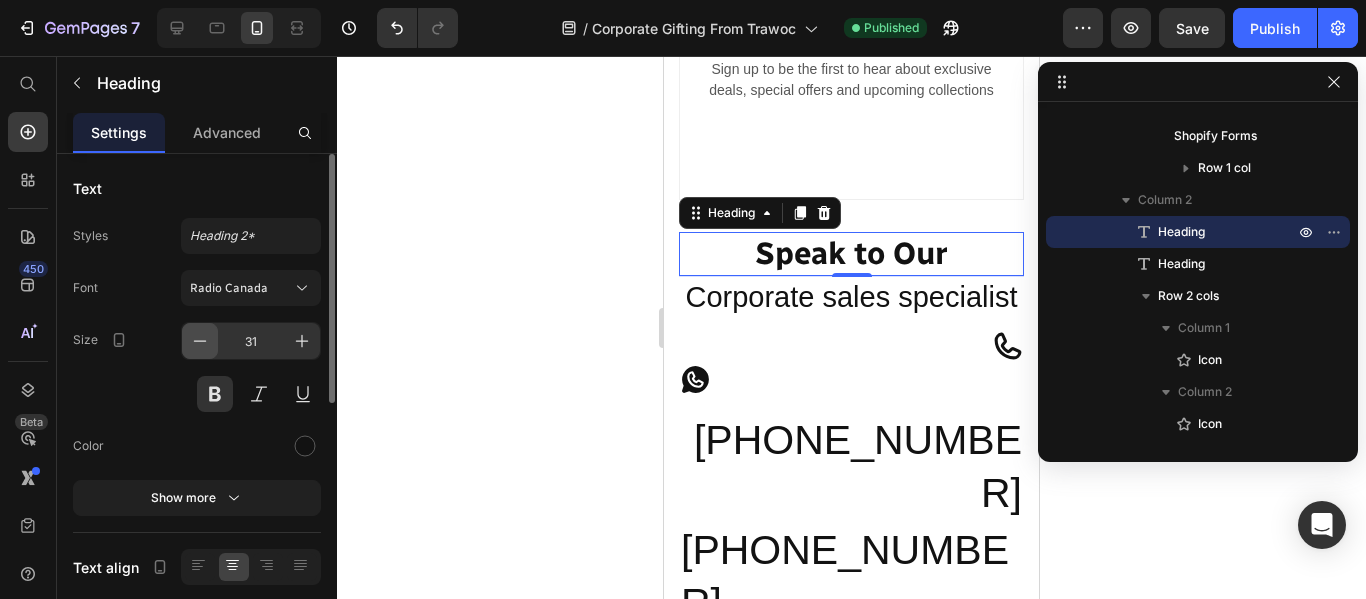 click 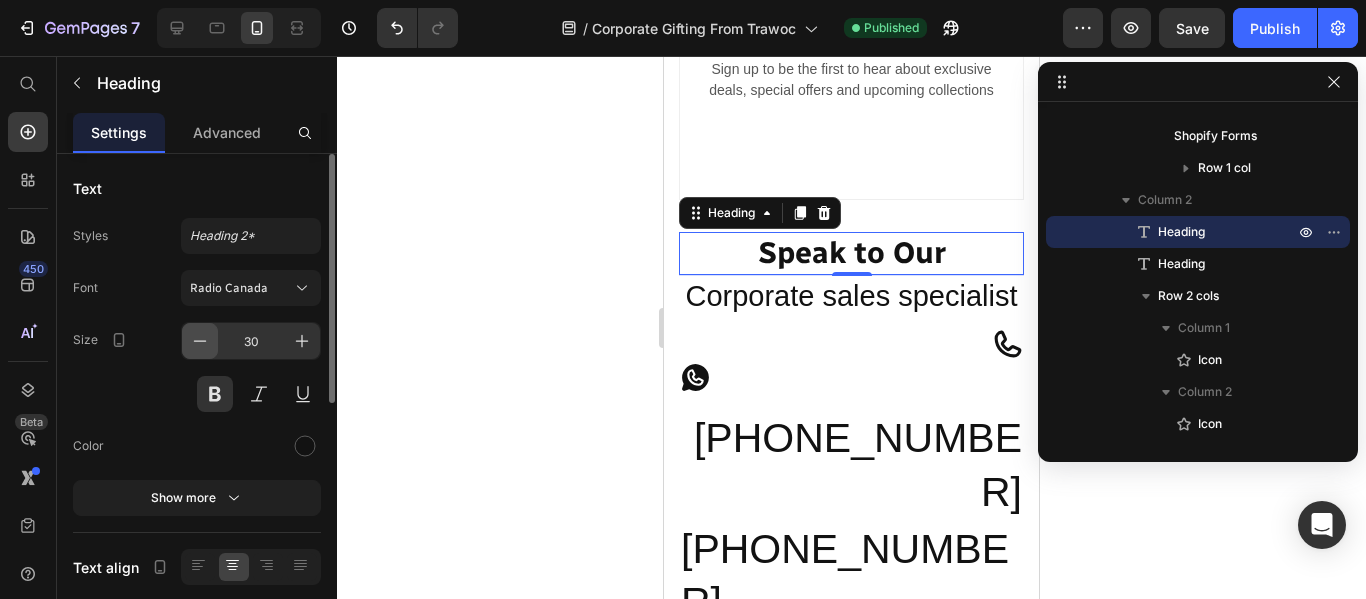 click 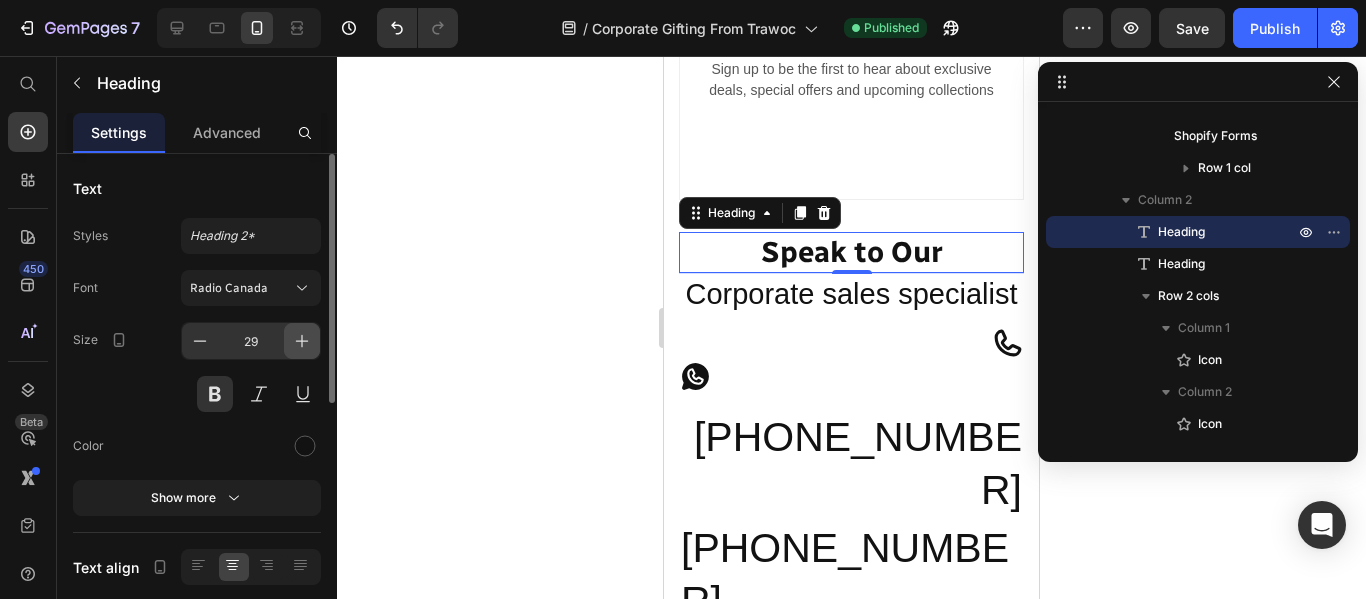 click 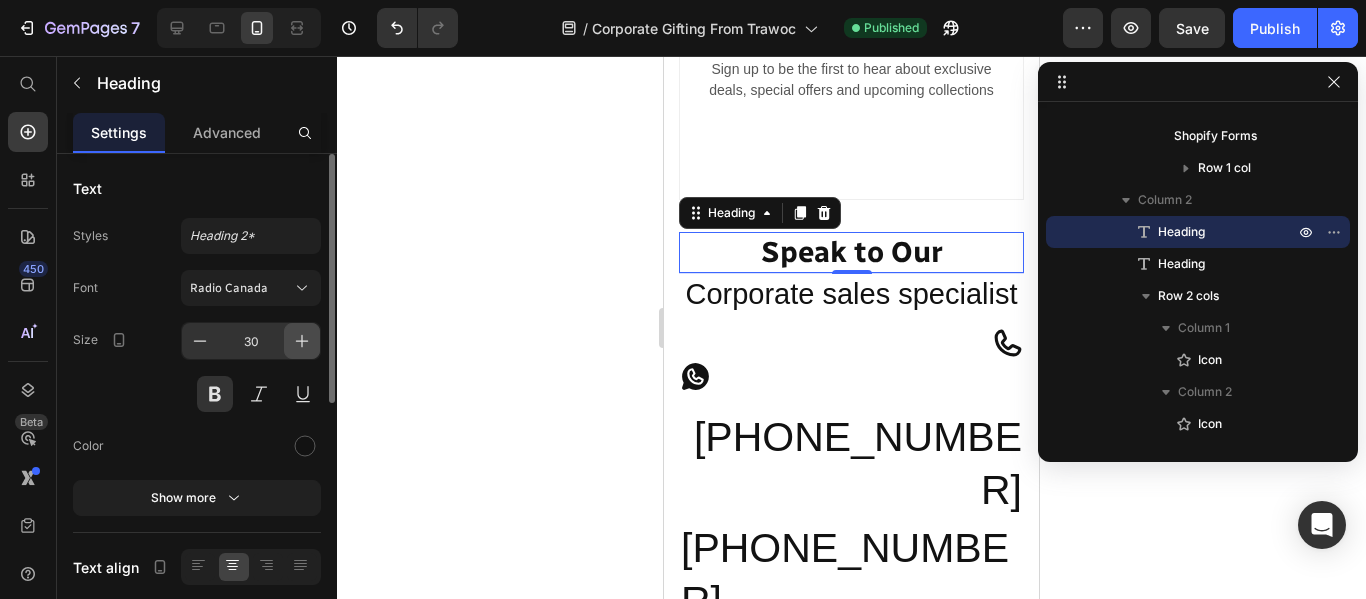 click 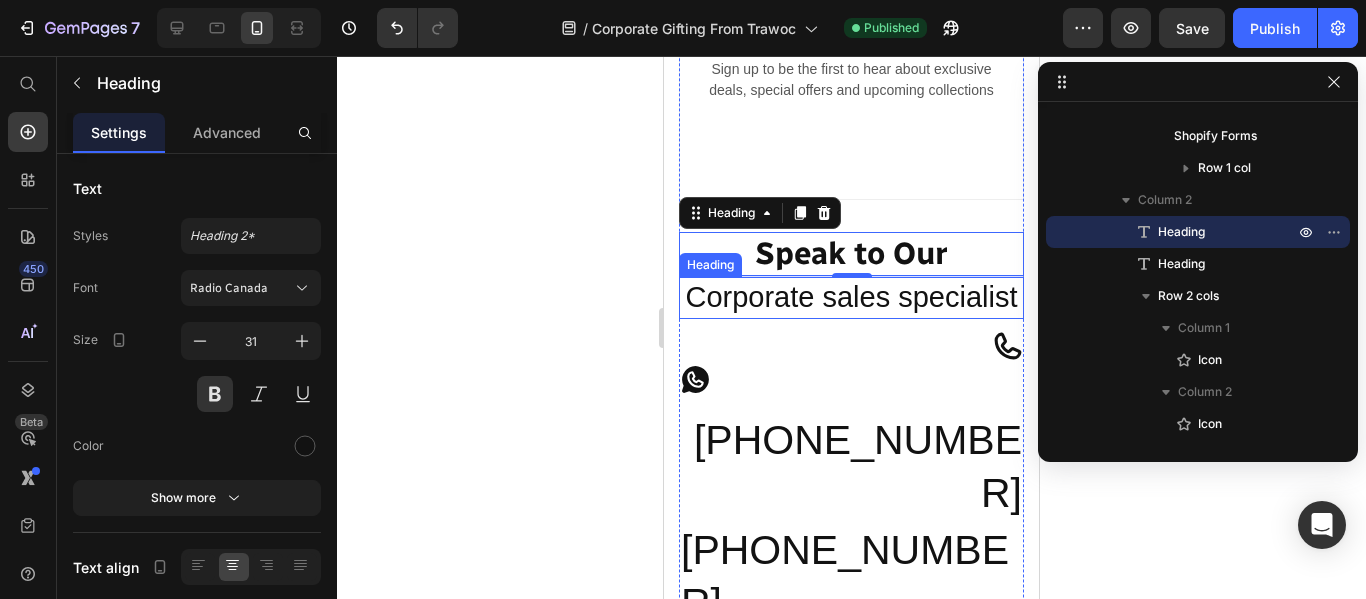 click on "Corporate sales specialist" at bounding box center (851, 298) 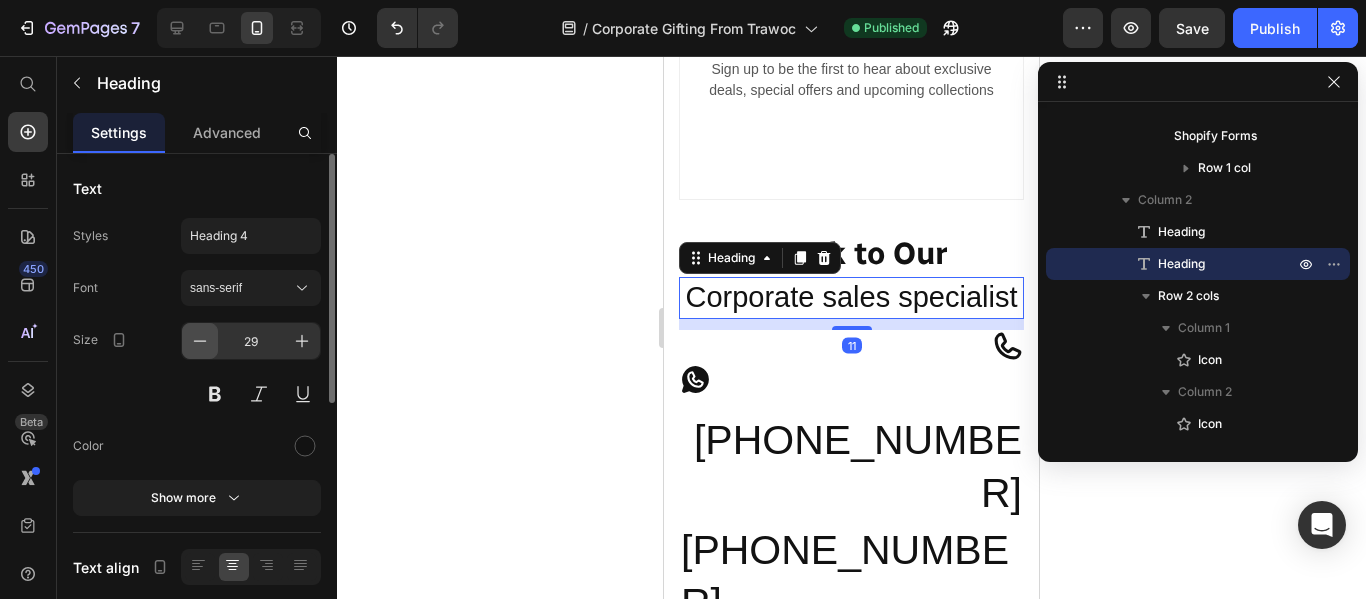 click at bounding box center (200, 341) 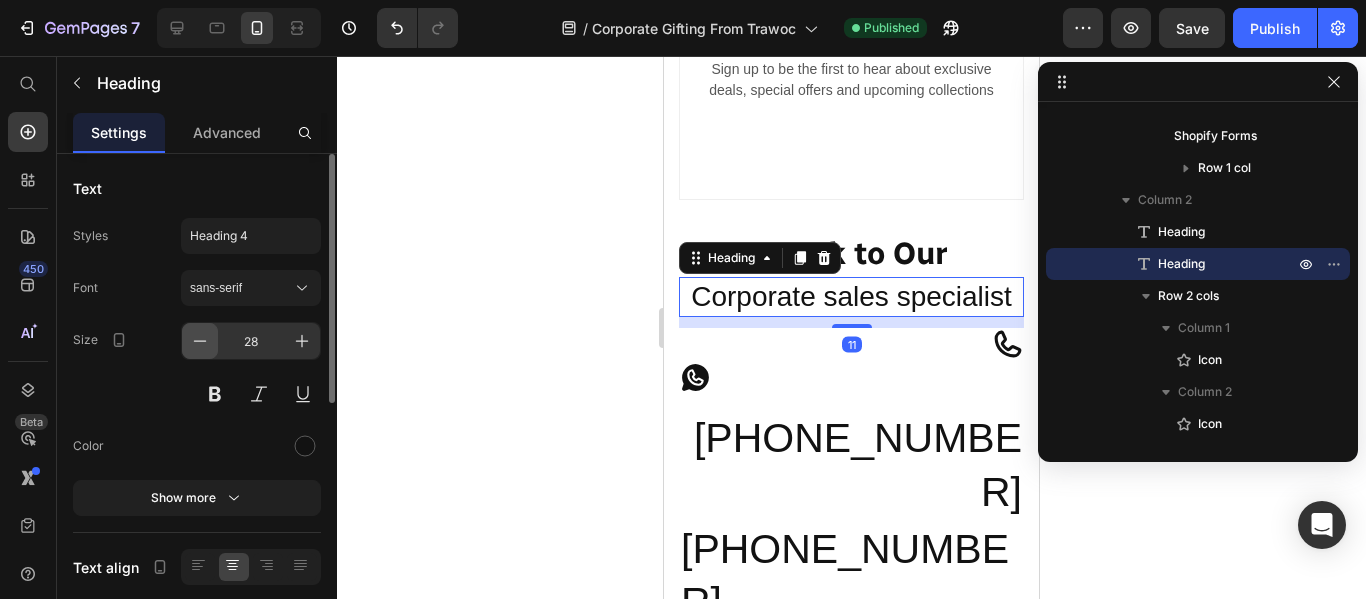 click at bounding box center [200, 341] 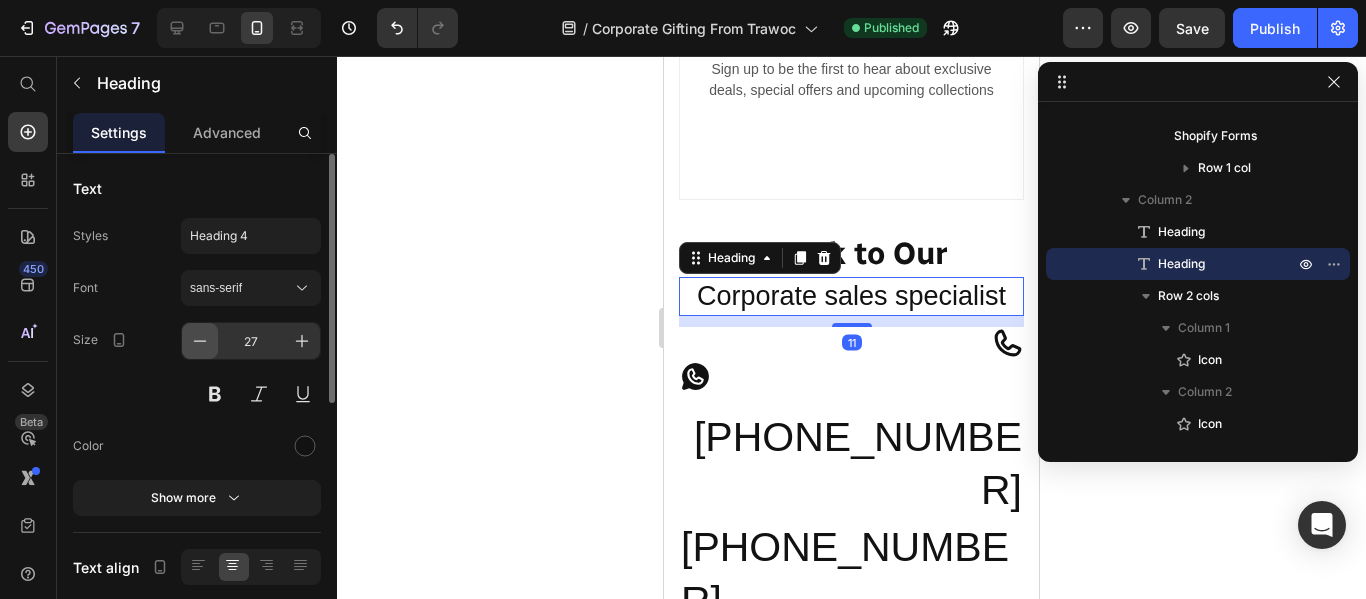 click at bounding box center (200, 341) 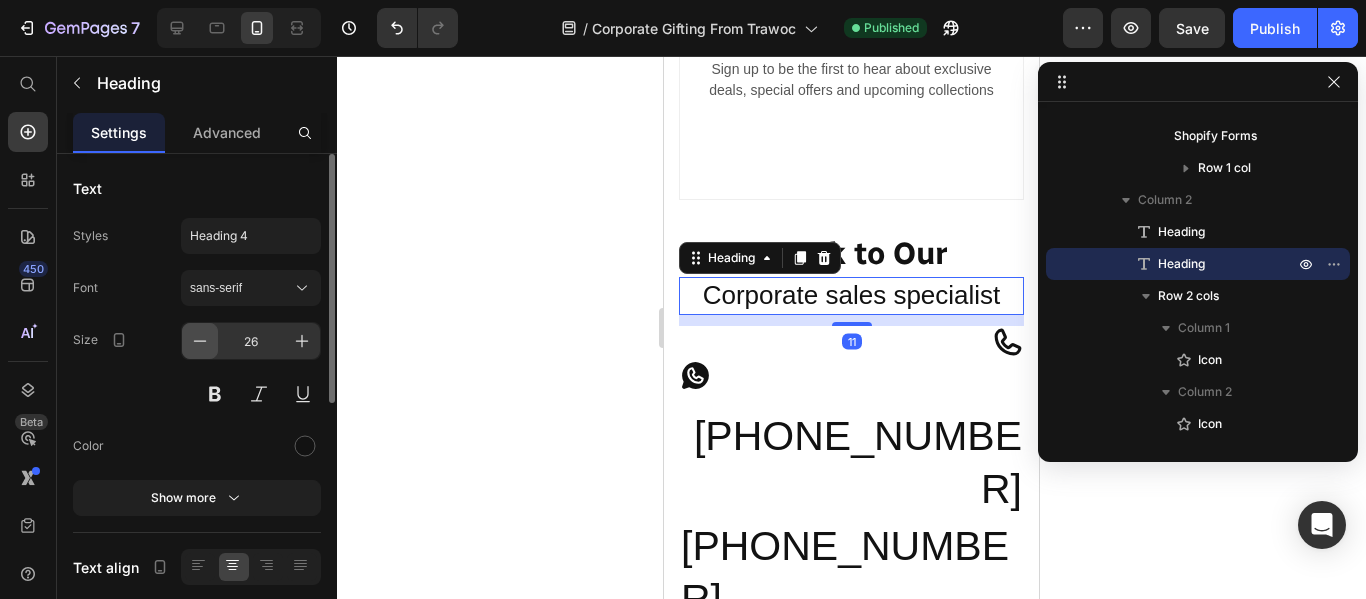 click at bounding box center (200, 341) 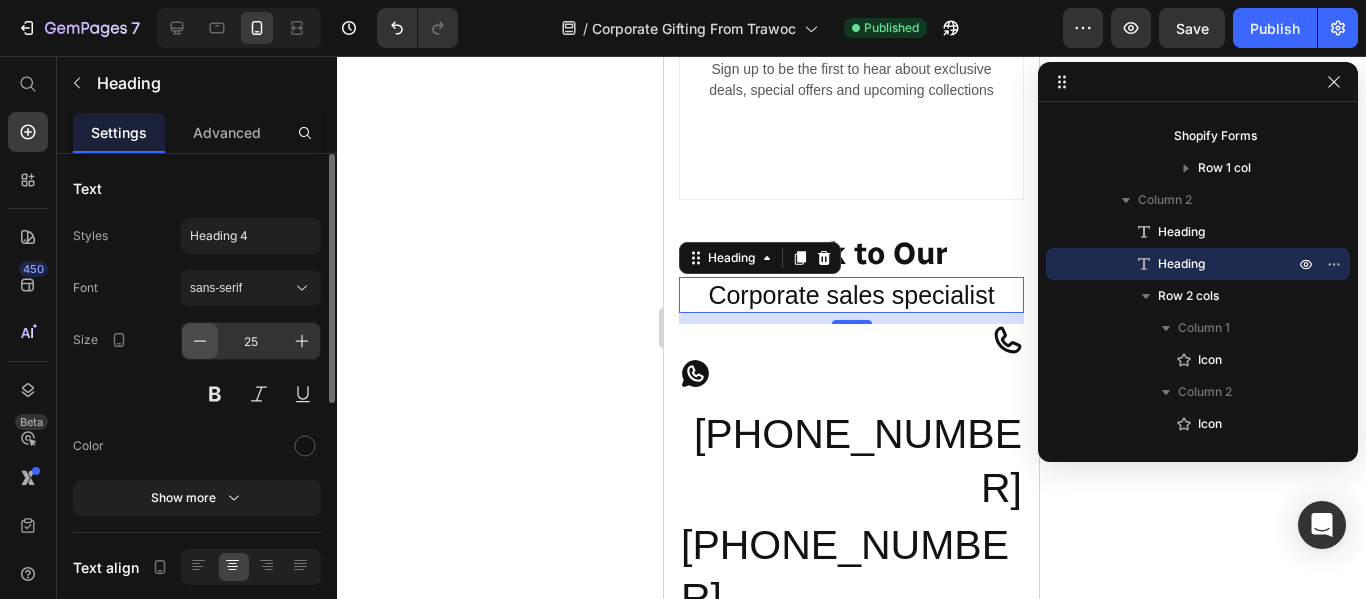 click at bounding box center [200, 341] 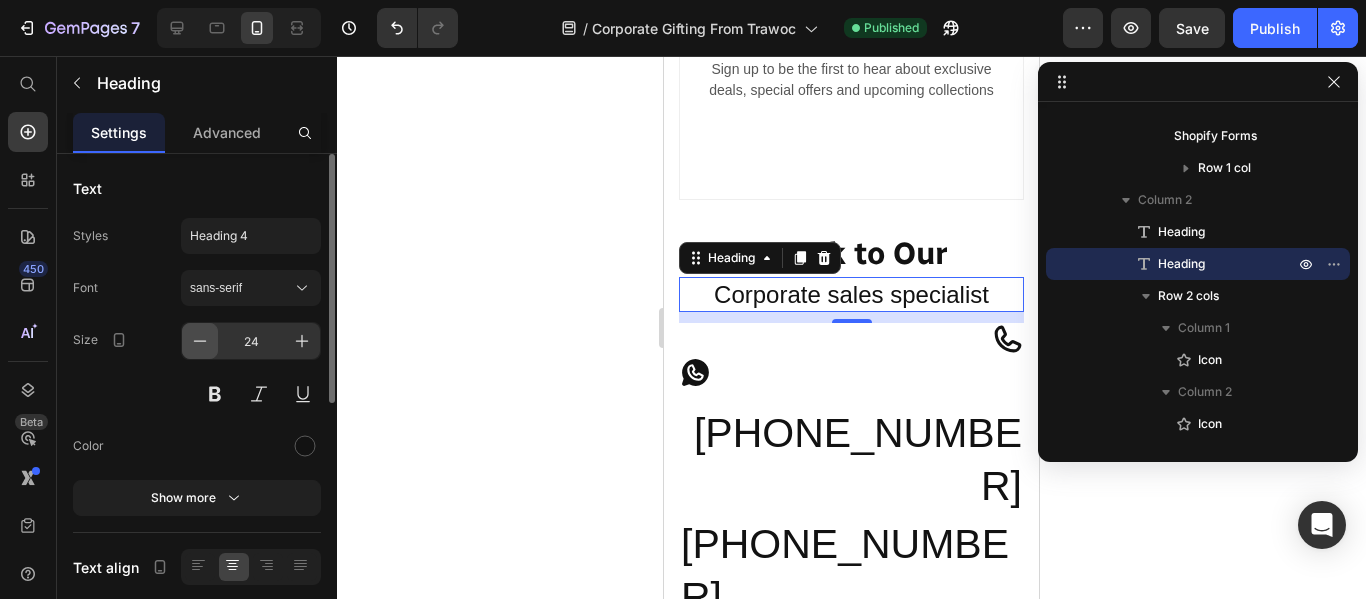 click 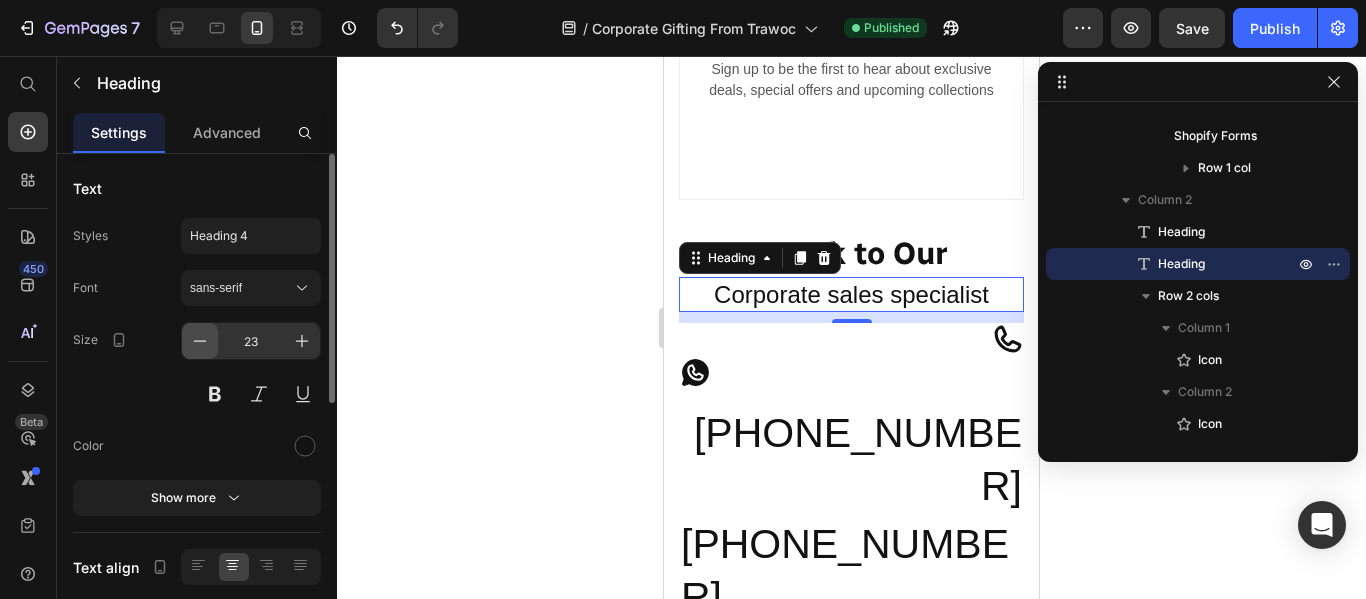 click 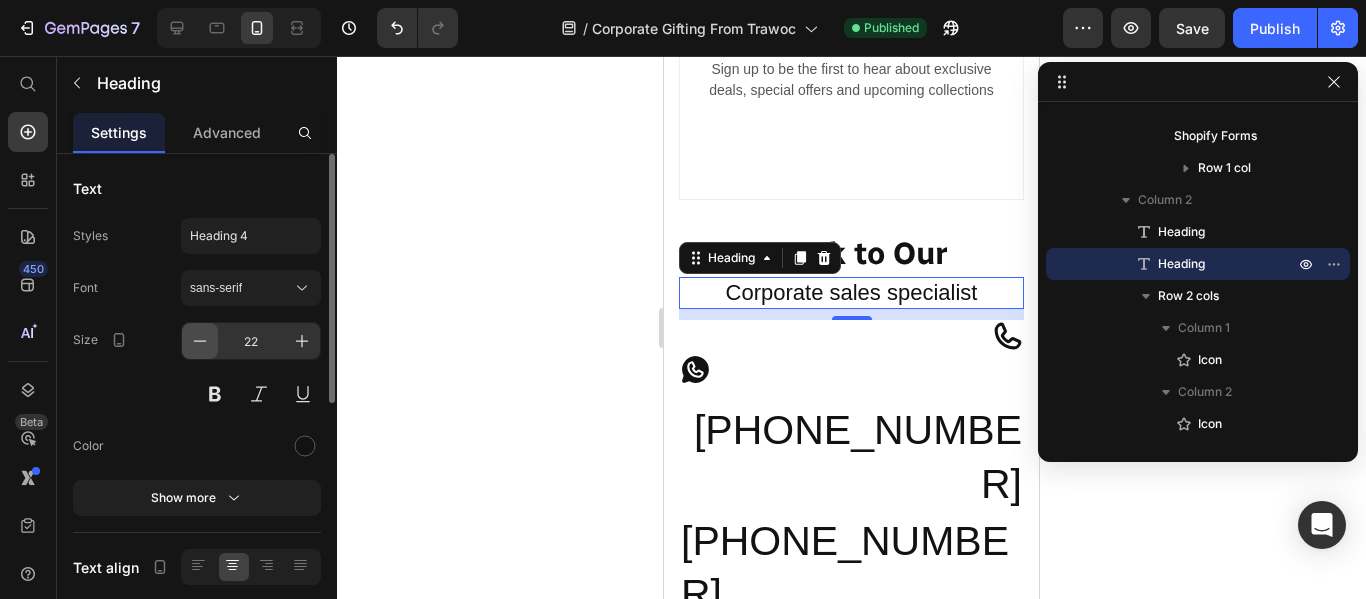 click 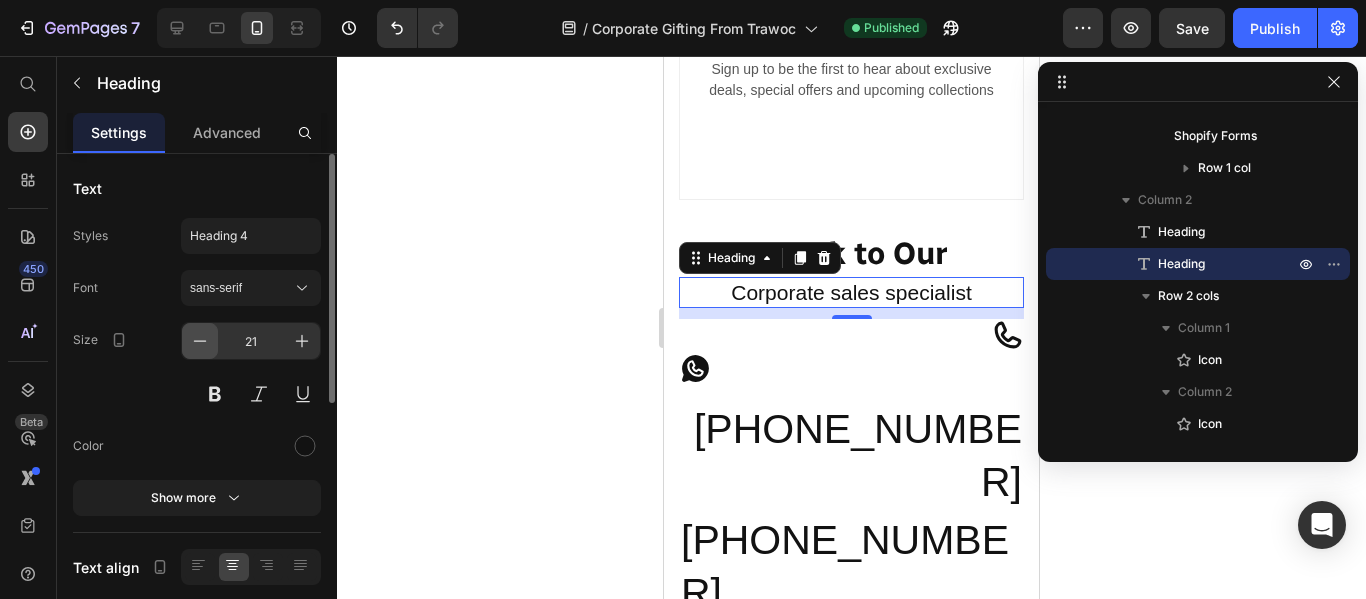 click 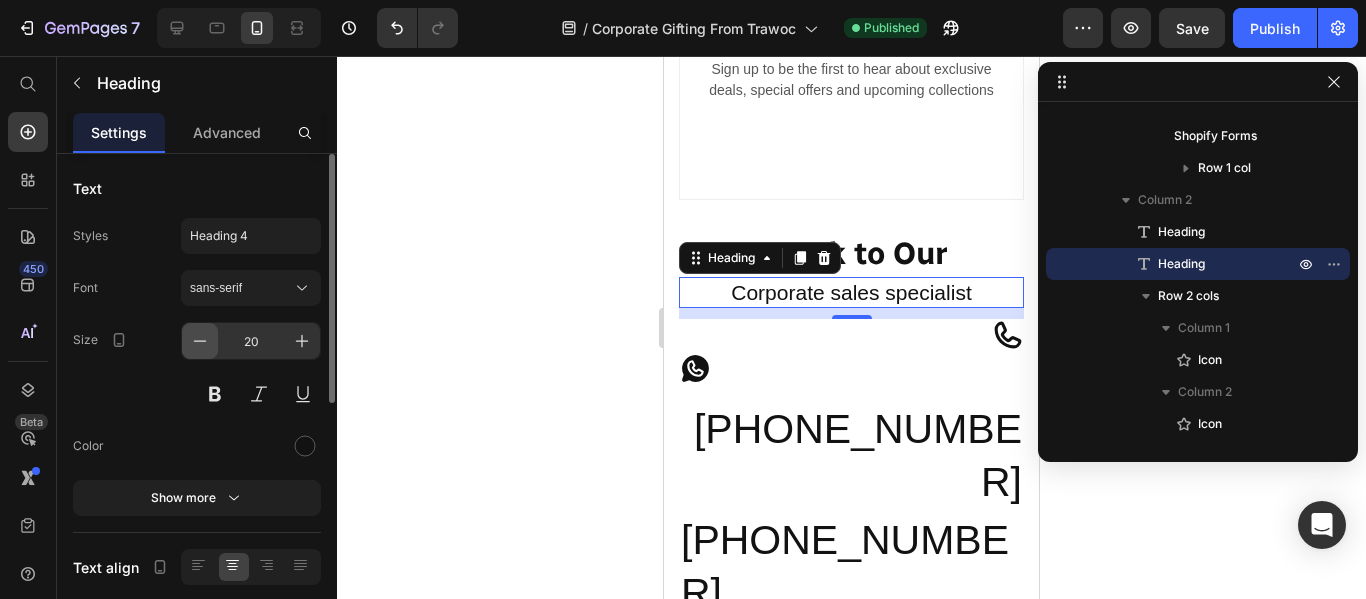 click 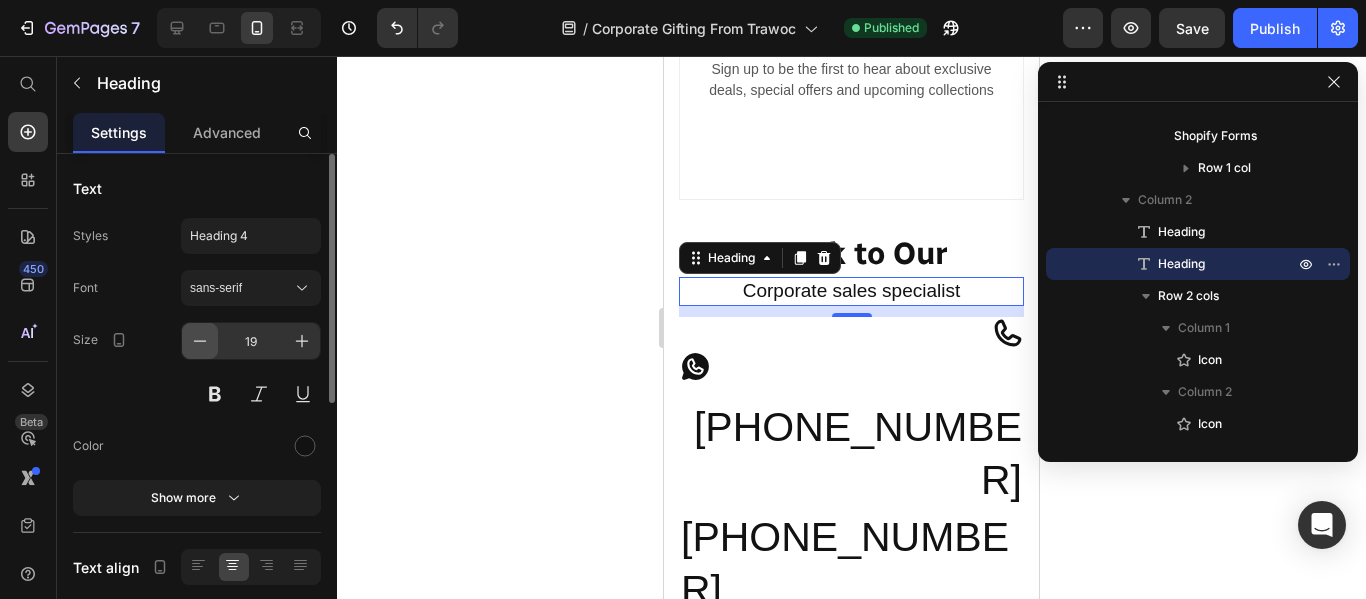 click 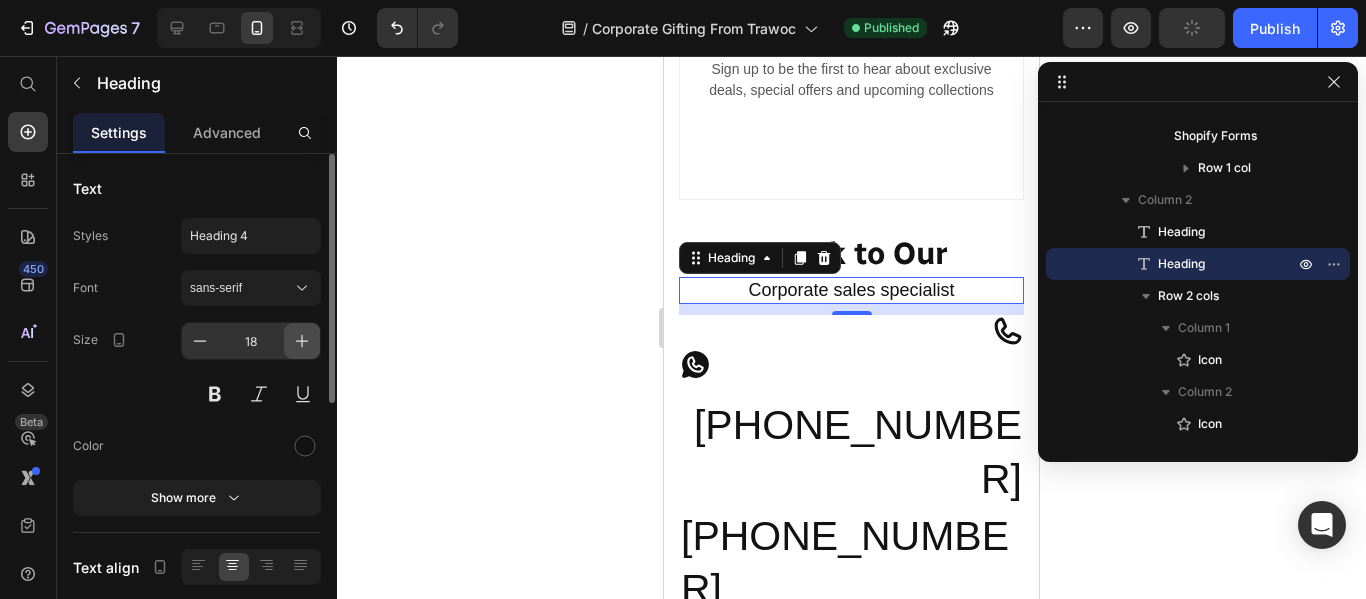 click 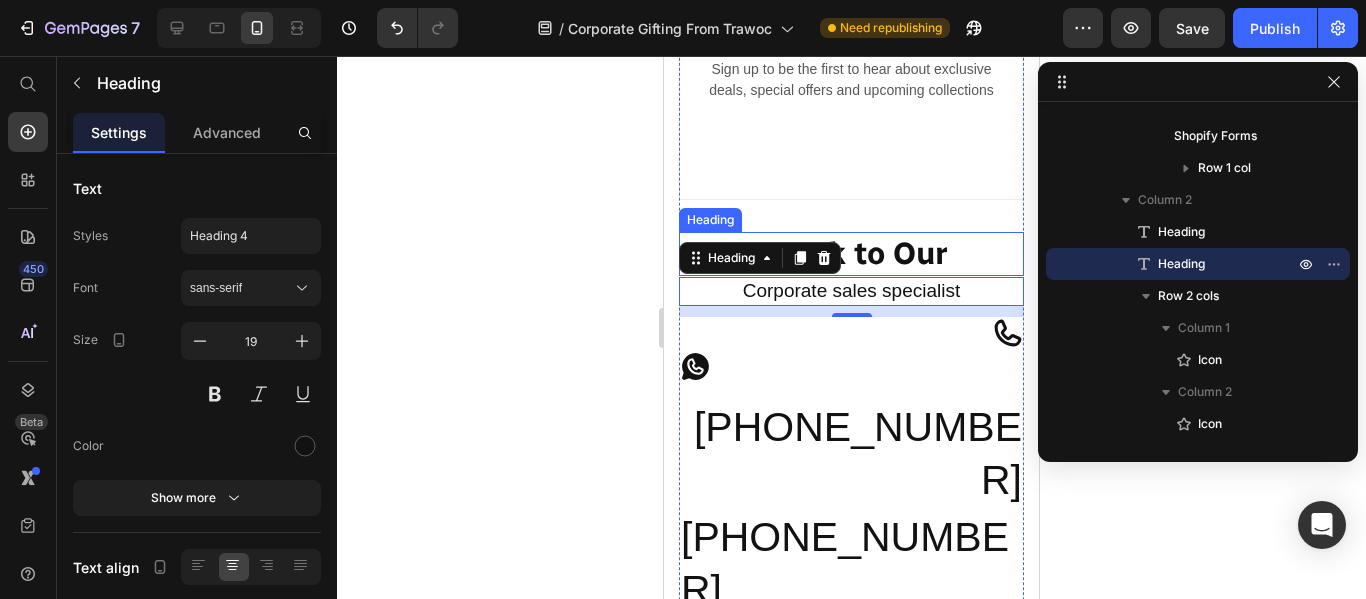 click on "Speak to Our" at bounding box center [851, 254] 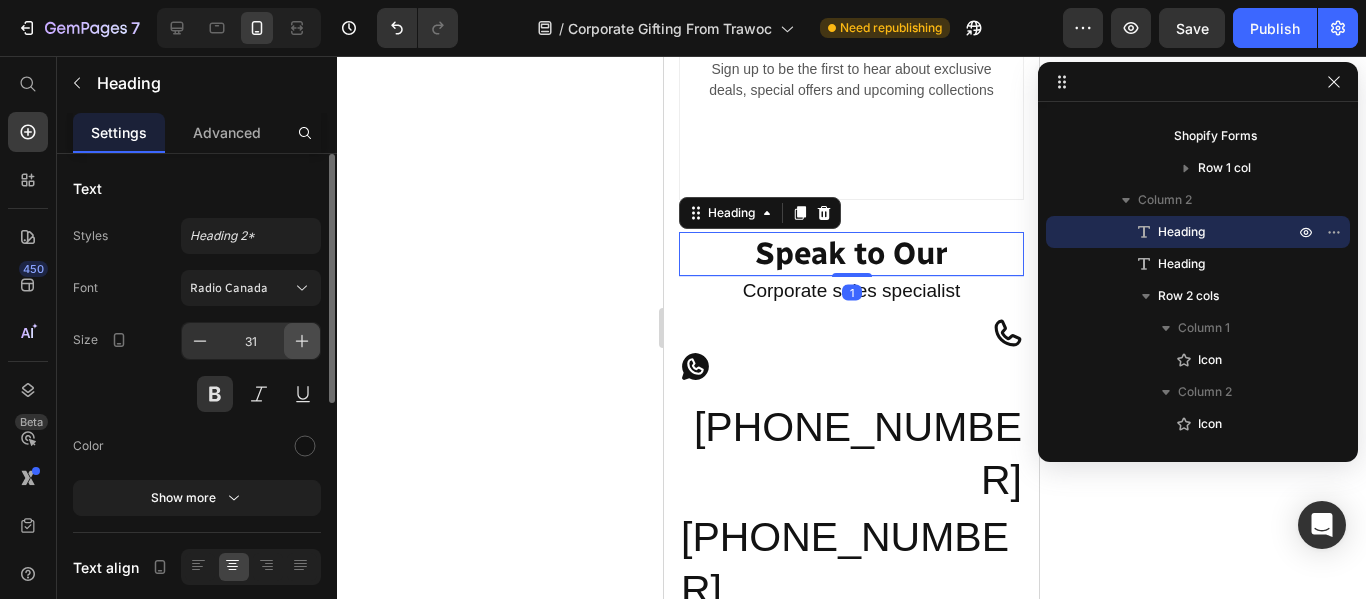 click 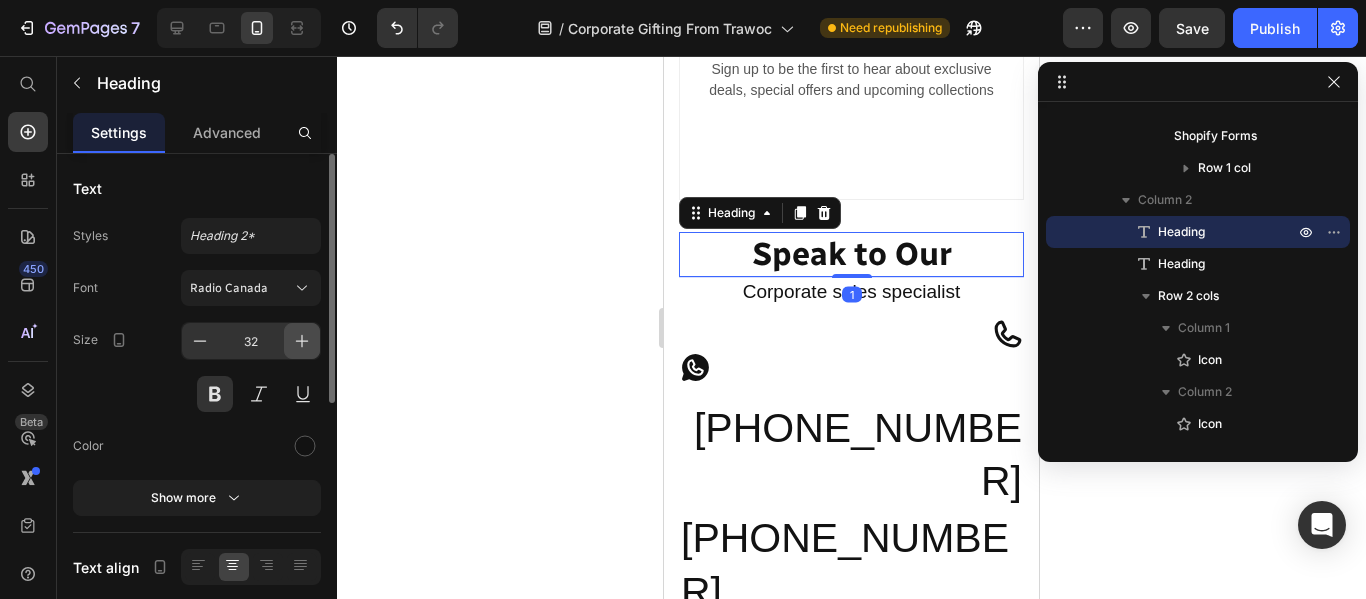 click 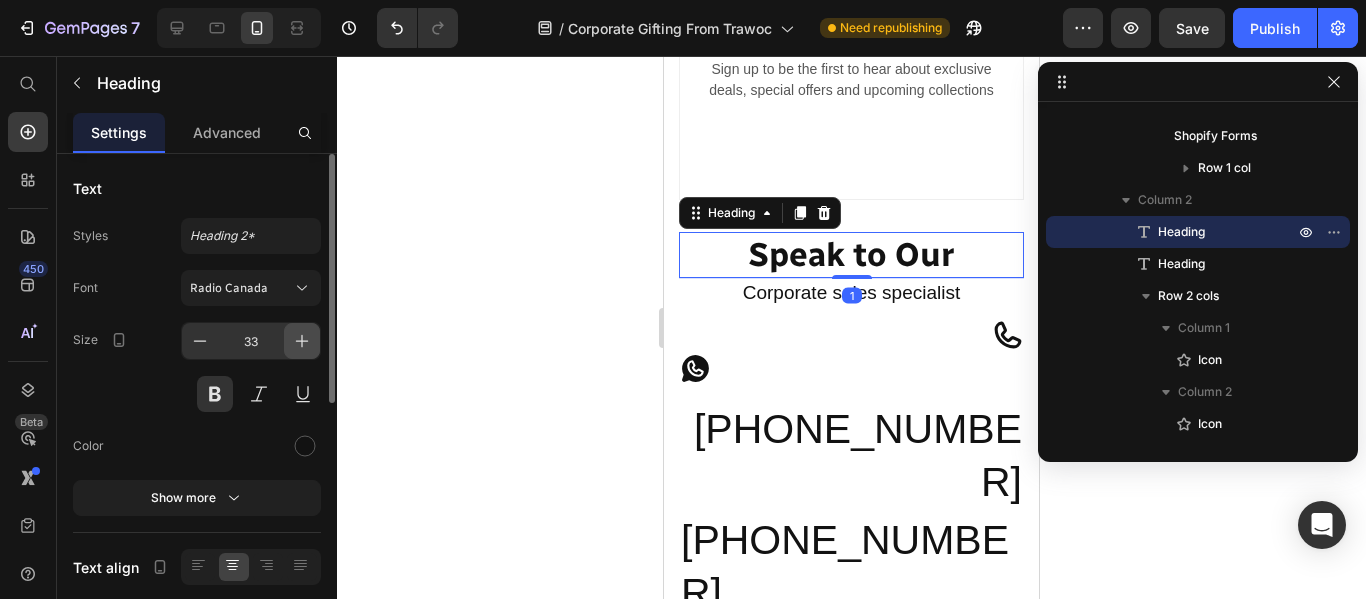 click 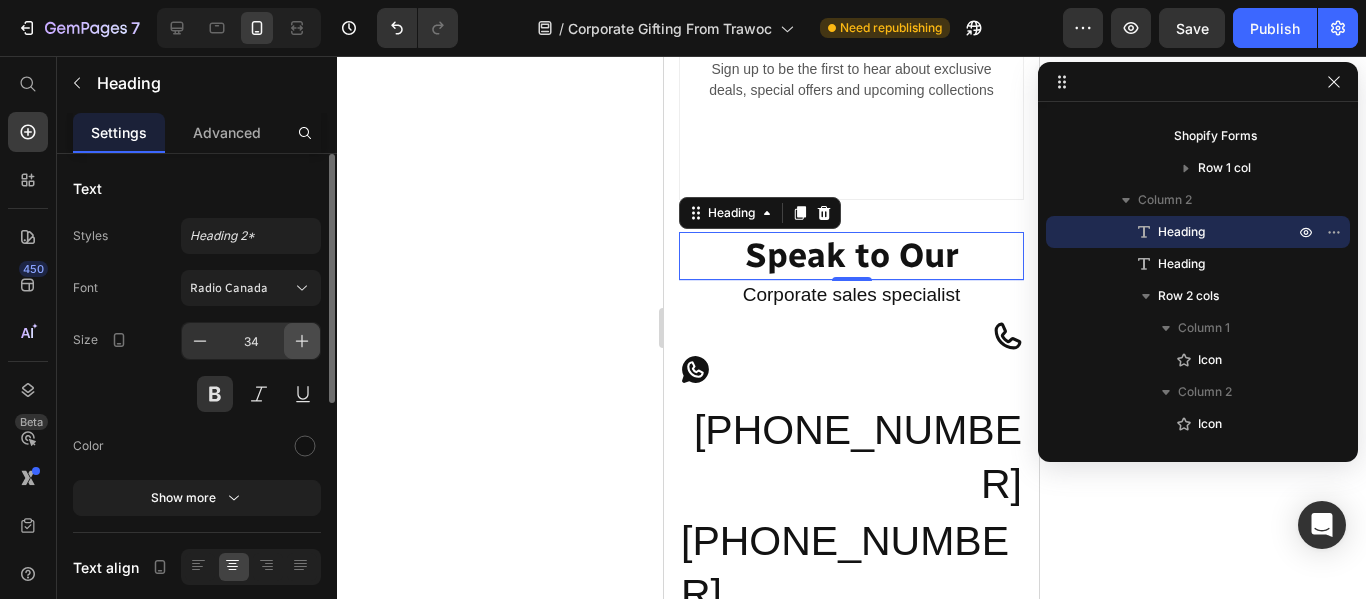 click 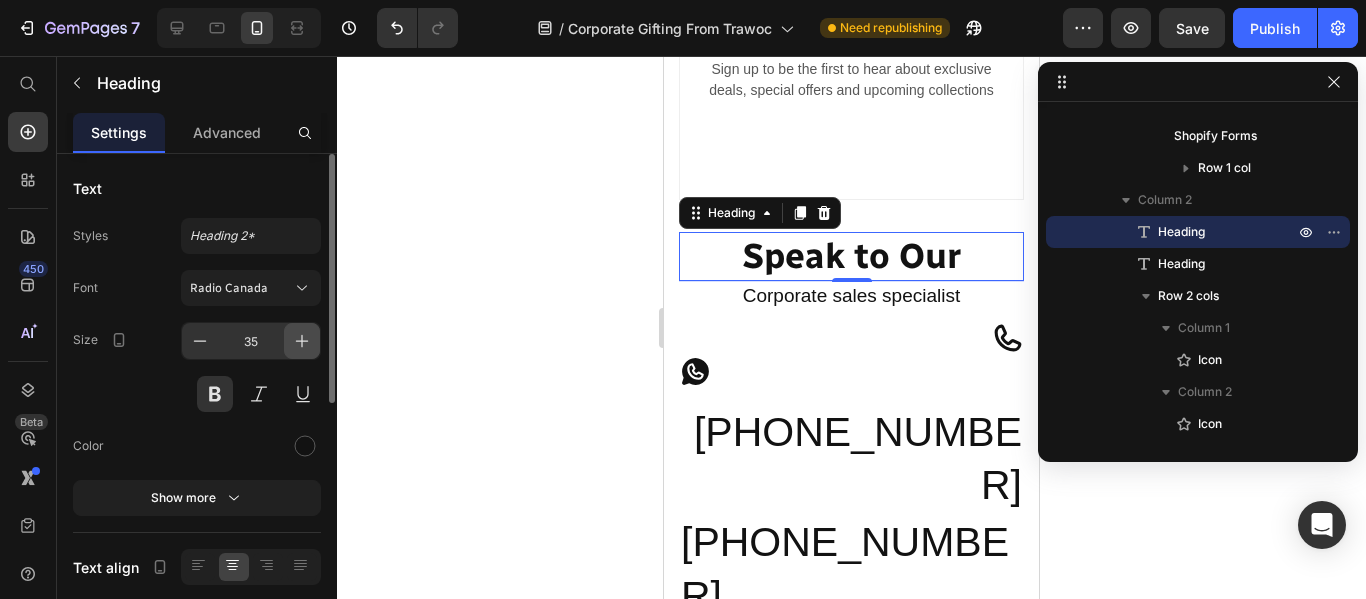 click 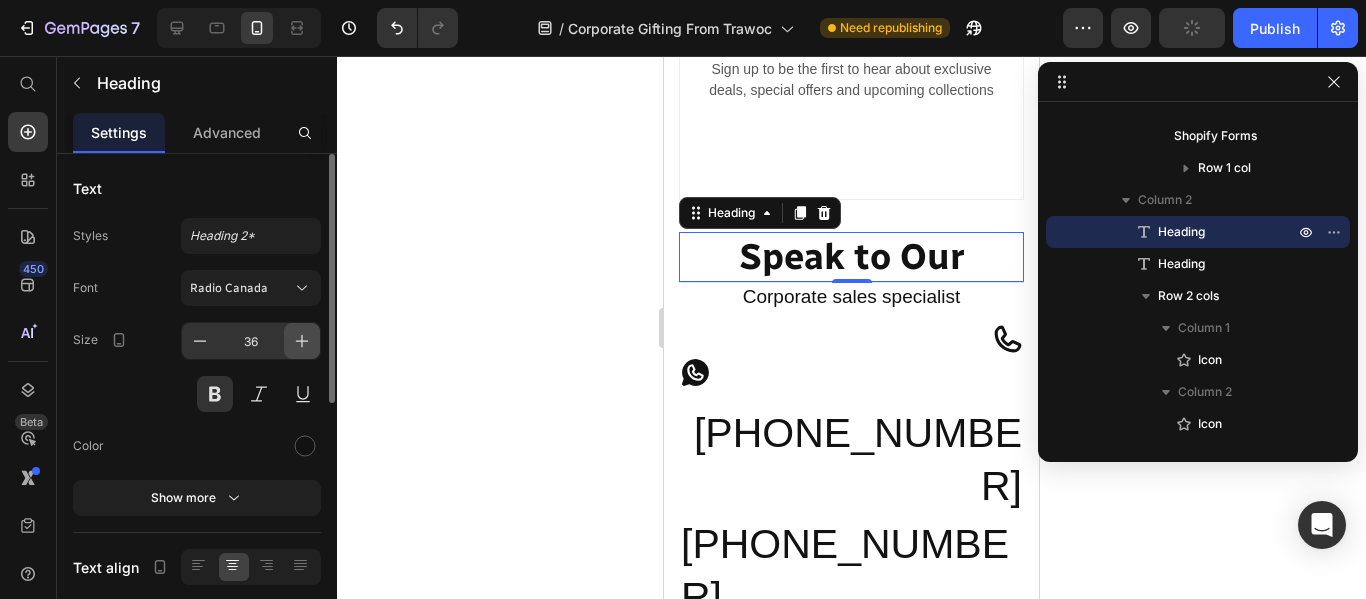 click 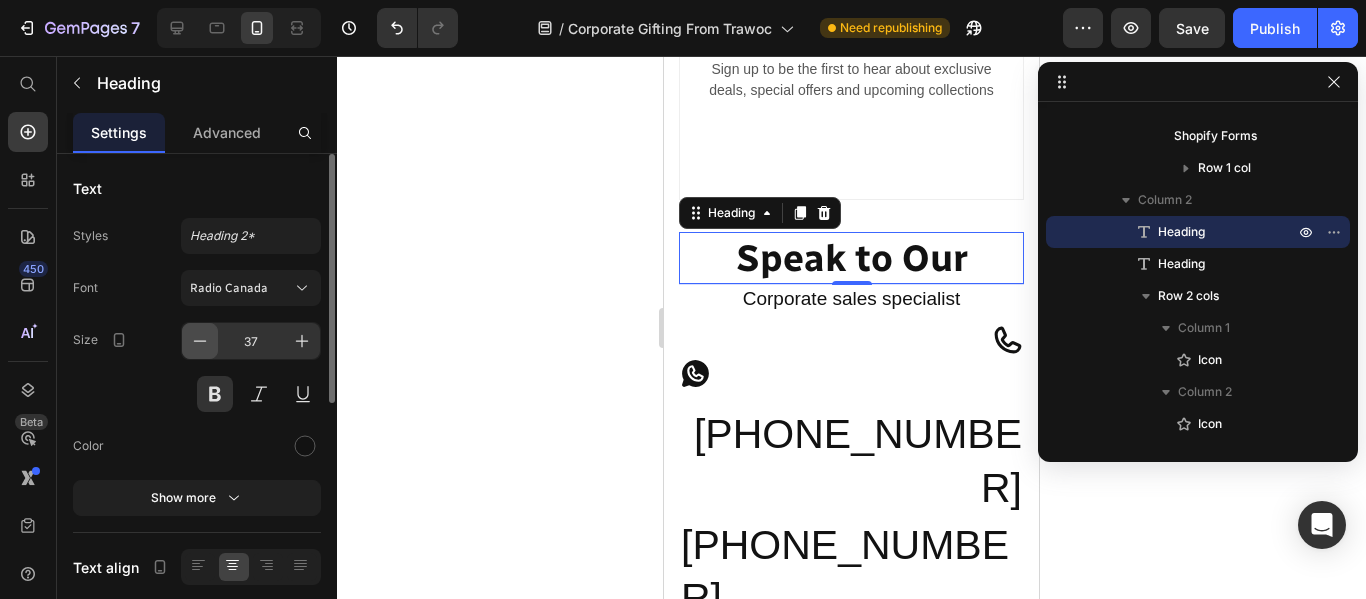 click 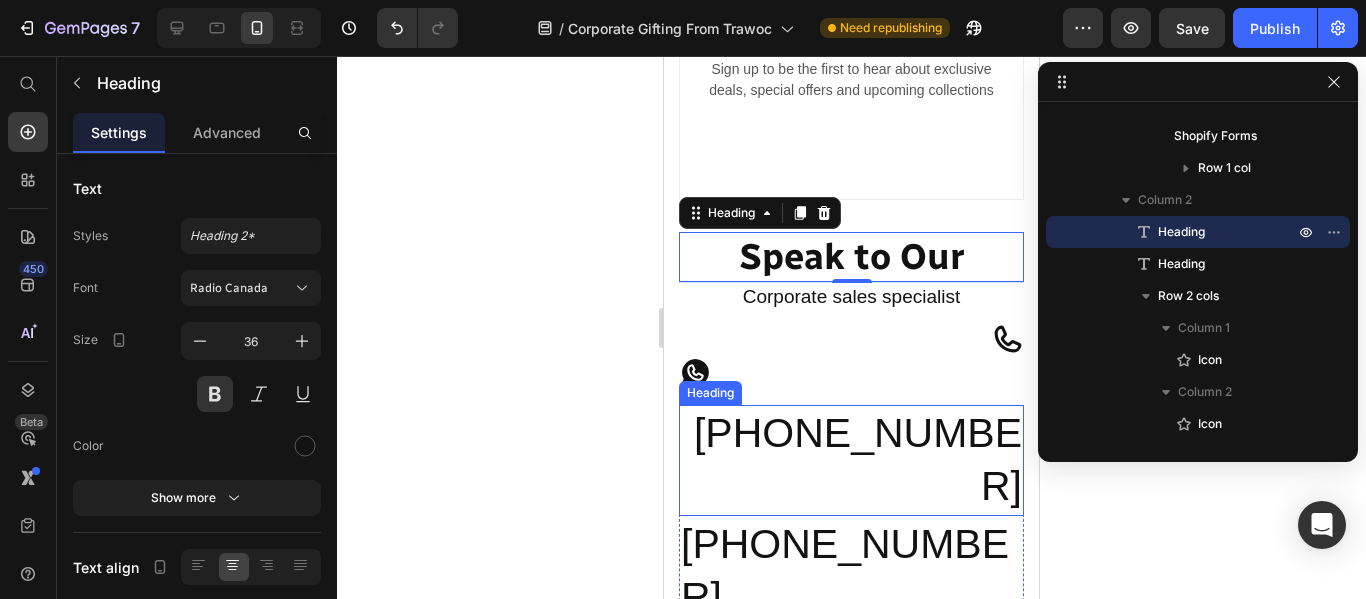 click on "+91 8606796695" at bounding box center (851, 460) 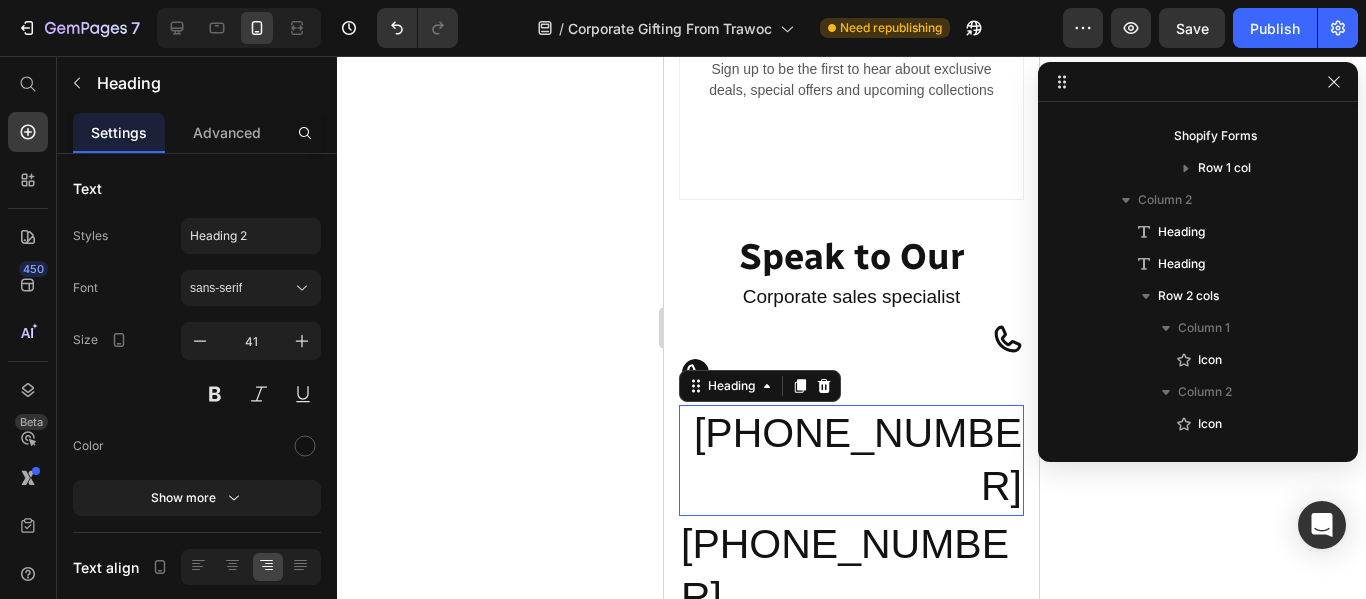 scroll, scrollTop: 571, scrollLeft: 0, axis: vertical 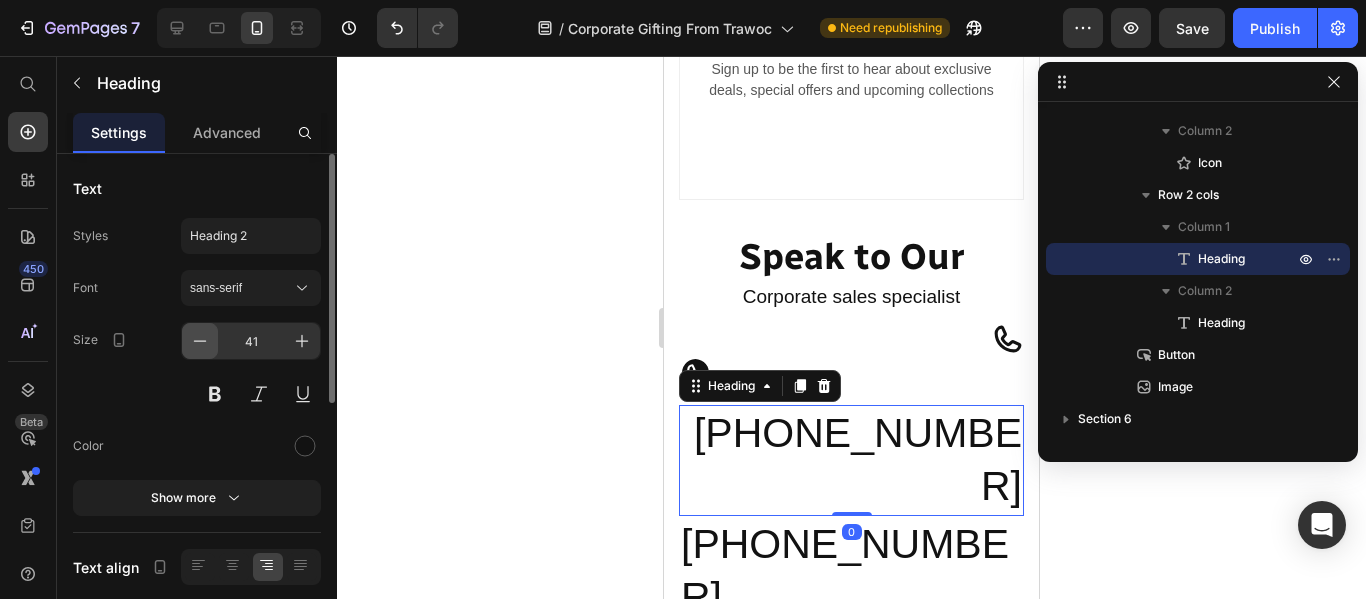 click 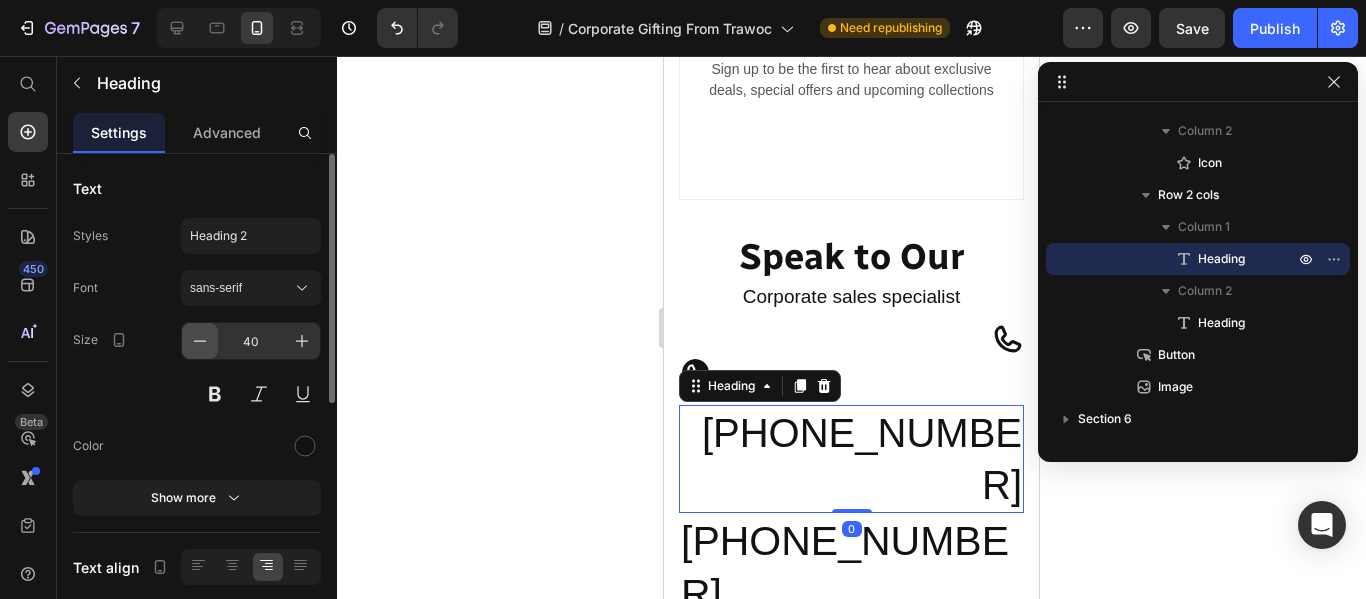 click 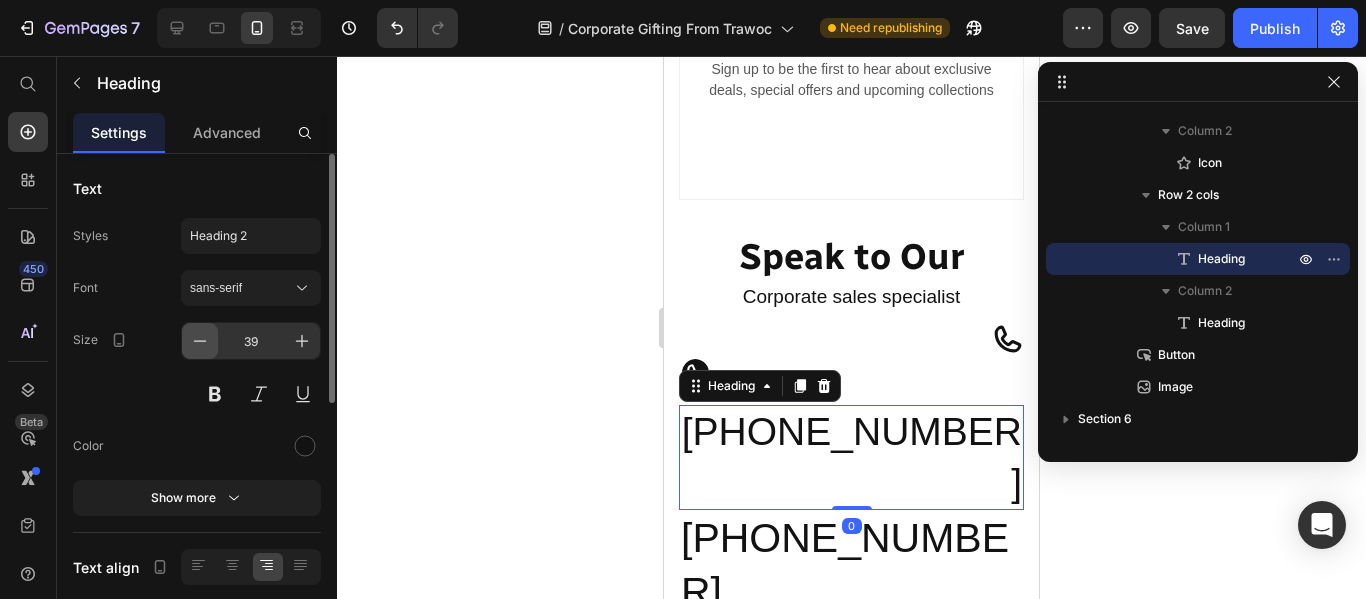 click 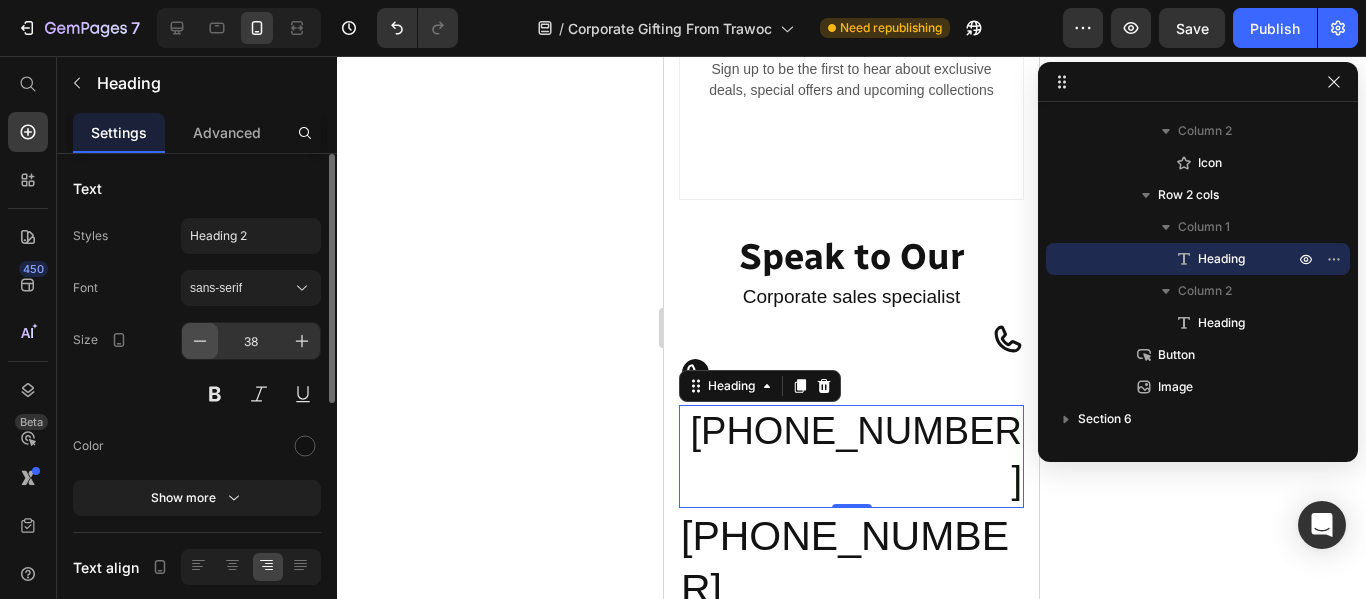 click 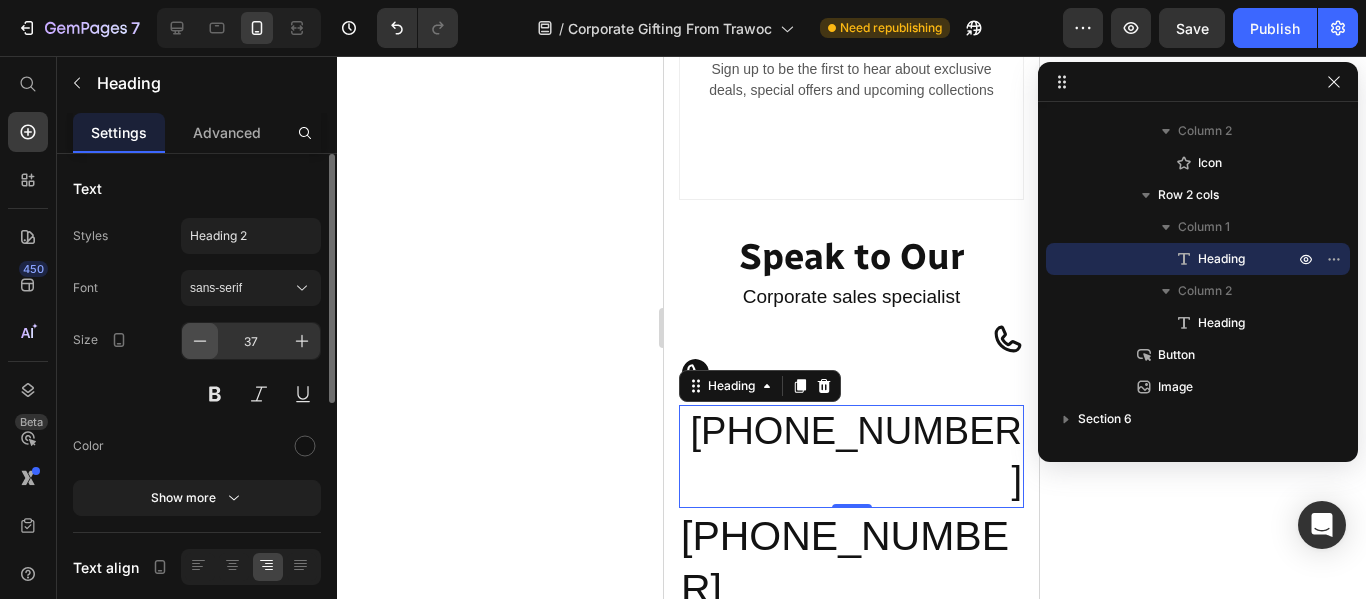 click 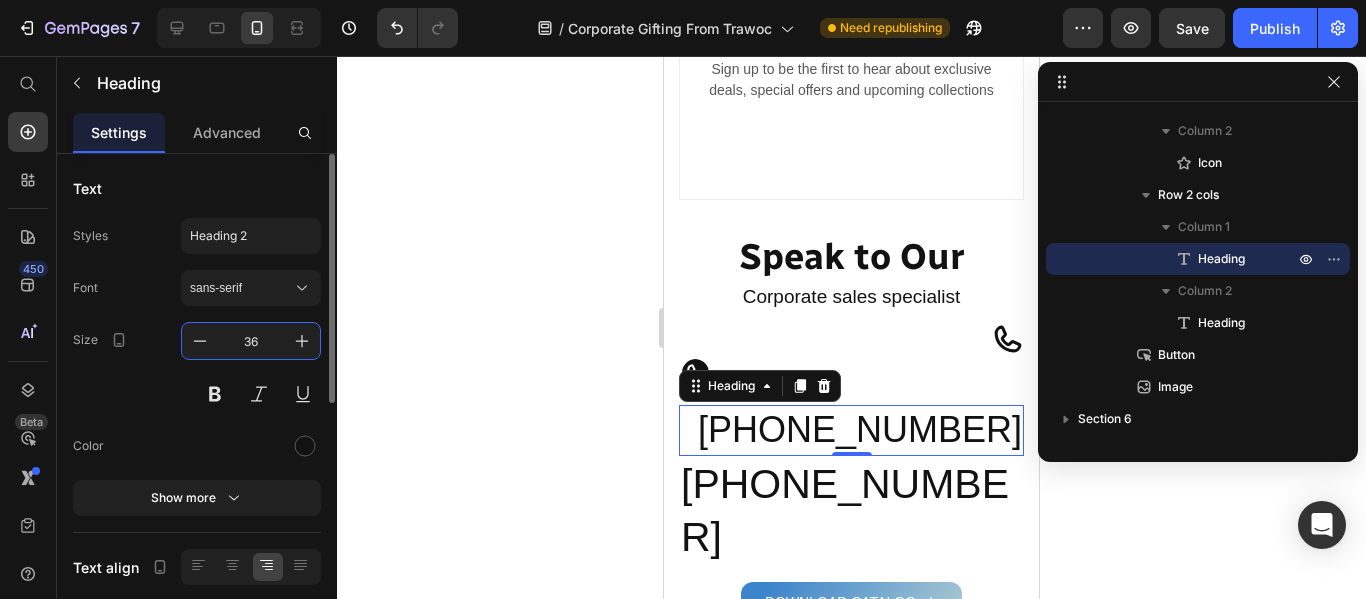 click on "36" at bounding box center (251, 341) 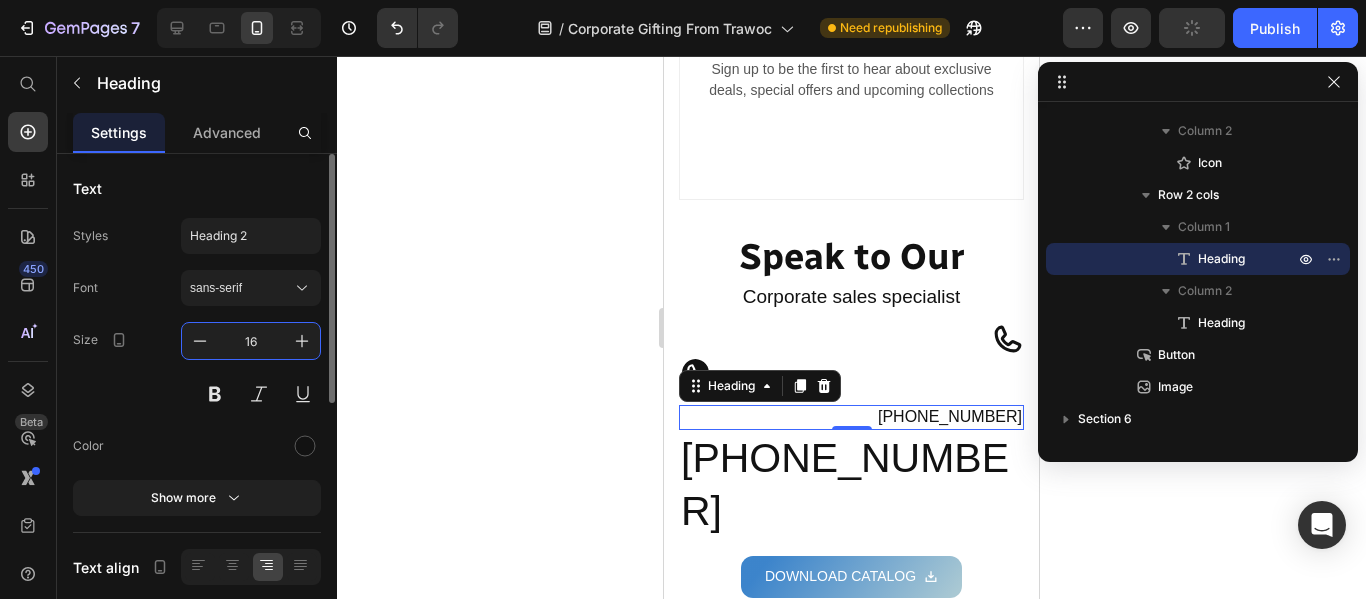 click on "16" at bounding box center [251, 341] 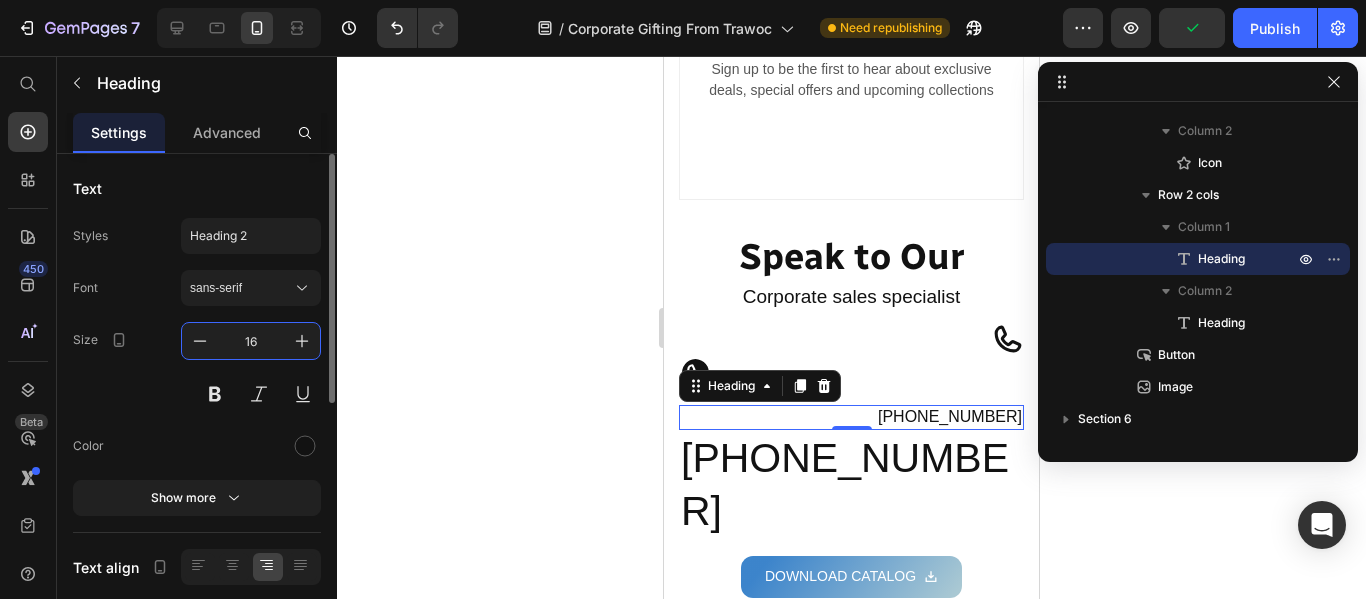 click on "16" at bounding box center [251, 341] 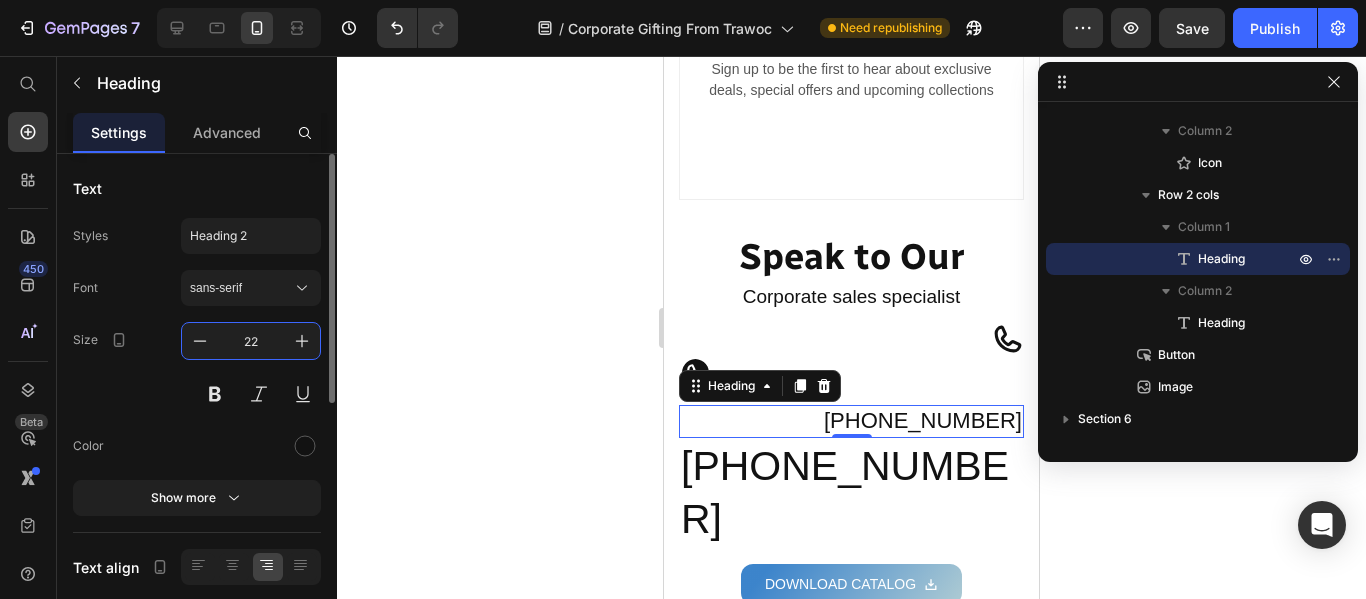 click on "22" at bounding box center (251, 341) 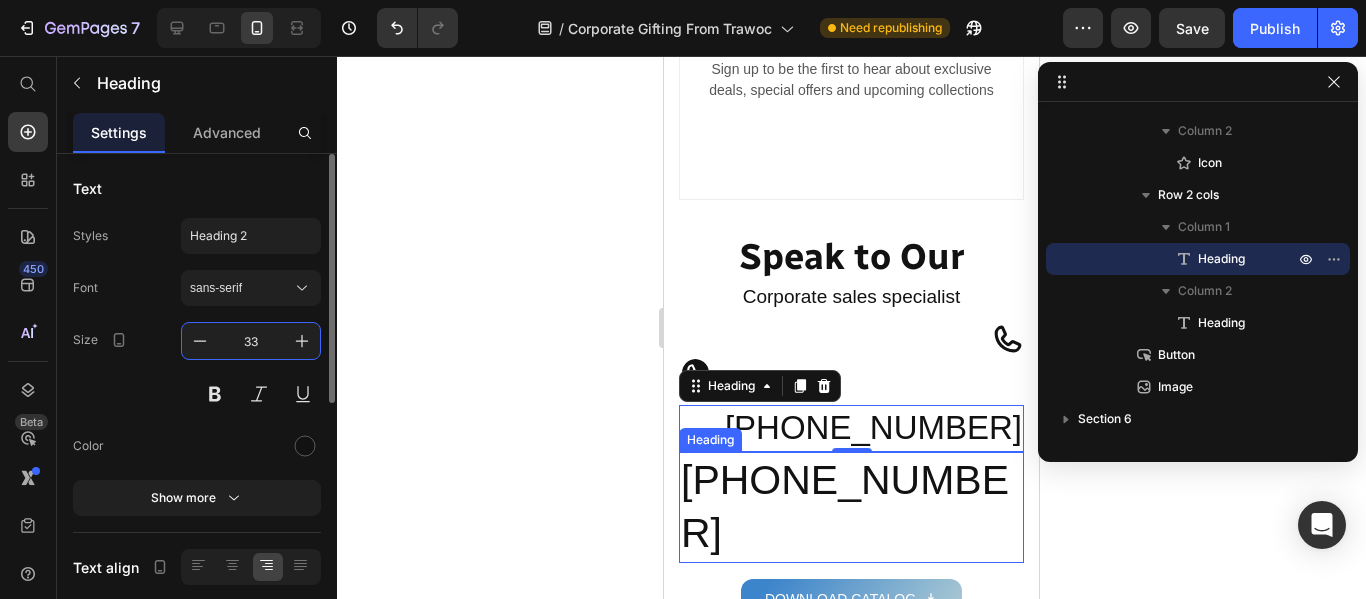 click on "33" at bounding box center [251, 341] 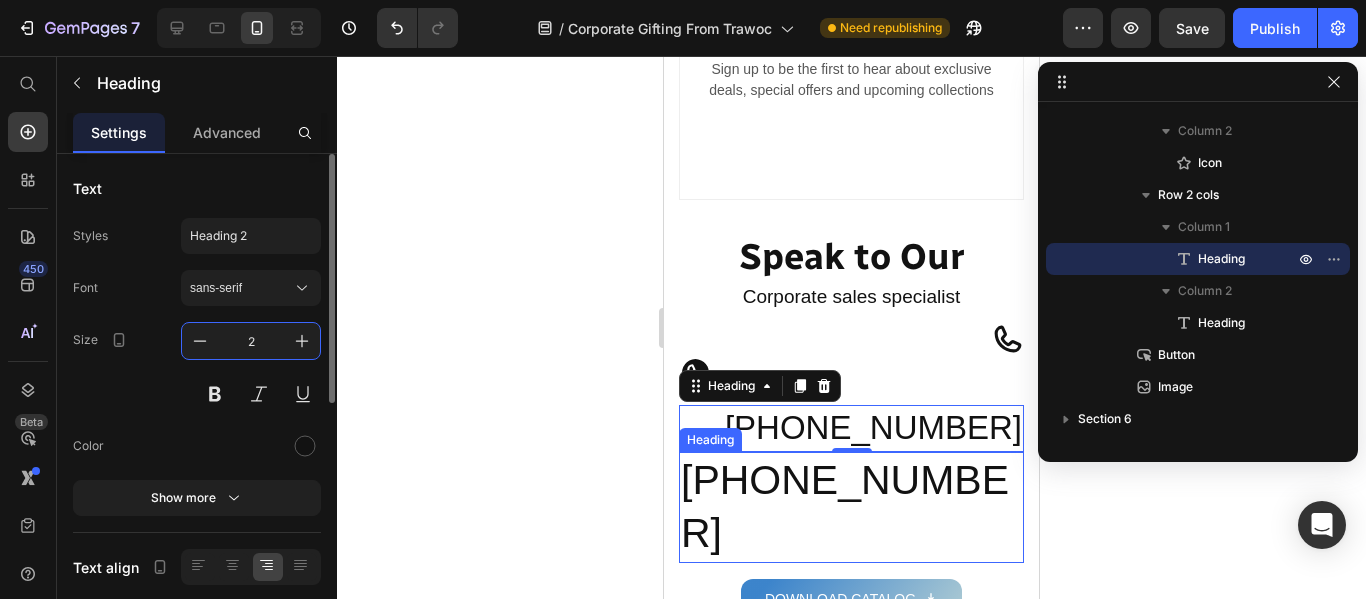 type on "22" 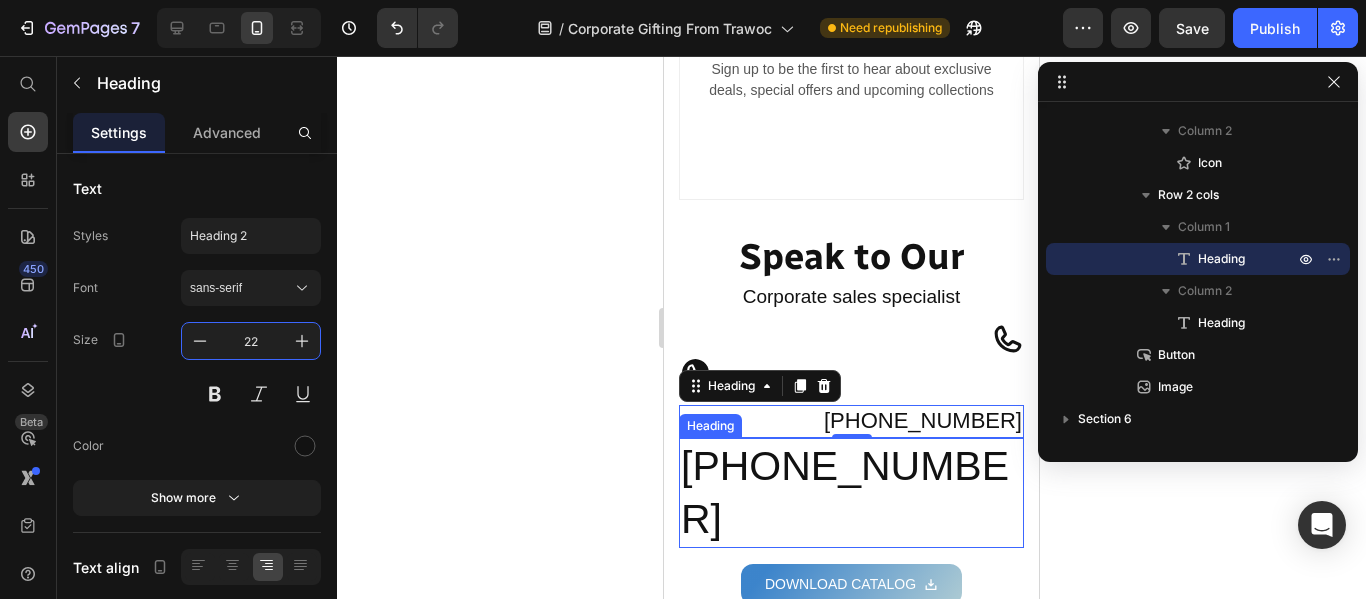 click on "+91 8138846695" at bounding box center [851, 493] 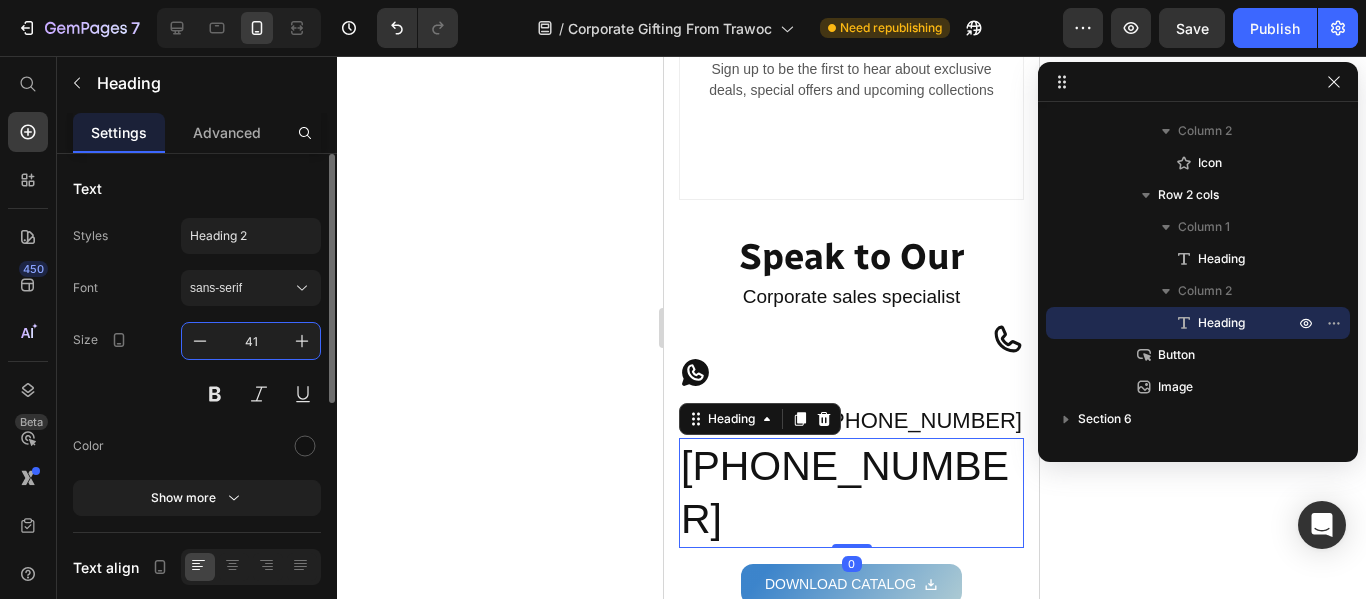 click on "41" at bounding box center [251, 341] 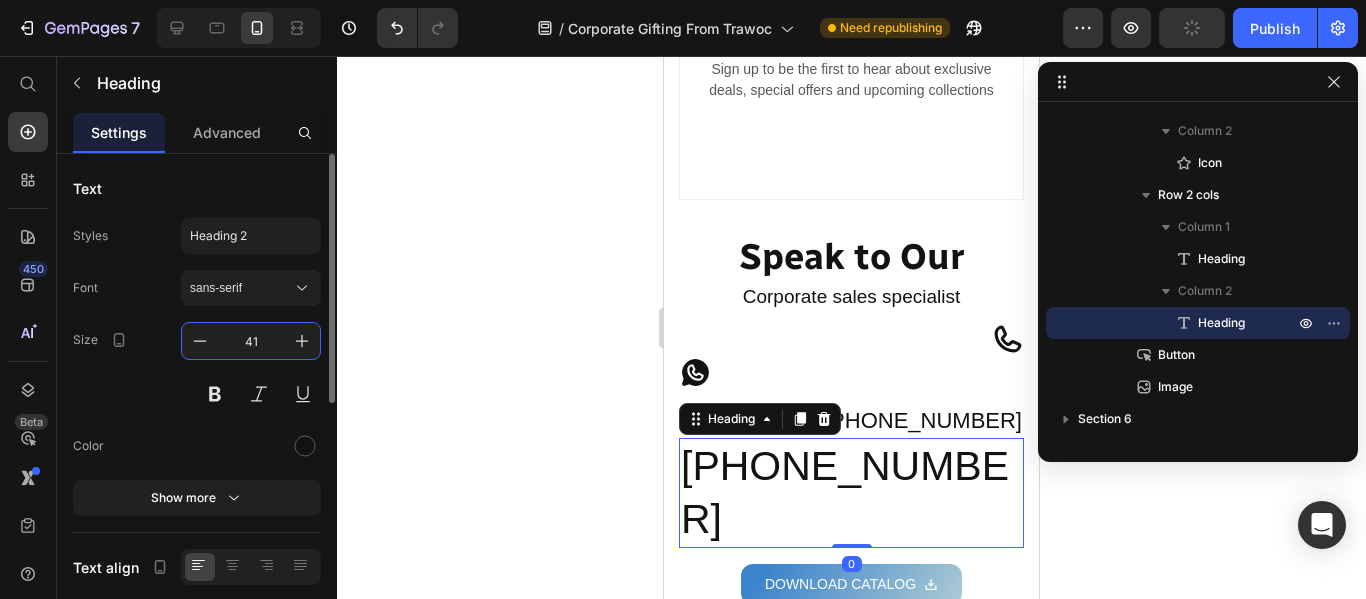 click on "41" at bounding box center (251, 341) 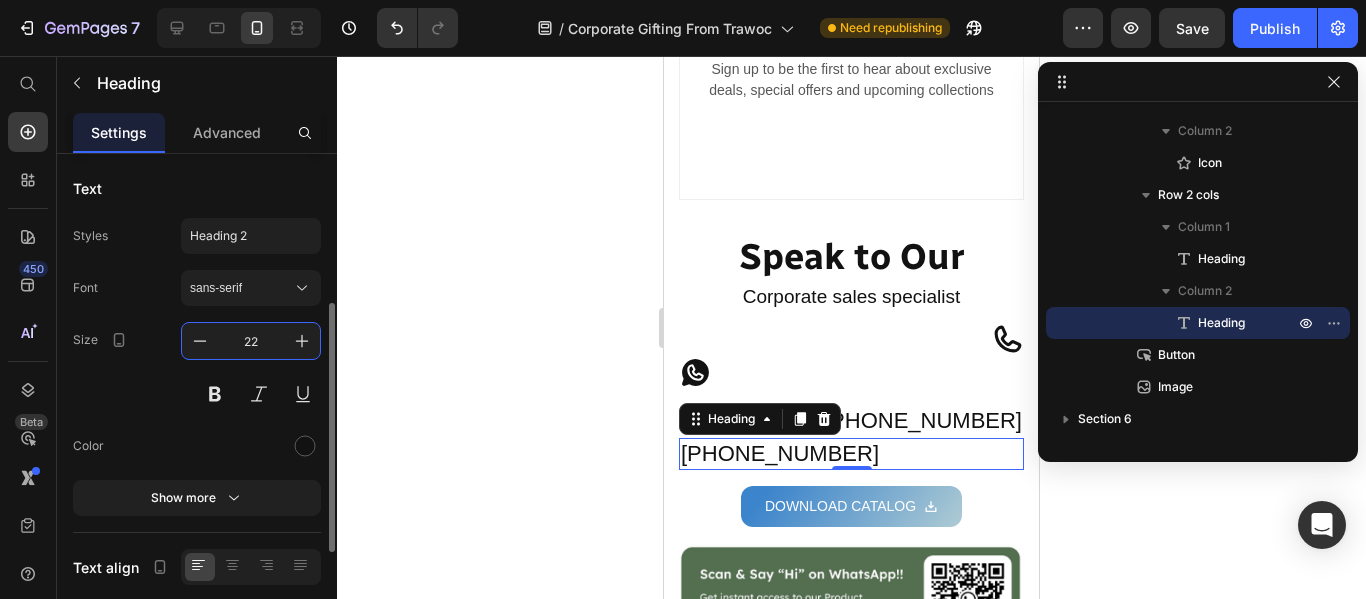 scroll, scrollTop: 100, scrollLeft: 0, axis: vertical 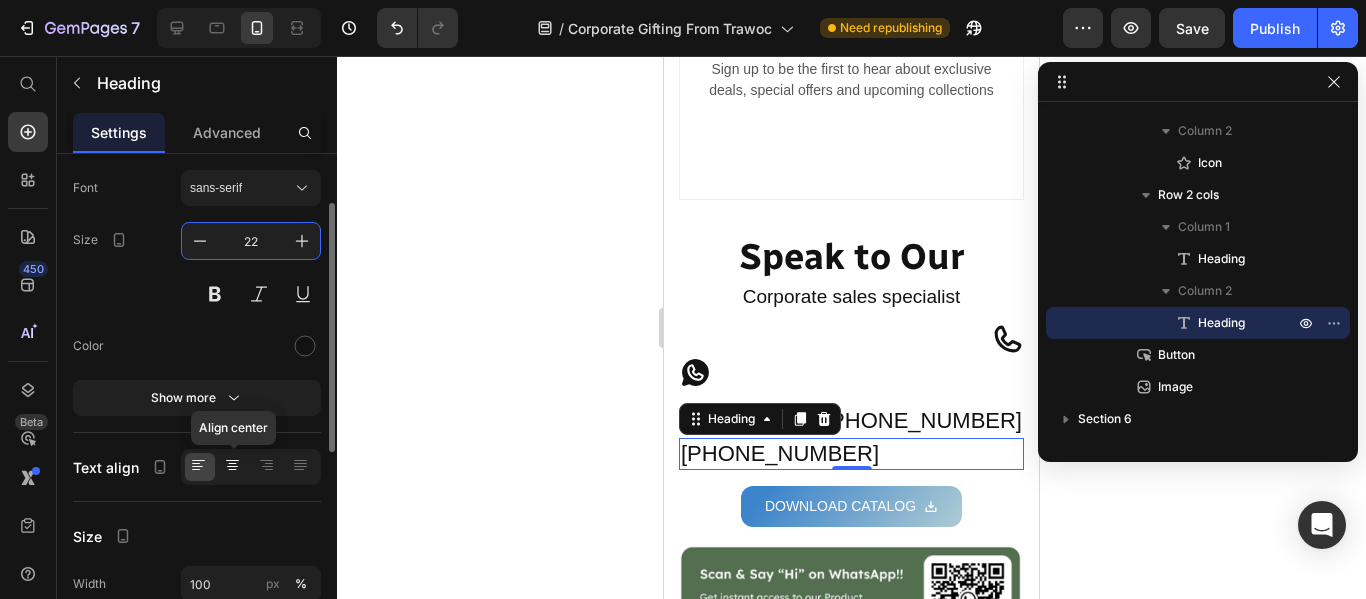 type on "22" 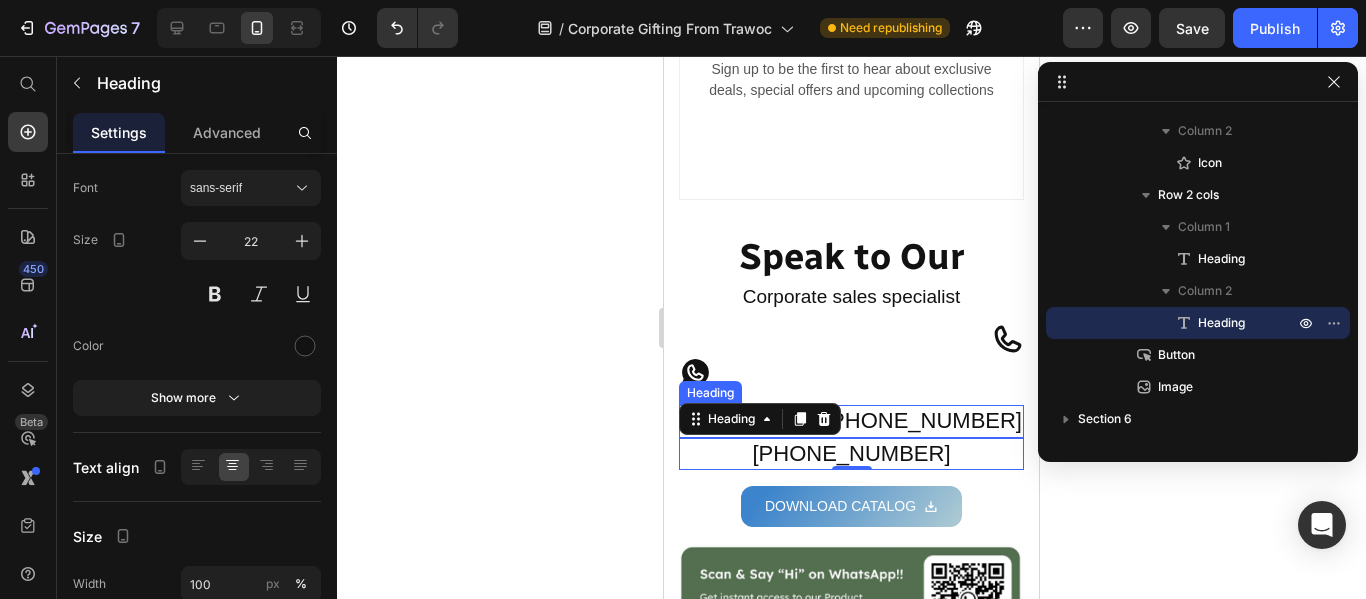 click on "+91 8606796695" at bounding box center [851, 421] 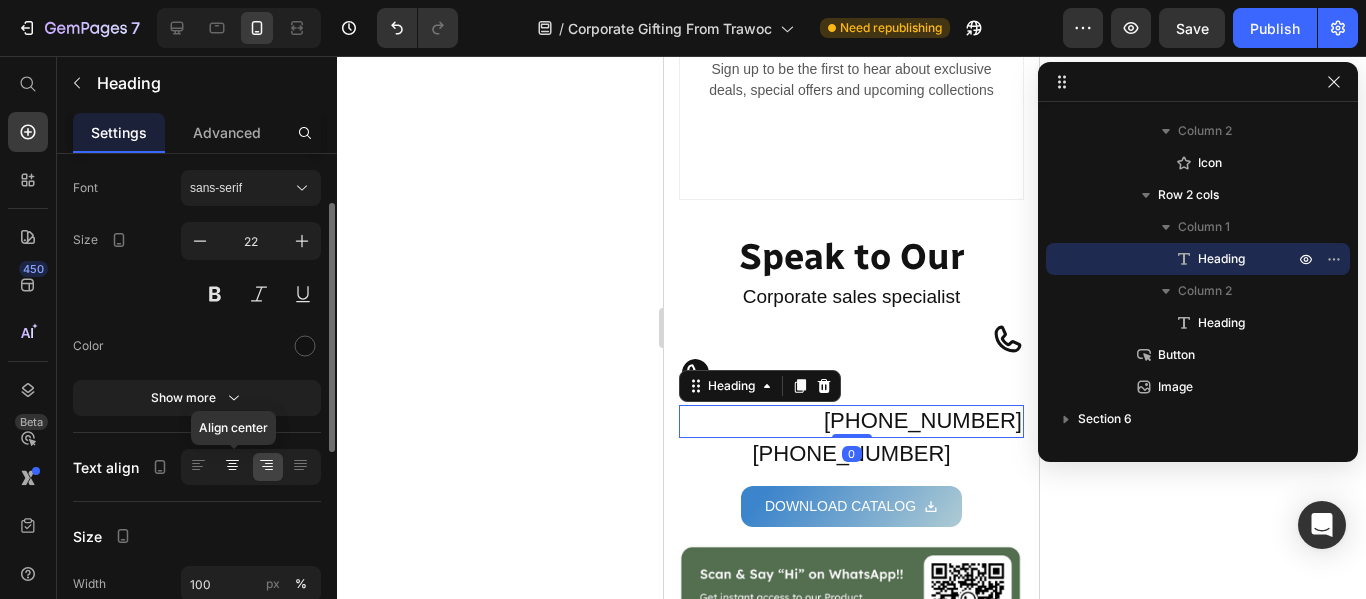 click 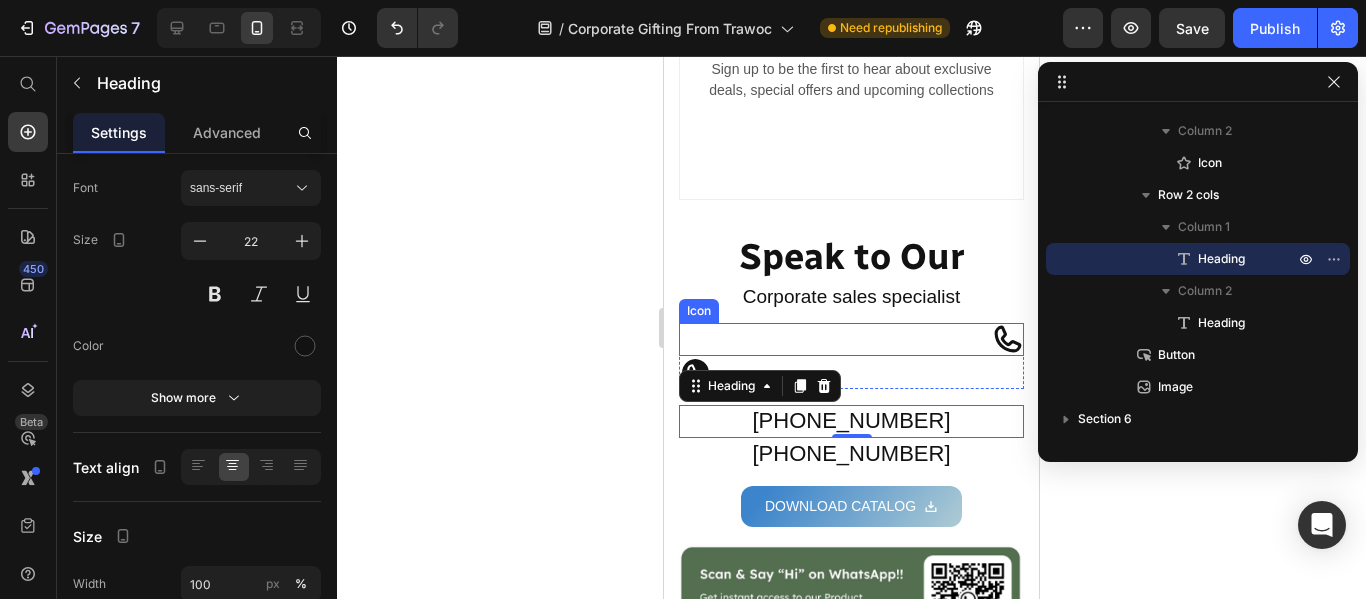 click 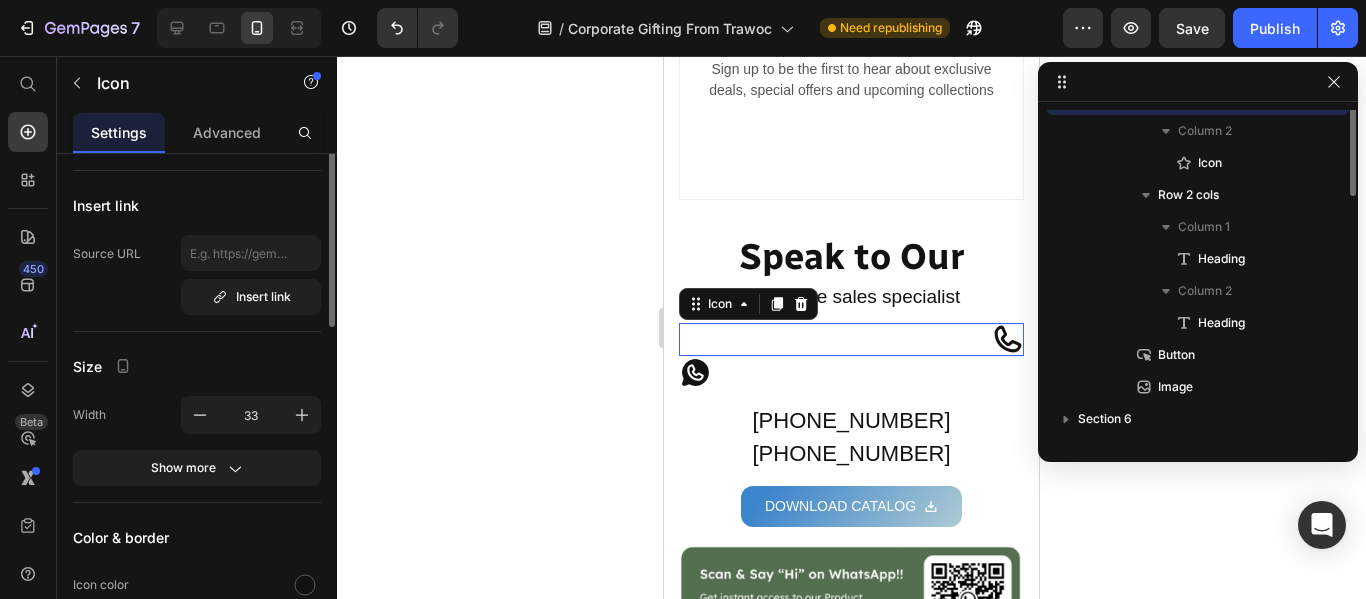 scroll, scrollTop: 411, scrollLeft: 0, axis: vertical 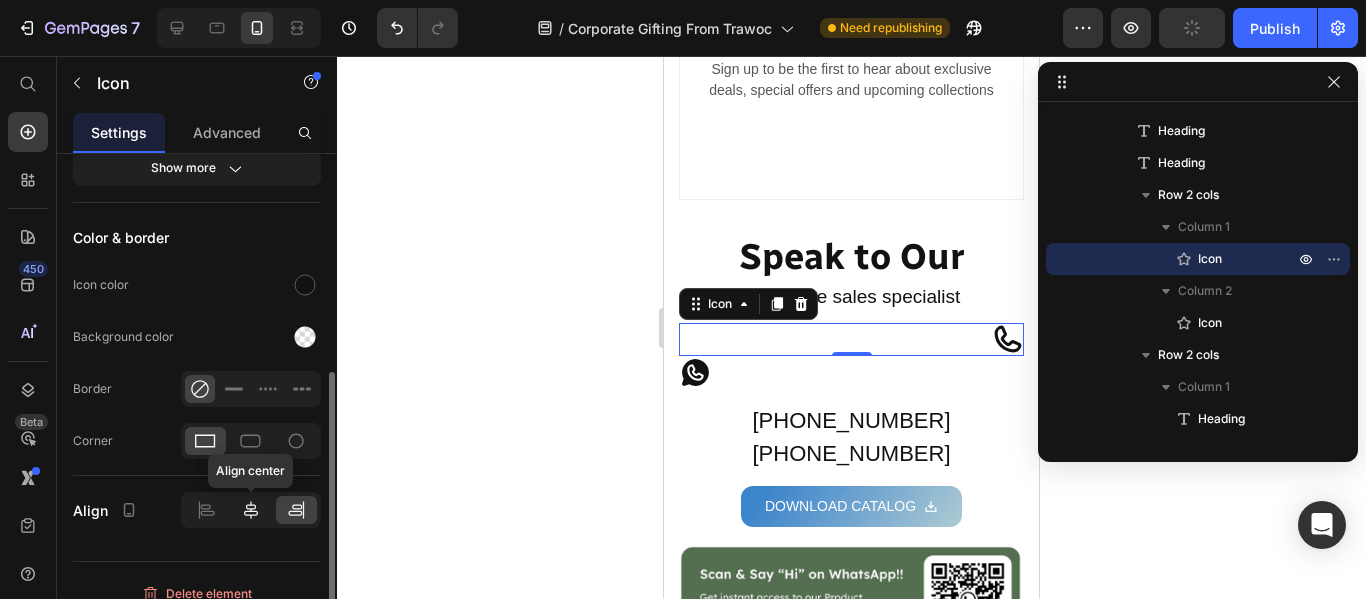 click 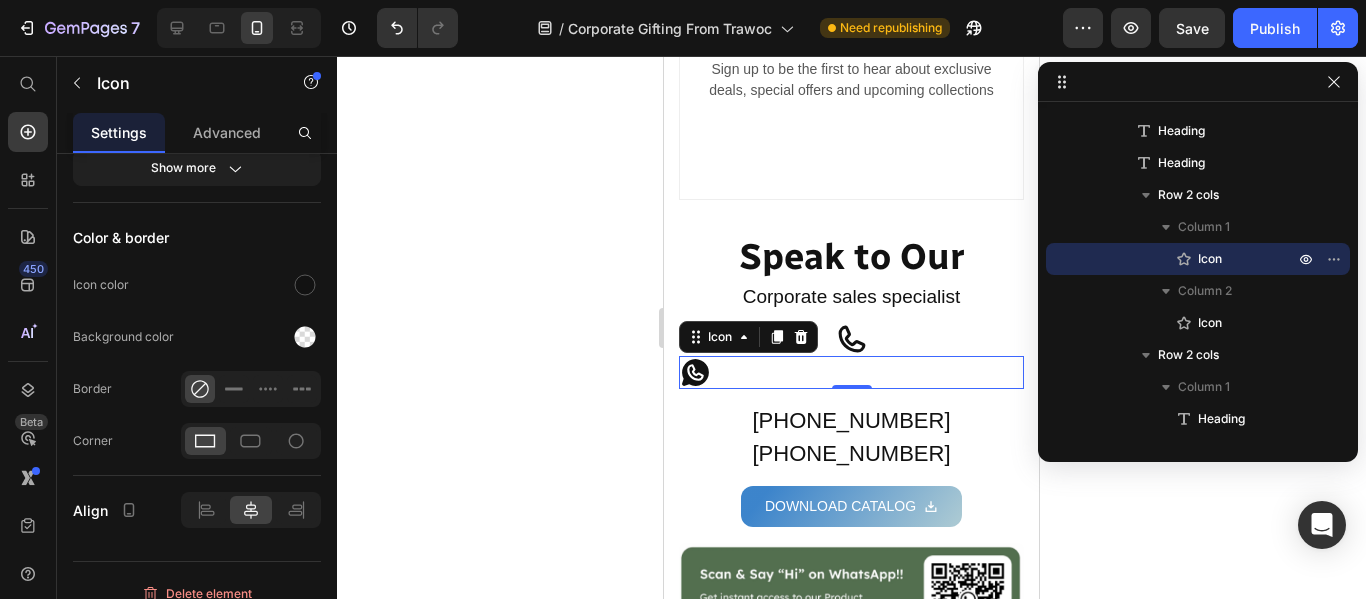 click 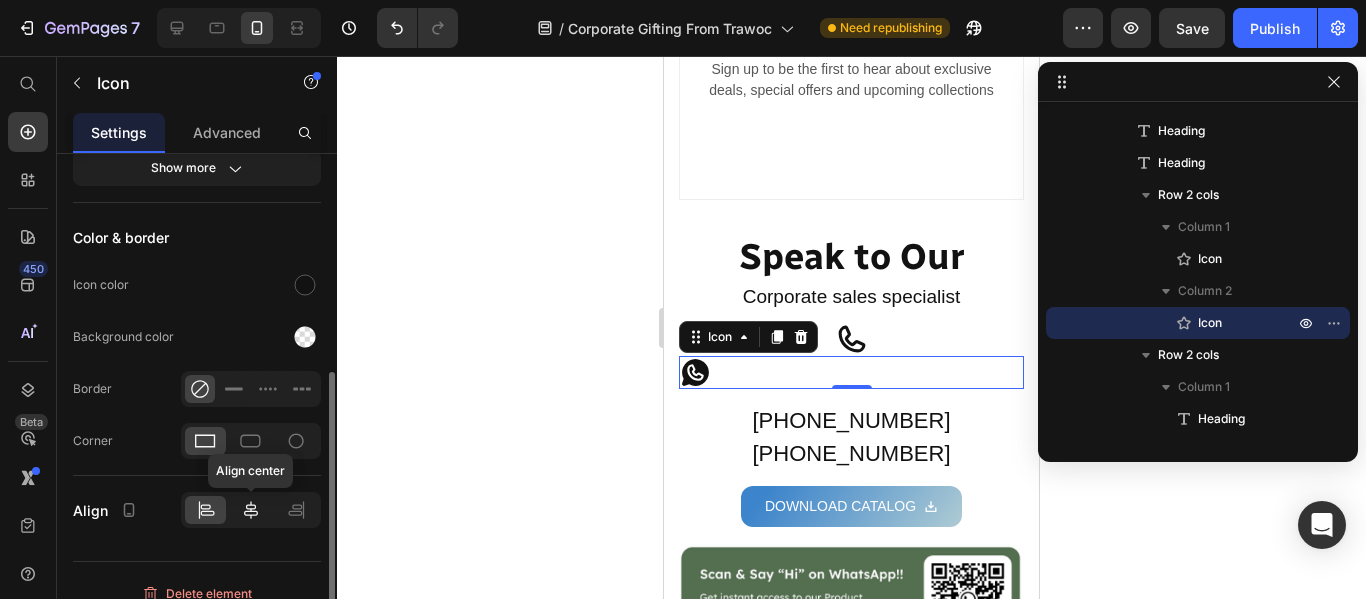 click 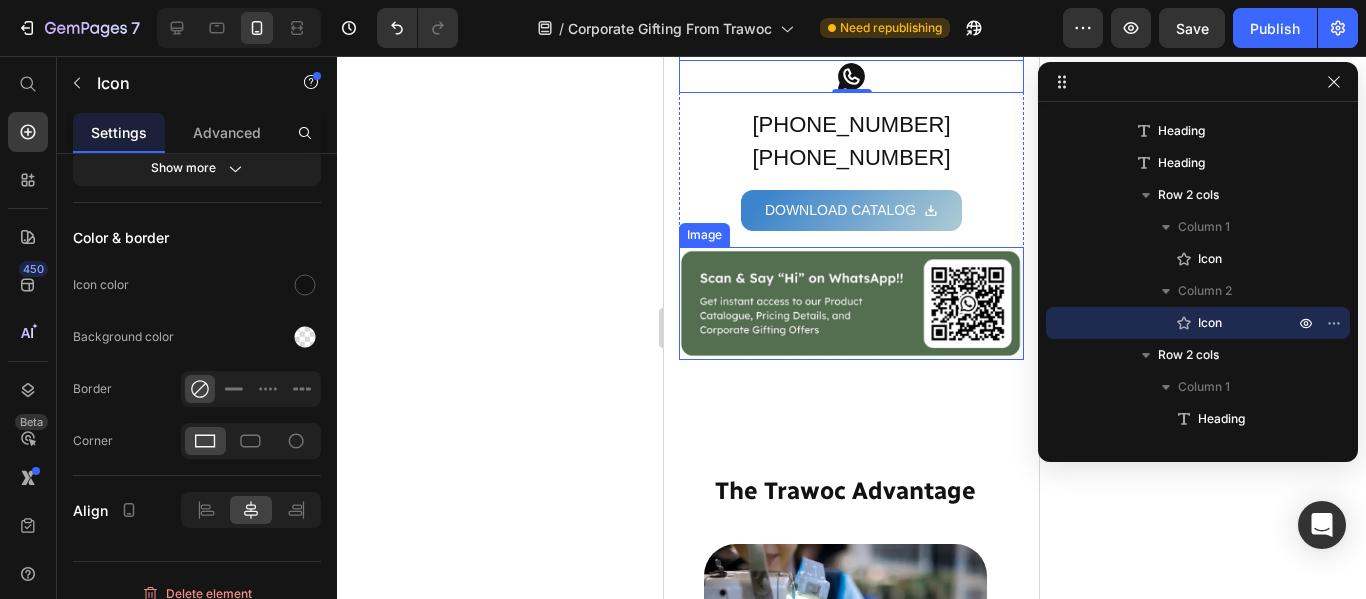 scroll, scrollTop: 3937, scrollLeft: 0, axis: vertical 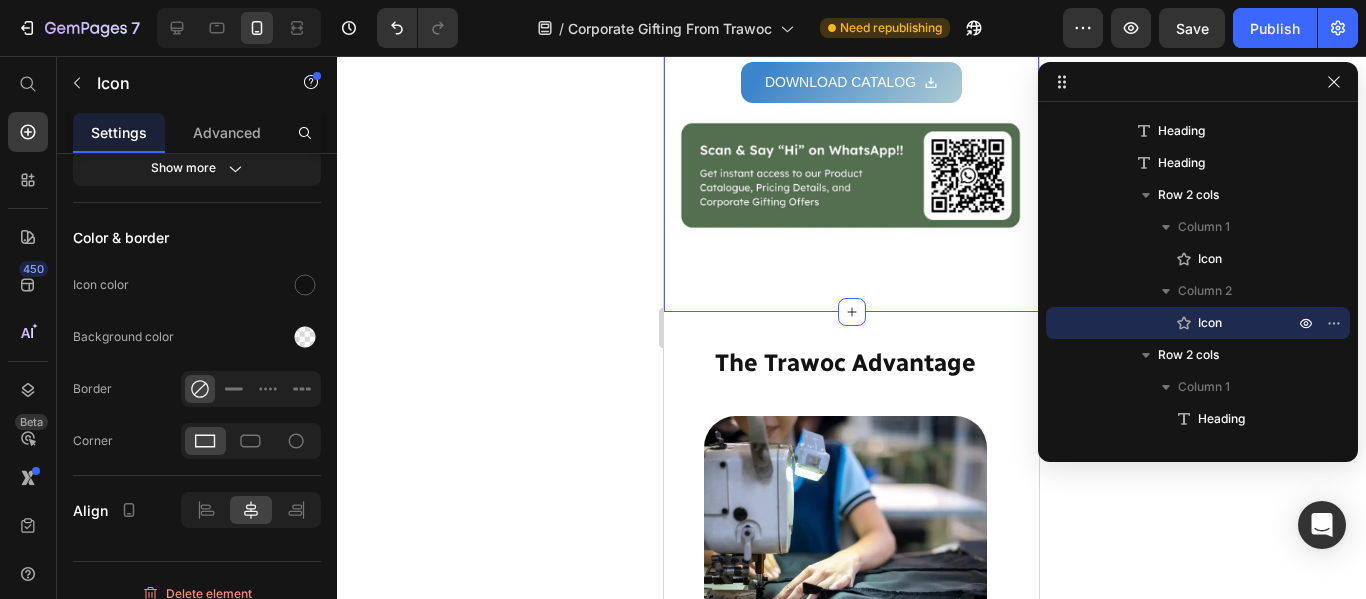 click on "Shopify Forms Shopify Forms Sign up to be the first to hear about exclusive deals, special offers and upcoming collections Text block Row Row Speak to Our Heading Corporate sales specialist Heading
Icon
Icon   0 Row +91 8606796695 Heading +91 8138846695 Heading Row
DOWNLOAD CATALOG Button Image Row Section 5" at bounding box center [851, -138] 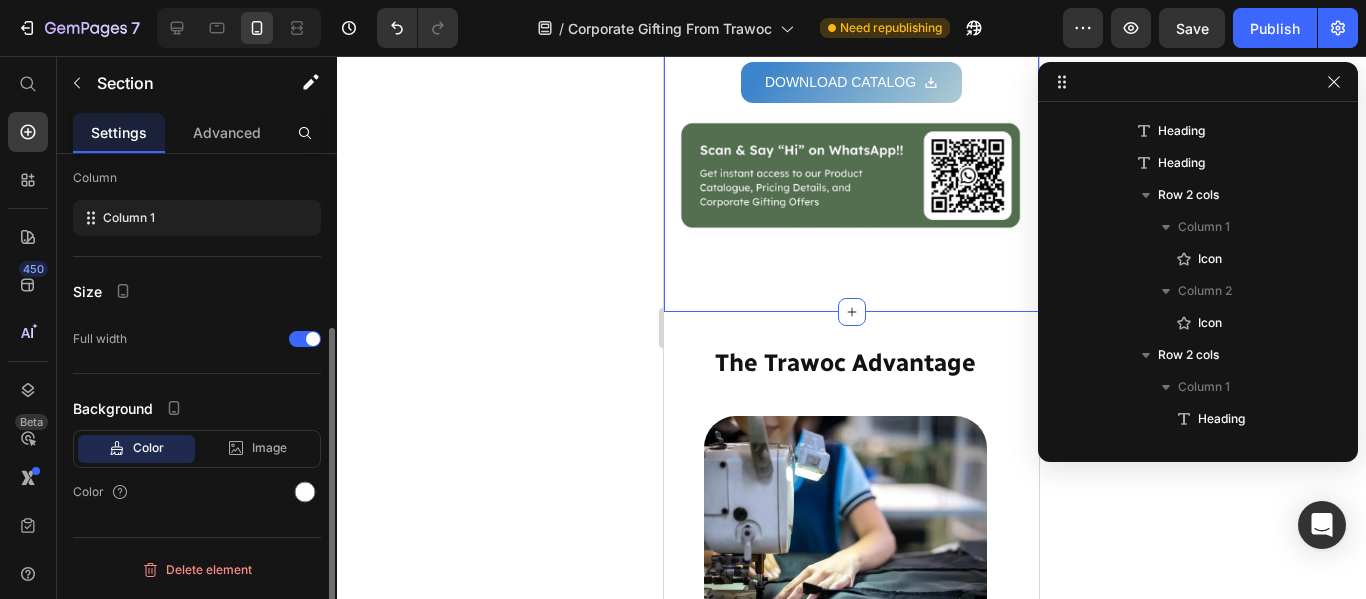scroll, scrollTop: 0, scrollLeft: 0, axis: both 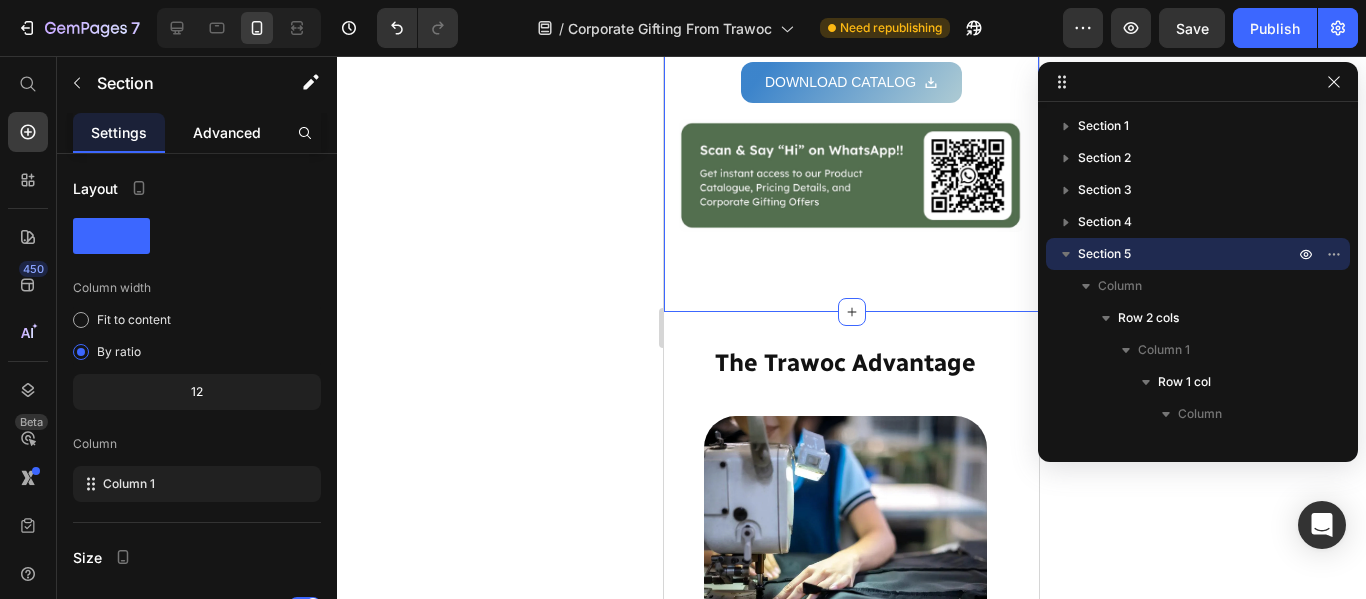 click on "Advanced" 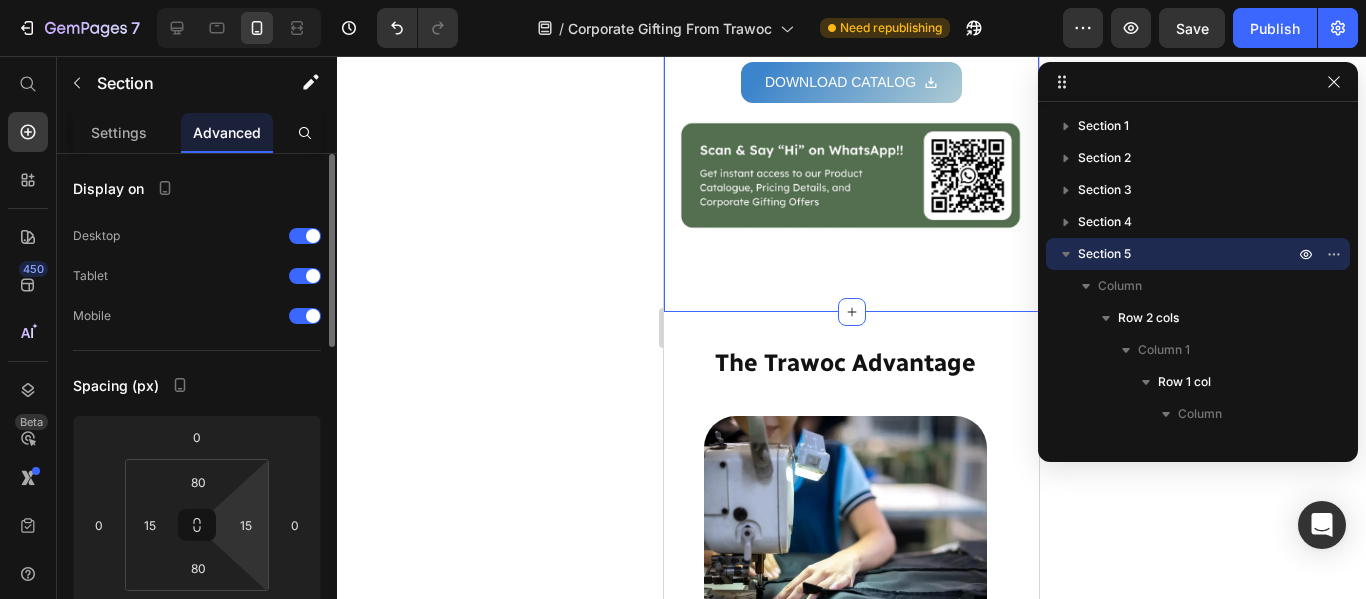 scroll, scrollTop: 200, scrollLeft: 0, axis: vertical 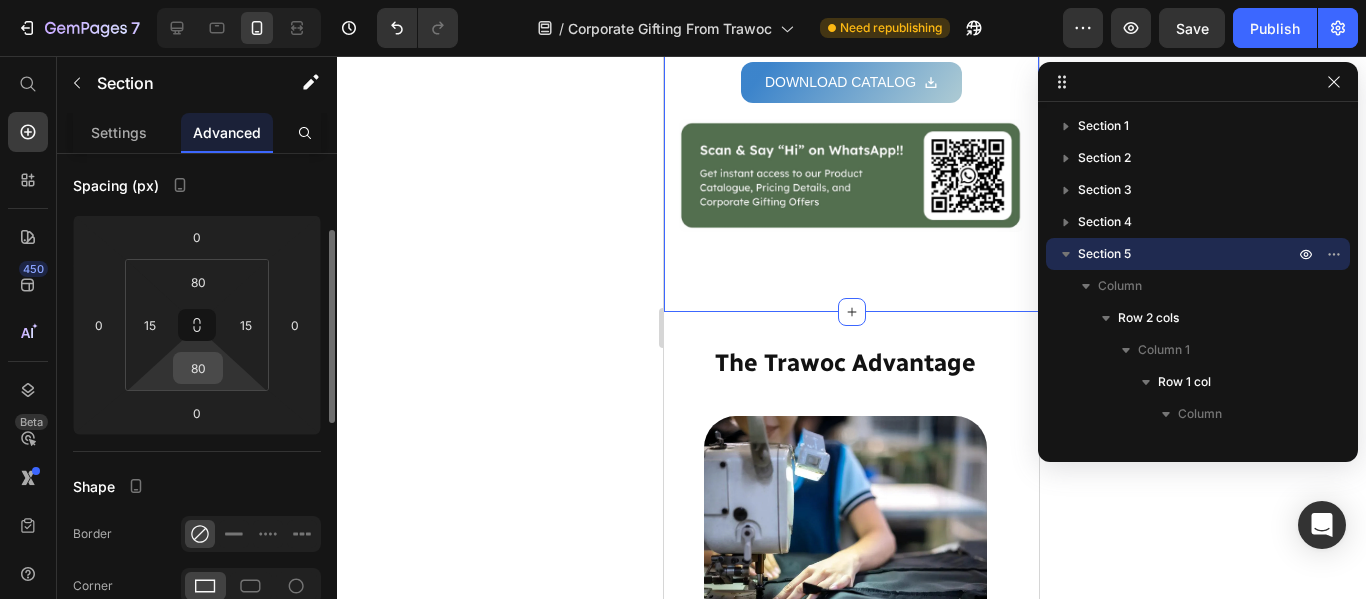 click on "80" at bounding box center (198, 368) 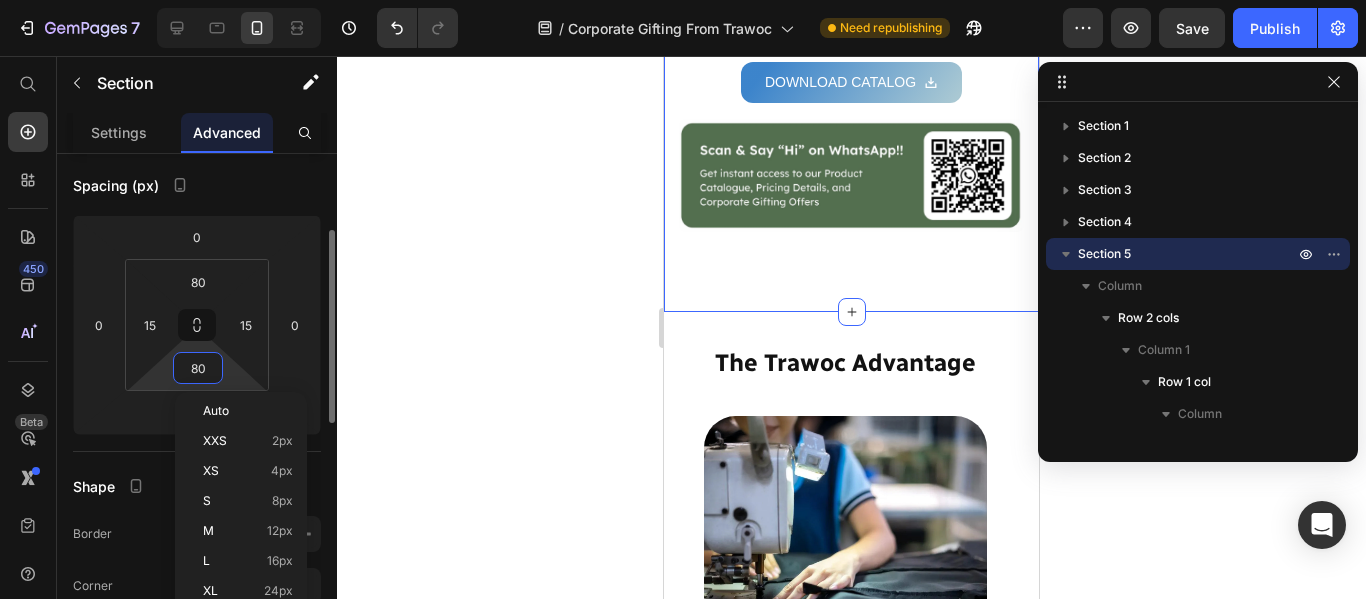 click on "80" at bounding box center (198, 368) 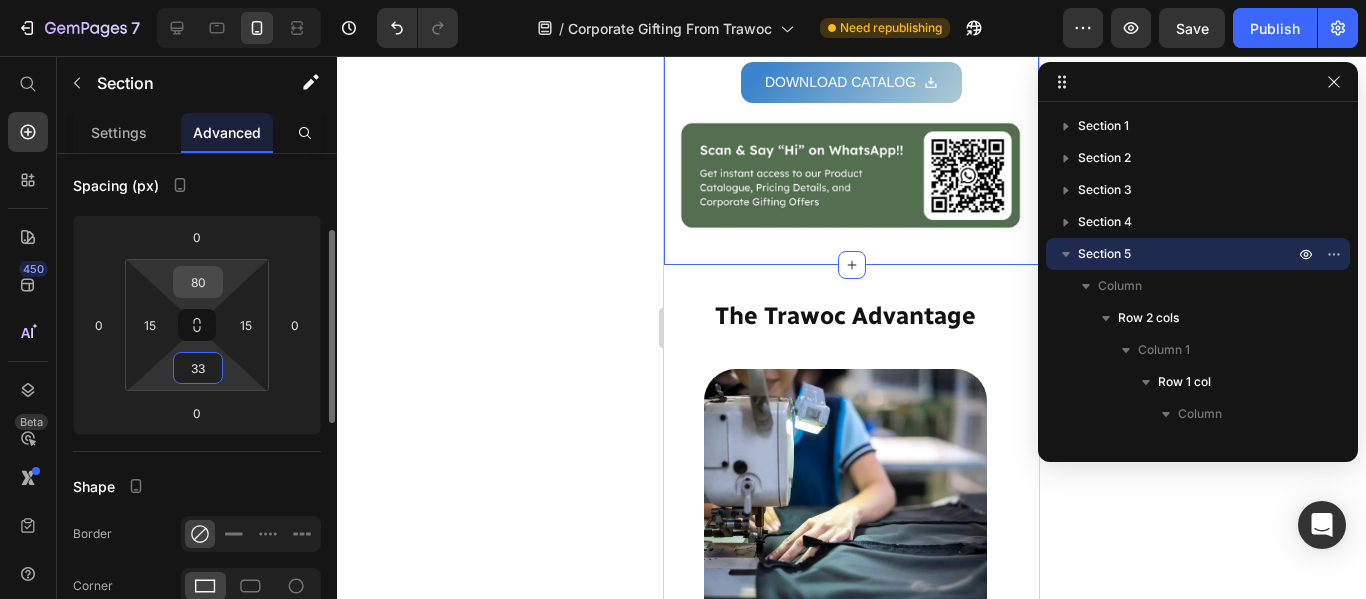 type on "33" 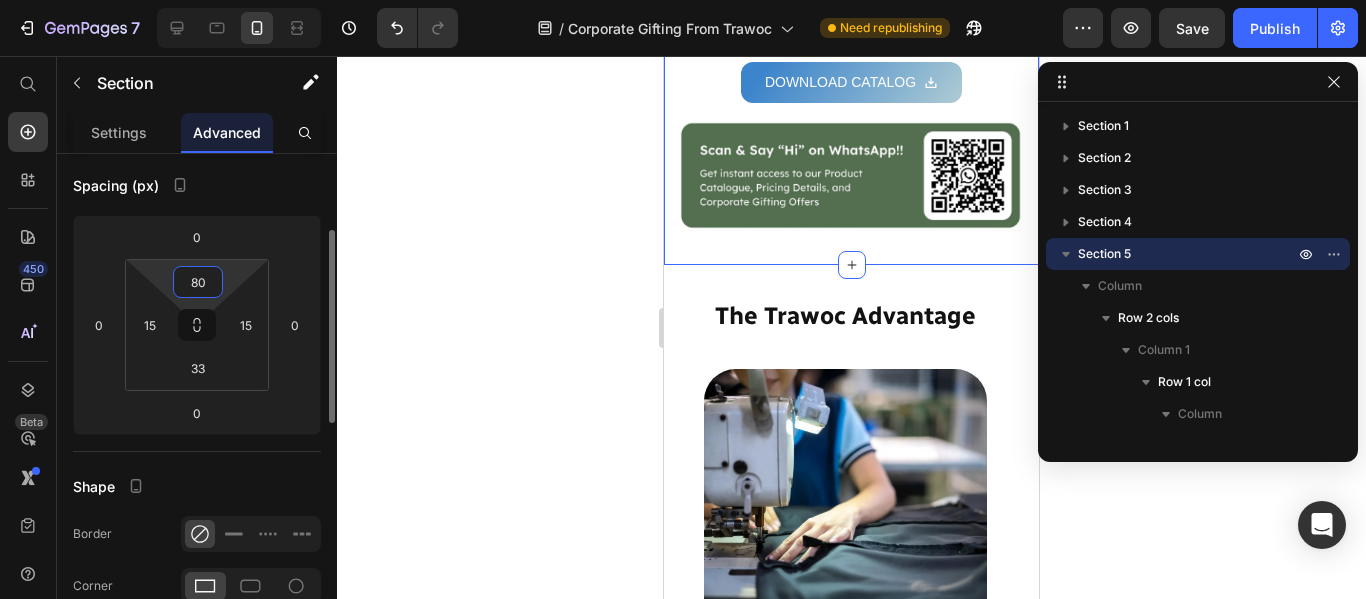 click on "80" at bounding box center [198, 282] 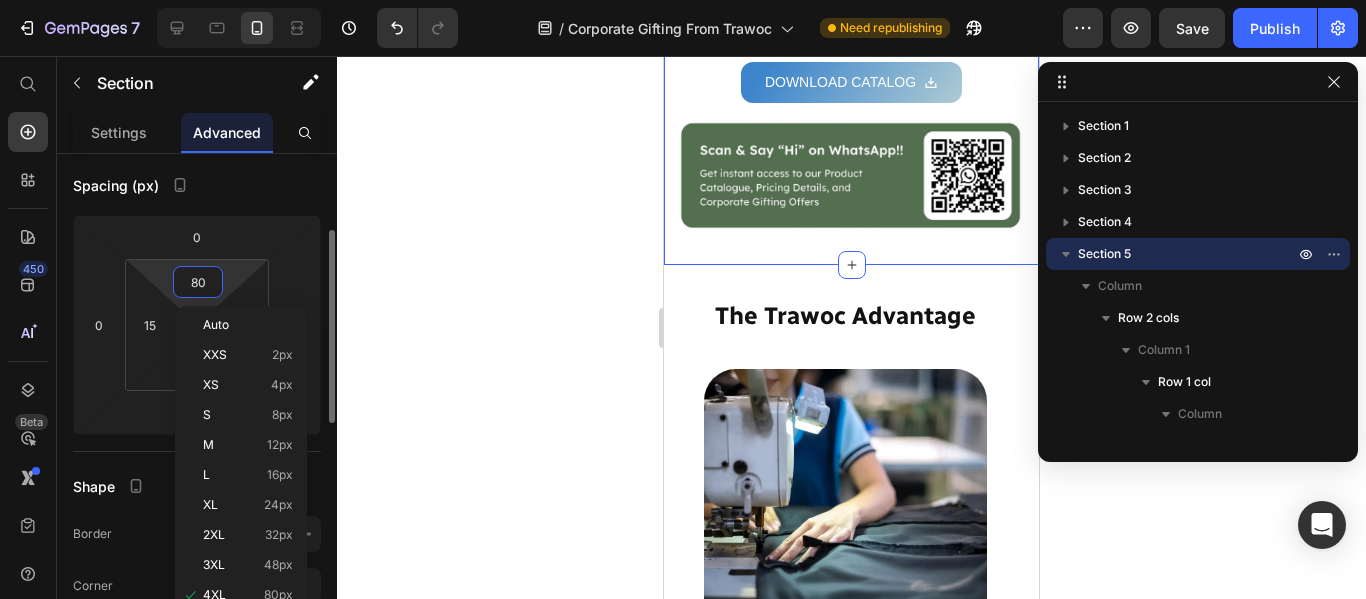 click on "80" at bounding box center (198, 282) 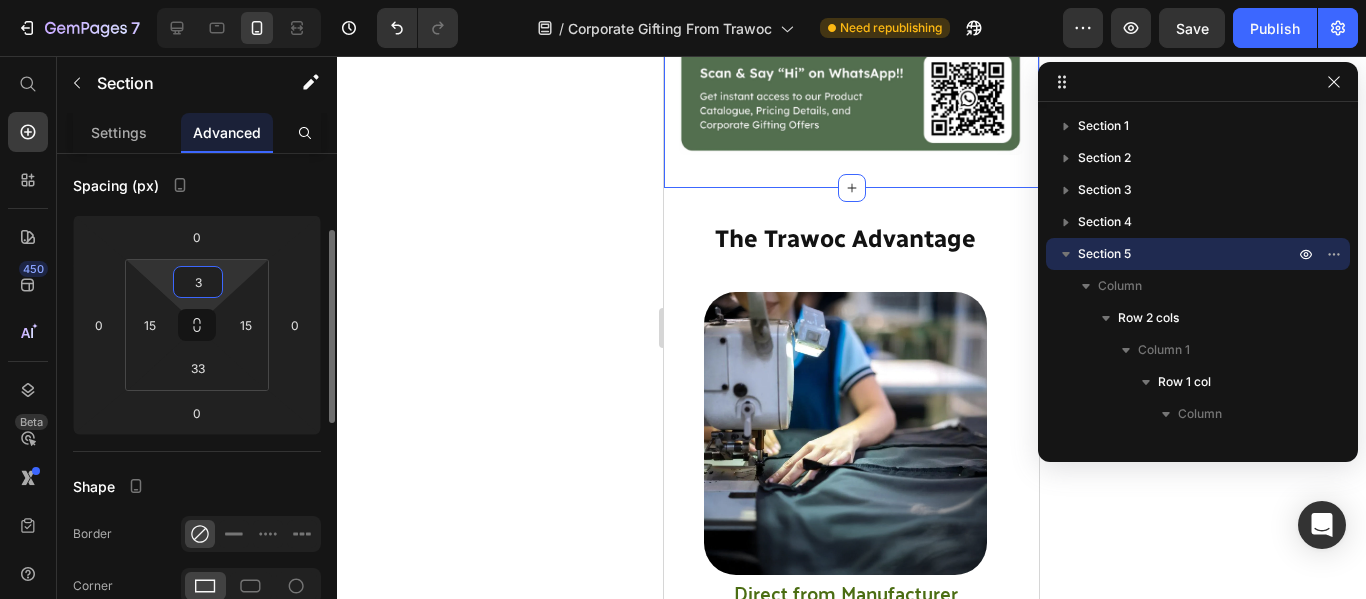 type on "33" 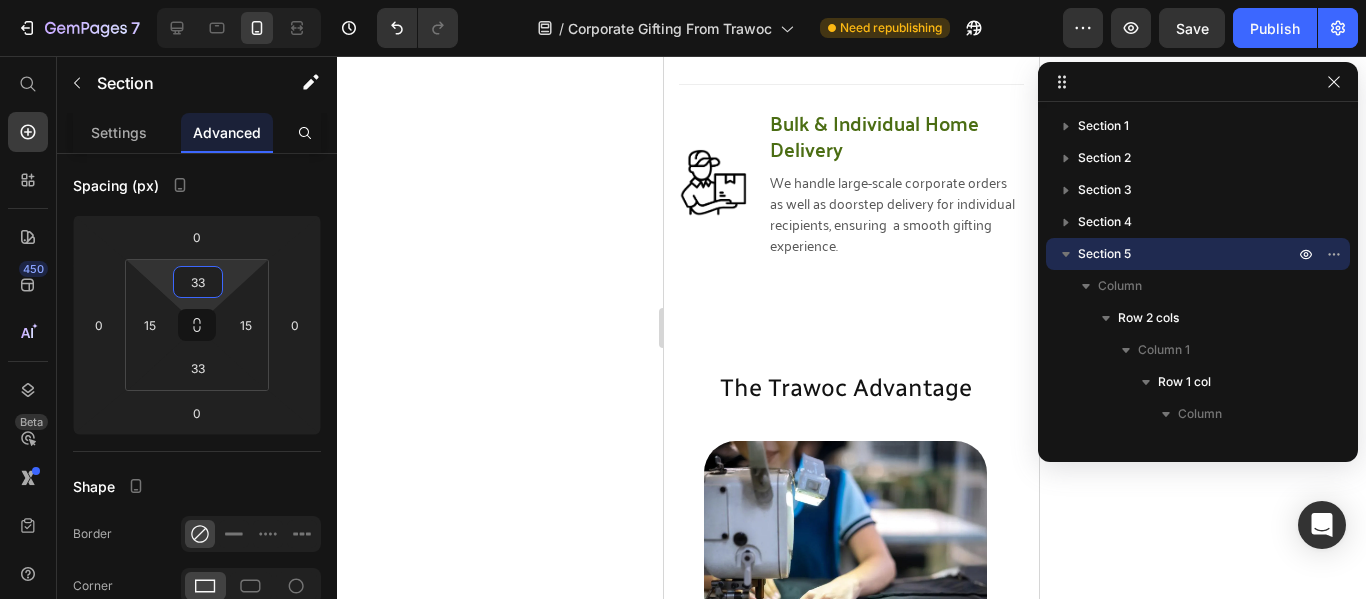 scroll, scrollTop: 2016, scrollLeft: 0, axis: vertical 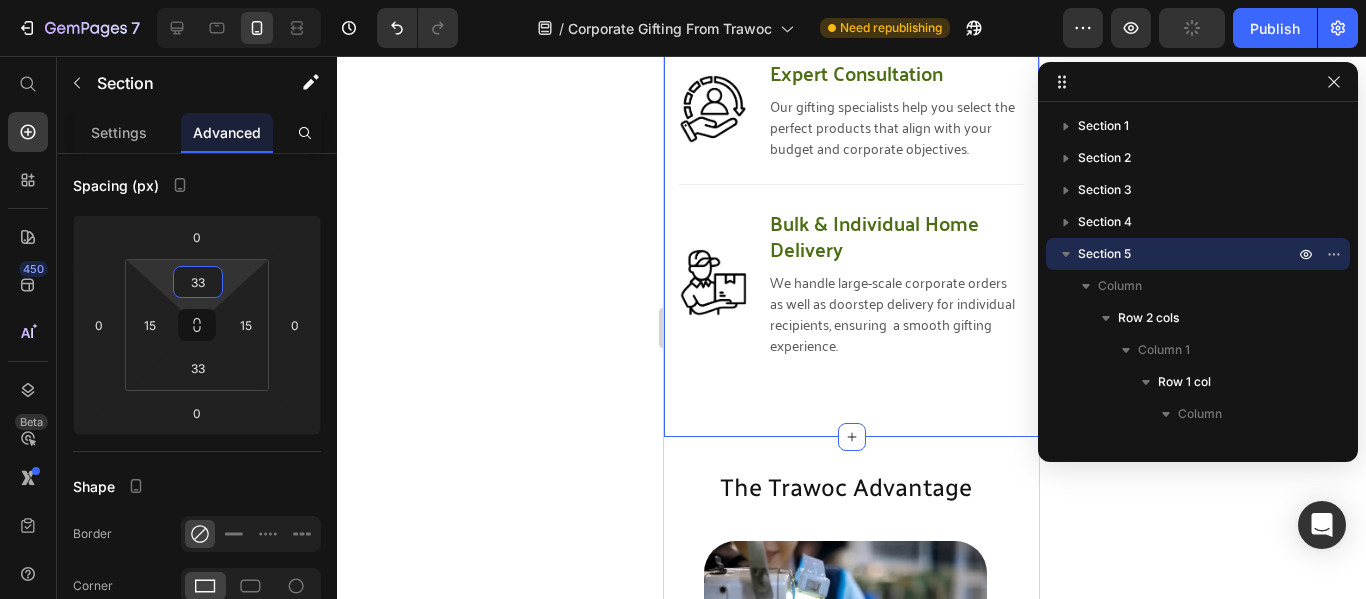 click on "Why Choose Trawoc for Corporate Gifting ? Heading Row Image Swift Delivery & Excellent Service Text block We guarantee on-time delivery with a hassle-free ordering process and dedicated customer support.. Text block Row                Title Line Image Competitive Pricing Text block Direct sourcing and in-house production allow us to offer premium products at unbeatable prices. Text block Row Row                Title Line Image Customization & Branding Text block Enhance your brand’s identity with personalized gifts featuring custom logos, packaging, and exclusive designs. Text block Row Image                Title Line In-House Production Facility Text block With our own manufacturing setup, we ensure  top-tier quality, faster turnaround times, and  complete customization flexibility. Text block Row                Title Line Row Image Expert Consultation Text block Our gifting specialists help you select the perfect products that align with your budget and corporate objectives. Text block Row Title Line" at bounding box center [851, -153] 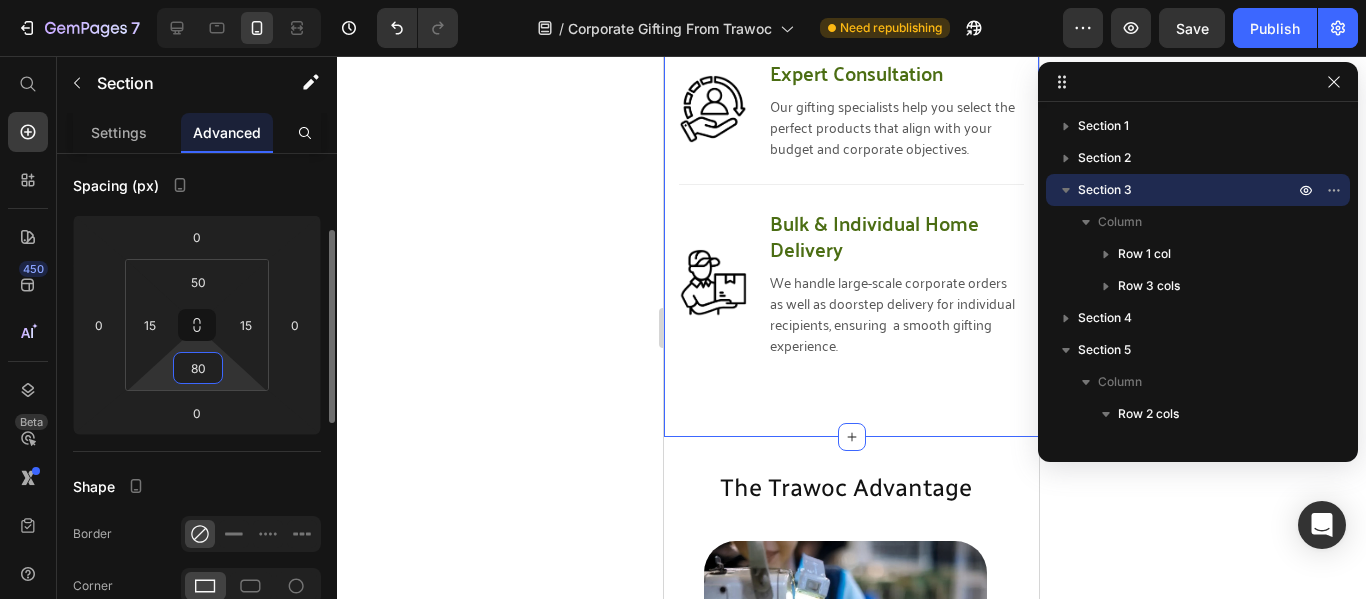click on "80" at bounding box center (198, 368) 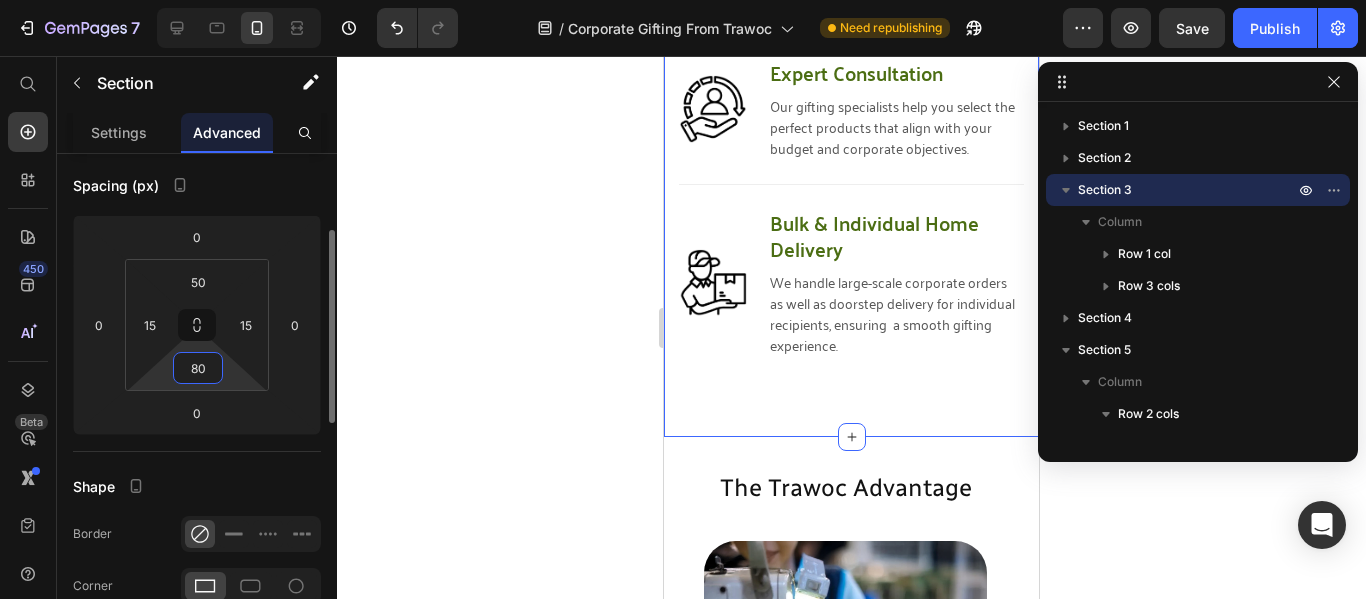 click on "80" at bounding box center (198, 368) 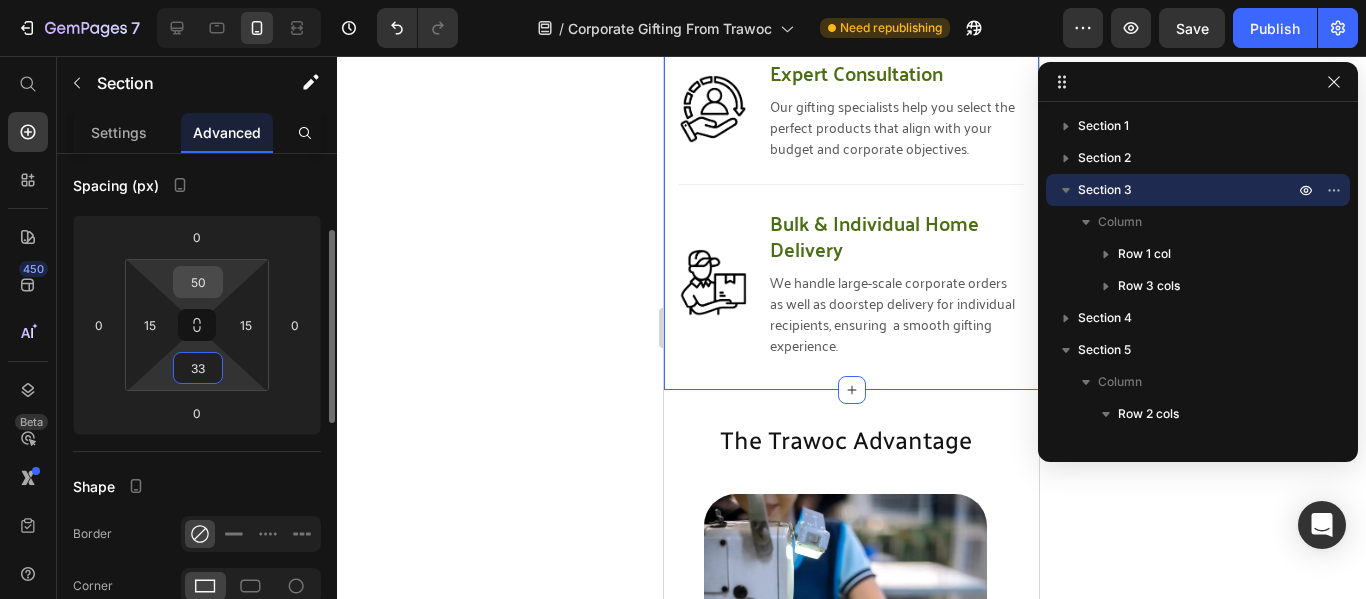 type on "33" 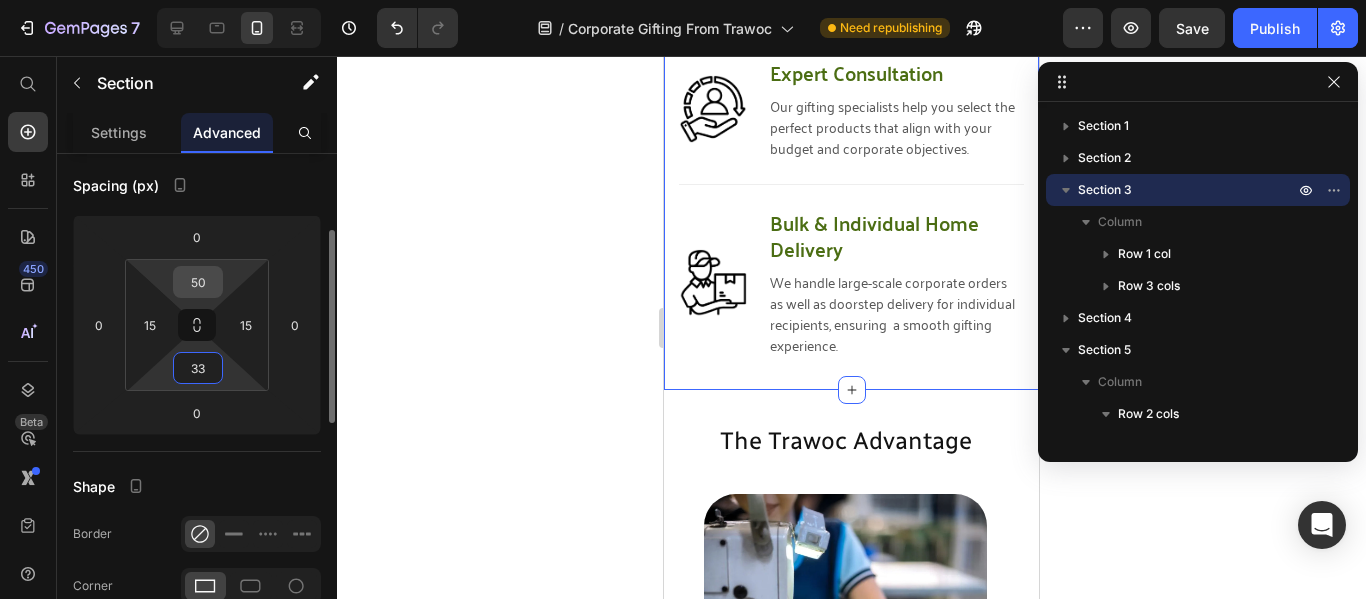 click on "50" at bounding box center [198, 282] 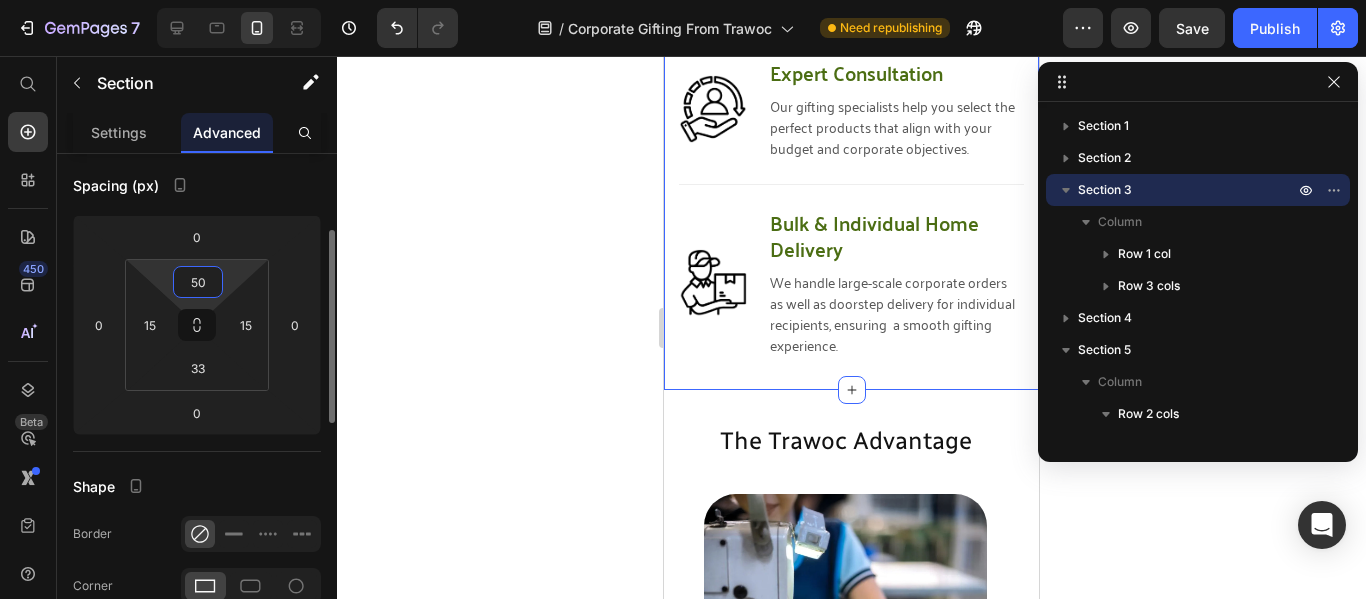 click on "50" at bounding box center [198, 282] 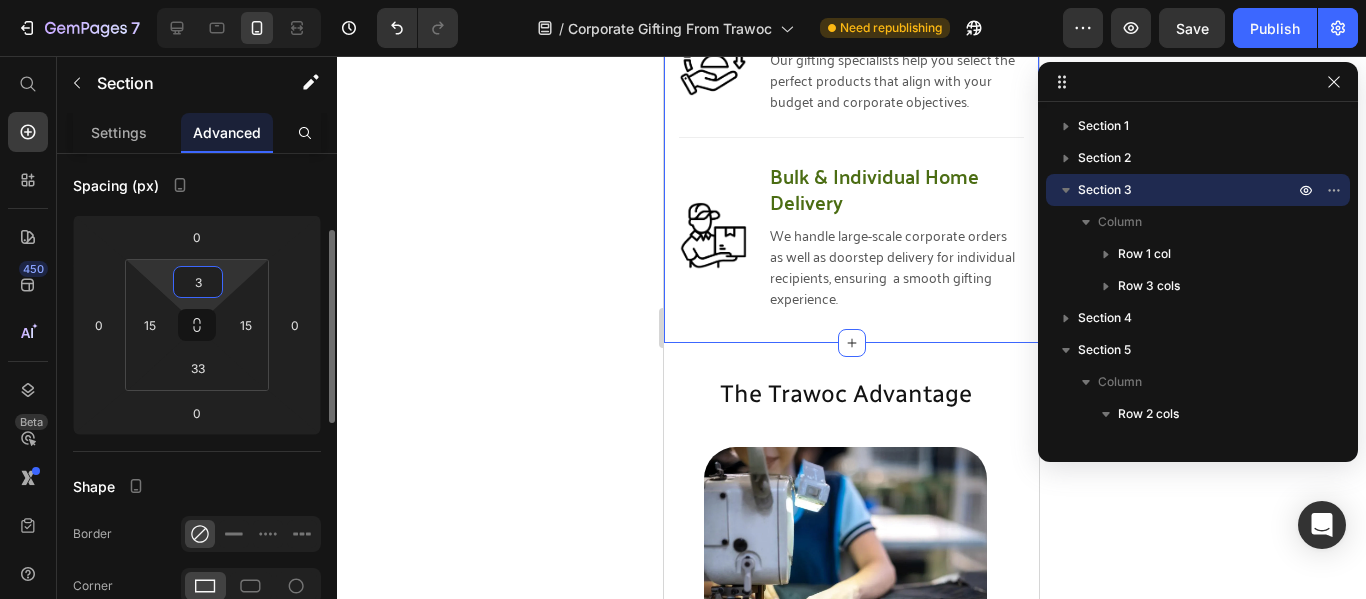 type on "33" 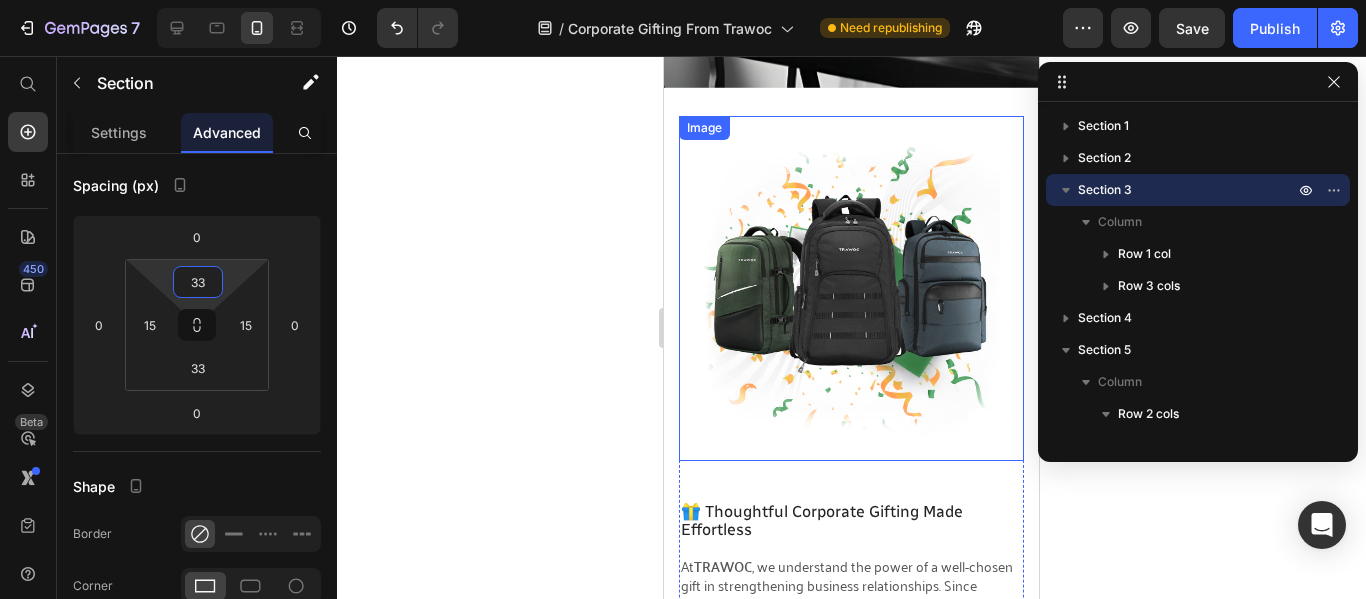 scroll, scrollTop: 468, scrollLeft: 0, axis: vertical 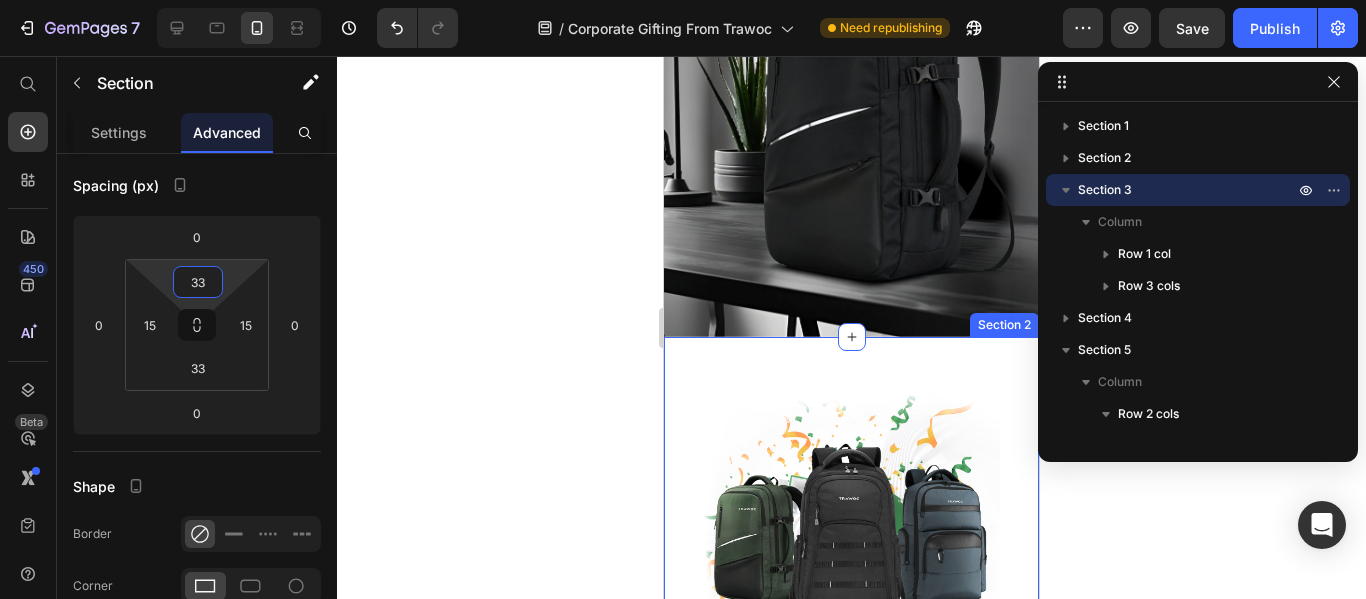click on "About us  Heading 🎁 Thoughtful Corporate Gifting Made Effortless  Heading At  TRAWOC , we understand the power of a well-chosen gift in strengthening business relationships. Since 2016, we've specialized in crafting premium backpacks and versatile bags that blend durability, elegance, and functionality – making them ideal for impactful corporate gifting.   Whether you’re looking for sophisticated employee gifts, memorable client appreciation presents, or high-quality branded merchandise for events, TRAWOC offers an effortless, end-to-end solution.   Text Block Image Row Section 2" at bounding box center (851, 696) 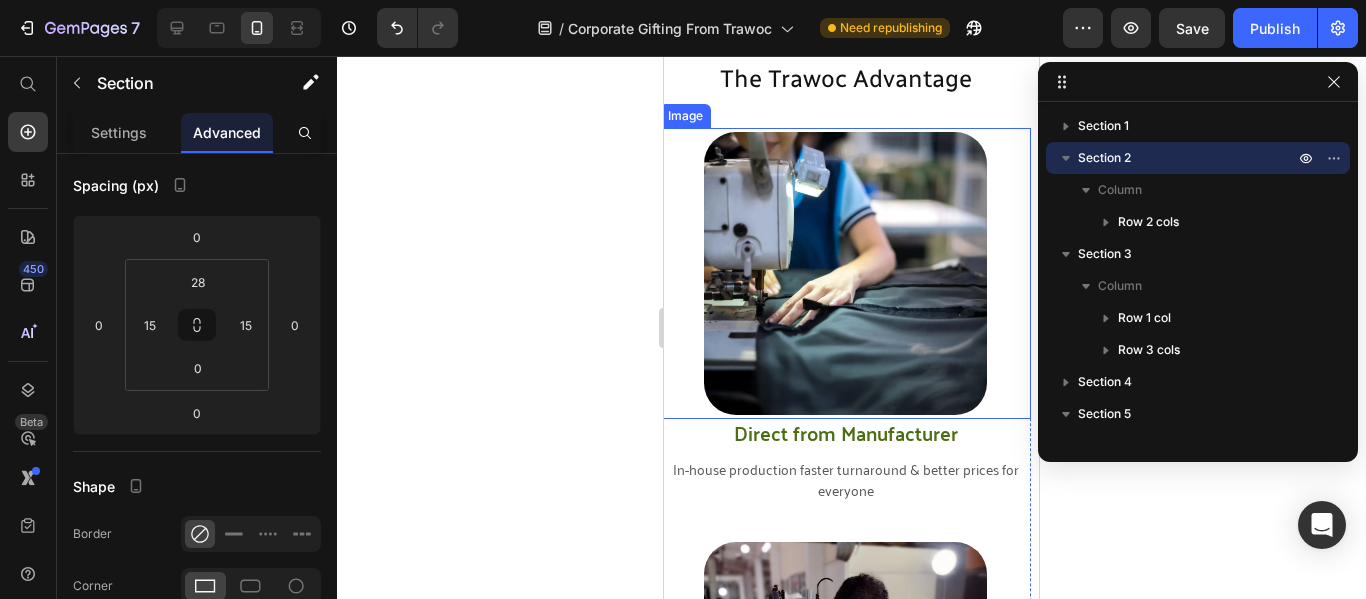 scroll, scrollTop: 2500, scrollLeft: 0, axis: vertical 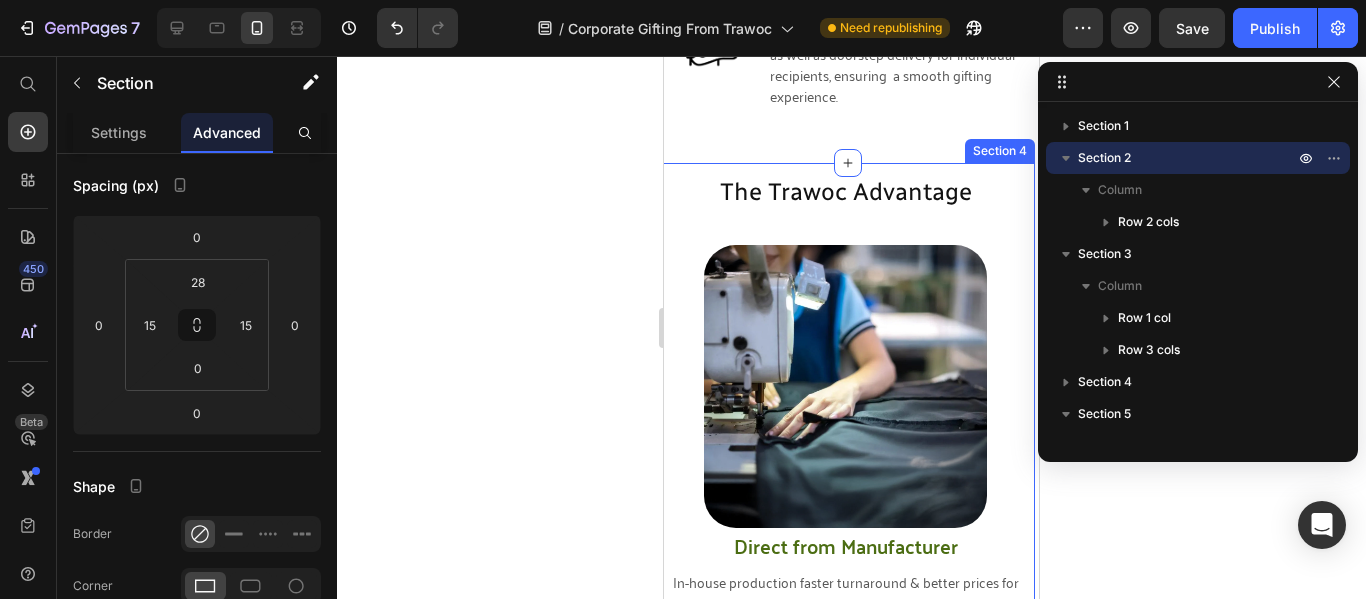 click on "The Trawoc Advantage  Heading Image Direct from Manufacturer Text block       In-house production faster turnaround & better prices for everyone Text block Image Scalable for Any Size Text block Whether it’s 10 or 10,000 units, we maintain quality throughout Text block Image Dedicated Support Text block    From quote to delivery, our team is with you at every step Text block Row" at bounding box center (845, 818) 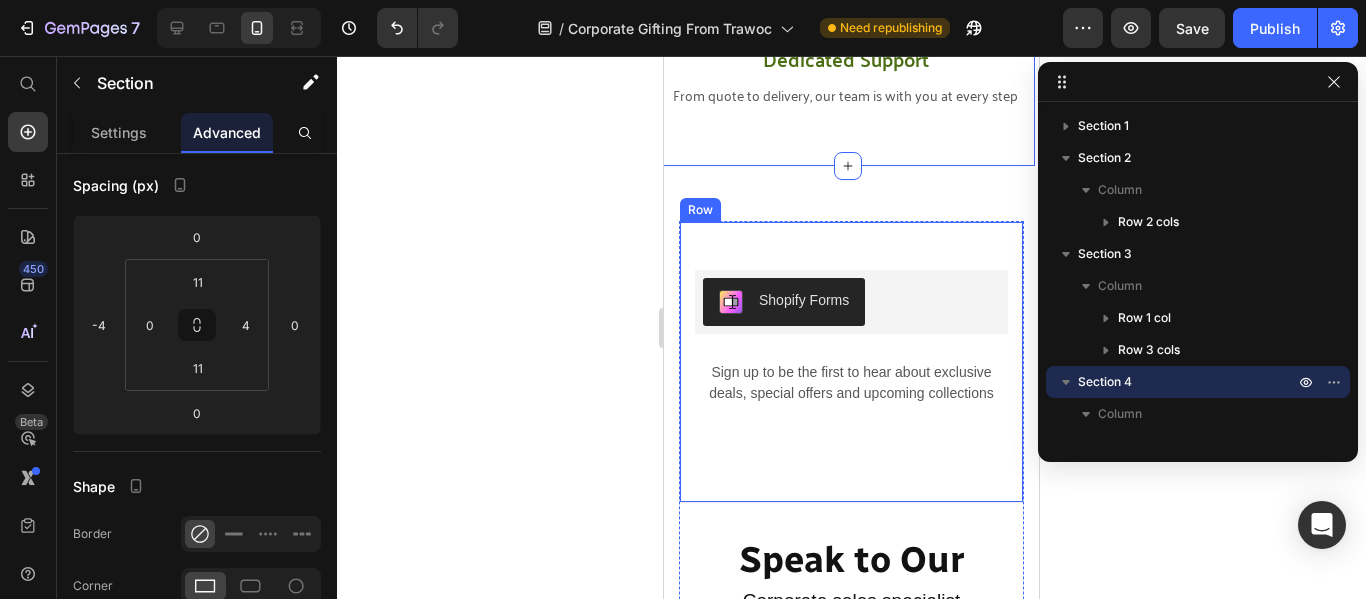 scroll, scrollTop: 3800, scrollLeft: 0, axis: vertical 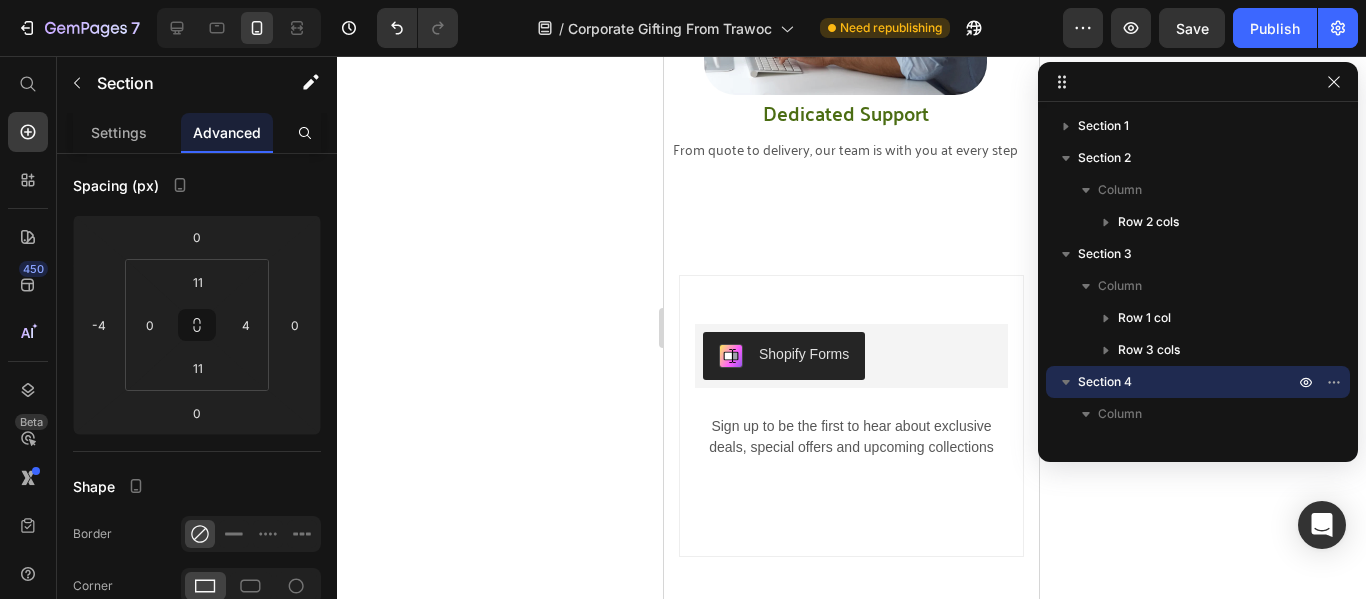 click on "The Trawoc Advantage  Heading Image Direct from Manufacturer Text block       In-house production faster turnaround & better prices for everyone Text block Image Scalable for Any Size Text block Whether it’s 10 or 10,000 units, we maintain quality throughout Text block Image Dedicated Support Text block    From quote to delivery, our team is with you at every step Text block Row Section 4 Shopify Forms Shopify Forms Sign up to be the first to hear about exclusive deals, special offers and upcoming collections Text block Row Row Speak to Our Heading Corporate sales specialist Heading
Icon
Icon Row +91 8606796695 Heading +91 8138846695 Heading Row
DOWNLOAD CATALOG Button Image Row Section 5 The Trawoc Advantage  Heading Image Direct from Manufacturer Text block In-house production faster turnaround & better prices for everyone. Text block Image Scalable for Any Size Text block Whether it’s 10 or 10,000 units, we maintain quality throughout. Text block" at bounding box center [851, 96] 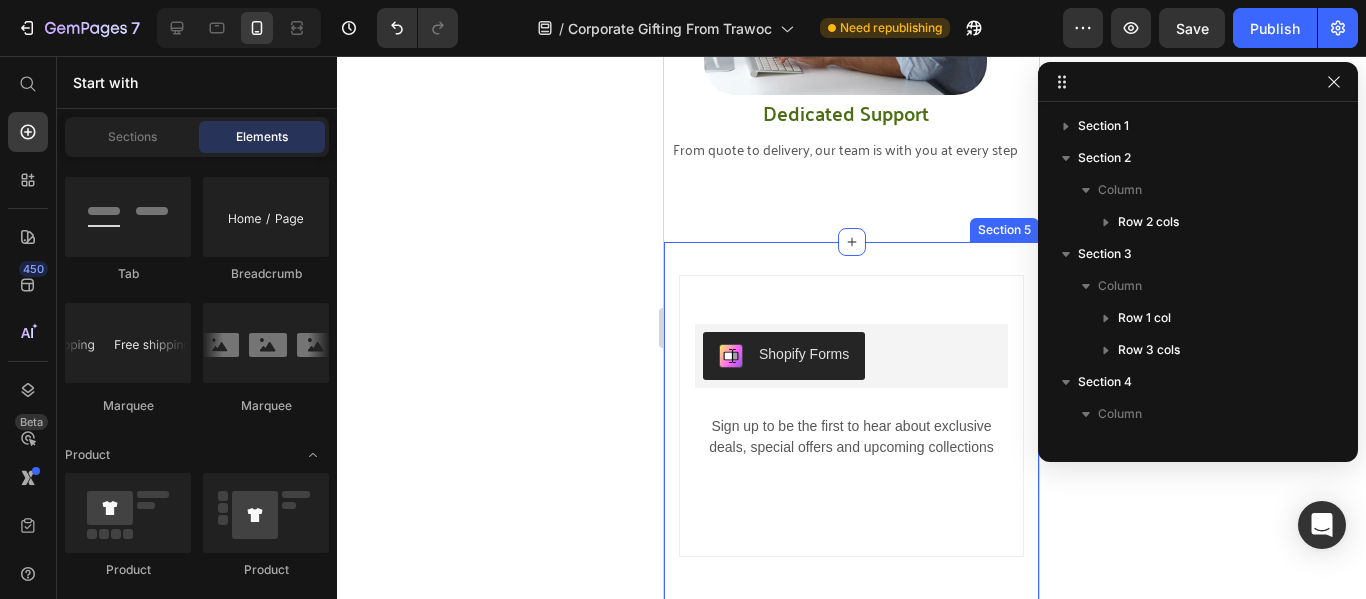 click on "Shopify Forms Shopify Forms Sign up to be the first to hear about exclusive deals, special offers and upcoming collections Text block Row Row Speak to Our Heading Corporate sales specialist Heading
Icon
Icon Row +91 8606796695 Heading +91 8138846695 Heading Row
DOWNLOAD CATALOG Button Image Row Section 5" at bounding box center [851, 644] 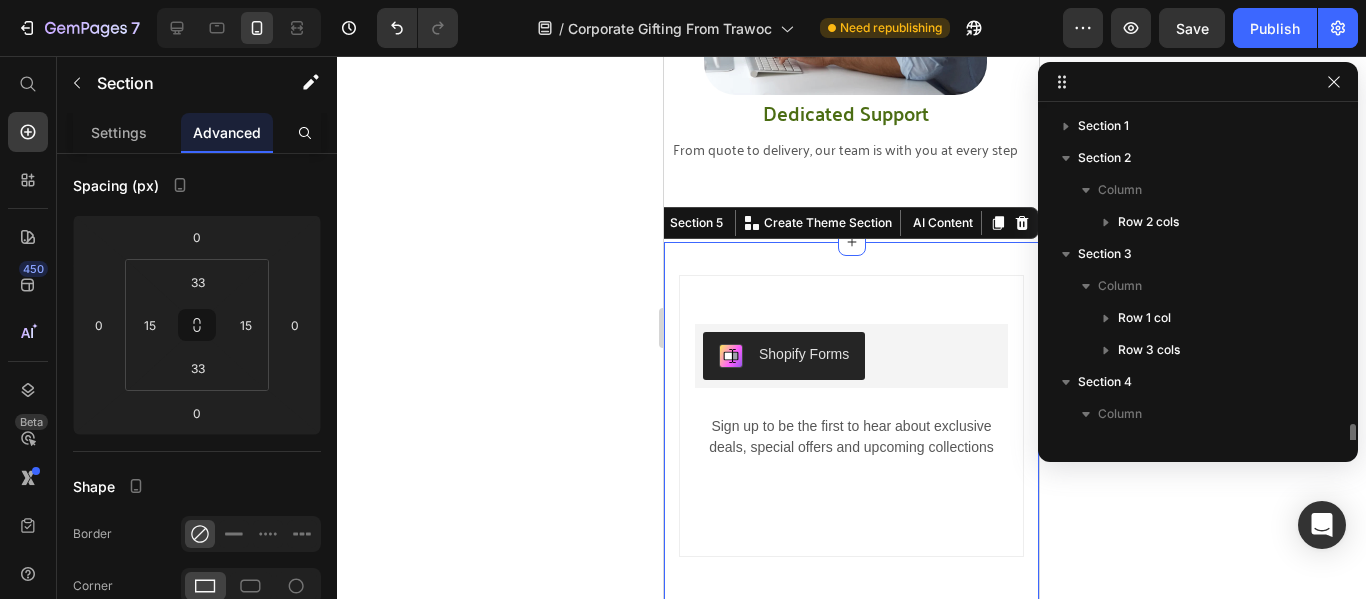 scroll, scrollTop: 251, scrollLeft: 0, axis: vertical 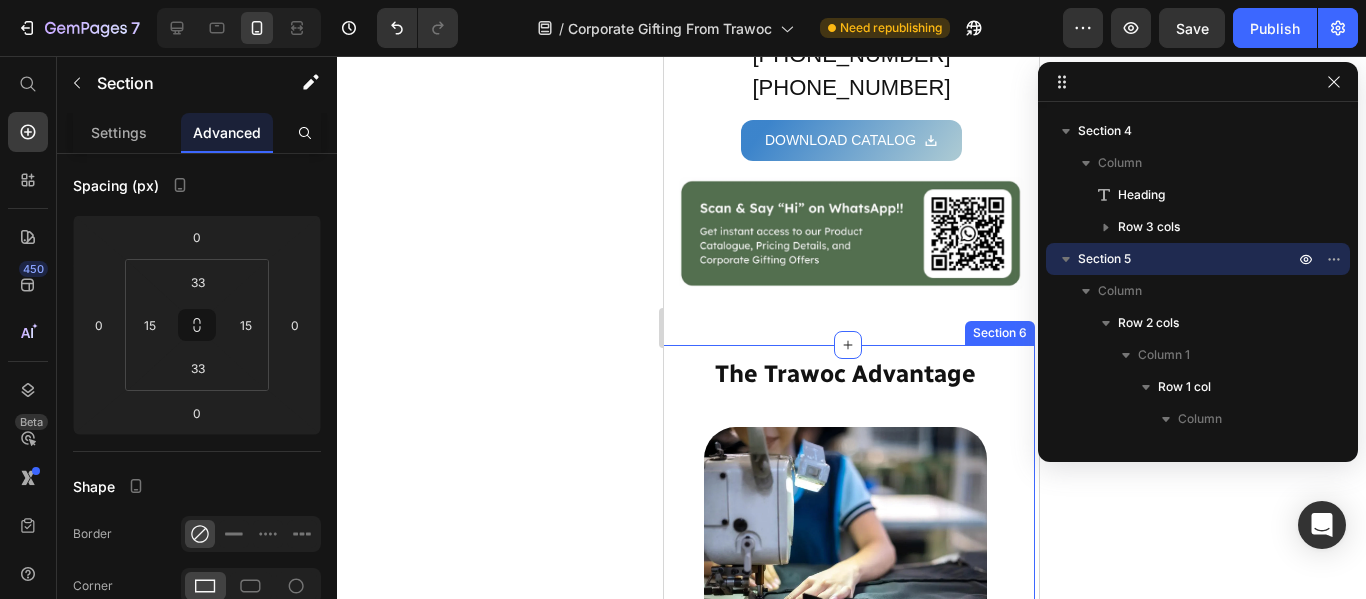 click on "The Trawoc Advantage  Heading Image Direct from Manufacturer Text block In-house production faster turnaround & better prices for everyone. Text block Image Scalable for Any Size Text block Whether it’s 10 or 10,000 units, we maintain quality throughout. Text block Image Dedicated Support Text block From quote to delivery, our team is with you at every step. Text block Row" at bounding box center [845, 1000] 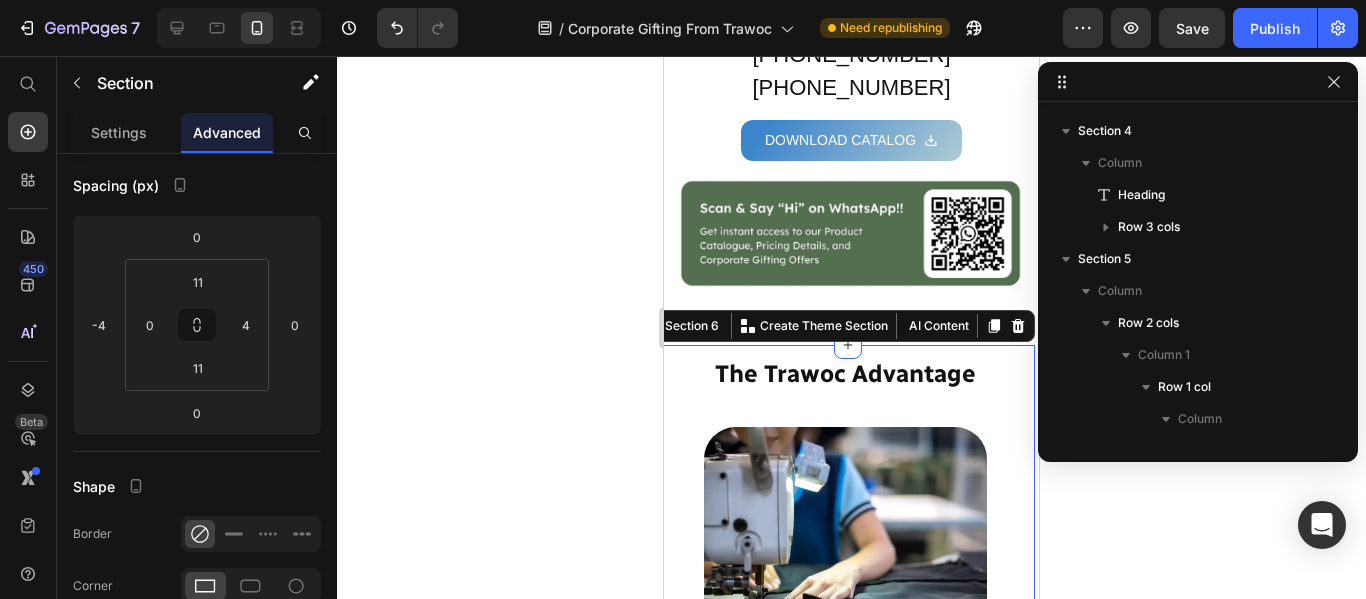 scroll, scrollTop: 1051, scrollLeft: 0, axis: vertical 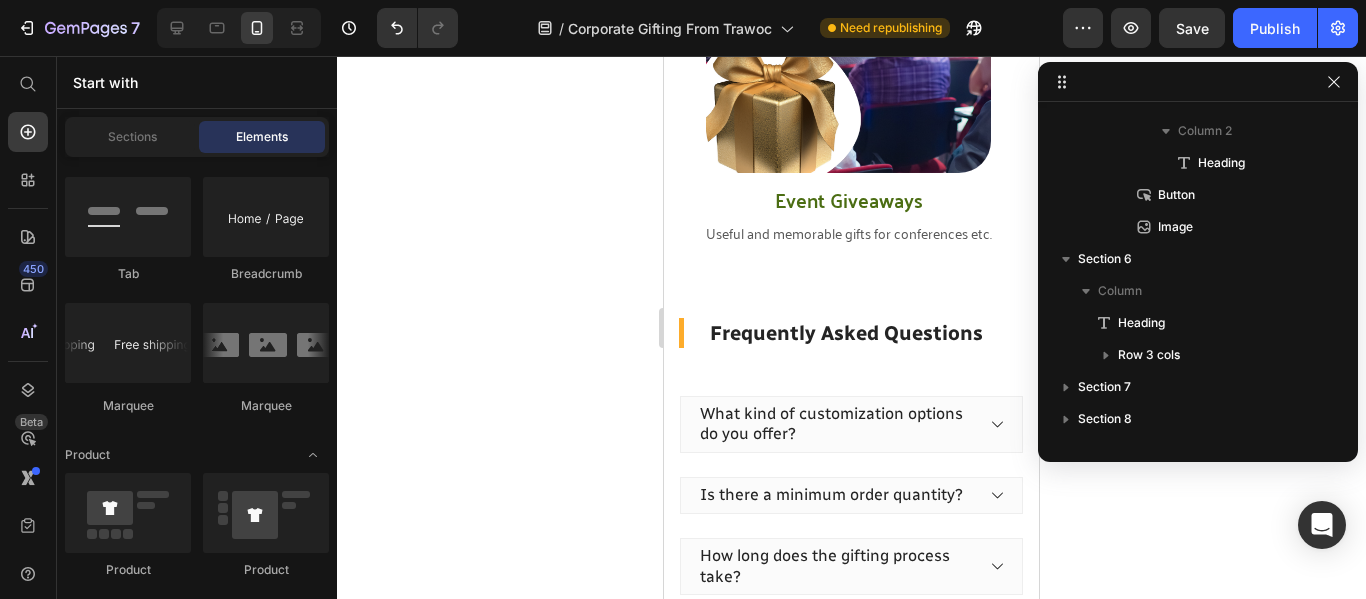 click on "Corporate Gifting Solutions for Every Occasion  Heading Image Employee Appreciation Text block Work anniversary or recognition gifts. Text block Image New Hire Kits Text block Branded essentials to welcome new joiners. Text block Image Client Thank You Gifts Text block Show appreciation with elegant, branded . Text block Image Event Giveaways Text block Useful and memorable gifts for conferences etc. Text block Row Section 7 Frequently Asked Questions  Heading
What kind of customization options do you offer?
Is there a minimum order quantity?
How long does the gifting process take?
Can I get a sample before ordering in bulk?
Do you offer bulk discounts? Accordion Image Row Section 8 Adventure is one call away. Contact Trawoc today and travel smart! Text Block Heading
Contact Now   Button Row" at bounding box center [851, -3127] 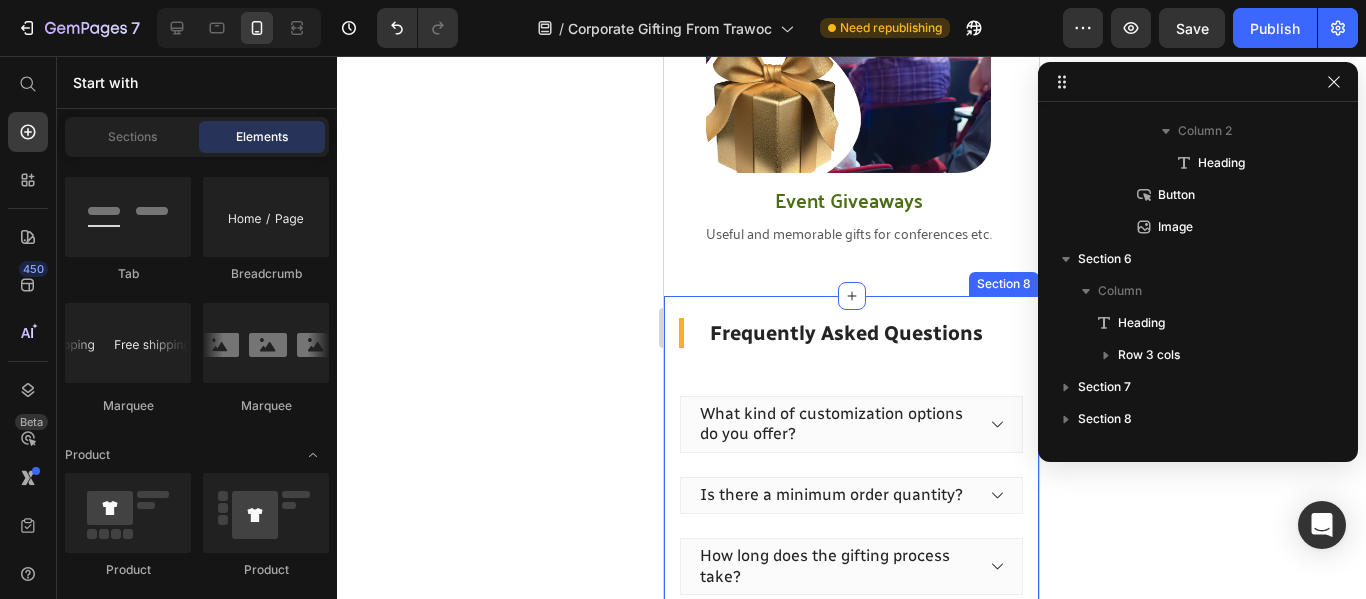 click on "Frequently Asked Questions  Heading
What kind of customization options do you offer?
Is there a minimum order quantity?
How long does the gifting process take?
Can I get a sample before ordering in bulk?
Do you offer bulk discounts? Accordion Image Row Section 8" at bounding box center (851, 552) 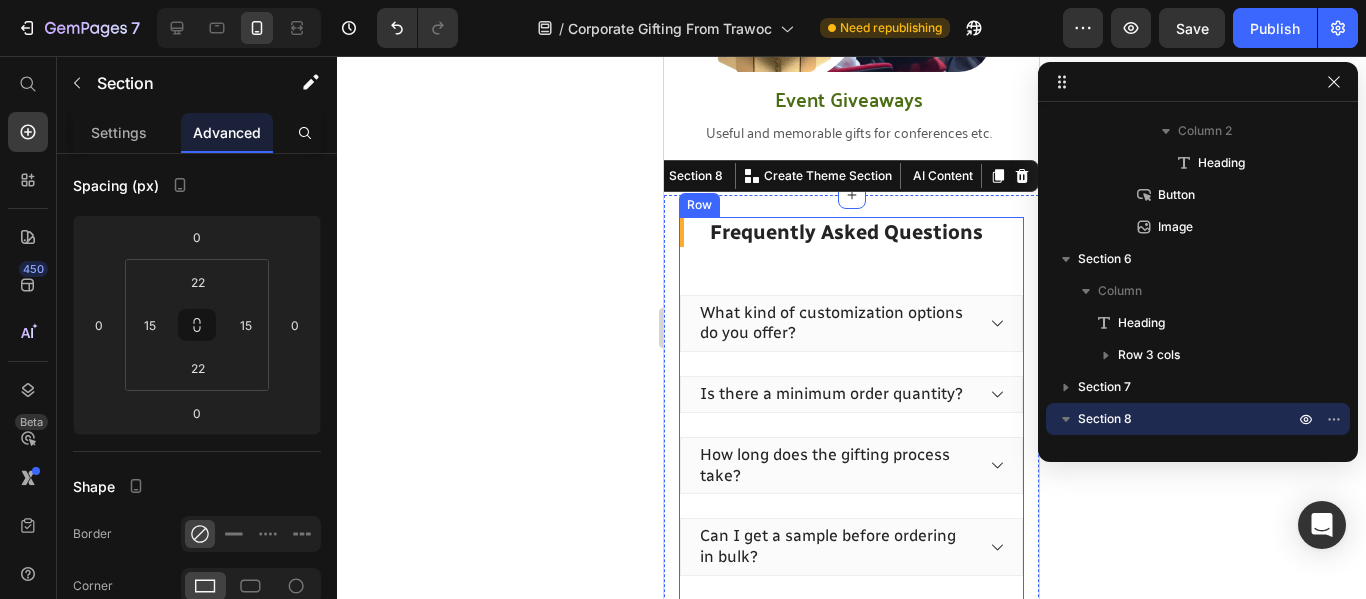scroll, scrollTop: 7900, scrollLeft: 0, axis: vertical 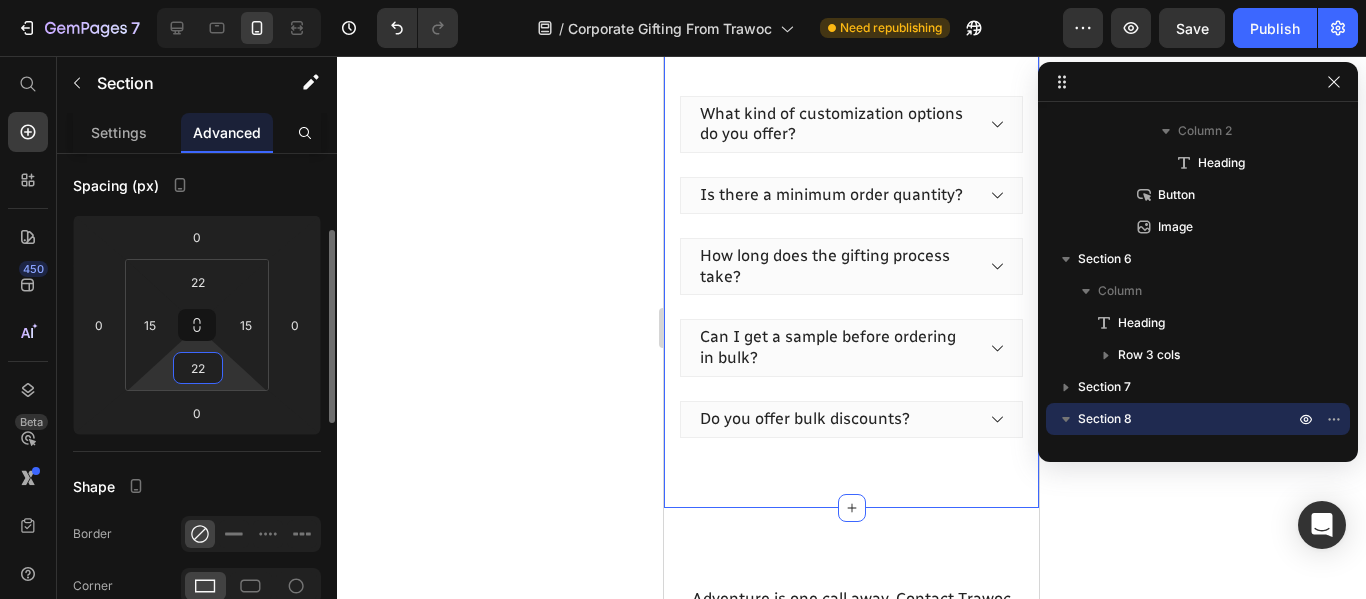 click on "22" at bounding box center (198, 368) 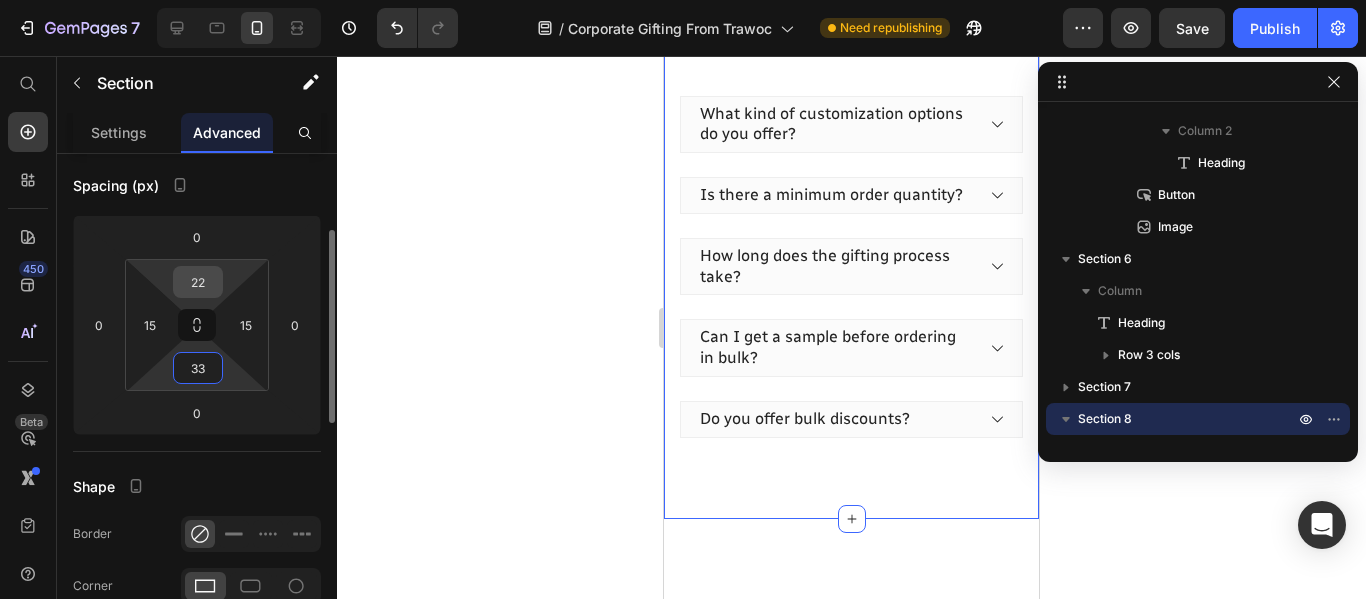 type on "33" 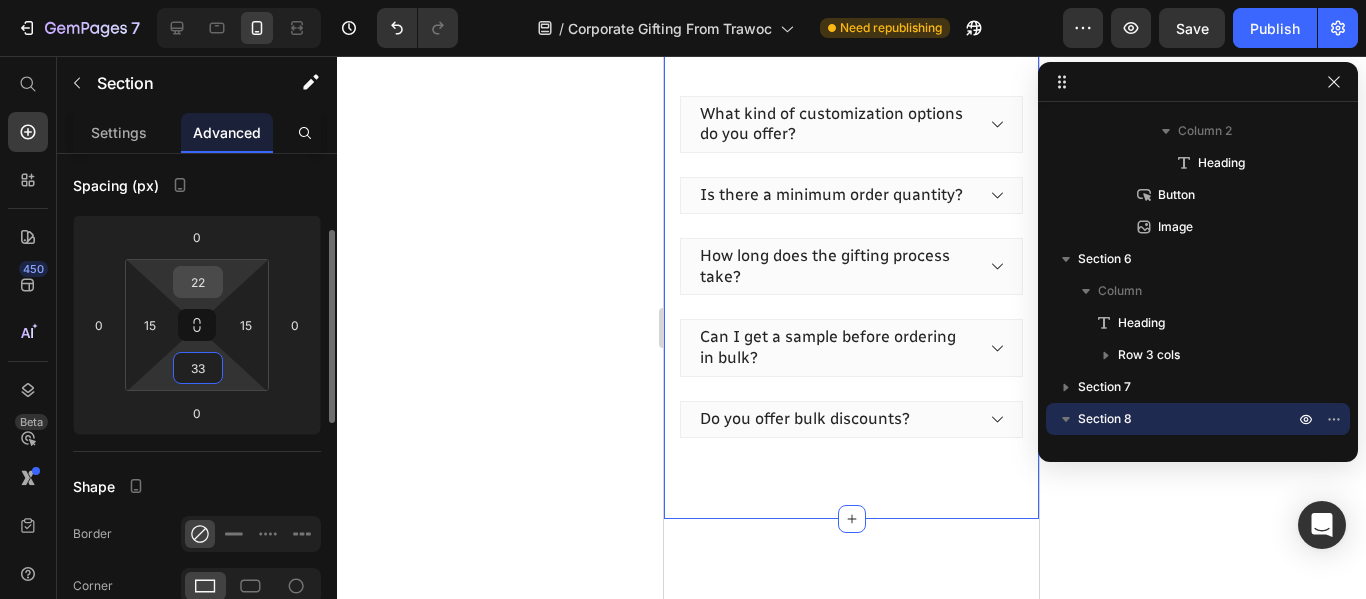 click on "22" at bounding box center [198, 282] 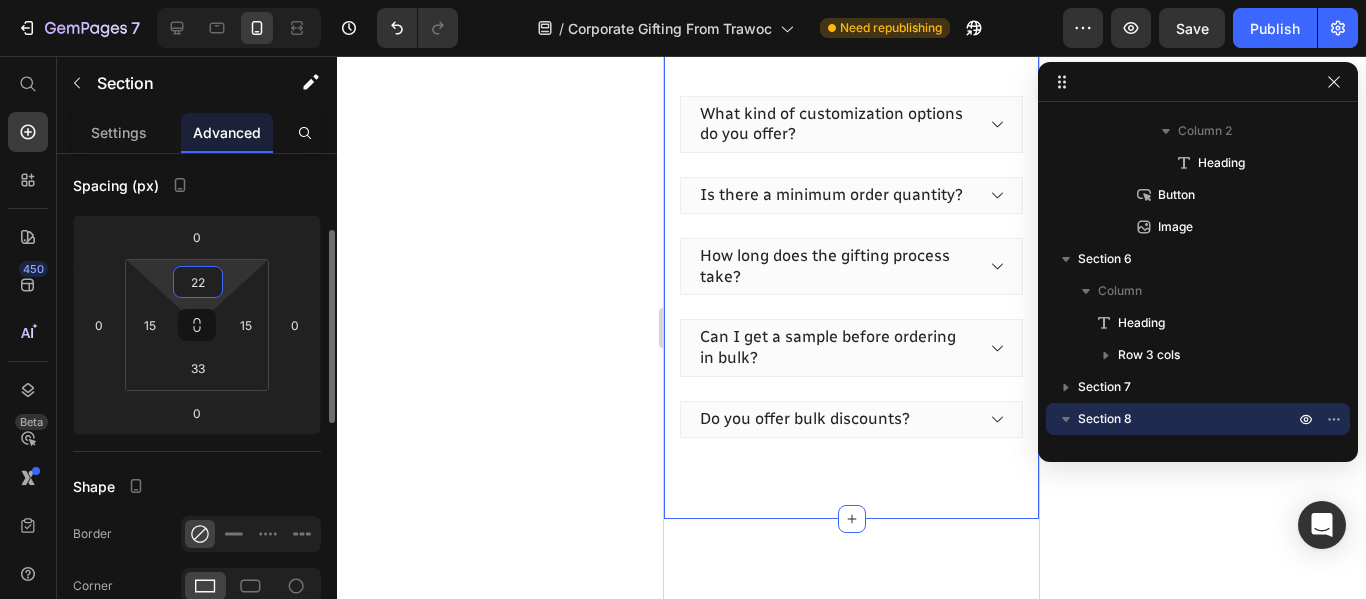 click on "22" at bounding box center (198, 282) 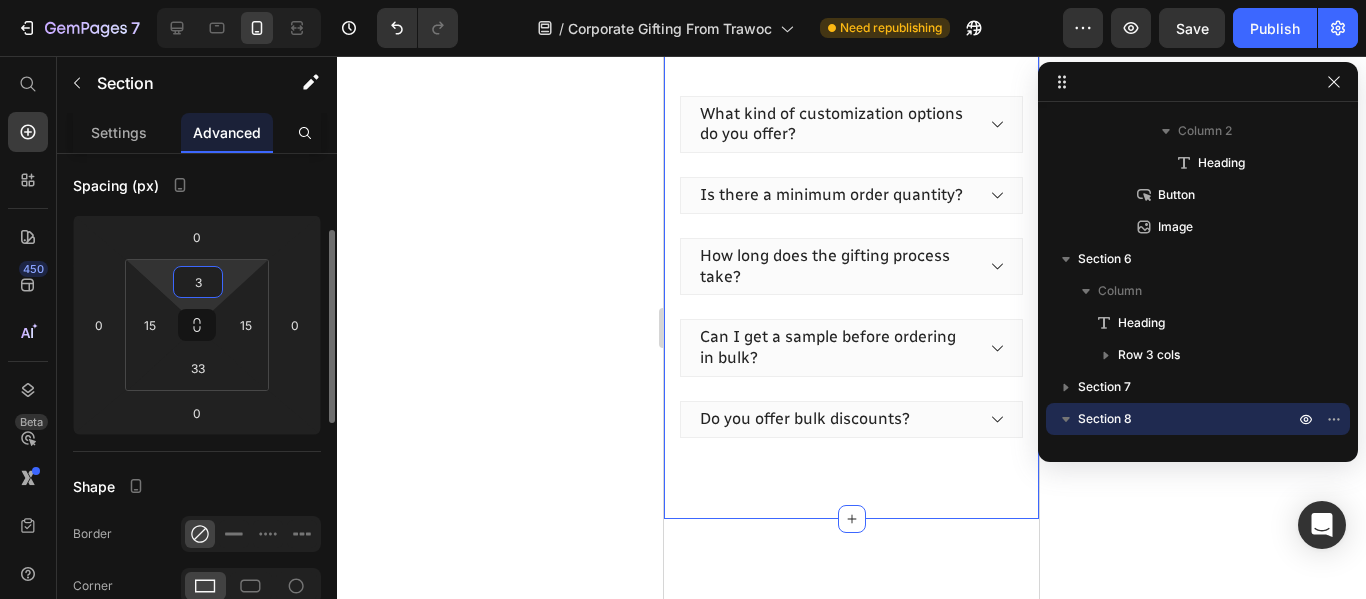 type on "33" 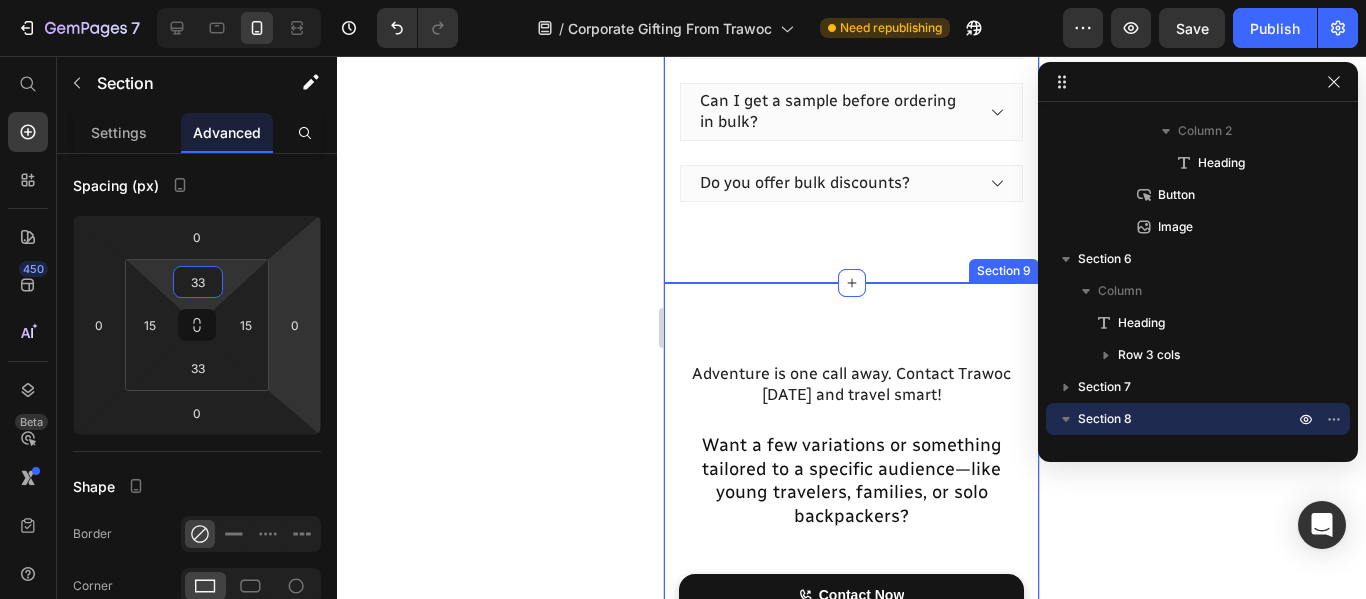 scroll, scrollTop: 8200, scrollLeft: 0, axis: vertical 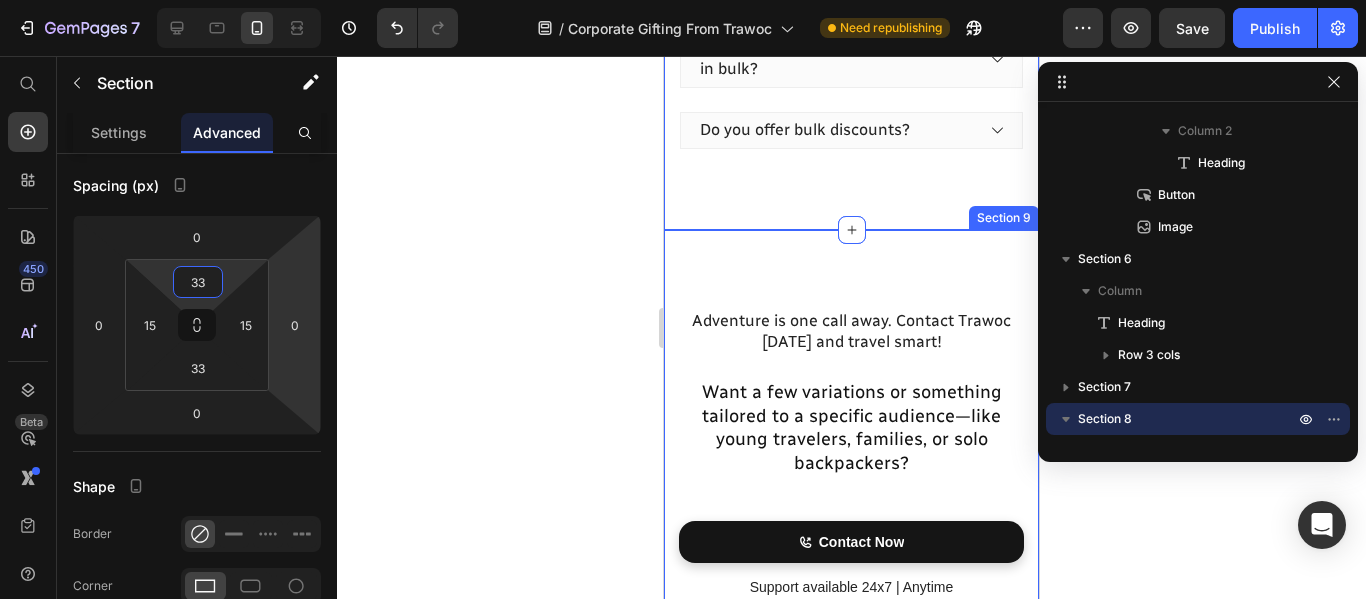 click on "Adventure is one call away. Contact Trawoc today and travel smart! Text Block Want a few variations or something tailored to a specific audience—like young travelers, families, or solo backpackers? Heading
Contact Now   Button Support available 24x7 | Anytime  Text Block Row Section 9" at bounding box center [851, 450] 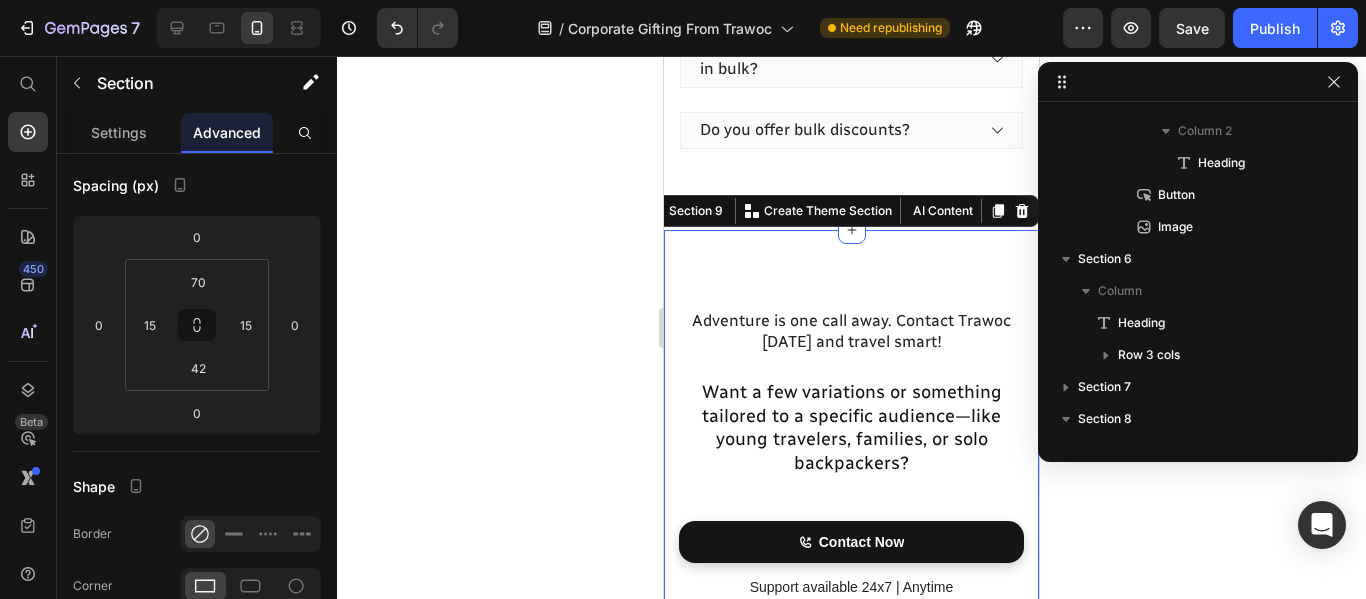 scroll, scrollTop: 1206, scrollLeft: 0, axis: vertical 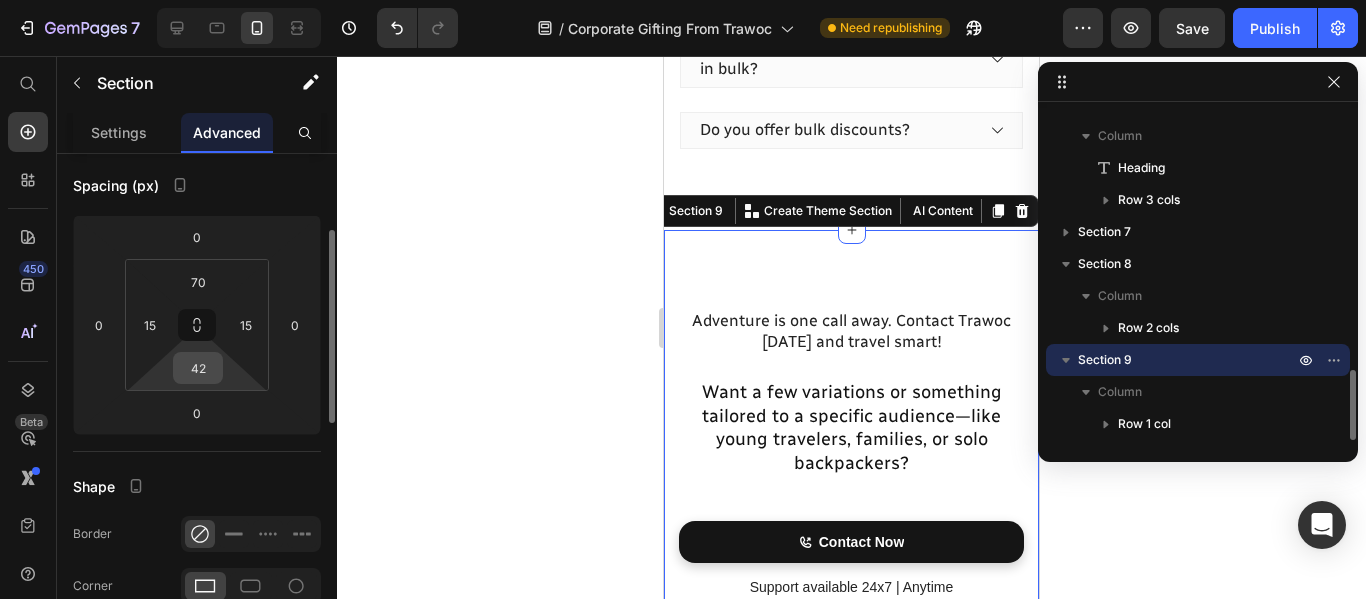 click on "42" at bounding box center (198, 368) 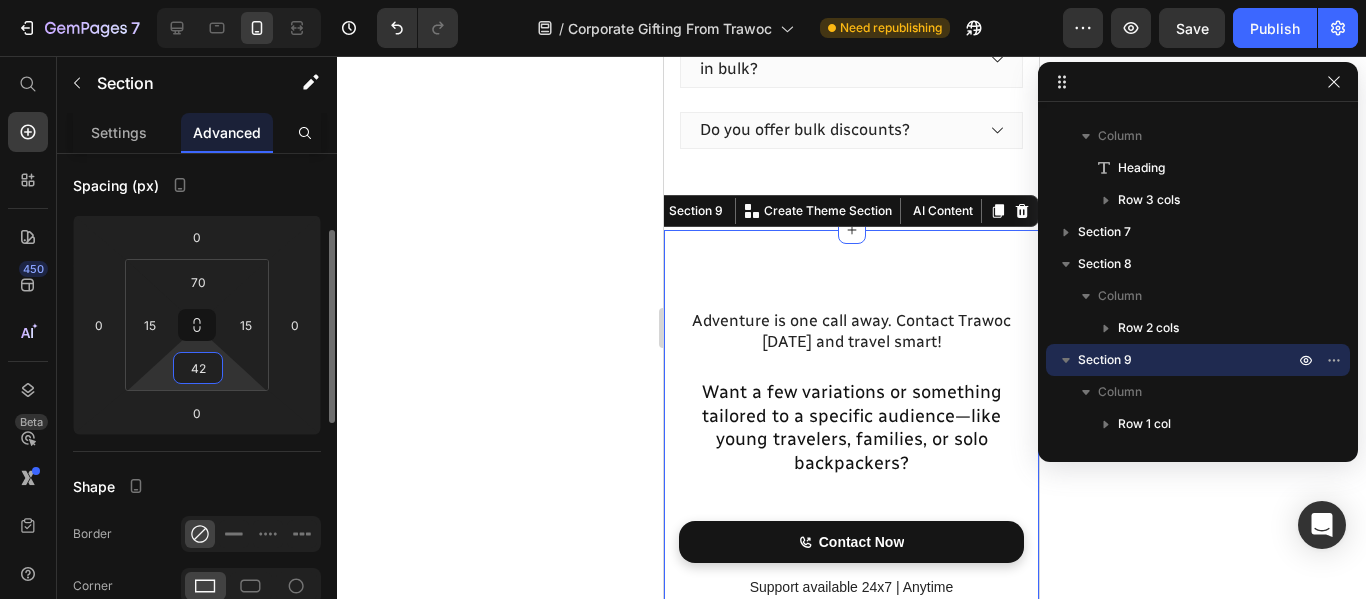 click on "42" at bounding box center [198, 368] 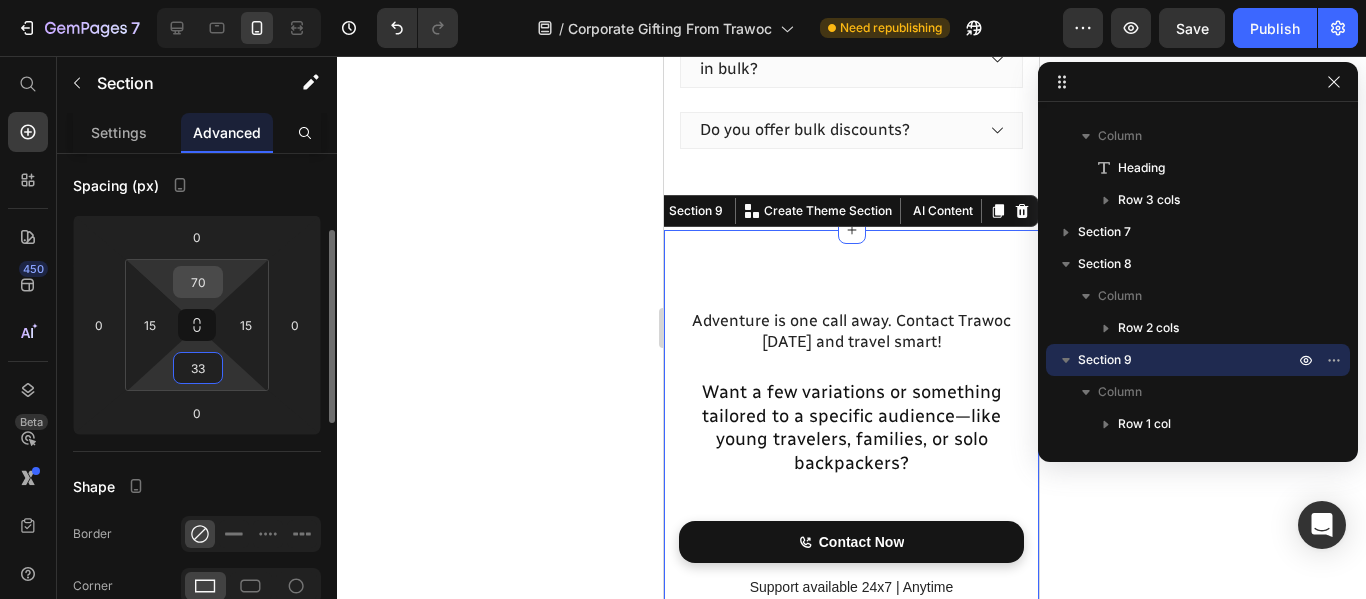 type on "33" 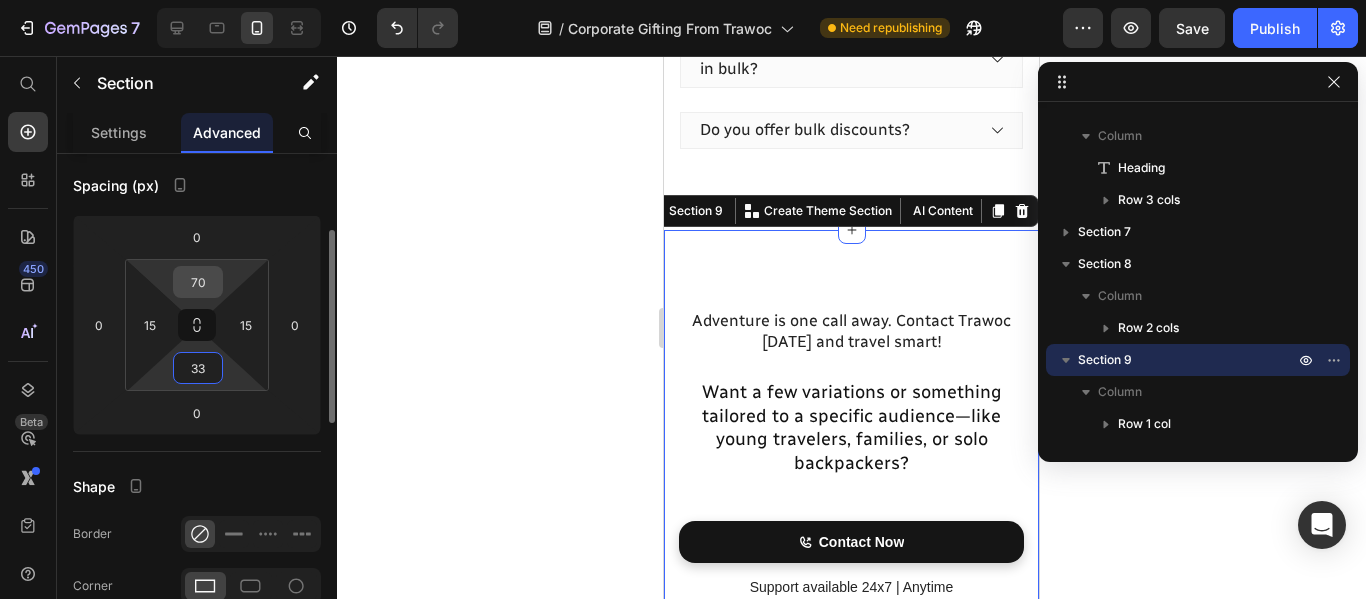 click on "70" at bounding box center [198, 282] 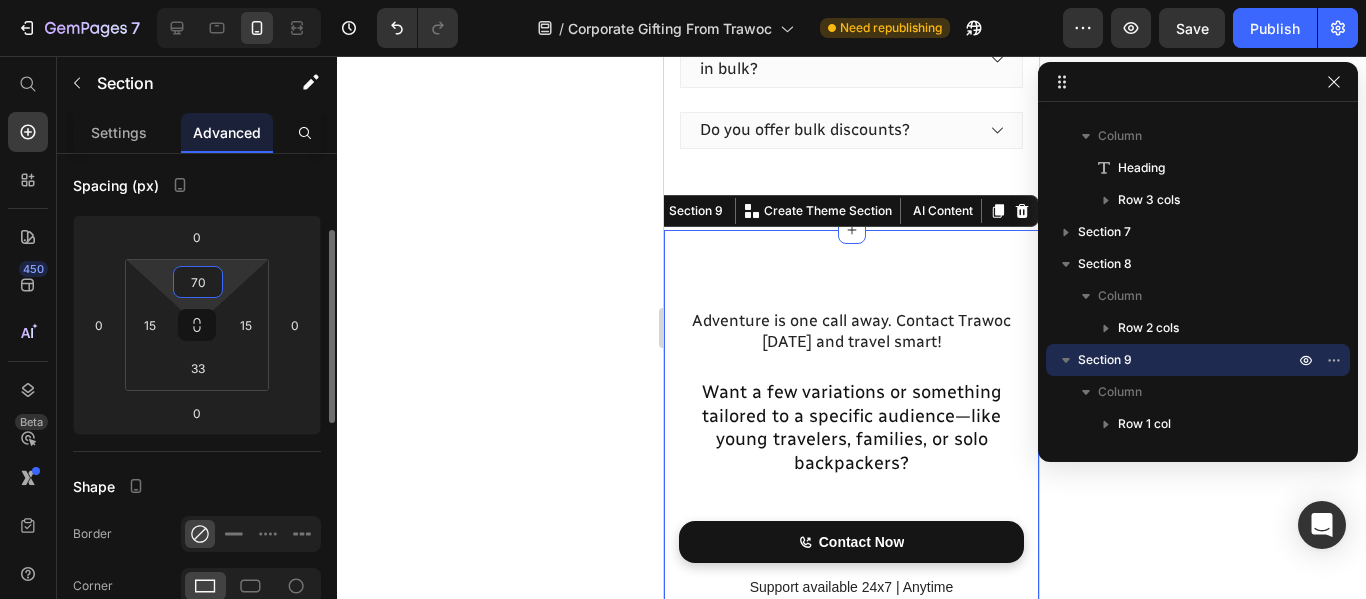 click on "70" at bounding box center (198, 282) 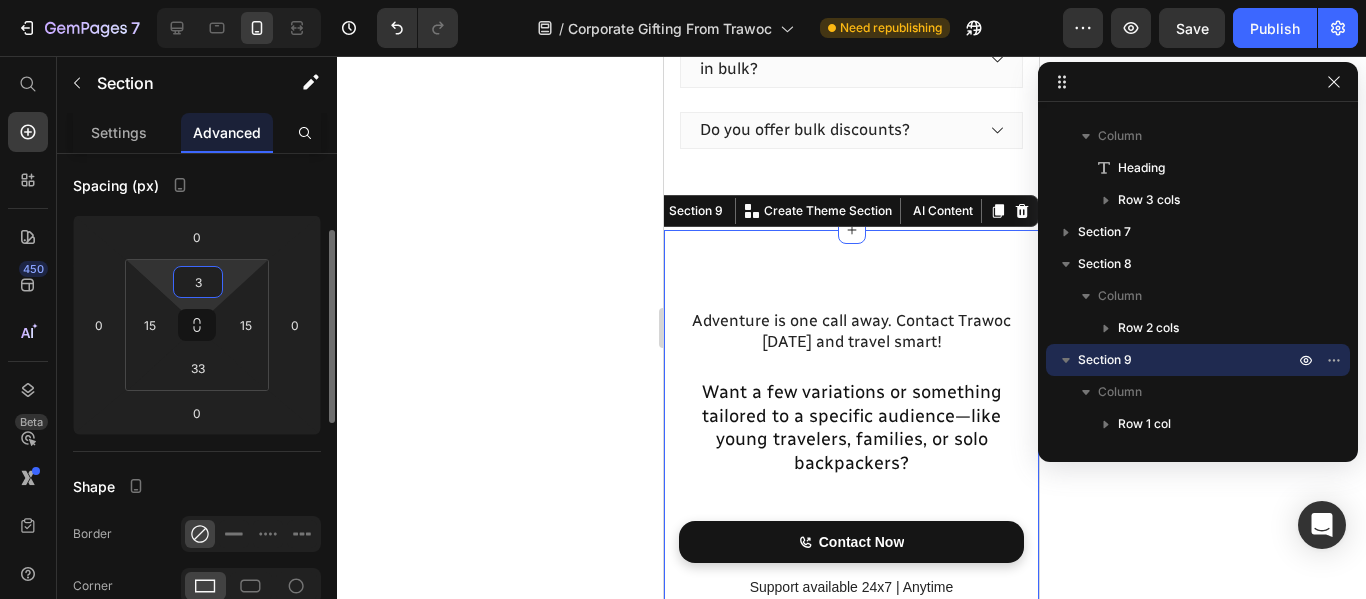 type on "33" 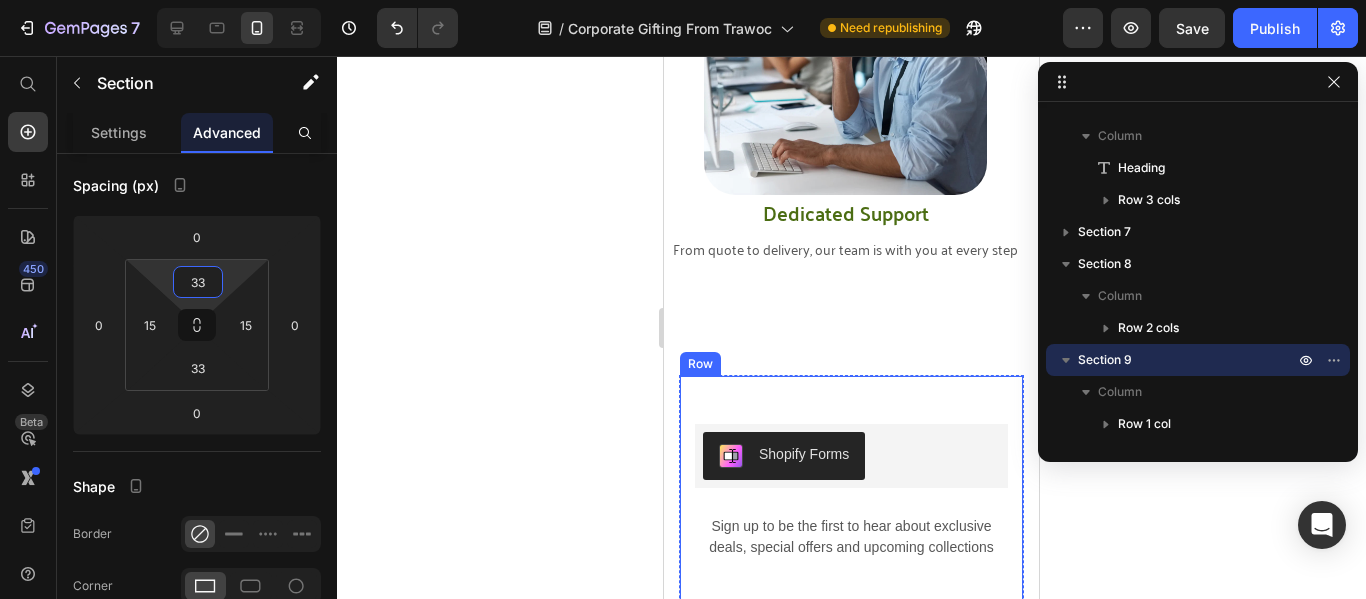 scroll, scrollTop: 4100, scrollLeft: 0, axis: vertical 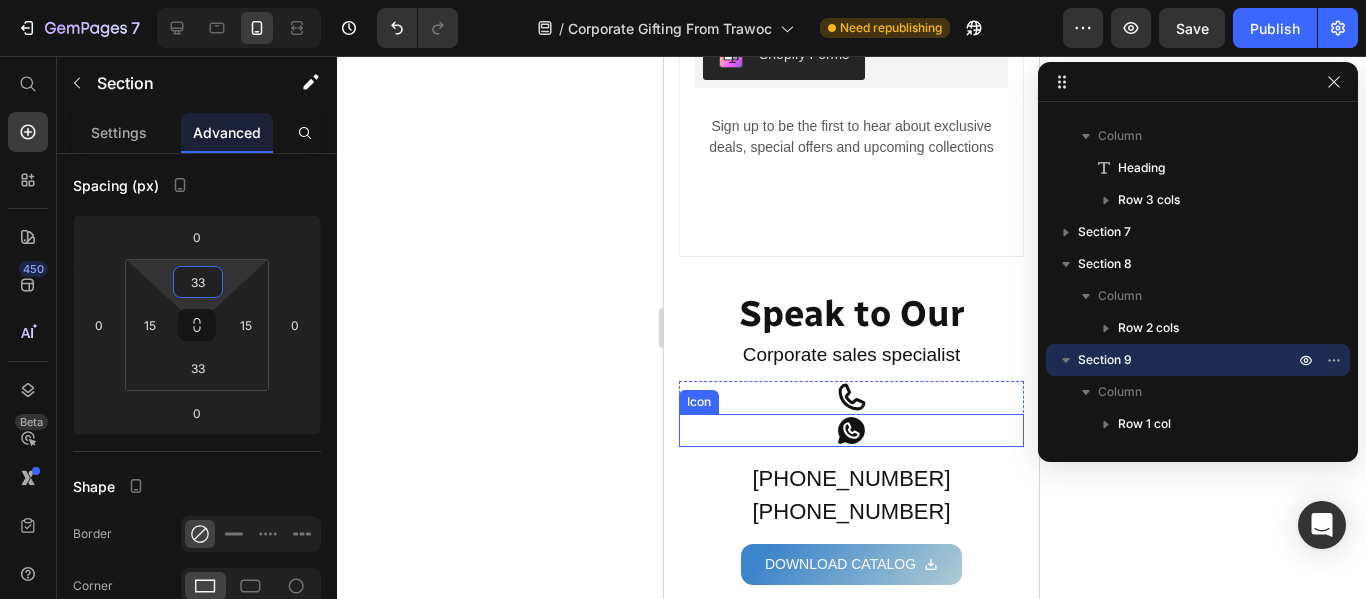 click on "Icon" at bounding box center (851, 430) 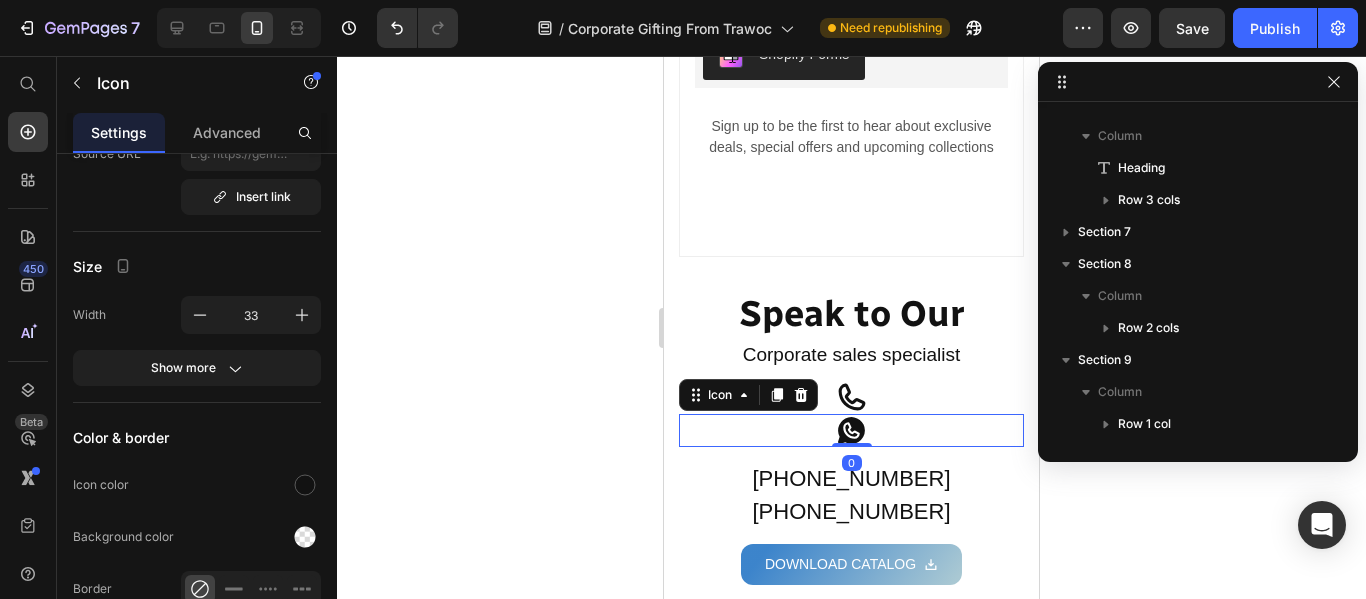 scroll, scrollTop: 795, scrollLeft: 0, axis: vertical 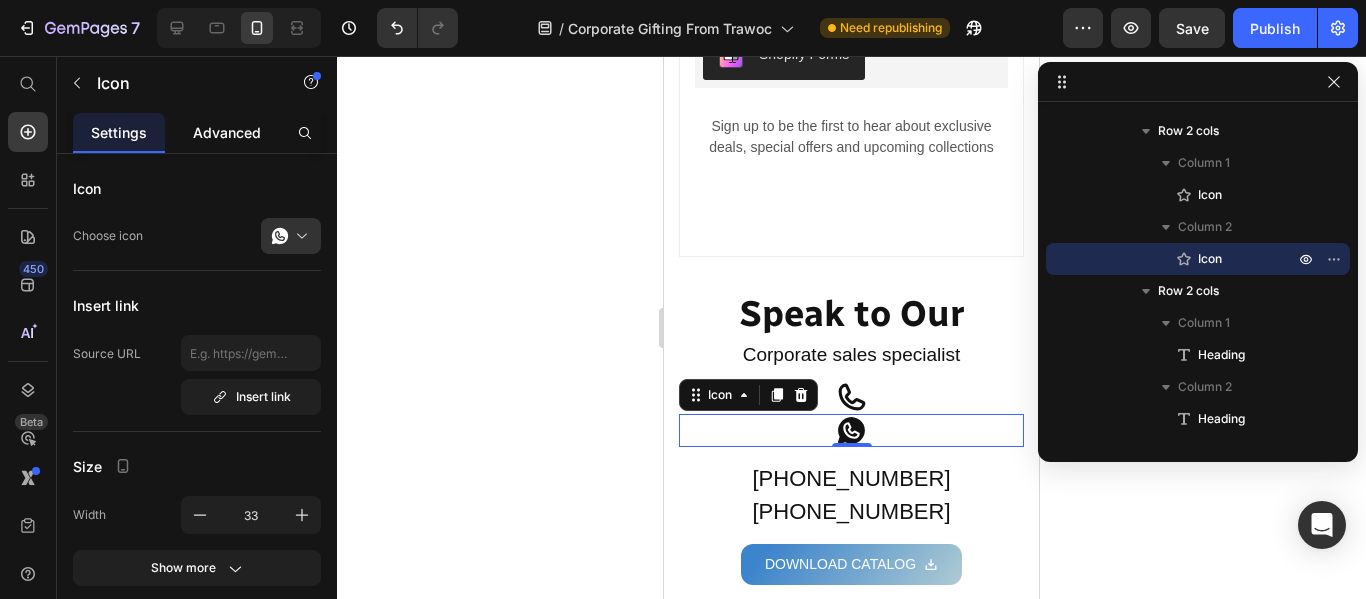 click on "Advanced" at bounding box center (227, 132) 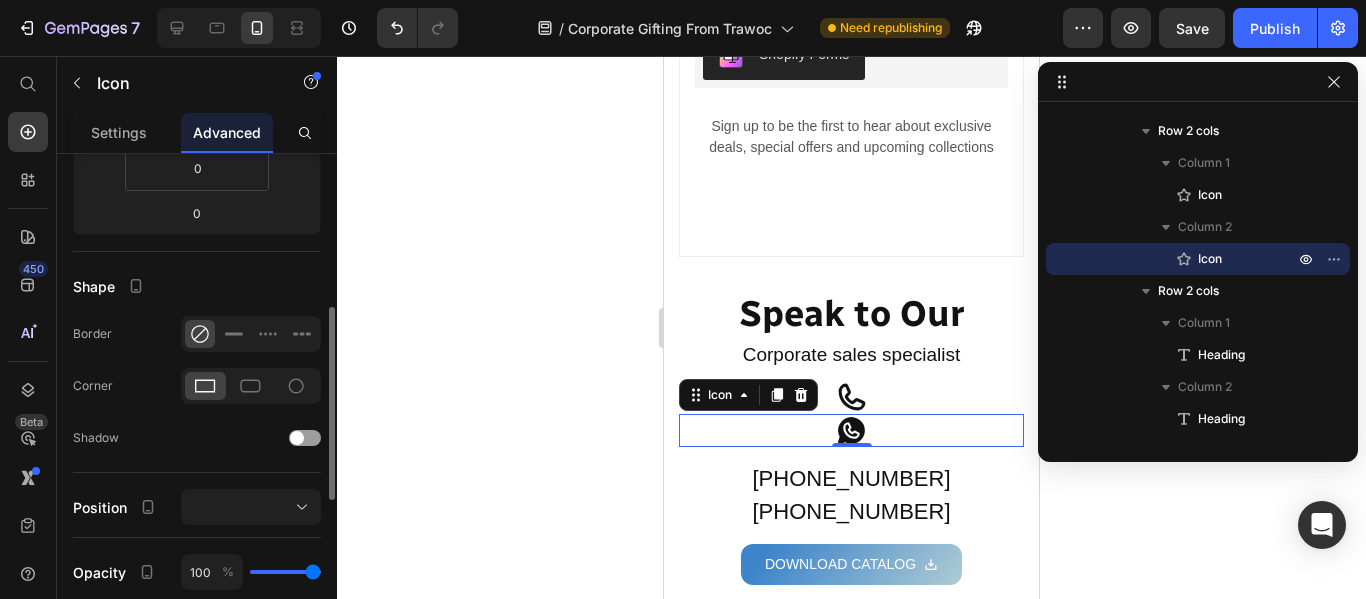 scroll, scrollTop: 500, scrollLeft: 0, axis: vertical 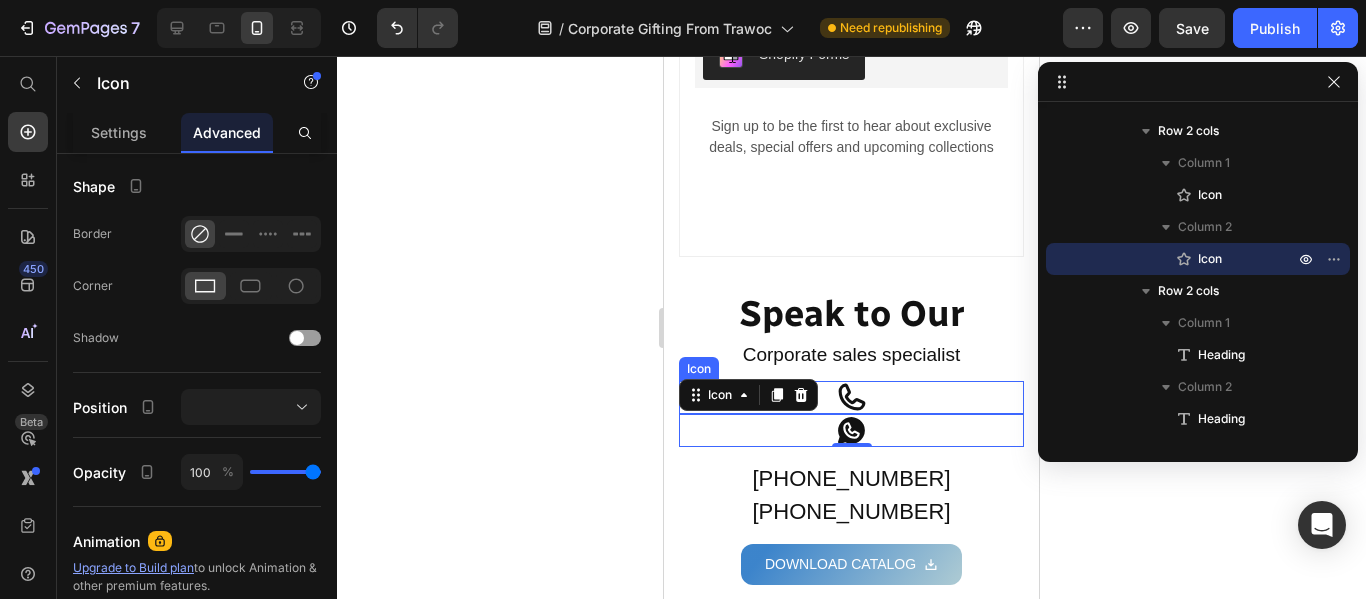 click on "Icon" at bounding box center (851, 397) 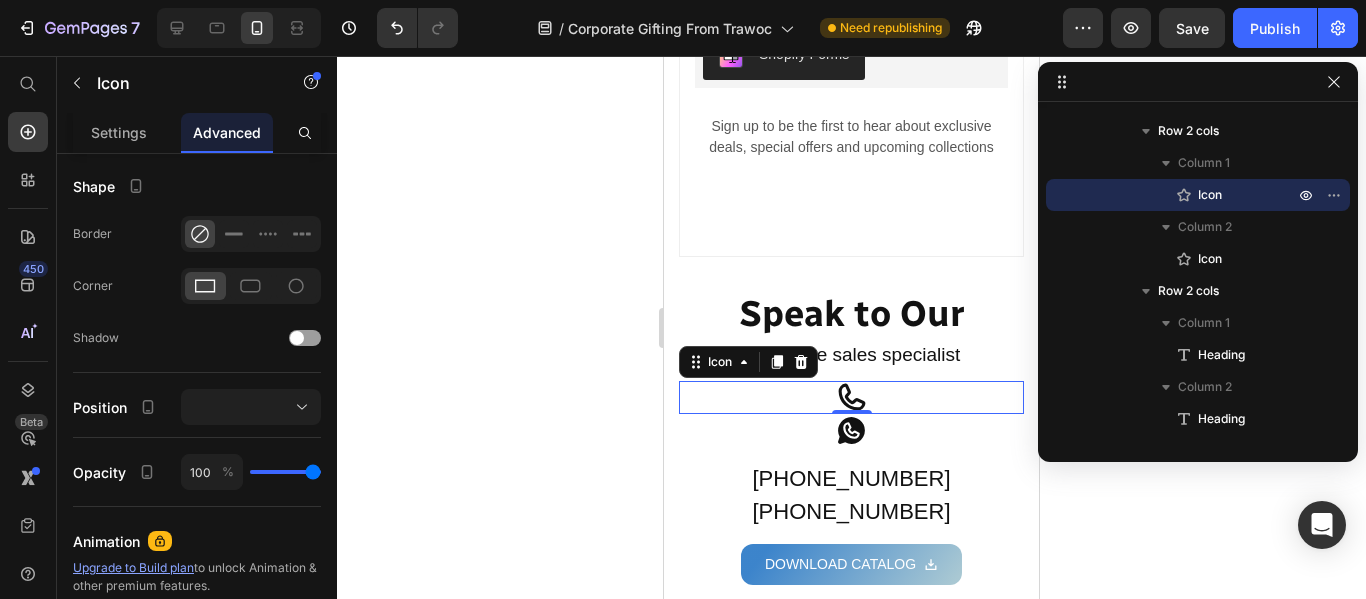 click on "Advanced" at bounding box center (227, 132) 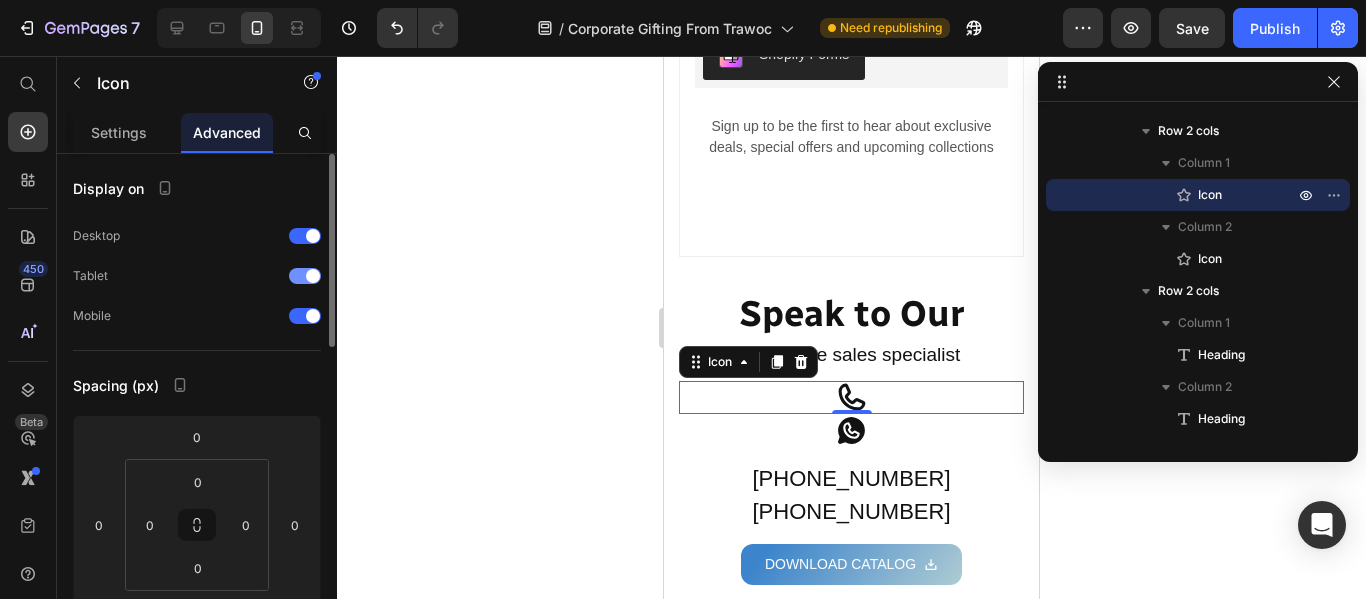 click at bounding box center (305, 276) 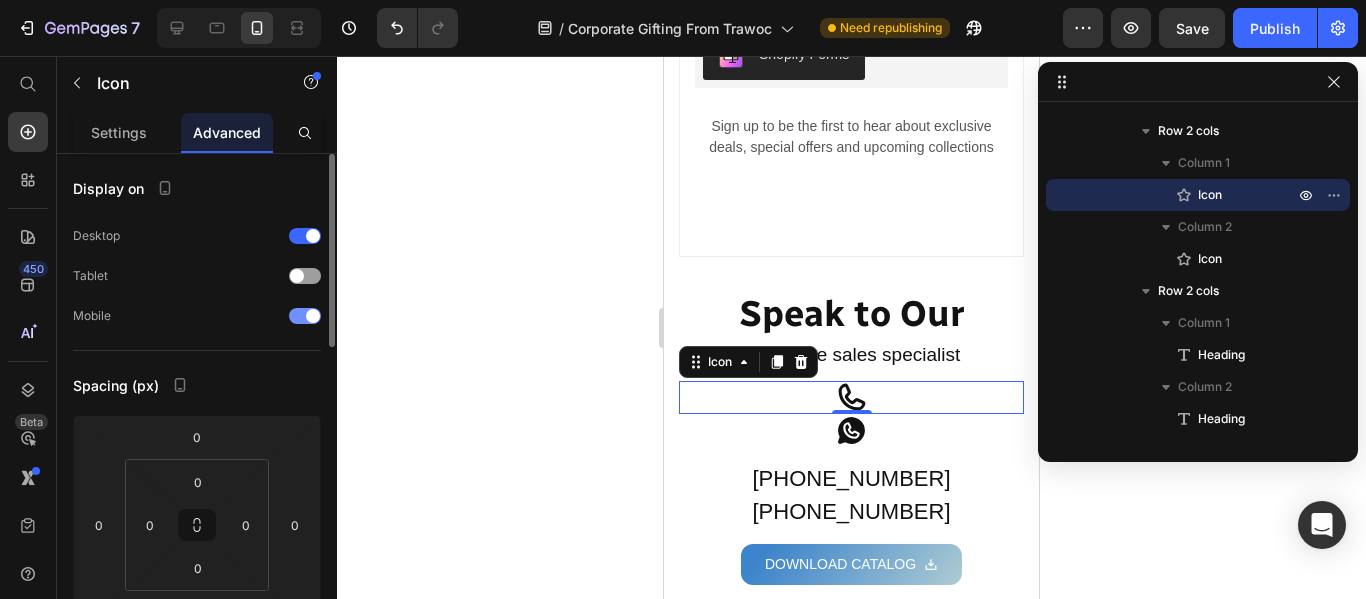 click at bounding box center [313, 316] 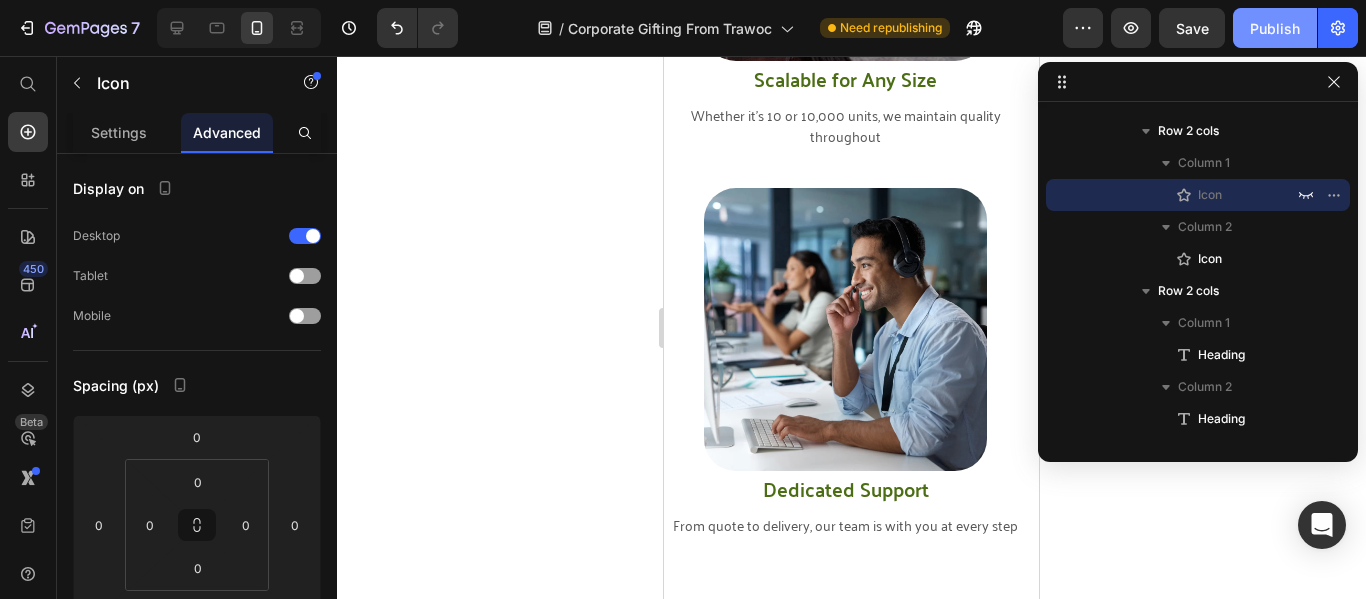 scroll, scrollTop: 3000, scrollLeft: 0, axis: vertical 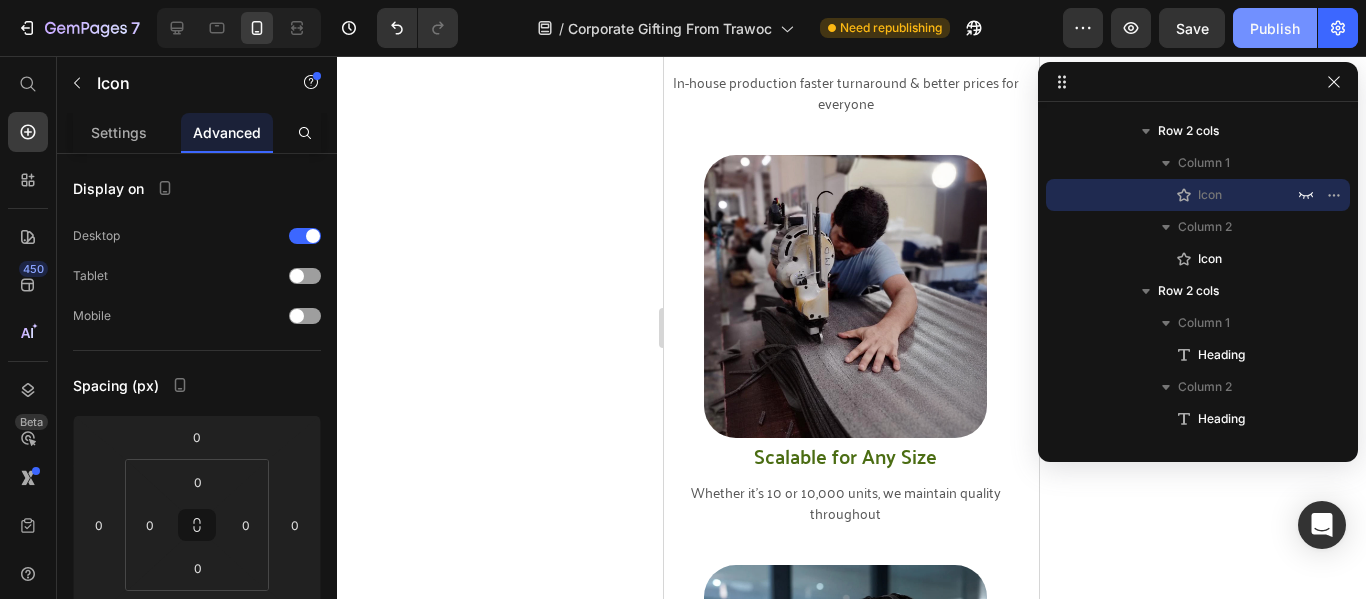 click on "Publish" at bounding box center [1275, 28] 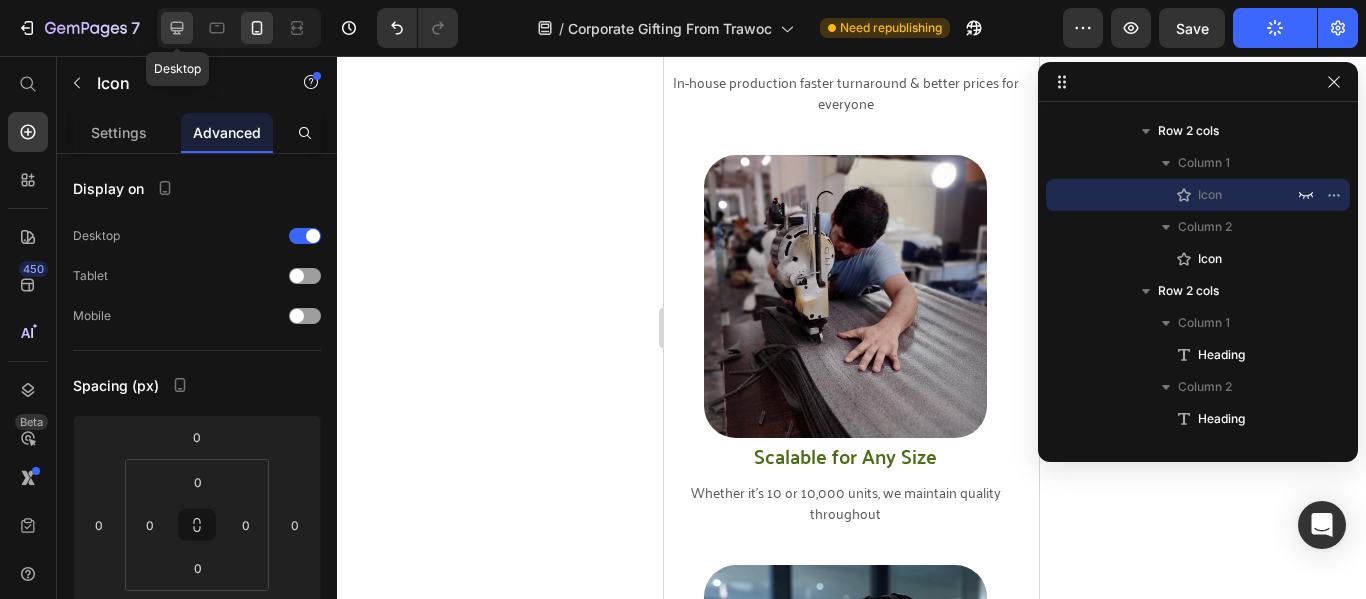 click 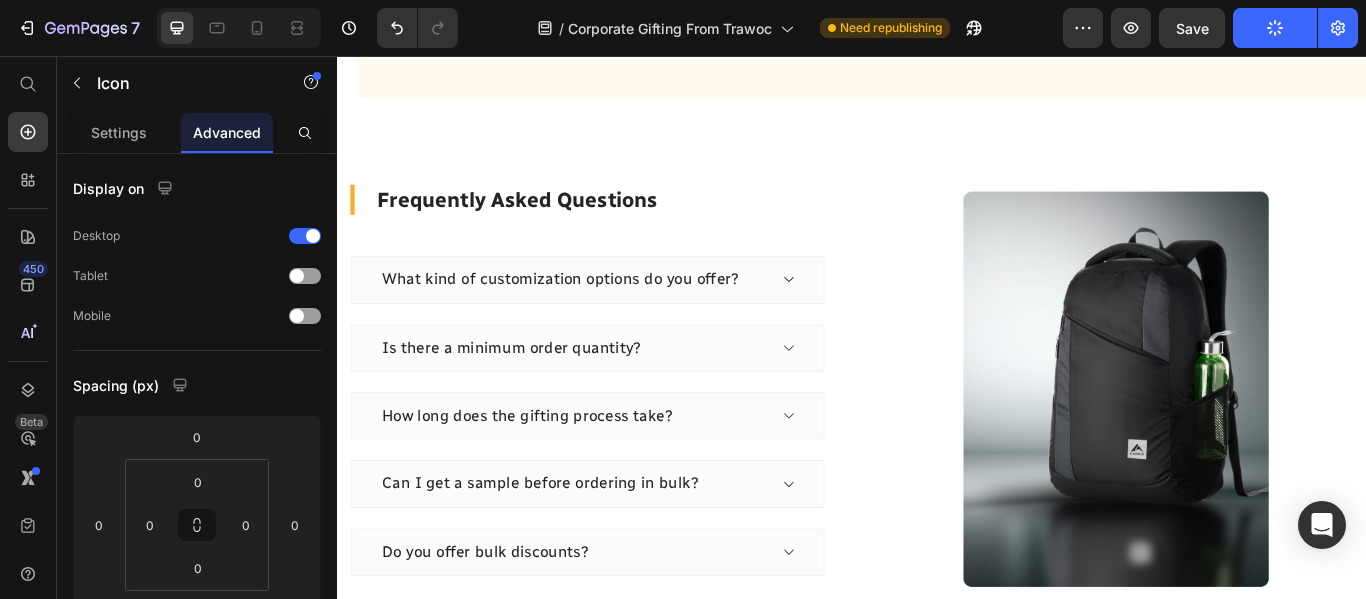 scroll, scrollTop: 5110, scrollLeft: 0, axis: vertical 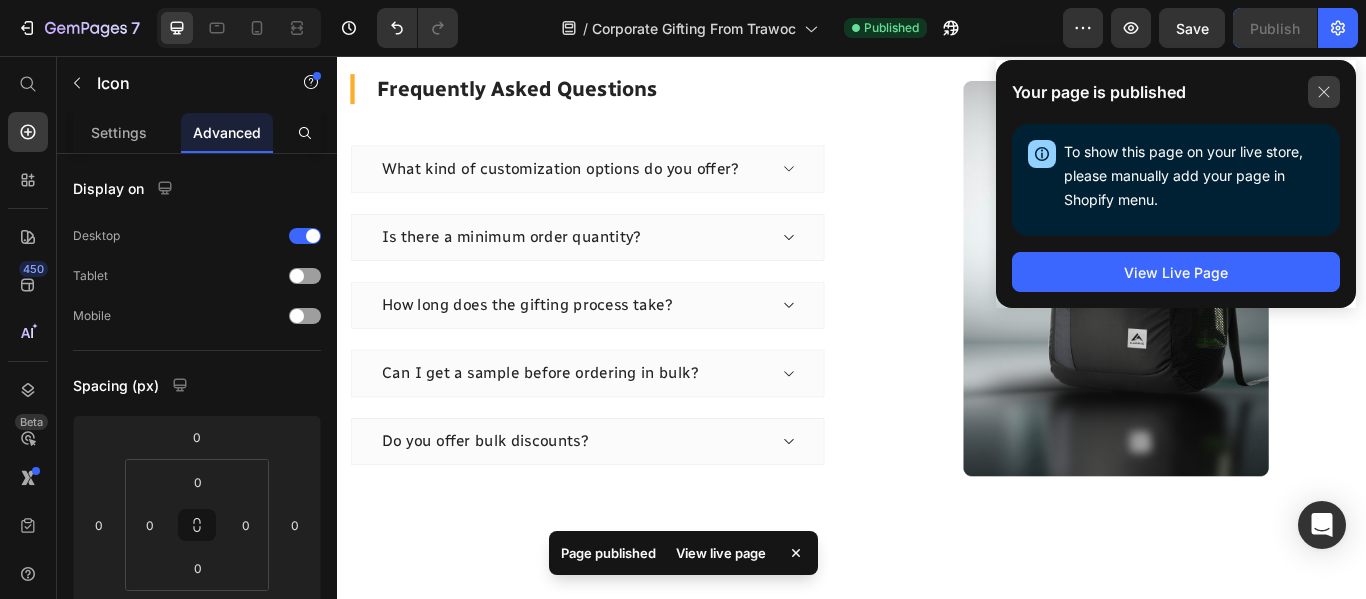 click 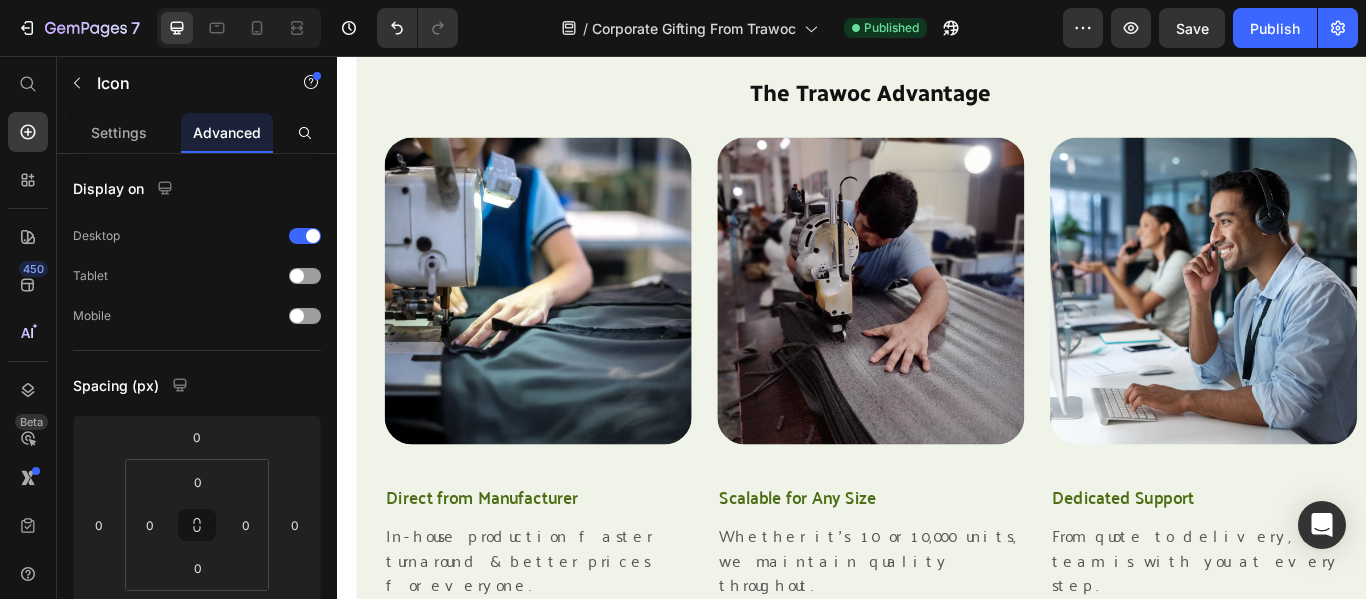 scroll, scrollTop: 3900, scrollLeft: 0, axis: vertical 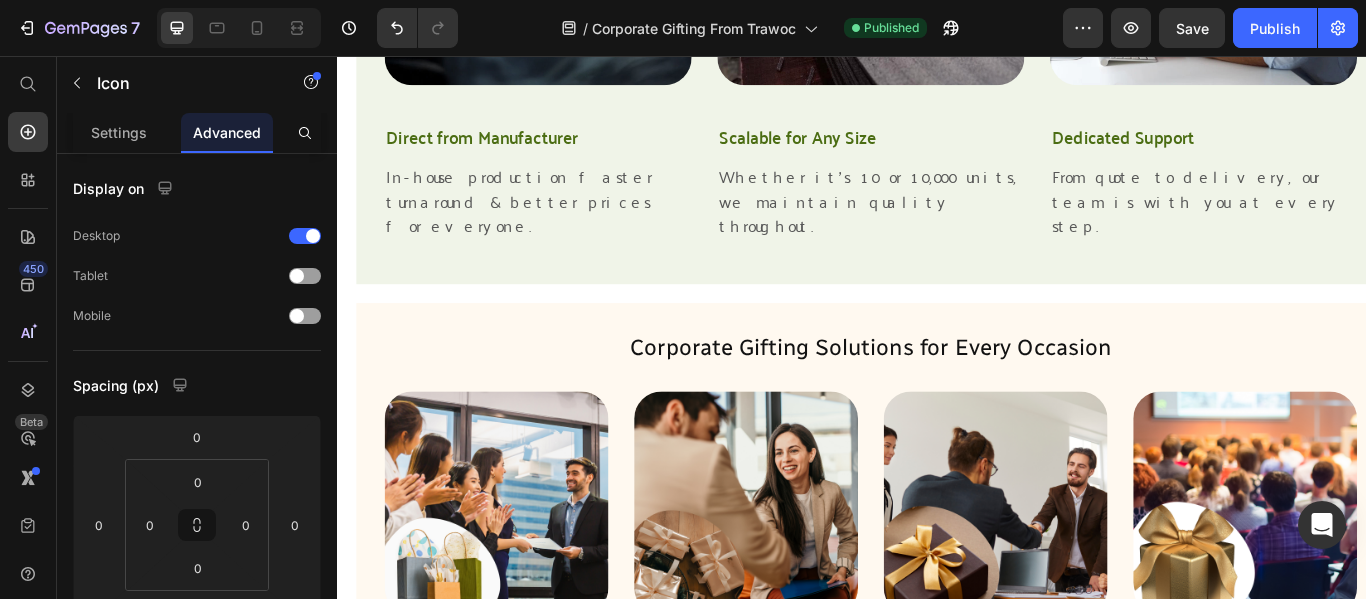 click on "Shopify Forms Shopify Forms Sign up to be the first to hear about exclusive deals, special offers and upcoming collections Text block Row Row Speak to Our Heading Corporate sales specialist Heading
Icon
Icon Row +91 8606796695 Heading +91 8138846695 Heading Row
DOWNLOAD CATALOG Button Image Row Section 5 The Trawoc Advantage  Heading Image Direct from Manufacturer Text block In-house production faster turnaround & better prices for everyone. Text block Image Scalable for Any Size Text block Whether it’s 10 or 10,000 units, we maintain quality throughout. Text block Image Dedicated Support Text block From quote to delivery, our team is with you at every step. Text block Row Section 6 Corporate Gifting Solutions for Every Occasion  Heading Image Employee Appreciation Text block Work anniversary or recognition gifts. Text block Image New Hire Kits Text block Branded essentials to welcome new joiners. Text block Image Client Thank You Gifts Text block Text block" at bounding box center [937, -865] 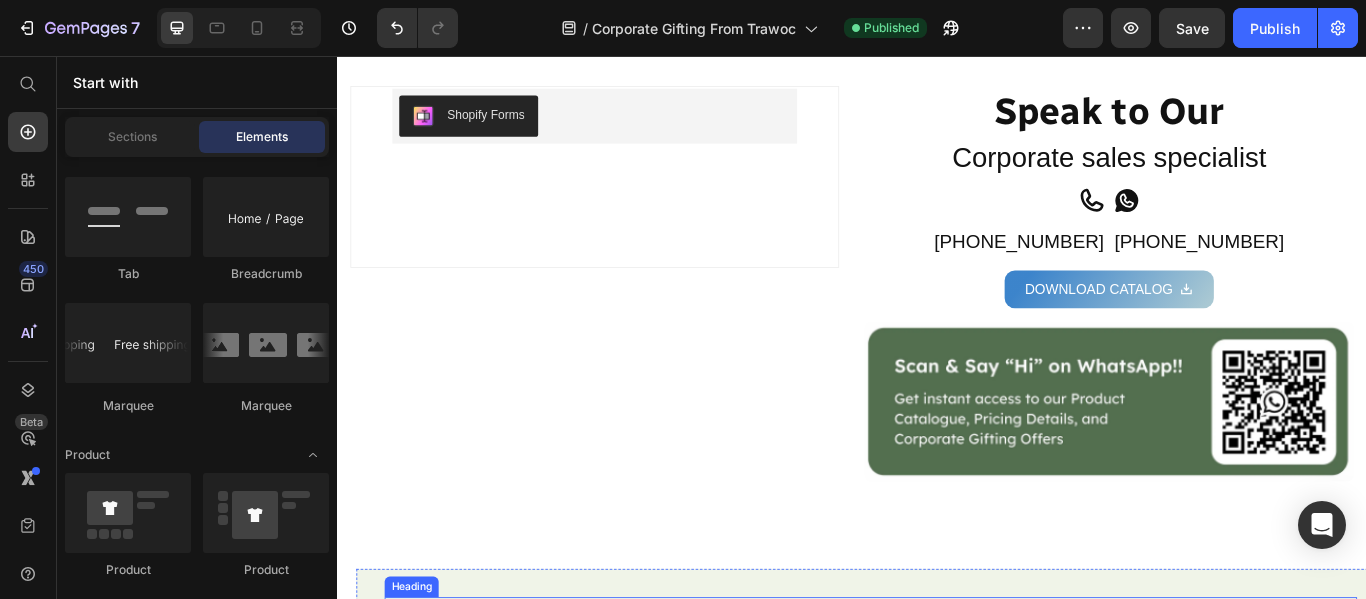 scroll, scrollTop: 2900, scrollLeft: 0, axis: vertical 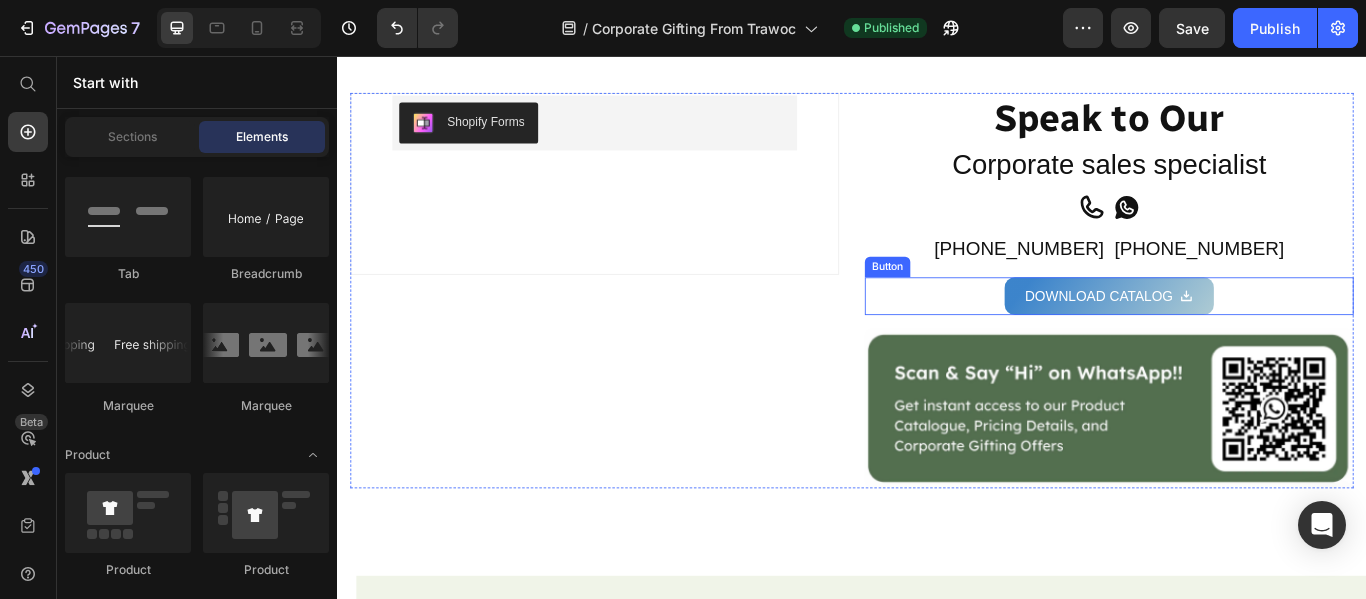 click on "DOWNLOAD CATALOG Button" at bounding box center [1237, 336] 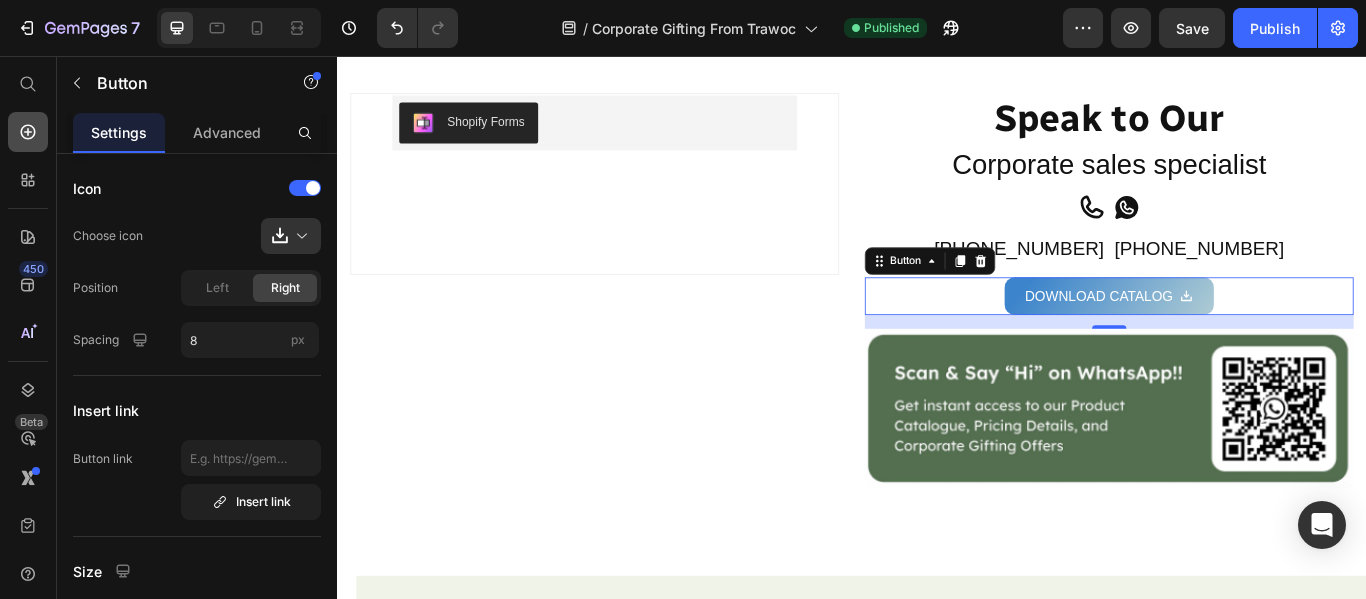 click 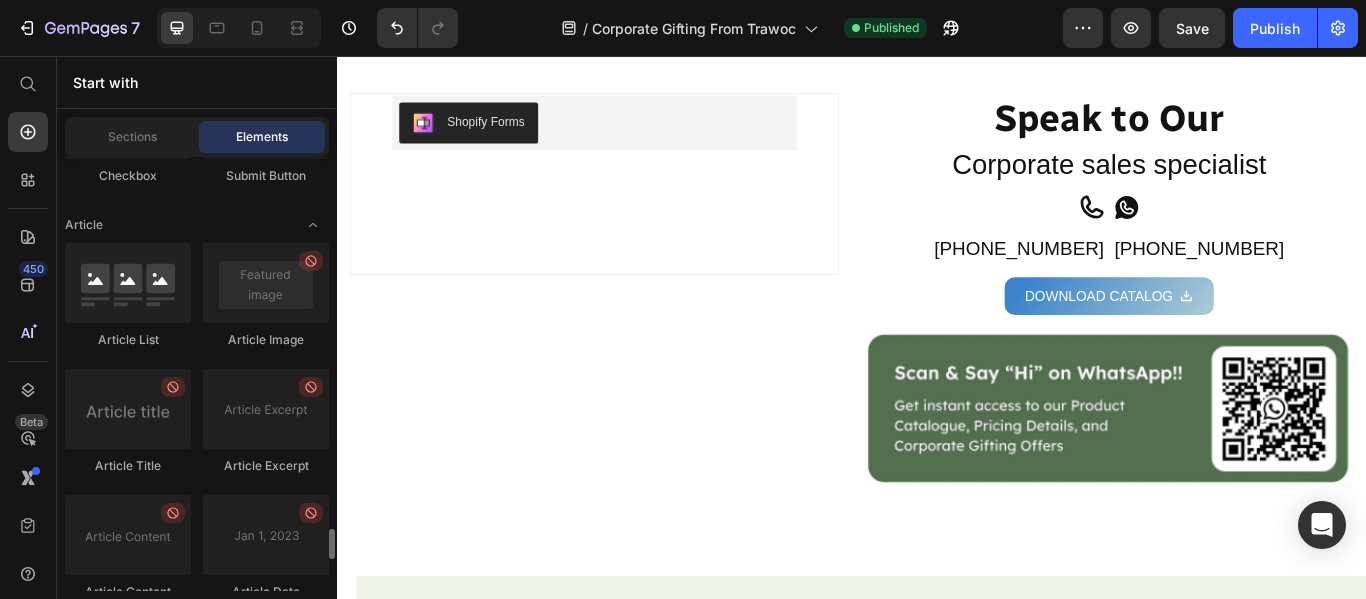 scroll, scrollTop: 5744, scrollLeft: 0, axis: vertical 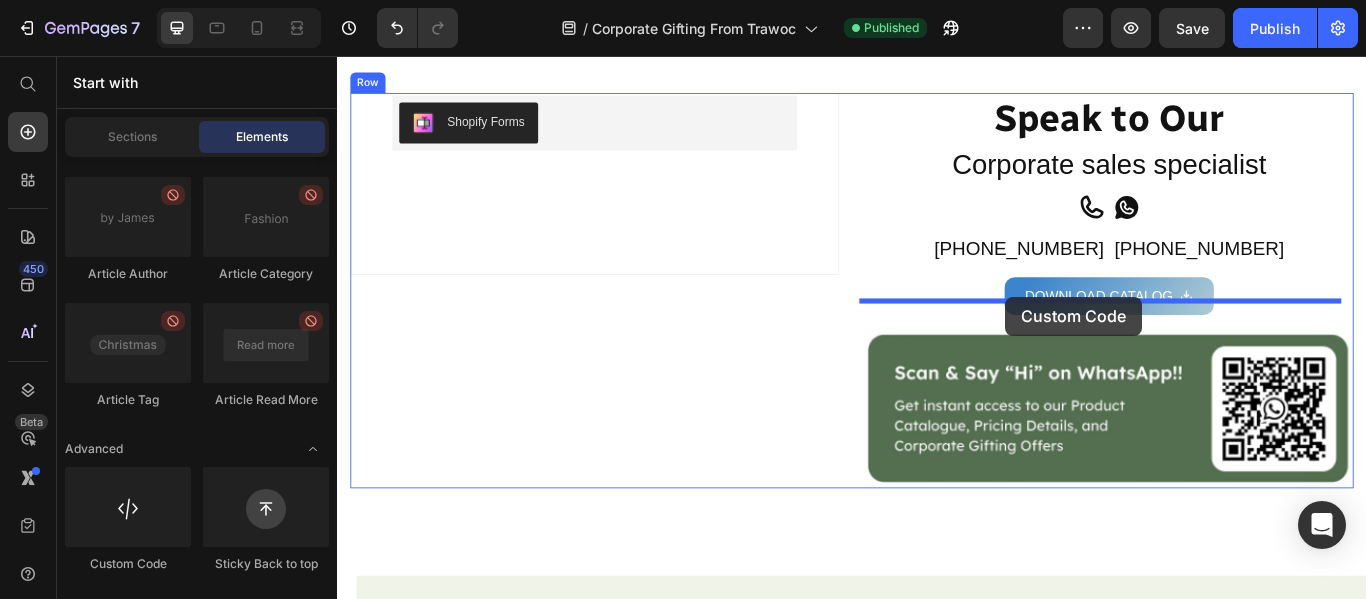 drag, startPoint x: 467, startPoint y: 581, endPoint x: 1116, endPoint y: 337, distance: 693.352 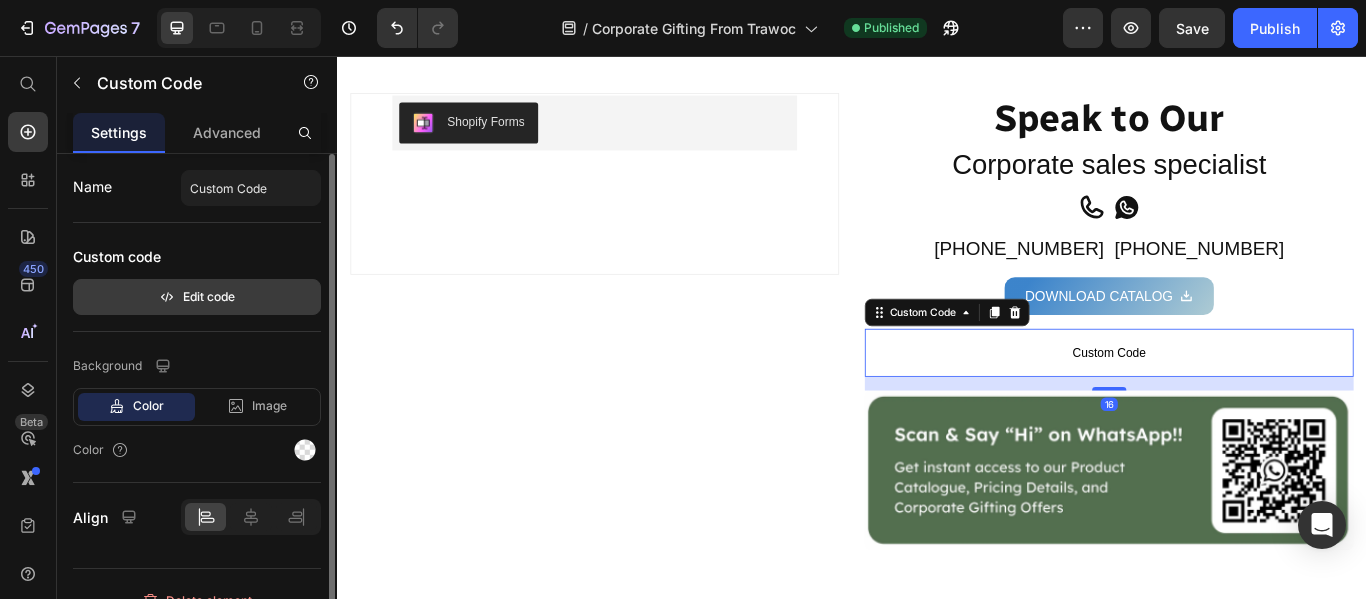 click on "Edit code" at bounding box center [197, 297] 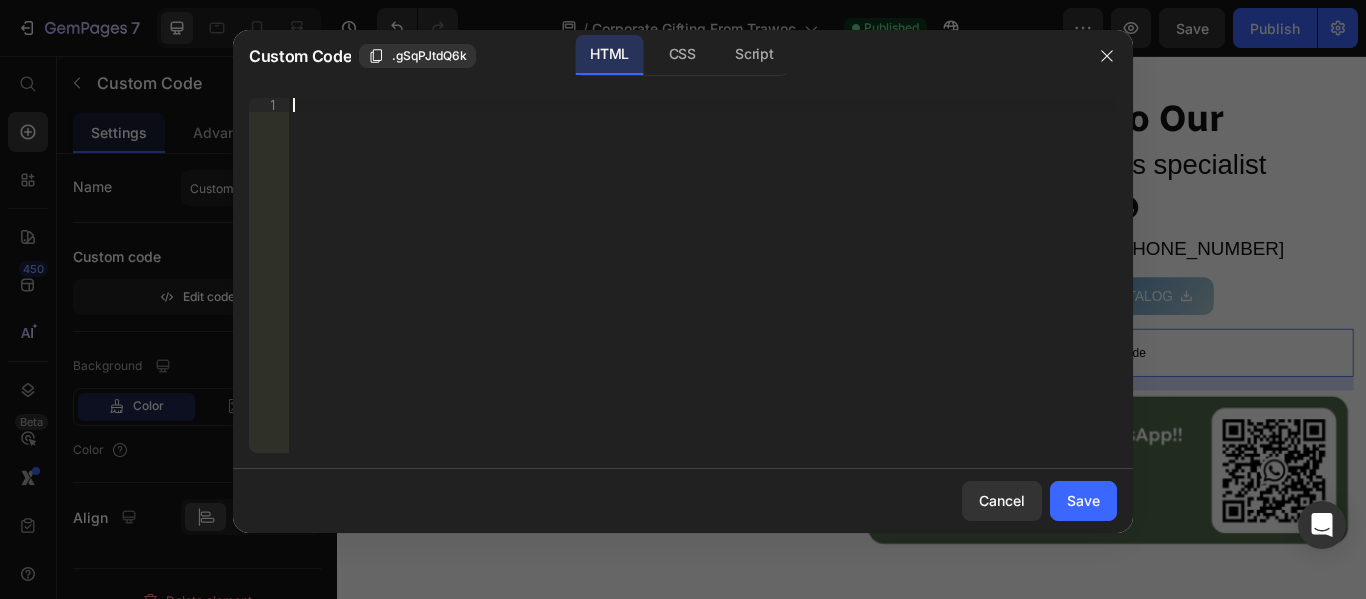 click on "Insert the 3rd-party installation code, HTML code, or Liquid code to display custom content." at bounding box center (703, 289) 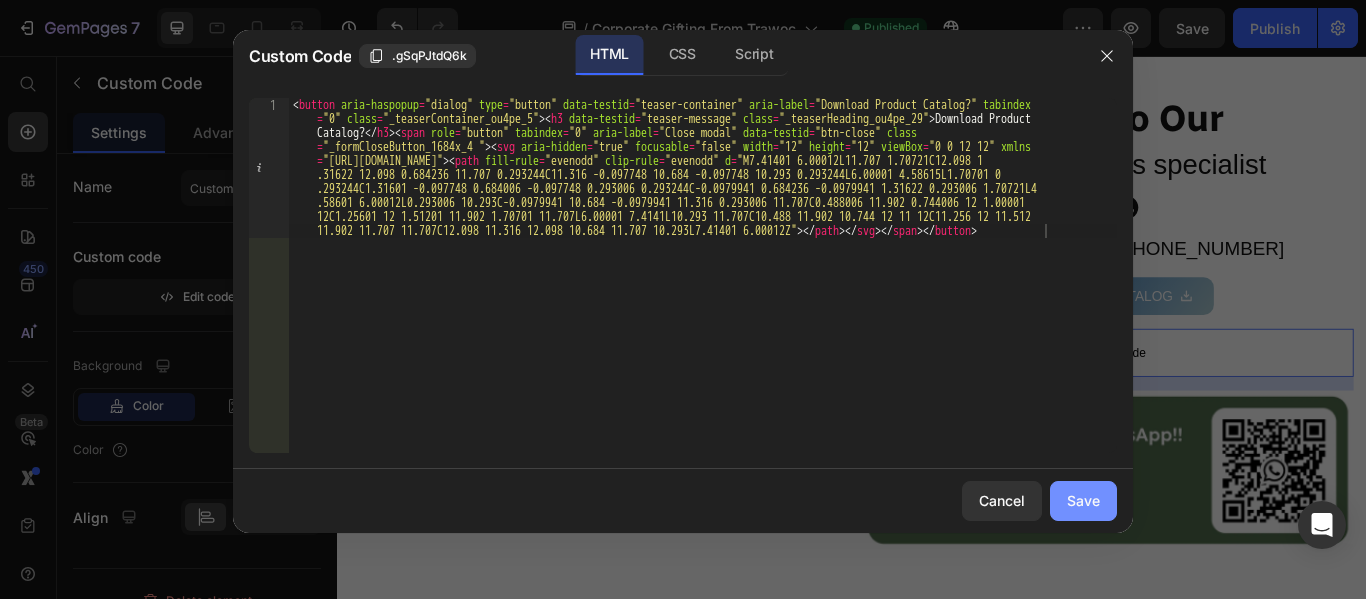 click on "Save" at bounding box center (1083, 500) 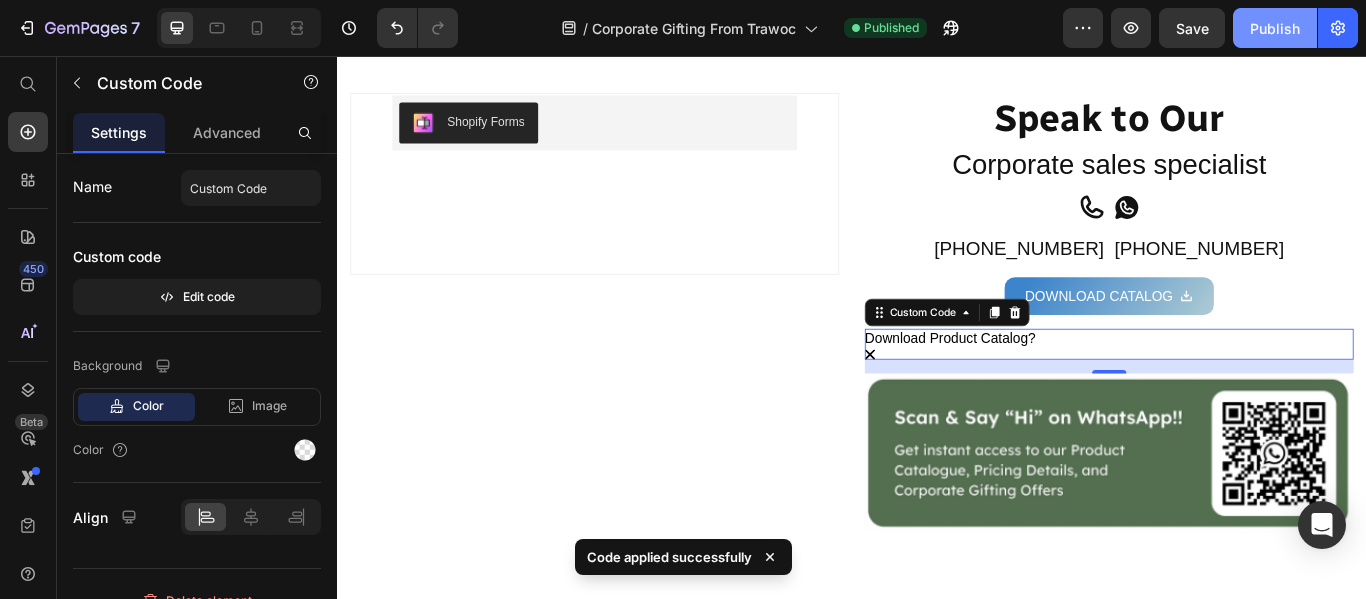 click on "Publish" at bounding box center [1275, 28] 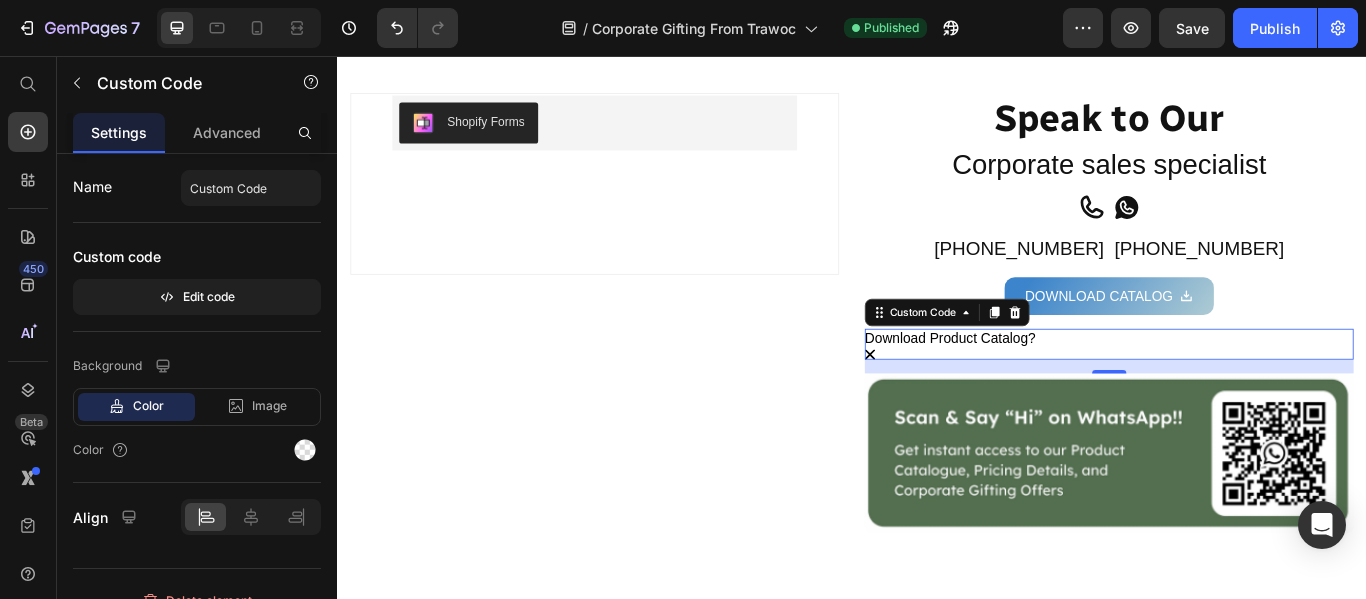 click on "Download Product Catalog?" at bounding box center [1051, 386] 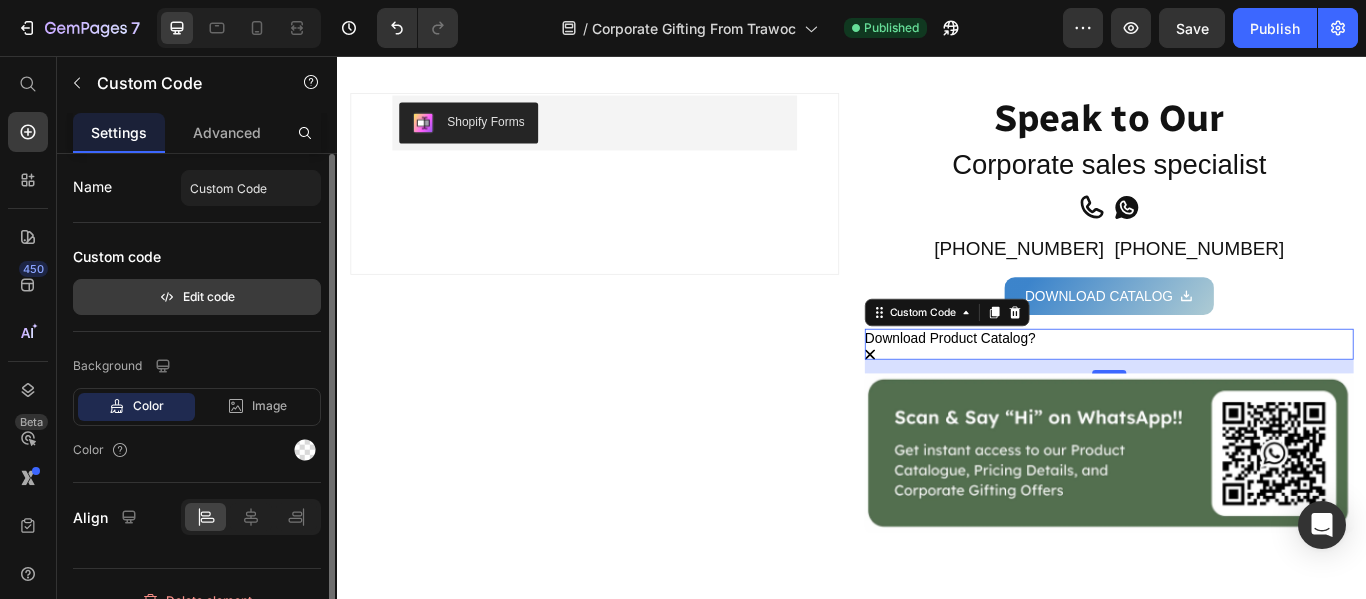 click on "Edit code" at bounding box center (197, 297) 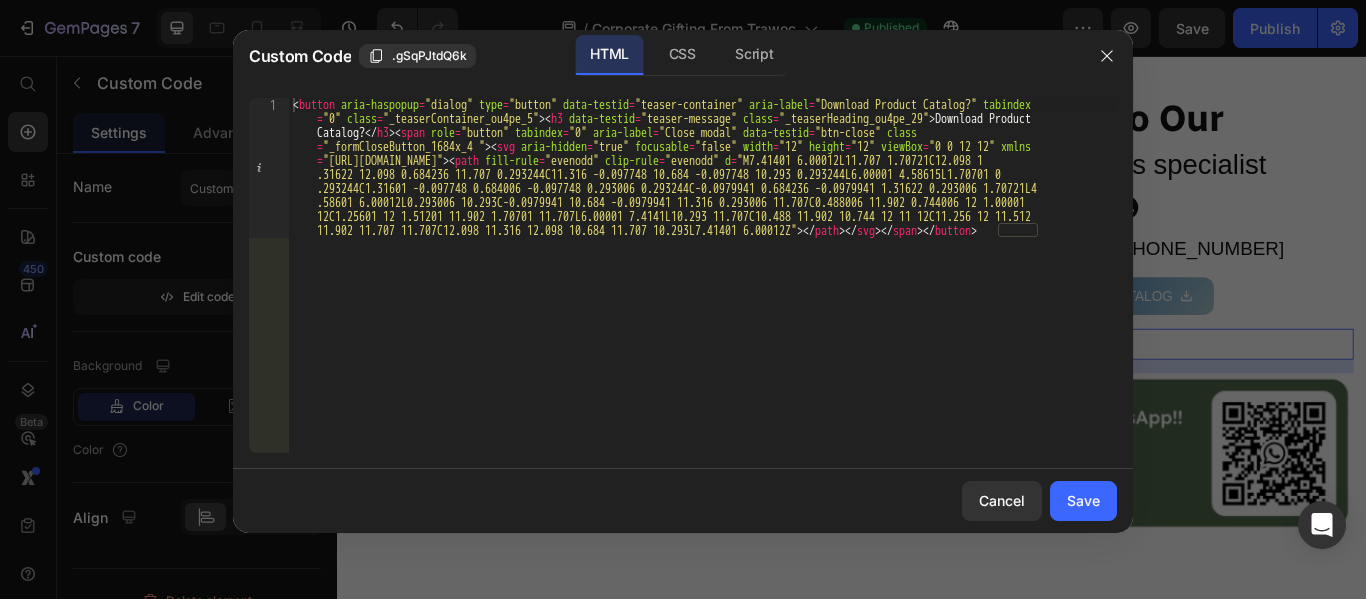 type 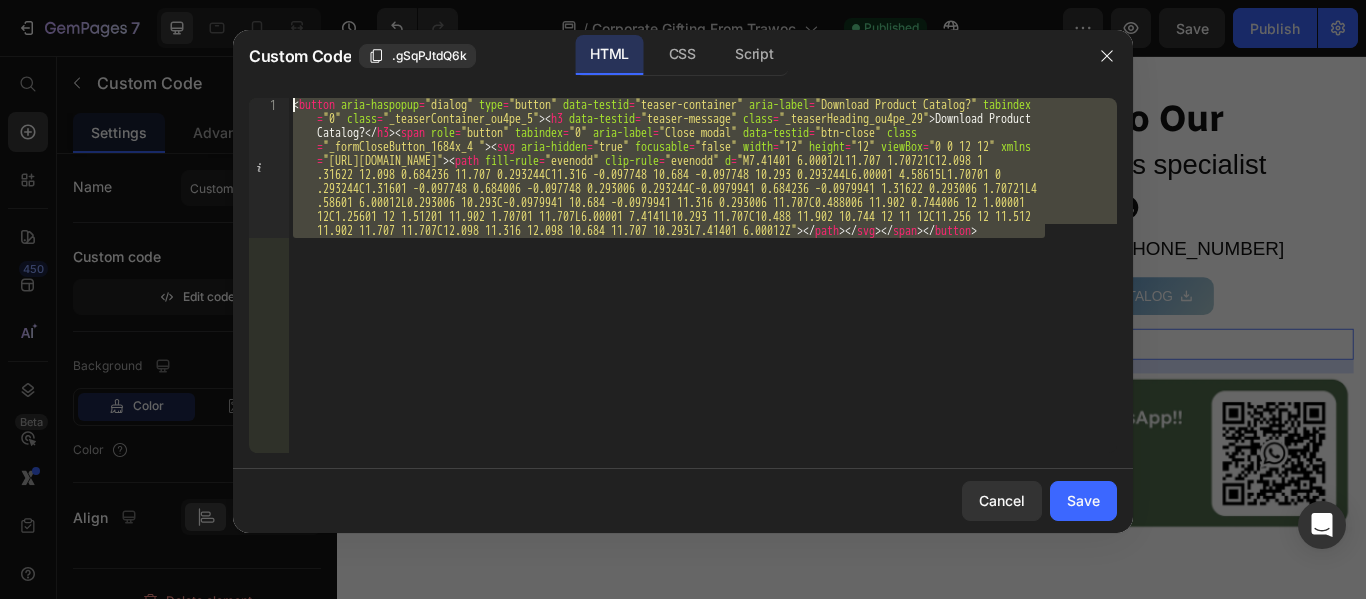 drag, startPoint x: 1062, startPoint y: 230, endPoint x: 174, endPoint y: 61, distance: 903.9386 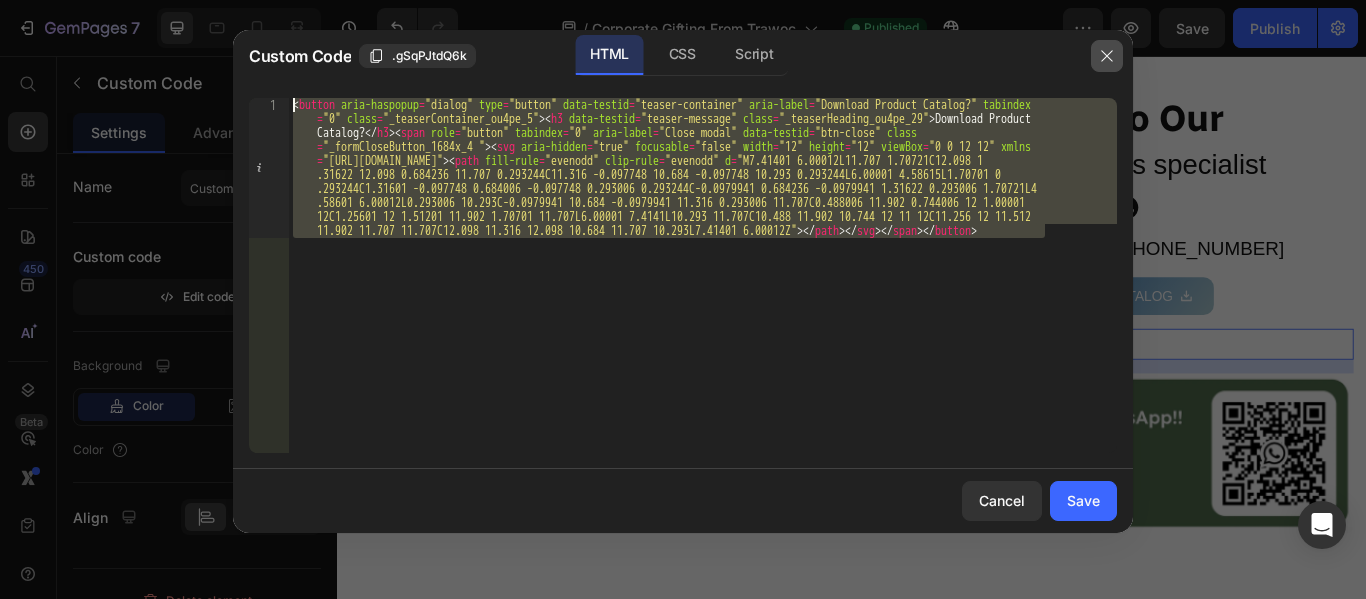 click 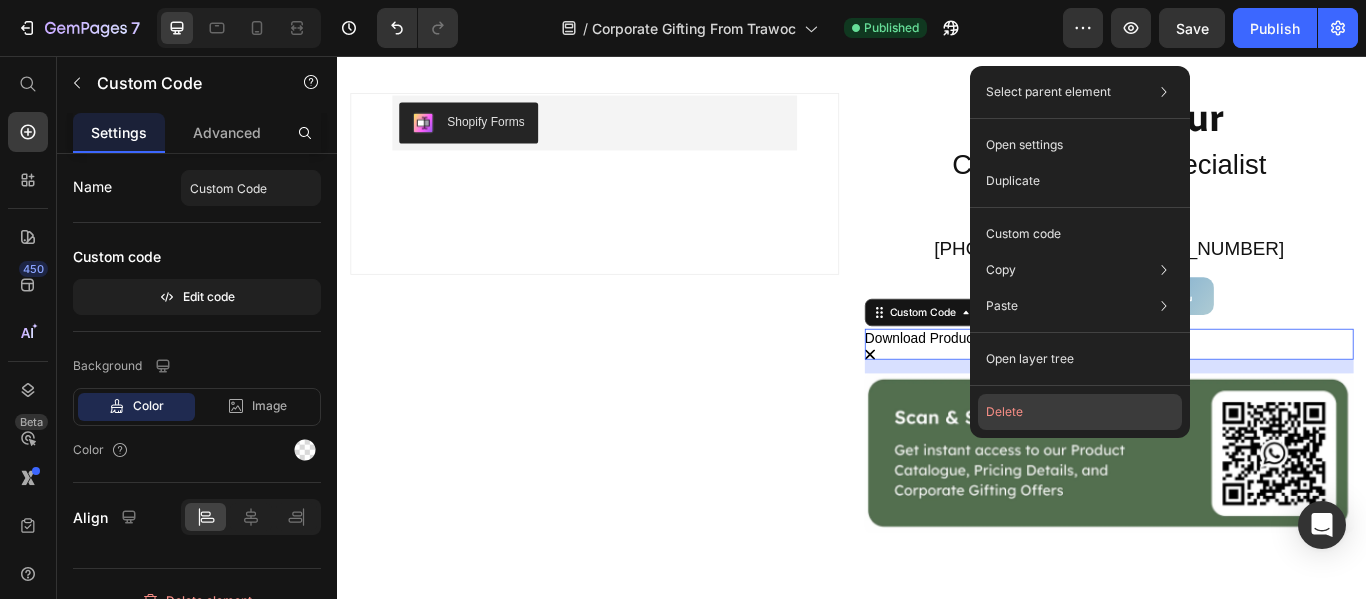 drag, startPoint x: 1019, startPoint y: 413, endPoint x: 783, endPoint y: 334, distance: 248.87146 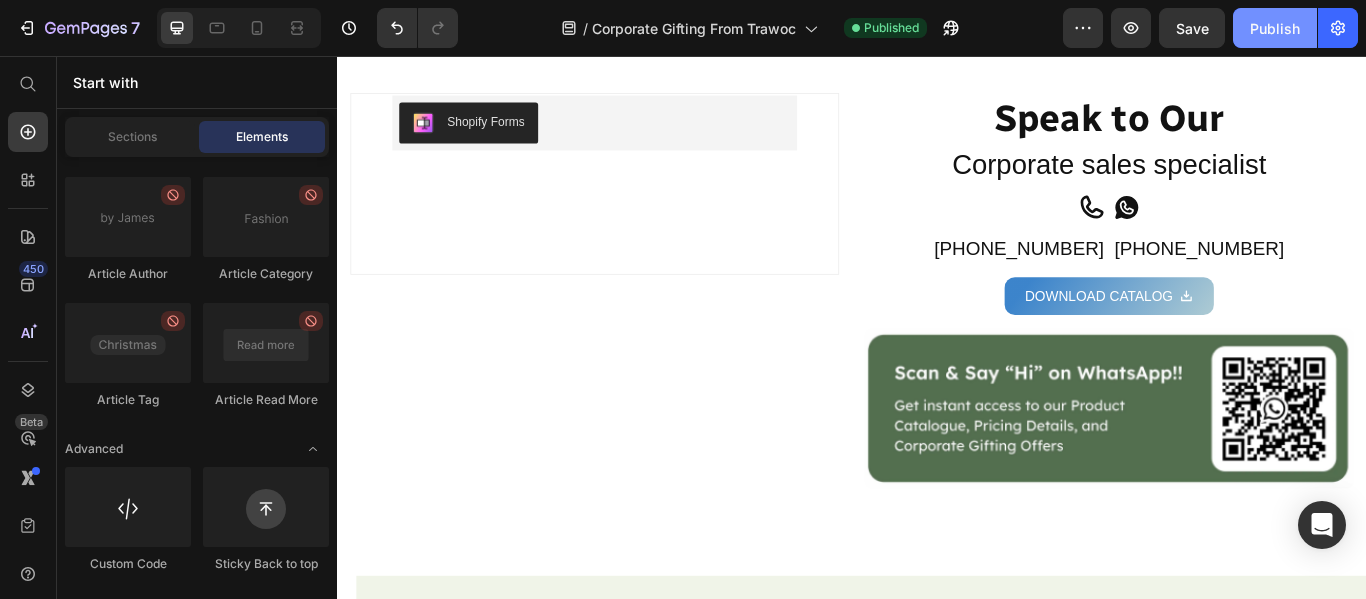 click on "Publish" at bounding box center (1275, 28) 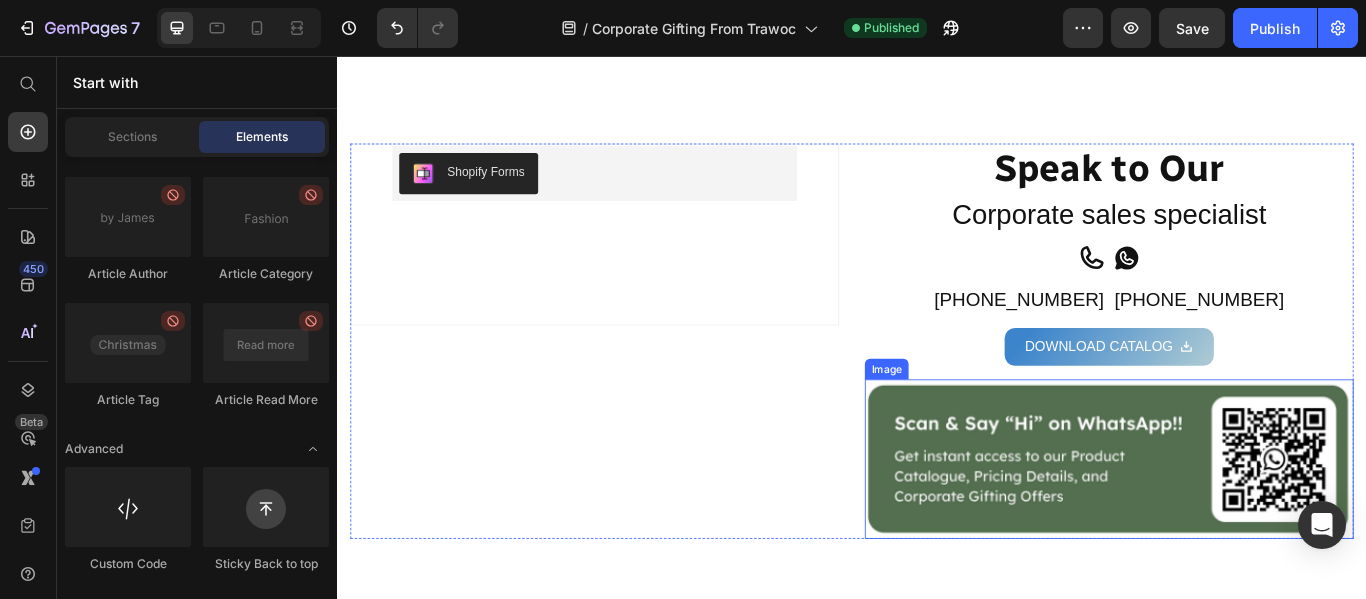 scroll, scrollTop: 2800, scrollLeft: 0, axis: vertical 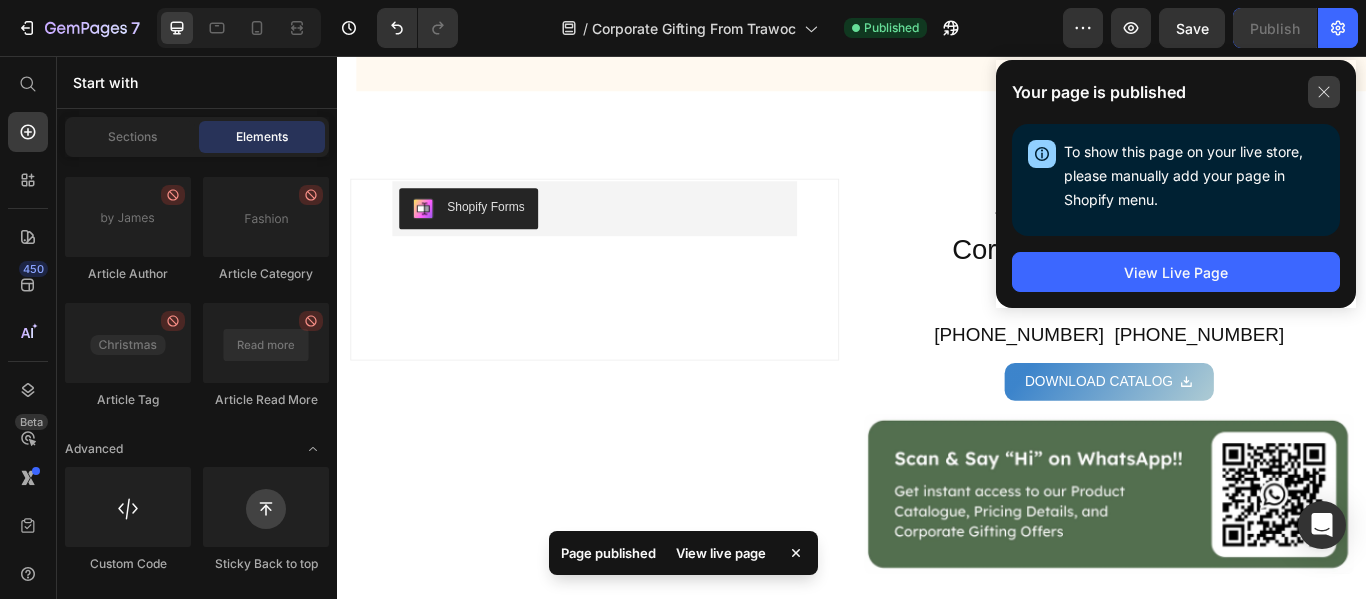 click 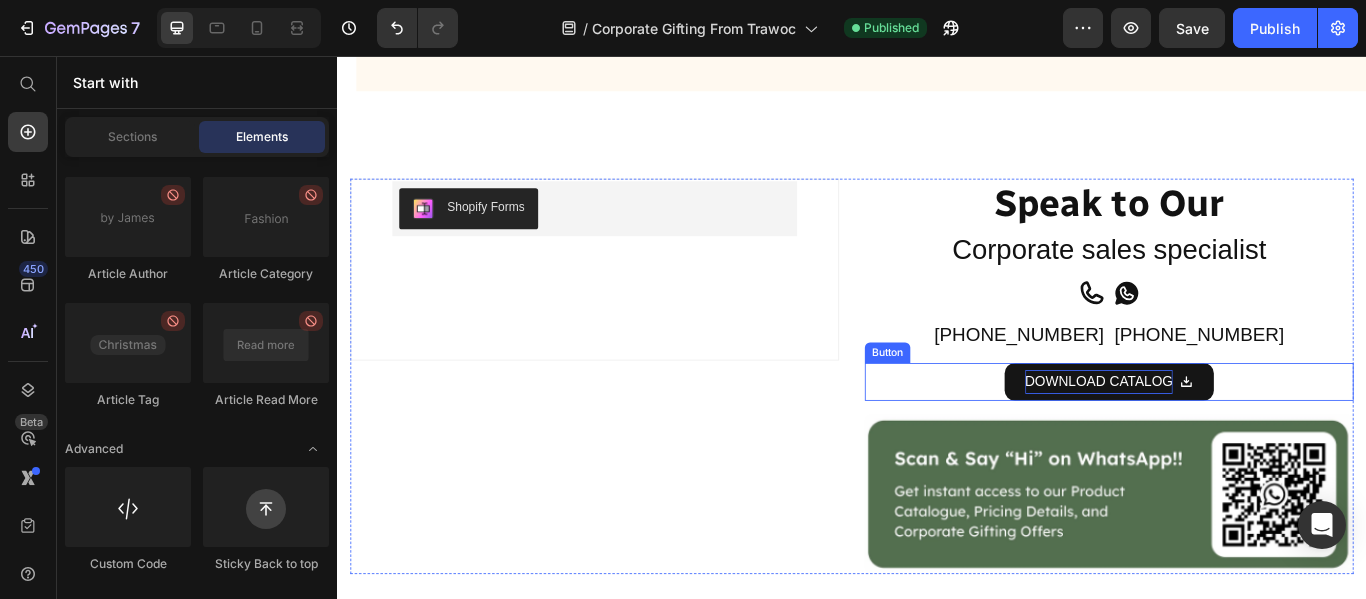 click on "DOWNLOAD CATALOG" at bounding box center (1225, 436) 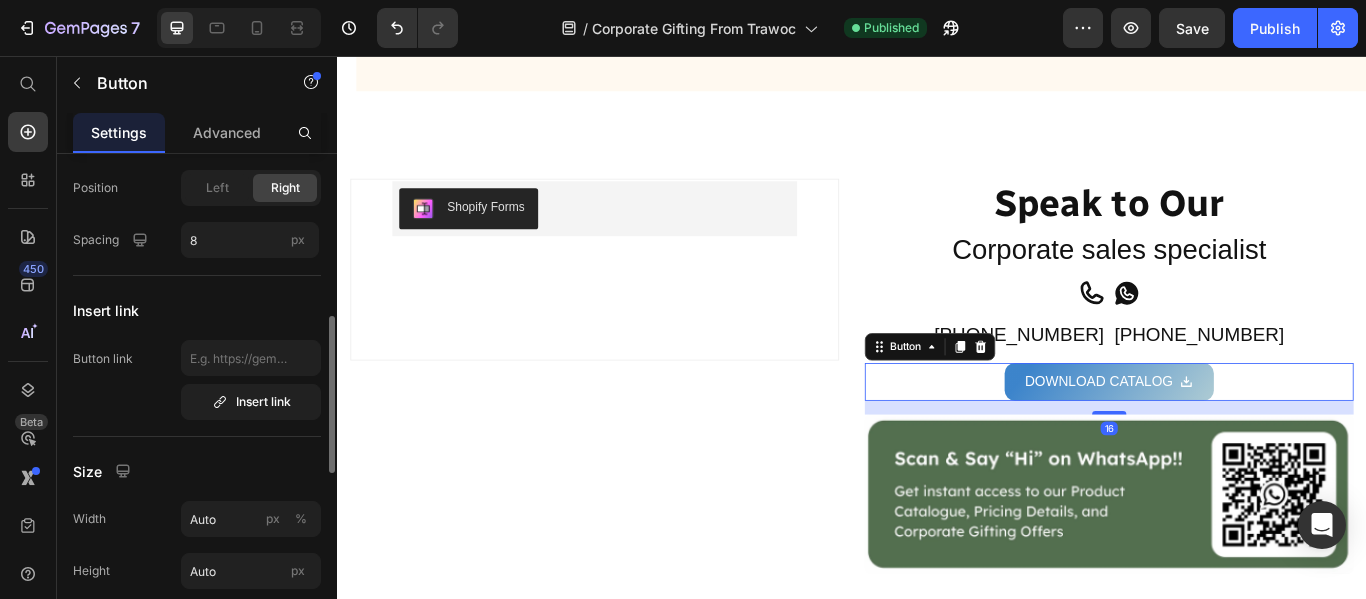 scroll, scrollTop: 200, scrollLeft: 0, axis: vertical 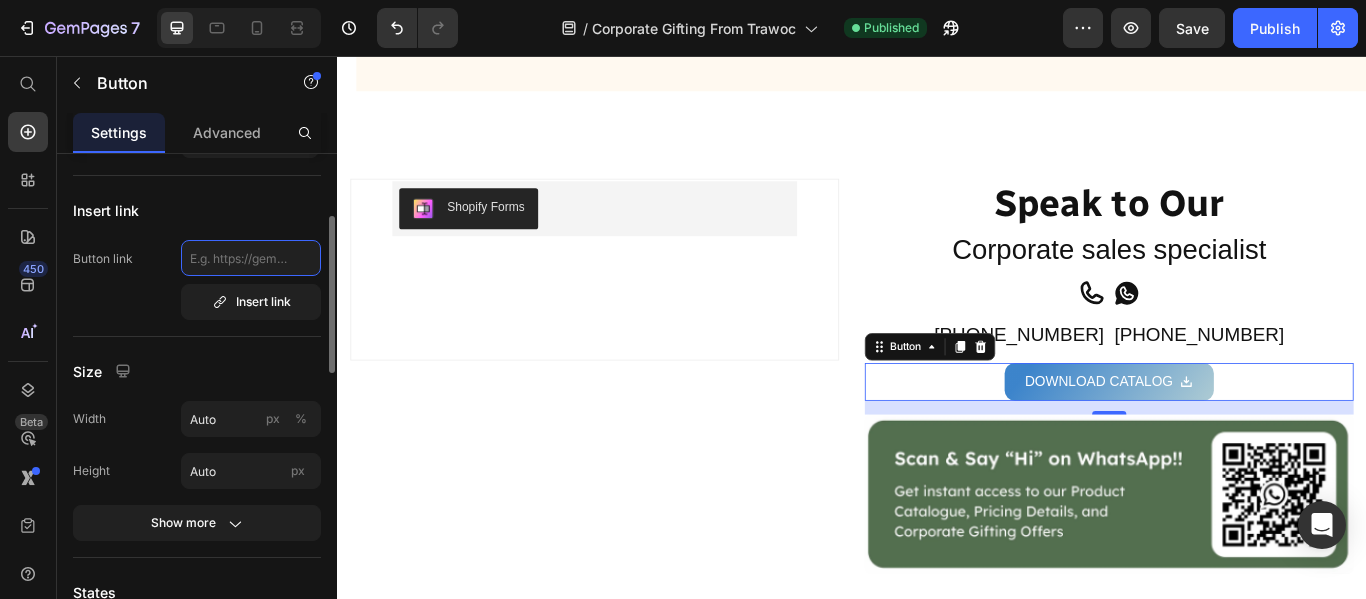 click 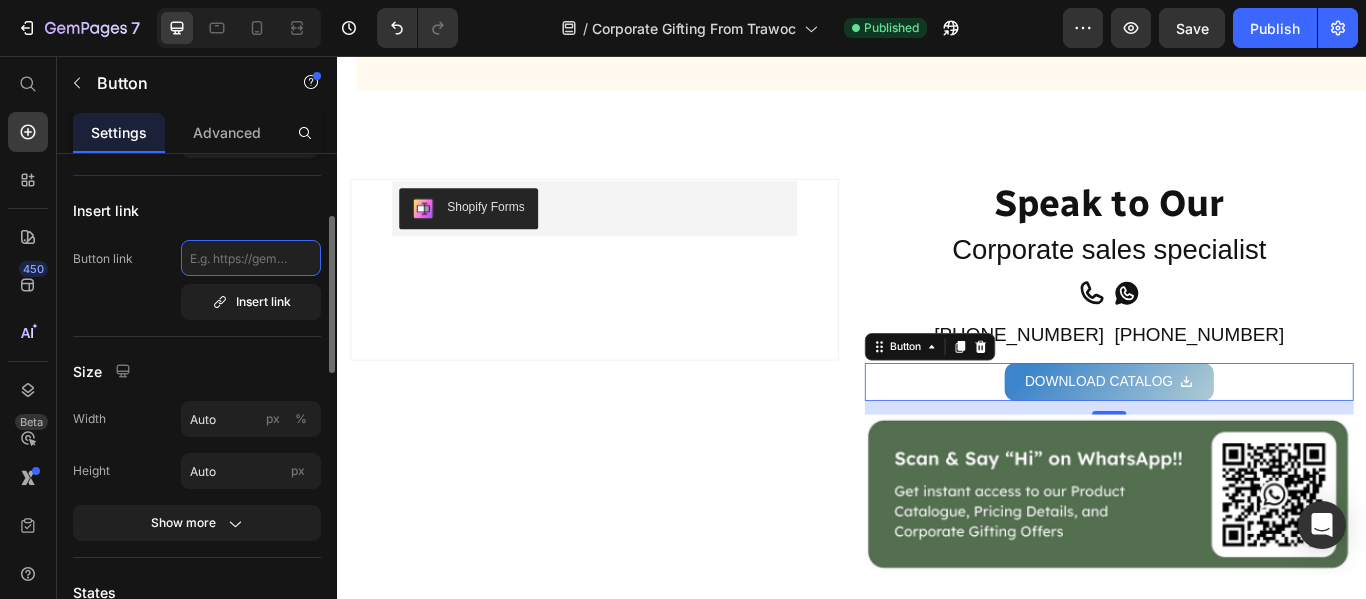 click 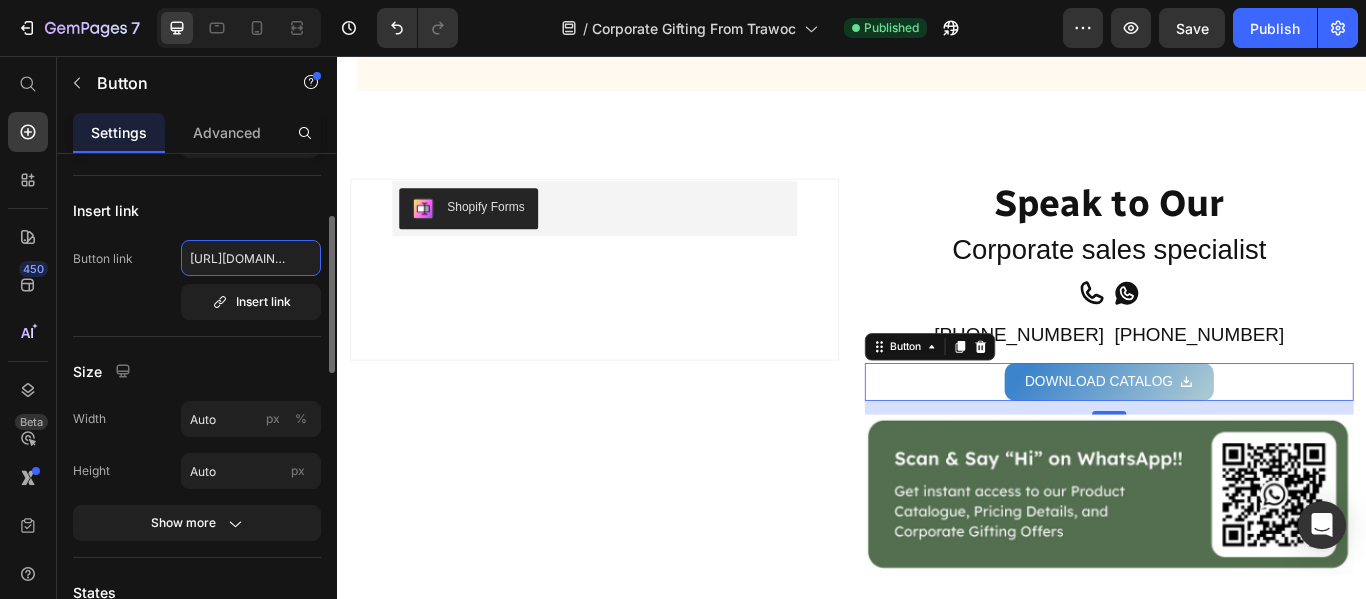 scroll, scrollTop: 0, scrollLeft: 225, axis: horizontal 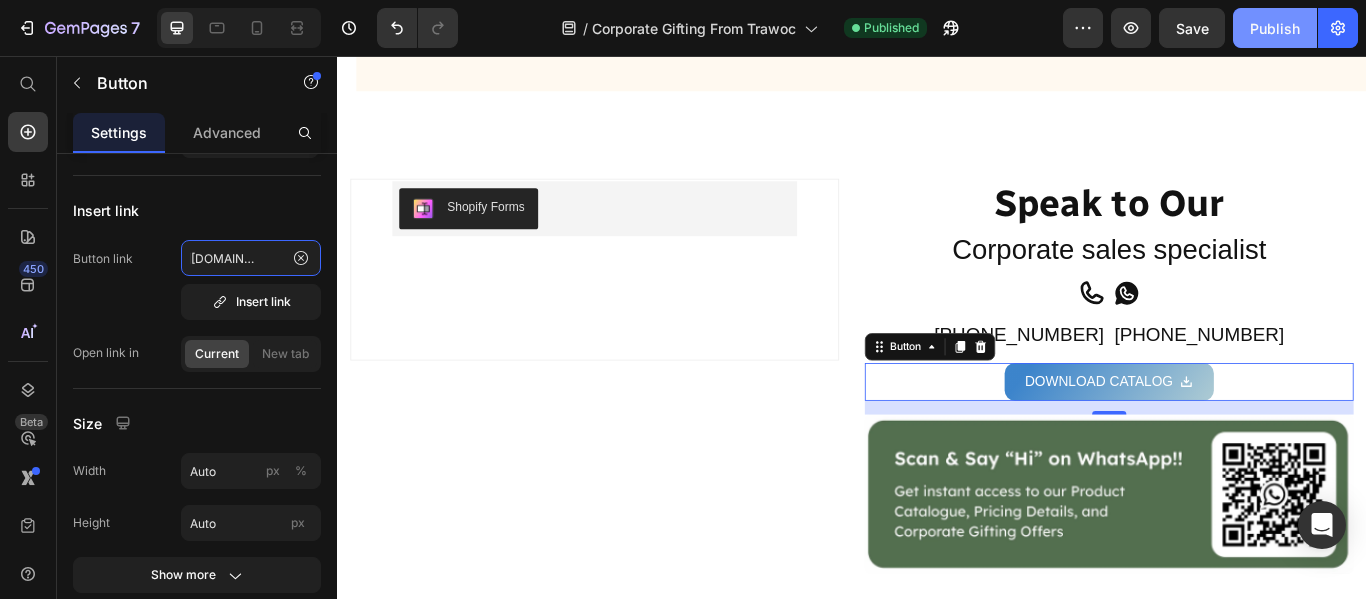 type on "https://heyzine.com/flip-book/9eb9676bf9.html#page/13" 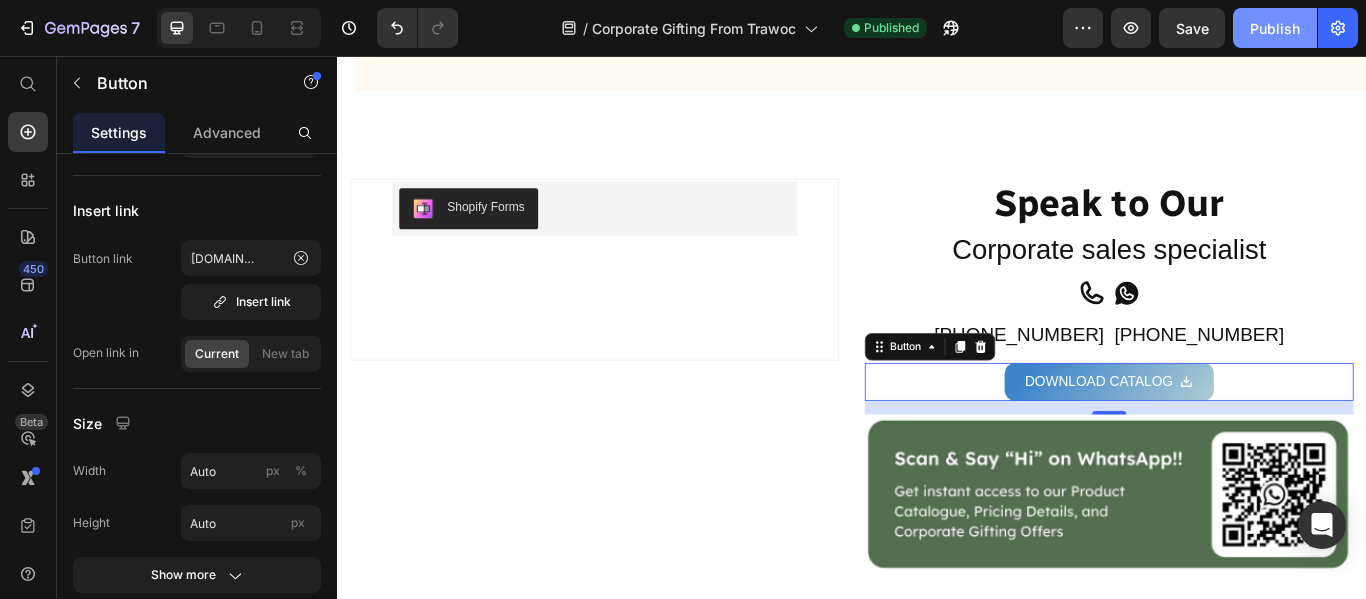 scroll, scrollTop: 0, scrollLeft: 0, axis: both 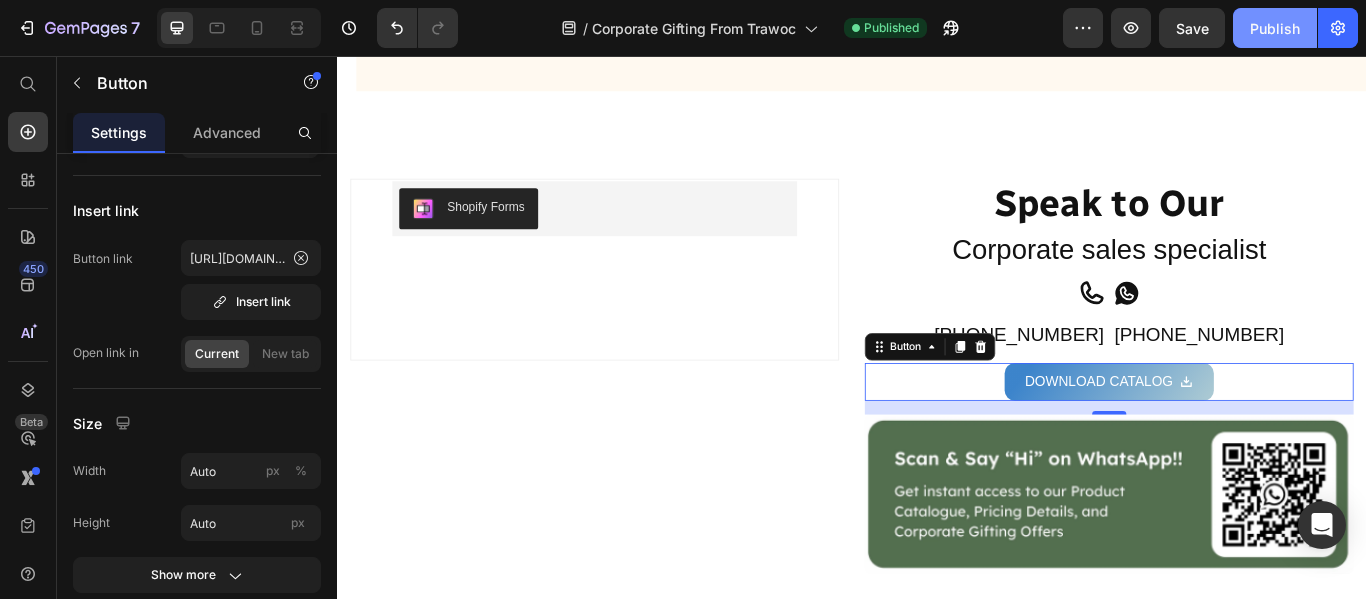 click on "Publish" at bounding box center [1275, 28] 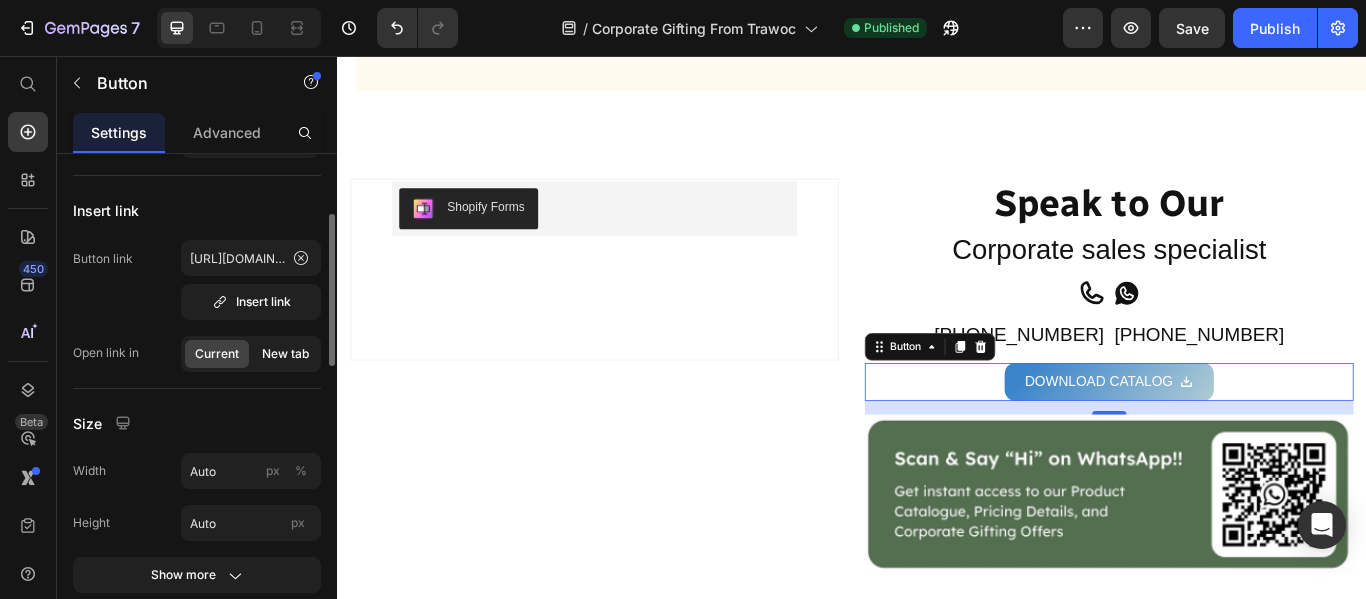 click on "New tab" 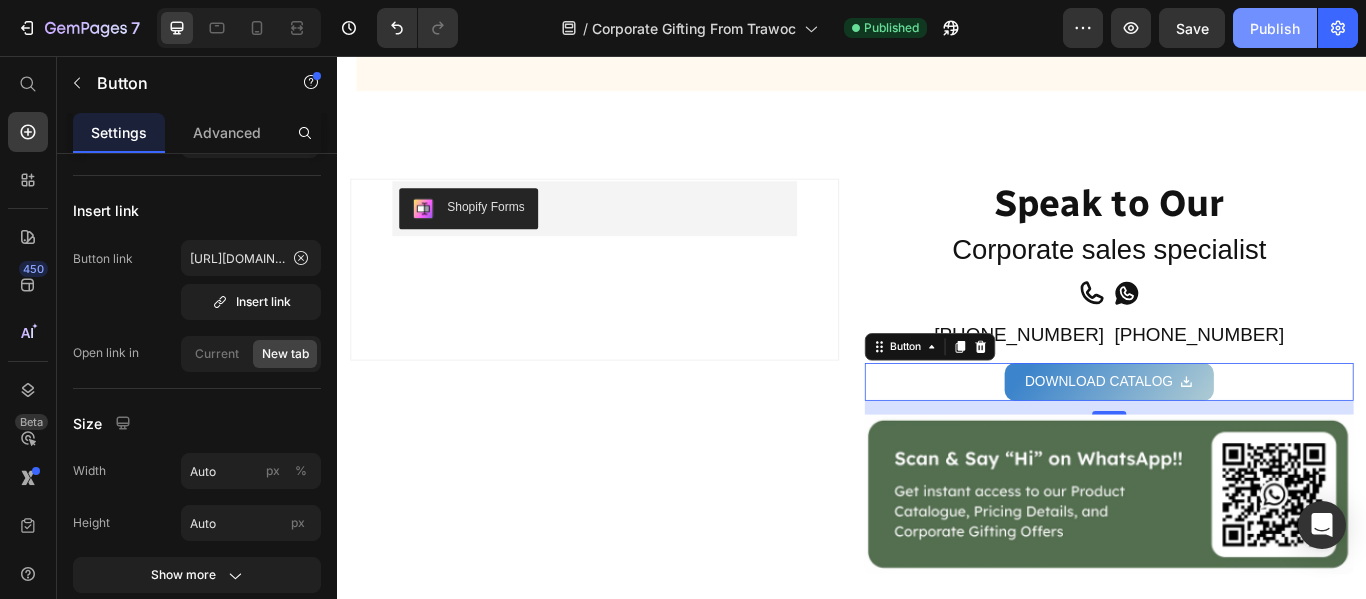 click on "Publish" at bounding box center [1275, 28] 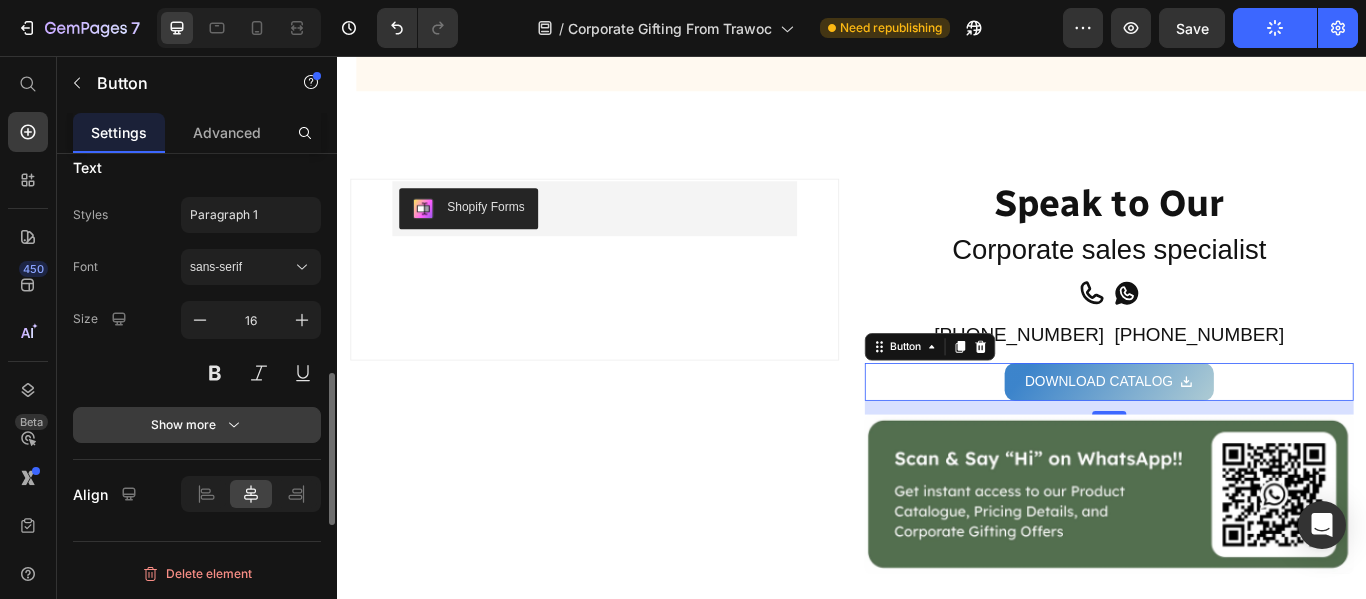 scroll, scrollTop: 1052, scrollLeft: 0, axis: vertical 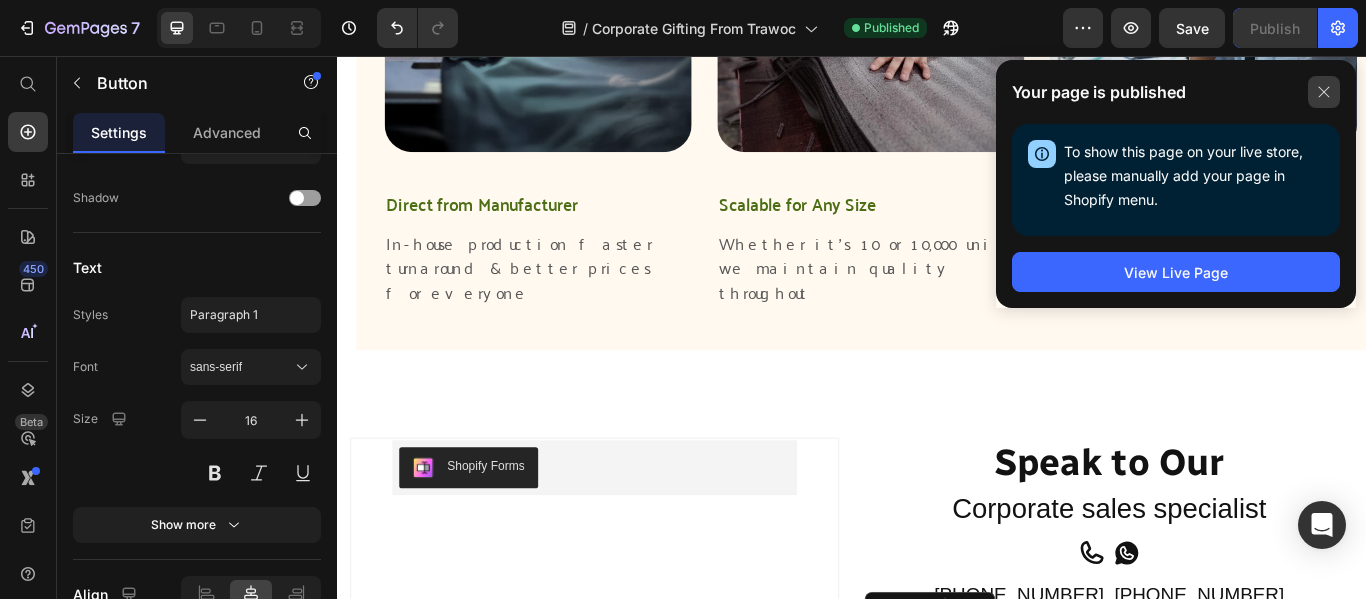 click 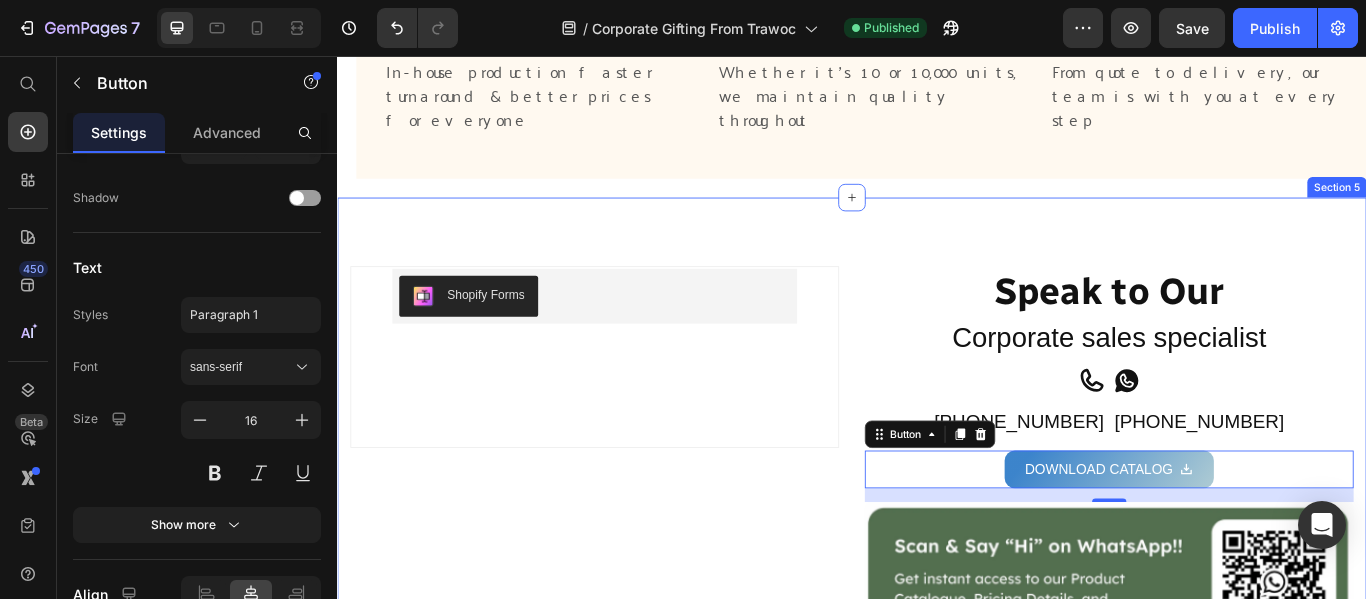 scroll, scrollTop: 2900, scrollLeft: 0, axis: vertical 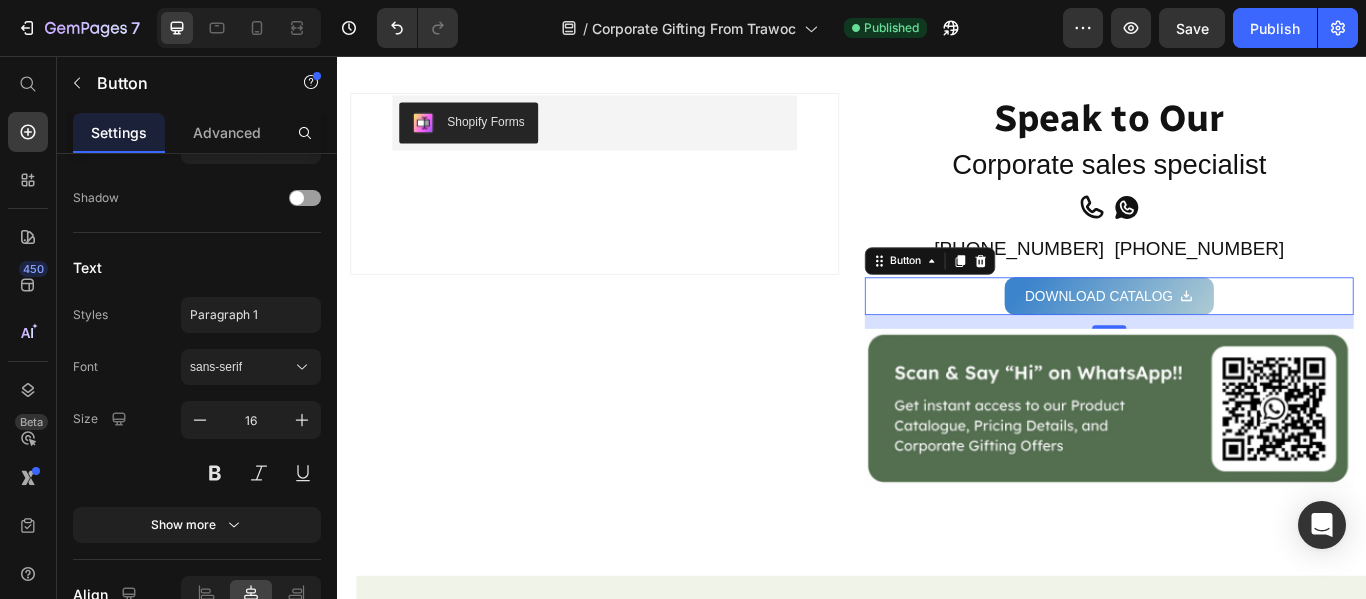 click on "DOWNLOAD CATALOG Button   16" at bounding box center (1237, 336) 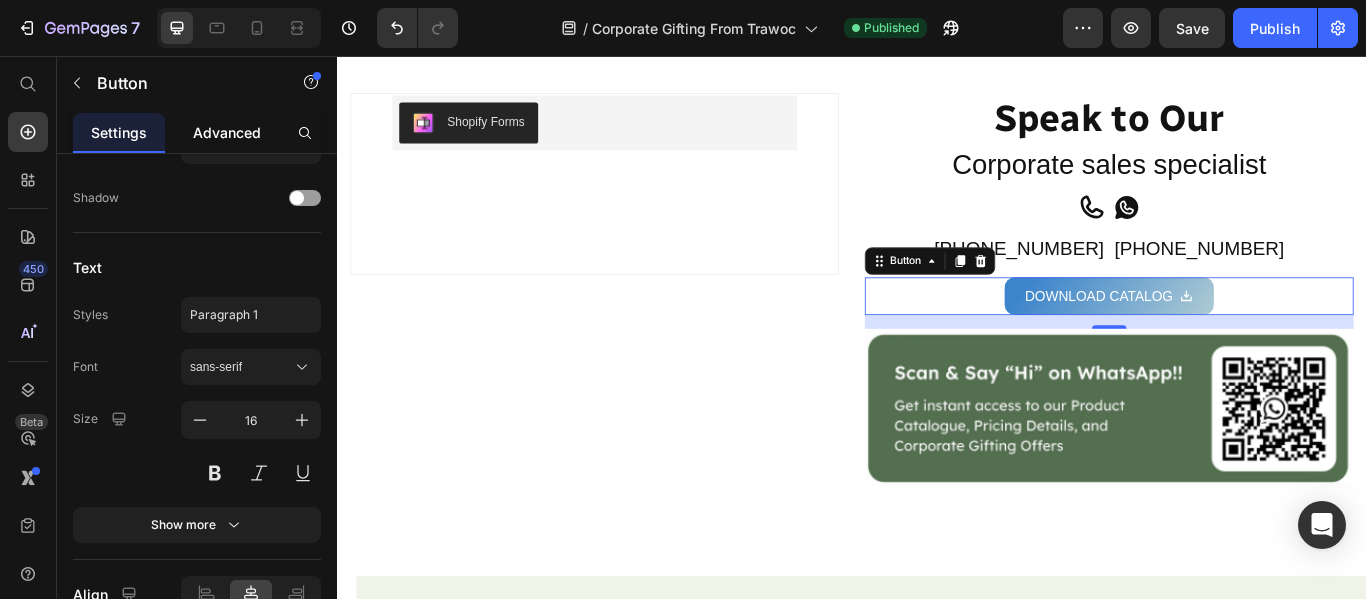 click on "Advanced" at bounding box center (227, 132) 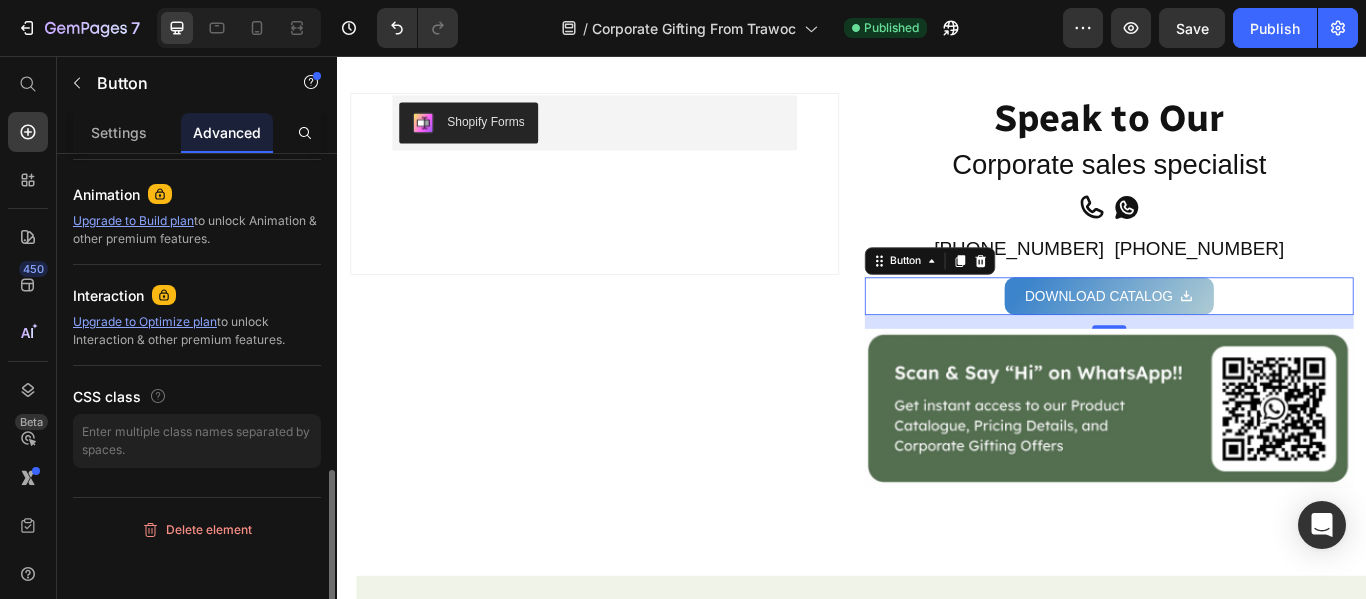 scroll, scrollTop: 0, scrollLeft: 0, axis: both 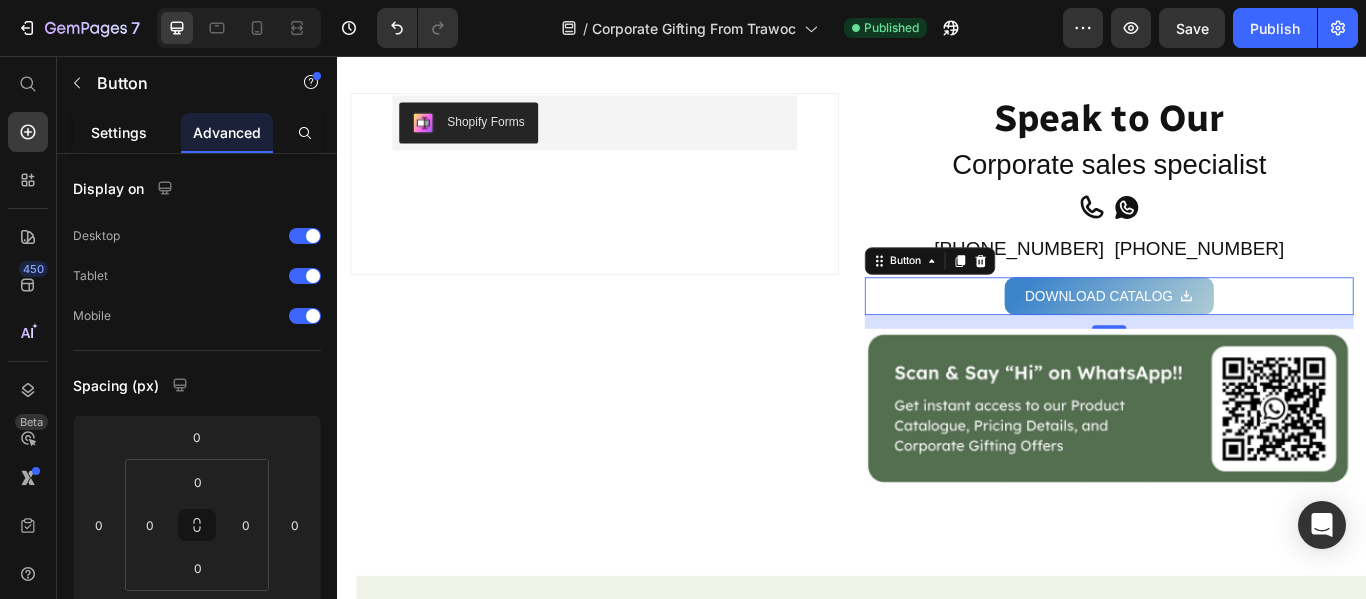 click on "Settings" at bounding box center [119, 132] 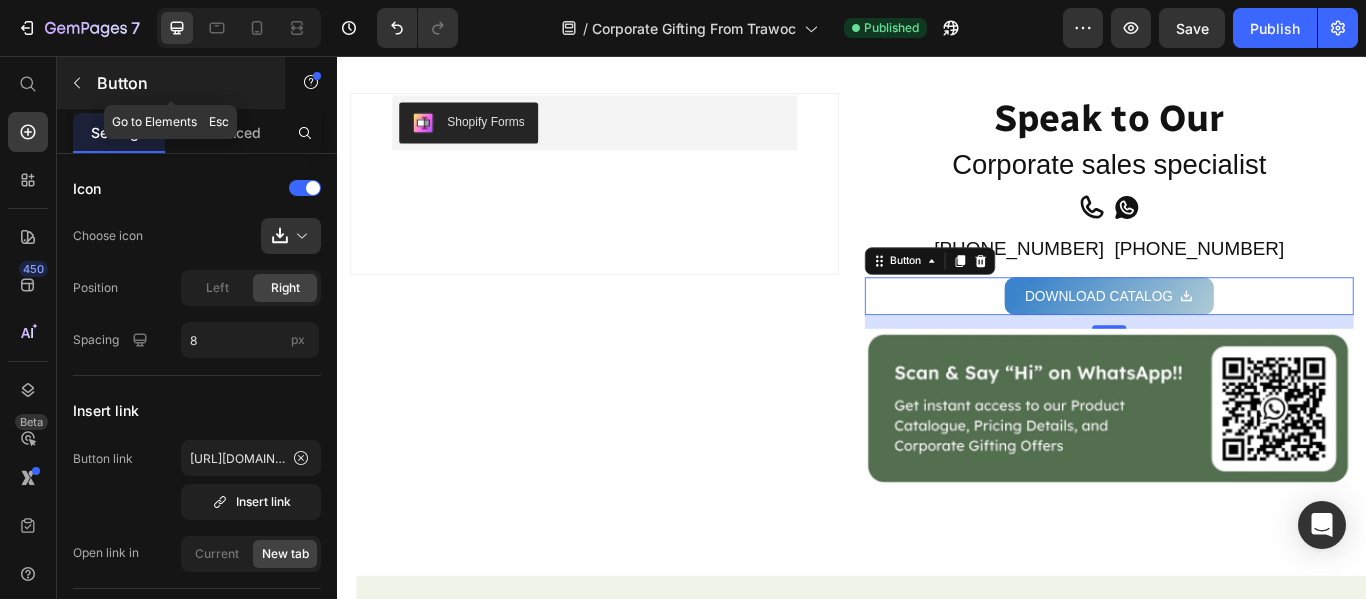 click 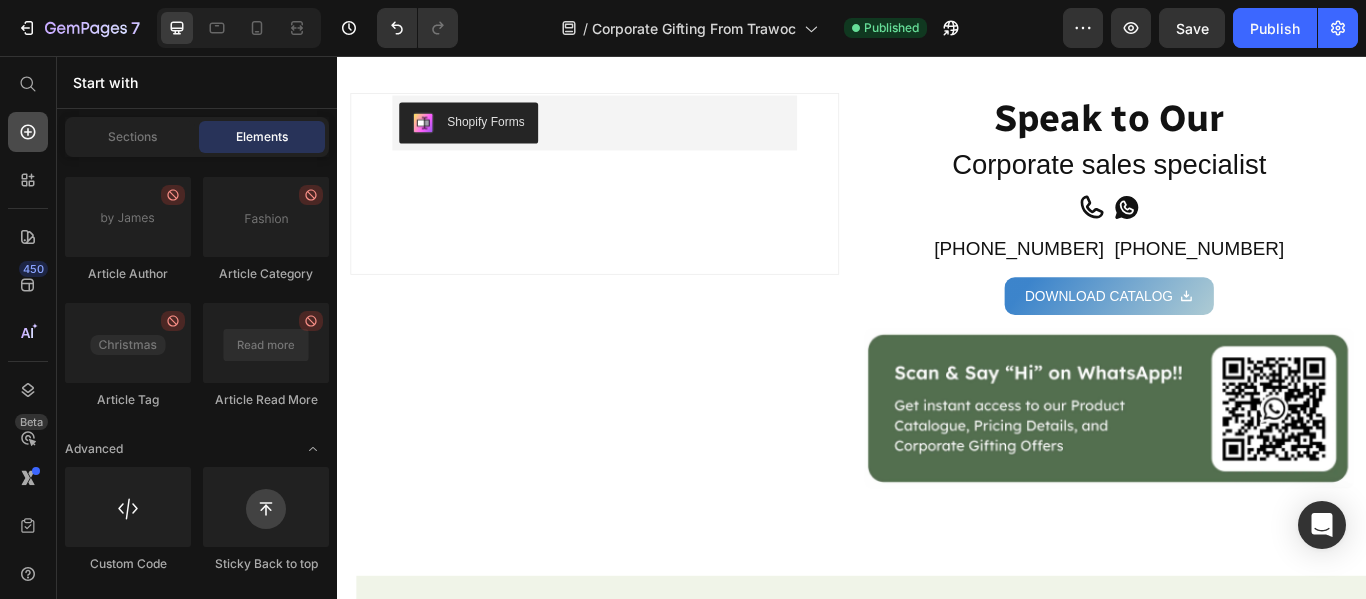 click 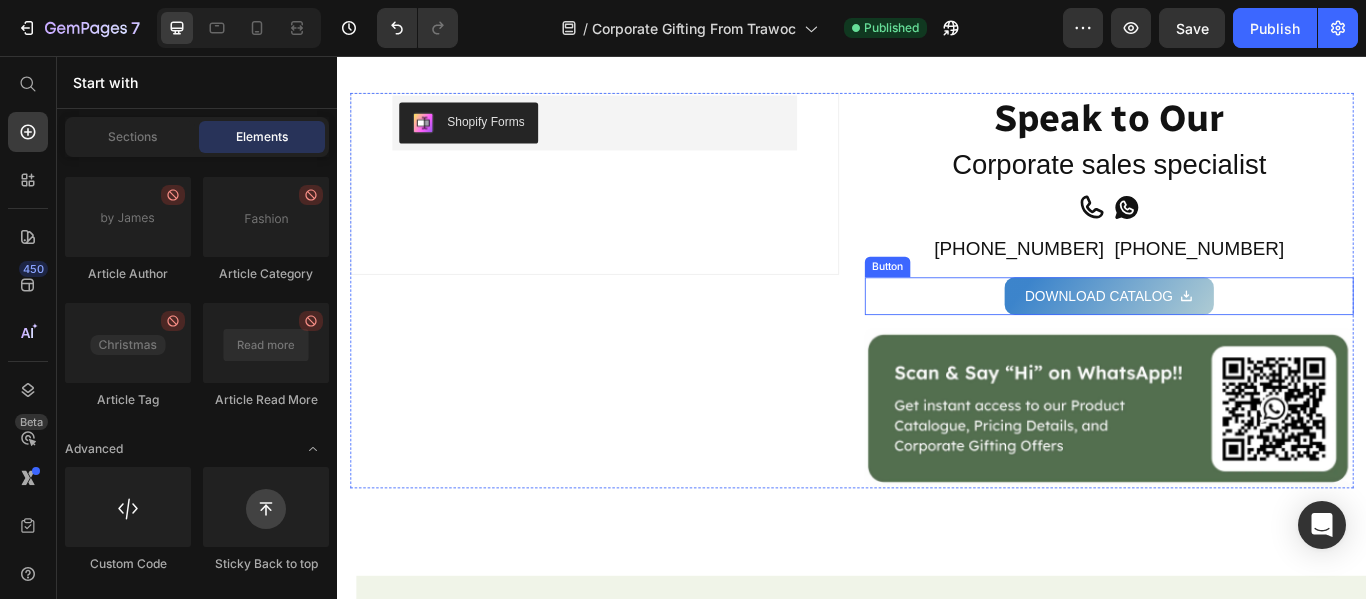 click on "DOWNLOAD CATALOG Button" at bounding box center (1237, 336) 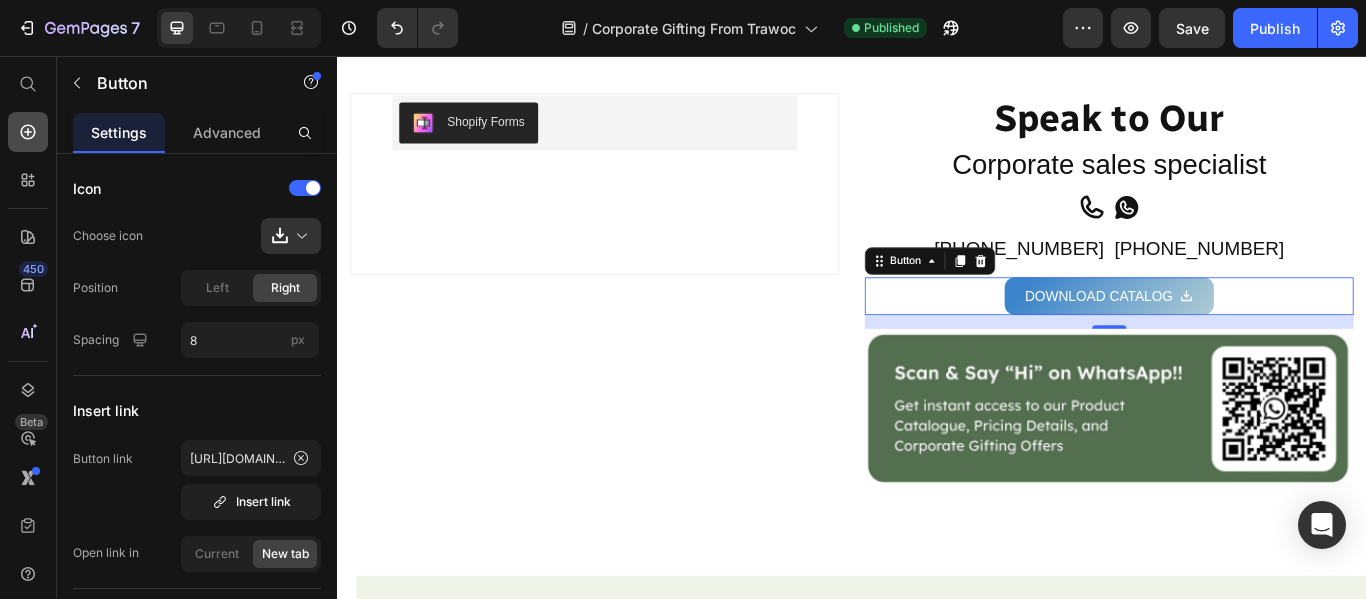 click 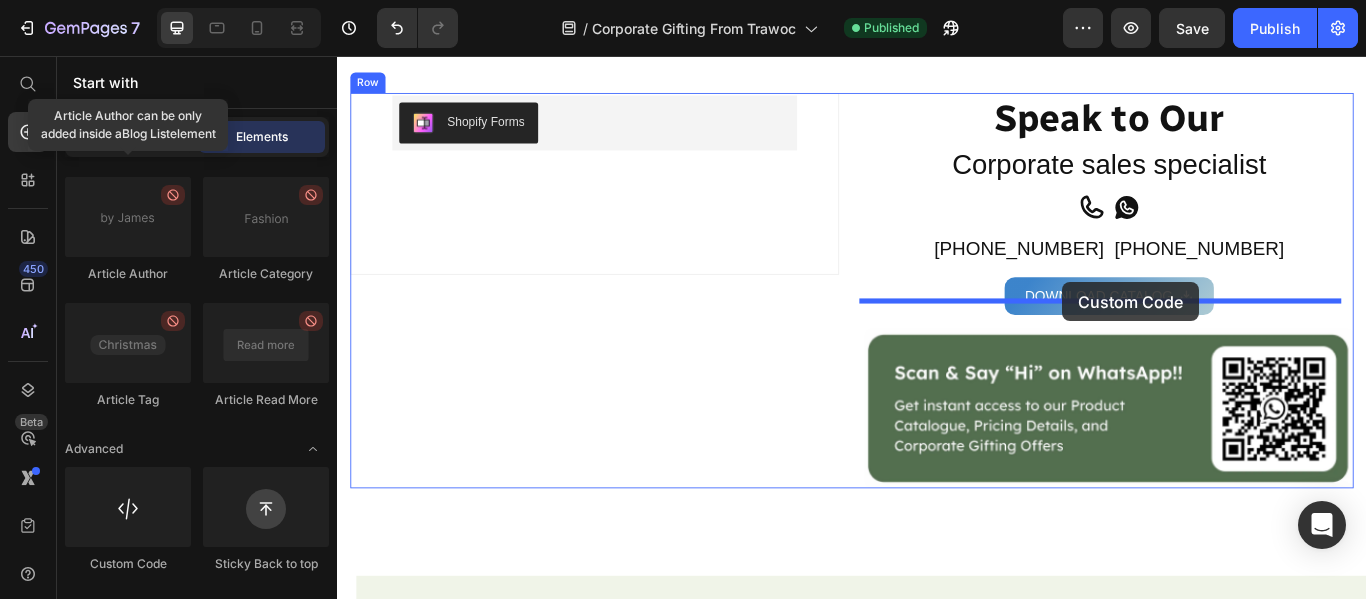 drag, startPoint x: 499, startPoint y: 565, endPoint x: 1183, endPoint y: 320, distance: 726.5542 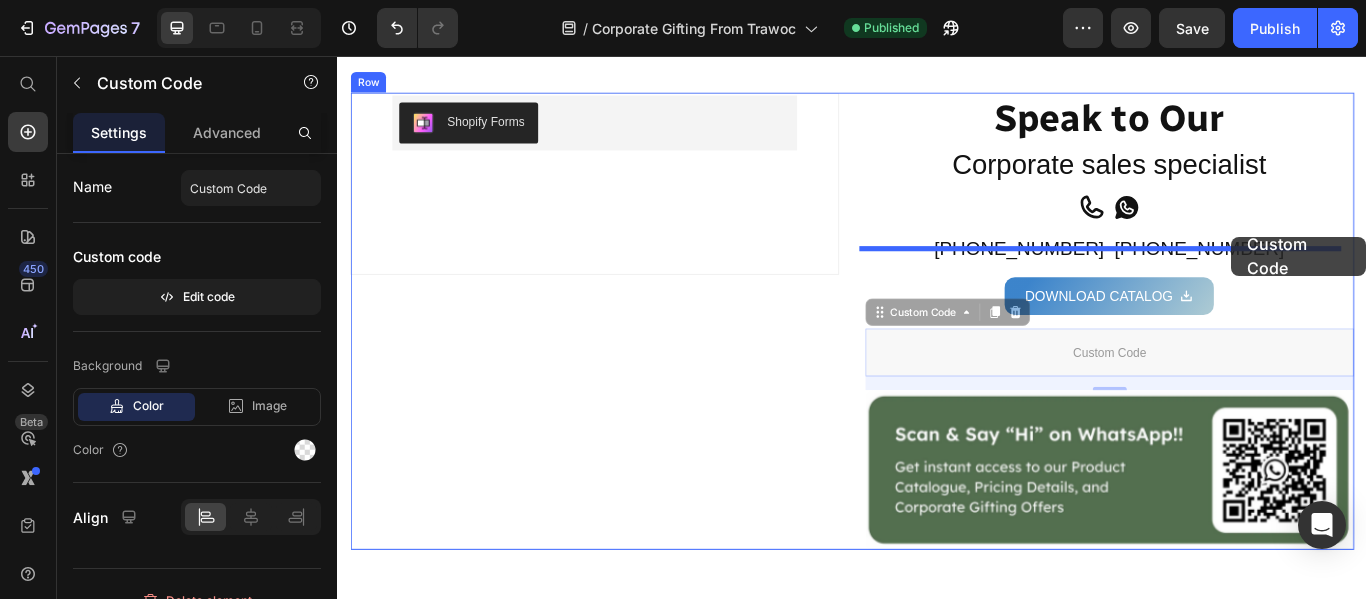 drag, startPoint x: 1390, startPoint y: 365, endPoint x: 1380, endPoint y: 267, distance: 98.50888 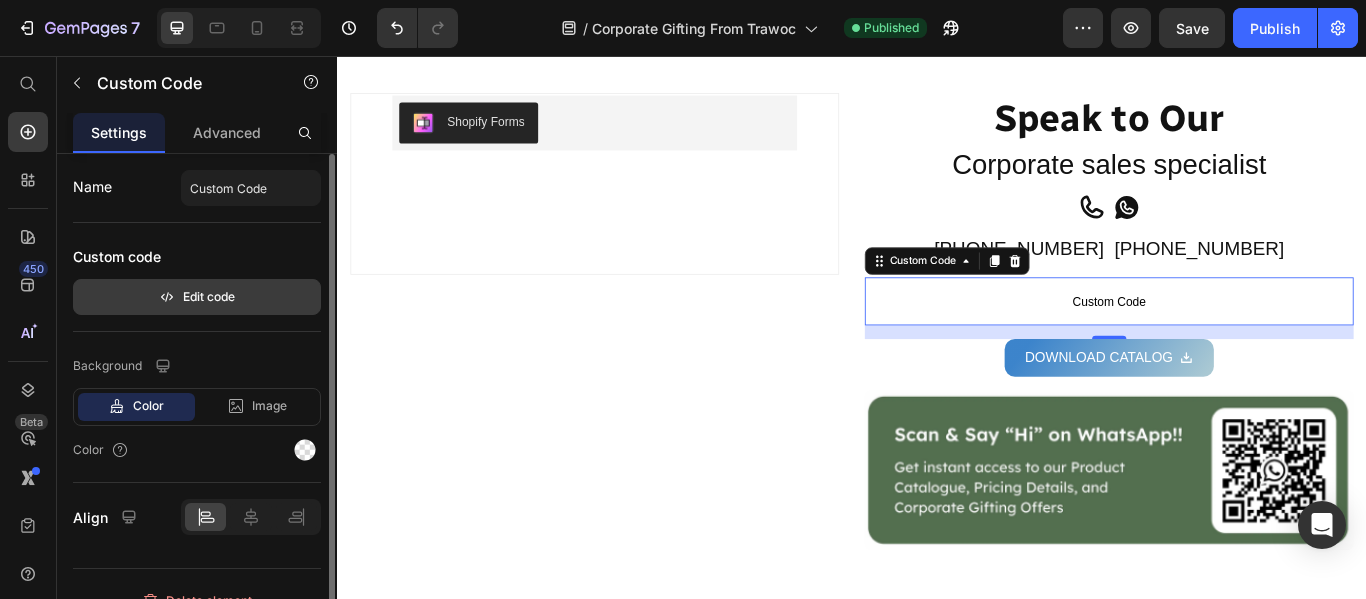 click on "Edit code" at bounding box center [197, 297] 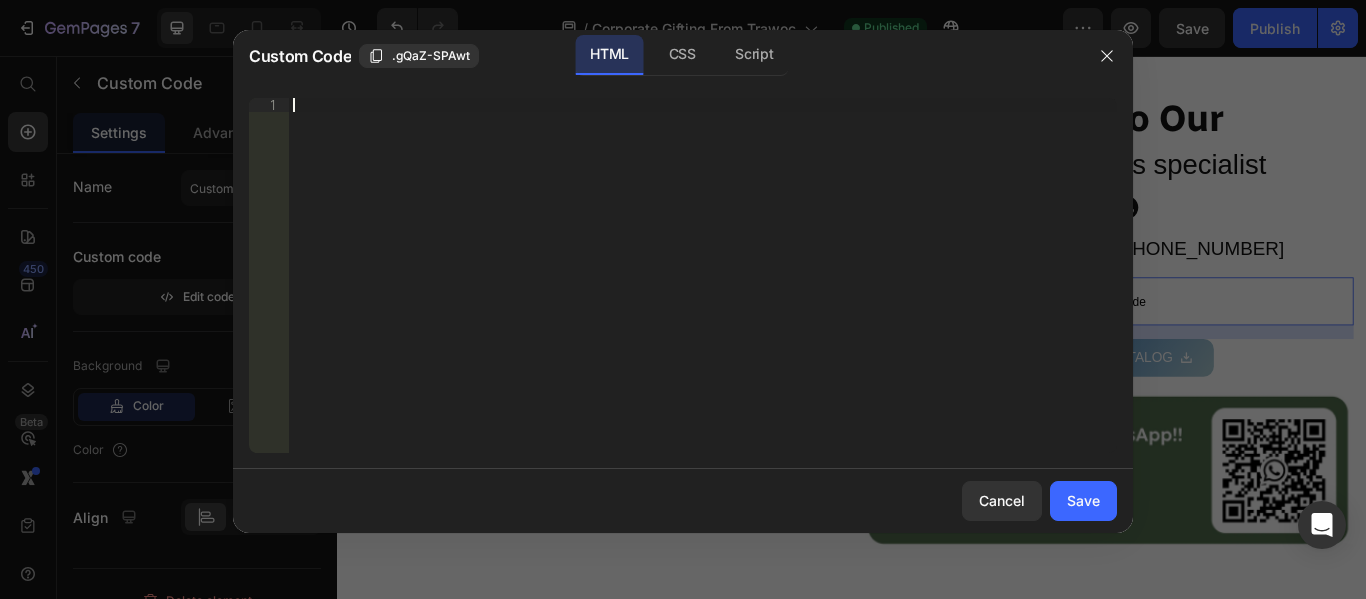 click on "Insert the 3rd-party installation code, HTML code, or Liquid code to display custom content." at bounding box center [703, 289] 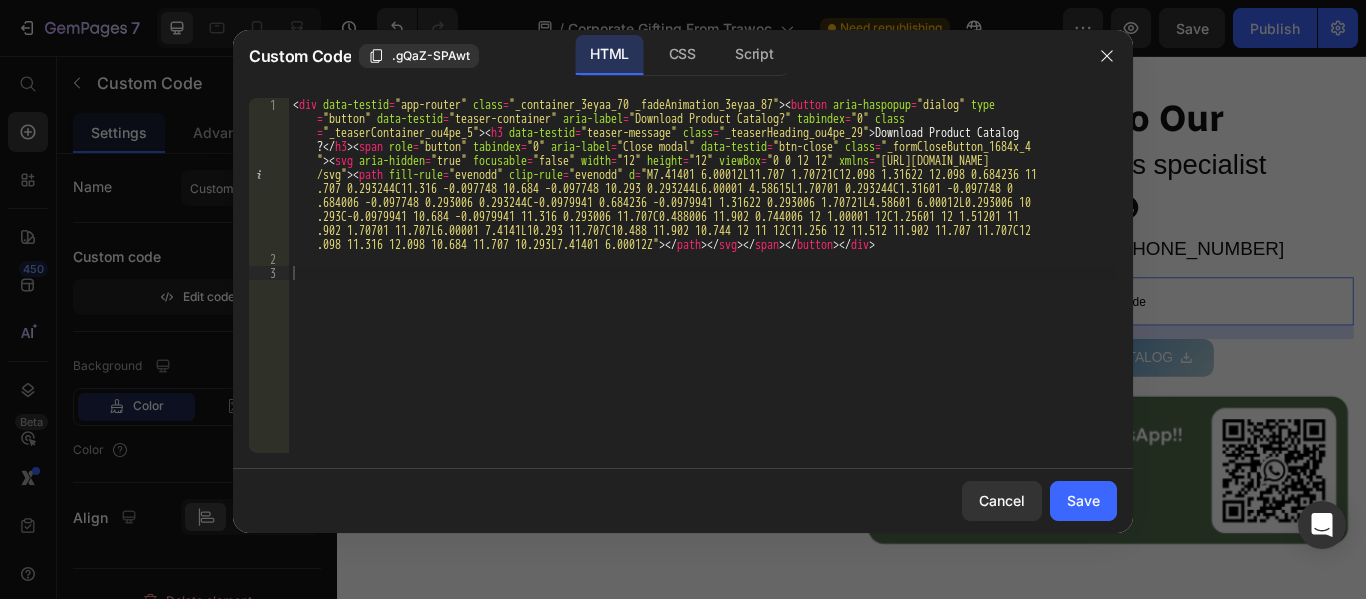 drag, startPoint x: 468, startPoint y: 246, endPoint x: 439, endPoint y: 231, distance: 32.649654 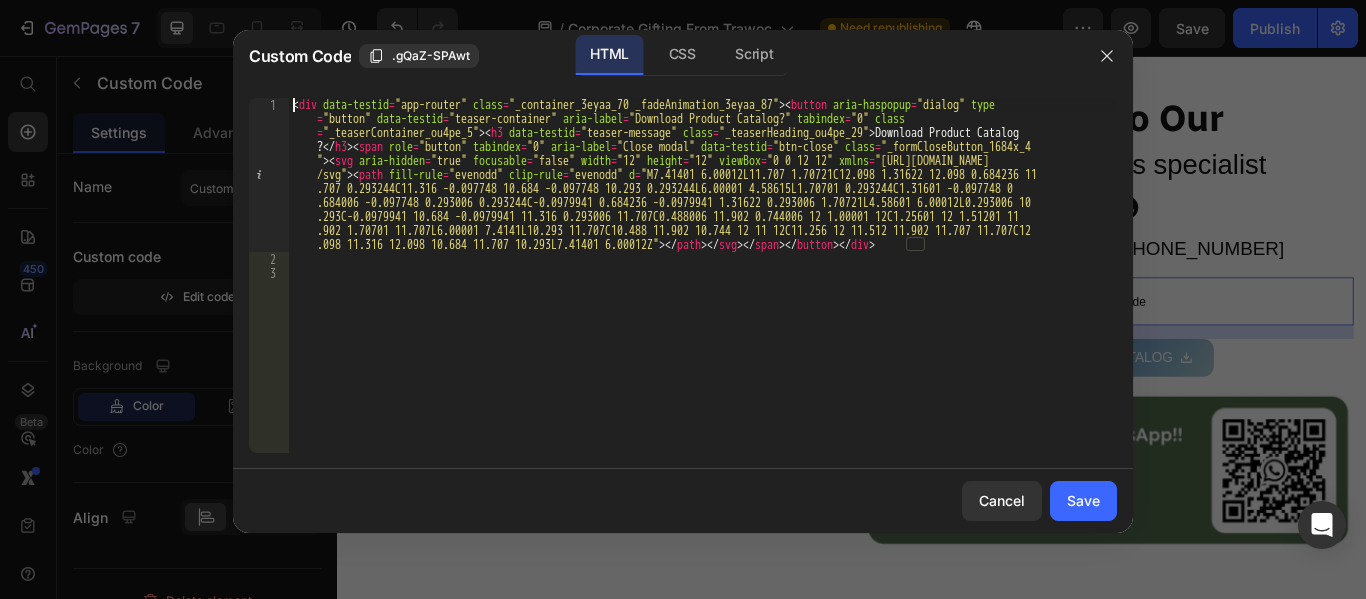 click on "< div   data-testid = "app-router"   class = "_container_3eyaa_70 _fadeAnimation_3eyaa_87" > < button   aria-haspopup = "dialog"   type      = "button"   data-testid = "teaser-container"   aria-label = "Download Product Catalog?"   tabindex = "0"   class      = "_teaserContainer_ou4pe_5" > < h3   data-testid = "teaser-message"   class = "_teaserHeading_ou4pe_29" > Download Product Catalog      ? </ h3 > < span   role = "button"   tabindex = "0"   aria-label = "Close modal"   data-testid = "btn-close"   class = "_formCloseButton_1684x_4       " > < svg   aria-hidden = "true"   focusable = "false"   width = "12"   height = "12"   viewBox = "0 0 12 12"   xmlns = "http://www.w3.org/2000      /svg" > < path   fill-rule = "evenodd"   clip-rule = "evenodd"   d = "M7.41401 6.00012L11.707 1.70721C12.098 1.31622 12.098 0.684236 11      .707 0.293244C11.316 -0.097748 10.684 -0.097748 10.293 0.293244L6.00001 4.58615L1.70701 0.293244C1.31601 -0.097748 0                     > </ path" at bounding box center (703, 359) 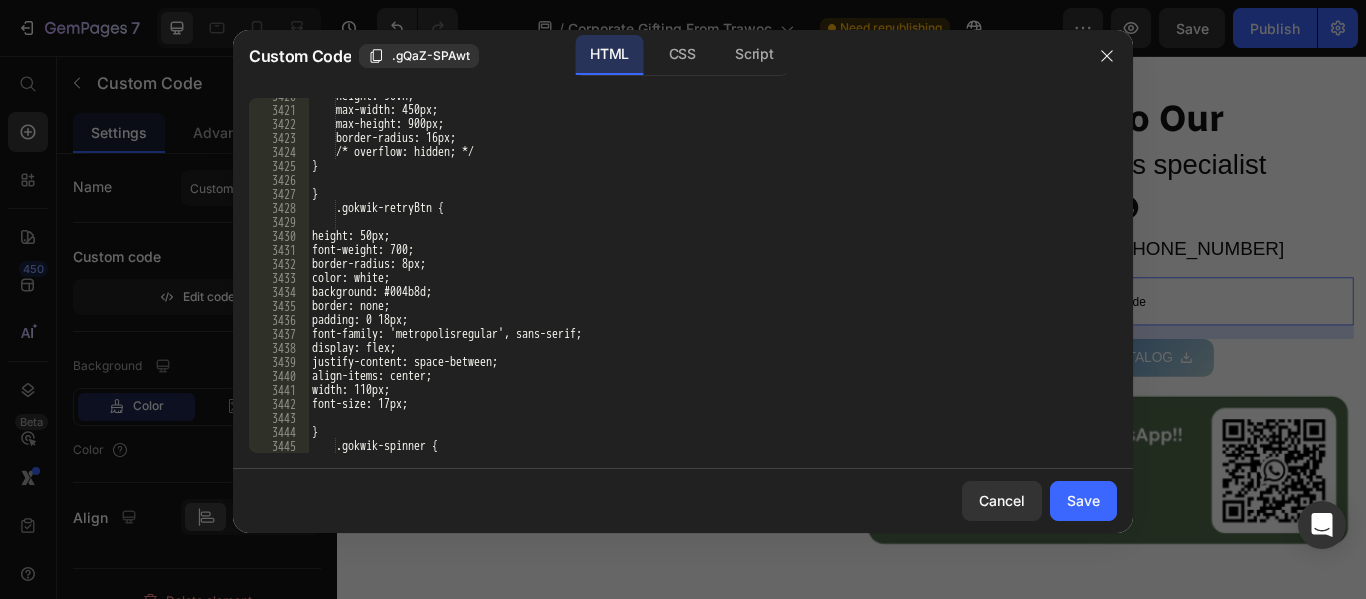 scroll, scrollTop: 32413, scrollLeft: 0, axis: vertical 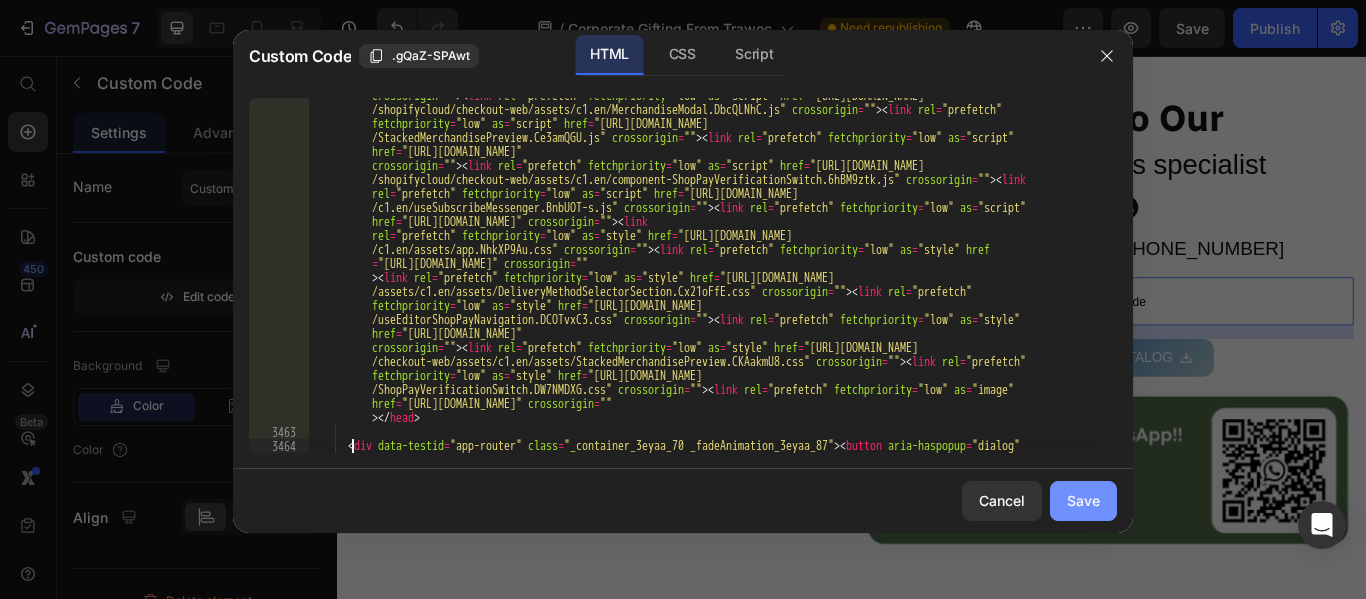 type on "<div data-testid="app-router" class="_container_3eyaa_70 _fadeAnimation_3eyaa_87"><button aria-haspopup="dialog" type="button" data-testid="teaser-container" aria-label="Download Product Catalog?" tabindex="0" class="_teaserContainer_ou4pe_5"><h3 data-testid="teaser-message" class="_teaserHeading_ou4pe_29">Download Product Catalog?</h3><span role="button" tabindex="0" aria-label="Close modal" 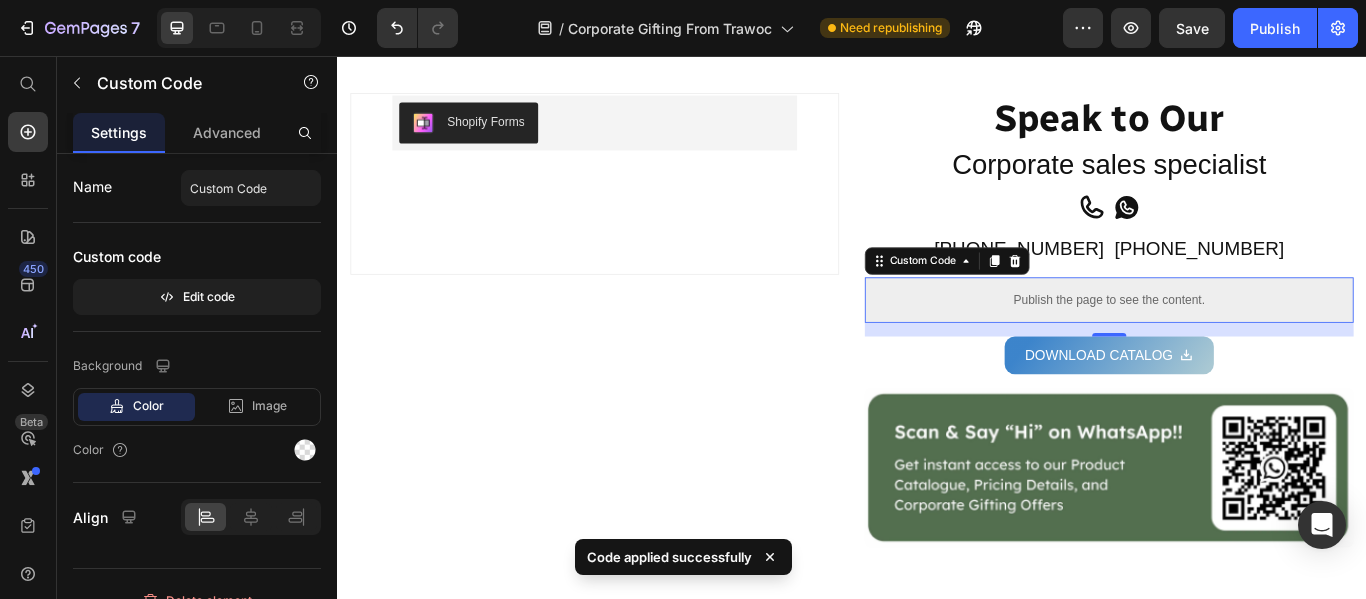 click on "Publish the page to see the content." at bounding box center (1237, 340) 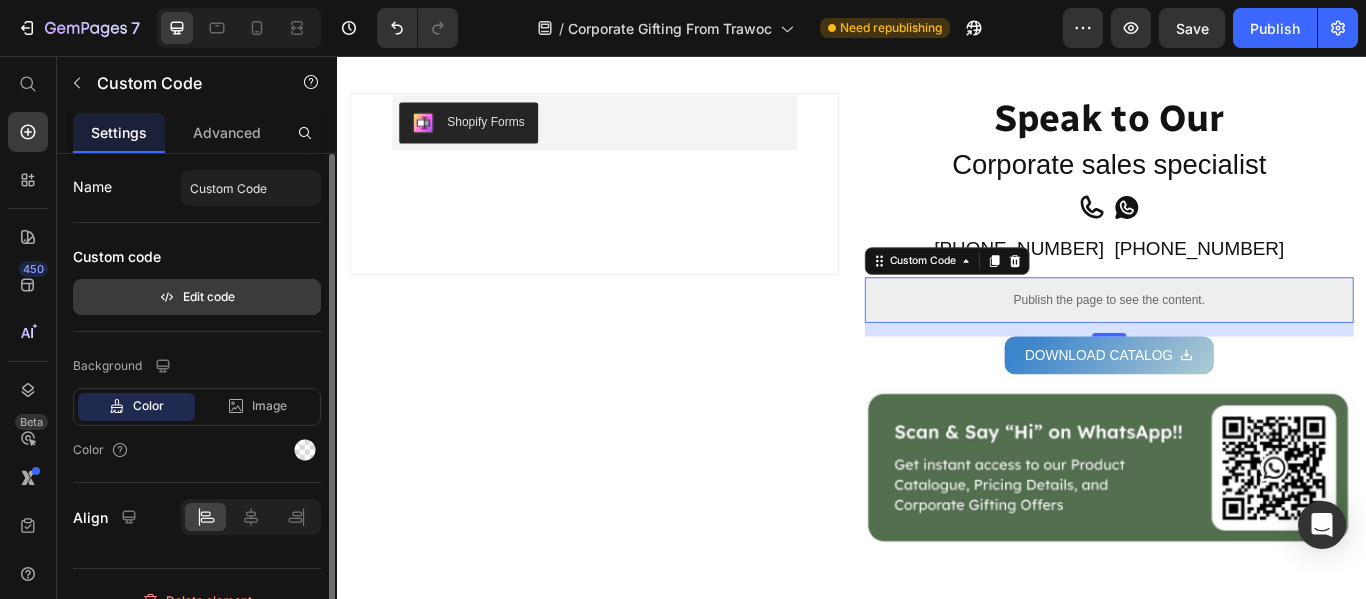 click on "Edit code" at bounding box center (197, 297) 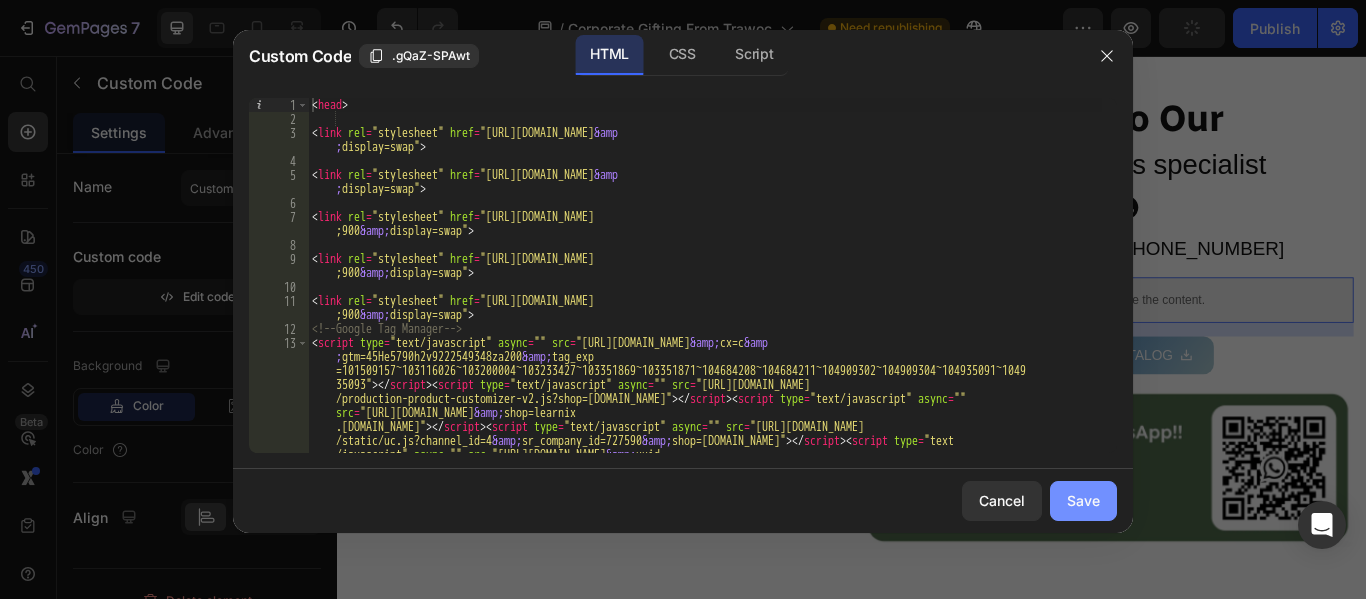 click on "Save" at bounding box center (1083, 500) 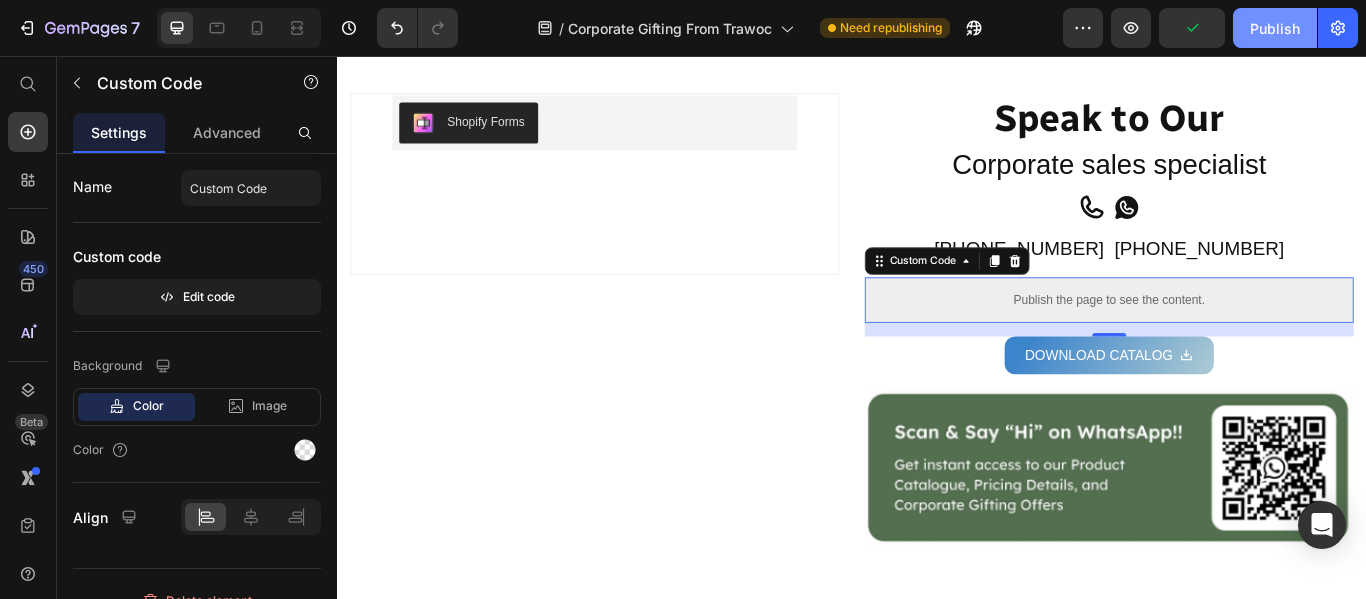 click on "Publish" at bounding box center (1275, 28) 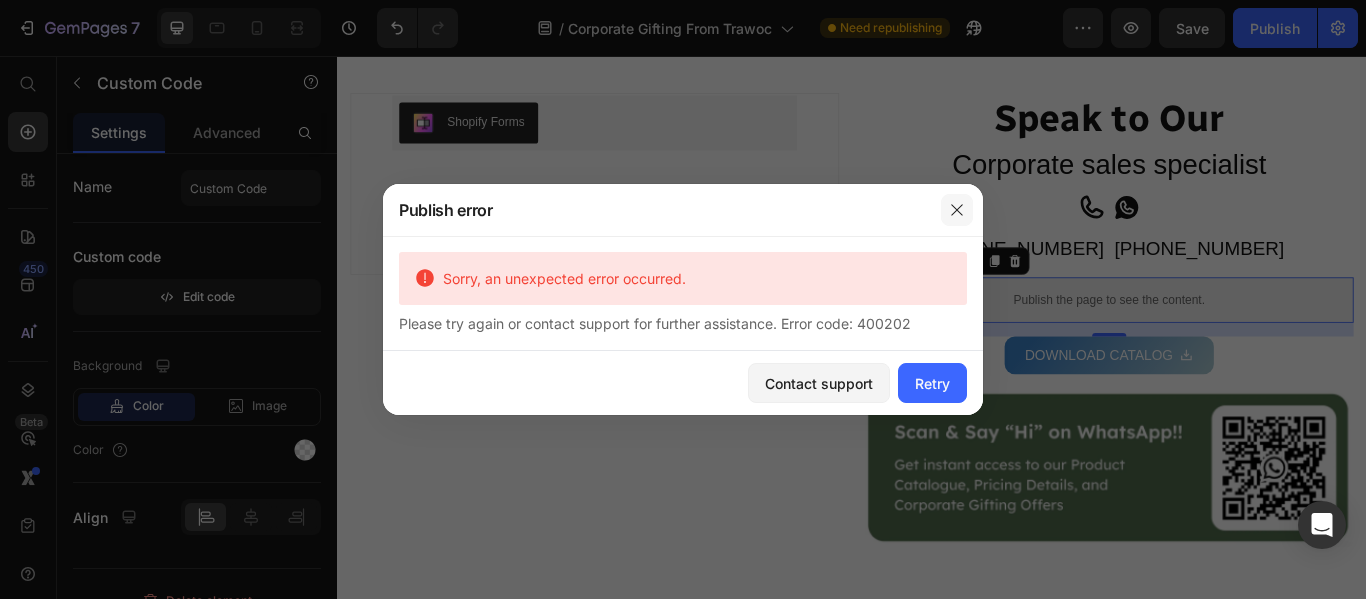 click 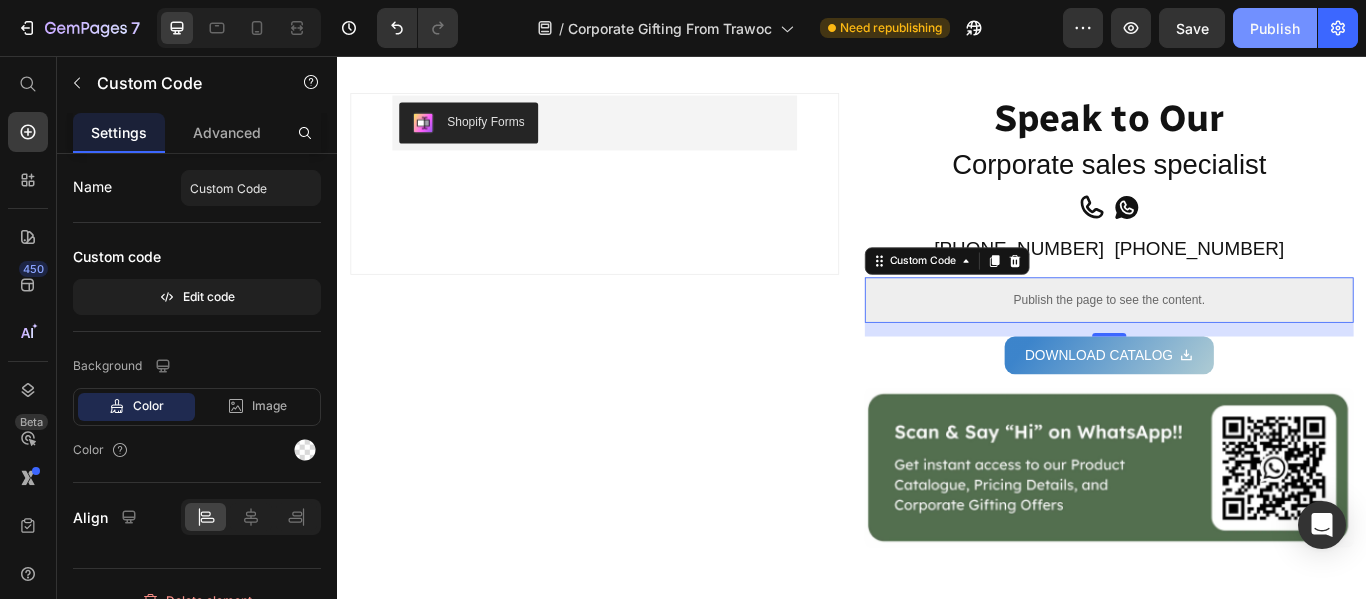 click on "Publish" at bounding box center [1275, 28] 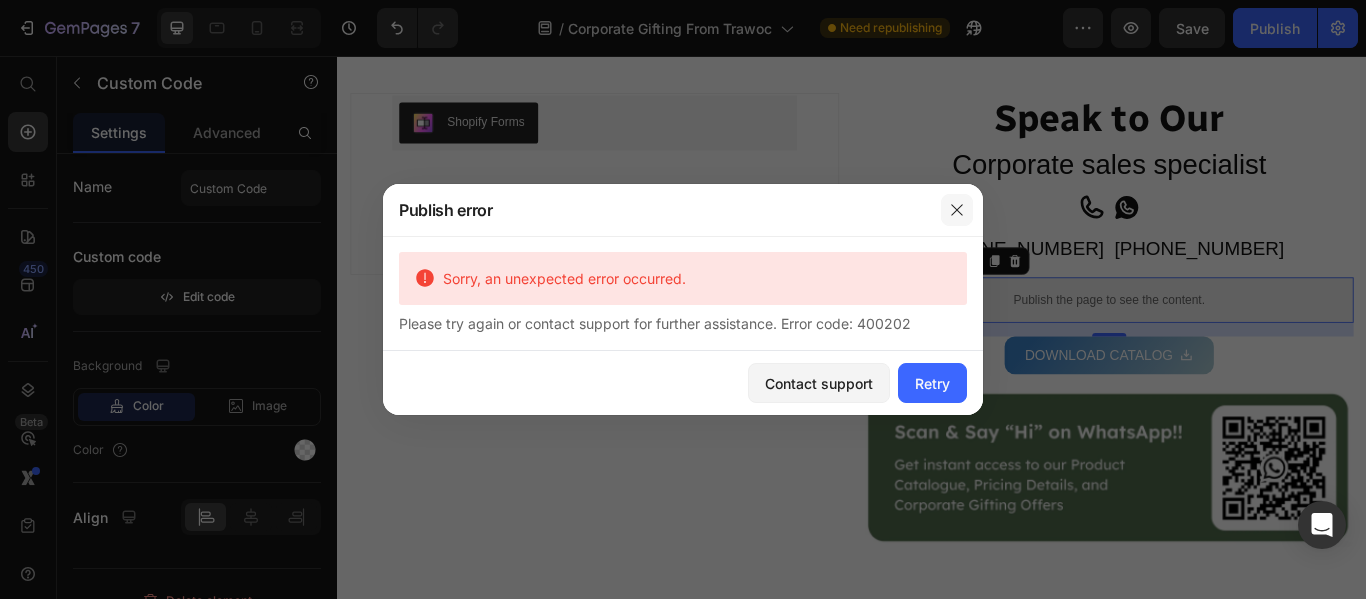 click 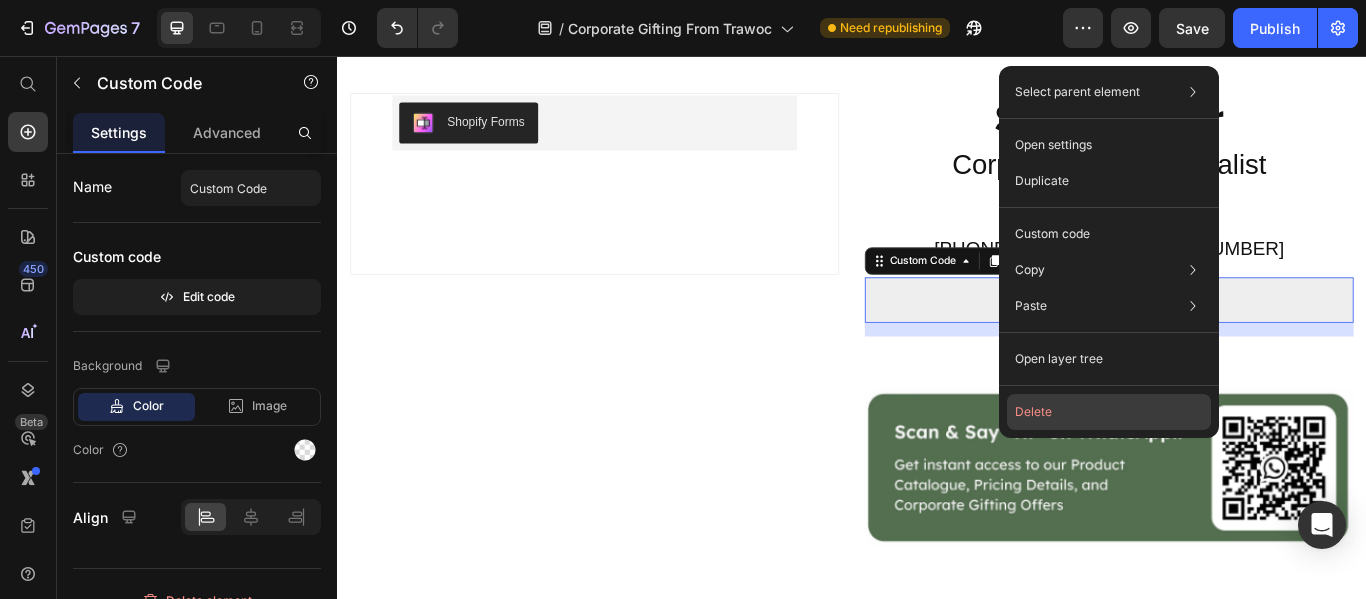 click on "Delete" 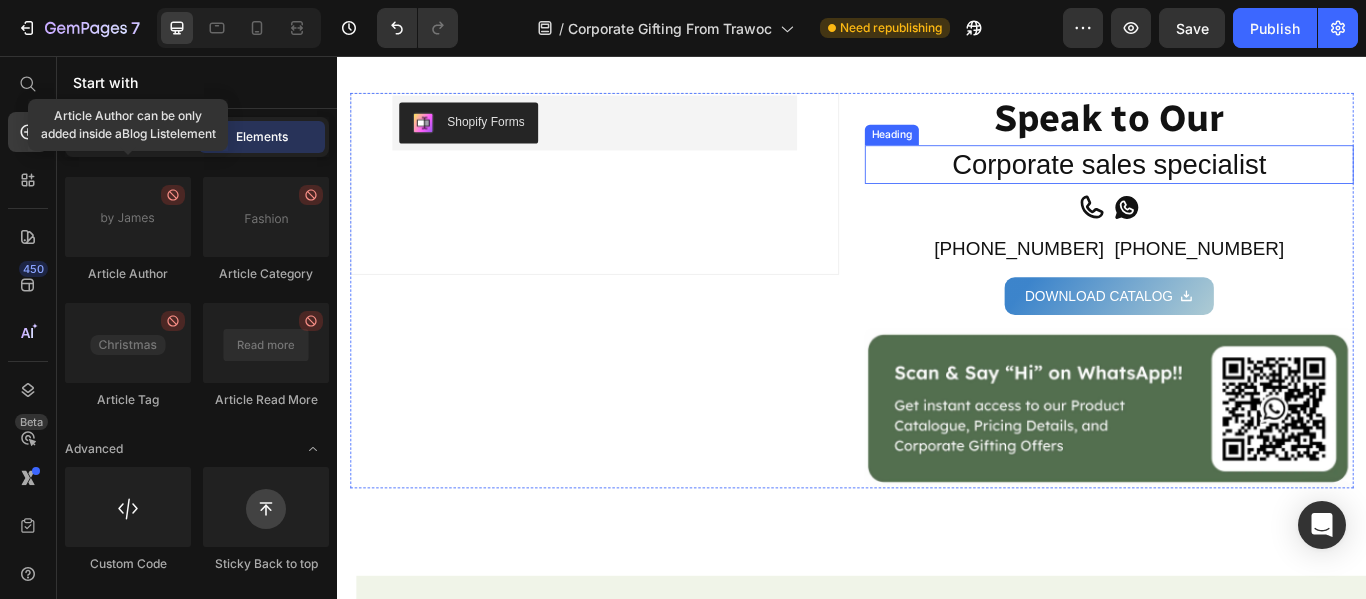 click on "Corporate sales specialist" at bounding box center (1237, 183) 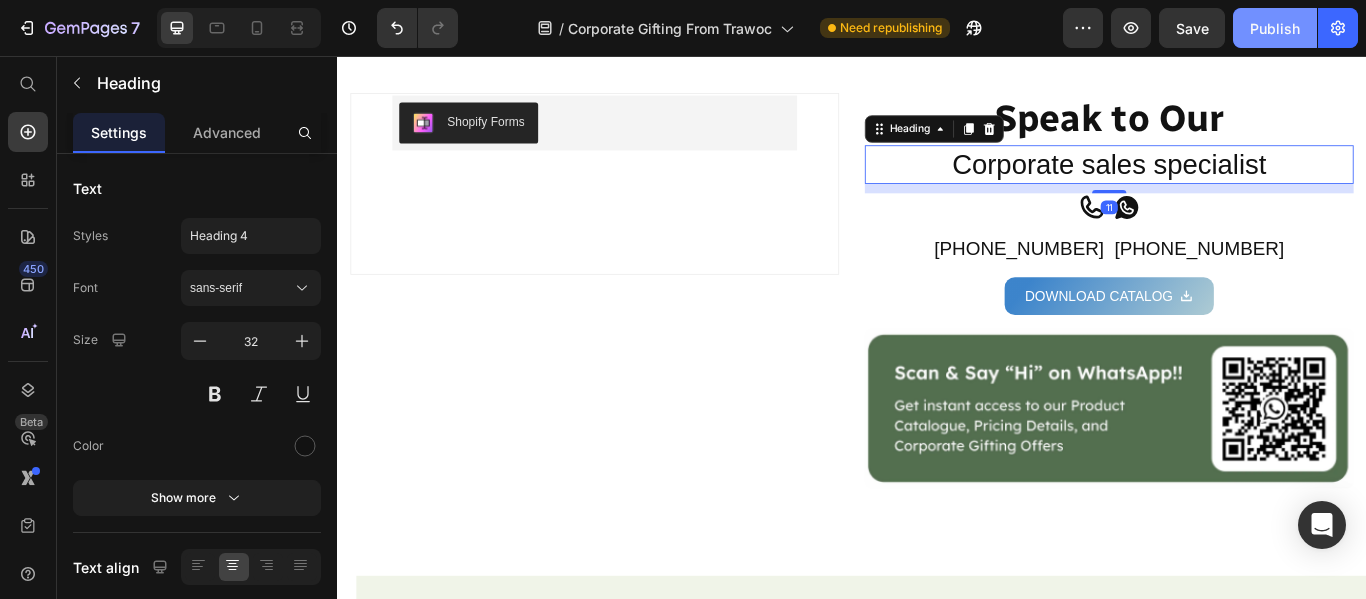 click on "Publish" at bounding box center [1275, 28] 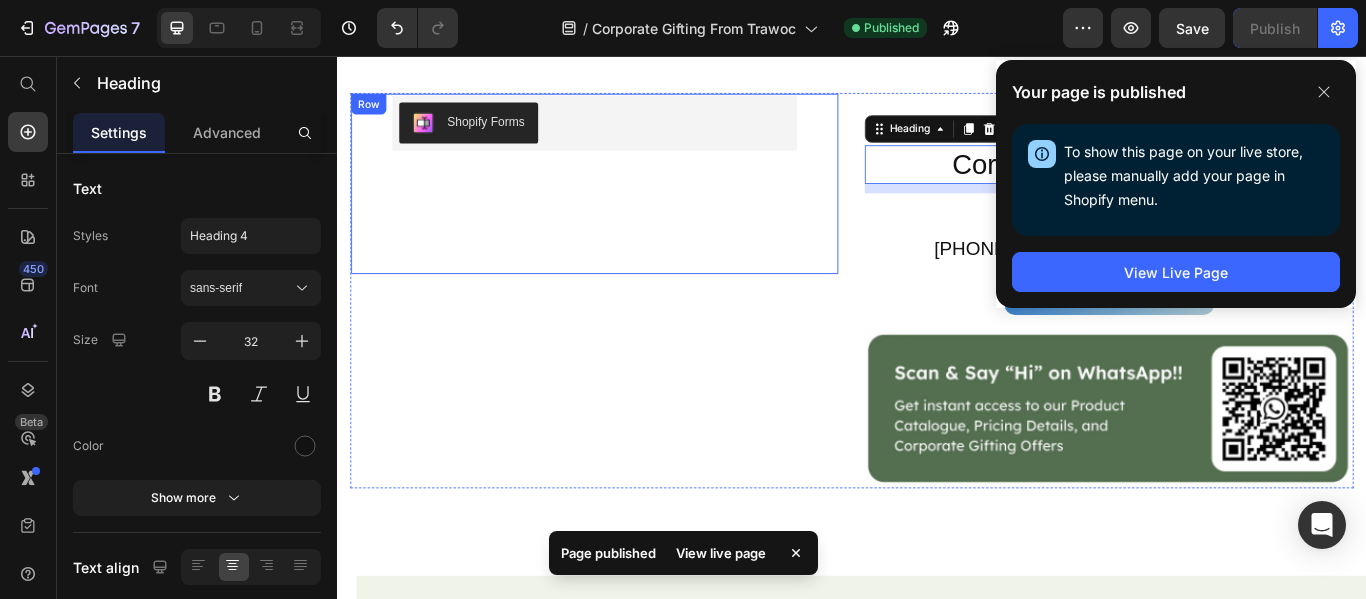 click on "Shopify Forms Shopify Forms Sign up to be the first to hear about exclusive deals, special offers and upcoming collections Text block Row Row" at bounding box center (637, 205) 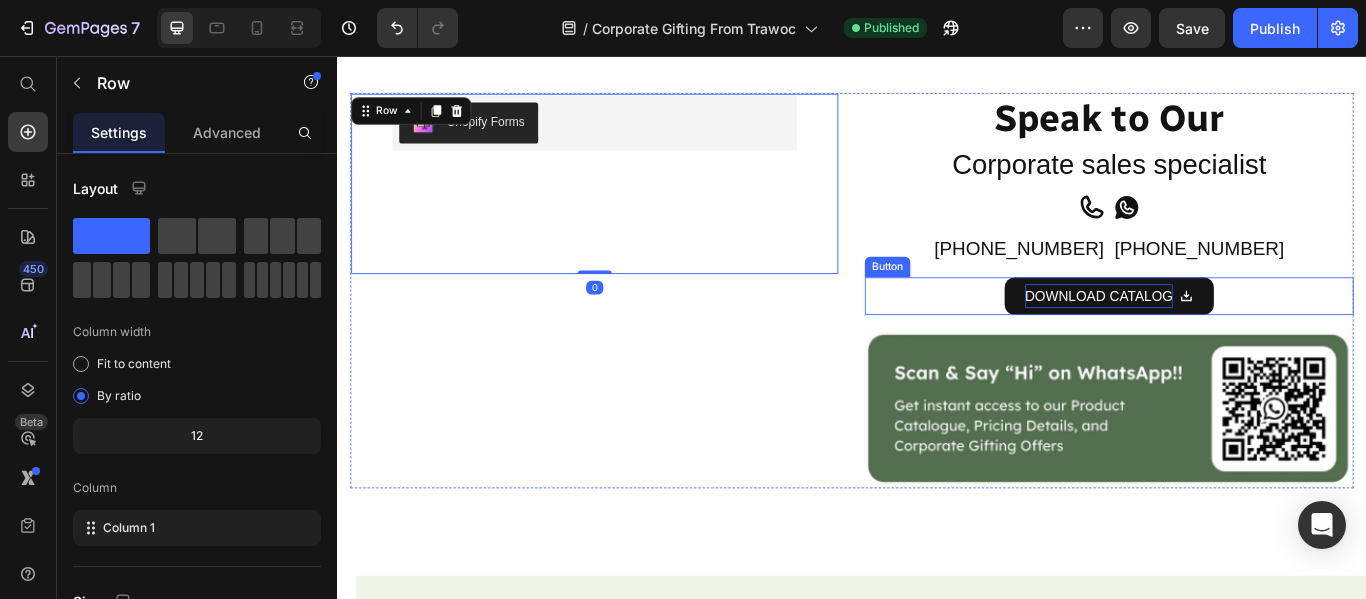 click on "DOWNLOAD CATALOG" at bounding box center (1225, 336) 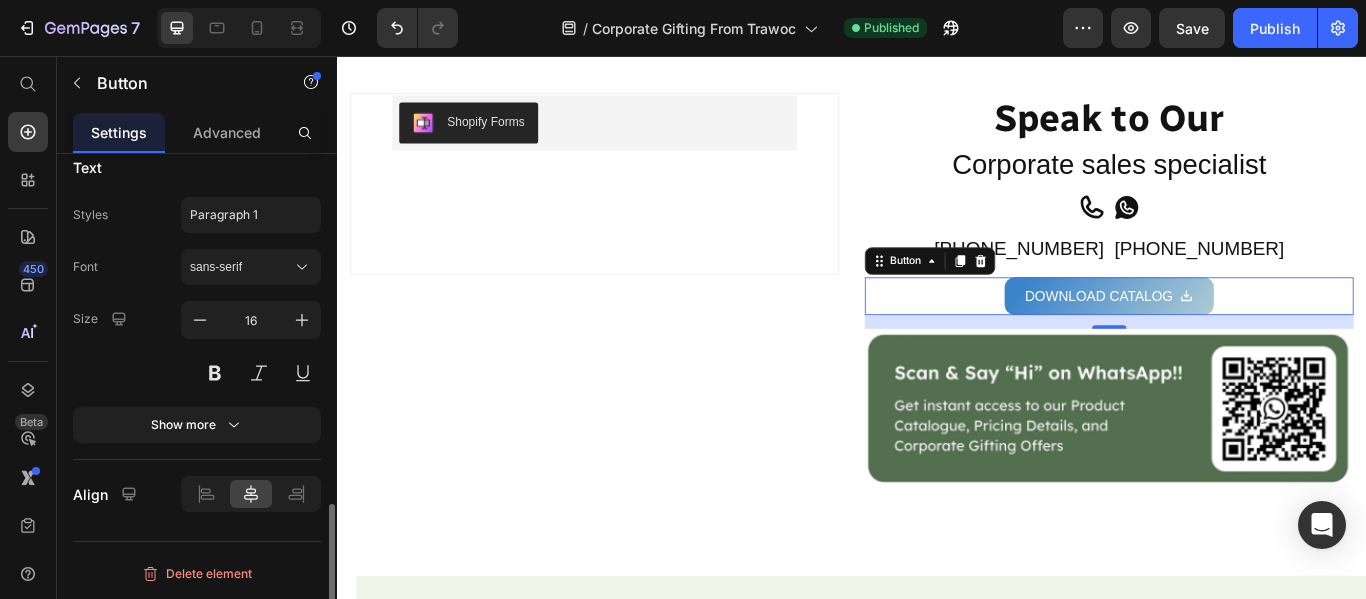 scroll, scrollTop: 352, scrollLeft: 0, axis: vertical 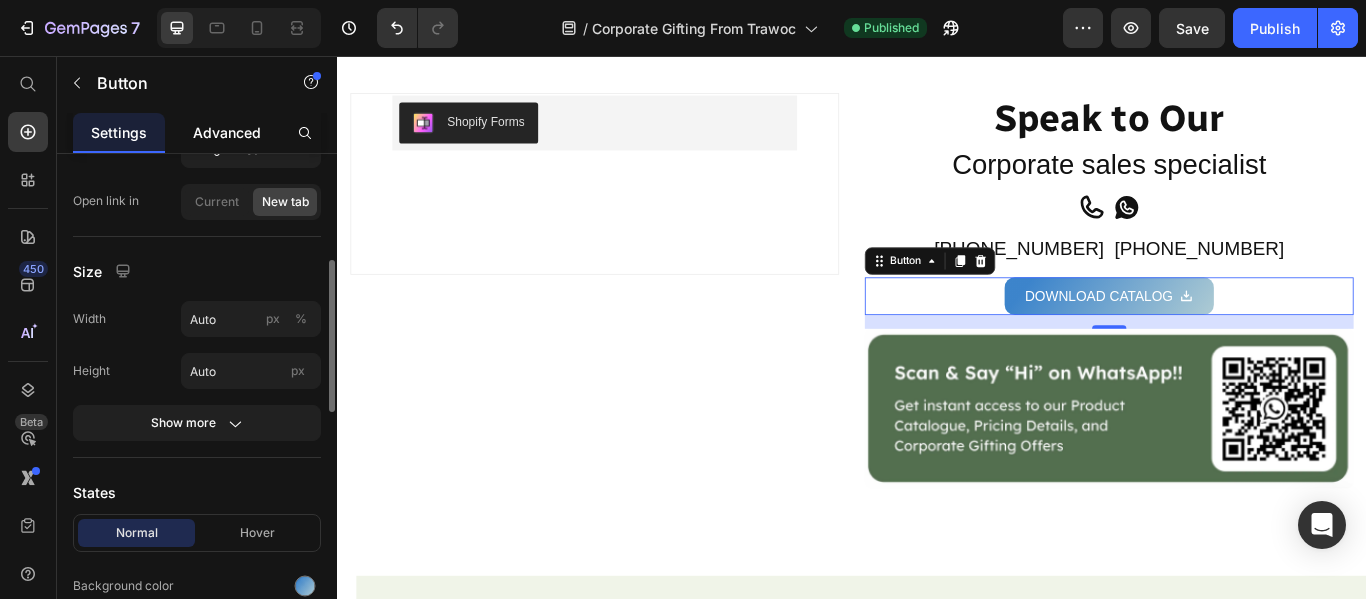 click on "Advanced" at bounding box center (227, 132) 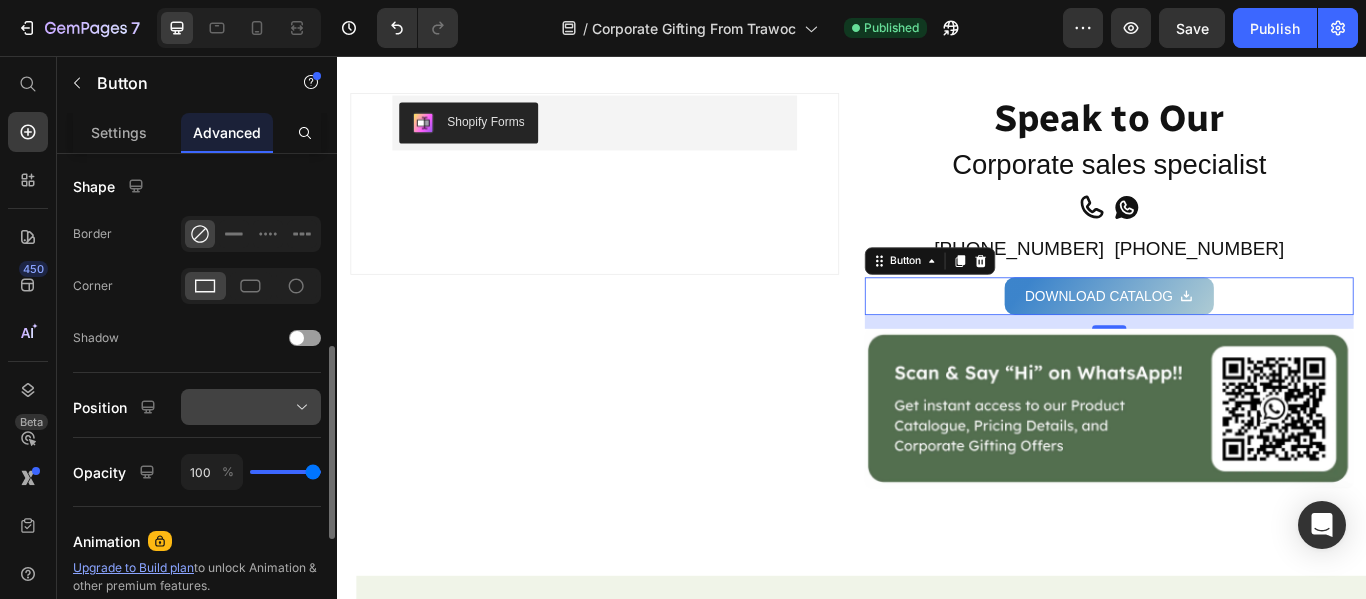 scroll, scrollTop: 803, scrollLeft: 0, axis: vertical 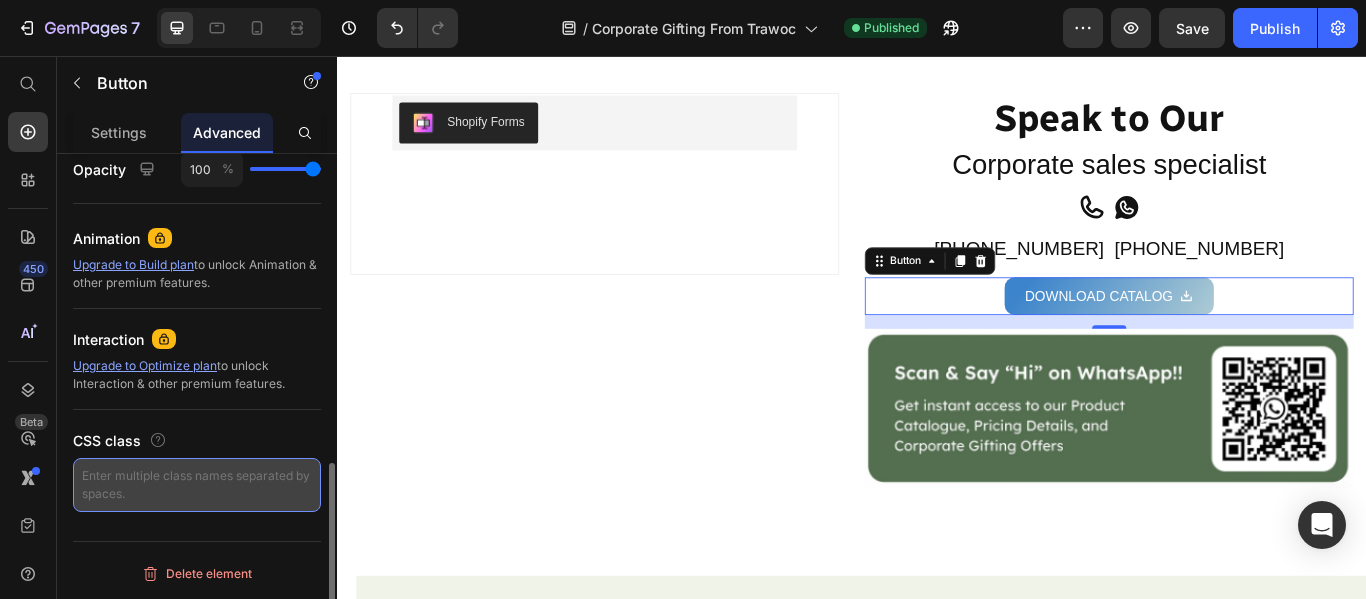 click at bounding box center (197, 485) 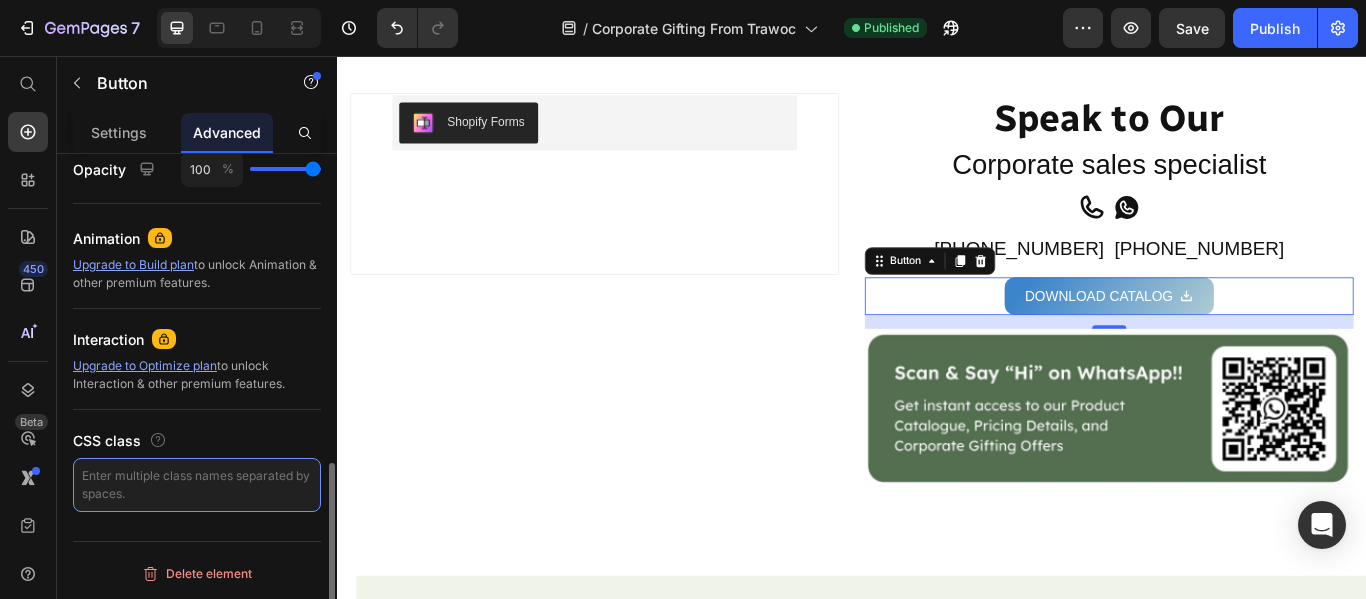 scroll, scrollTop: 203, scrollLeft: 0, axis: vertical 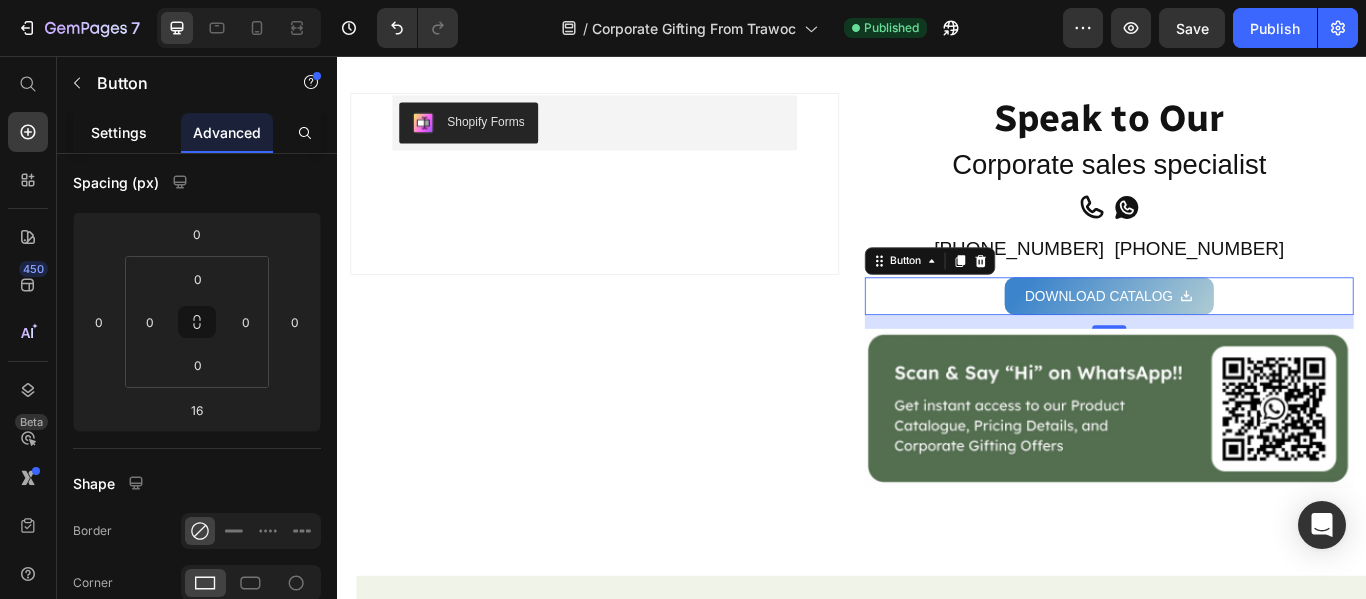 click on "Settings" at bounding box center [119, 132] 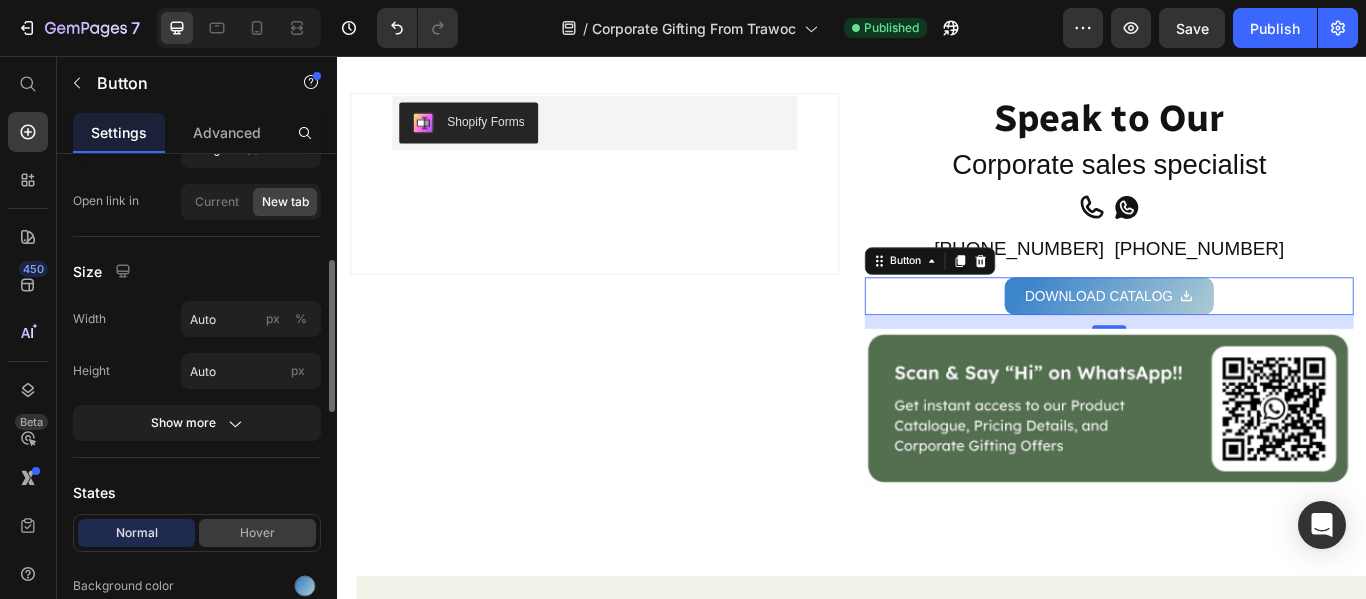 scroll, scrollTop: 0, scrollLeft: 0, axis: both 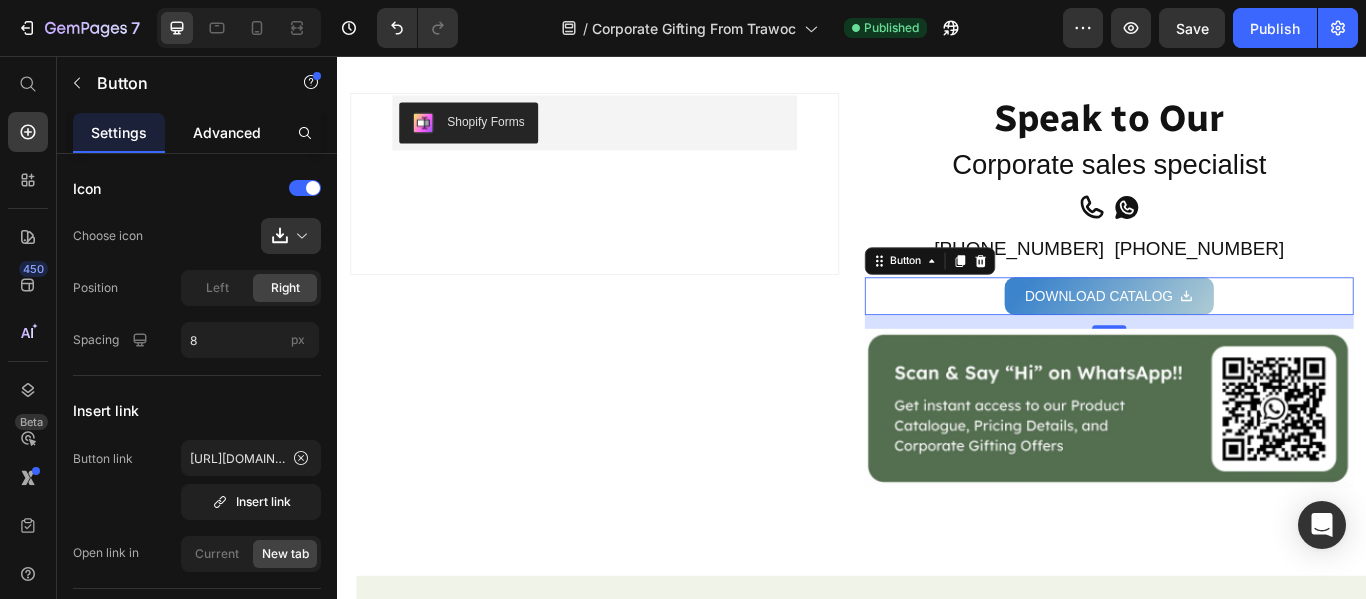 click on "Advanced" at bounding box center [227, 132] 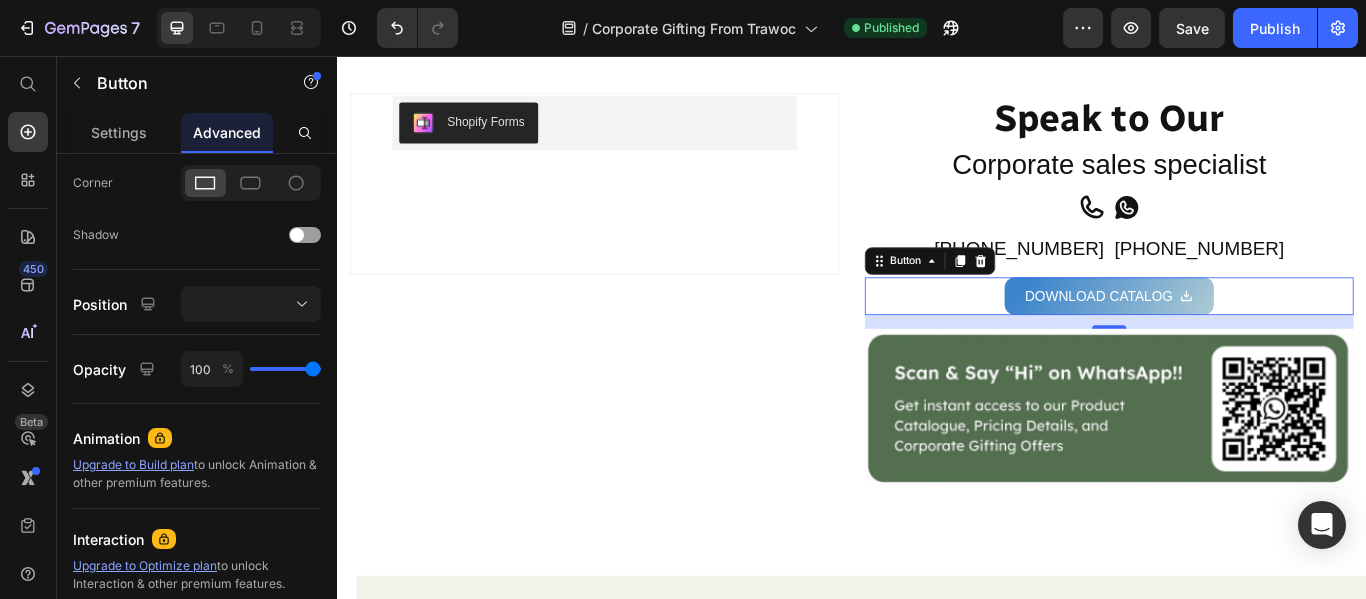 scroll, scrollTop: 803, scrollLeft: 0, axis: vertical 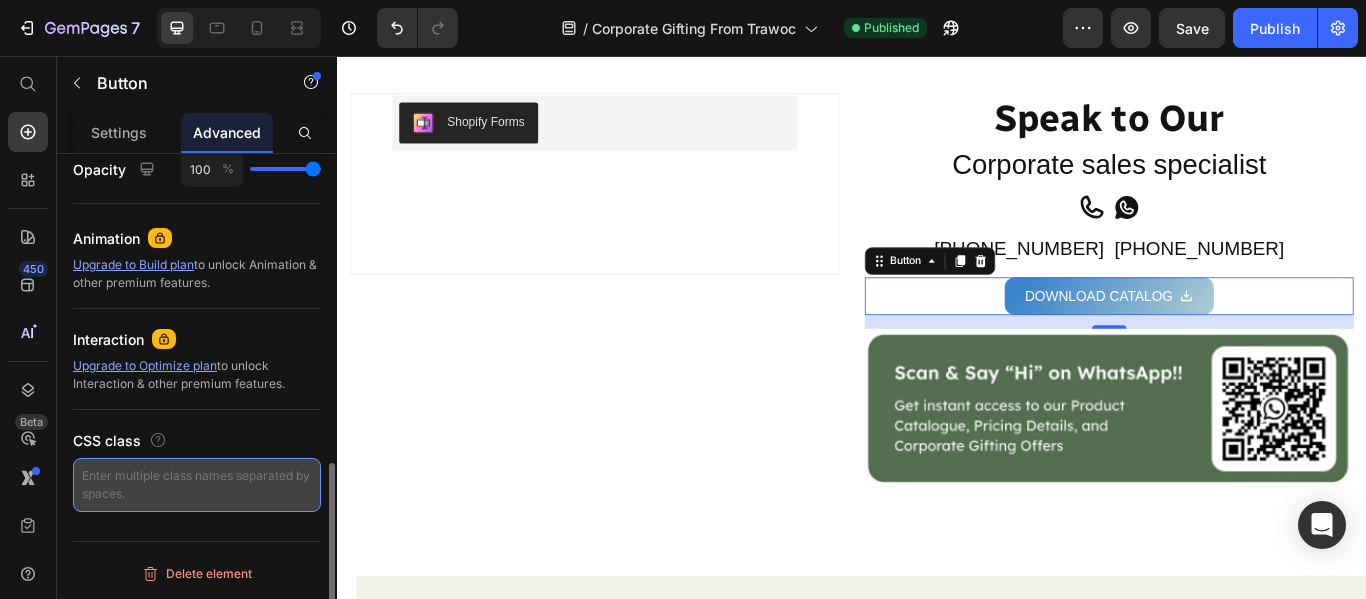 click at bounding box center (197, 485) 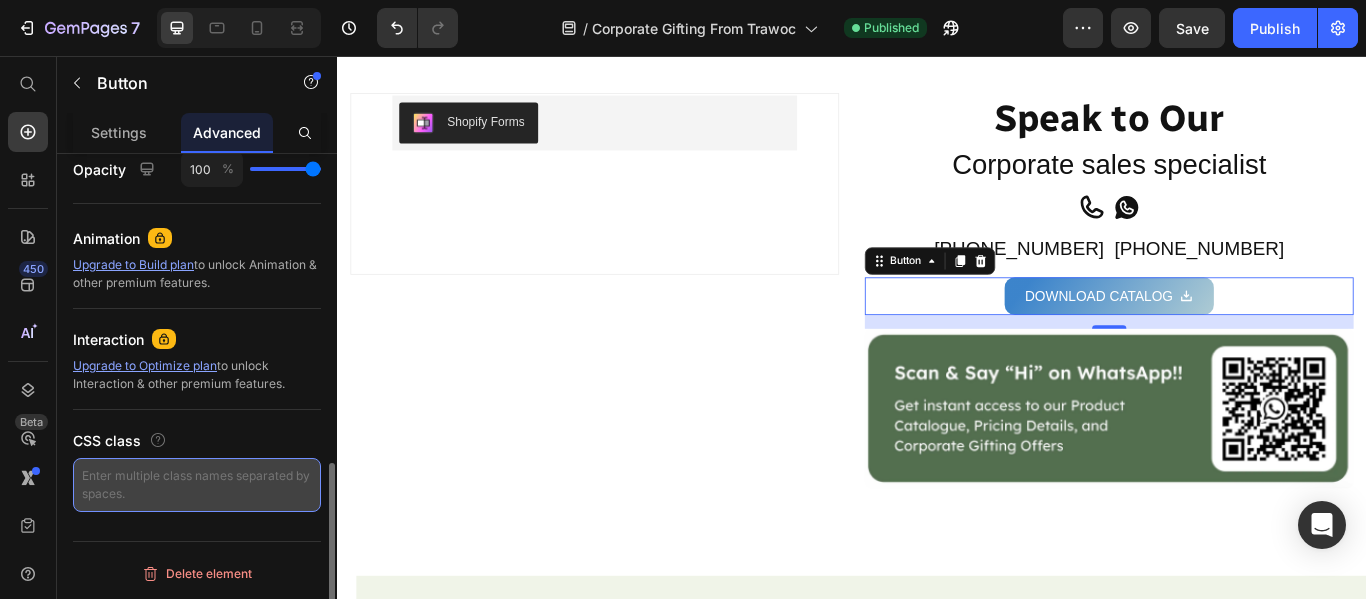 click at bounding box center (197, 485) 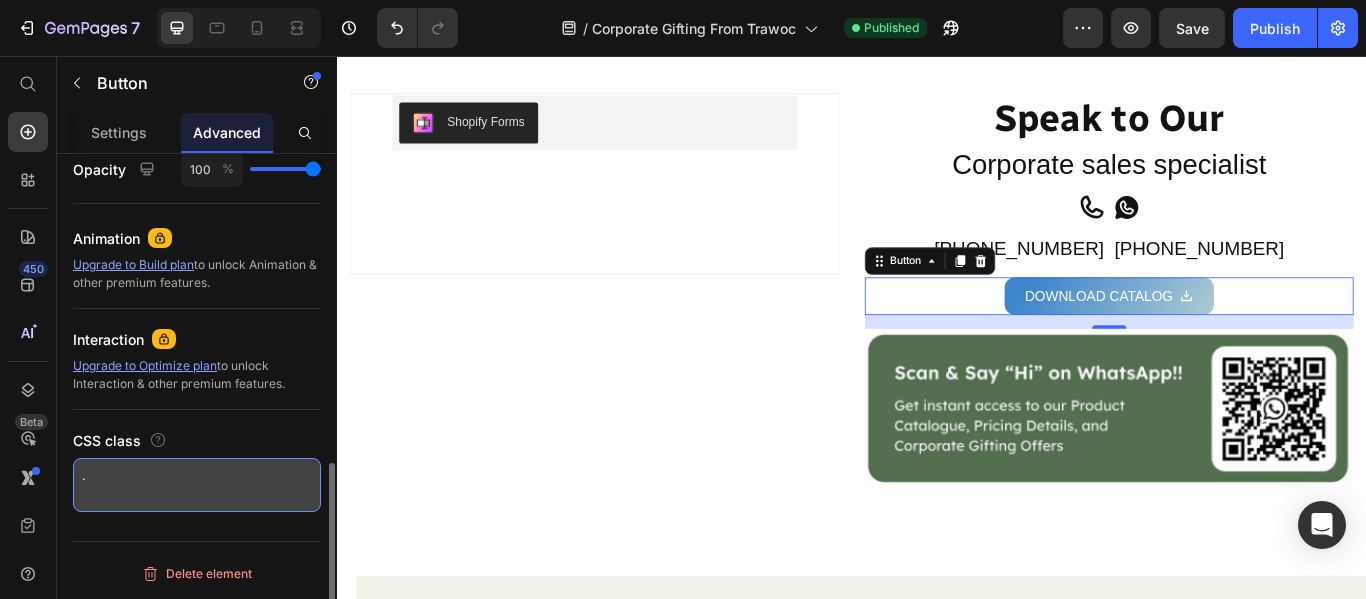 paste on "teaser-message" 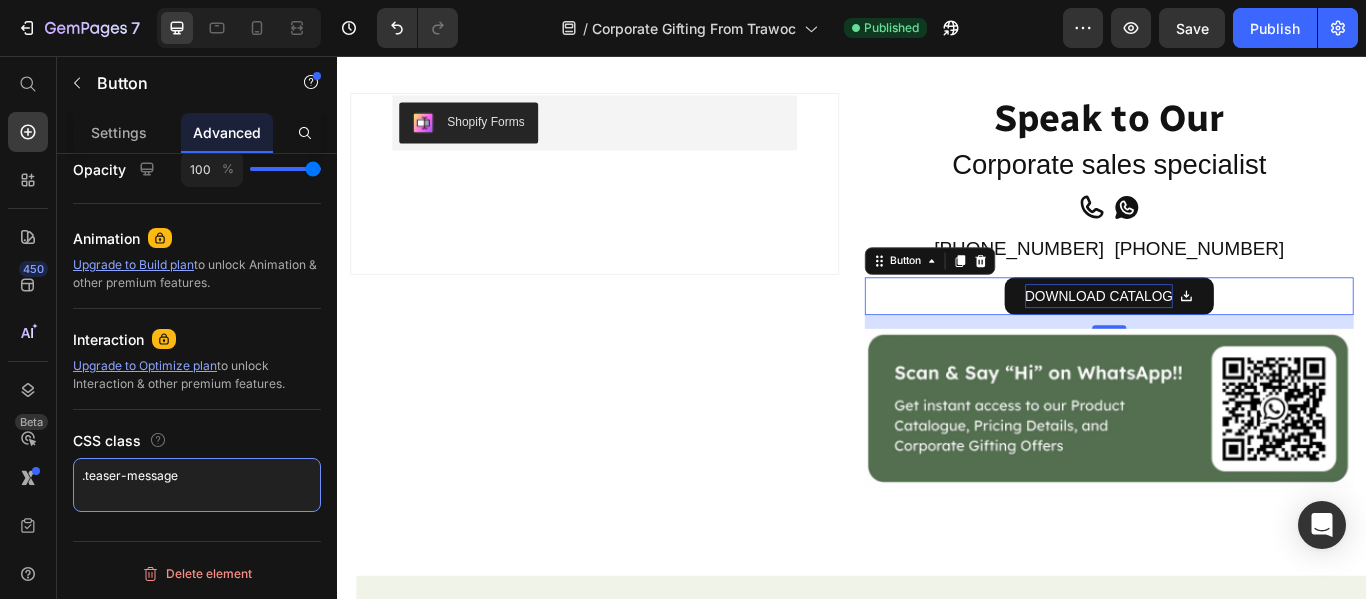 type on ".teaser-message" 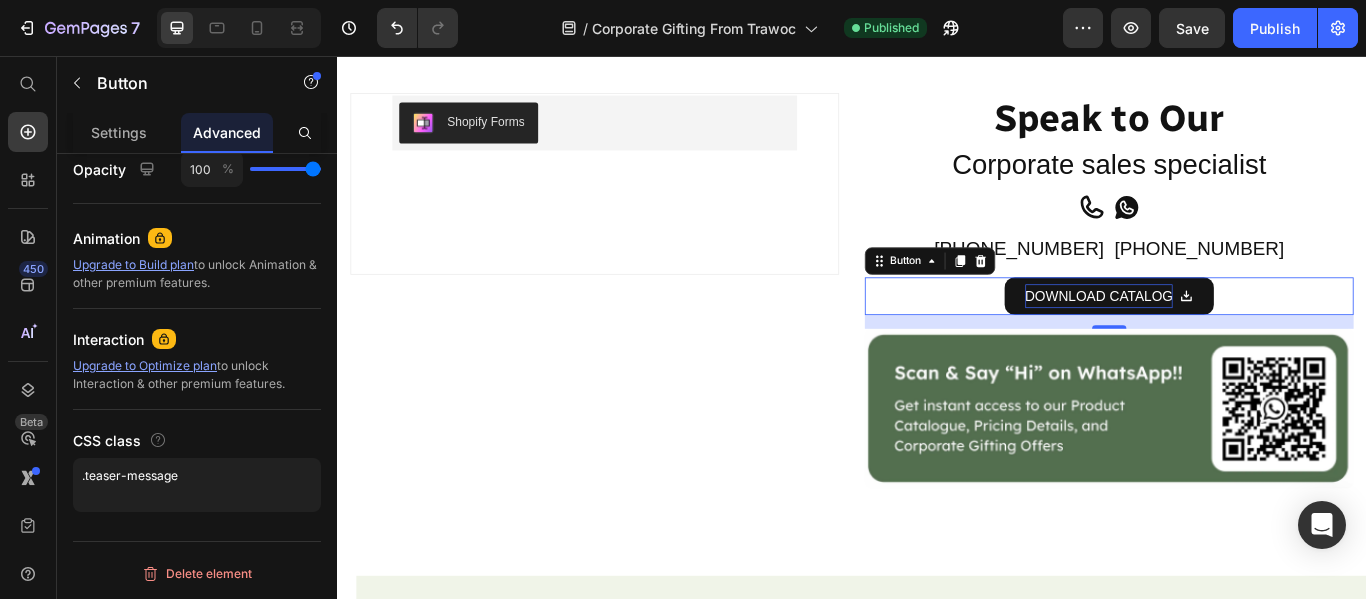 click on "DOWNLOAD CATALOG" at bounding box center (1225, 336) 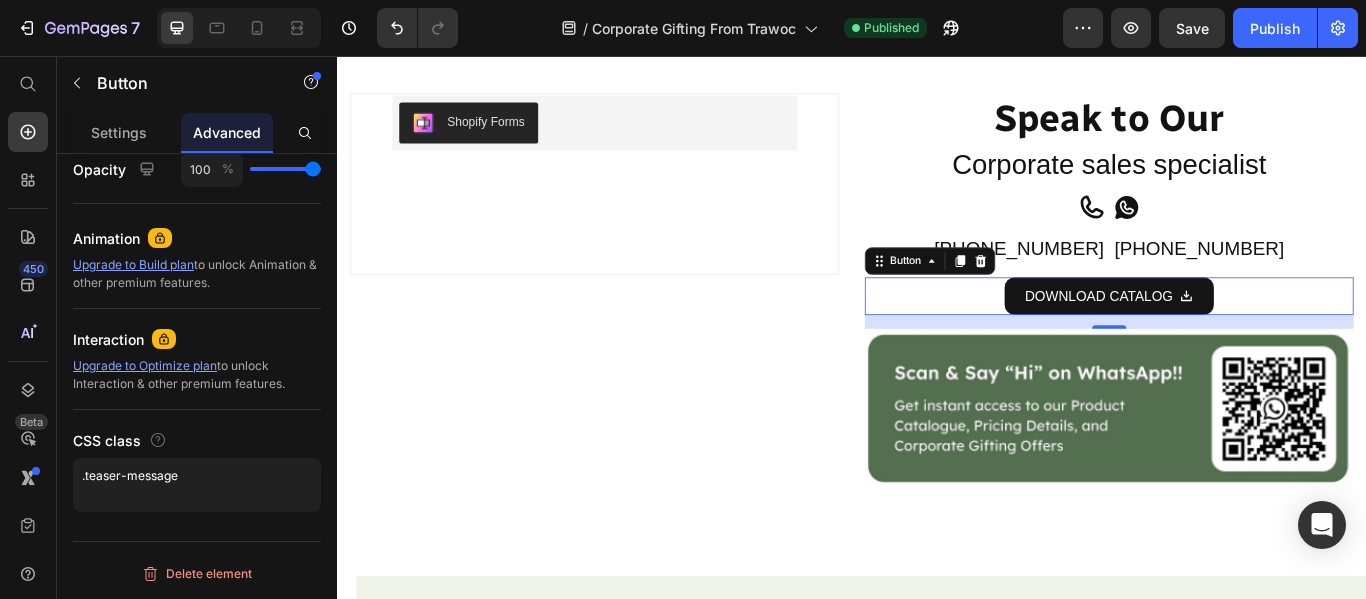 click on "DOWNLOAD CATALOG" at bounding box center [1237, 336] 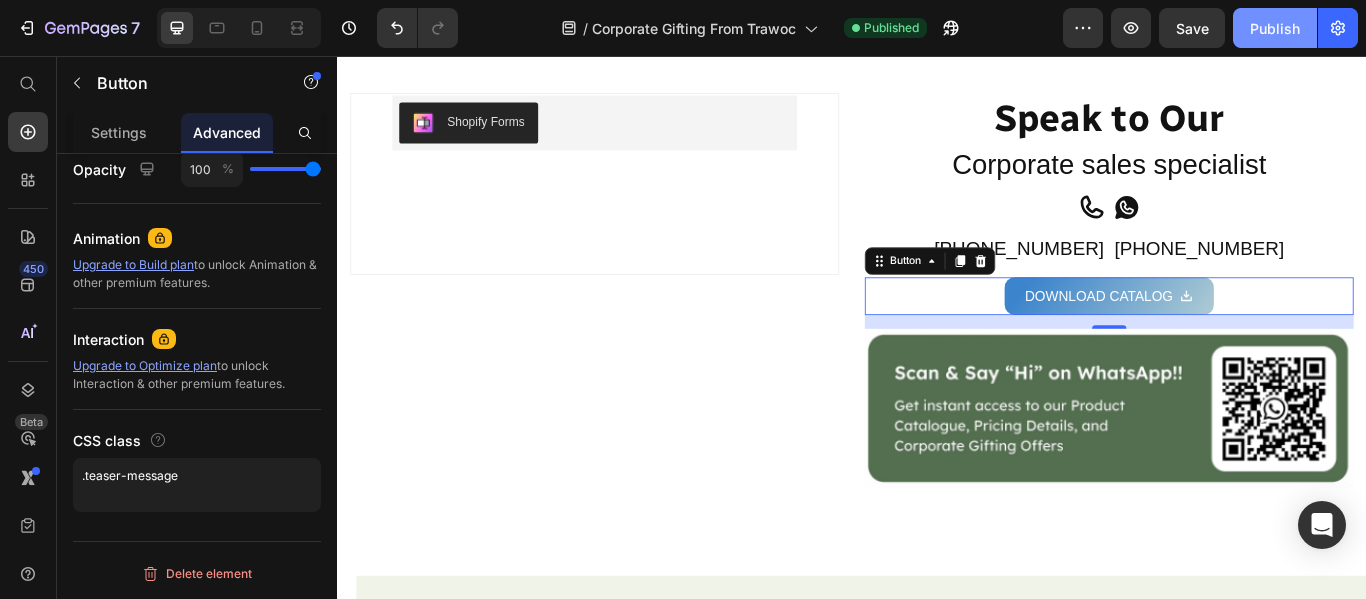 click on "Publish" at bounding box center [1275, 28] 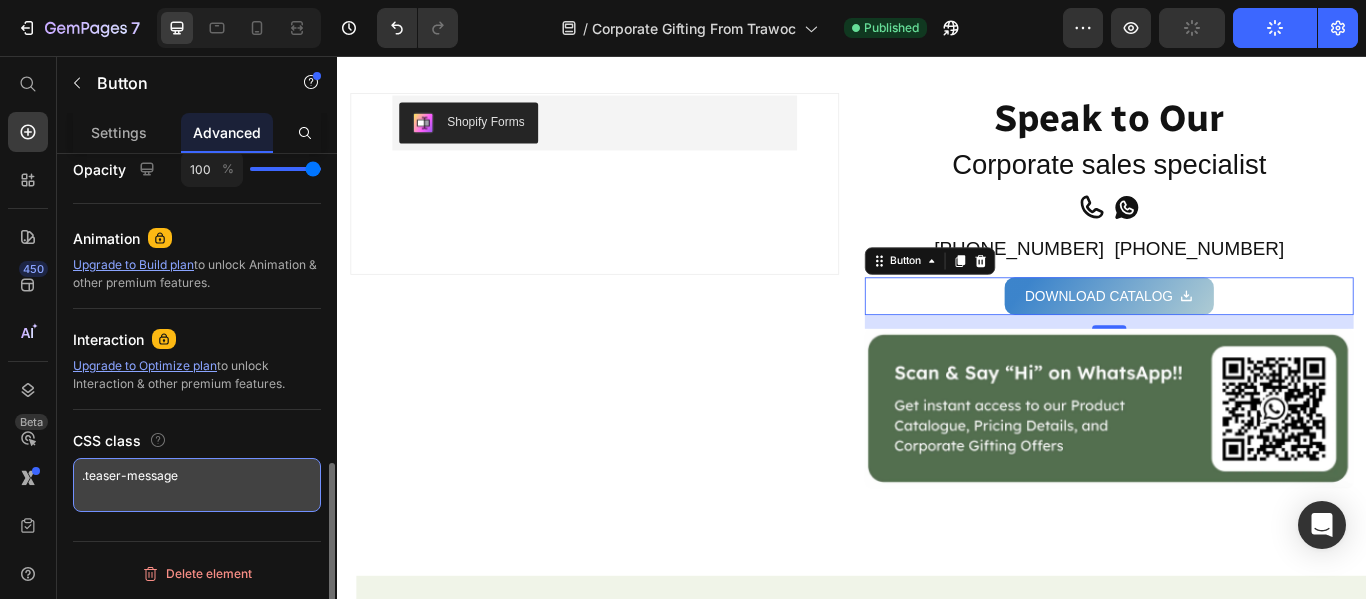 click on ".teaser-message" at bounding box center [197, 485] 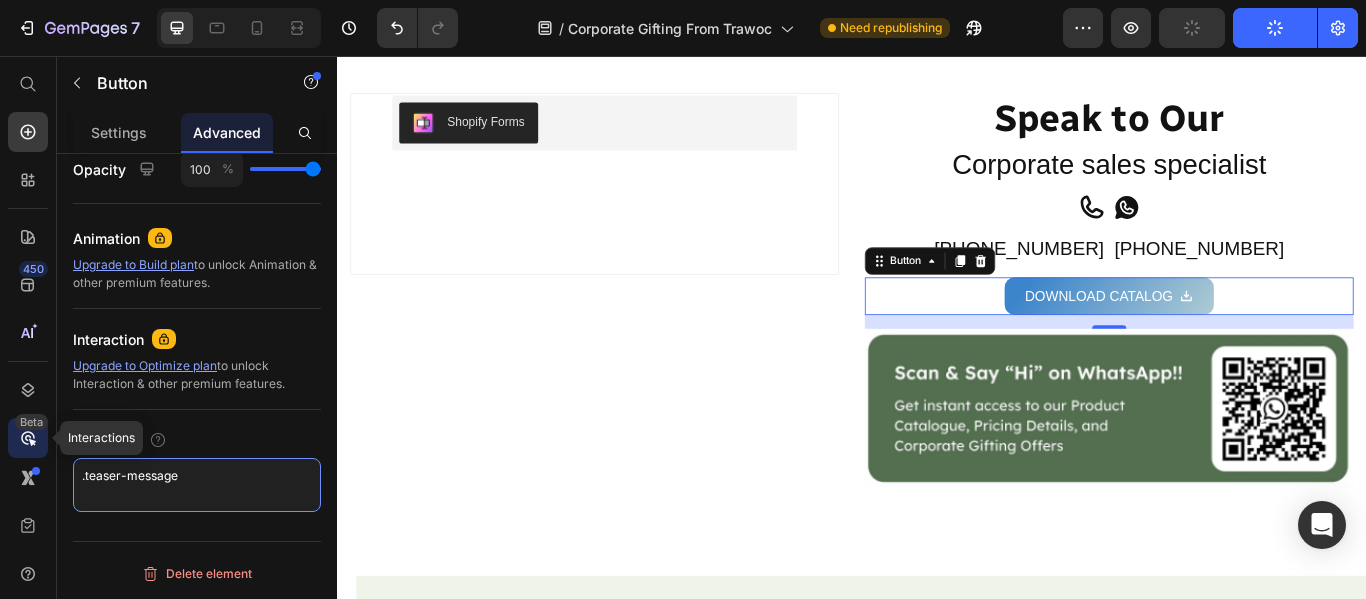 drag, startPoint x: 234, startPoint y: 474, endPoint x: 12, endPoint y: 450, distance: 223.29353 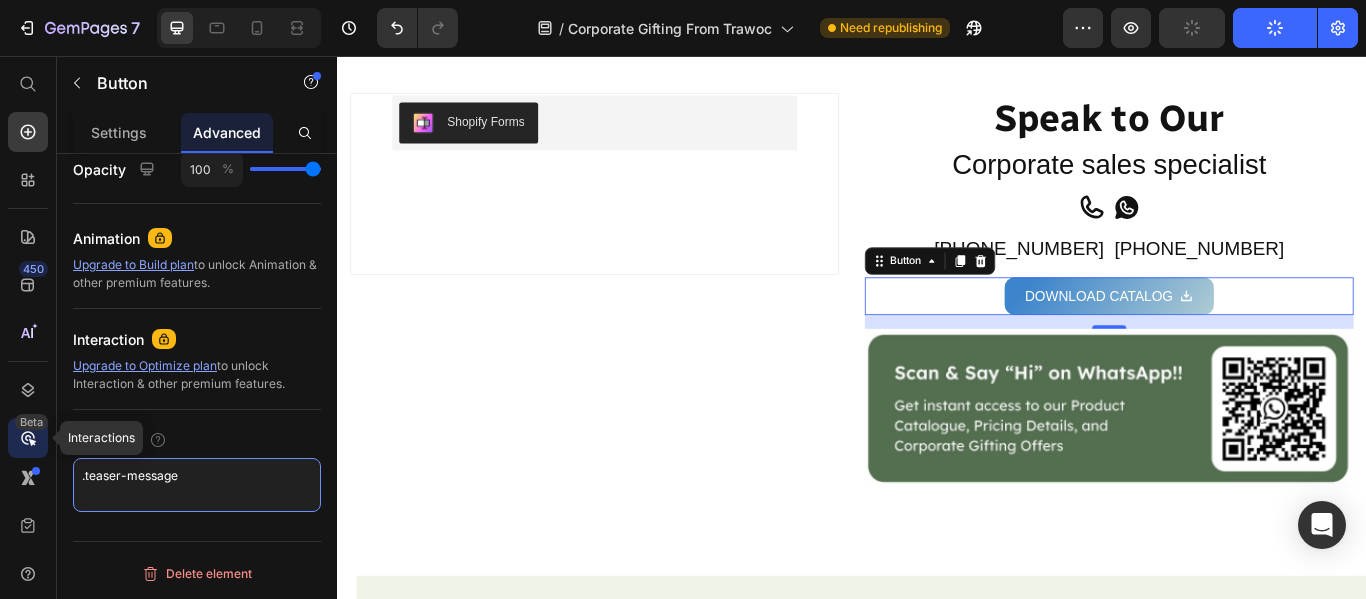 click on "450 Beta Interactions Start with Sections Elements Hero Section Product Detail Brands Trusted Badges Guarantee Product Breakdown How to use Testimonials Compare Bundle FAQs Social Proof Brand Story Product List Collection Blog List Contact Sticky Add to Cart Custom Footer Browse Library 450 Layout
Row
Row
Row
Row Text
Heading
Text Block Button
Button
Button
Sticky Back to top Media
Image
Image
Video" at bounding box center (168, 327) 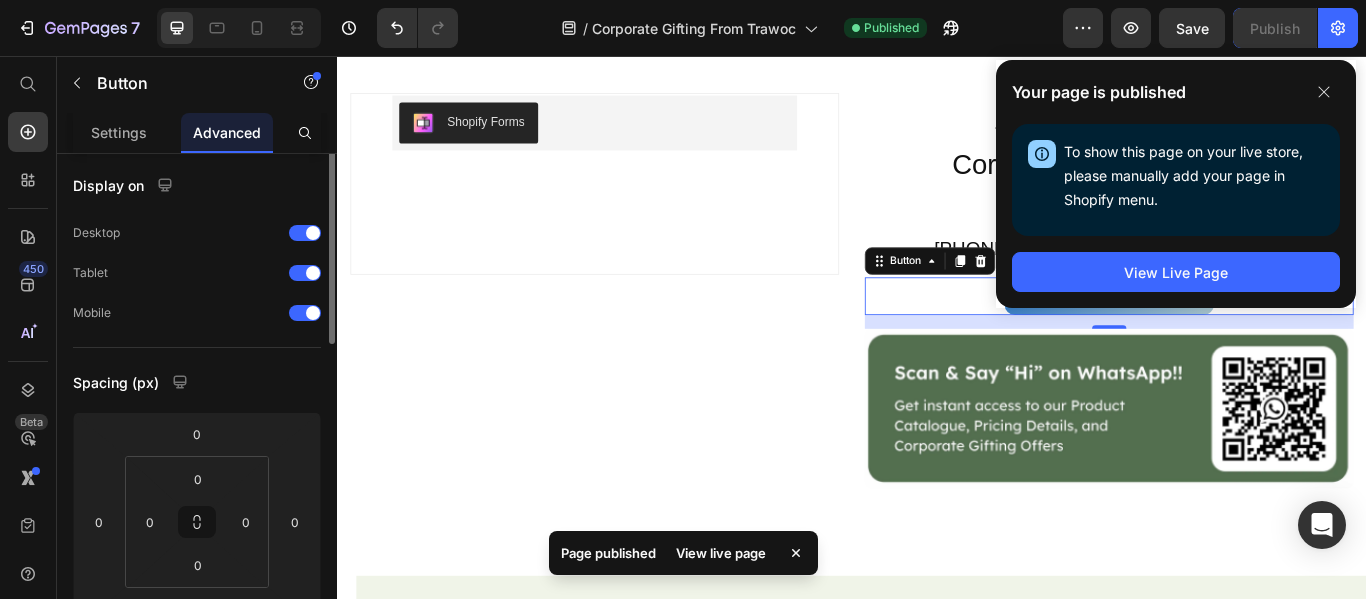 scroll, scrollTop: 0, scrollLeft: 0, axis: both 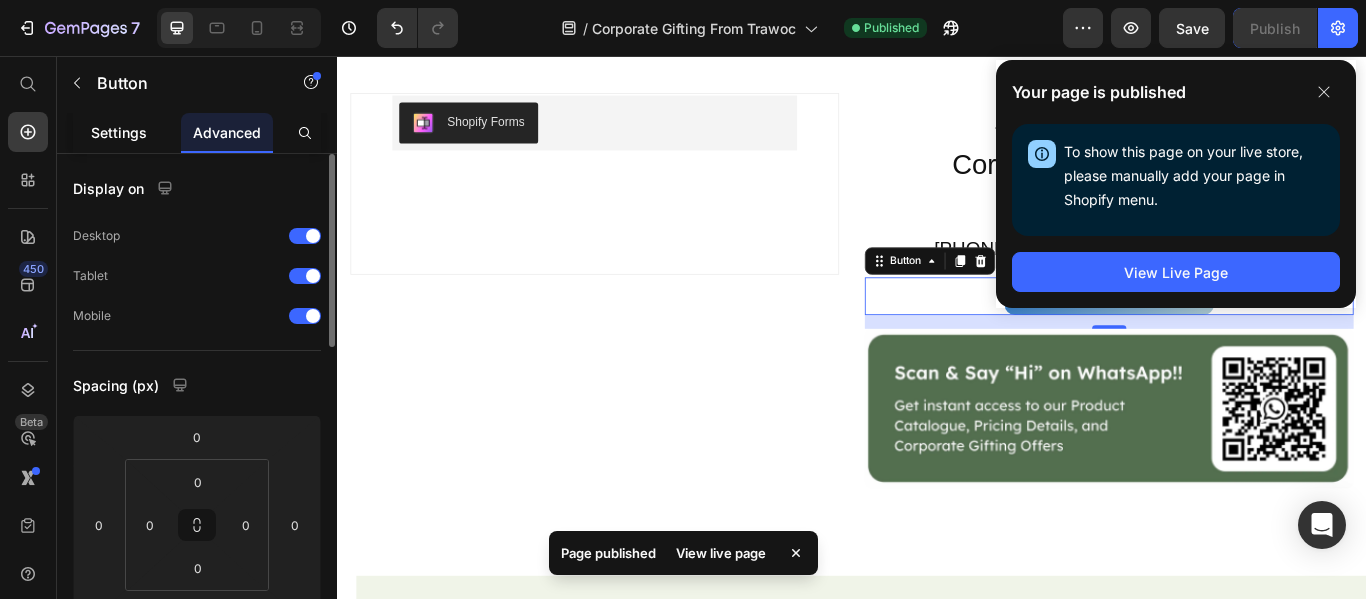 type 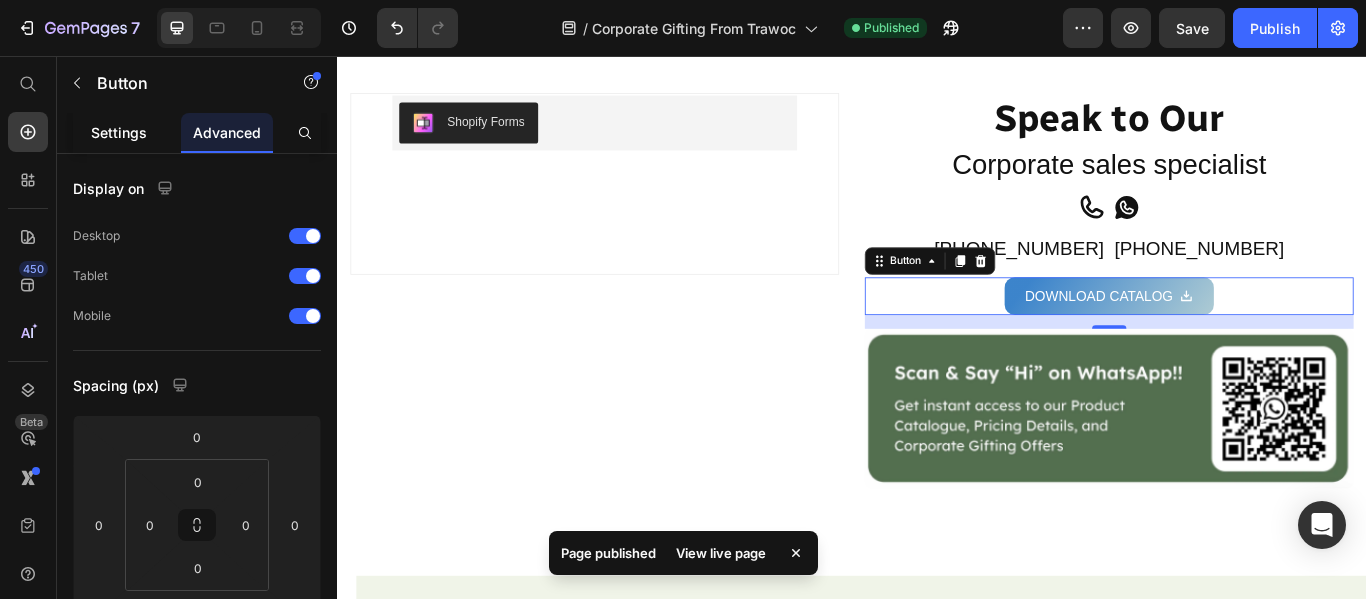 click on "Settings" at bounding box center [119, 132] 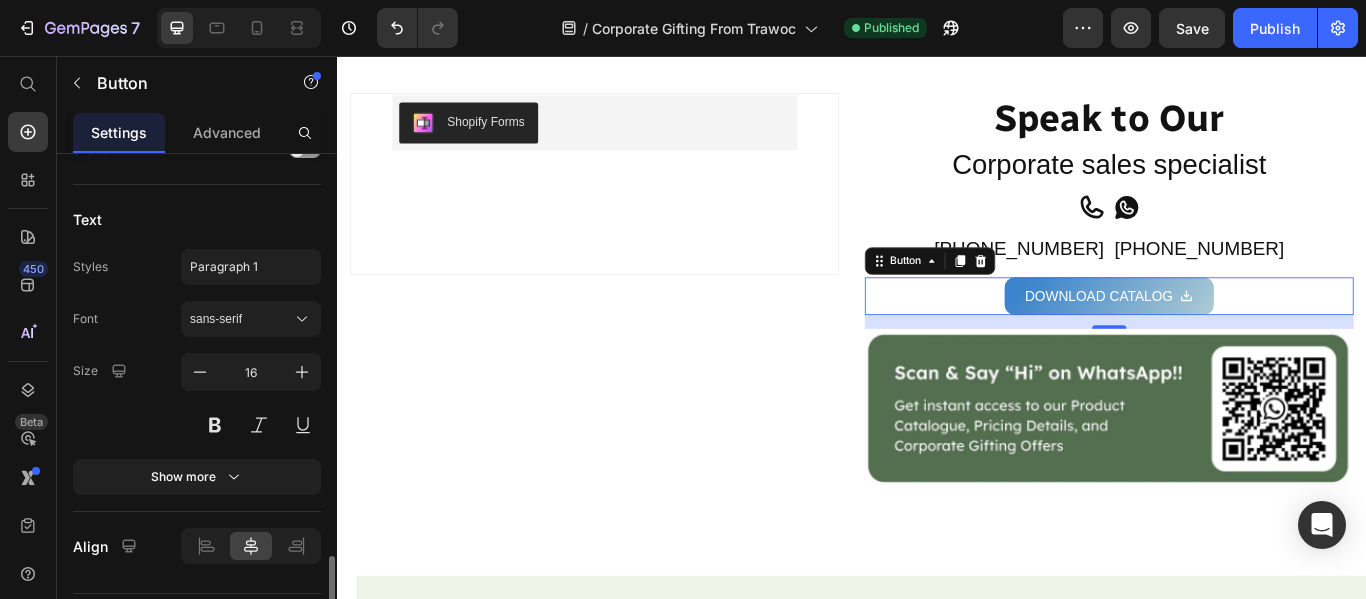 scroll, scrollTop: 1152, scrollLeft: 0, axis: vertical 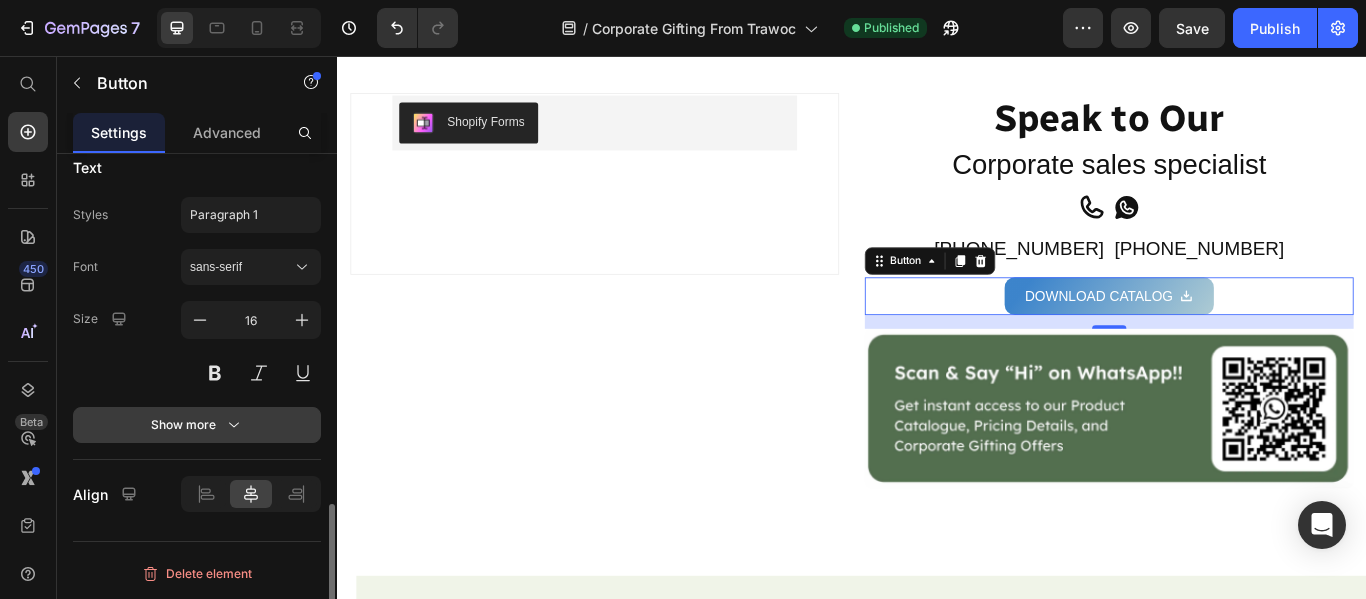 click on "Show more" at bounding box center [197, 425] 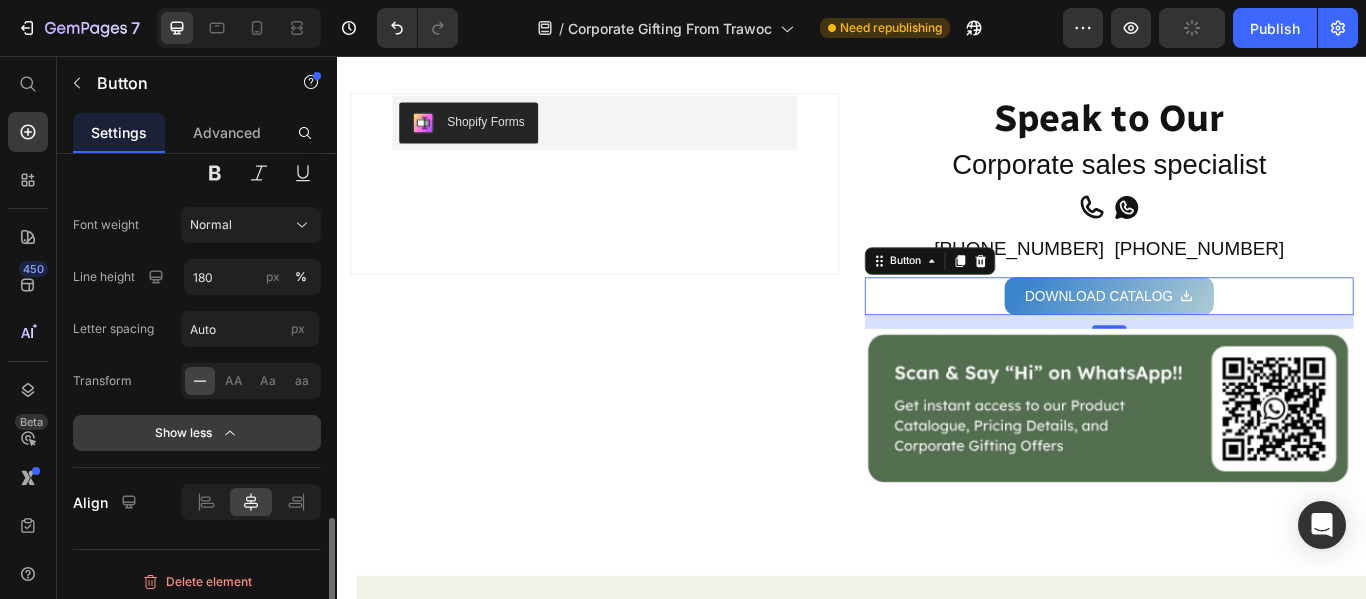 scroll, scrollTop: 1360, scrollLeft: 0, axis: vertical 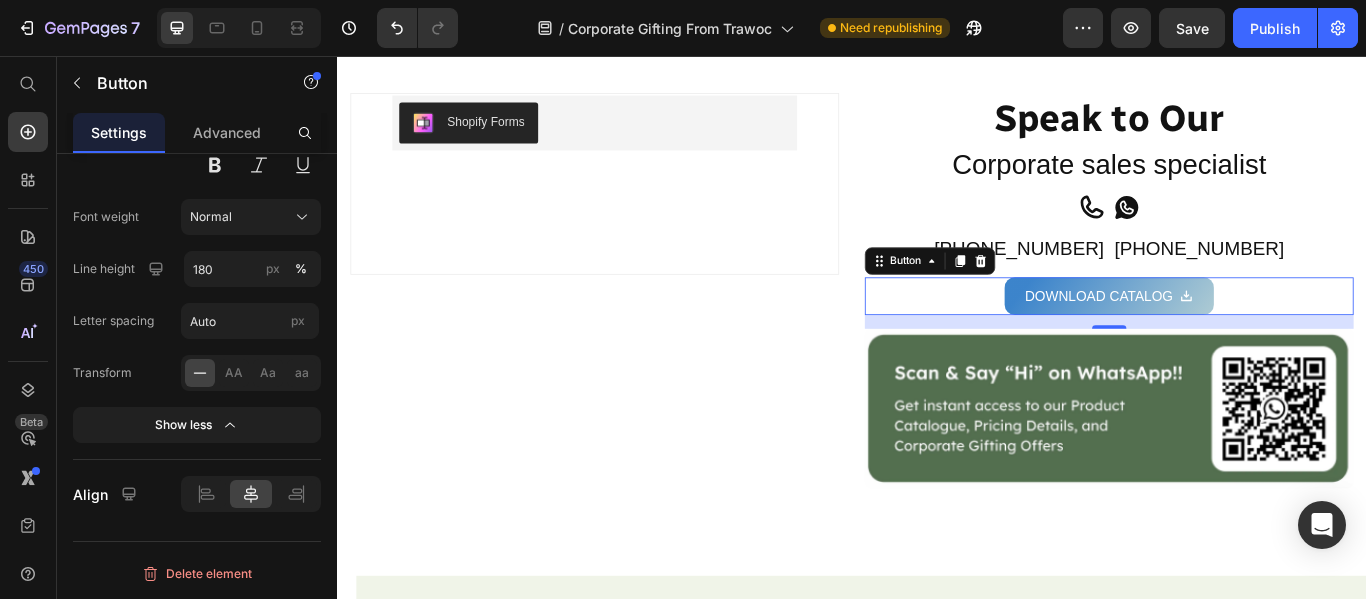 click on "DOWNLOAD CATALOG Button   16" at bounding box center (1237, 336) 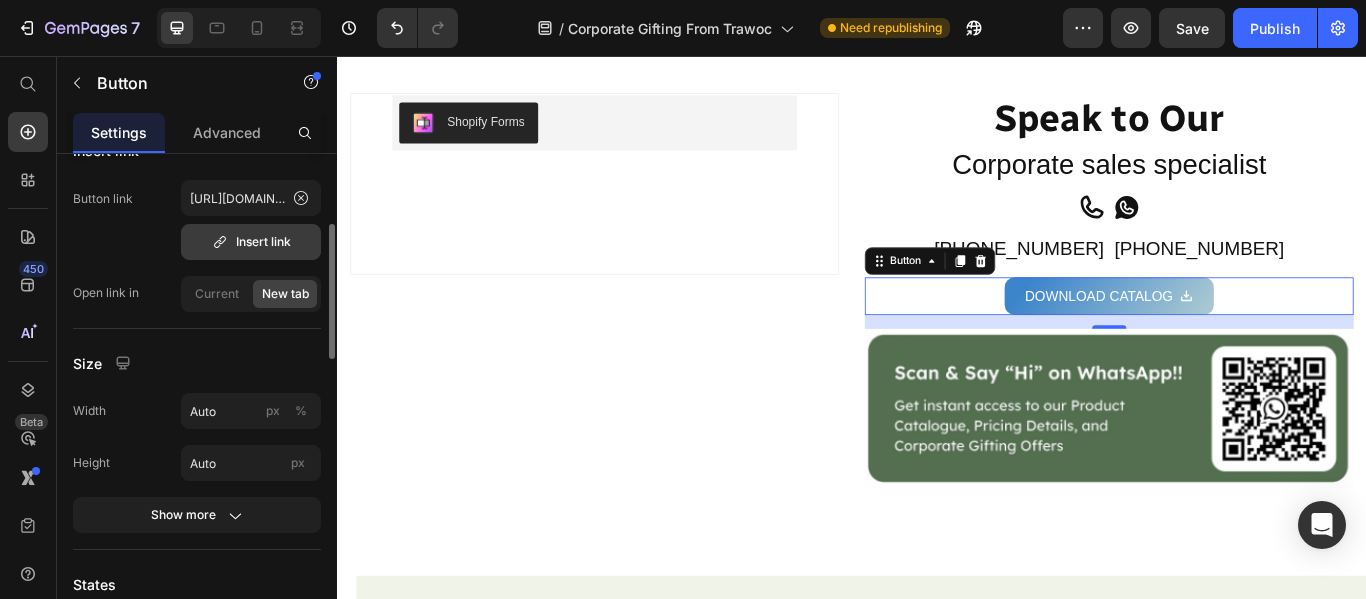 scroll, scrollTop: 0, scrollLeft: 0, axis: both 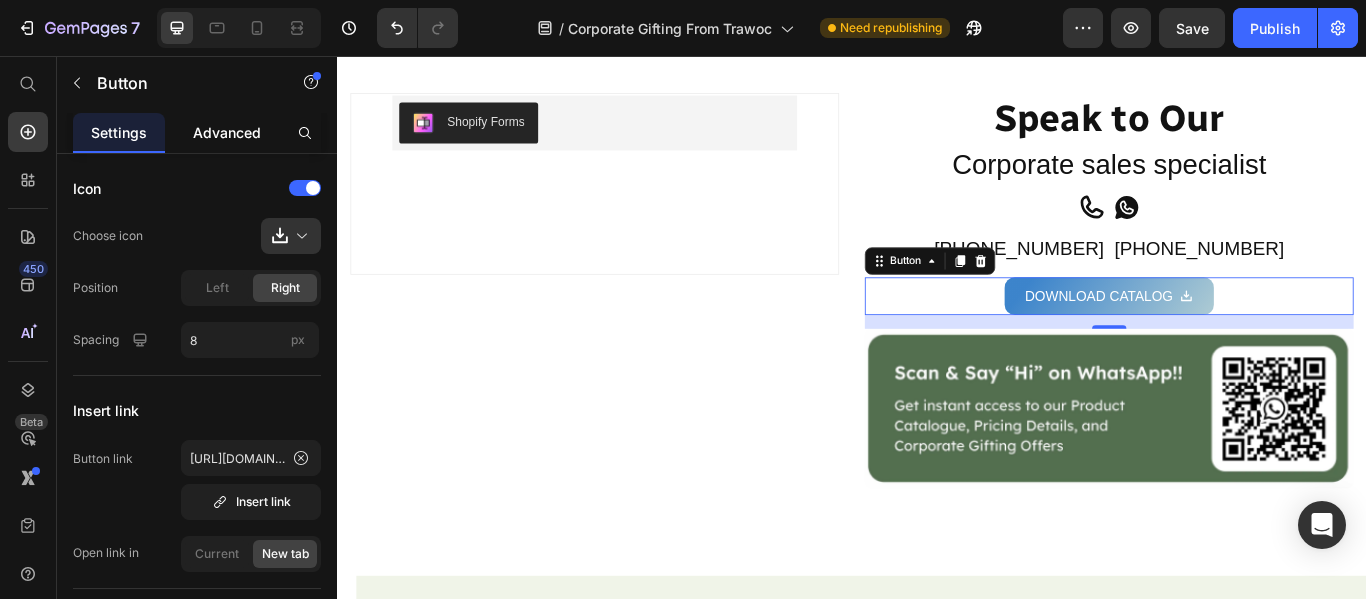 click on "Advanced" at bounding box center [227, 132] 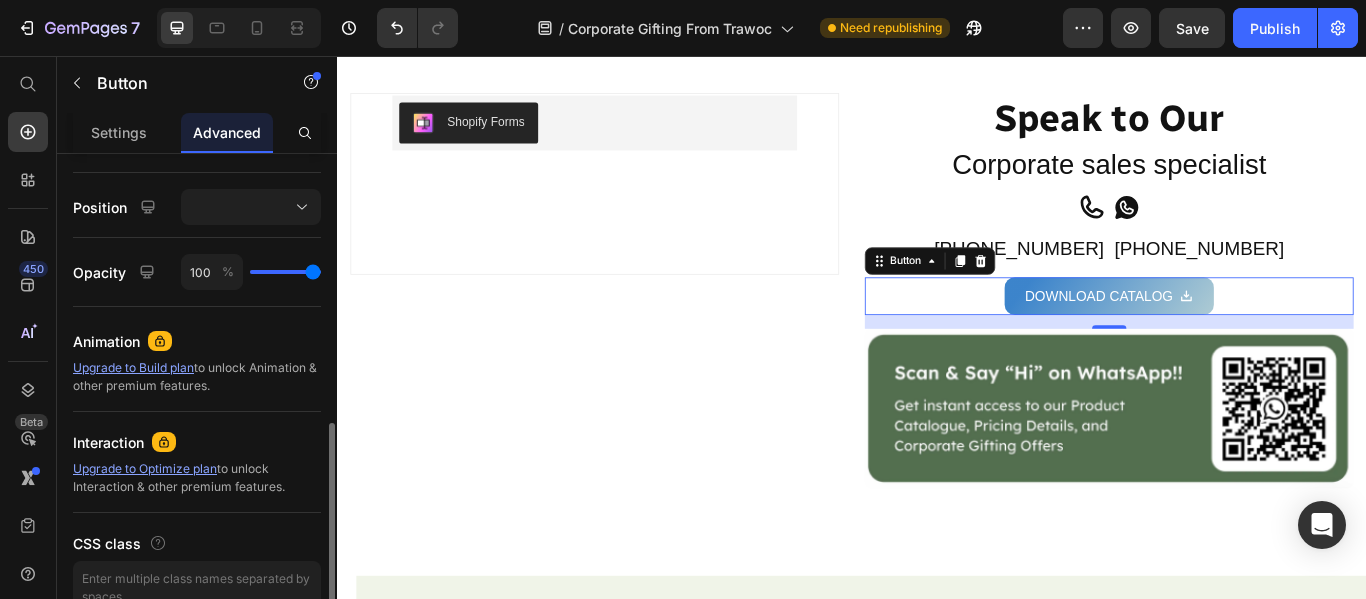 scroll, scrollTop: 600, scrollLeft: 0, axis: vertical 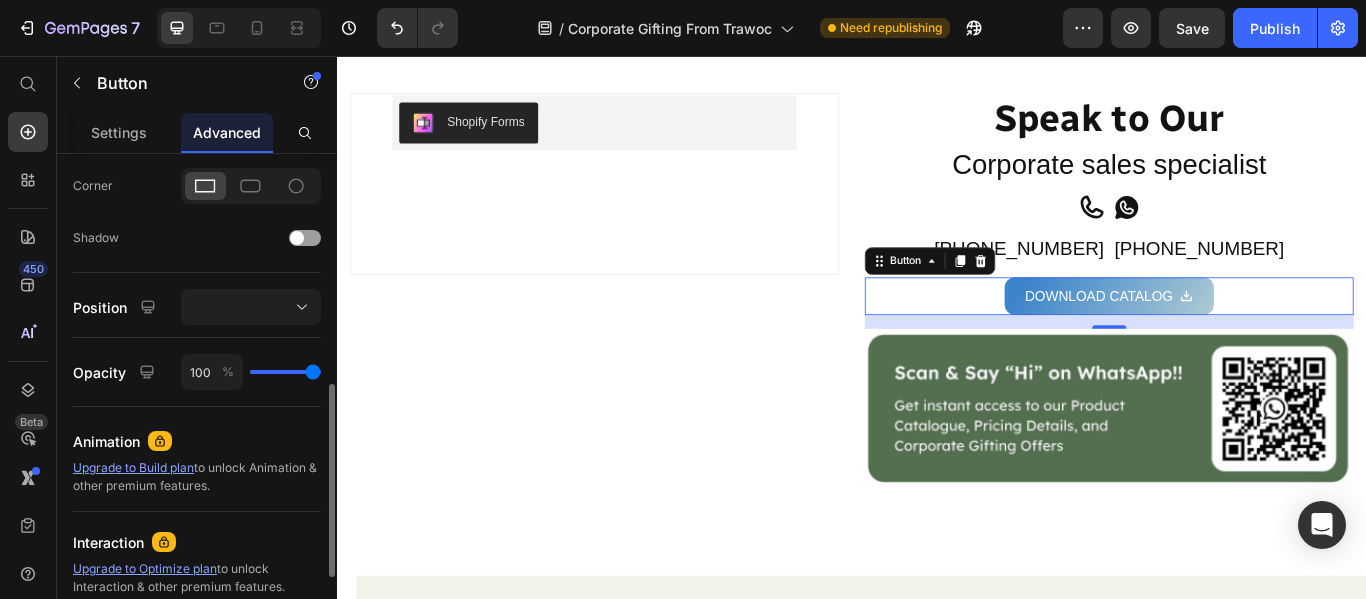 click on "Display on Desktop Tablet Mobile Spacing (px) 0 0 16 0 0 0 0 0 Shape Border Corner Shadow Position Opacity 100 % Animation Upgrade to Build plan  to unlock Animation & other premium features. Interaction Upgrade to Optimize plan  to unlock Interaction & other premium features. CSS class" at bounding box center (197, 157) 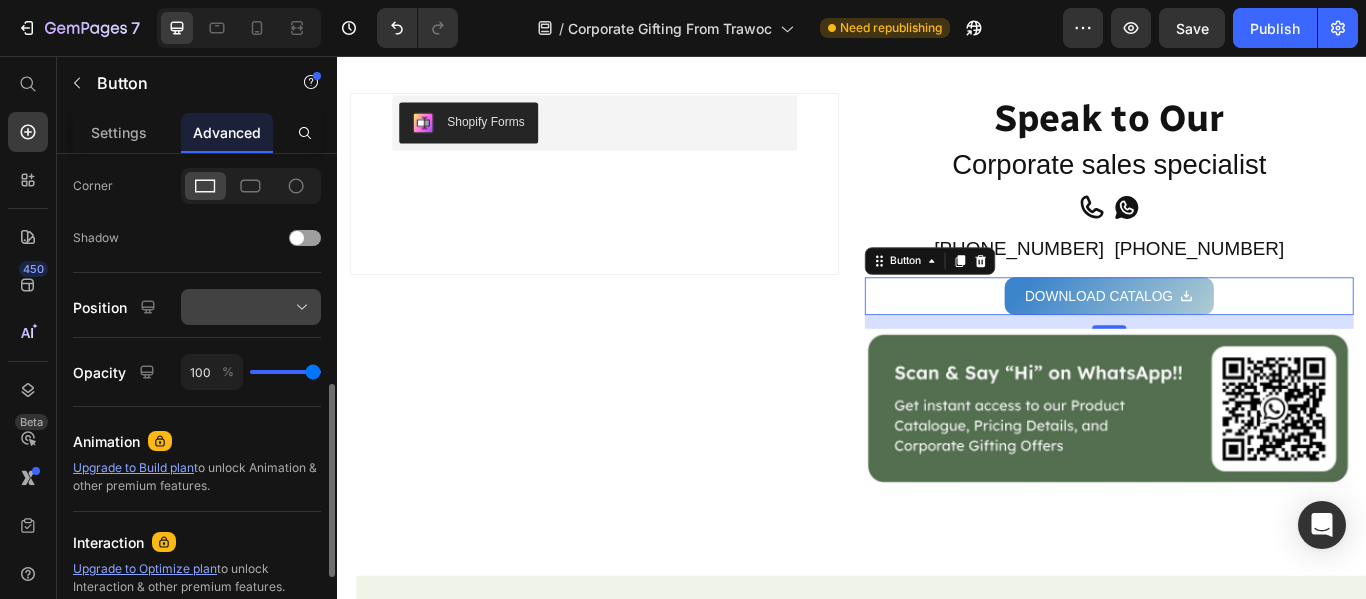 click at bounding box center (251, 307) 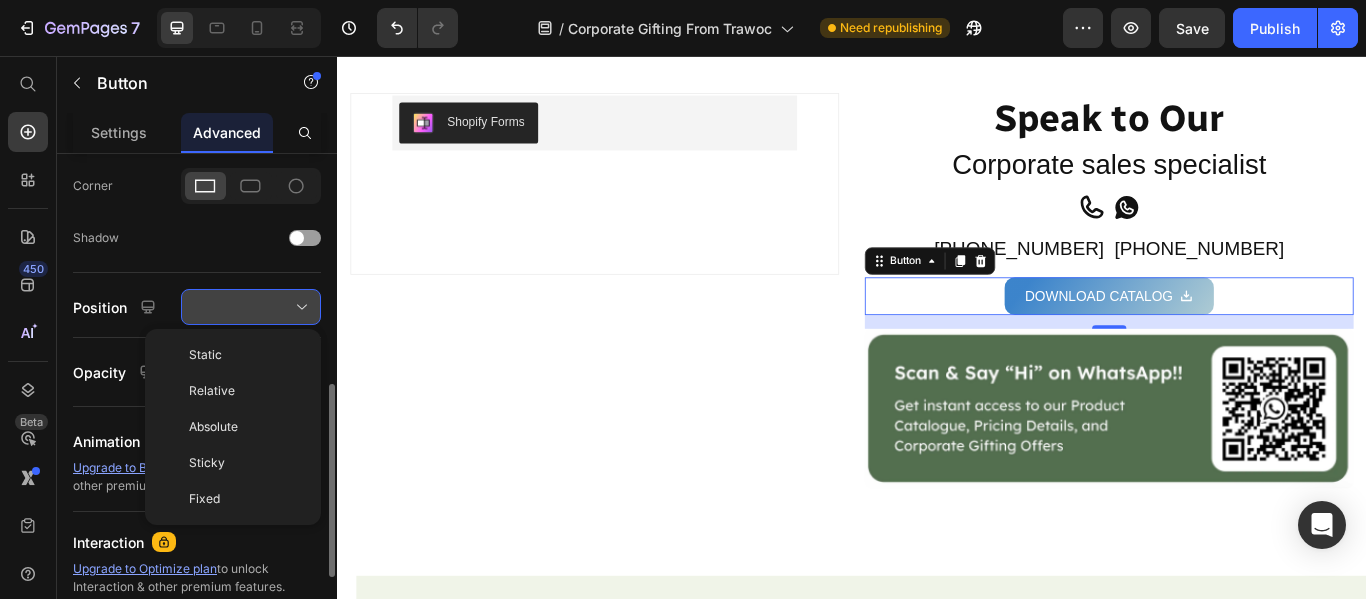 click at bounding box center [251, 307] 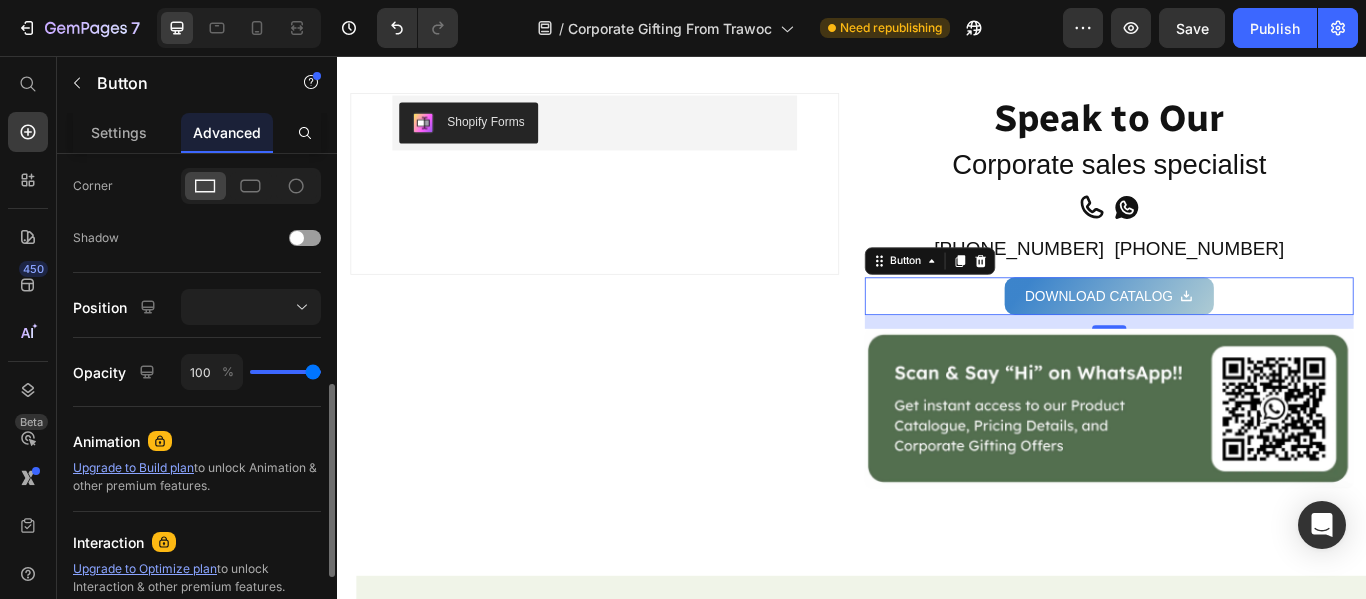 scroll, scrollTop: 803, scrollLeft: 0, axis: vertical 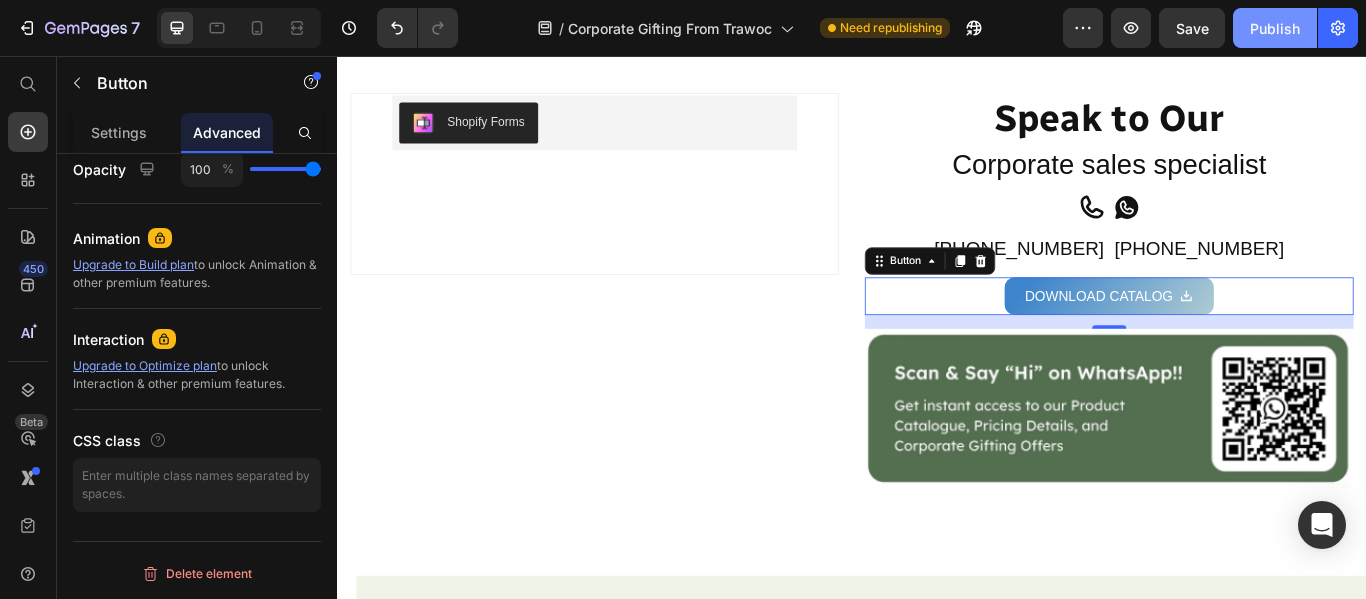 click on "Publish" at bounding box center (1275, 28) 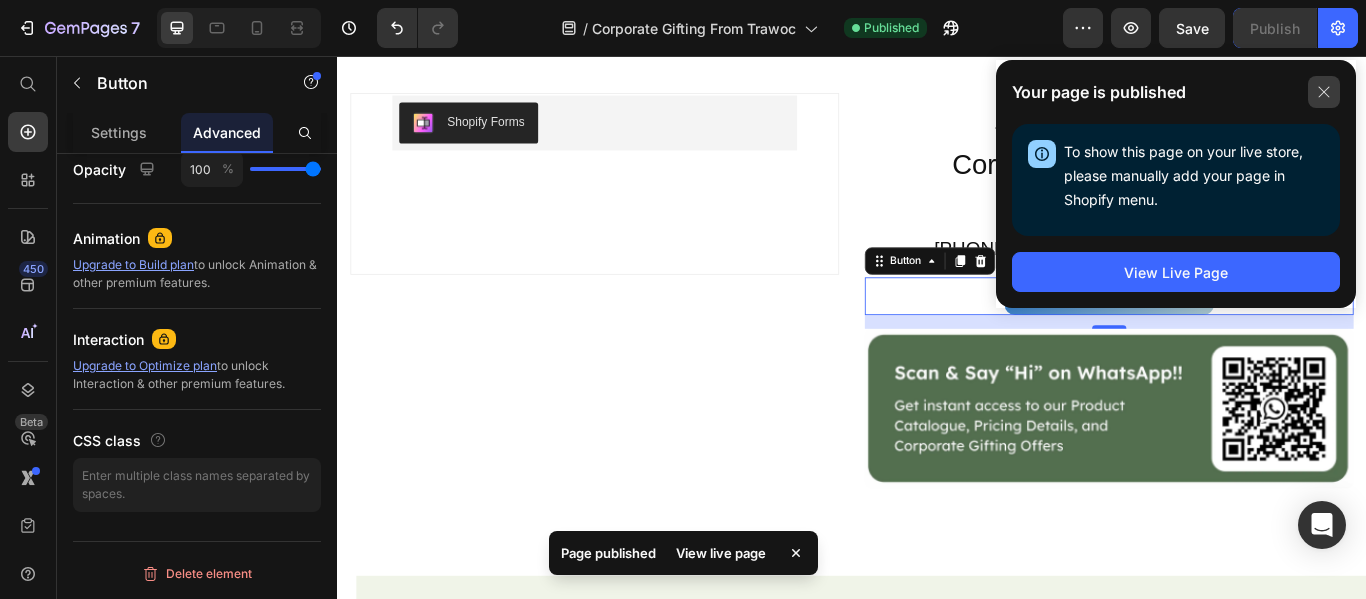 click 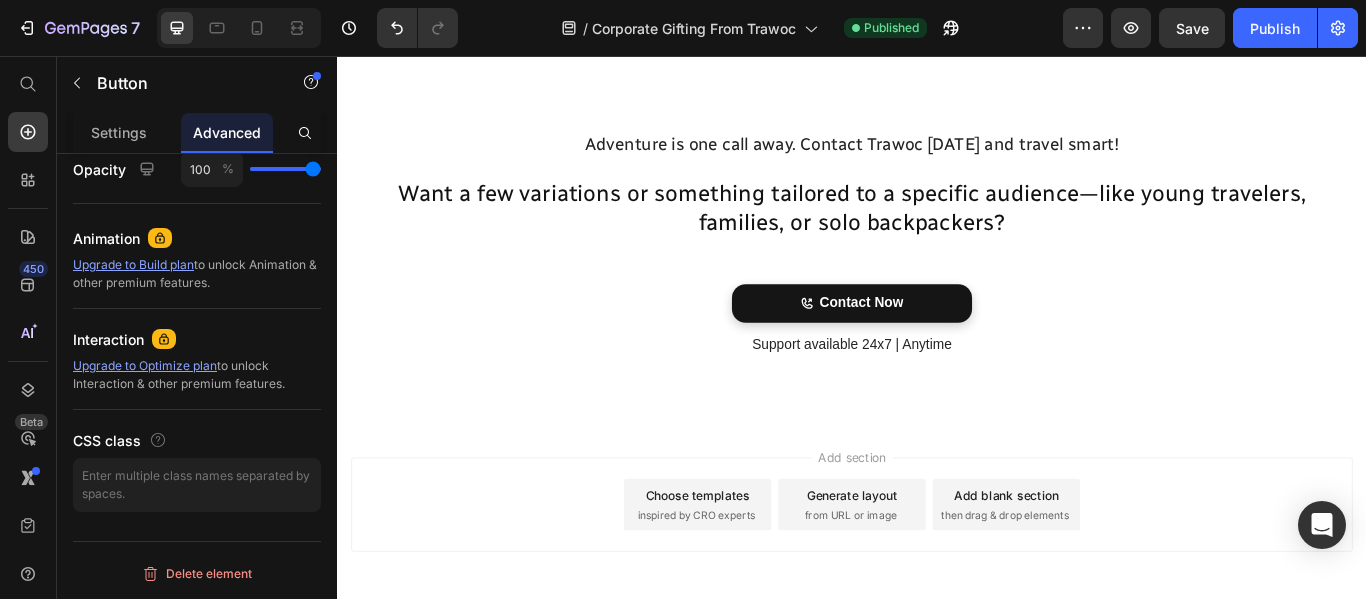scroll, scrollTop: 5278, scrollLeft: 0, axis: vertical 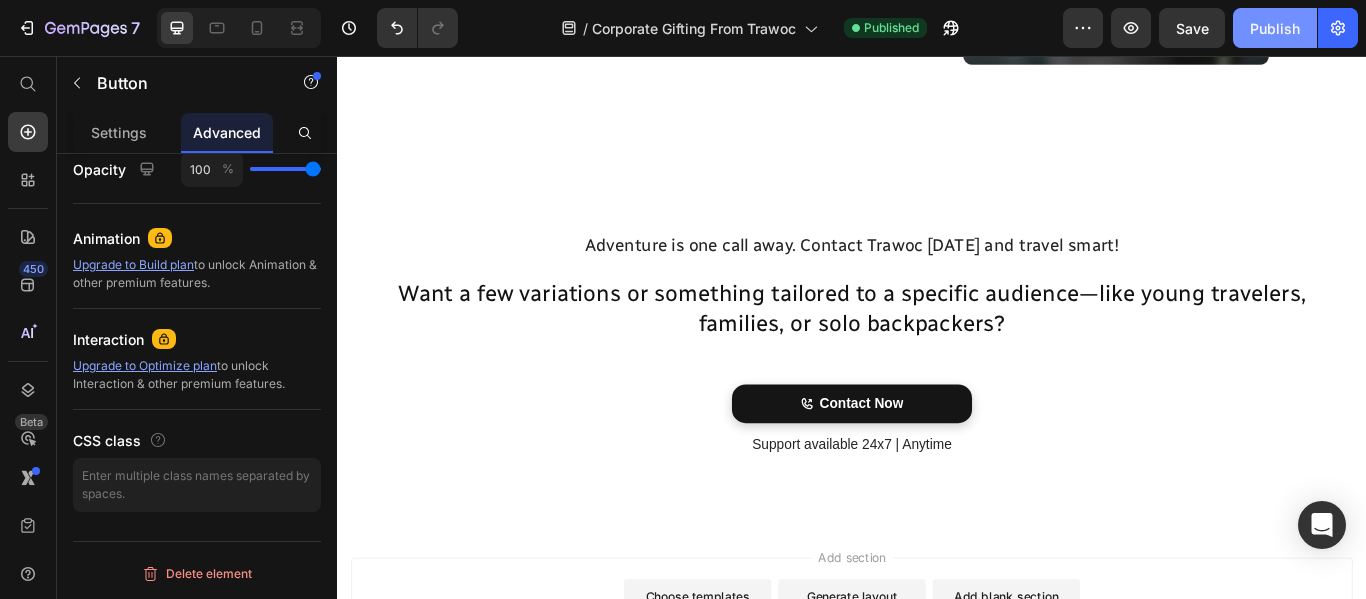 click on "Publish" at bounding box center [1275, 28] 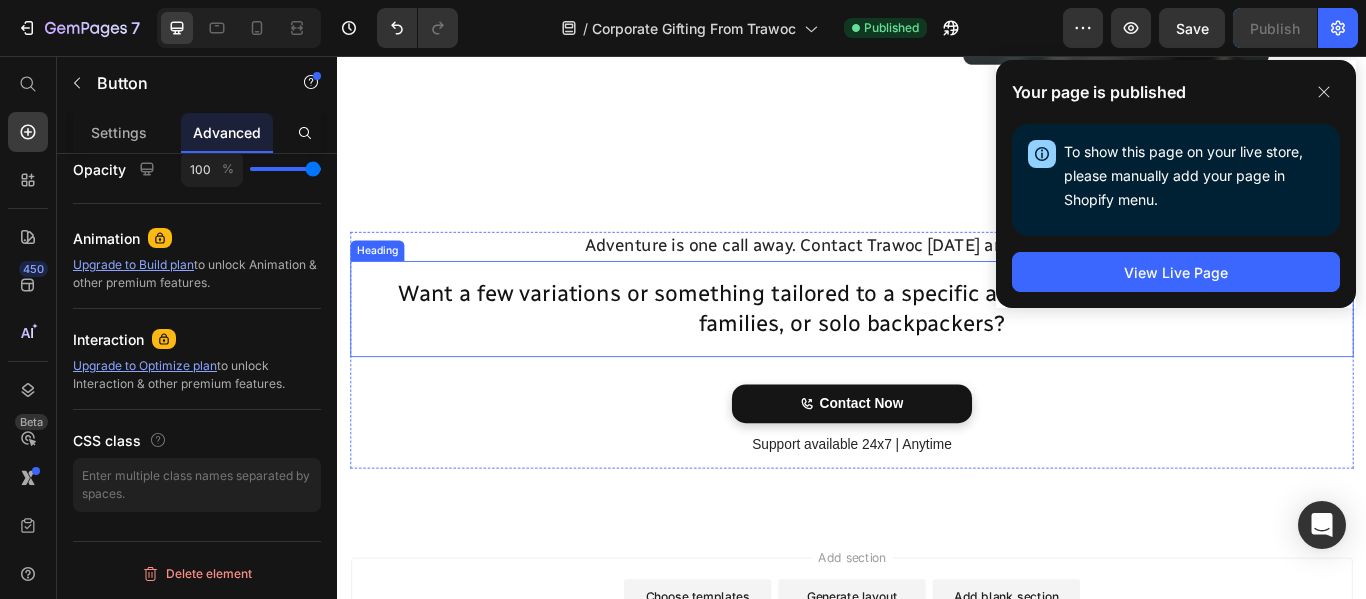 scroll, scrollTop: 5478, scrollLeft: 0, axis: vertical 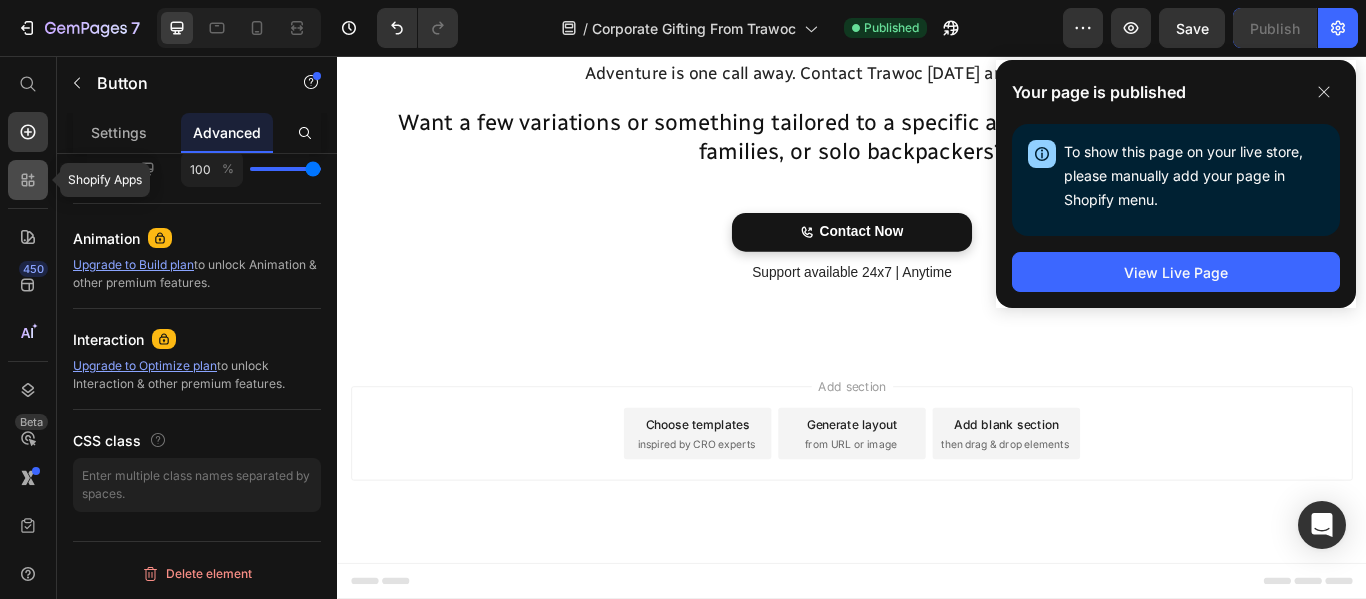 click 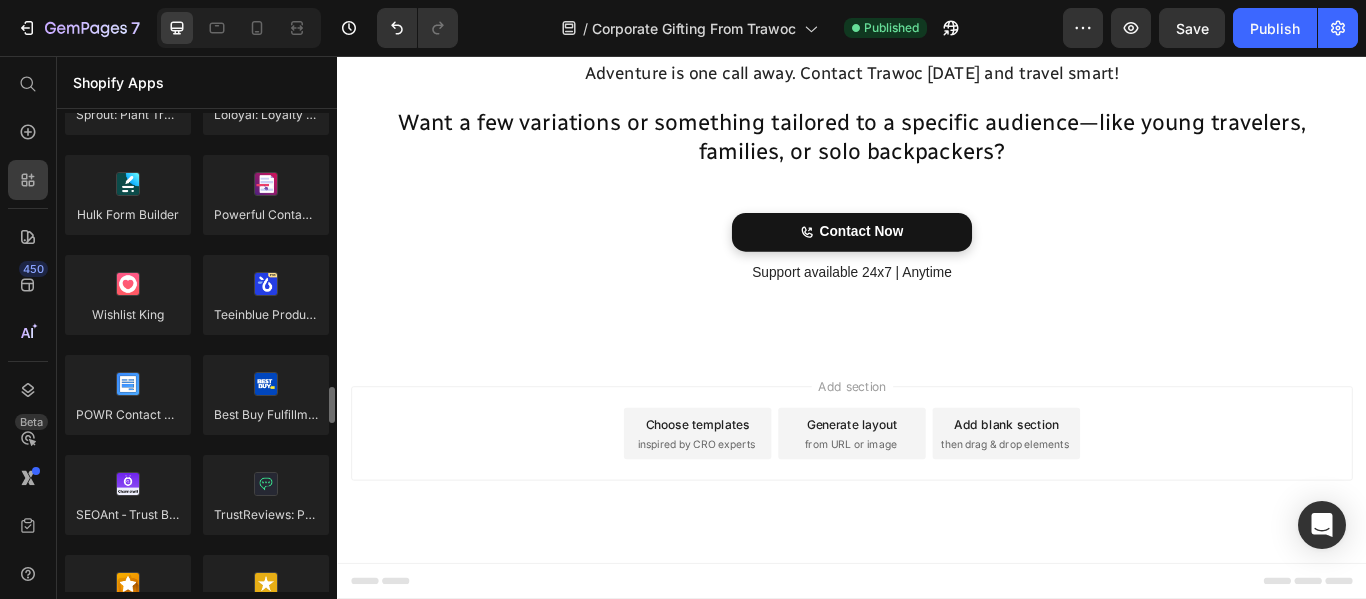scroll, scrollTop: 4344, scrollLeft: 0, axis: vertical 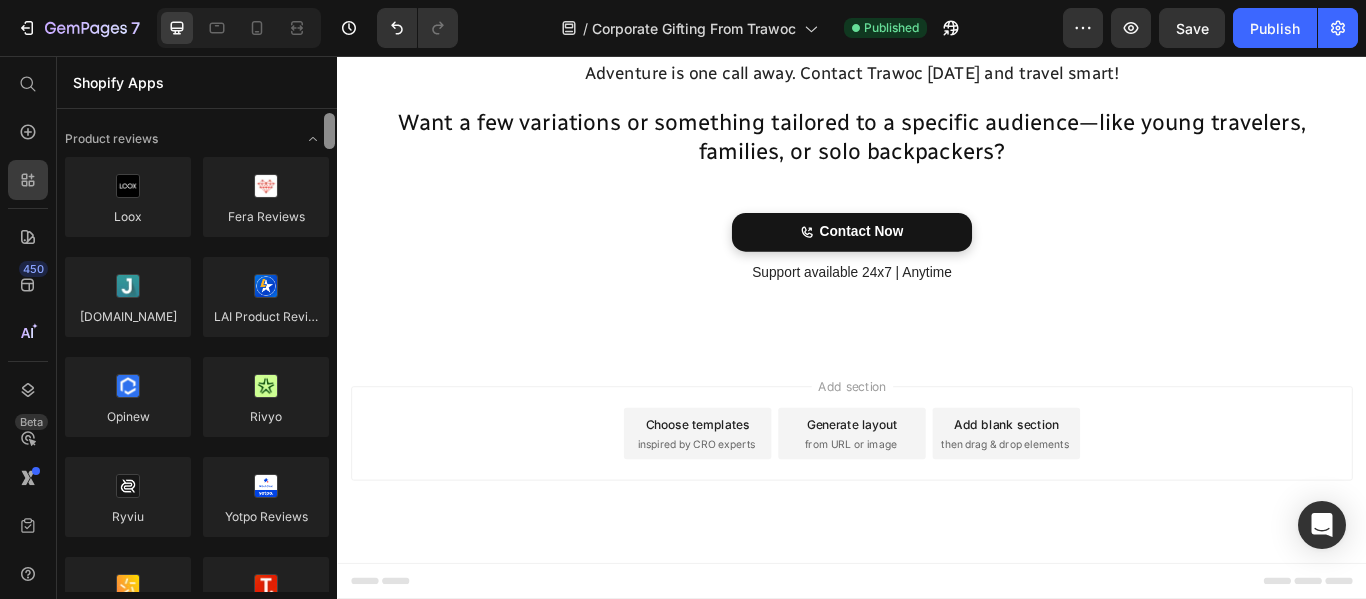 drag, startPoint x: 330, startPoint y: 462, endPoint x: 330, endPoint y: 93, distance: 369 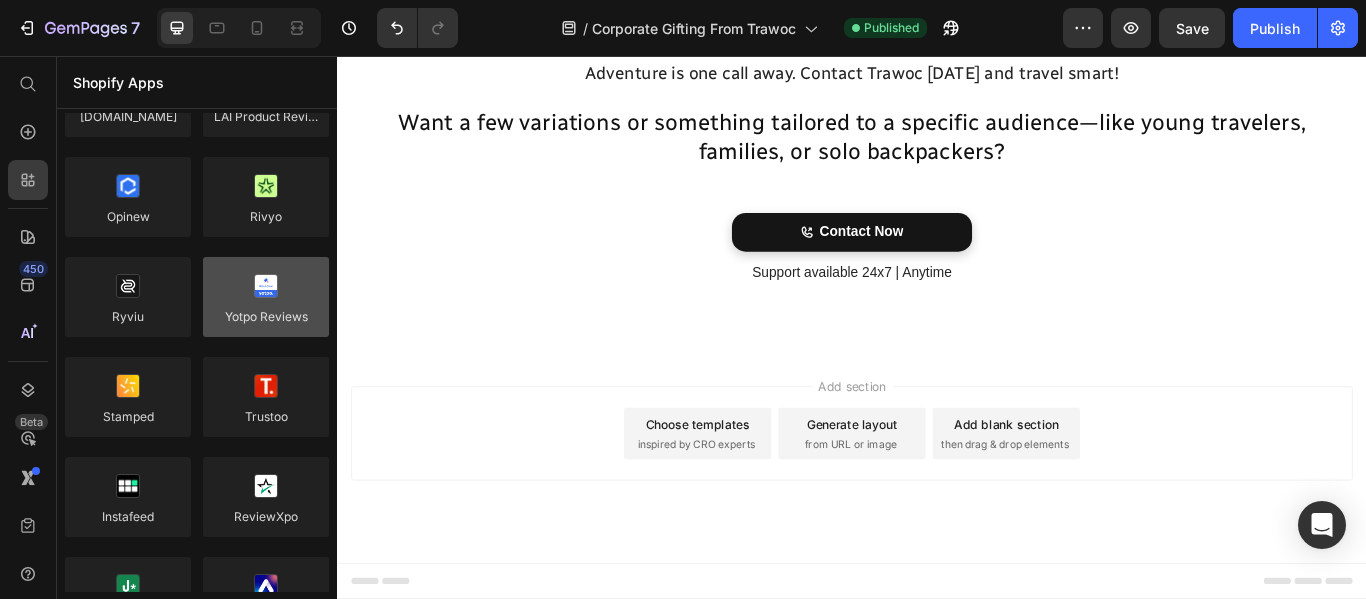 scroll, scrollTop: 0, scrollLeft: 0, axis: both 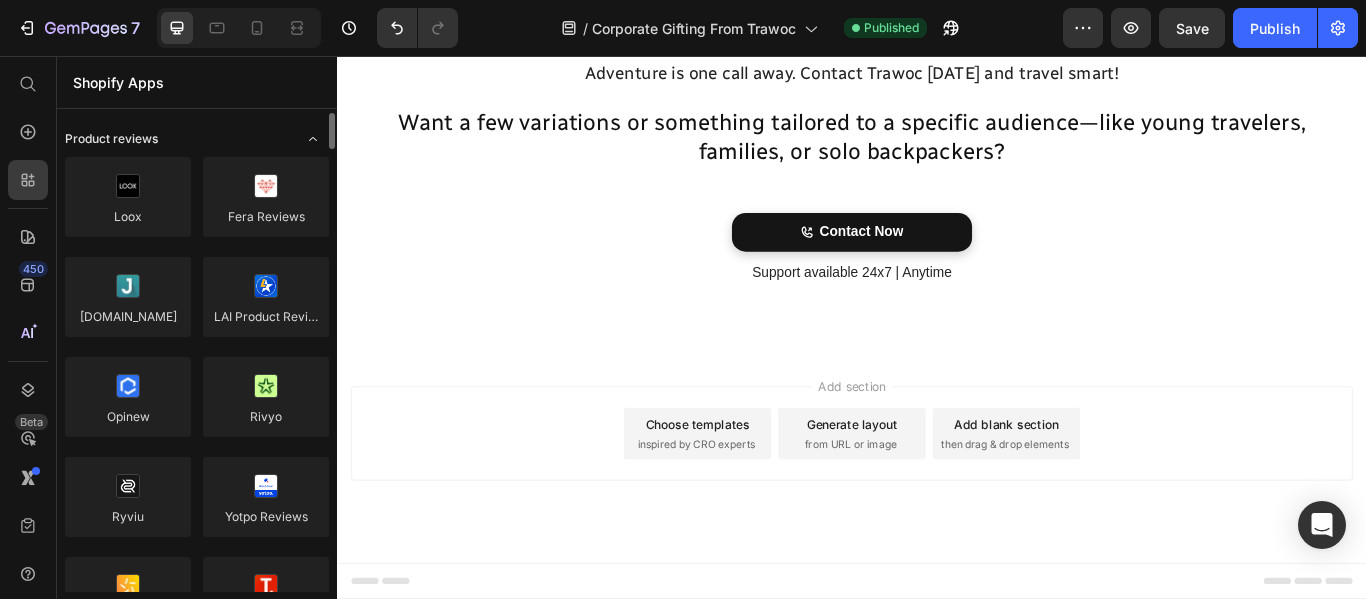 click on "Product reviews" 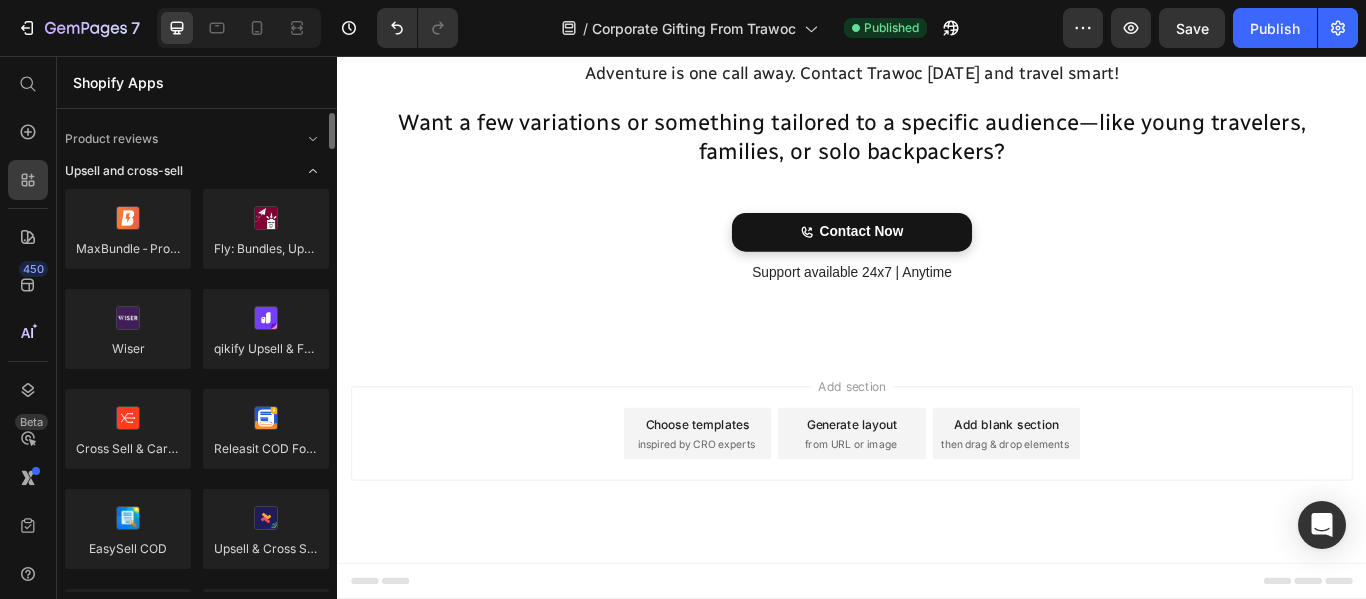 click on "Upsell and cross-sell" 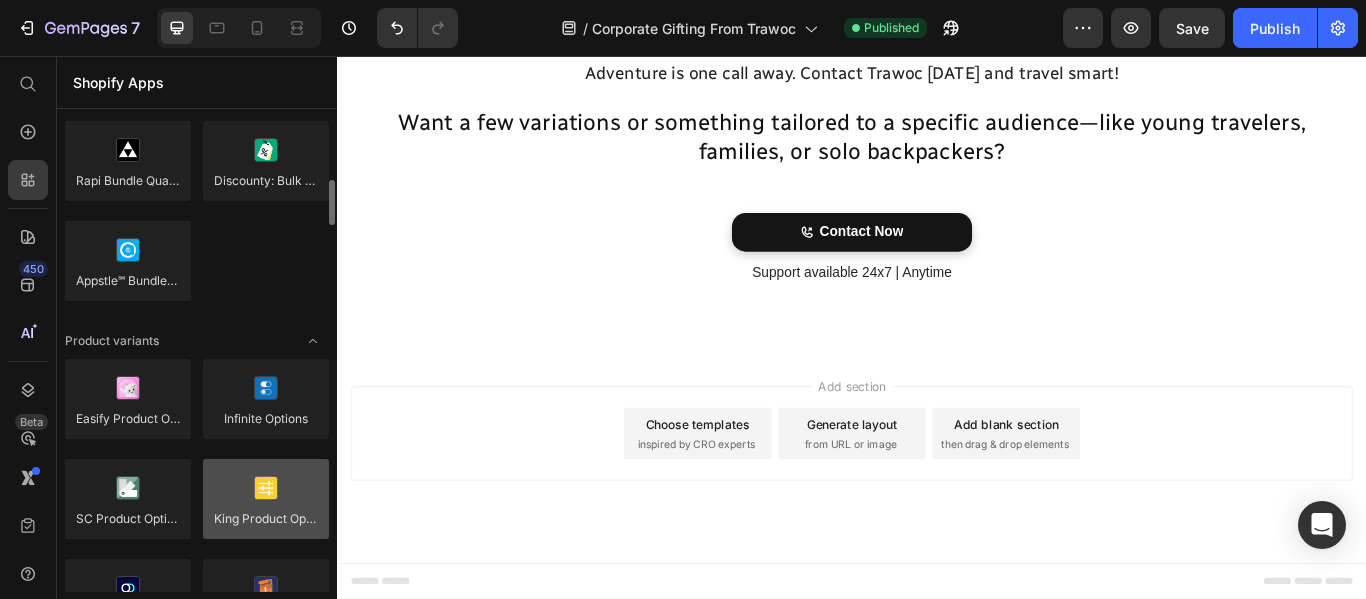 scroll, scrollTop: 800, scrollLeft: 0, axis: vertical 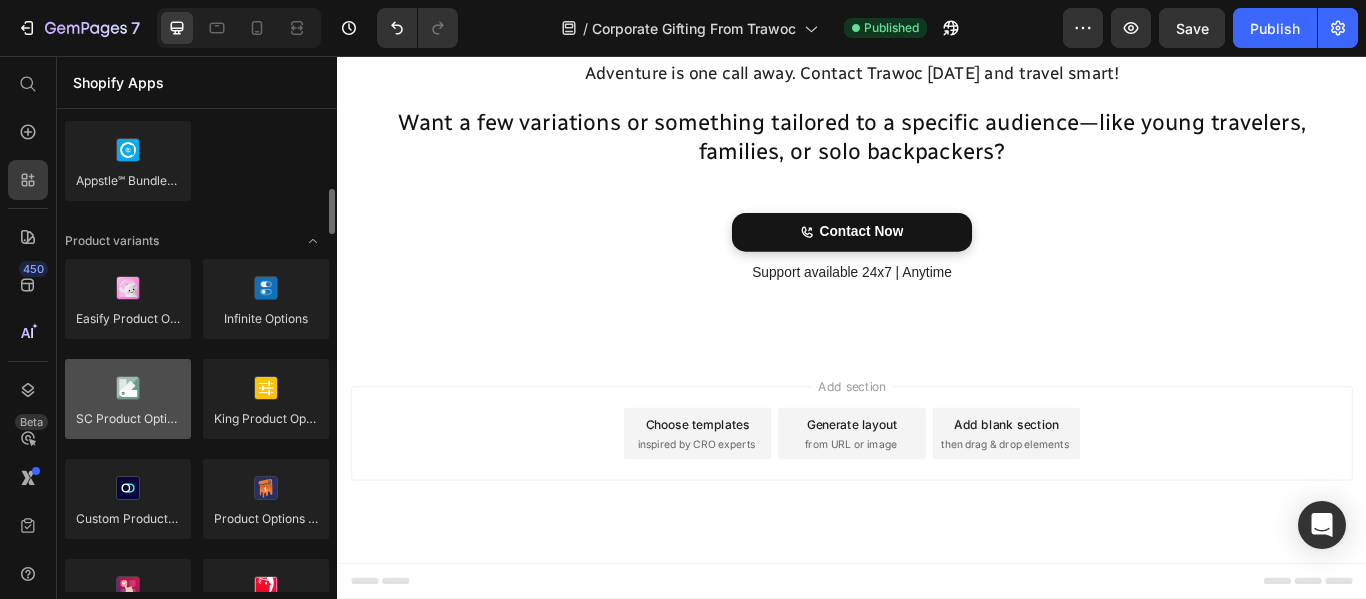 click at bounding box center (128, 399) 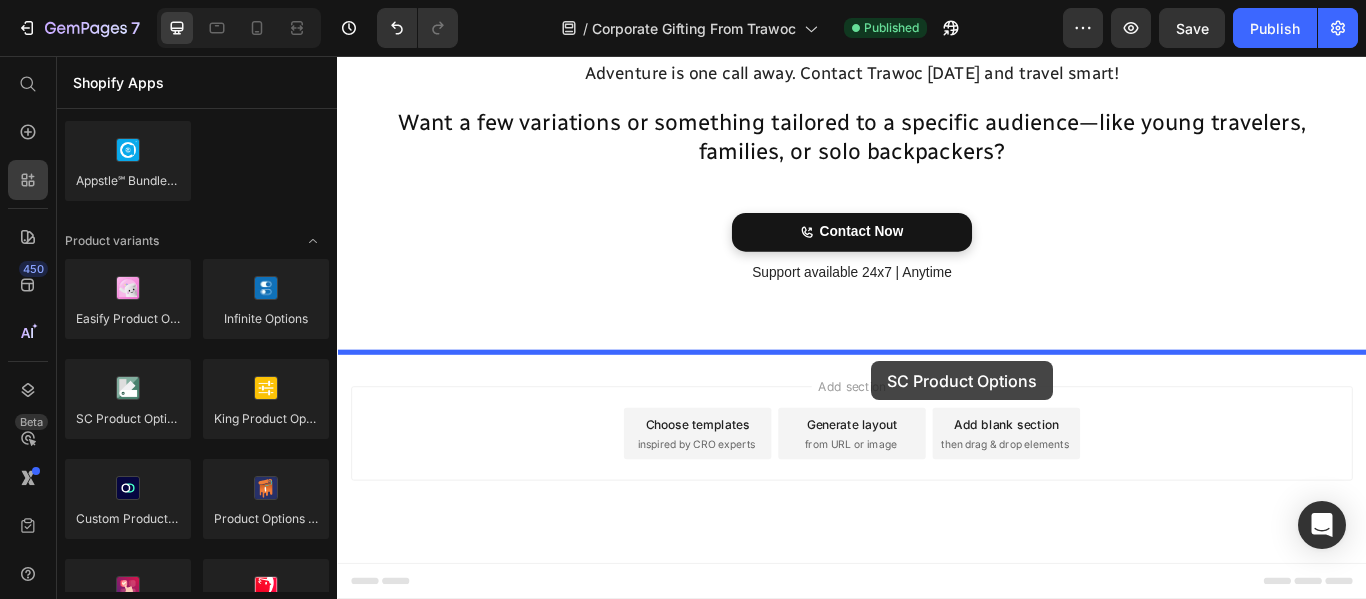 drag, startPoint x: 466, startPoint y: 468, endPoint x: 960, endPoint y: 412, distance: 497.16397 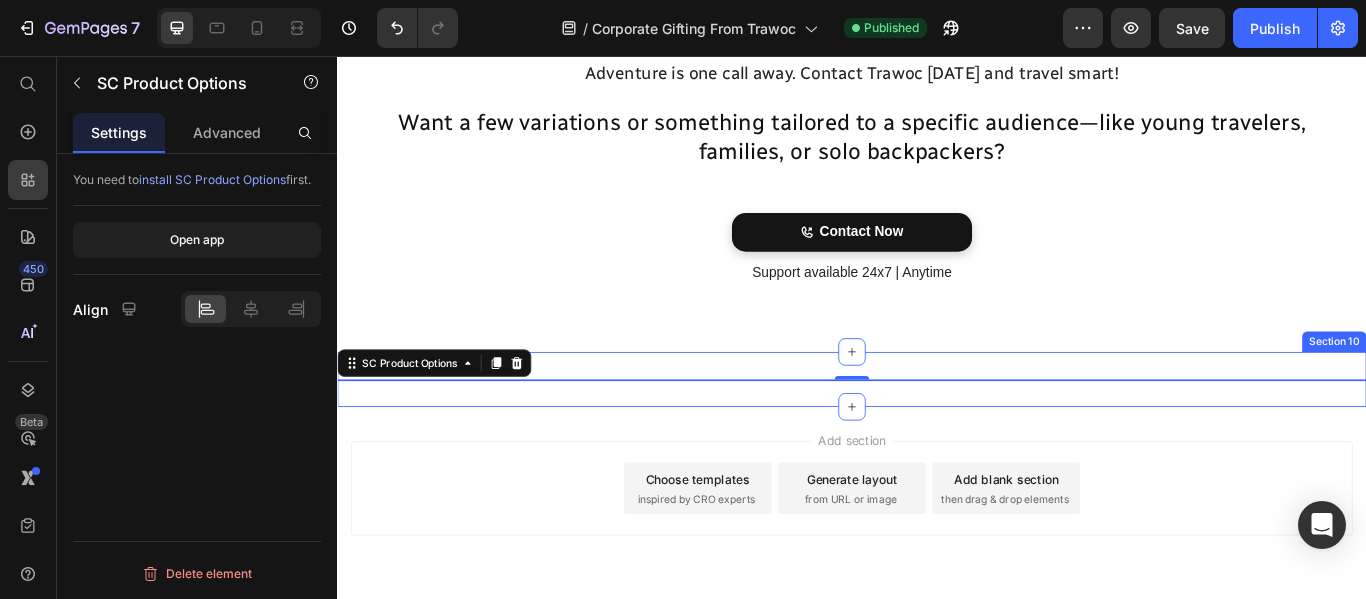 scroll, scrollTop: 0, scrollLeft: 0, axis: both 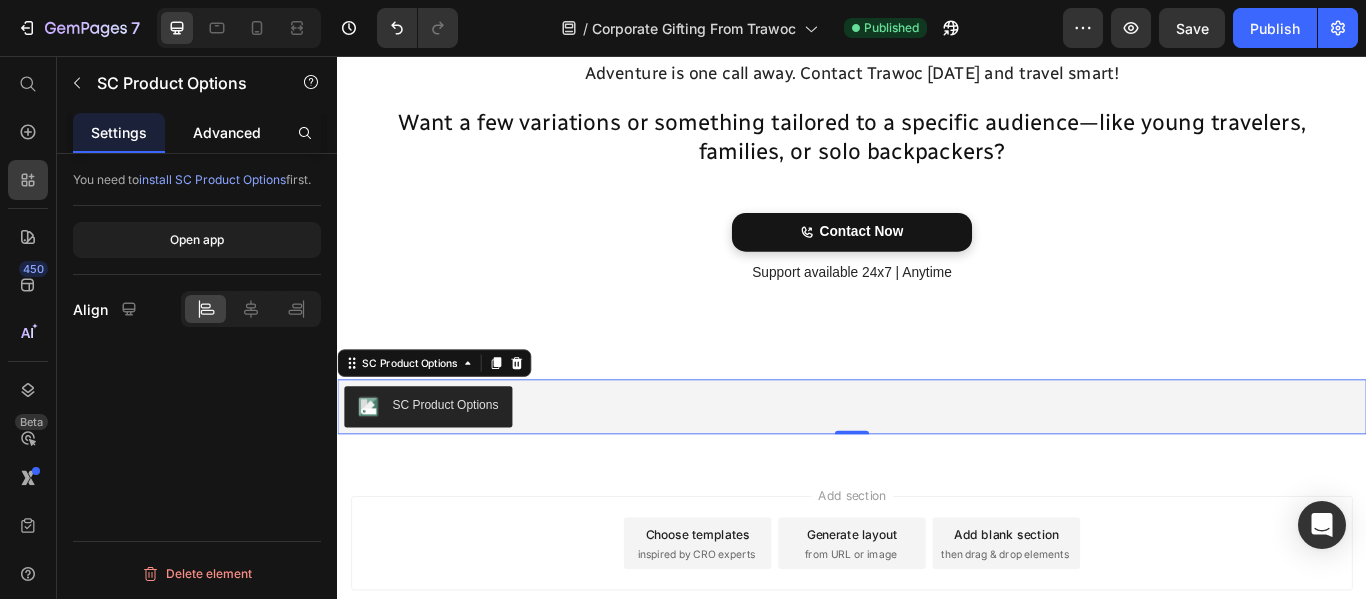 click on "Advanced" at bounding box center (227, 132) 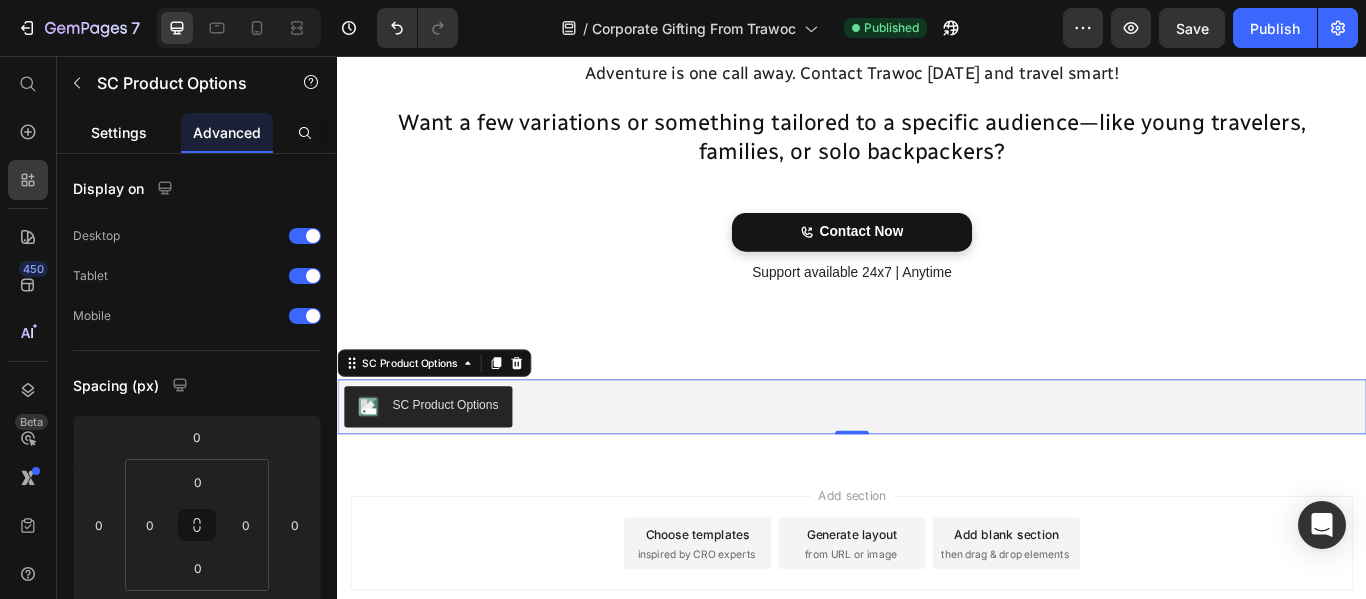 click on "Settings" at bounding box center (119, 132) 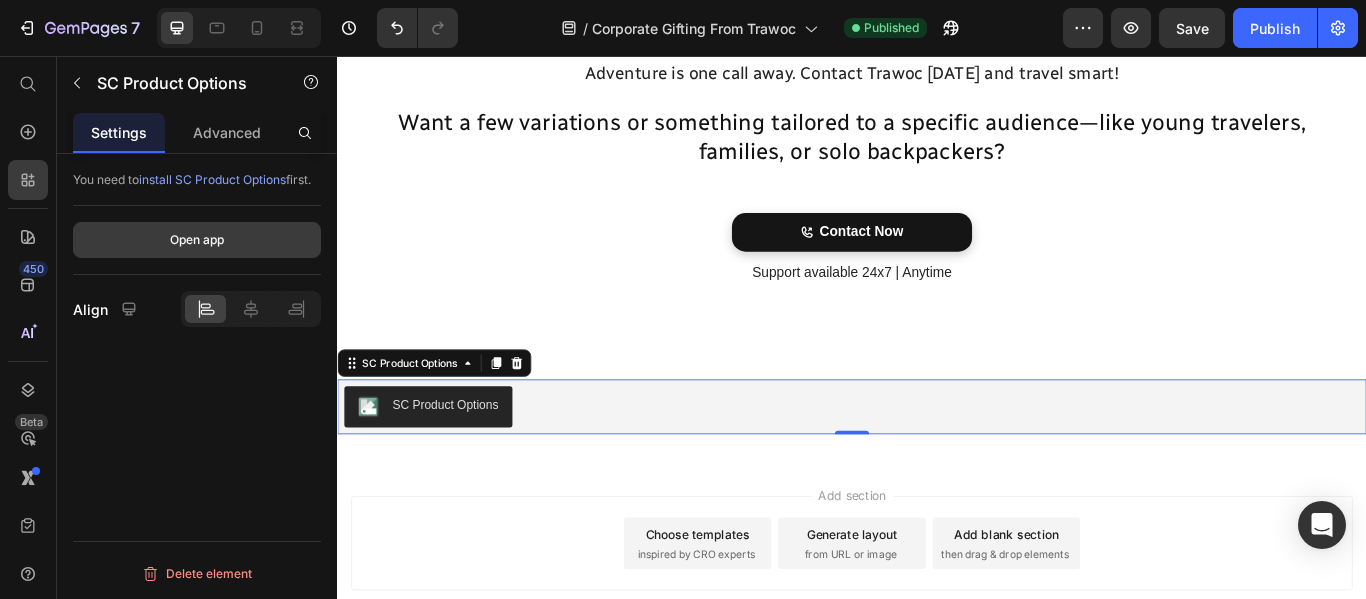 click on "Open app" at bounding box center (197, 240) 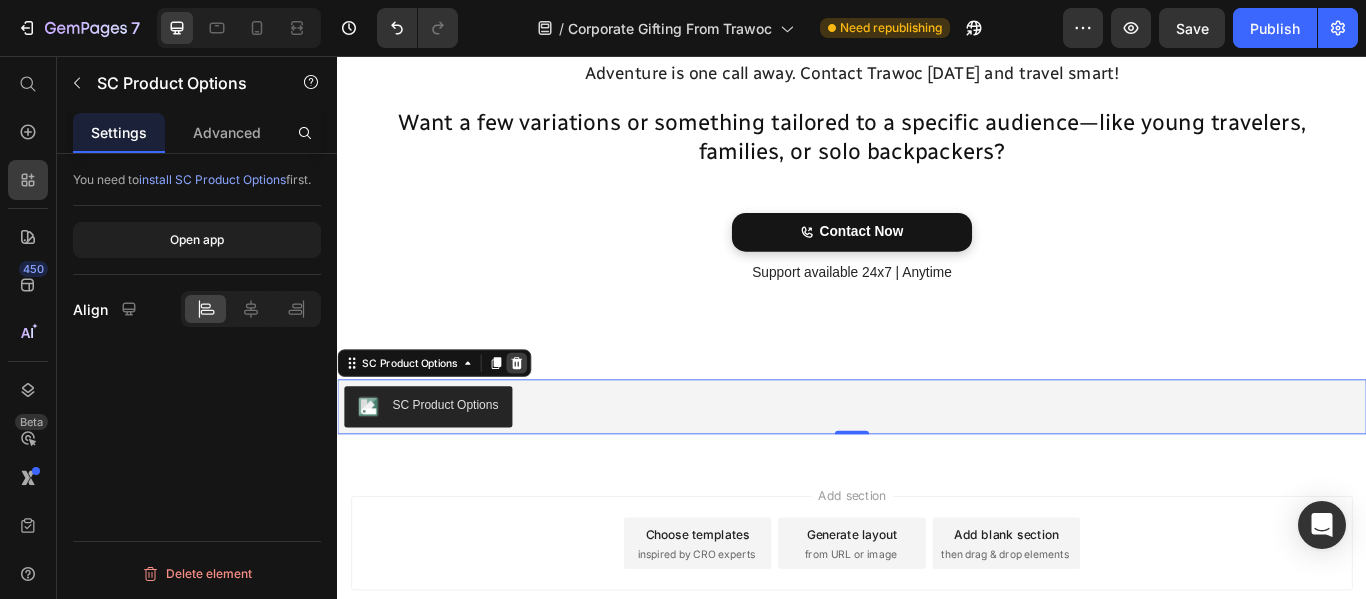 click 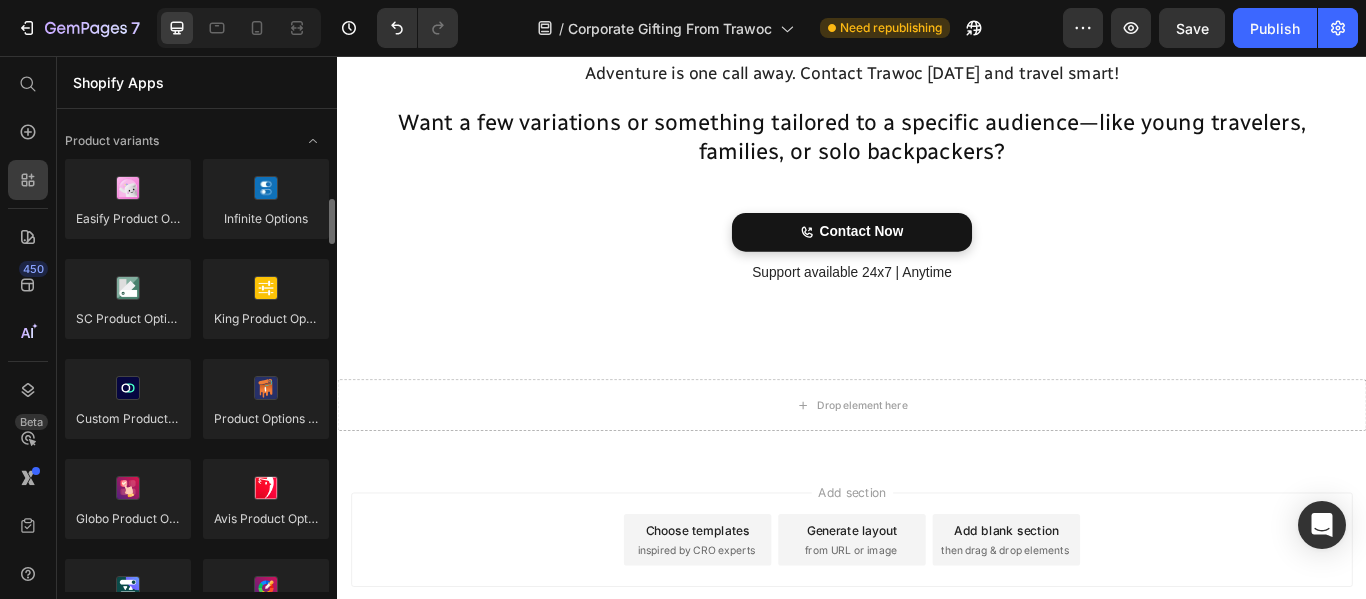 scroll, scrollTop: 800, scrollLeft: 0, axis: vertical 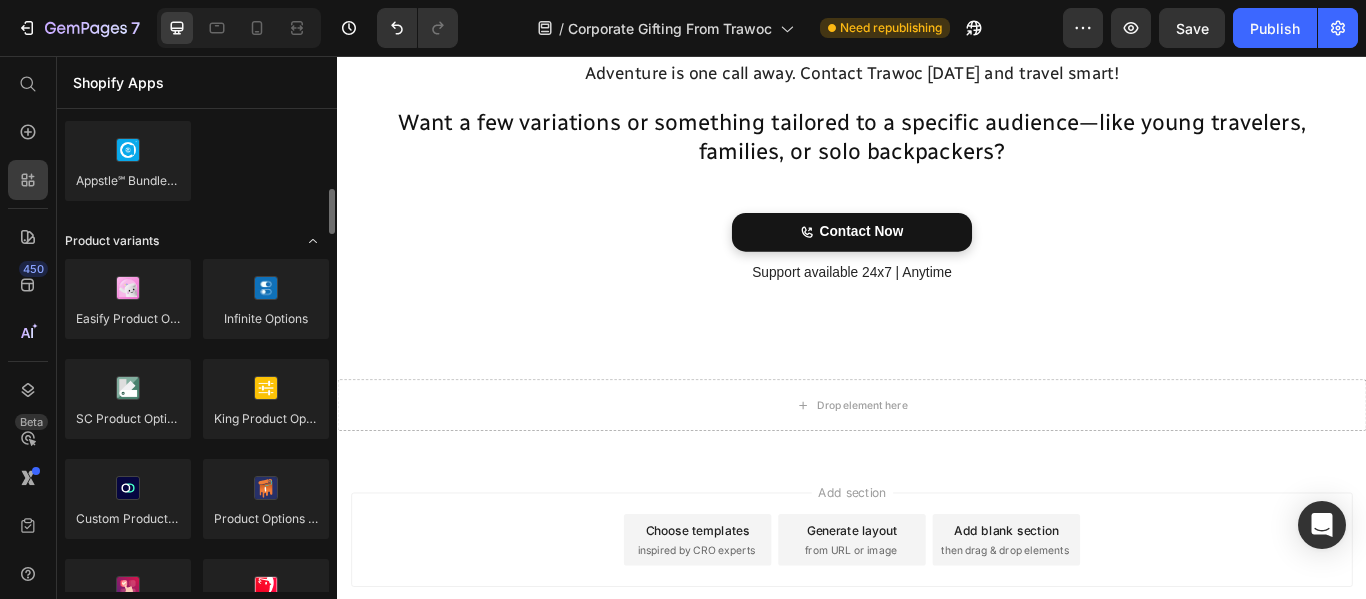 click on "Product variants" 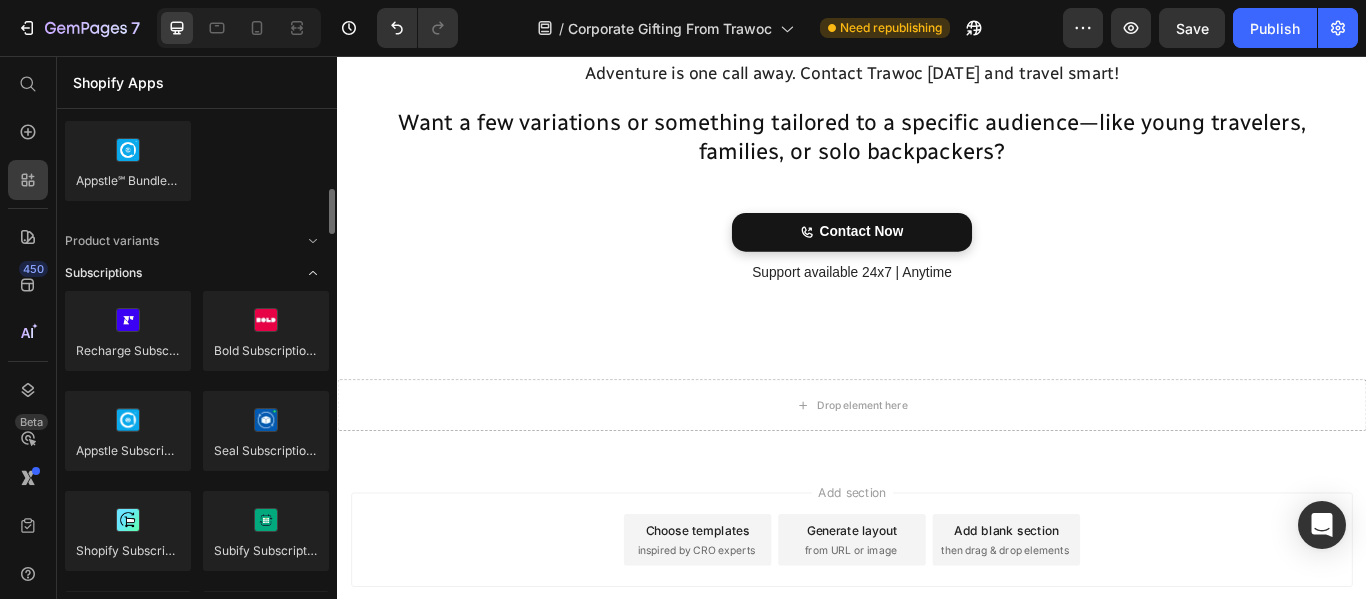 click on "Subscriptions" 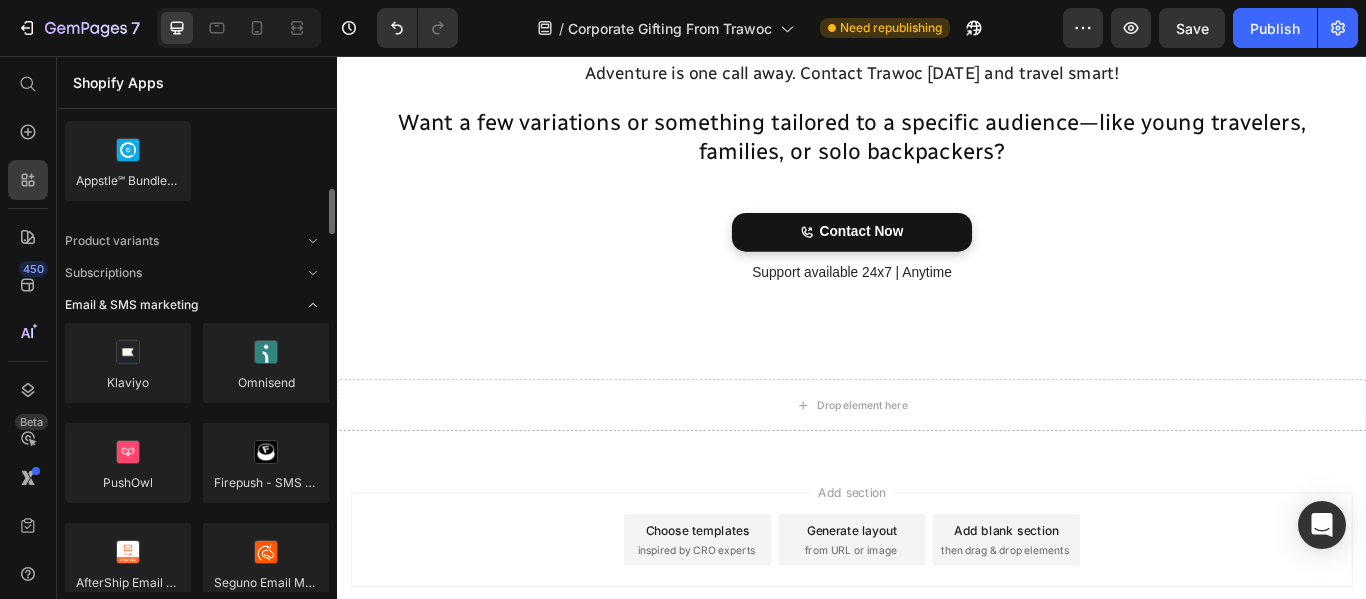 click on "Email & SMS marketing" at bounding box center [131, 305] 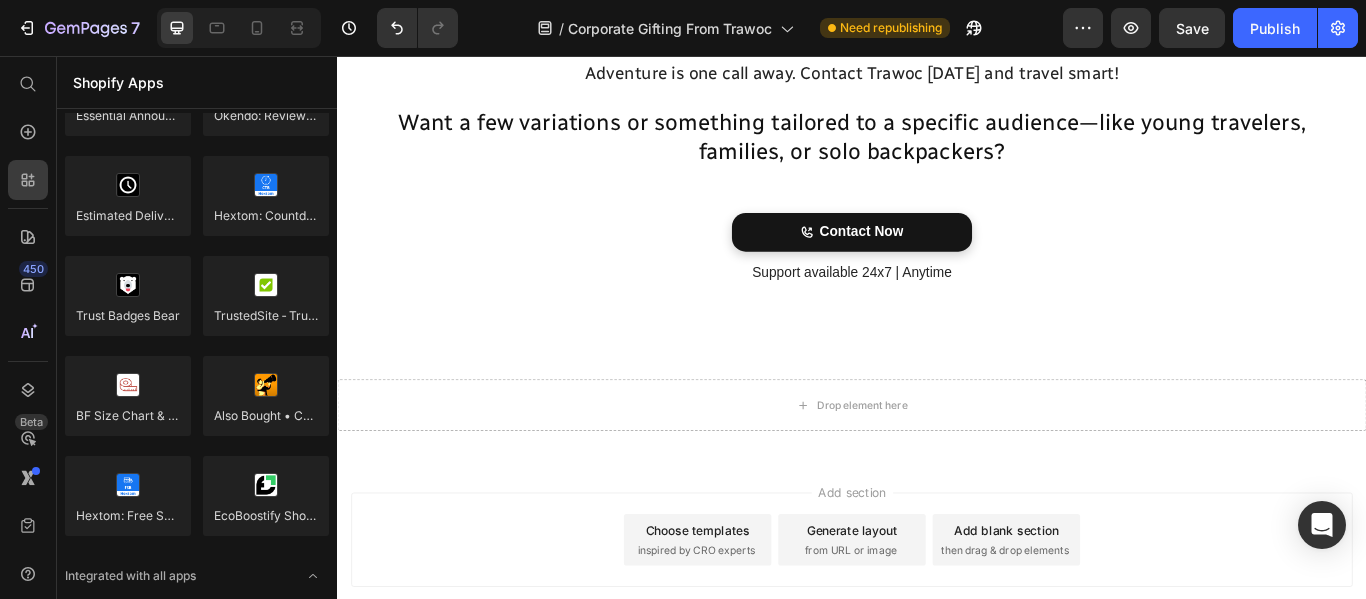 scroll, scrollTop: 3113, scrollLeft: 0, axis: vertical 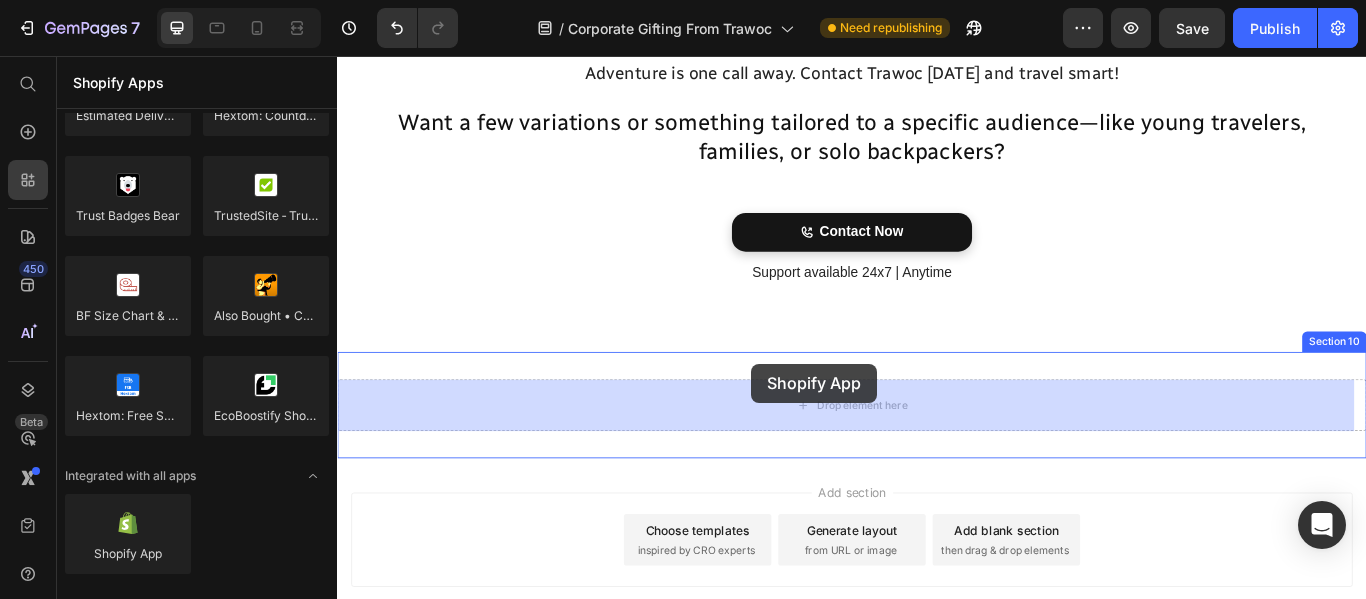 drag, startPoint x: 475, startPoint y: 588, endPoint x: 820, endPoint y: 415, distance: 385.9456 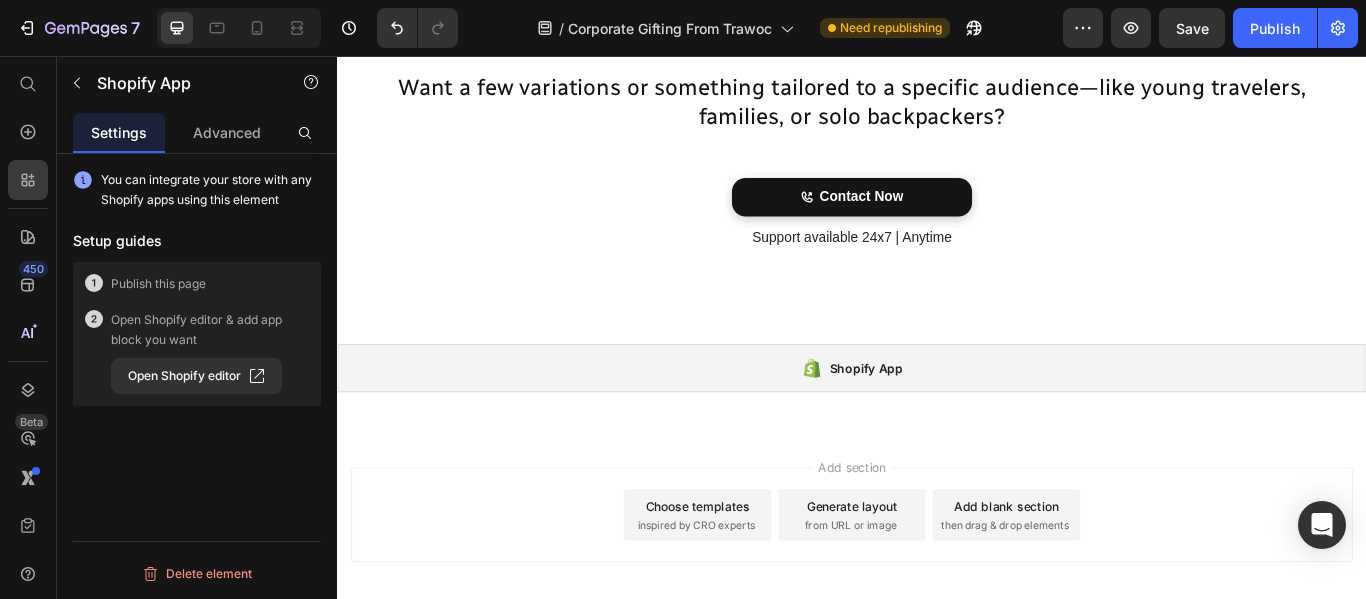 scroll, scrollTop: 5478, scrollLeft: 0, axis: vertical 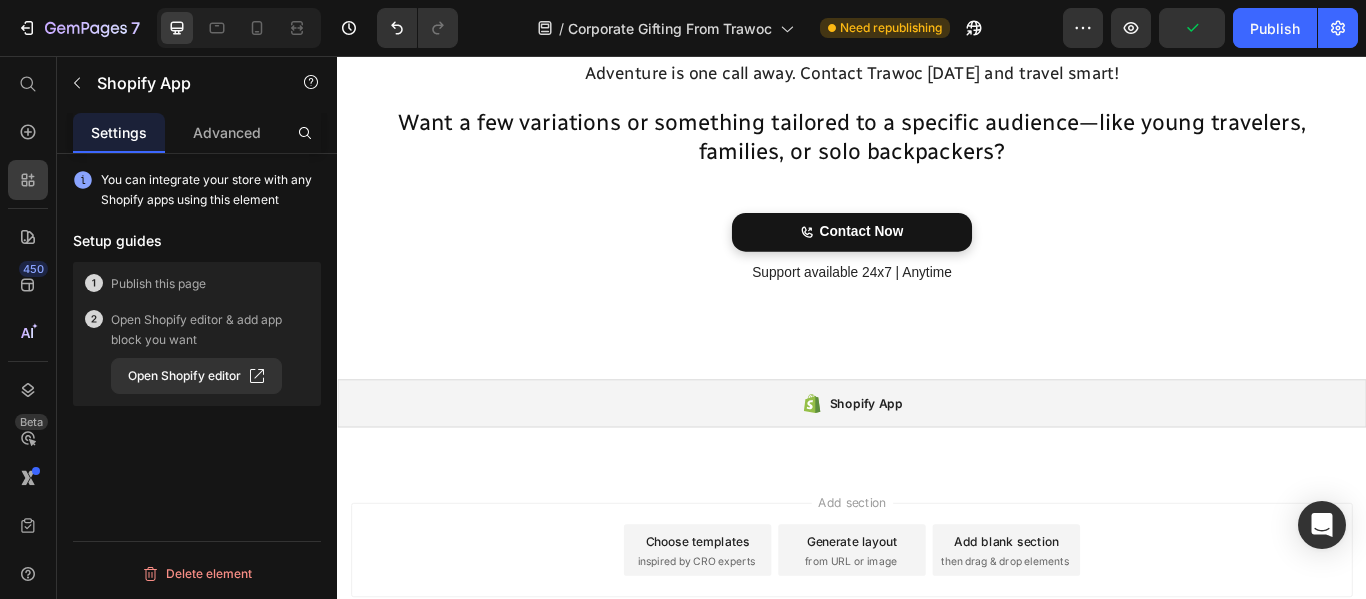 click on "Shopify App" at bounding box center [953, 461] 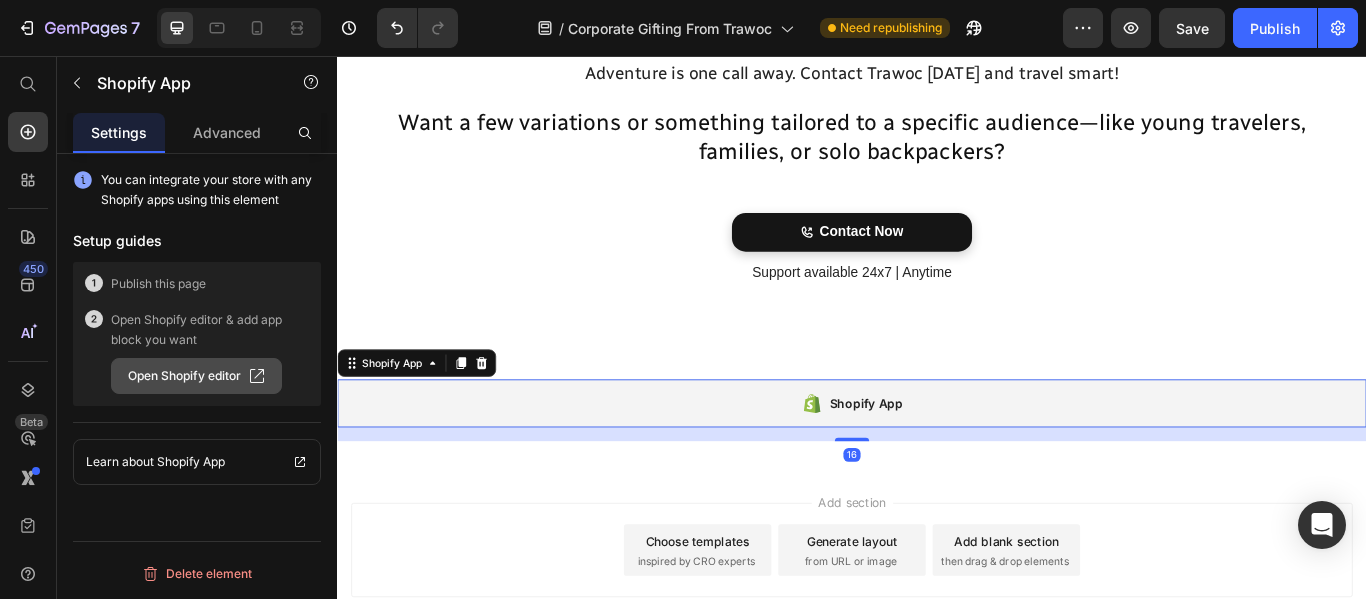click on "Open Shopify editor" at bounding box center [196, 376] 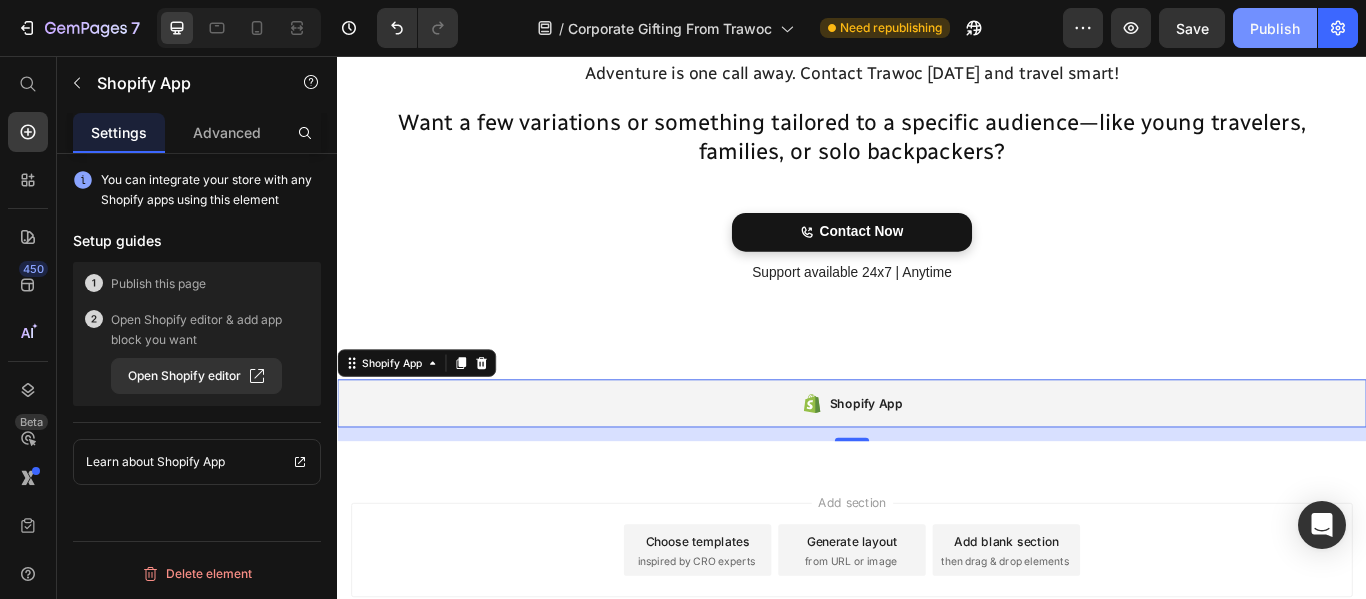 click on "Publish" at bounding box center (1275, 28) 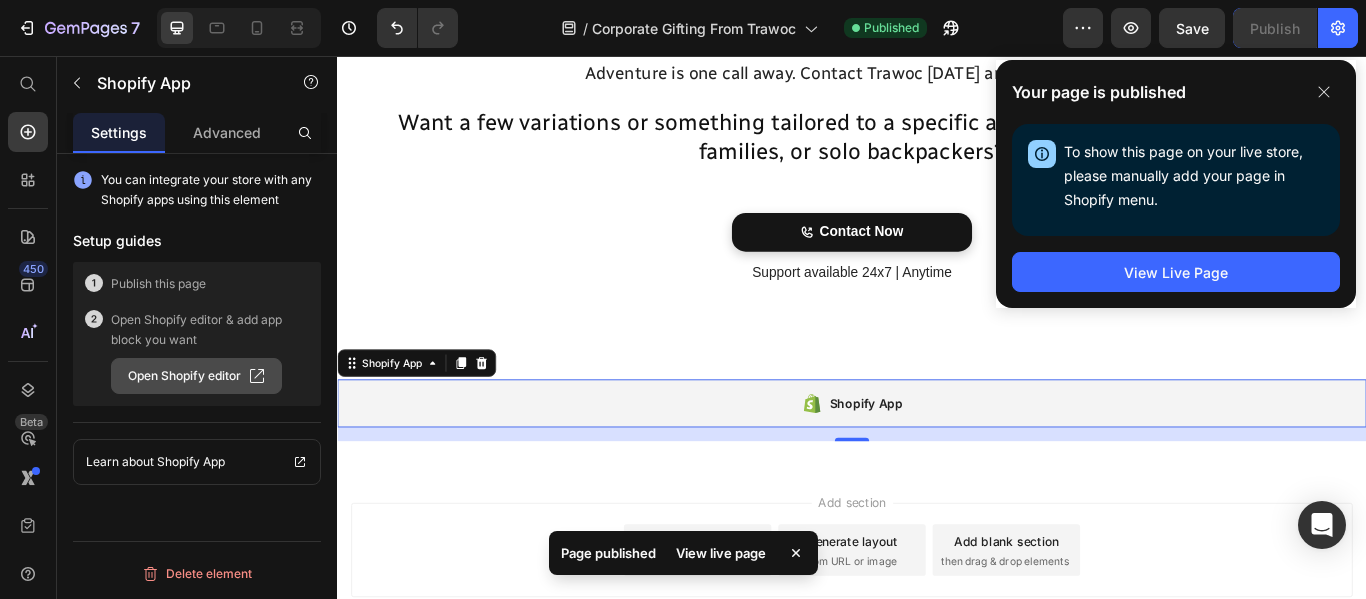 click on "Open Shopify editor" at bounding box center [196, 376] 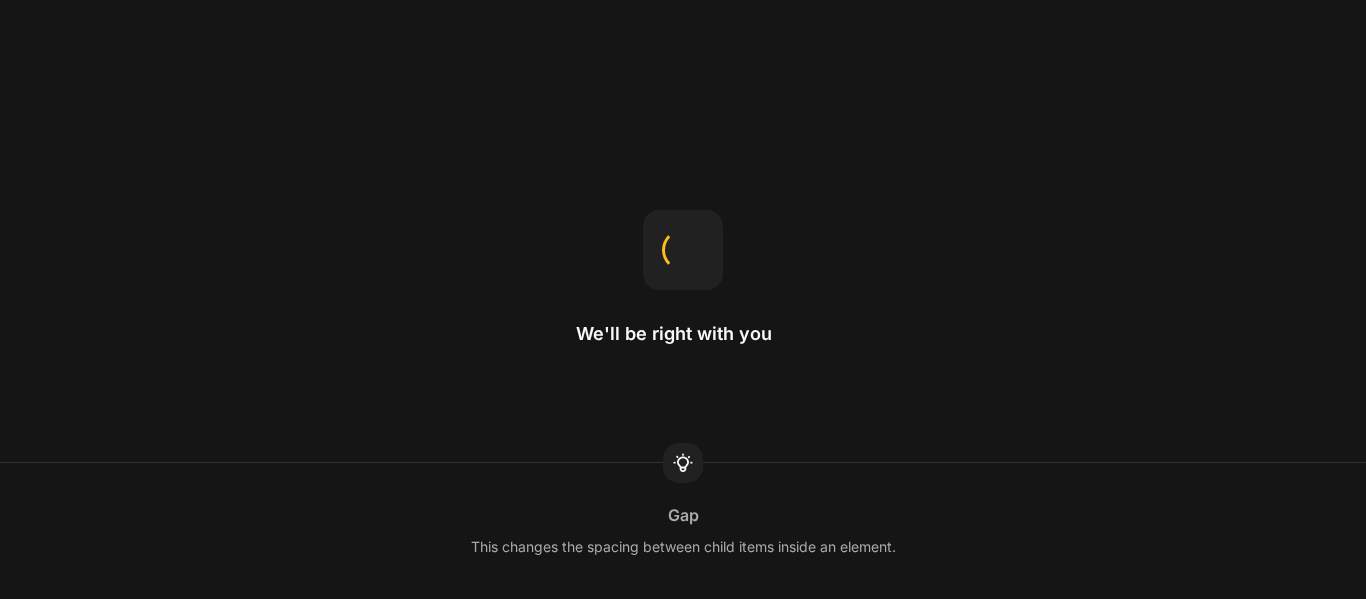 scroll, scrollTop: 0, scrollLeft: 0, axis: both 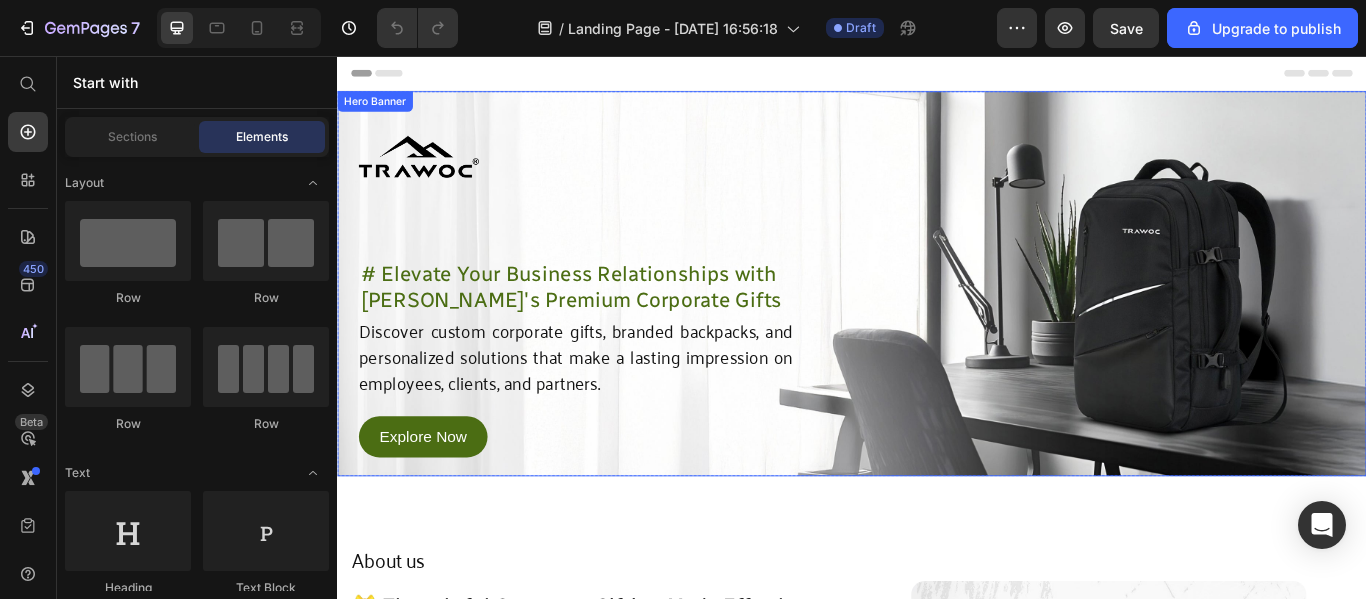 click on "Image Row # Elevate Your Business Relationships with TRAWOC's Premium Corporate Gifts  Heading Discover custom corporate gifts, branded backpacks, and personalized solutions that make a lasting impression on employees, clients, and partners.     Text Block Explore Now   Button Row Row" at bounding box center (937, 321) 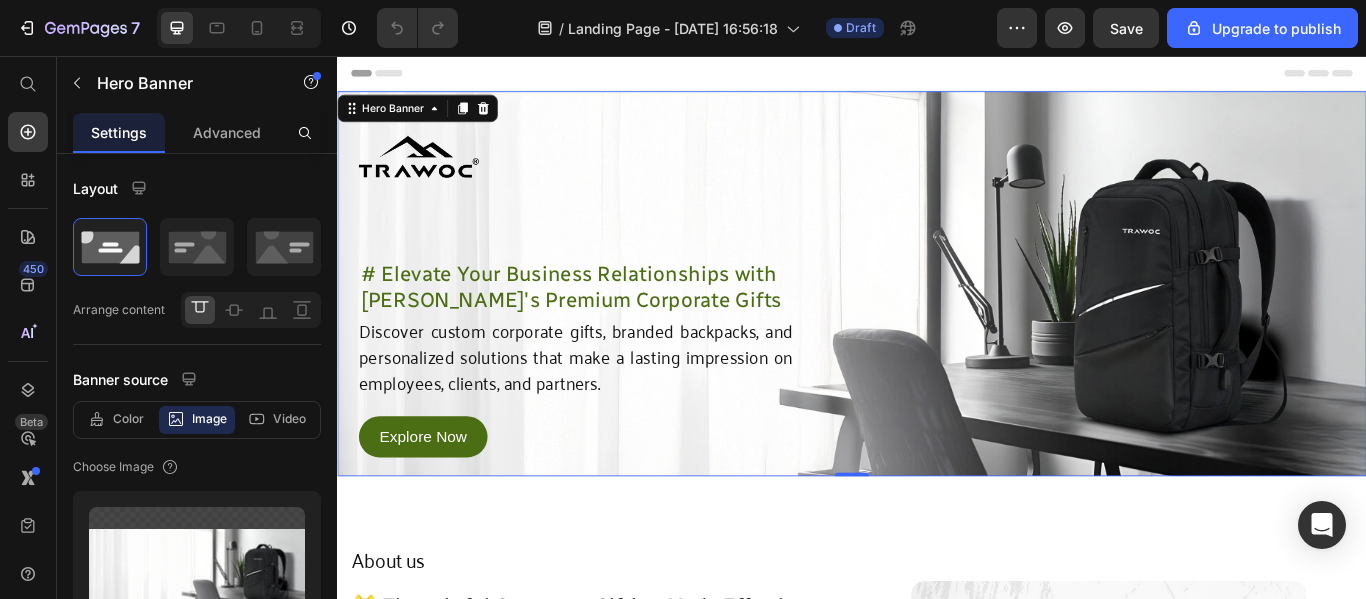 click on "Image Row # Elevate Your Business Relationships with TRAWOC's Premium Corporate Gifts  Heading Discover custom corporate gifts, branded backpacks, and personalized solutions that make a lasting impression on employees, clients, and partners.     Text Block Explore Now   Button Row Row" at bounding box center (937, 321) 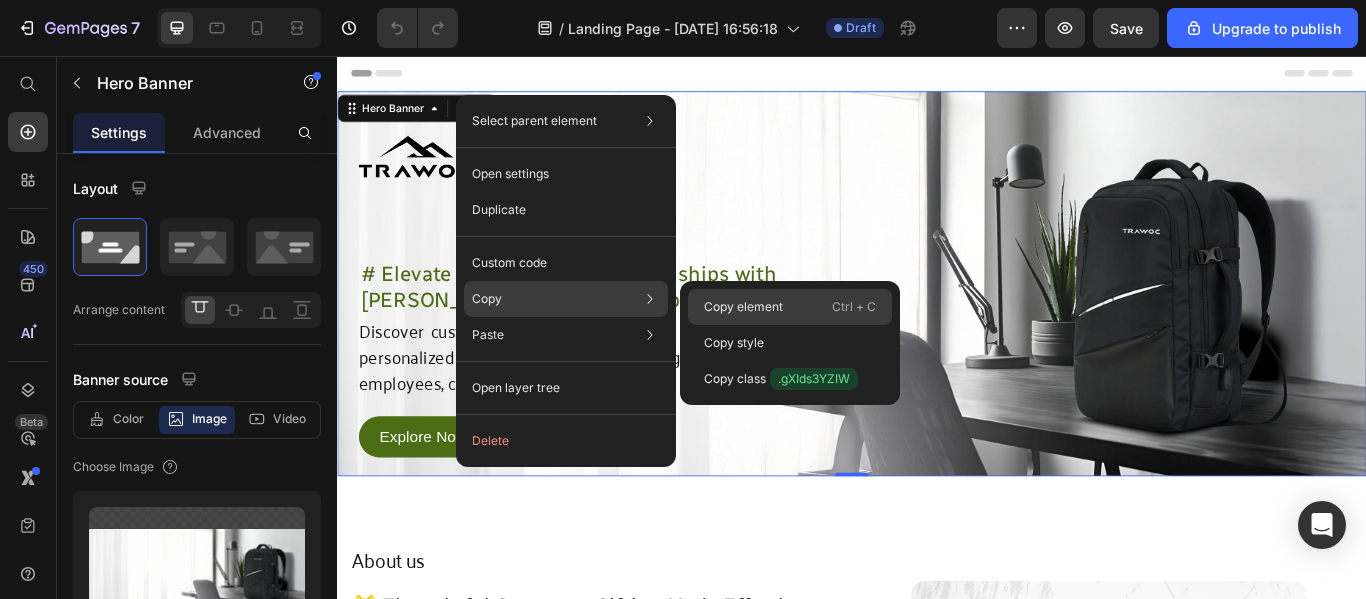 click on "Copy element" at bounding box center [743, 307] 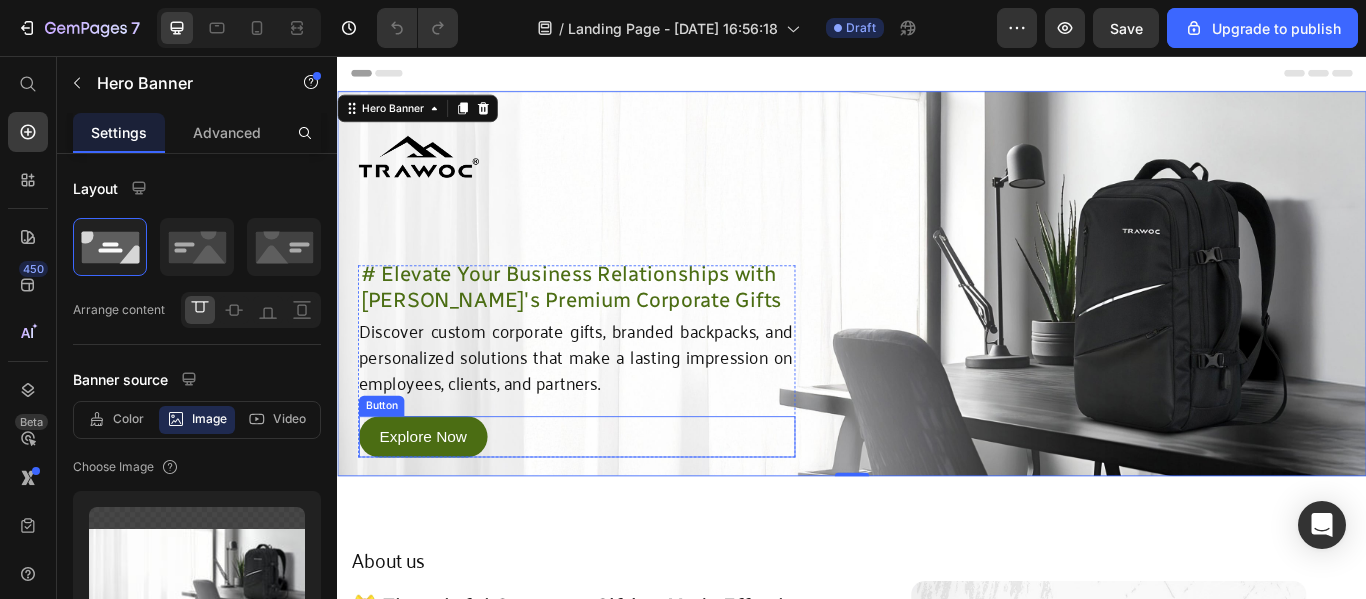 scroll, scrollTop: 300, scrollLeft: 0, axis: vertical 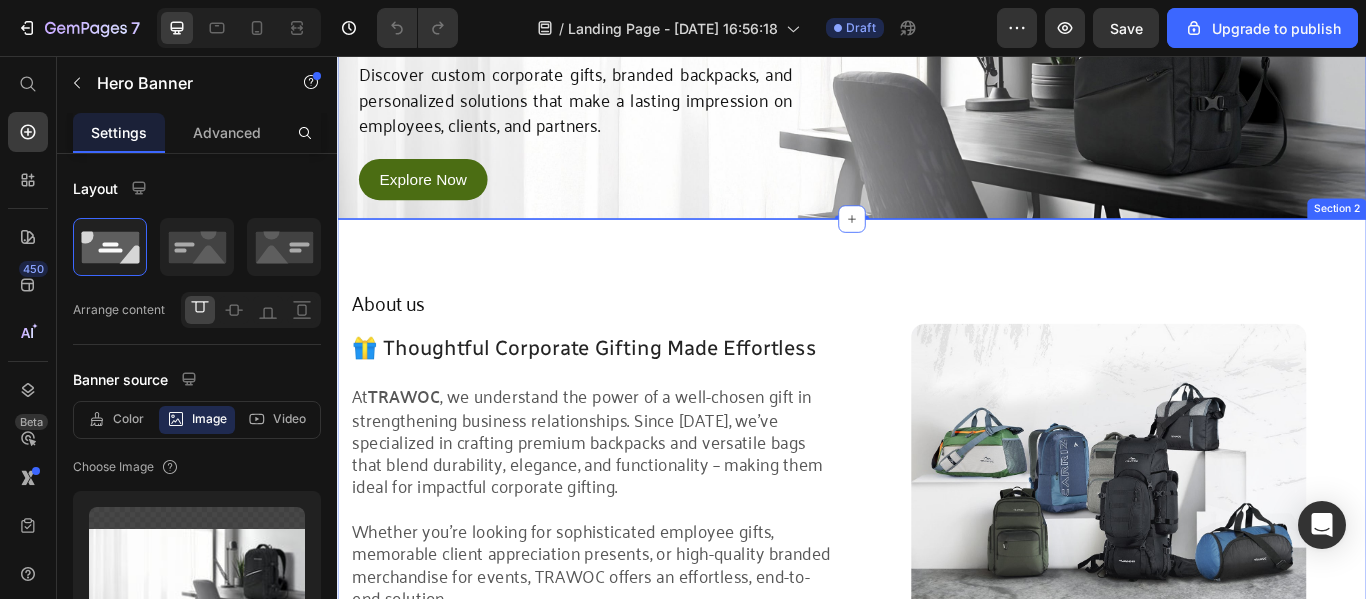 click on "About us  Heading 🎁 Thoughtful Corporate Gifting Made Effortless  Heading At  [GEOGRAPHIC_DATA] , we understand the power of a well-chosen gift in strengthening business relationships. Since [DATE], we've specialized in crafting premium backpacks and versatile bags that blend durability, elegance, and functionality – making them ideal for impactful corporate gifting.   Whether you’re looking for sophisticated employee gifts, memorable client appreciation presents, or high-quality branded merchandise for events, TRAWOC offers an effortless, end-to-end solution.   Text Block Image Row Section 2" at bounding box center [937, 543] 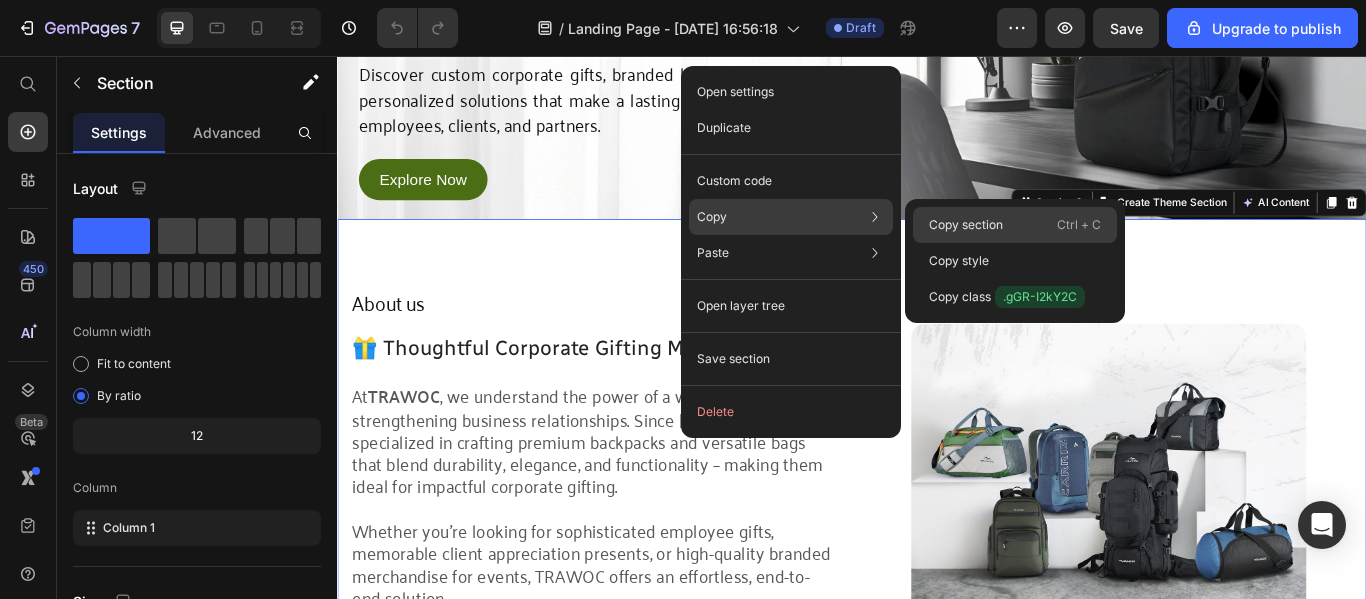 click on "Copy section" at bounding box center (966, 225) 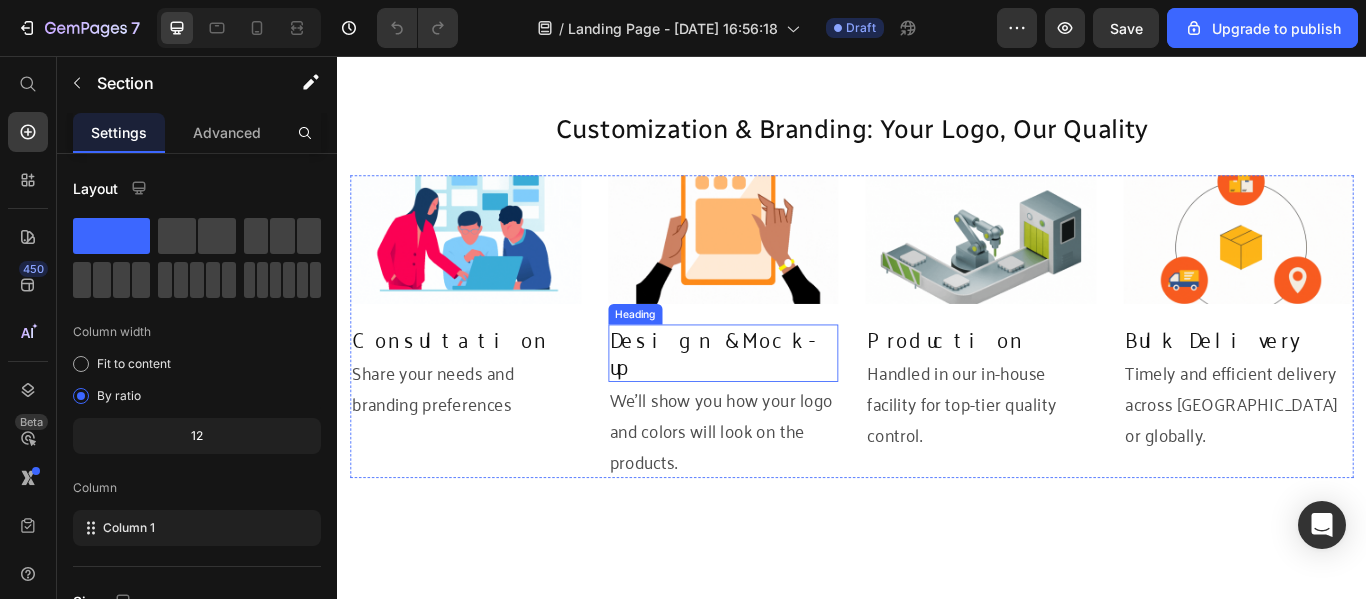 scroll, scrollTop: 1400, scrollLeft: 0, axis: vertical 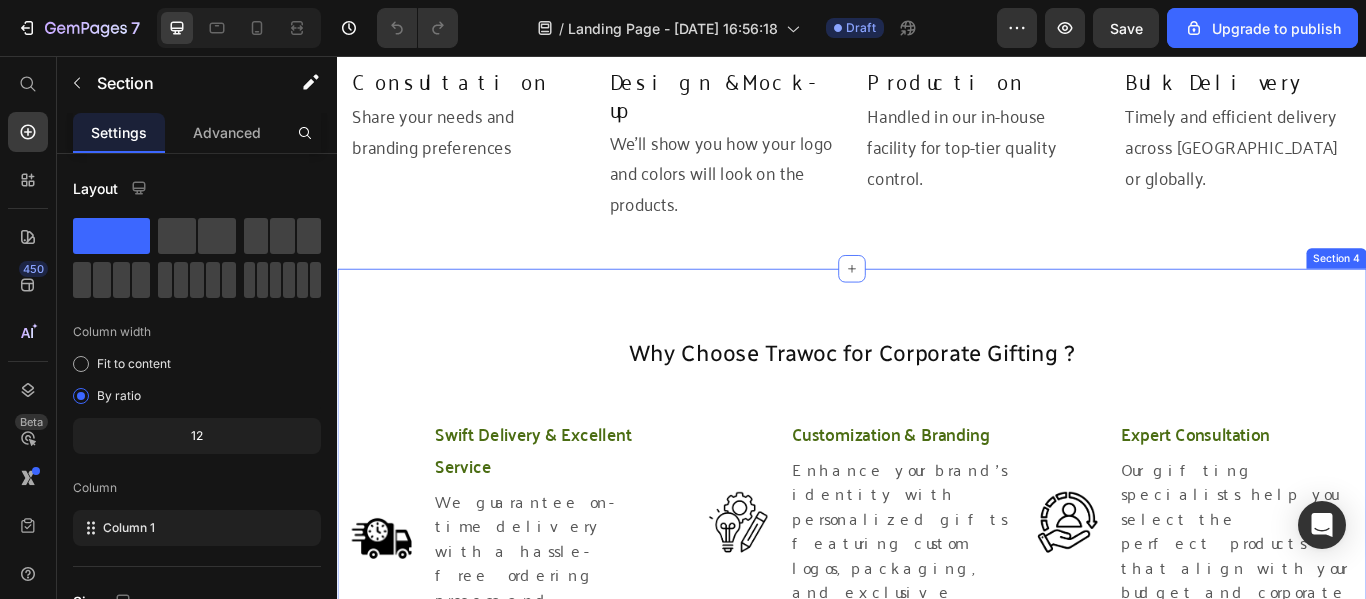 click on "Why Choose Trawoc for Corporate Gifting ? Heading Row Image Swift Delivery & Excellent Service Text block We guarantee on-time delivery with a hassle-free ordering process and dedicated customer support.. Text block Row                Title Line Image Competitive Pricing Text block Direct sourcing and in-house production allow us to offer premium products at unbeatable prices. Text block Row Row                Title Line Image Customization & Branding Text block Enhance your brand’s identity with personalized gifts featuring custom logos, packaging, and exclusive designs. Text block Row Image                Title Line In-House Production Facility Text block With our own manufacturing setup, we ensure  top-tier quality, faster turnaround times, and  complete customization flexibility. Text block Row                Title Line Row Image Expert Consultation Text block Our gifting specialists help you select the perfect products that align with your budget and corporate objectives. Text block Row Title Line" at bounding box center (937, 743) 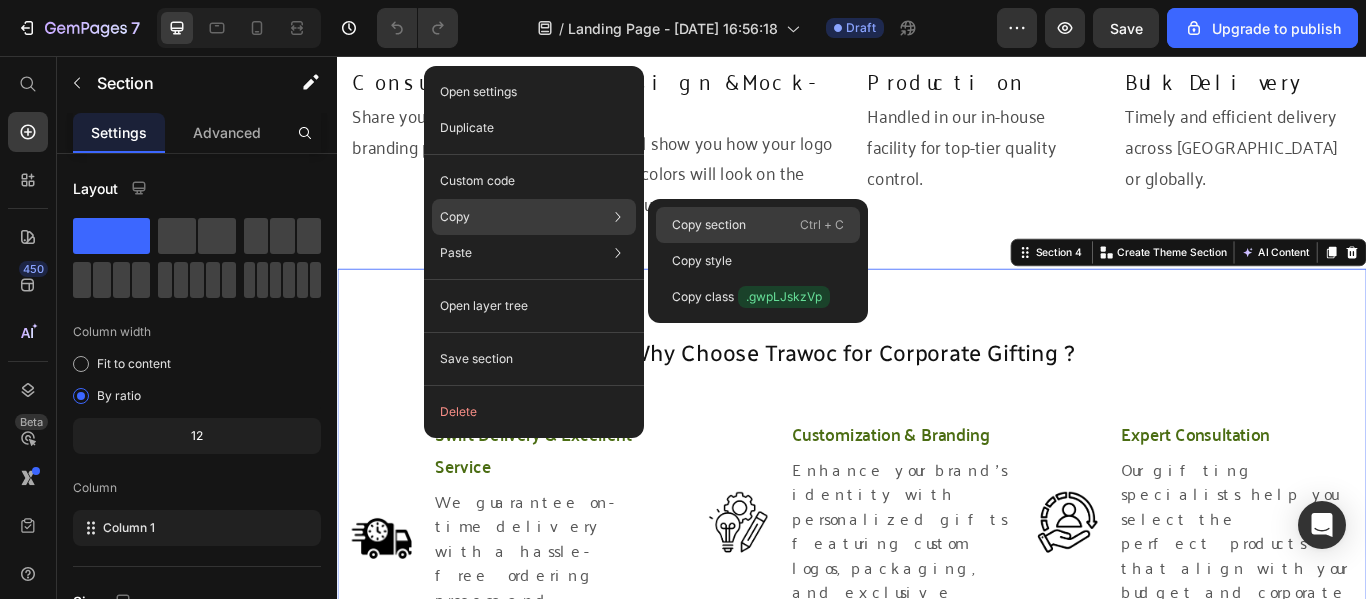 click on "Copy section" at bounding box center [709, 225] 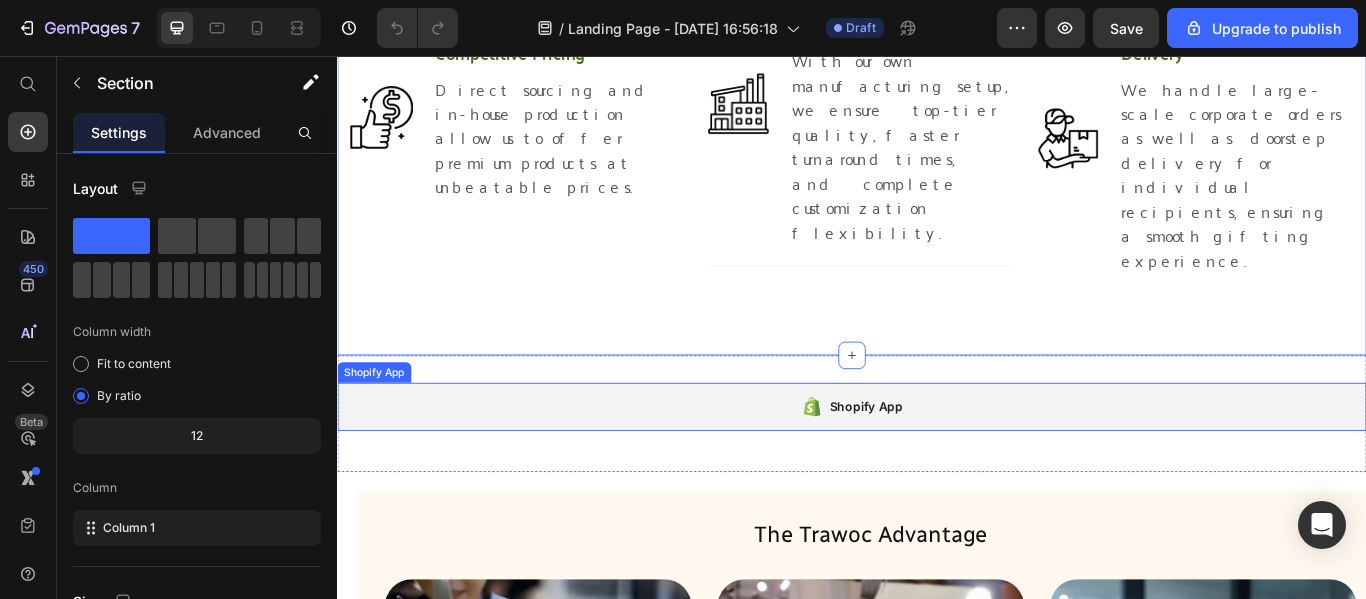scroll, scrollTop: 2300, scrollLeft: 0, axis: vertical 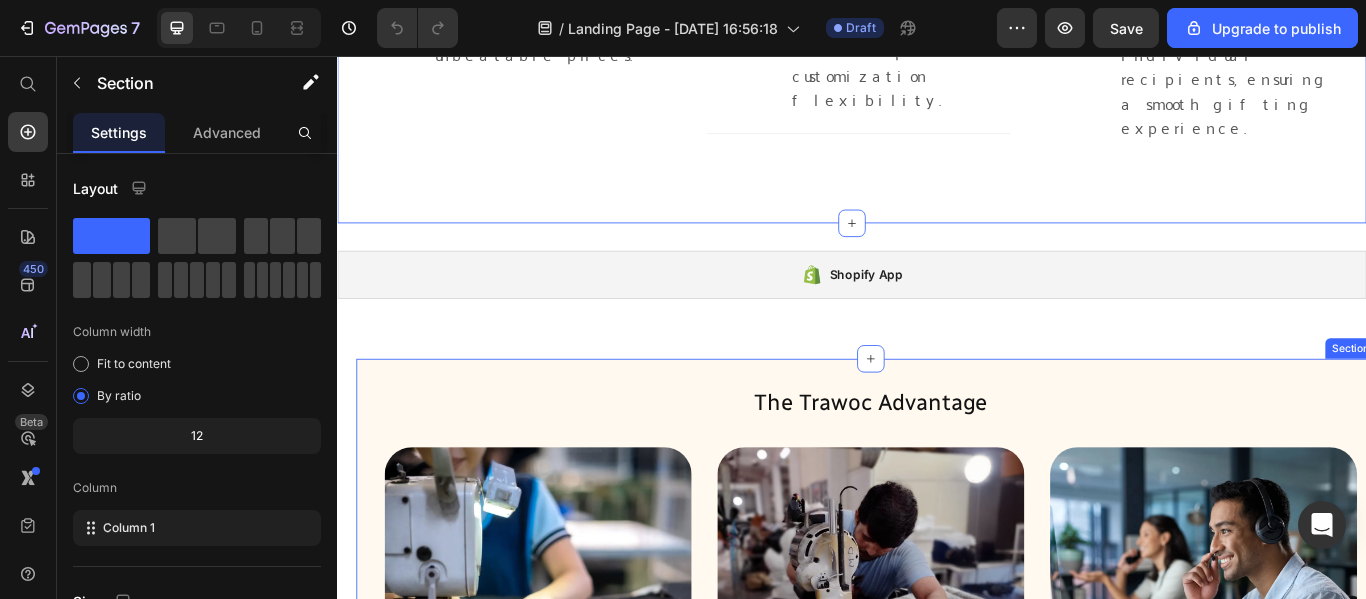 click on "The Trawoc Advantage  Heading Image Direct from Manufacturer Text block       In-house production faster turnaround & better prices for everyone Text block Image Scalable for Any Size Text block Whether it’s 10 or 10,000 units, we maintain quality throughout Text block Image Dedicated Support Text block    From quote to delivery, our team is with you at every step Text block Row Section 6" at bounding box center [959, 755] 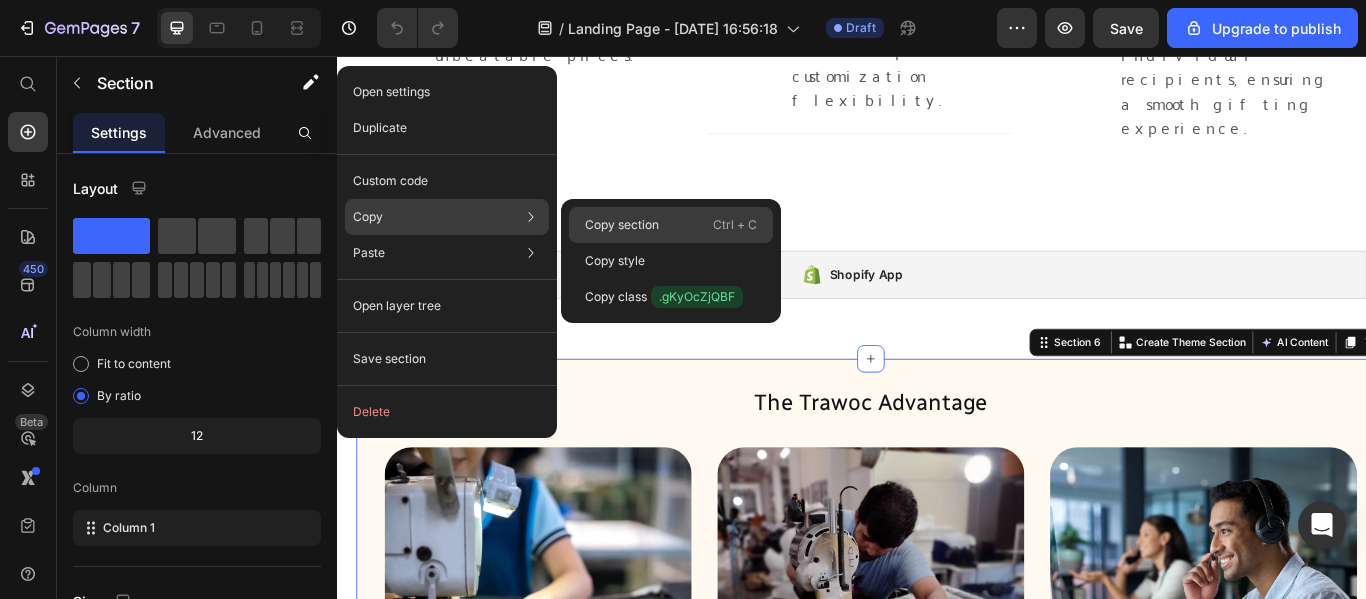 drag, startPoint x: 635, startPoint y: 227, endPoint x: 349, endPoint y: 199, distance: 287.36737 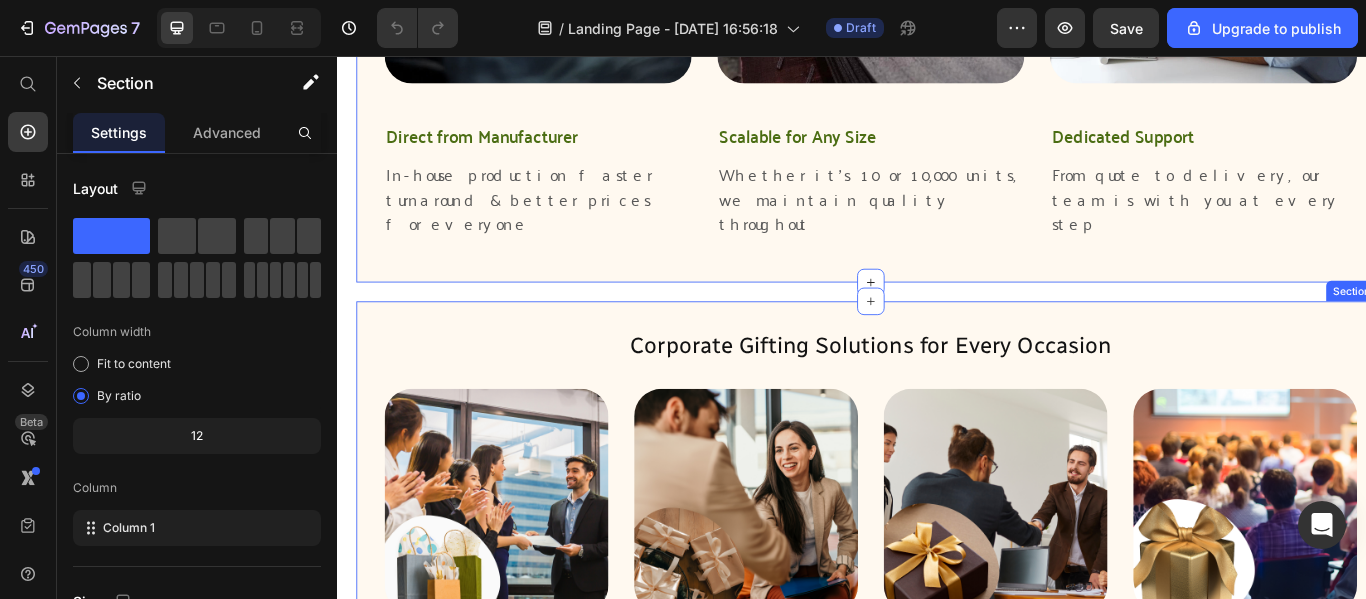 scroll, scrollTop: 3000, scrollLeft: 0, axis: vertical 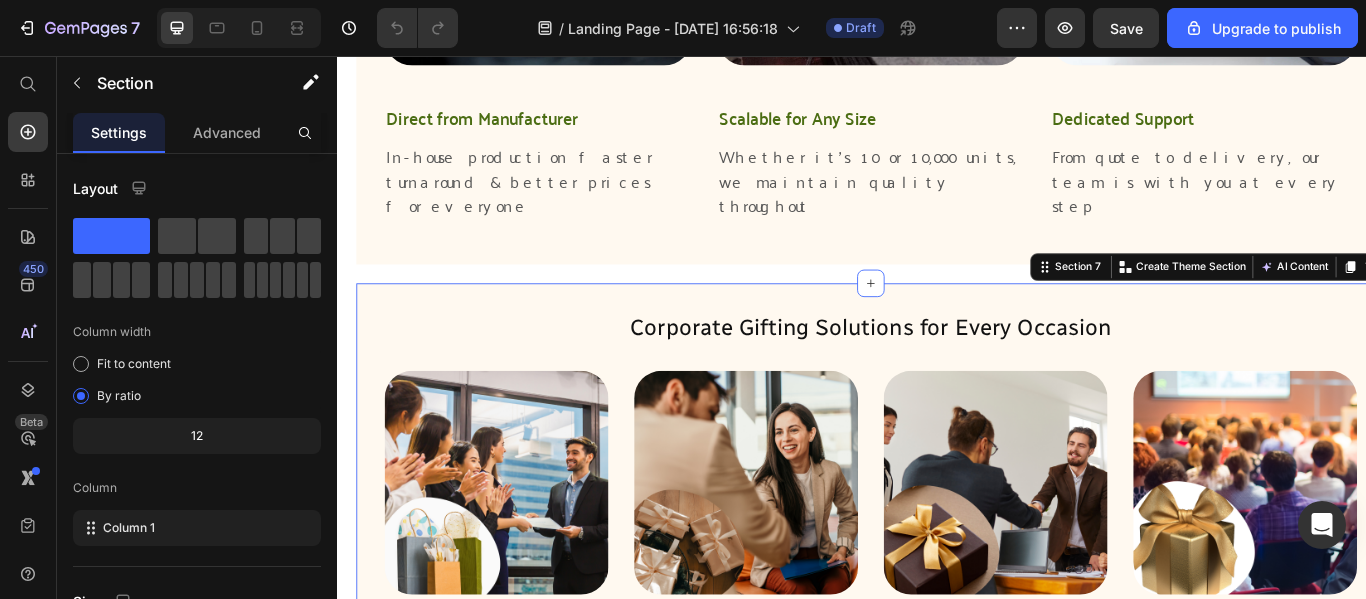 click on "Corporate Gifting Solutions for Every Occasion  Heading Image Employee Appreciation Text block Work anniversary or recognition gifts. Text block Image New Hire Kits Text block Branded essentials to welcome new joiners. Text block Image Client Thank You Gifts Text block Show appreciation with elegant, branded . Text block Image Event Giveaways Text block Useful and memorable gifts for conferences etc. Text block Row Section 7   You can create reusable sections Create Theme Section AI Content Write with GemAI What would you like to describe here? Tone and Voice Persuasive Product EMBER-60 Backpack - Grey (Clearance sale) Show more Generate" at bounding box center (959, 633) 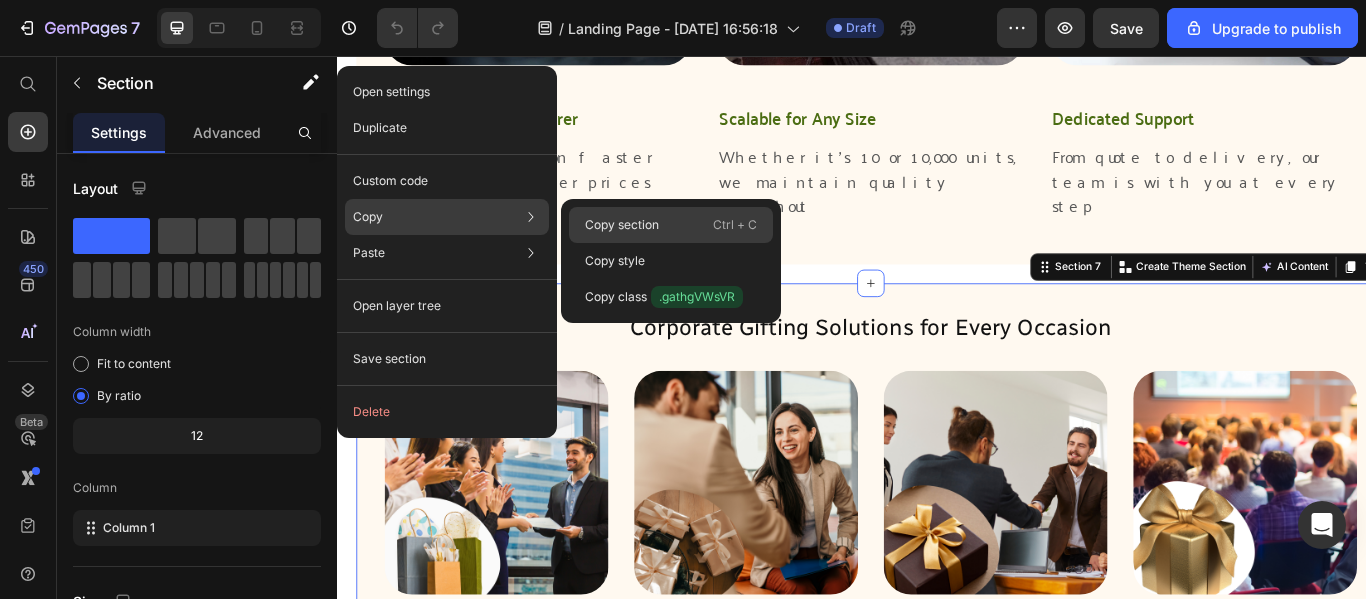 click on "Copy section" at bounding box center [622, 225] 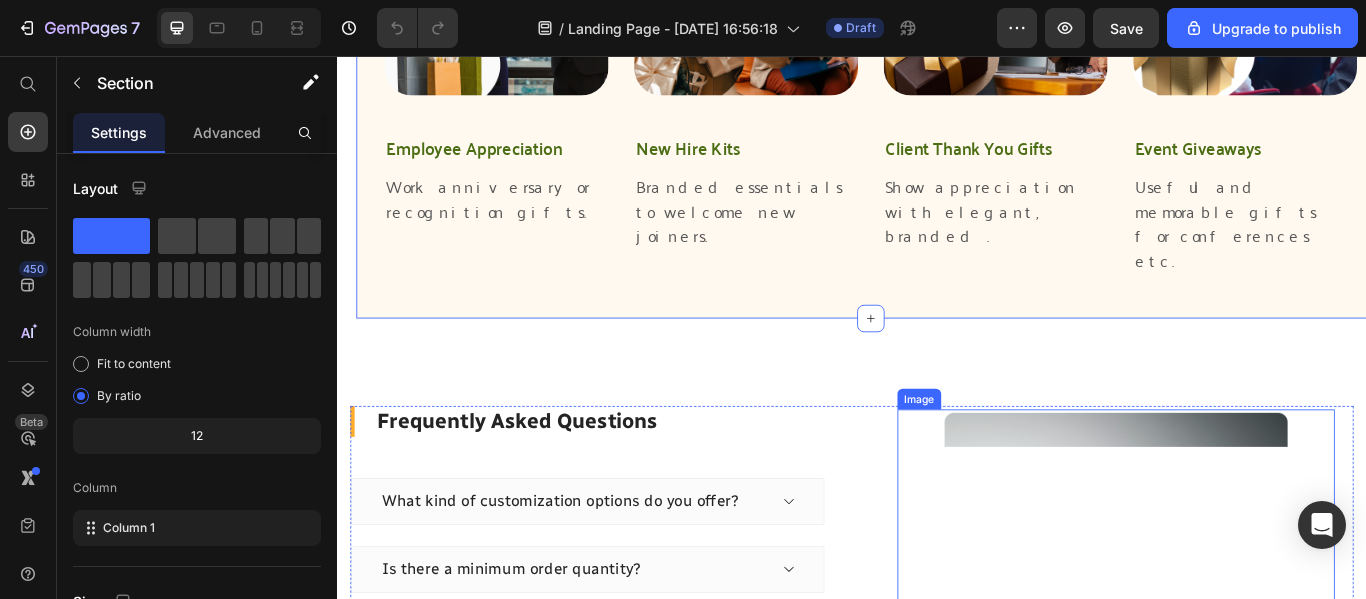 scroll, scrollTop: 3600, scrollLeft: 0, axis: vertical 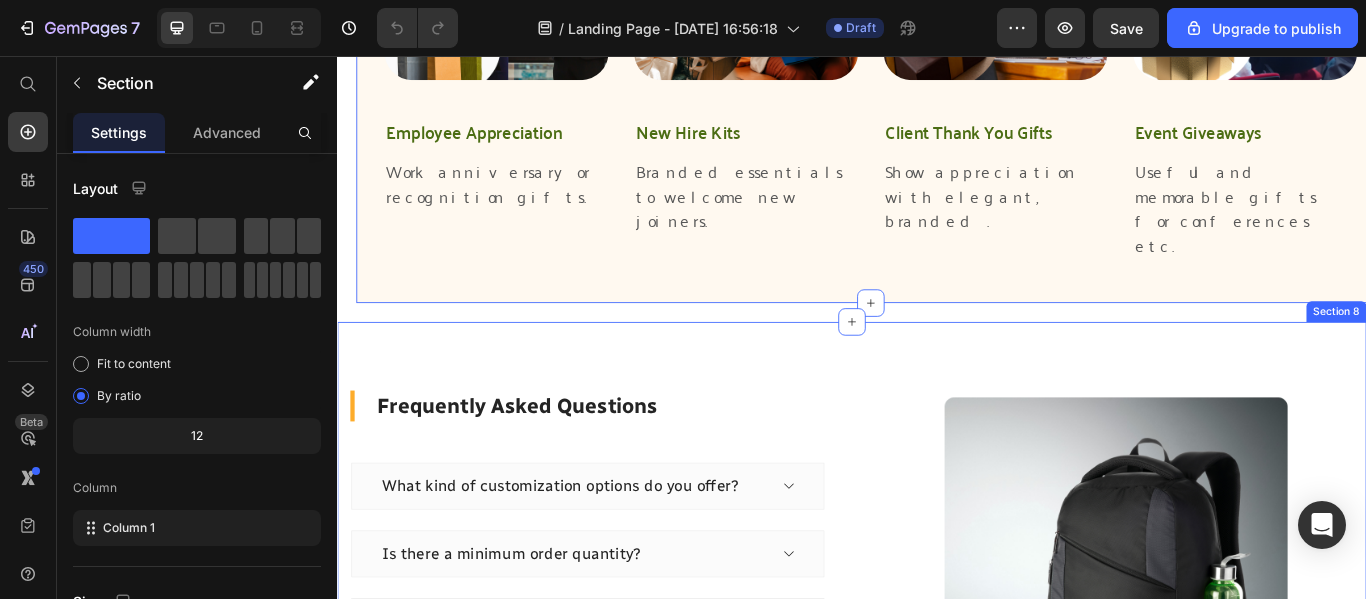 click on "Frequently Asked Questions  Heading
What kind of customization options do you offer?
Is there a minimum order quantity?
How long does the gifting process take?
Can I get a sample before ordering in bulk?
Do you offer bulk discounts? Accordion Image Row Section 8" at bounding box center [937, 747] 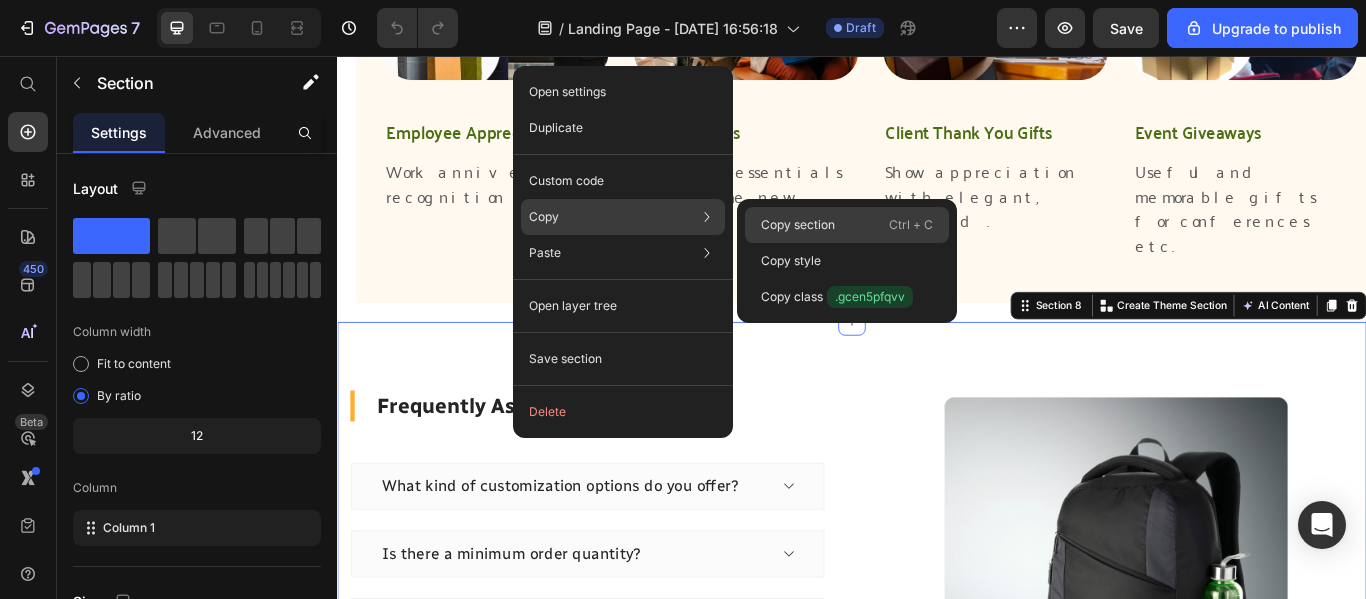 click on "Copy section" at bounding box center [798, 225] 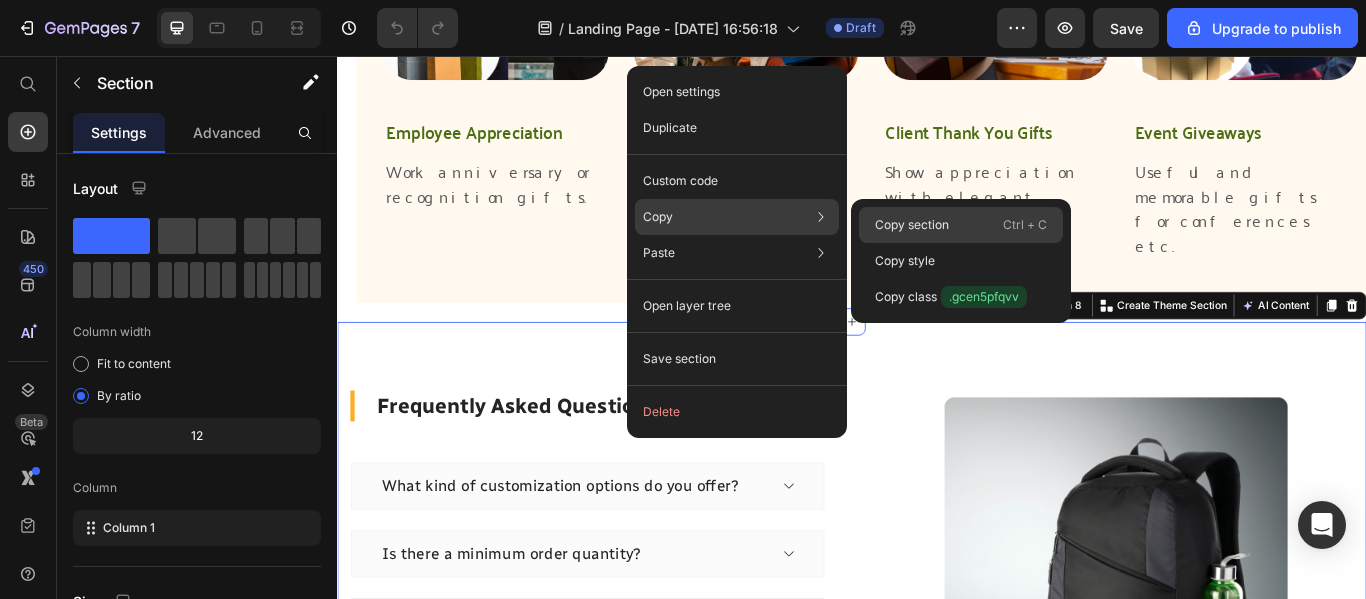 click on "Copy section" at bounding box center [912, 225] 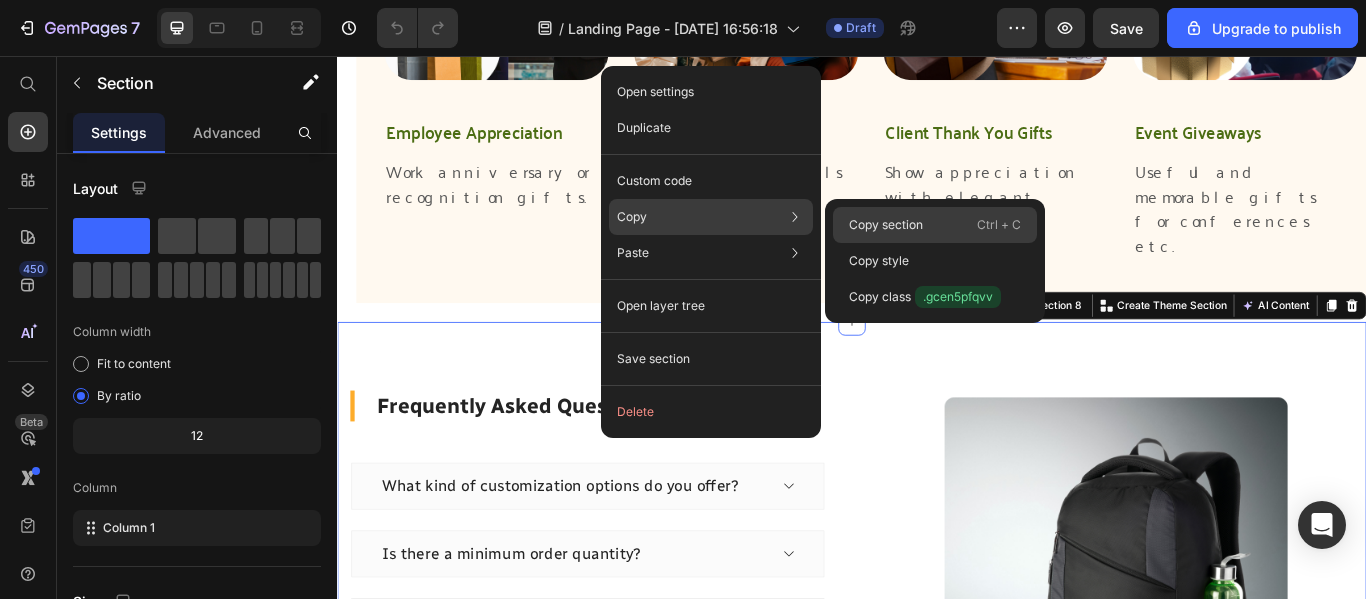 drag, startPoint x: 901, startPoint y: 221, endPoint x: 601, endPoint y: 2, distance: 371.43103 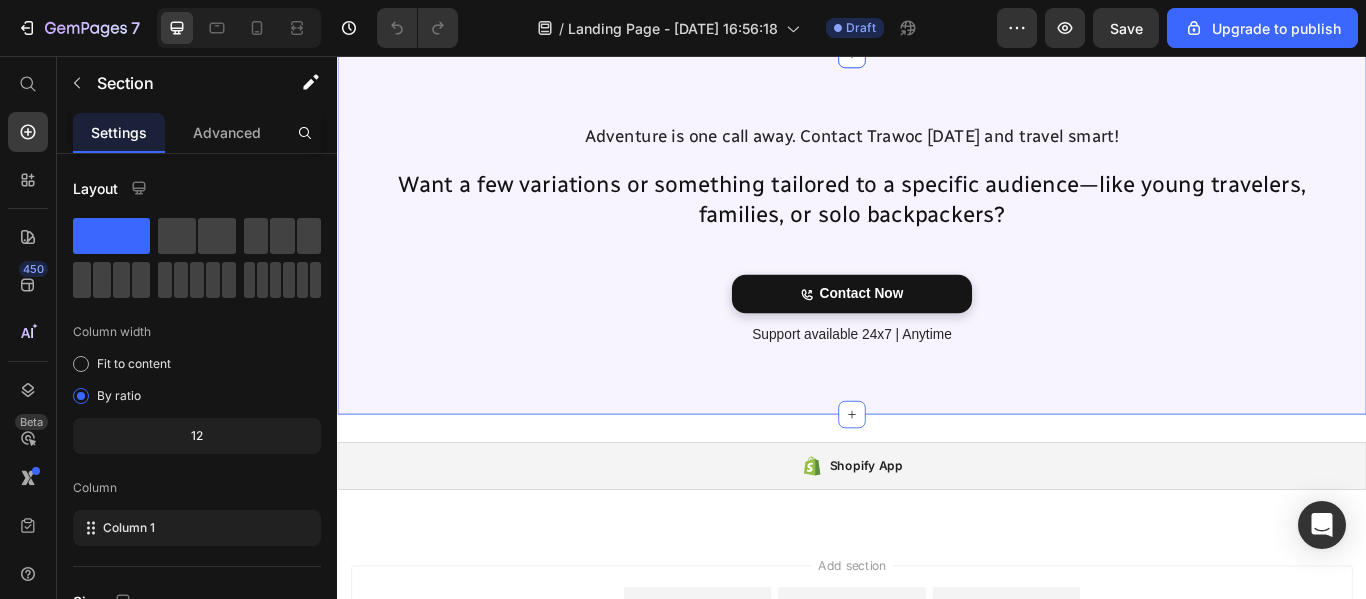 scroll, scrollTop: 4600, scrollLeft: 0, axis: vertical 